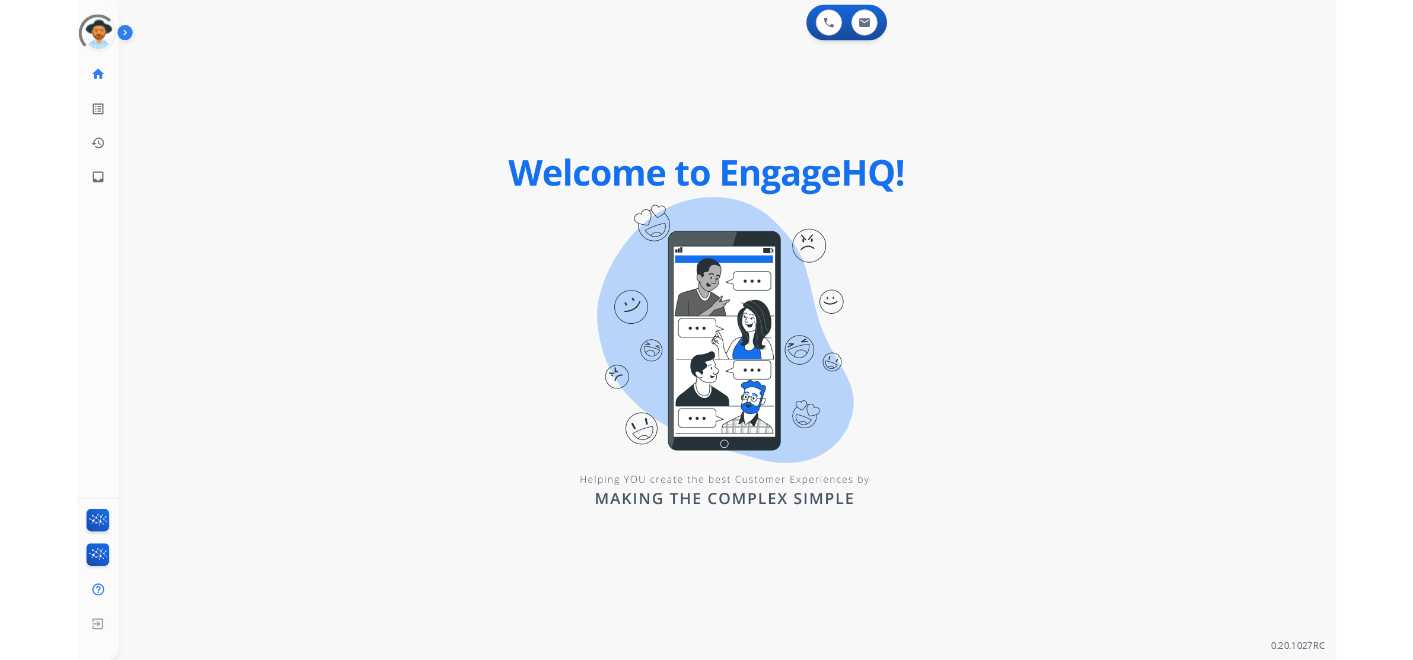 scroll, scrollTop: 0, scrollLeft: 0, axis: both 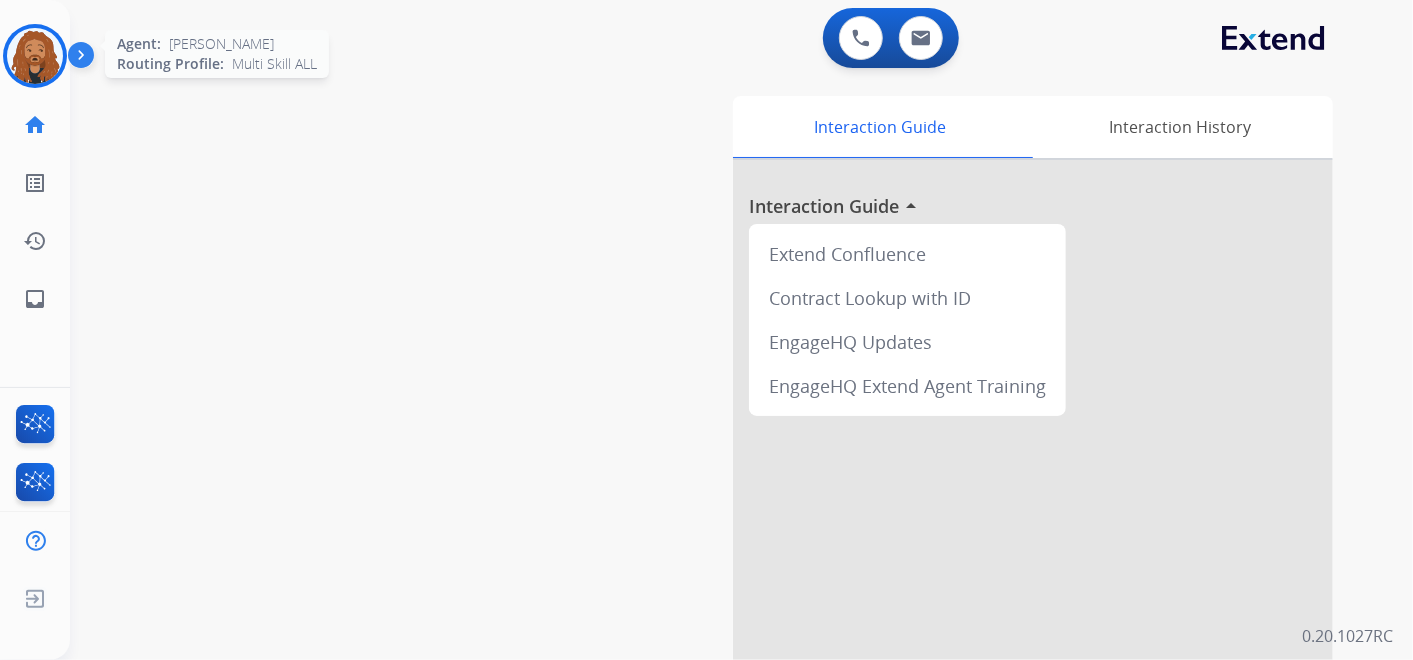 click at bounding box center [35, 56] 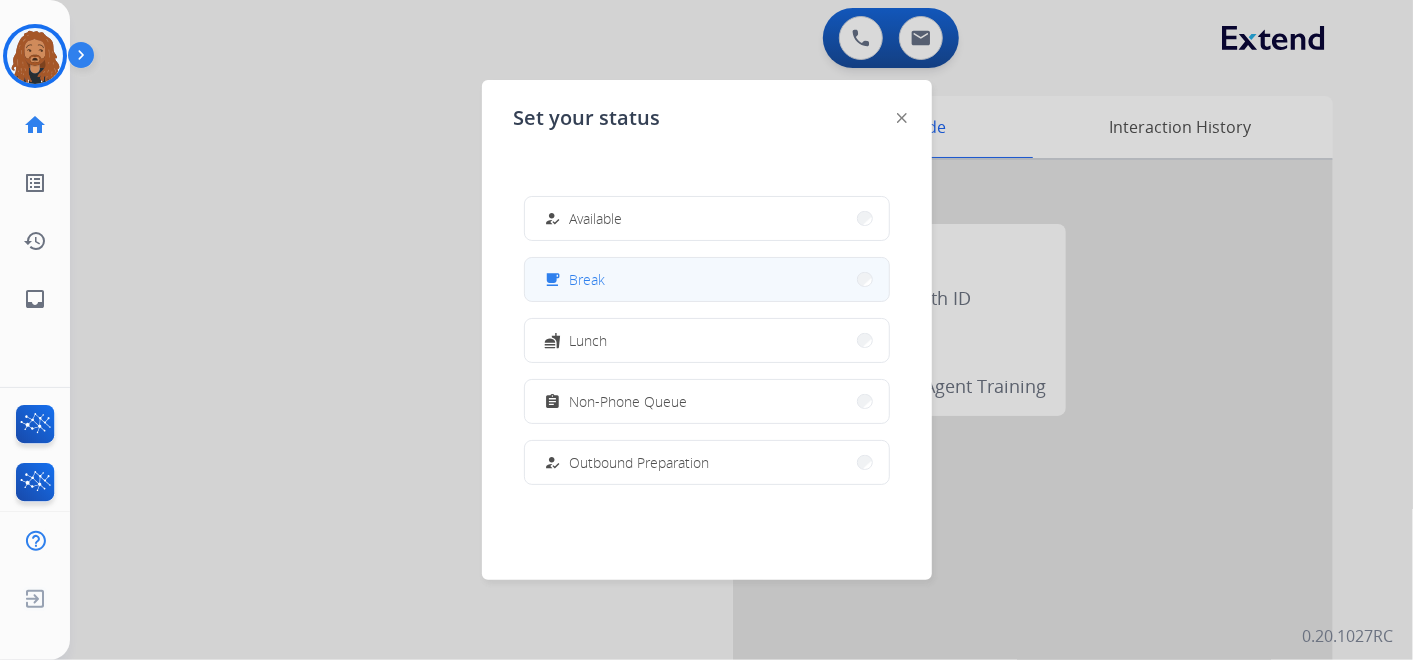 drag, startPoint x: 611, startPoint y: 227, endPoint x: 628, endPoint y: 271, distance: 47.169907 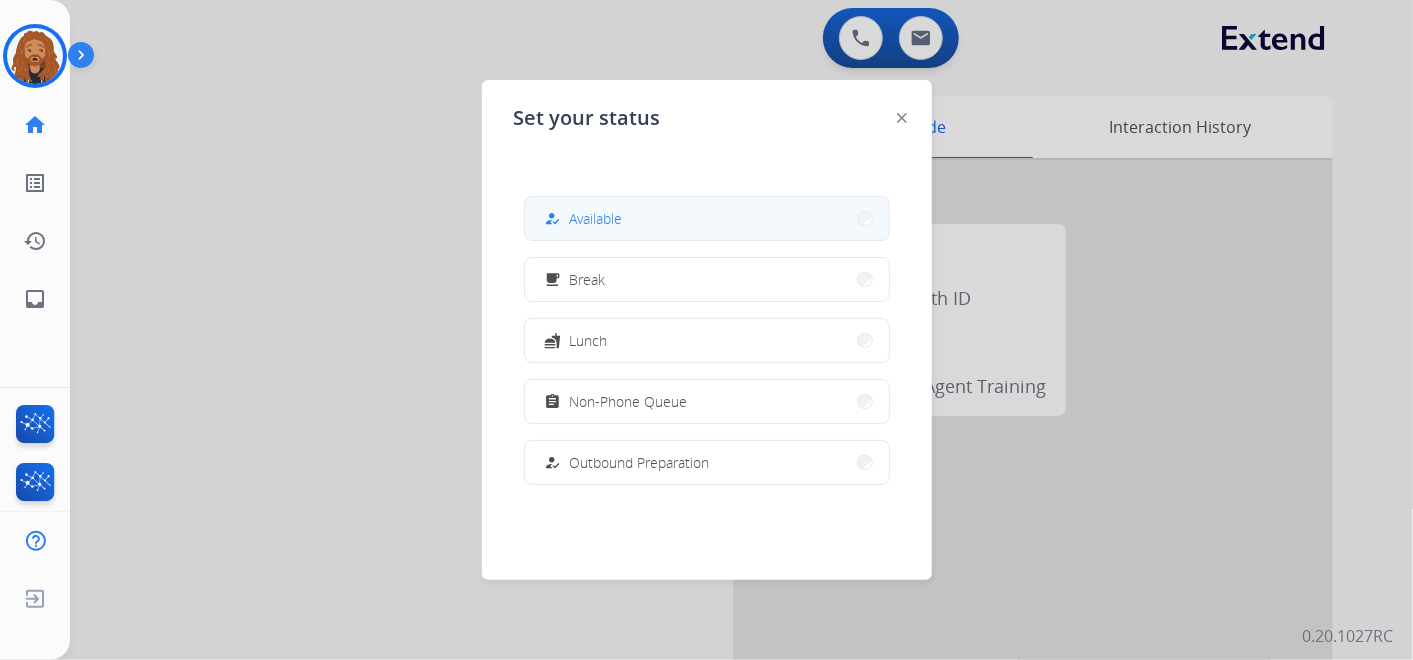 click on "how_to_reg Available" at bounding box center [582, 219] 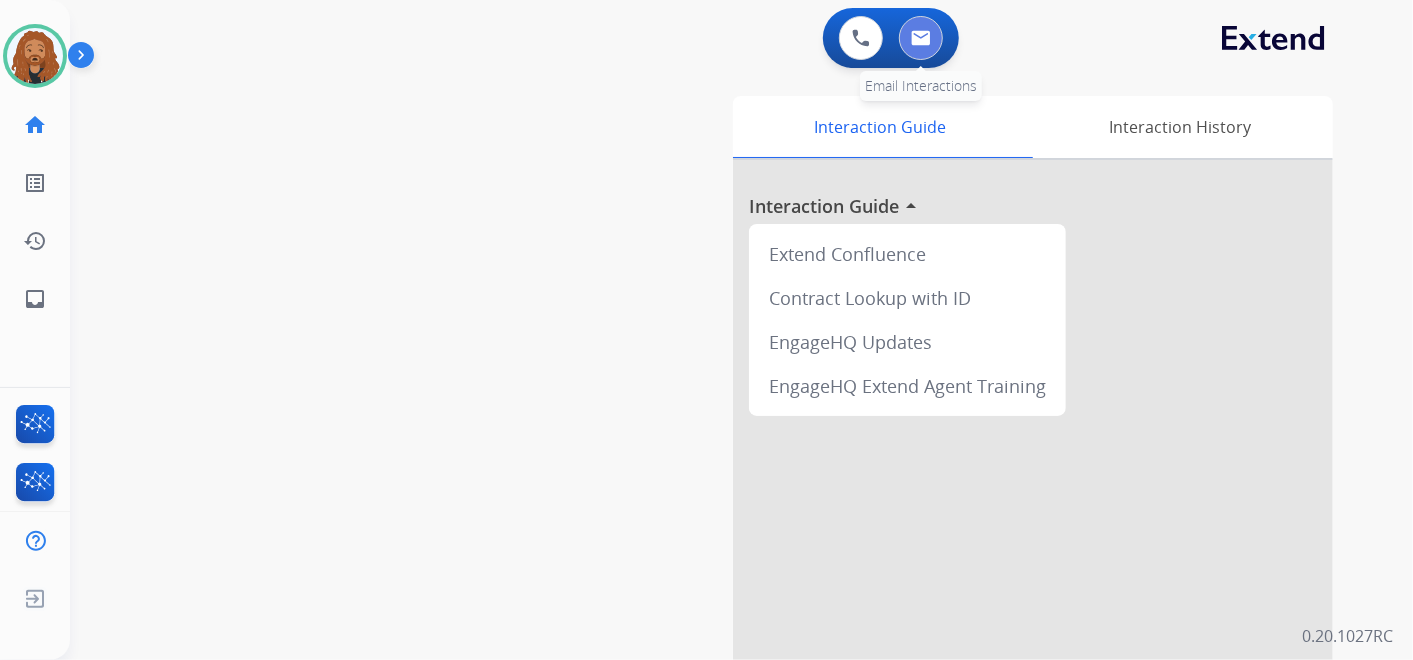 click at bounding box center (921, 38) 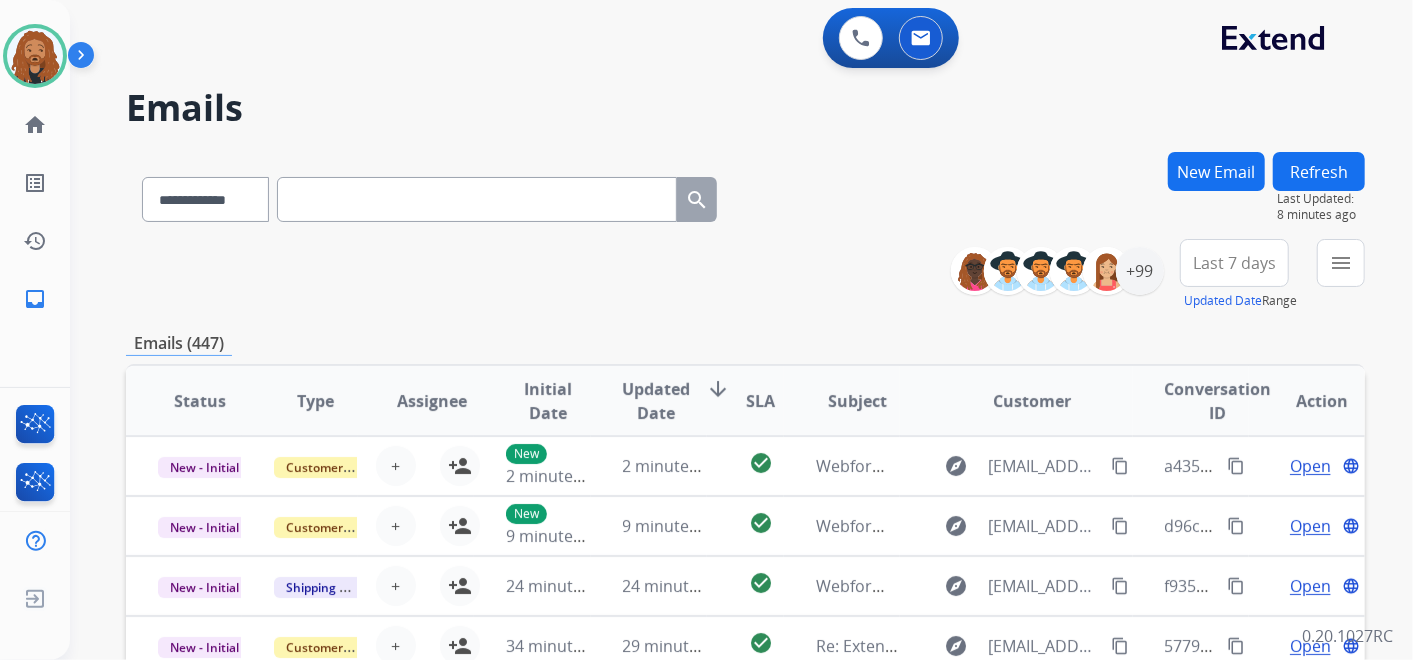 click at bounding box center [477, 199] 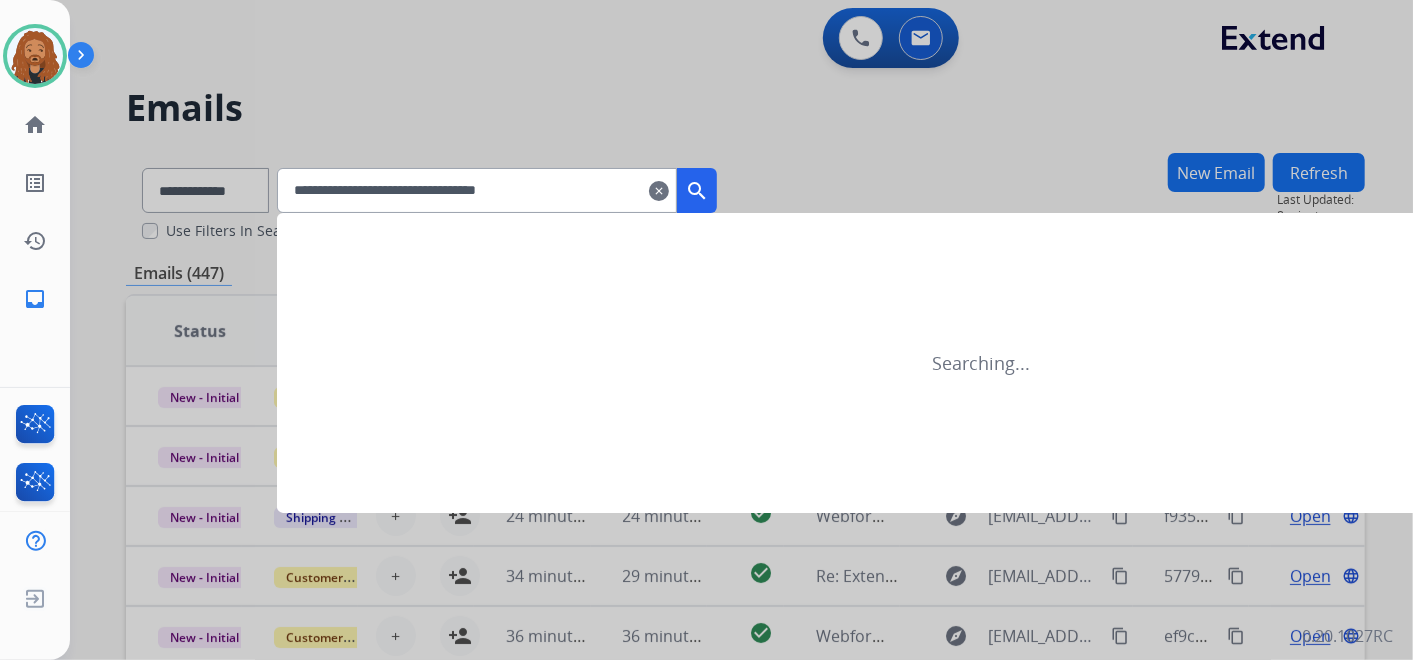 type on "**********" 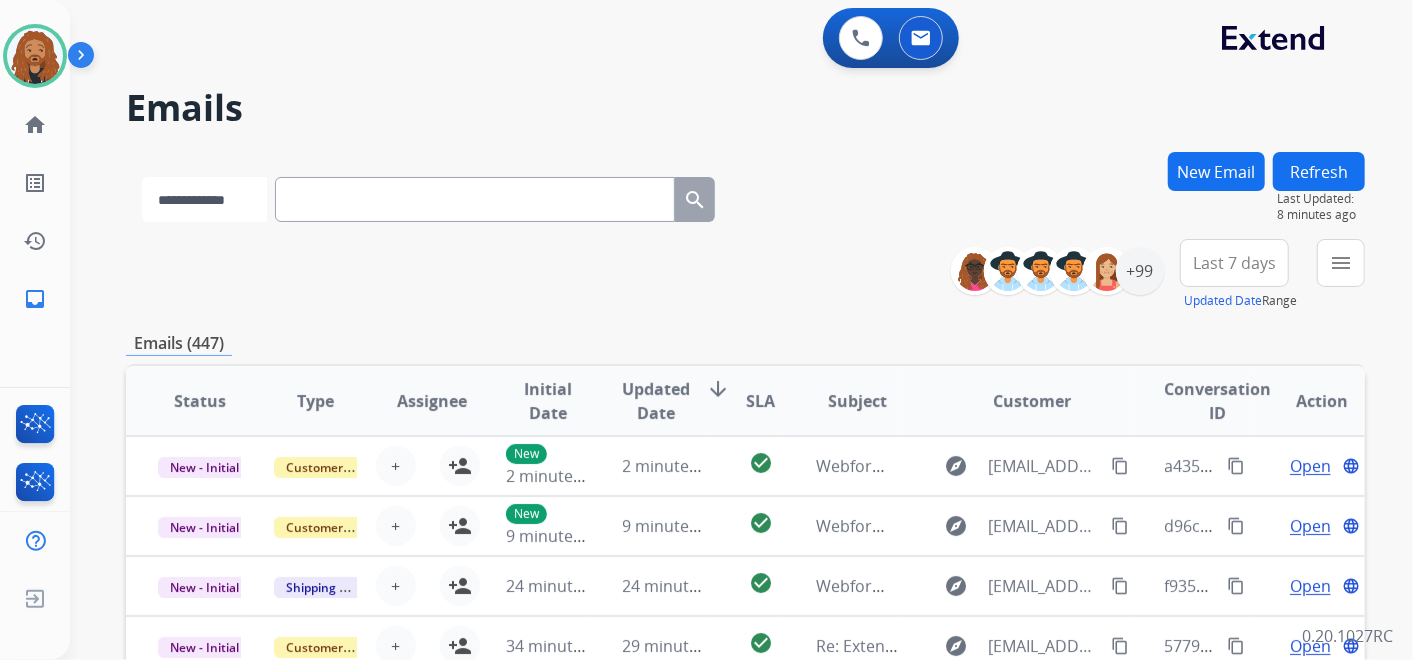 click on "**********" at bounding box center (204, 199) 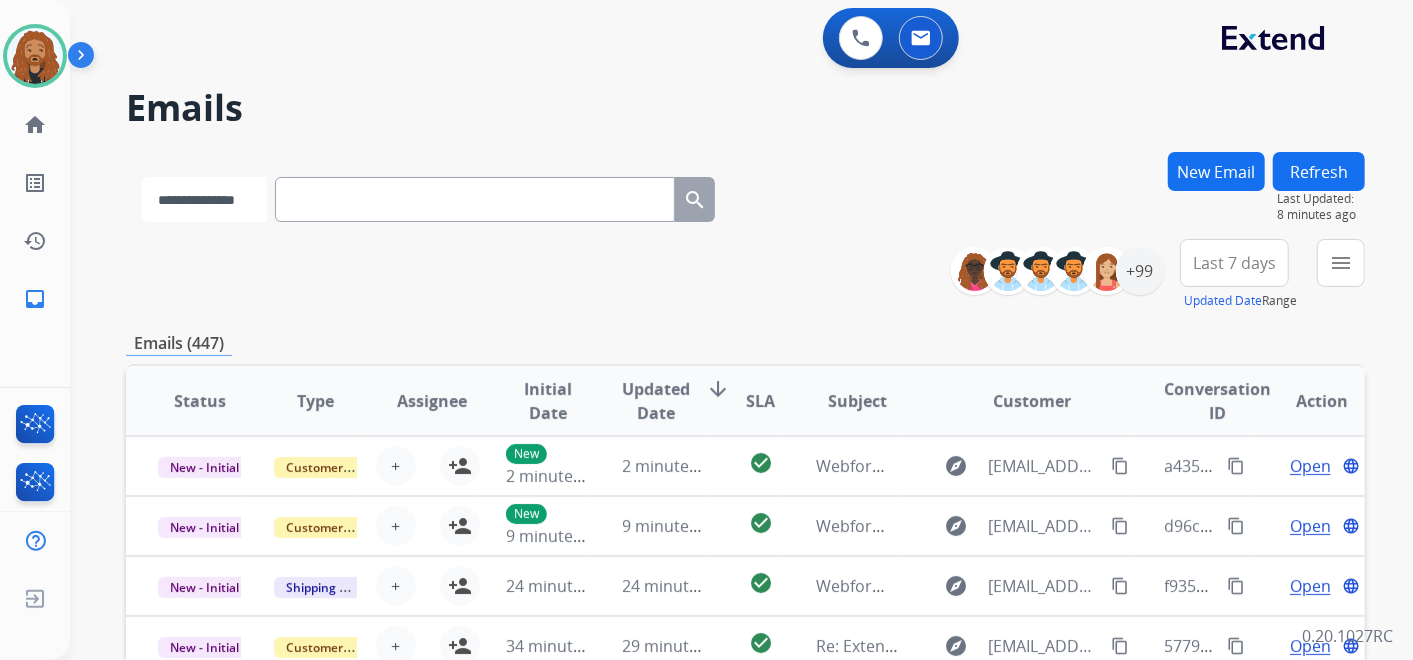 click on "**********" at bounding box center (204, 199) 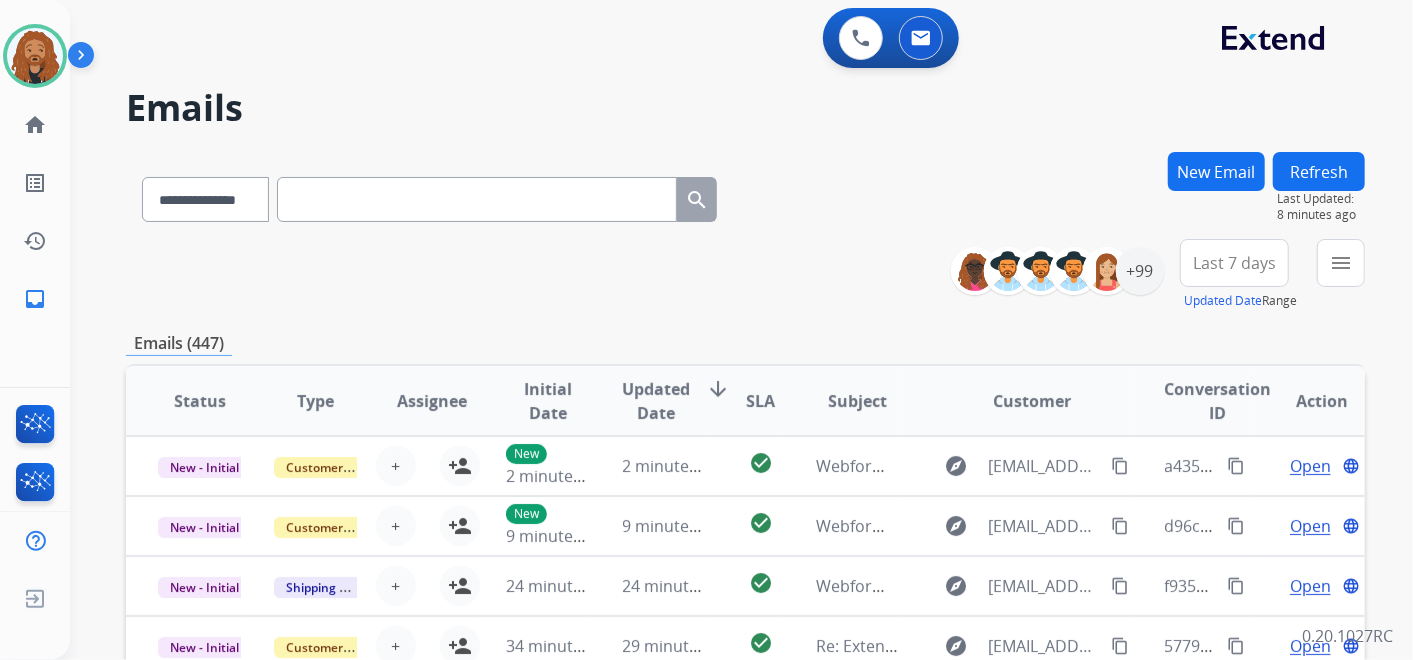 click at bounding box center [477, 199] 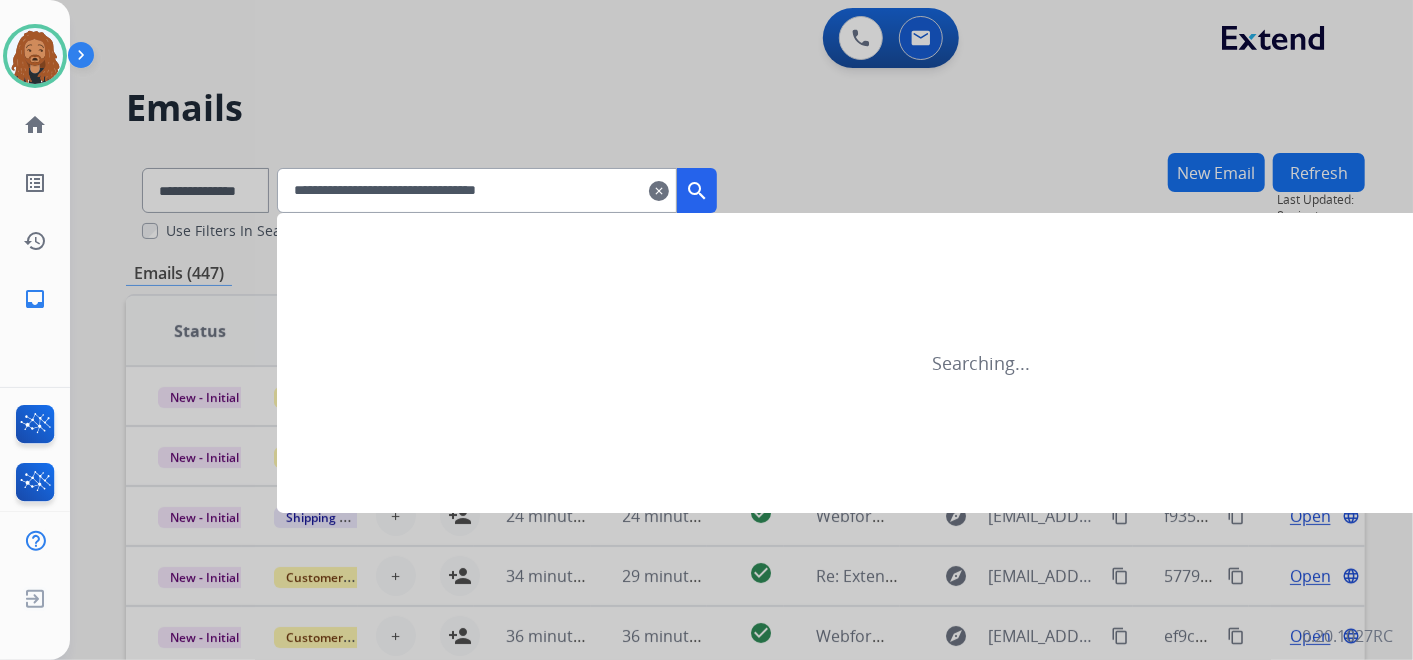 type on "**********" 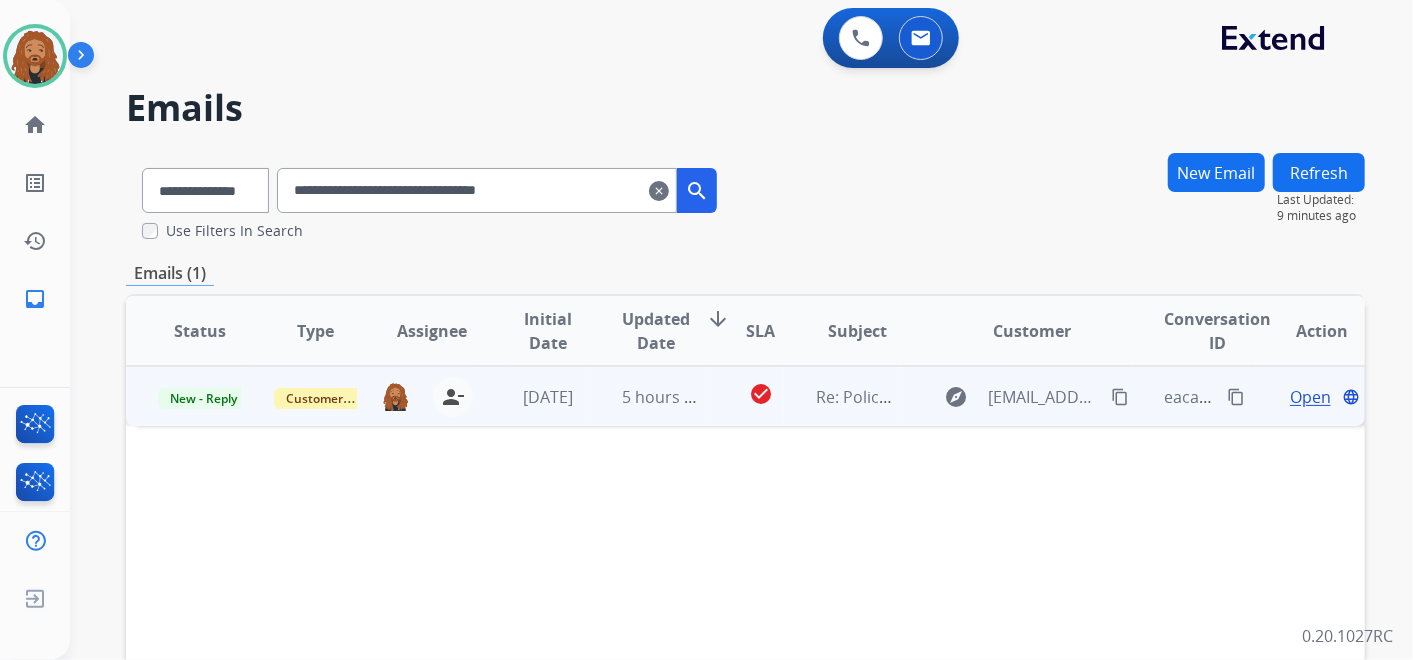 click on "Open" at bounding box center (1310, 397) 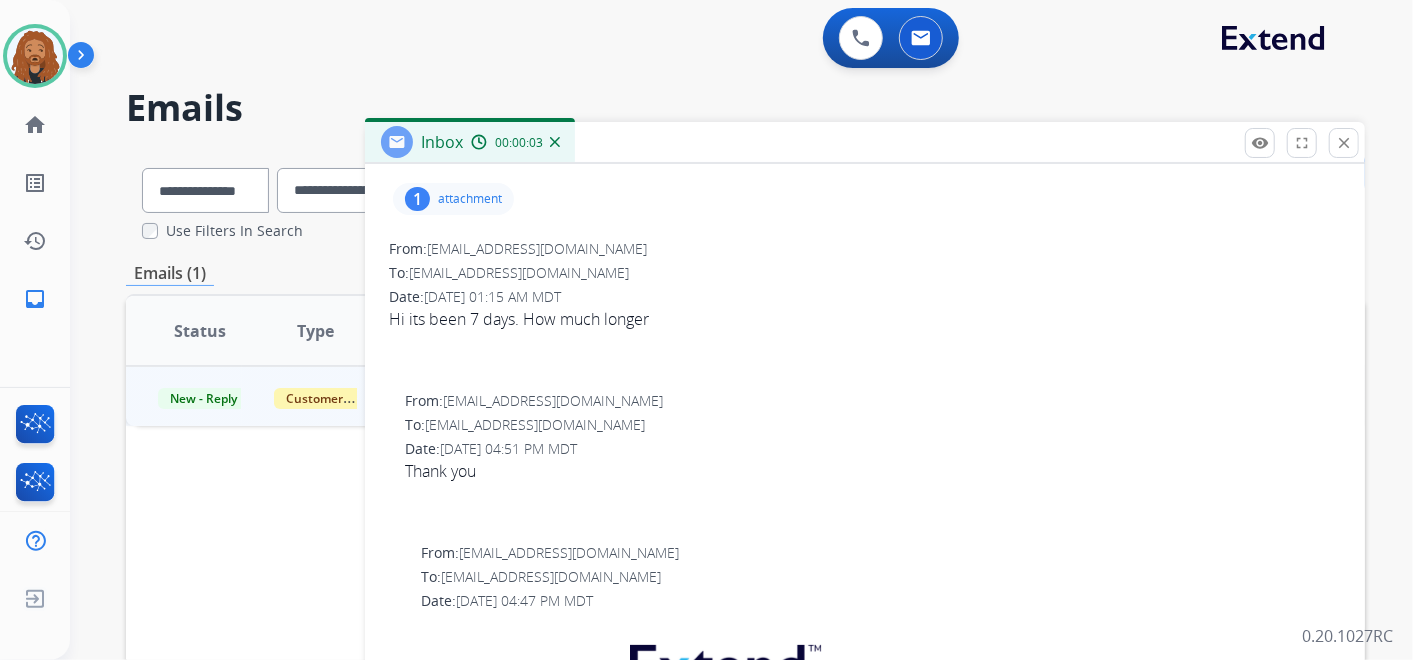 scroll, scrollTop: 0, scrollLeft: 0, axis: both 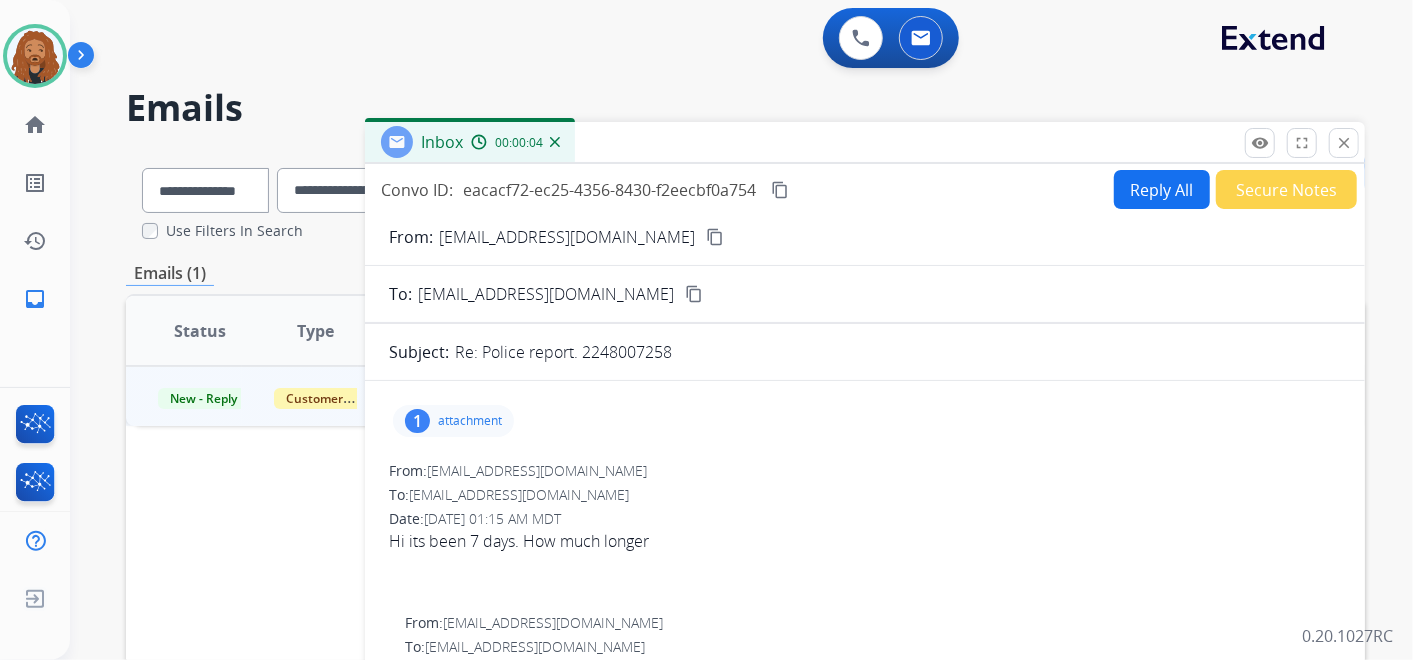 click on "Secure Notes" at bounding box center [1286, 189] 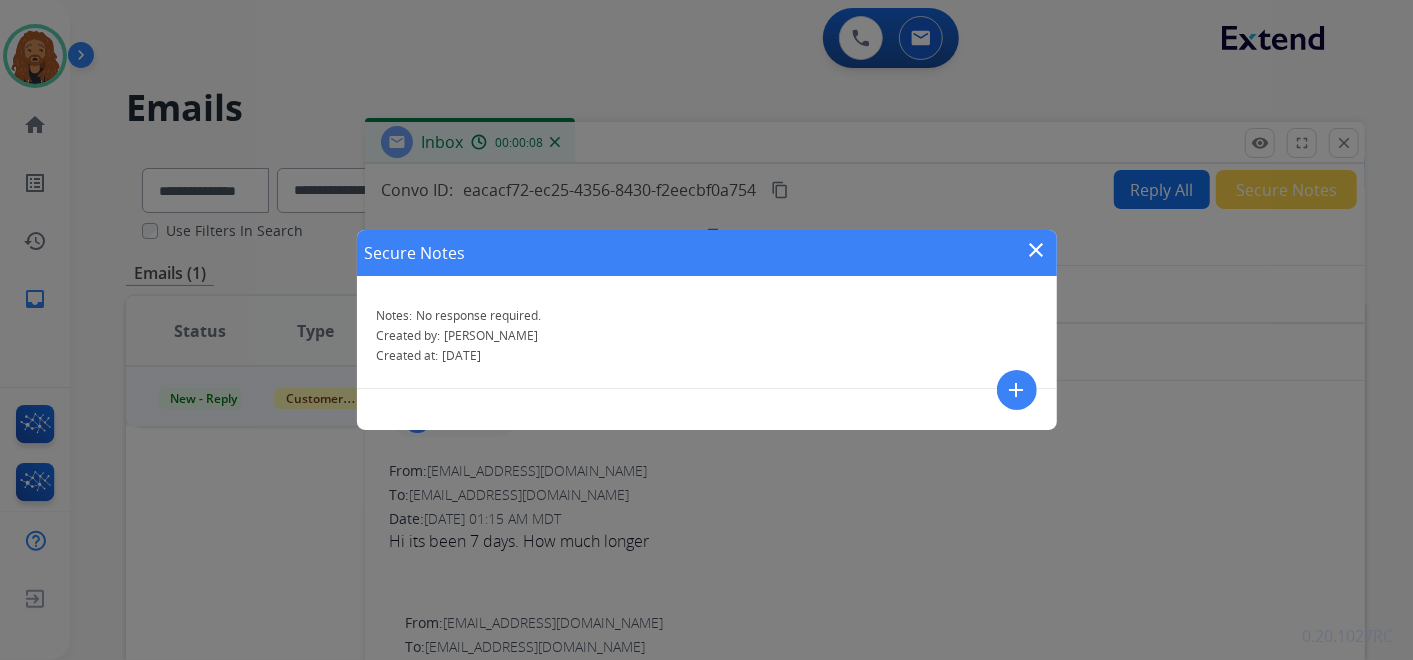 click on "add" at bounding box center (1017, 390) 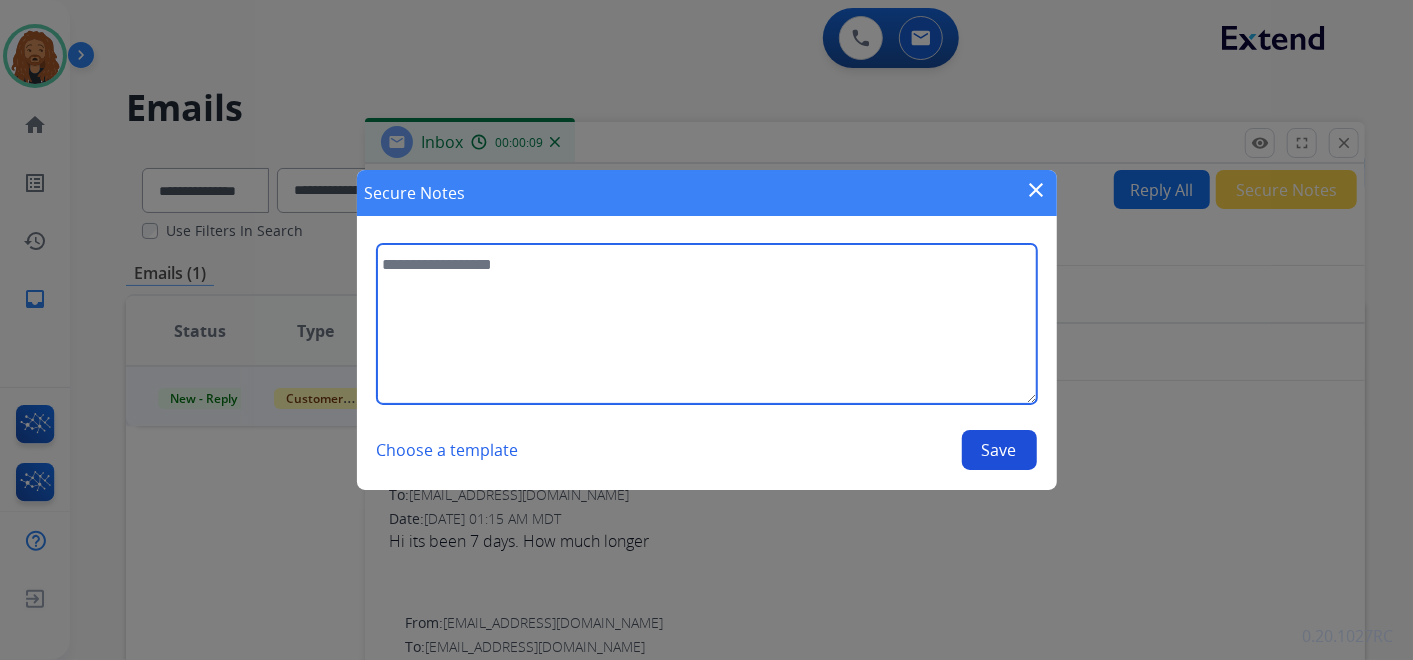 click at bounding box center [707, 324] 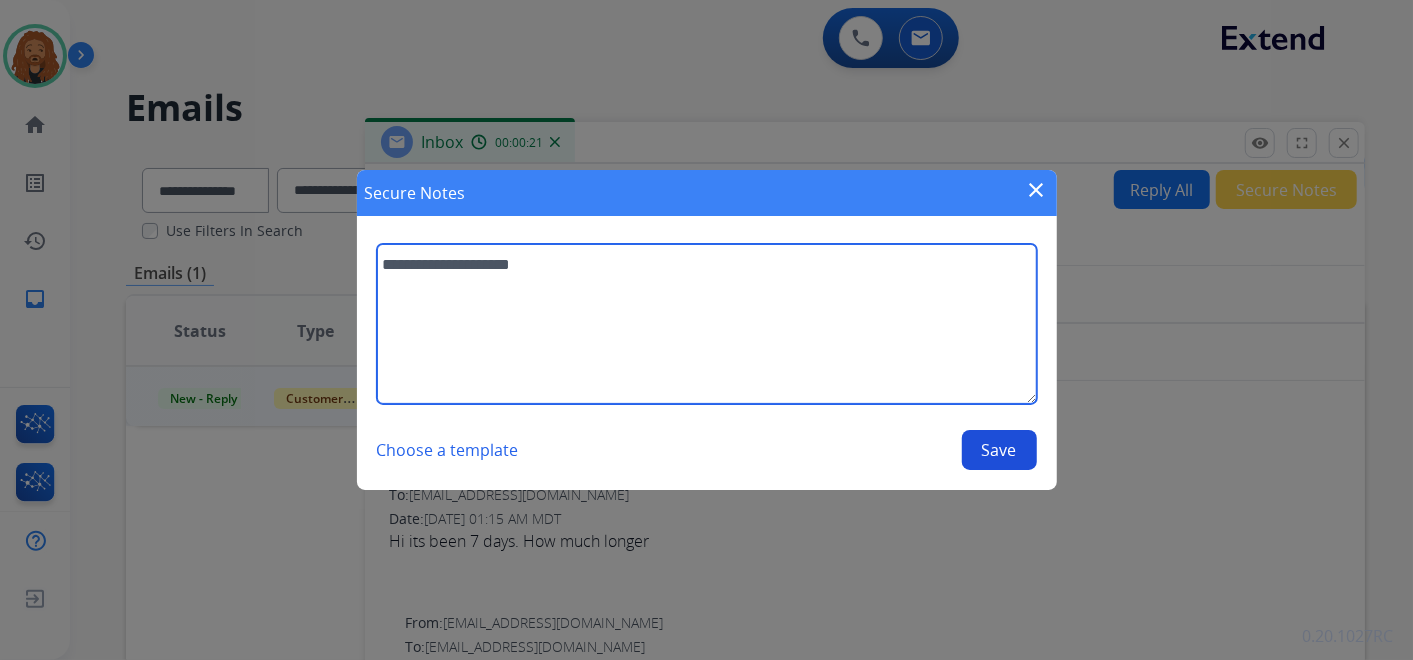 type on "**********" 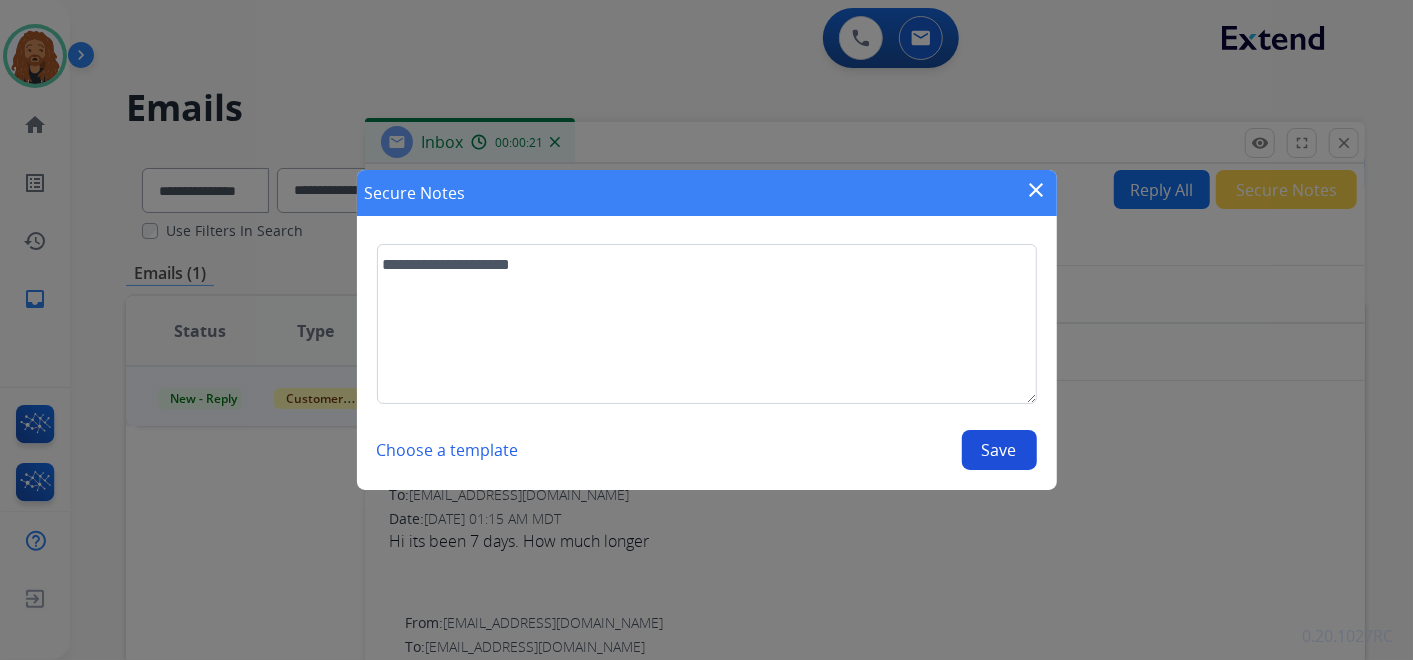 click on "Save" at bounding box center (999, 450) 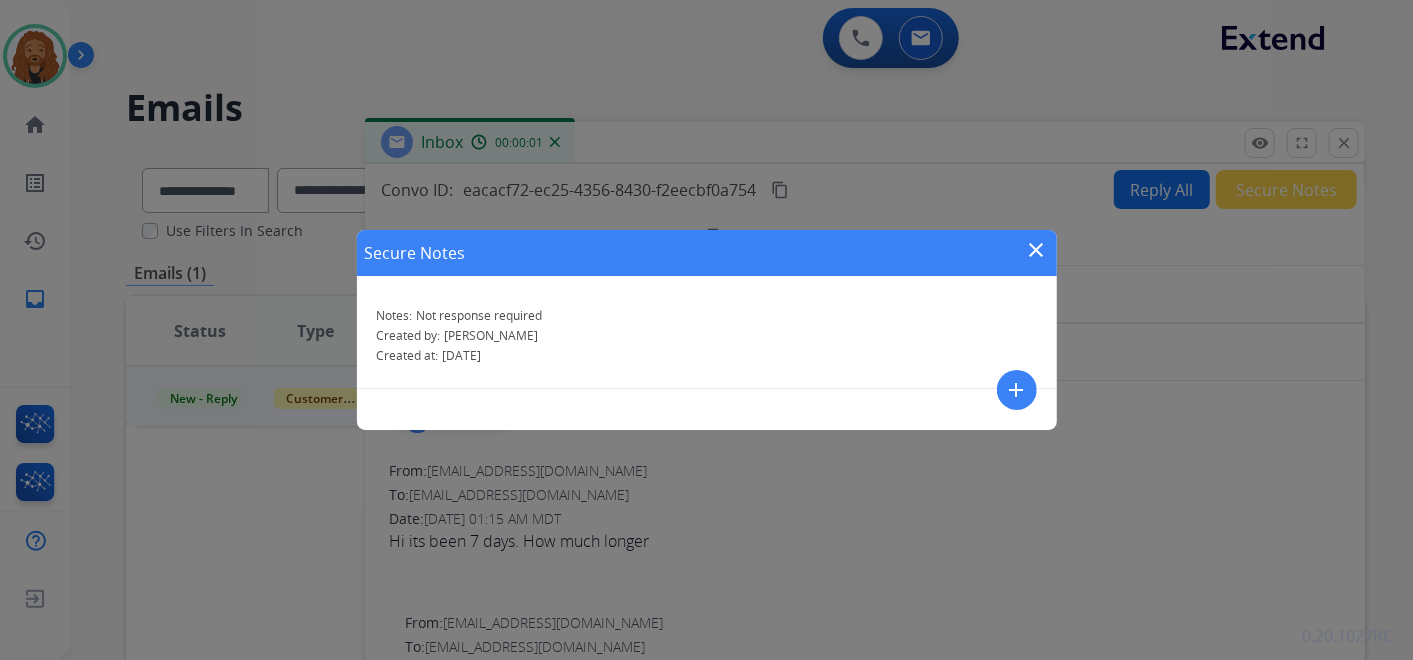 click on "close" at bounding box center (1037, 250) 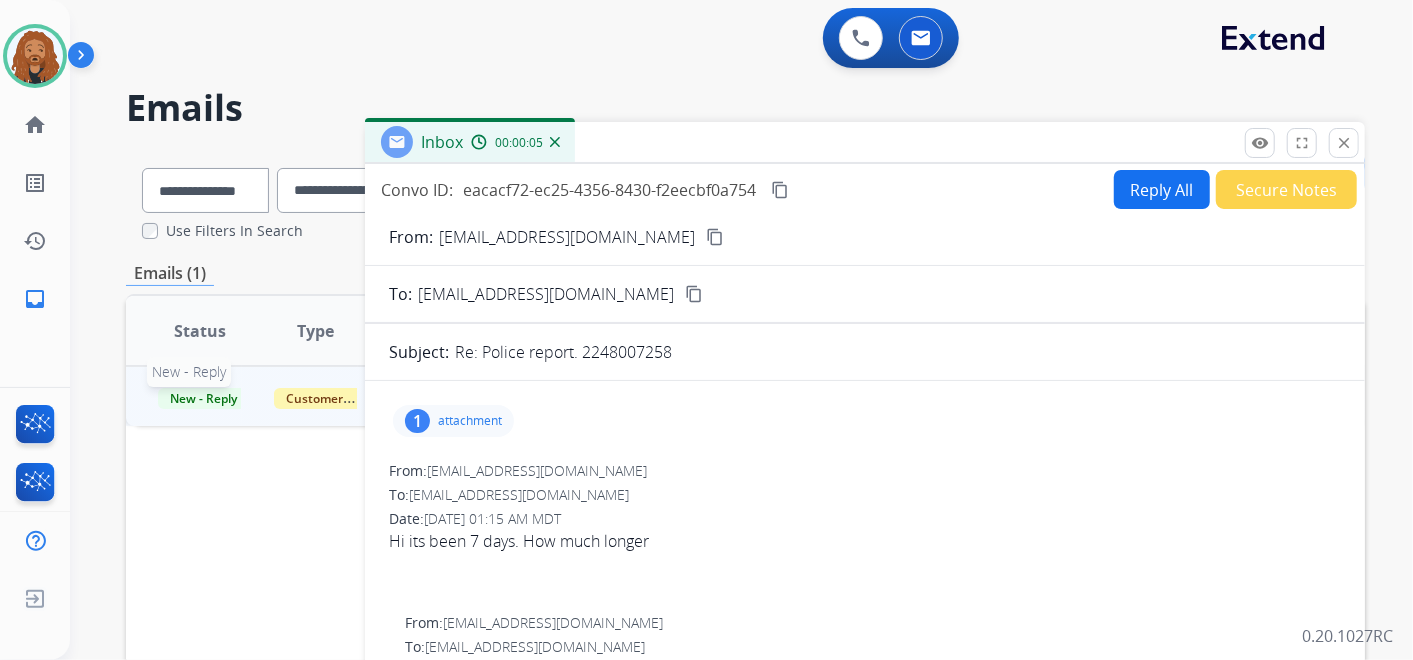 click on "New - Reply" at bounding box center [203, 398] 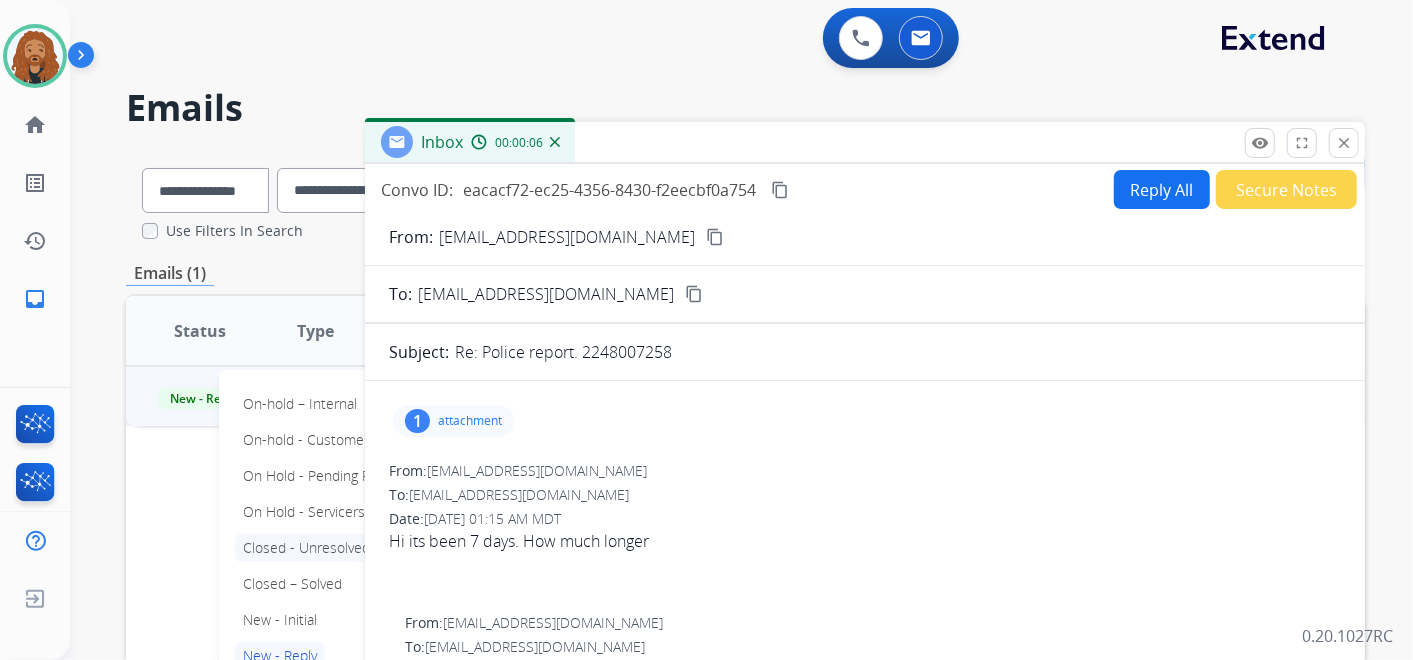 scroll, scrollTop: 407, scrollLeft: 0, axis: vertical 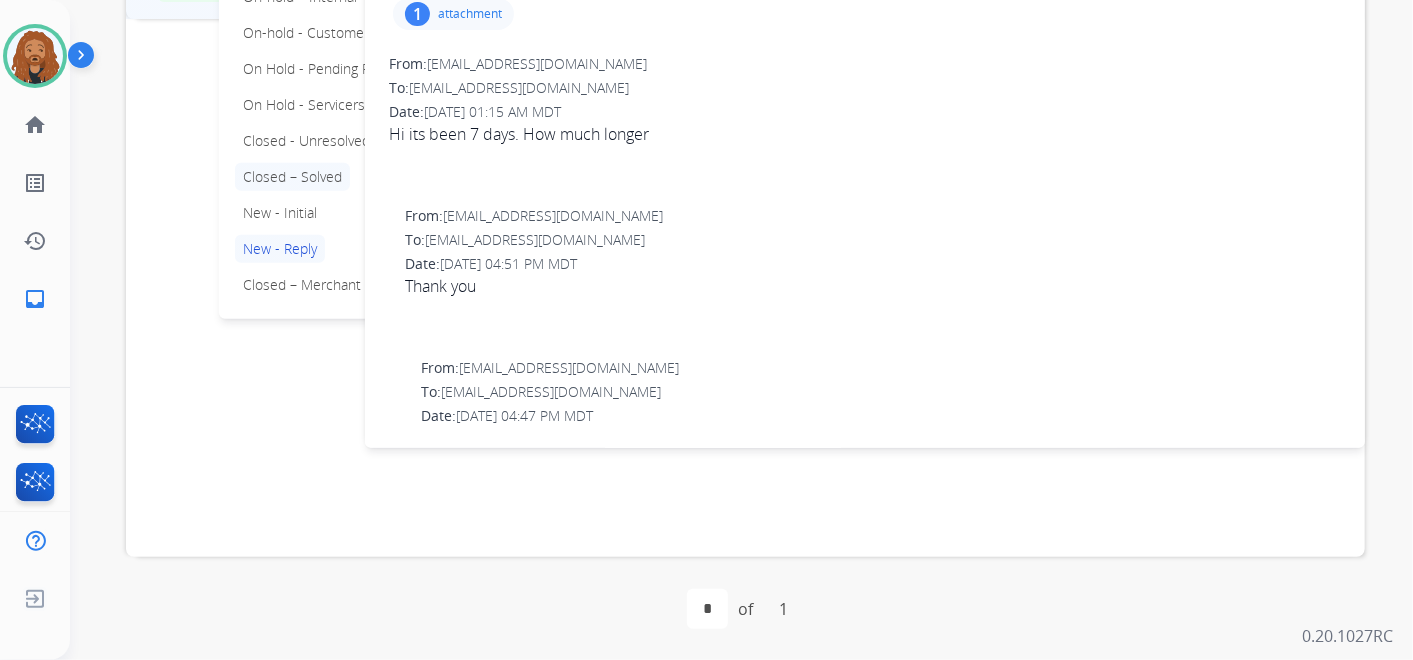 click on "Closed – Solved" at bounding box center [292, 177] 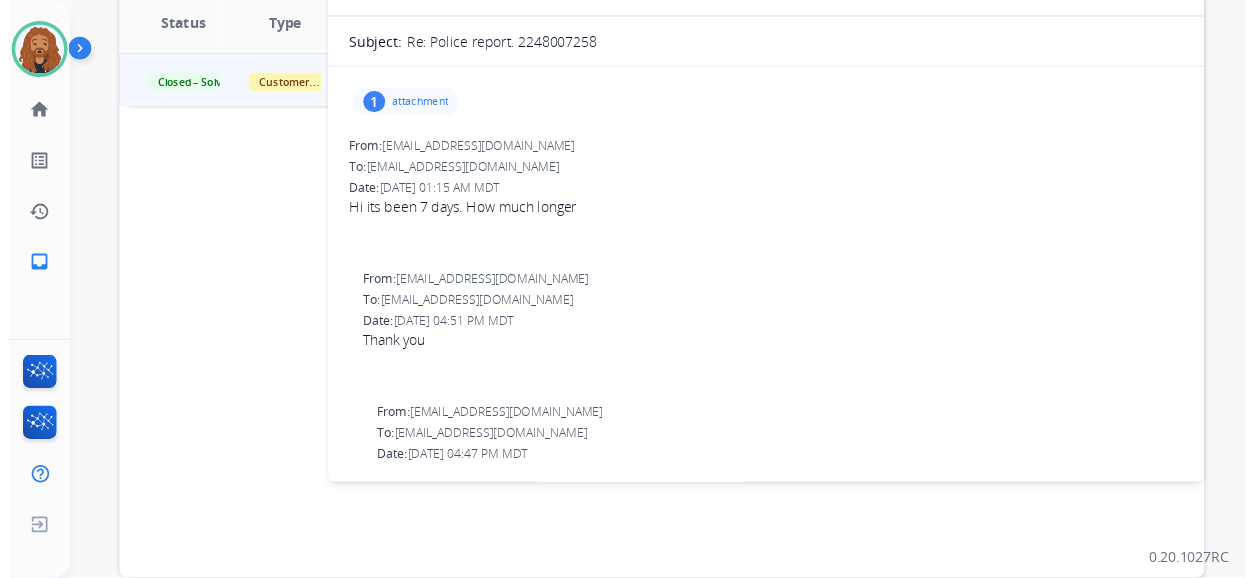 scroll, scrollTop: 74, scrollLeft: 0, axis: vertical 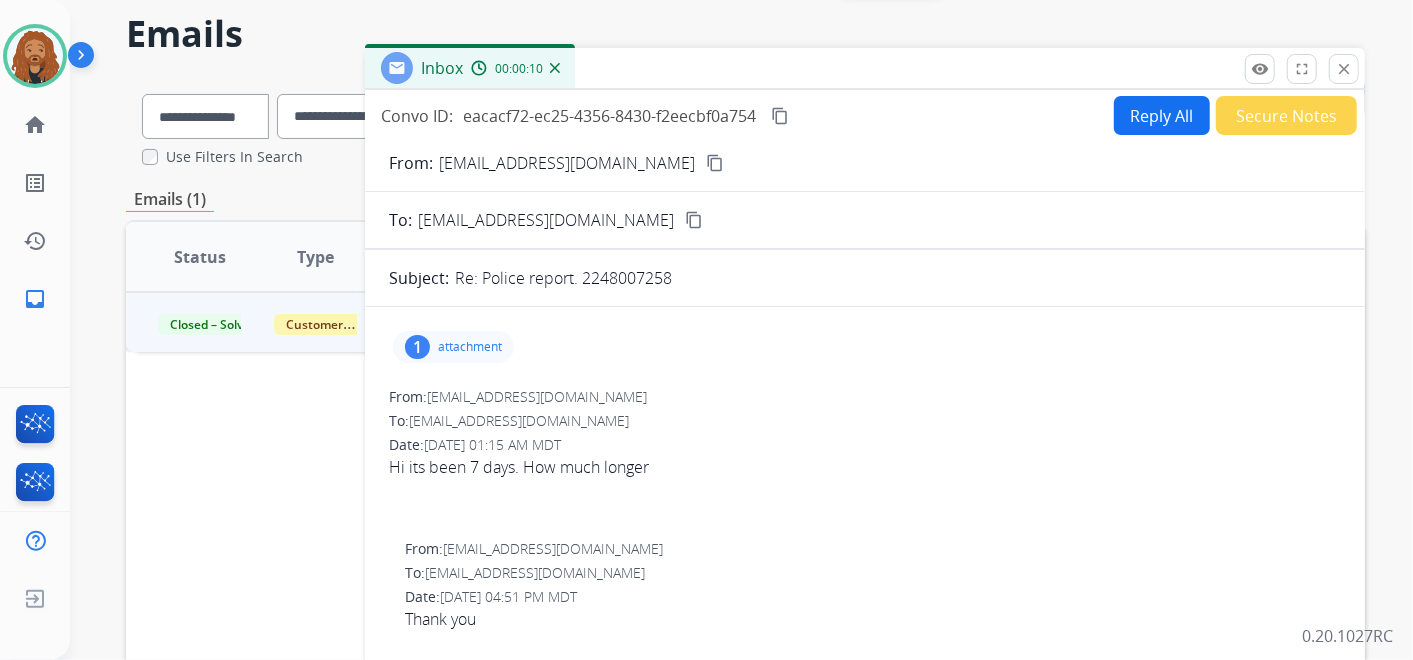 click on "attachment" at bounding box center (470, 347) 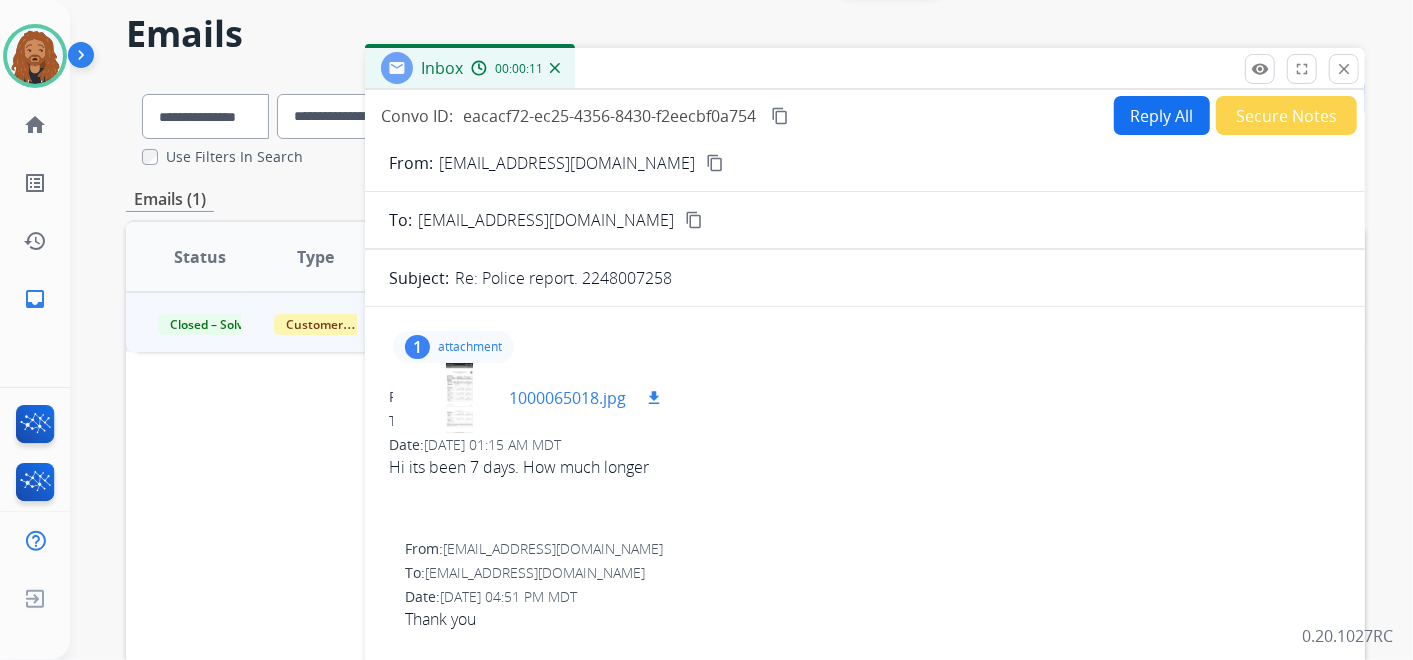 click on "1000065018.jpg" at bounding box center [567, 398] 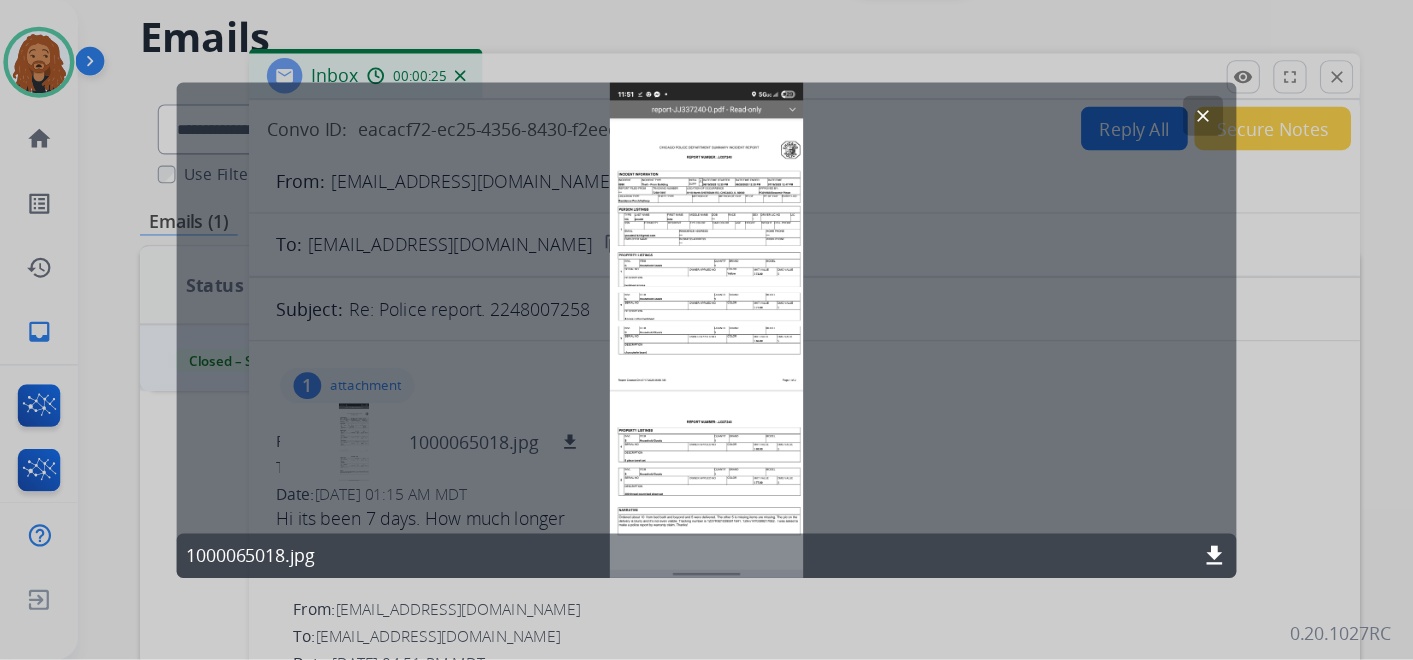 scroll, scrollTop: 74, scrollLeft: 0, axis: vertical 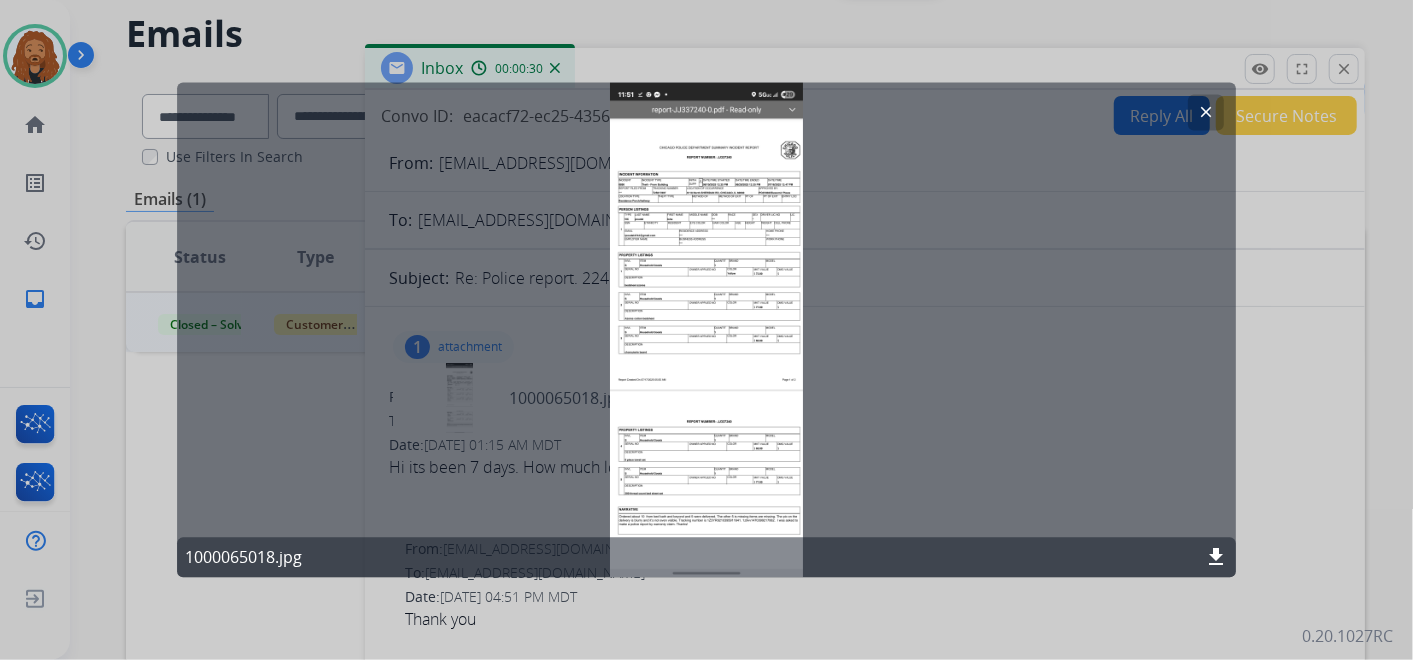 click on "download" 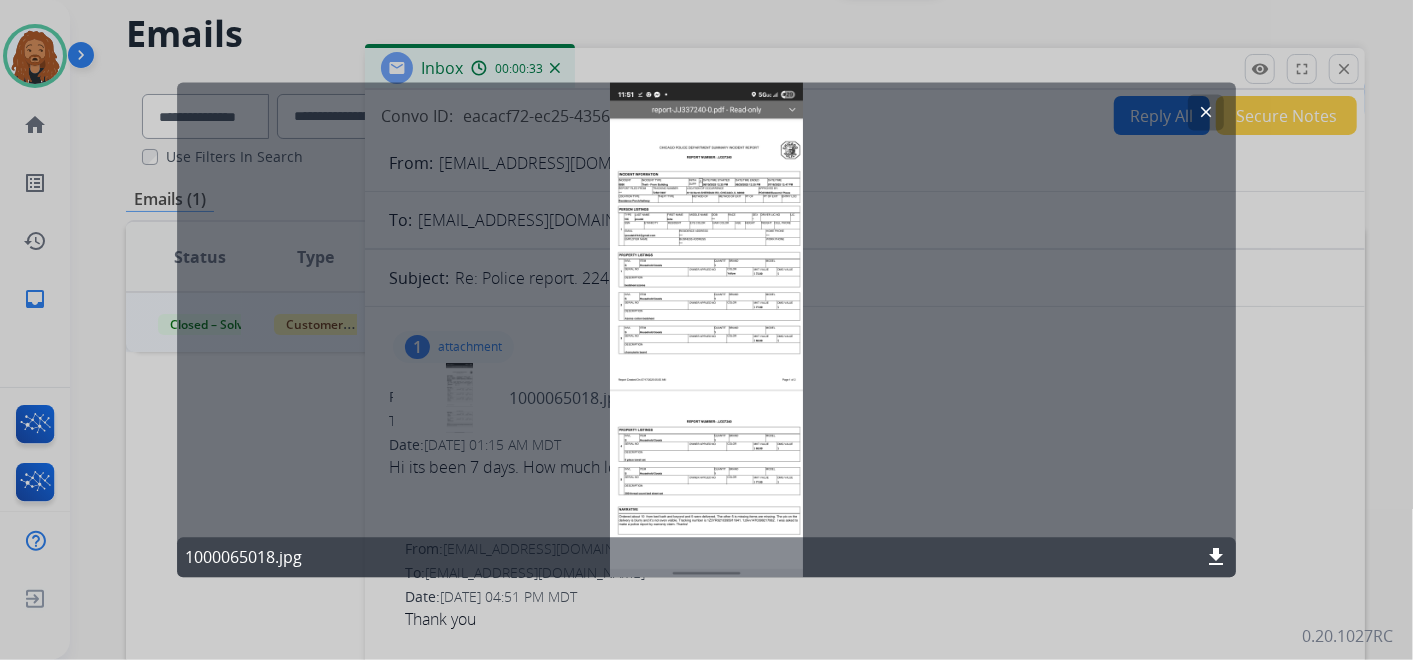 click on "clear" 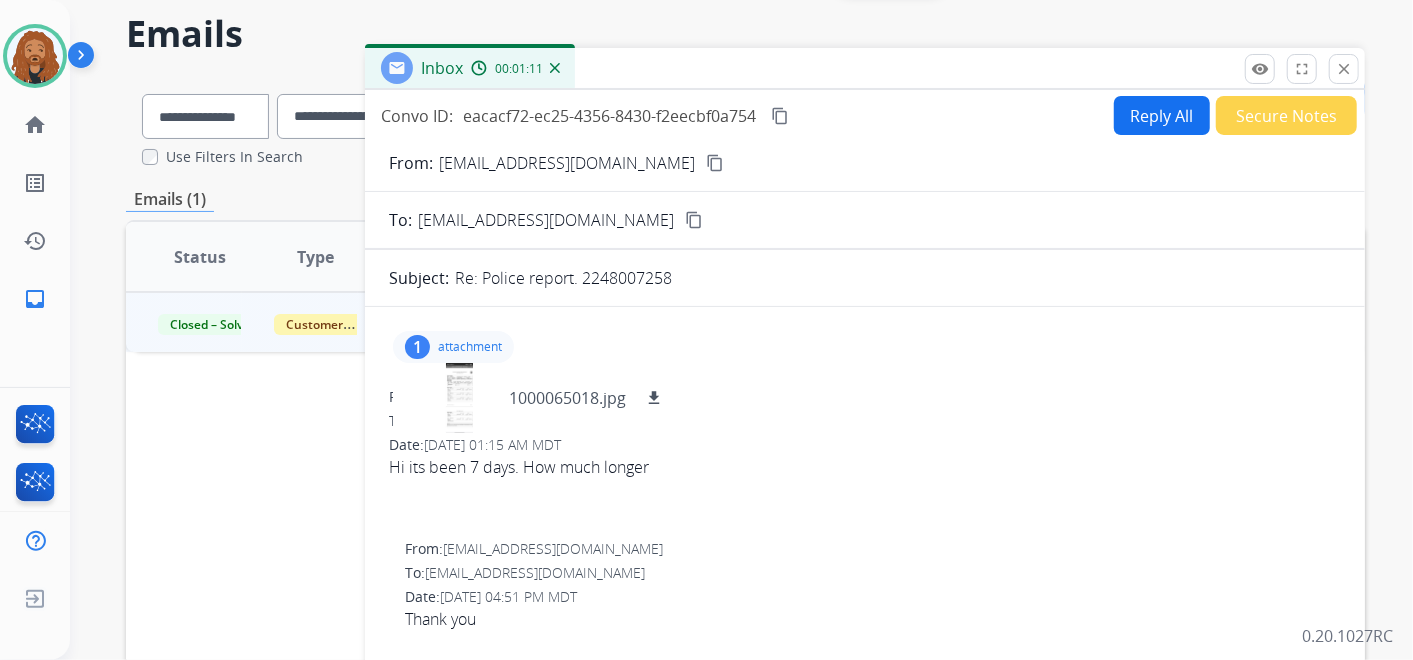 drag, startPoint x: 1341, startPoint y: 70, endPoint x: 1251, endPoint y: 97, distance: 93.96276 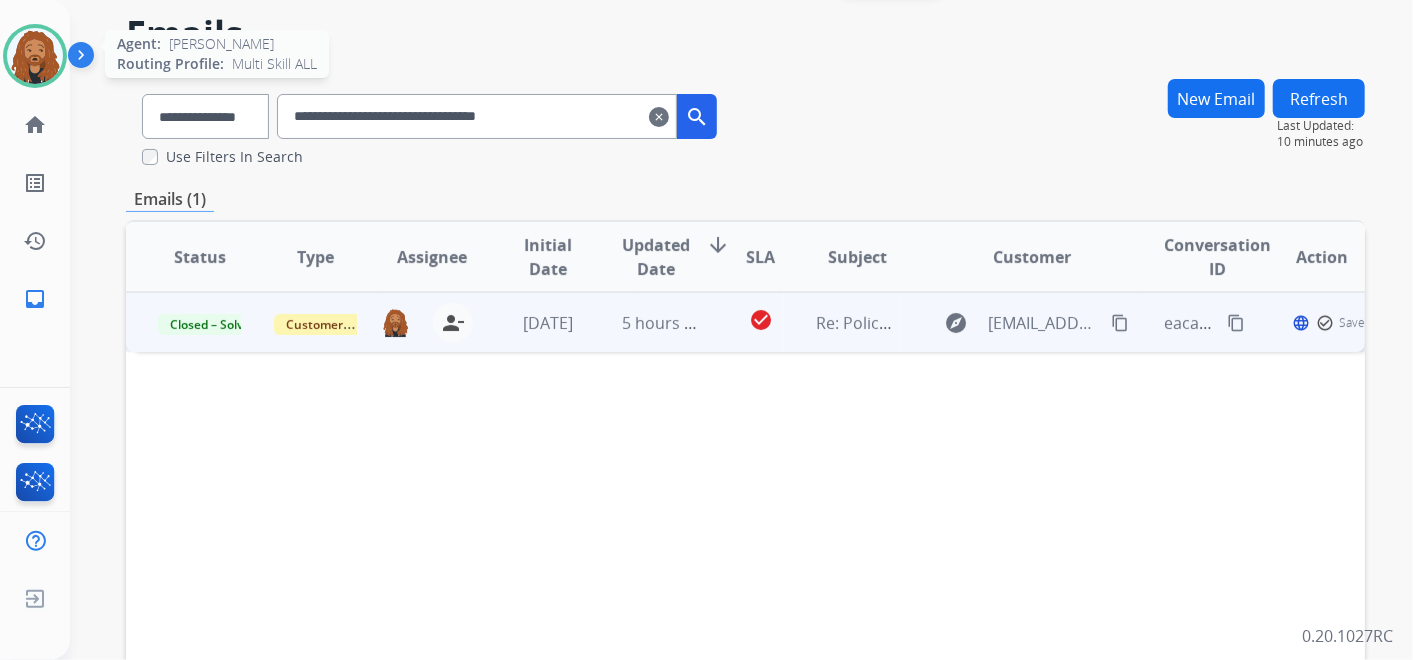 click at bounding box center [35, 56] 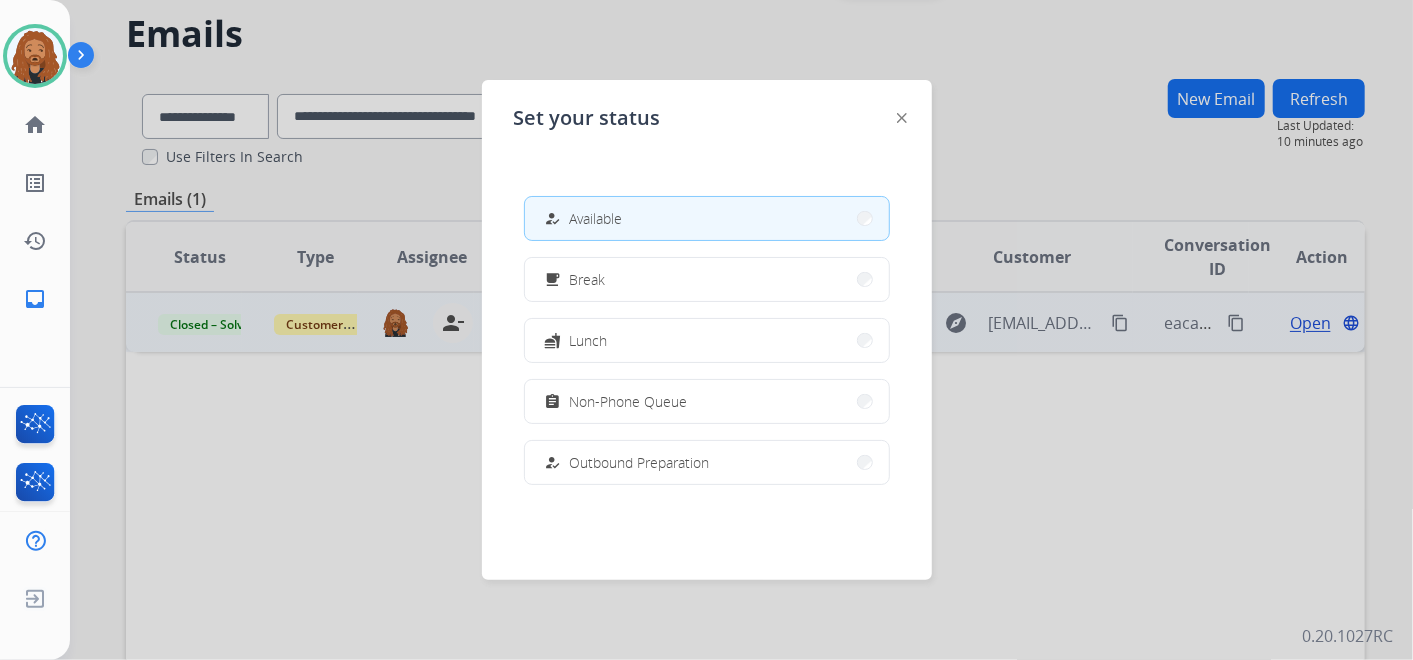 click 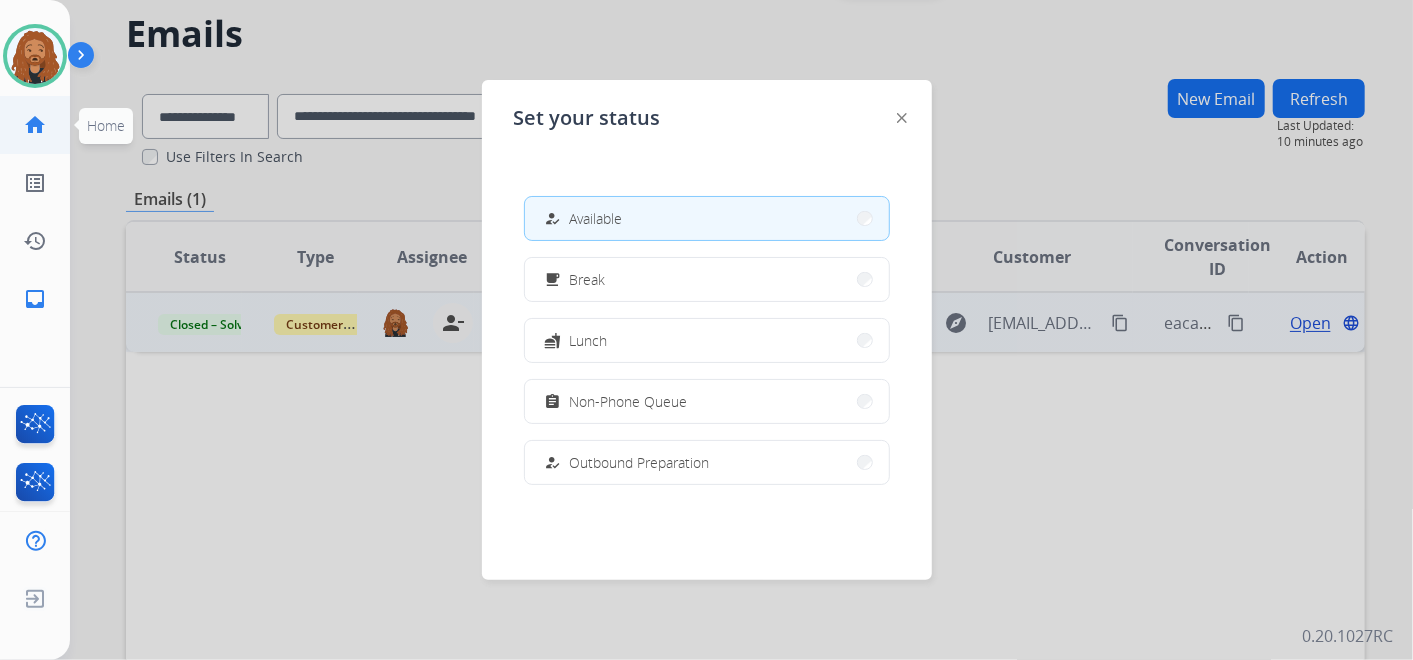 click on "home" 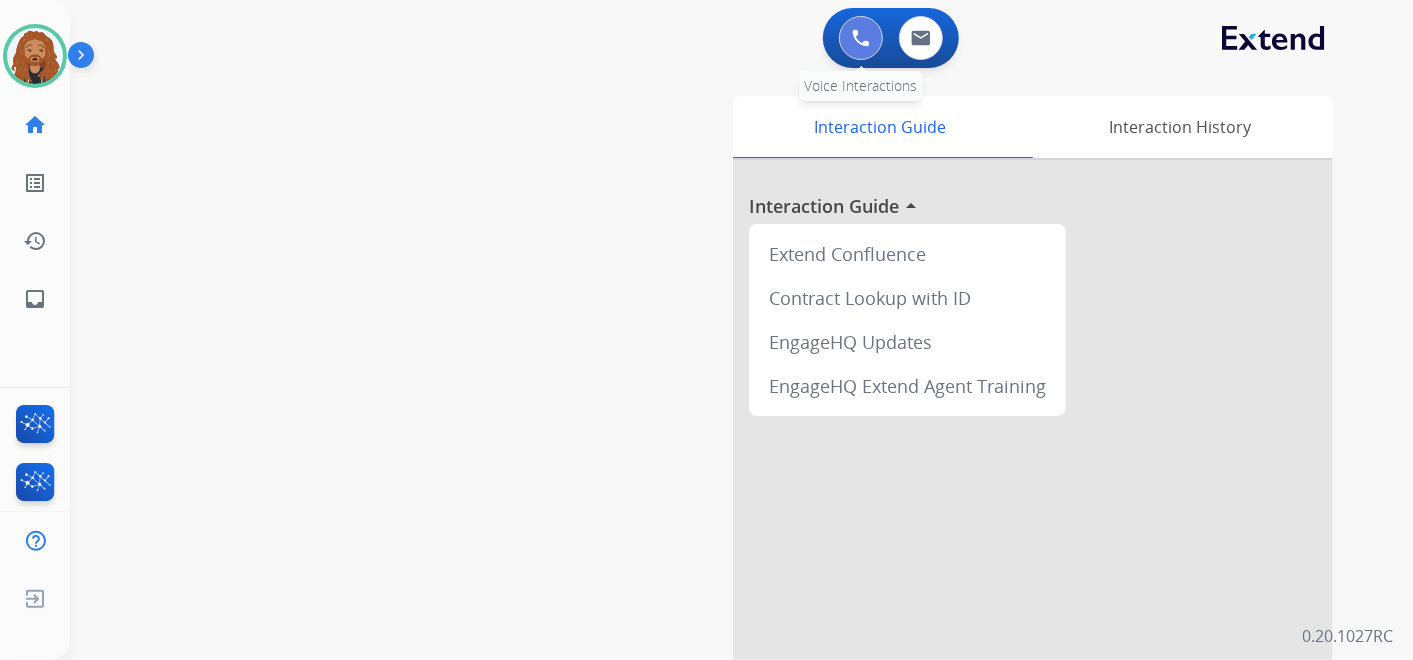 click at bounding box center [861, 38] 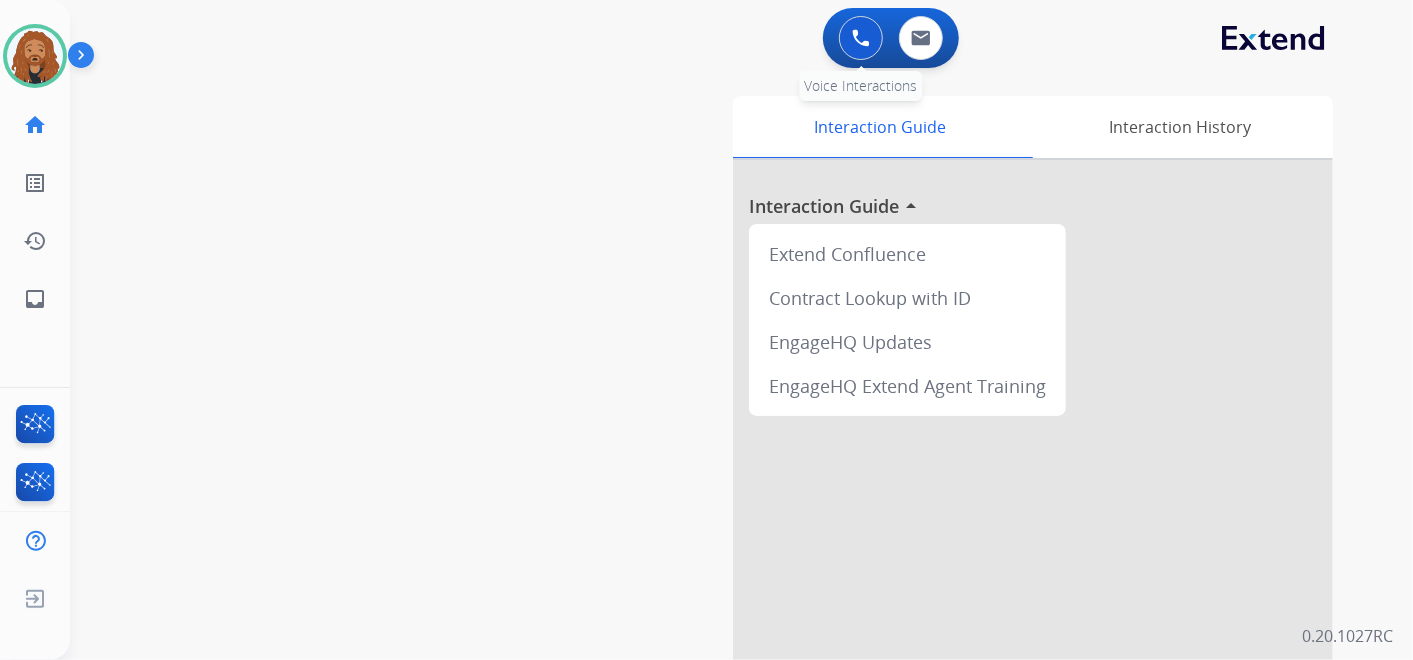 click at bounding box center (861, 38) 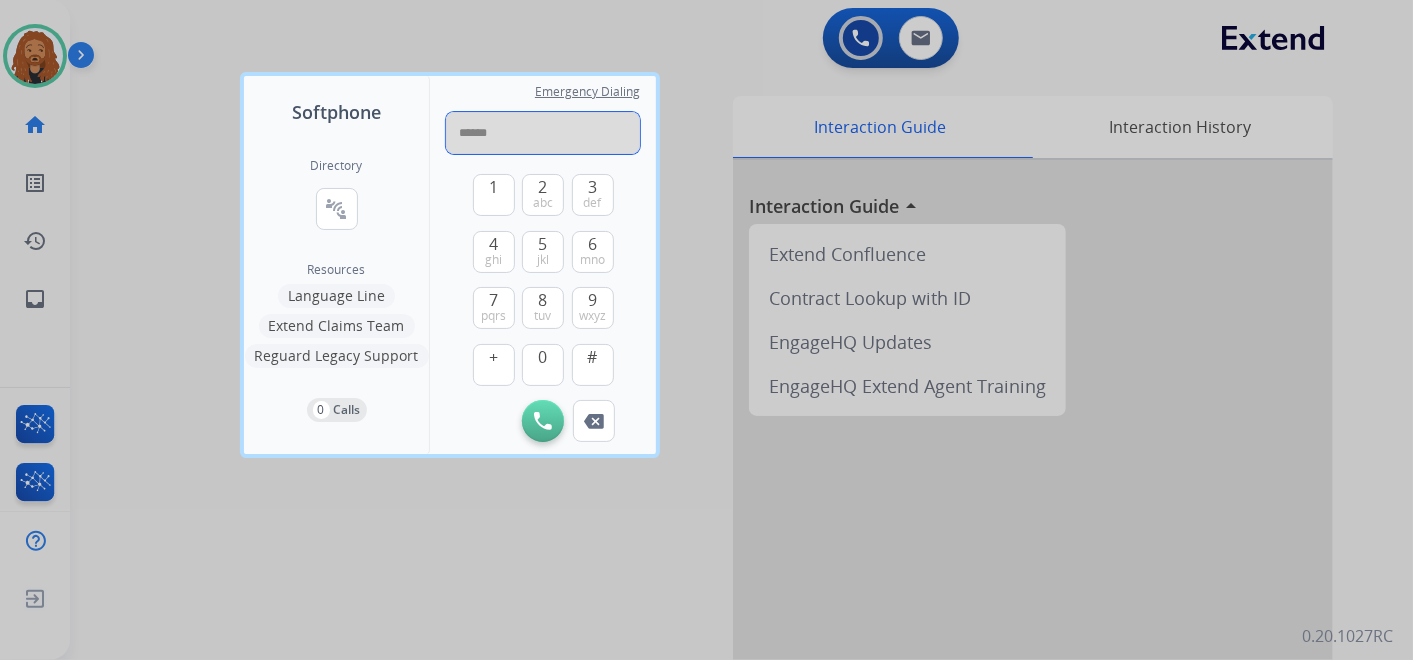 click on "******" at bounding box center [543, 133] 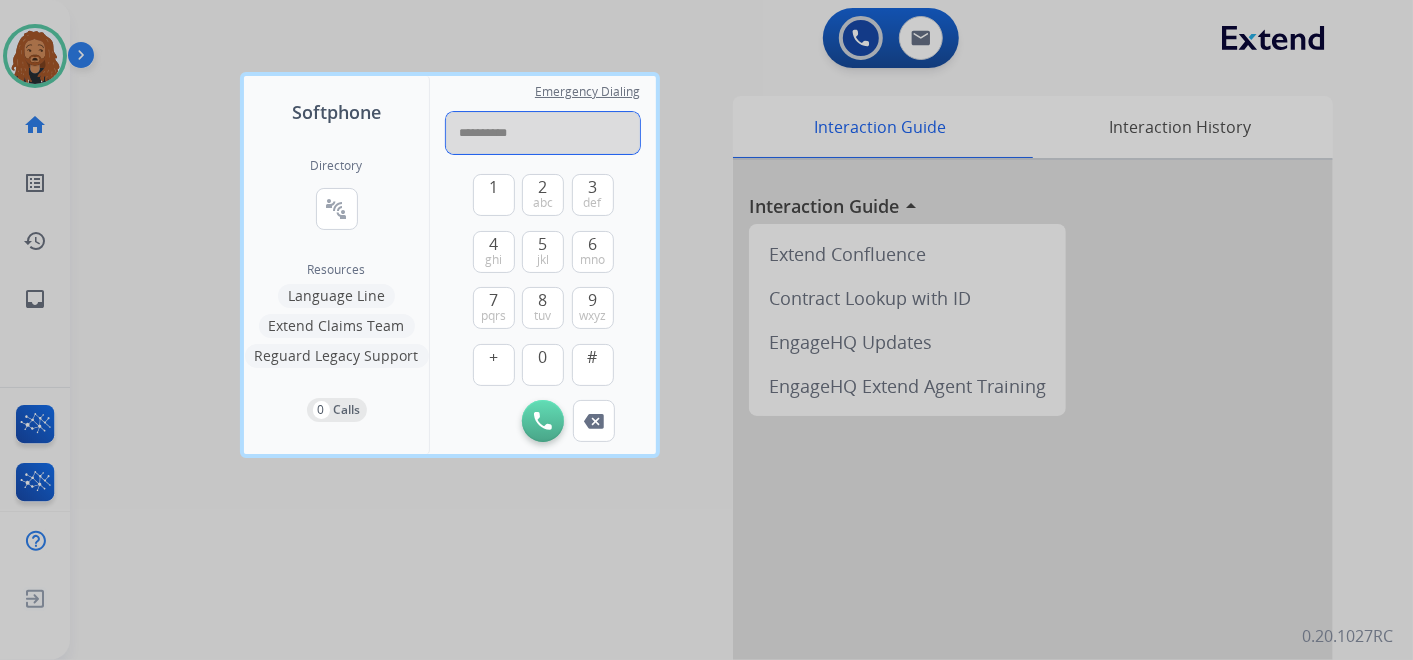 type on "**********" 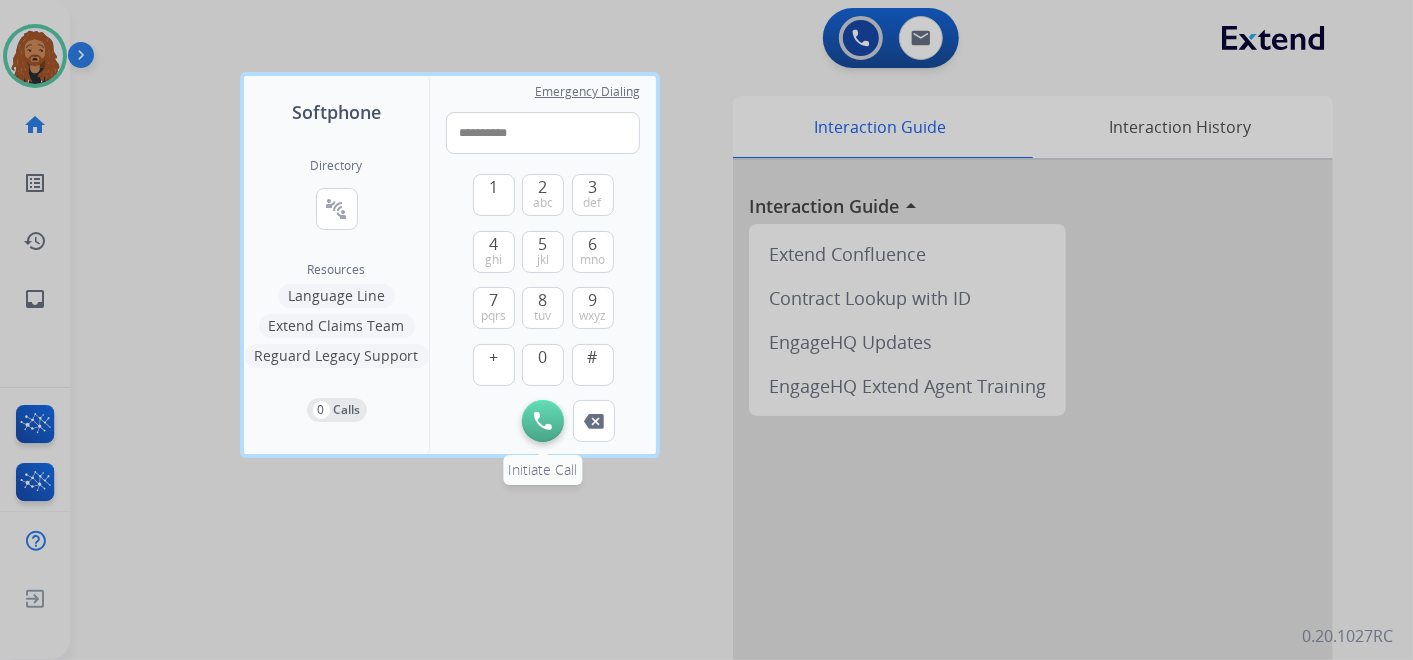 click at bounding box center [543, 421] 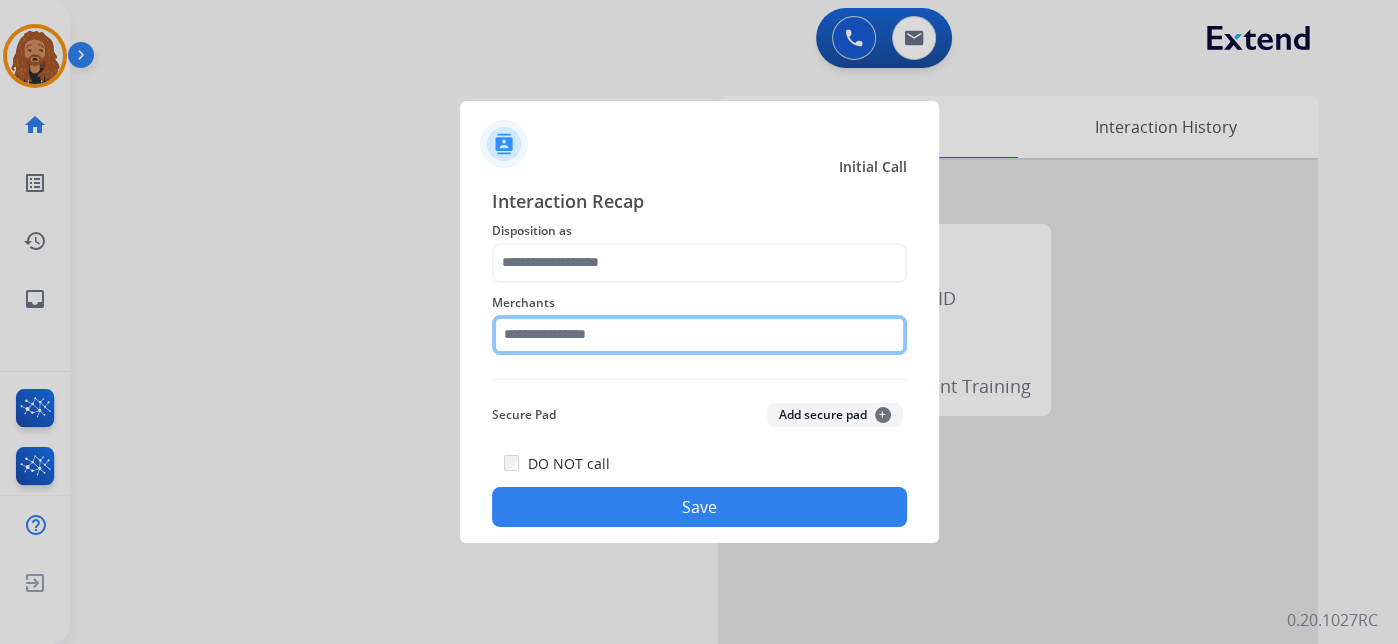 click 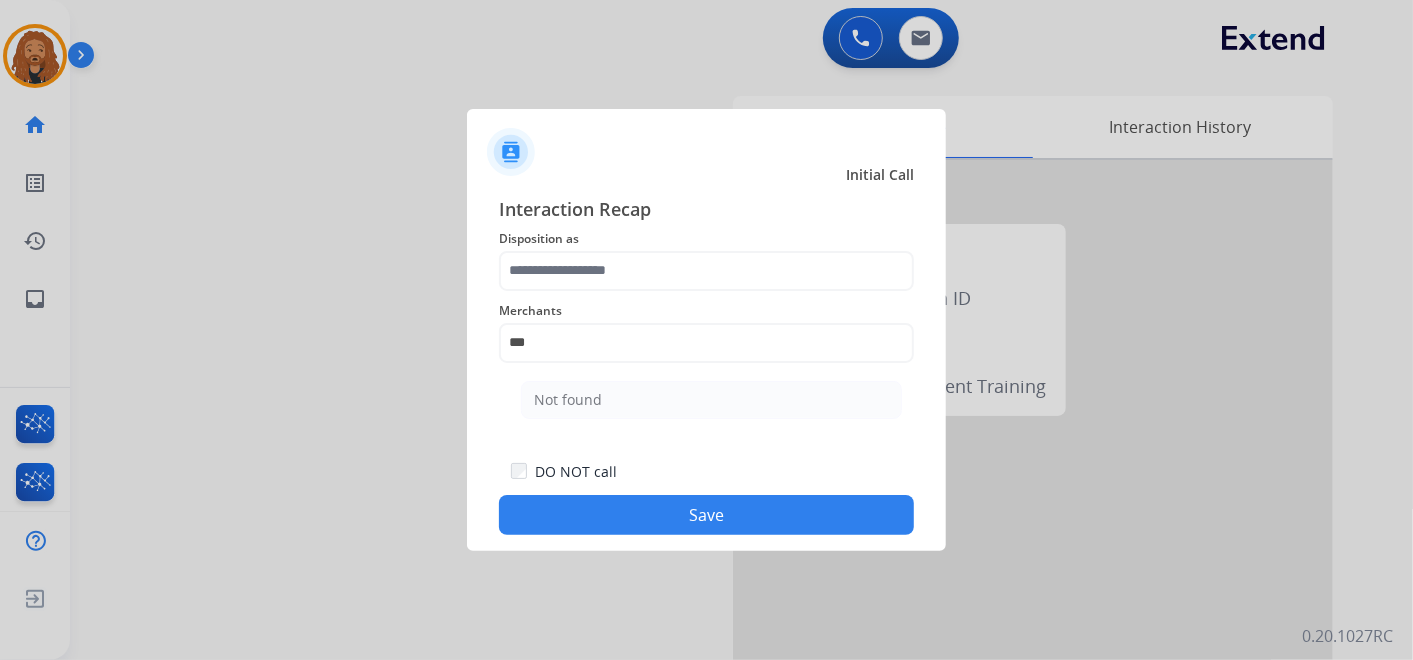 click on "Not found" 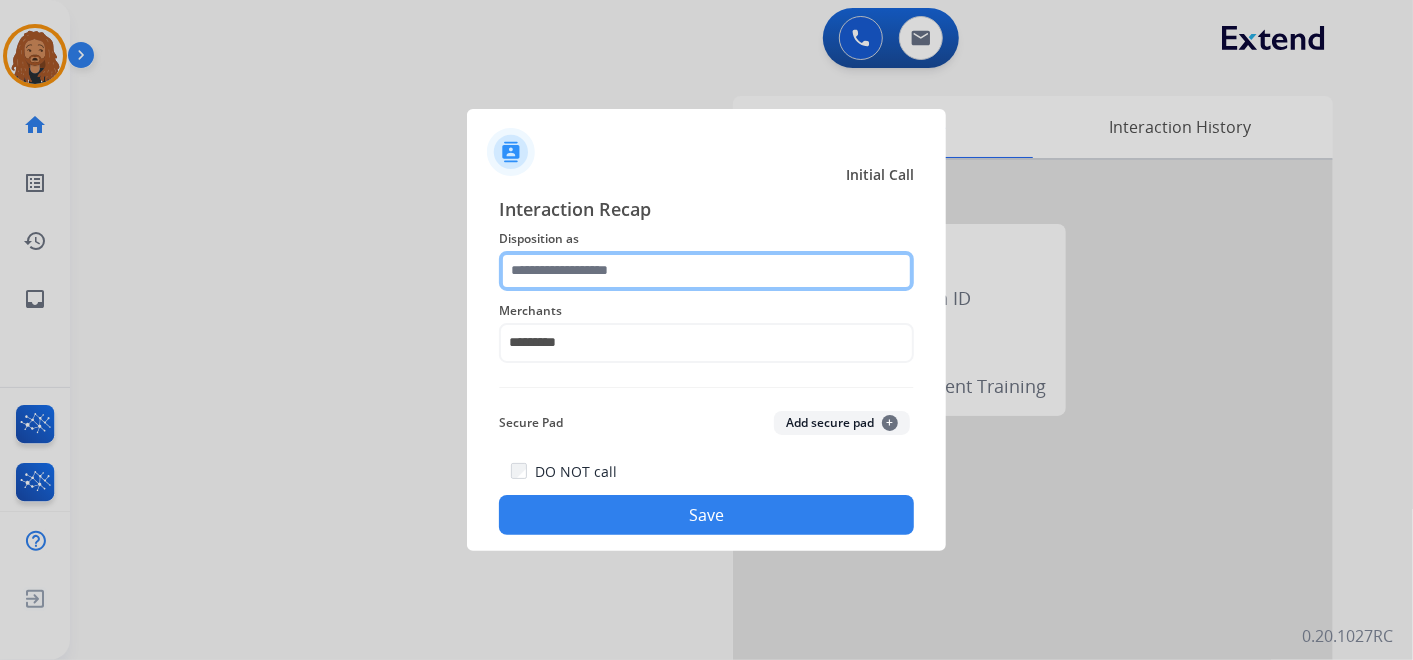 click 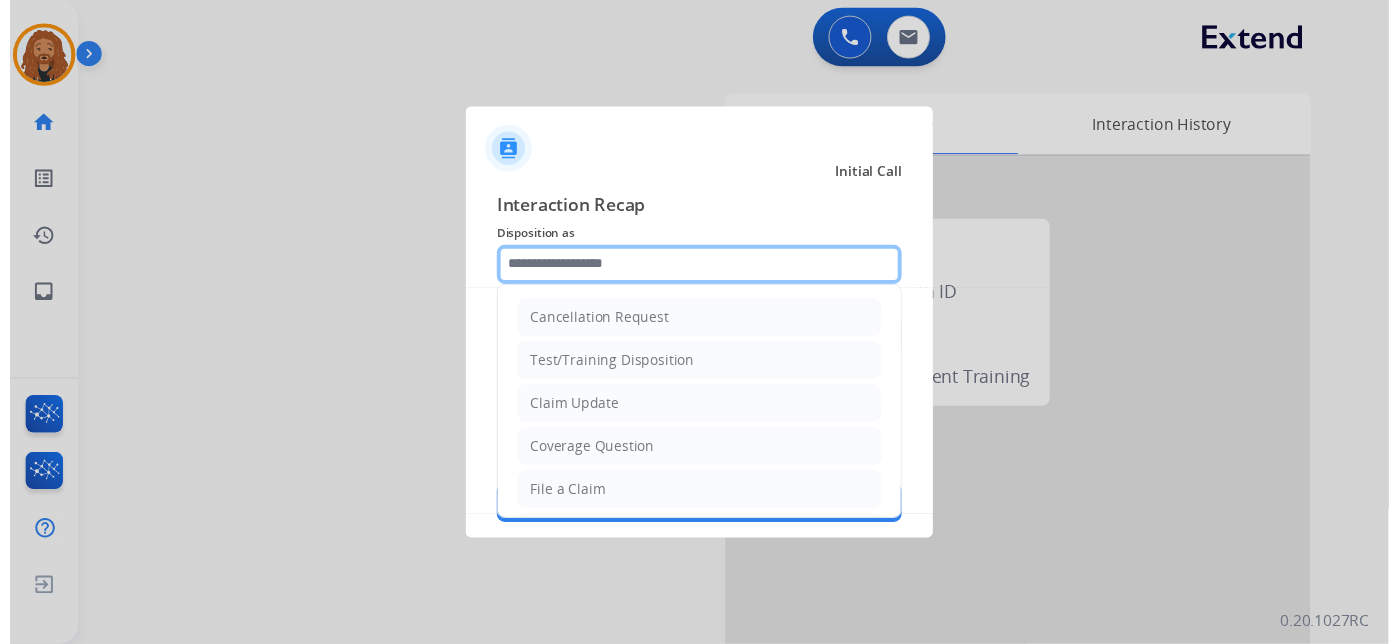 scroll, scrollTop: 391, scrollLeft: 0, axis: vertical 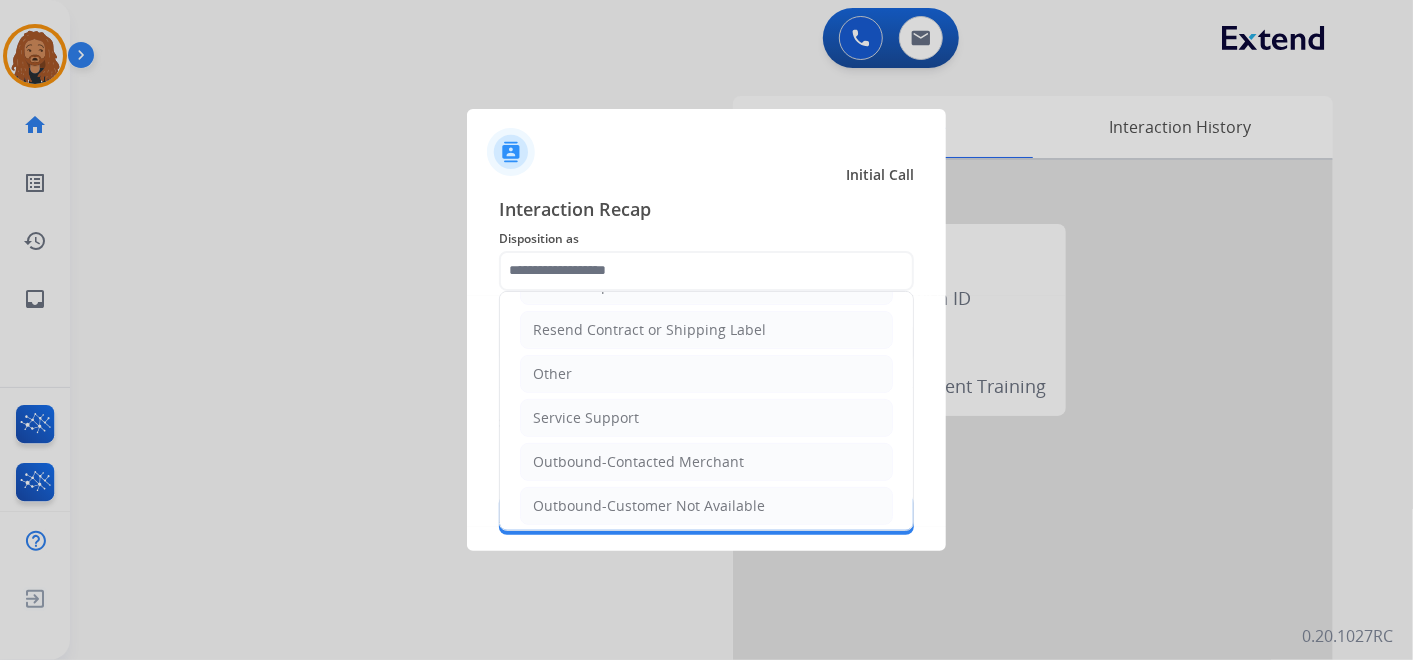 click on "Outbound-Customer Not Available" 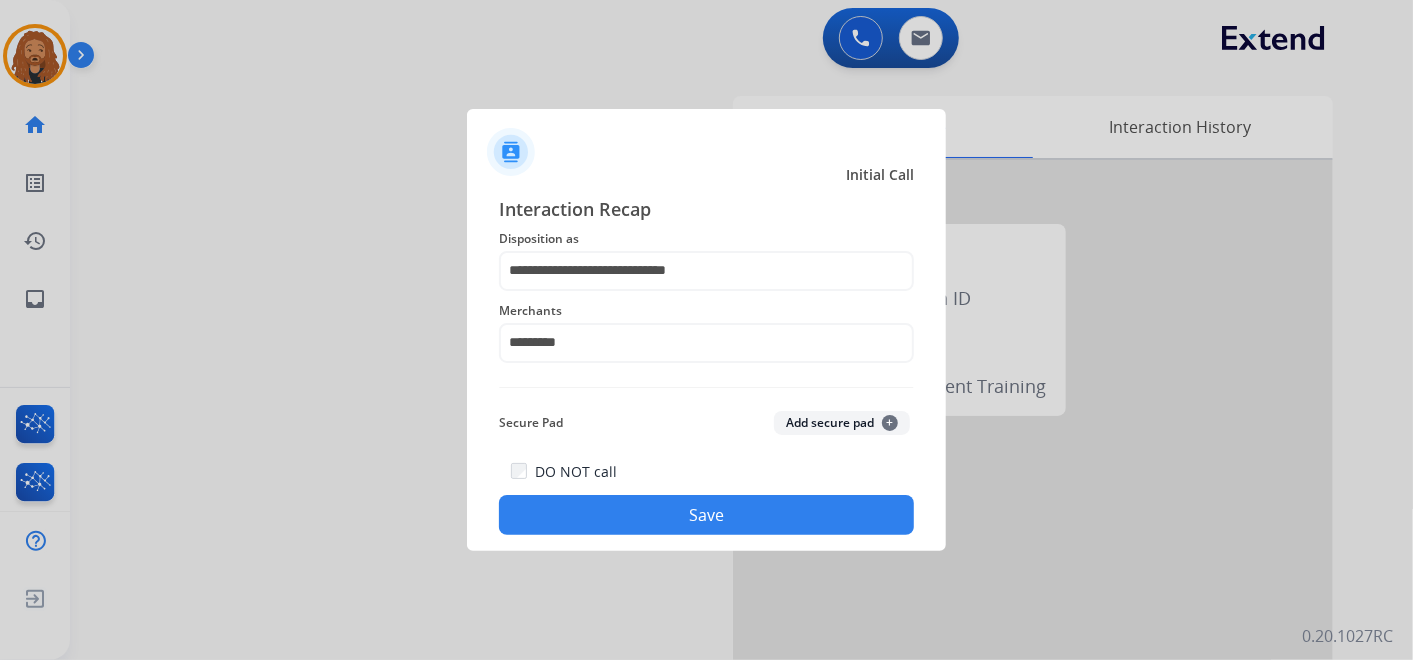click on "Save" 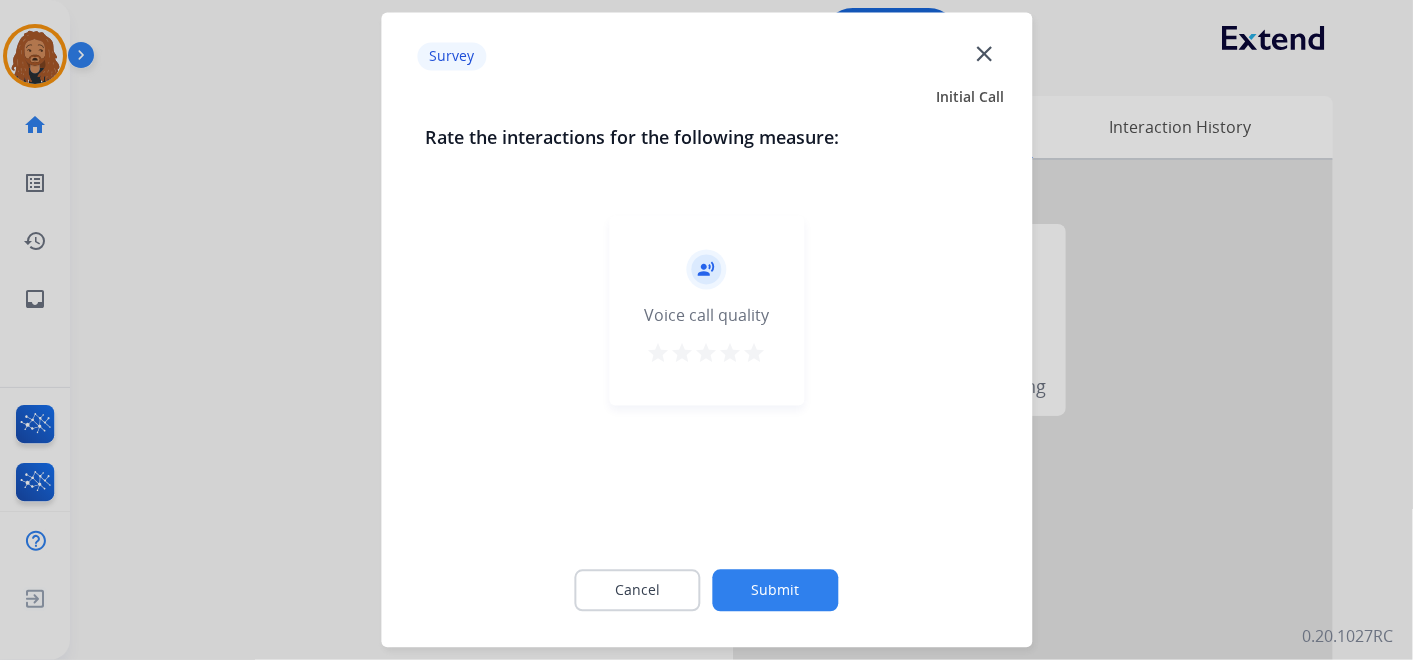 click on "star" at bounding box center [755, 354] 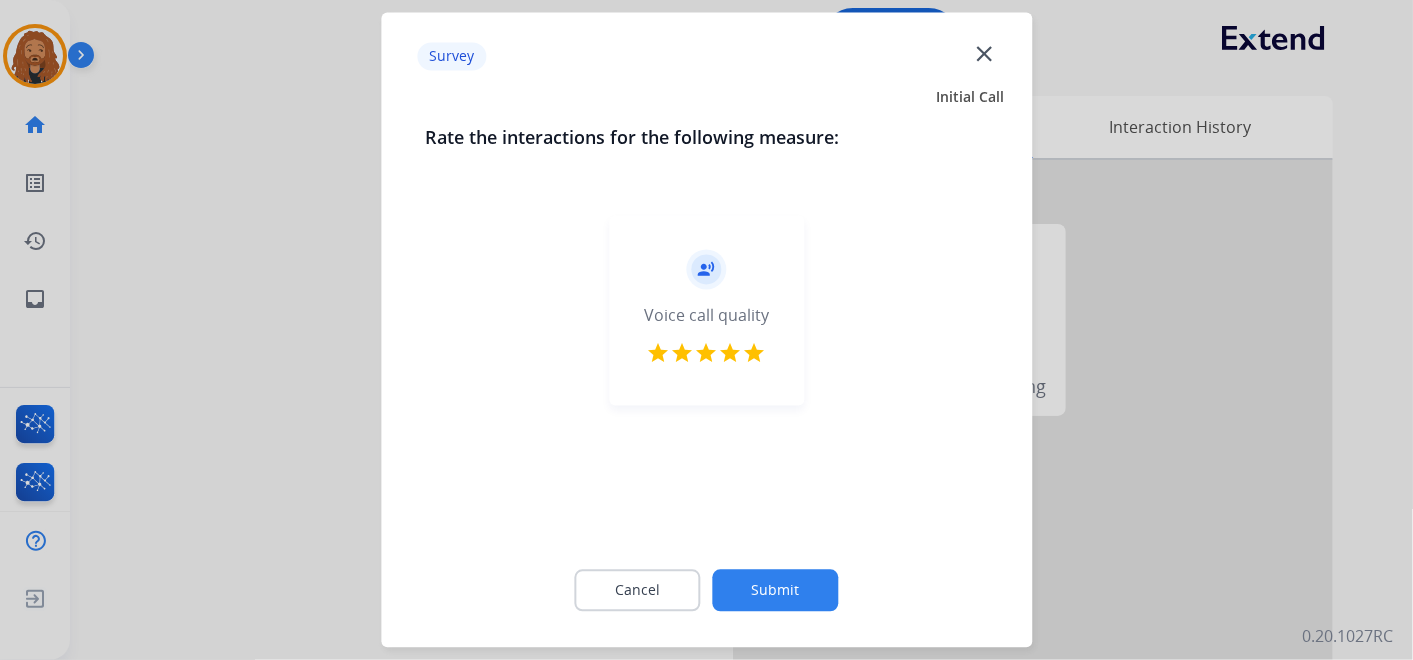 click on "Submit" 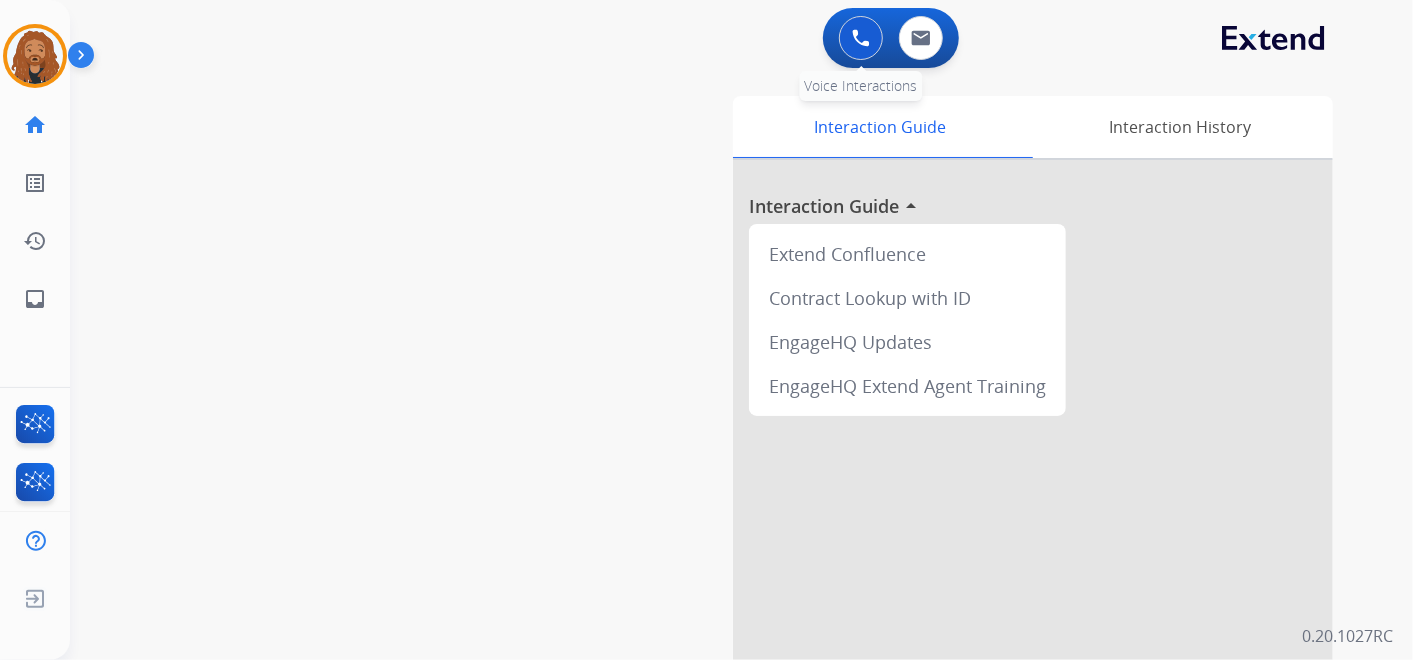 click at bounding box center (861, 38) 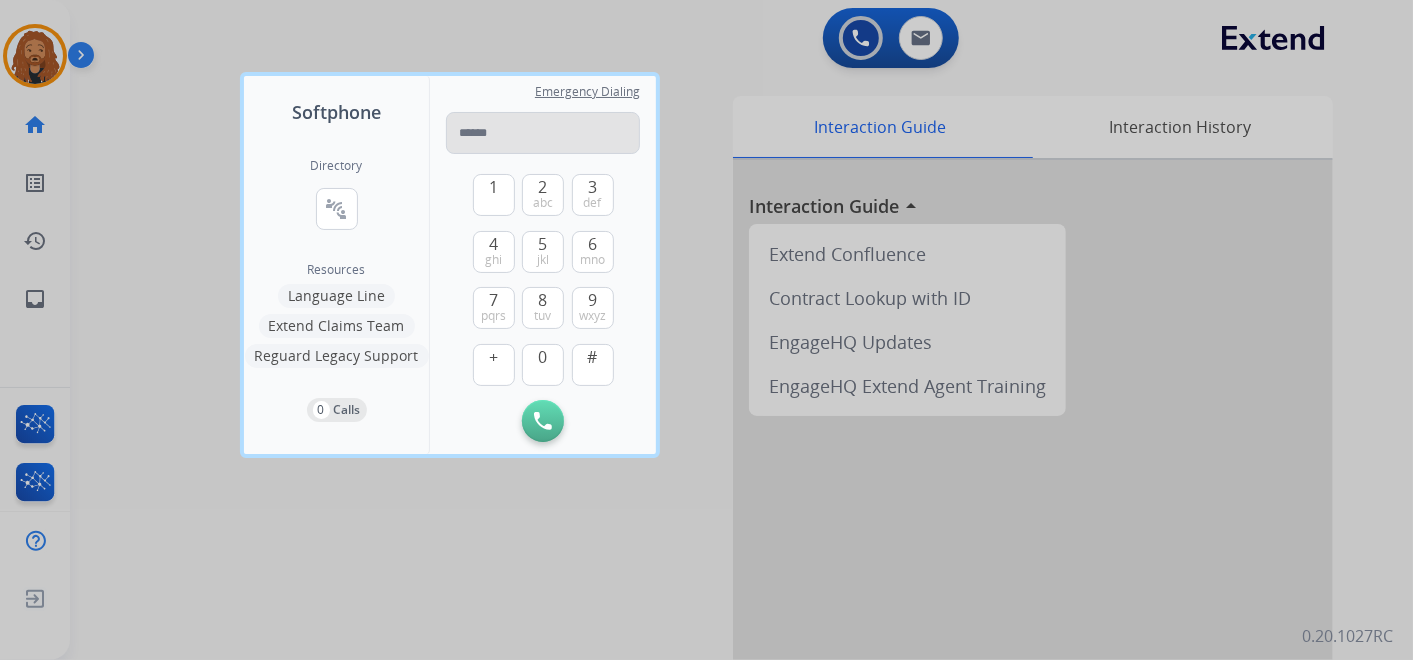 click at bounding box center (543, 133) 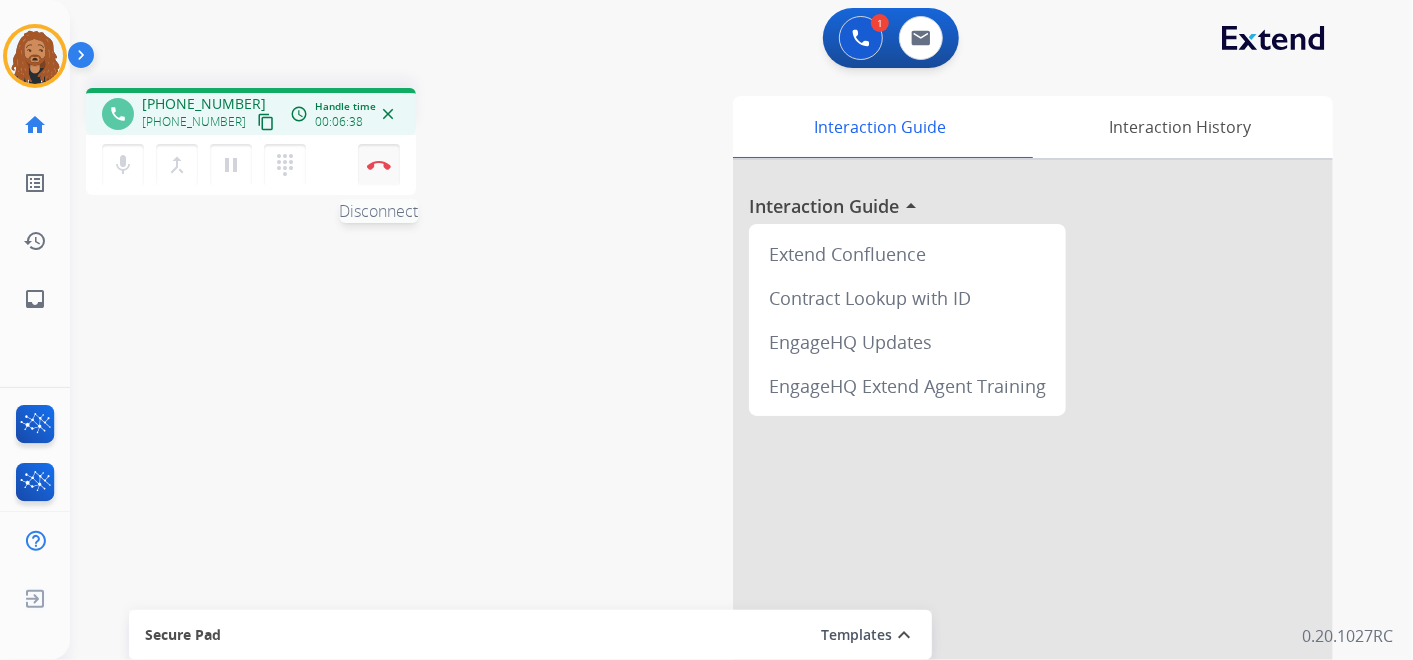 click on "Disconnect" at bounding box center (379, 165) 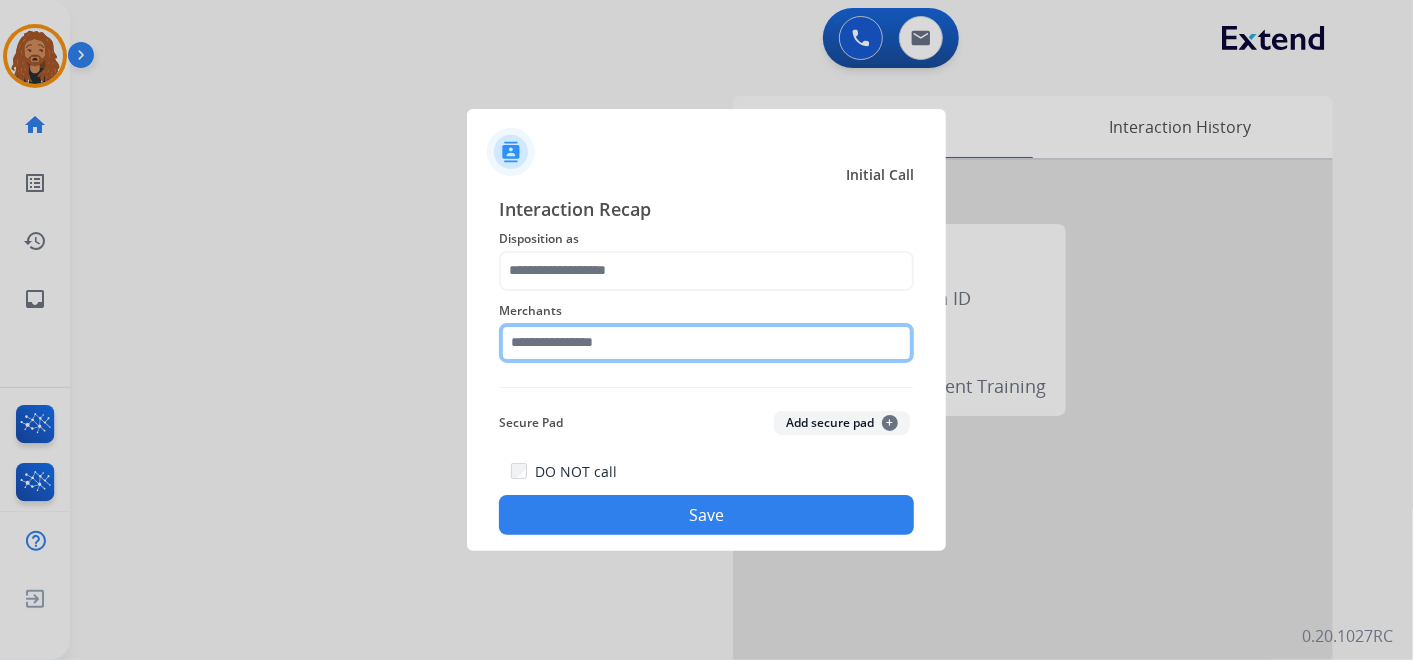 click 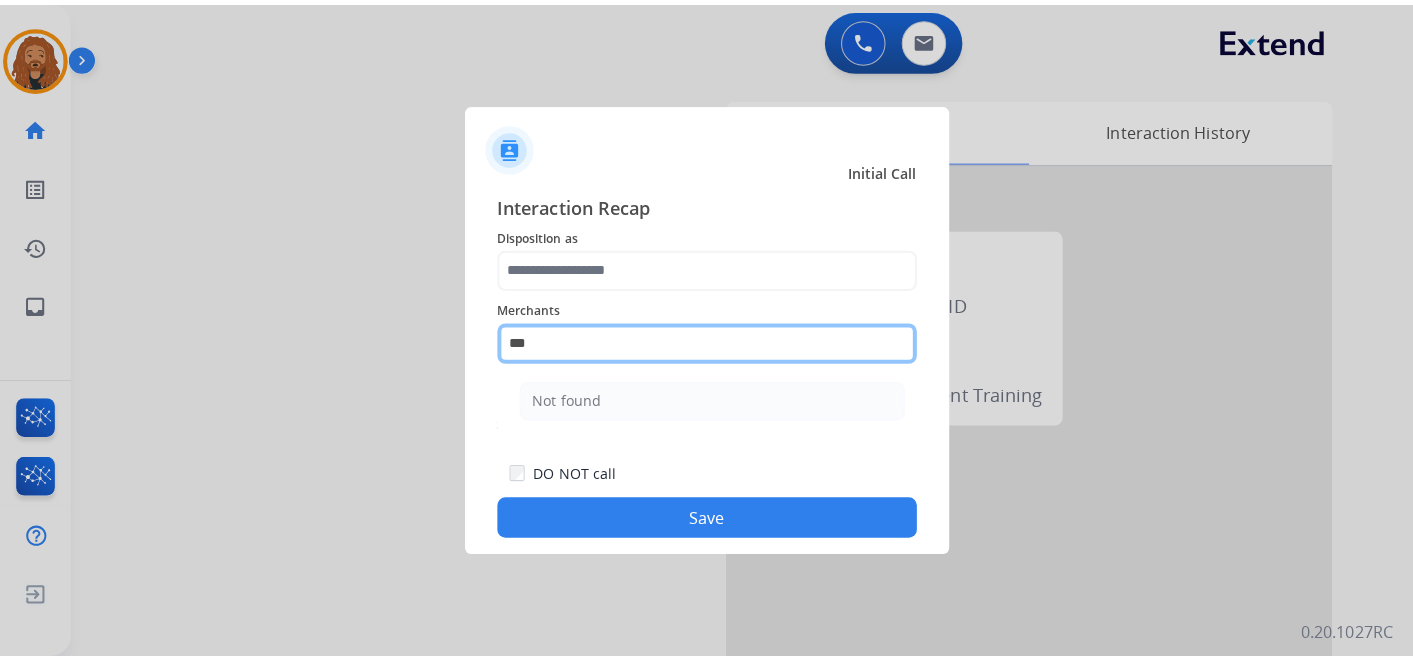 scroll, scrollTop: 0, scrollLeft: 0, axis: both 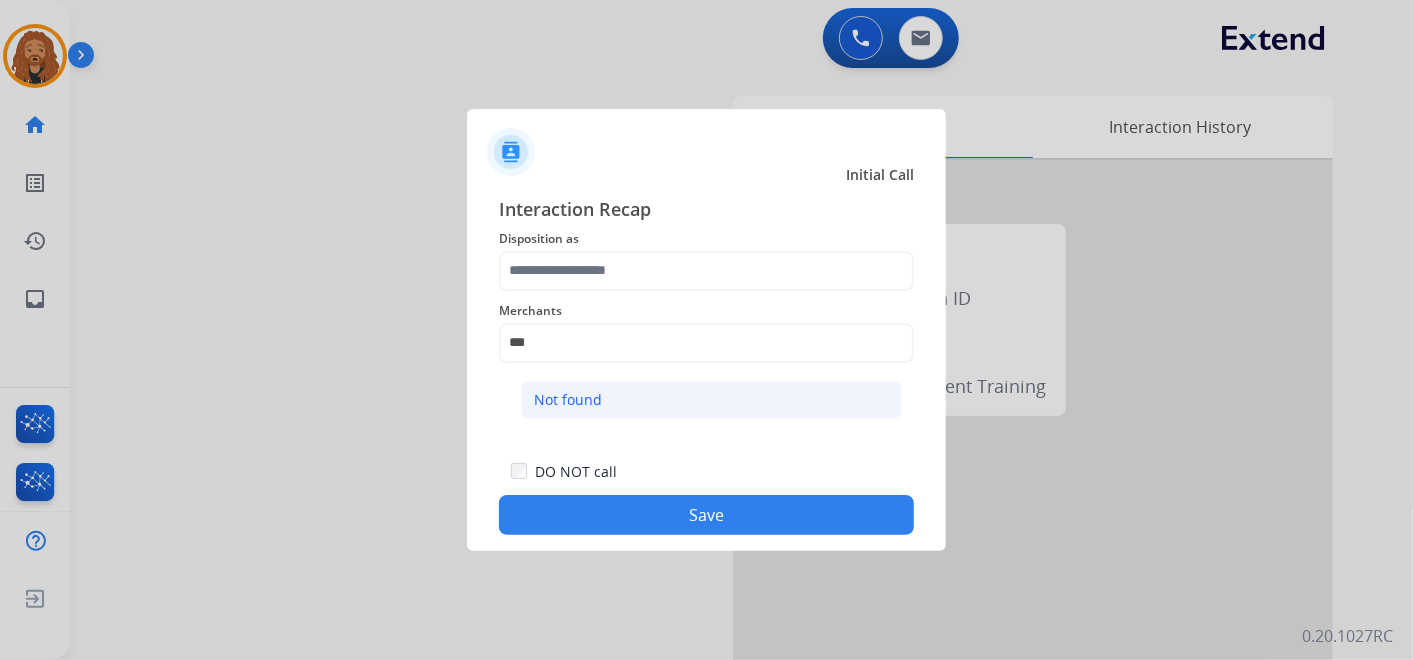 click on "Not found" 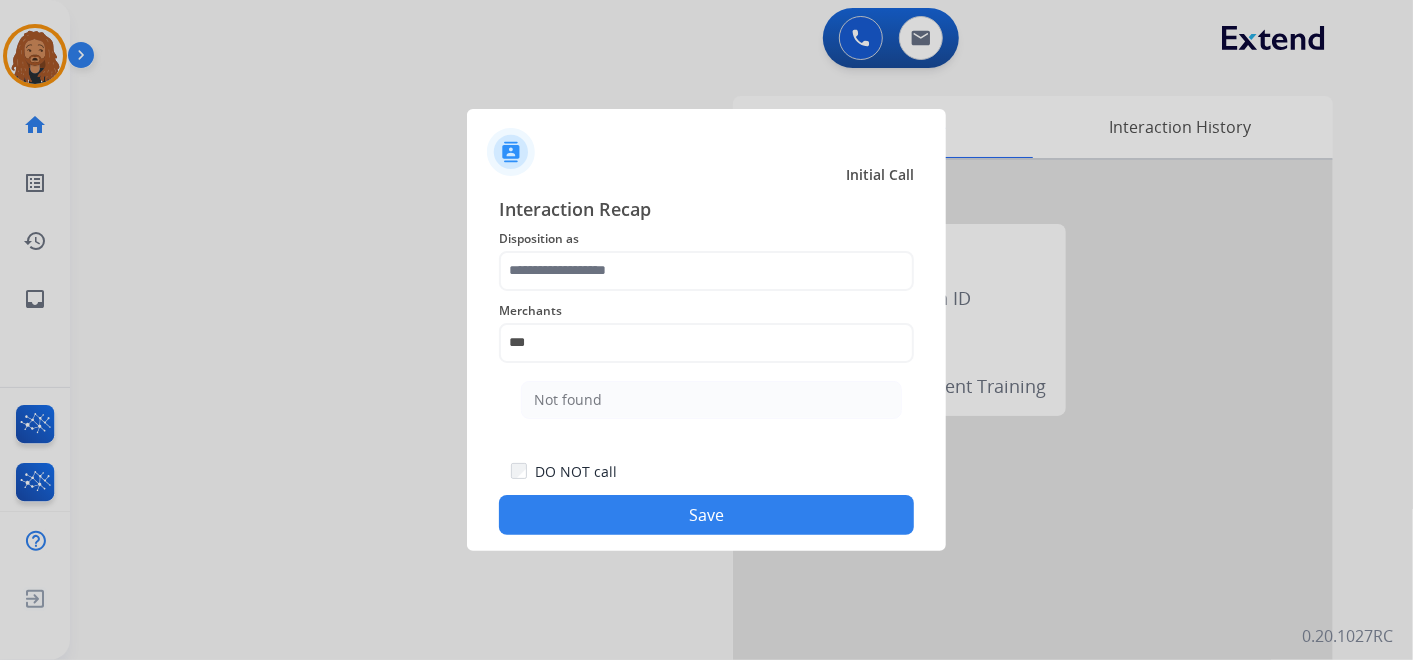 type on "*********" 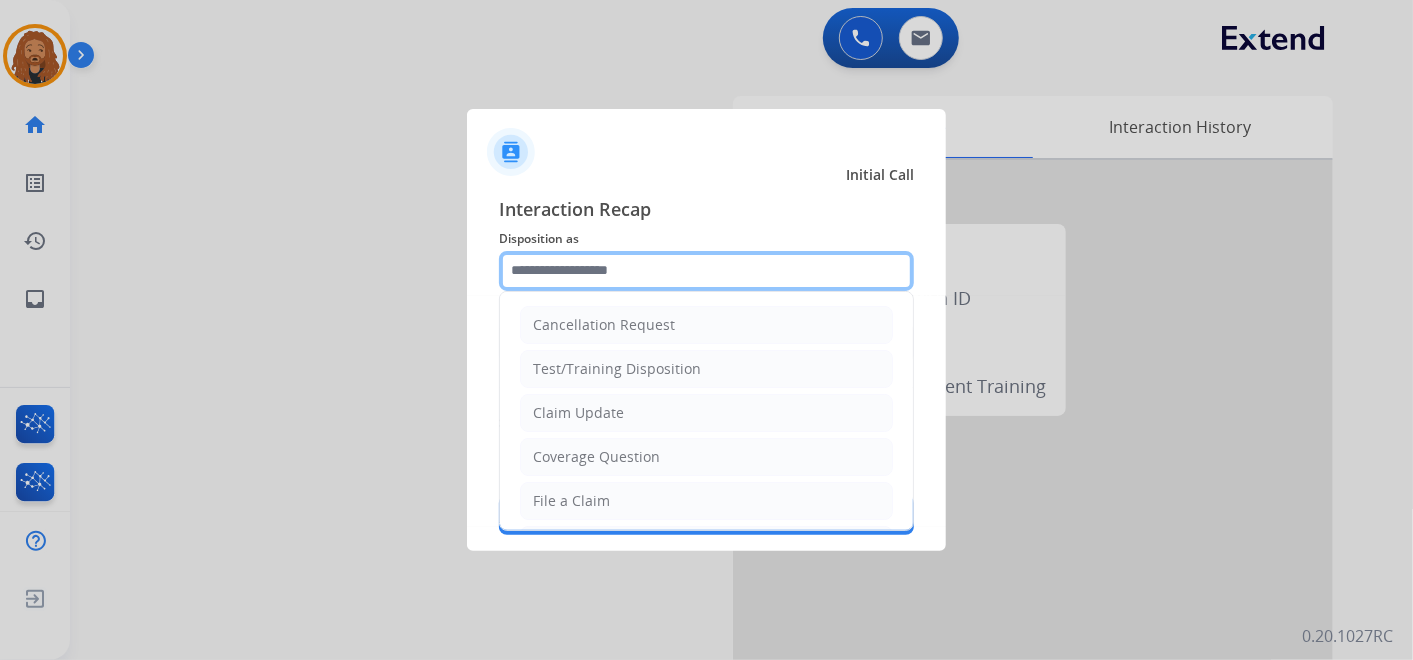 click 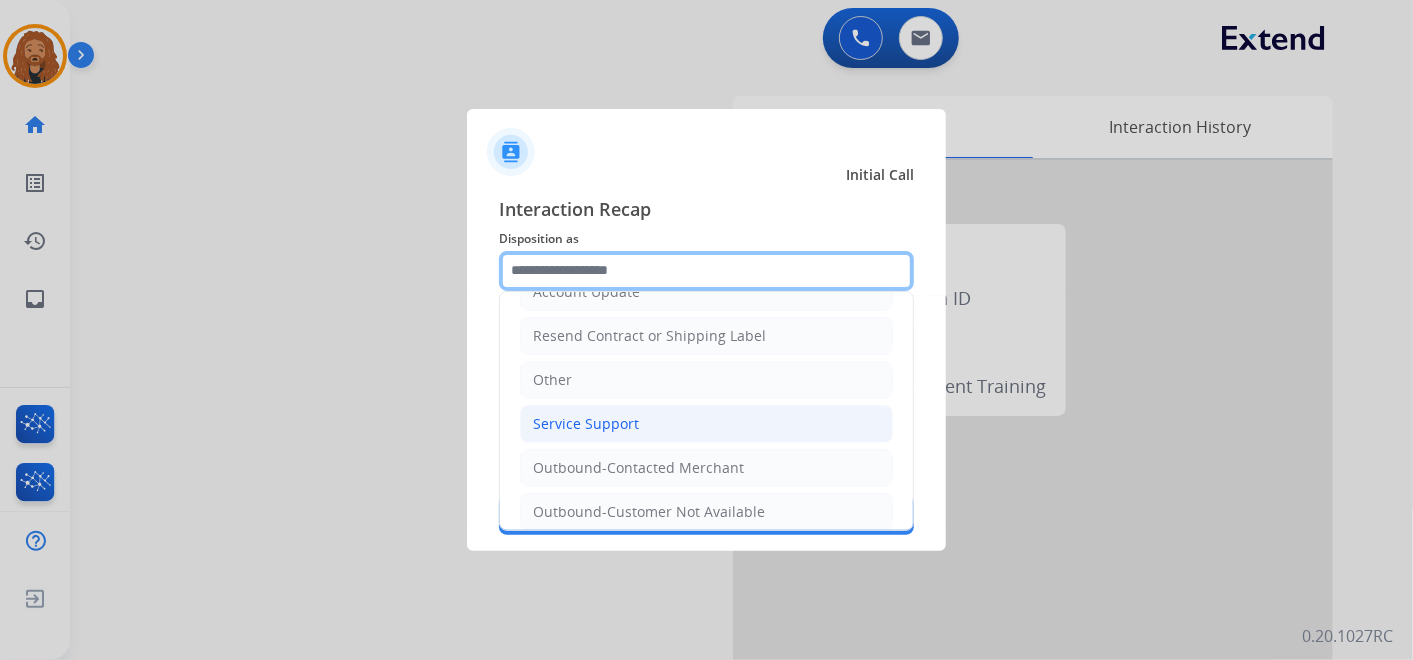 scroll, scrollTop: 391, scrollLeft: 0, axis: vertical 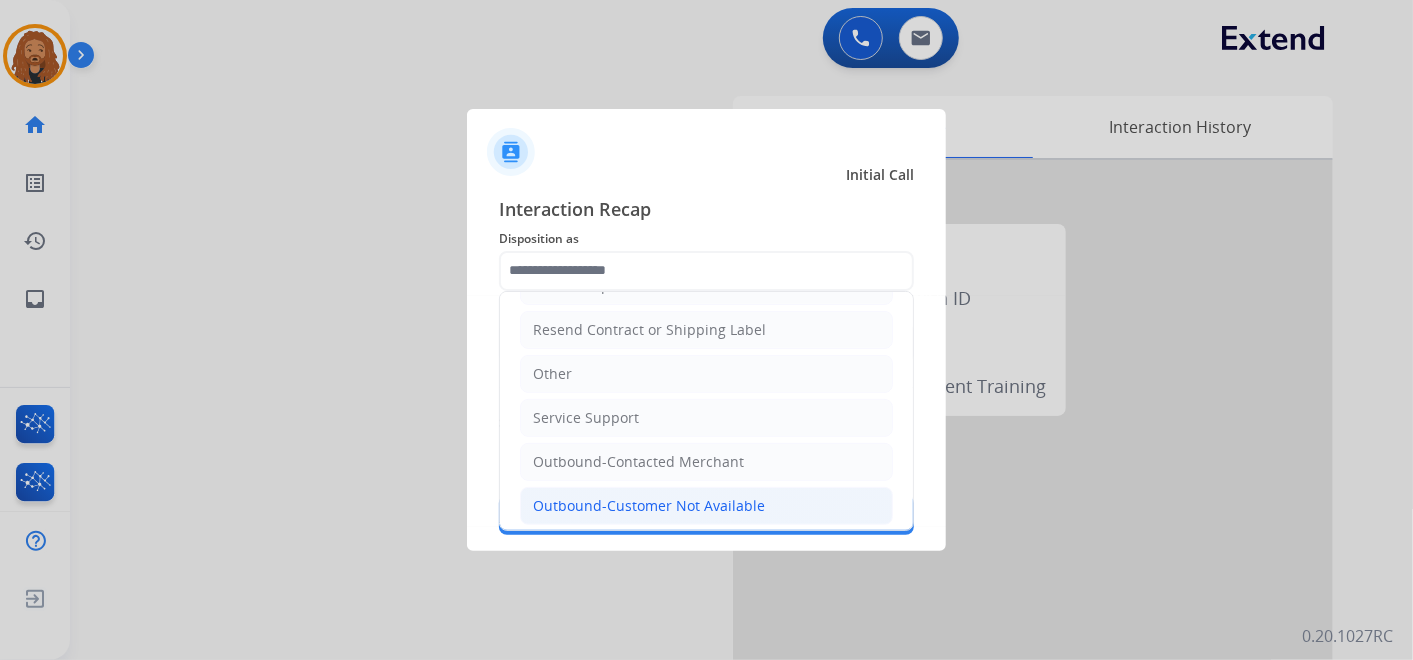 click on "Outbound-Customer Not Available" 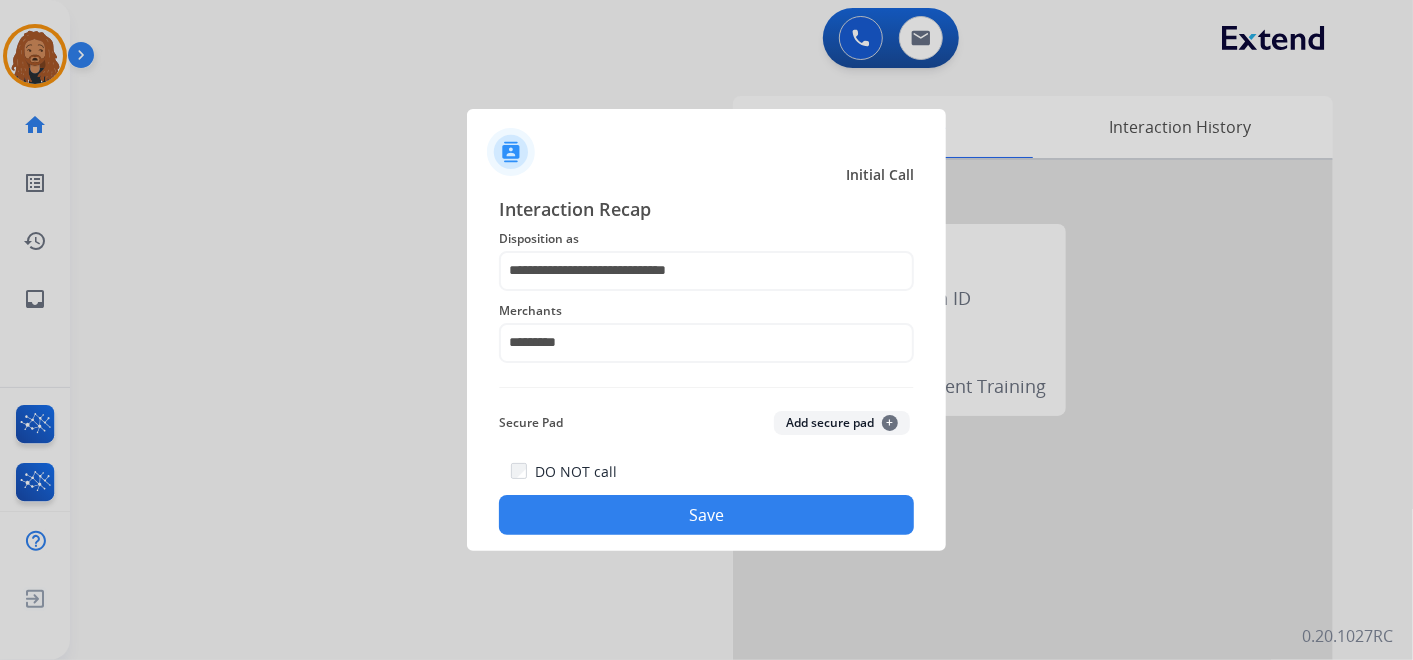 click on "Save" 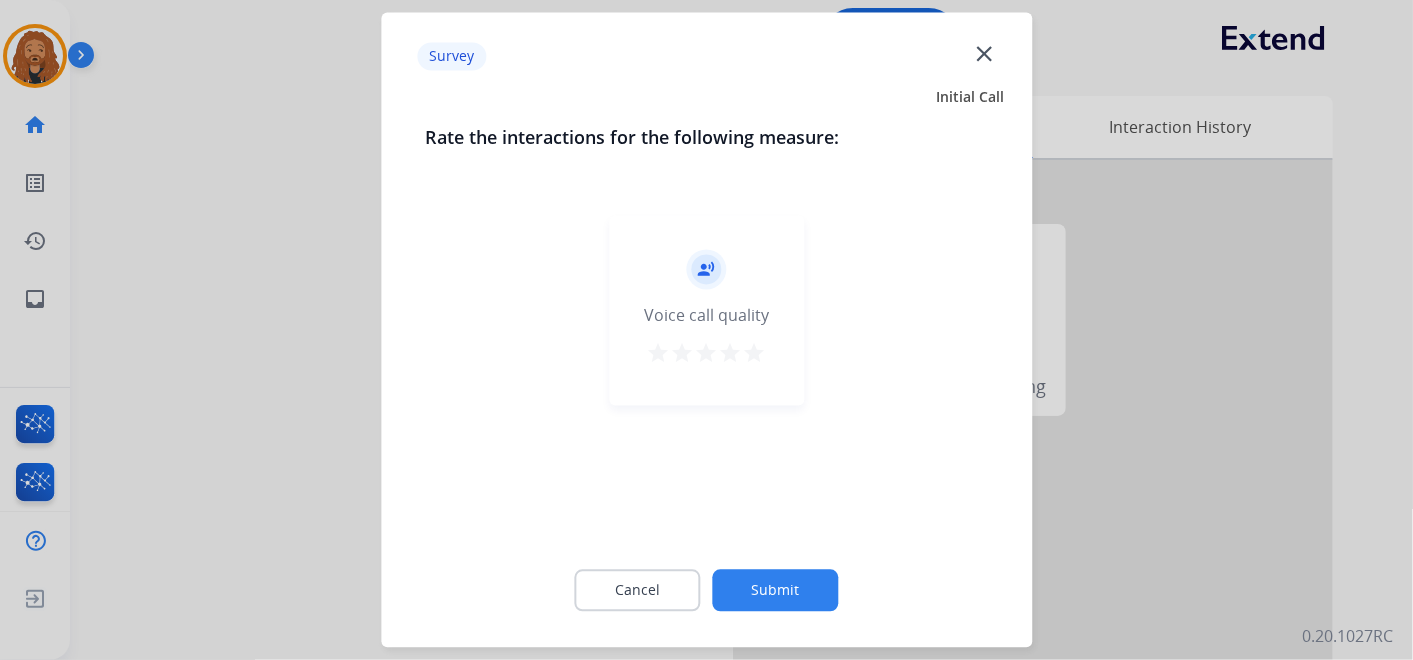 drag, startPoint x: 748, startPoint y: 361, endPoint x: 751, endPoint y: 373, distance: 12.369317 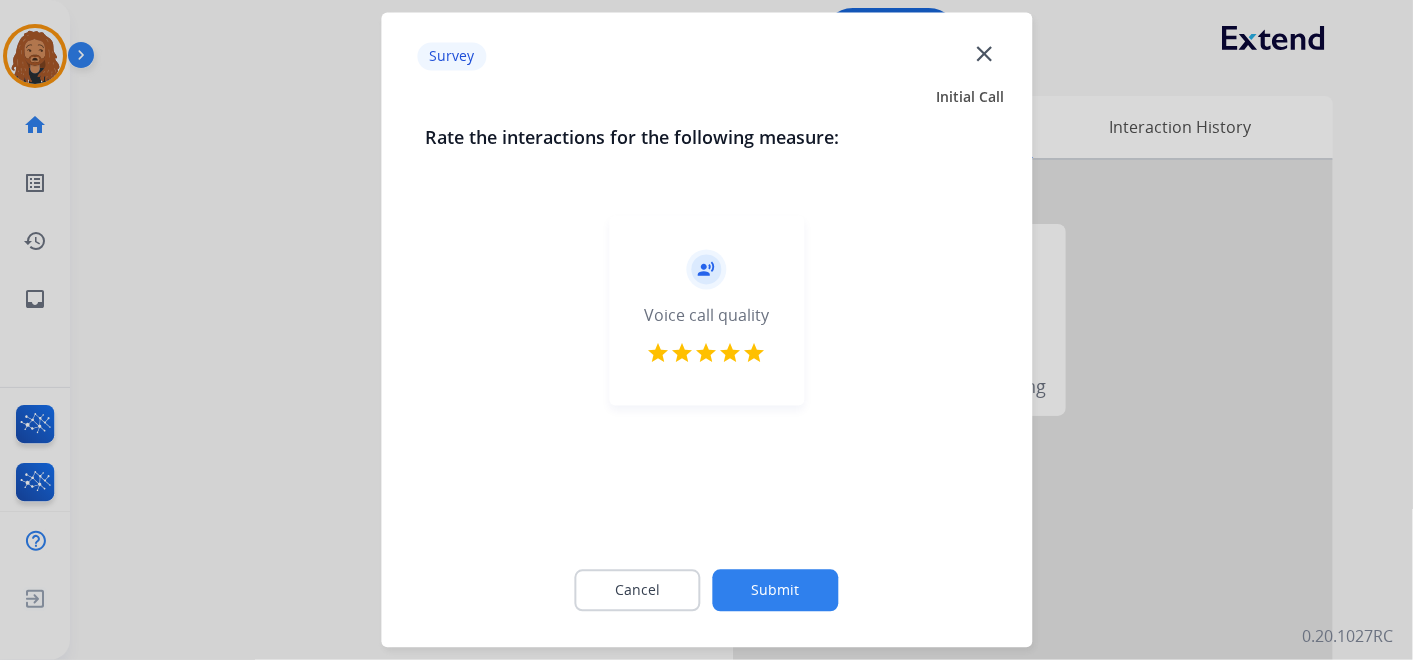 click on "Submit" 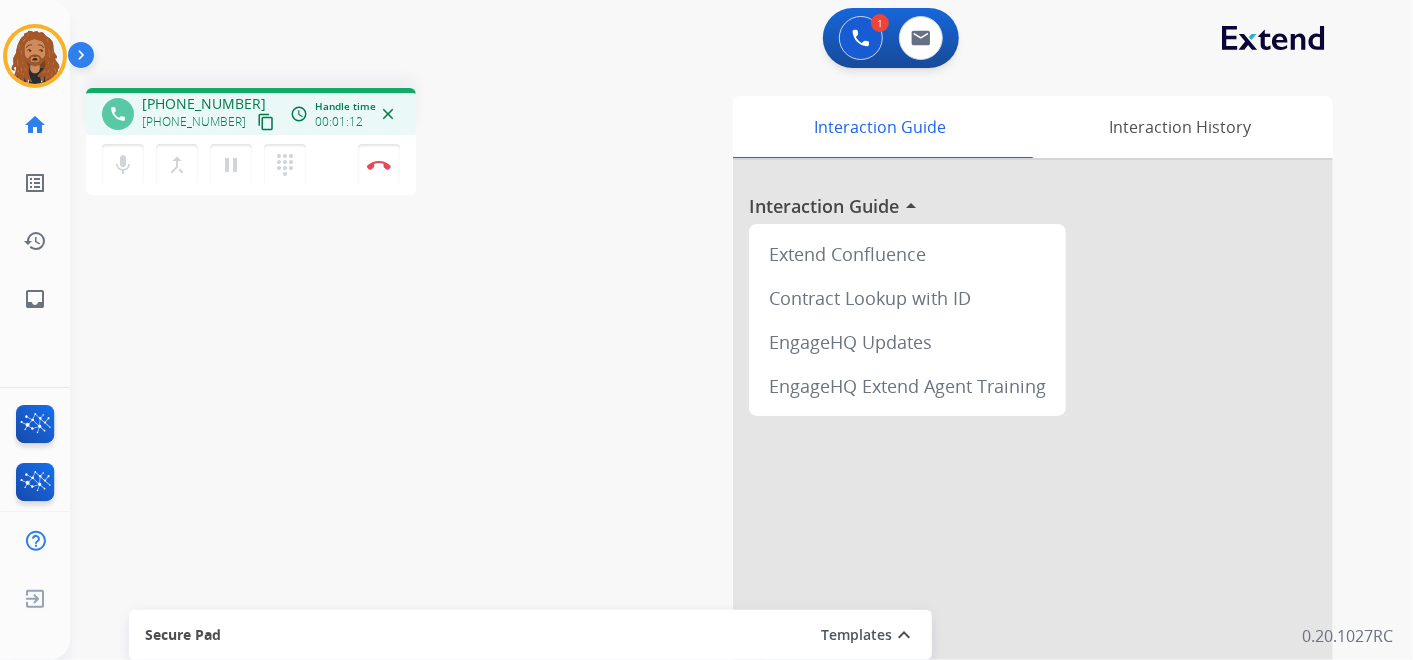 click on "content_copy" at bounding box center (266, 122) 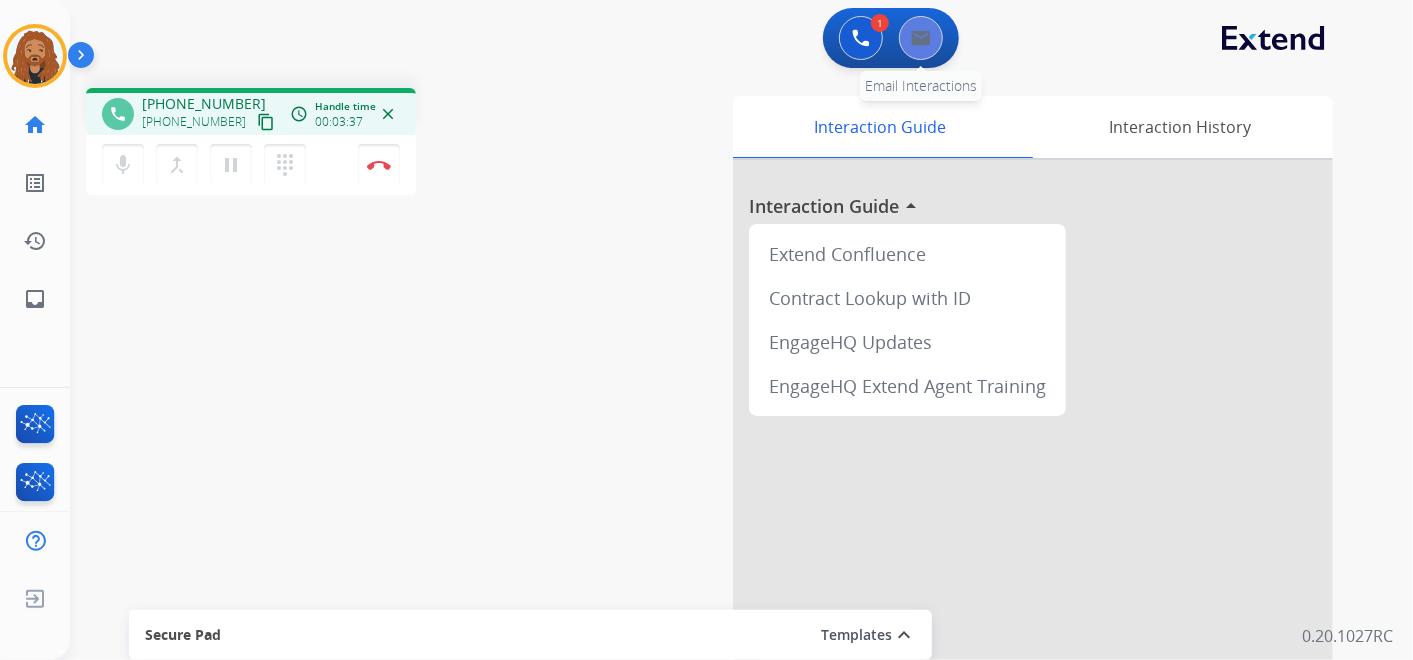 click at bounding box center (921, 38) 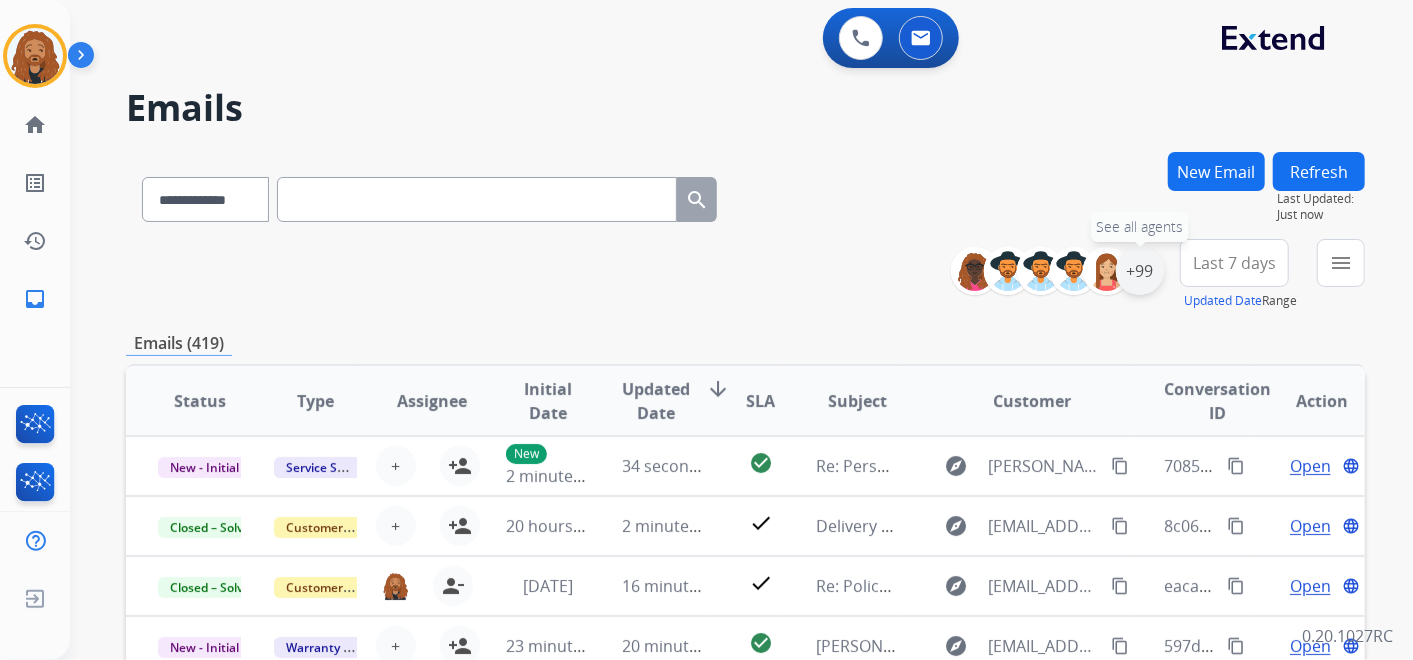 click on "+99" at bounding box center [1140, 271] 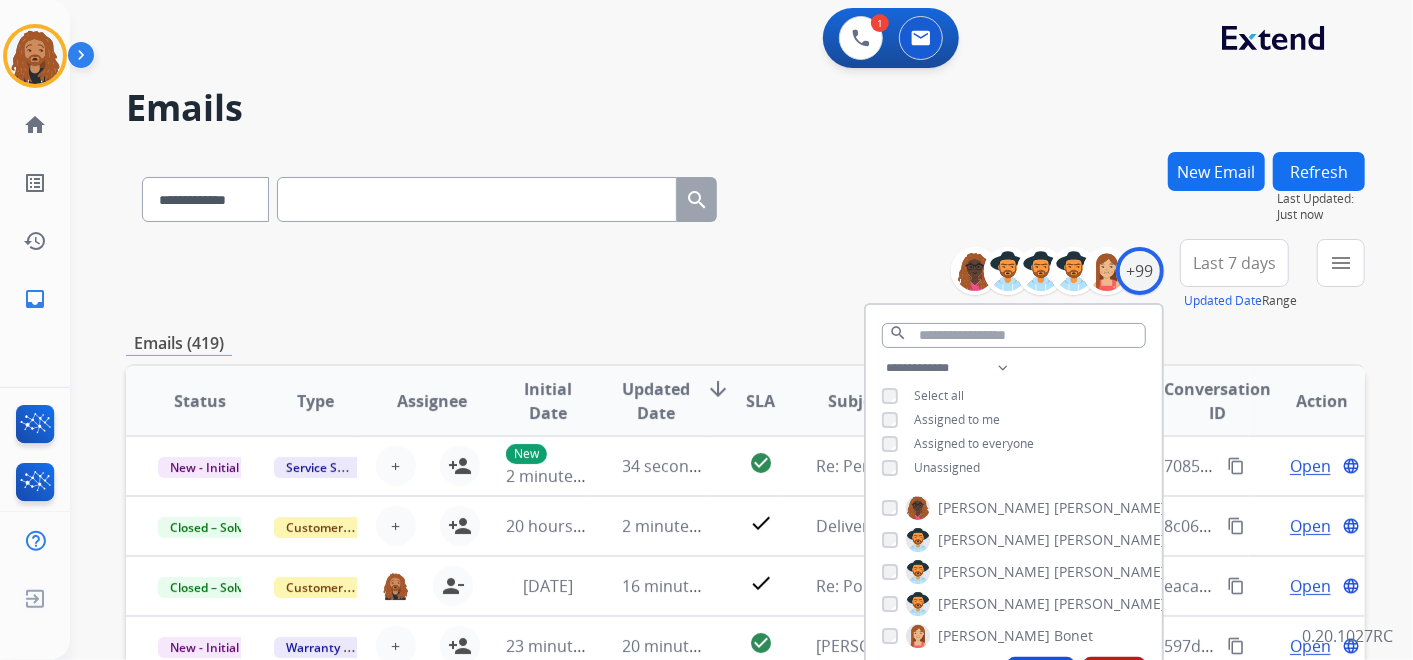 click on "Last 7 days" at bounding box center (1234, 263) 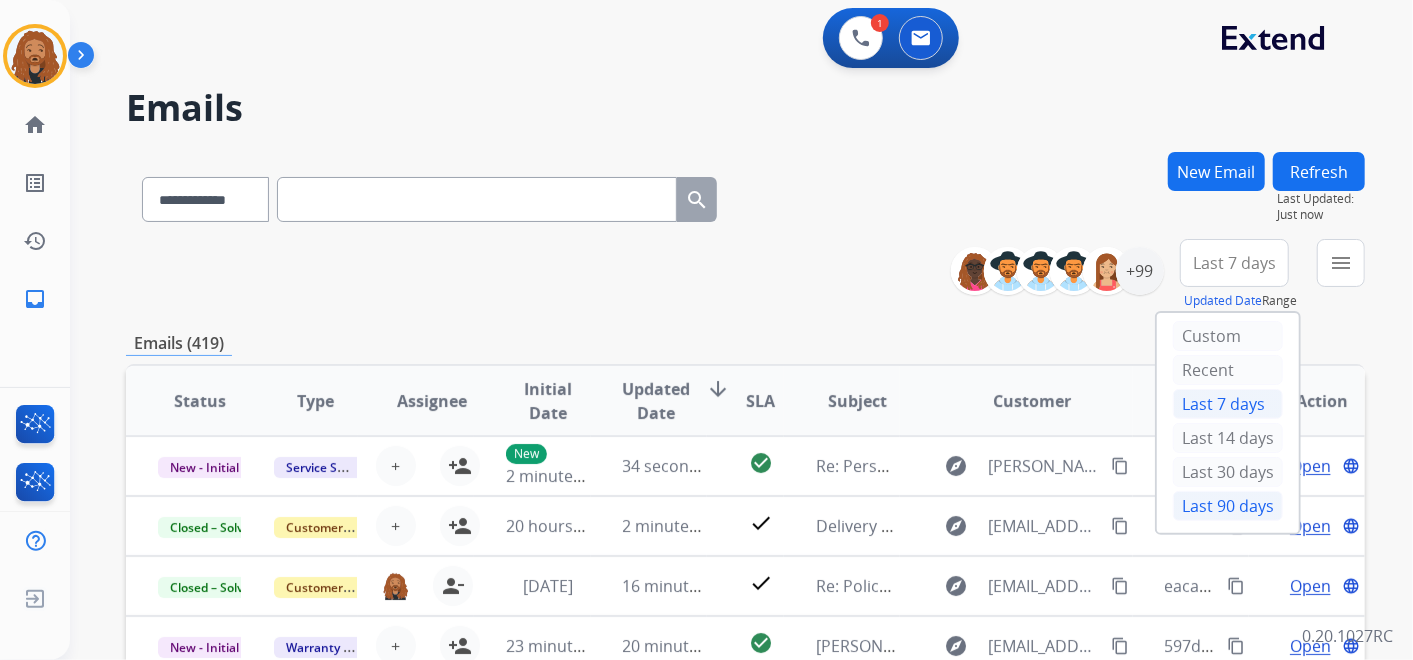 click on "Last 90 days" at bounding box center [1228, 506] 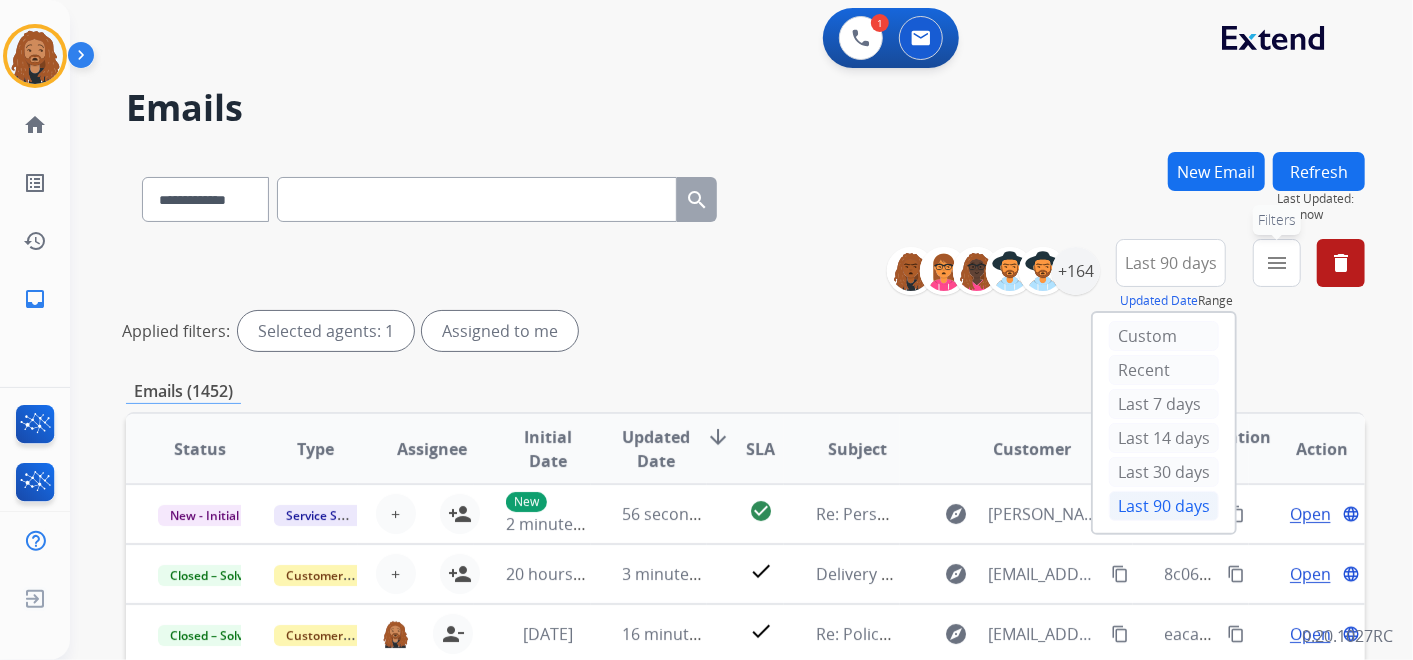 click on "menu  Filters" at bounding box center [1277, 263] 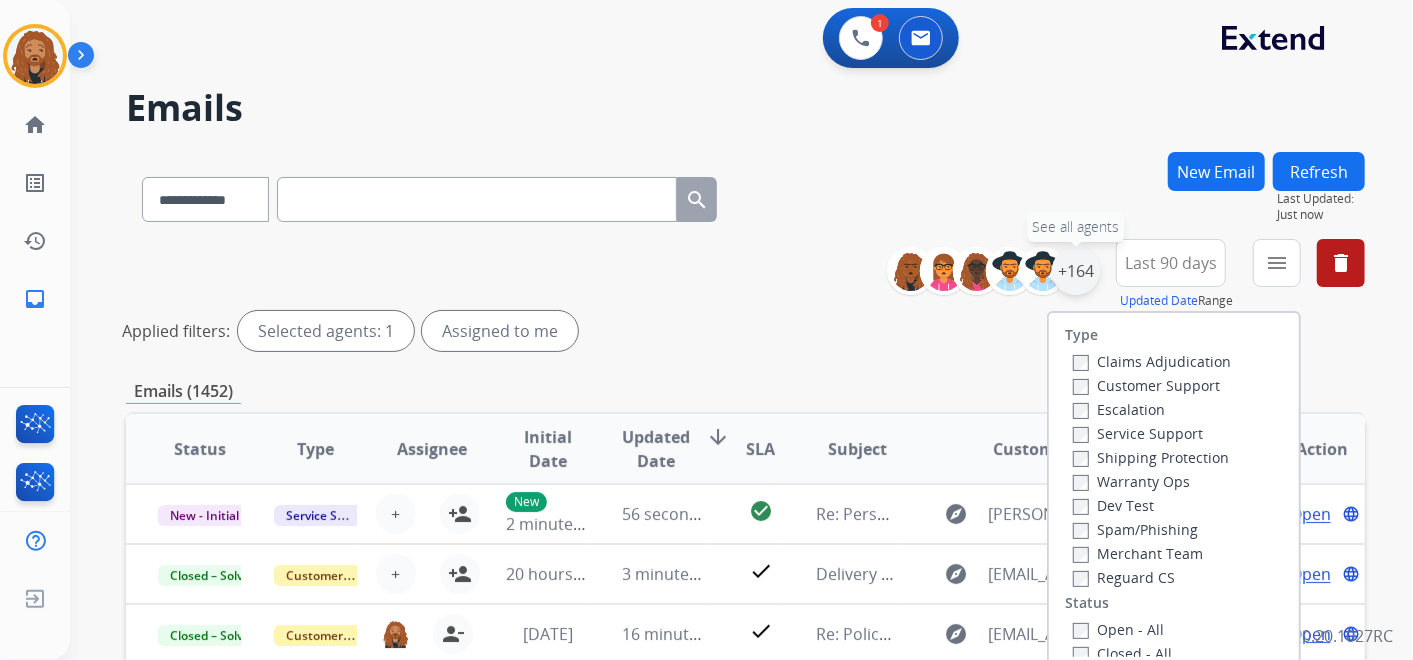 click on "+164" at bounding box center (1076, 271) 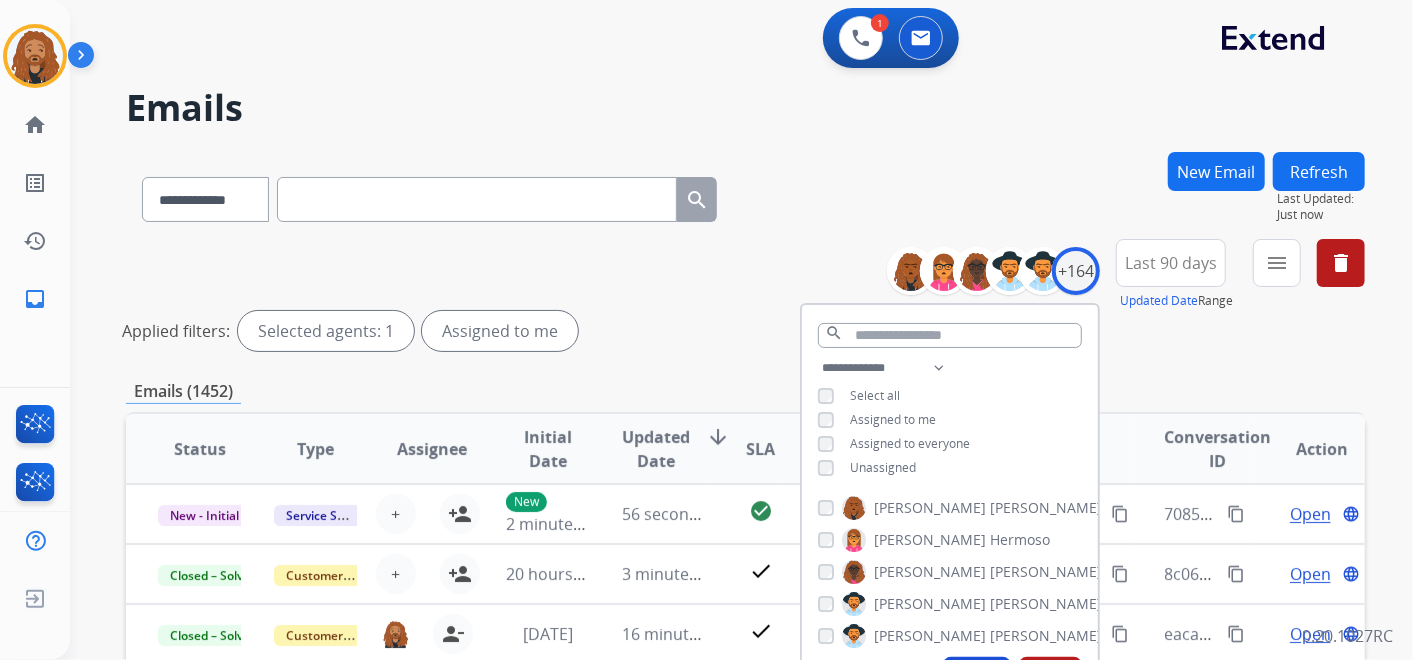 click on "**********" at bounding box center [745, 195] 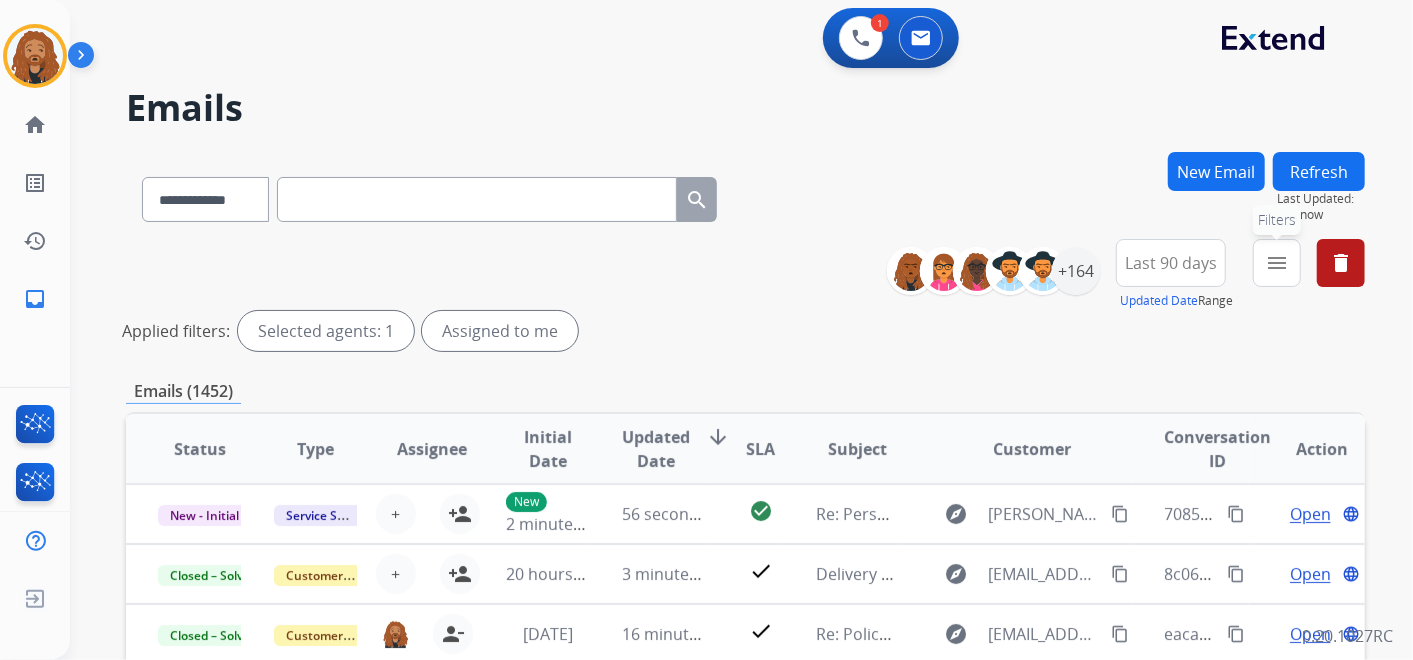 click on "menu" at bounding box center (1277, 263) 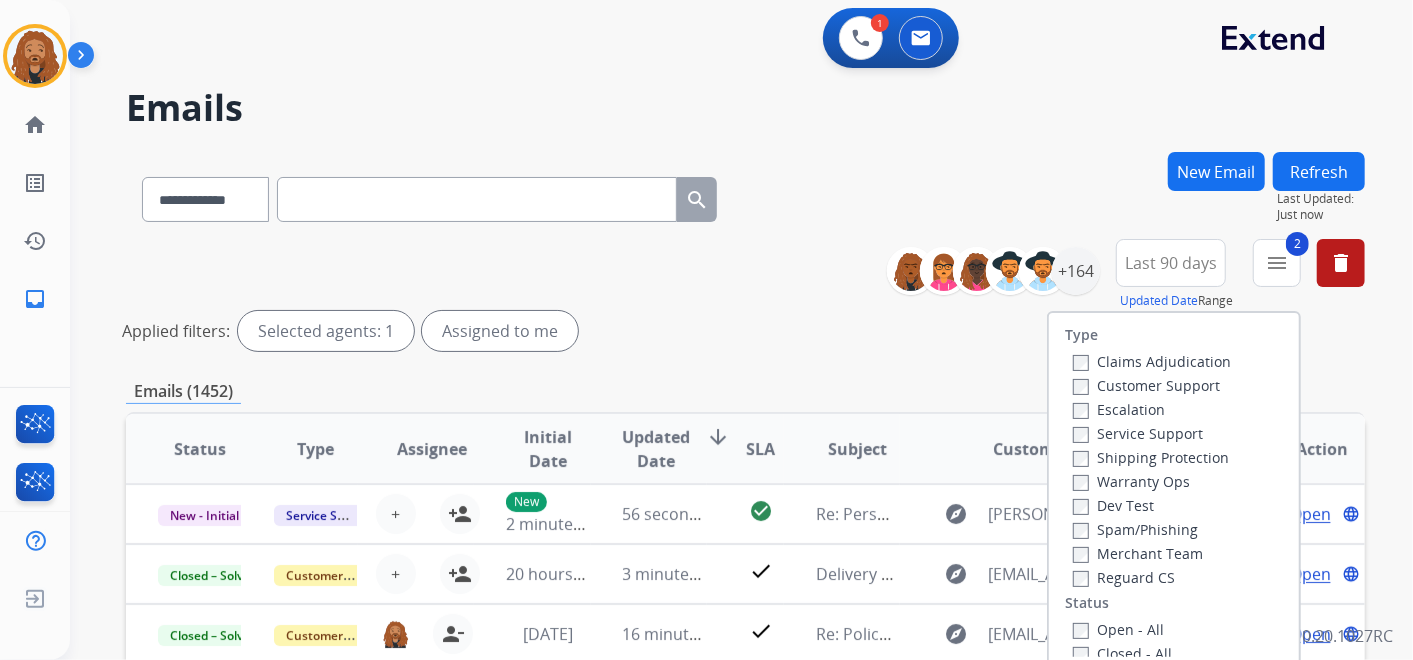 click on "Shipping Protection" at bounding box center [1151, 457] 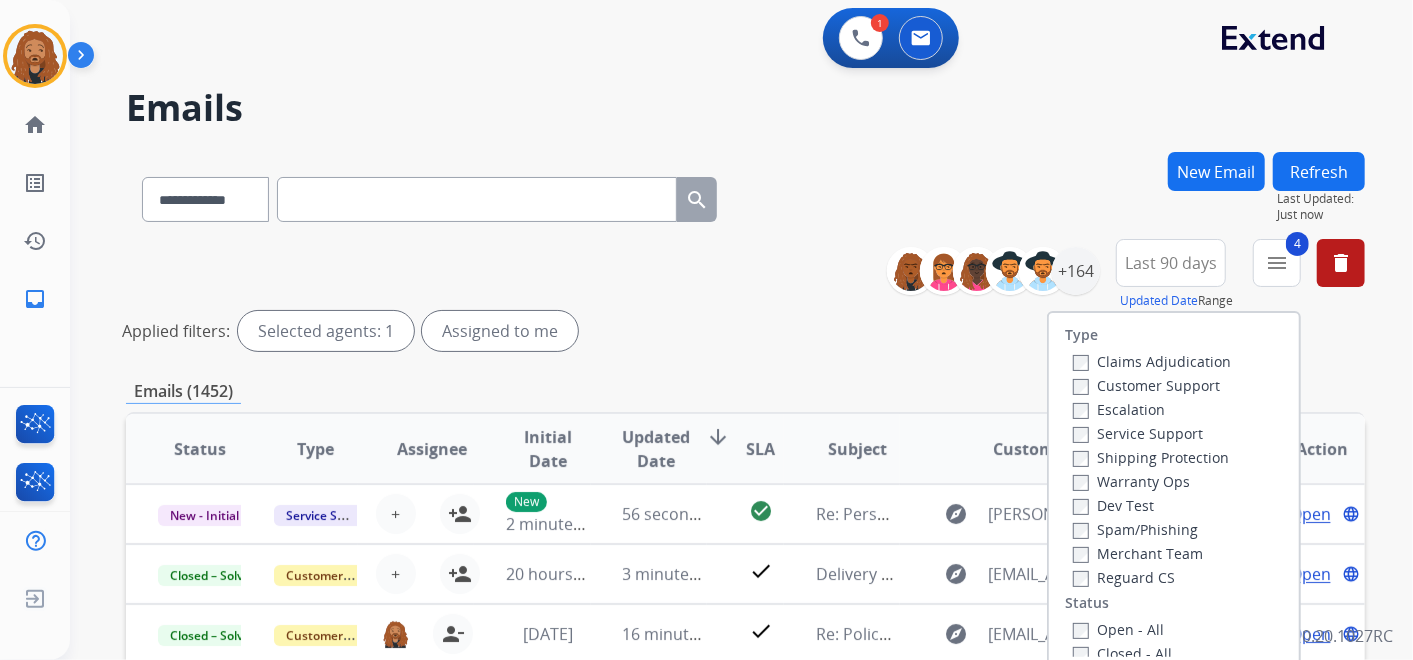 click on "**********" at bounding box center [745, 195] 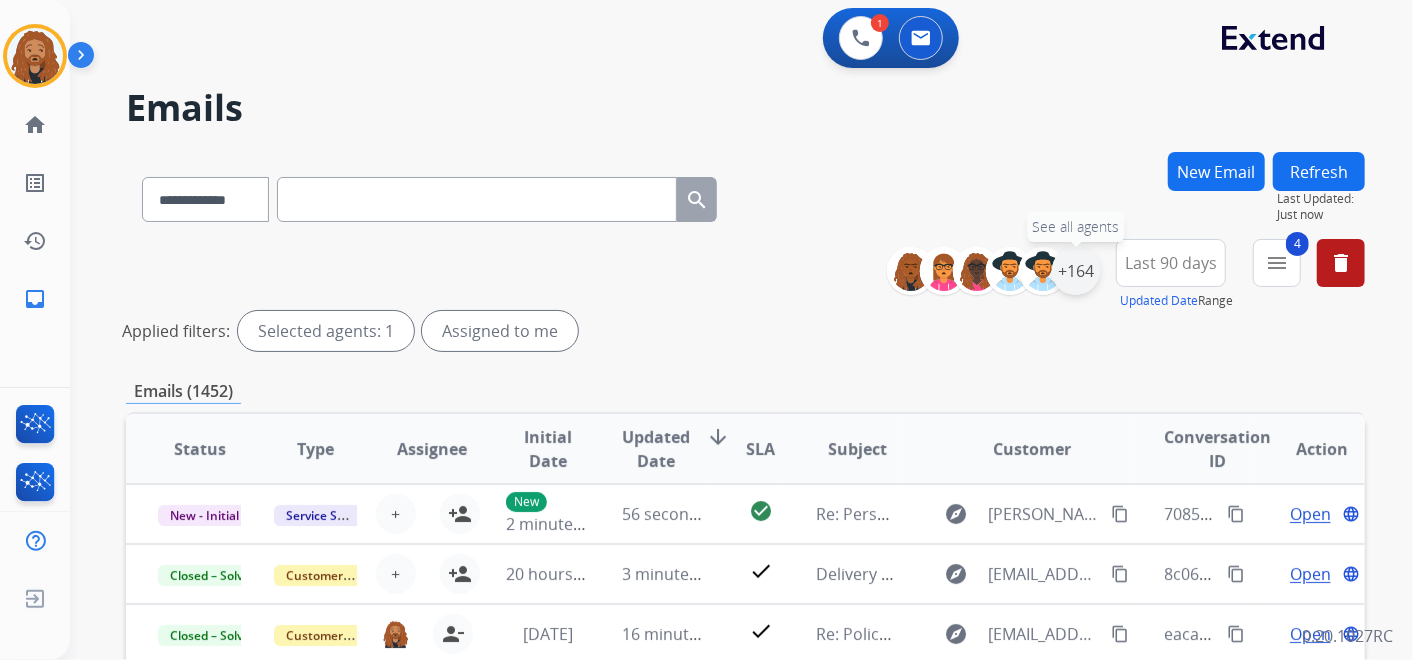 click on "+164" at bounding box center [1076, 271] 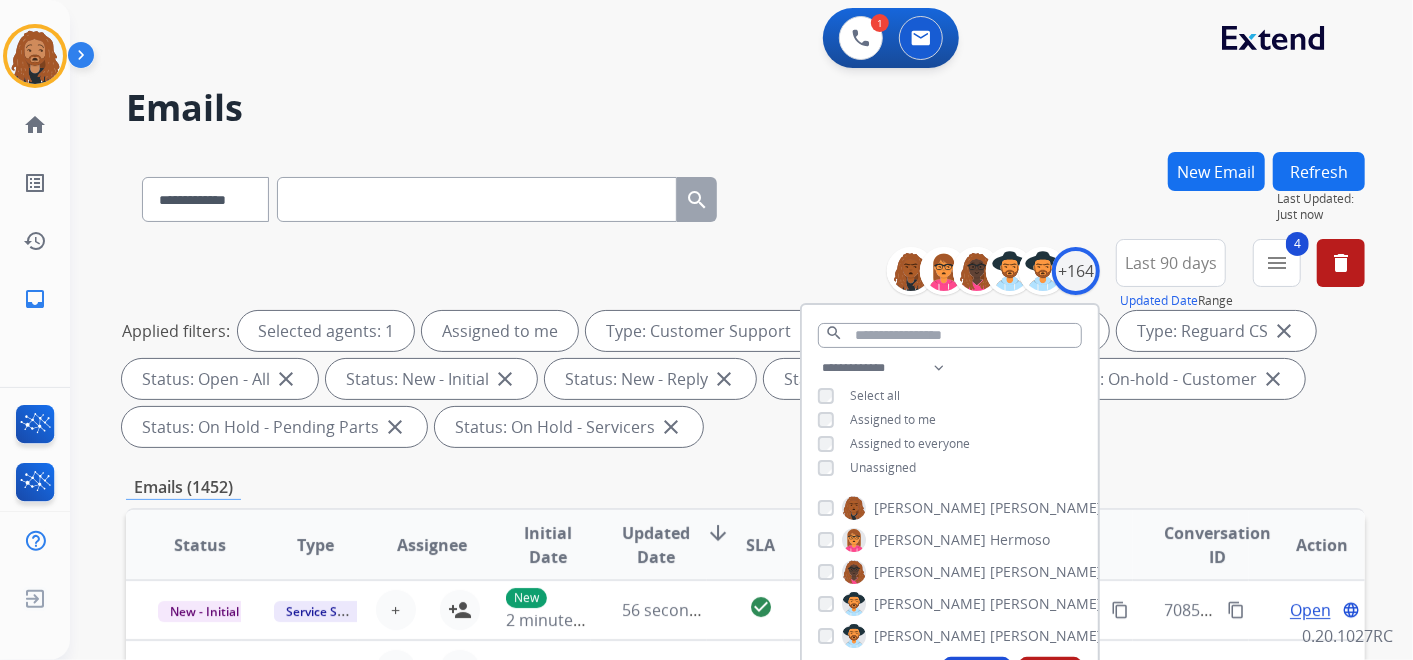 click on "Emails" at bounding box center [745, 108] 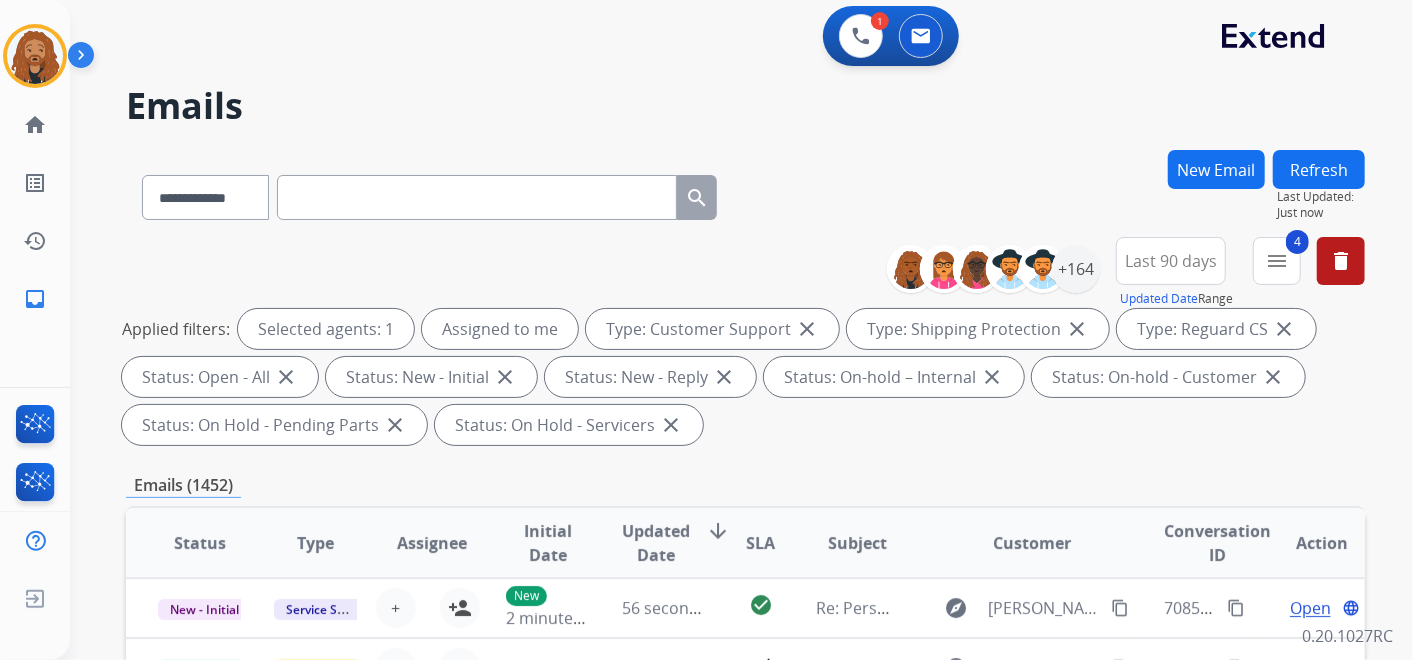 scroll, scrollTop: 0, scrollLeft: 0, axis: both 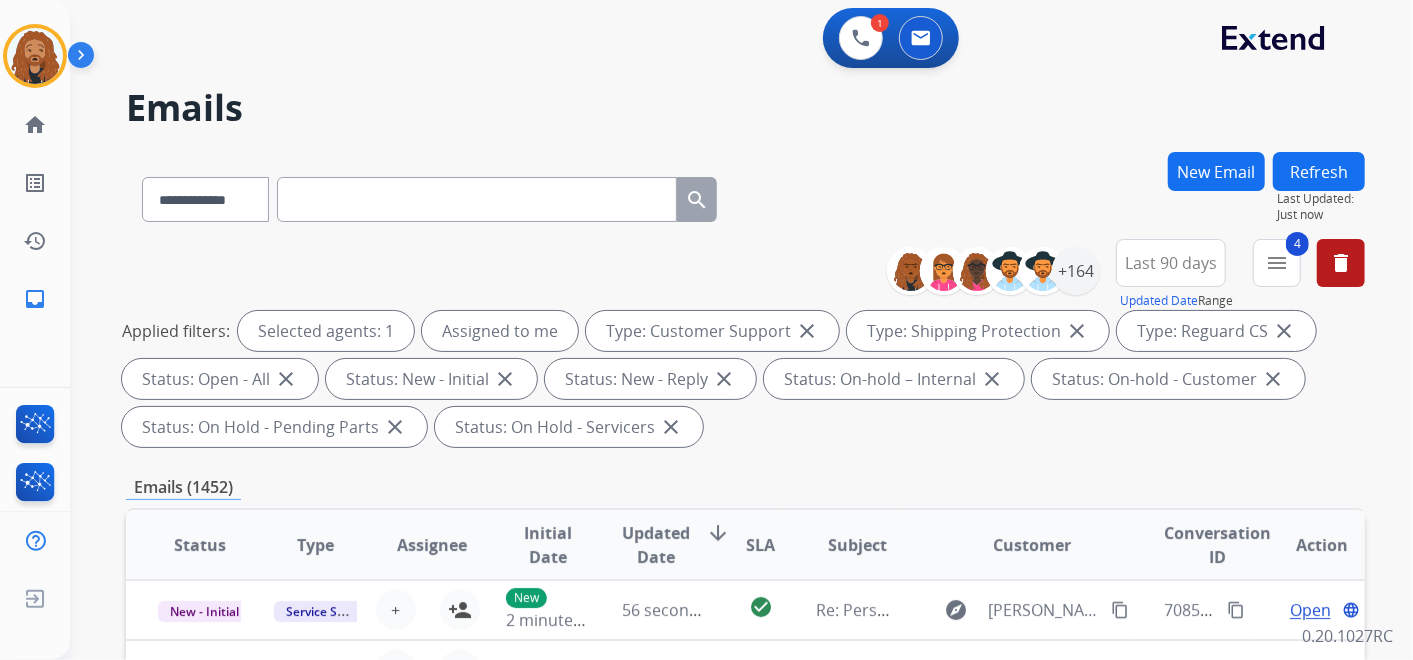 click on "New Email" at bounding box center (1216, 171) 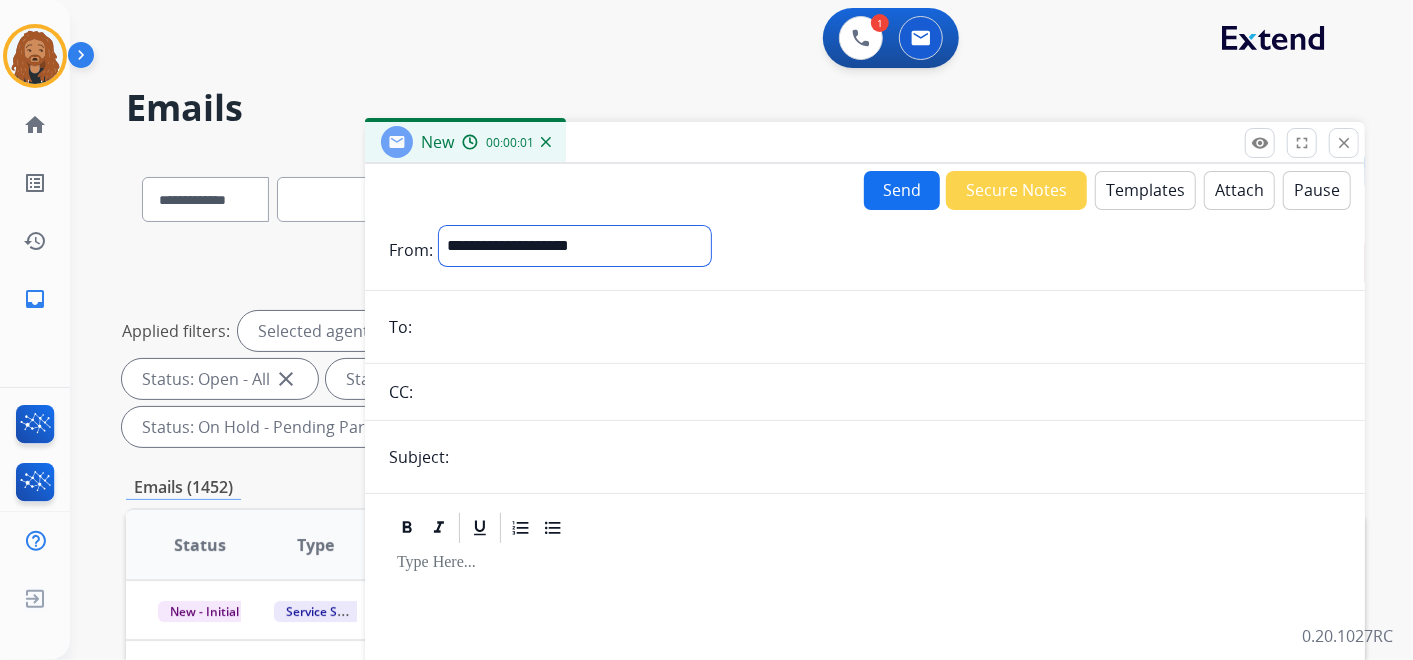 click on "**********" at bounding box center (575, 246) 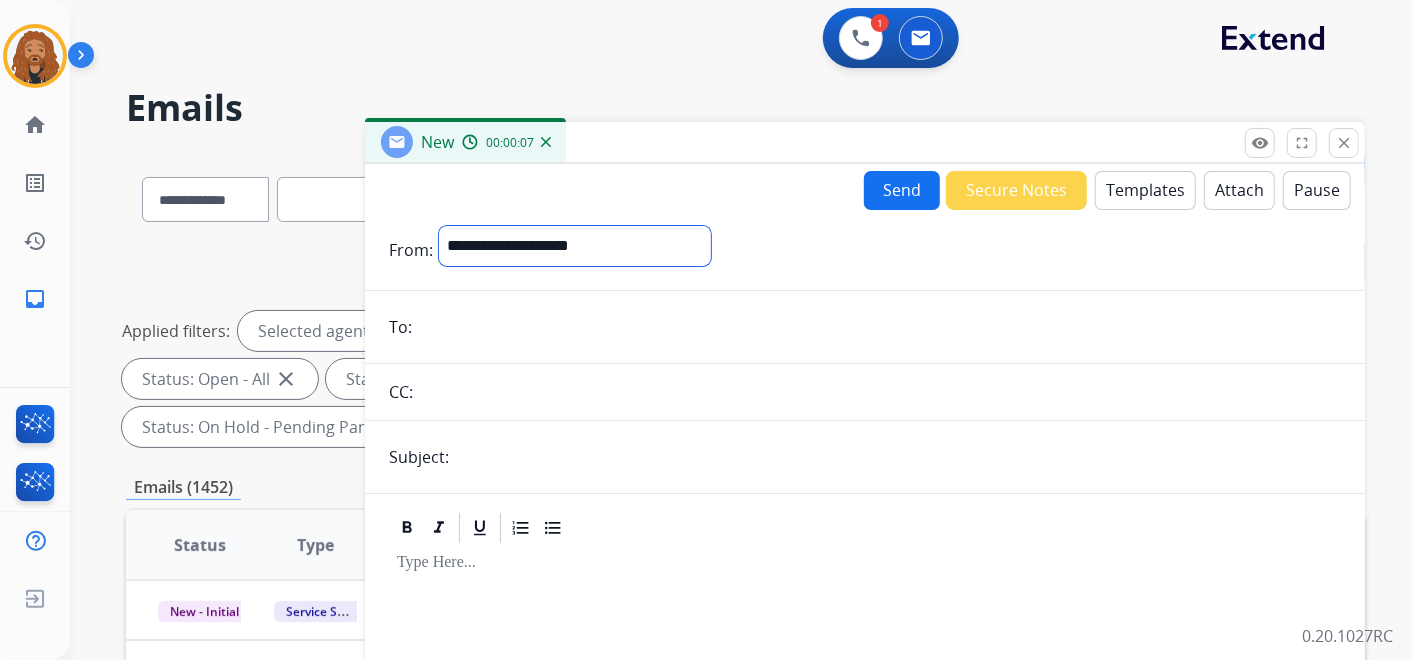 select on "**********" 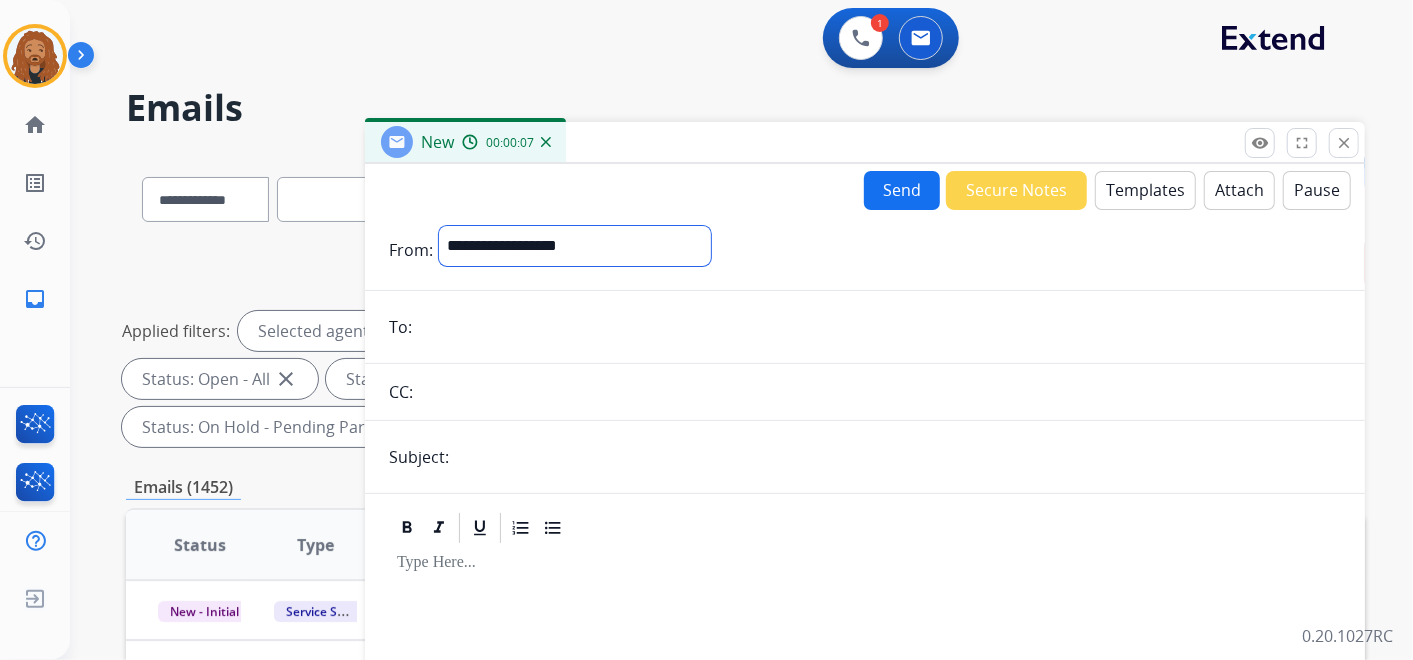 click on "**********" at bounding box center (575, 246) 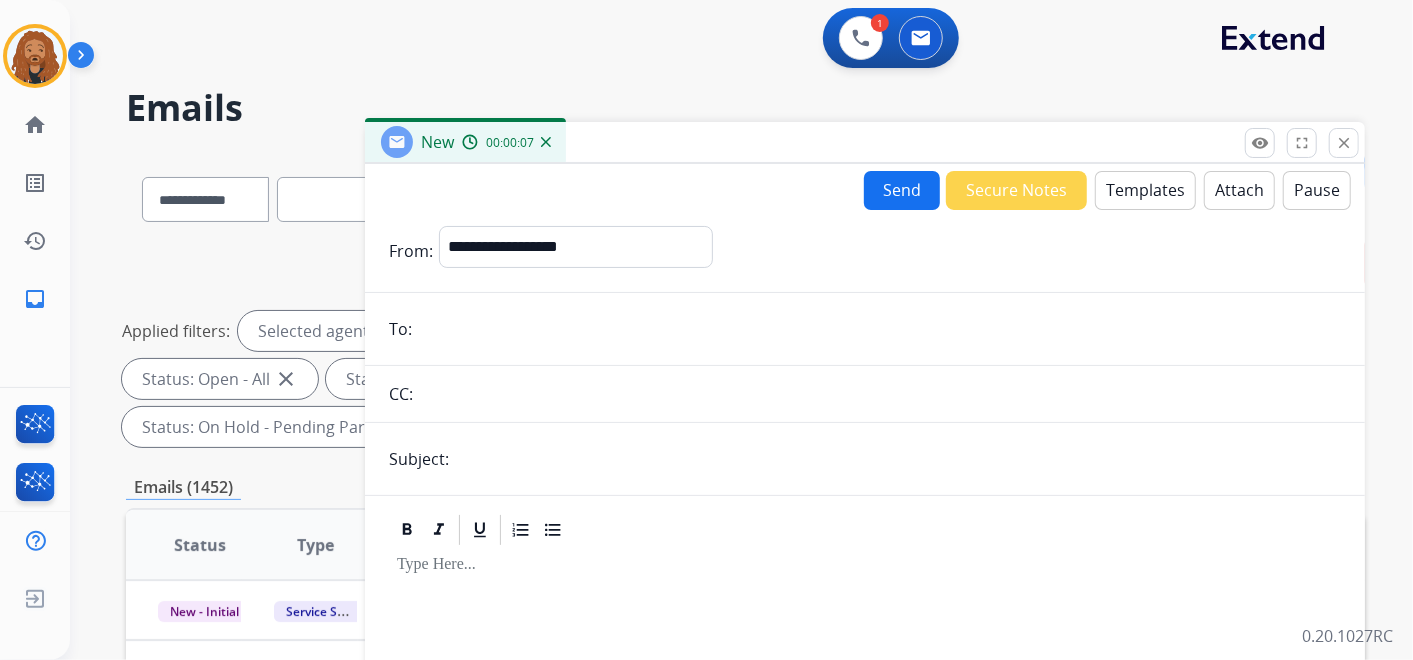 click at bounding box center (879, 329) 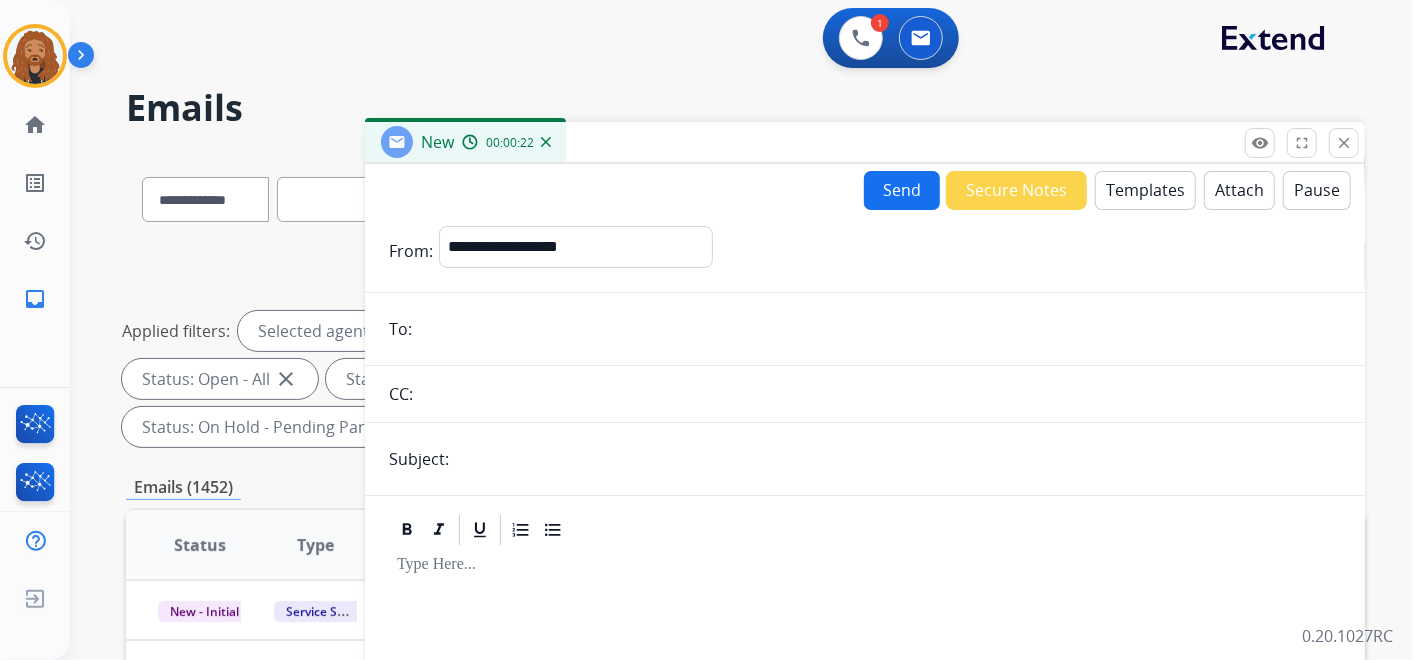 click at bounding box center [879, 329] 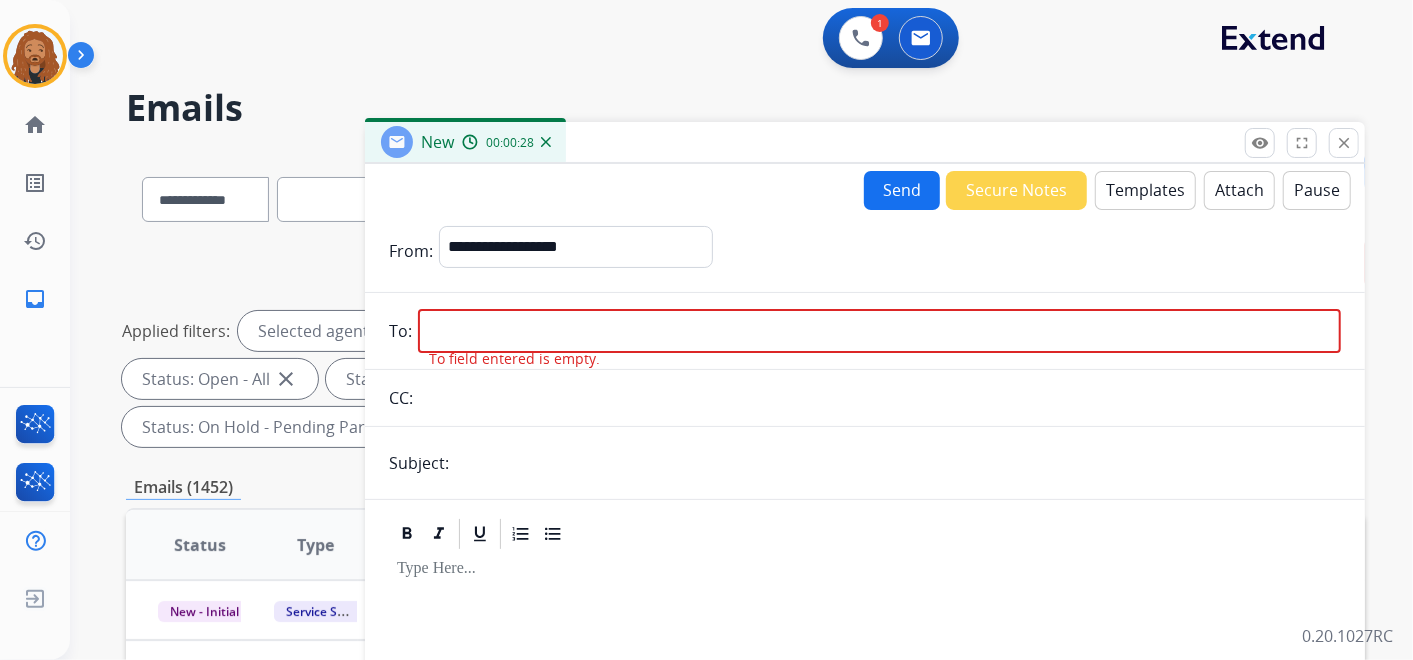 click at bounding box center [879, 331] 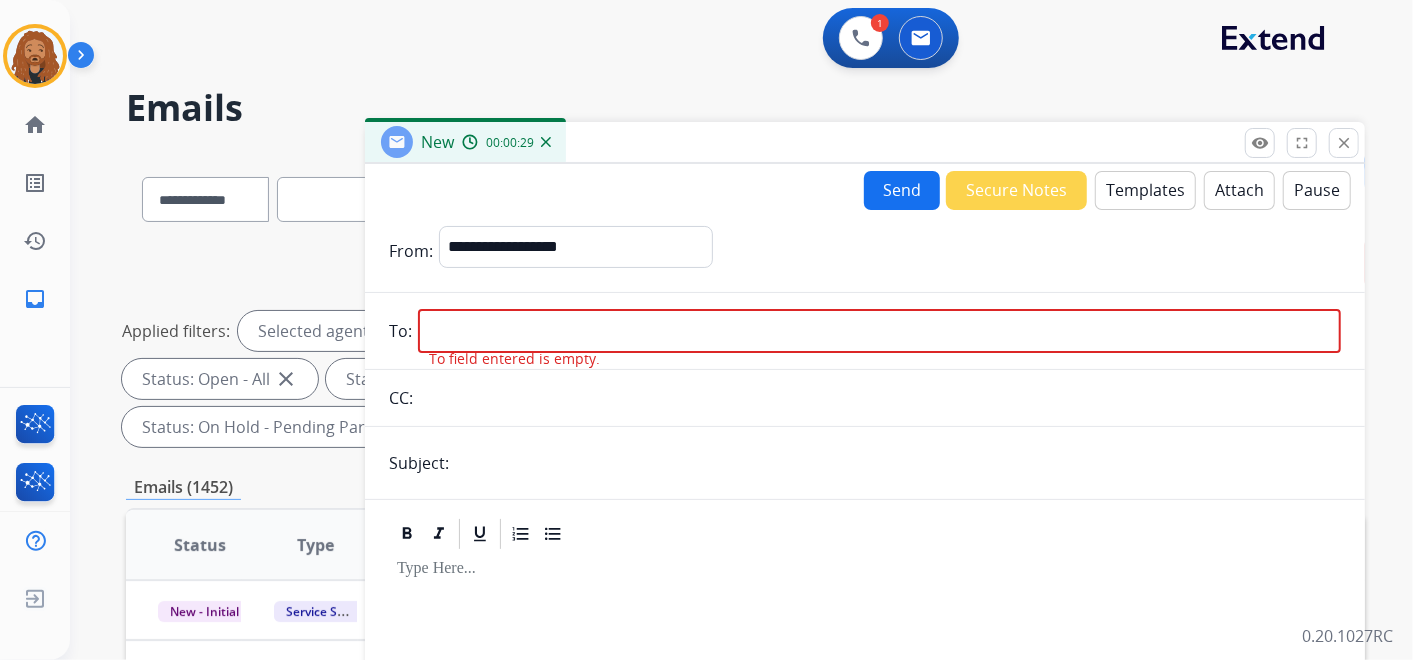 paste on "**********" 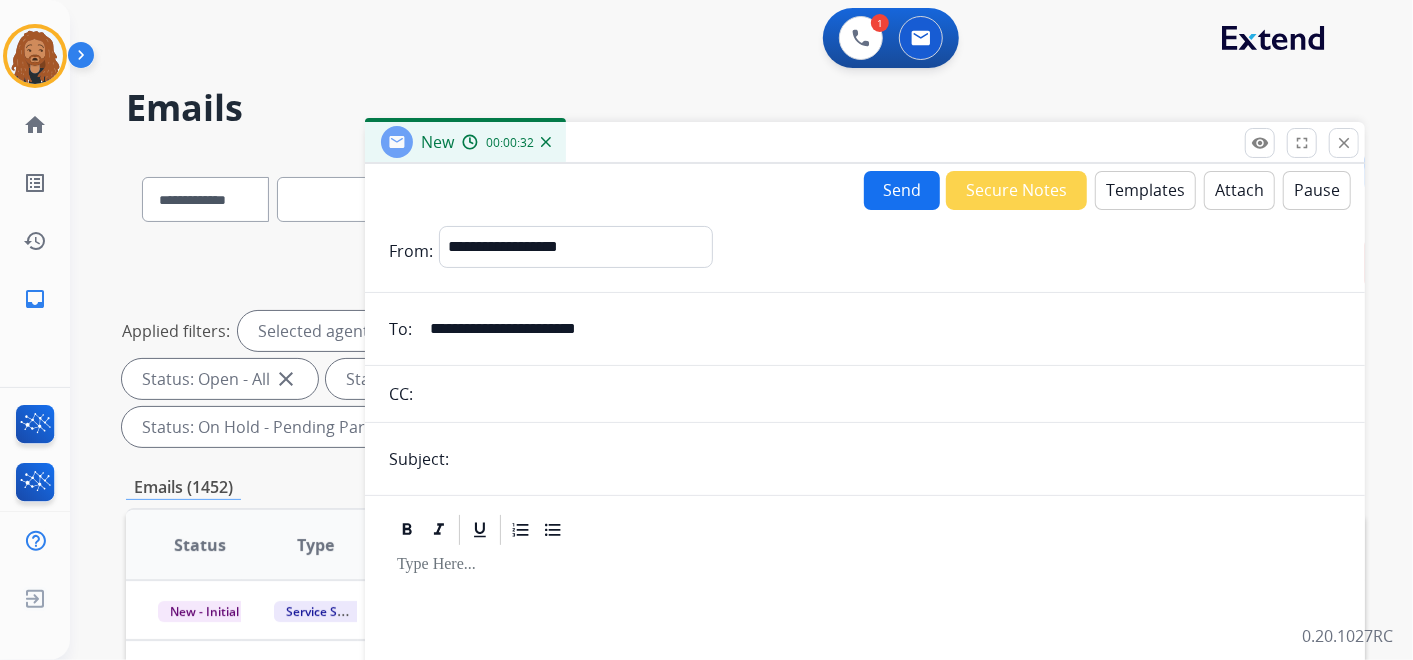 type on "**********" 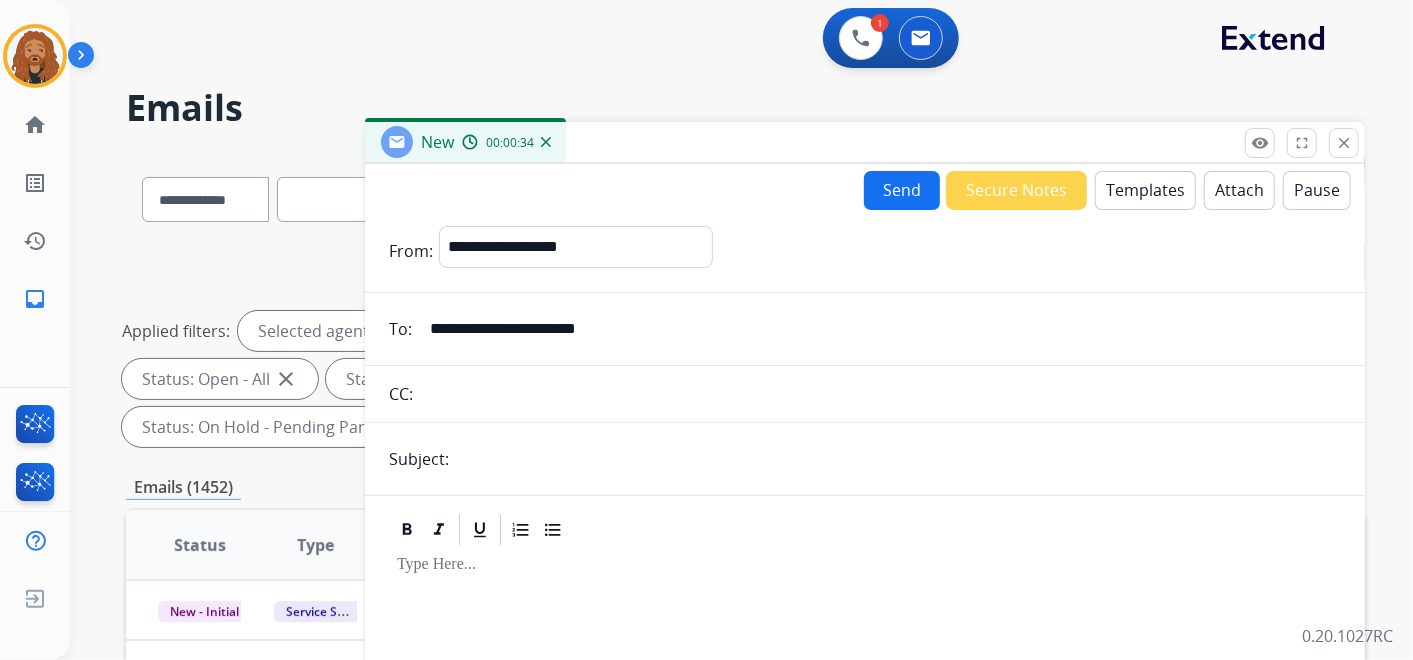 type on "**********" 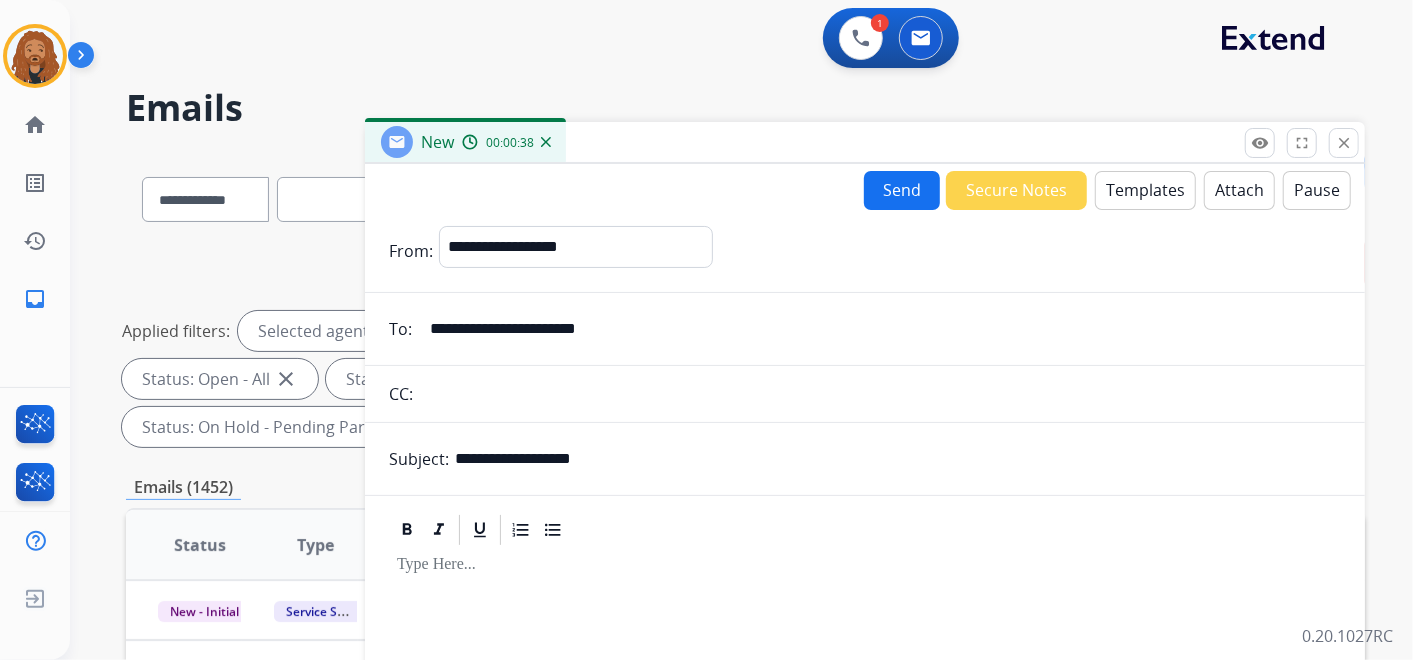click on "Templates" at bounding box center (1145, 190) 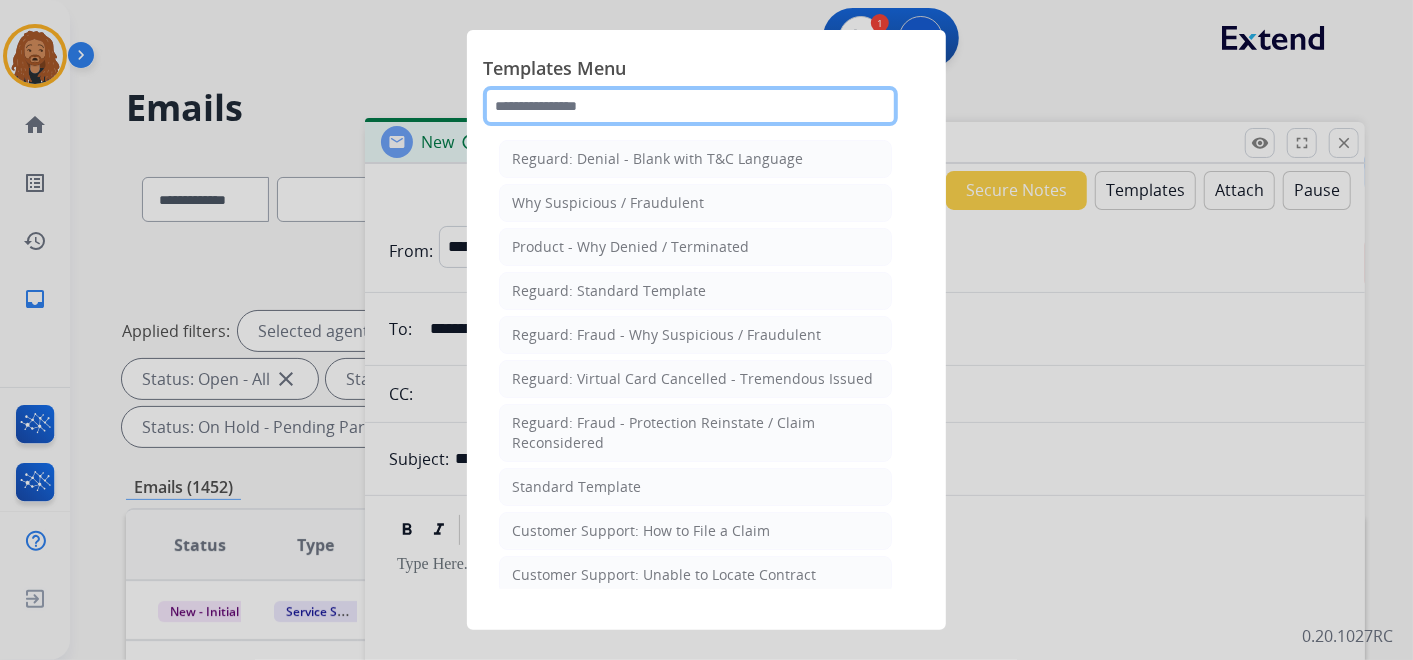 click 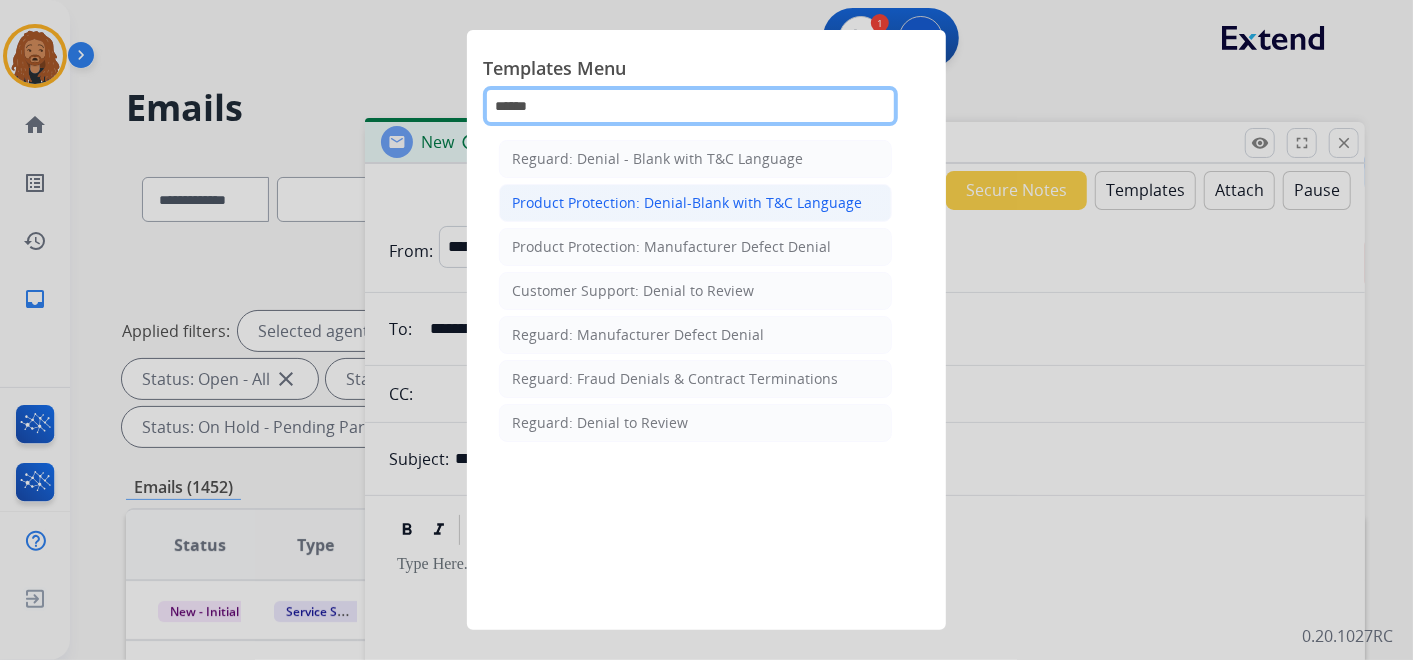 type on "******" 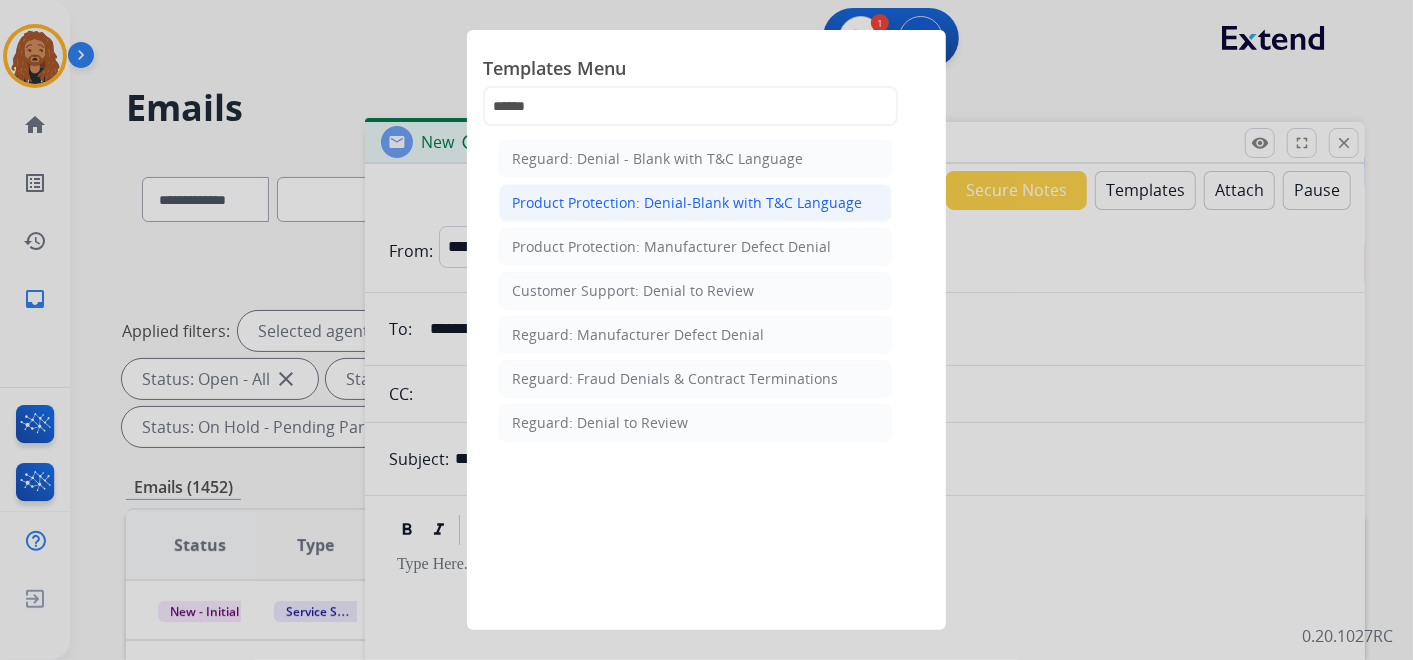 click on "Product Protection: Denial-Blank with T&C Language" 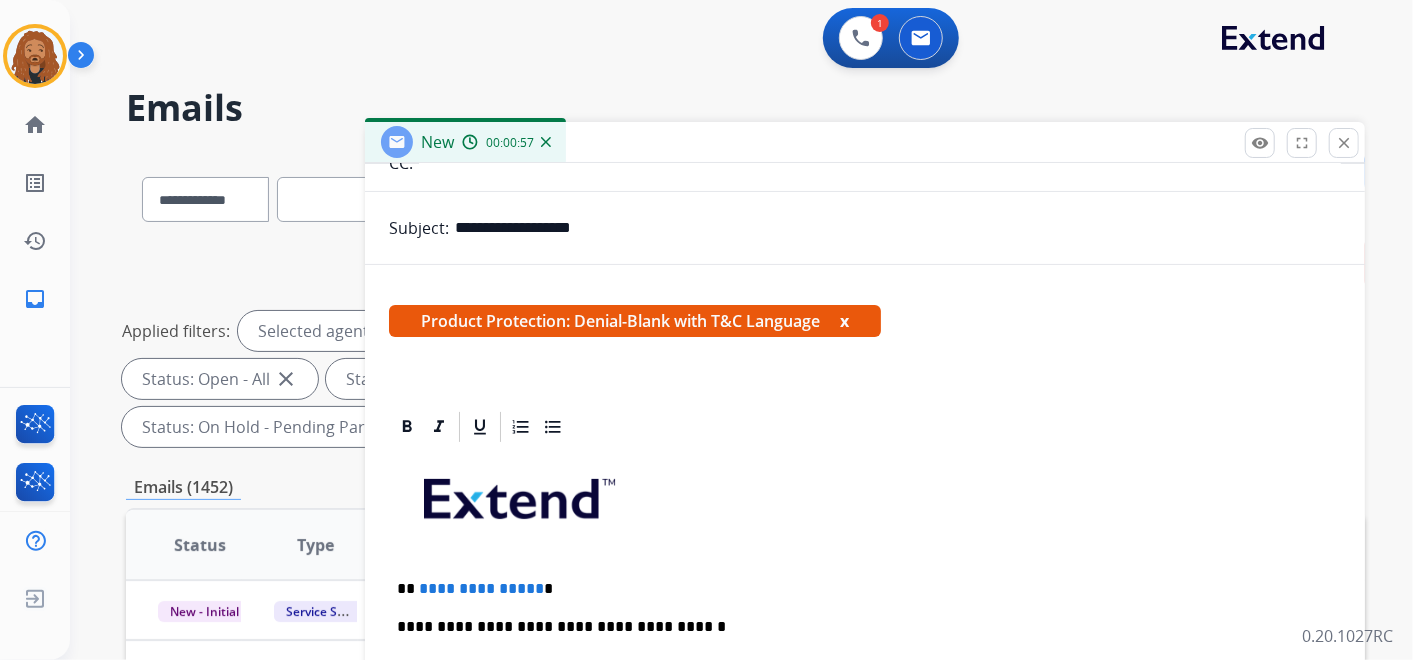 scroll, scrollTop: 325, scrollLeft: 0, axis: vertical 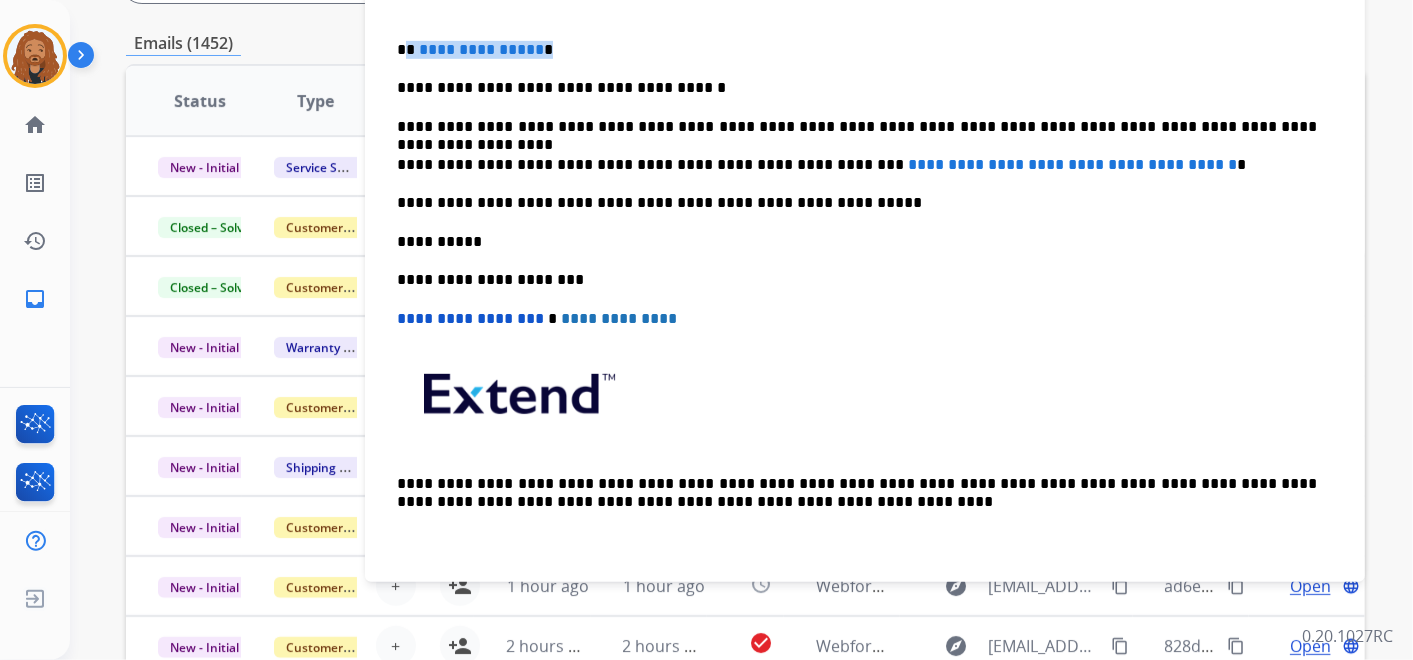 drag, startPoint x: 537, startPoint y: 42, endPoint x: 408, endPoint y: 51, distance: 129.31357 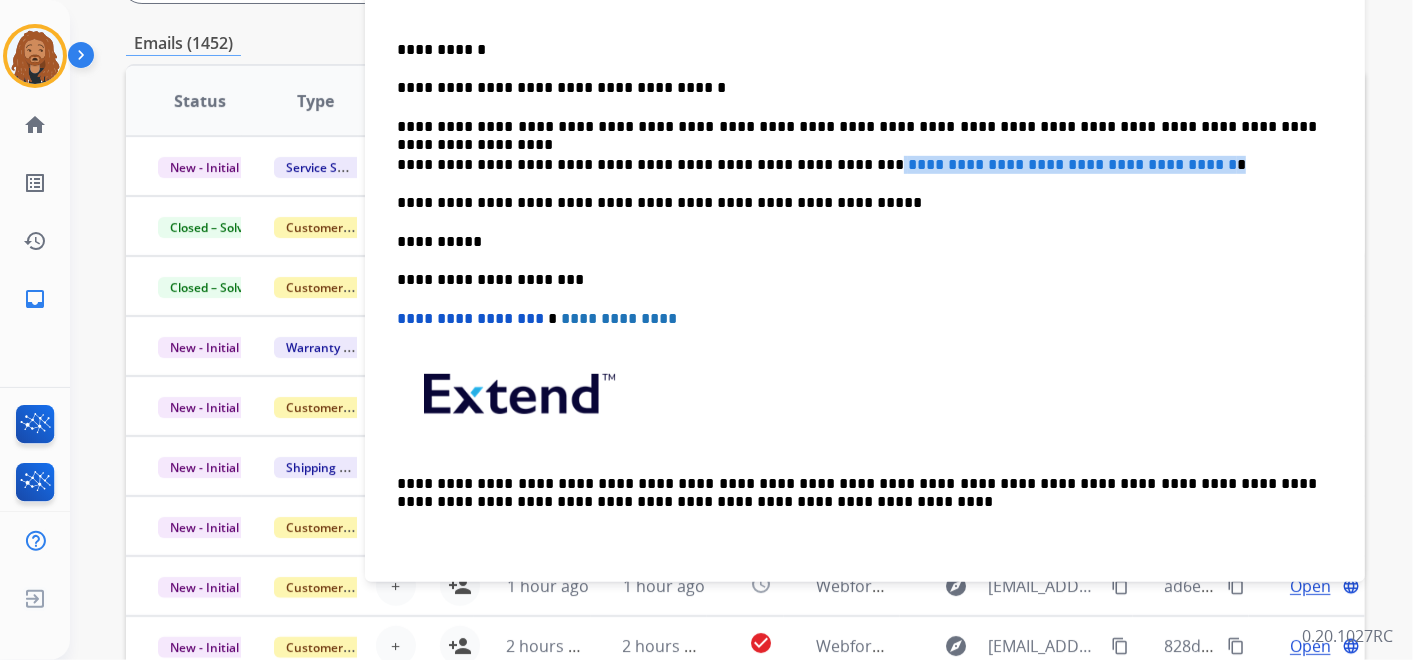 drag, startPoint x: 801, startPoint y: 165, endPoint x: 1204, endPoint y: 157, distance: 403.0794 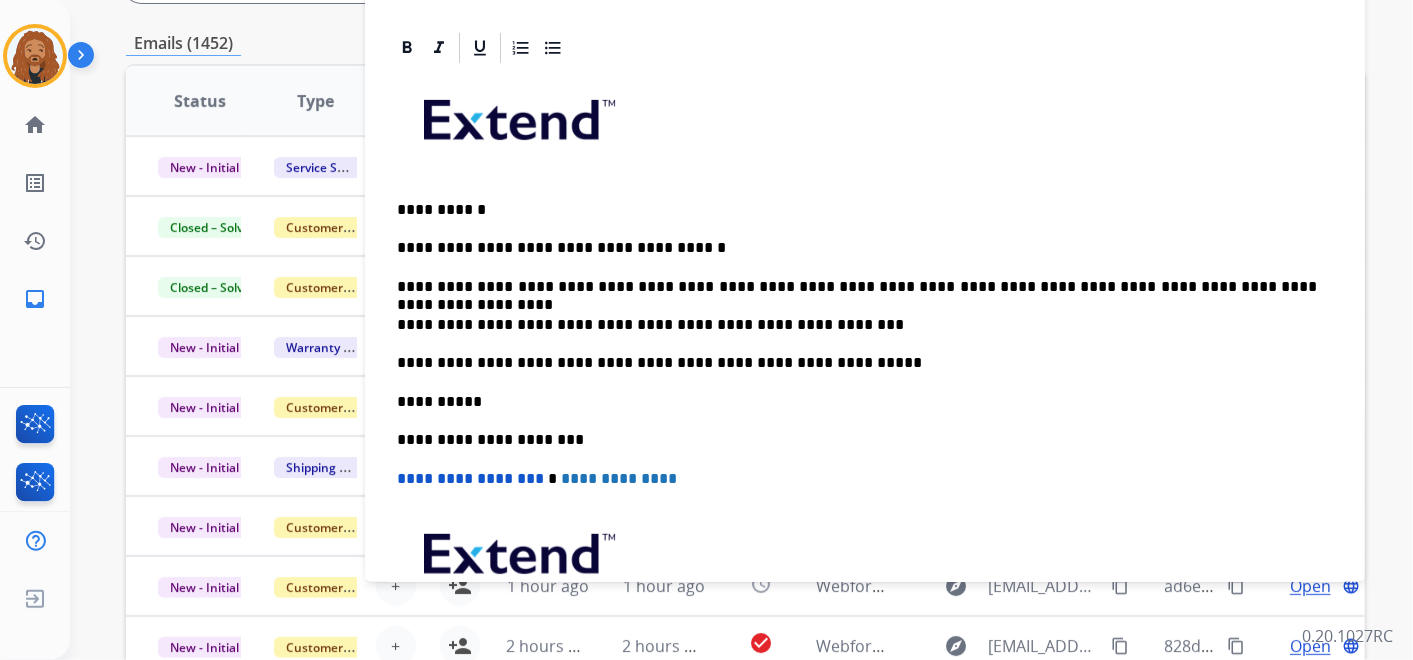scroll, scrollTop: 103, scrollLeft: 0, axis: vertical 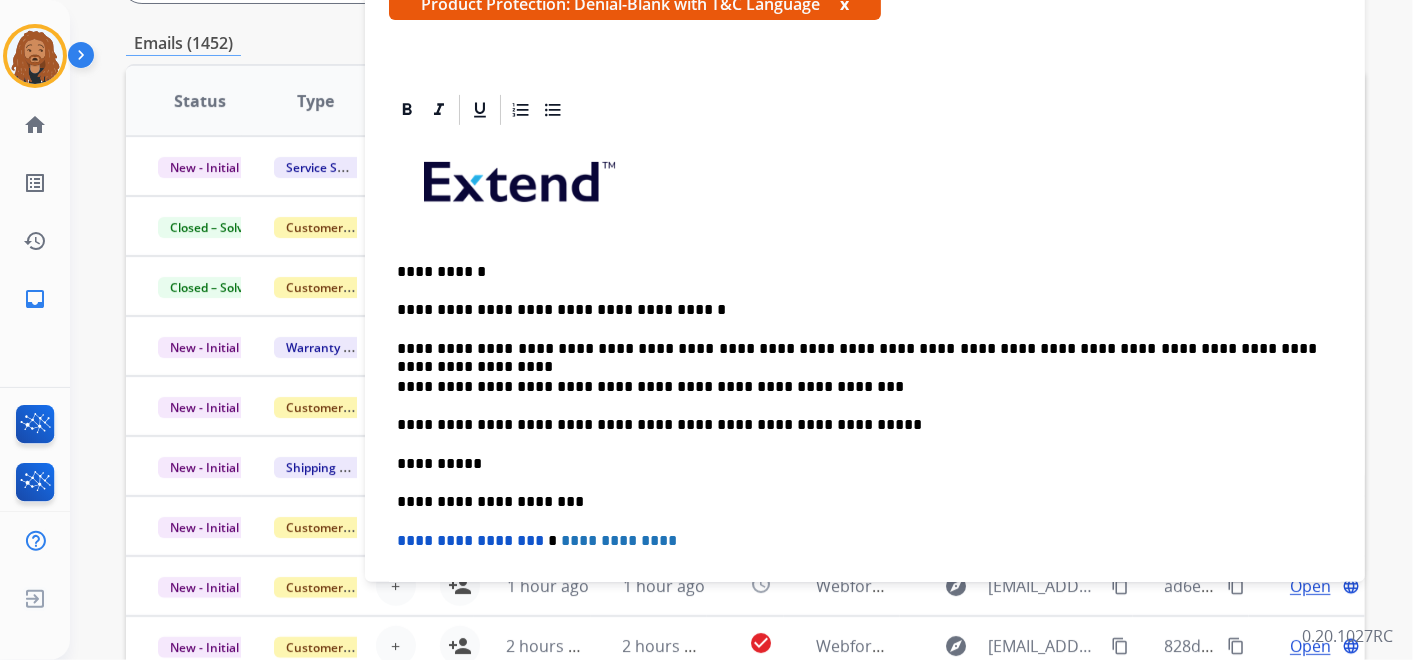 click on "**********" at bounding box center [857, 387] 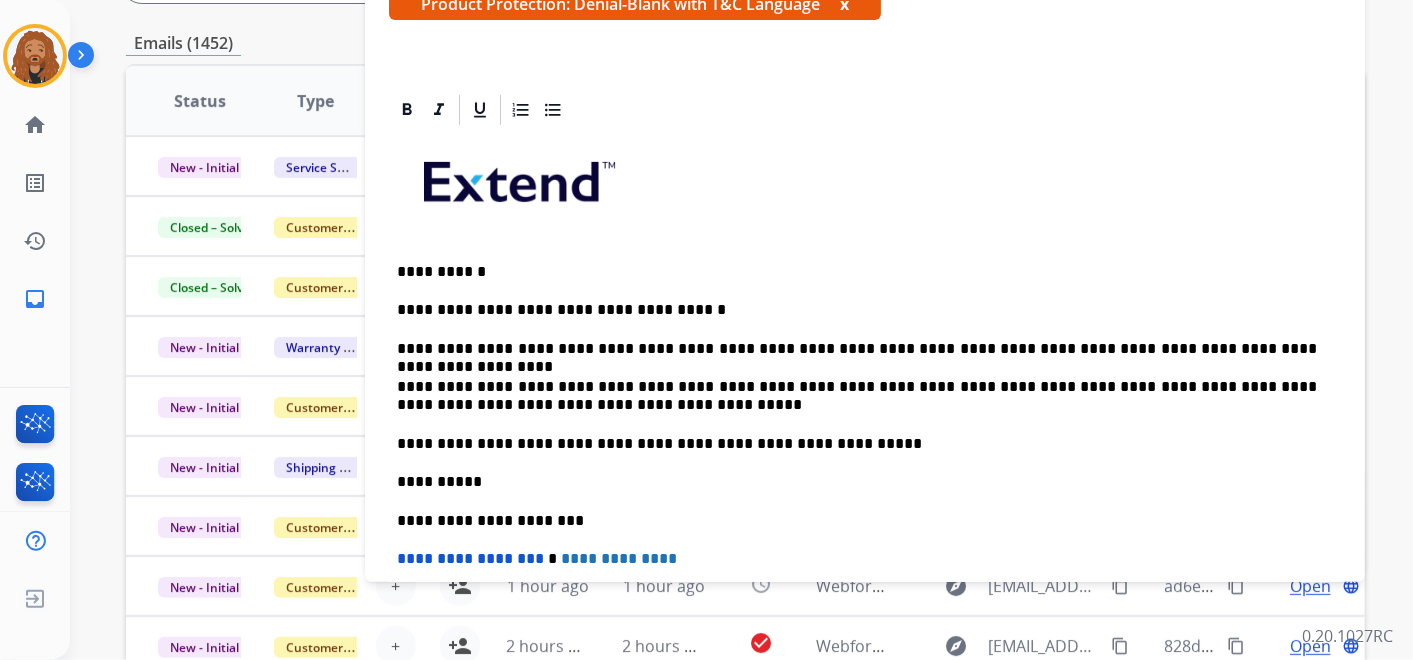 click on "**********" at bounding box center (857, 396) 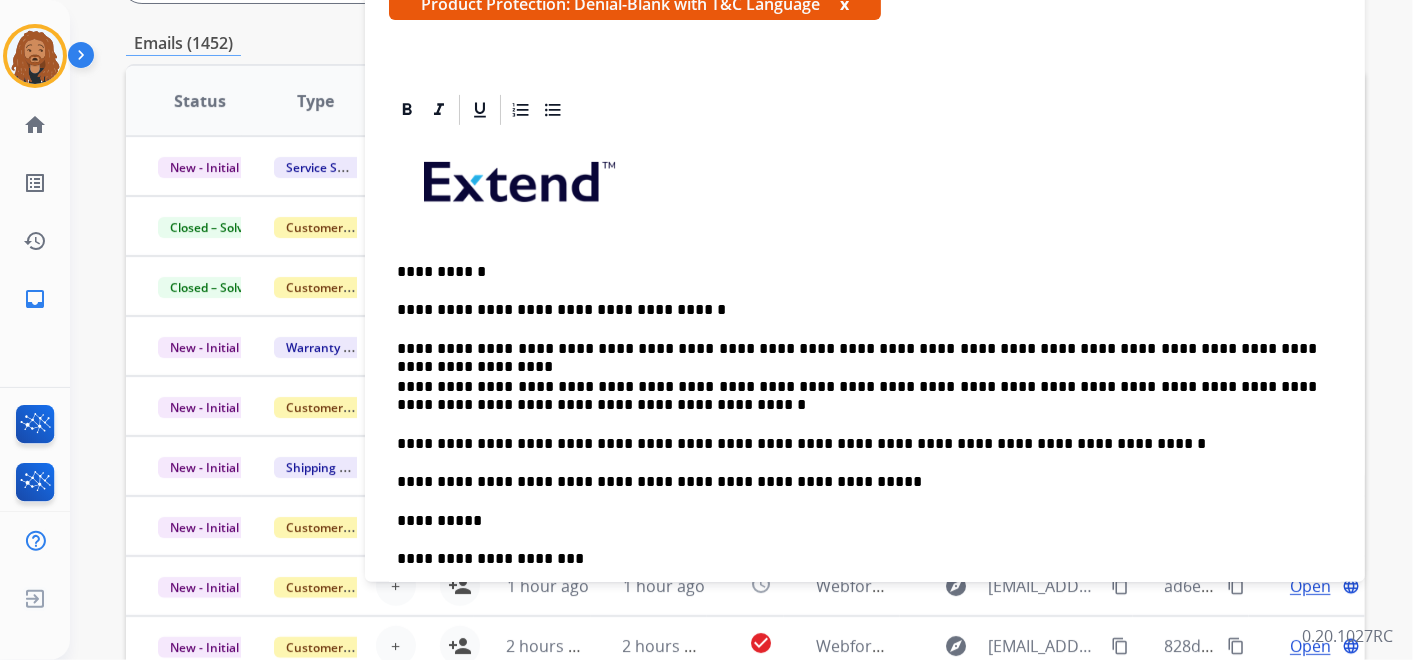 click on "**********" at bounding box center (857, 396) 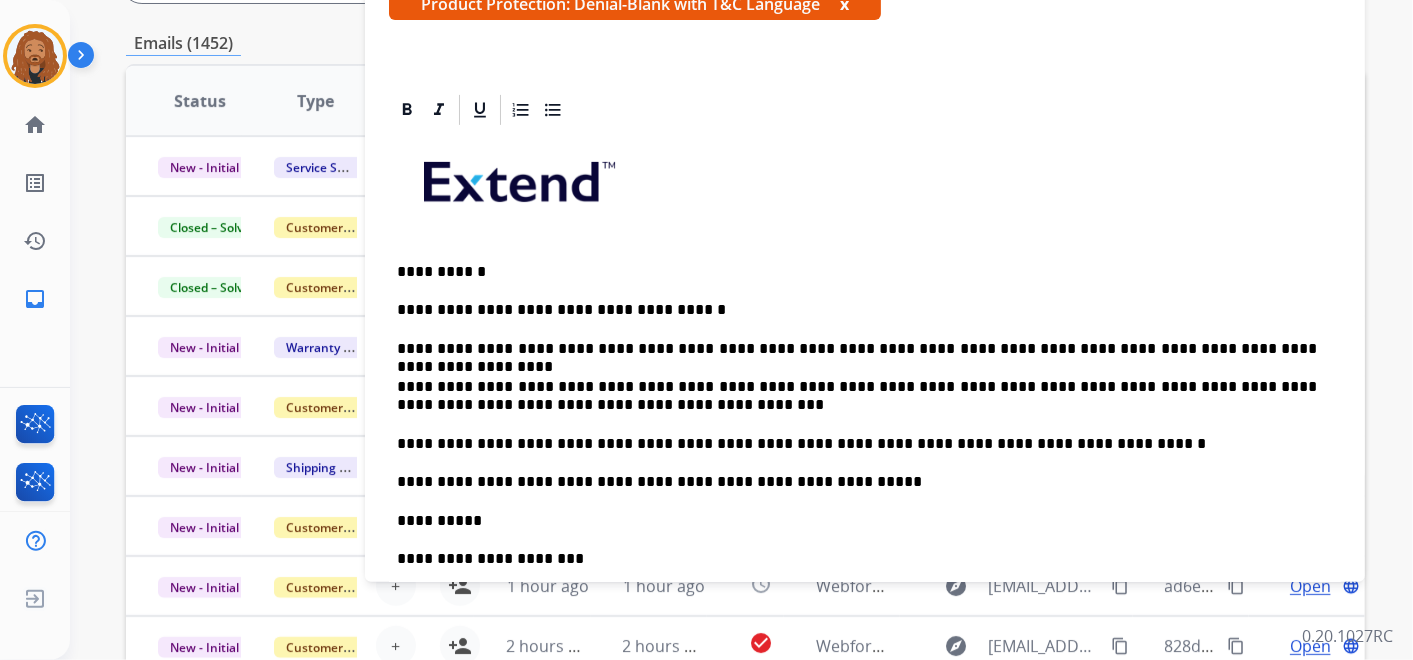 click on "**********" at bounding box center [857, 396] 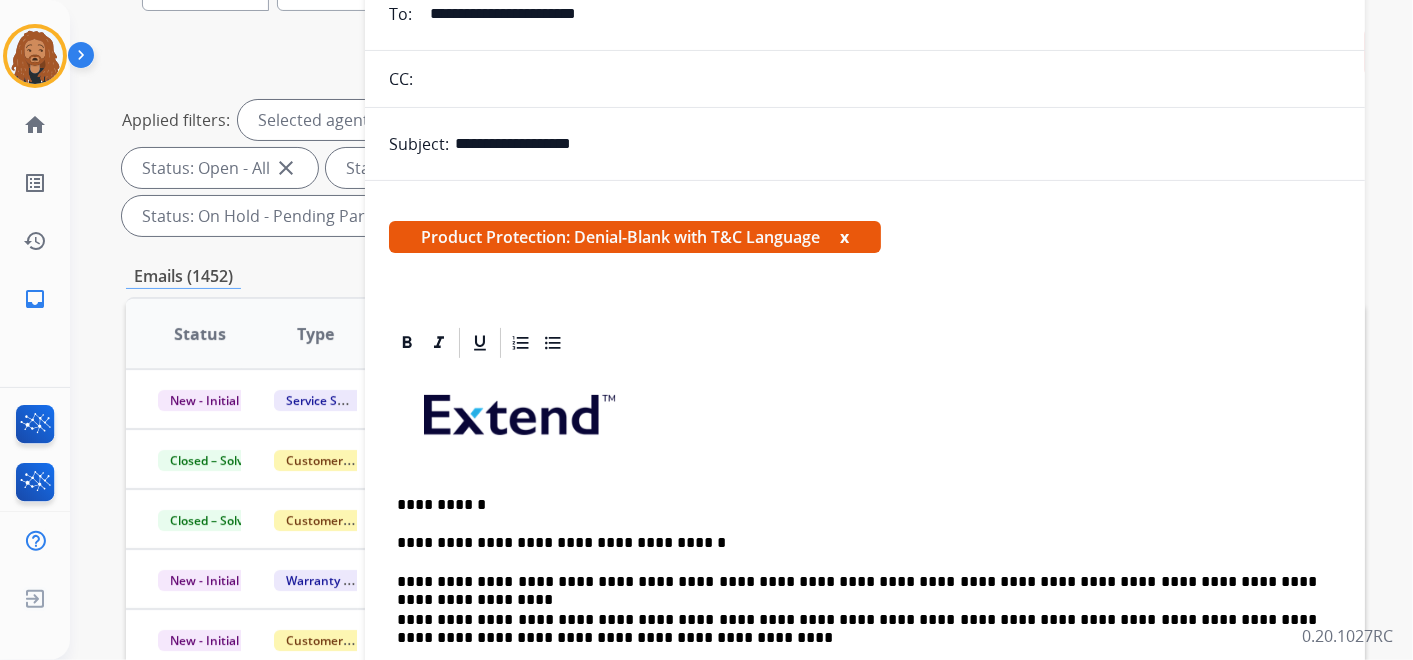 scroll, scrollTop: 0, scrollLeft: 0, axis: both 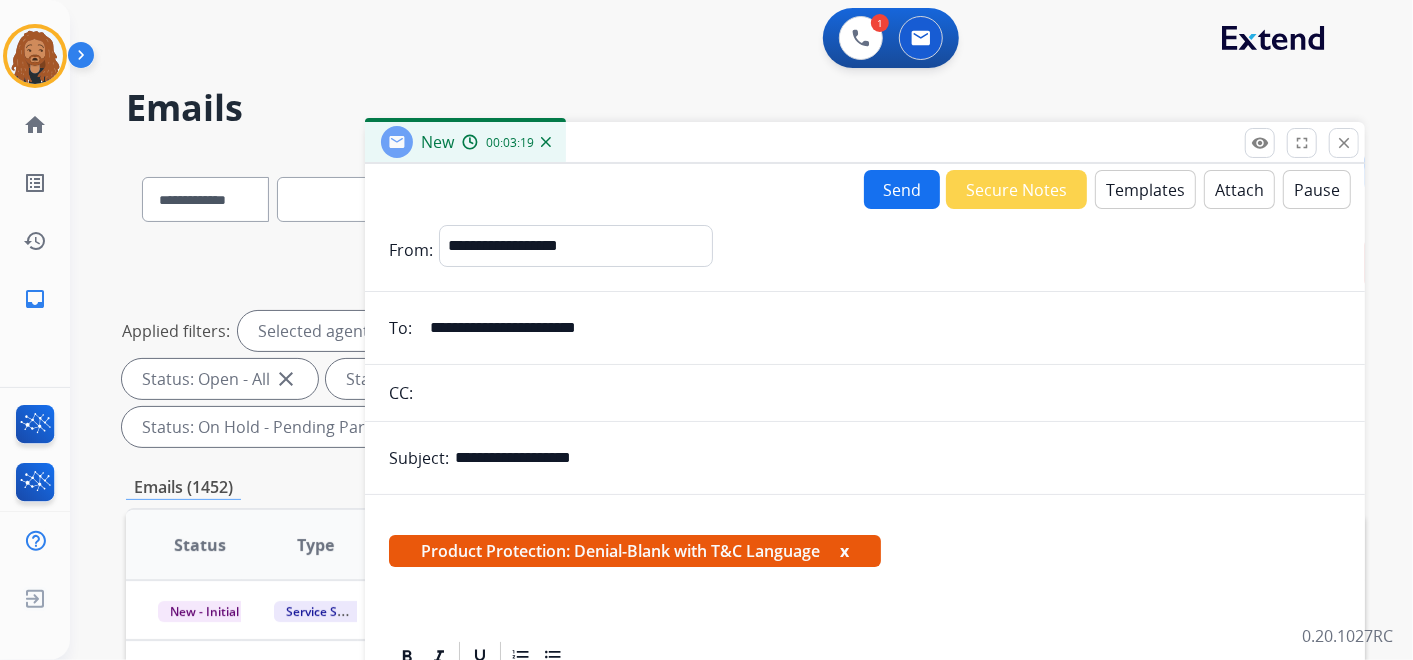 click on "Attach" at bounding box center (1239, 189) 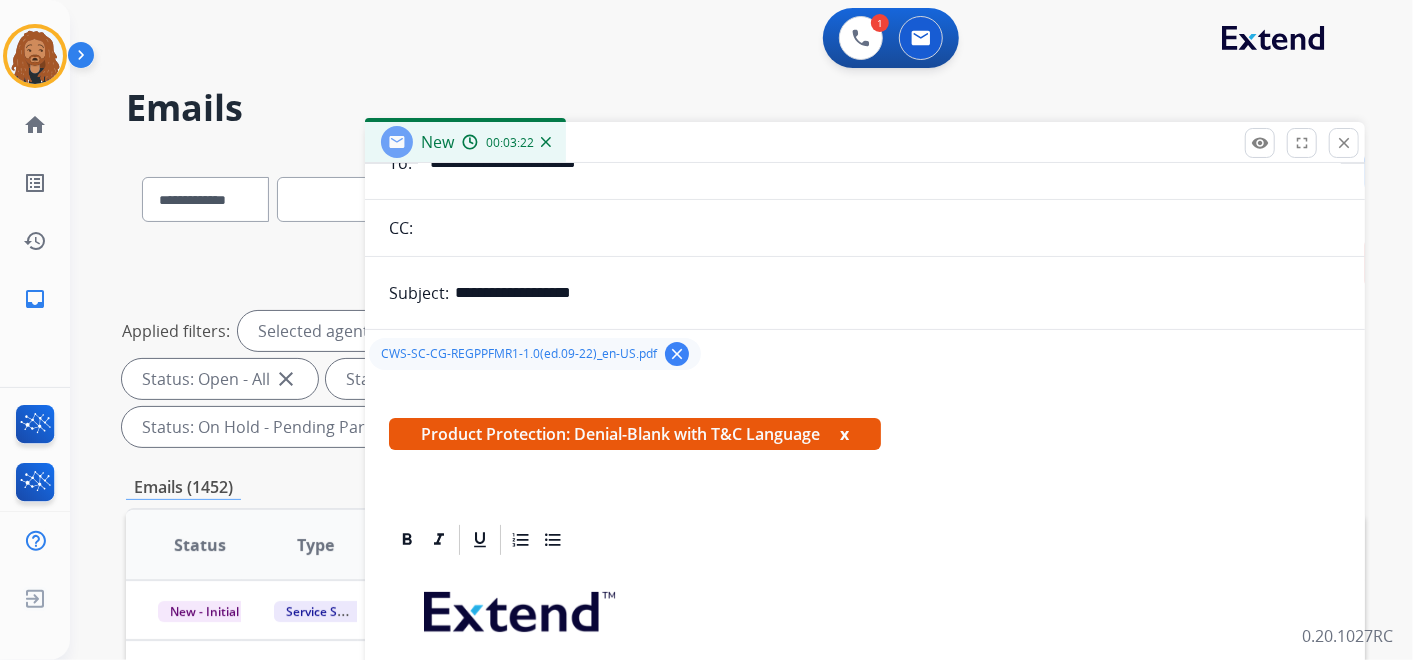 scroll, scrollTop: 431, scrollLeft: 0, axis: vertical 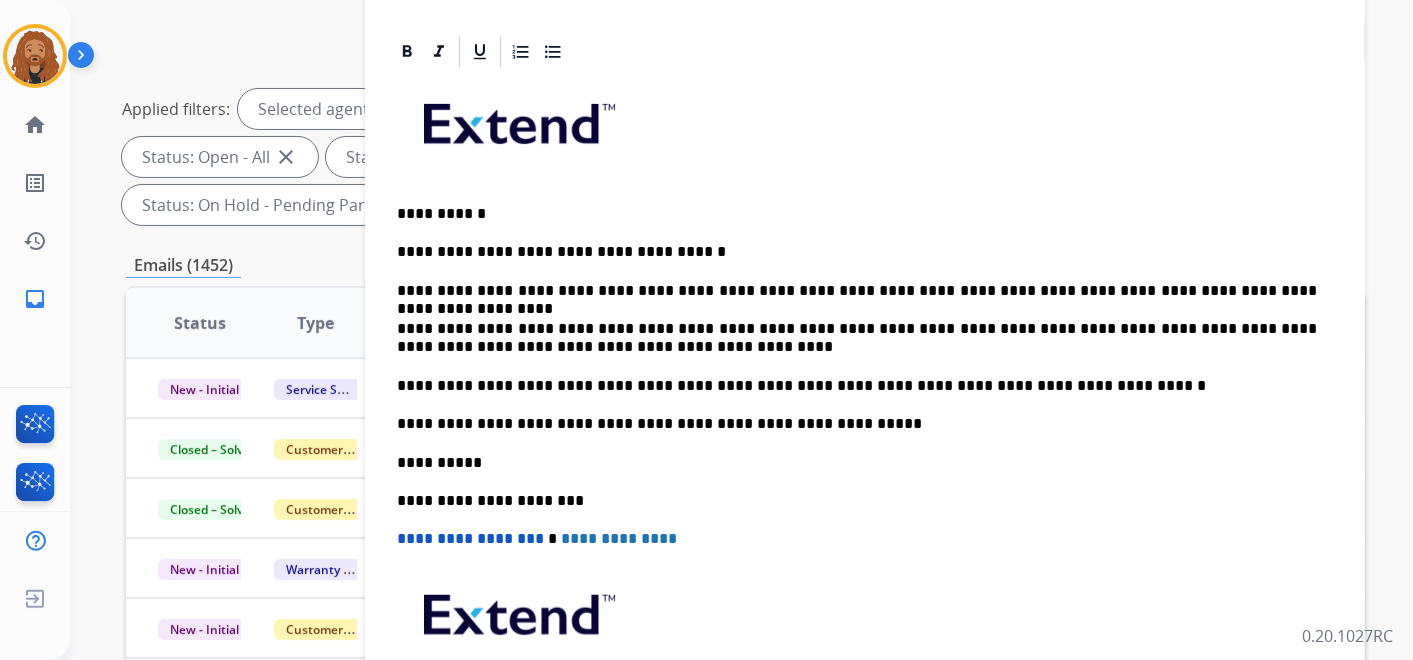 click on "**********" at bounding box center (857, 338) 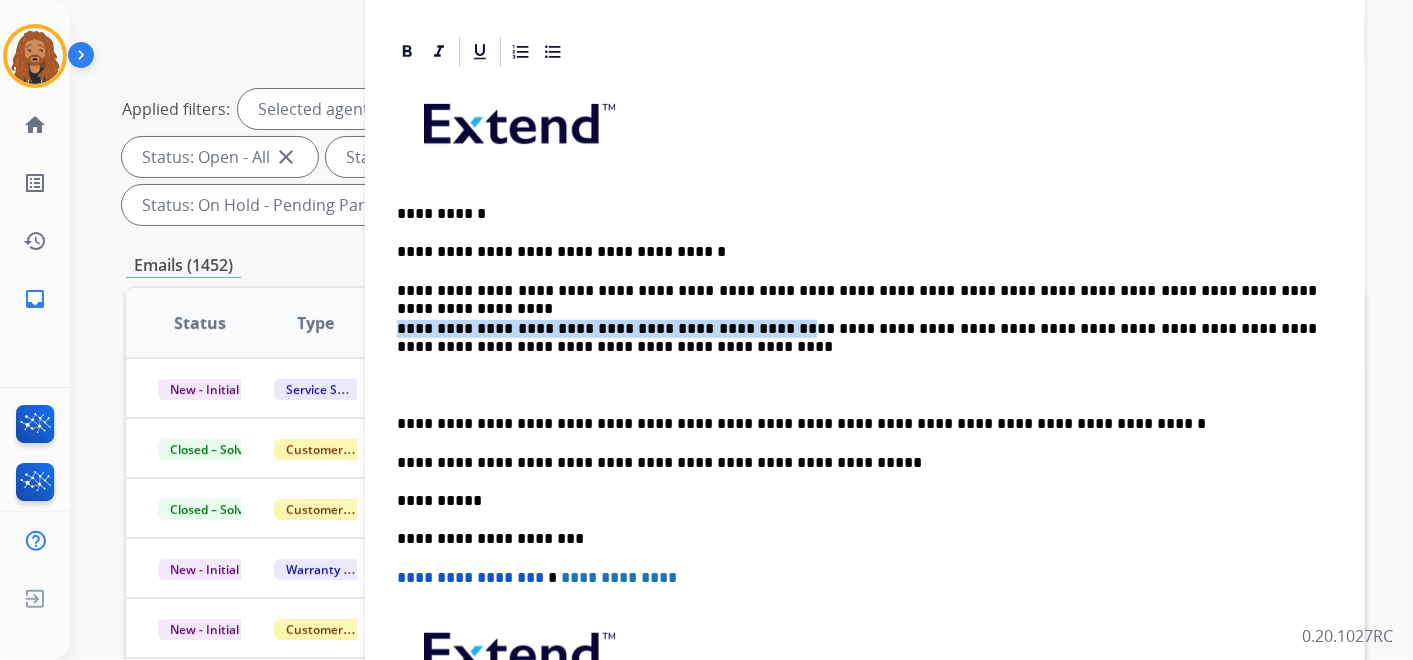 drag, startPoint x: 391, startPoint y: 322, endPoint x: 746, endPoint y: 331, distance: 355.11407 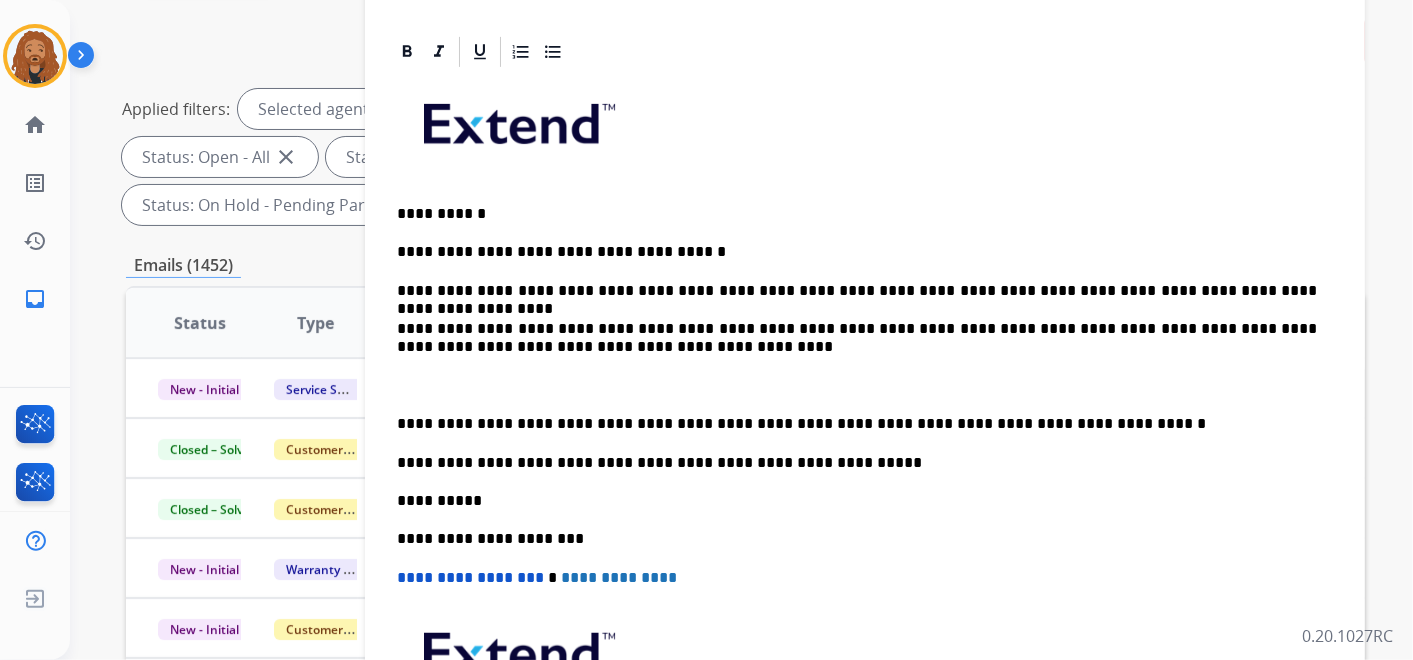click at bounding box center [865, 386] 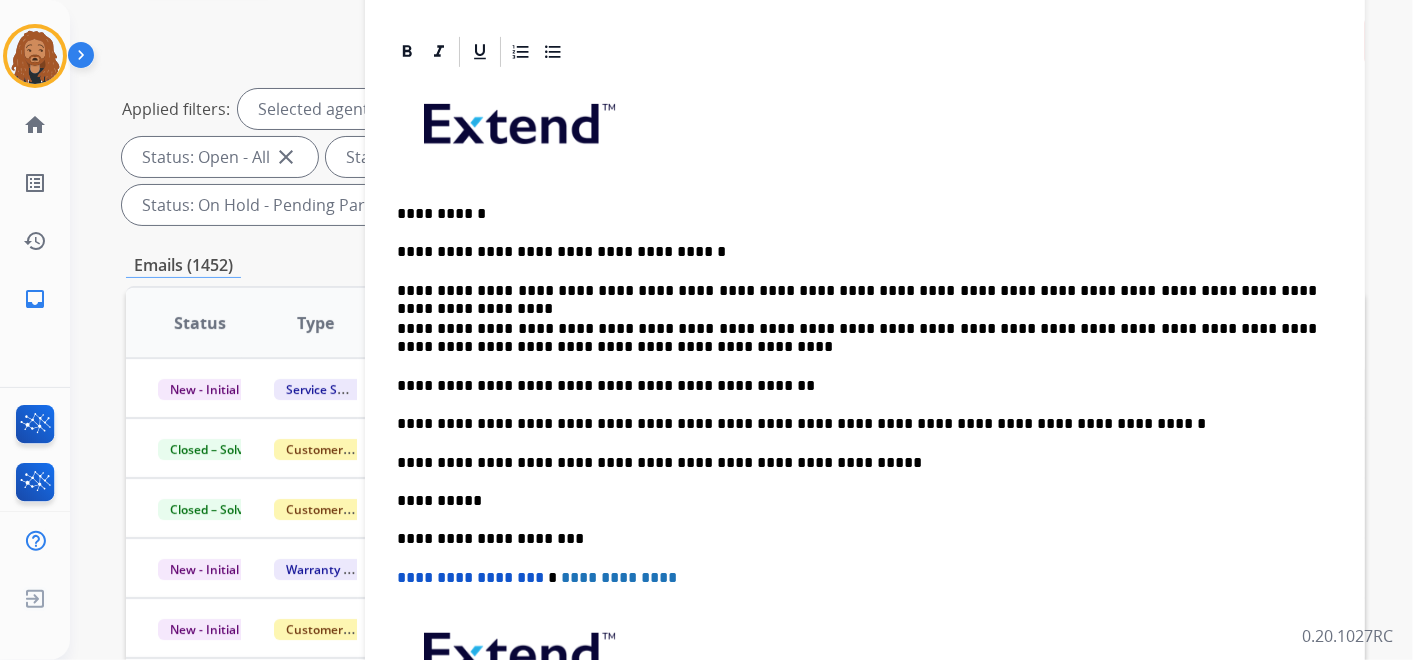 click on "**********" at bounding box center (857, 386) 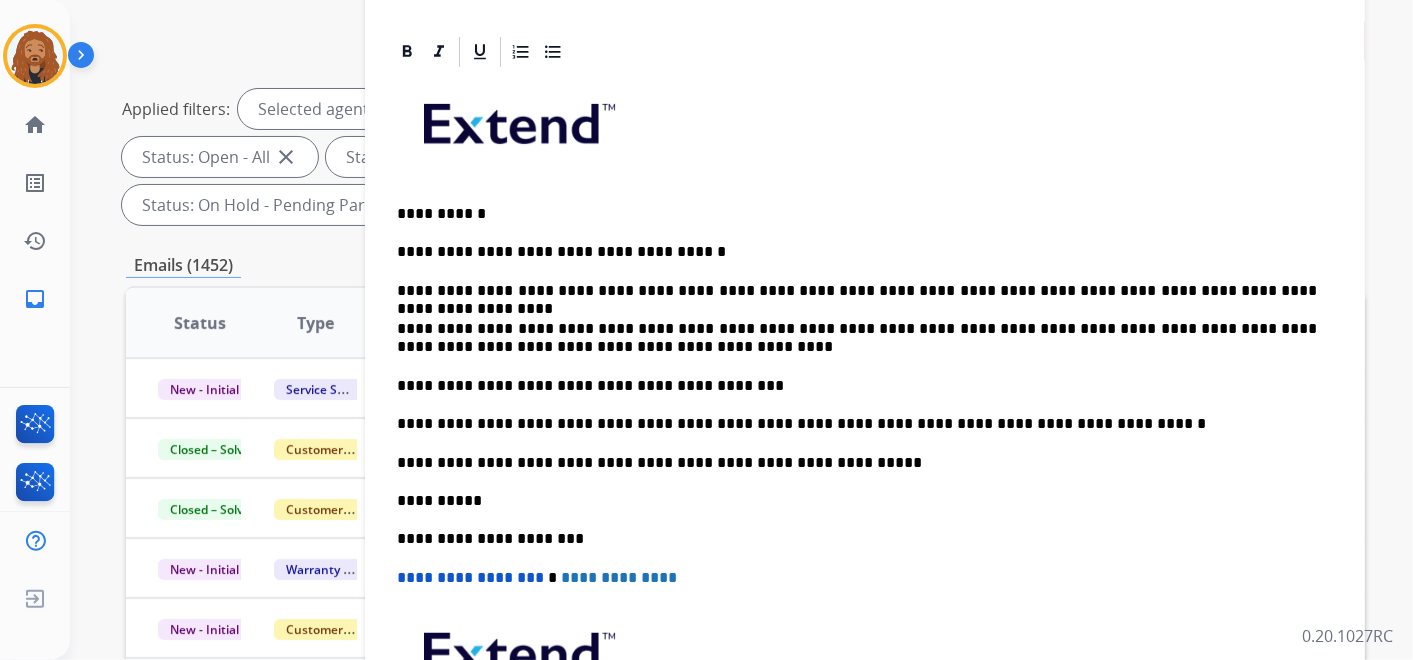 click on "**********" at bounding box center (857, 386) 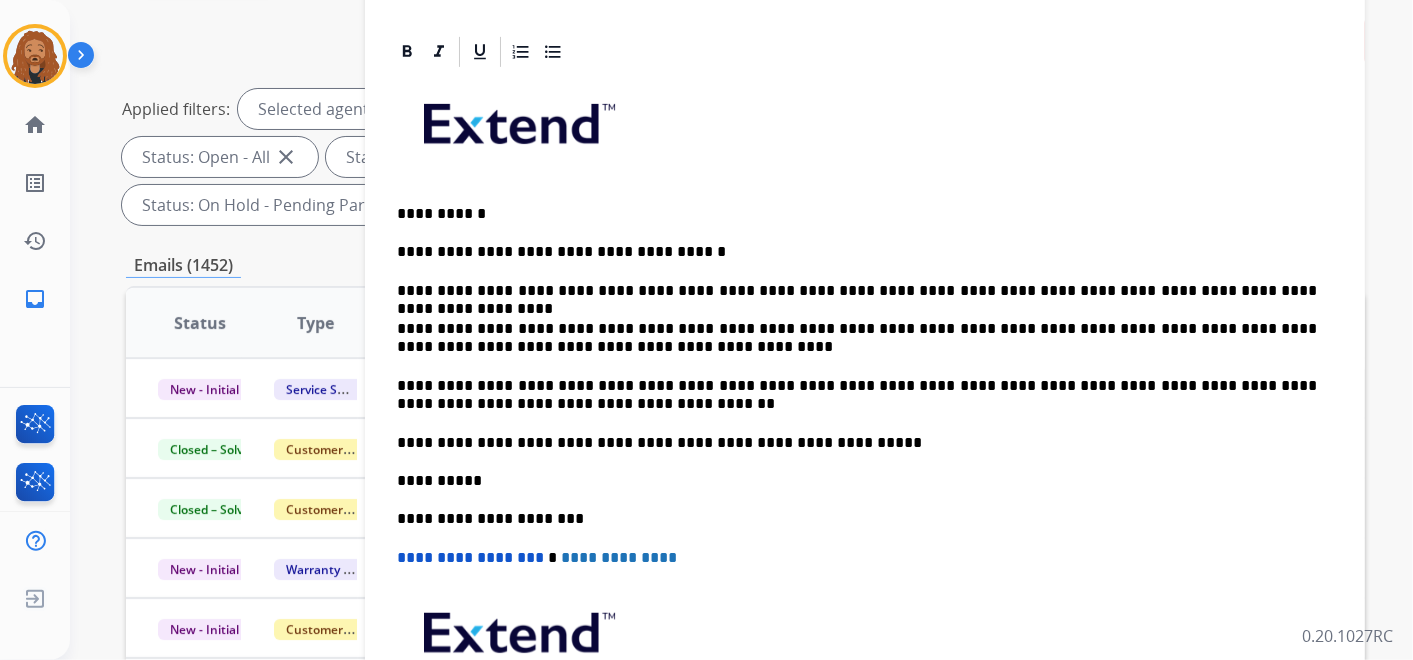 click on "**********" at bounding box center (857, 395) 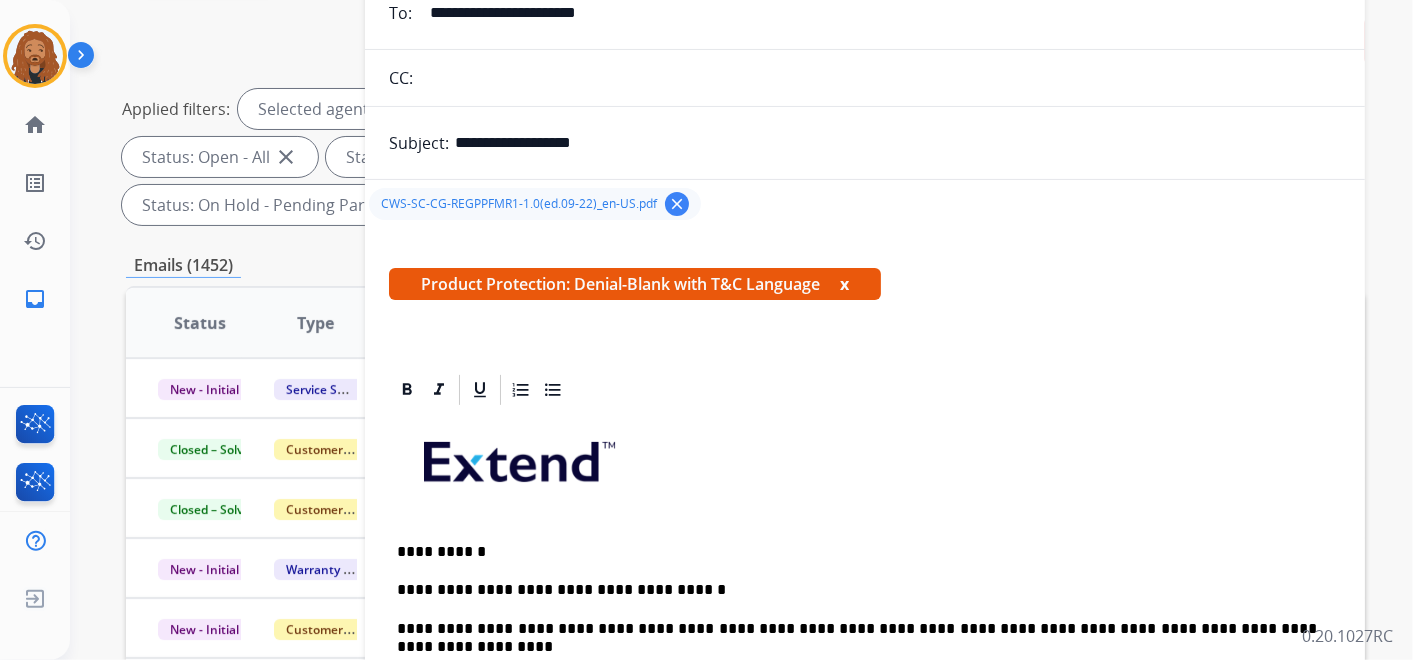 scroll, scrollTop: 0, scrollLeft: 0, axis: both 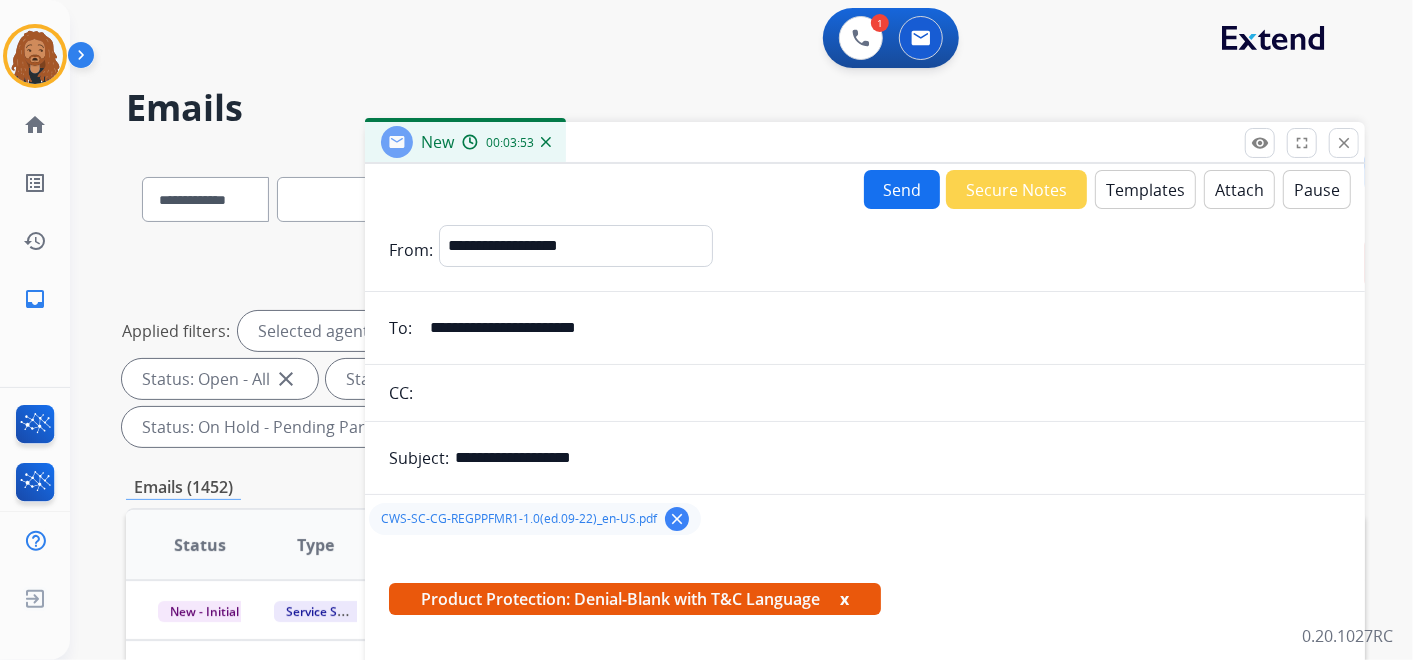 click on "Send" at bounding box center (902, 189) 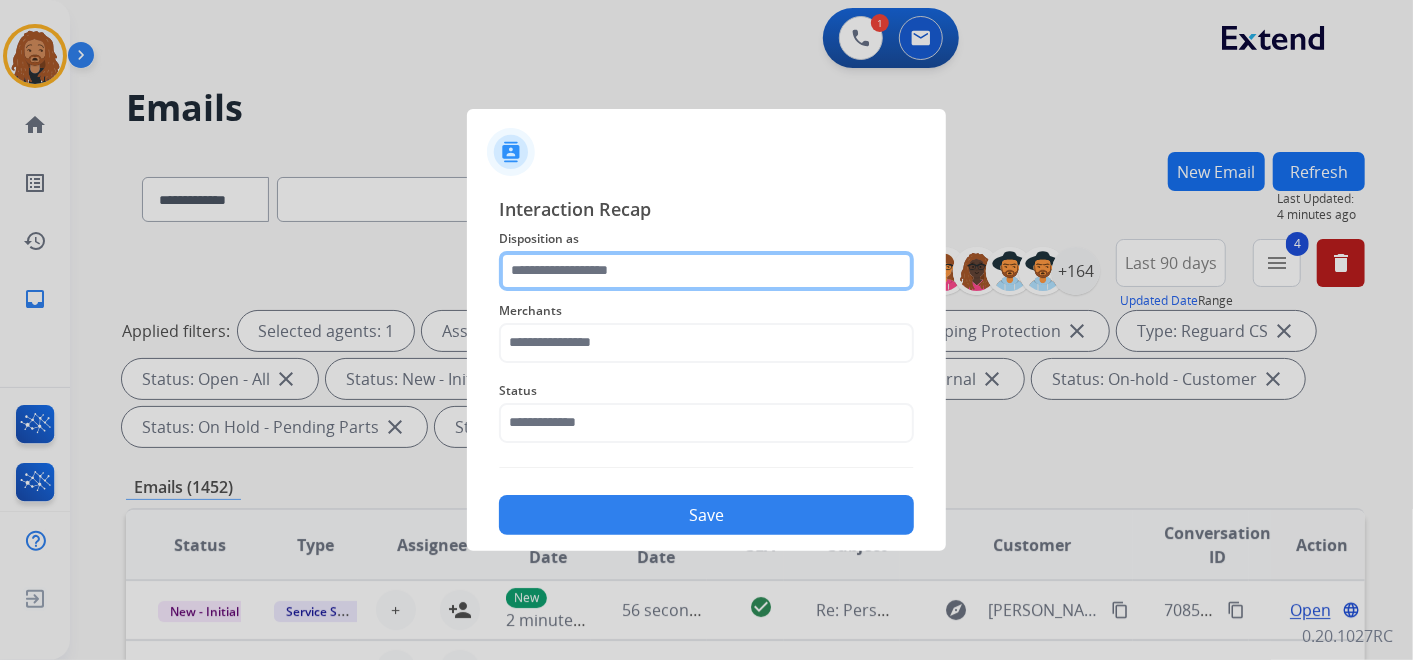 click 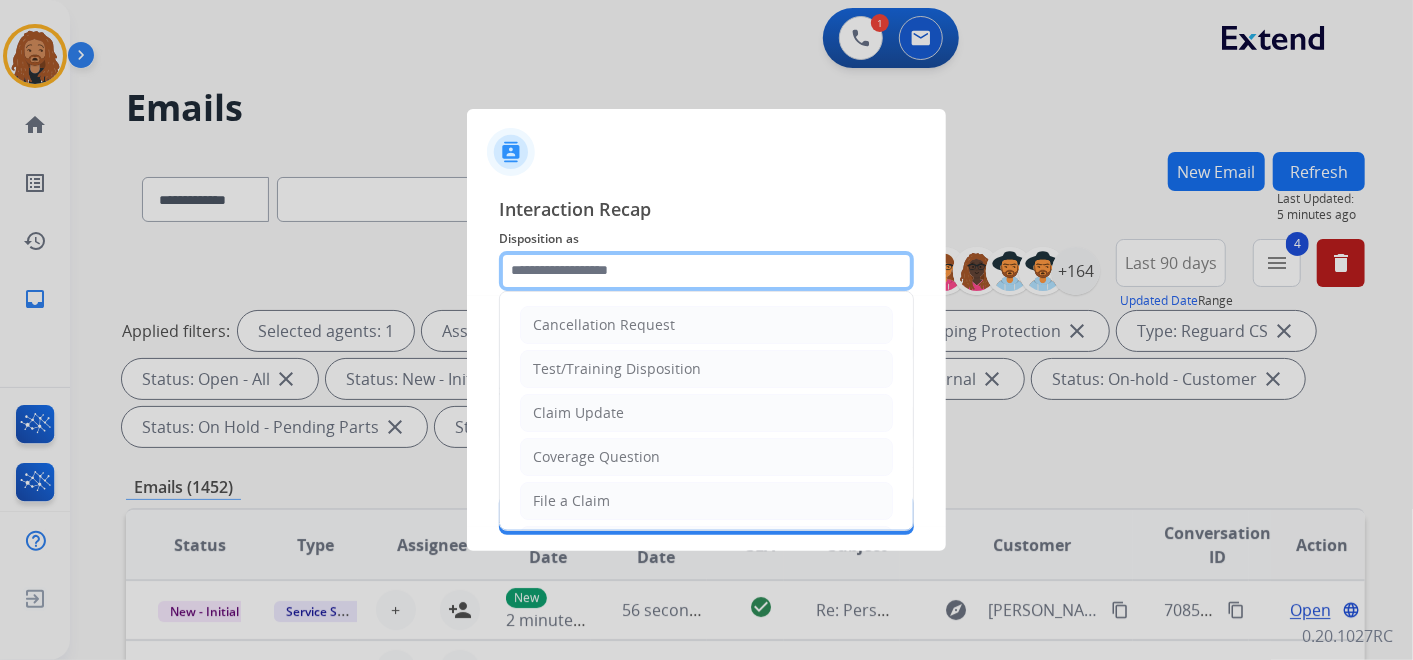 click 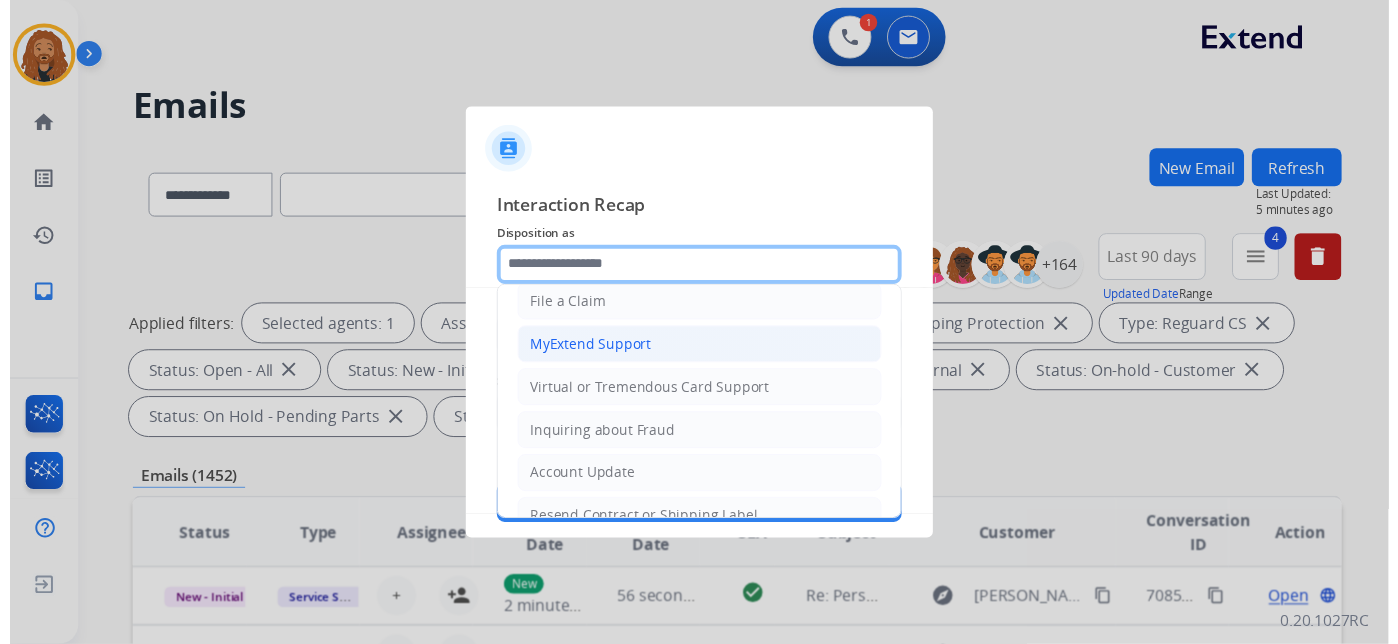 scroll, scrollTop: 111, scrollLeft: 0, axis: vertical 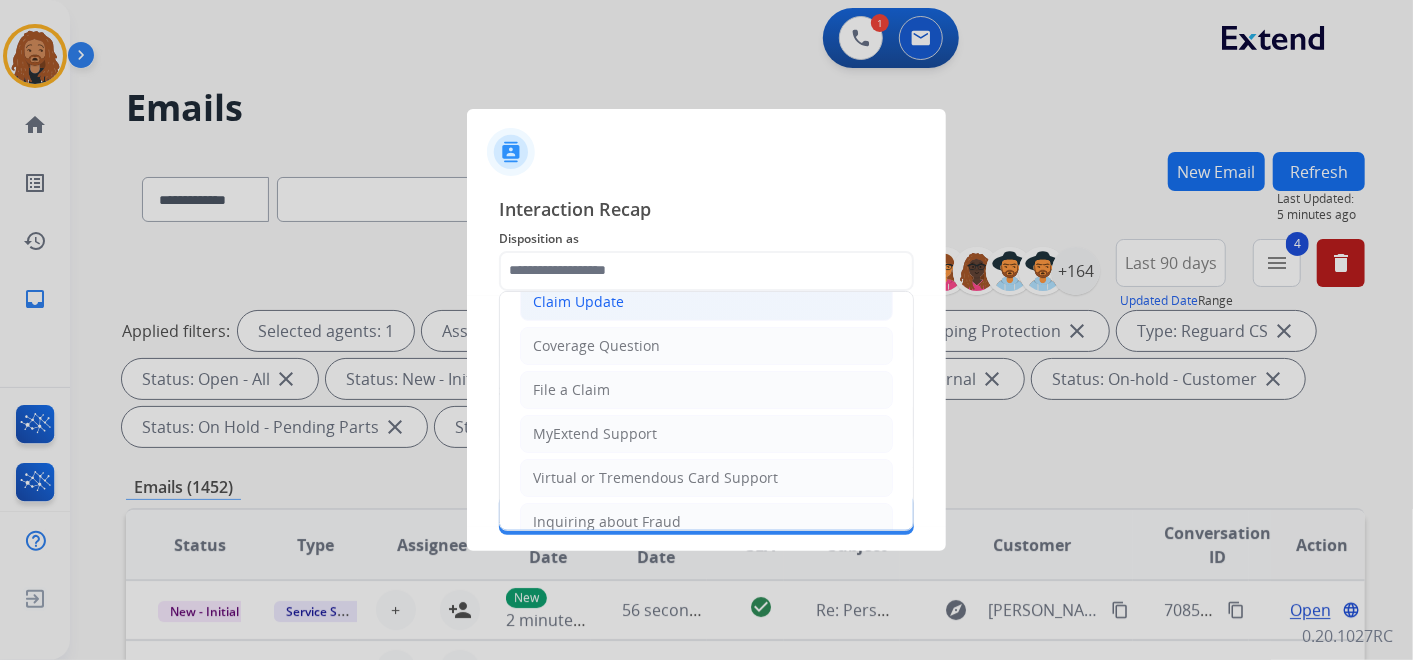 click on "Claim Update" 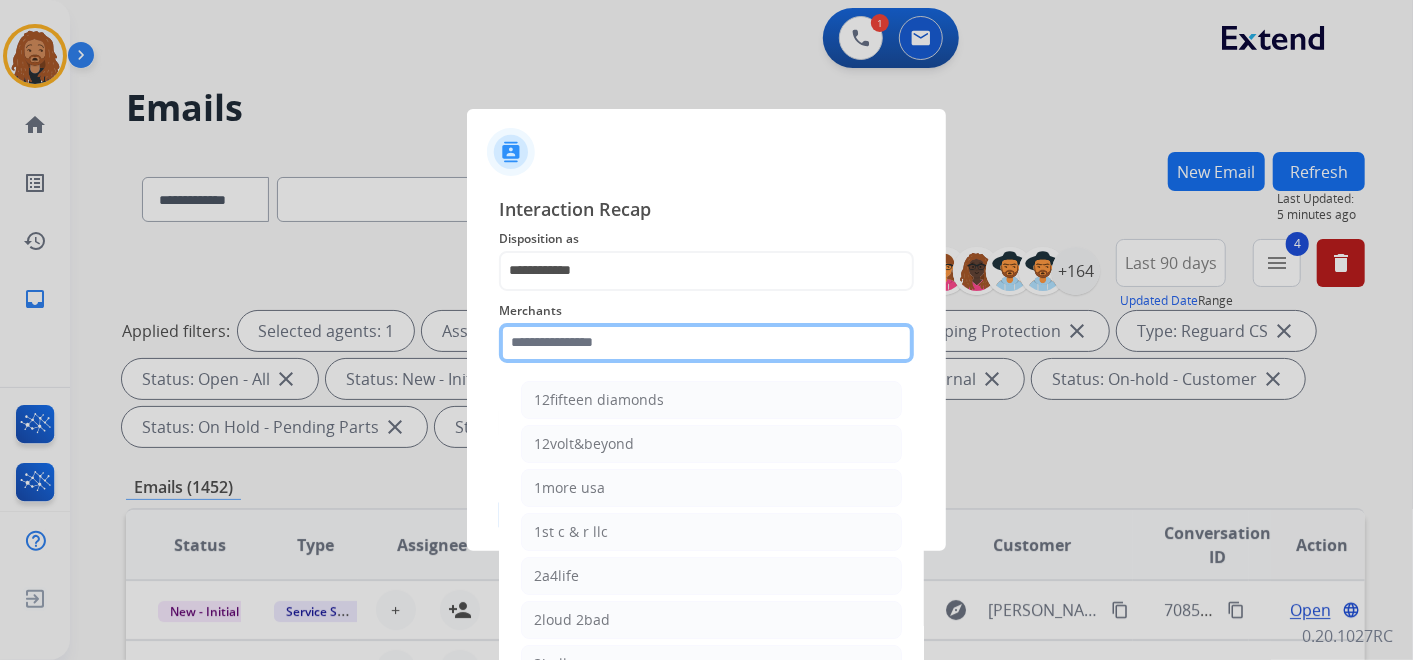 click on "Merchants    12fifteen diamonds   12volt&beyond   1more usa   1st c & r llc   2a4life   2loud 2bad   3balls   4 state trucks   4moms   [MEDICAL_DATA] spirits   Accessorypartsstore   Action clutch   Active lifestyle store   Addaday   Adorama abs   Adorama business-to-business   [MEDICAL_DATA] offroad outfitters   Ads shocks   Advance auto parts   Aem electronics   Aerishealthinc   Ag solutions group, llc   Aim controllers   Air-relax   Airocide   Airslamit   Airsoft station   Airthereal   Alchemy fine home   Aleko products   [PERSON_NAME] home   All around e-bikes   All electric motion   All things barbecue   [PERSON_NAME]   Allied gaming north america, llc   Allied wheel components   Alta [PERSON_NAME] motors   Alter   Ambient fires   American bass   American cornhole association   American medical sales and rentals   American technologies network   Ameridroid   Amethyst home   Amgair   Ams fireplace   Amscope   Andaaz jewelers   [PERSON_NAME]   Anova   Anytime baseball supply   Anytime sports supply   Apec water systems   Apollo neuro" 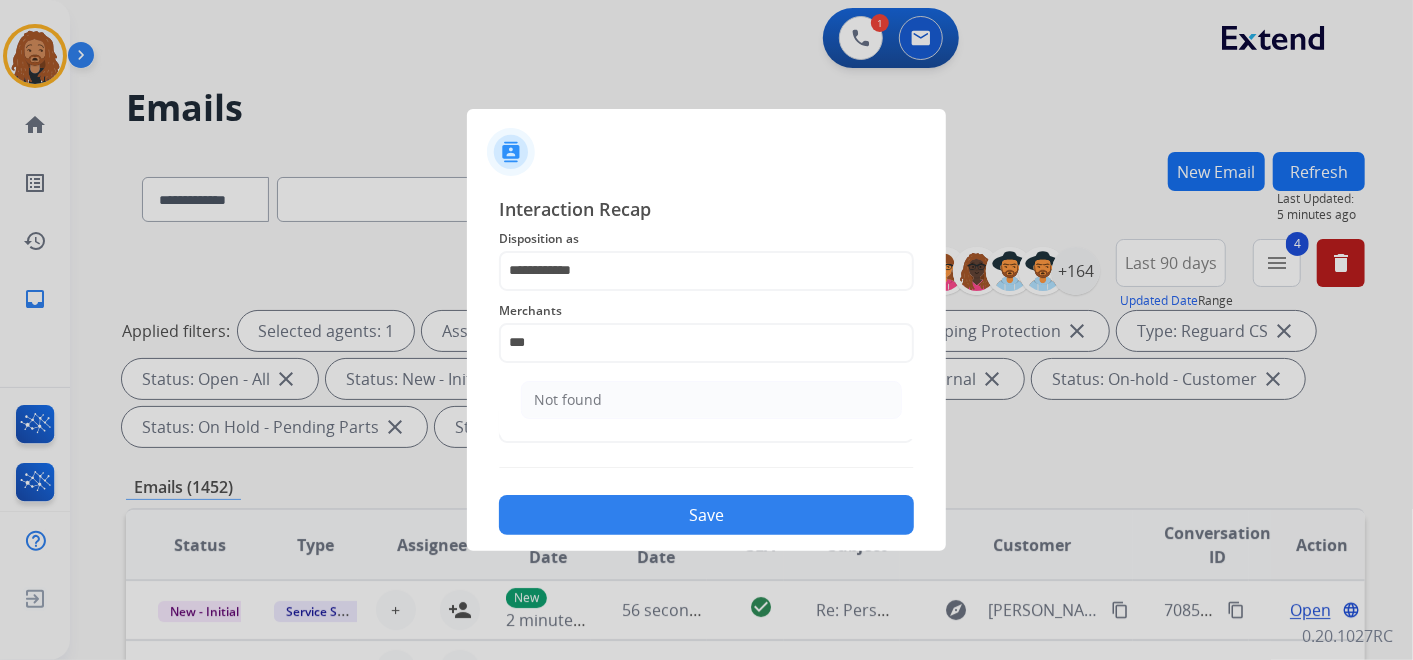 click on "Not found" 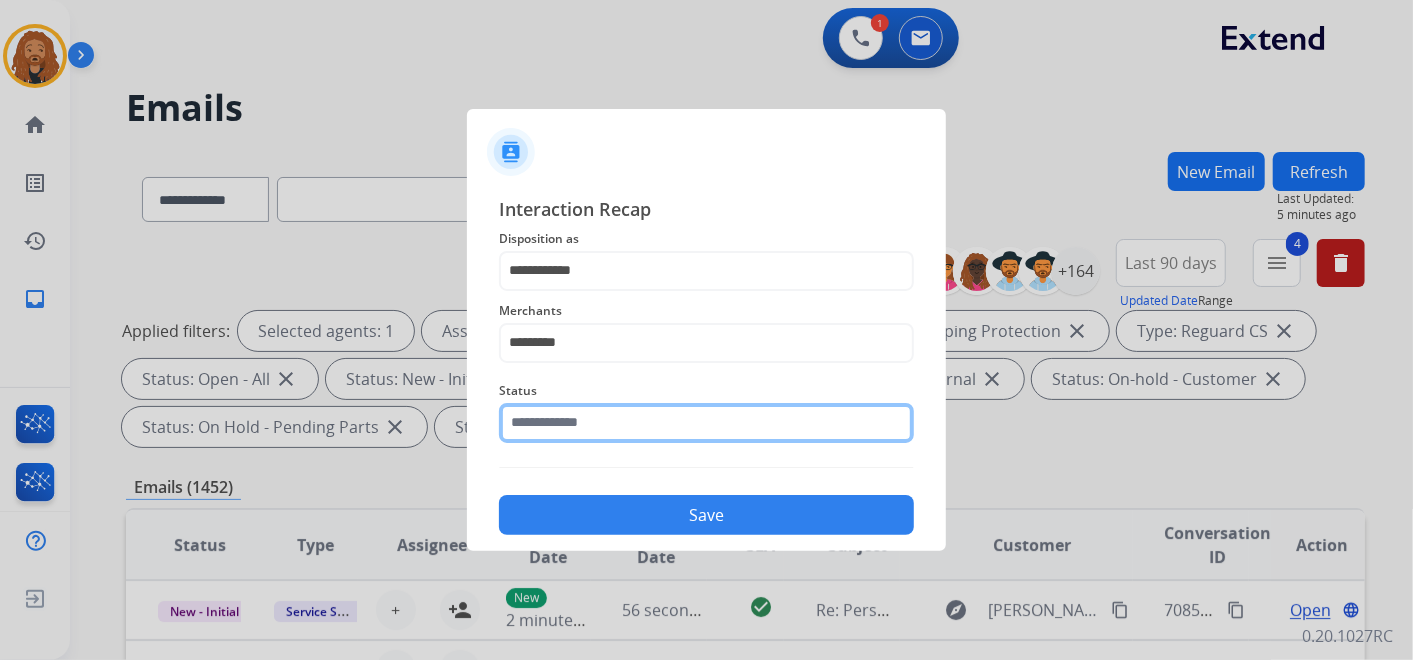 click 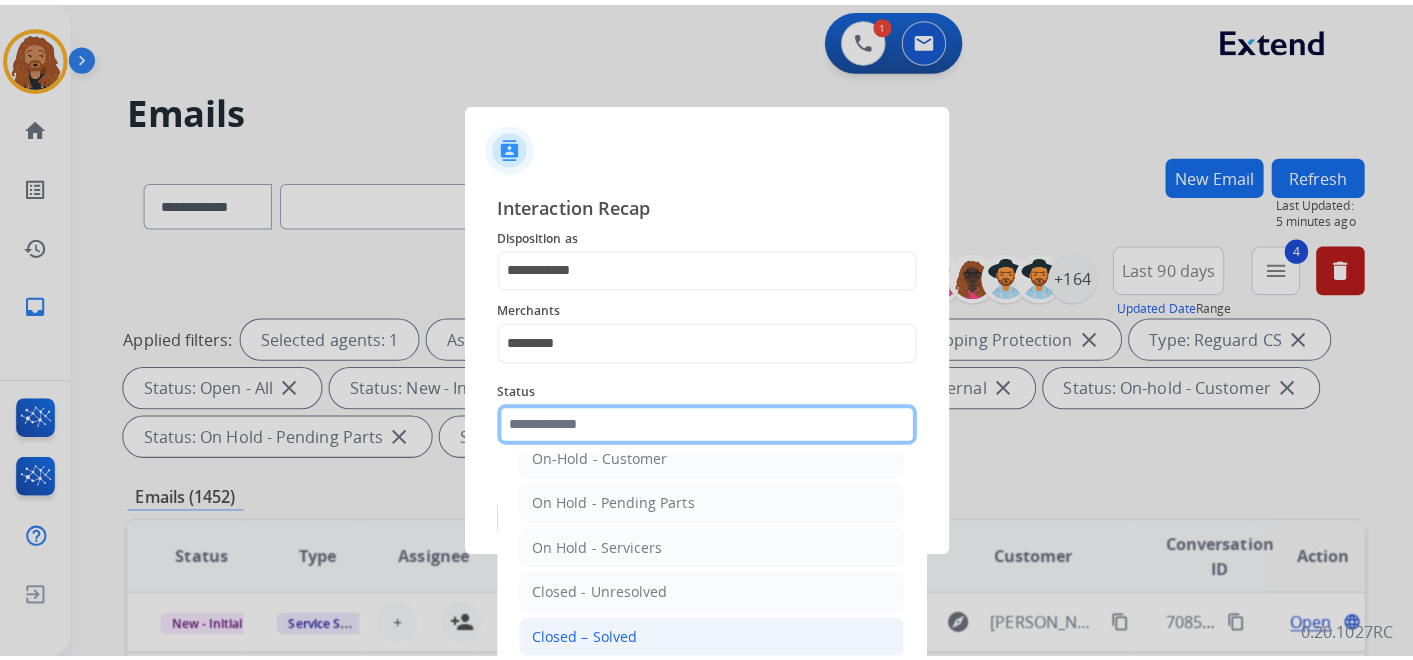 scroll, scrollTop: 114, scrollLeft: 0, axis: vertical 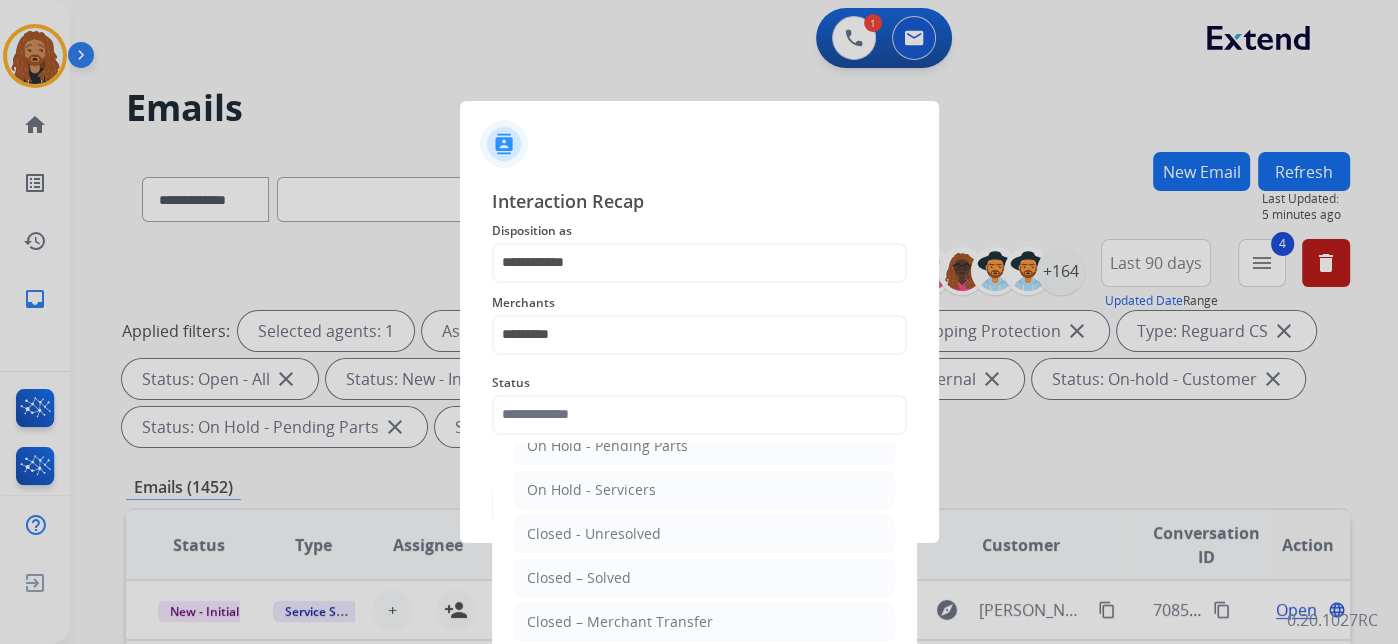 click on "Closed – Solved" 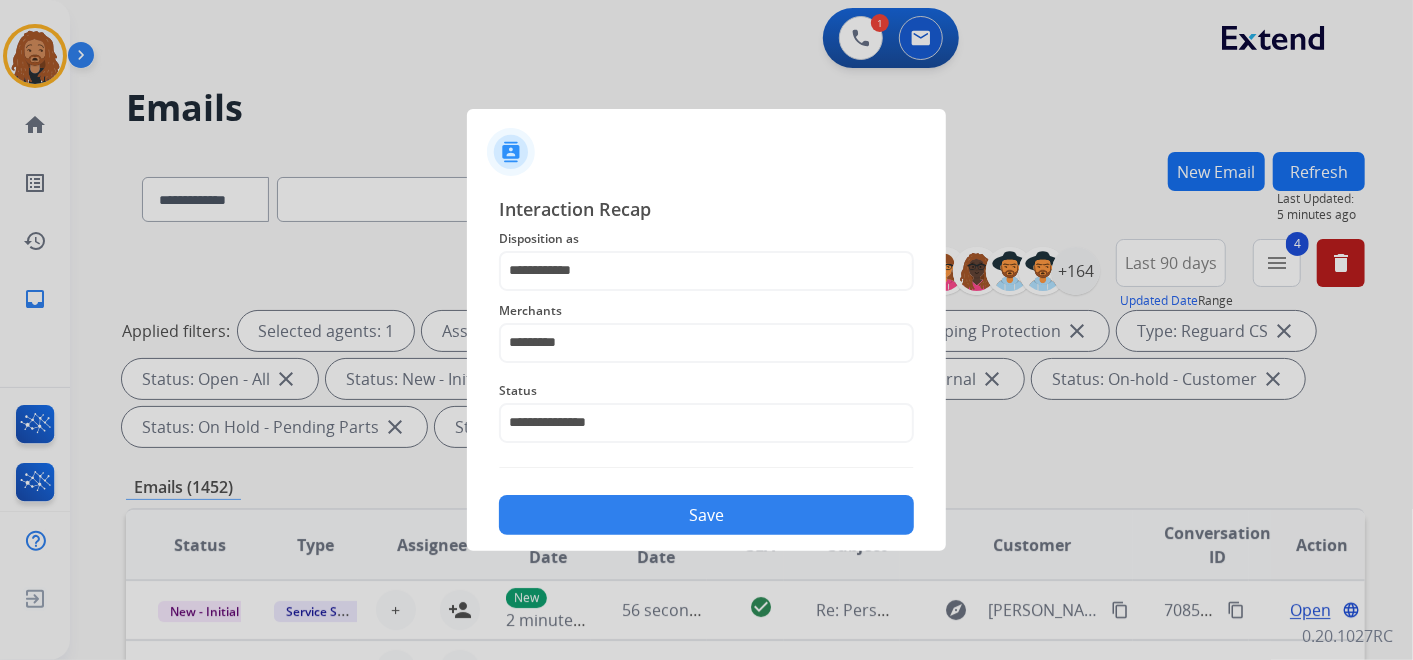 drag, startPoint x: 614, startPoint y: 519, endPoint x: 627, endPoint y: 502, distance: 21.400934 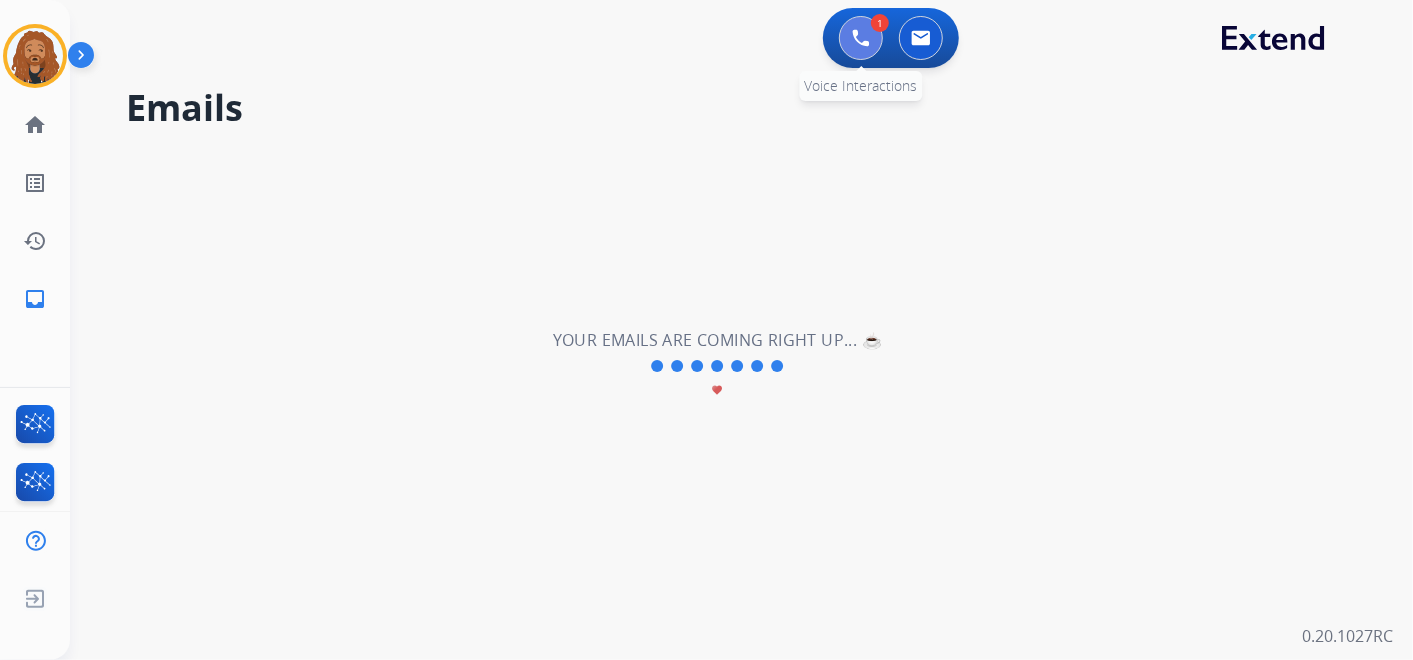 click at bounding box center [861, 38] 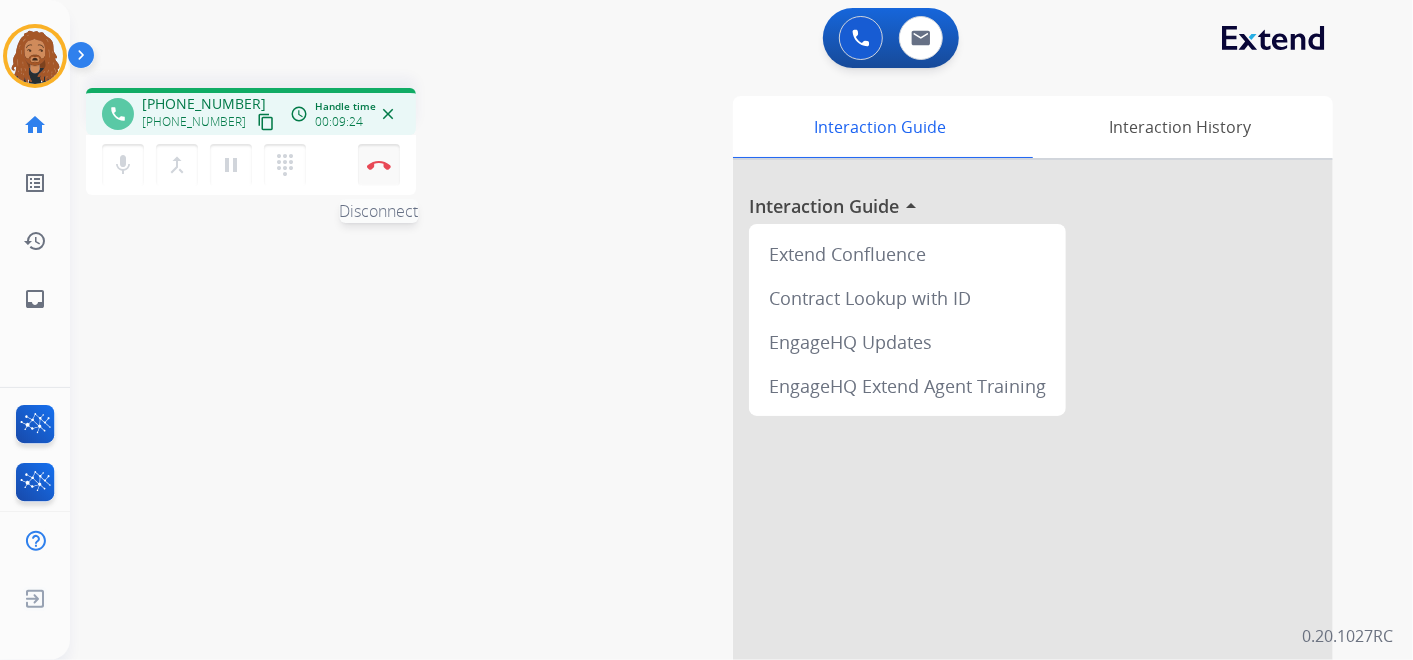 click on "Disconnect" at bounding box center [379, 165] 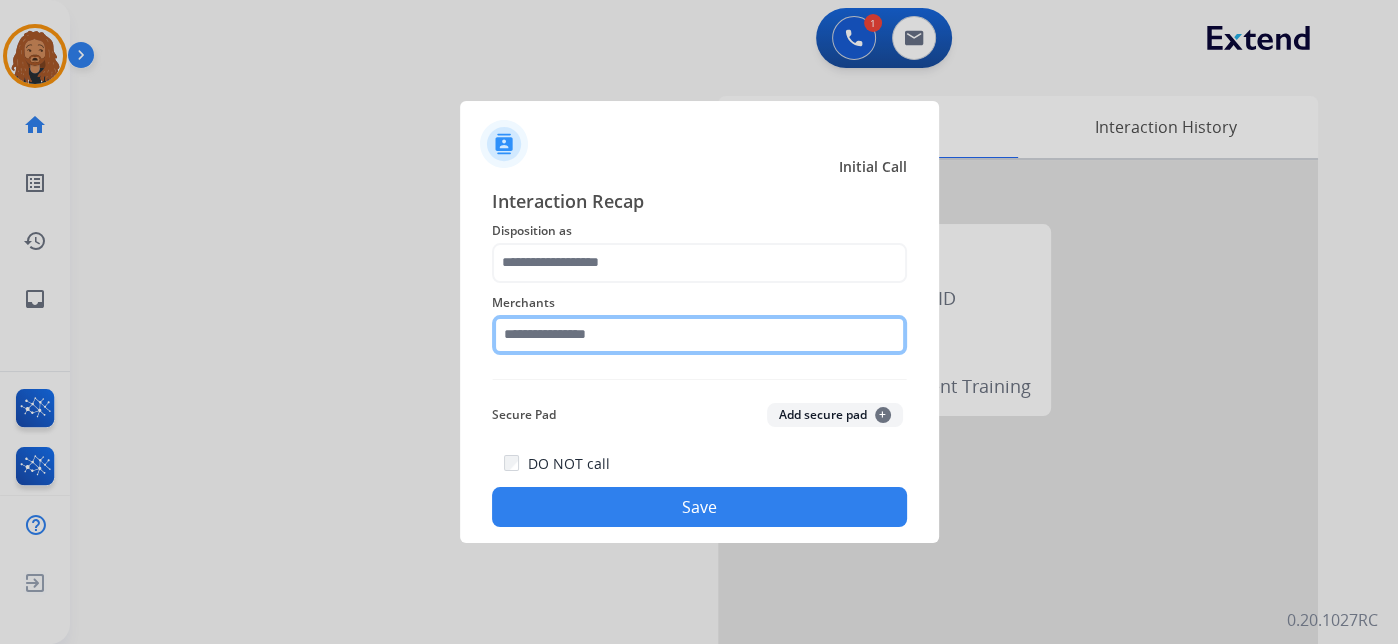 click 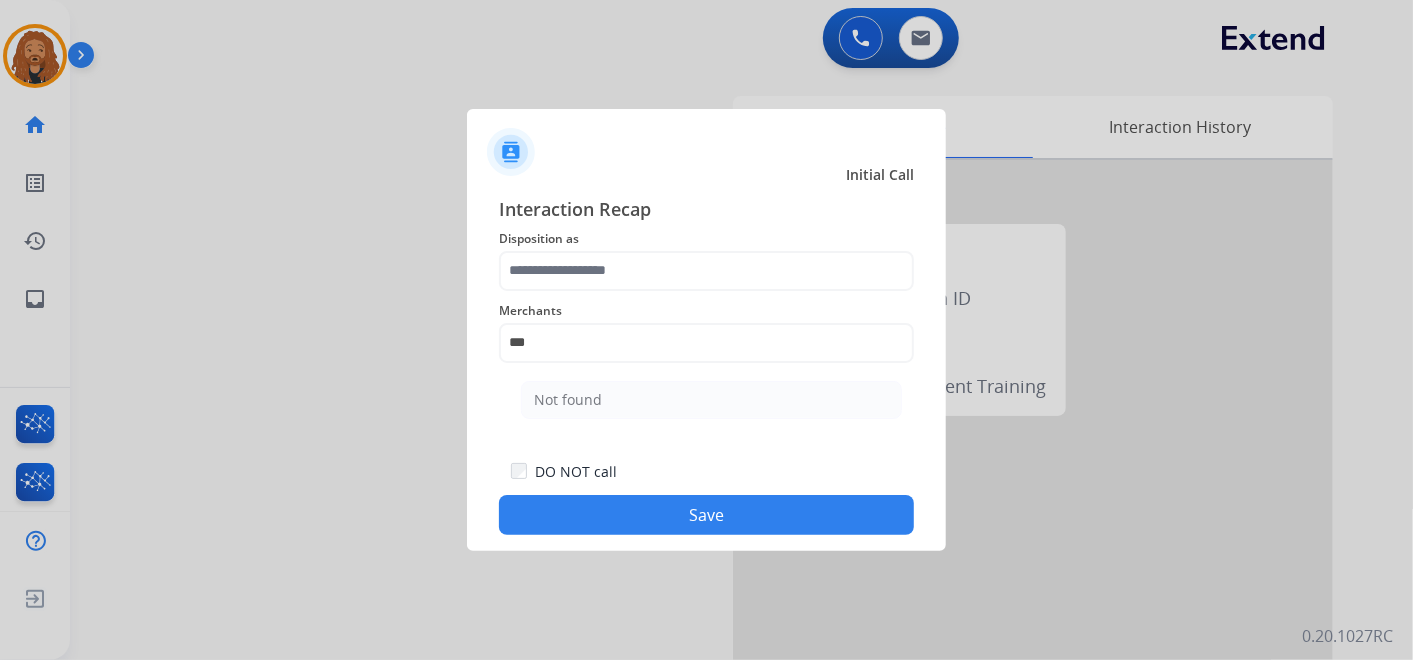 drag, startPoint x: 614, startPoint y: 405, endPoint x: 618, endPoint y: 329, distance: 76.105194 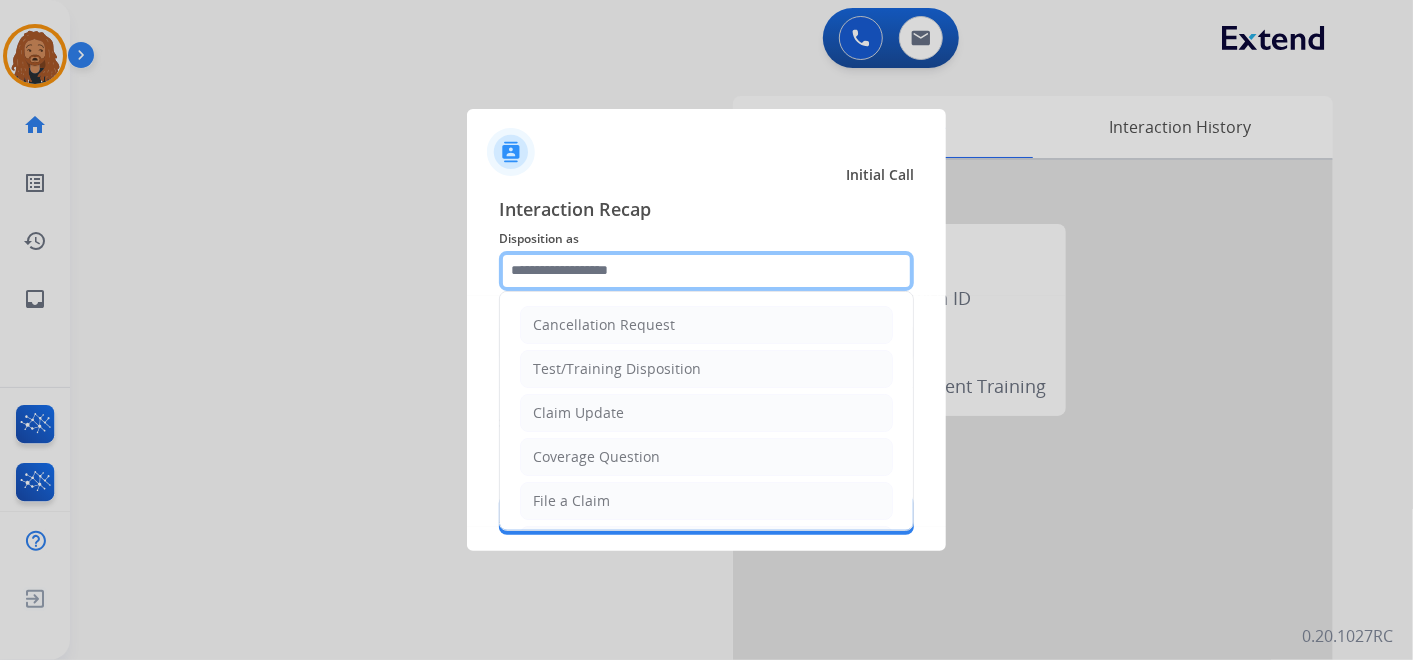 click 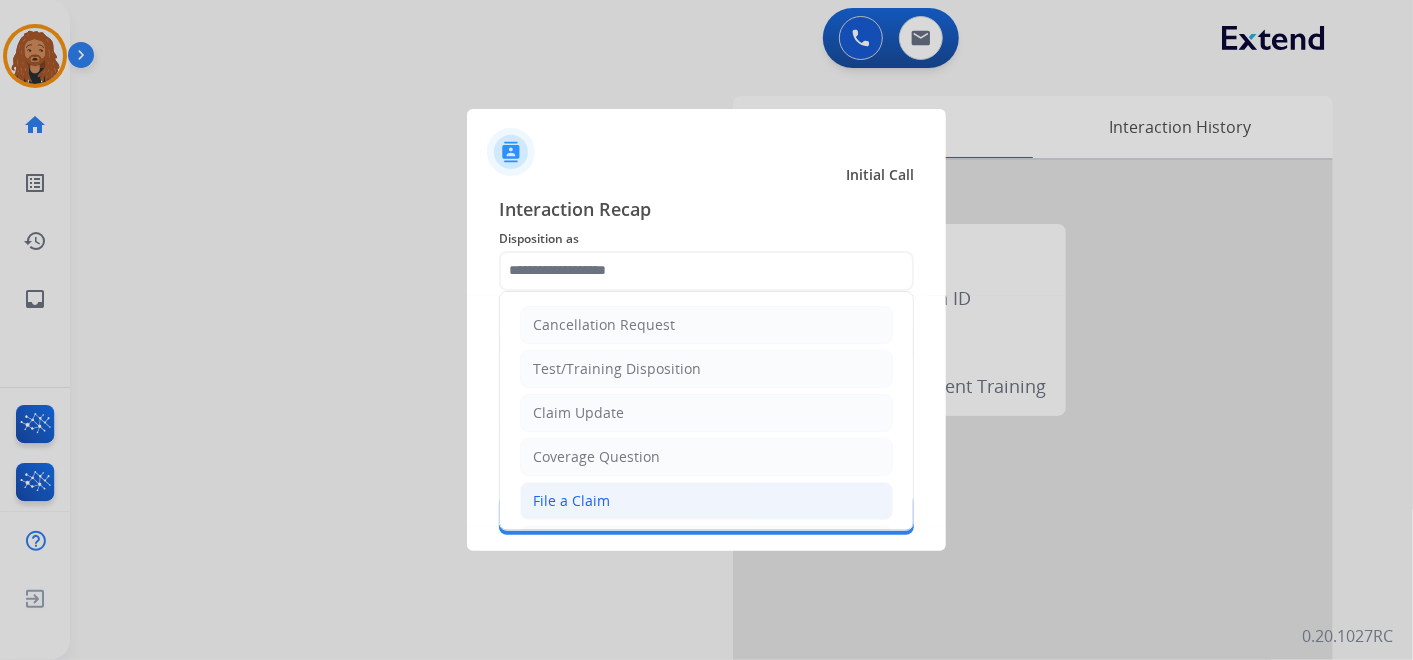 click on "File a Claim" 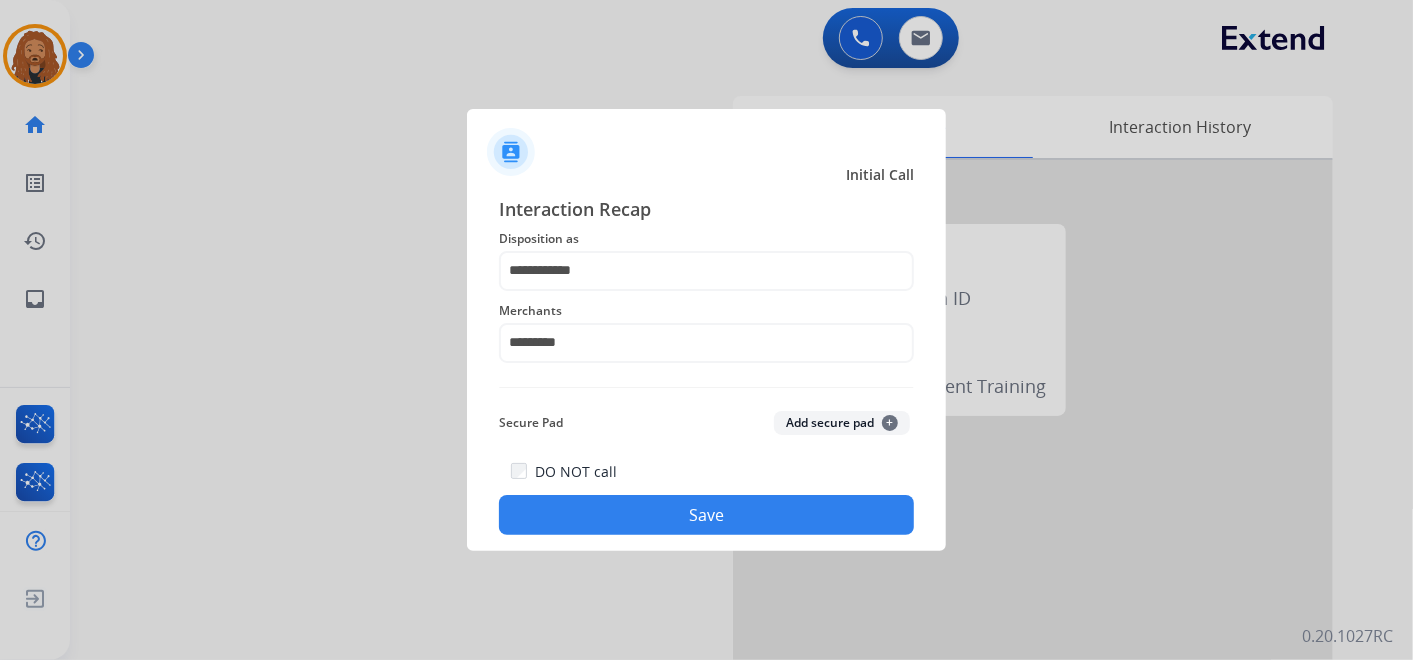 click on "Save" 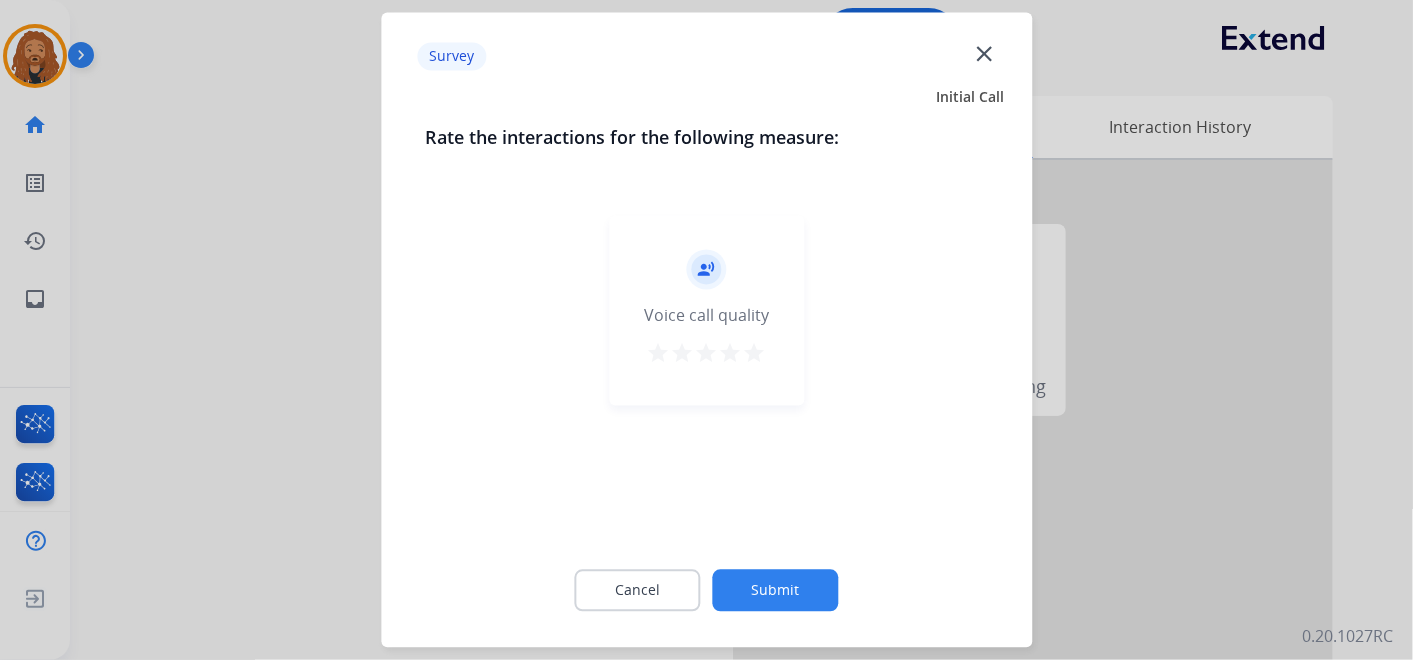 click on "star" at bounding box center (755, 354) 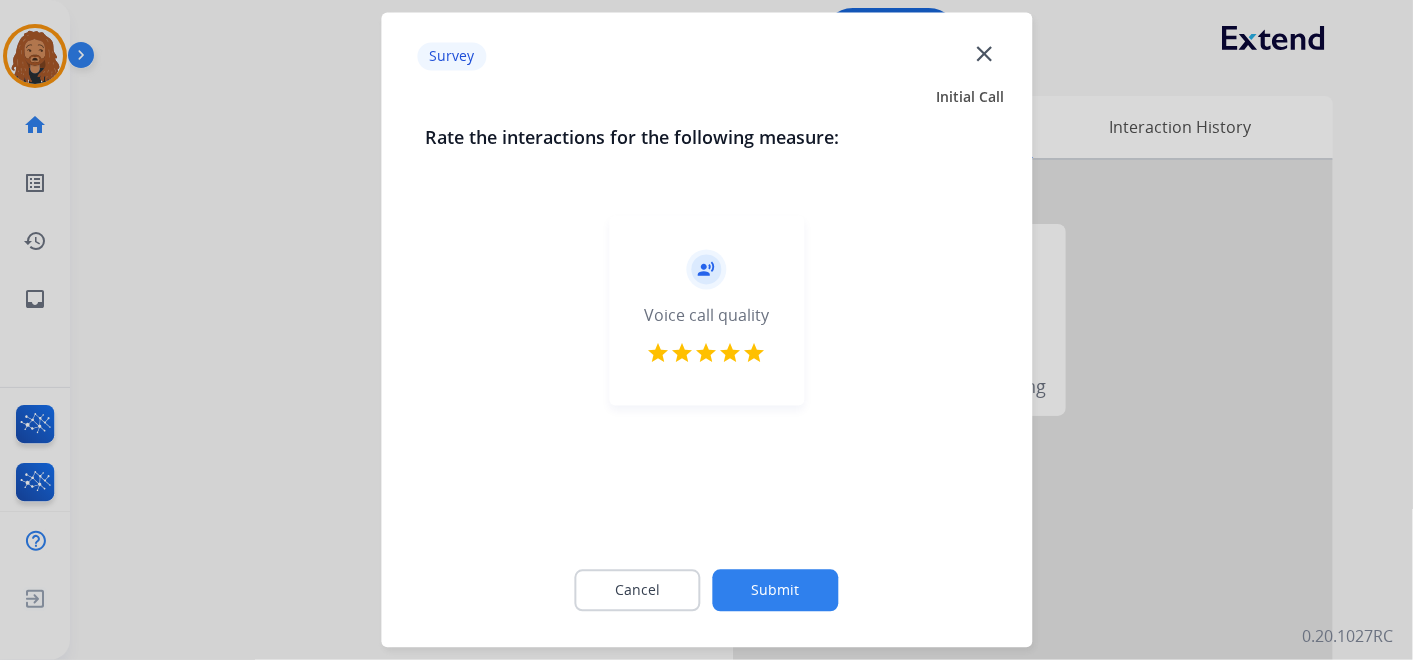 click on "Submit" 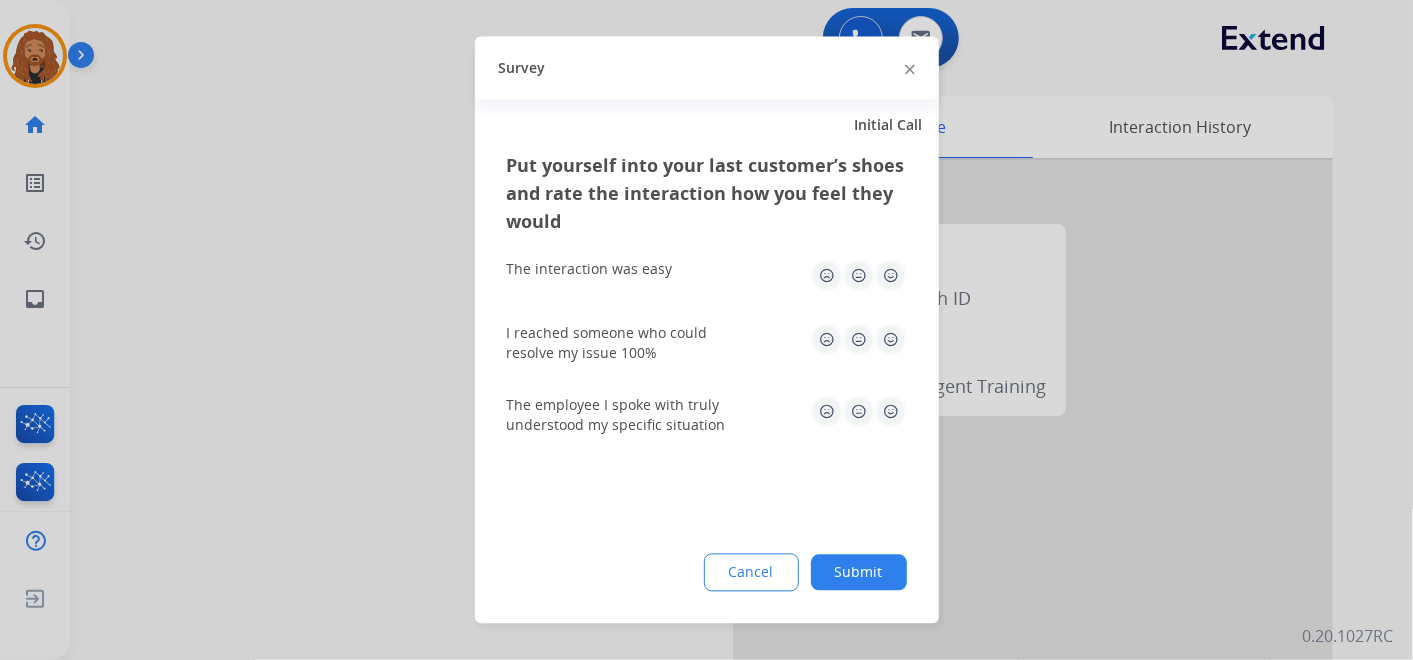 click on "The employee I spoke with truly understood my specific situation" 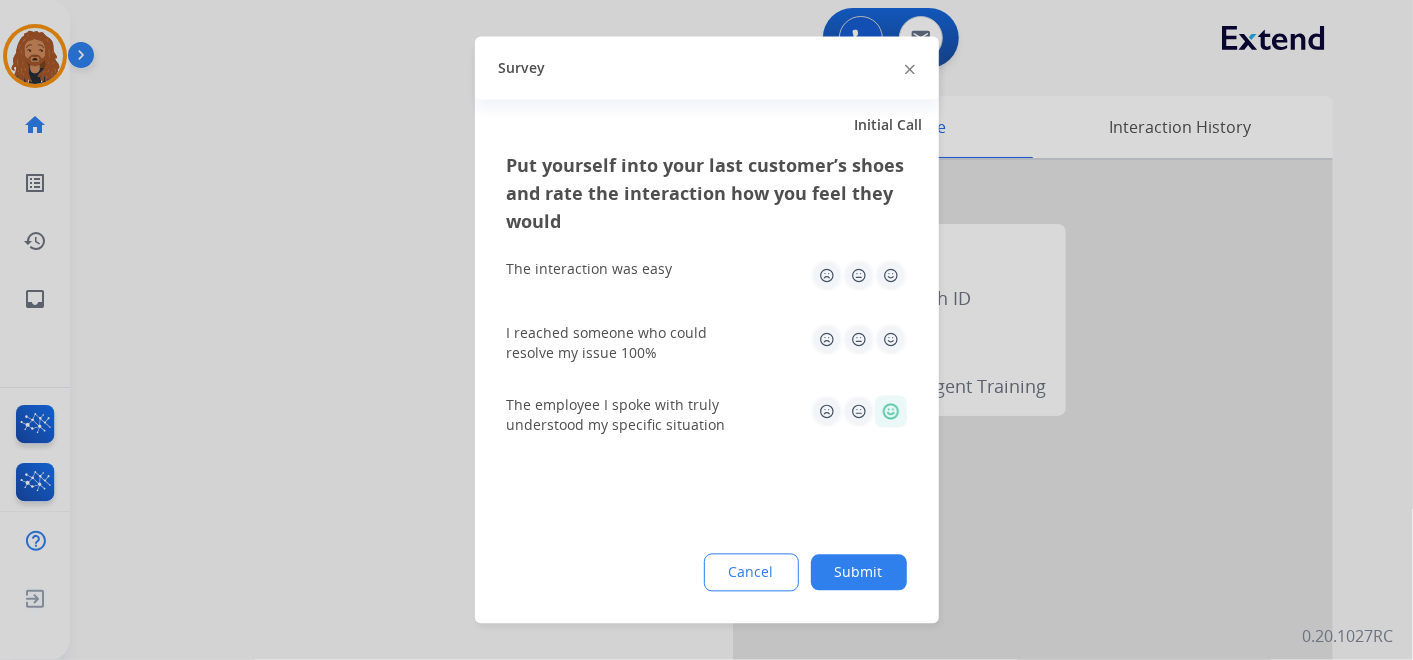 click 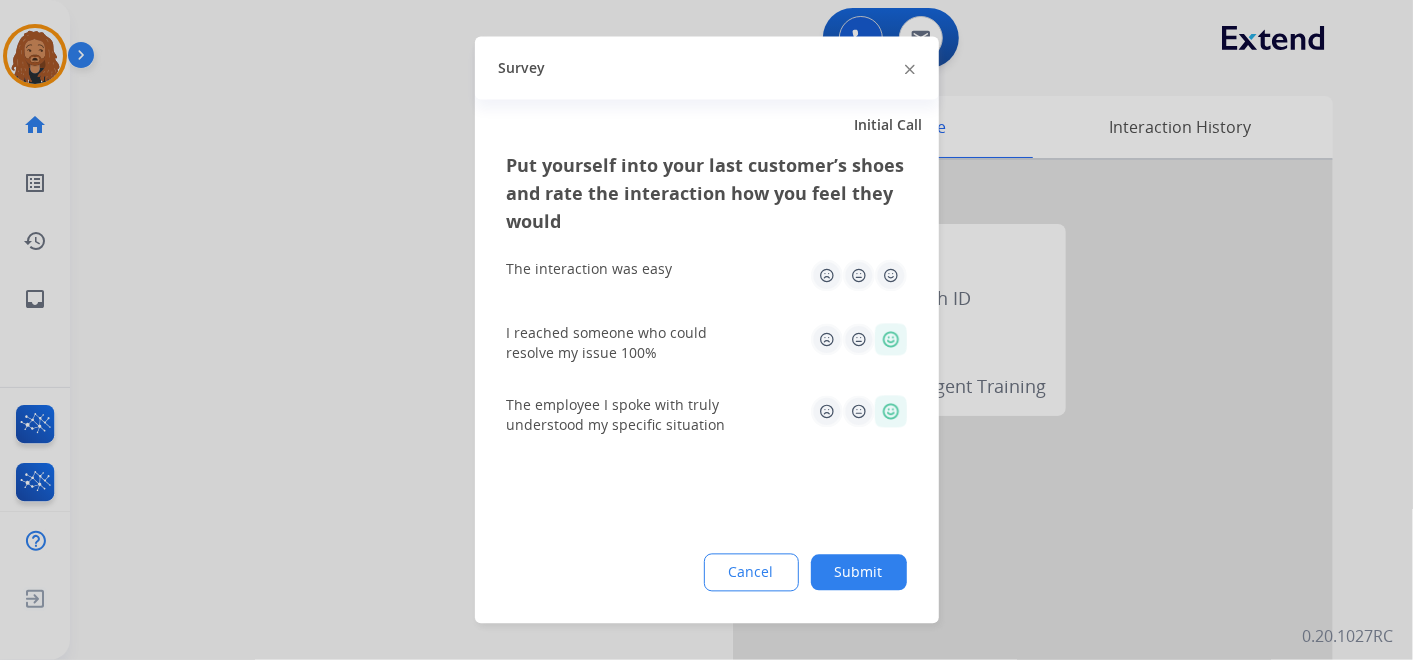 click 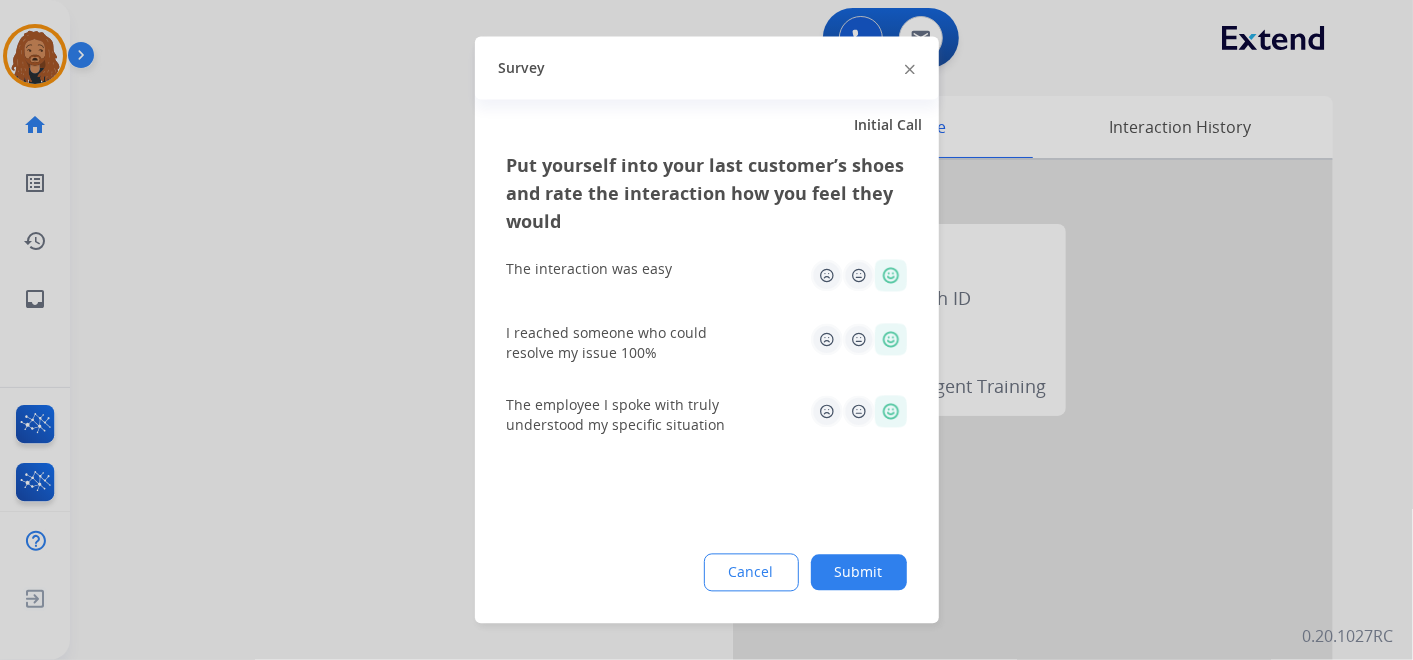 click on "Submit" 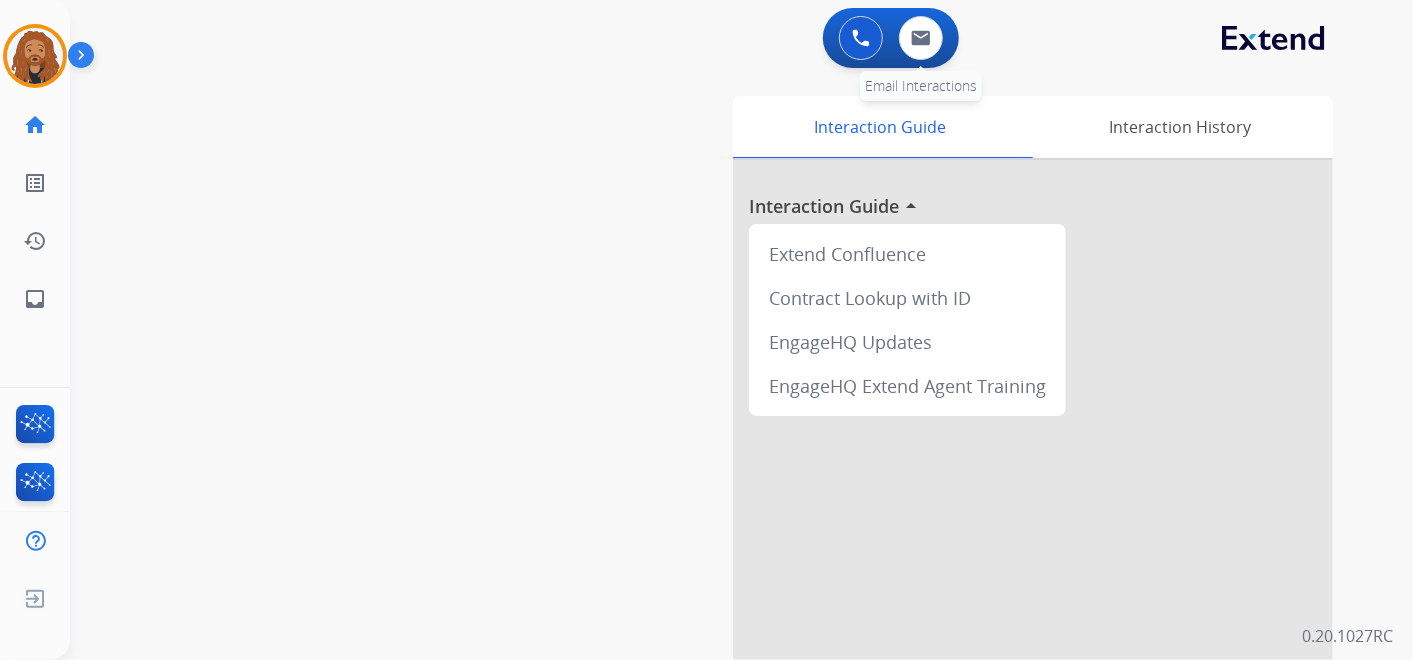 click on "0  Email Interactions" at bounding box center [921, 38] 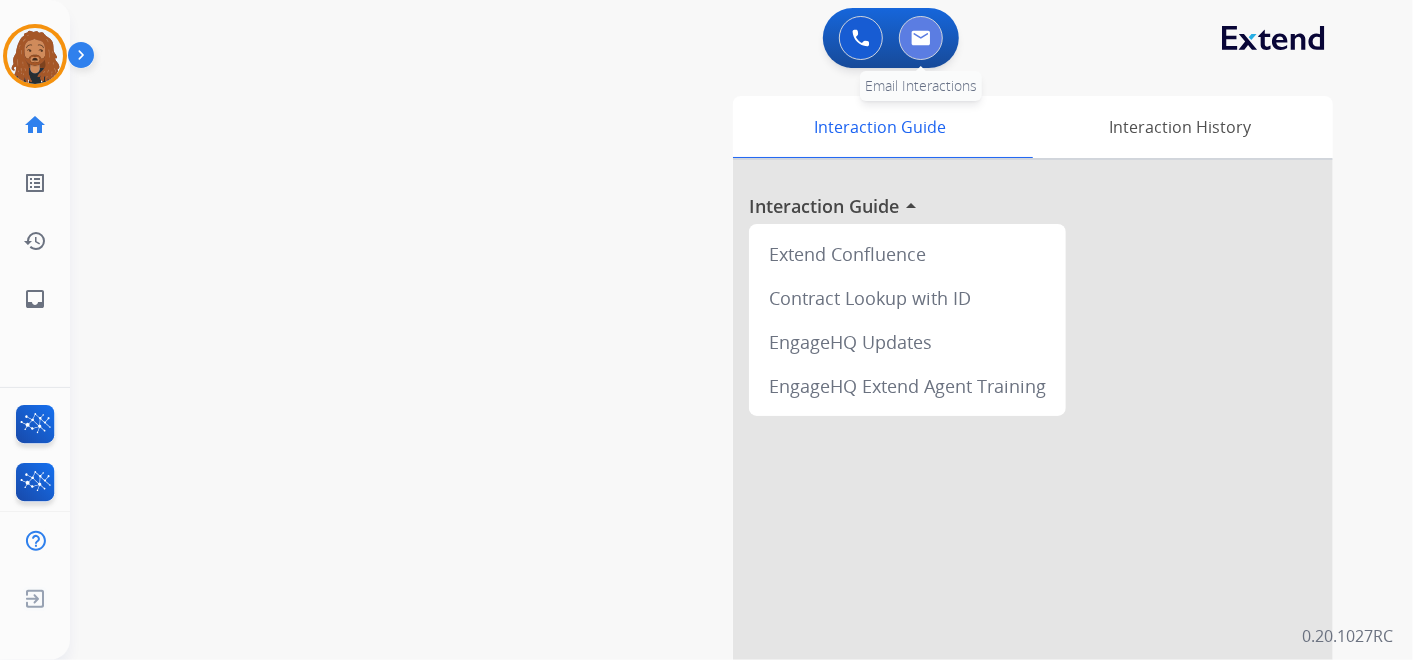 click at bounding box center (921, 38) 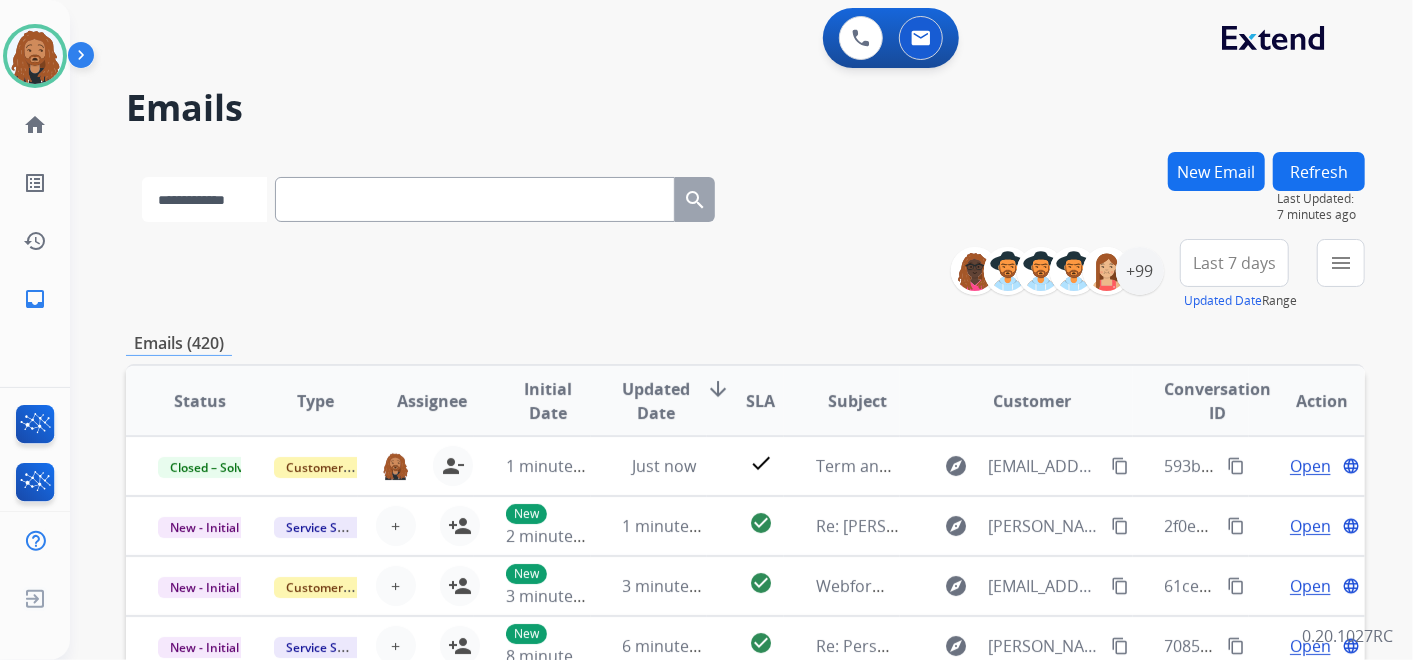 click on "**********" at bounding box center [204, 199] 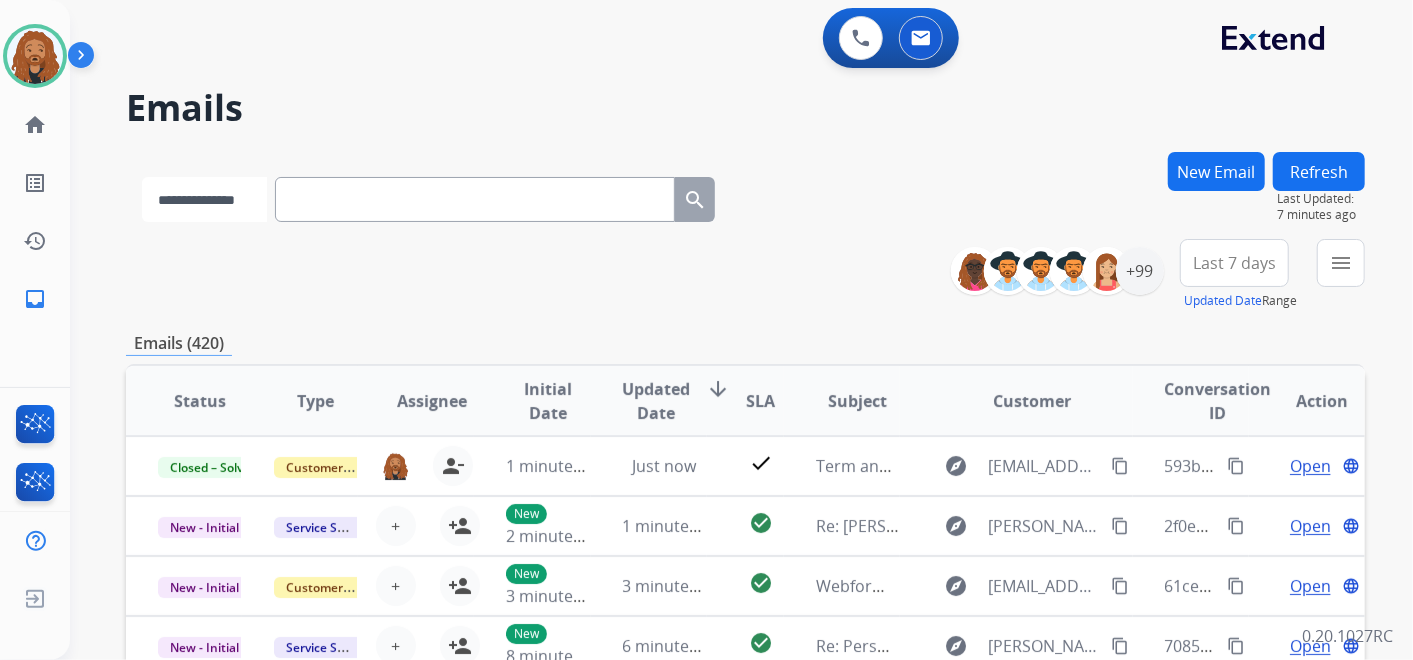 click on "**********" at bounding box center (204, 199) 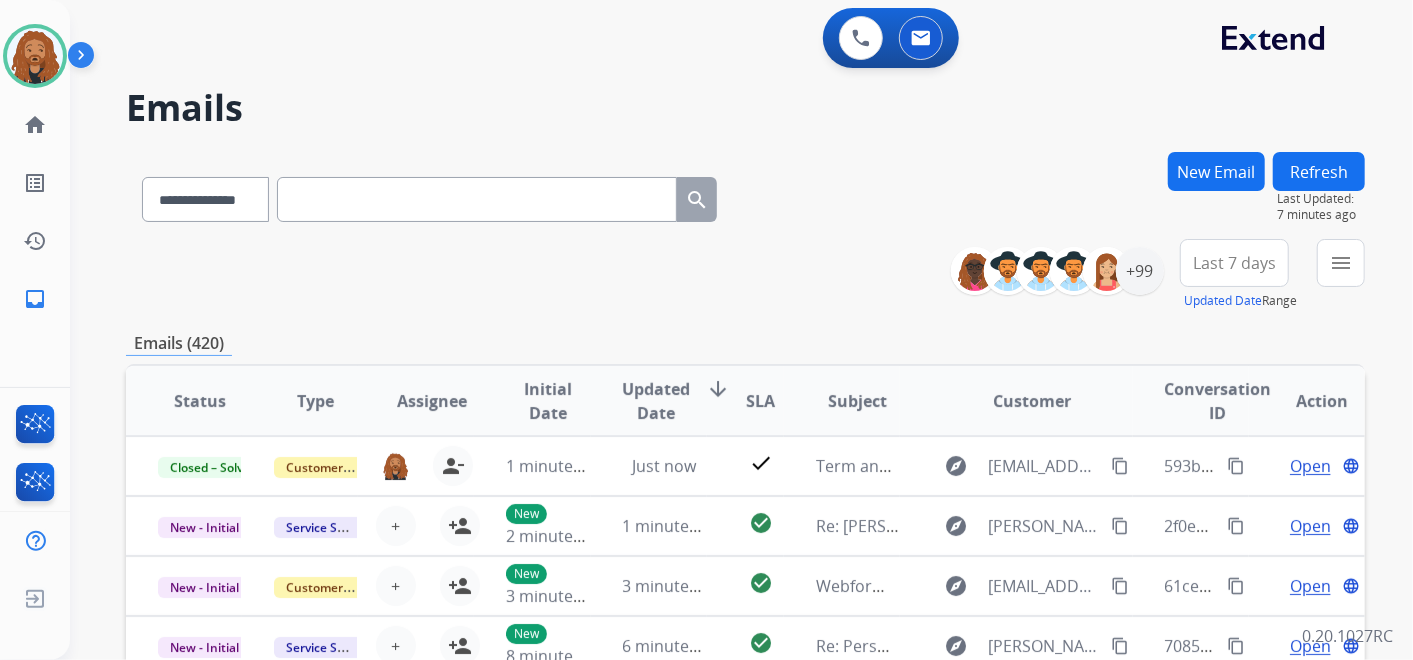 click at bounding box center [477, 199] 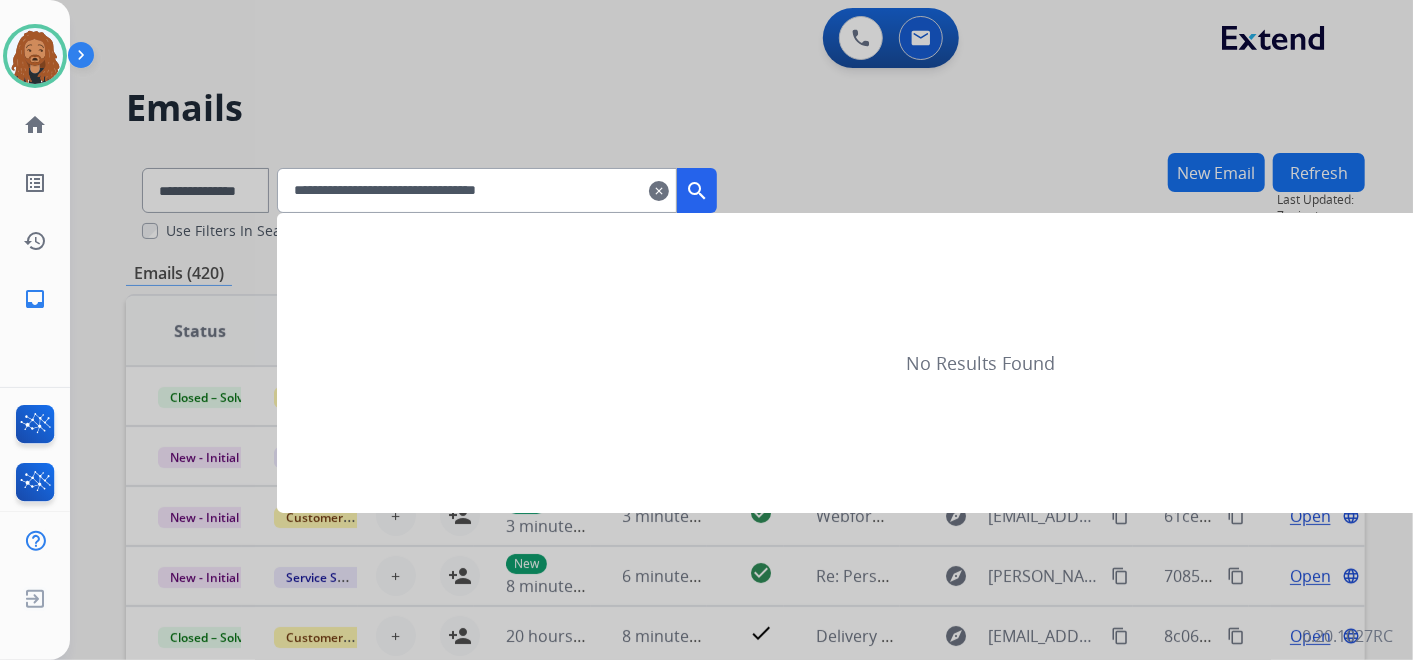 type on "**********" 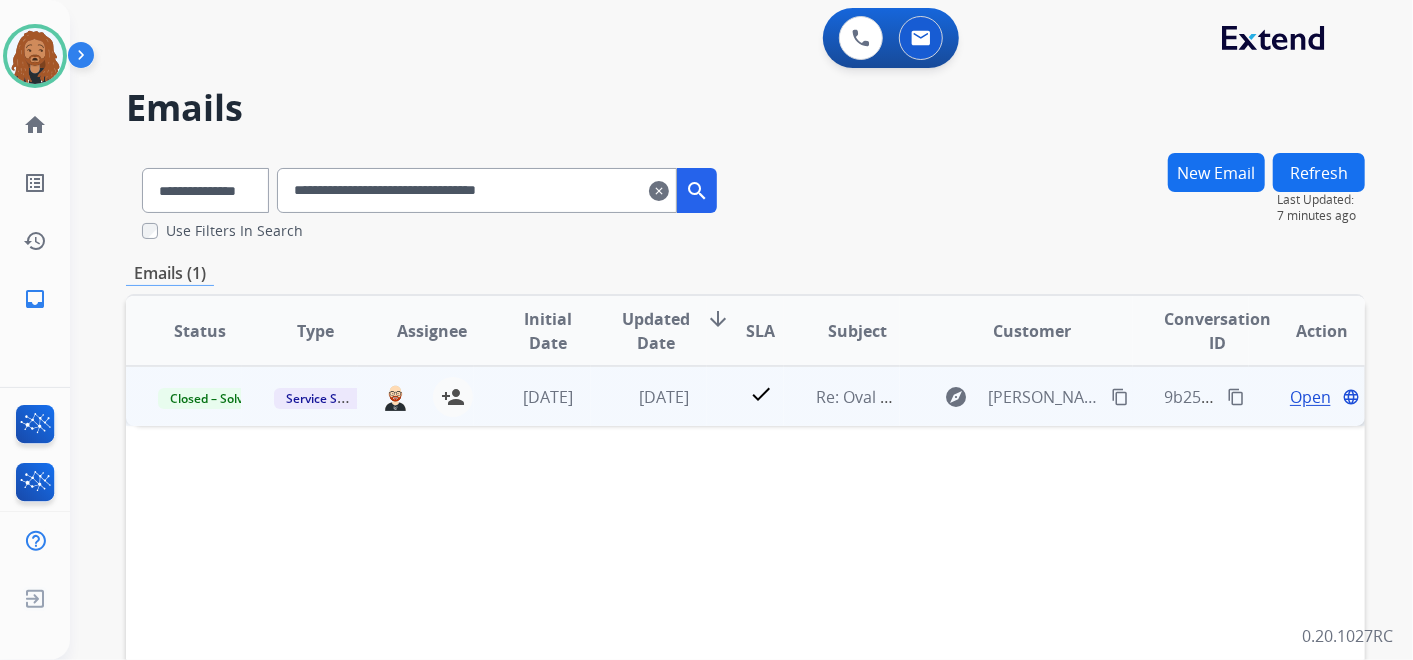 click on "Open" at bounding box center [1310, 397] 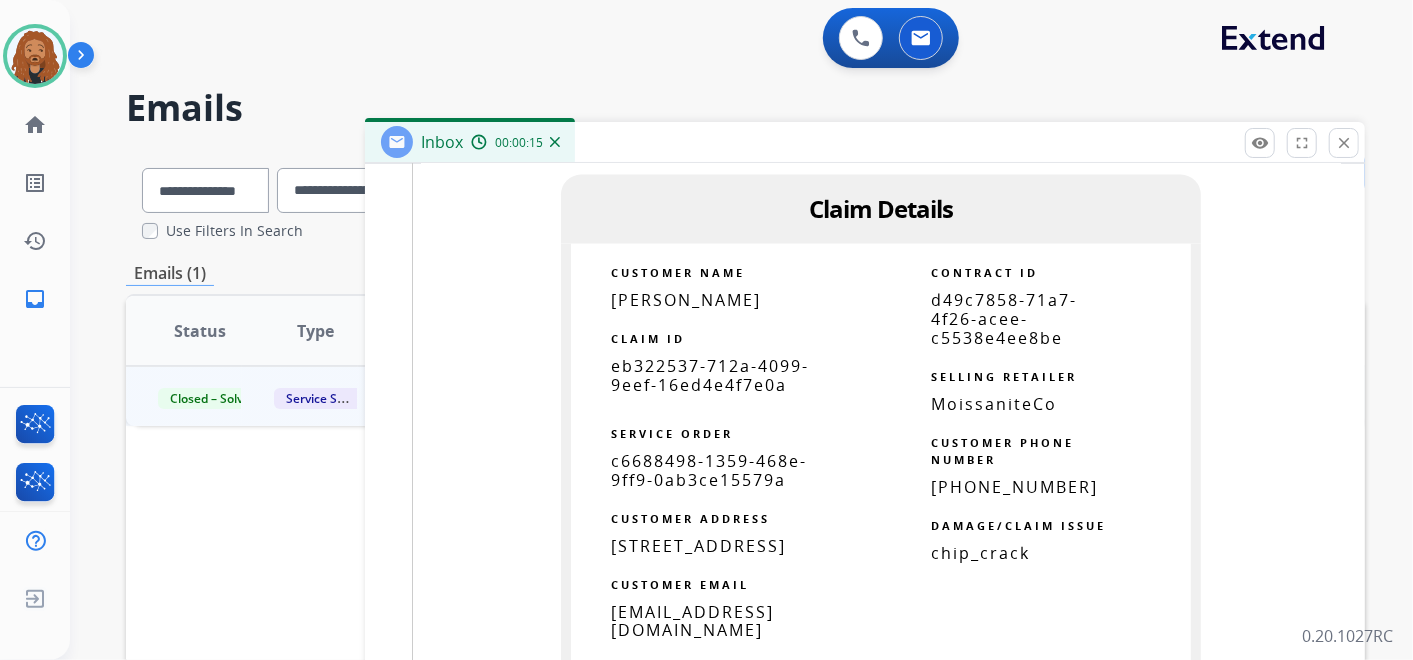 scroll, scrollTop: 1666, scrollLeft: 0, axis: vertical 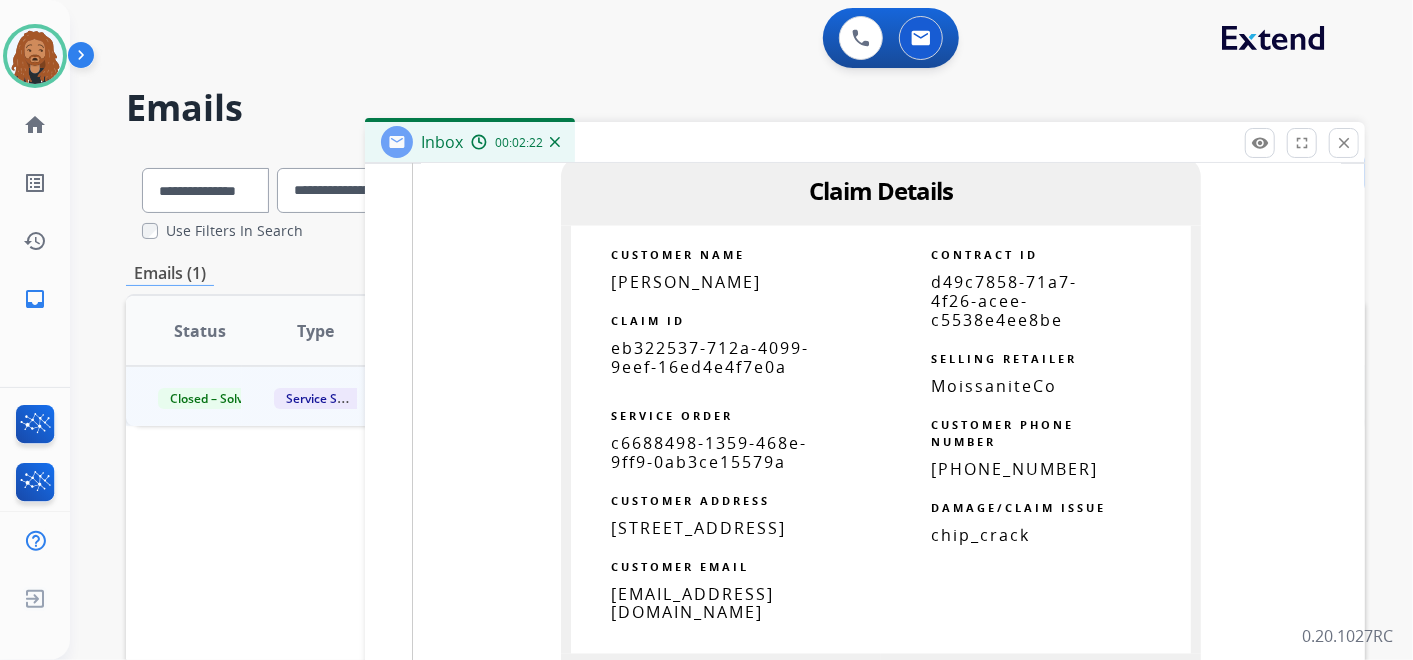 drag, startPoint x: 1345, startPoint y: 156, endPoint x: 1317, endPoint y: 148, distance: 29.12044 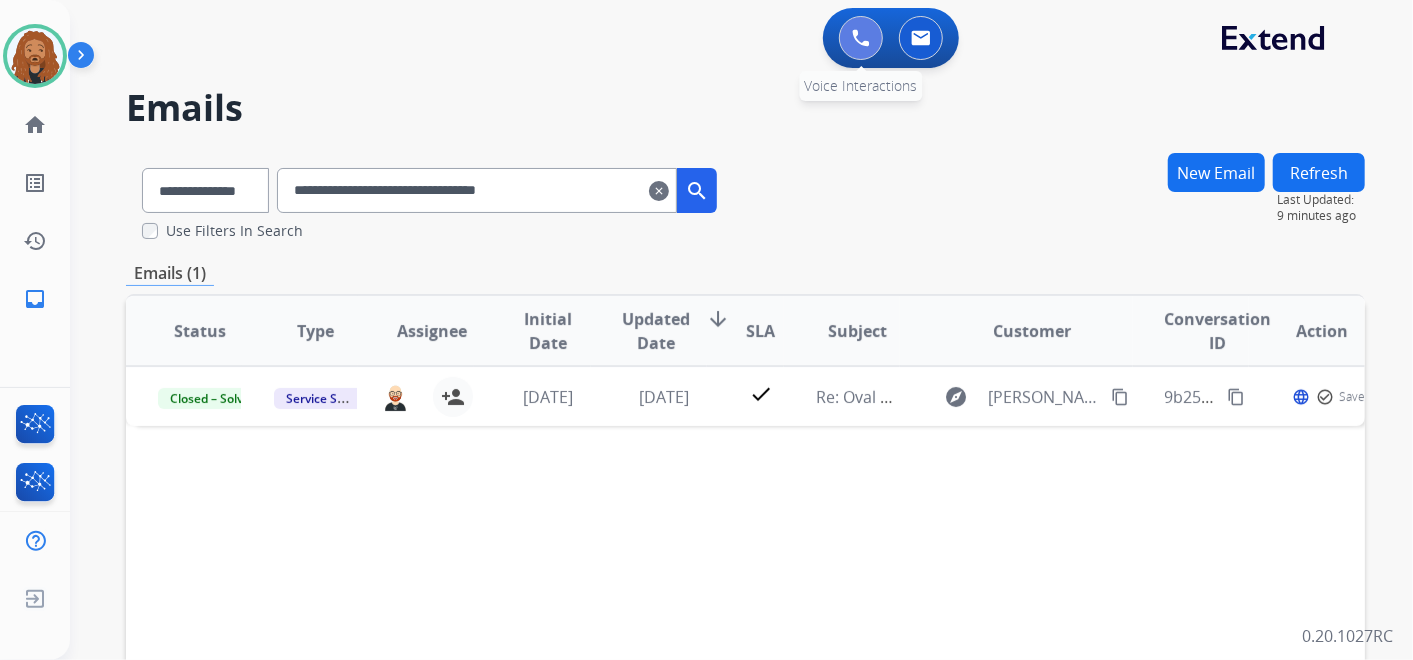 click at bounding box center (861, 38) 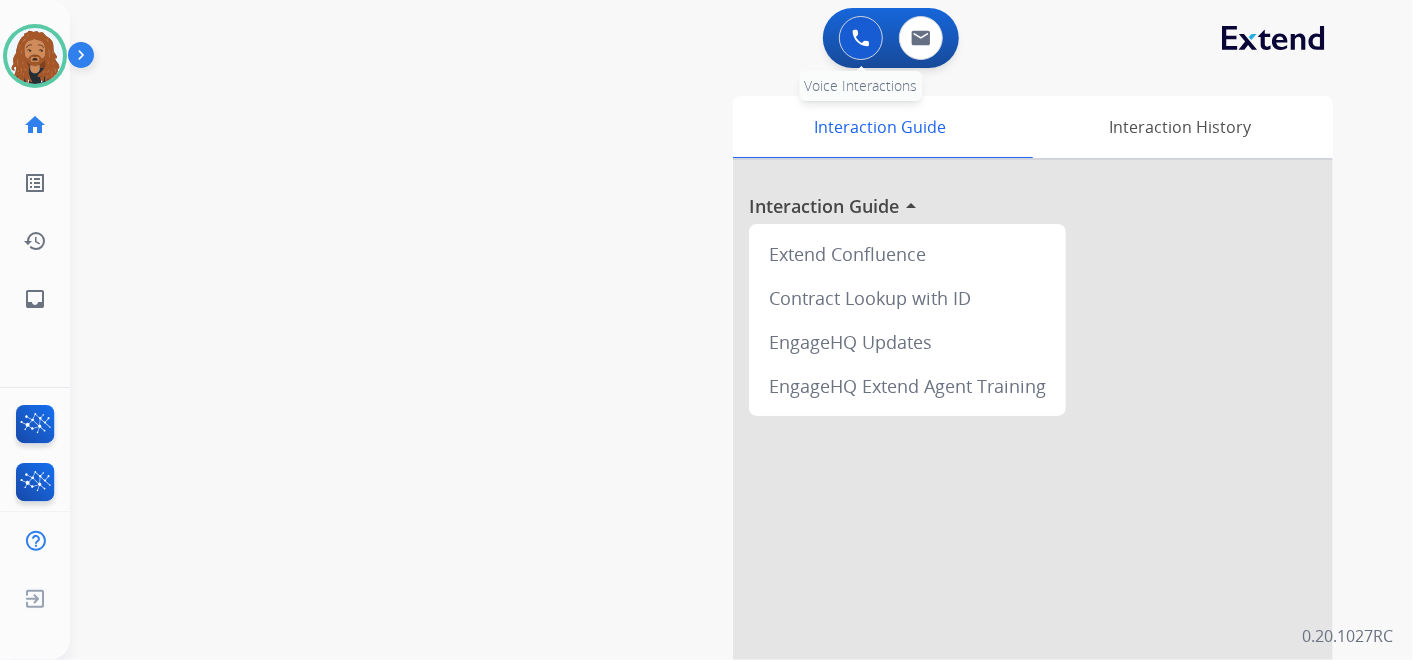 click at bounding box center [861, 38] 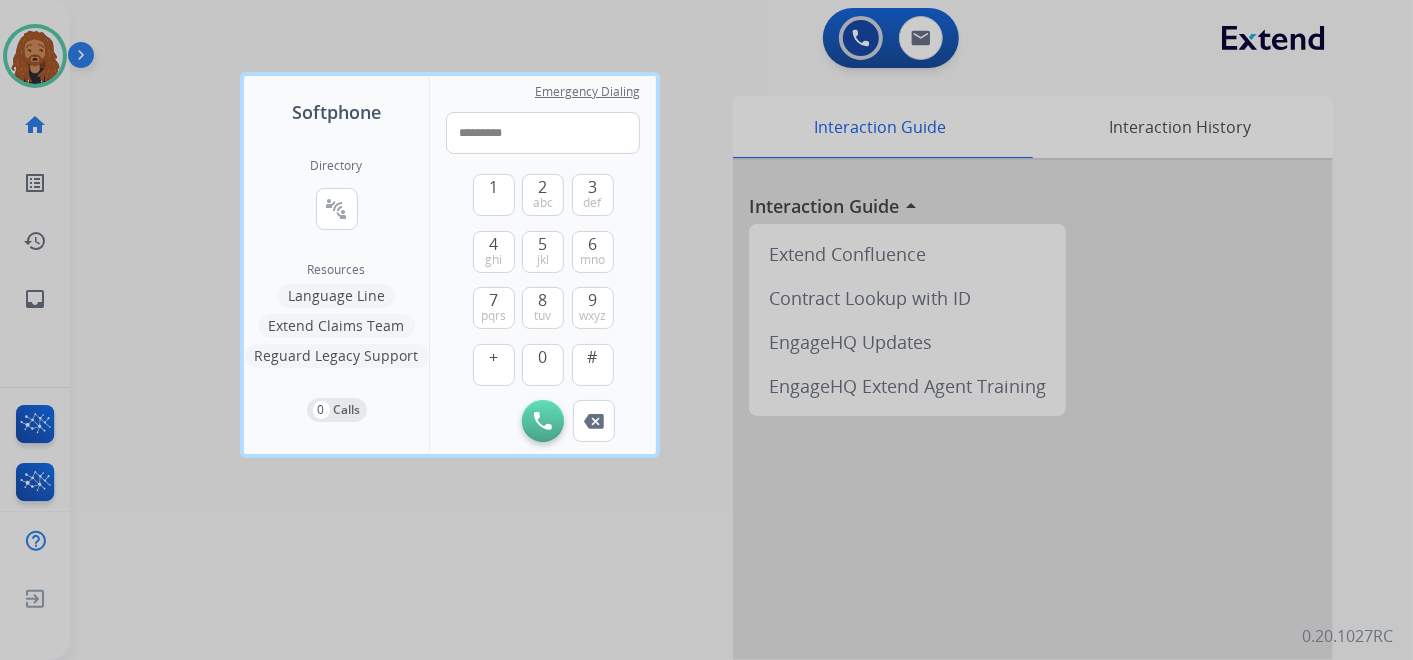 type on "**********" 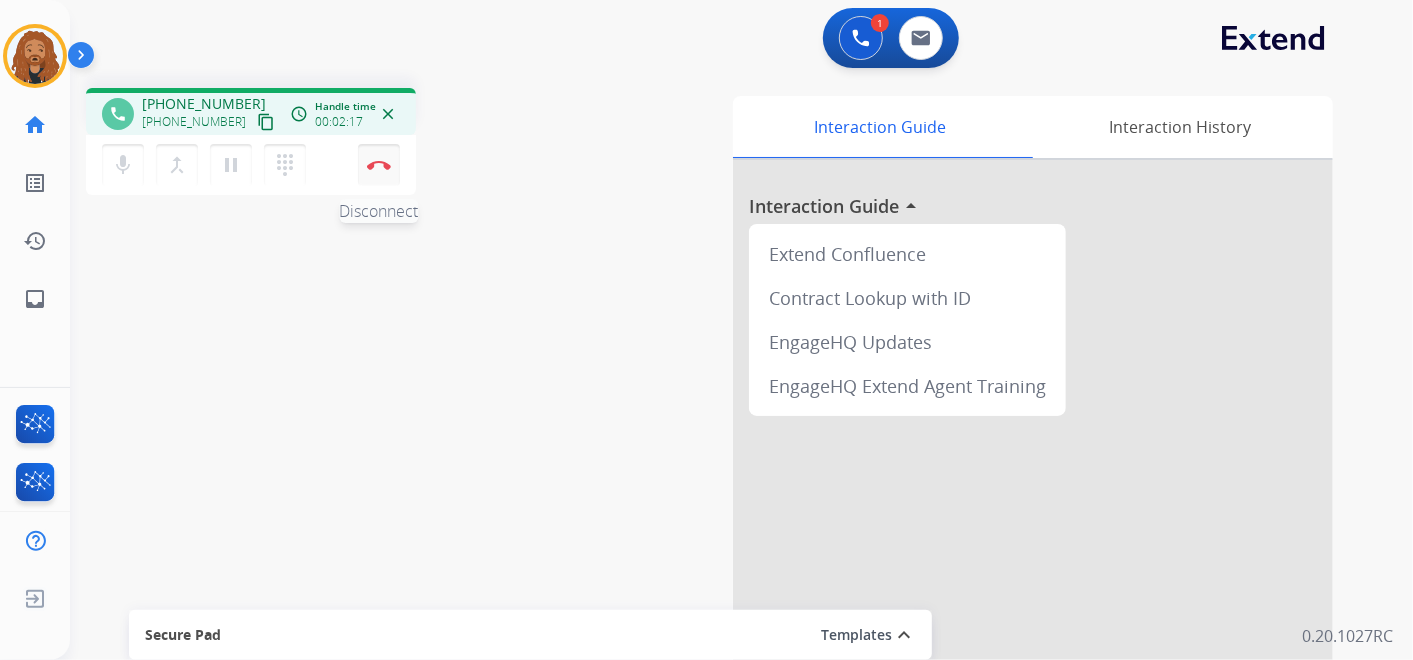 click on "Disconnect" at bounding box center [379, 165] 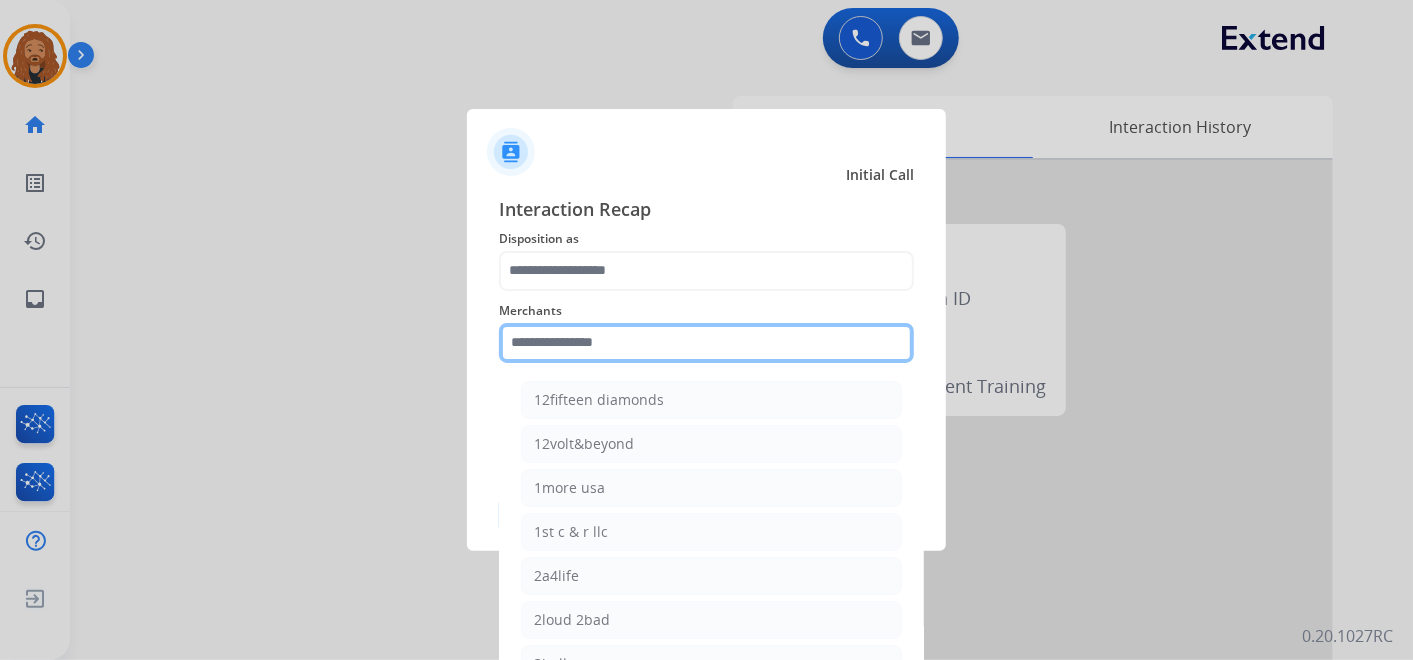 drag, startPoint x: 660, startPoint y: 334, endPoint x: 673, endPoint y: 323, distance: 17.029387 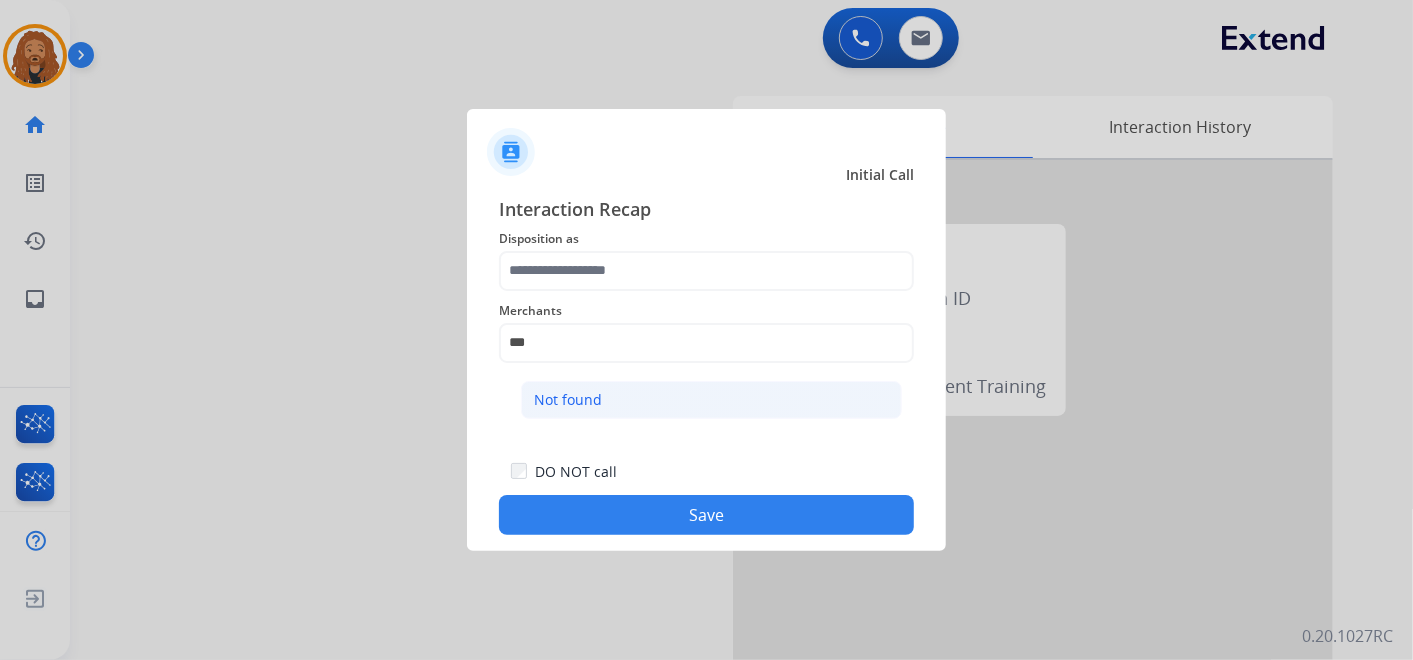 click on "Not found" 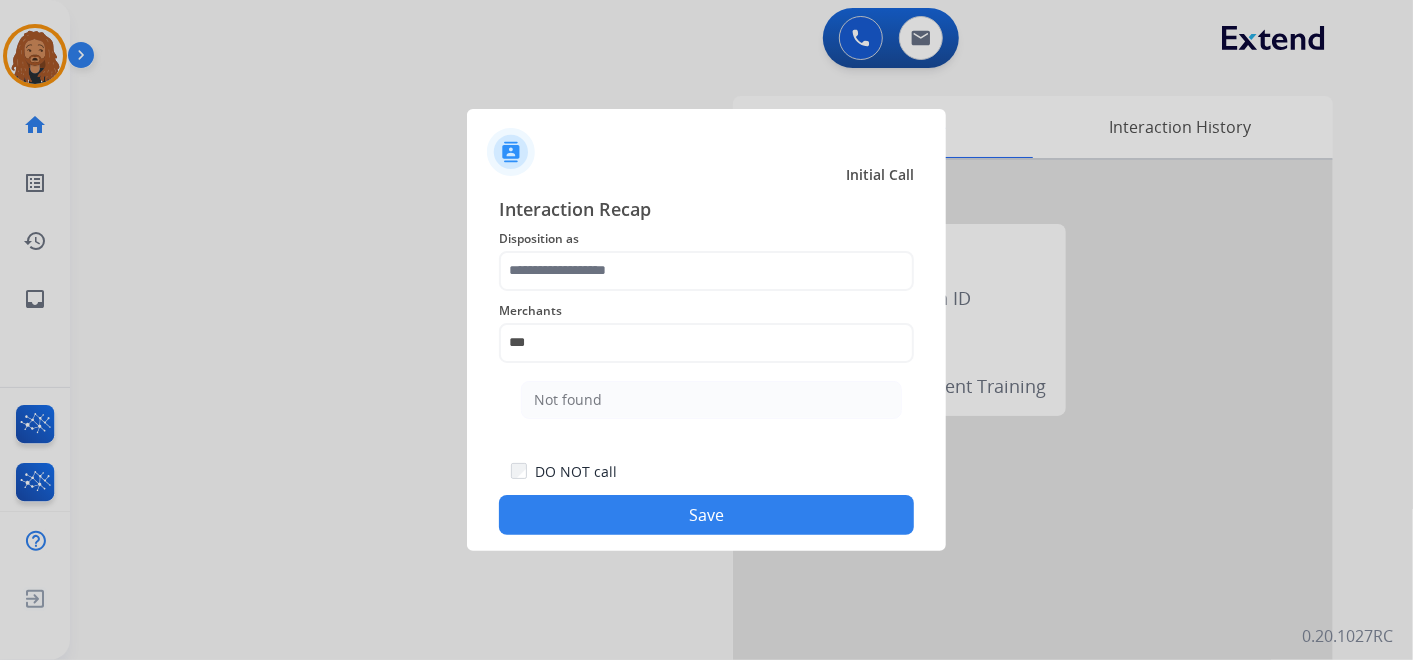type on "*********" 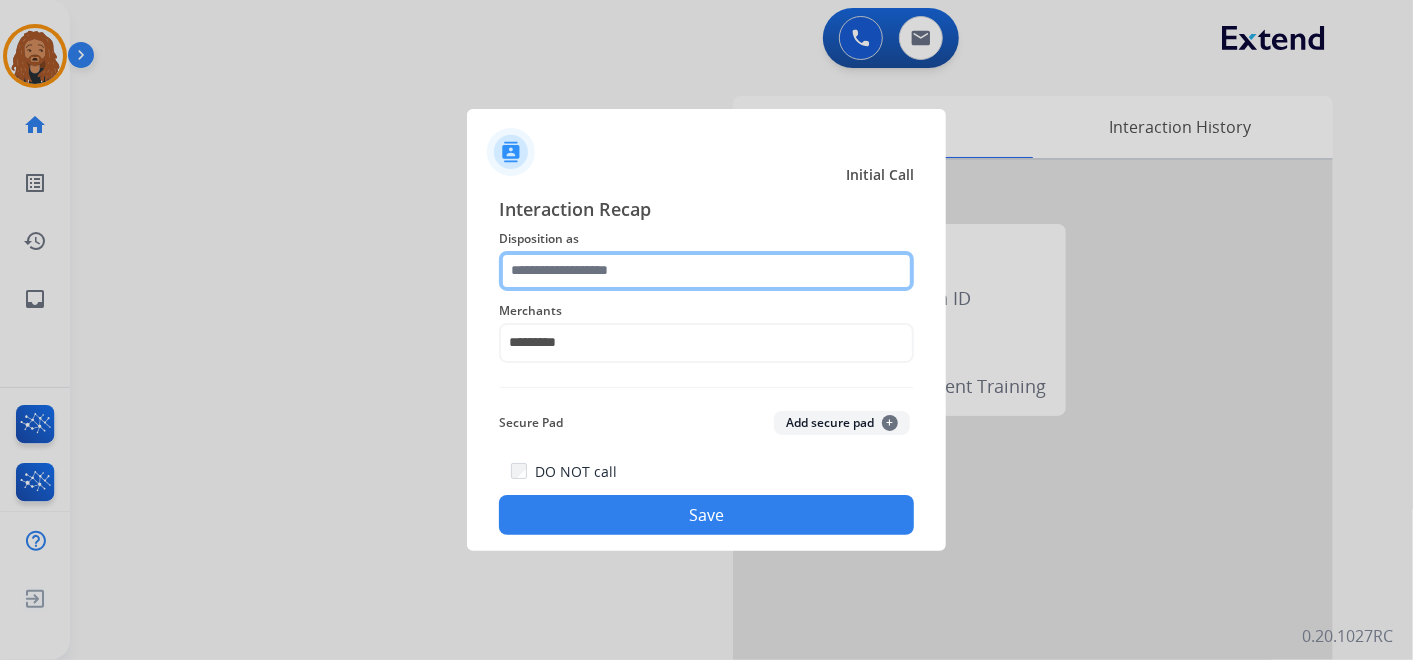 click 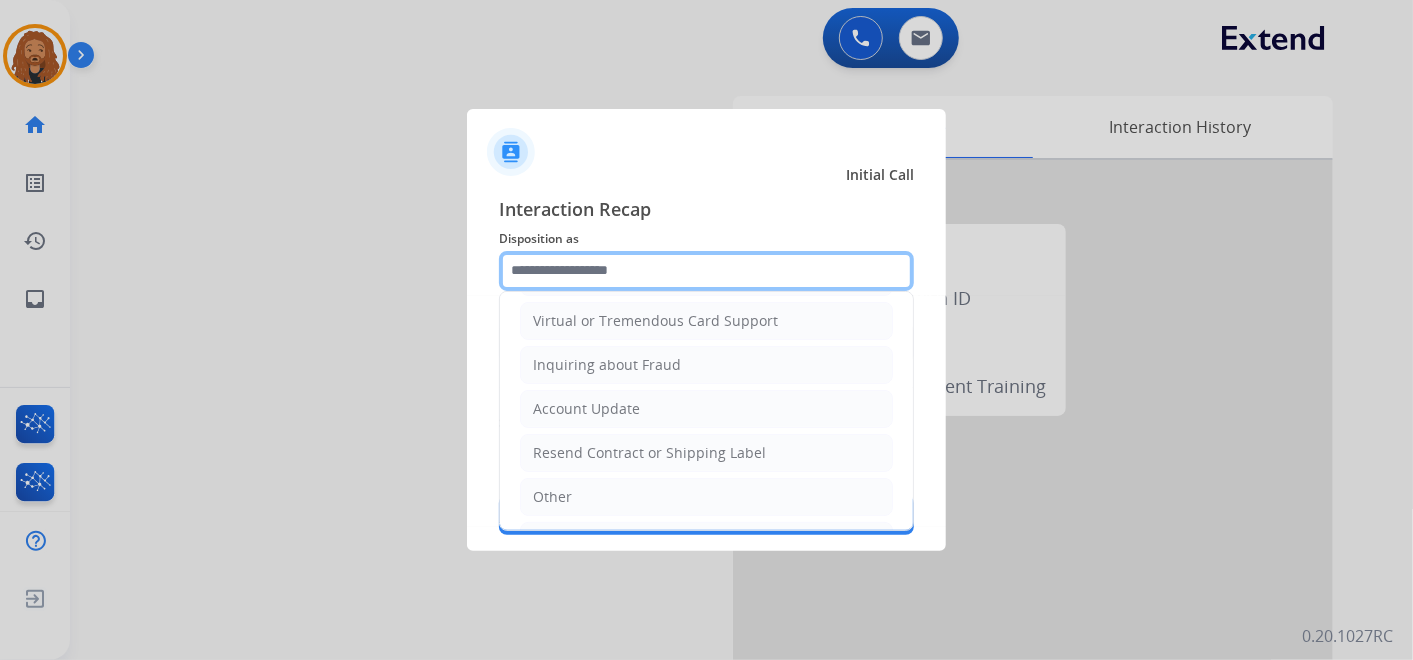 scroll, scrollTop: 391, scrollLeft: 0, axis: vertical 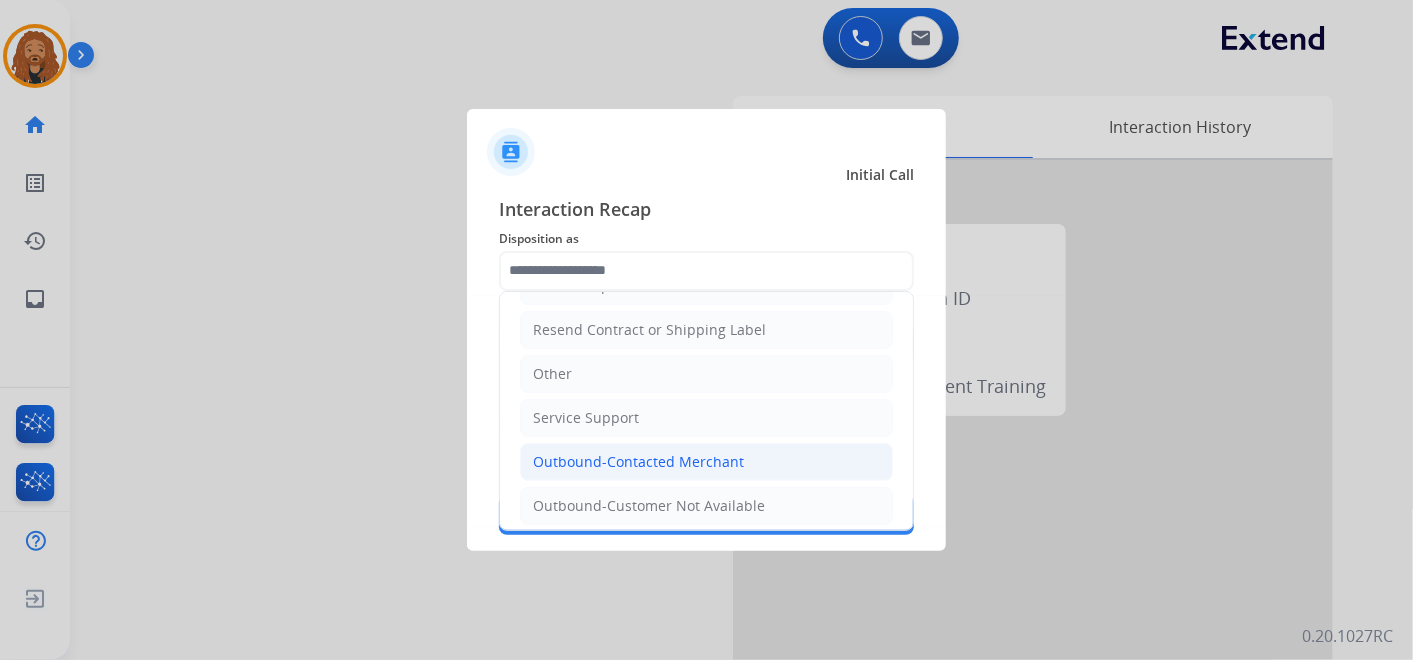 click on "Outbound-Contacted Merchant" 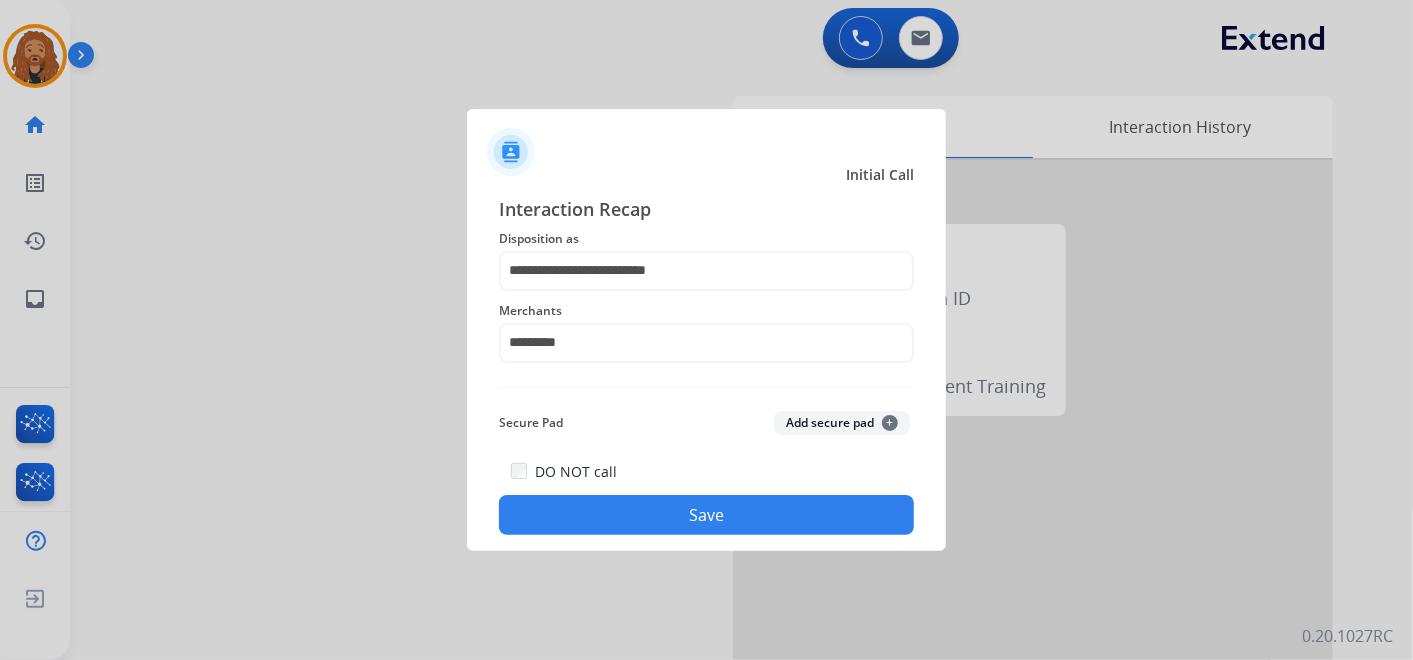 click on "Save" 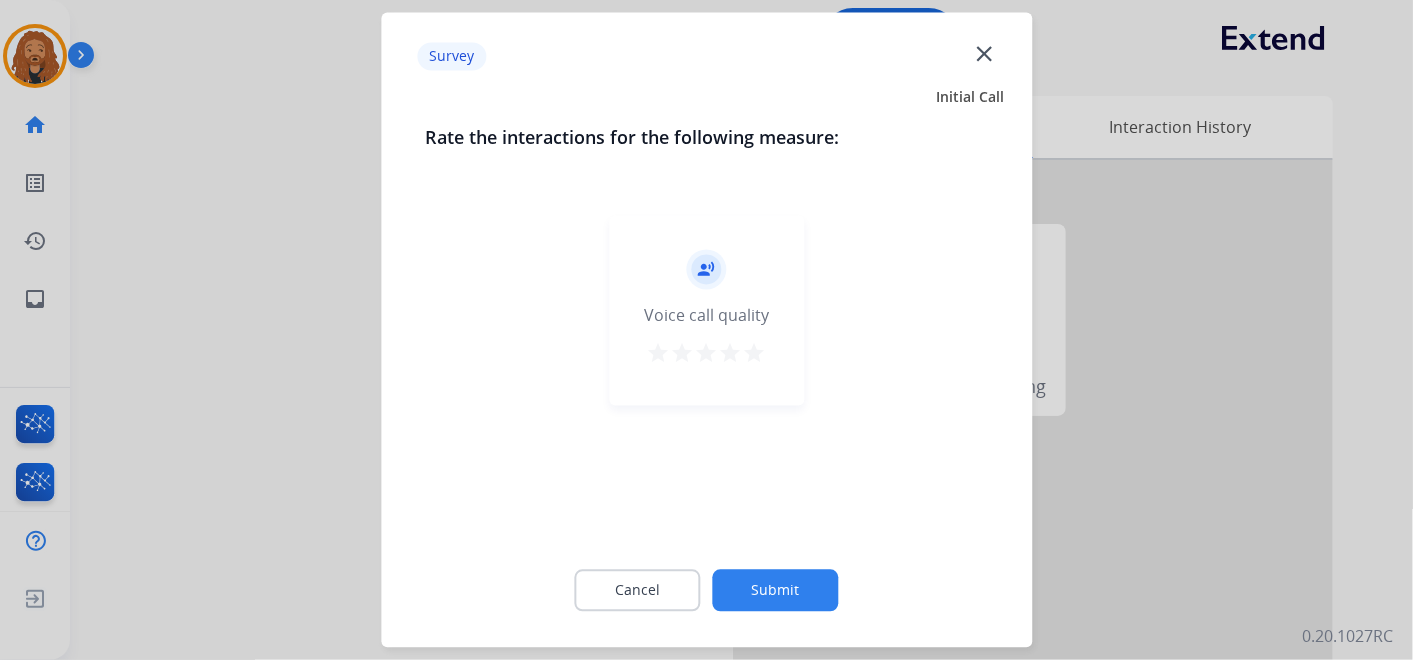click on "star" at bounding box center (755, 354) 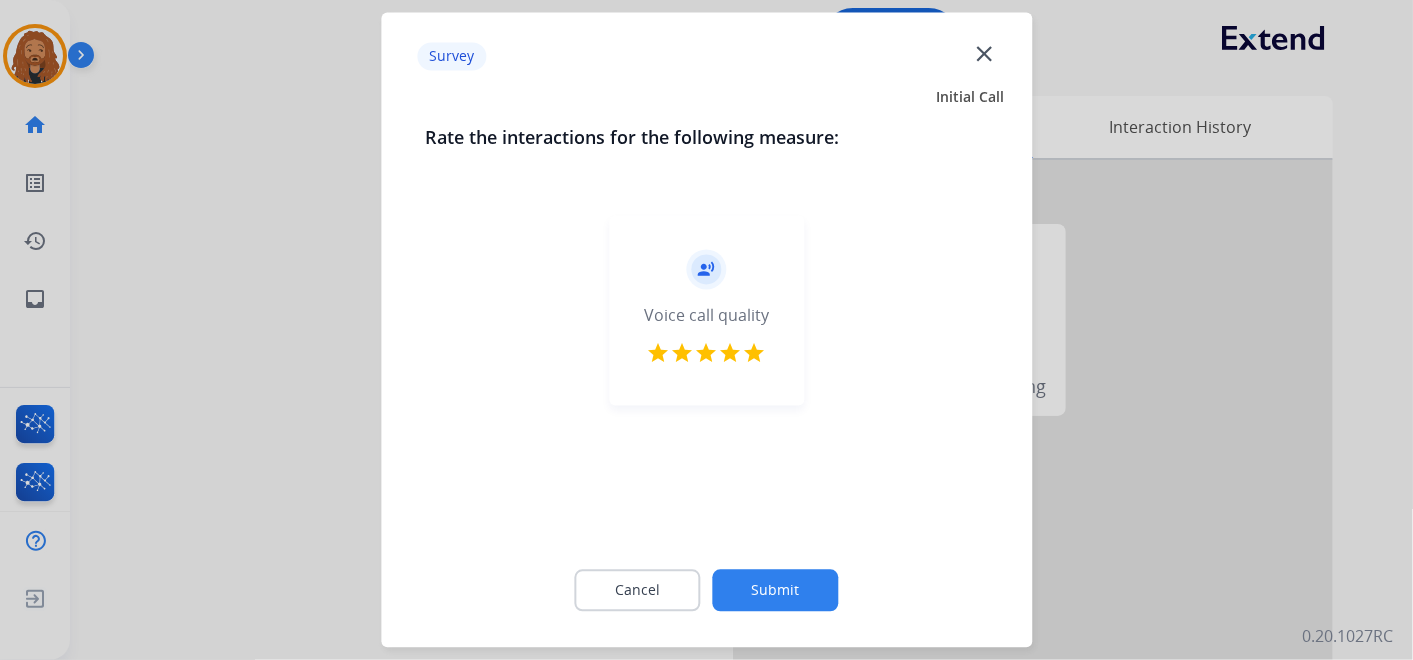 click on "Submit" 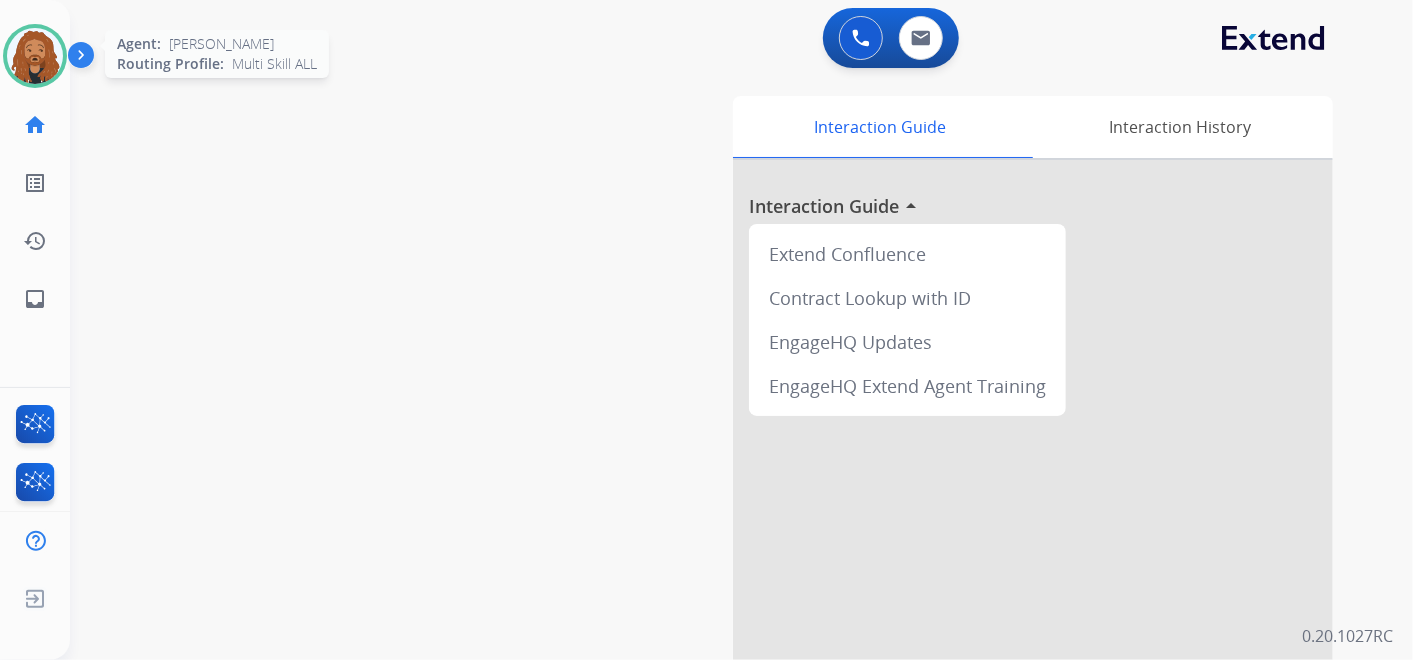 click at bounding box center [35, 56] 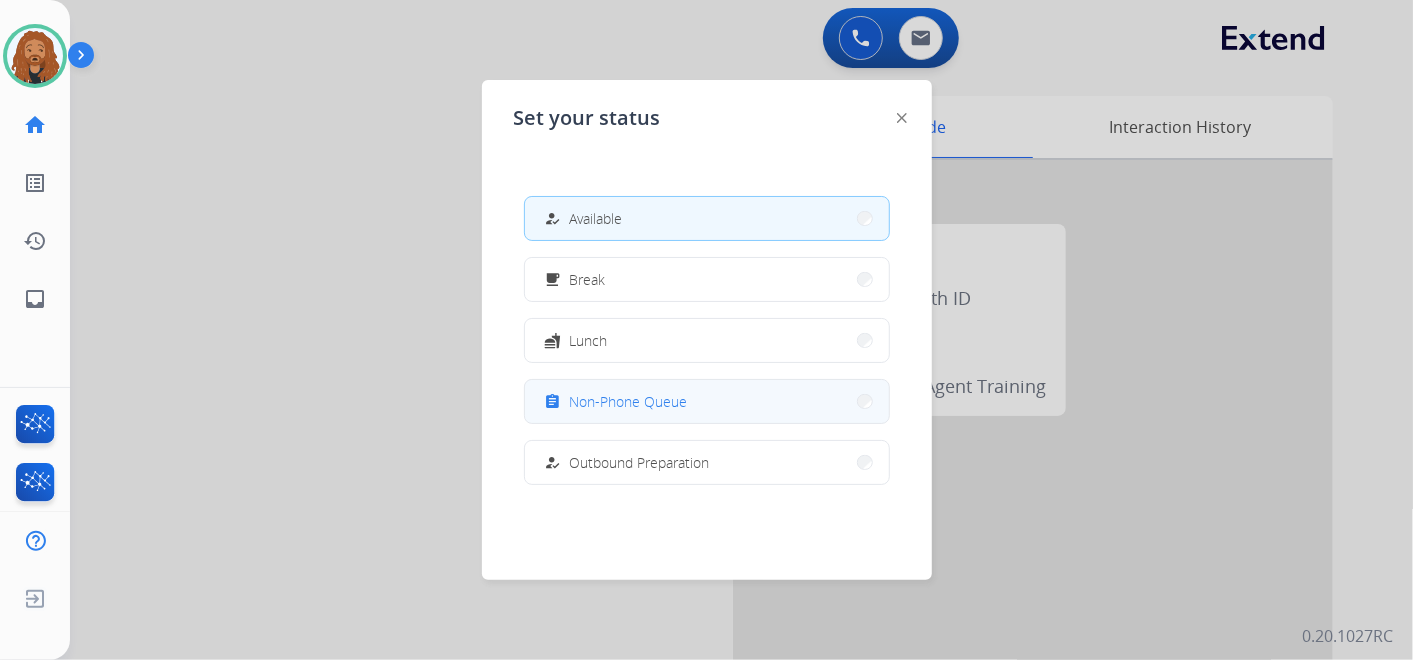 click on "Non-Phone Queue" at bounding box center (629, 401) 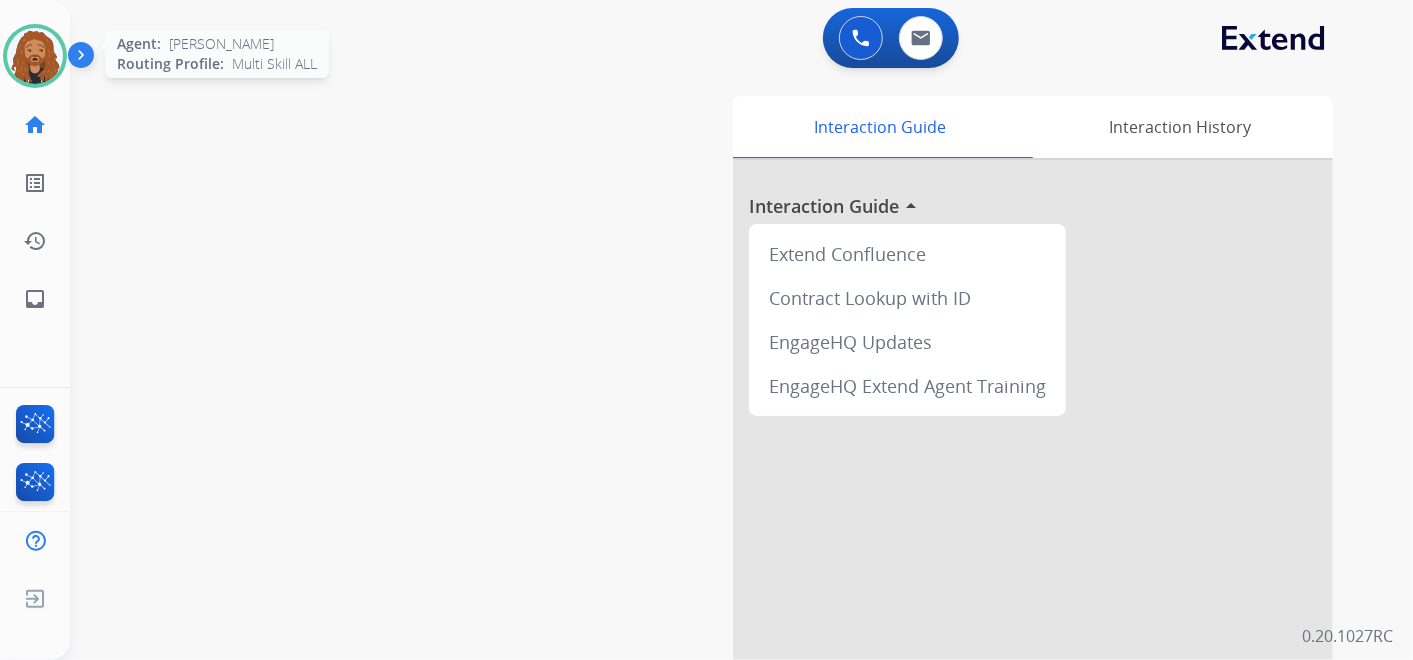 click at bounding box center (35, 56) 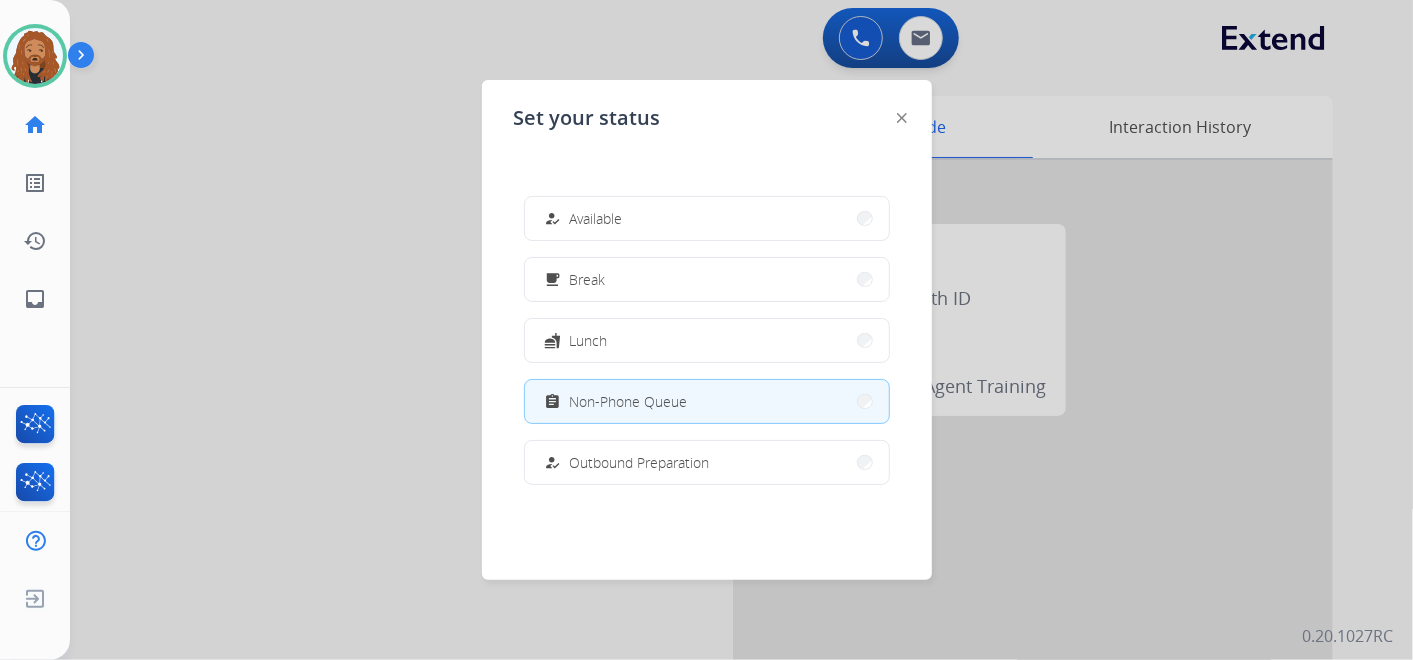 click at bounding box center [706, 330] 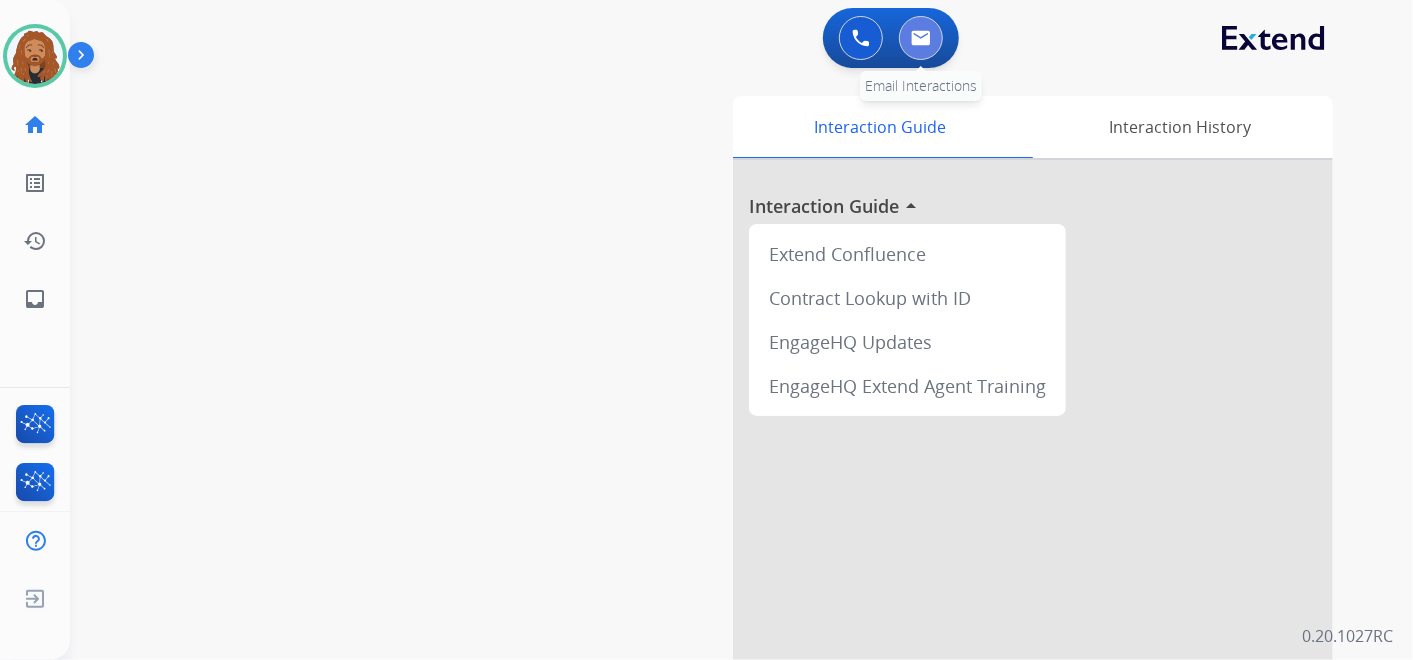 click at bounding box center [921, 38] 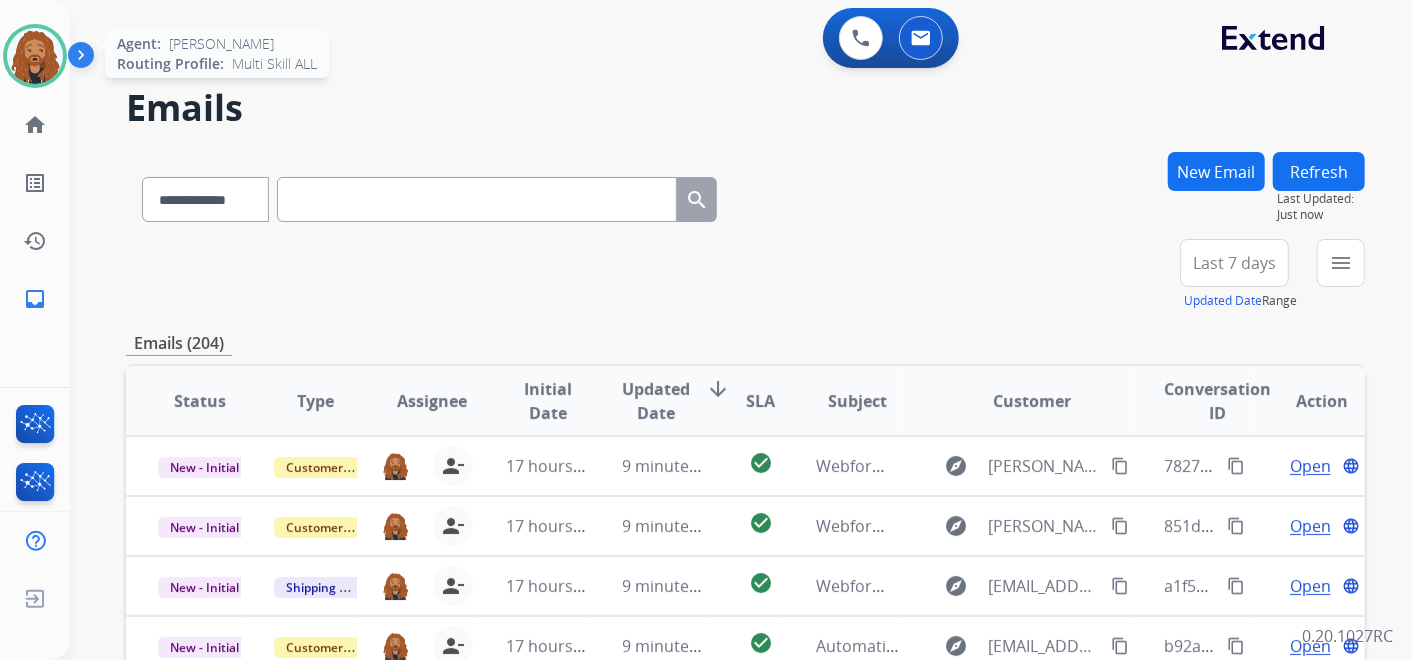 click at bounding box center (35, 56) 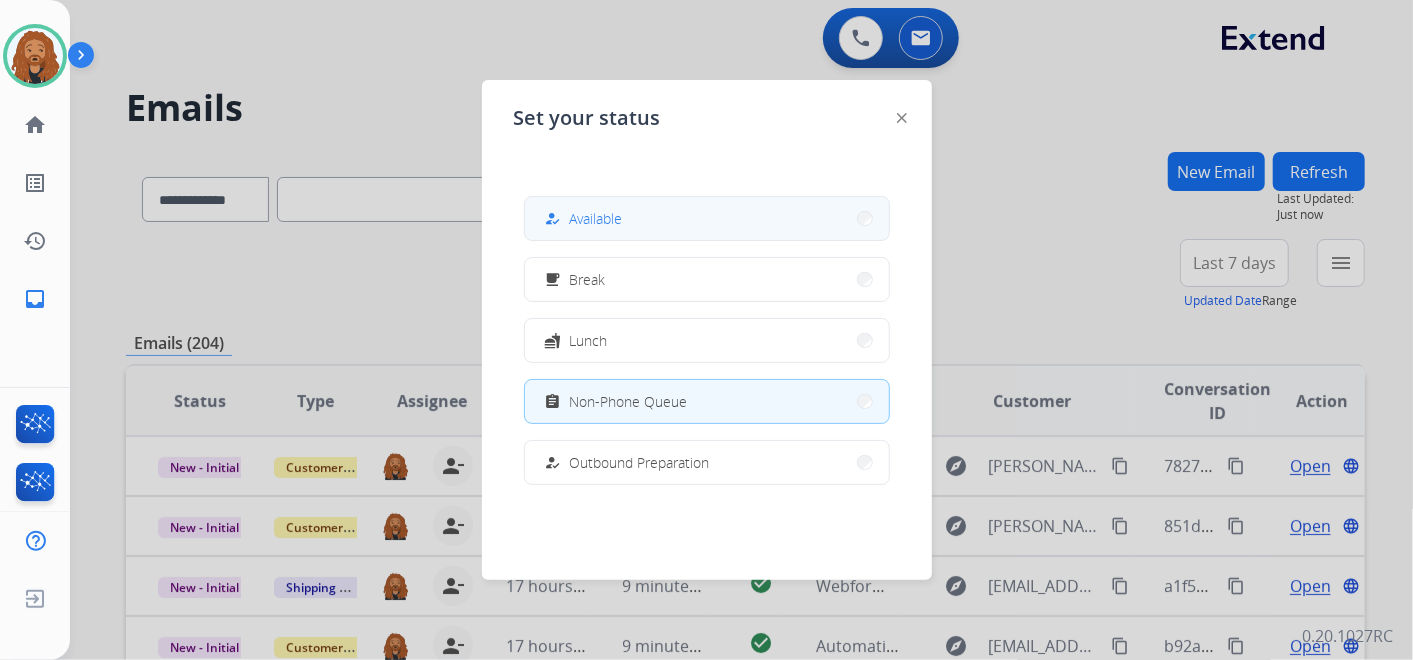 click on "how_to_reg Available" at bounding box center (707, 218) 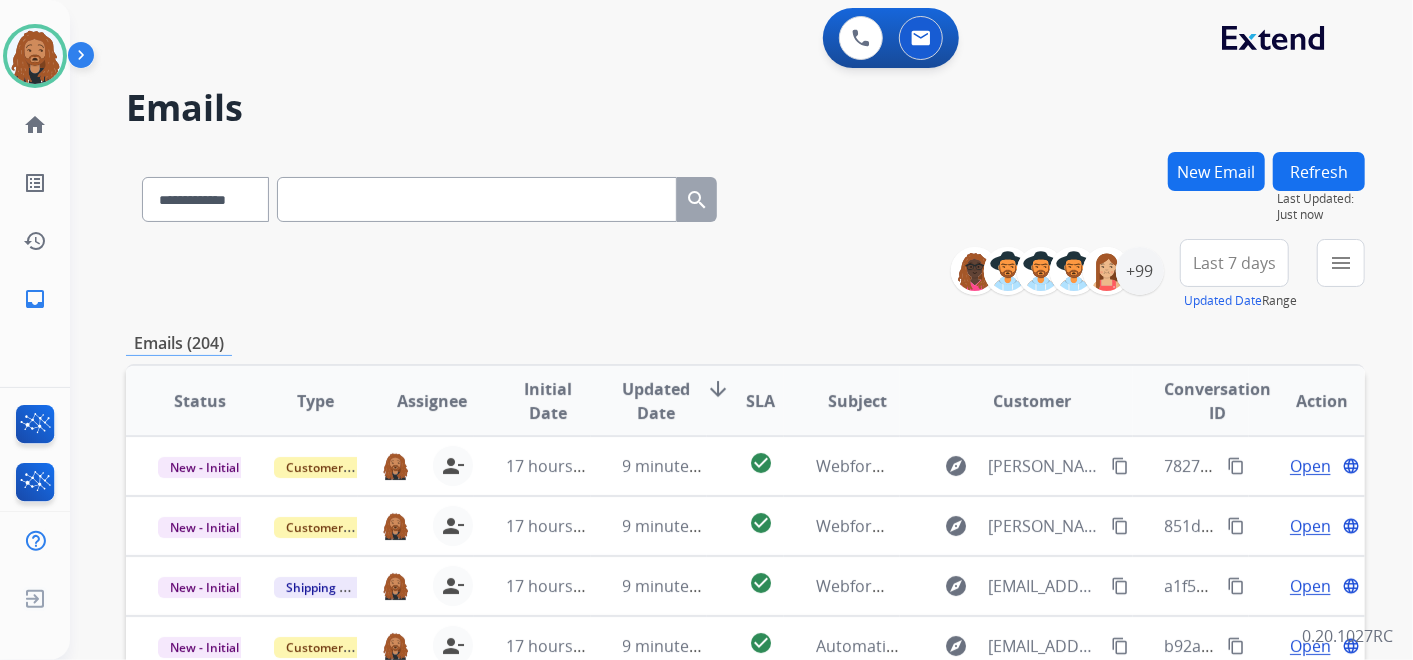 click on "New Email" at bounding box center [1216, 171] 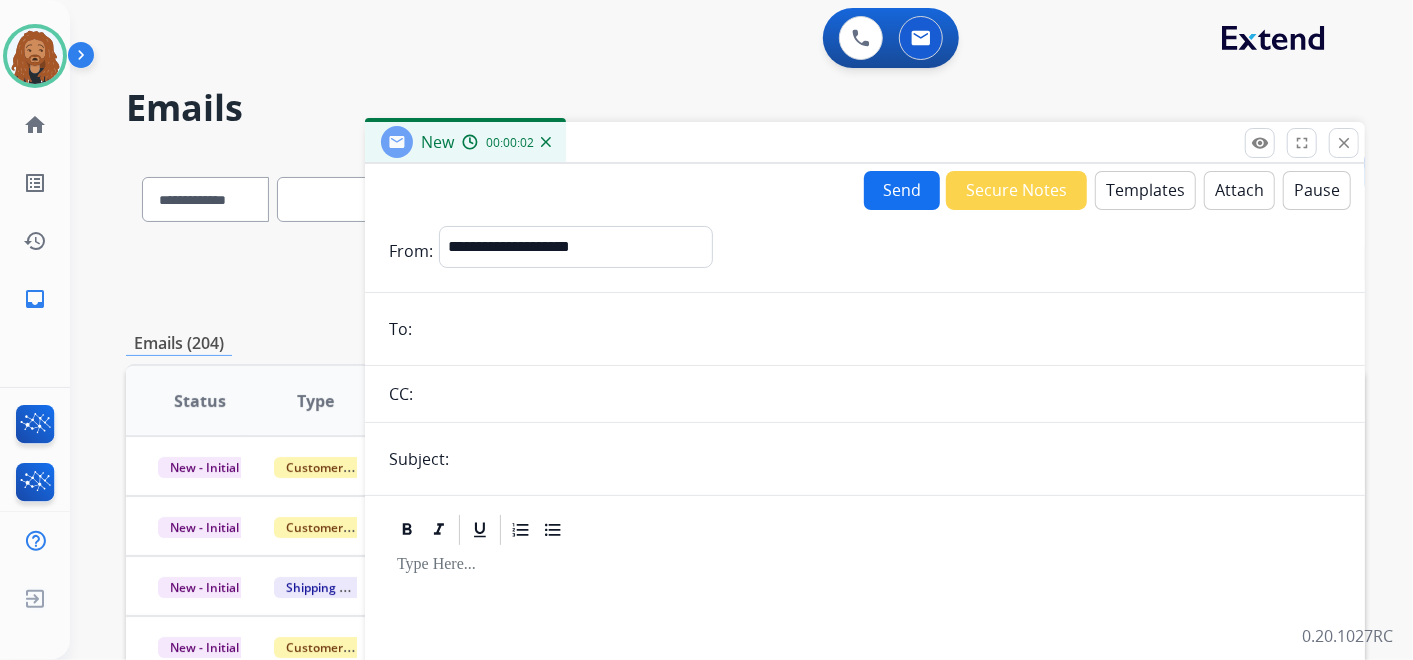 click at bounding box center [865, 719] 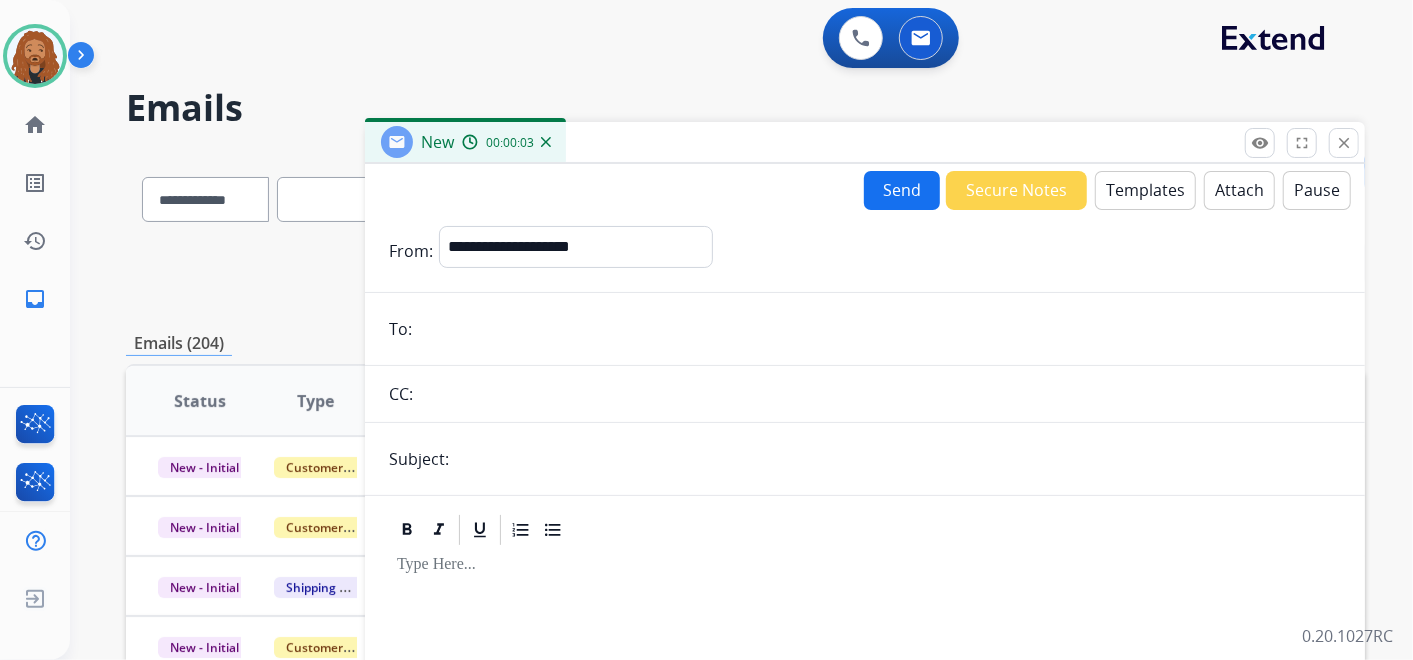 click on "Templates" at bounding box center [1145, 190] 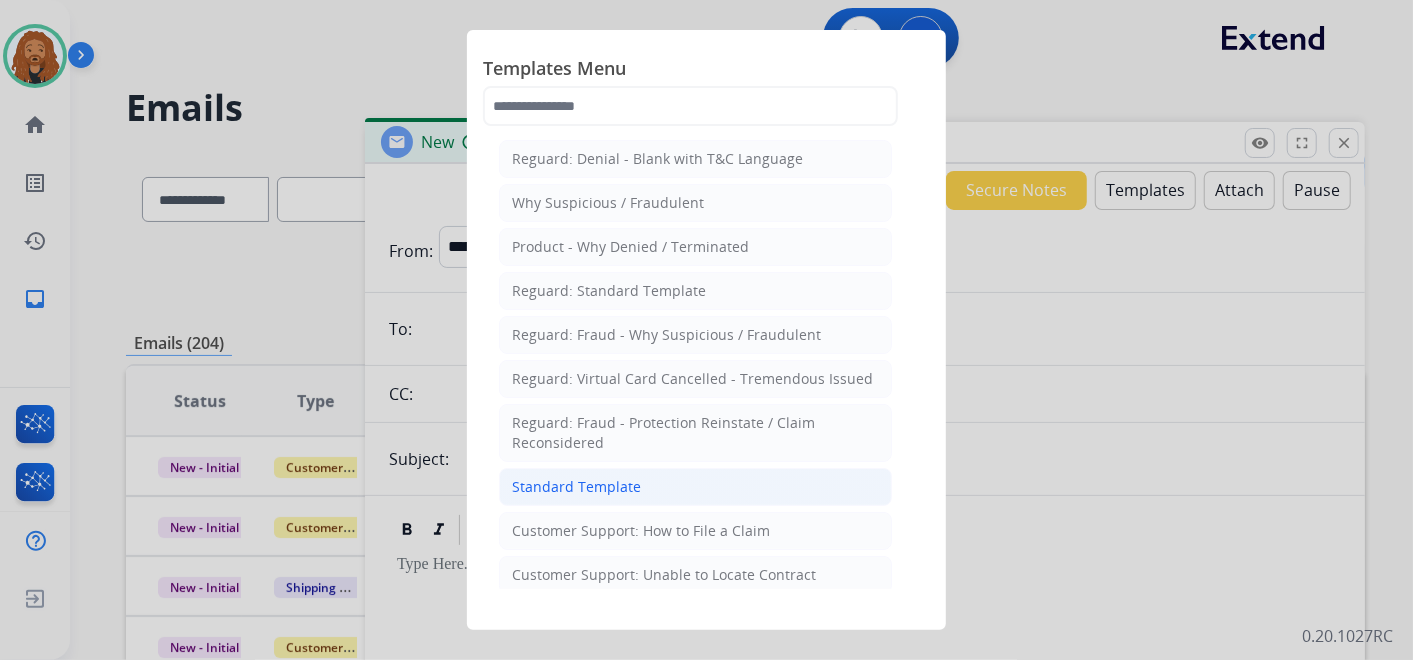 click on "Standard Template" 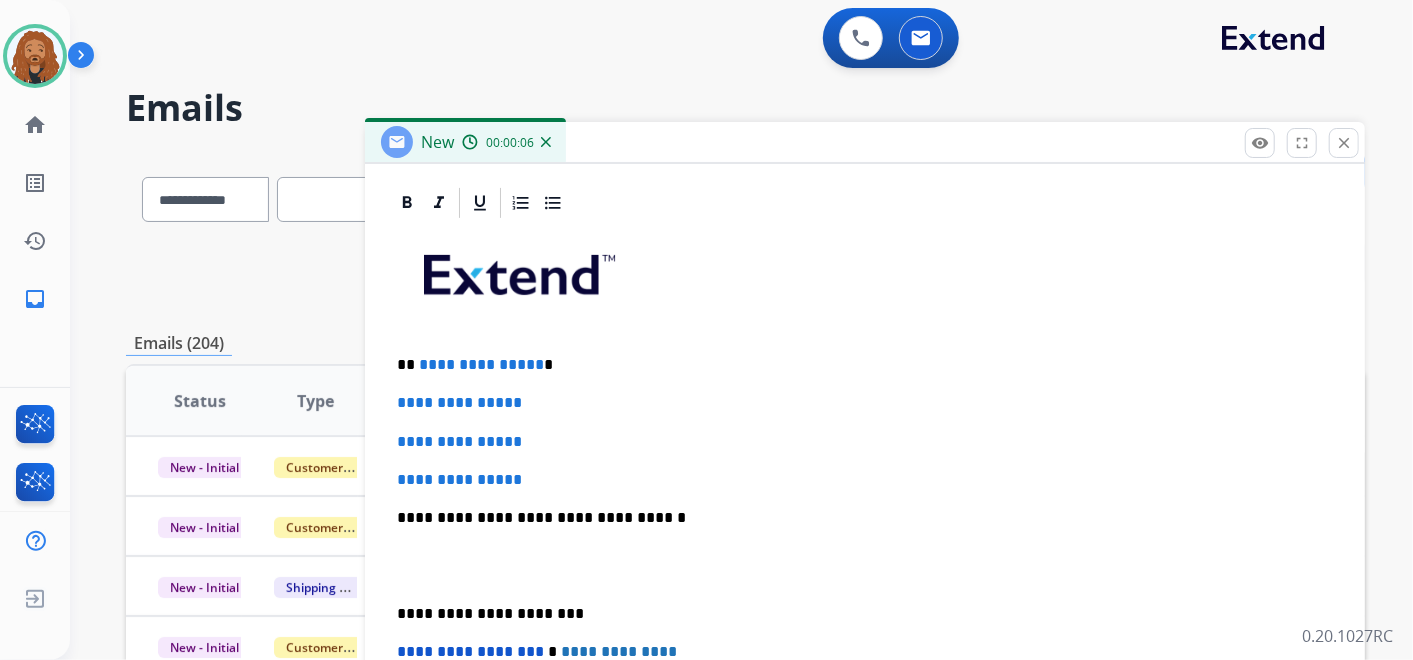 scroll, scrollTop: 459, scrollLeft: 0, axis: vertical 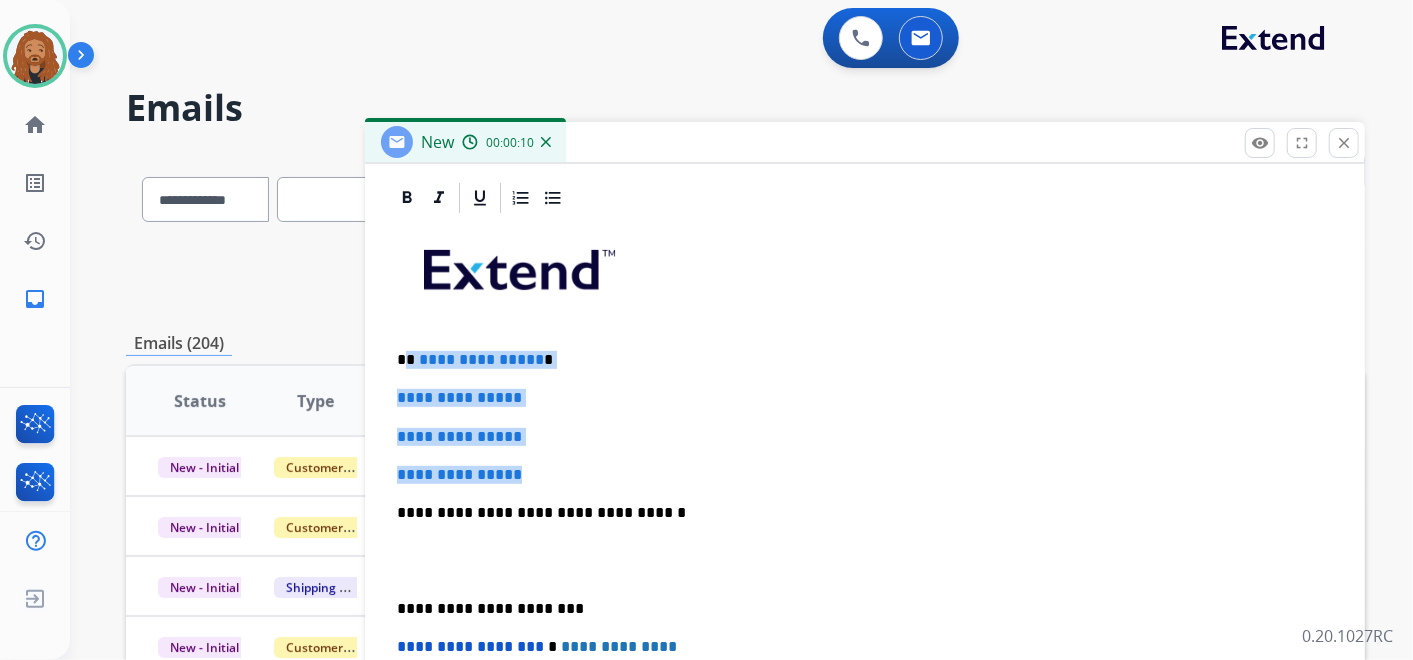 drag, startPoint x: 539, startPoint y: 471, endPoint x: 408, endPoint y: 354, distance: 175.64168 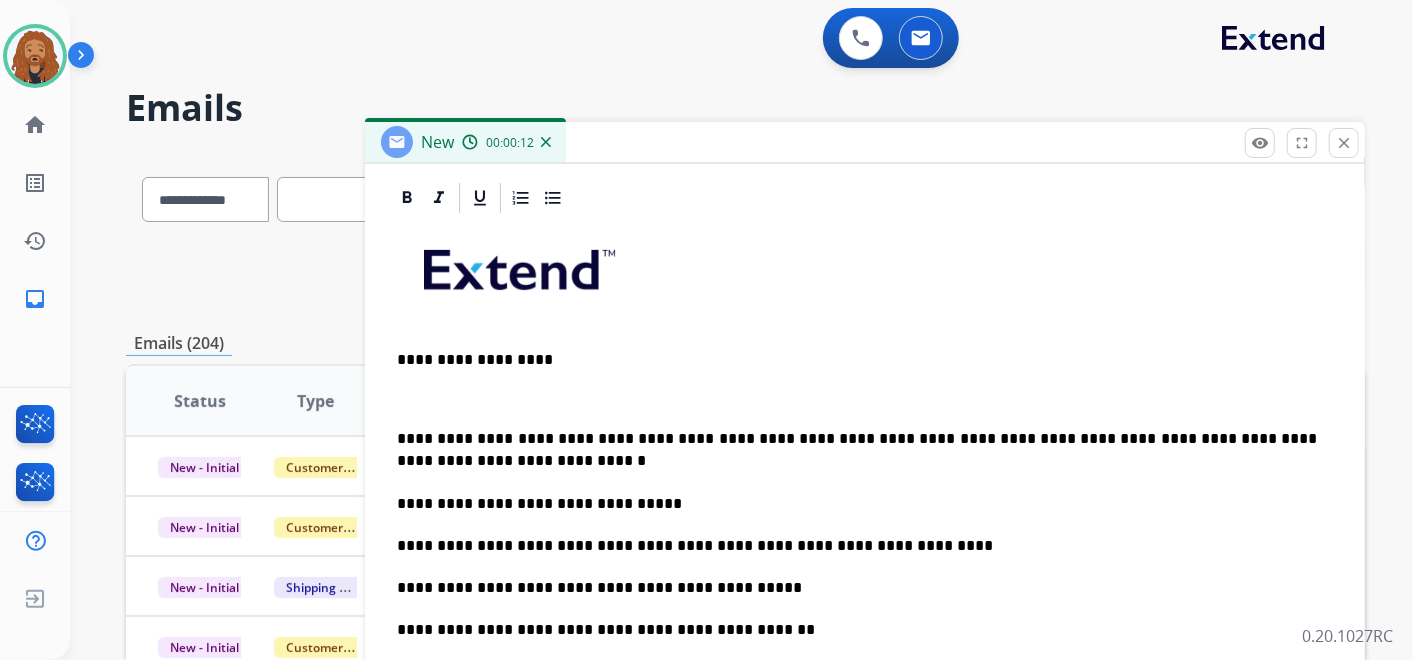 click on "**********" at bounding box center [857, 360] 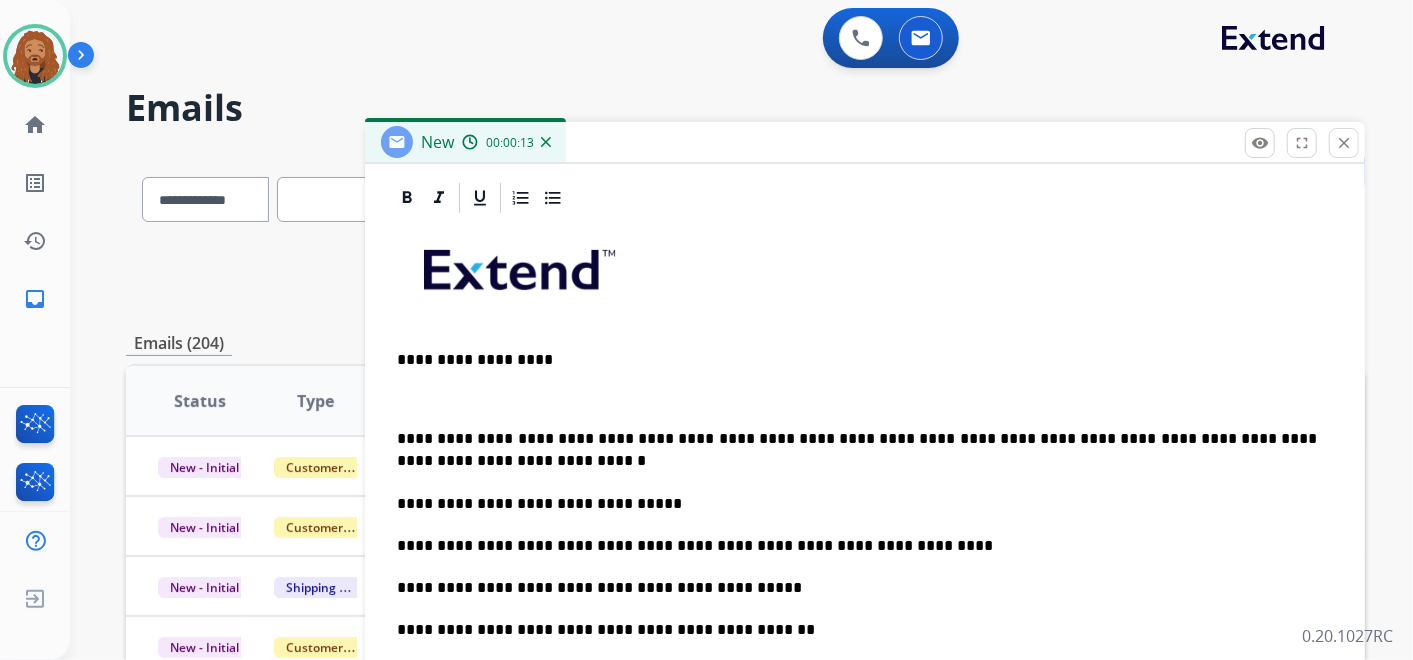 type 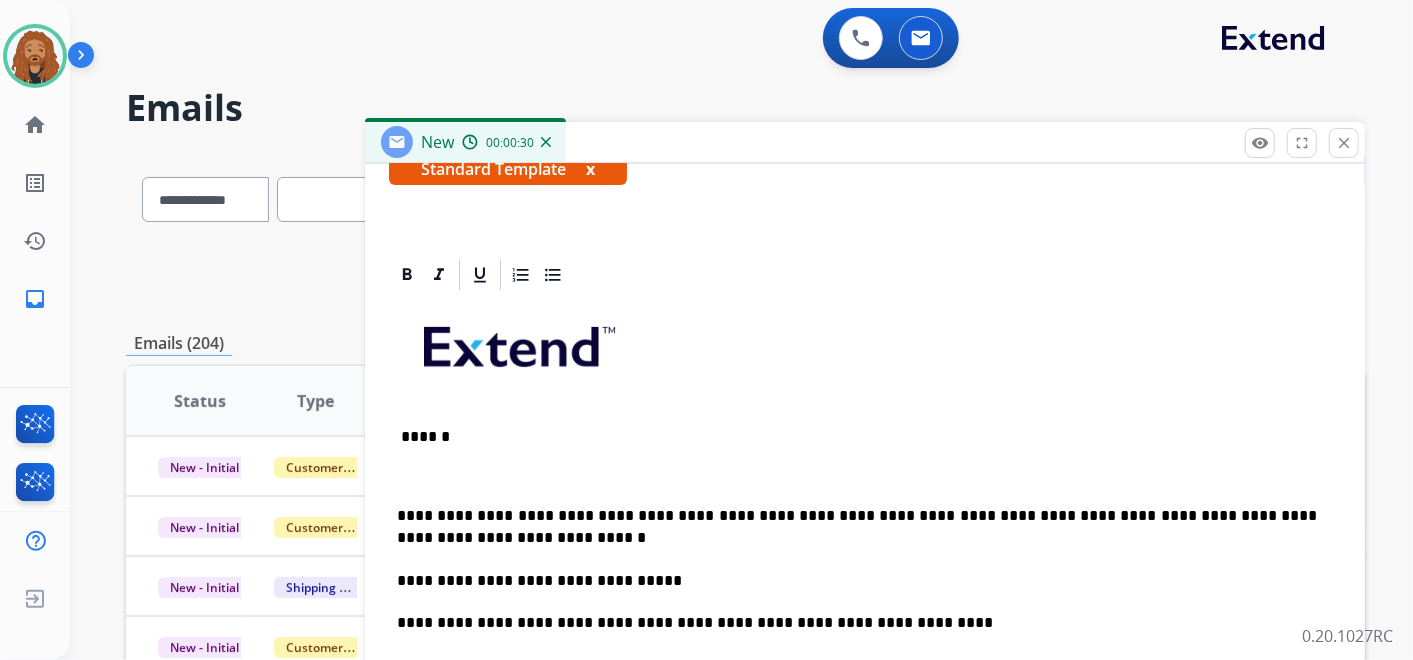 scroll, scrollTop: 348, scrollLeft: 0, axis: vertical 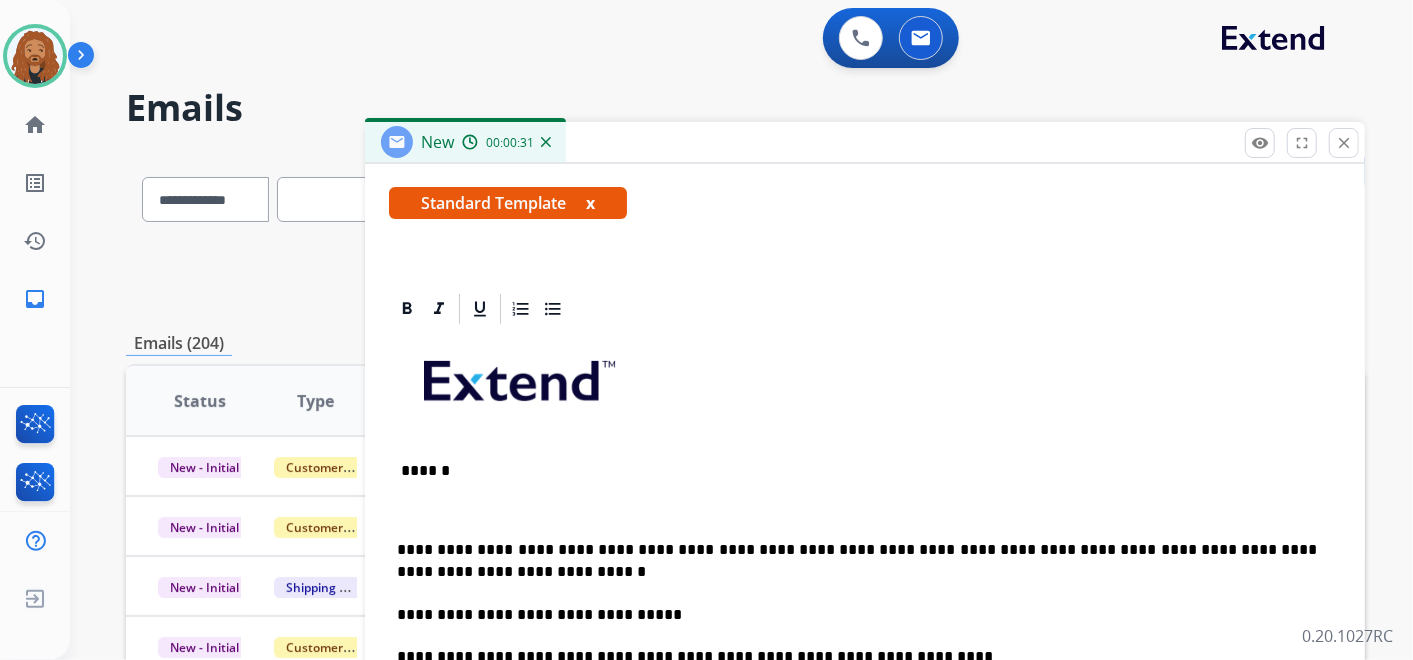 click on "**********" at bounding box center (865, 856) 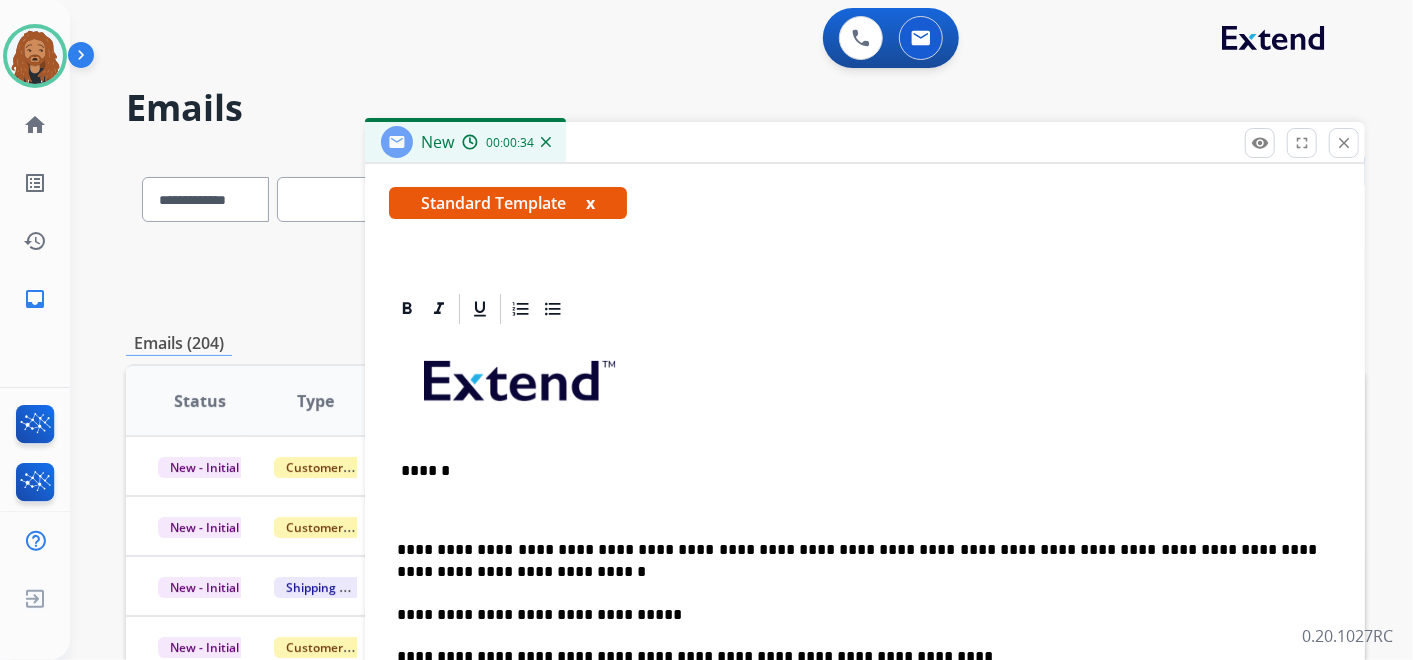 click at bounding box center [865, 509] 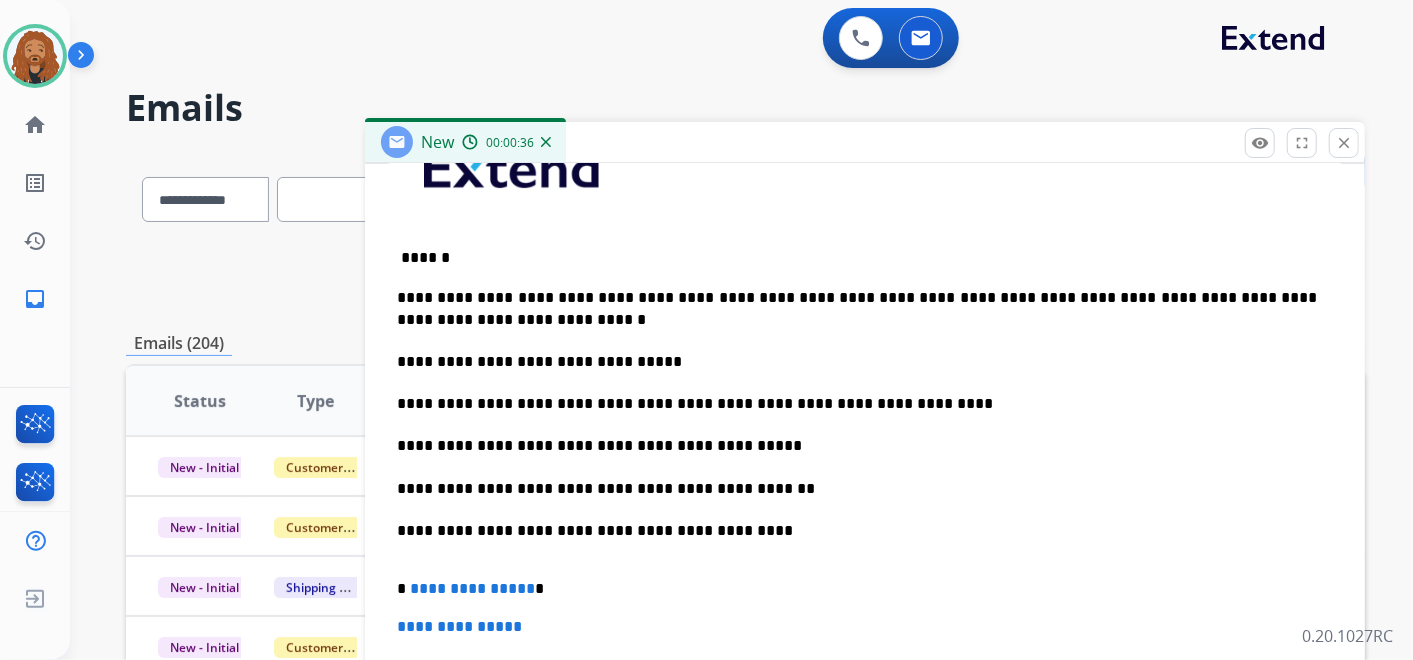 scroll, scrollTop: 570, scrollLeft: 0, axis: vertical 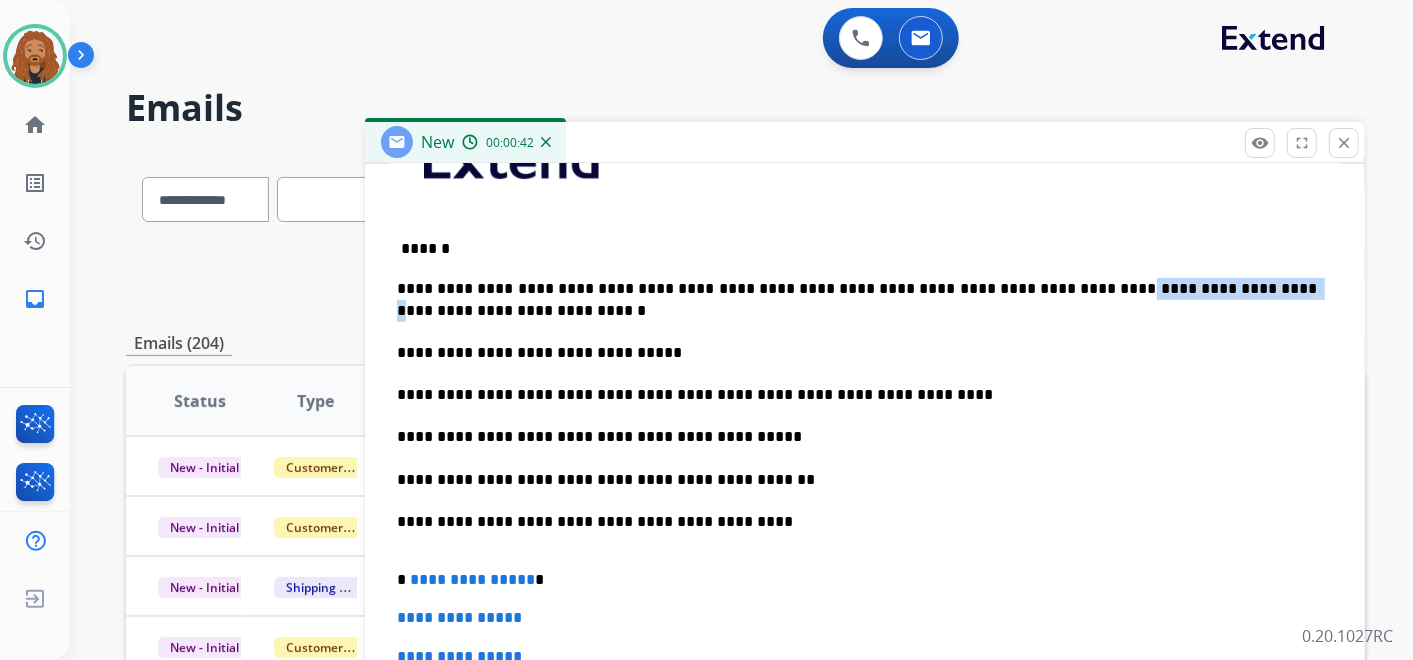 drag, startPoint x: 1009, startPoint y: 288, endPoint x: 1201, endPoint y: 290, distance: 192.01042 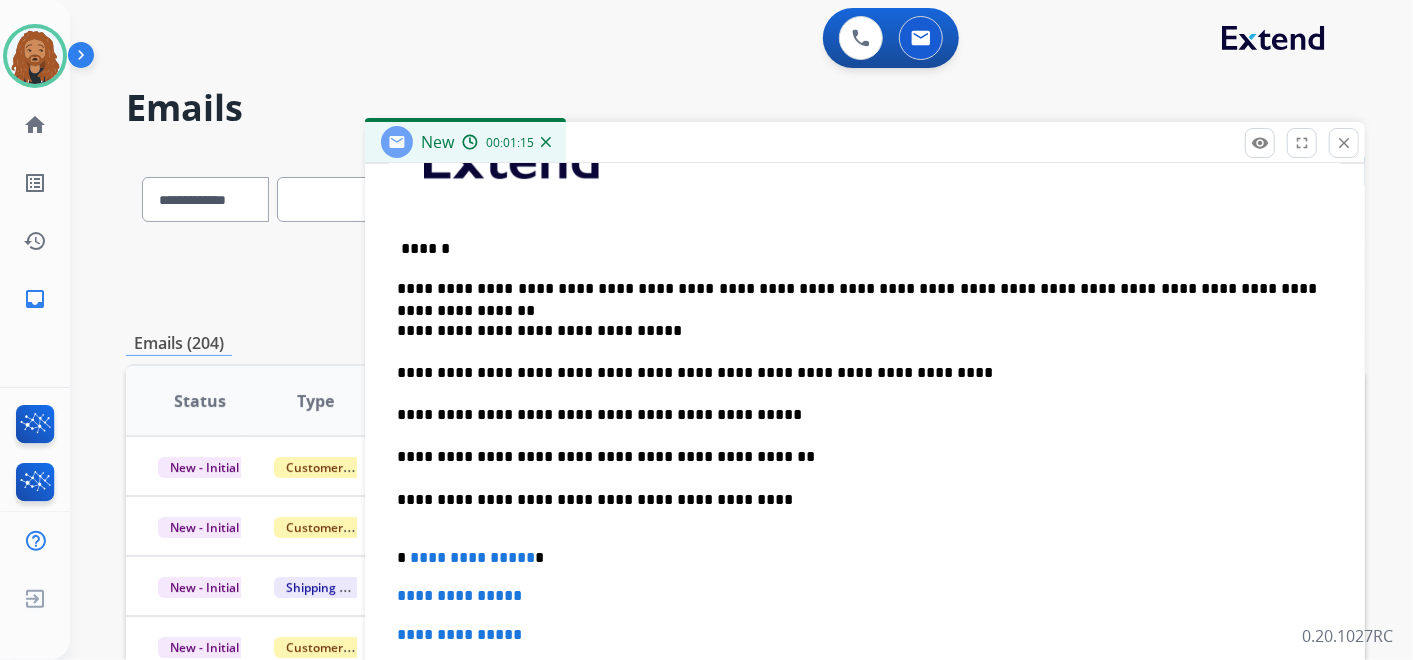 scroll, scrollTop: 768, scrollLeft: 0, axis: vertical 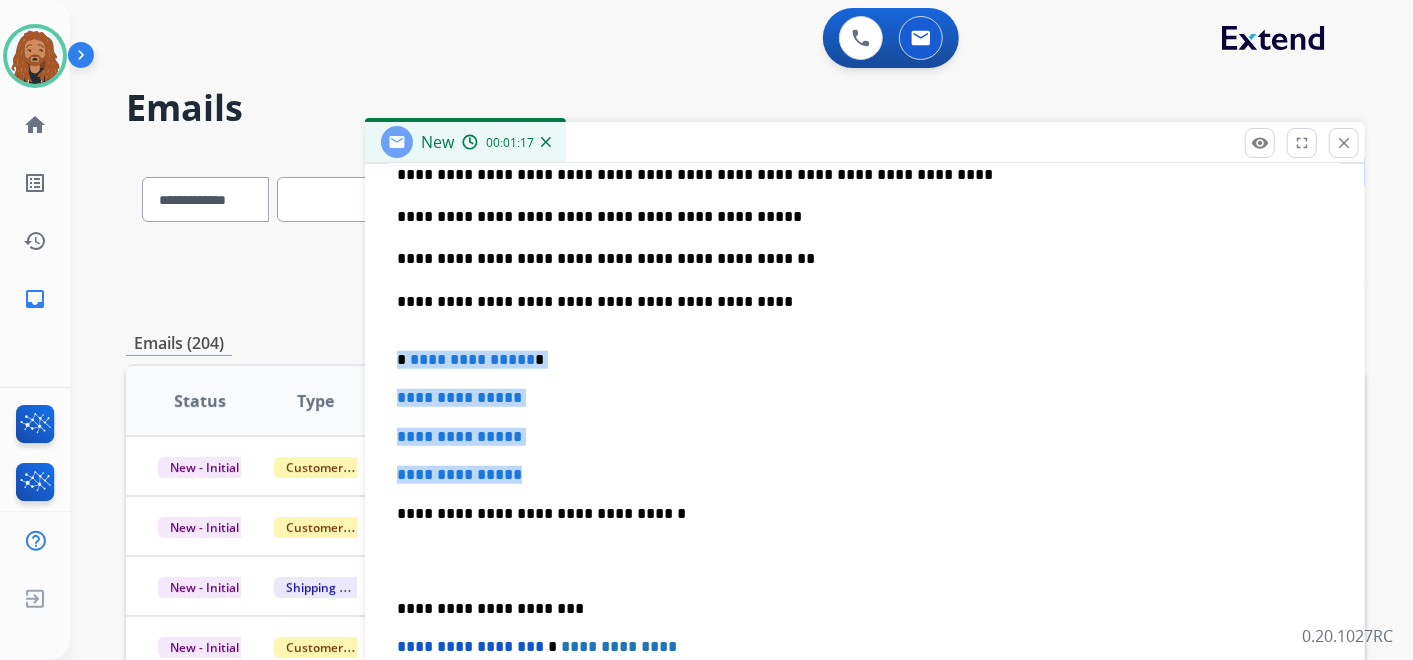 drag, startPoint x: 542, startPoint y: 472, endPoint x: 371, endPoint y: 356, distance: 206.63252 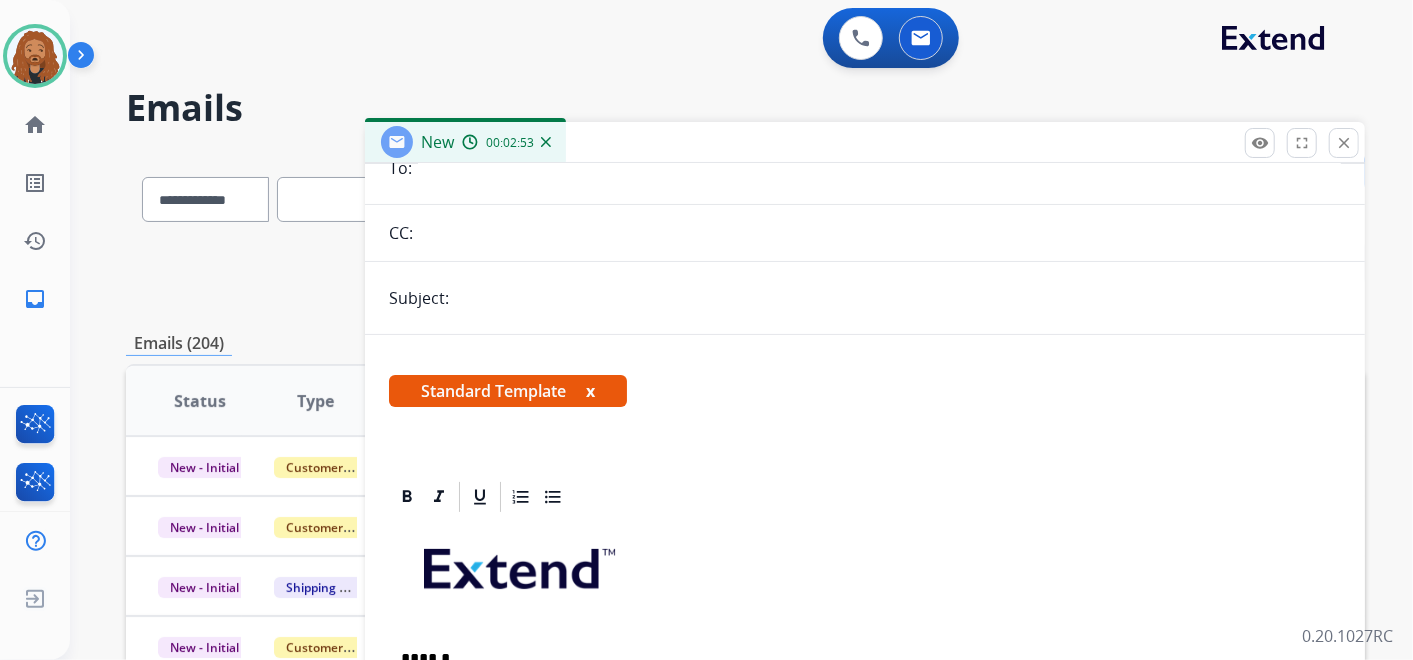 scroll, scrollTop: 0, scrollLeft: 0, axis: both 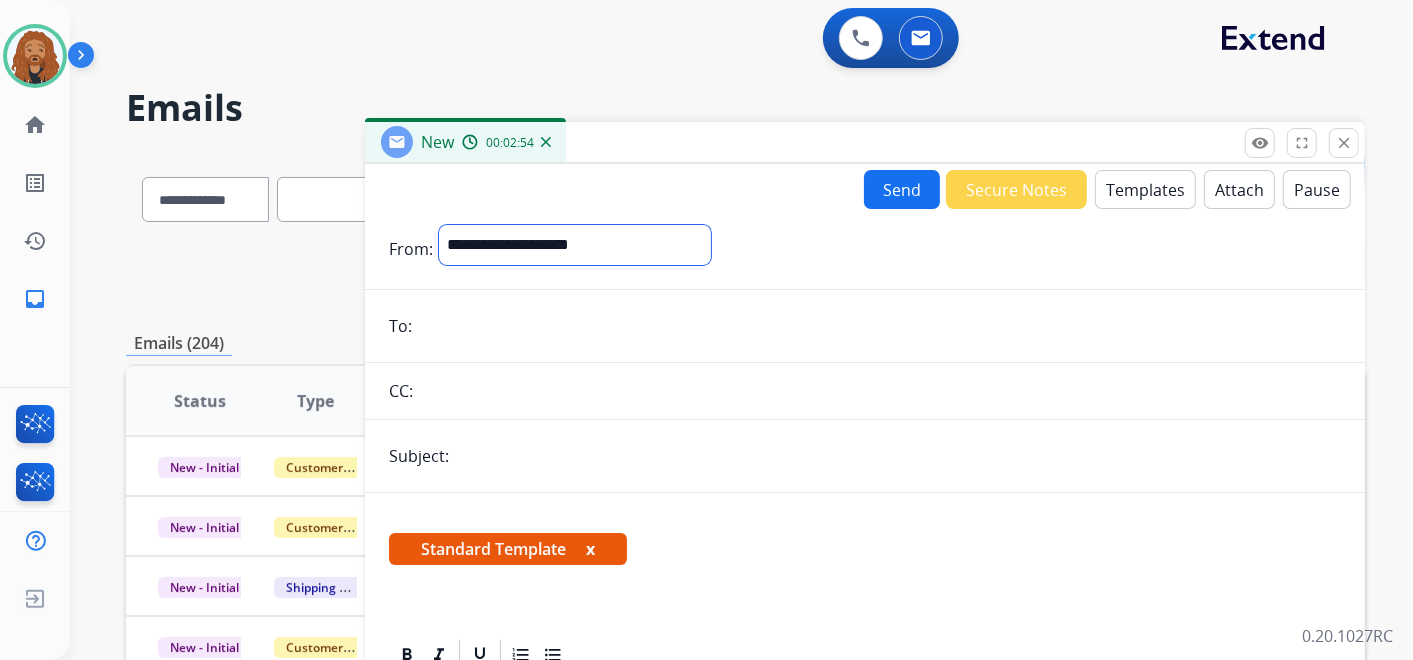 click on "**********" at bounding box center (575, 245) 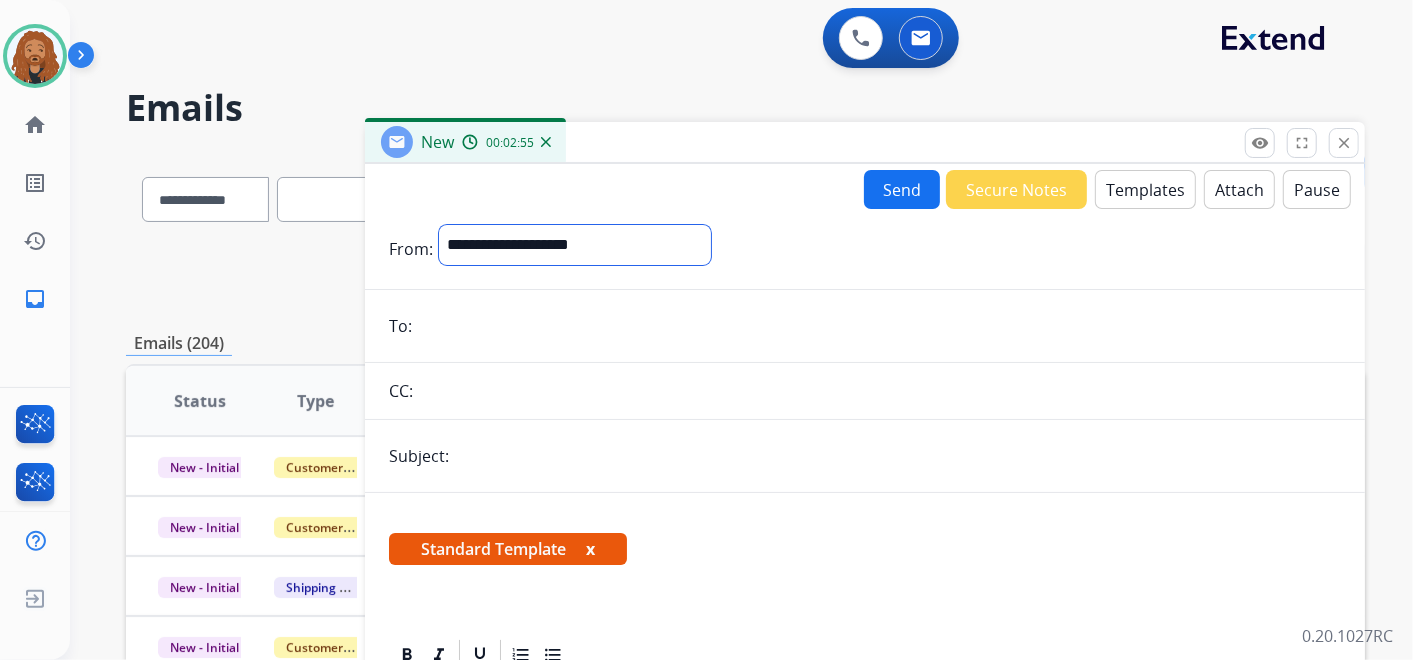 select on "**********" 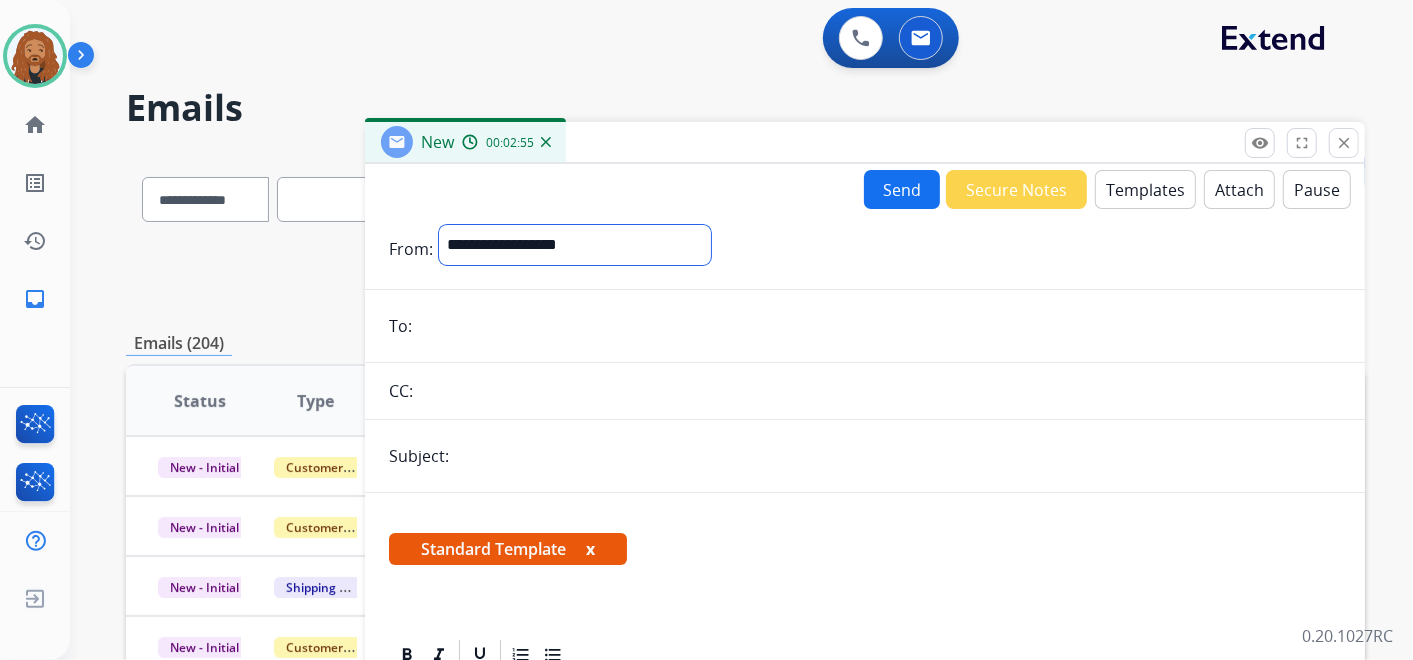 click on "**********" at bounding box center [575, 245] 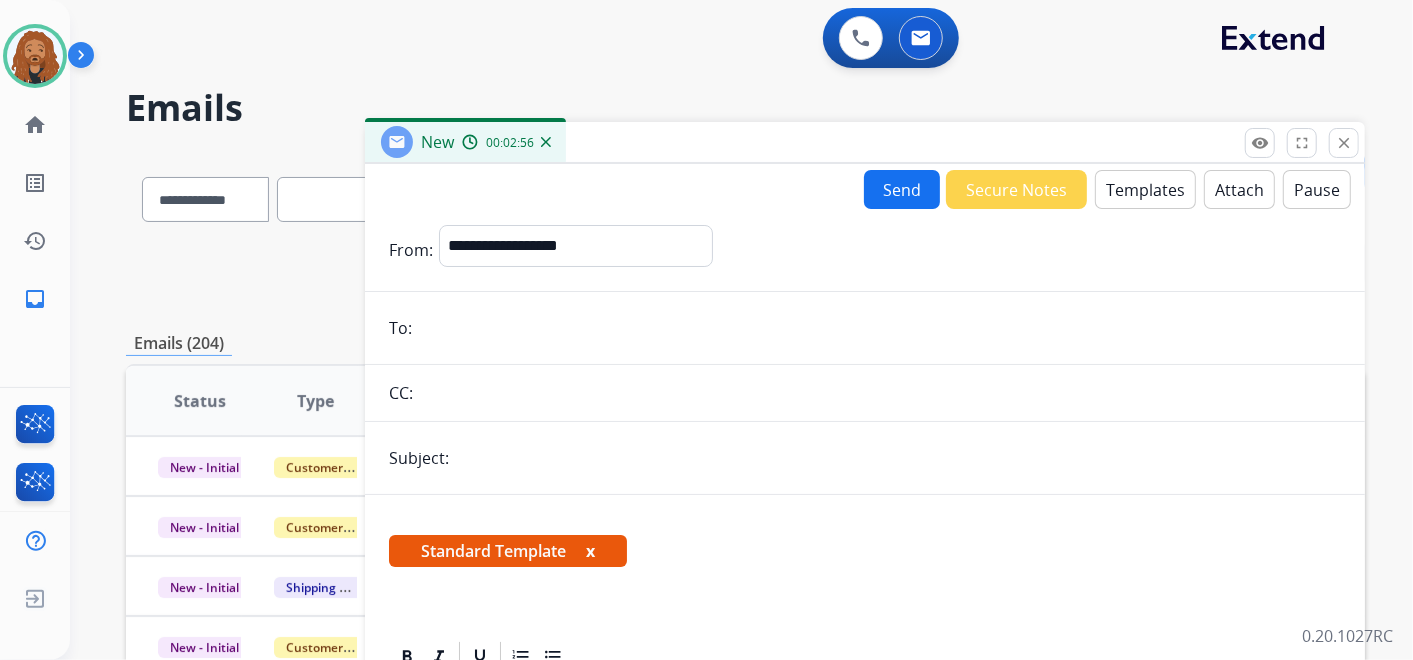 click on "**********" at bounding box center (865, 860) 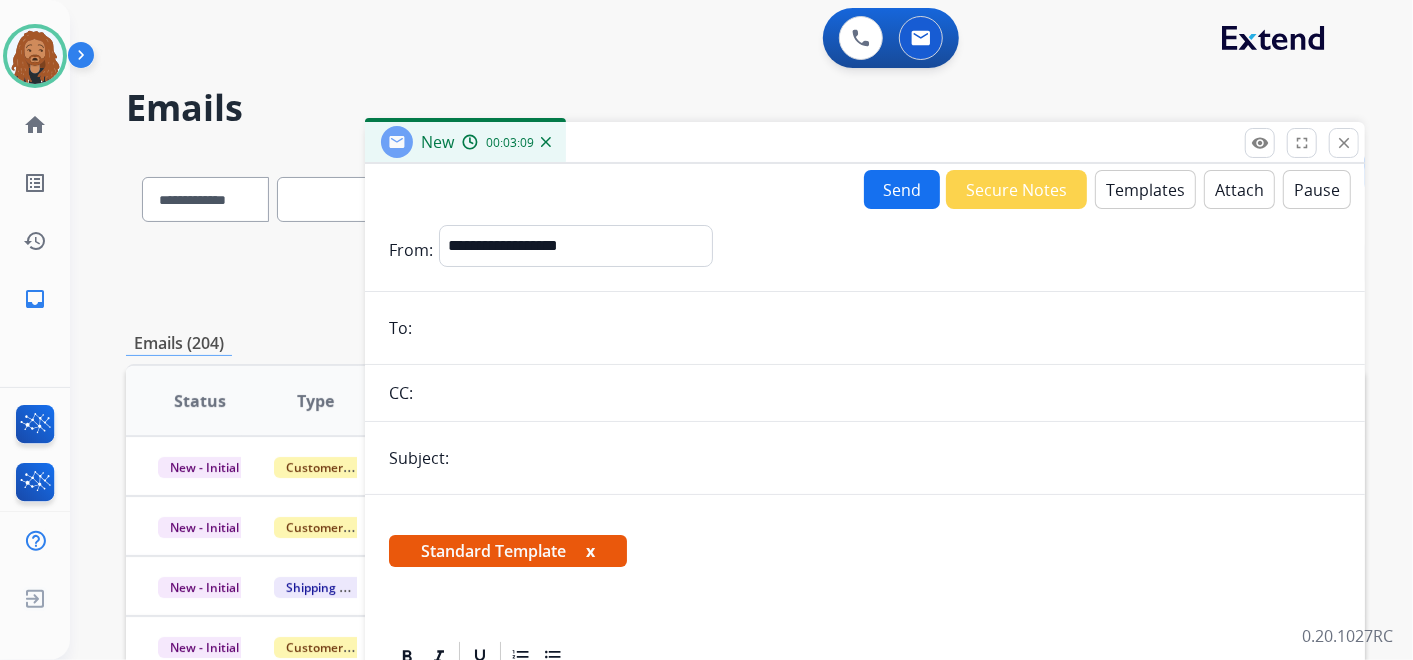 paste on "**********" 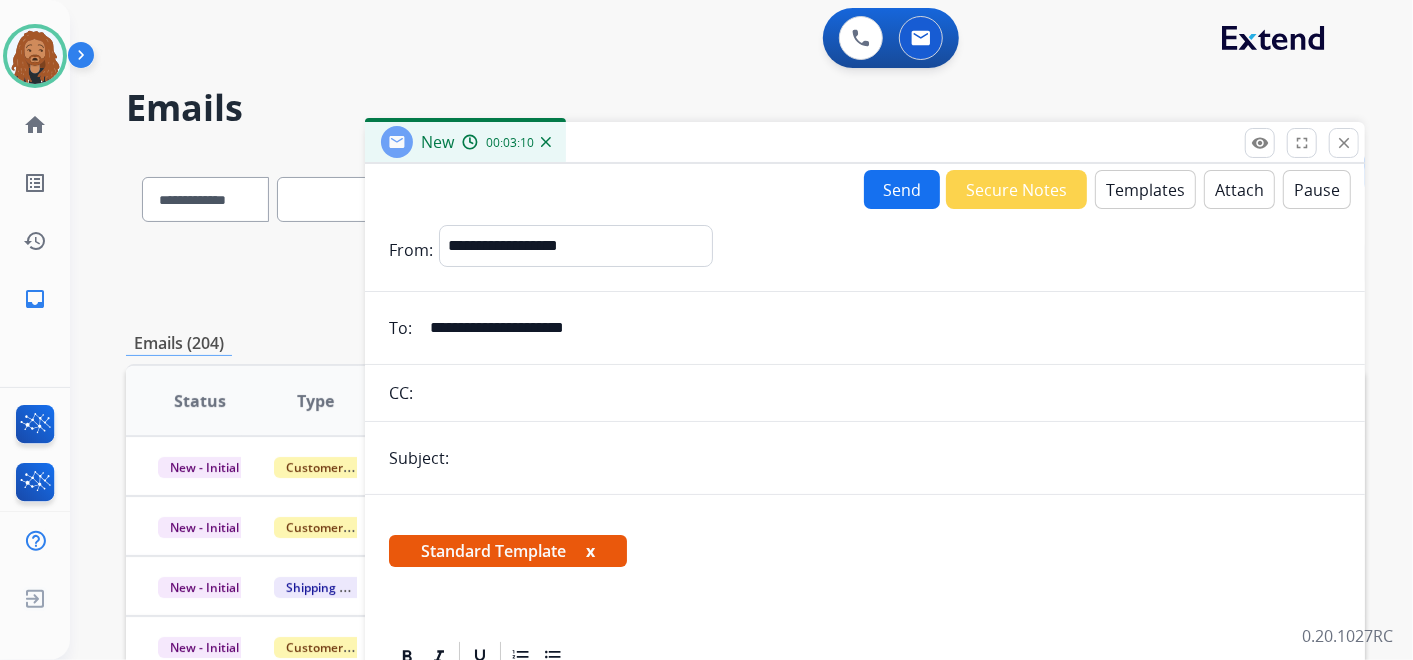 type on "**********" 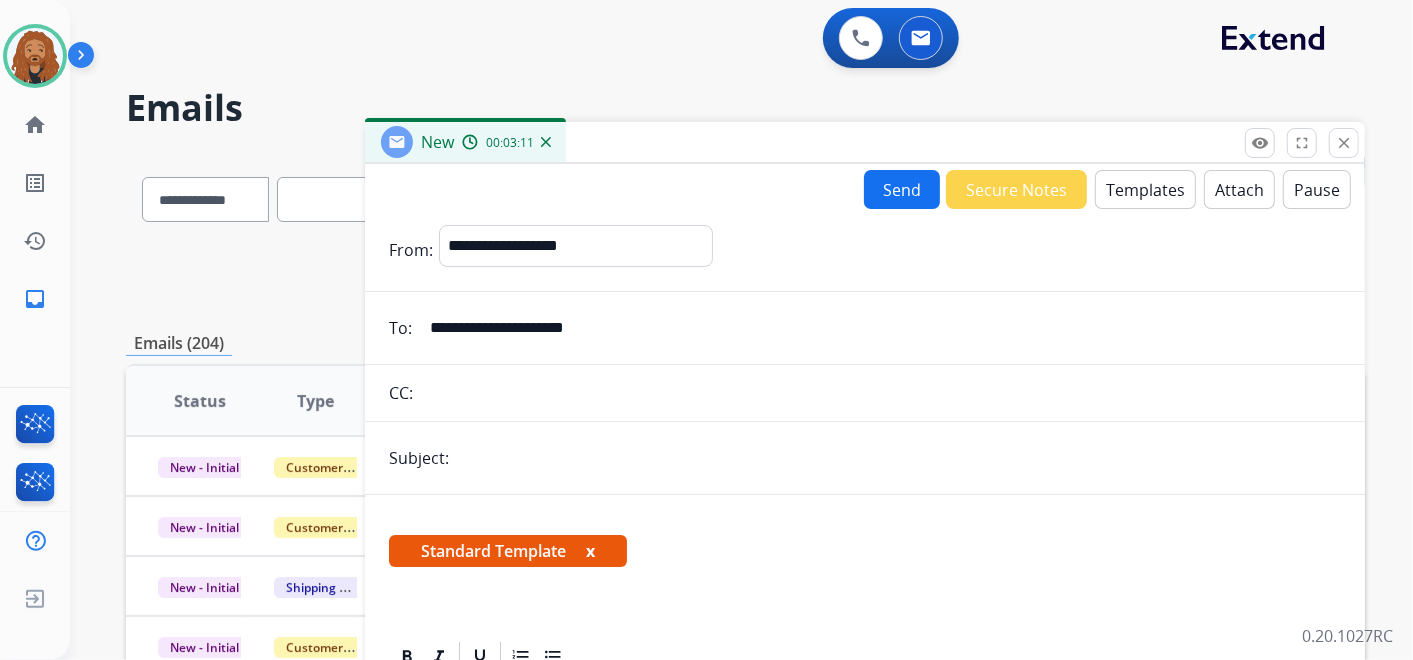 click at bounding box center [898, 458] 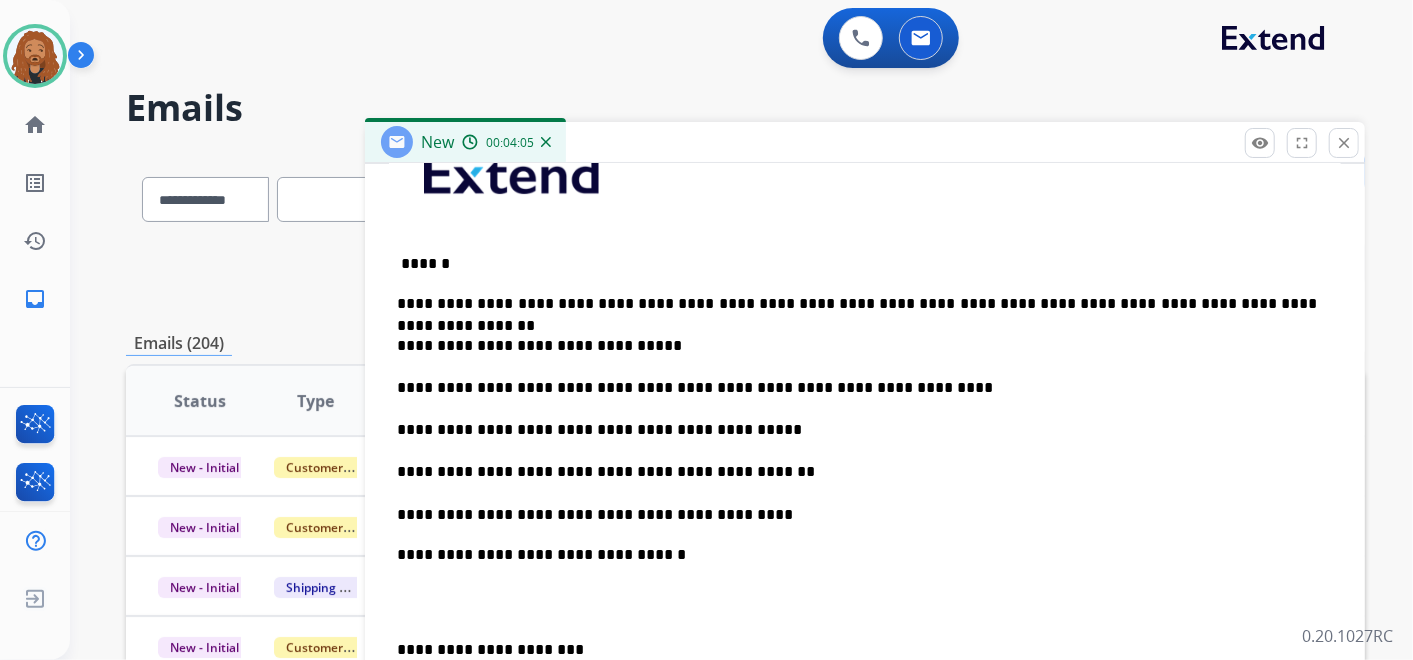 scroll, scrollTop: 597, scrollLeft: 0, axis: vertical 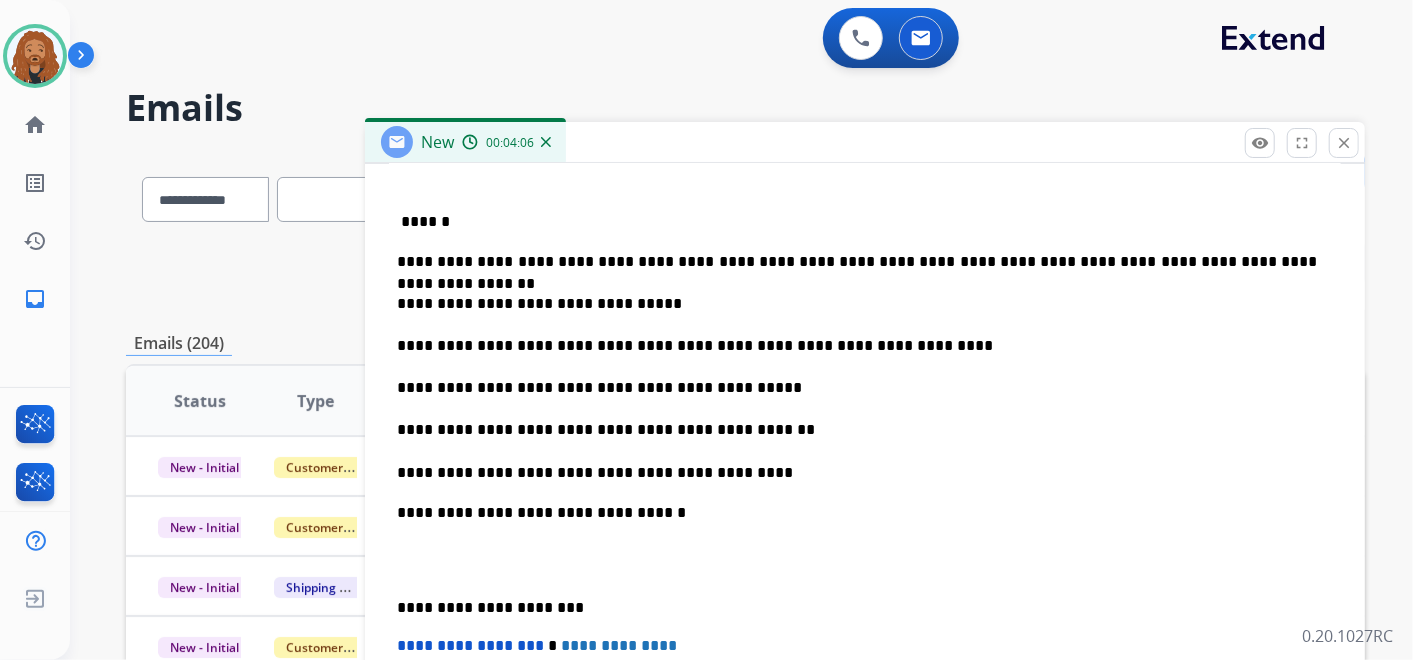 type on "**********" 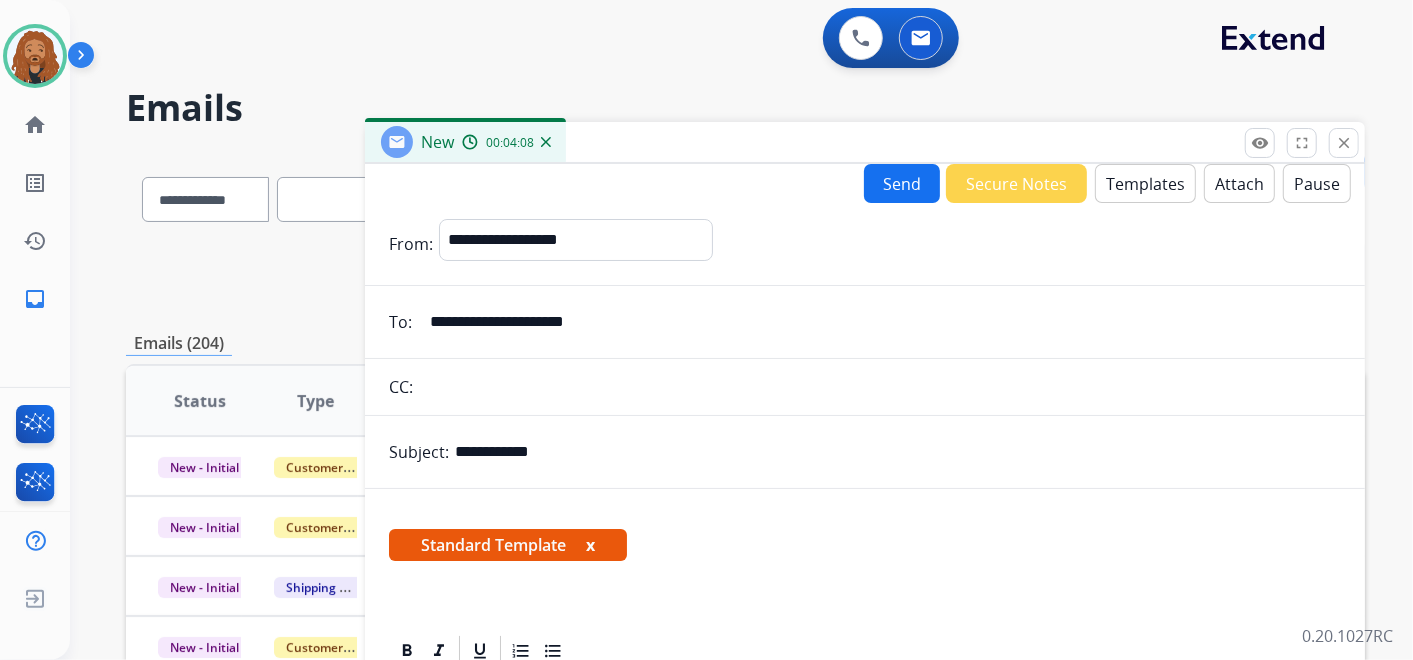 scroll, scrollTop: 0, scrollLeft: 0, axis: both 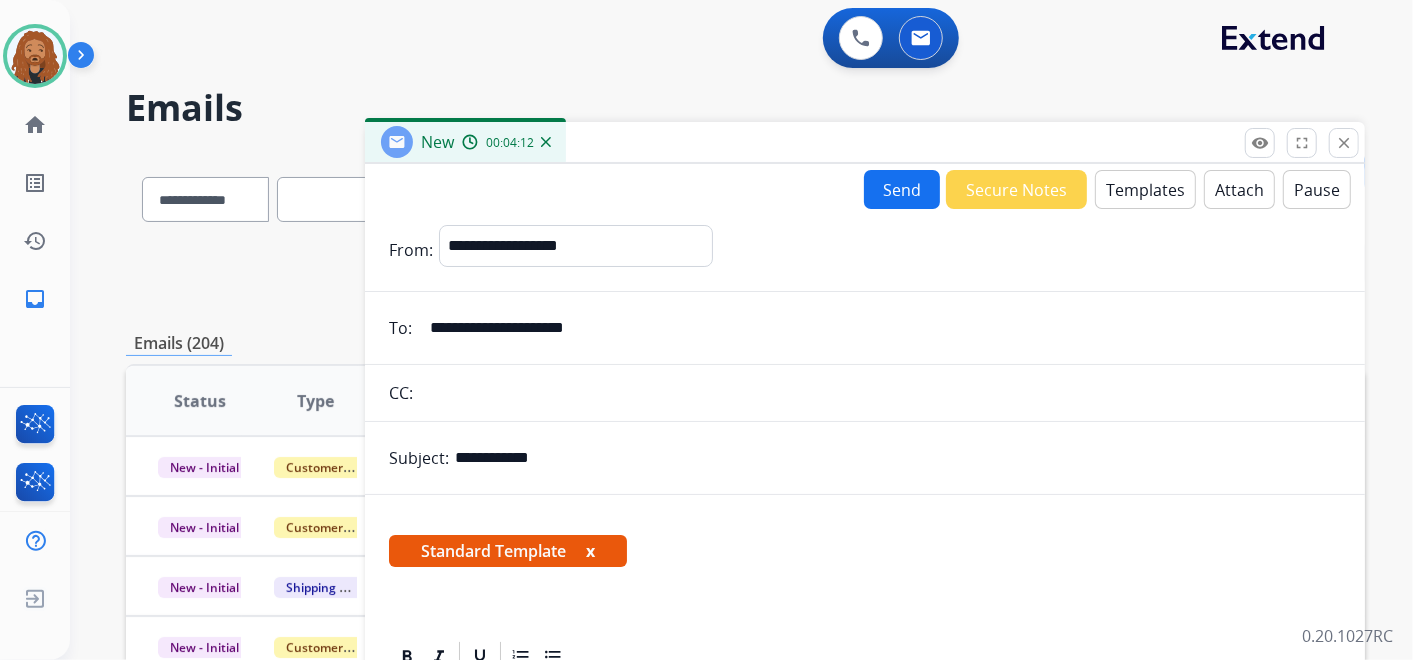 click on "Send" at bounding box center [902, 189] 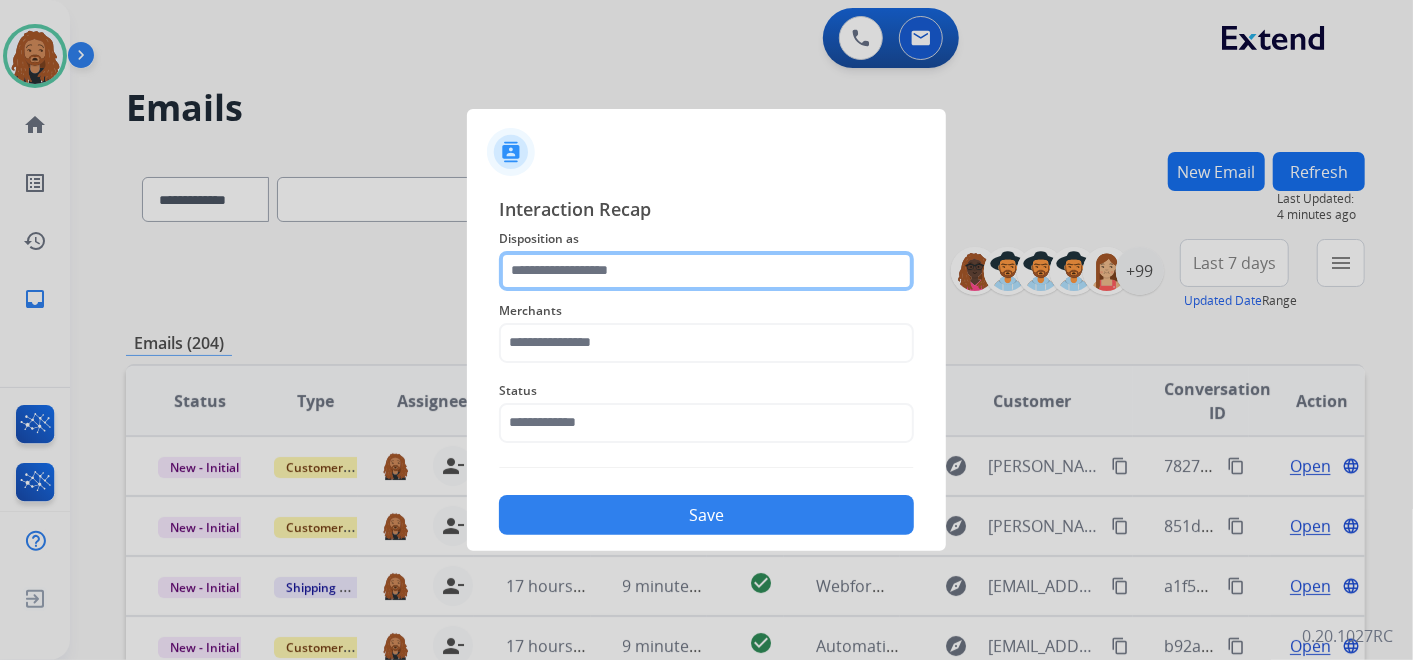 click 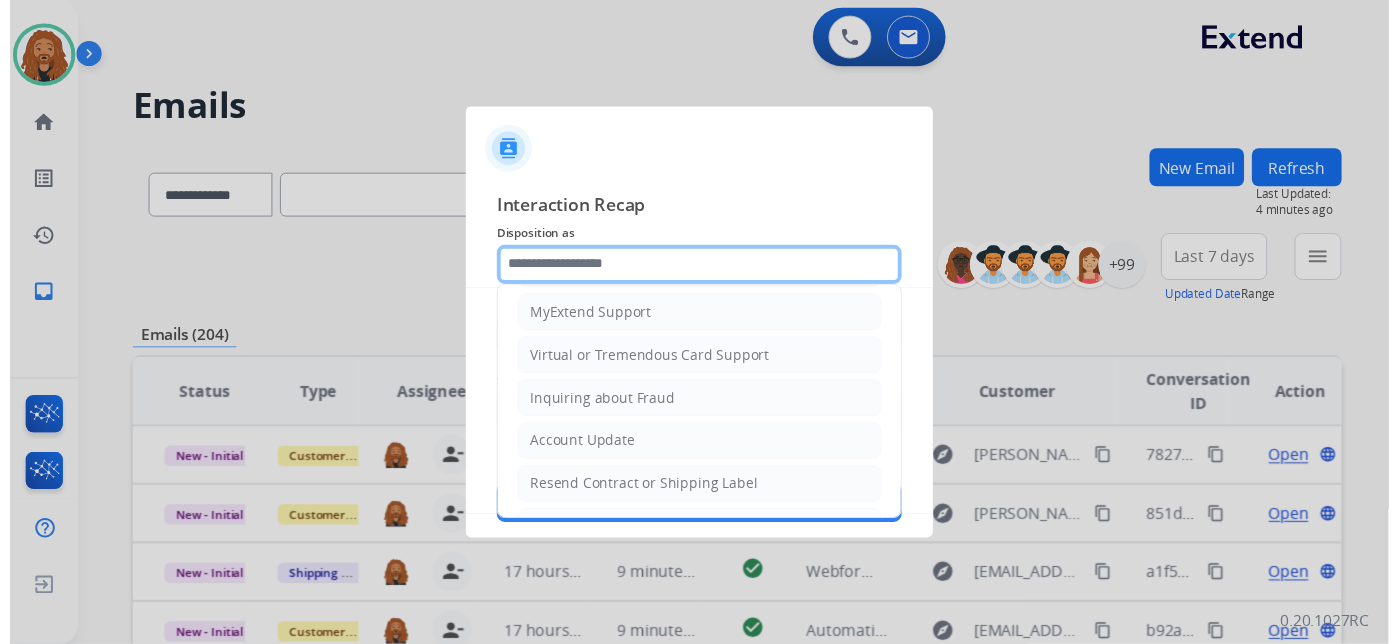 scroll, scrollTop: 305, scrollLeft: 0, axis: vertical 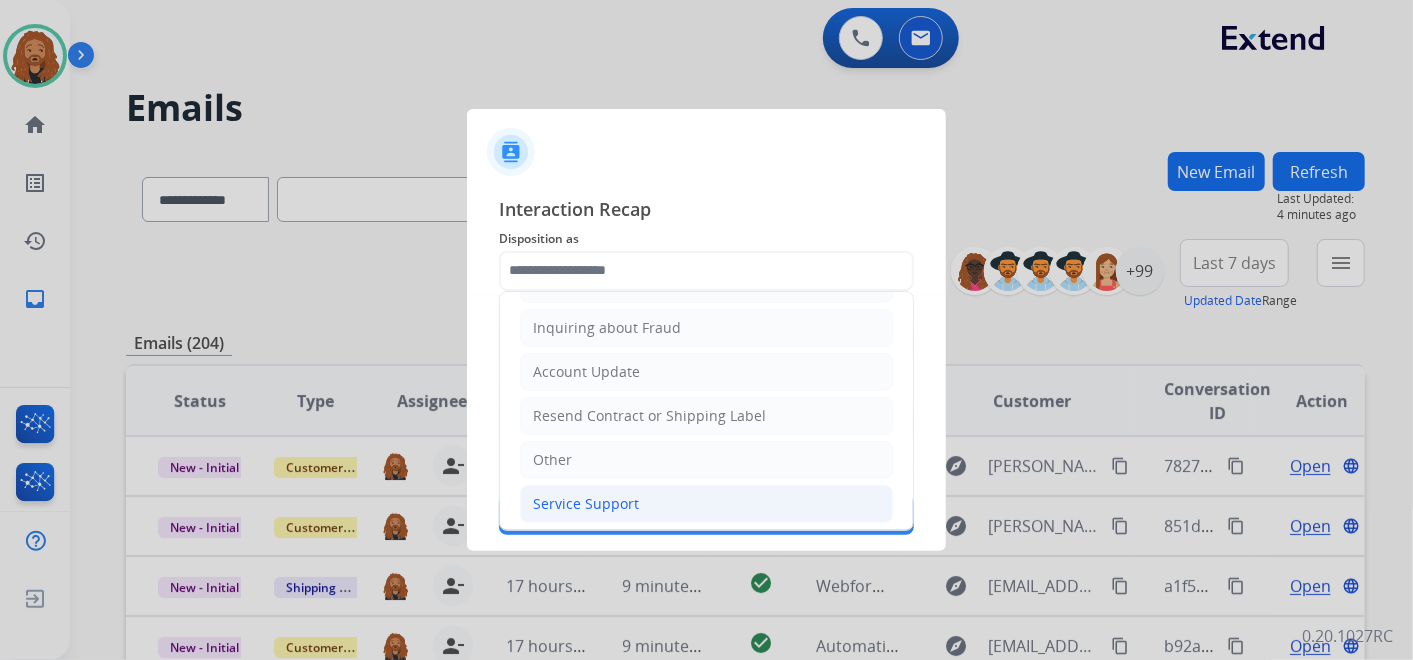 click on "Service Support" 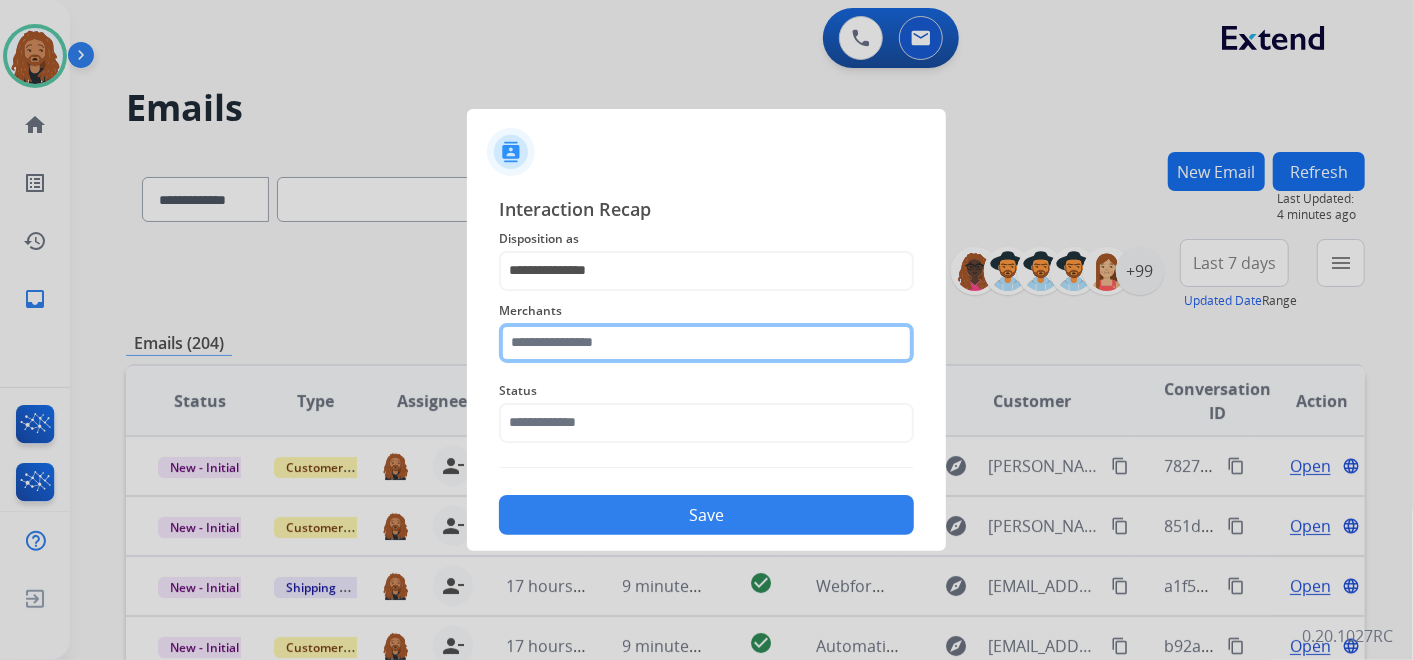 drag, startPoint x: 624, startPoint y: 336, endPoint x: 625, endPoint y: 355, distance: 19.026299 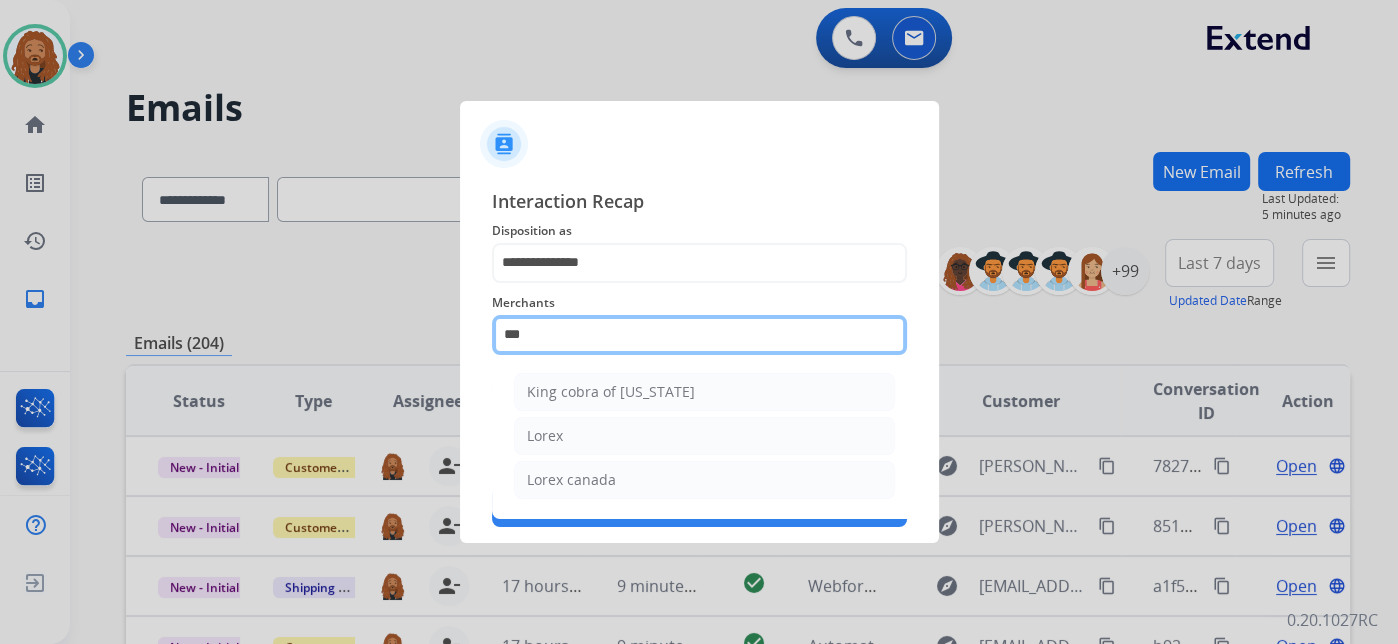 scroll, scrollTop: 0, scrollLeft: 0, axis: both 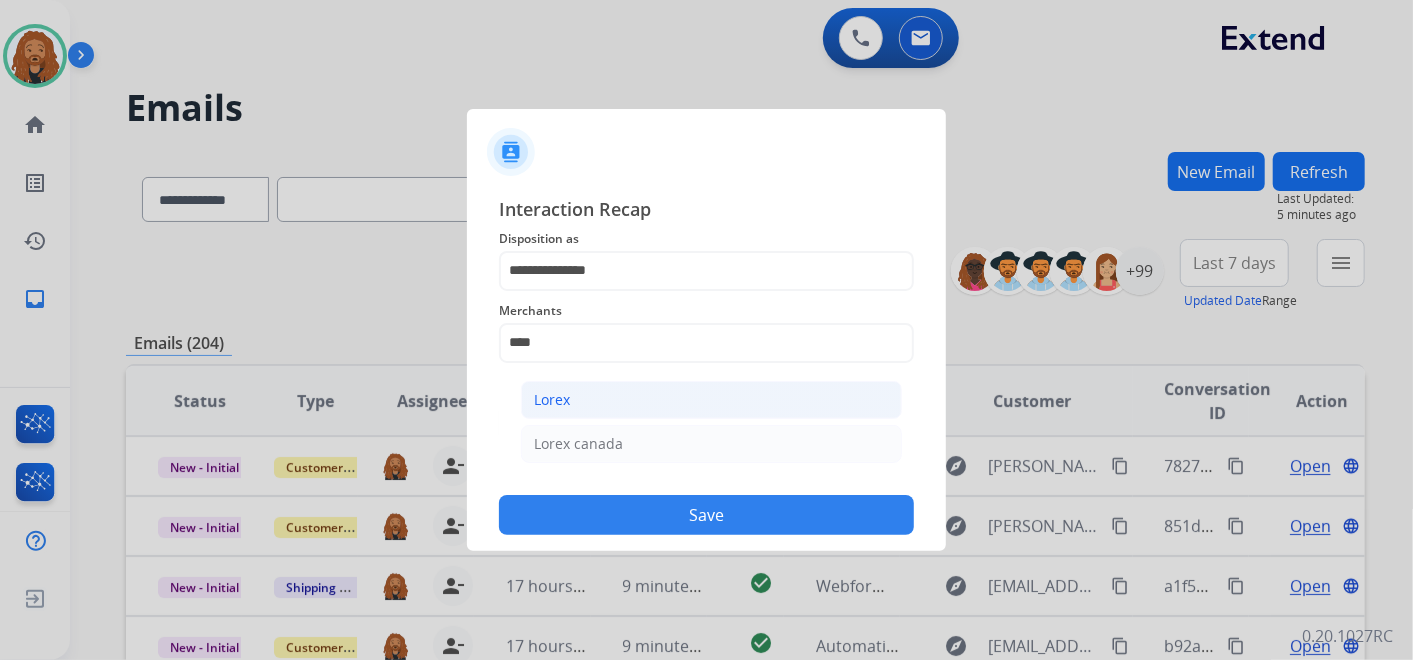 click on "Lorex" 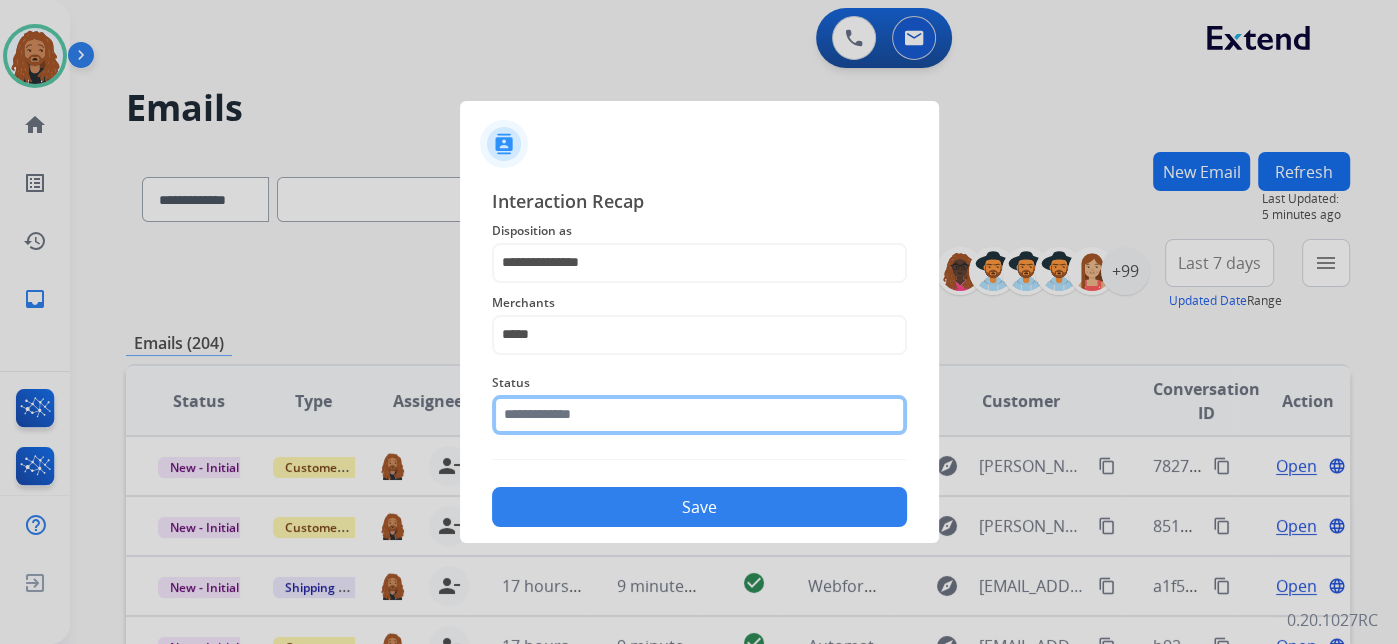 click 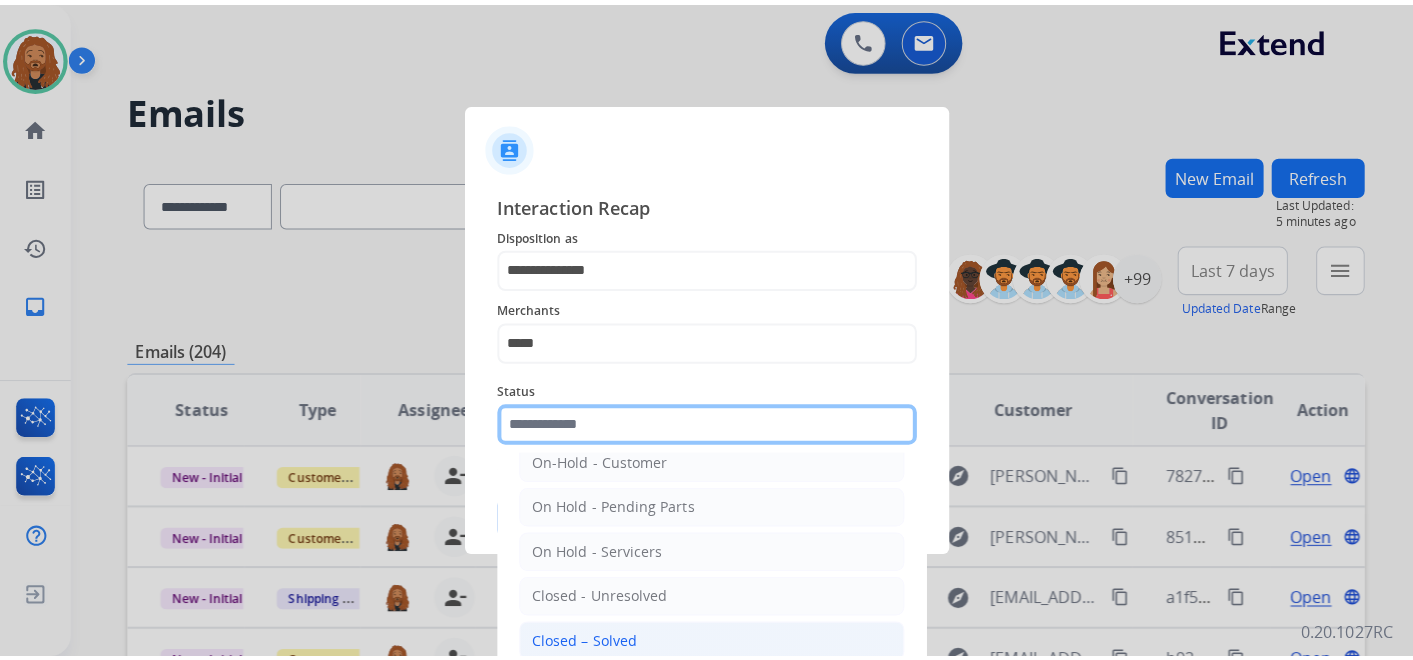 scroll, scrollTop: 114, scrollLeft: 0, axis: vertical 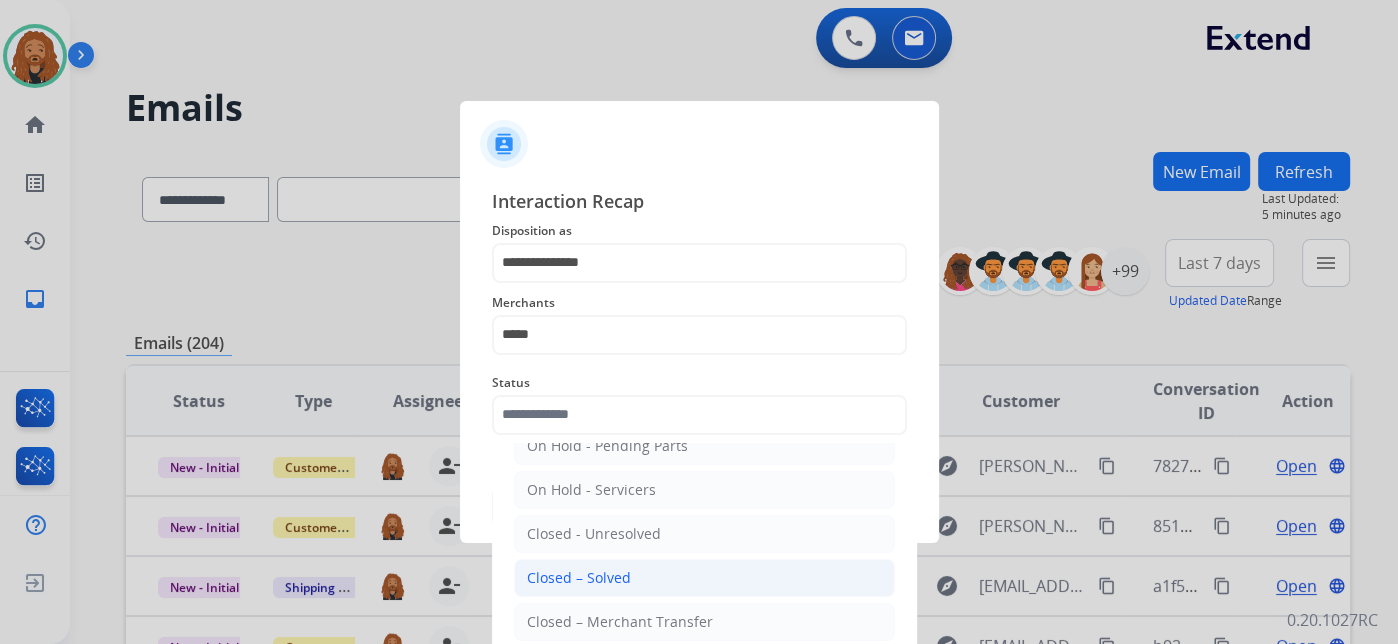 click on "Closed – Solved" 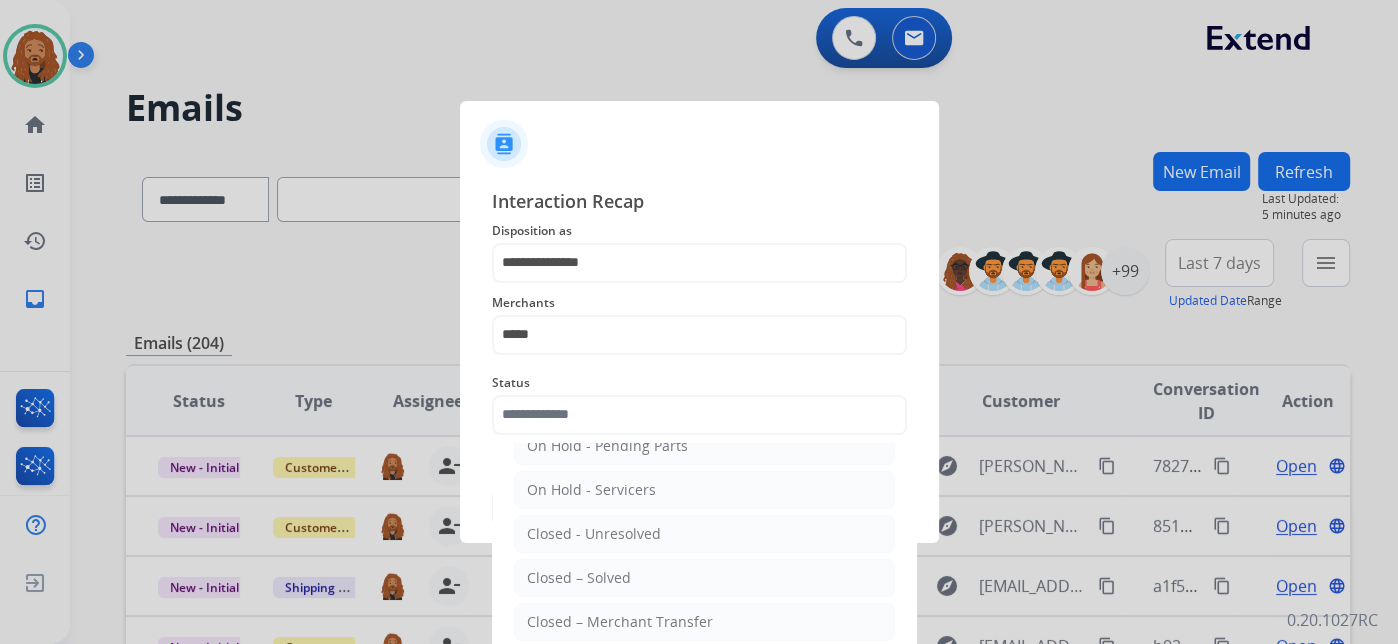type on "**********" 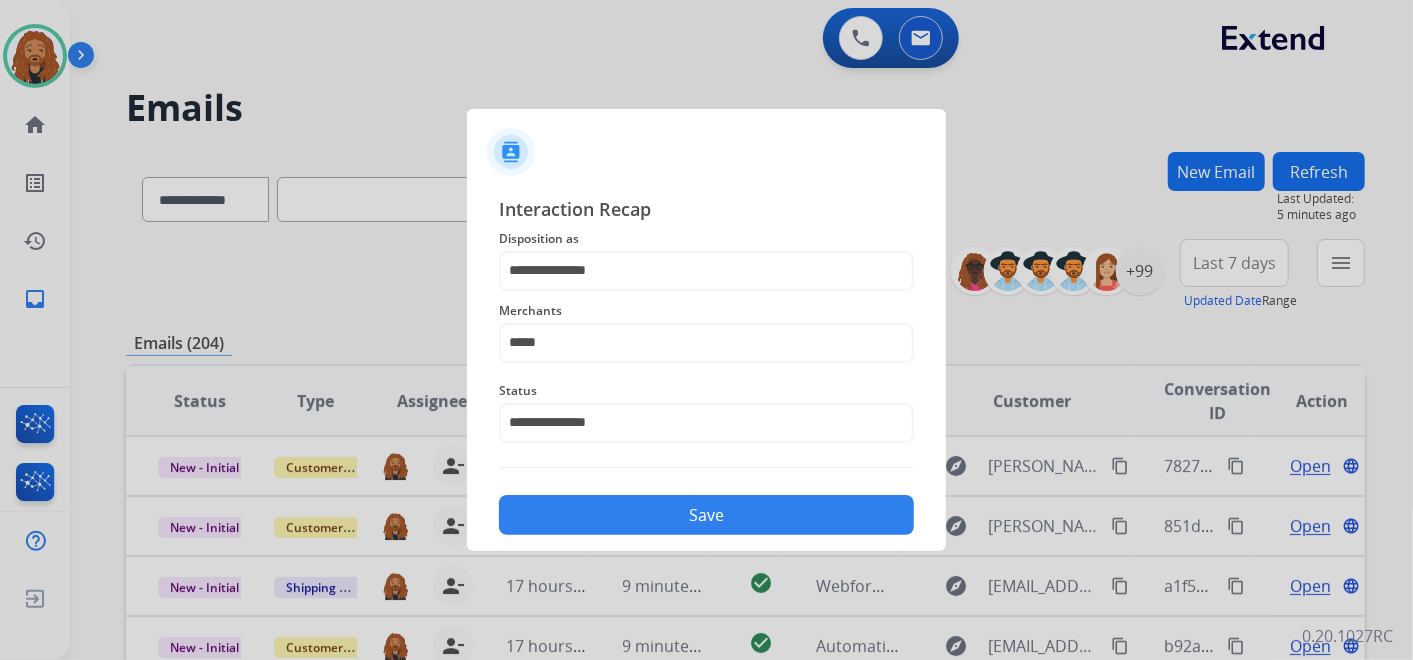 click on "Save" 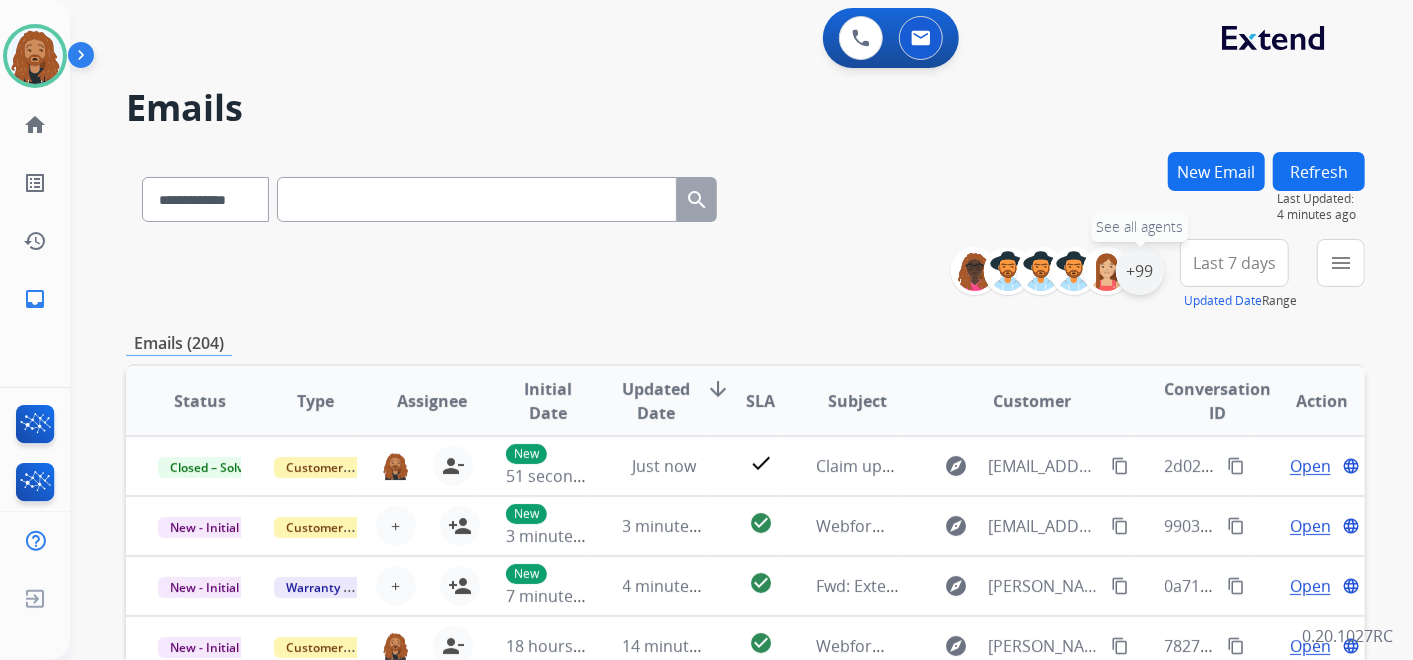 click on "+99" at bounding box center [1140, 271] 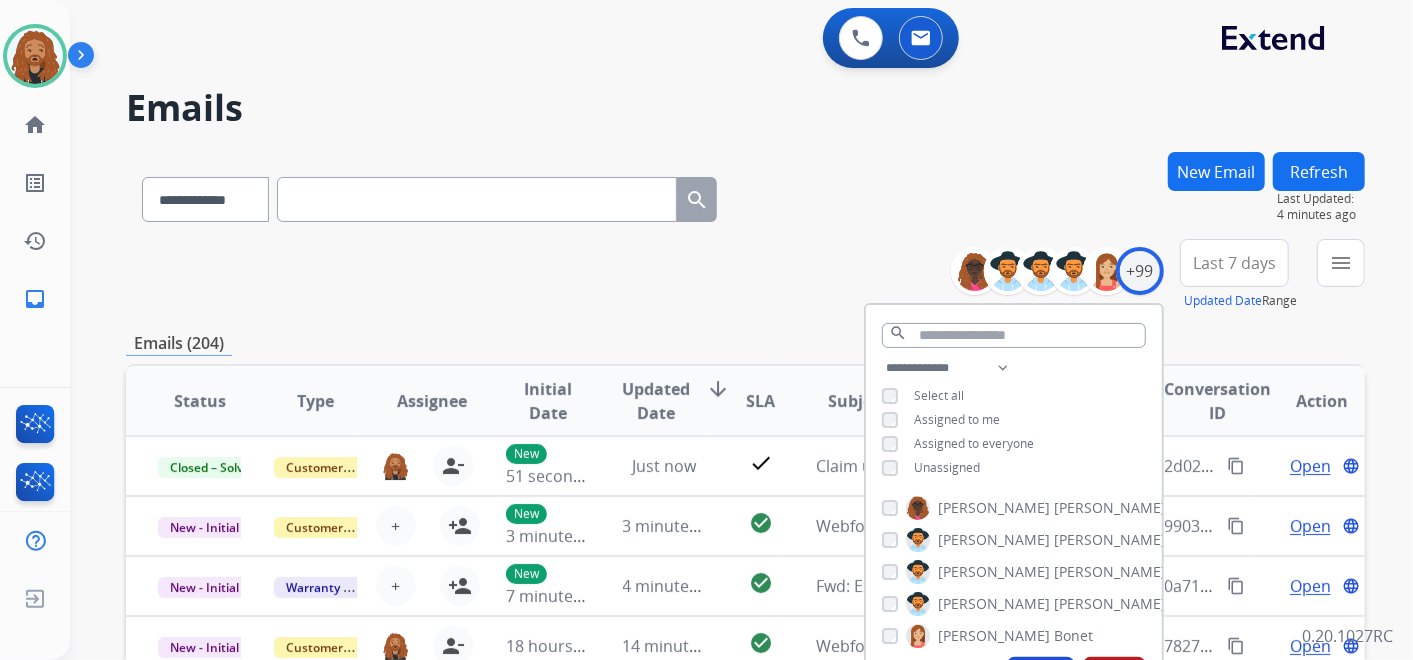 click on "Last 7 days" at bounding box center (1234, 263) 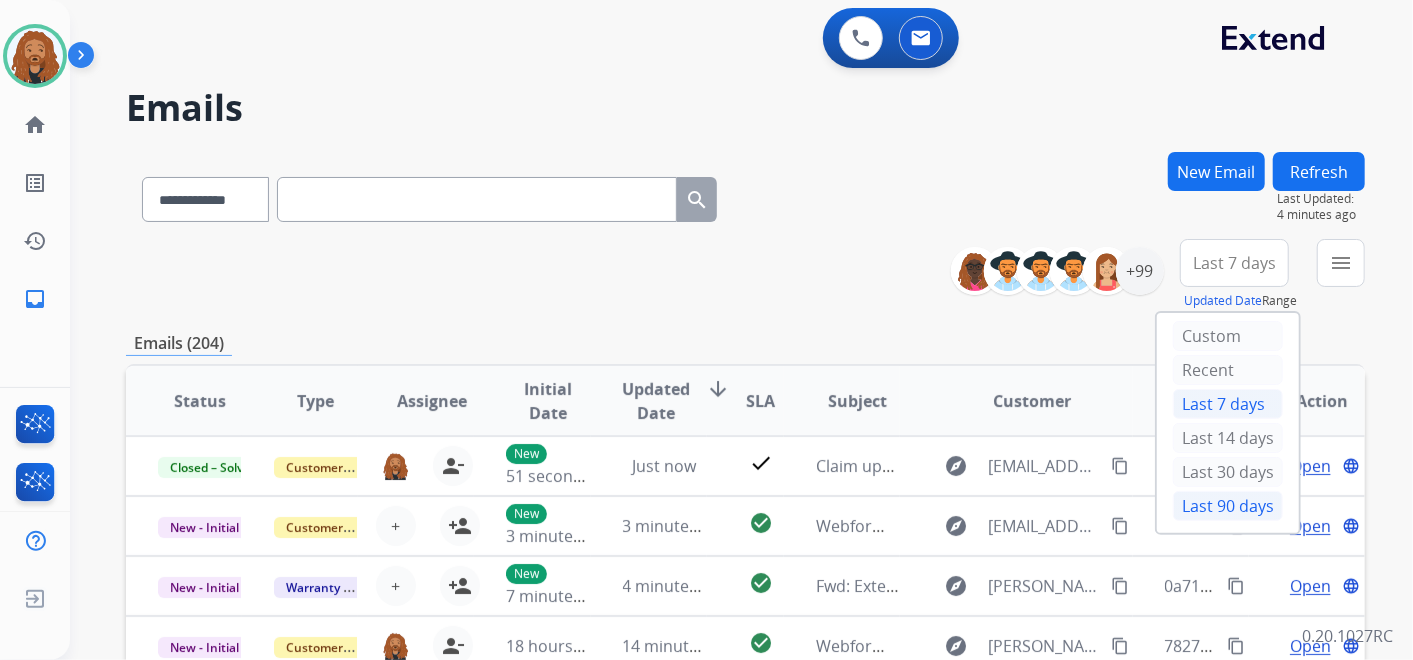 click on "Last 90 days" at bounding box center [1228, 506] 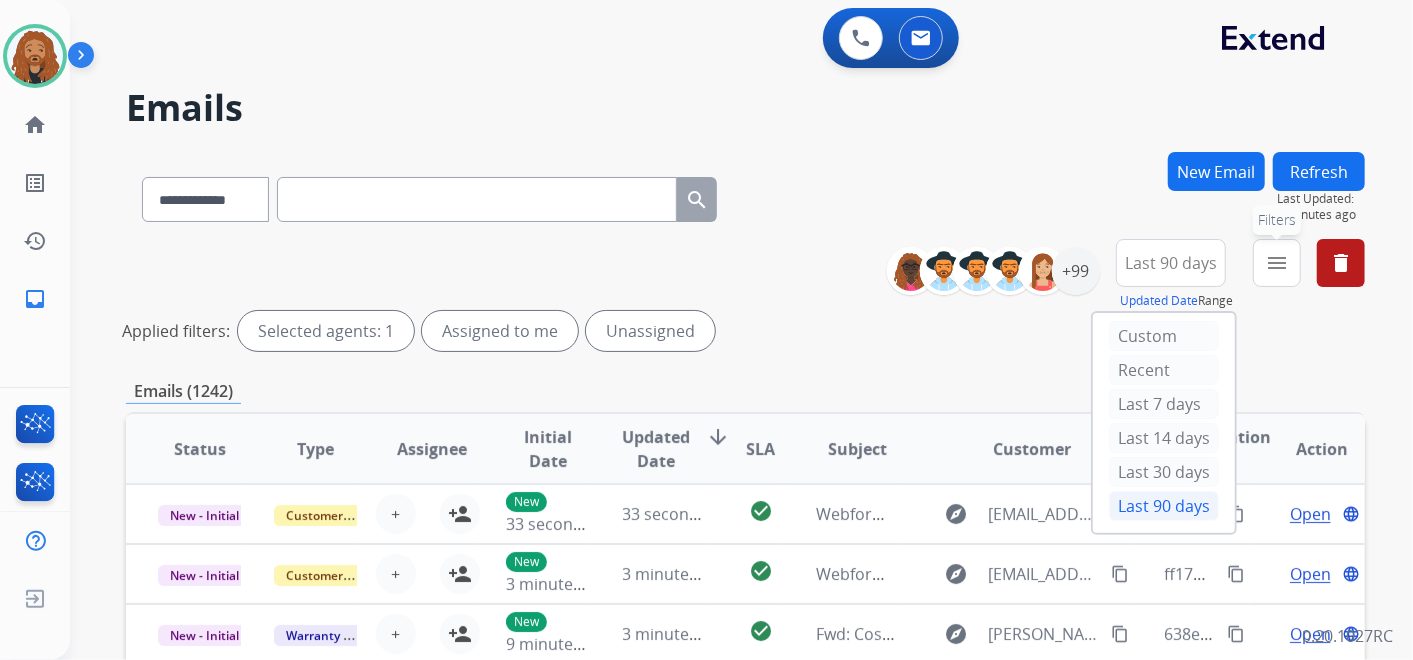 click on "menu" at bounding box center [1277, 263] 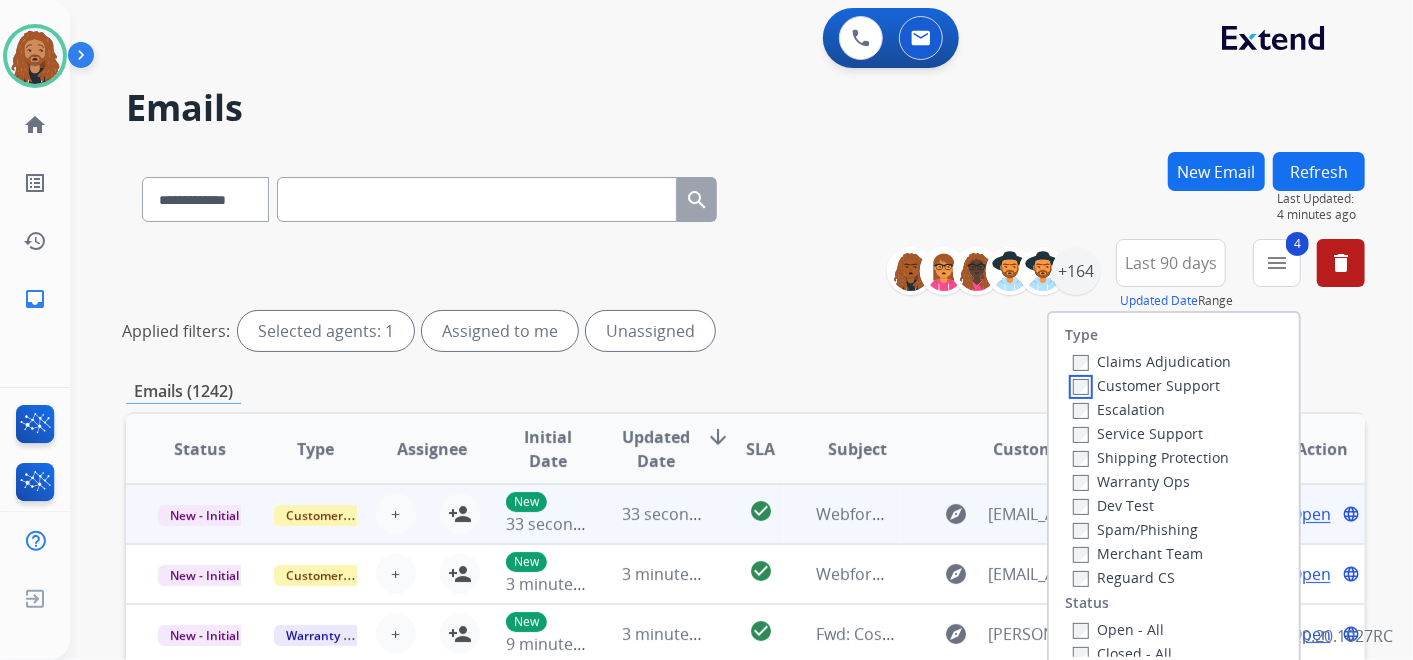 scroll, scrollTop: 1, scrollLeft: 0, axis: vertical 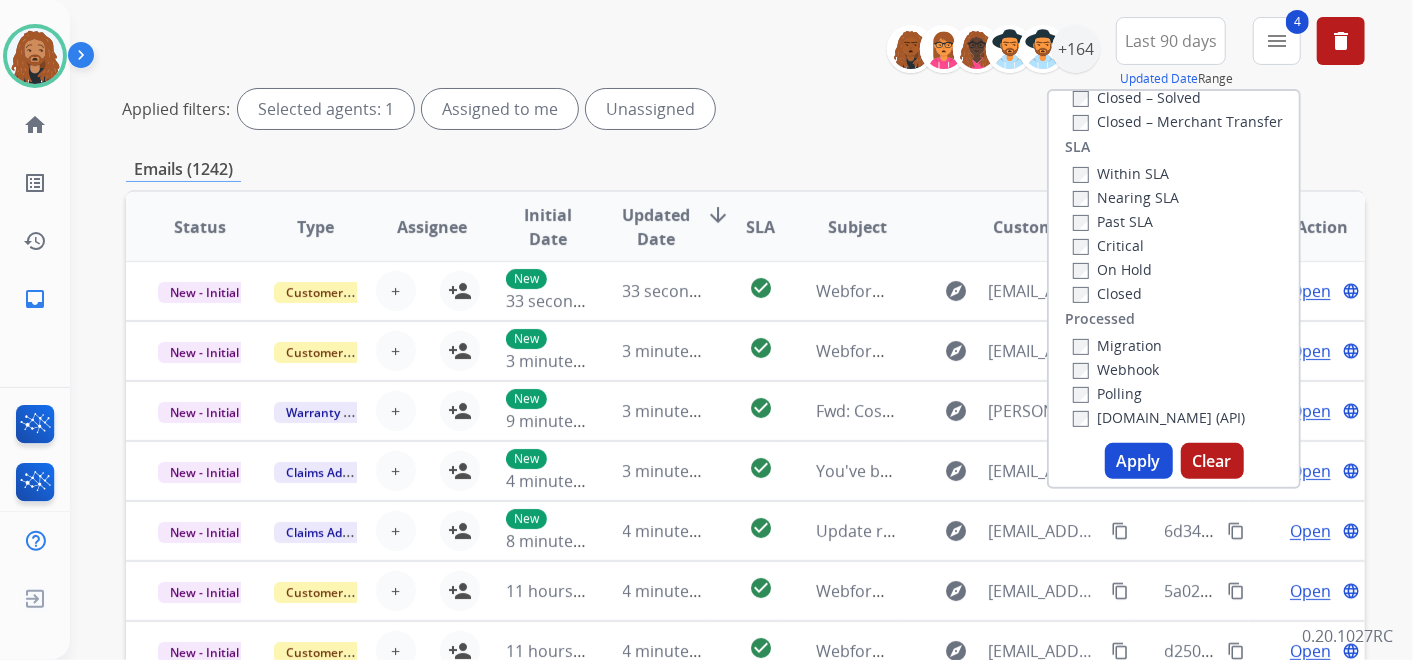 click on "Apply" at bounding box center (1139, 461) 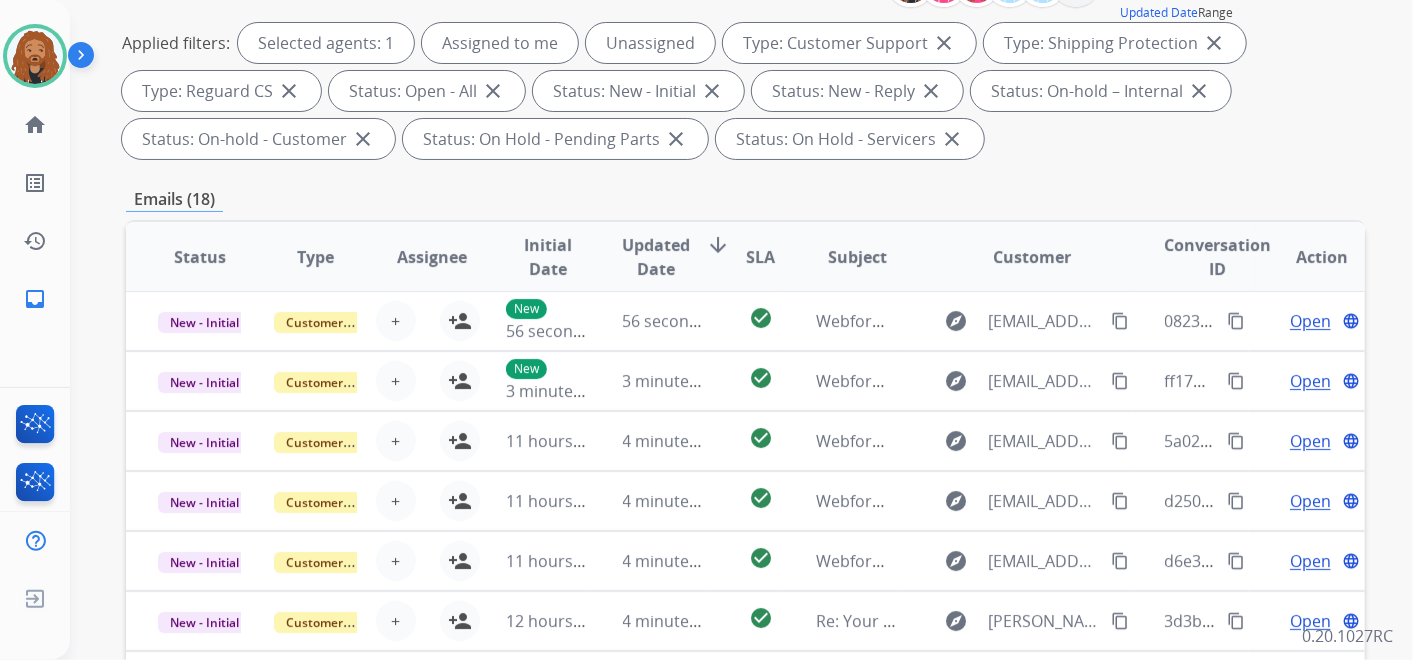 scroll, scrollTop: 333, scrollLeft: 0, axis: vertical 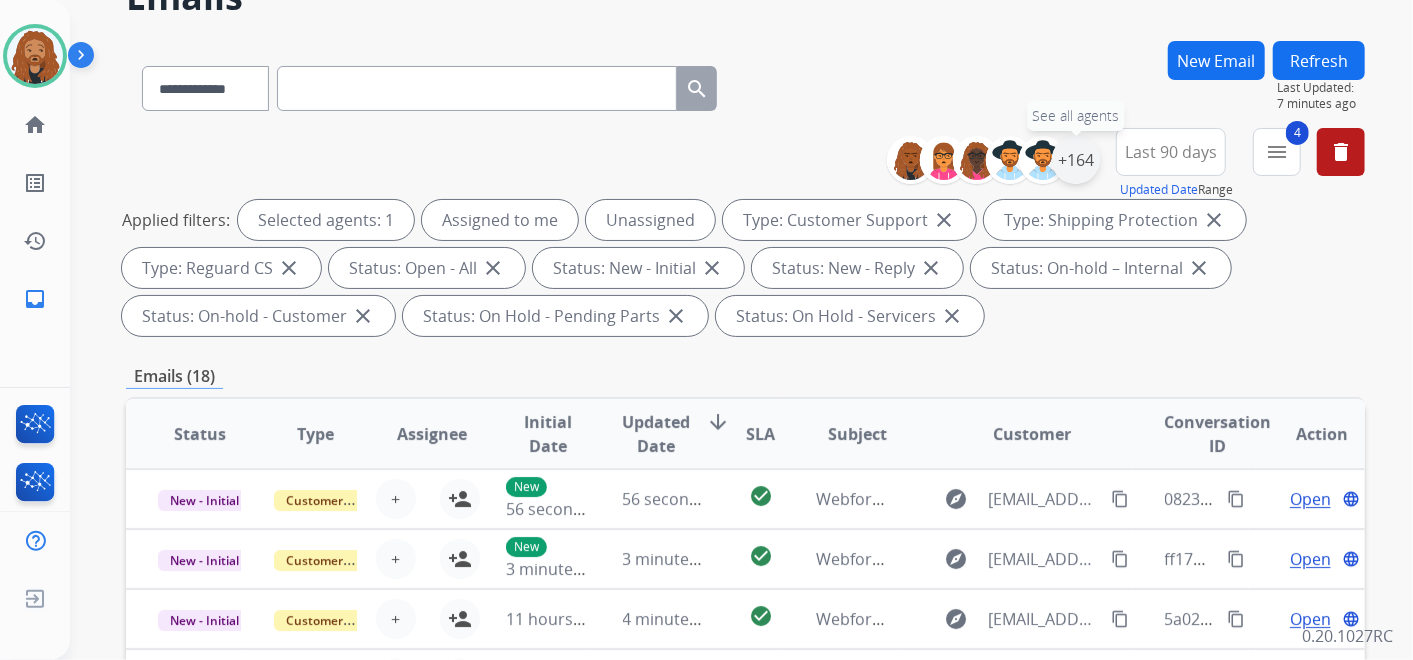 click on "+164" at bounding box center [1076, 160] 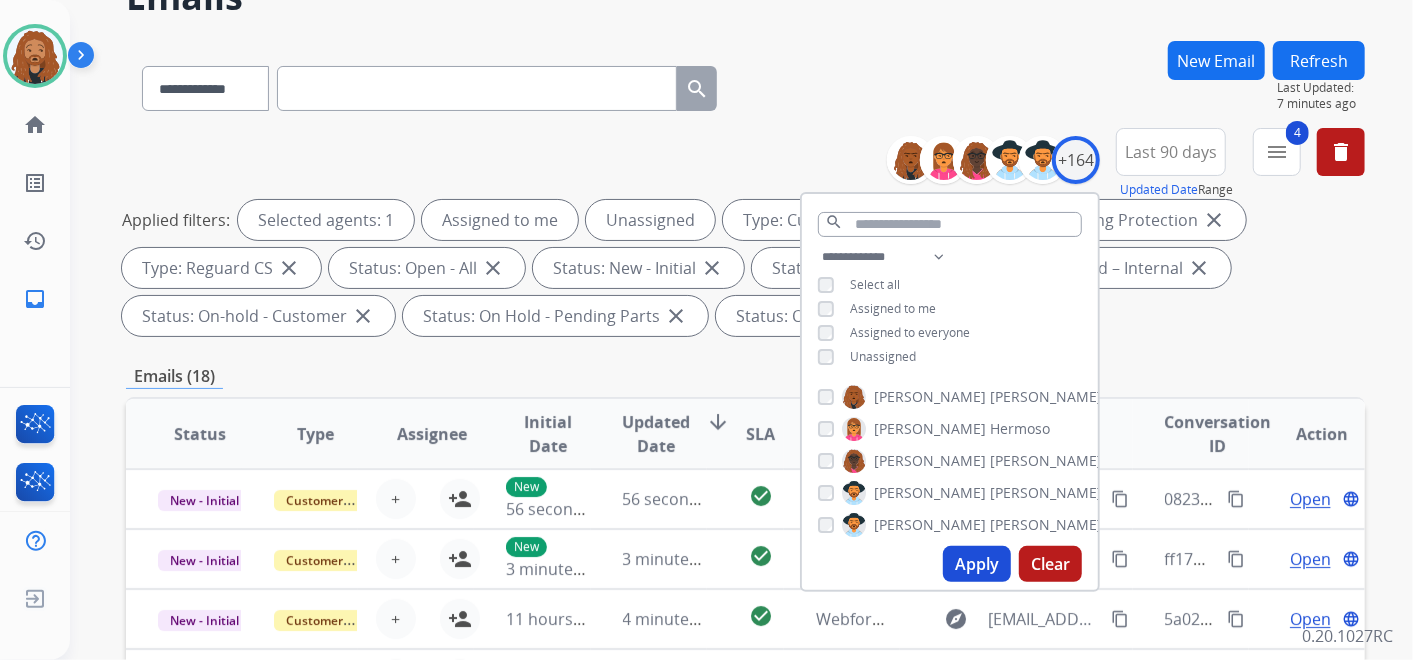 click on "**********" at bounding box center [950, 309] 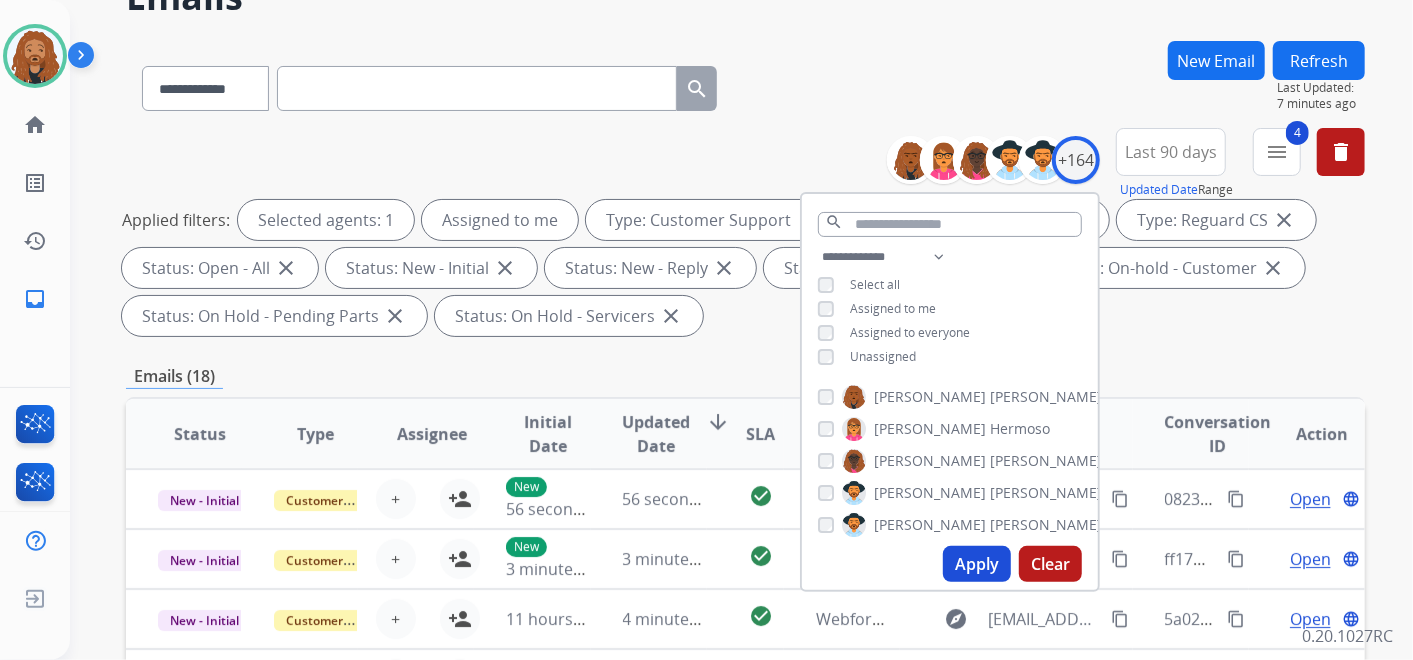 click on "Apply" at bounding box center [977, 564] 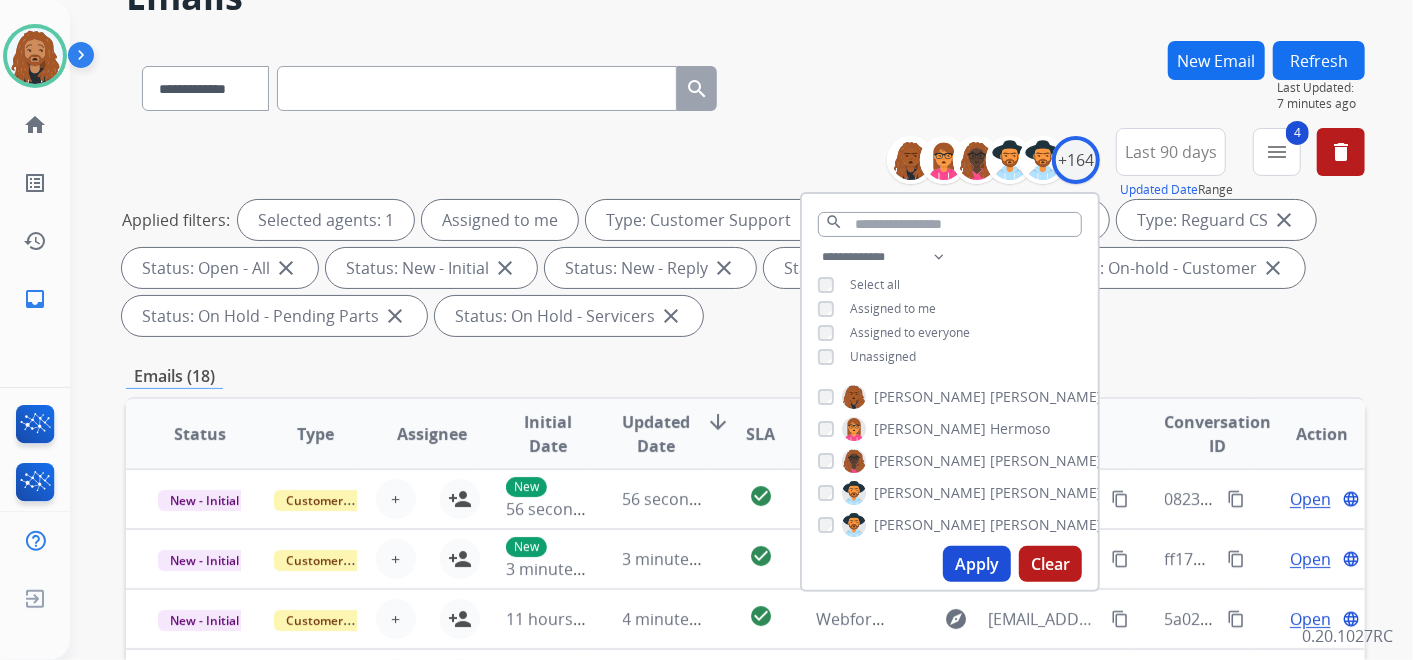 scroll, scrollTop: 0, scrollLeft: 0, axis: both 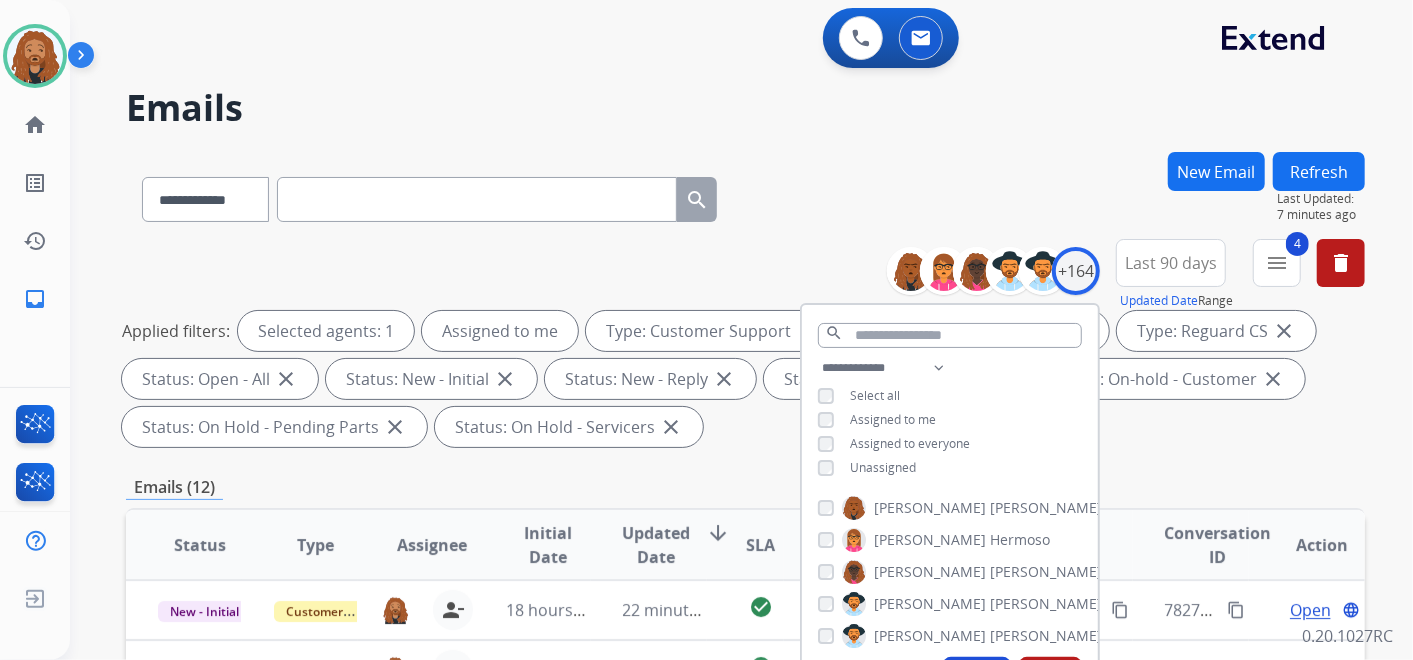 click on "Applied filters:  Selected agents: 1  Assigned to me  Type: Customer Support  close  Type: Shipping Protection  close  Type: Reguard CS  close  Status: Open - All  close  Status: New - Initial  close  Status: New - Reply  close  Status: On-hold – Internal  close  Status: On-hold - Customer  close  Status: On Hold - Pending Parts  close  Status: On Hold - Servicers  close" at bounding box center (741, 379) 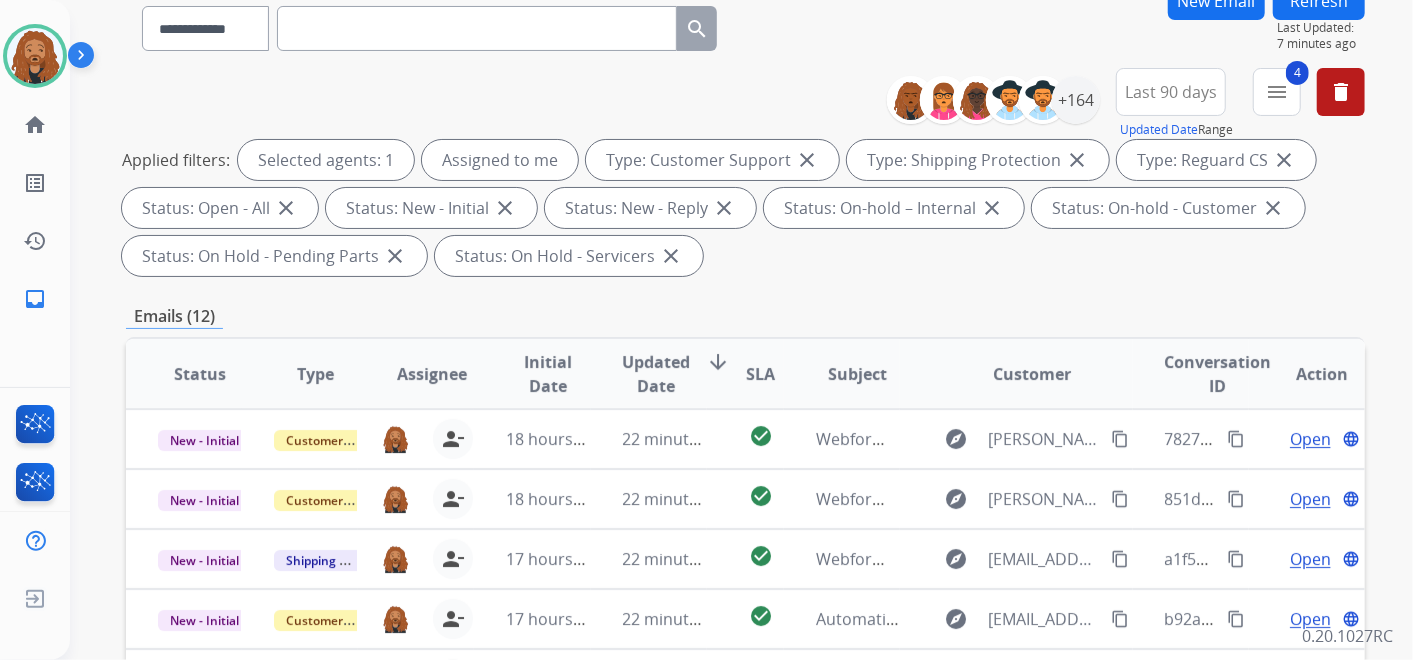 scroll, scrollTop: 222, scrollLeft: 0, axis: vertical 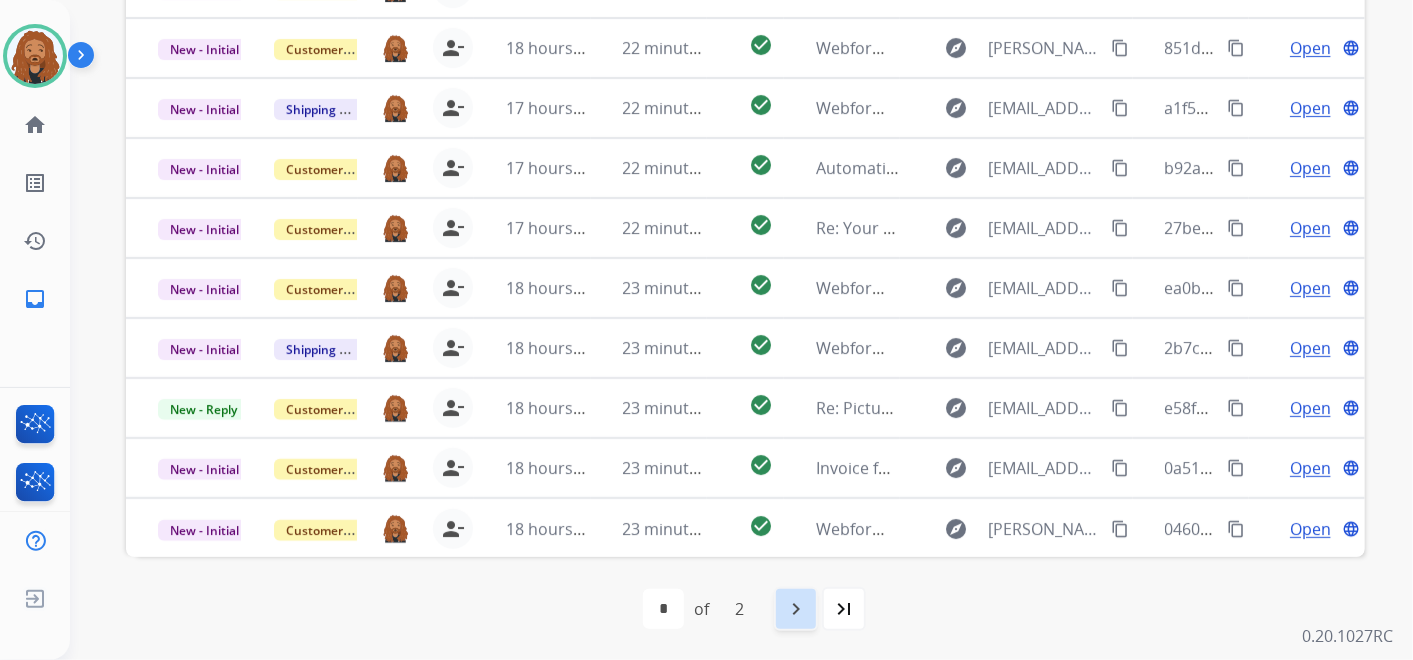 click on "navigate_next" at bounding box center (796, 609) 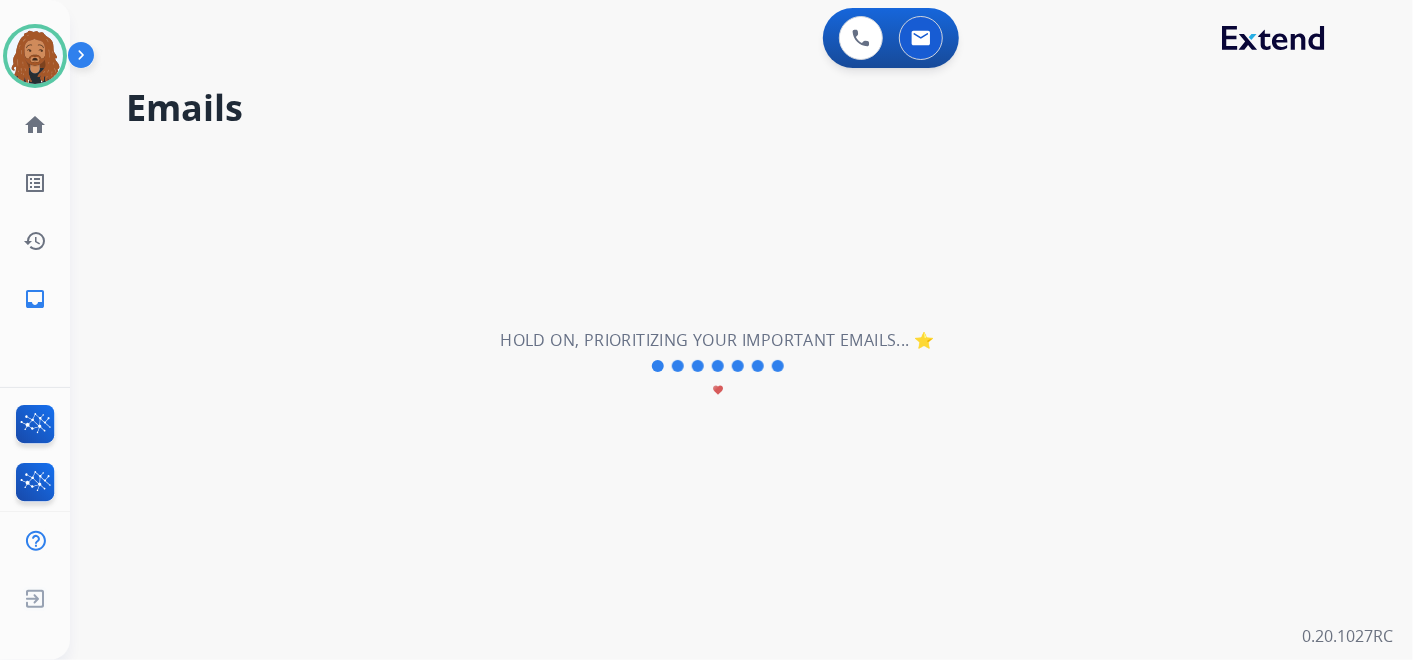 scroll, scrollTop: 0, scrollLeft: 0, axis: both 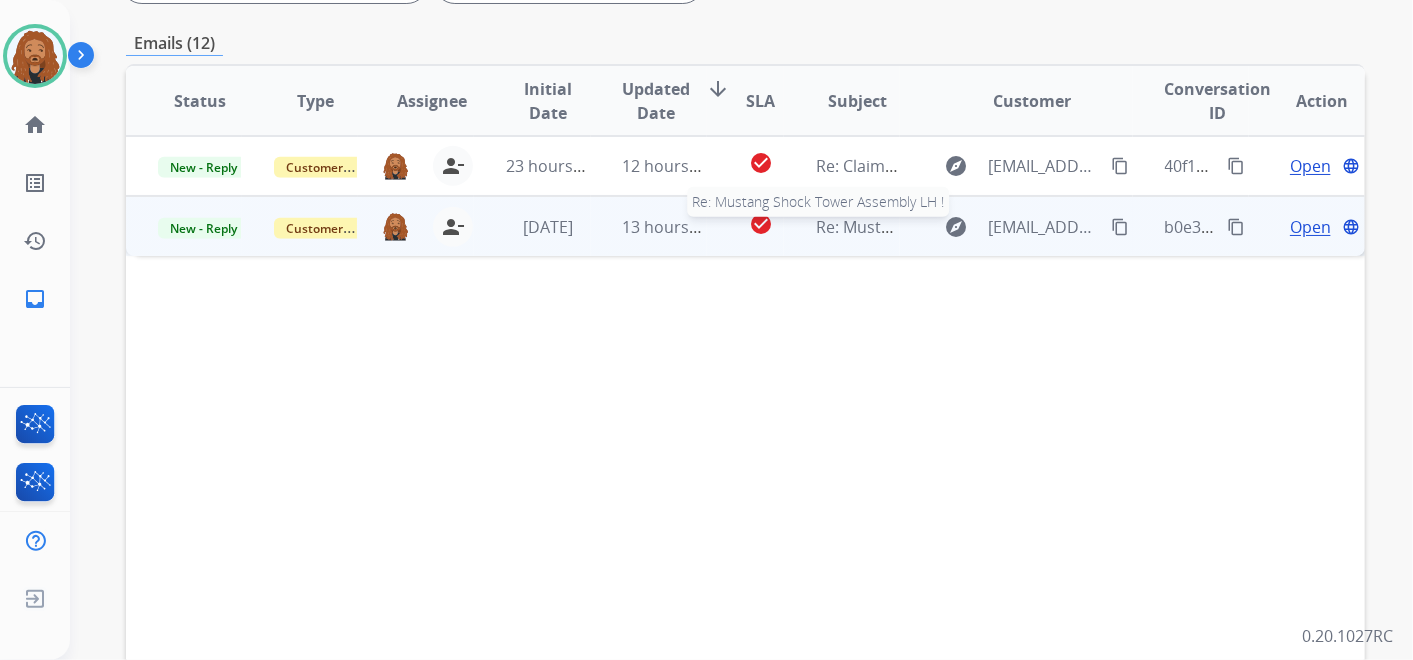 click on "Re: Mustang Shock Tower Assembly LH !" at bounding box center (966, 227) 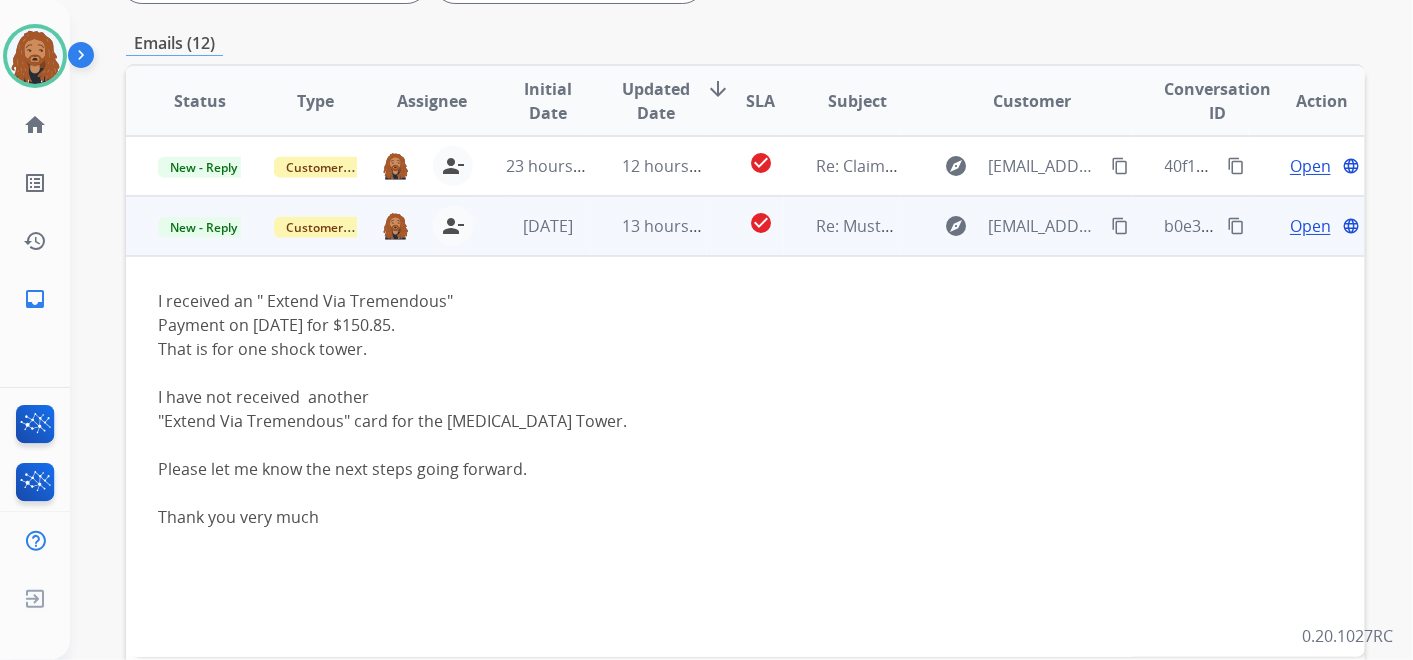 click on "Open" at bounding box center (1310, 226) 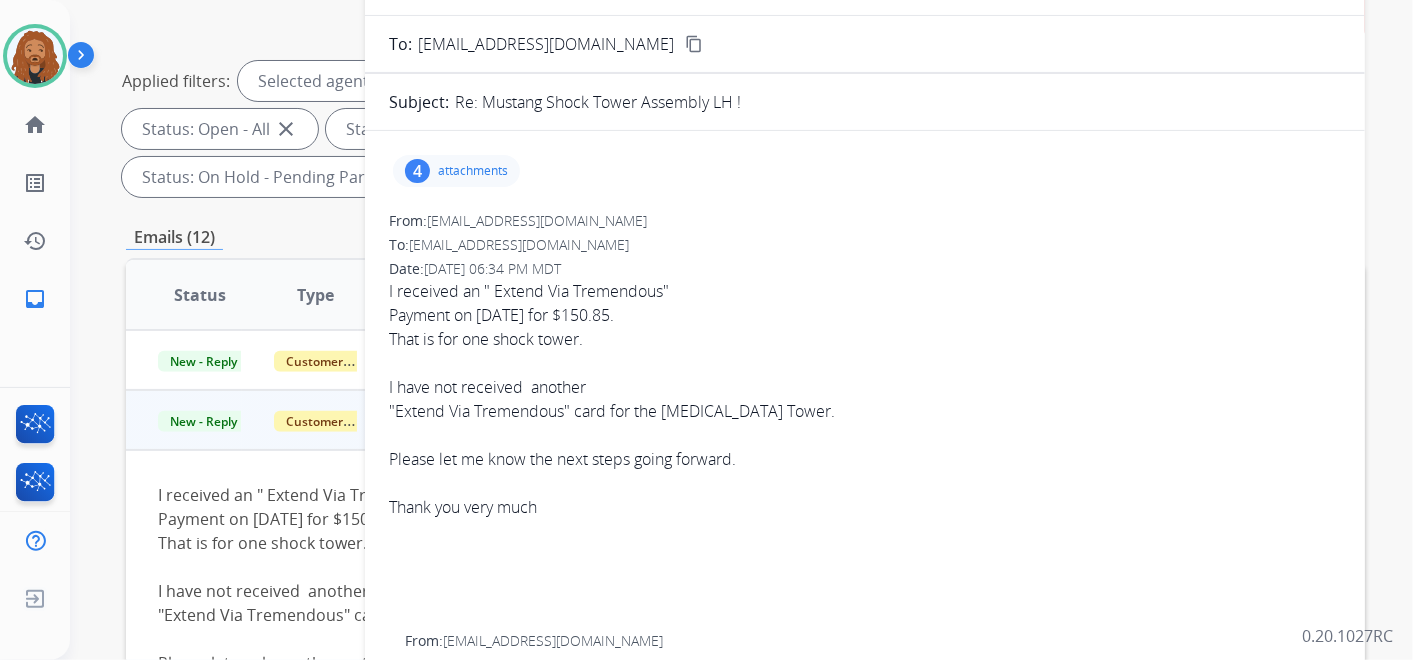 scroll, scrollTop: 111, scrollLeft: 0, axis: vertical 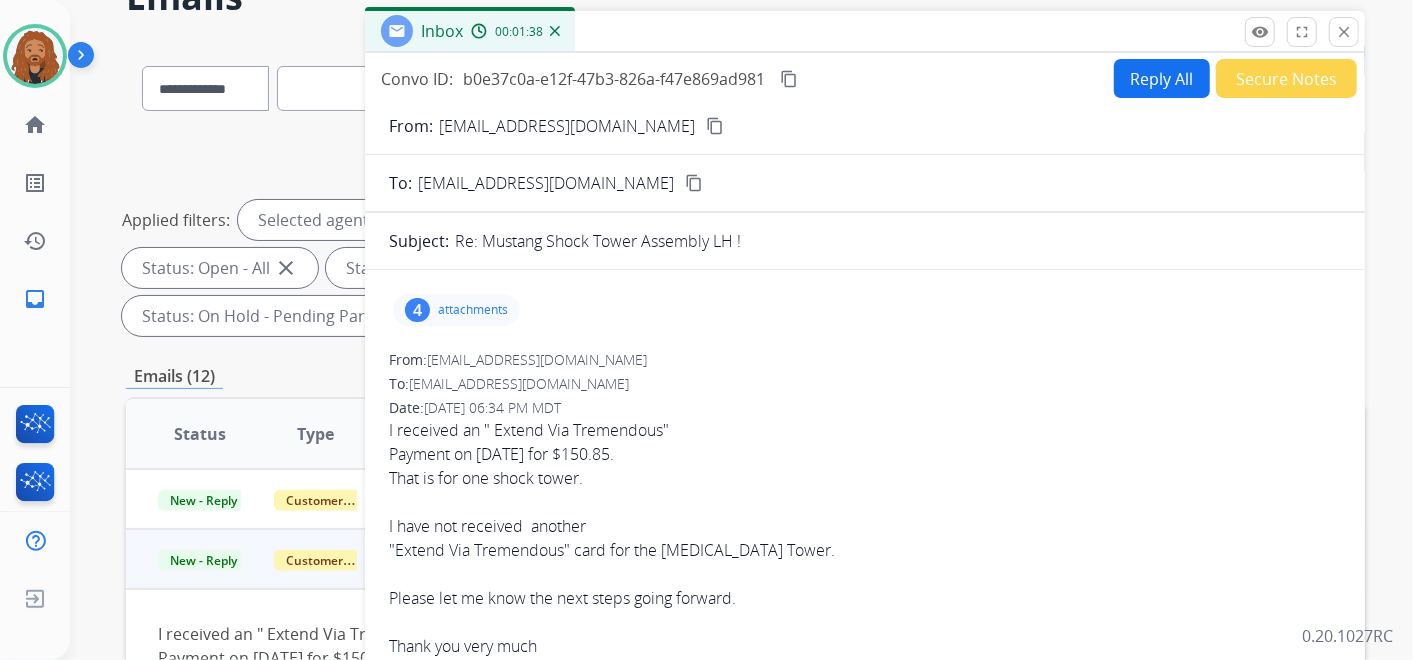 click on "attachments" at bounding box center [473, 310] 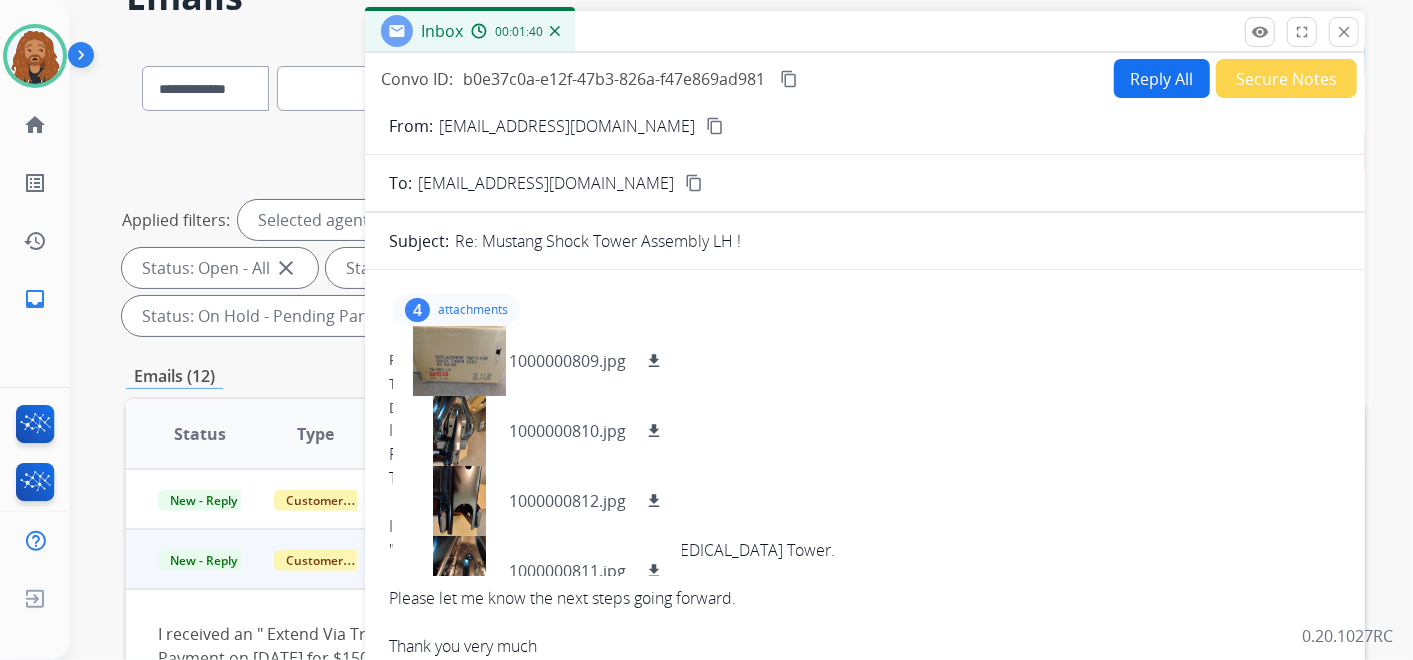 click on "I received an " Extend Via Tremendous" Payment on [DATE] for $150.85. That is for one shock tower. I have not received  another  "Extend Via Tremendous" card for the [MEDICAL_DATA] Tower. Please let me know the next steps going forward. Thank you very much" at bounding box center [865, 574] 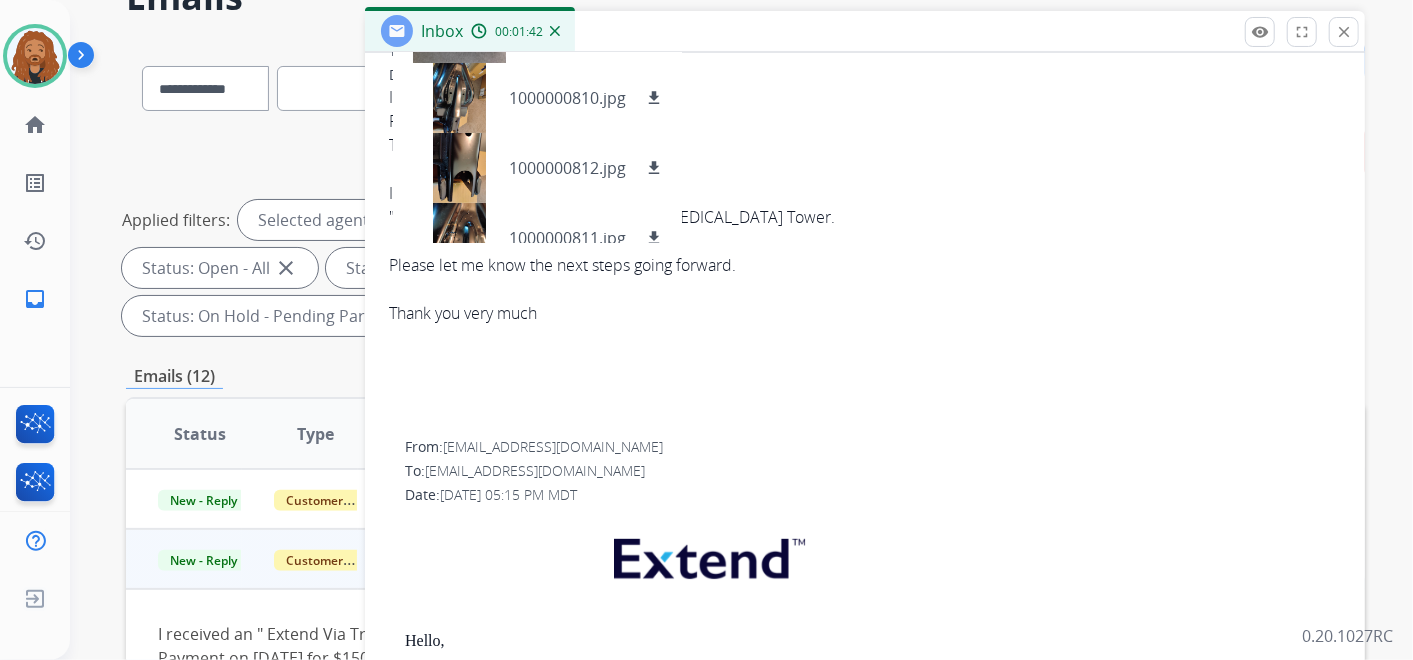 scroll, scrollTop: 0, scrollLeft: 0, axis: both 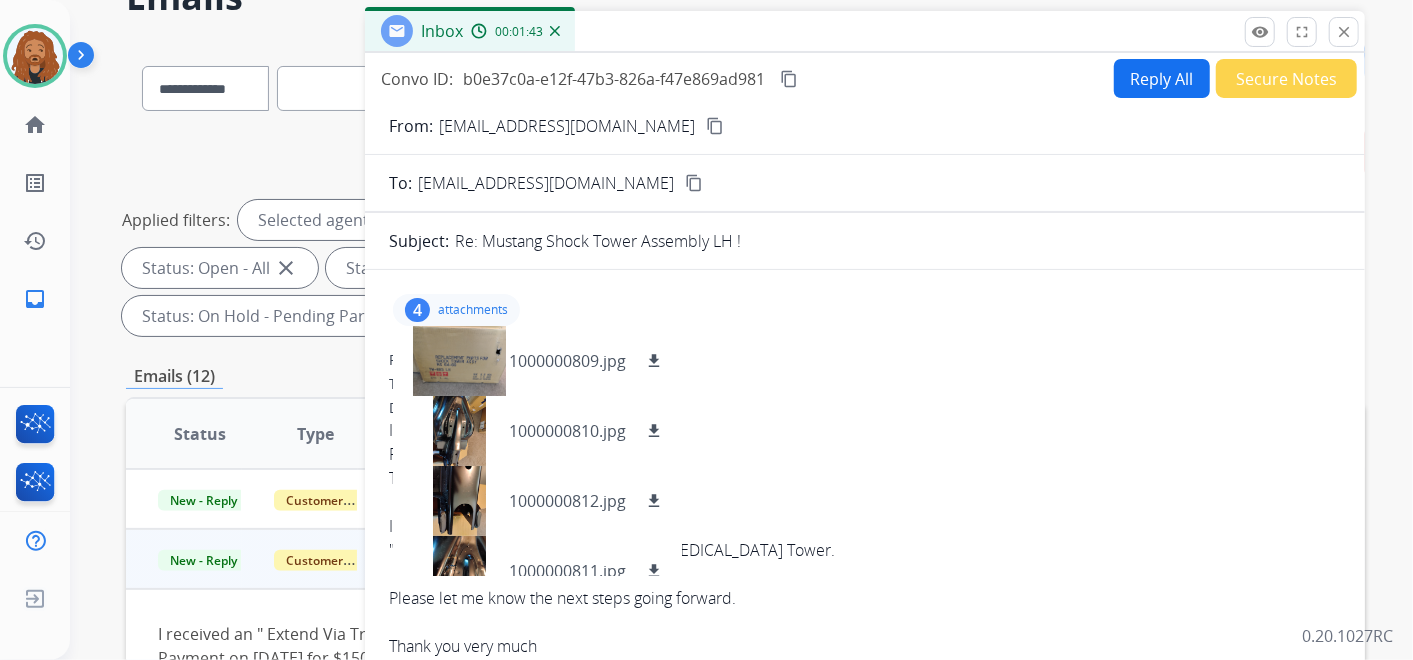 click on "attachments" at bounding box center (473, 310) 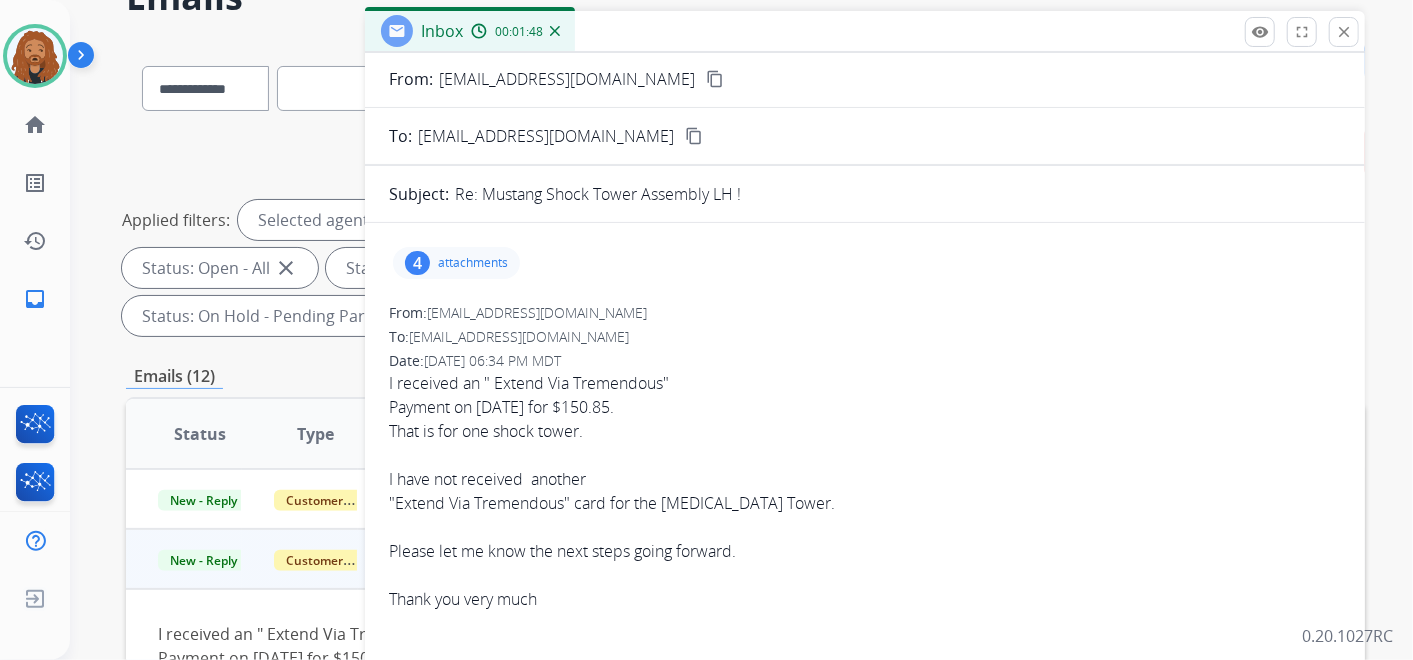 scroll, scrollTop: 0, scrollLeft: 0, axis: both 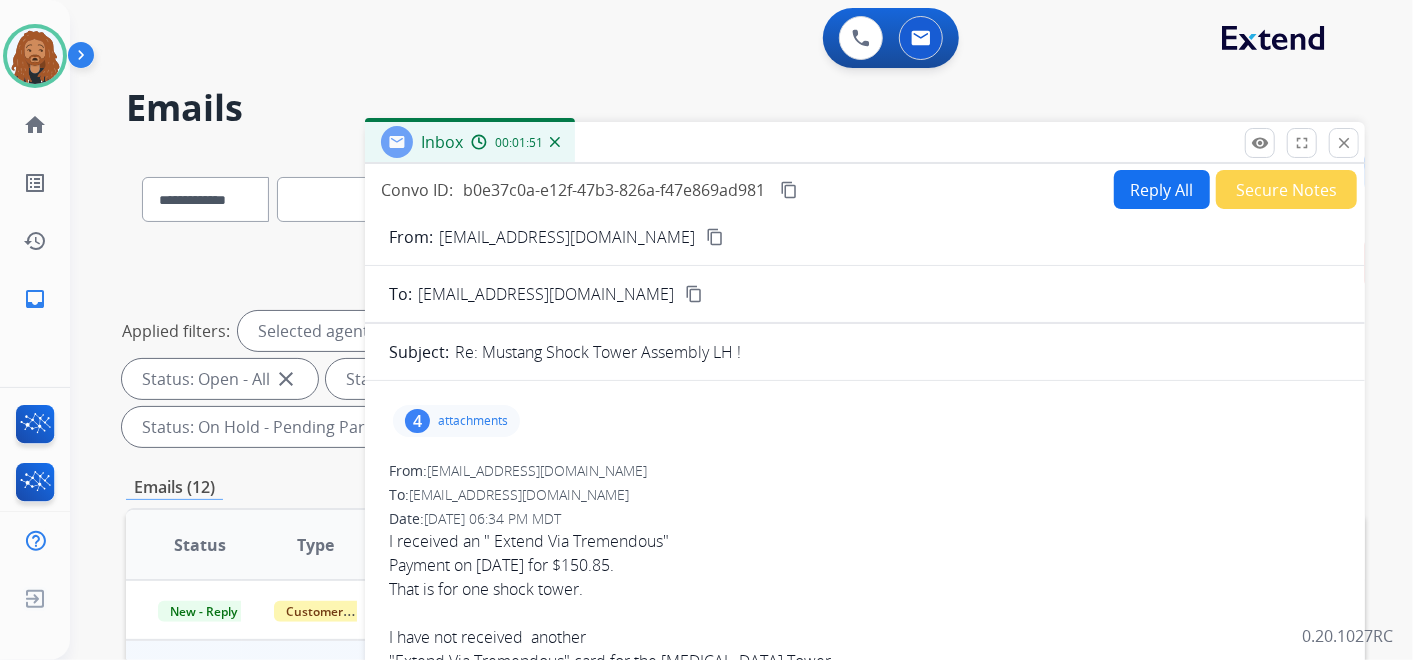 click on "content_copy" at bounding box center (715, 237) 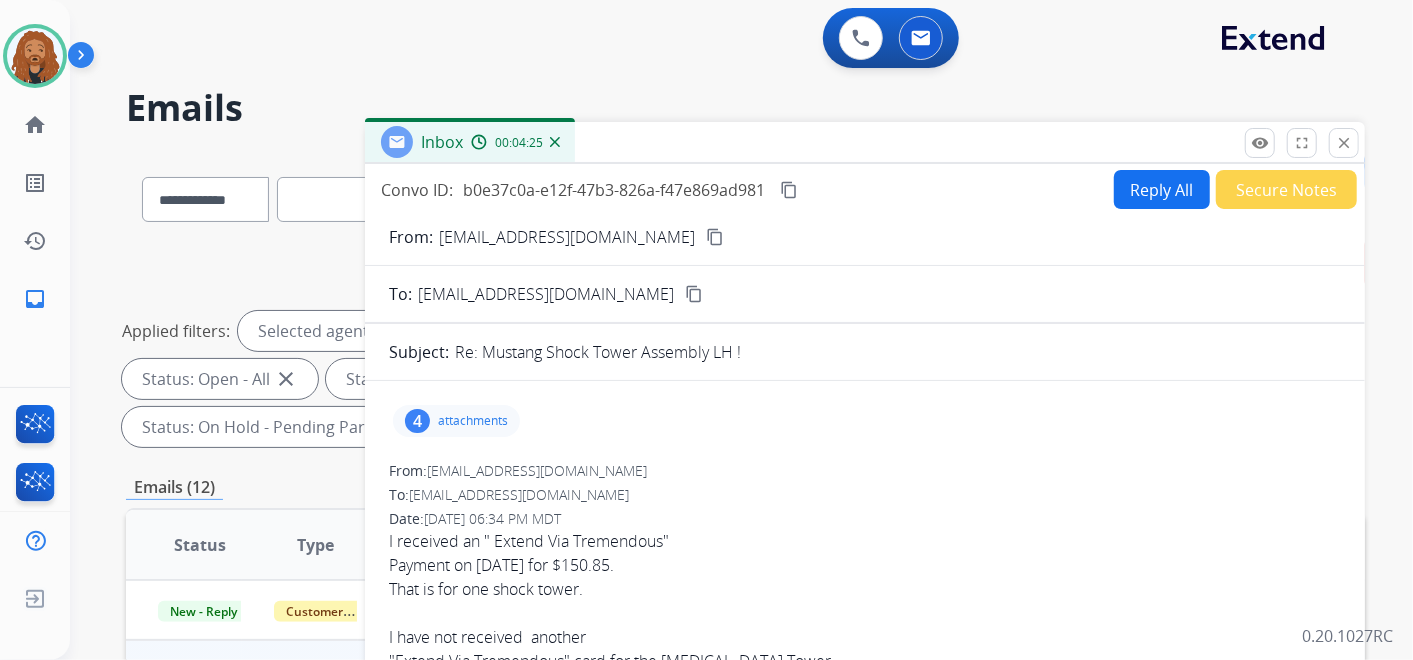 click on "Reply All" at bounding box center [1162, 189] 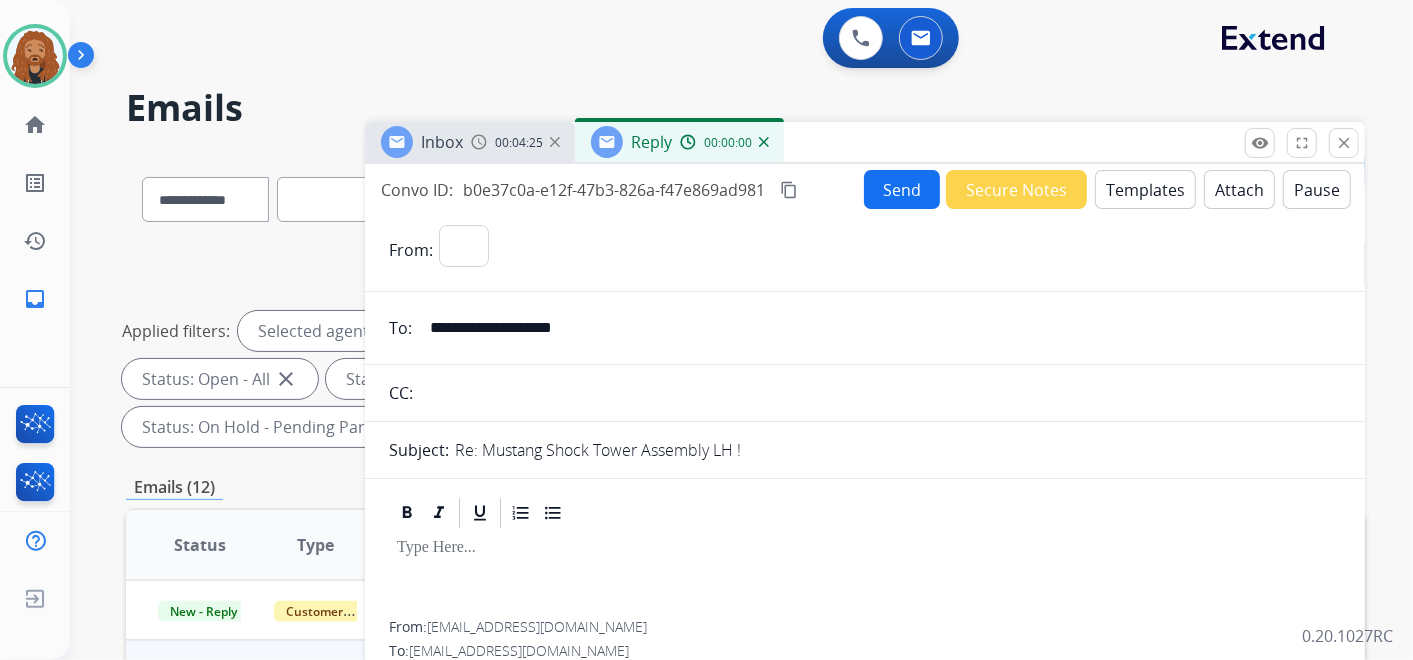 select on "**********" 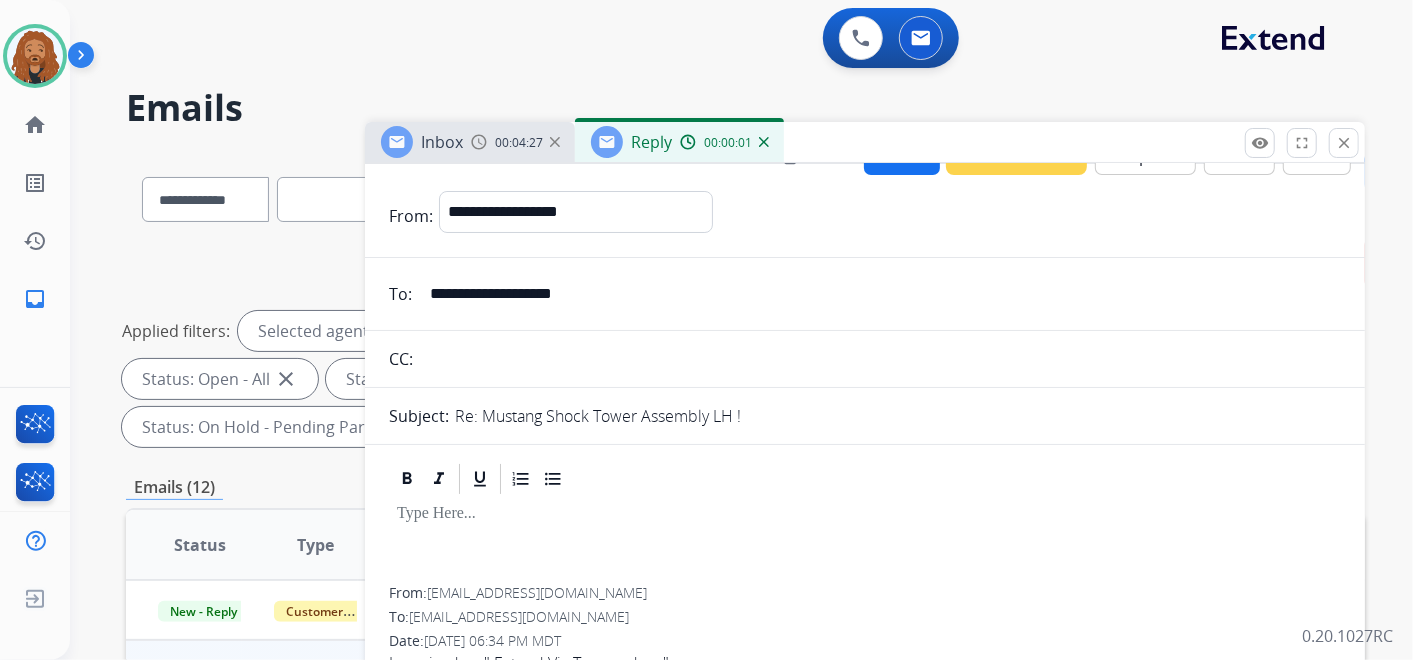 scroll, scrollTop: 0, scrollLeft: 0, axis: both 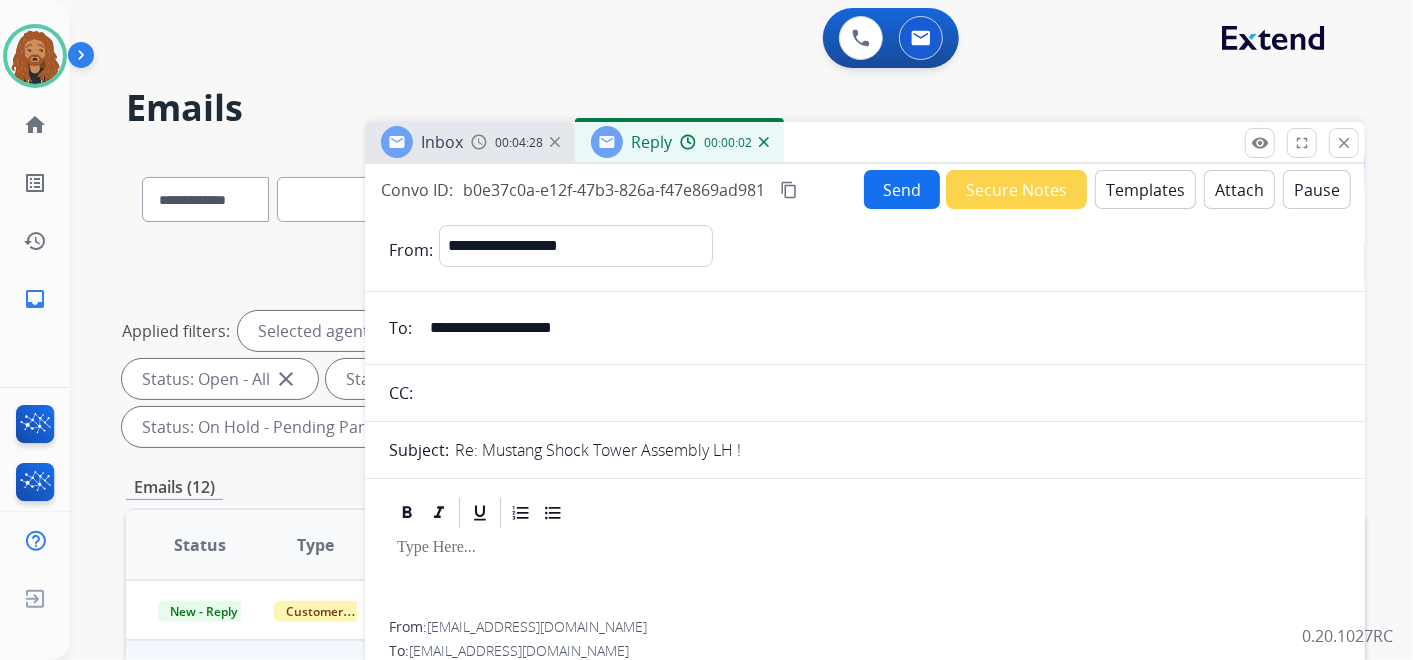 click on "Templates" at bounding box center (1145, 189) 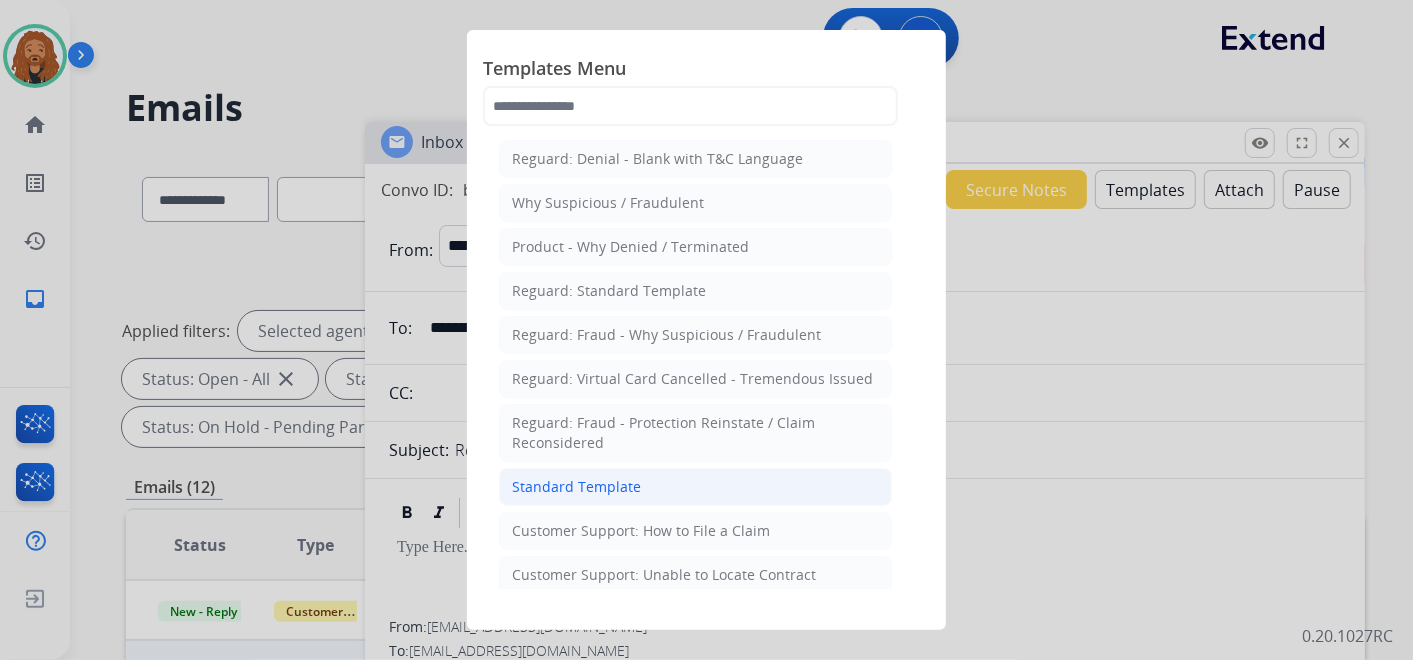 click on "Standard Template" 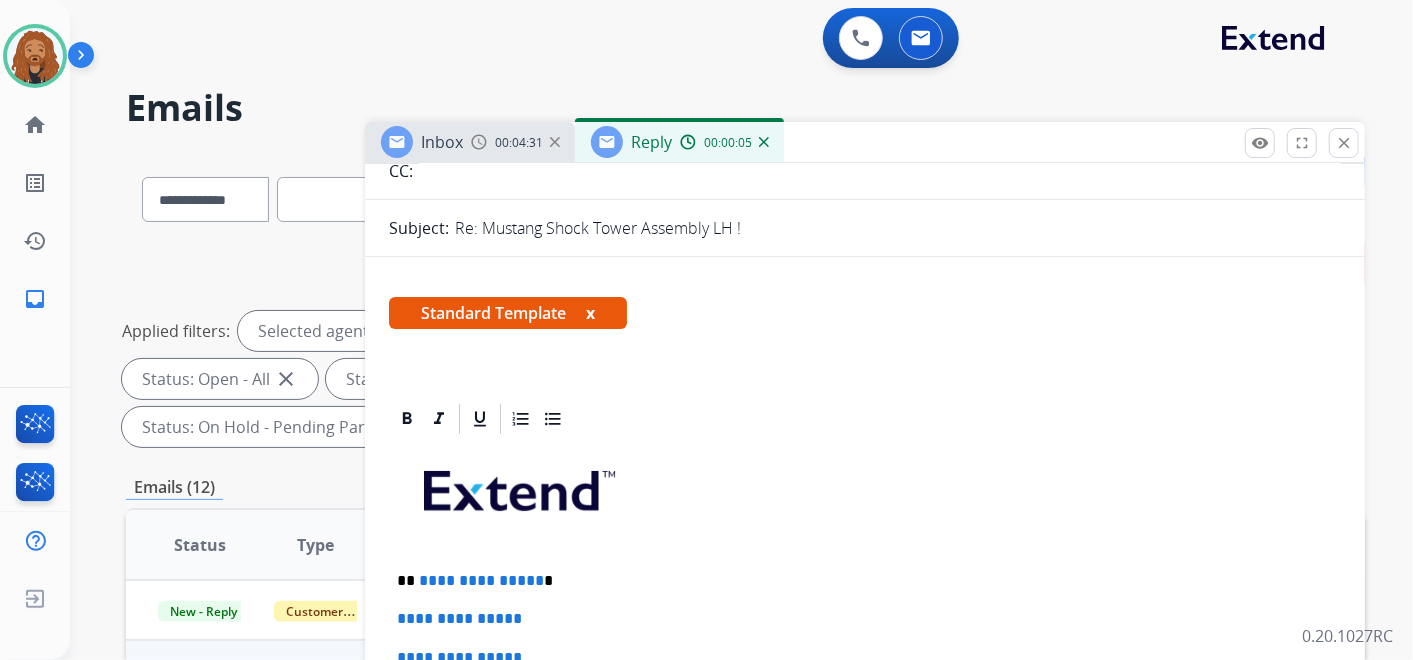 scroll, scrollTop: 333, scrollLeft: 0, axis: vertical 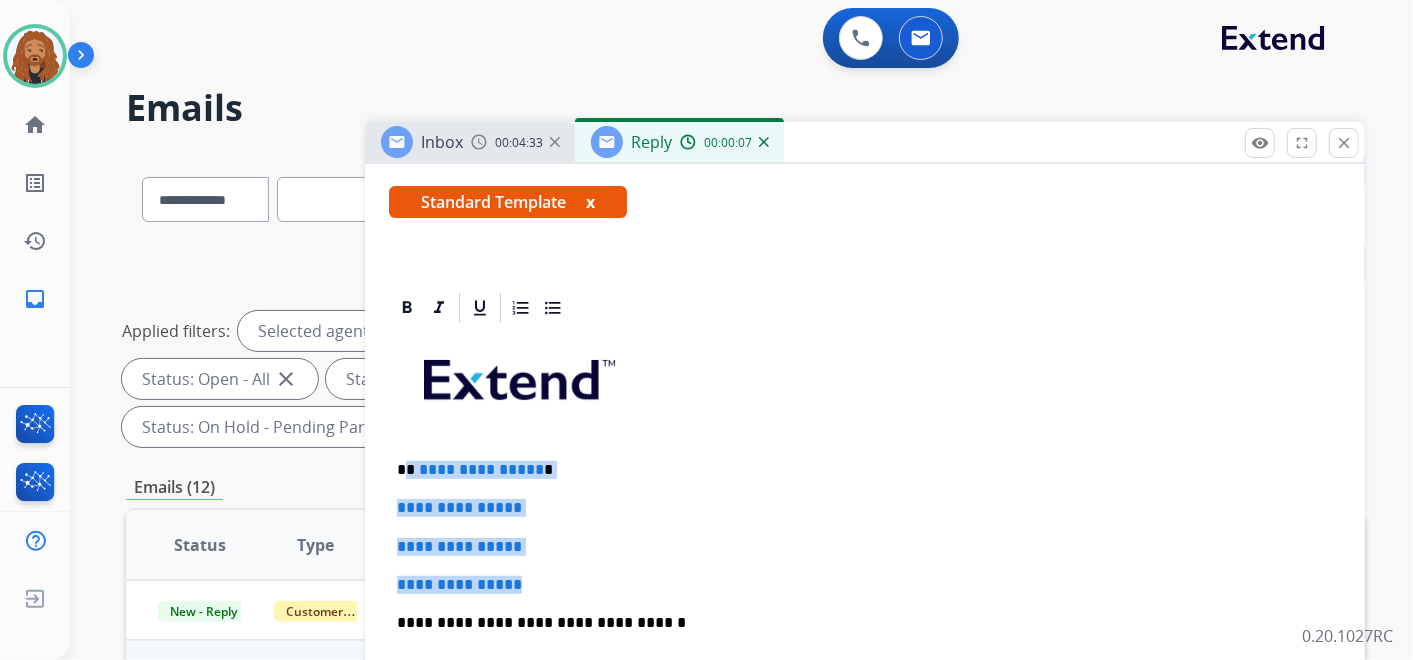 drag, startPoint x: 535, startPoint y: 573, endPoint x: 407, endPoint y: 445, distance: 181.01933 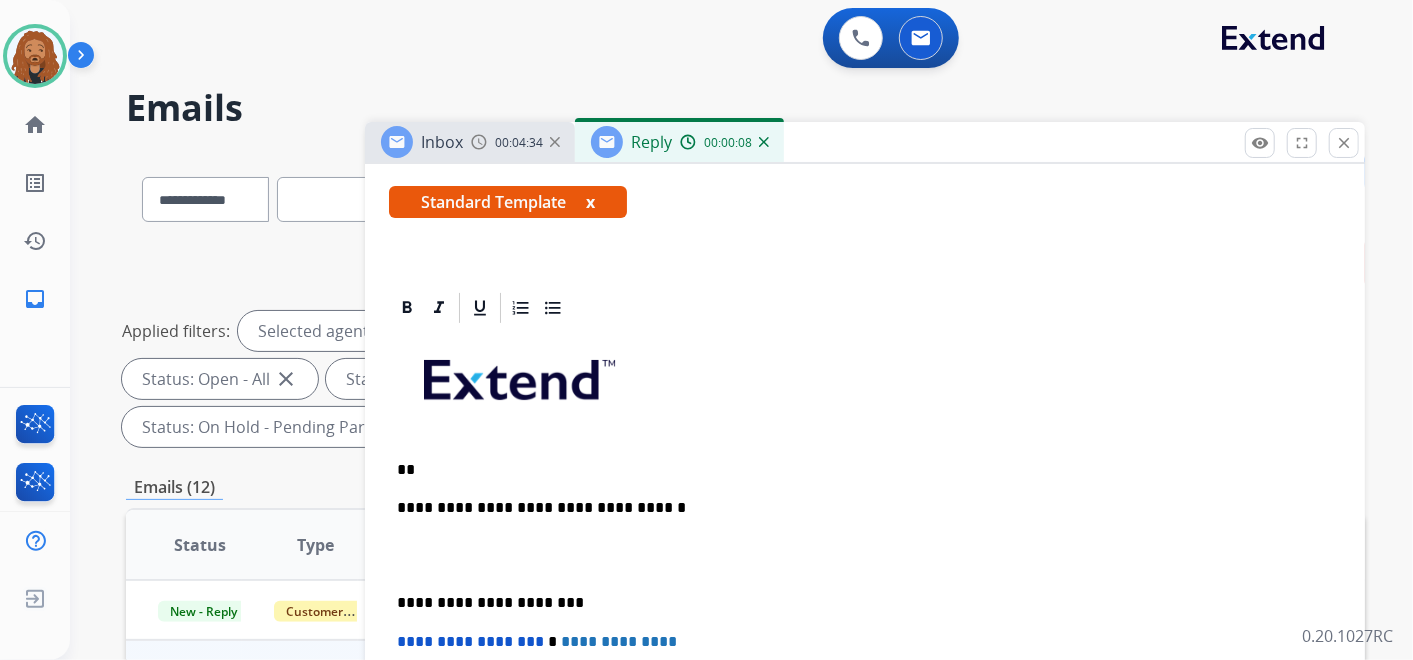 type 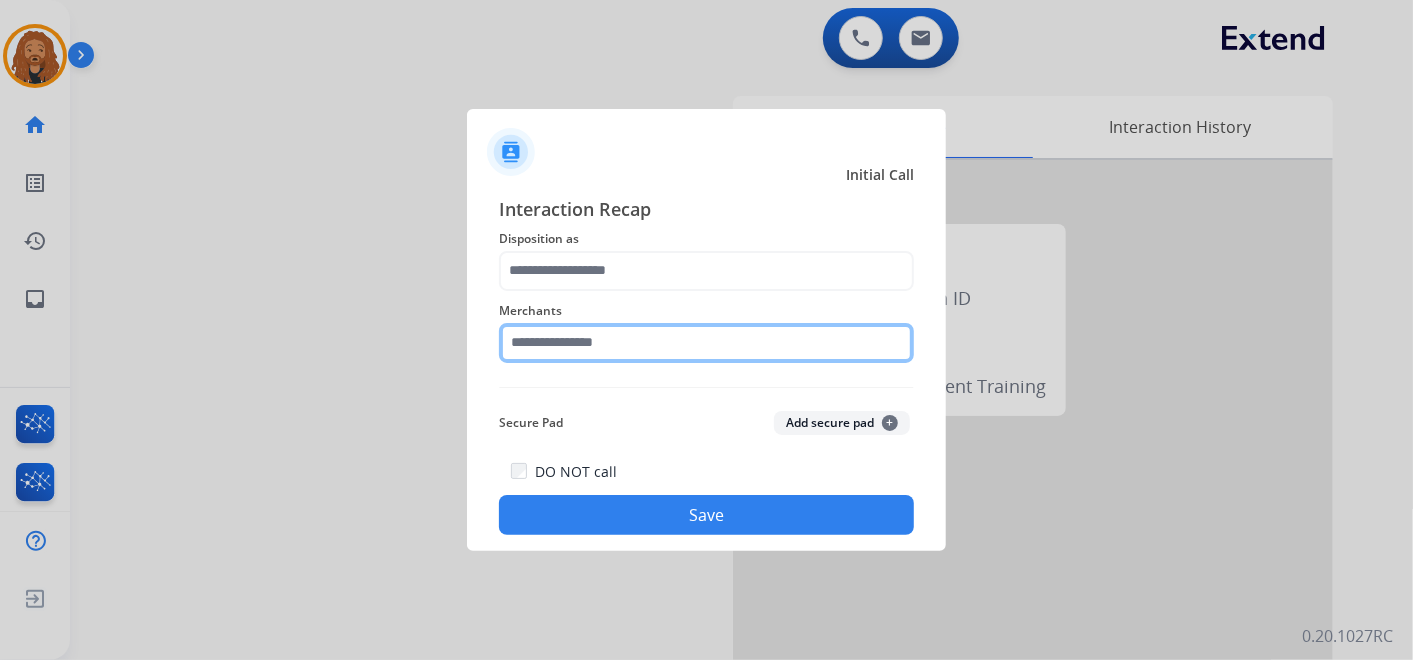 click 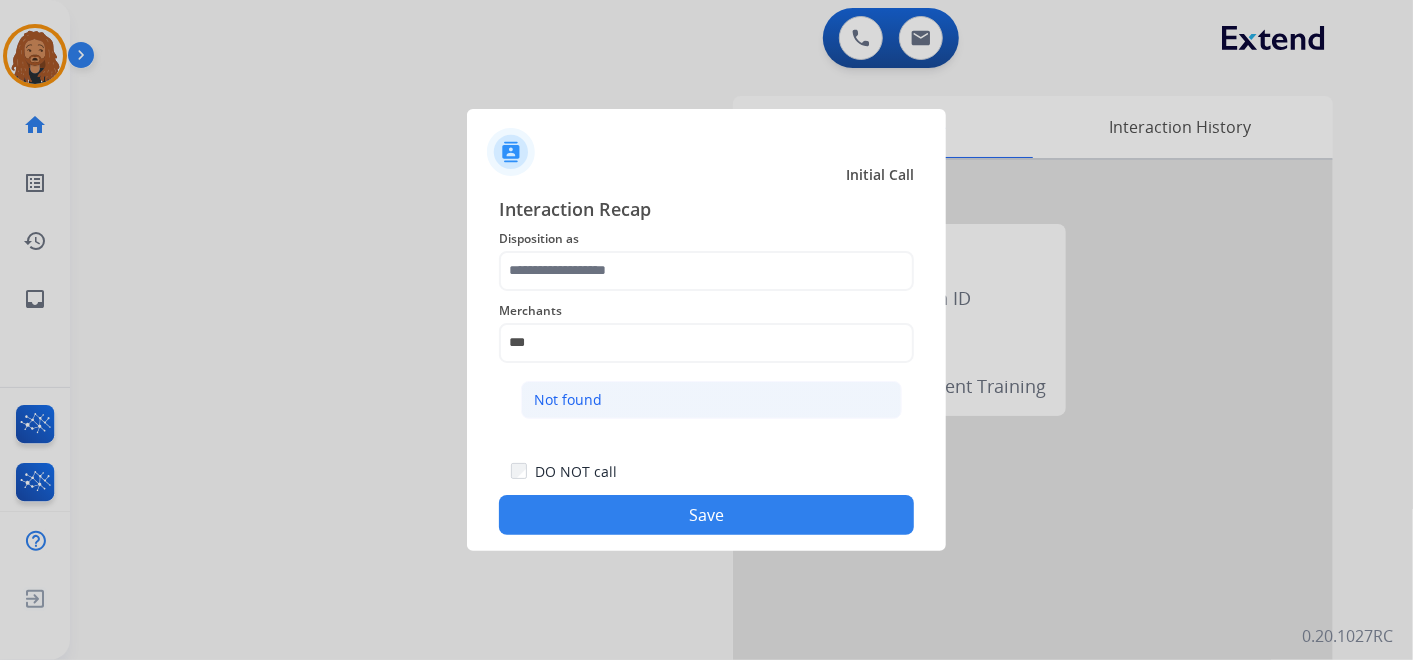 click on "Not found" 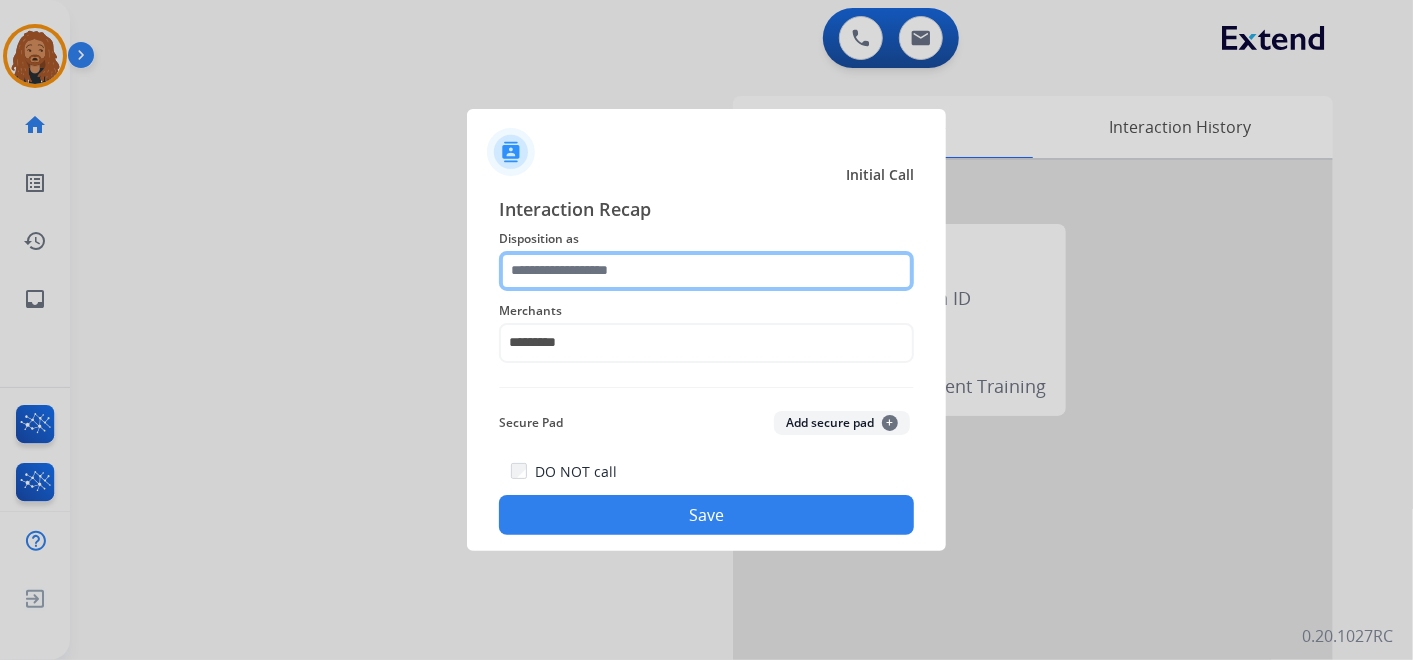 click 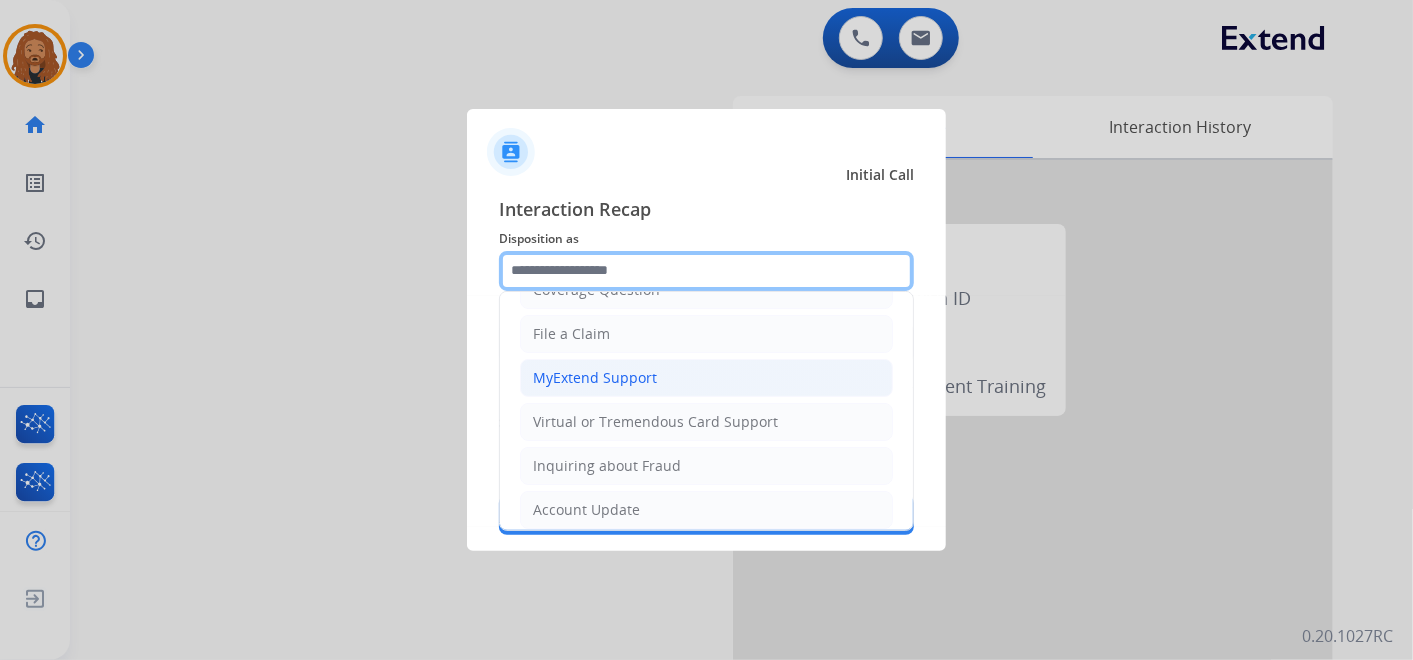 scroll, scrollTop: 305, scrollLeft: 0, axis: vertical 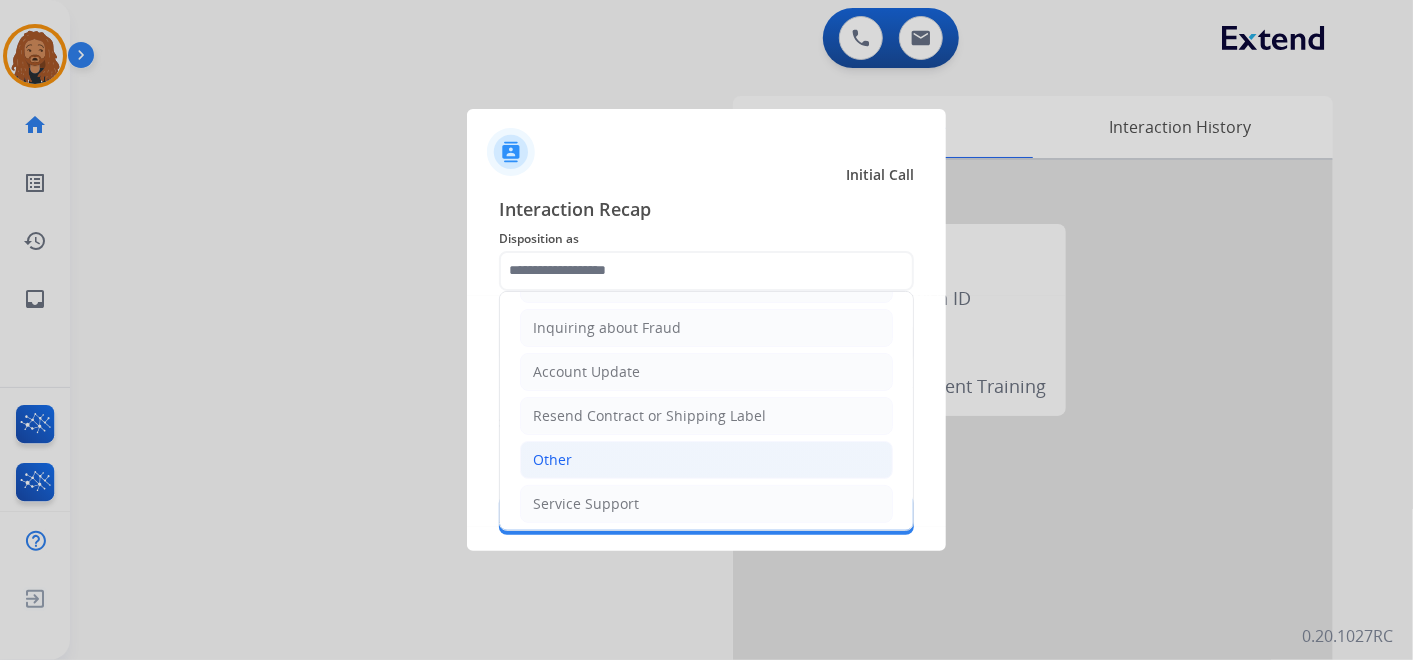 click on "Other" 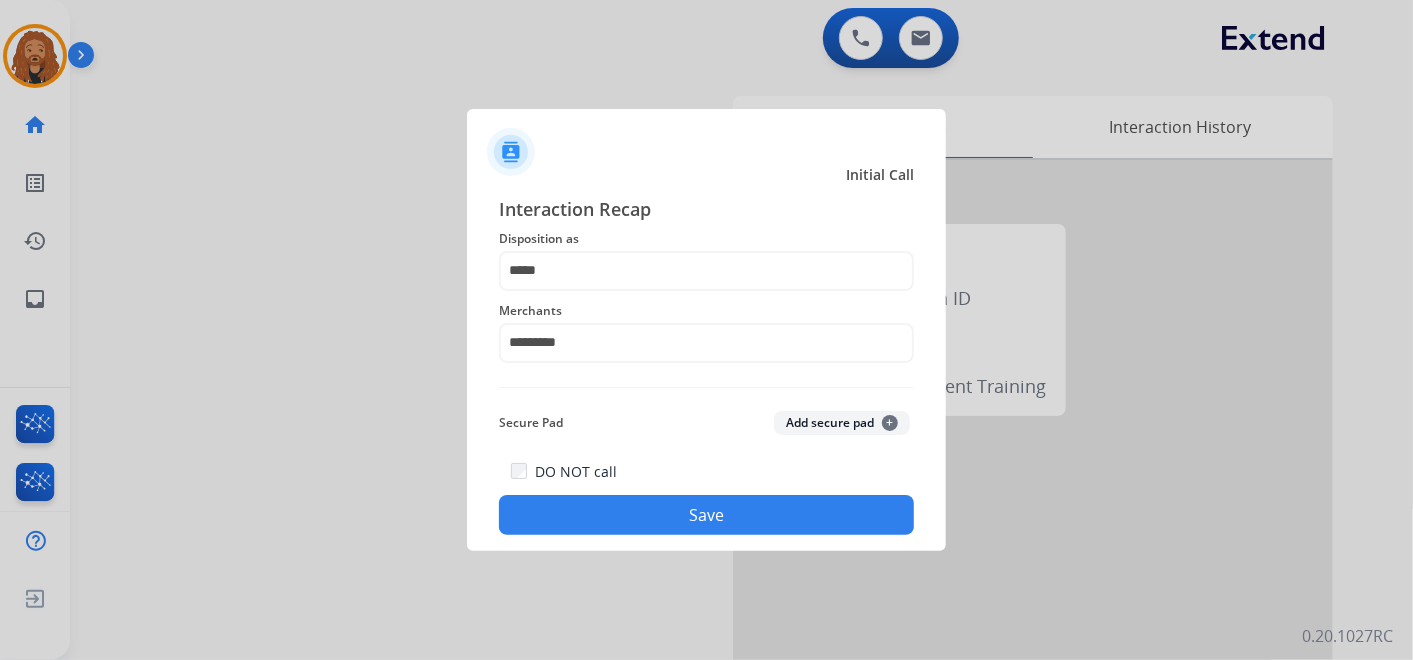 click on "Save" 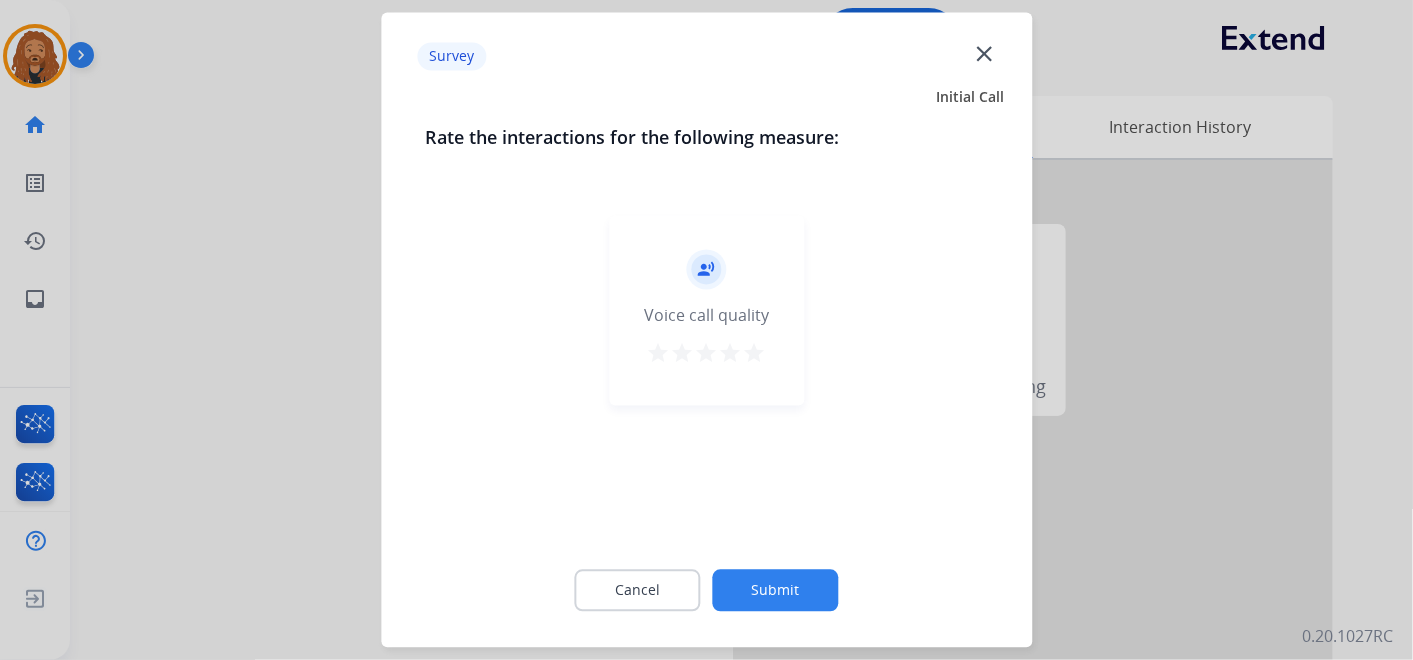 click on "star" at bounding box center (755, 354) 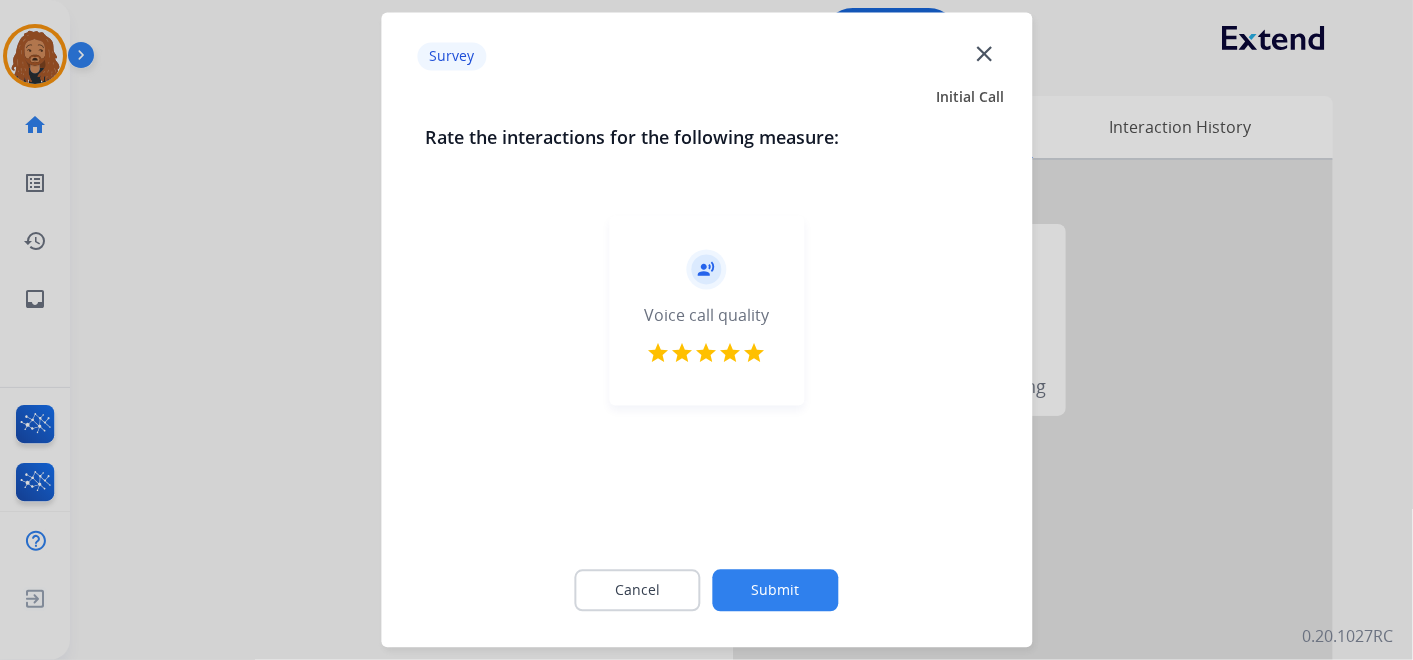 click on "Submit" 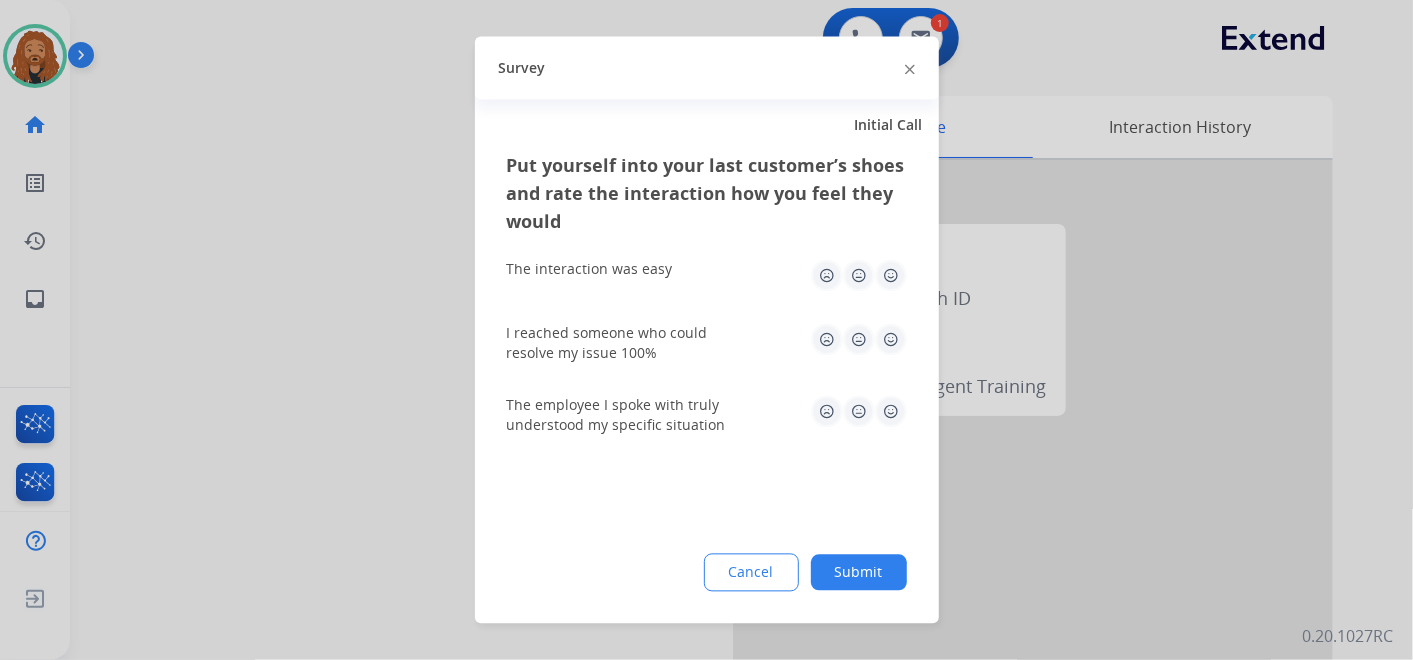 drag, startPoint x: 894, startPoint y: 410, endPoint x: 892, endPoint y: 399, distance: 11.18034 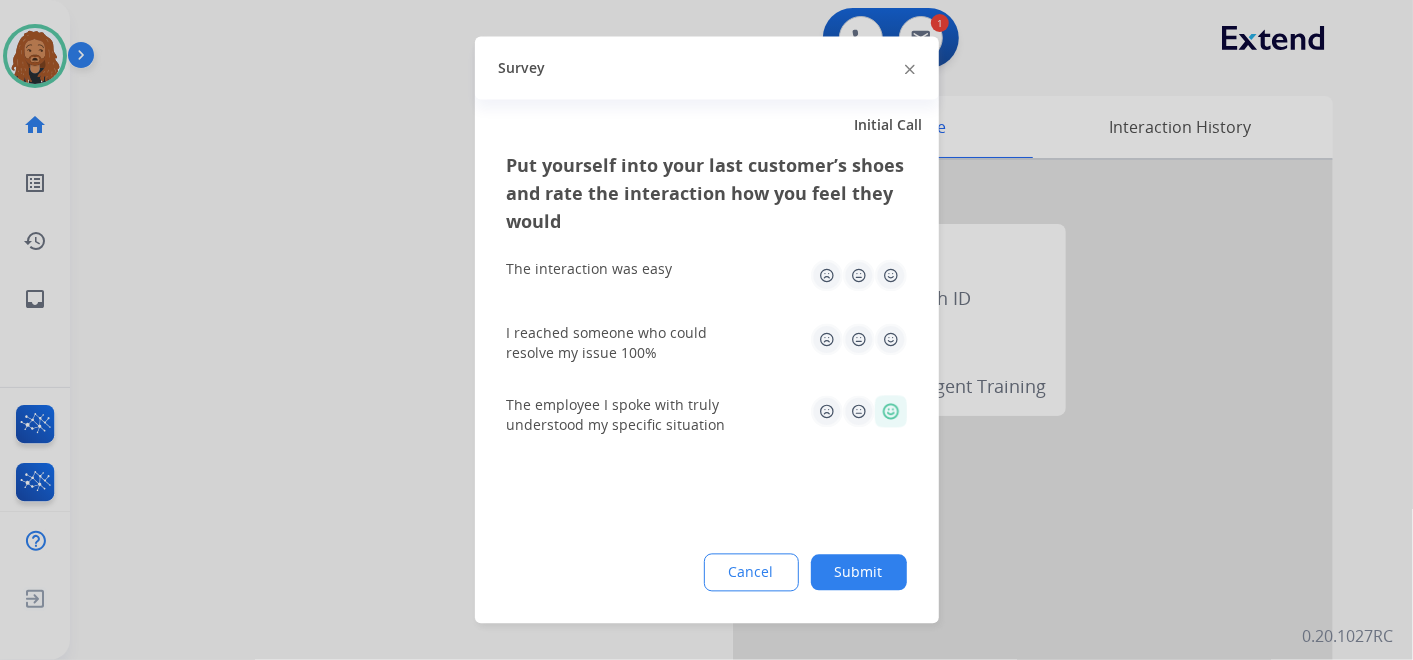 click 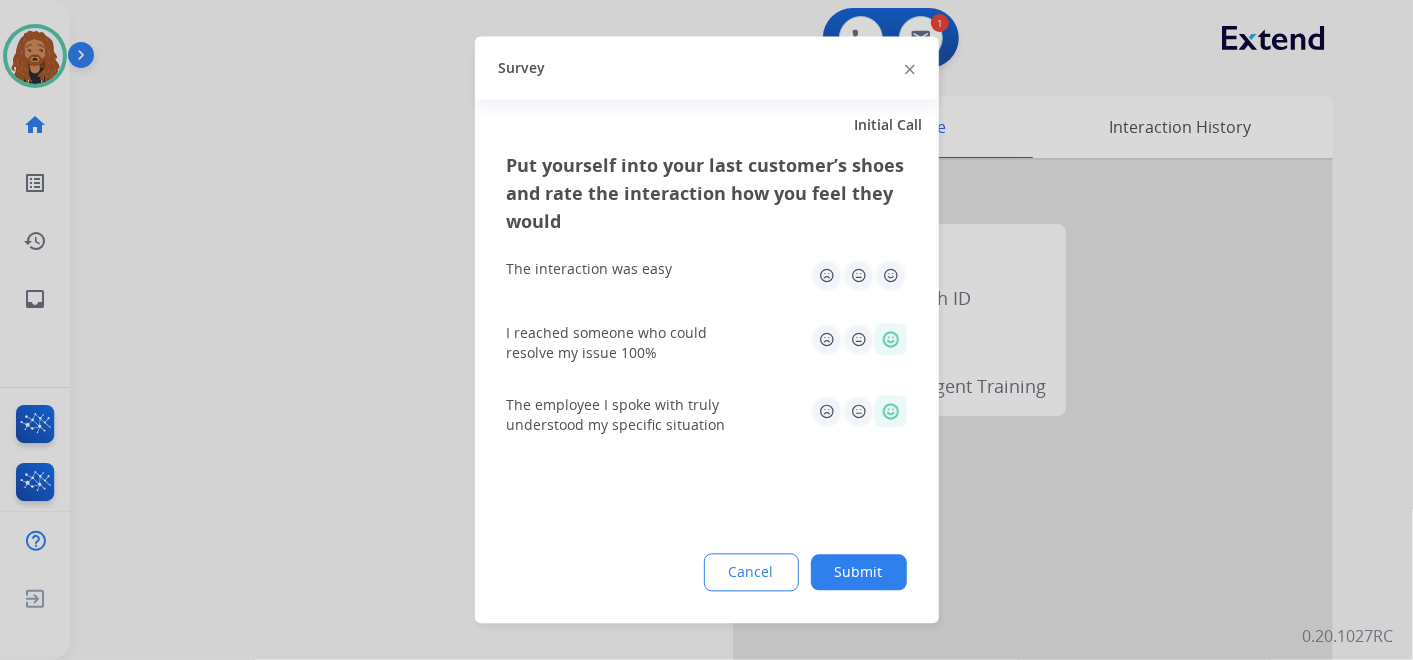 click 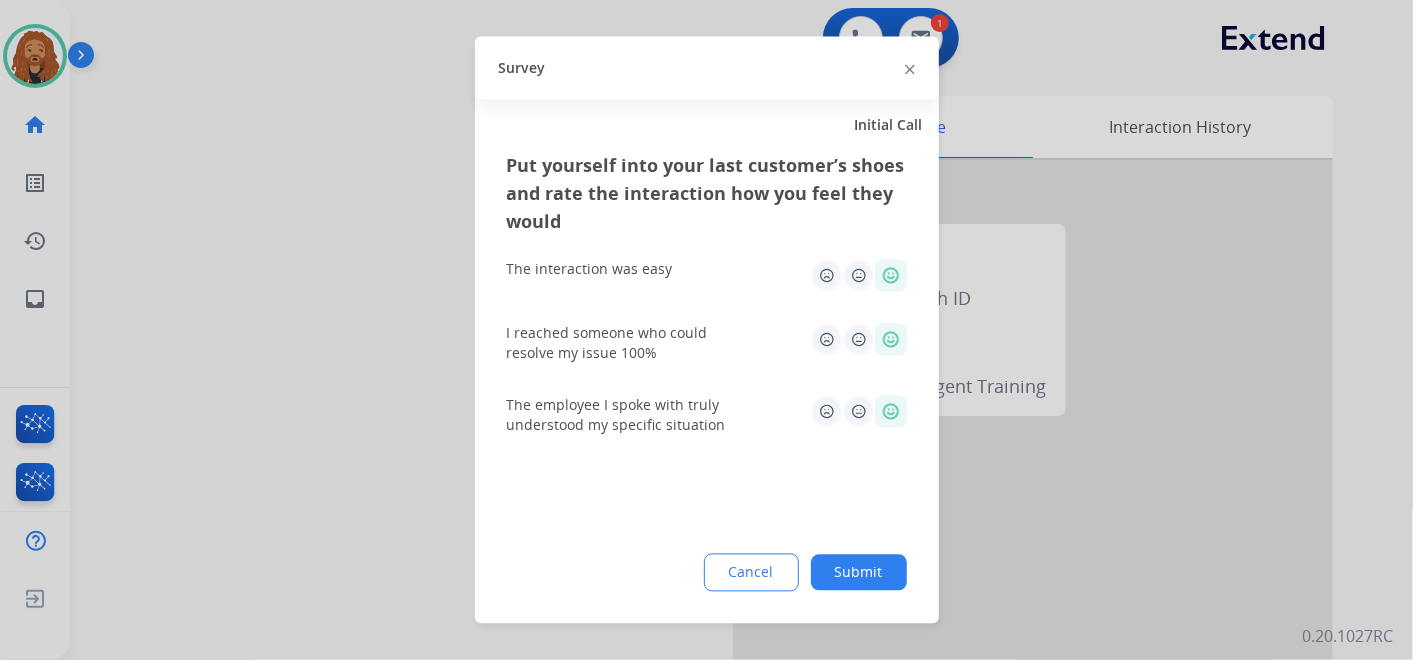 click on "Submit" 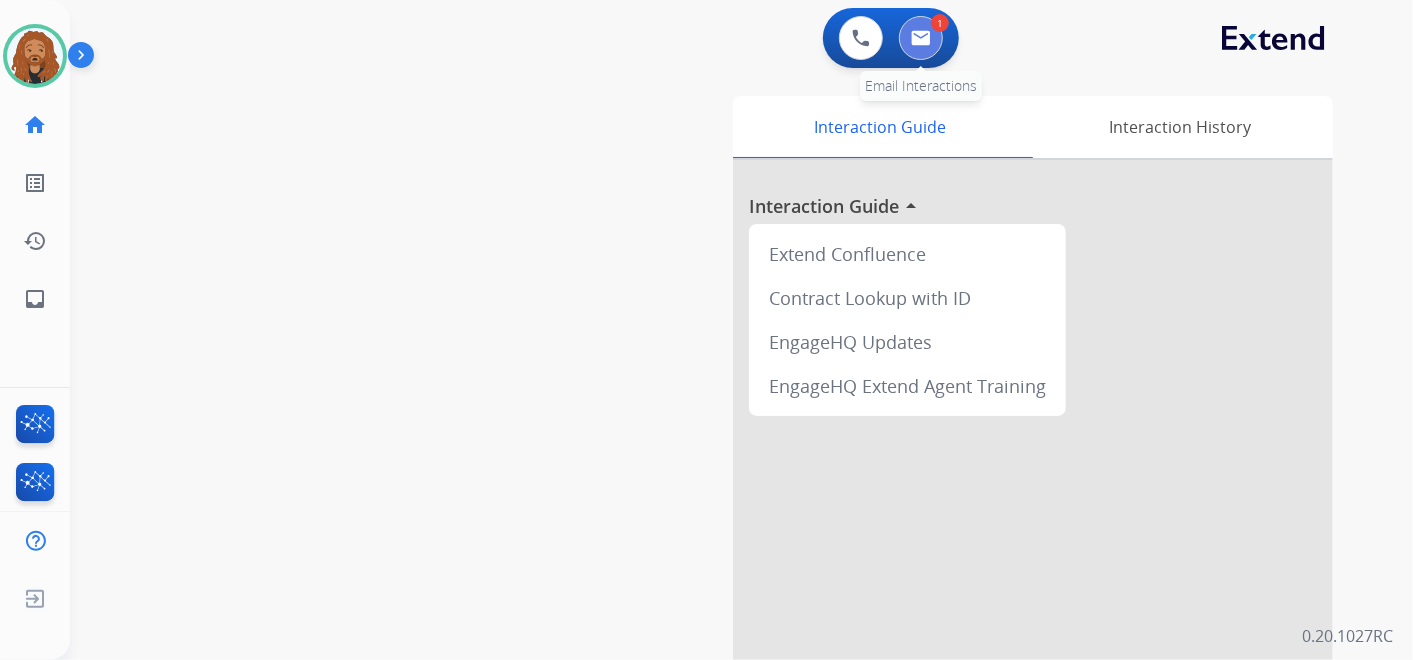 click at bounding box center (921, 38) 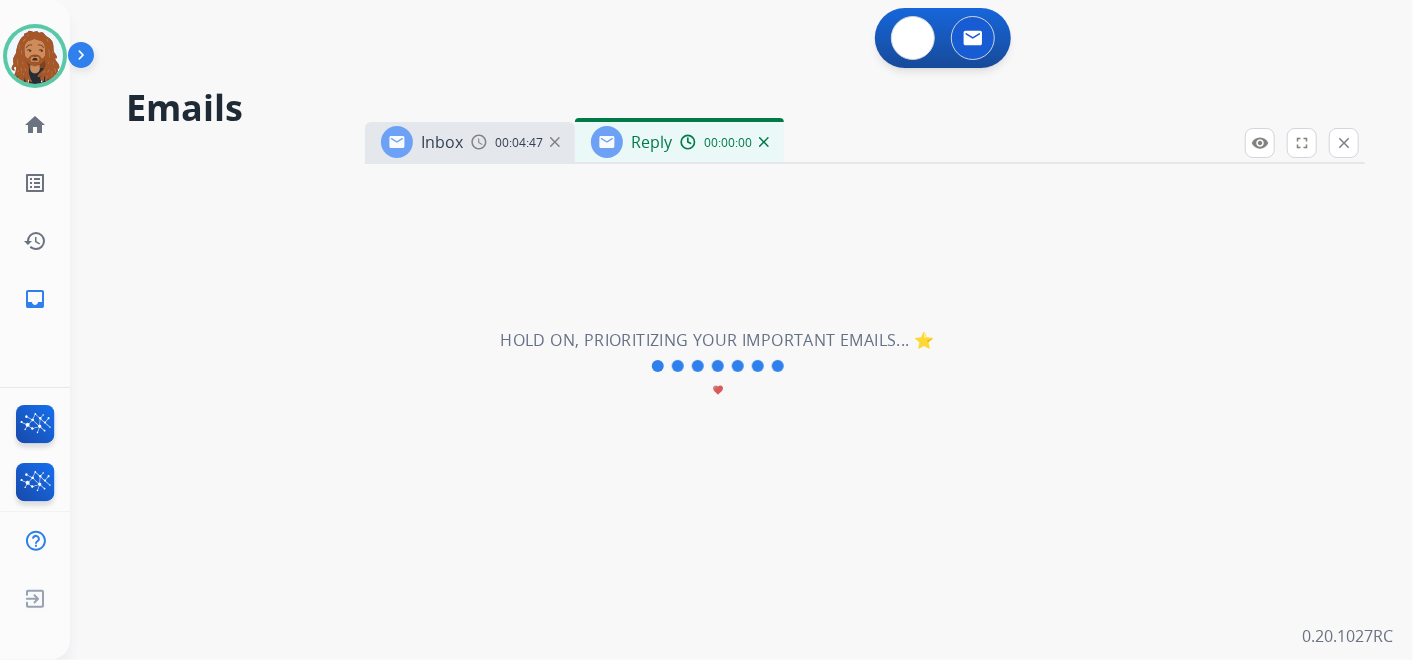 select on "**********" 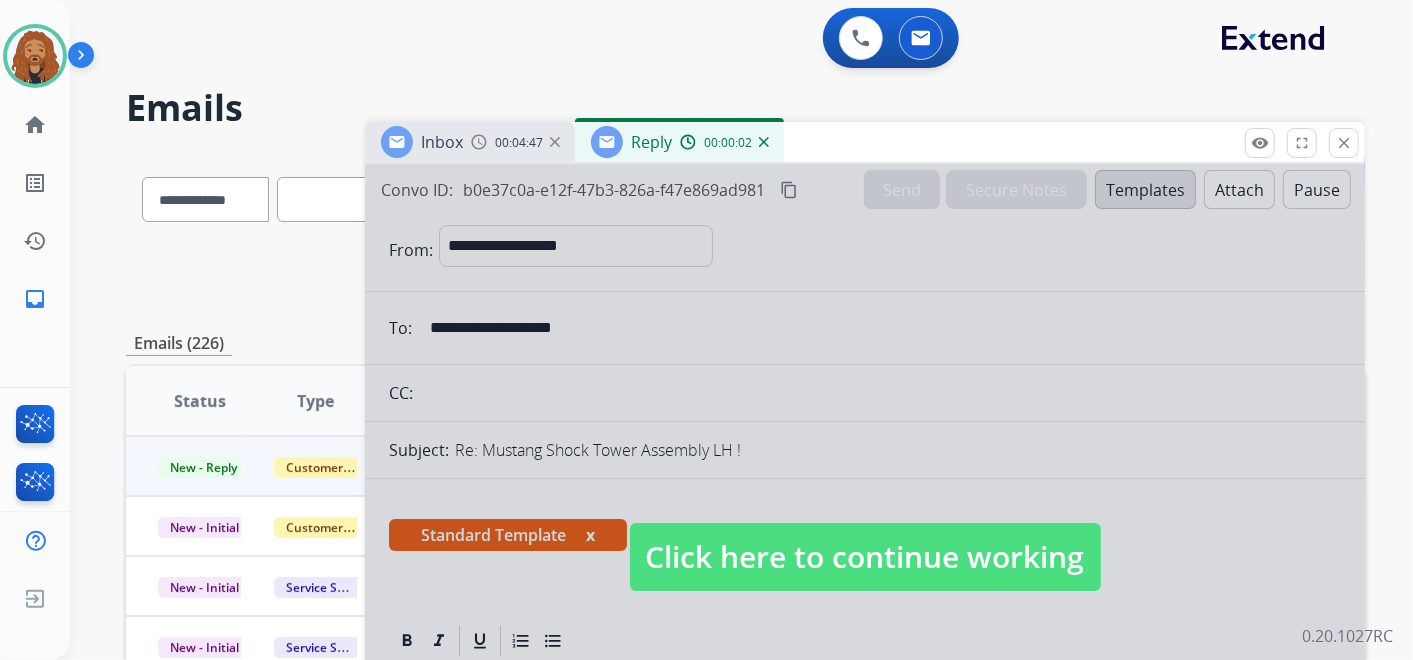 click on "Click here to continue working" at bounding box center (865, 557) 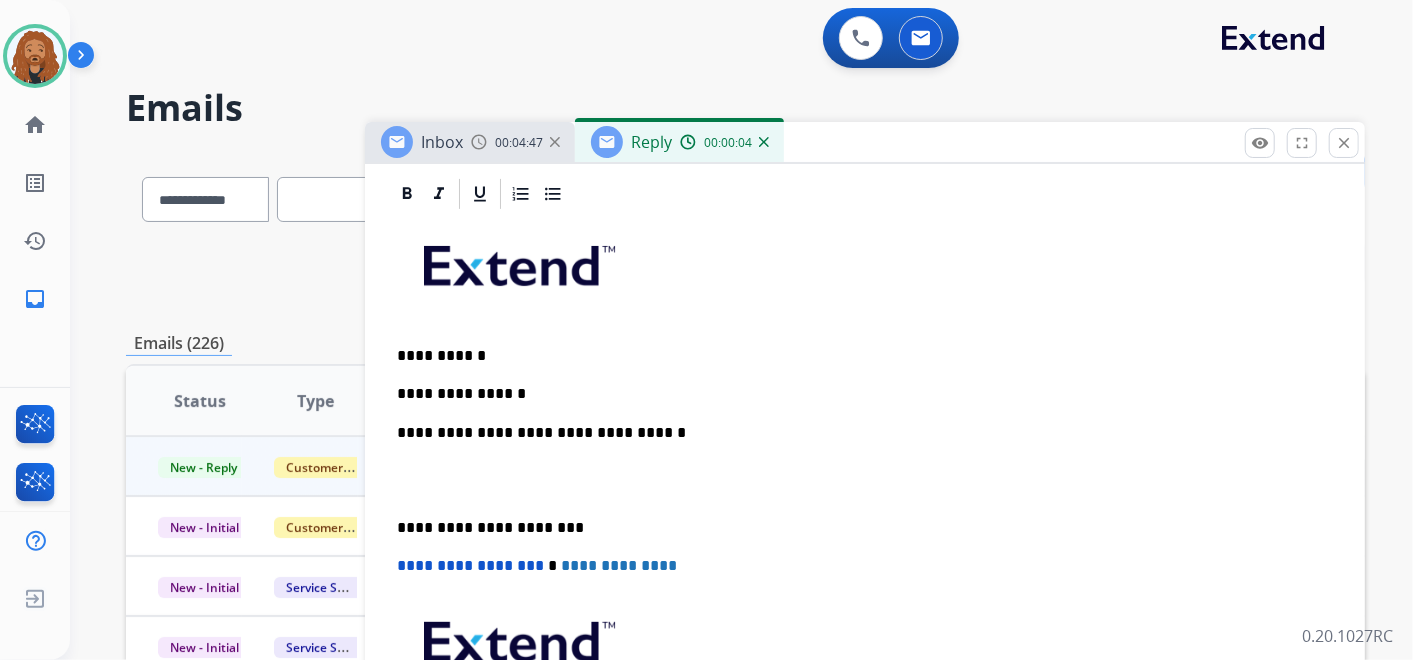 scroll, scrollTop: 555, scrollLeft: 0, axis: vertical 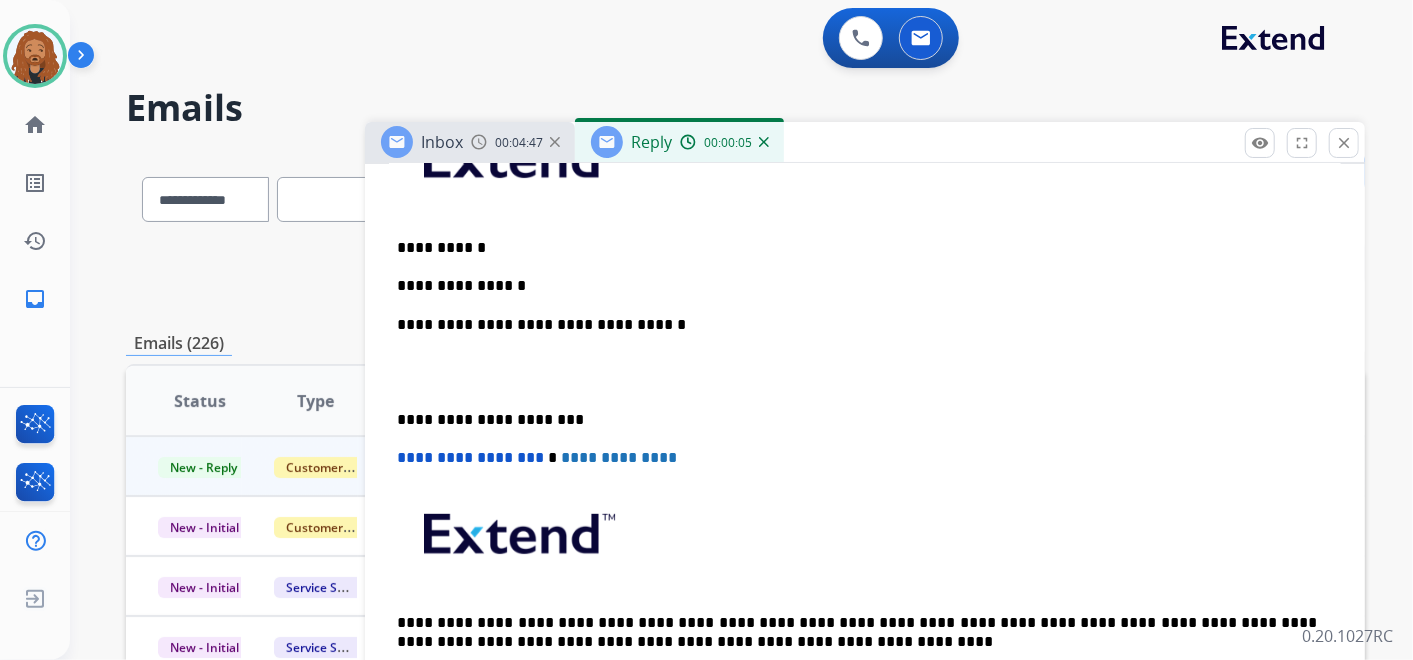 click on "**********" at bounding box center [857, 286] 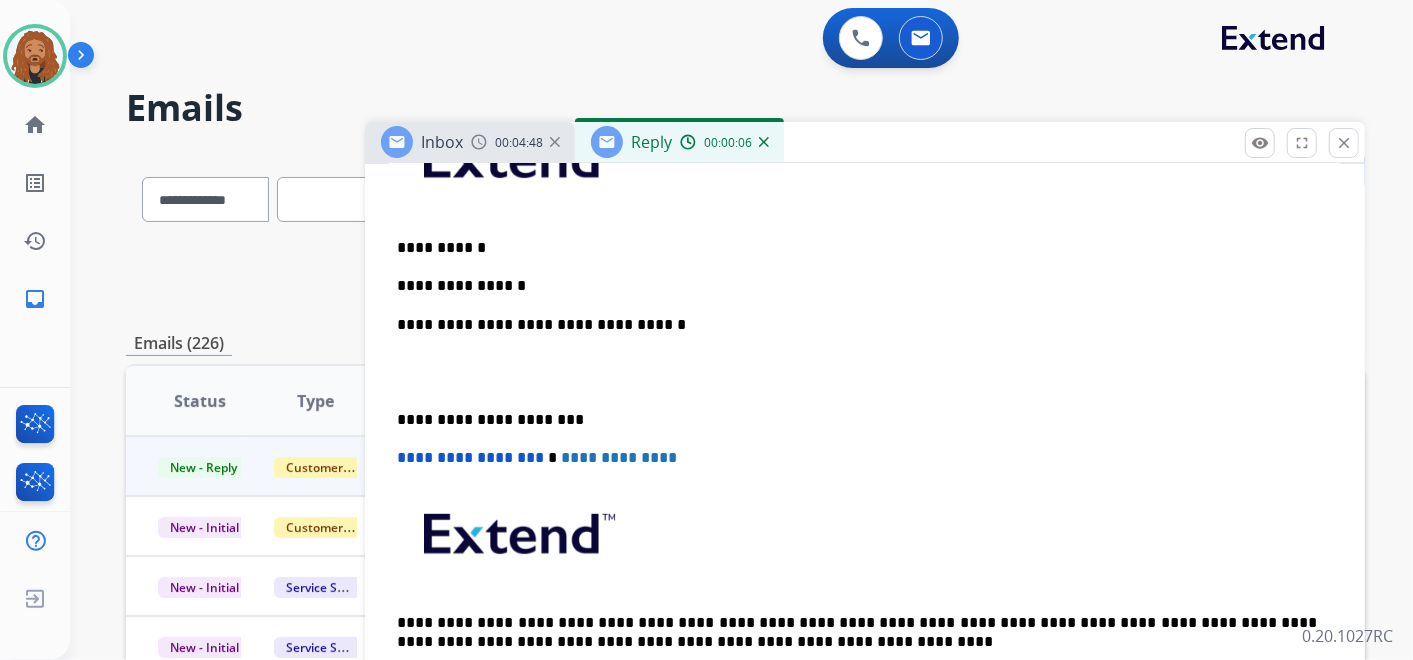 type 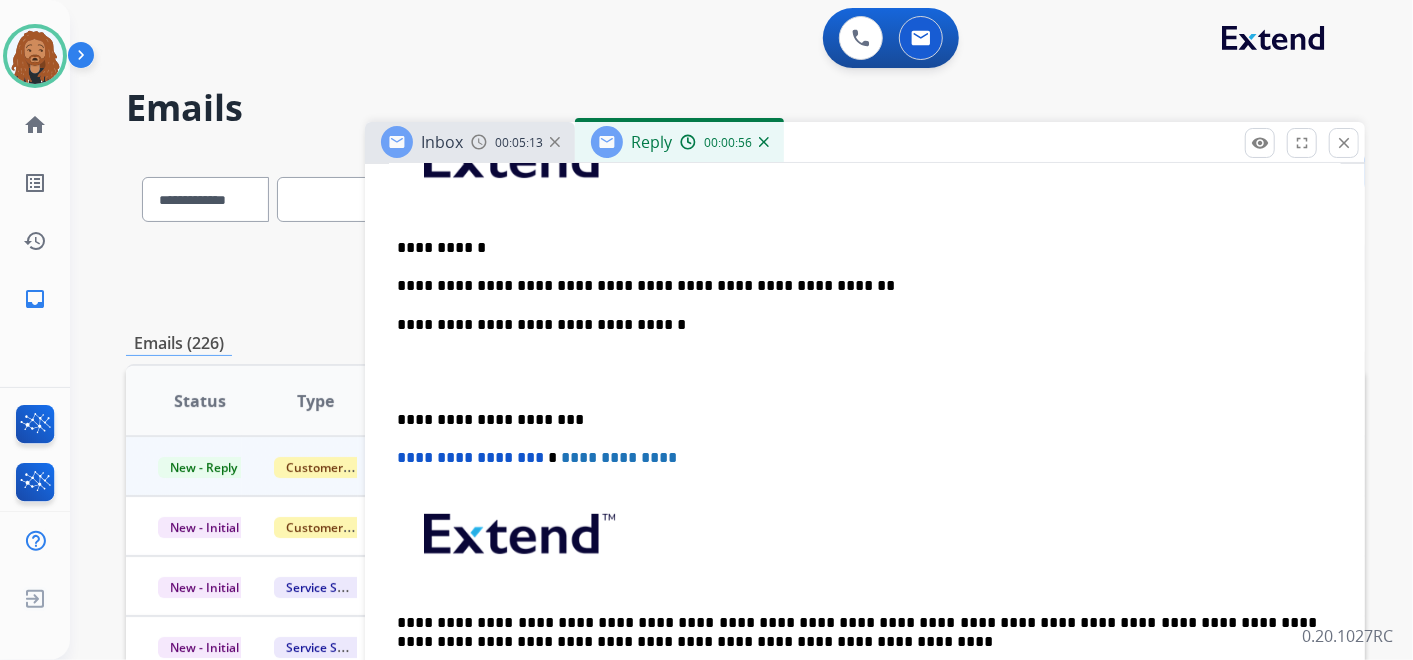 click on "**********" at bounding box center [857, 286] 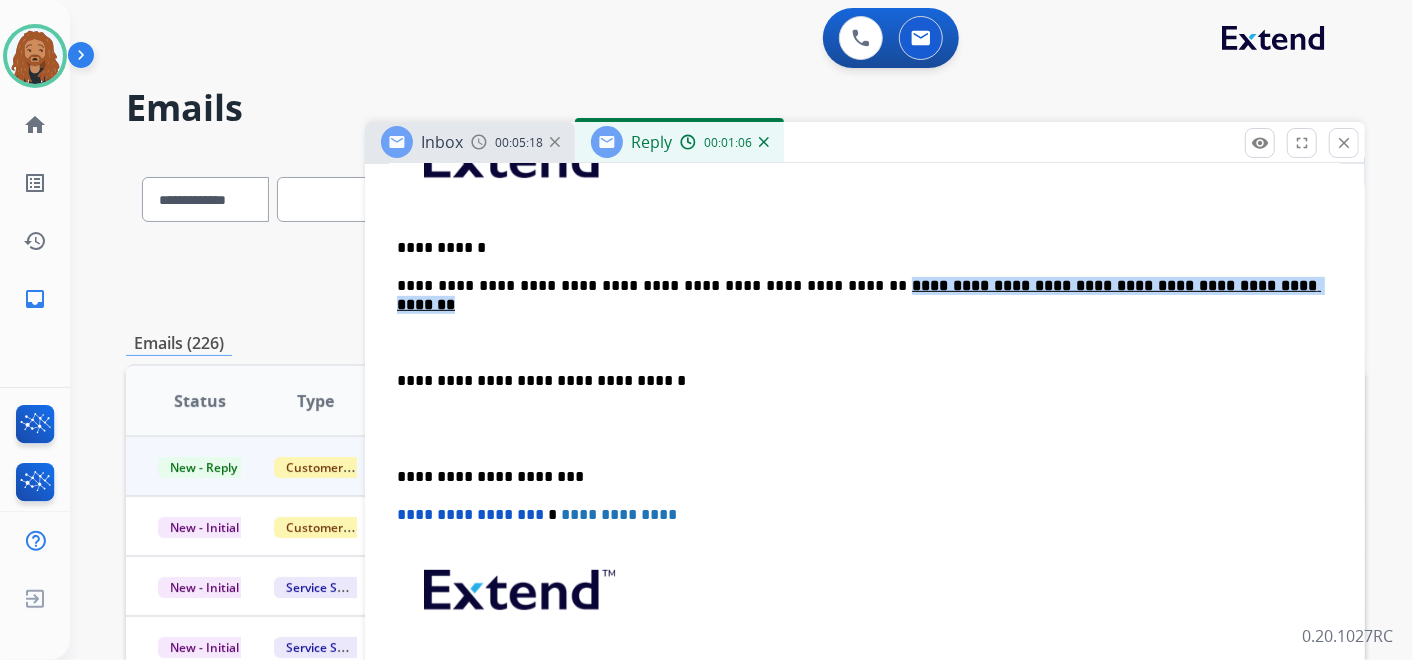 drag, startPoint x: 805, startPoint y: 283, endPoint x: 1232, endPoint y: 284, distance: 427.00116 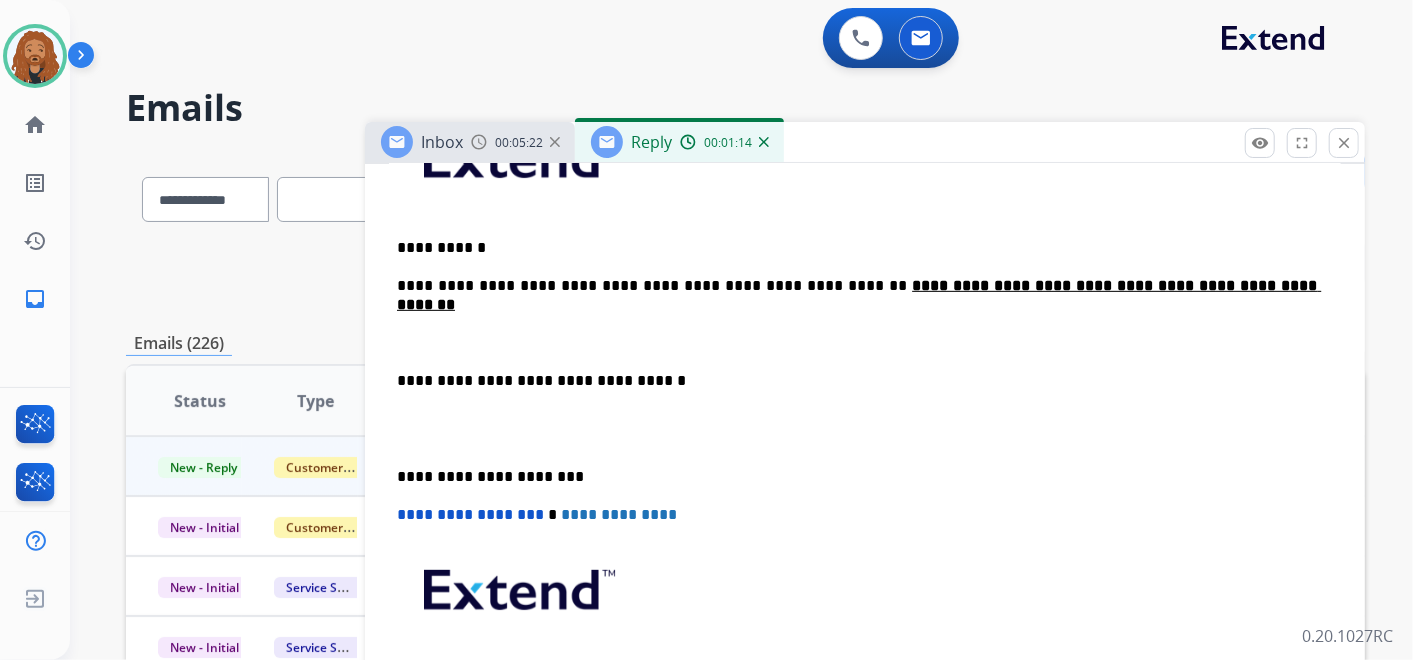 drag, startPoint x: 826, startPoint y: 281, endPoint x: 784, endPoint y: 374, distance: 102.044106 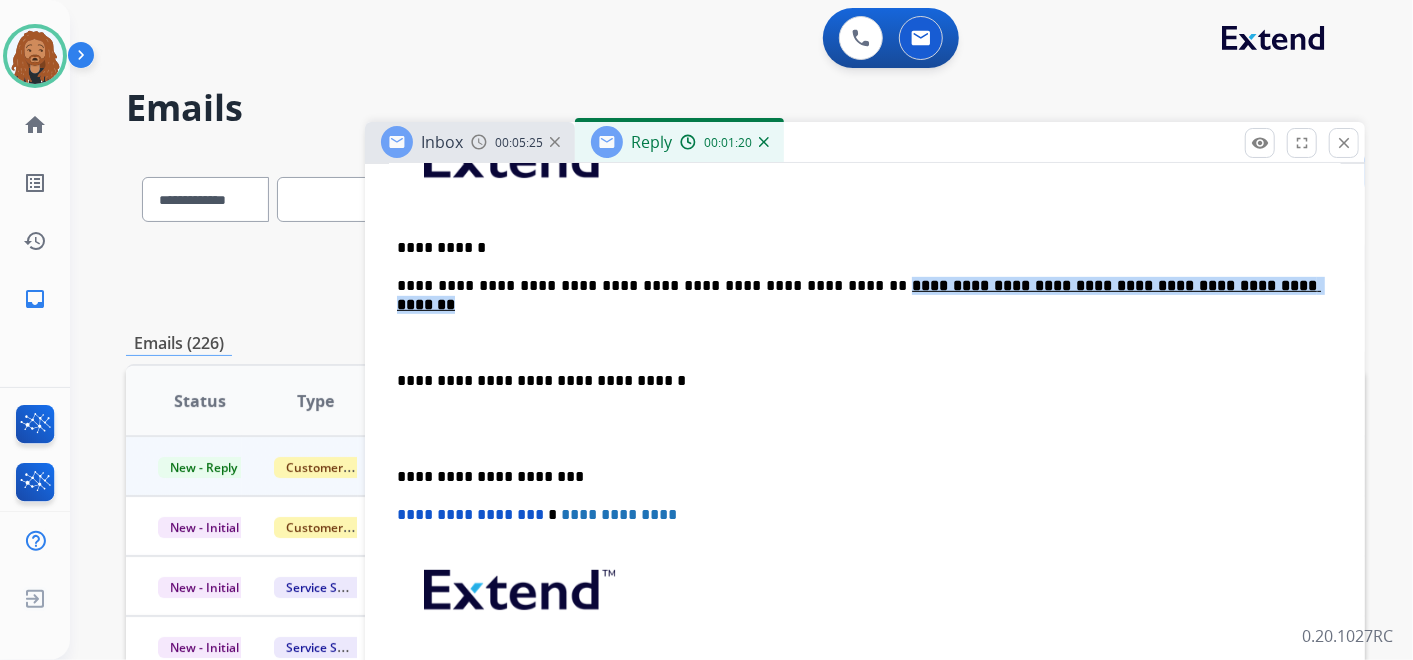 drag, startPoint x: 1224, startPoint y: 280, endPoint x: 807, endPoint y: 286, distance: 417.04315 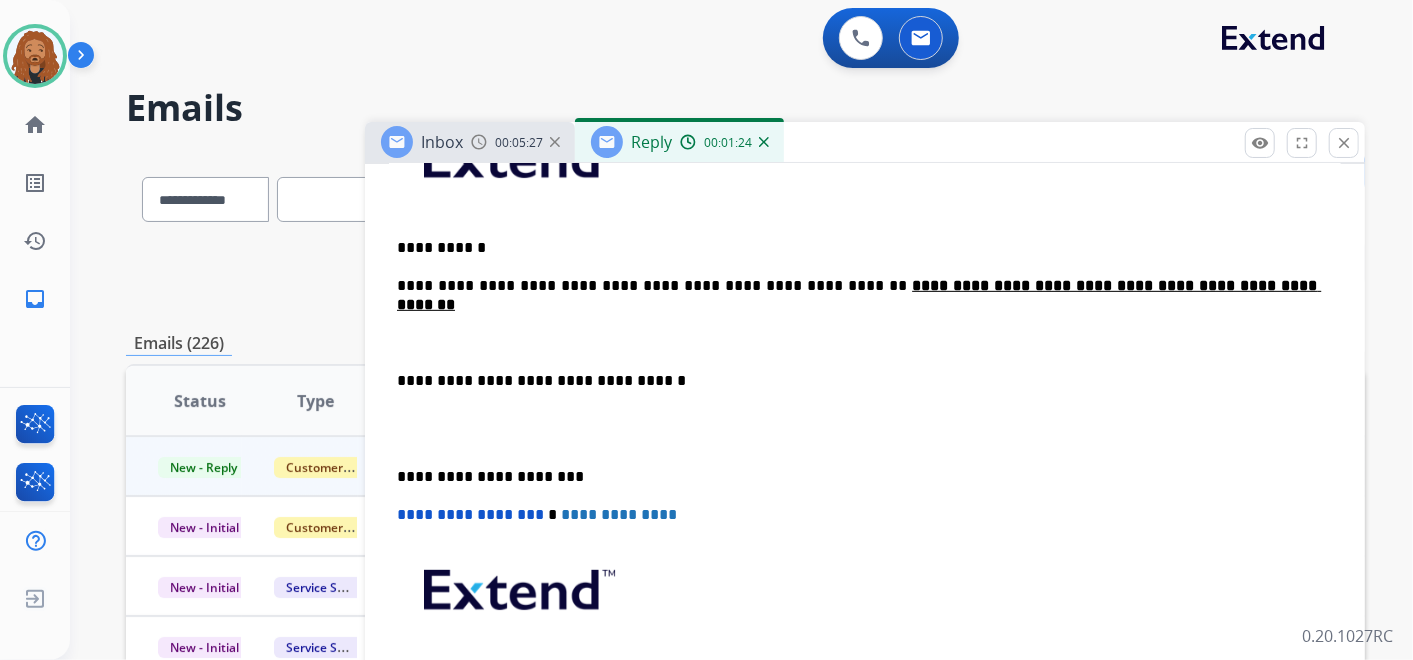click on "**********" at bounding box center [857, 381] 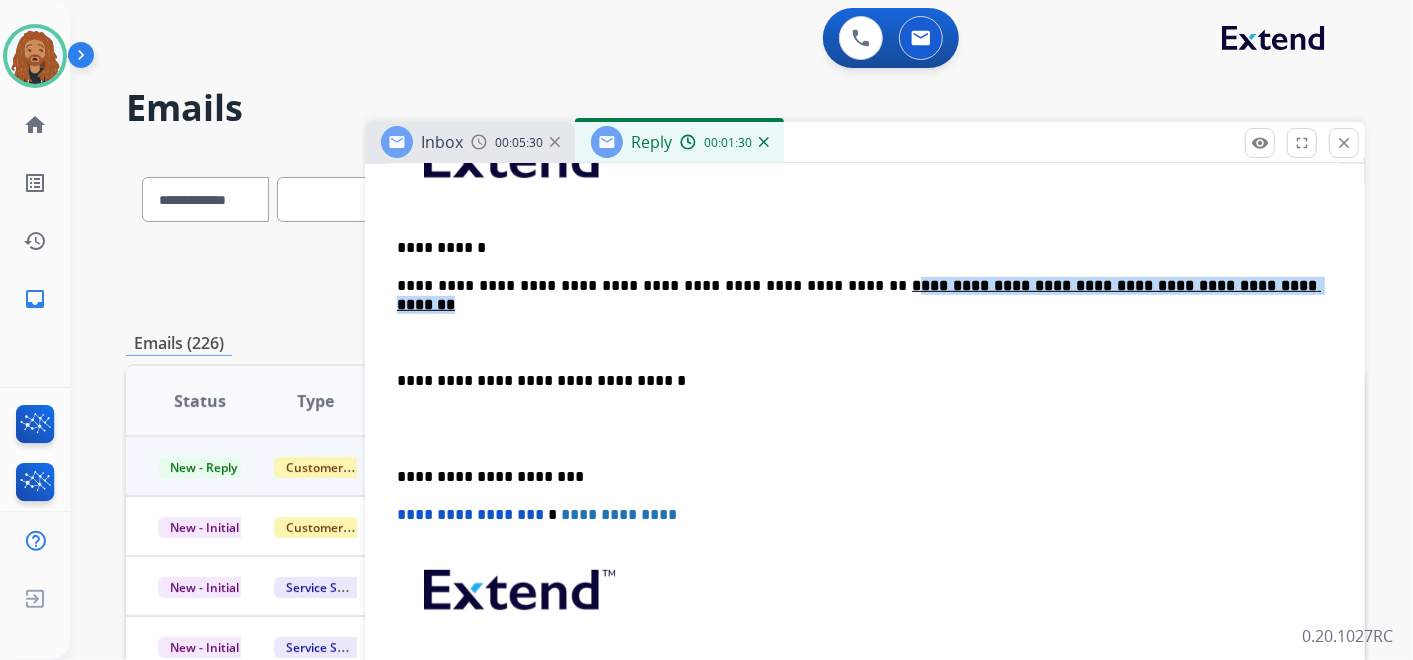 drag, startPoint x: 810, startPoint y: 282, endPoint x: 1226, endPoint y: 285, distance: 416.0108 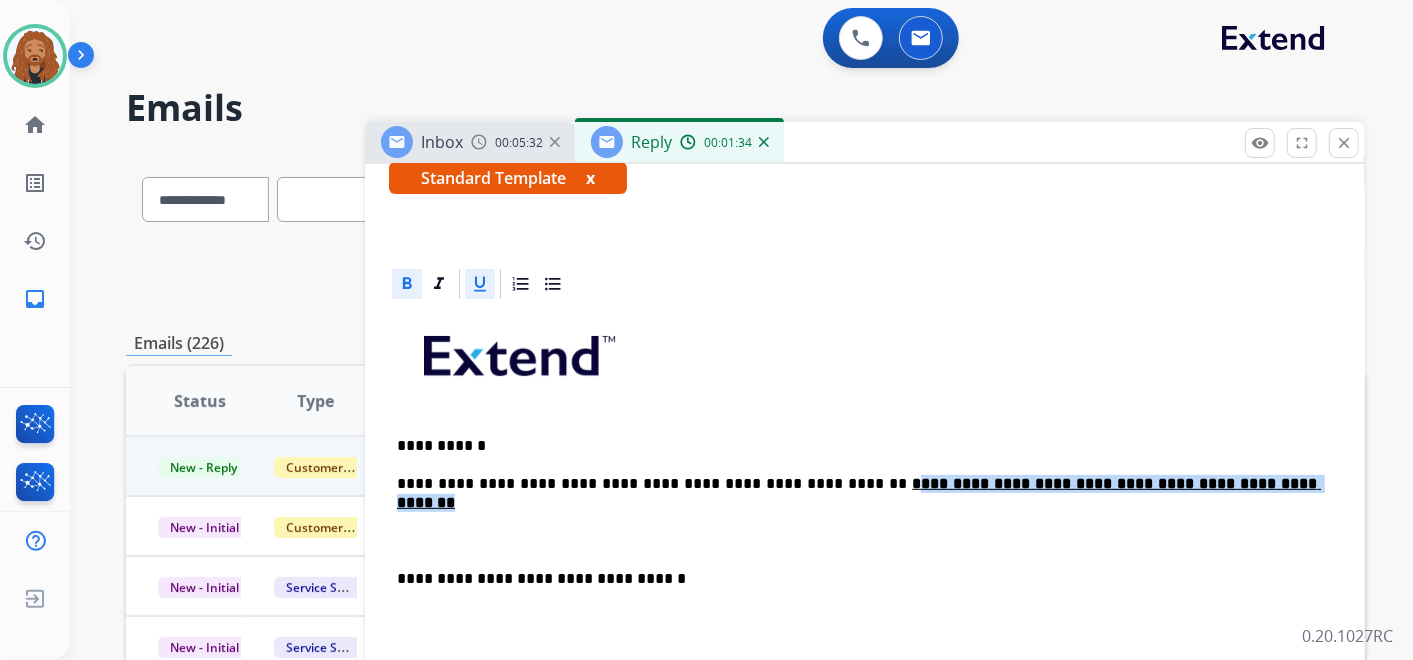 scroll, scrollTop: 444, scrollLeft: 0, axis: vertical 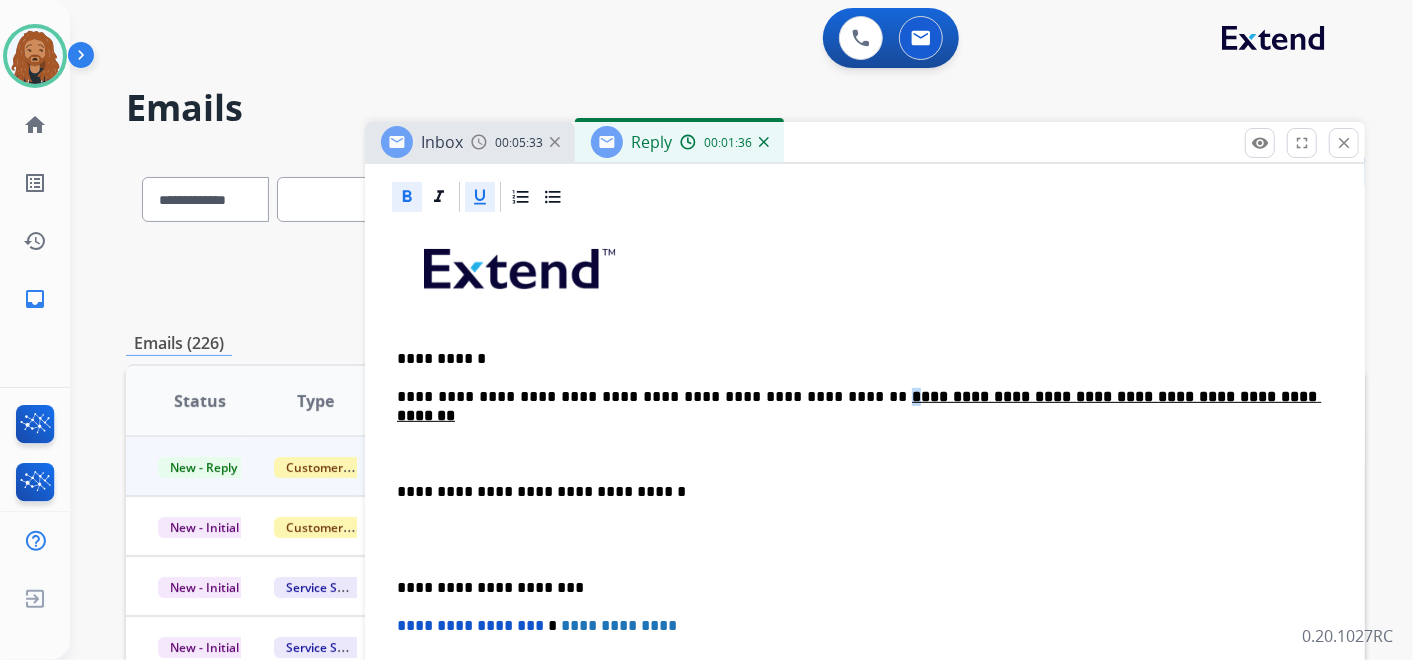 click 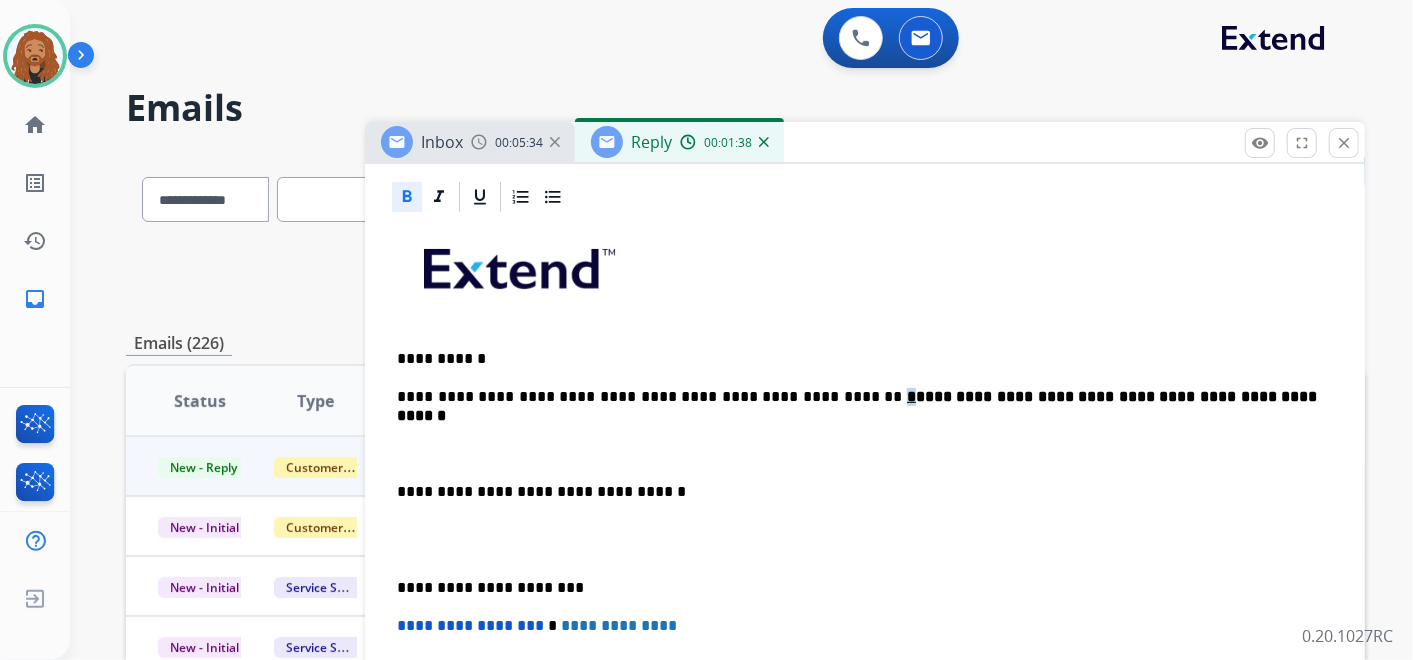 click 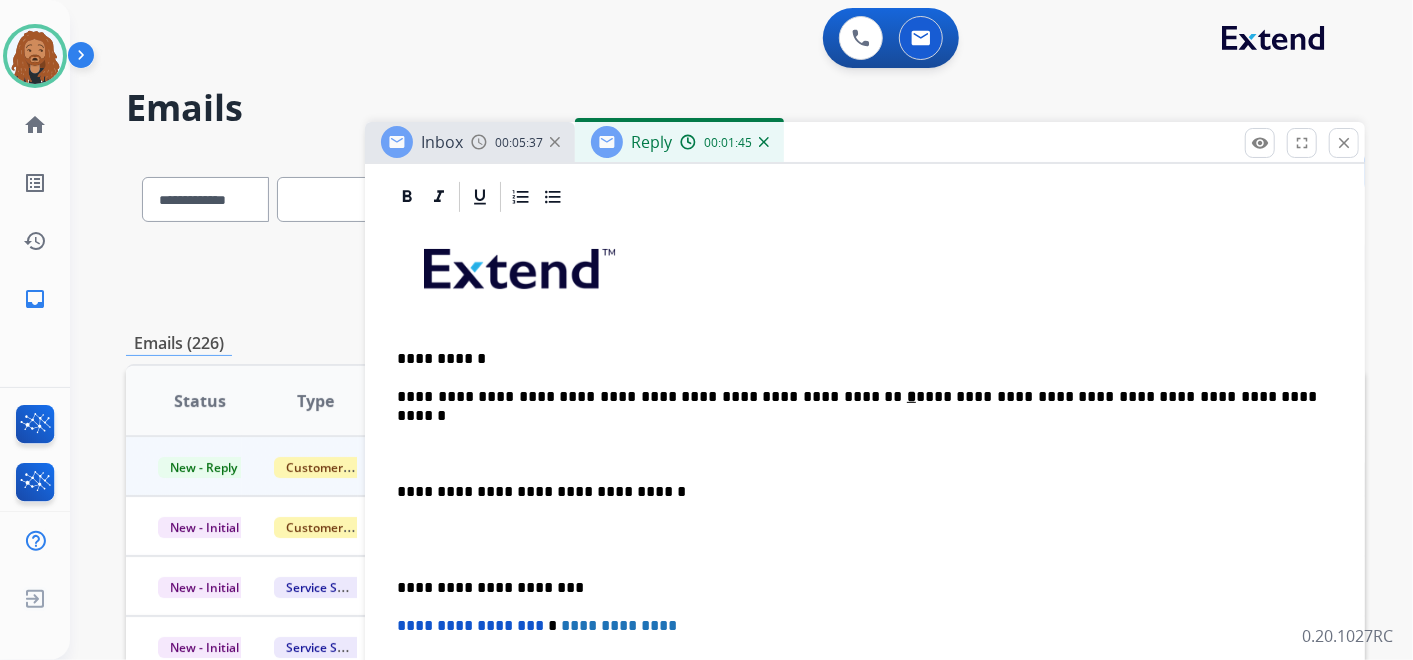 drag, startPoint x: 960, startPoint y: 433, endPoint x: 1105, endPoint y: 405, distance: 147.67871 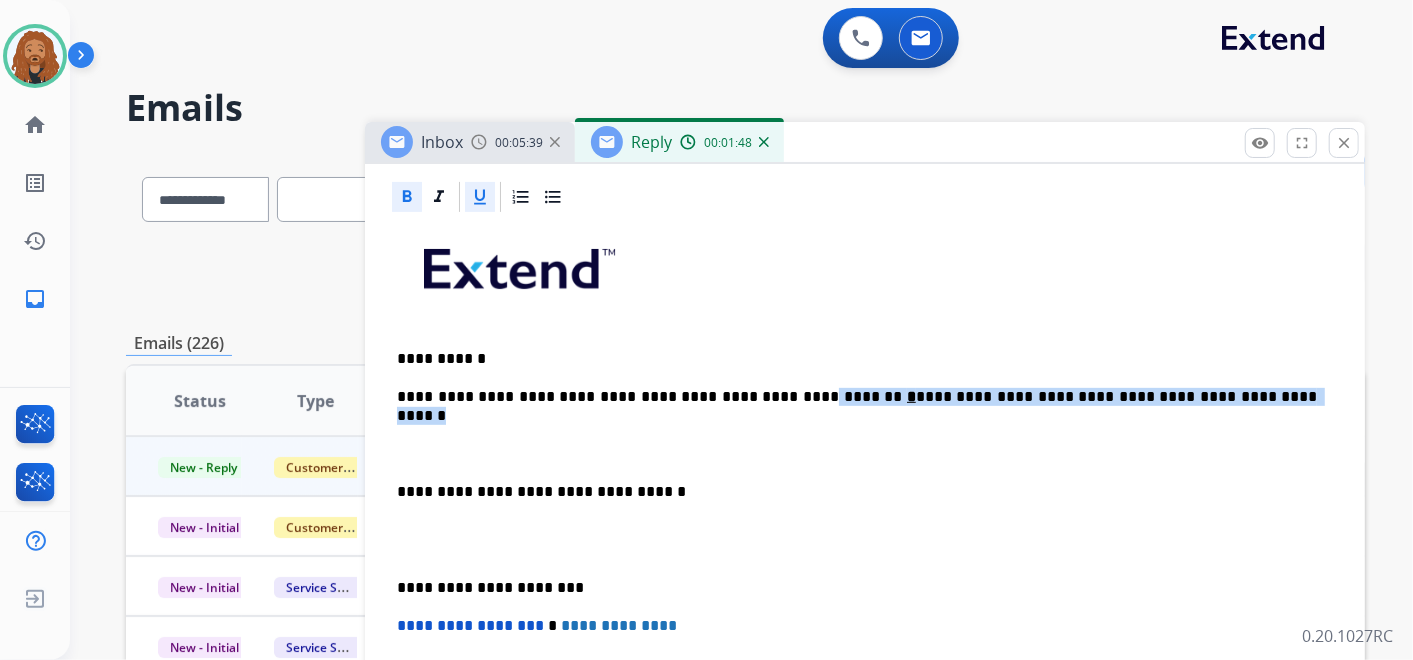 drag, startPoint x: 1221, startPoint y: 395, endPoint x: 625, endPoint y: 325, distance: 600.0967 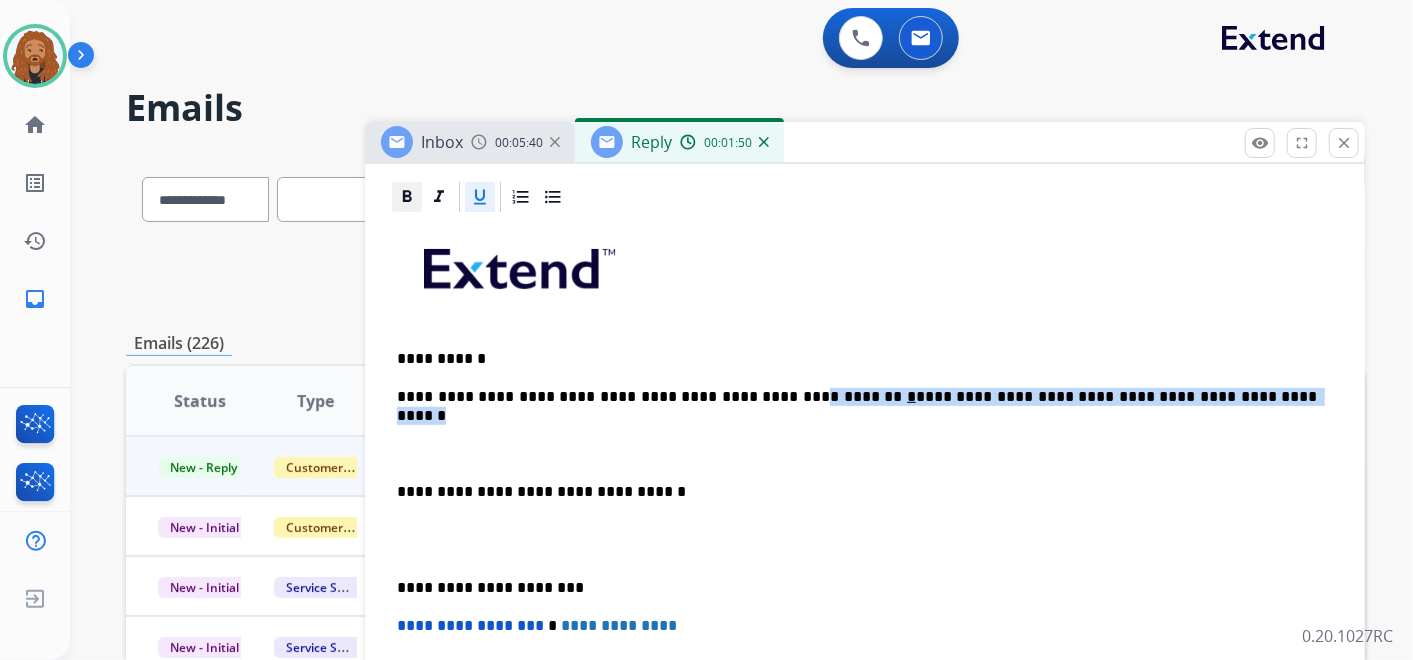 click 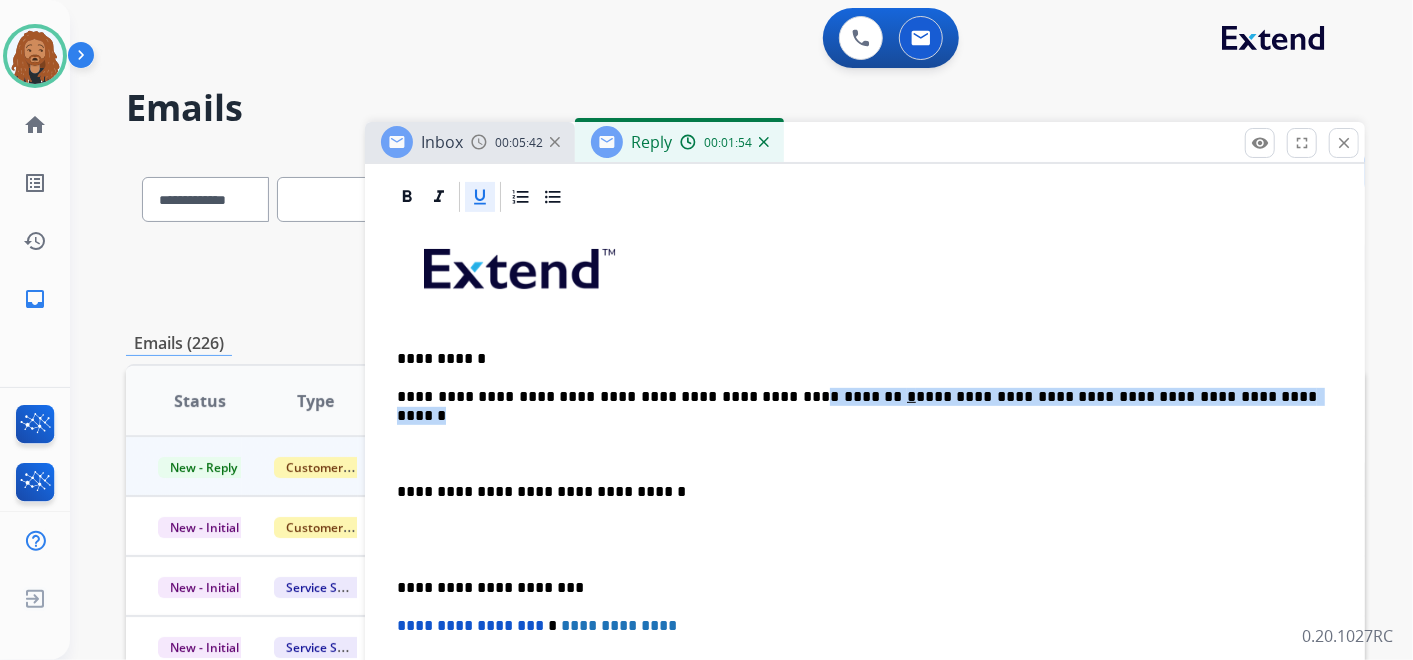 click 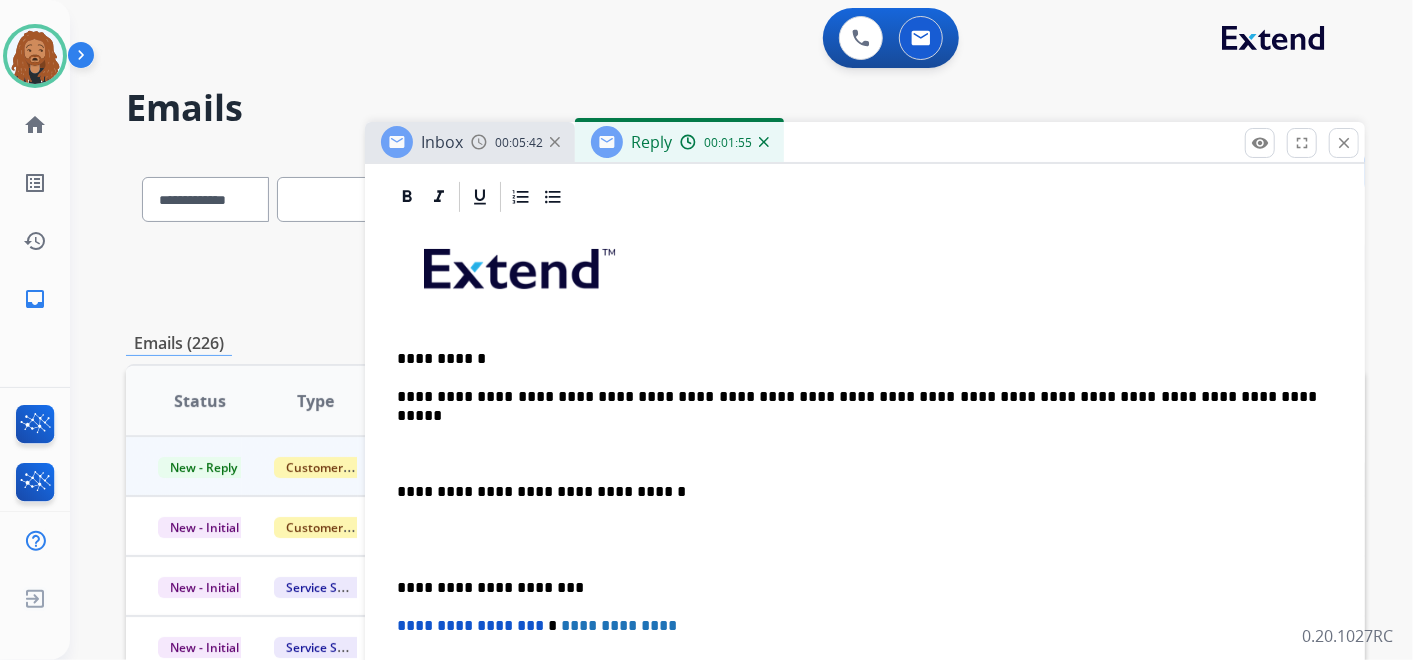click on "**********" at bounding box center [857, 492] 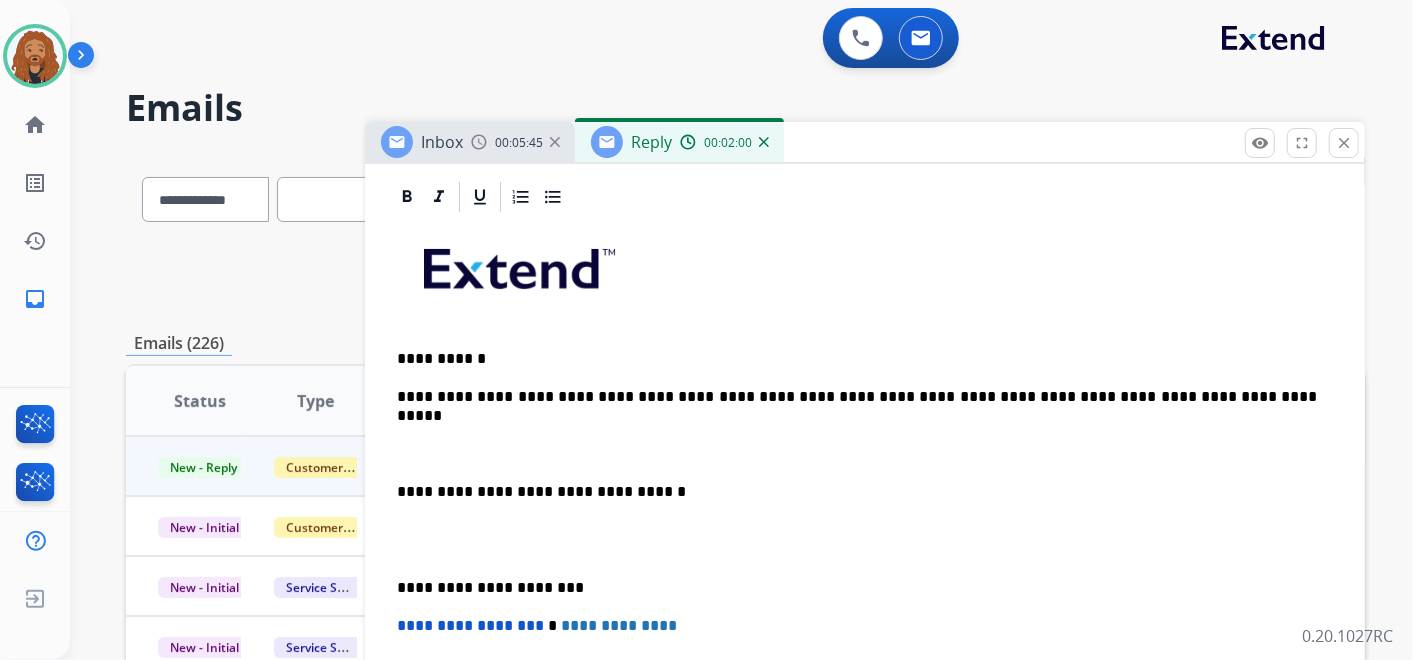 click on "**********" at bounding box center (857, 397) 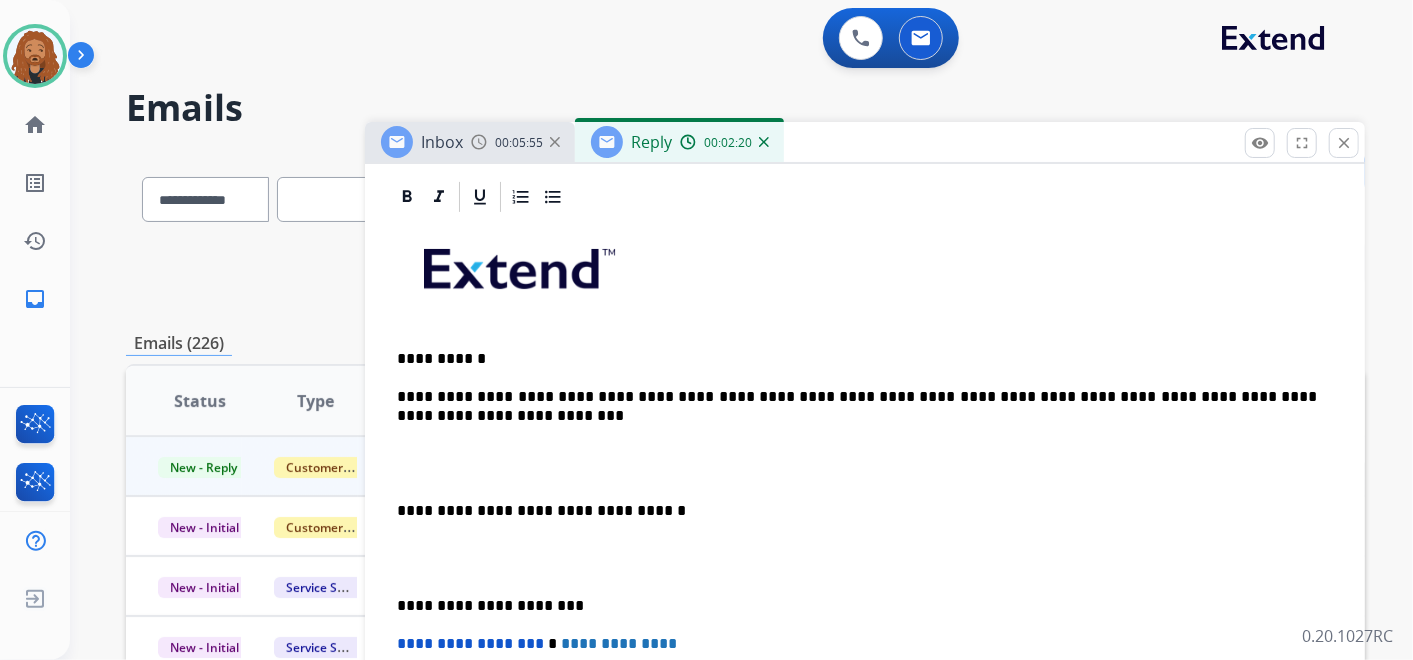 click on "**********" at bounding box center [857, 406] 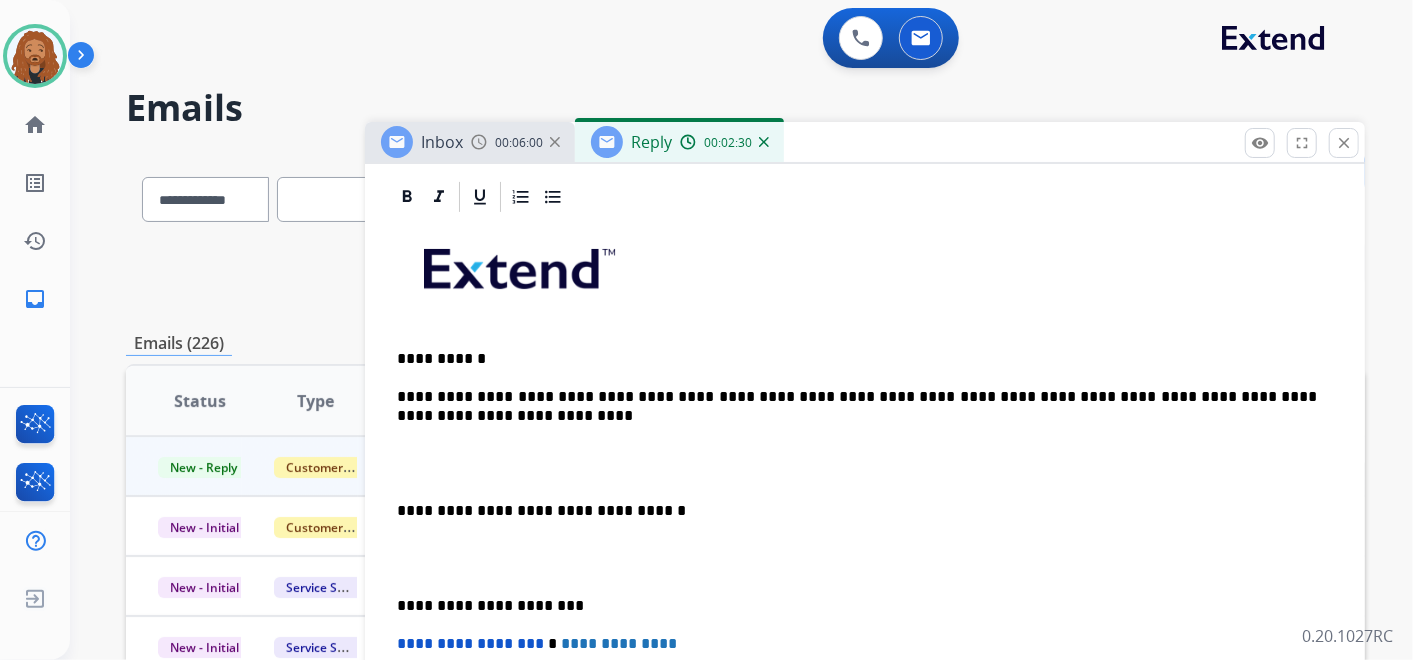 click at bounding box center (865, 558) 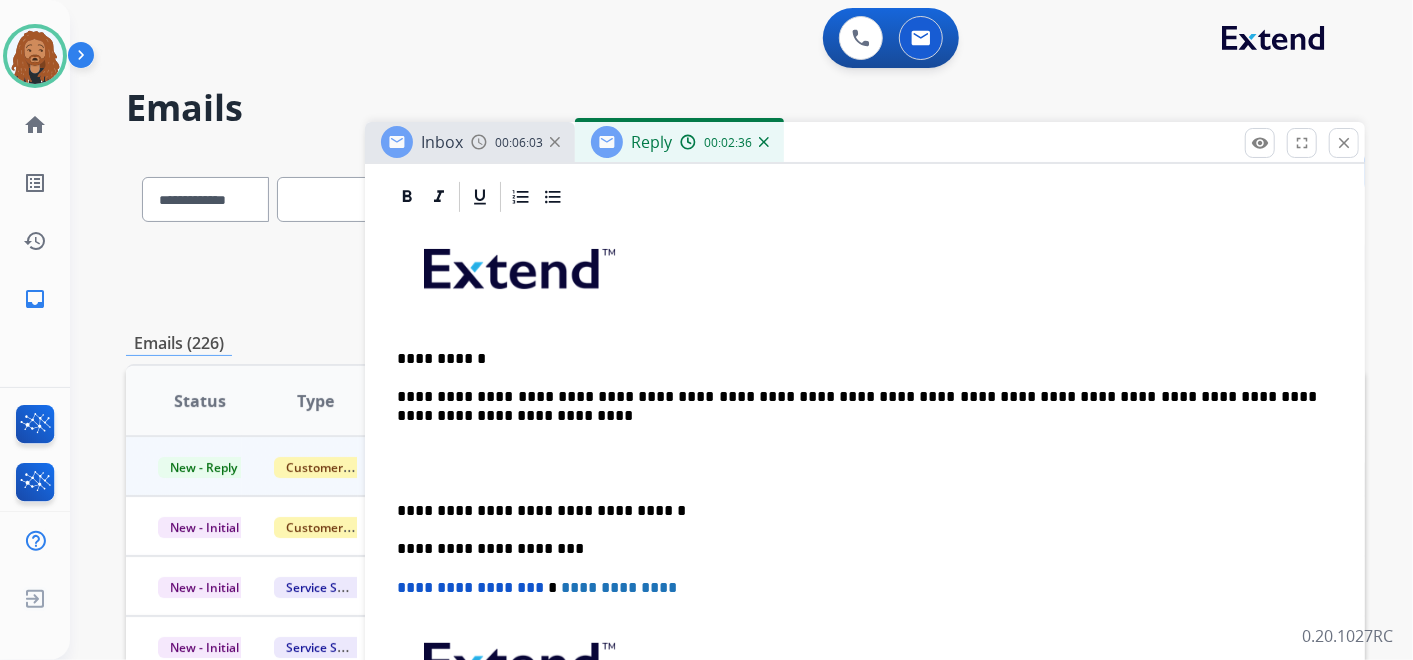 click at bounding box center [865, 463] 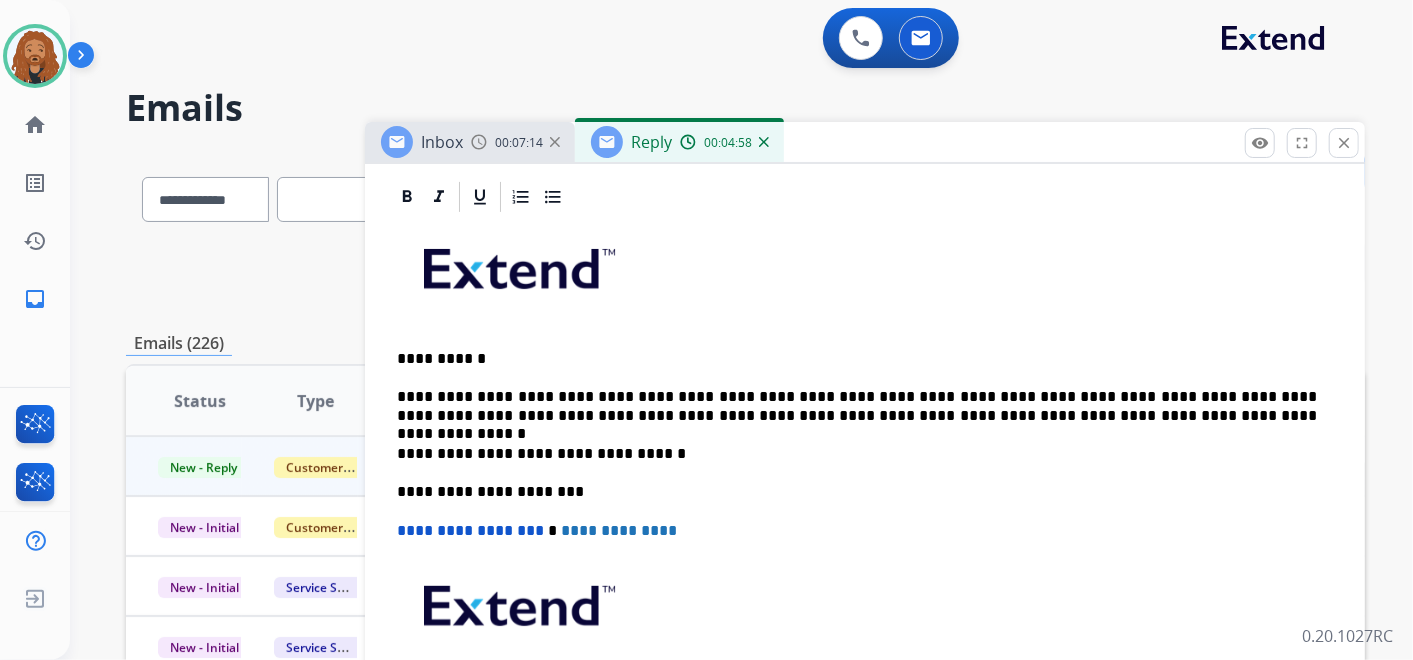 click on "**********" at bounding box center [857, 406] 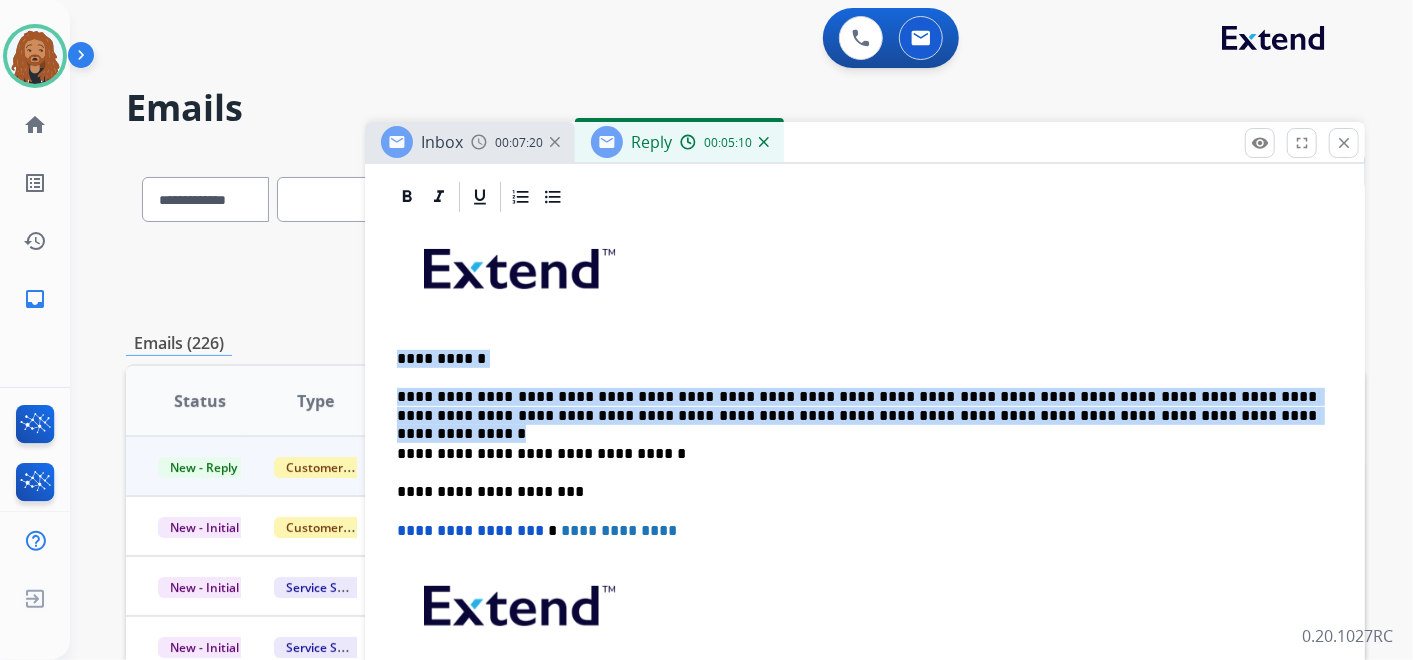 drag, startPoint x: 1090, startPoint y: 420, endPoint x: 386, endPoint y: 345, distance: 707.98376 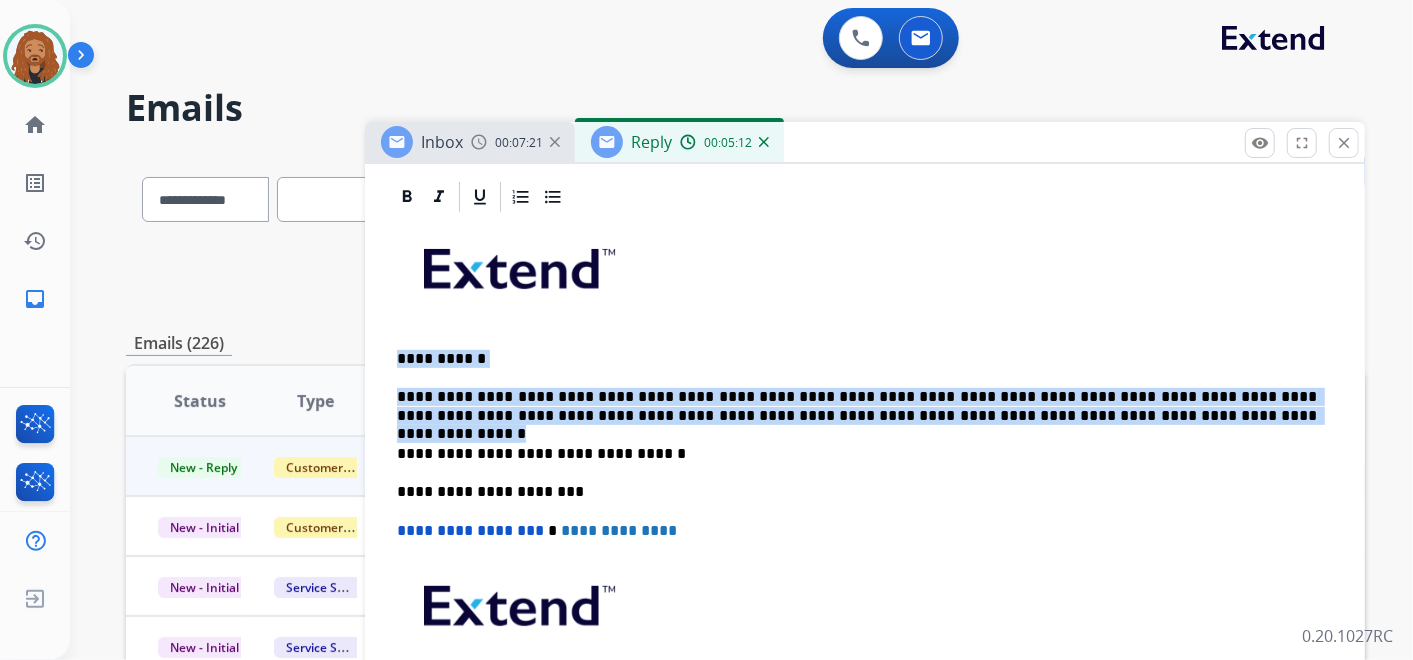 copy on "**********" 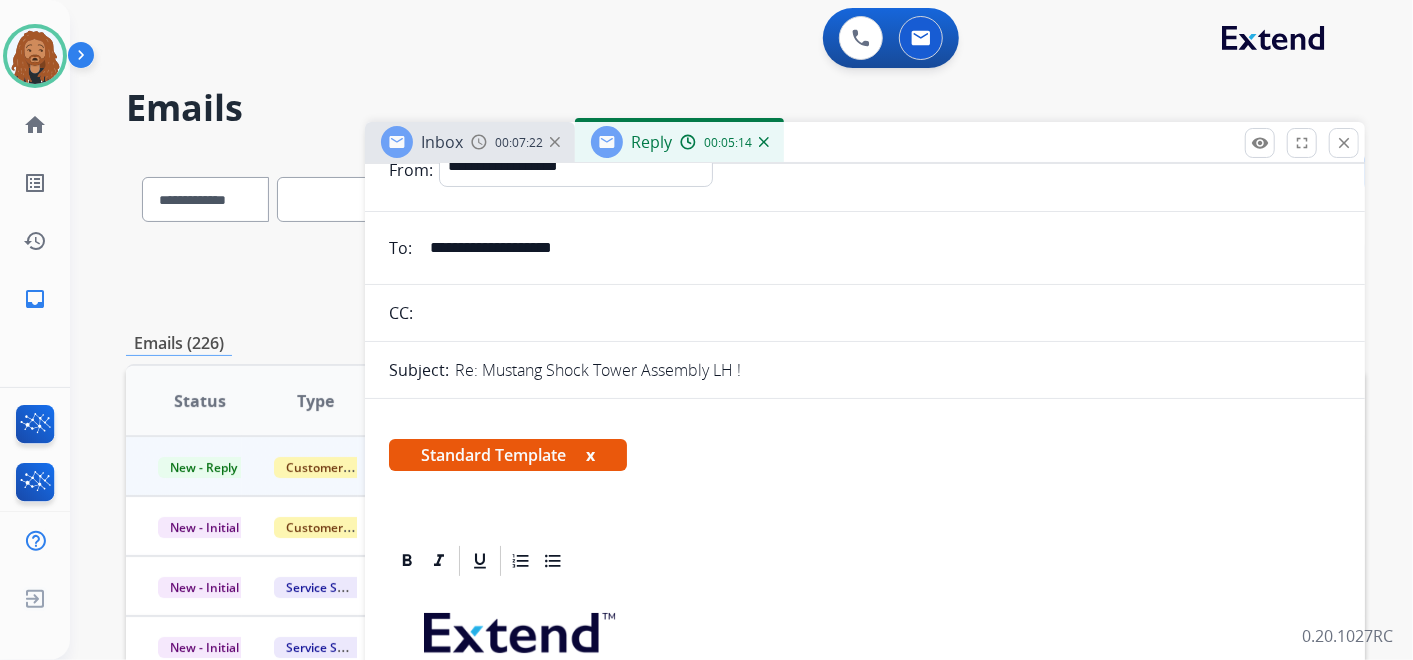 scroll, scrollTop: 0, scrollLeft: 0, axis: both 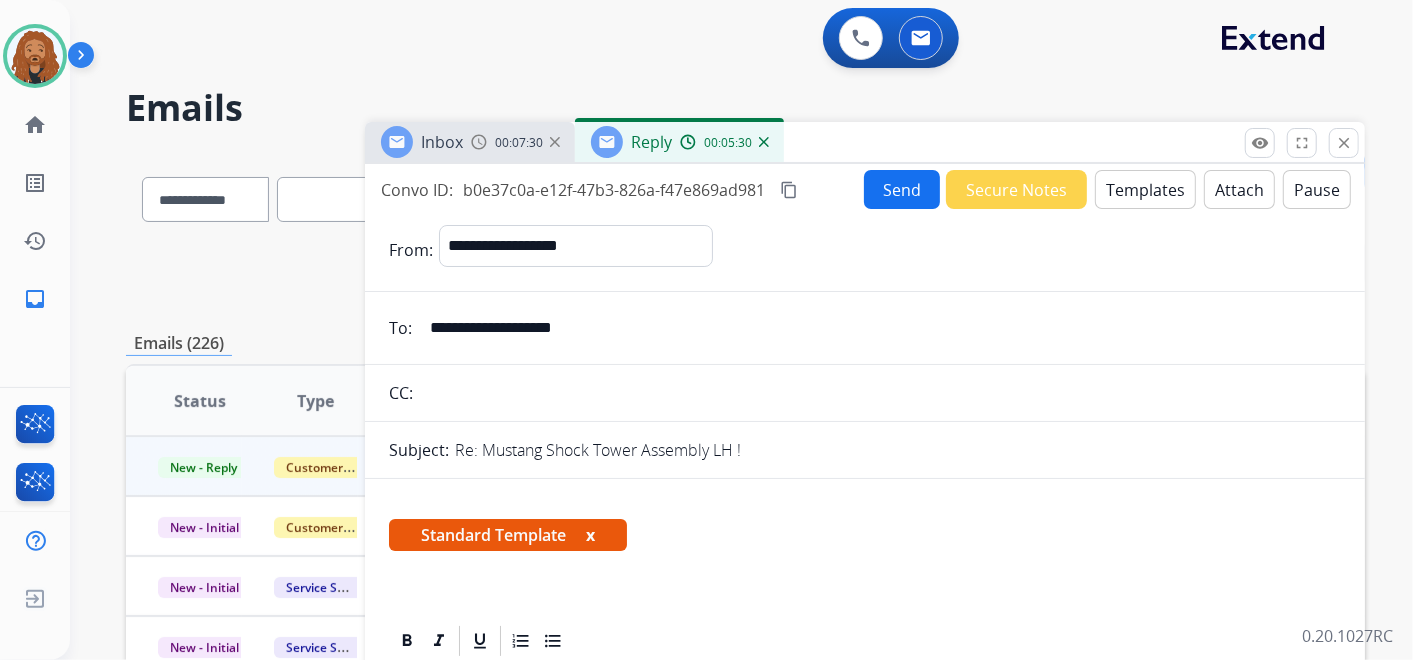 click on "Templates" at bounding box center [1145, 189] 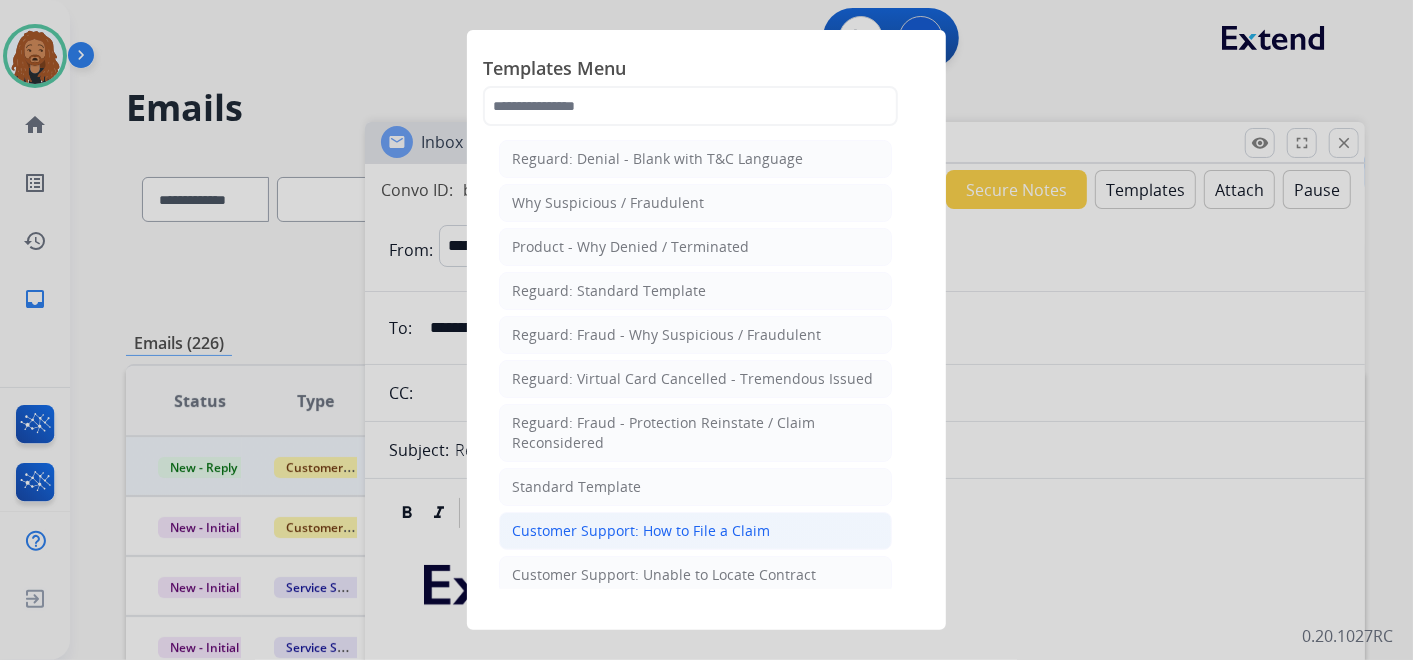 click on "Customer Support: How to File a Claim" 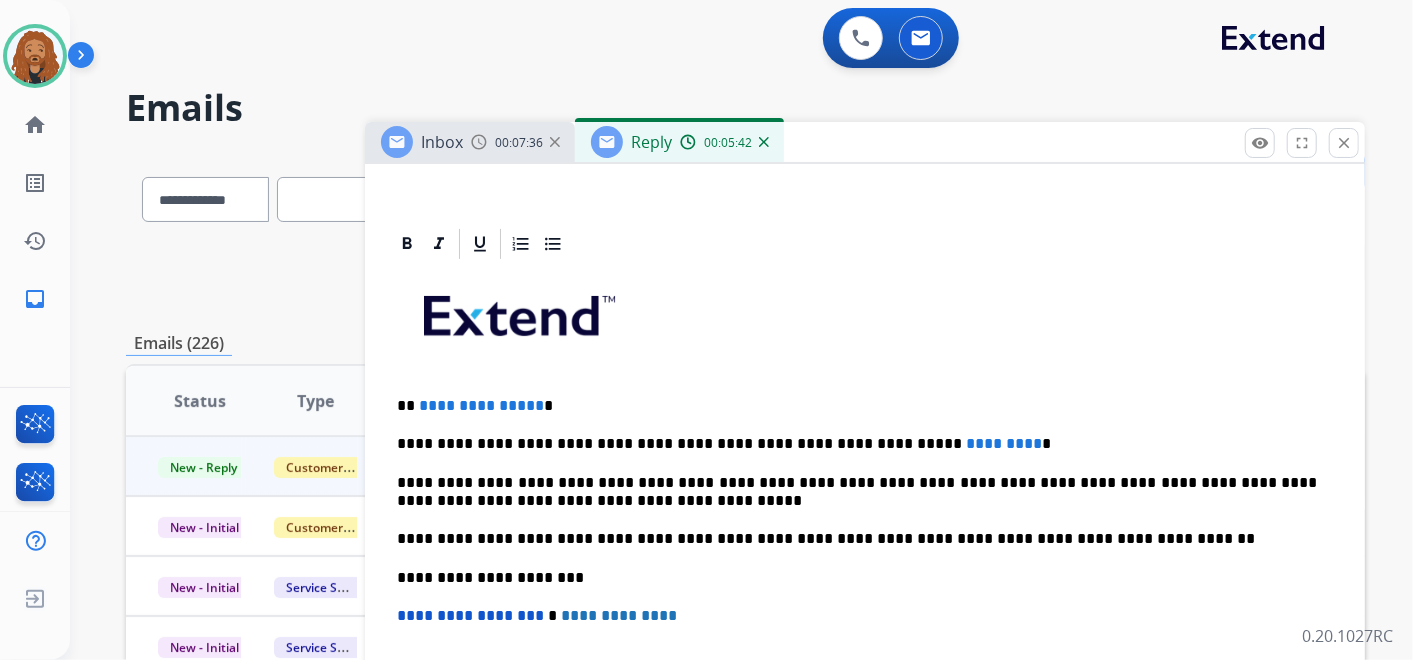 scroll, scrollTop: 444, scrollLeft: 0, axis: vertical 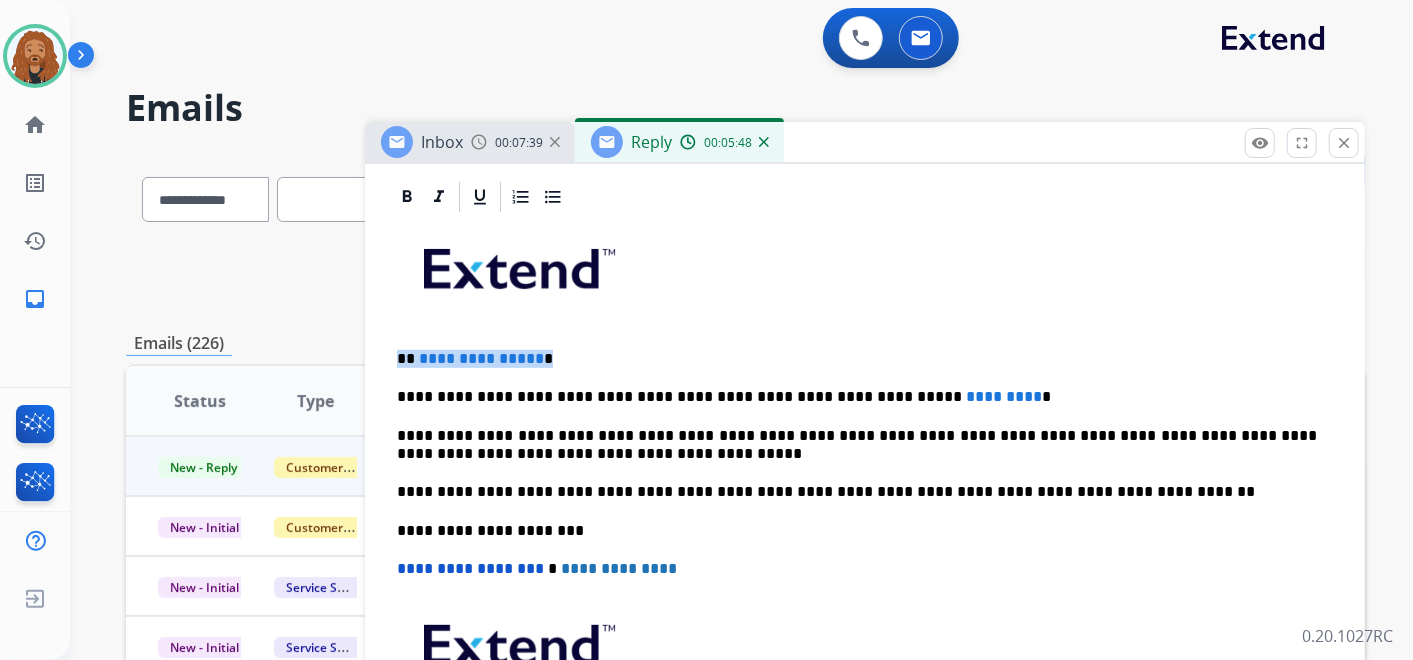 drag, startPoint x: 524, startPoint y: 351, endPoint x: 308, endPoint y: 330, distance: 217.01843 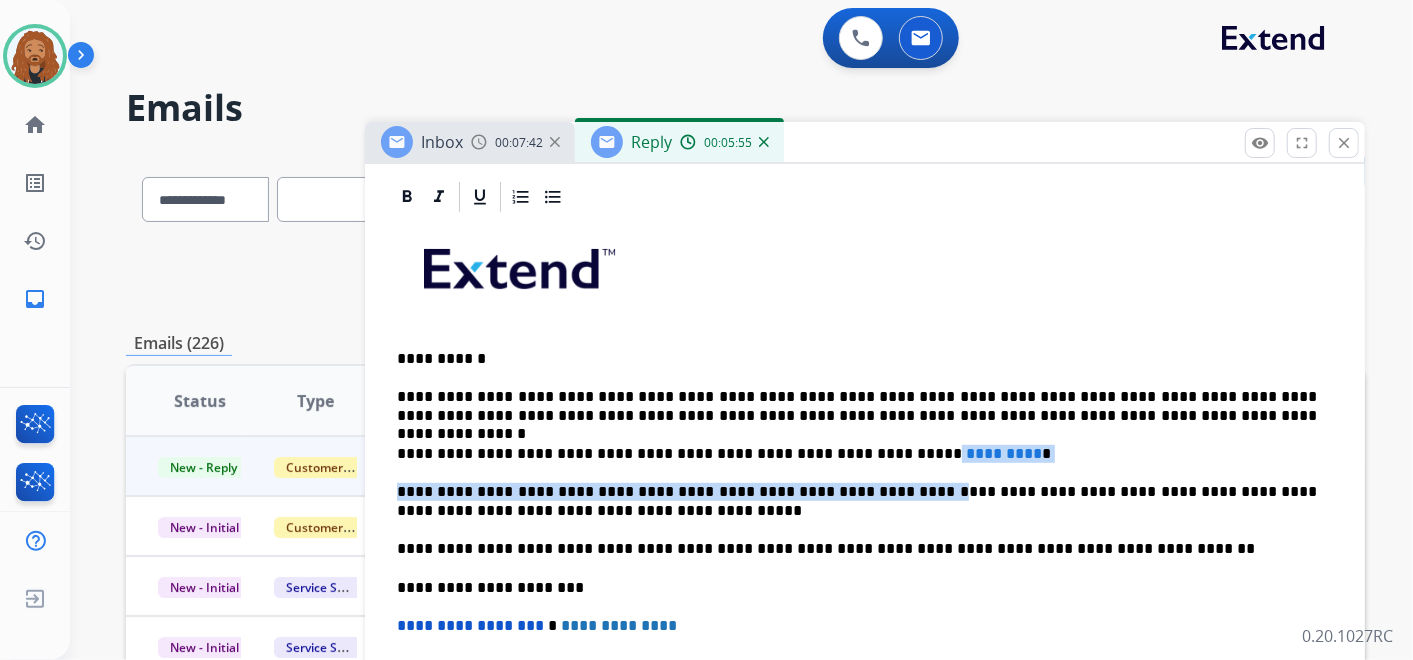drag, startPoint x: 954, startPoint y: 460, endPoint x: 910, endPoint y: 447, distance: 45.88028 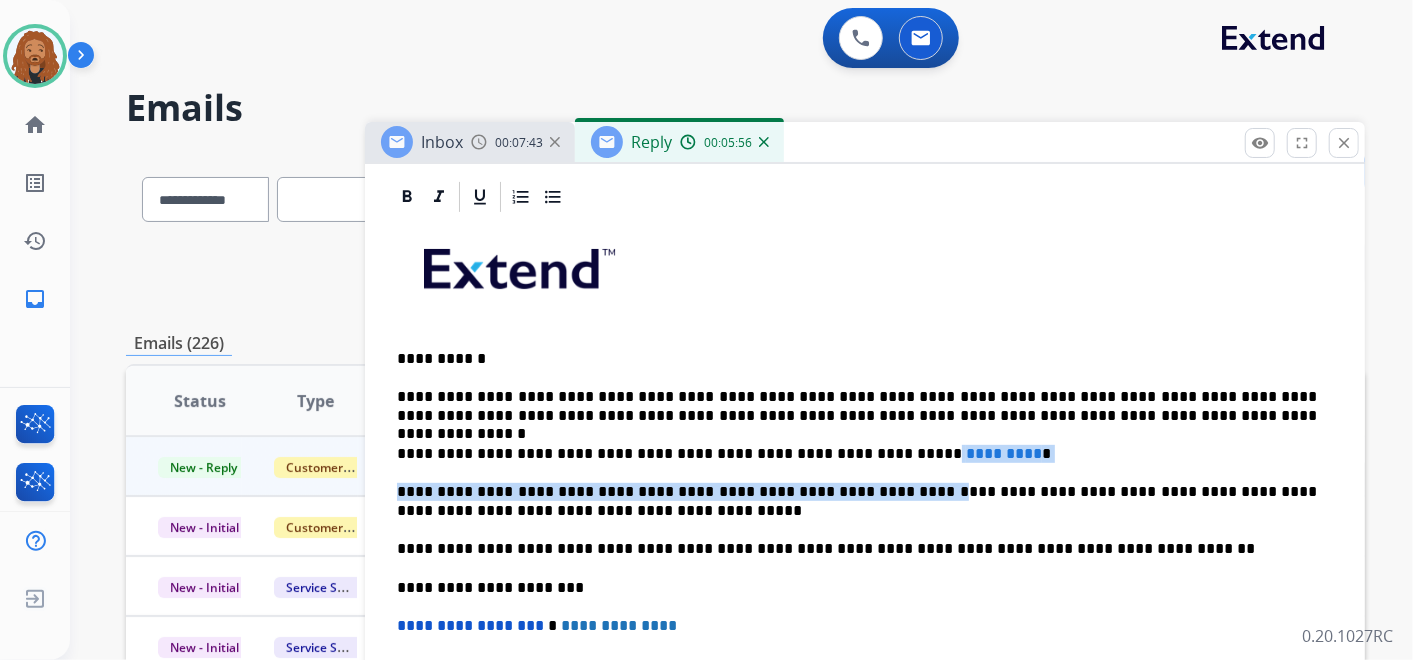 click on "**********" at bounding box center (865, 549) 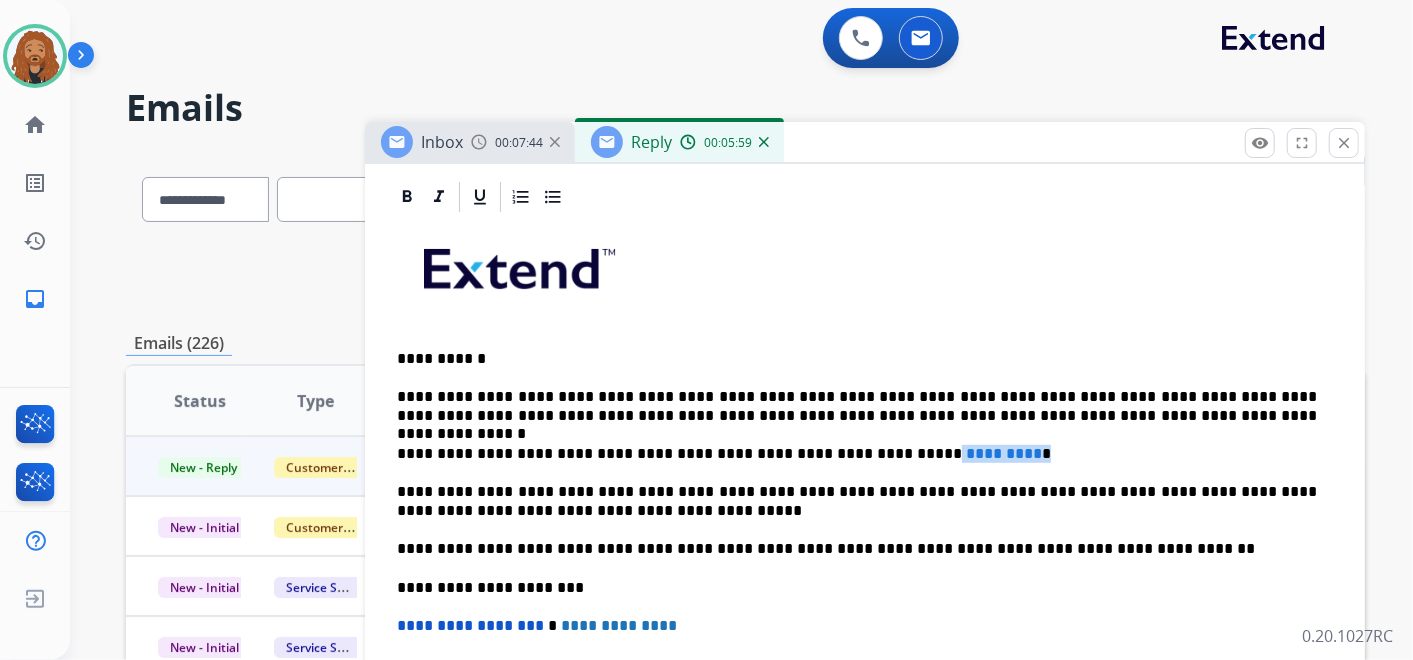 drag, startPoint x: 968, startPoint y: 445, endPoint x: 851, endPoint y: 443, distance: 117.01709 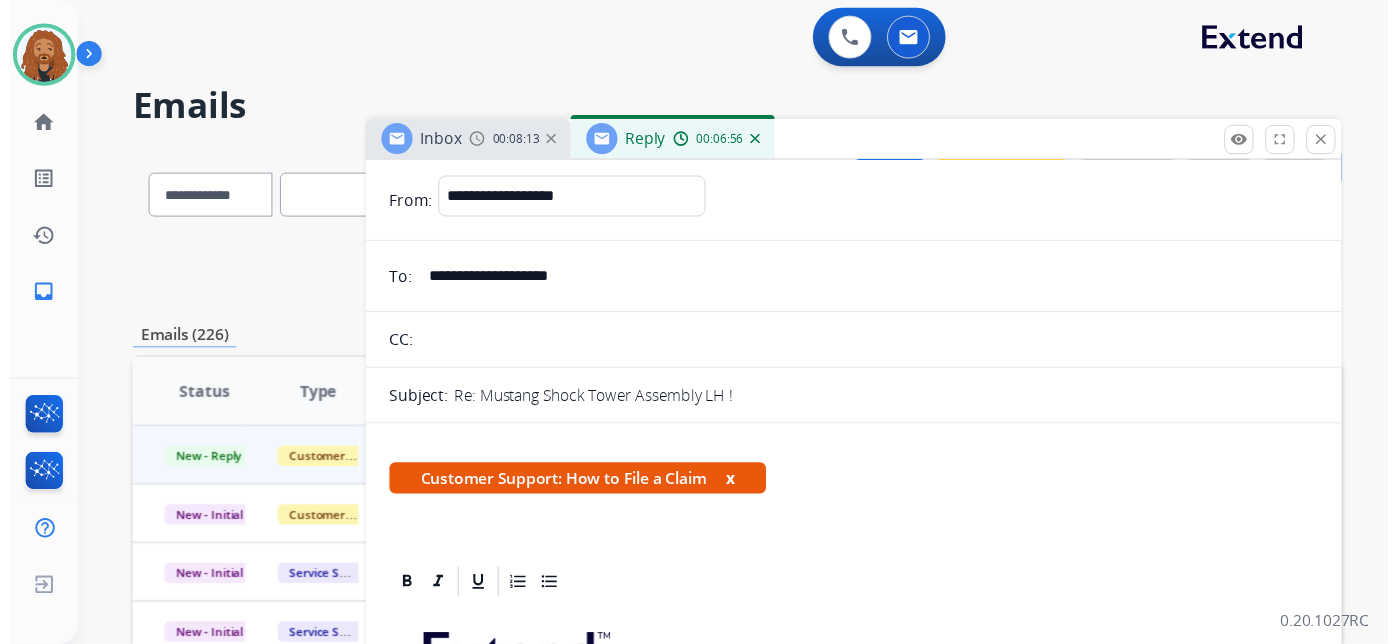 scroll, scrollTop: 0, scrollLeft: 0, axis: both 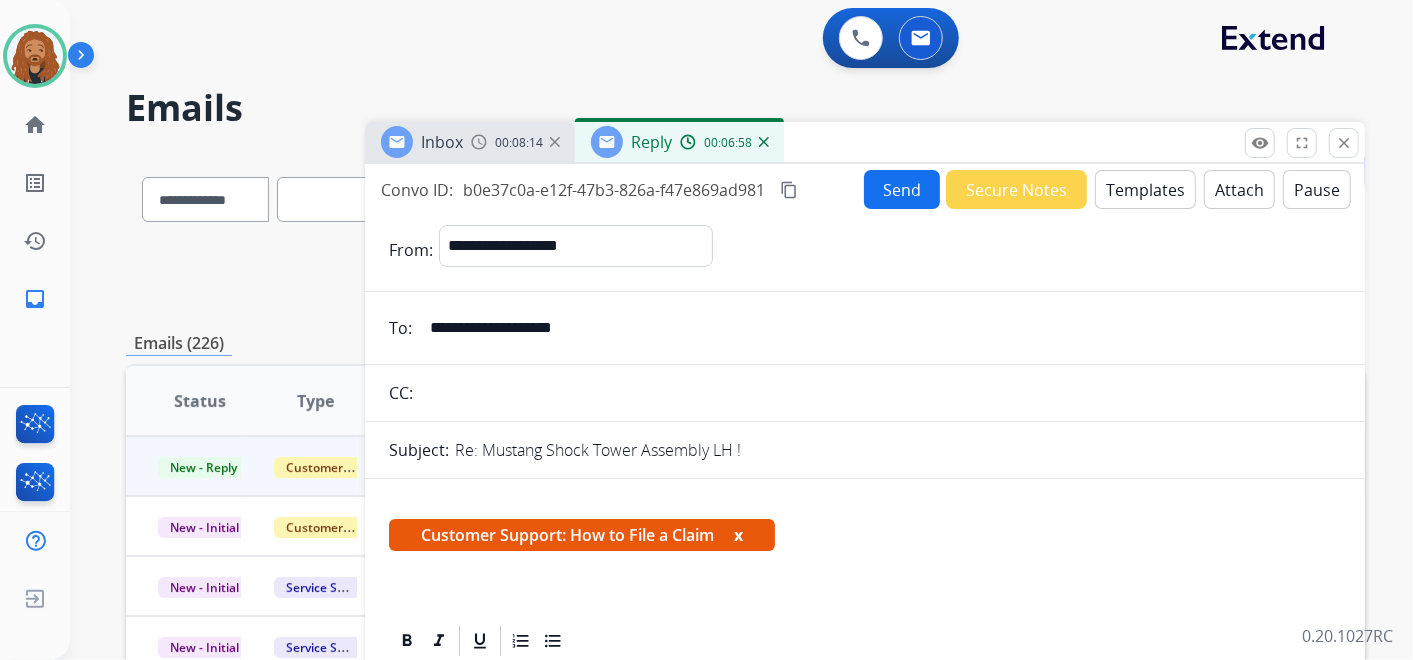 click on "Send" at bounding box center [902, 189] 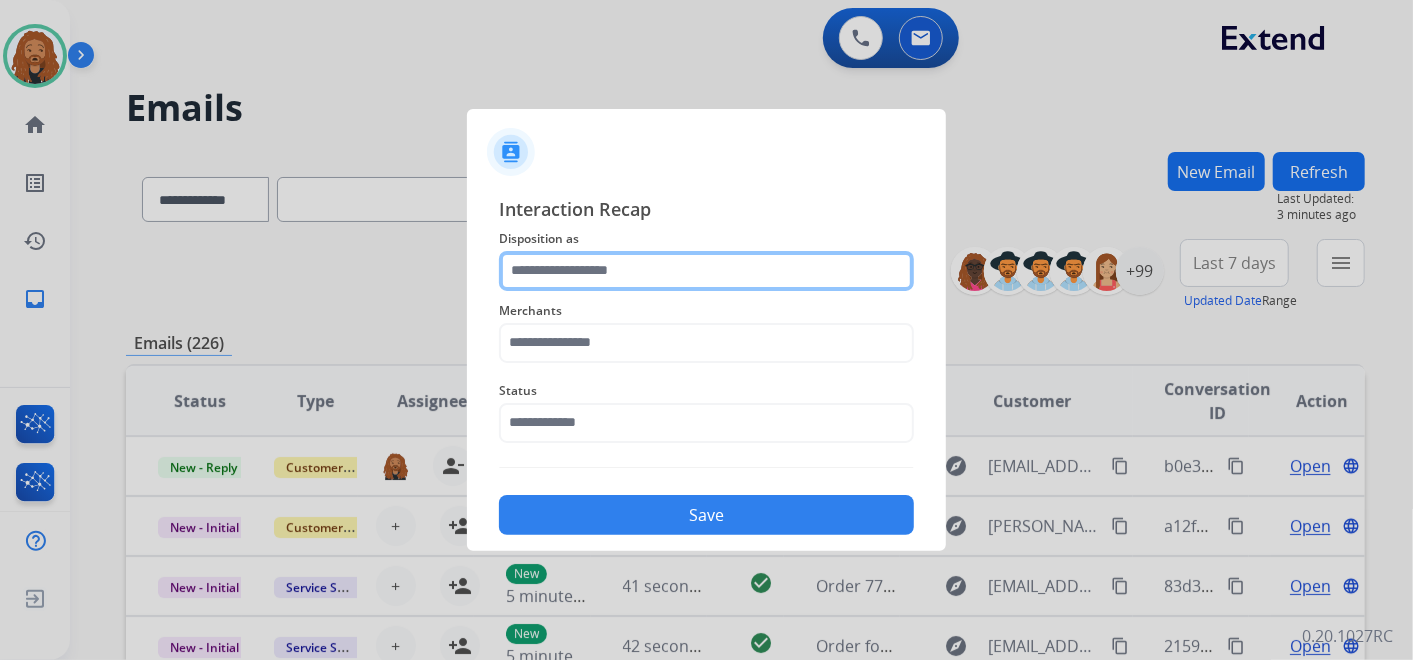 click 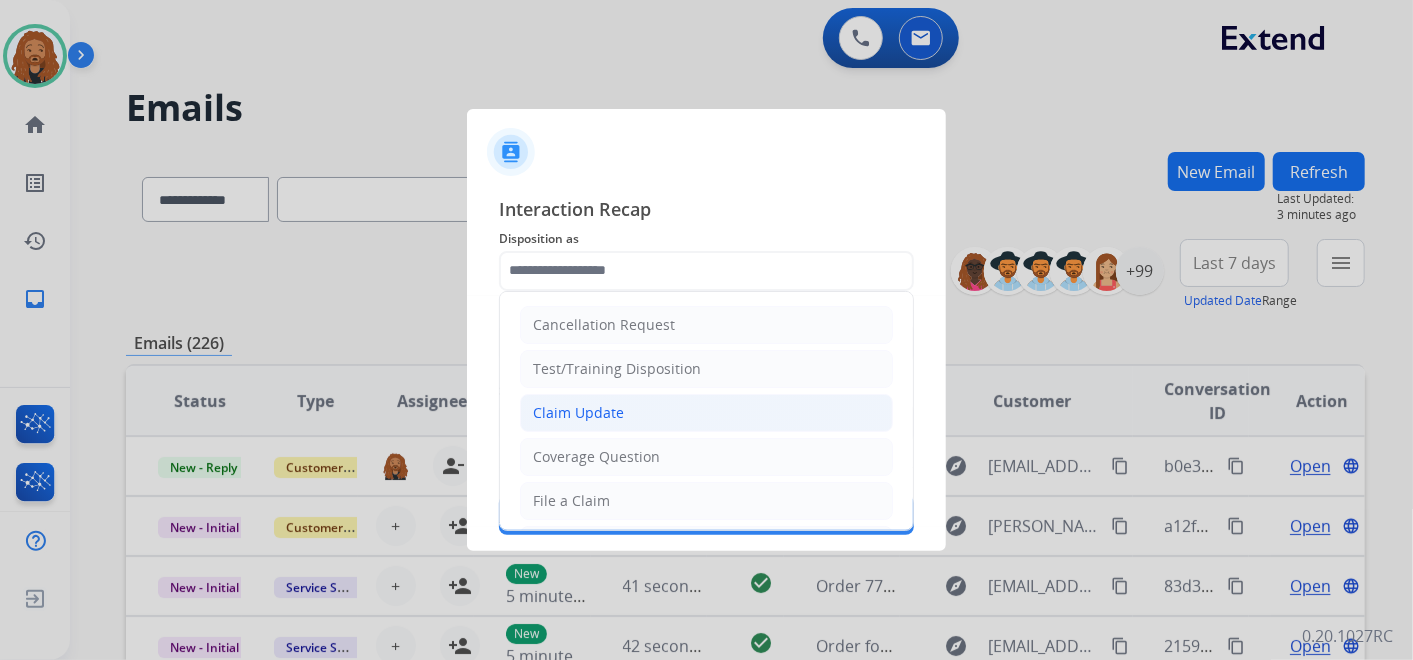 click on "Claim Update" 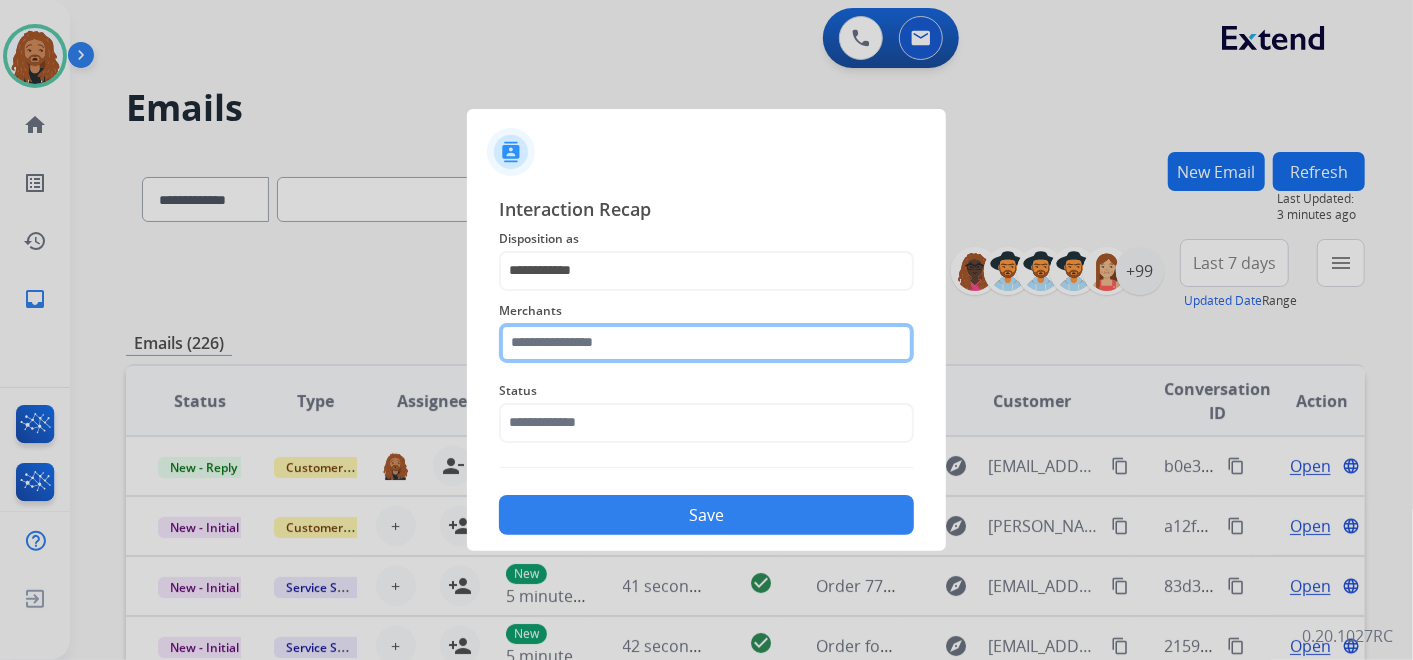 click 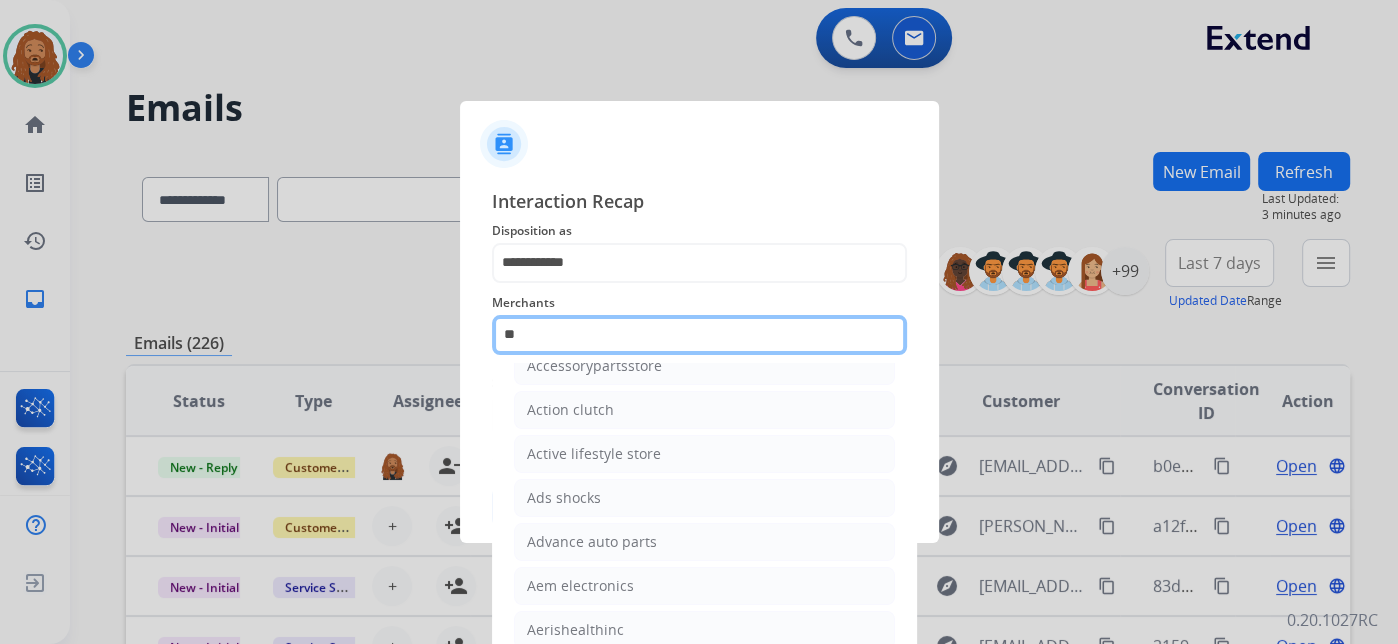 scroll, scrollTop: 0, scrollLeft: 0, axis: both 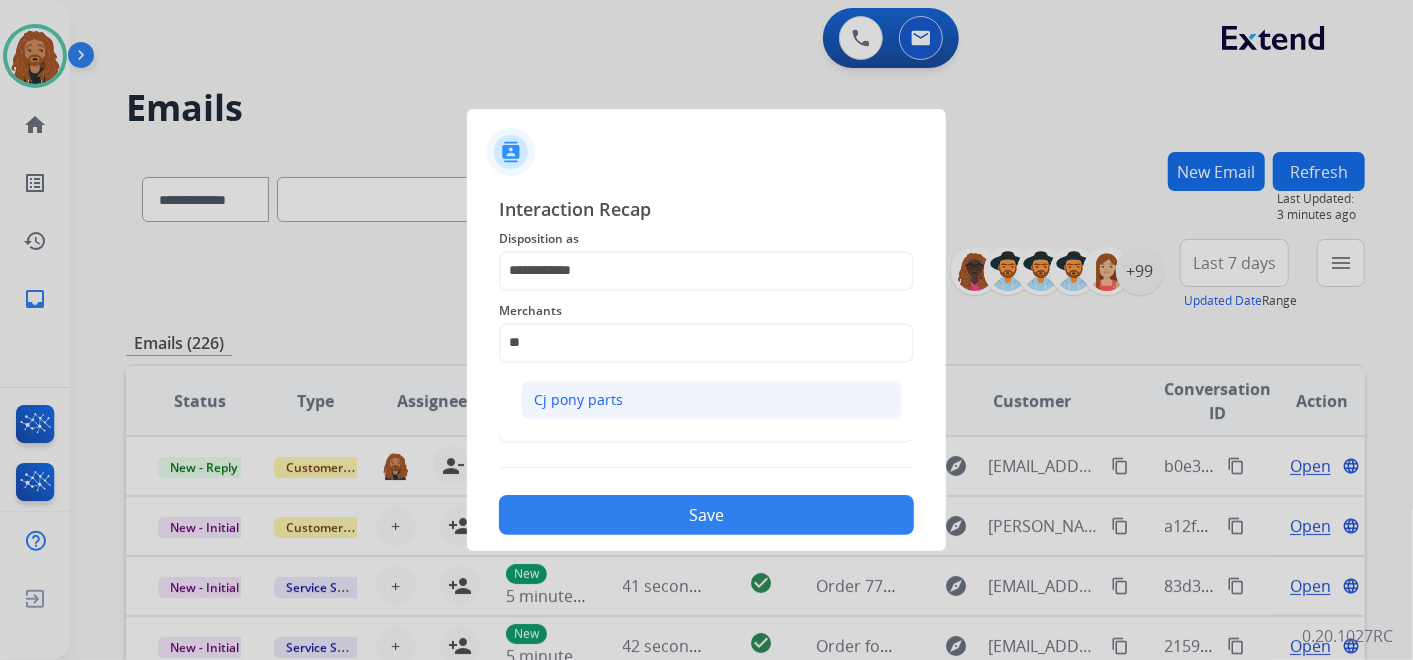 click on "Cj pony parts" 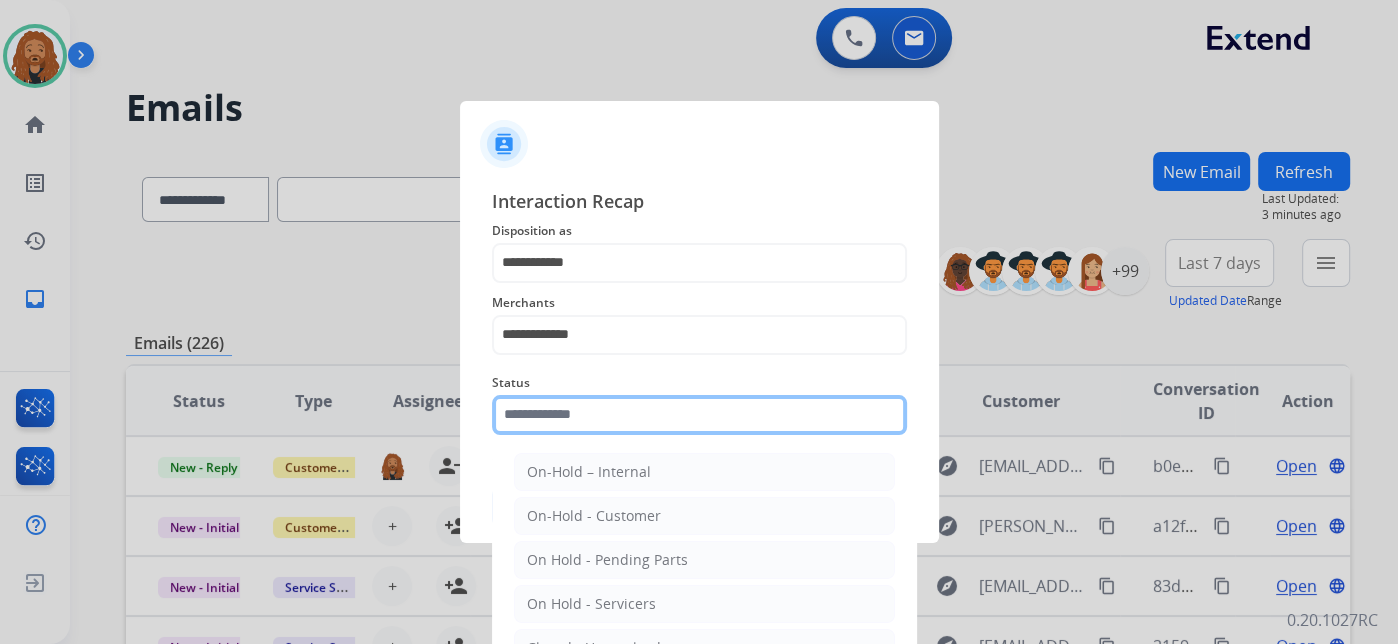 click 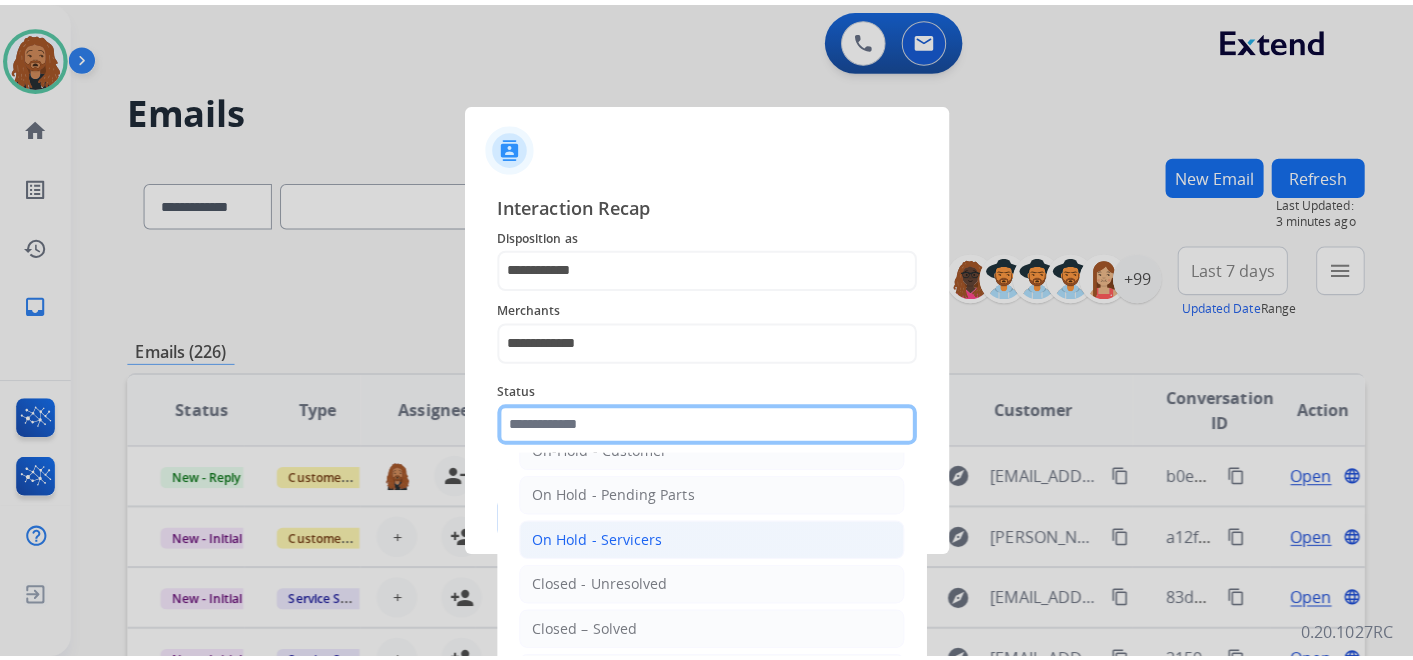 scroll, scrollTop: 114, scrollLeft: 0, axis: vertical 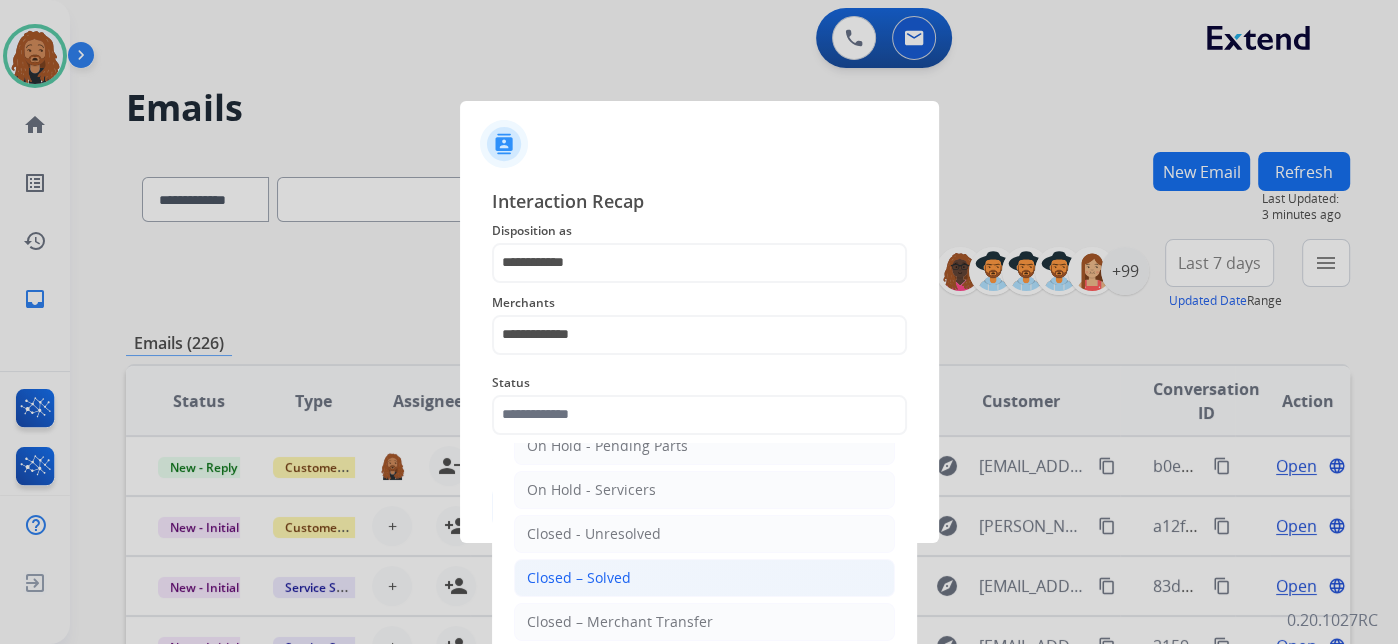 click on "Closed – Solved" 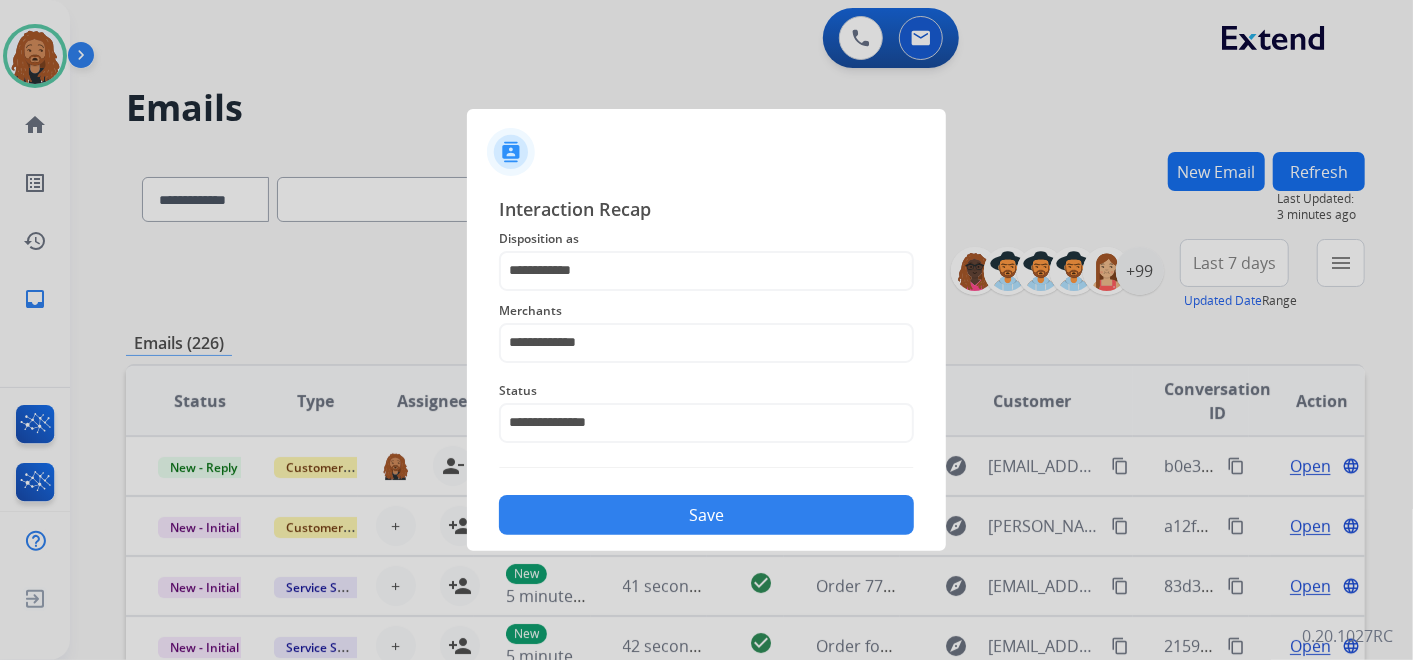 click on "Save" 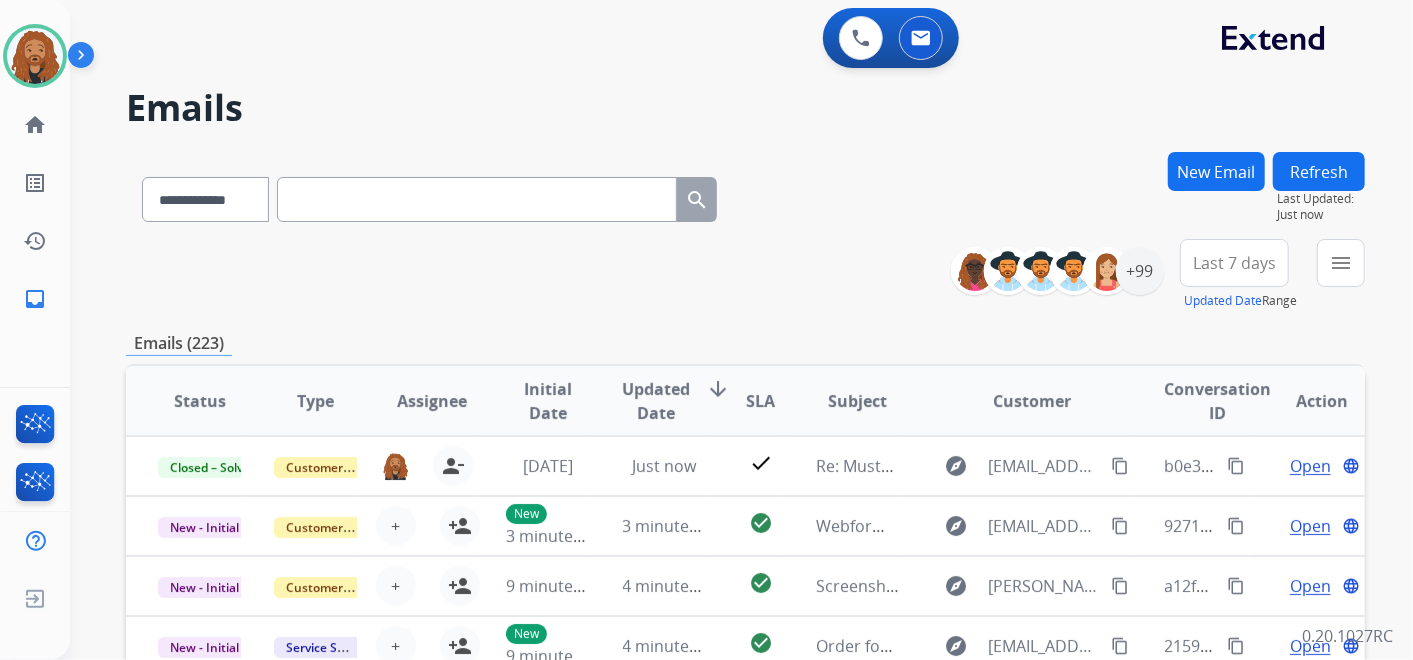 click on "Last 7 days" at bounding box center (1234, 263) 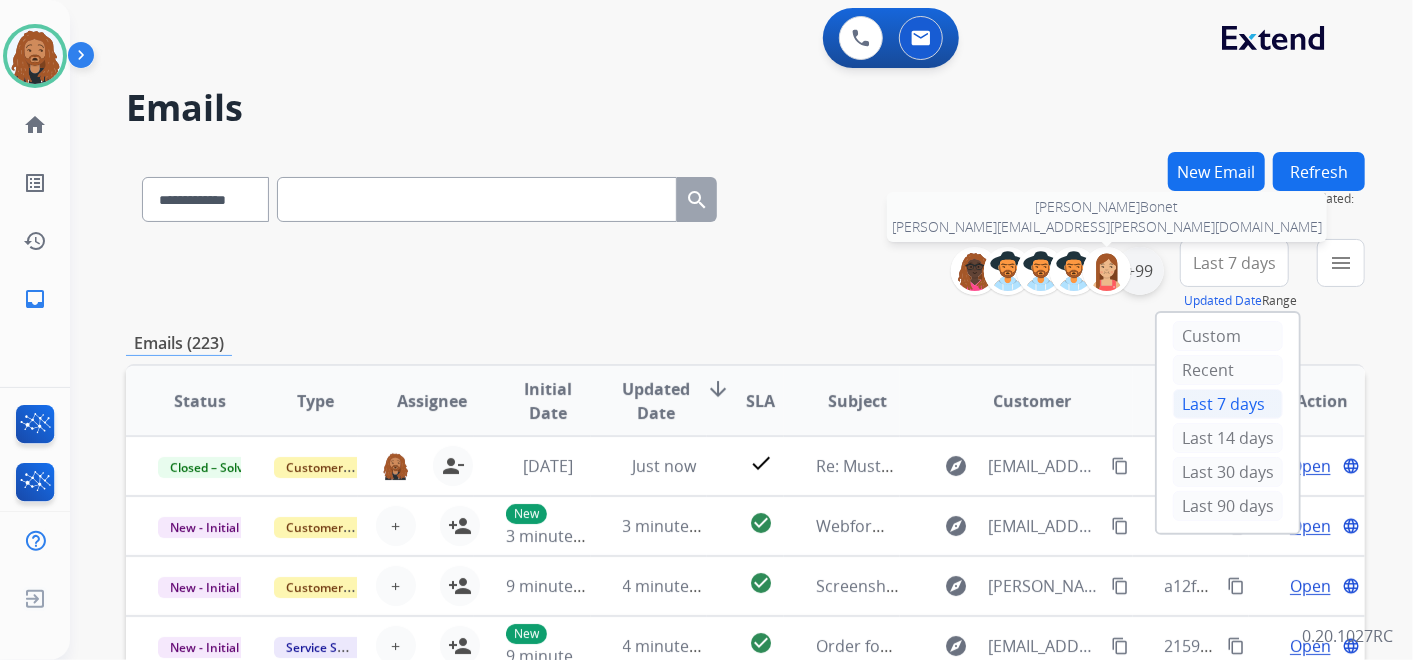 click on "+99" at bounding box center (1140, 271) 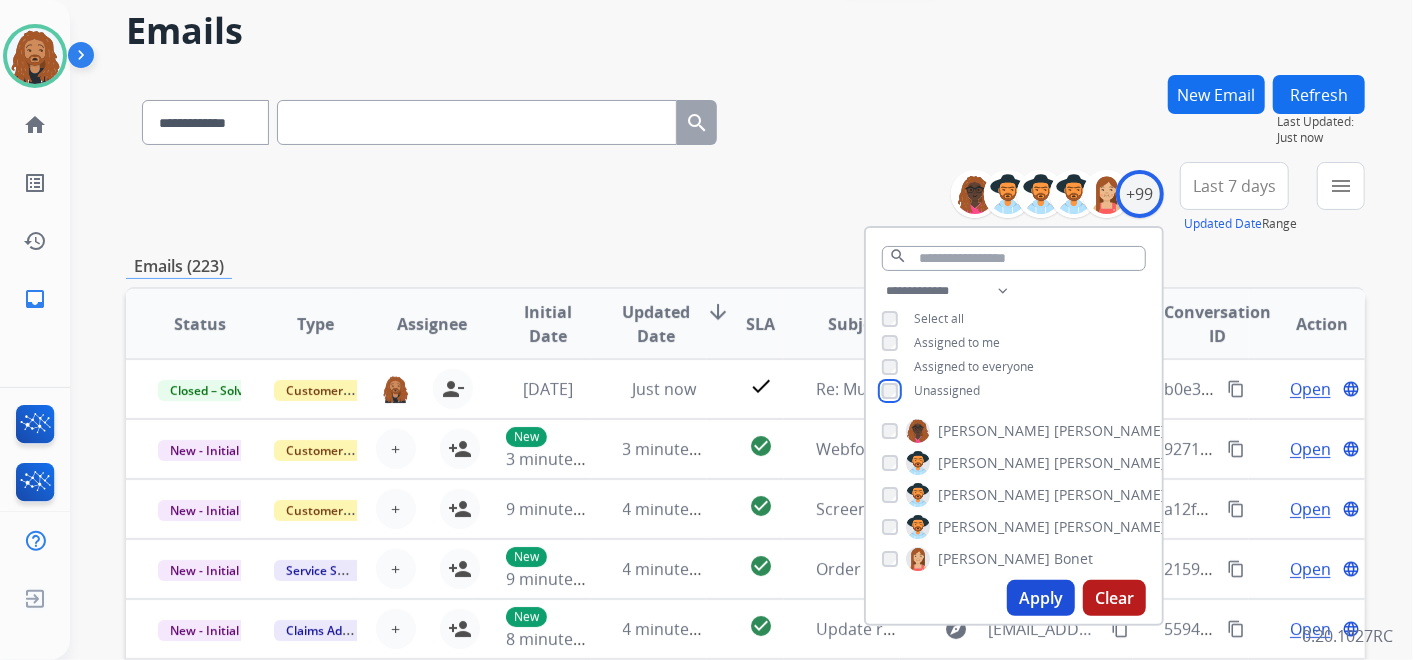 scroll, scrollTop: 111, scrollLeft: 0, axis: vertical 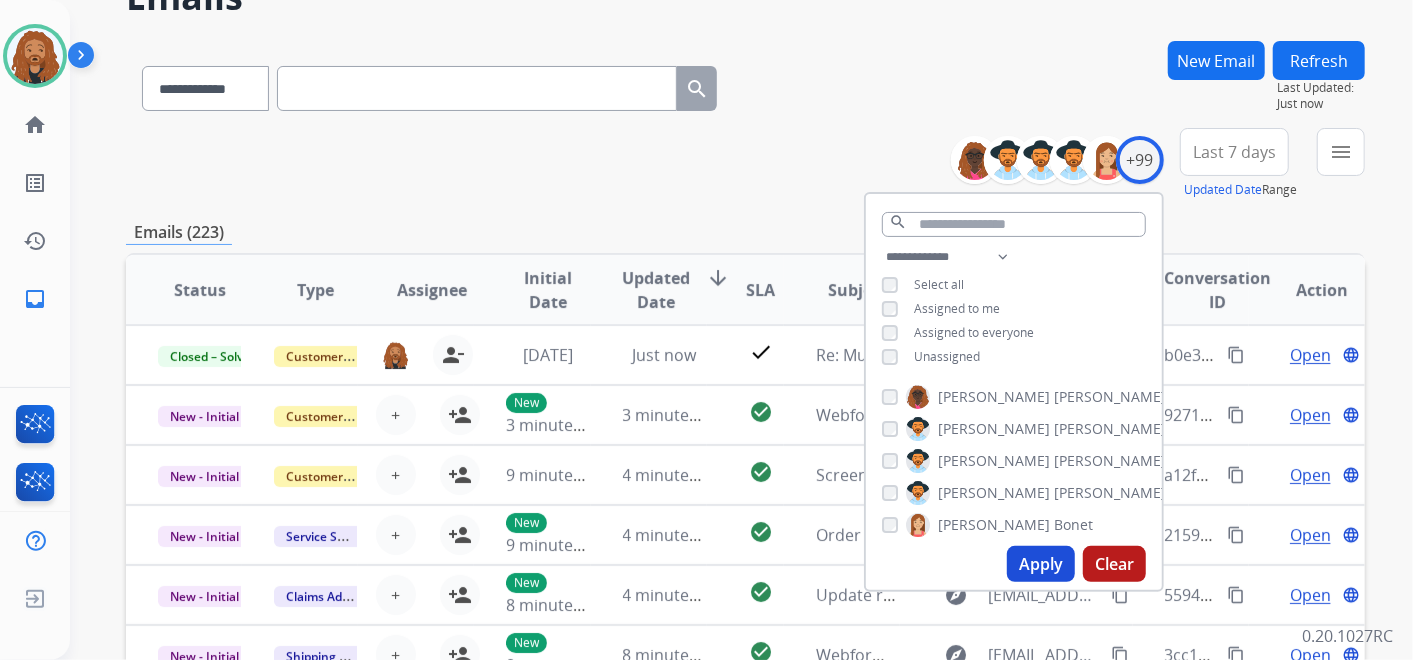 click on "Apply" at bounding box center (1041, 564) 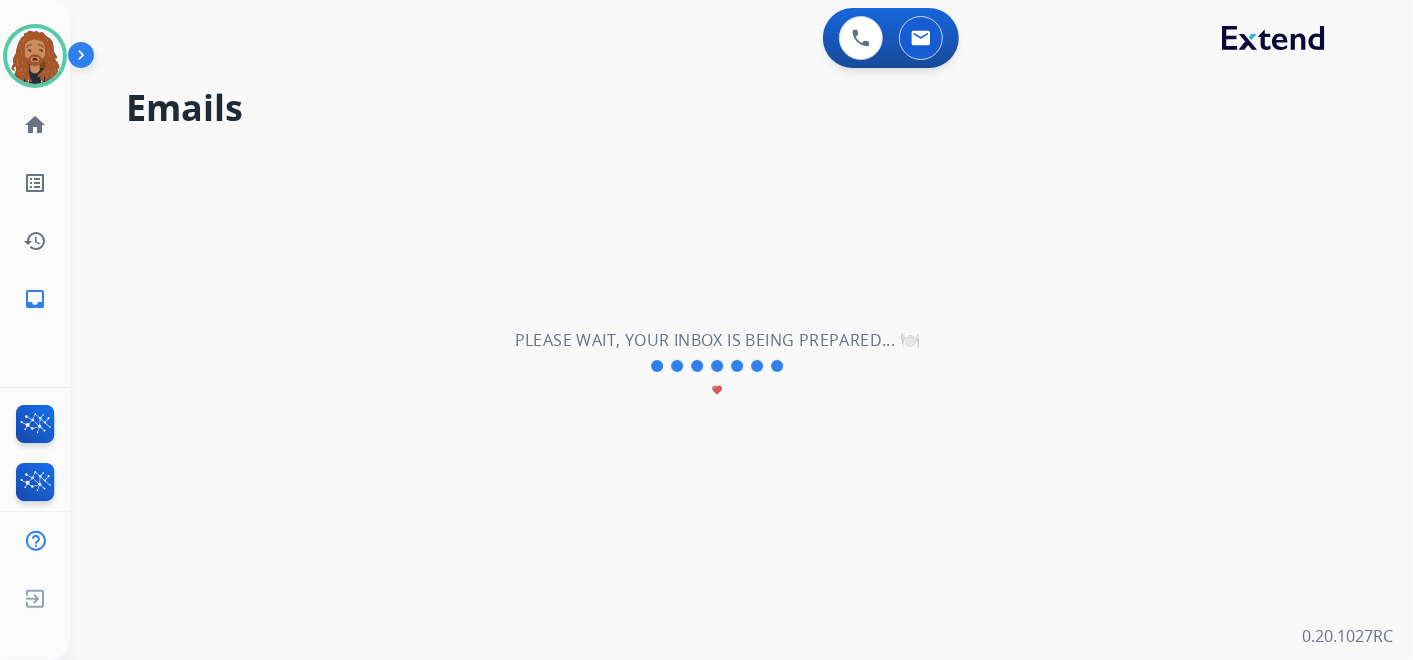 scroll, scrollTop: 0, scrollLeft: 0, axis: both 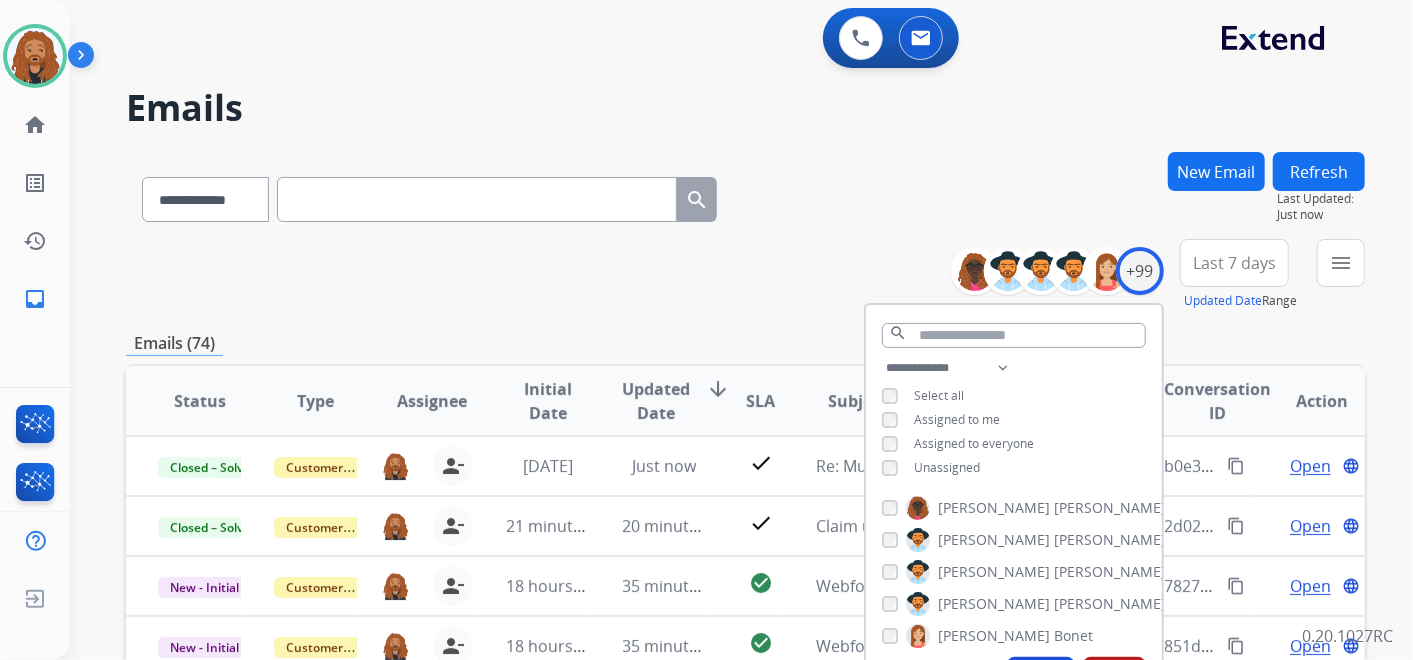 click on "Last 7 days" at bounding box center [1234, 263] 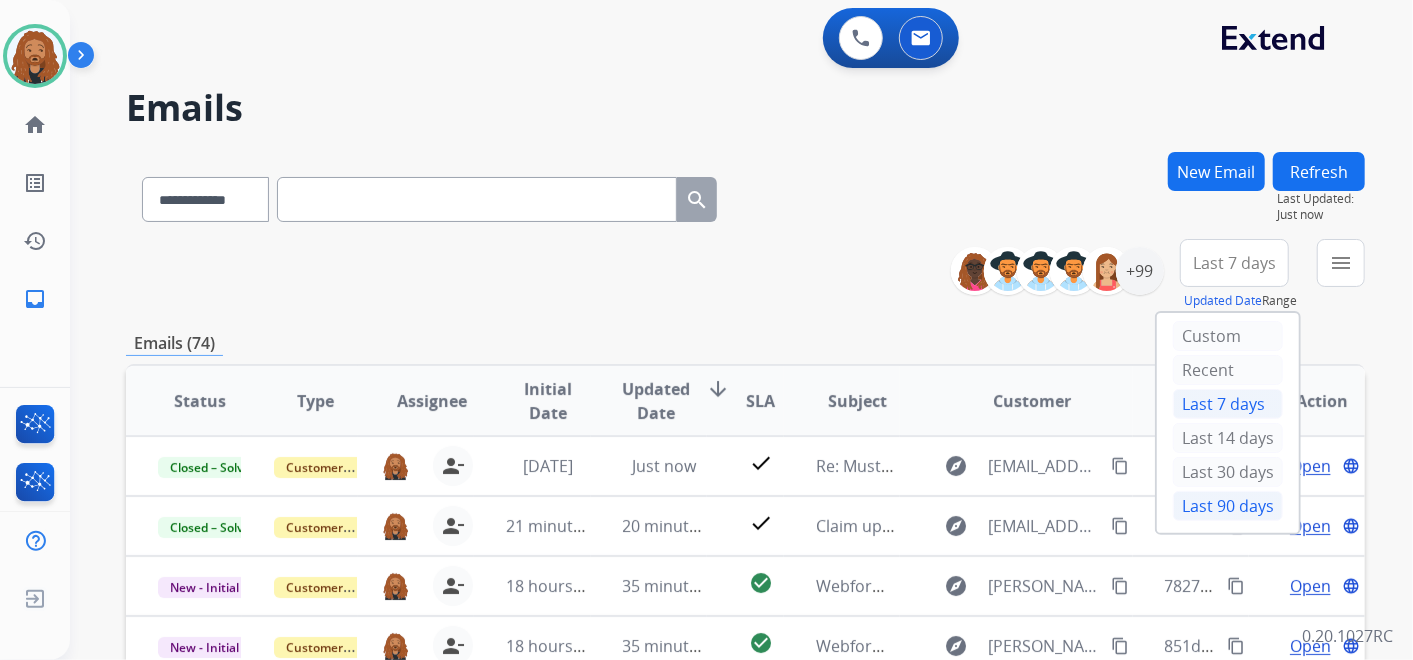 click on "Last 90 days" at bounding box center (1228, 506) 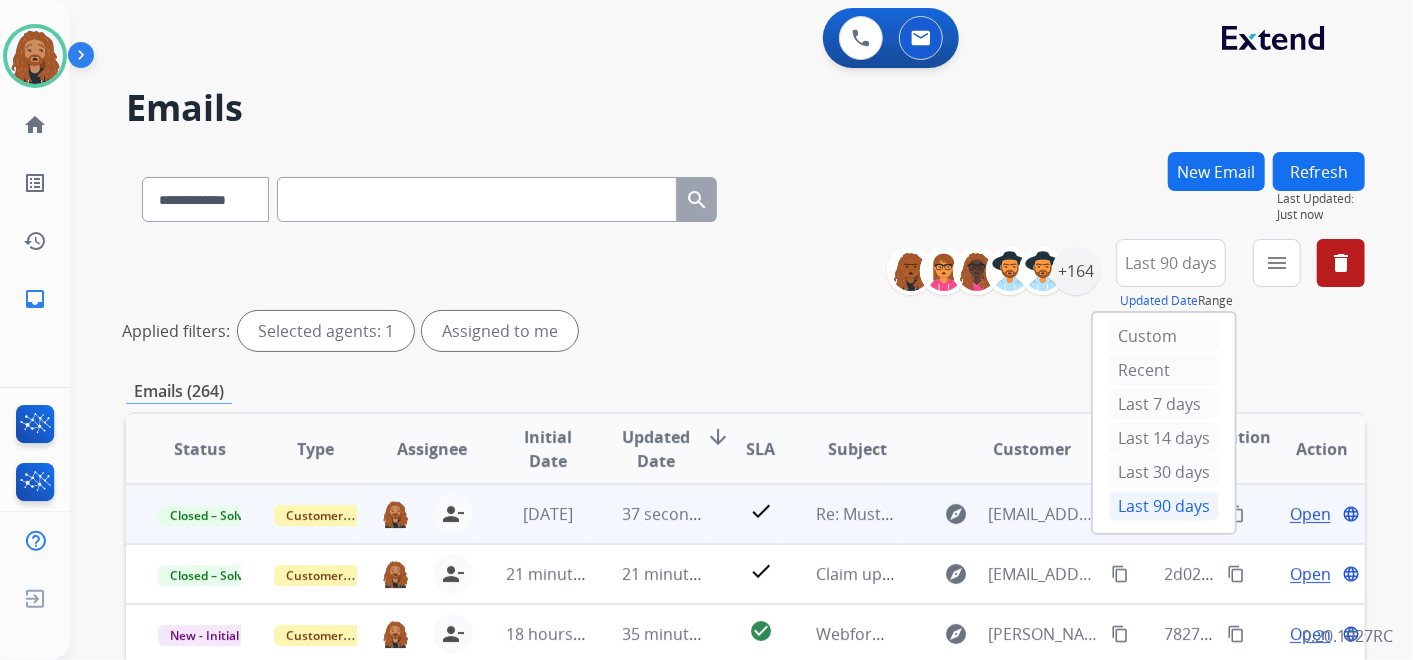 scroll, scrollTop: 1, scrollLeft: 0, axis: vertical 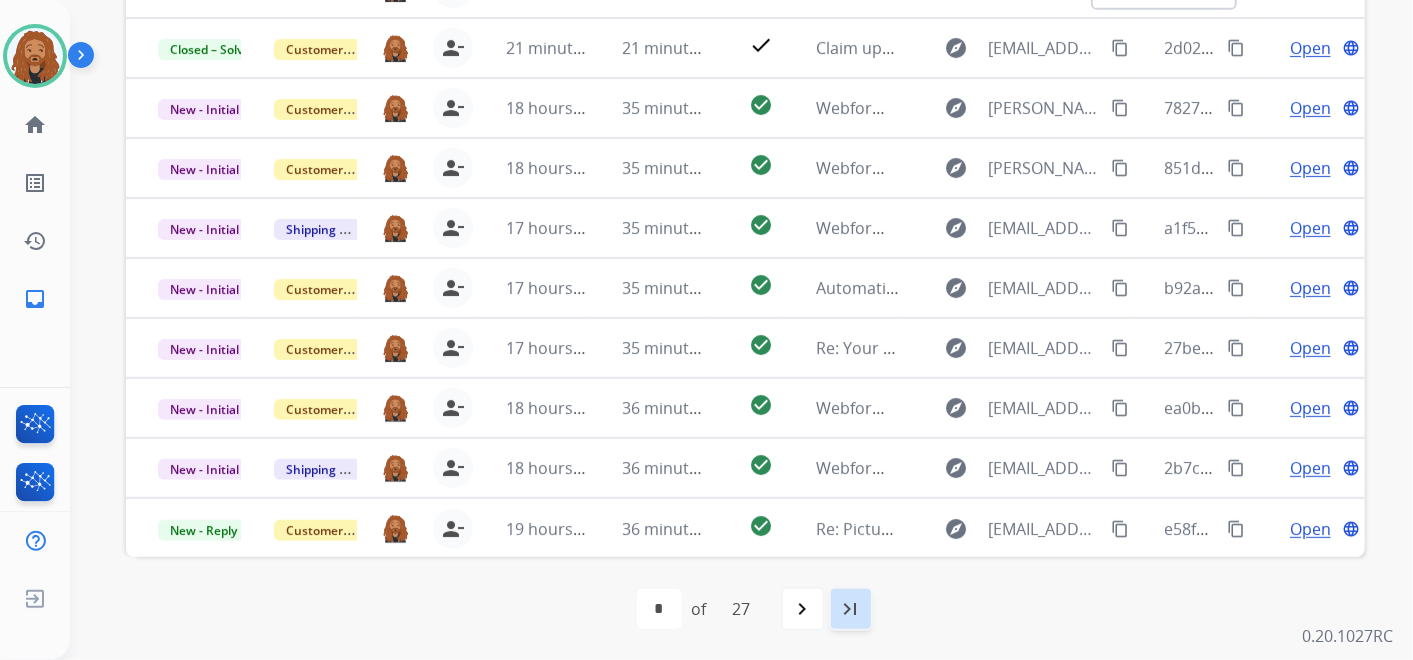 click on "last_page" at bounding box center (851, 609) 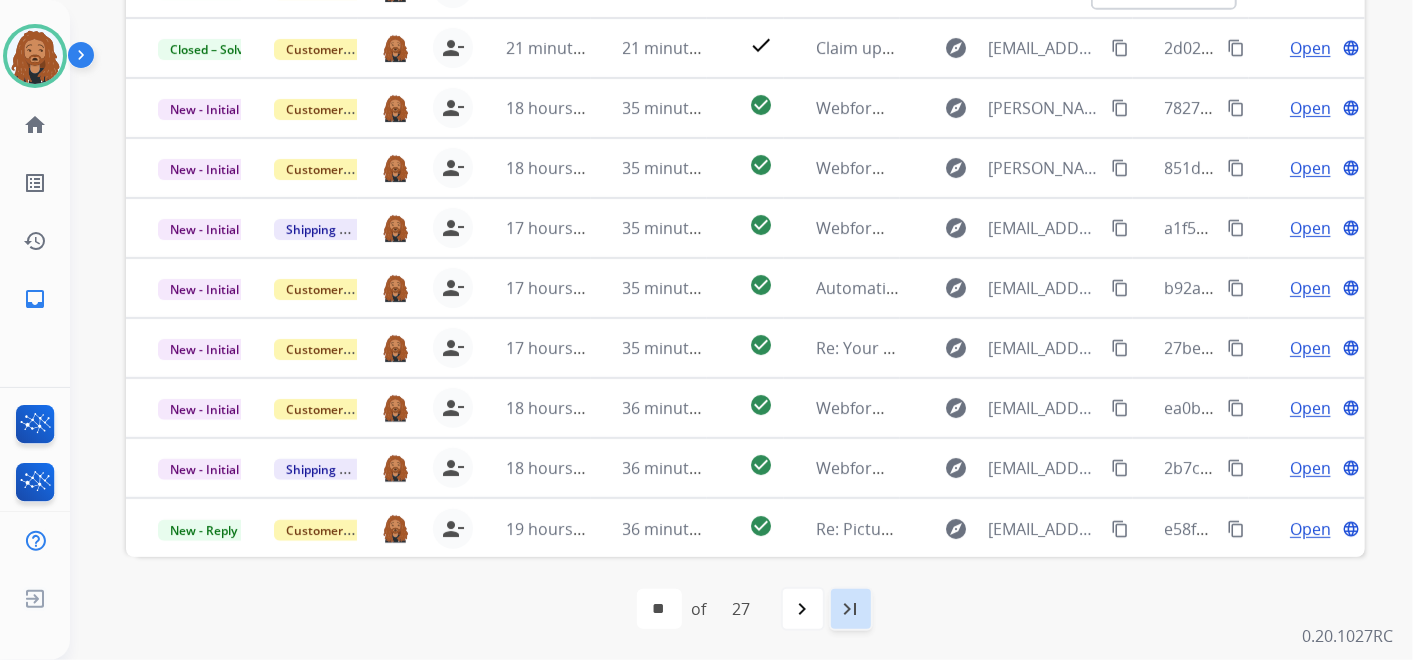 scroll, scrollTop: 0, scrollLeft: 0, axis: both 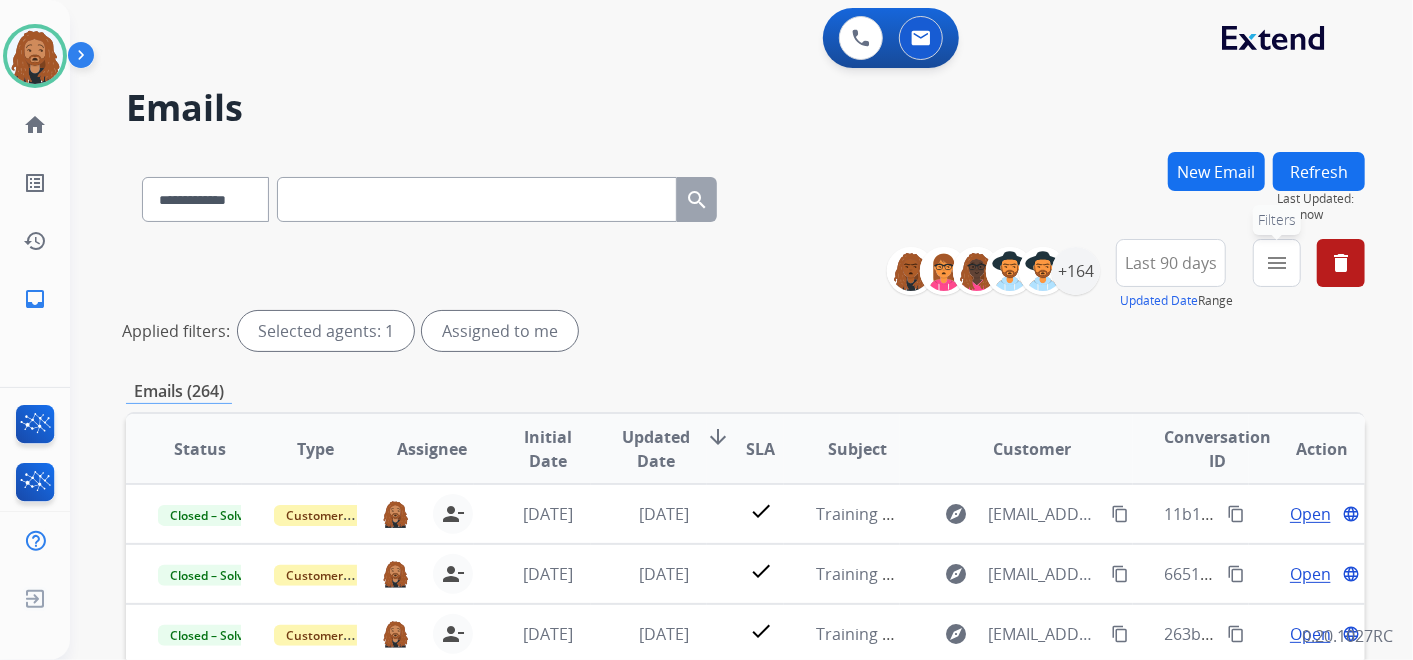 click on "menu" at bounding box center (1277, 263) 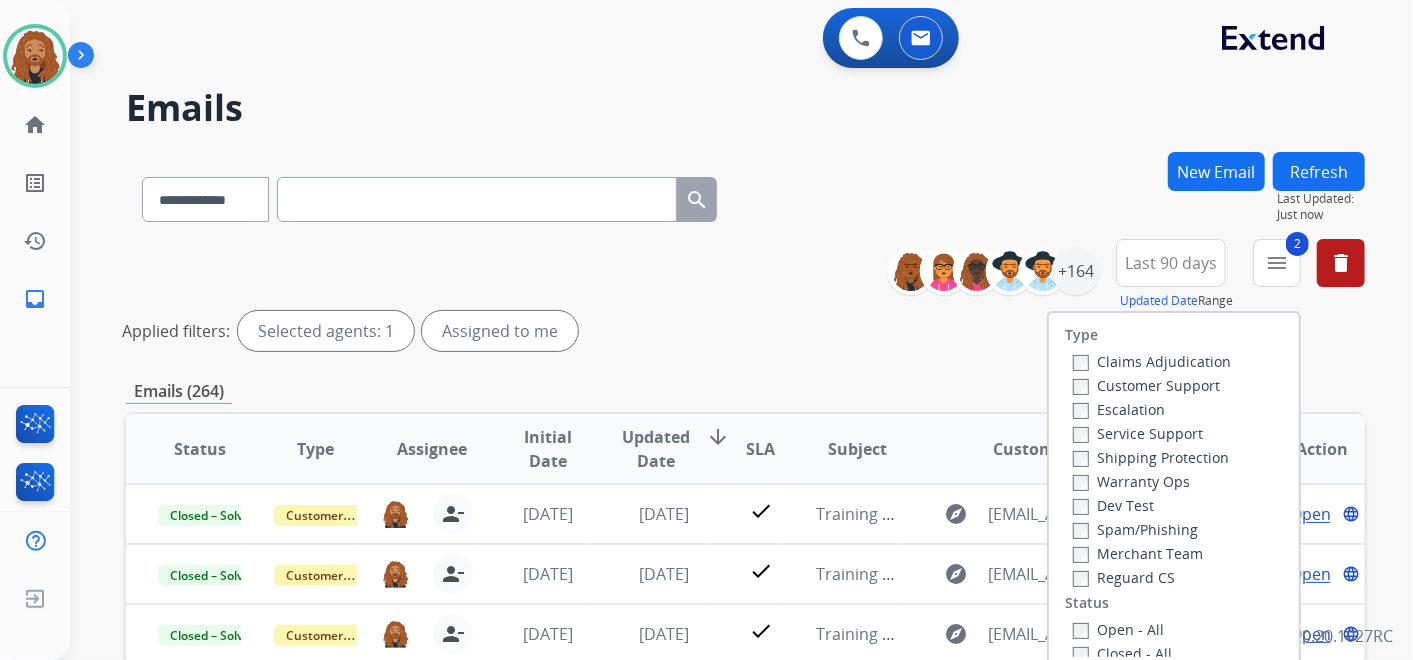 click on "Shipping Protection" at bounding box center [1151, 457] 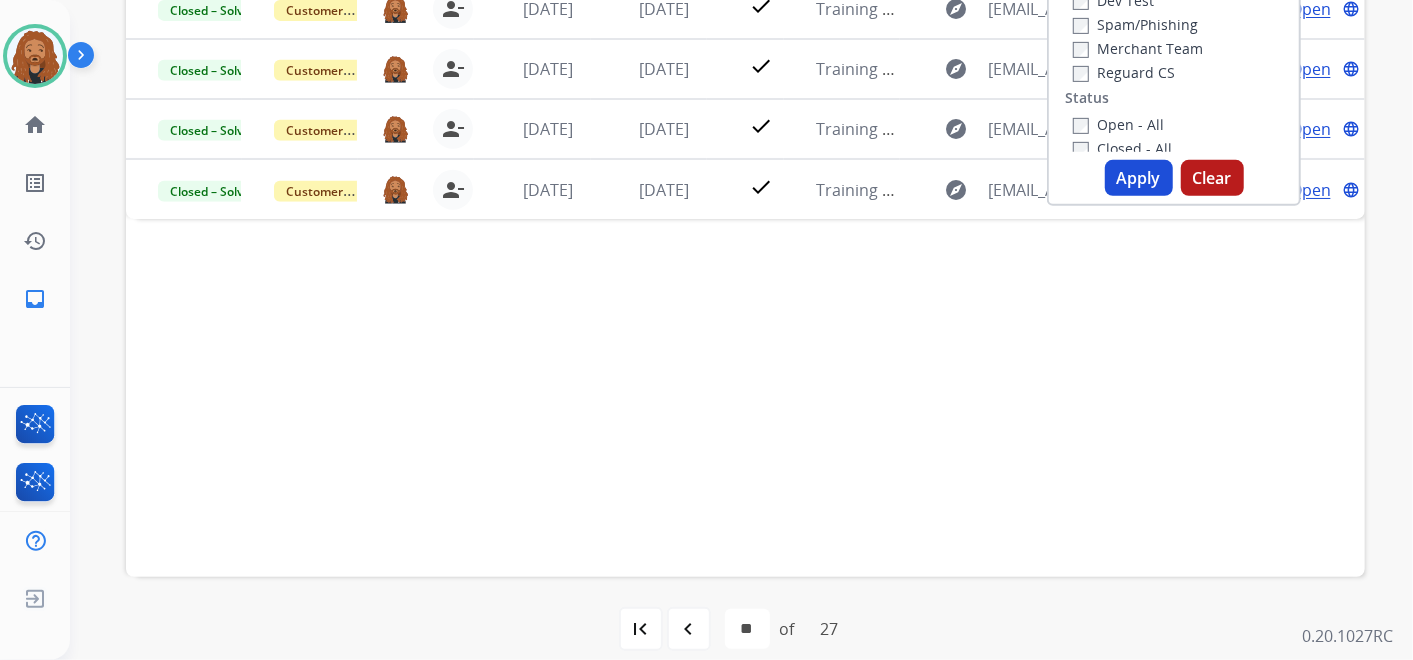 scroll, scrollTop: 525, scrollLeft: 0, axis: vertical 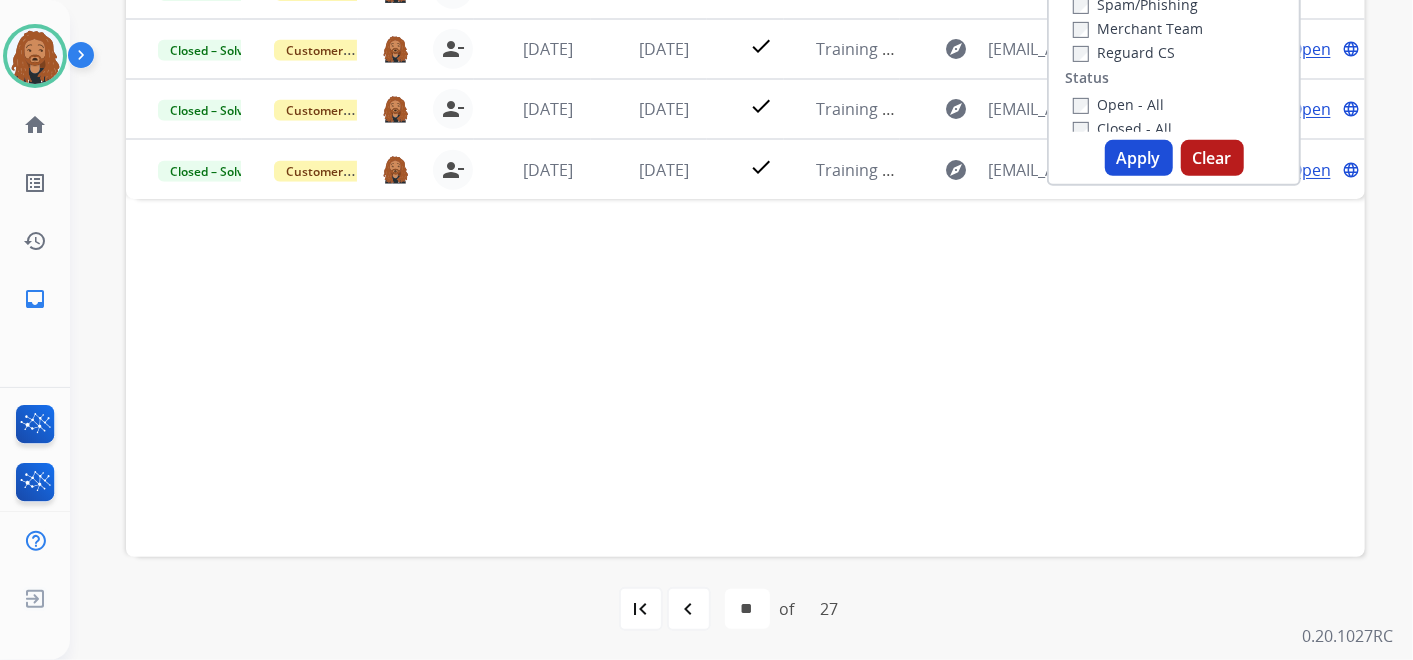 click on "Apply" at bounding box center [1139, 158] 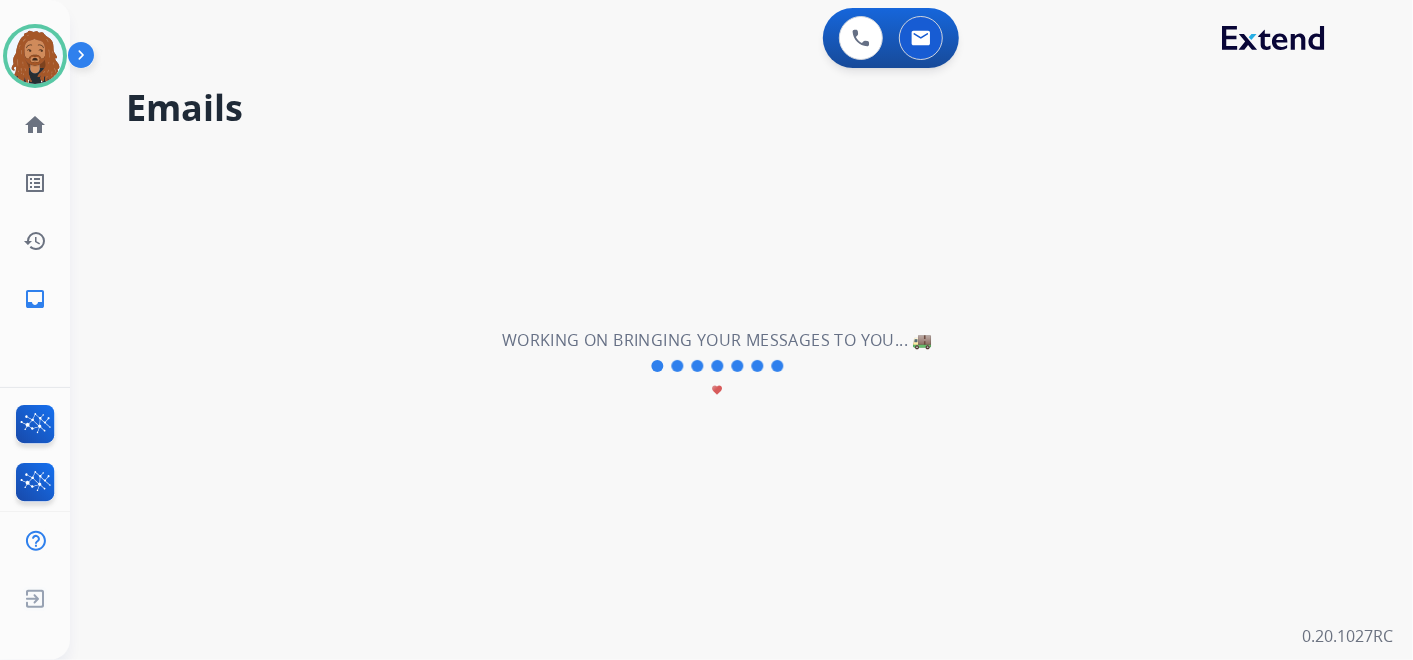 scroll, scrollTop: 0, scrollLeft: 0, axis: both 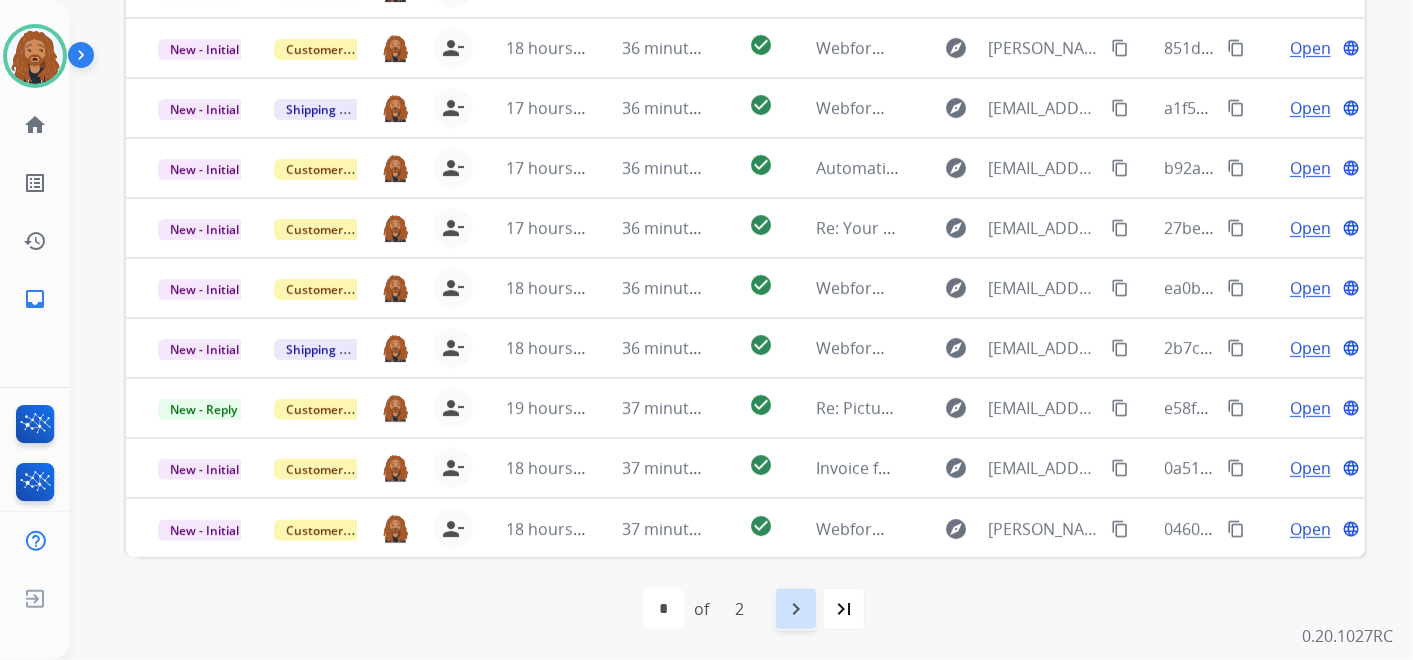 click on "navigate_next" at bounding box center (796, 609) 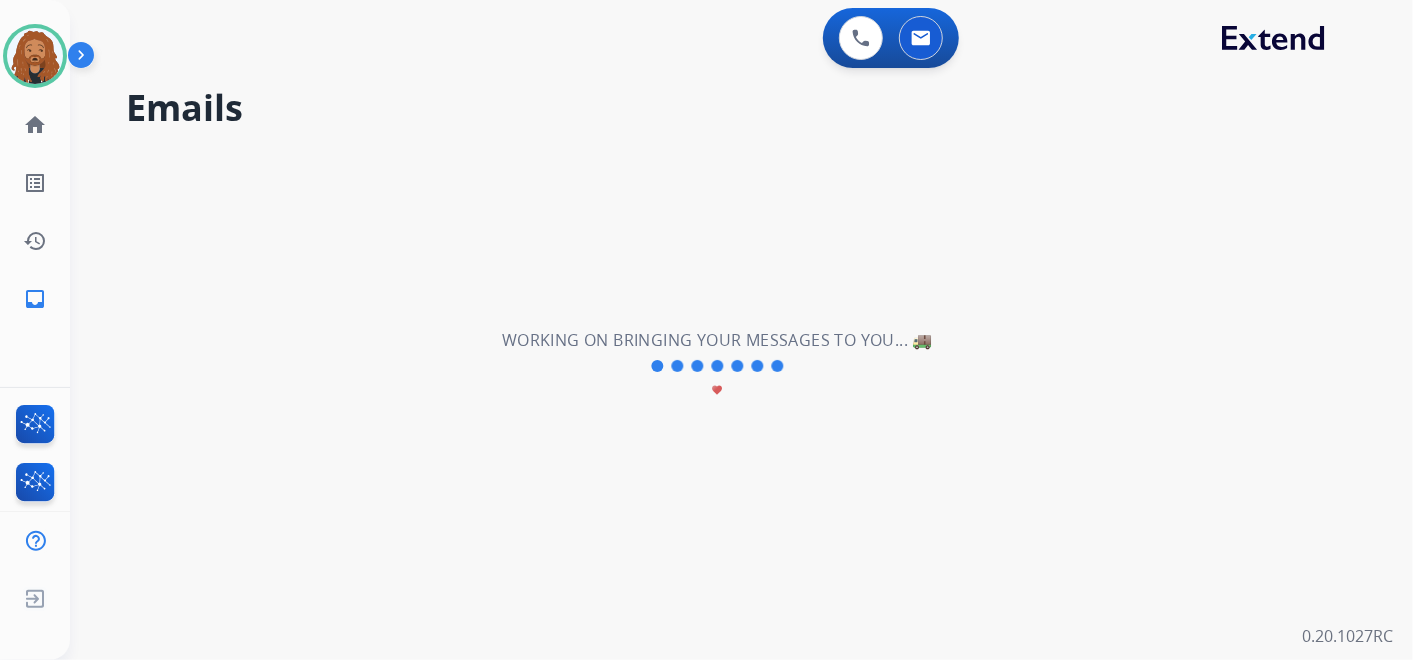 scroll, scrollTop: 0, scrollLeft: 0, axis: both 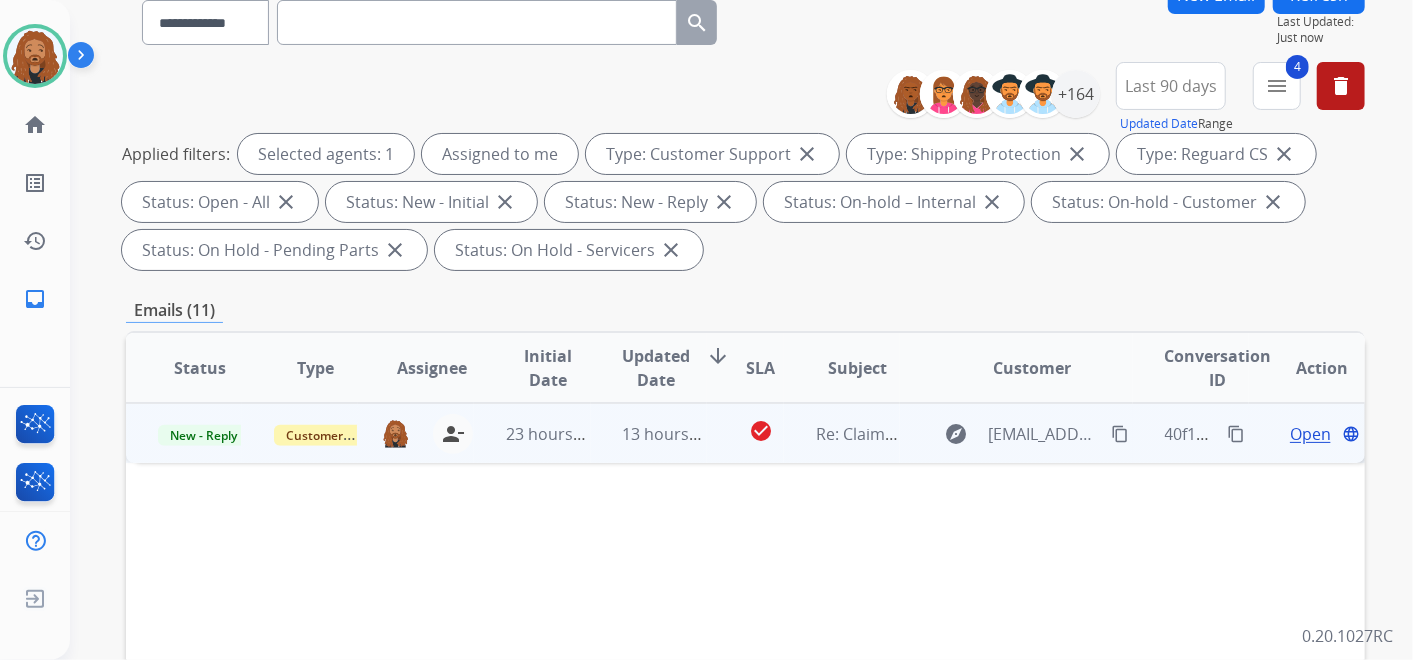 click on "Open" at bounding box center (1310, 434) 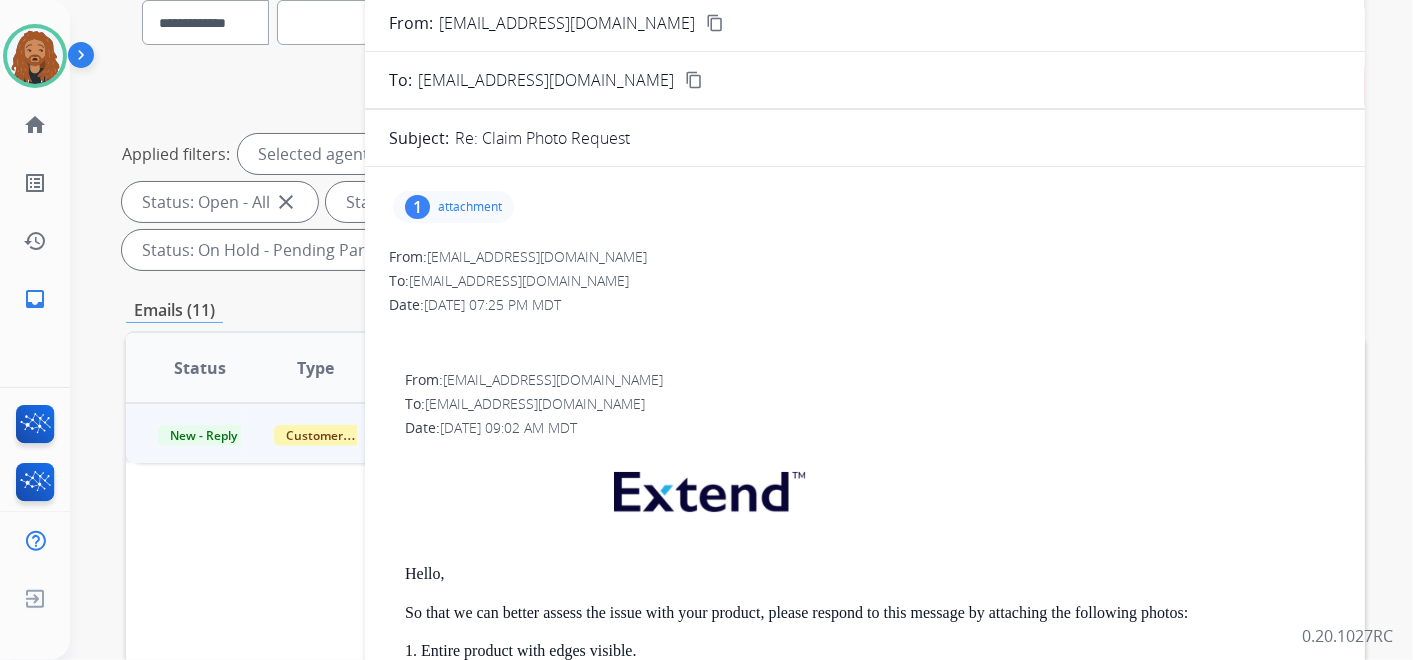 scroll, scrollTop: 16, scrollLeft: 0, axis: vertical 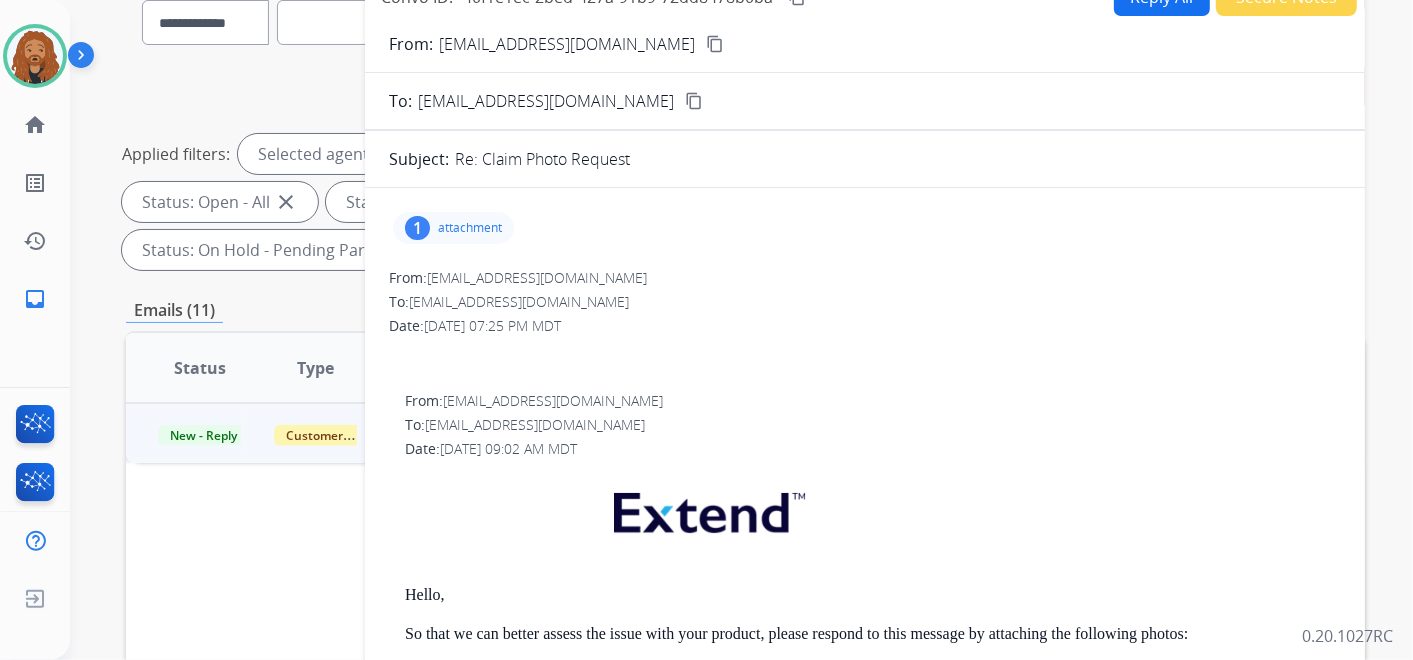 click on "1 attachment" at bounding box center (453, 228) 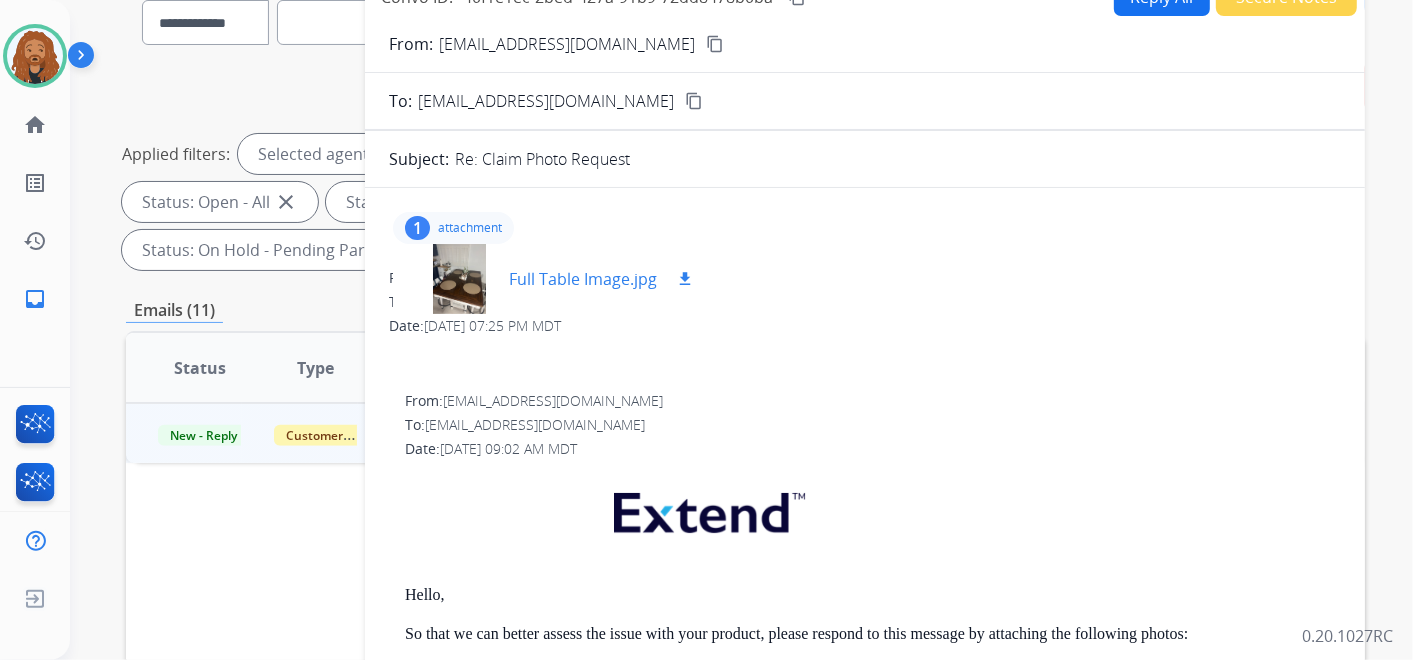 click on "download" at bounding box center [685, 279] 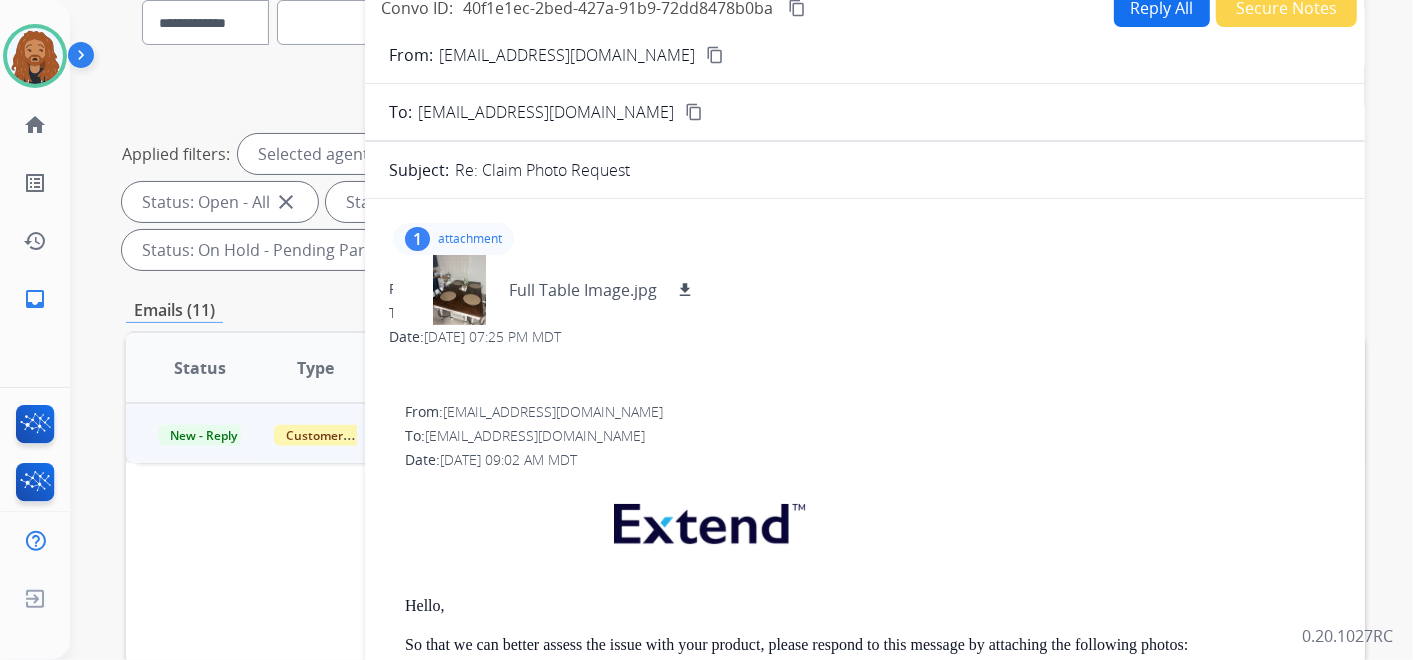scroll, scrollTop: 0, scrollLeft: 0, axis: both 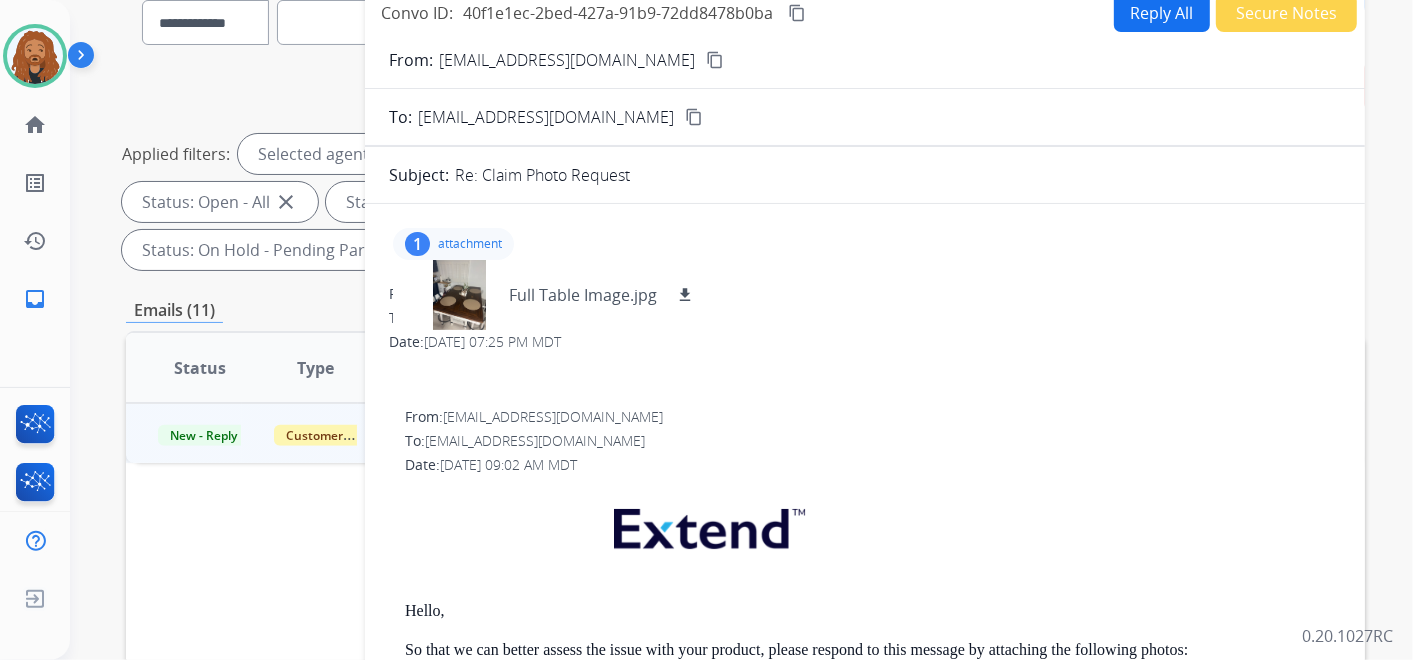click on "content_copy" at bounding box center (715, 60) 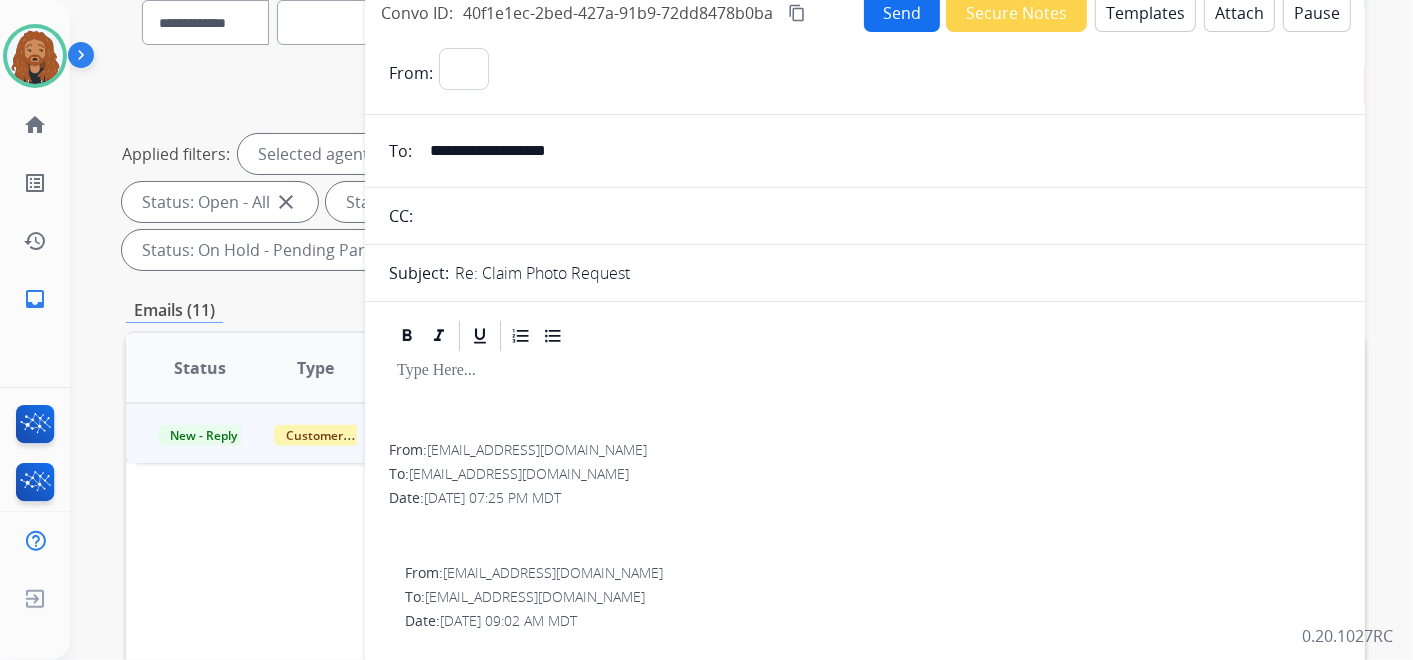 select on "**********" 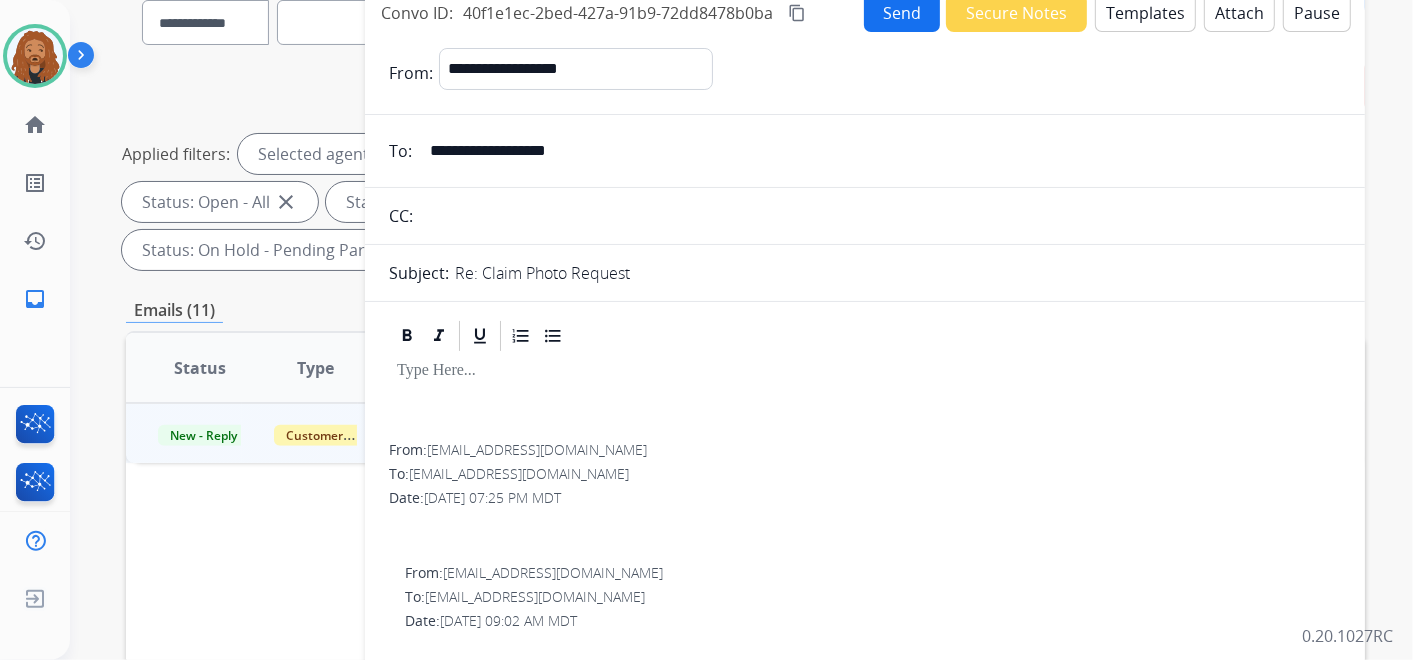 click on "Templates" at bounding box center [1145, 12] 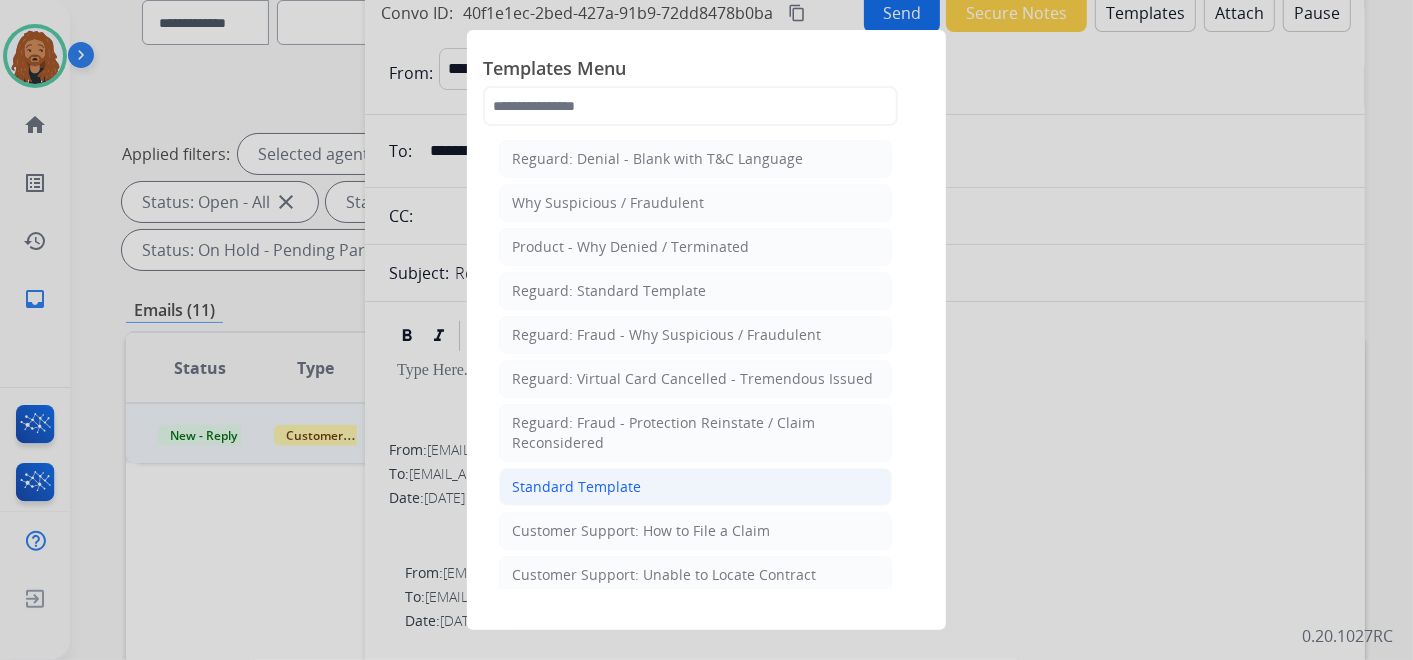 click on "Standard Template" 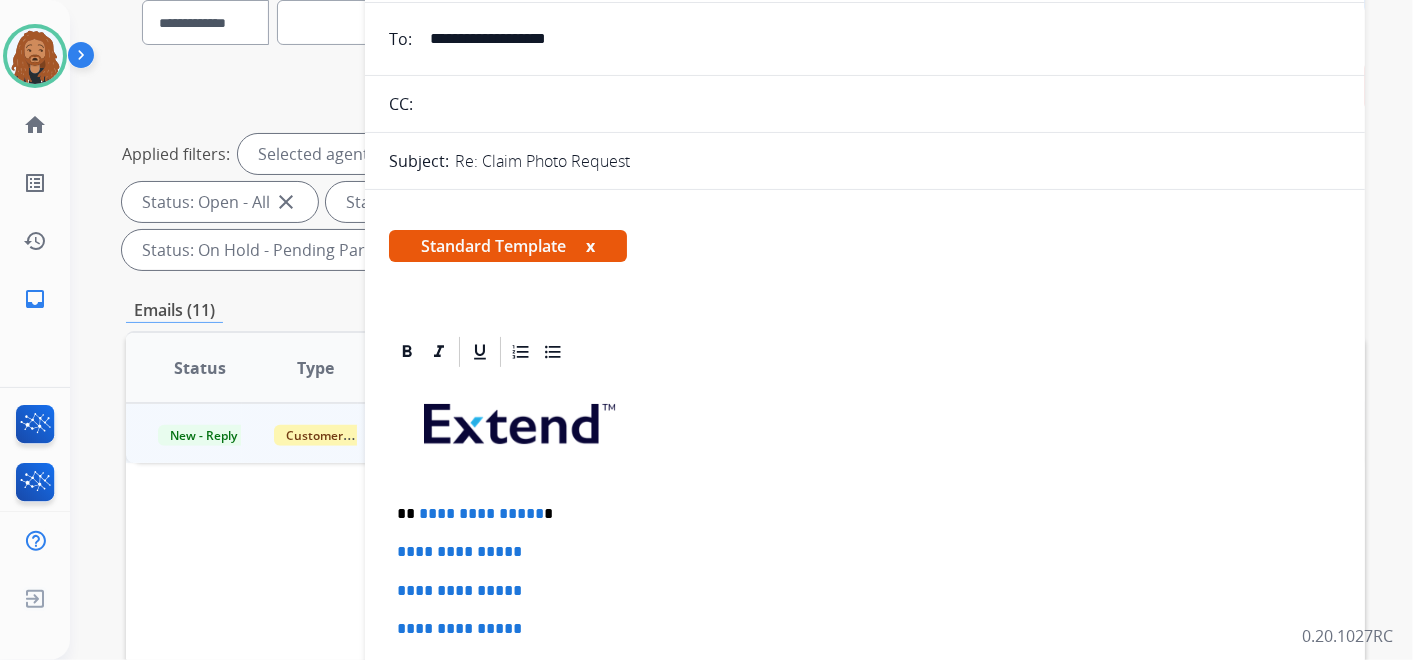 scroll, scrollTop: 222, scrollLeft: 0, axis: vertical 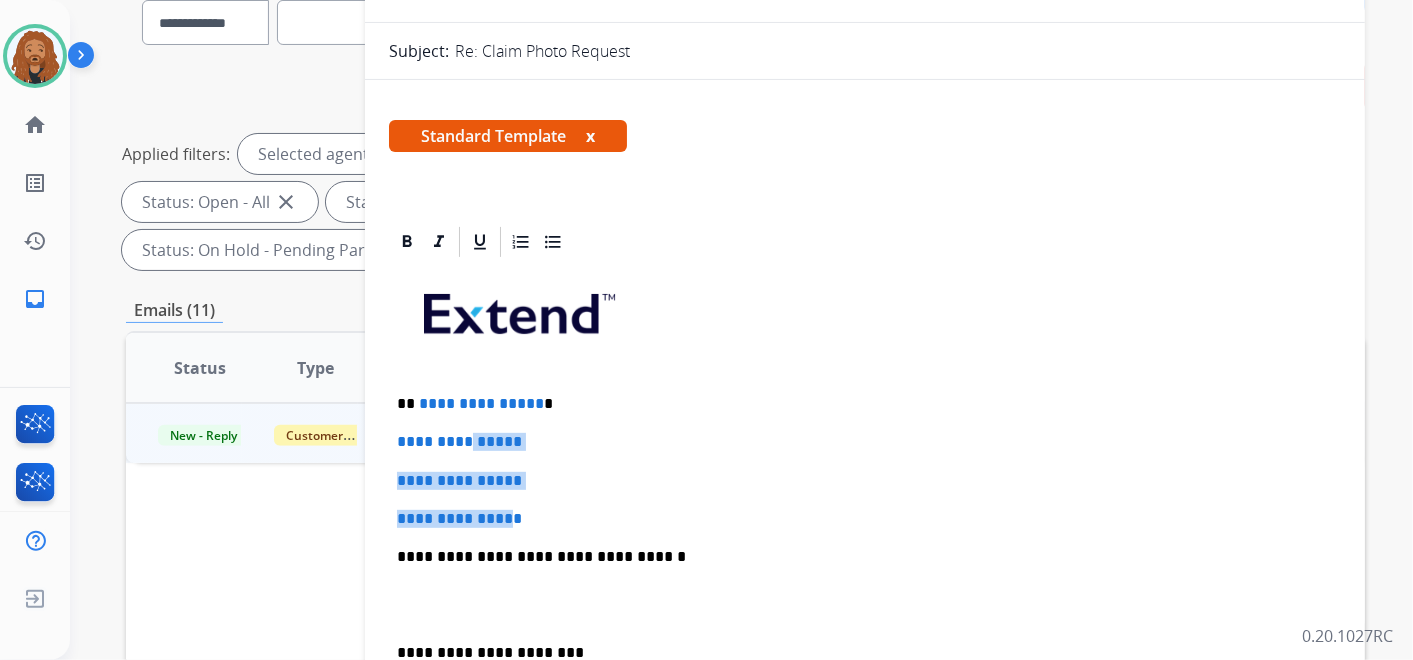 drag, startPoint x: 527, startPoint y: 509, endPoint x: 475, endPoint y: 444, distance: 83.240616 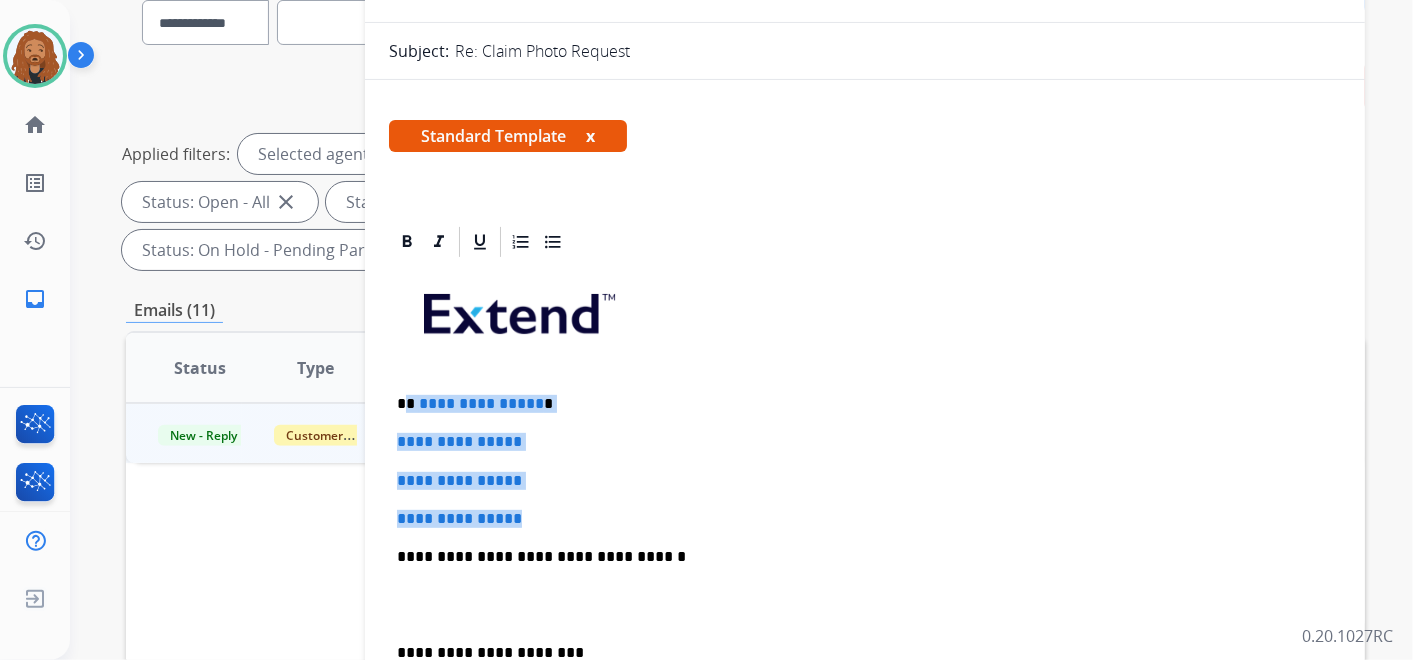 drag, startPoint x: 553, startPoint y: 518, endPoint x: 407, endPoint y: 397, distance: 189.6233 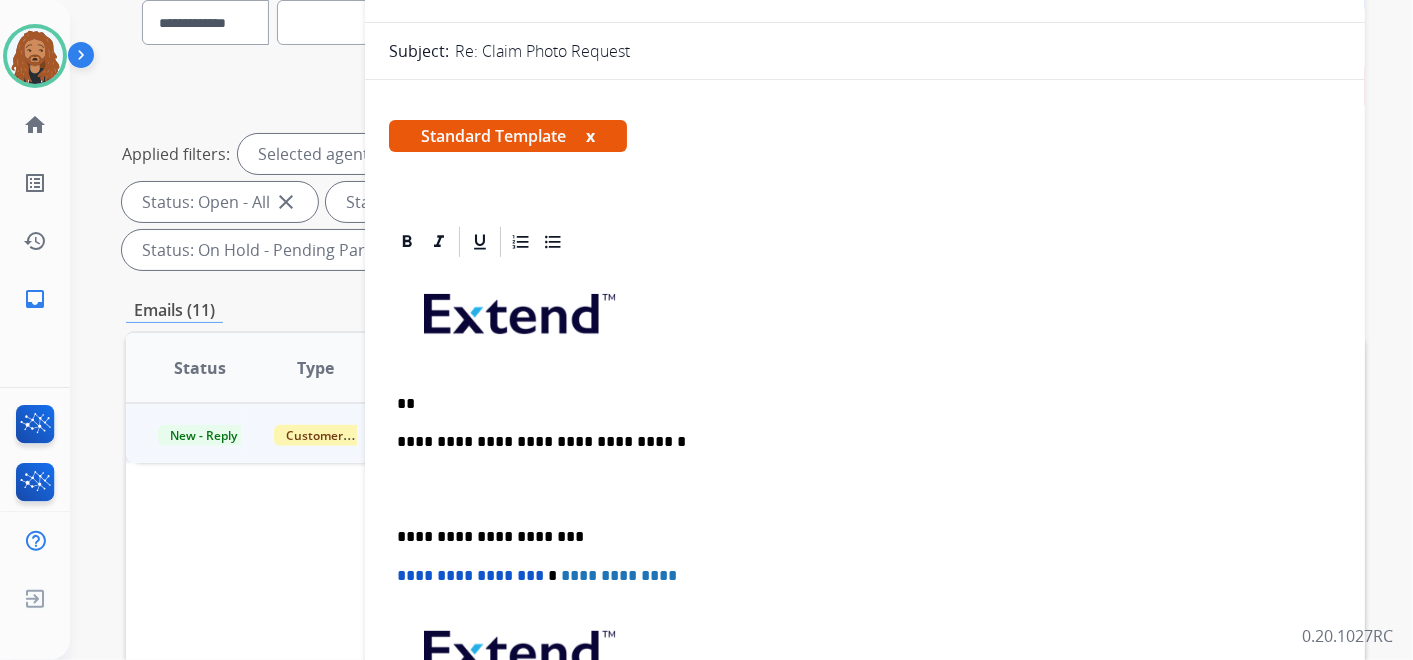 type 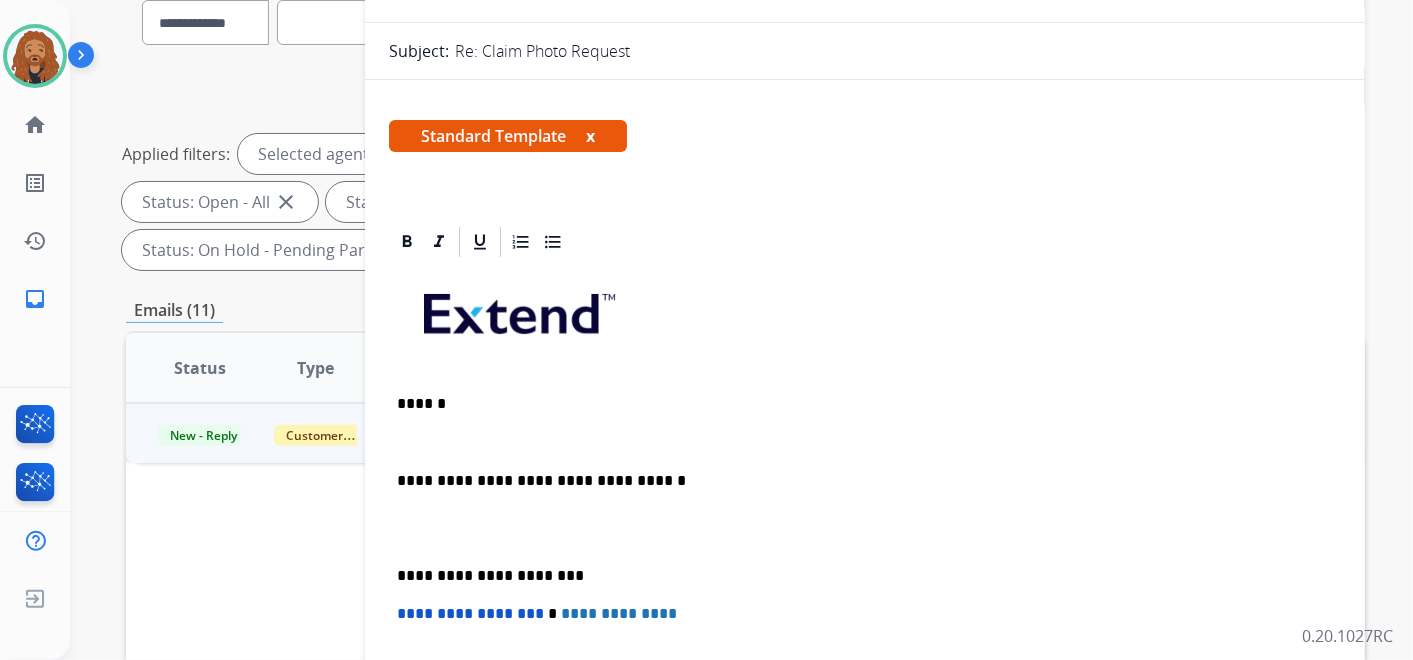 click on "**********" at bounding box center (865, 565) 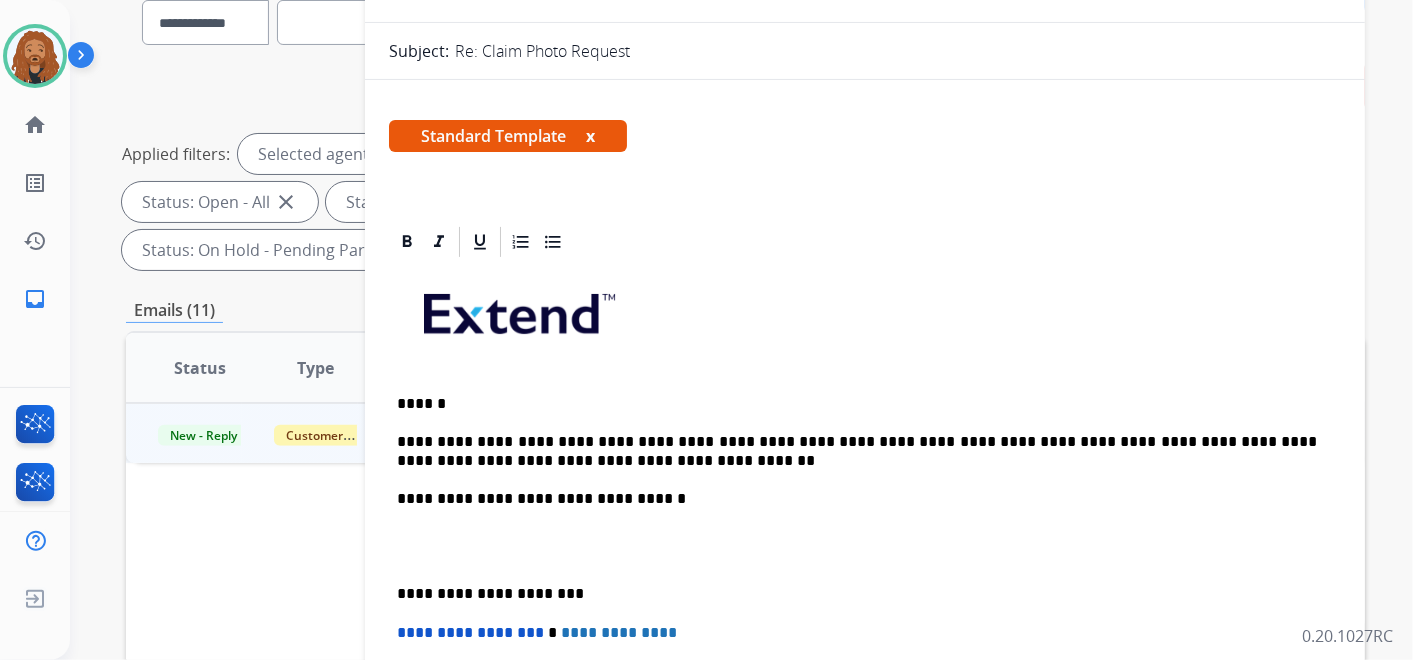 click at bounding box center (865, 546) 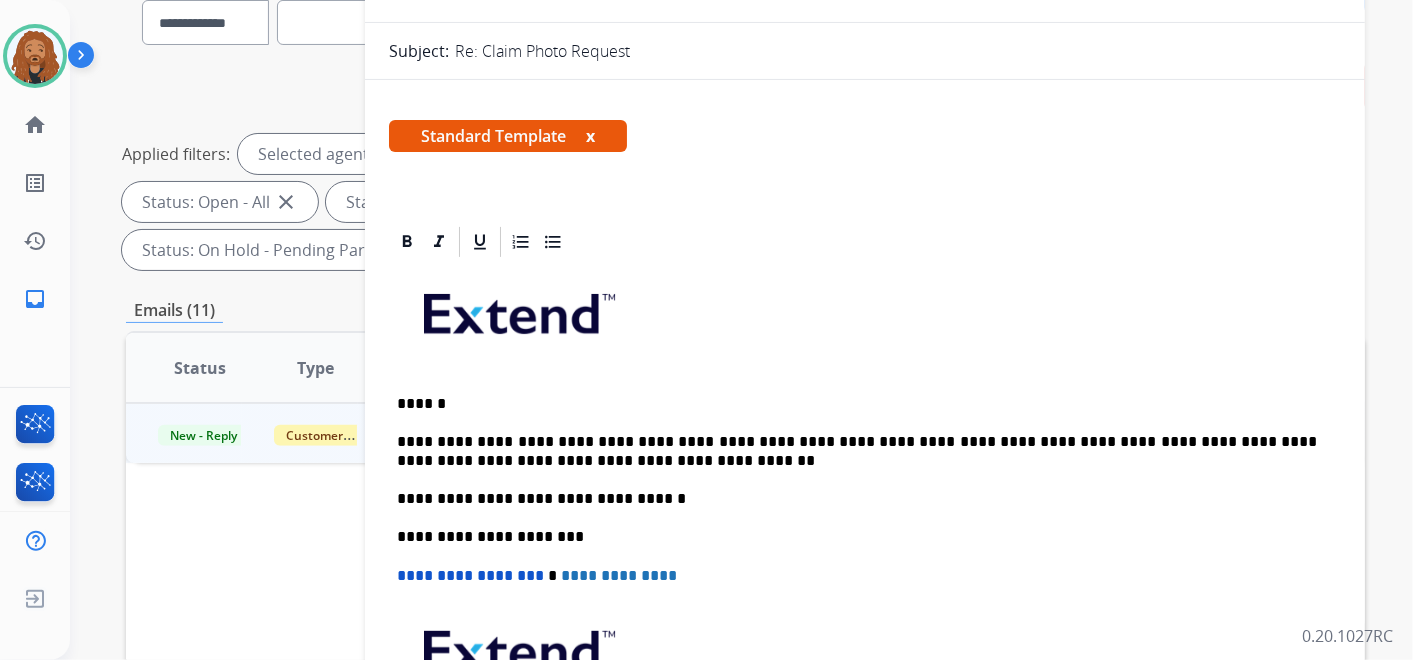 scroll, scrollTop: 0, scrollLeft: 0, axis: both 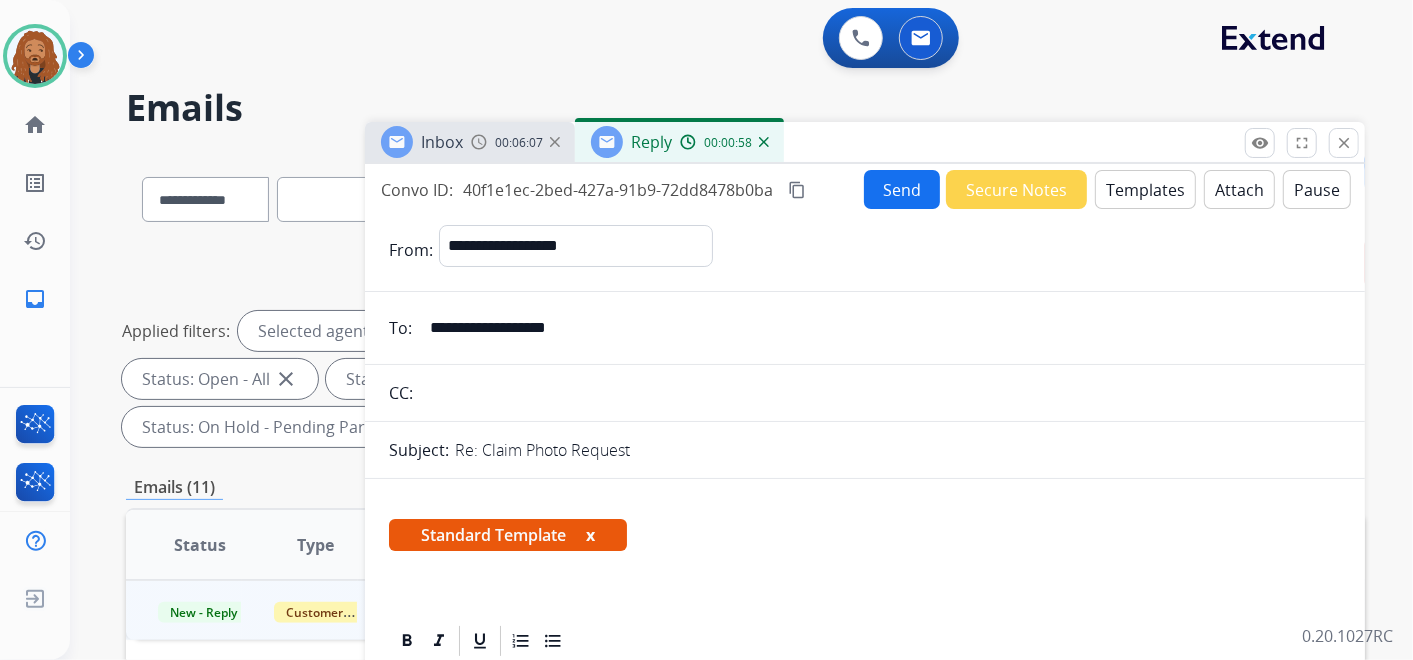 click on "Send" at bounding box center [902, 189] 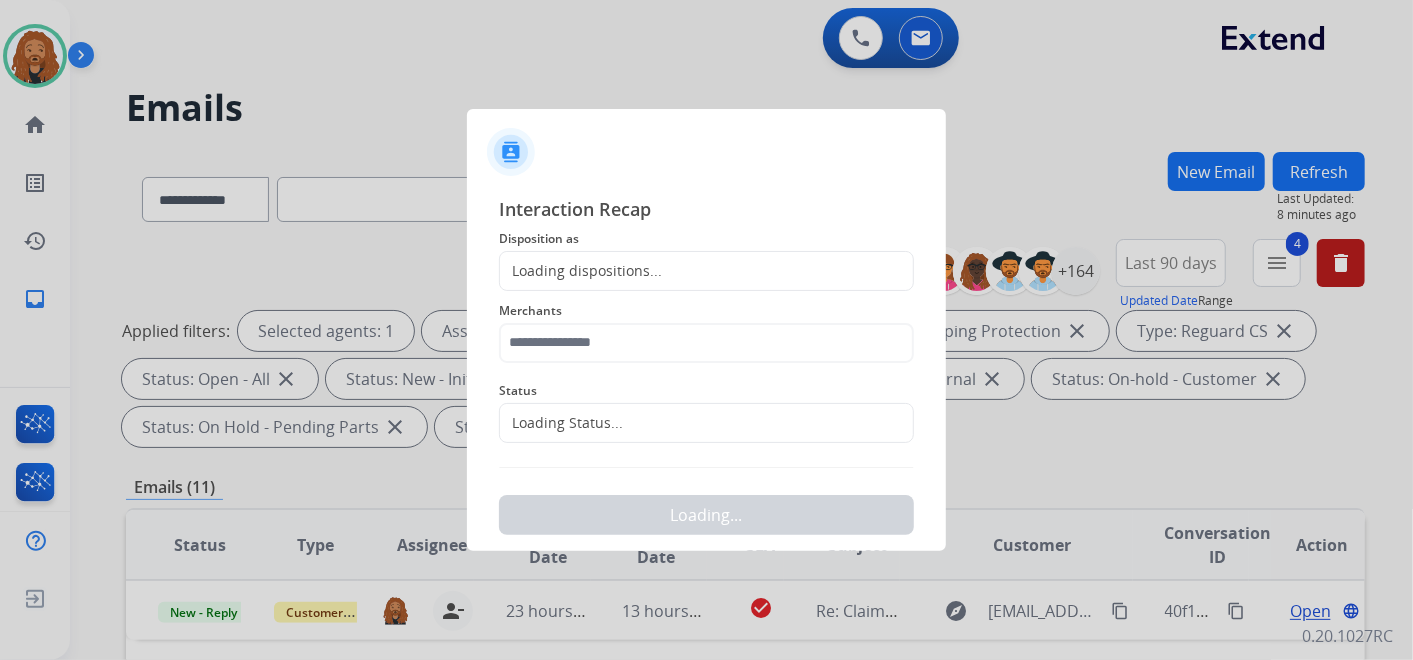 click on "Loading dispositions..." 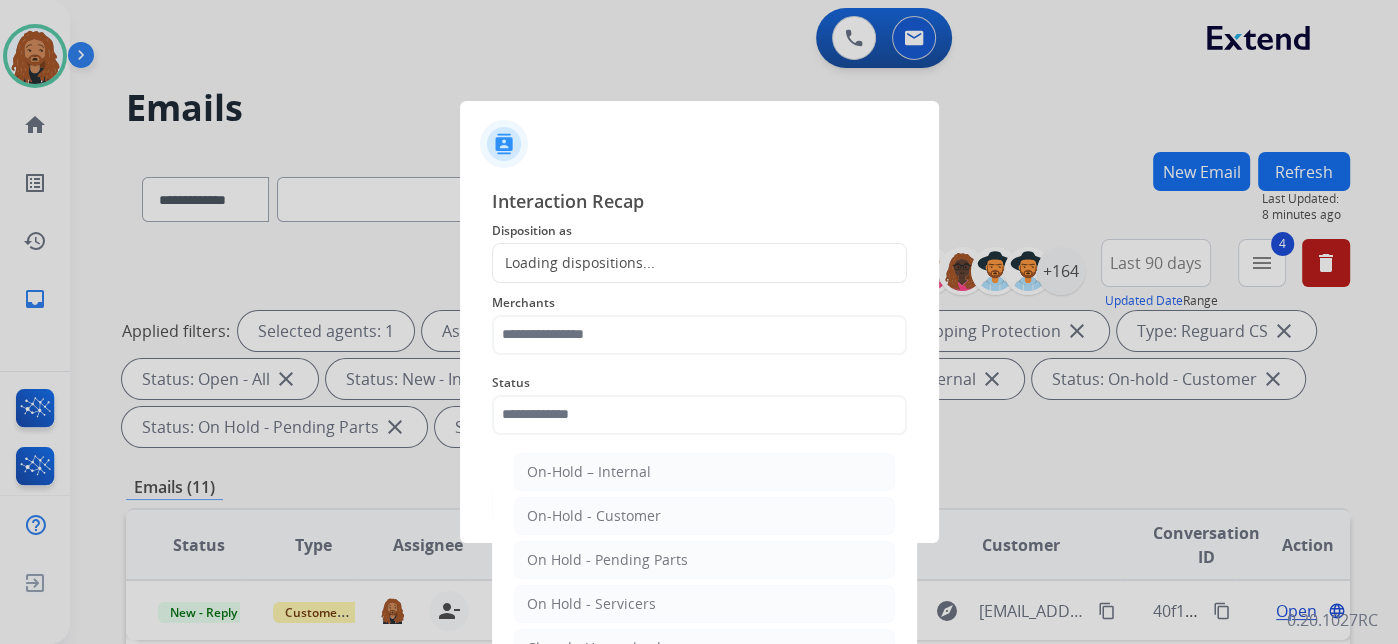 click 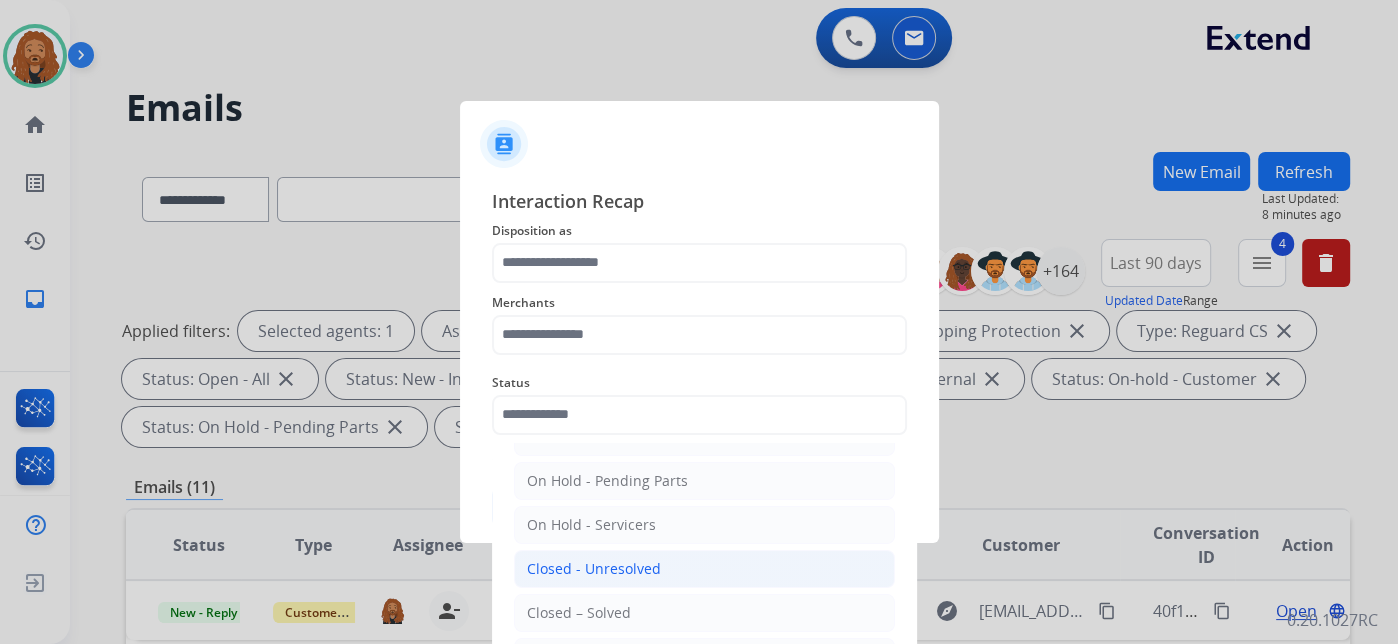 scroll, scrollTop: 114, scrollLeft: 0, axis: vertical 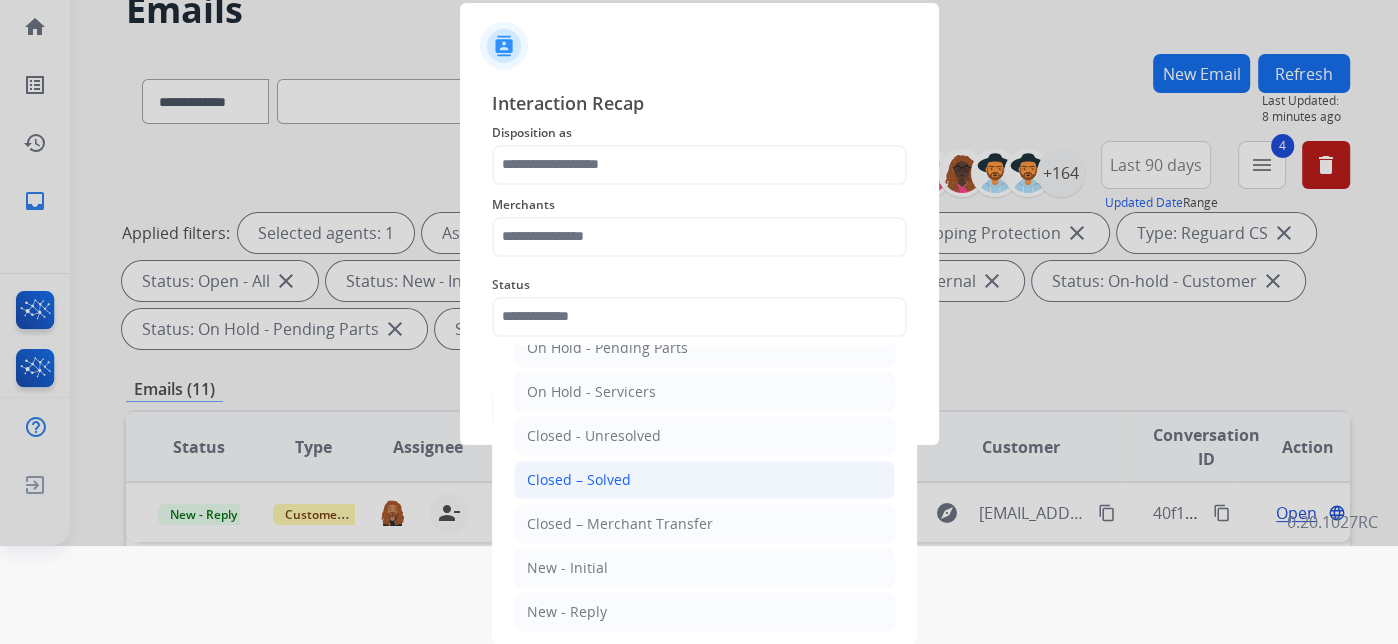 click on "Closed – Solved" 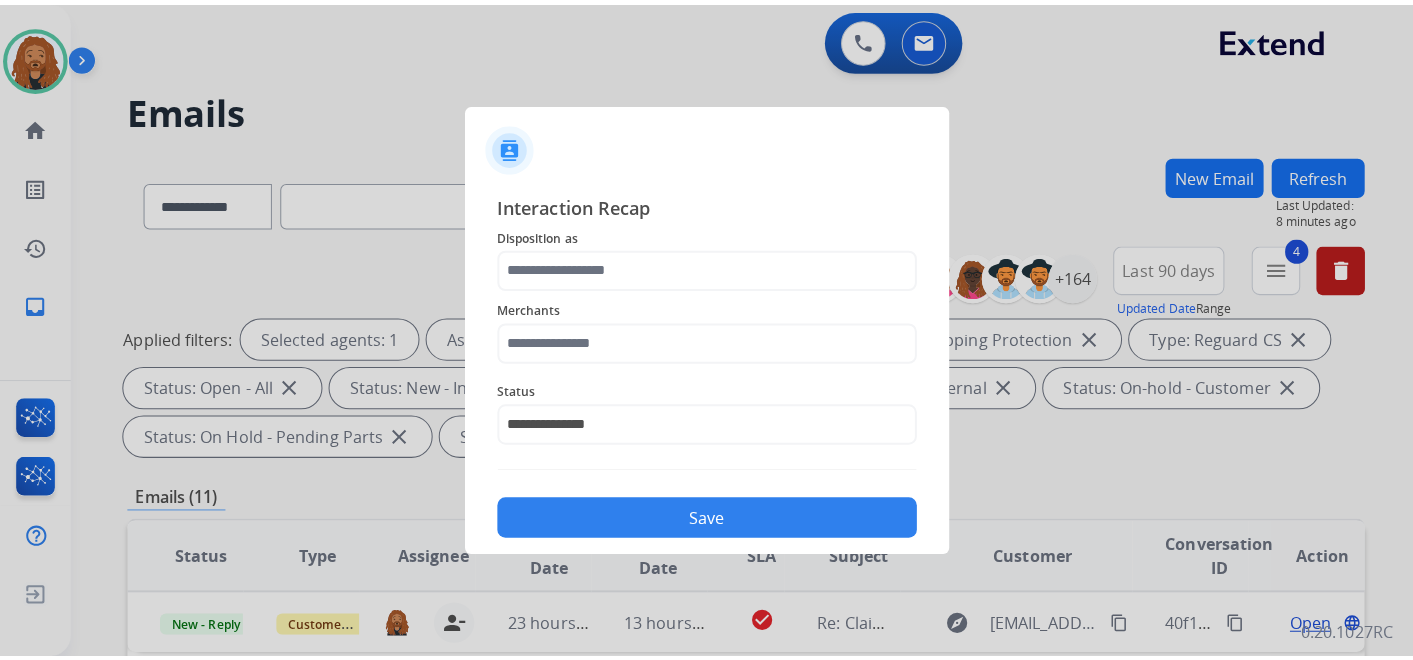 scroll, scrollTop: 0, scrollLeft: 0, axis: both 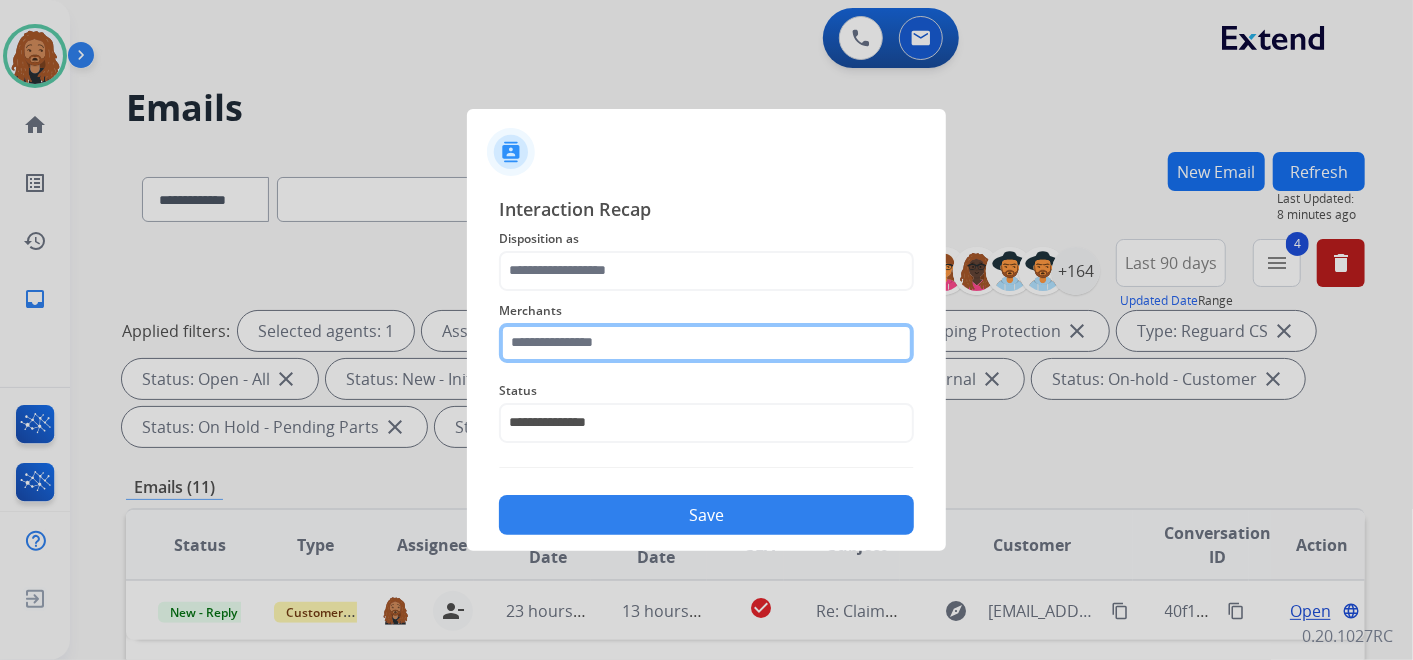 click 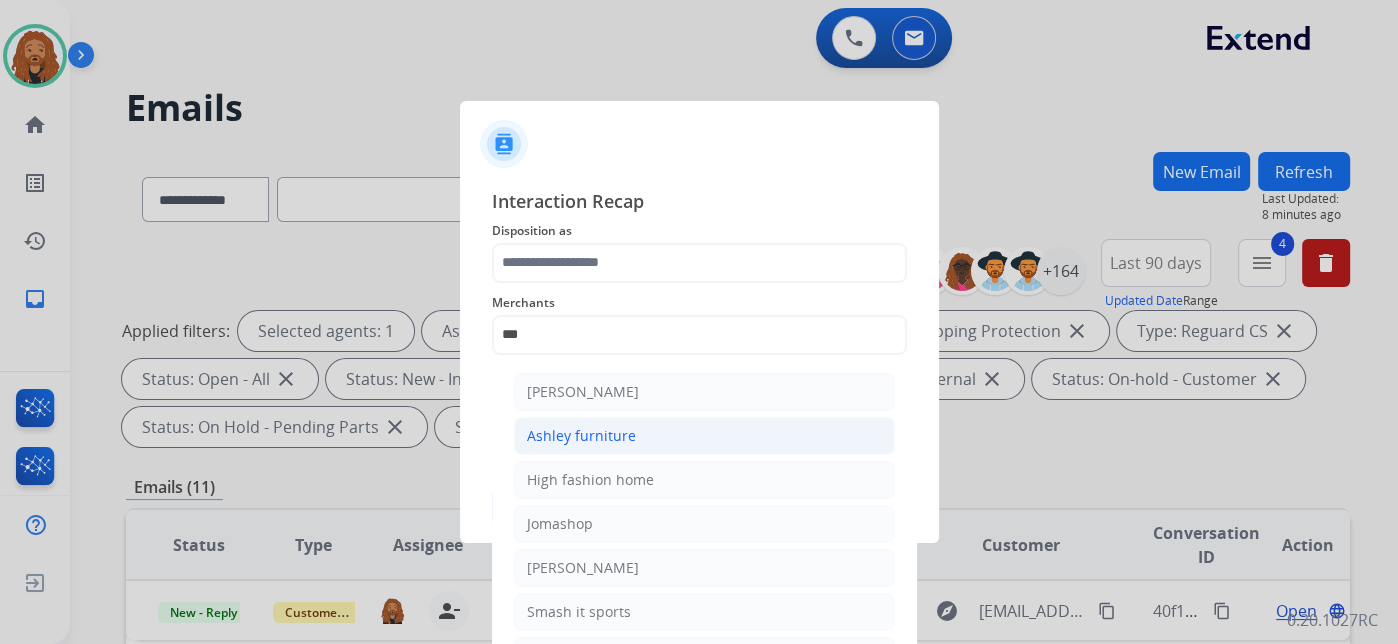 click on "Ashley furniture" 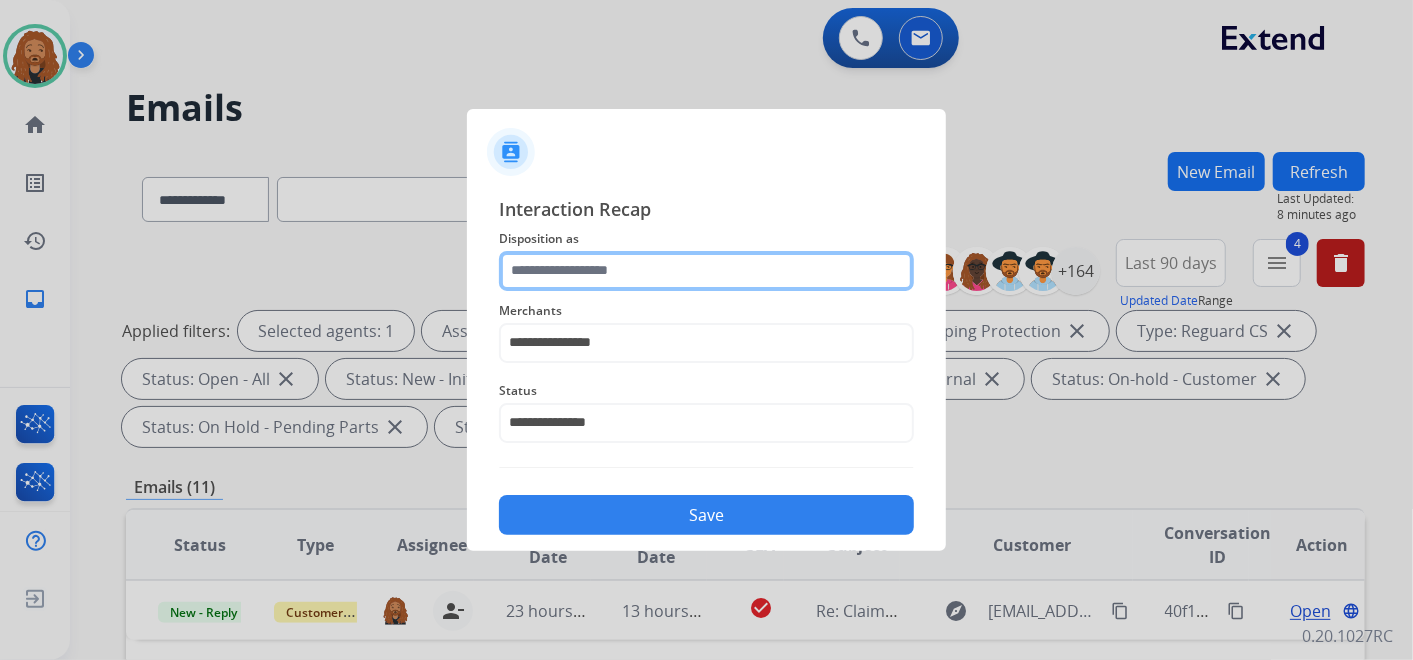 click 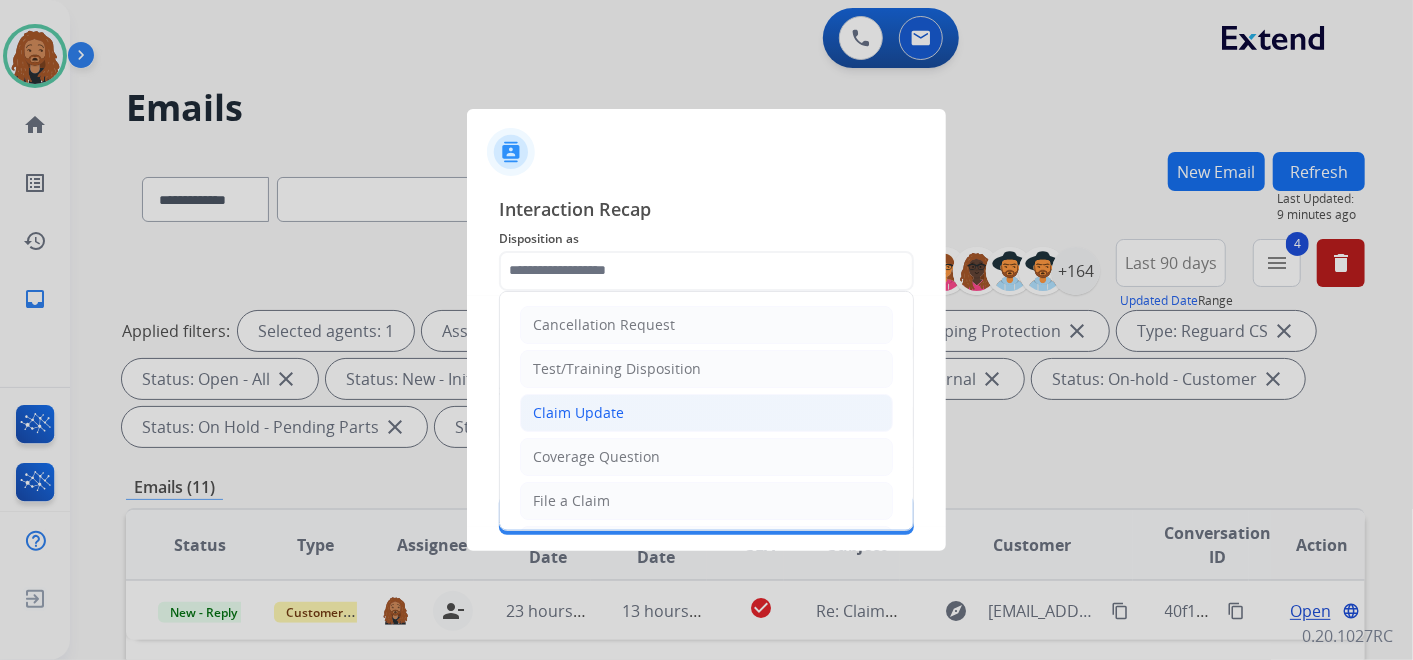 click on "Claim Update" 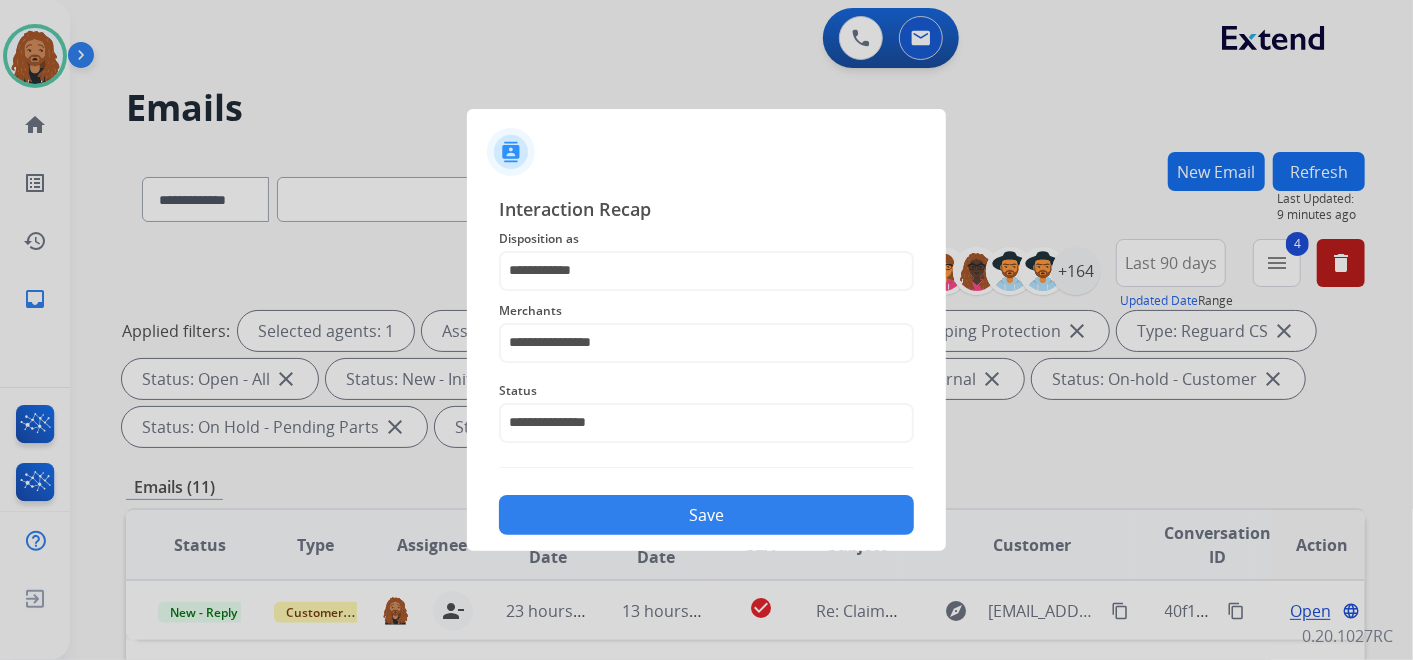 click on "Save" 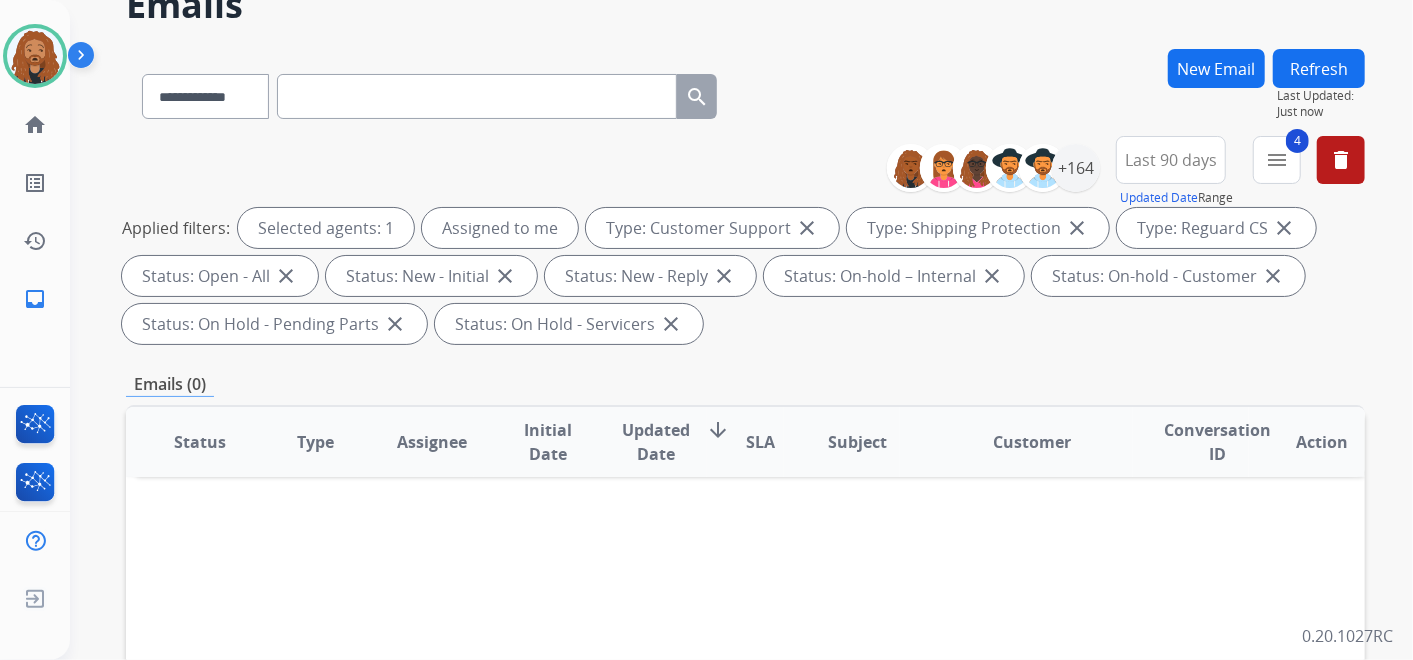 scroll, scrollTop: 222, scrollLeft: 0, axis: vertical 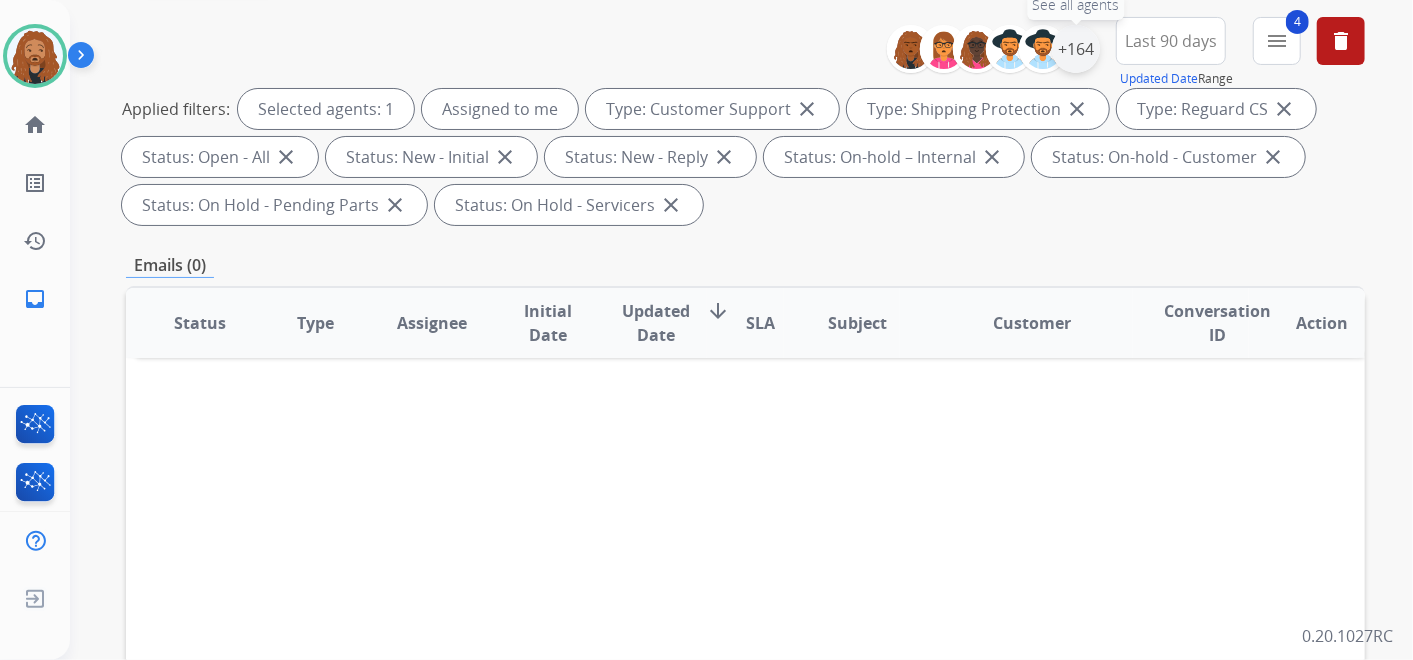 click on "+164" at bounding box center (1076, 49) 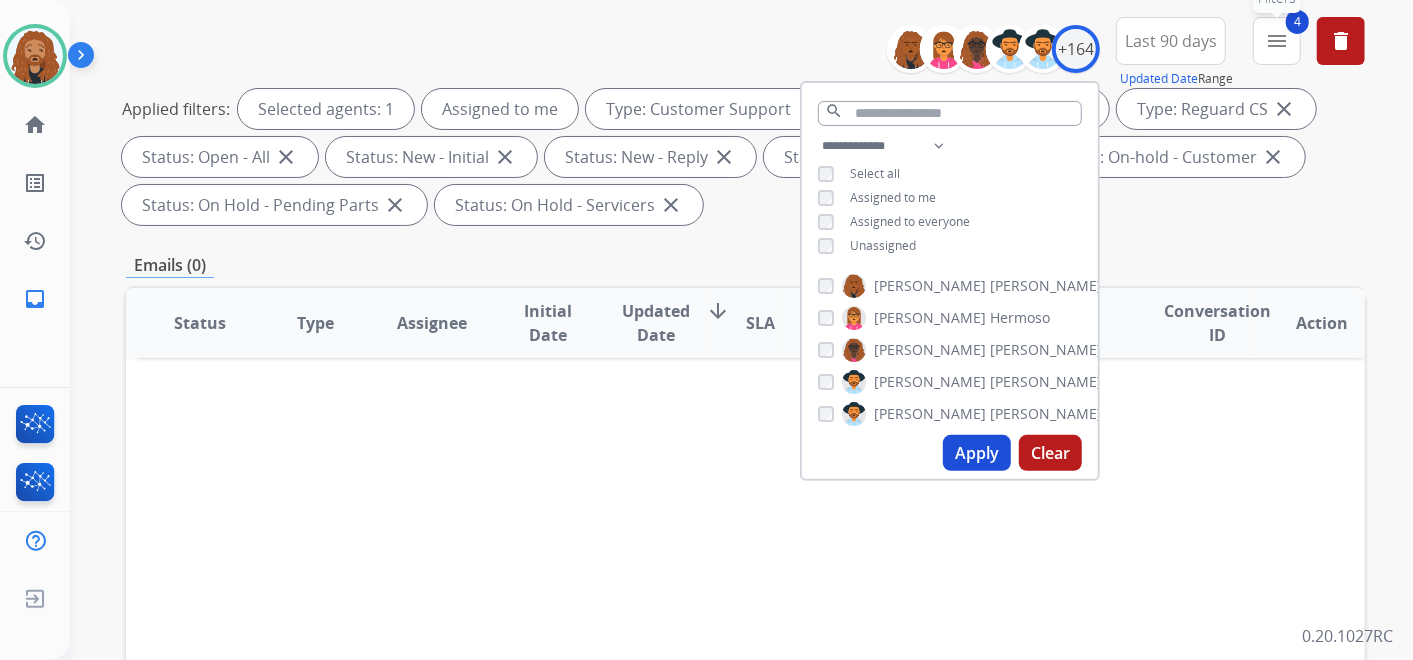 click on "4 menu  Filters" at bounding box center [1277, 41] 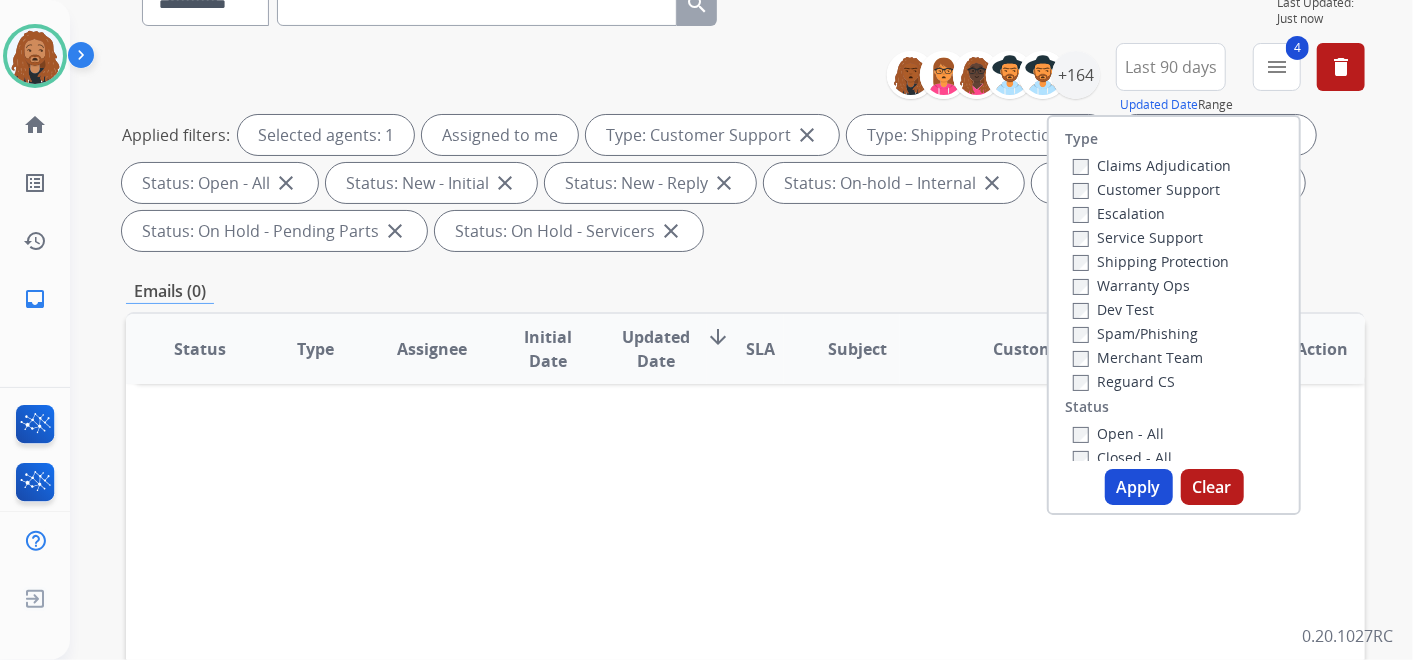 scroll, scrollTop: 177, scrollLeft: 0, axis: vertical 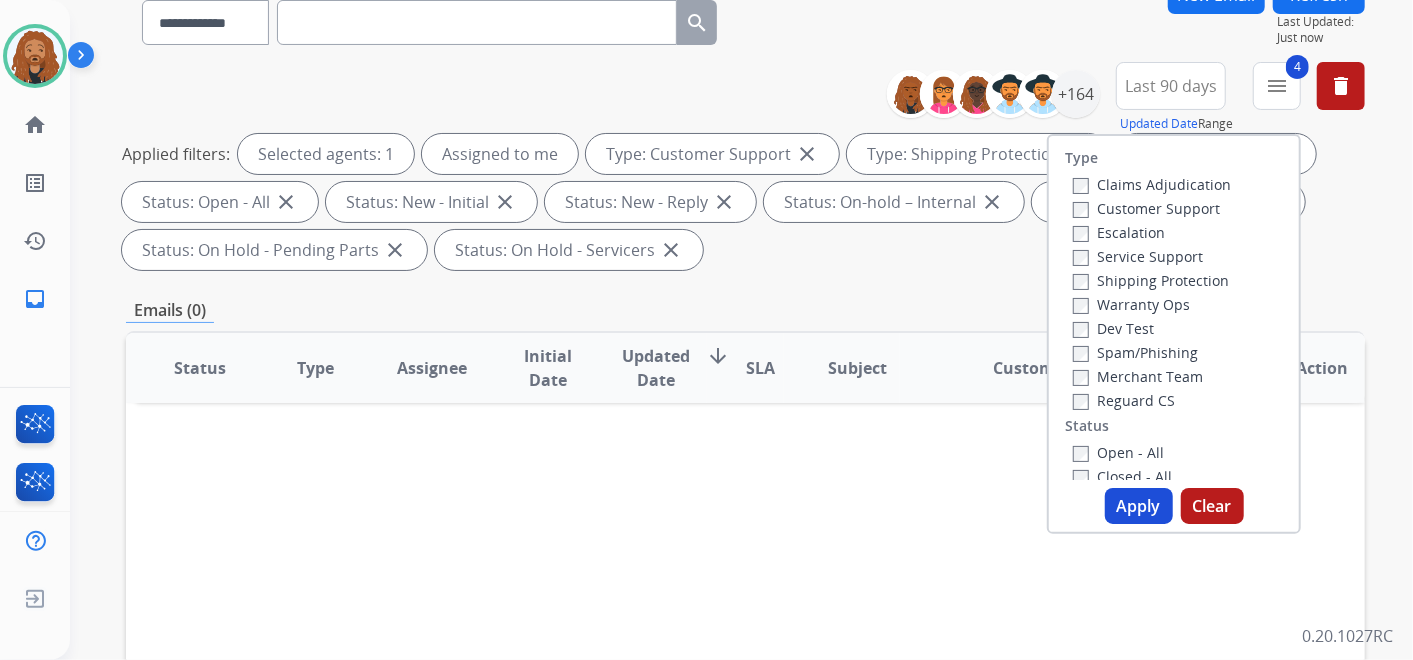 click on "Apply" at bounding box center [1139, 506] 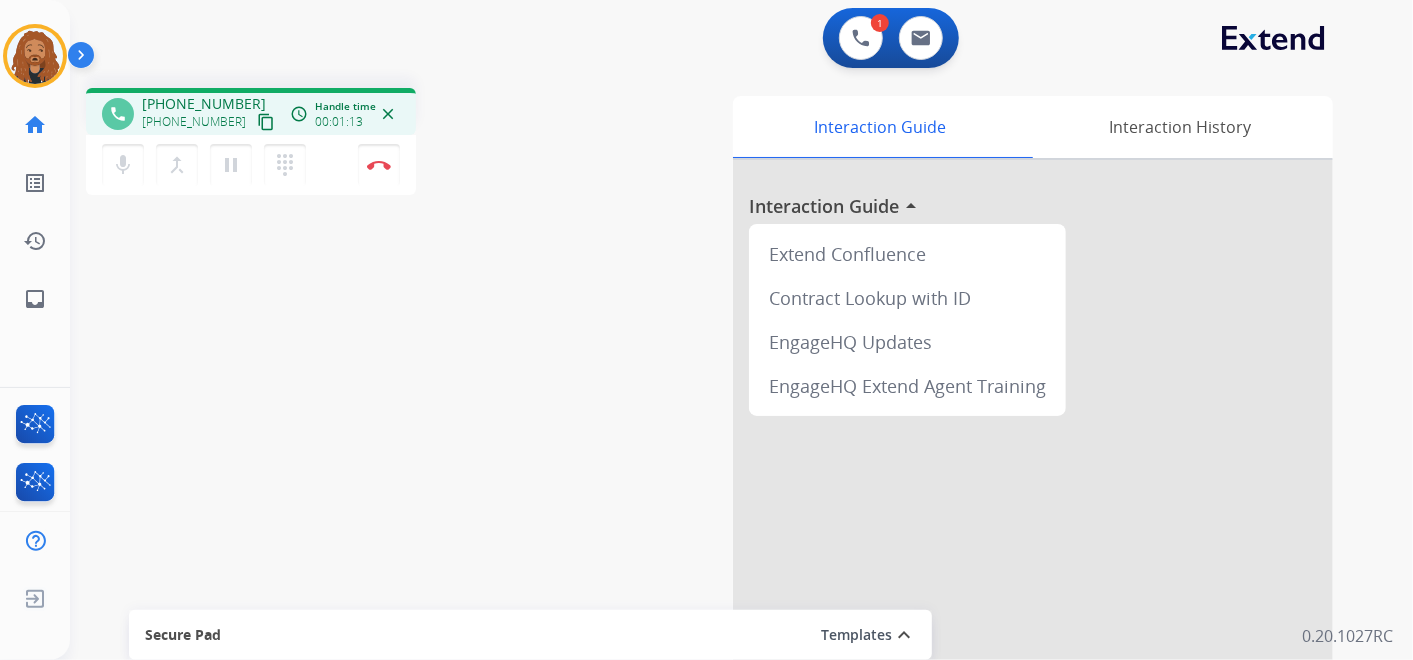 click on "content_copy" at bounding box center [266, 122] 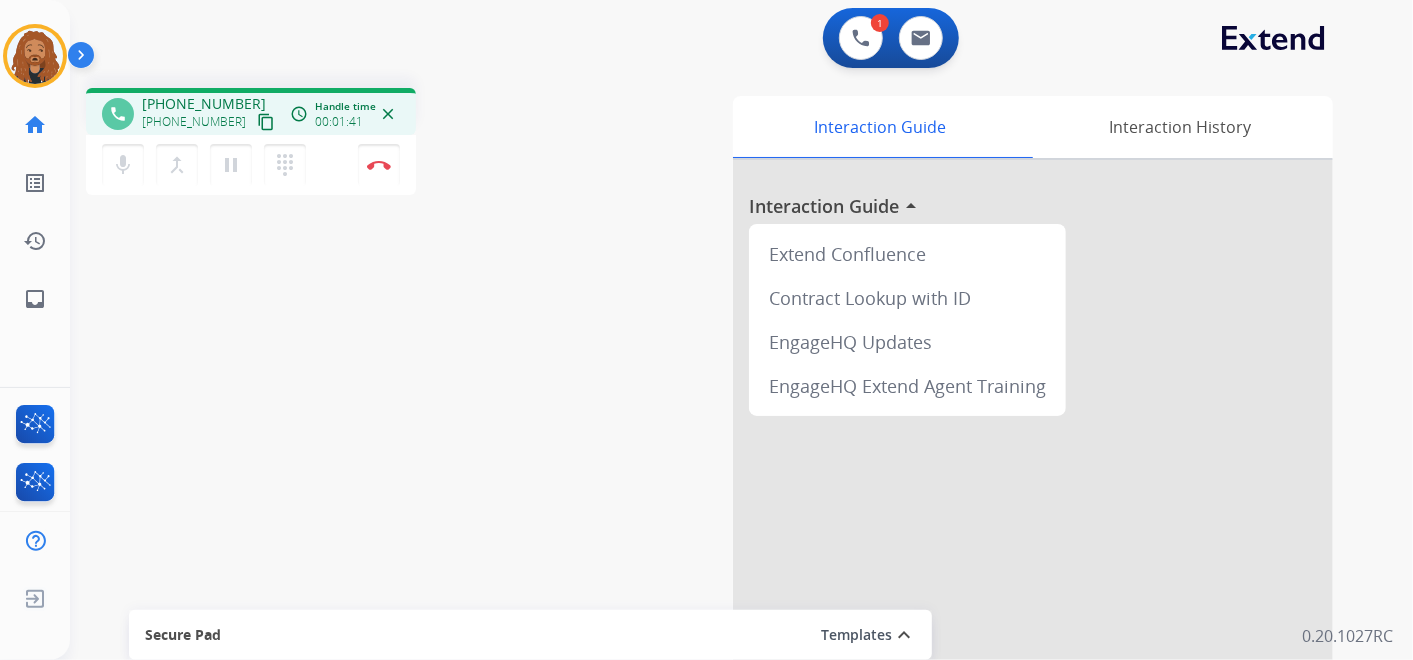 click on "content_copy" at bounding box center [266, 122] 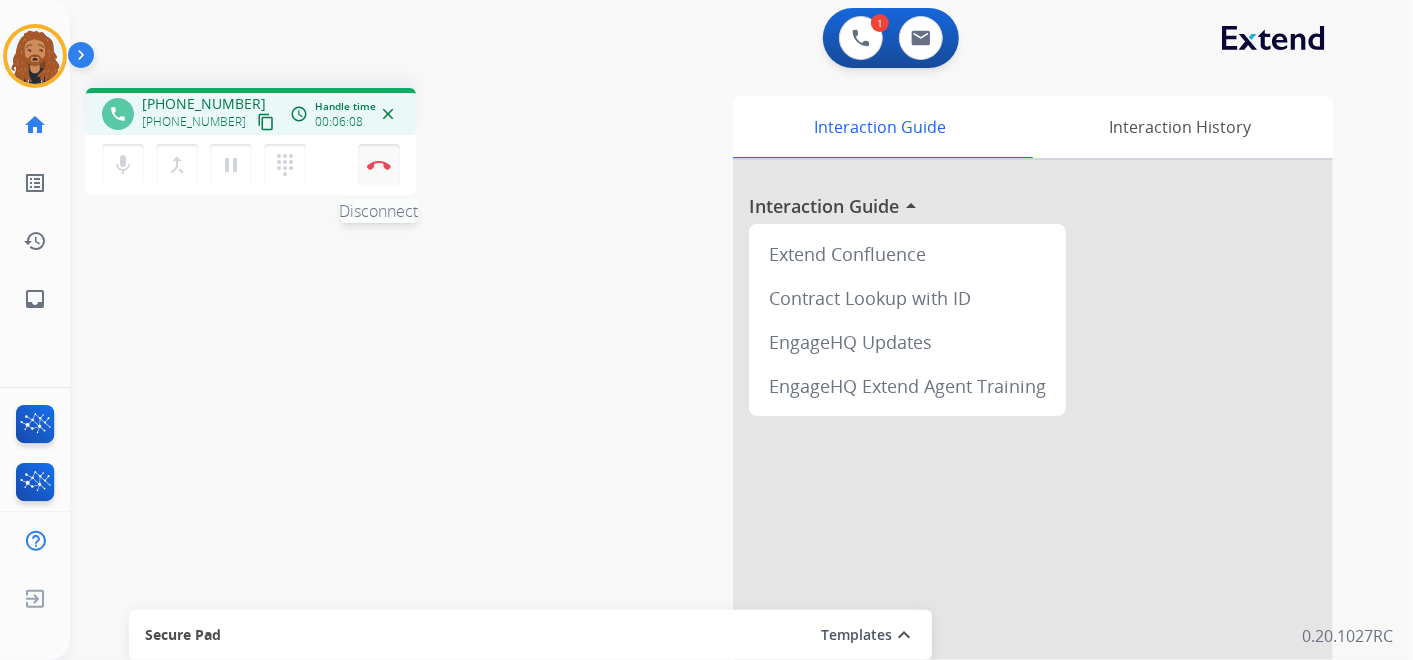 click on "Disconnect" at bounding box center (379, 165) 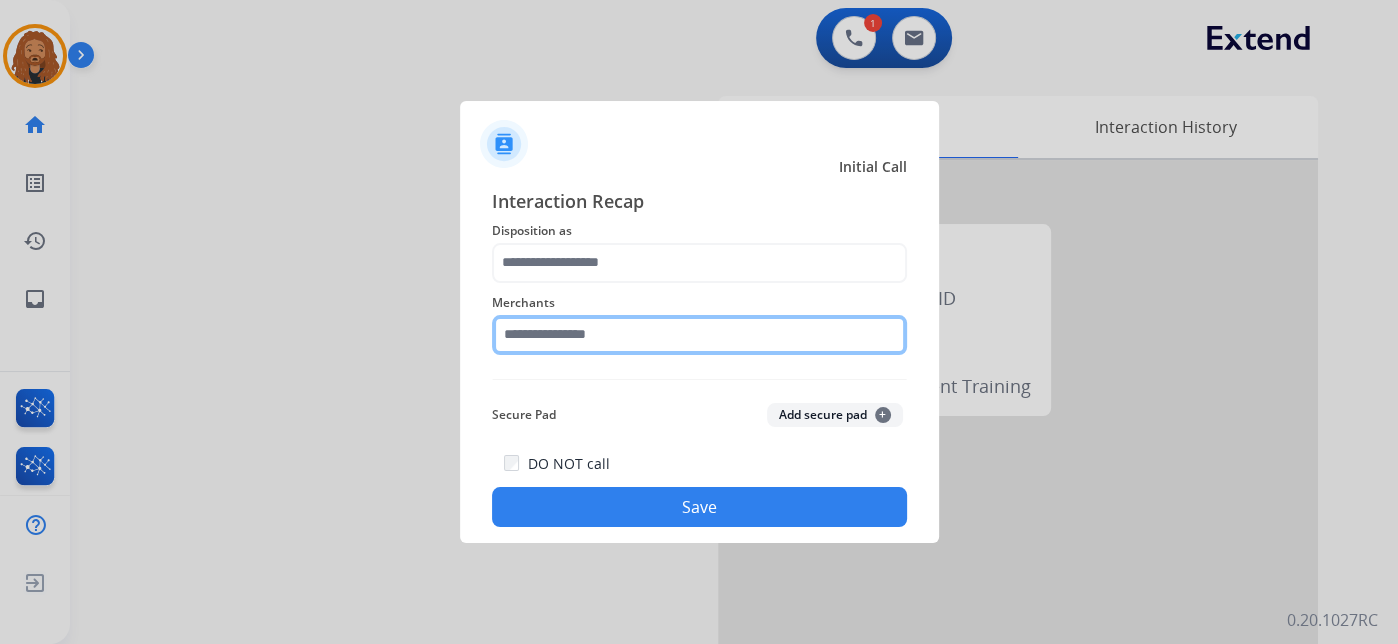 click 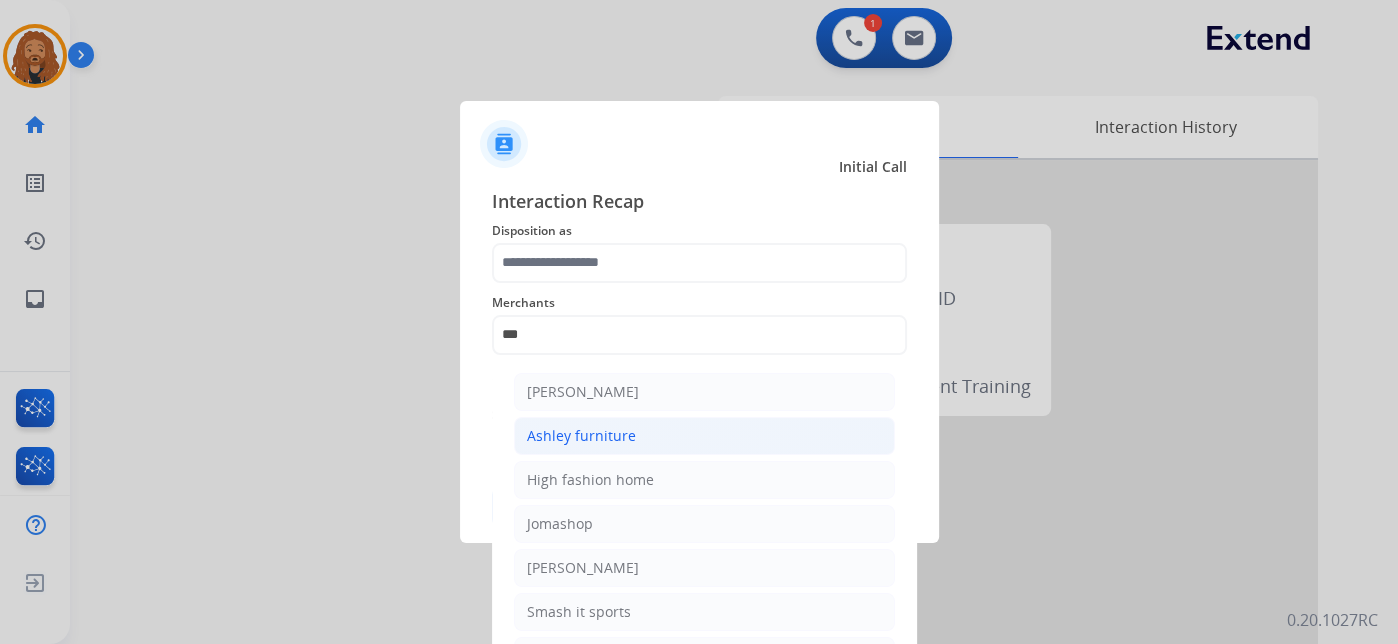 click on "Ashley furniture" 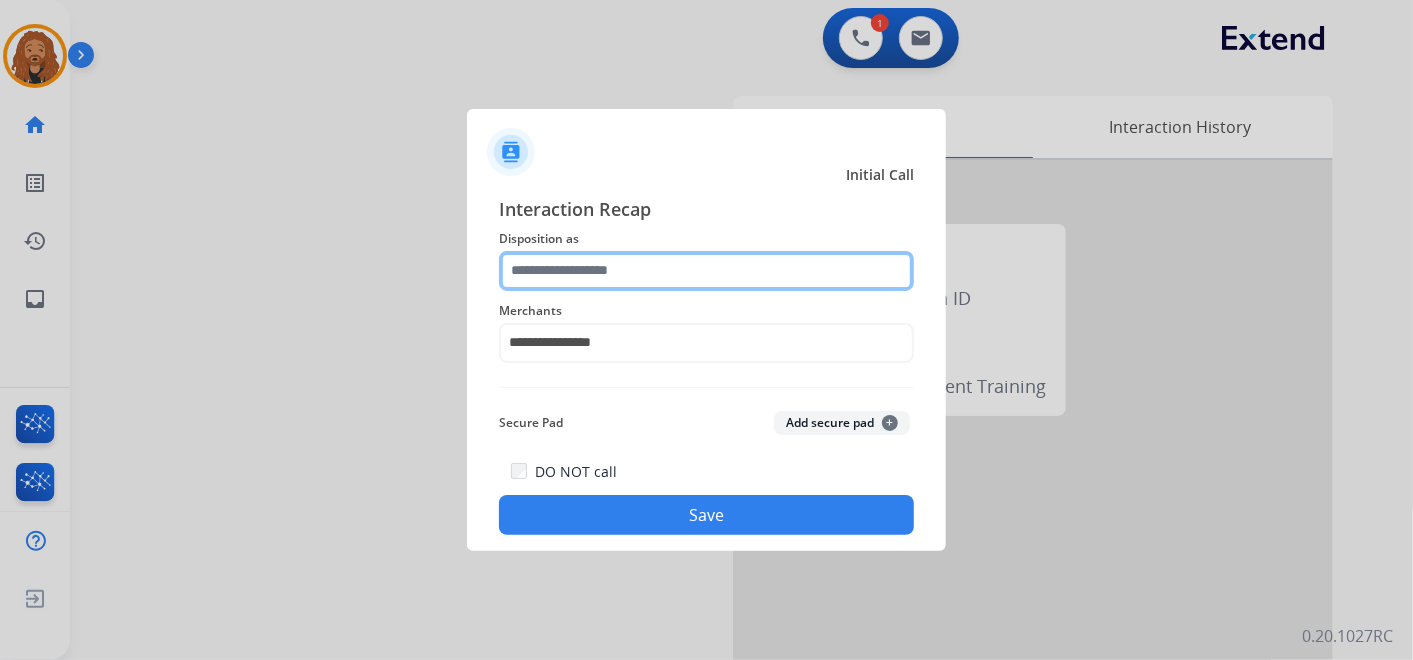 click 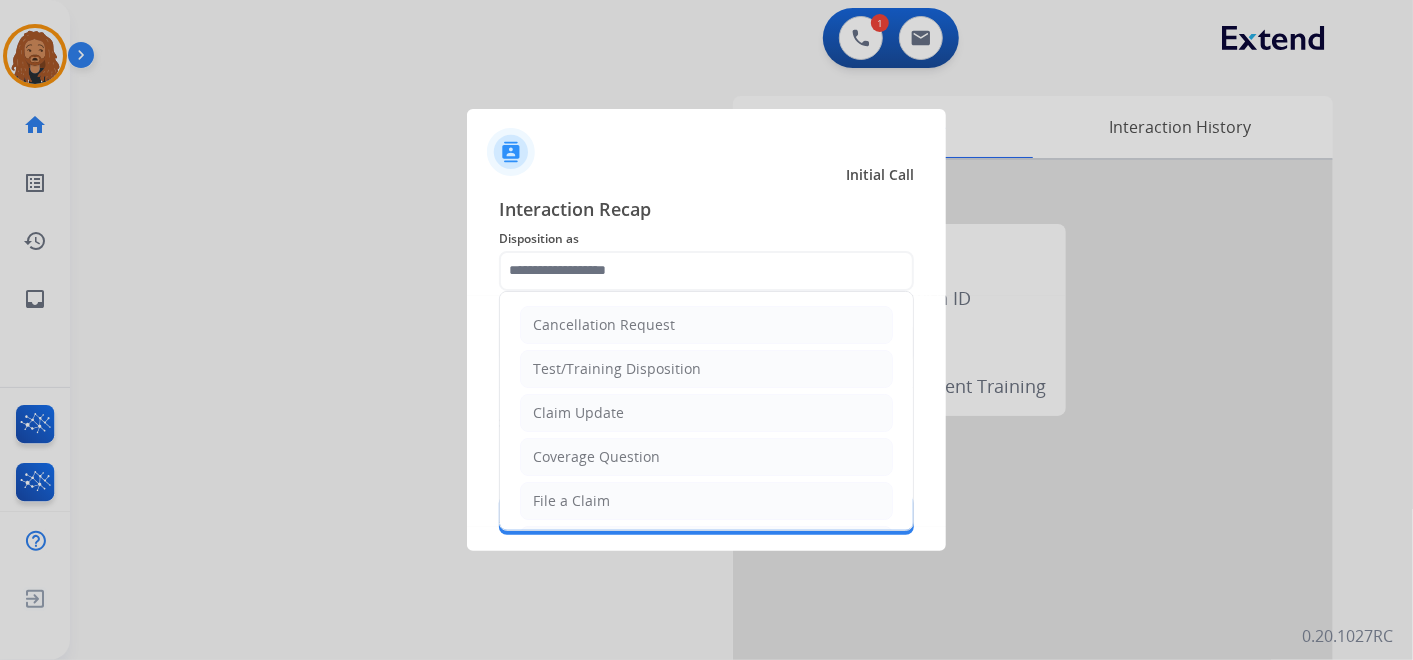 click on "File a Claim" 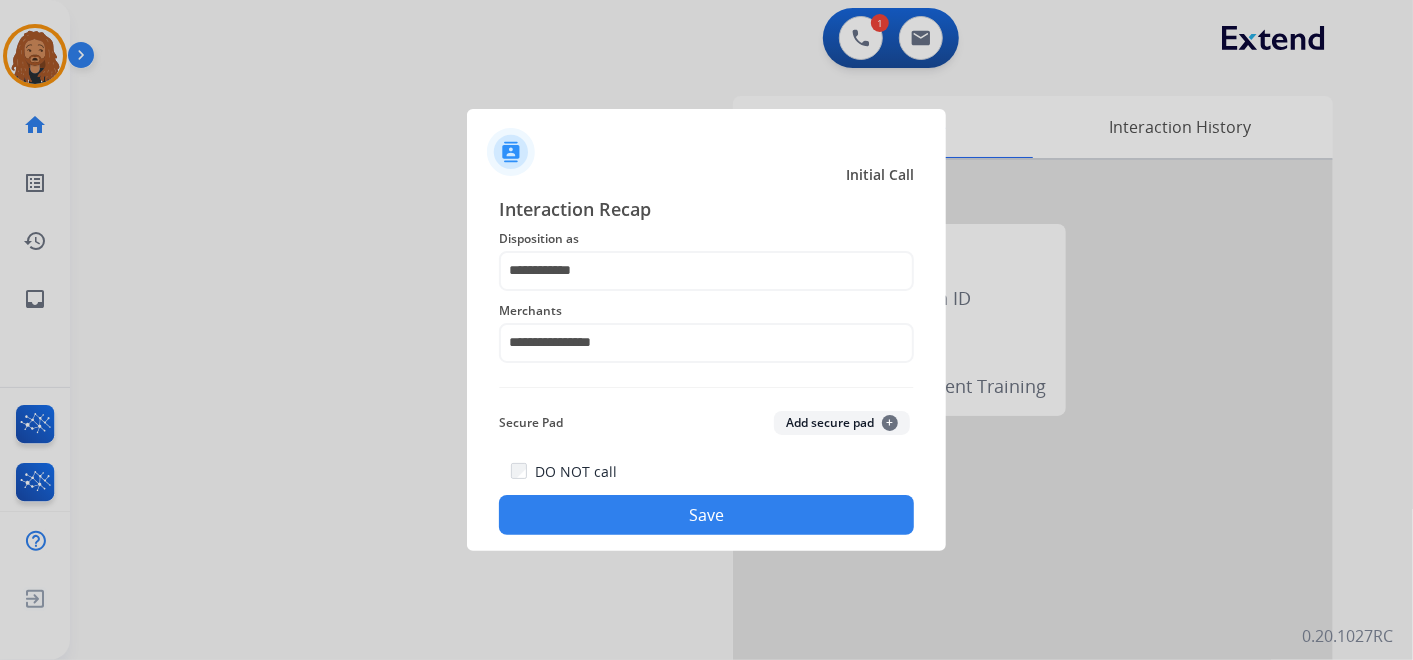 click on "Save" 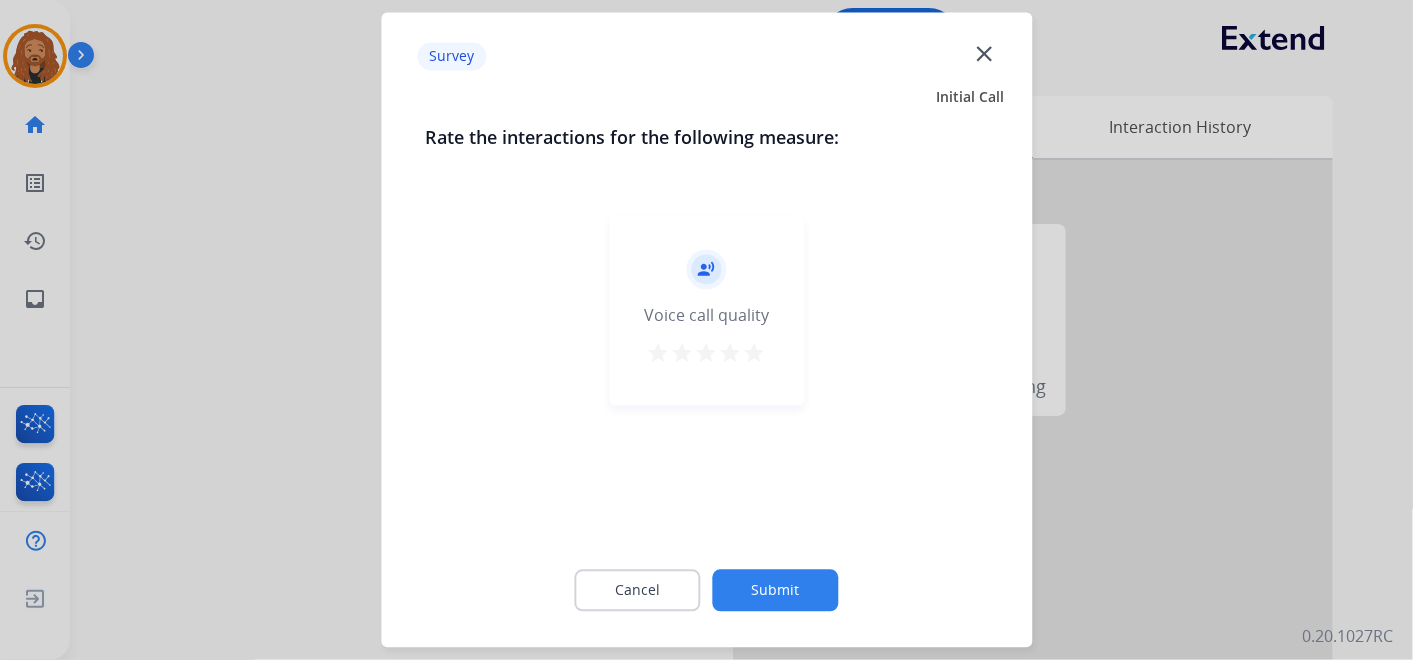 click on "star" at bounding box center (755, 354) 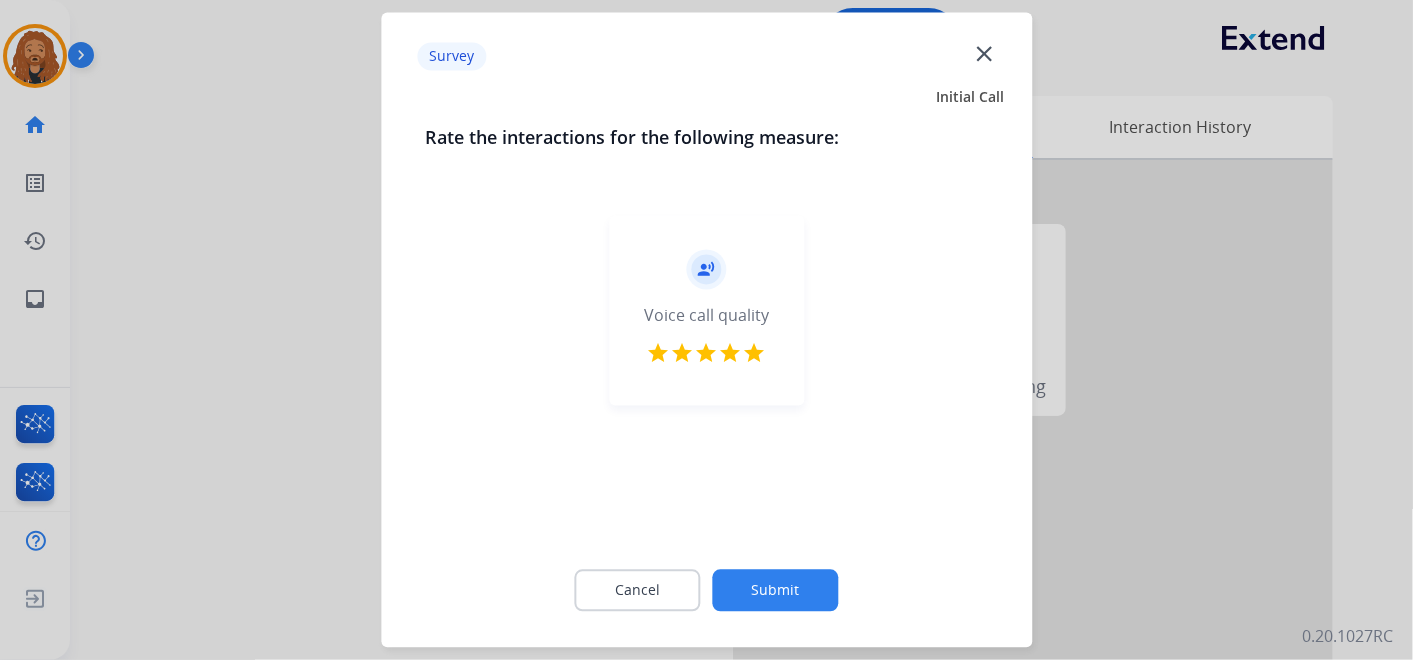click on "Submit" 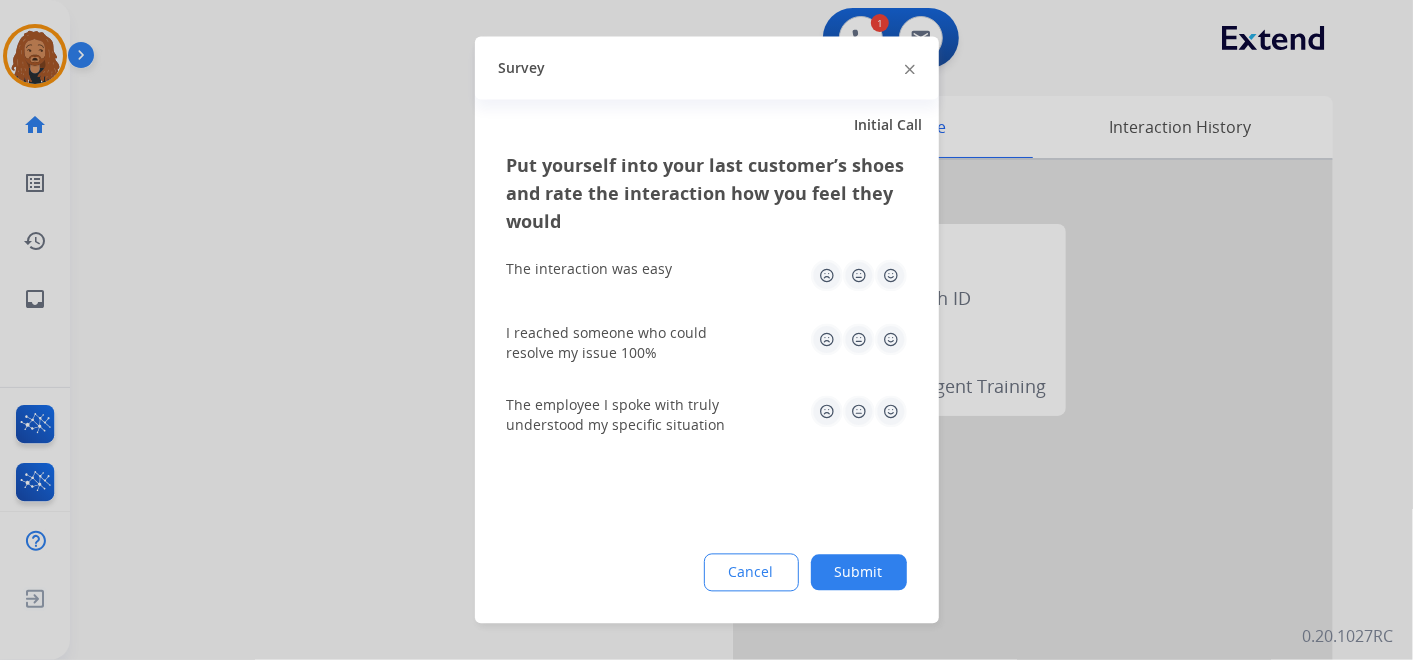 drag, startPoint x: 897, startPoint y: 416, endPoint x: 882, endPoint y: 369, distance: 49.335587 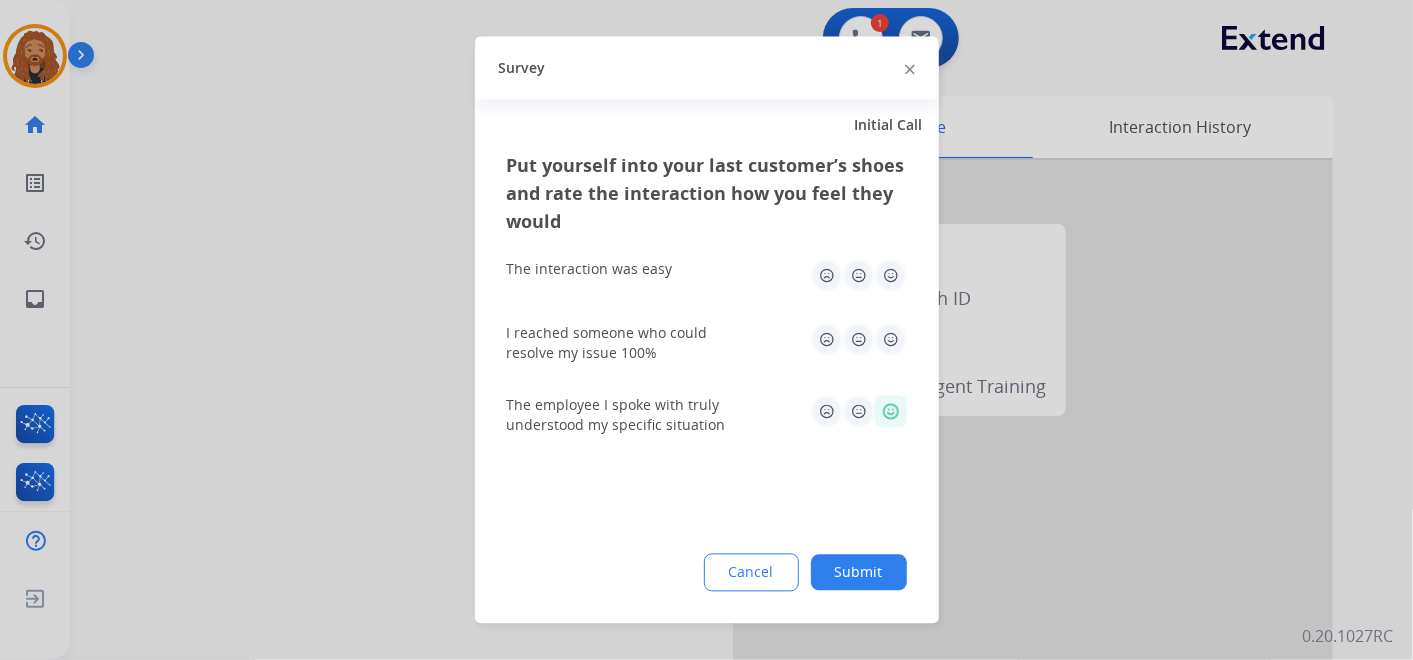 click 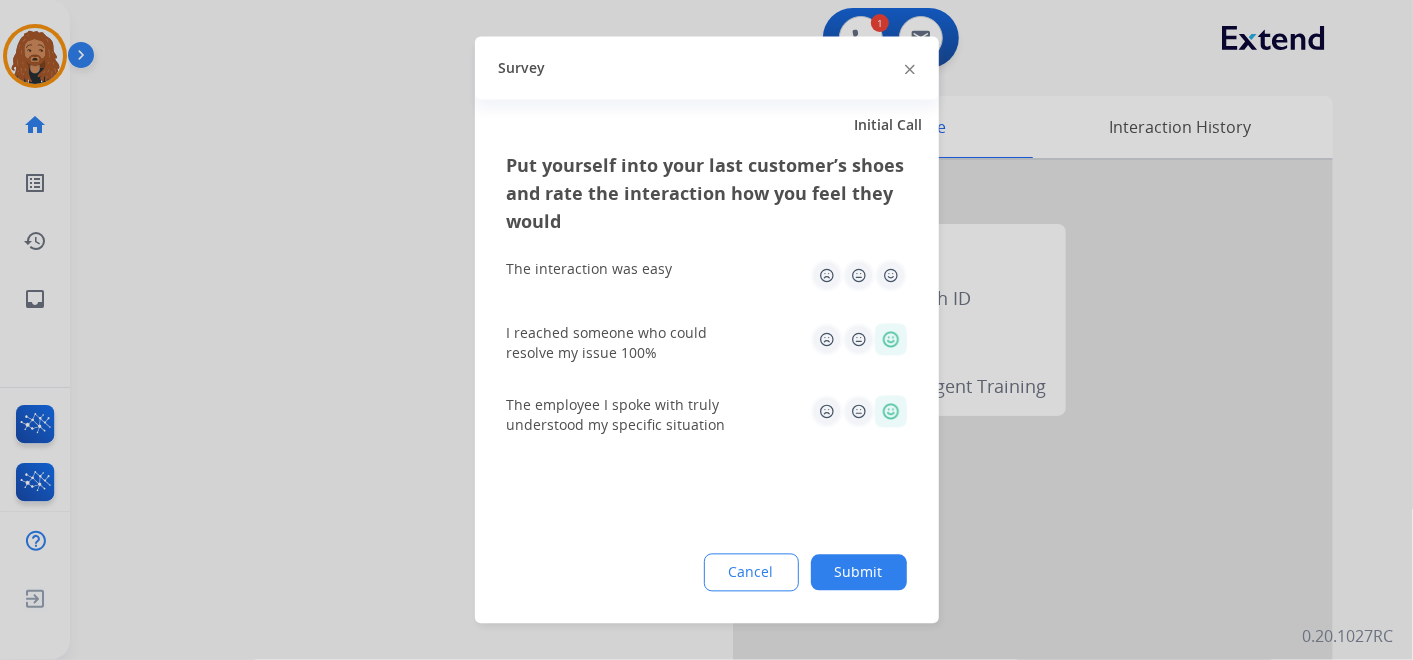 click 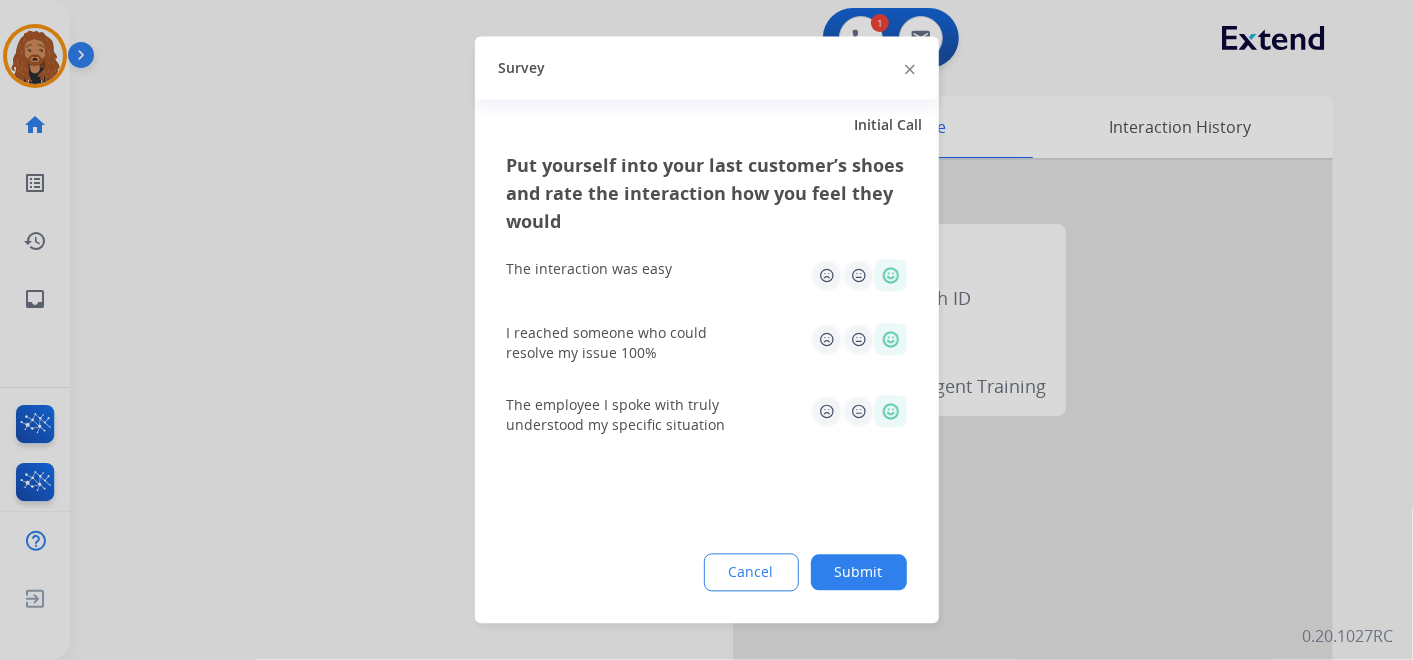 click on "Submit" 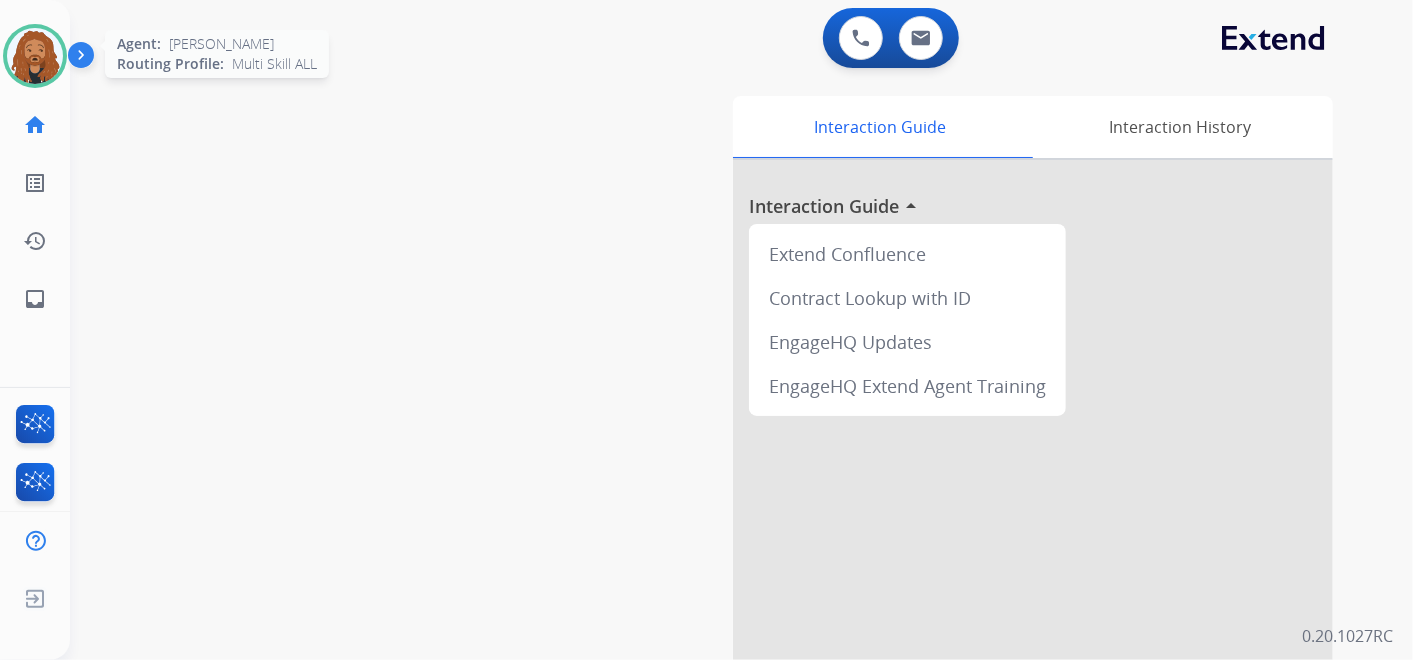 click at bounding box center [35, 56] 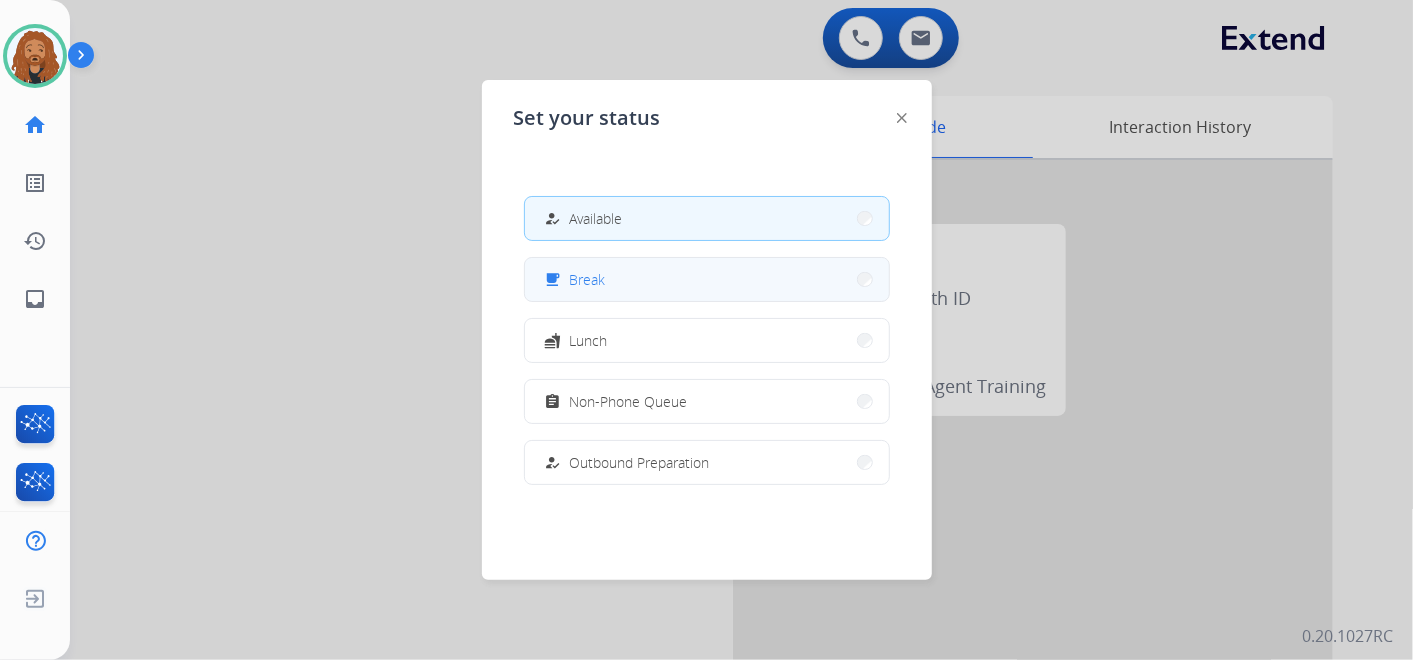 click on "free_breakfast Break" at bounding box center (707, 279) 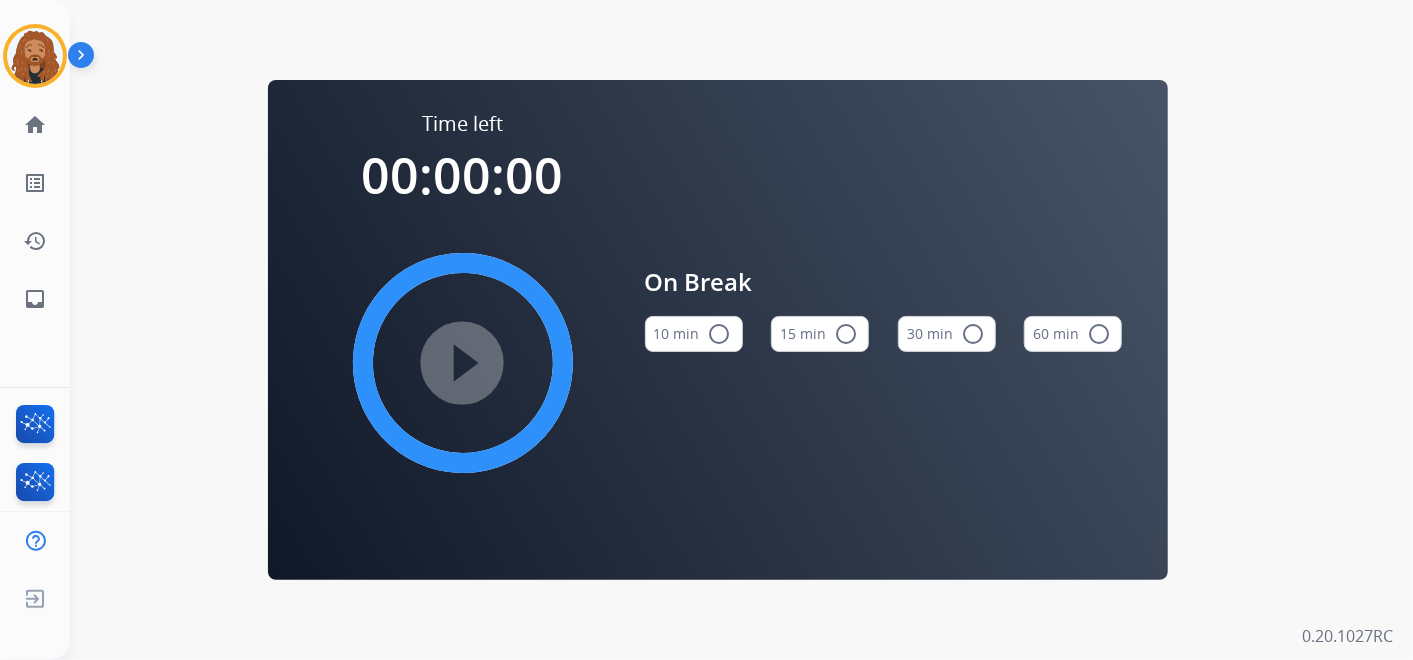 click on "15 min  radio_button_unchecked" at bounding box center (820, 334) 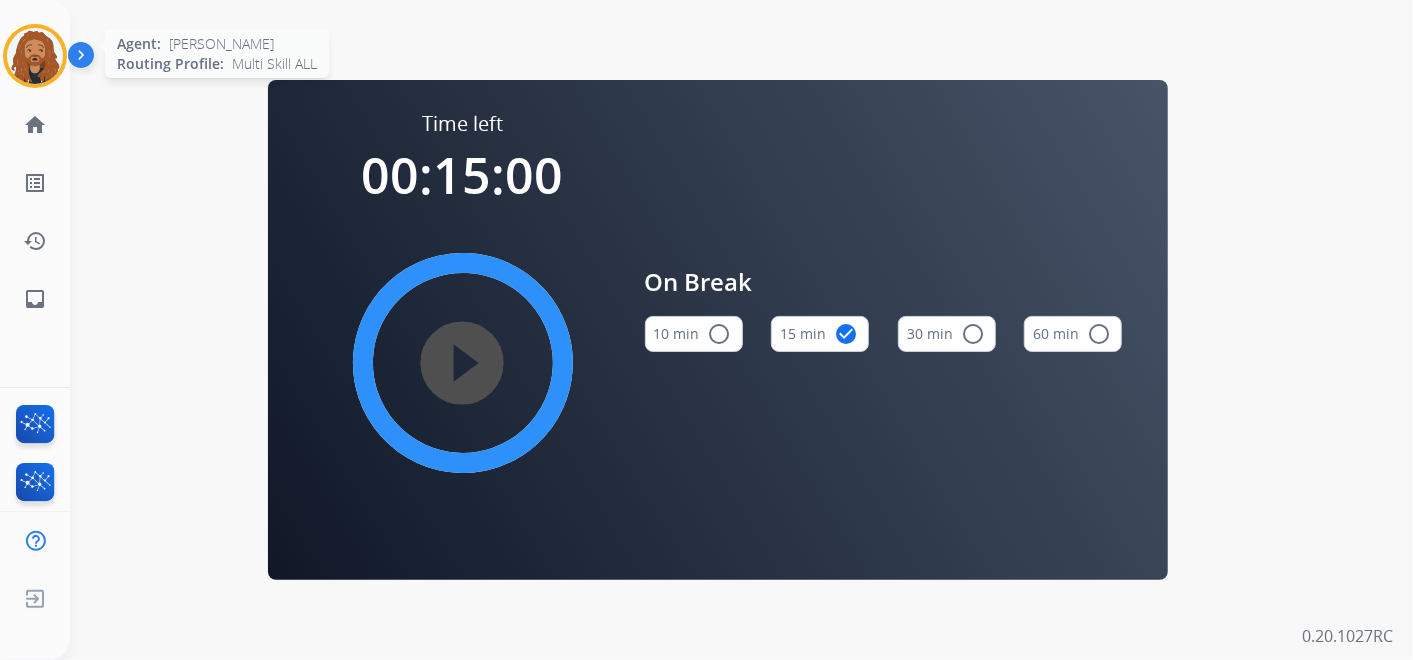 click at bounding box center (35, 56) 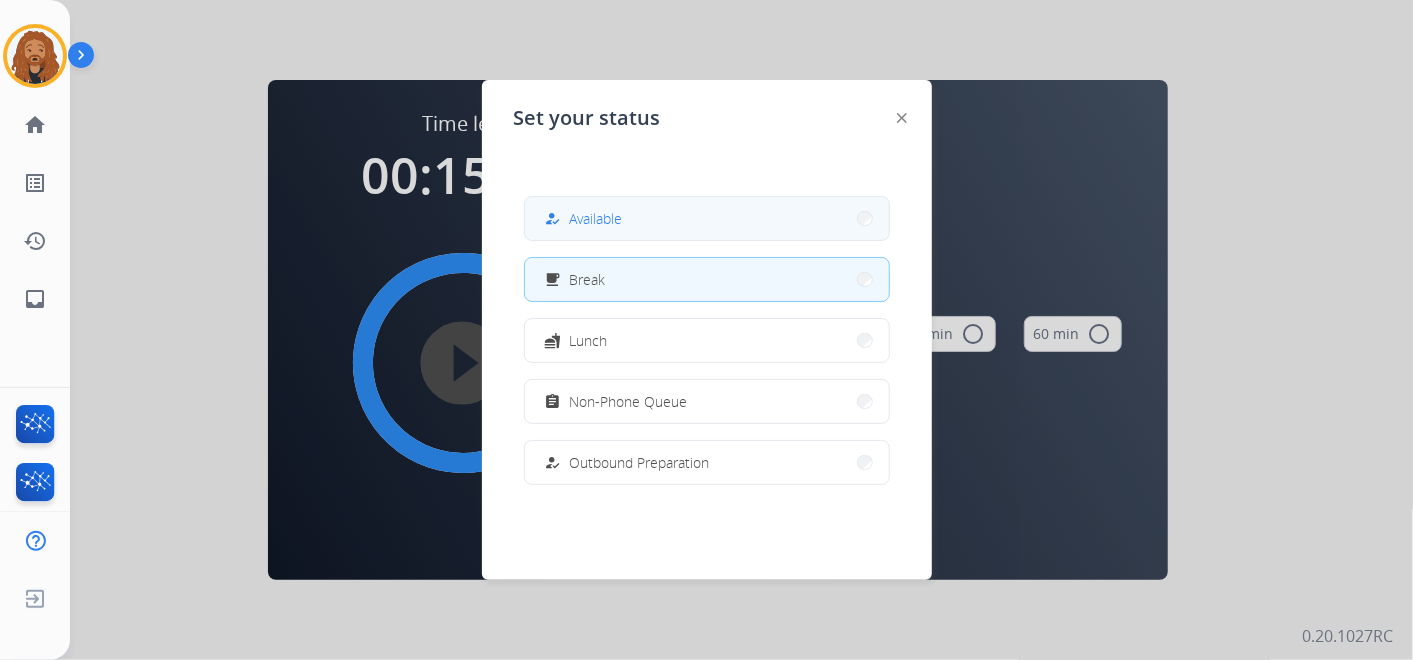 click on "Available" at bounding box center [596, 218] 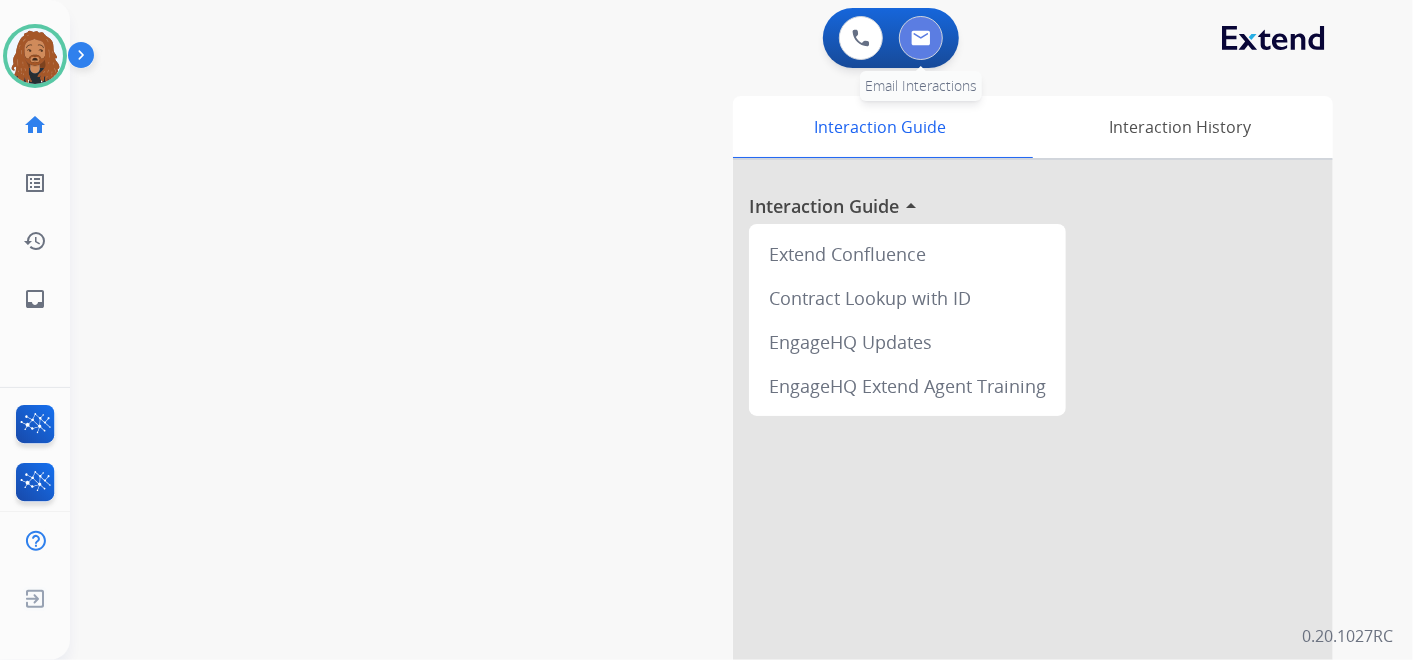 click at bounding box center (921, 38) 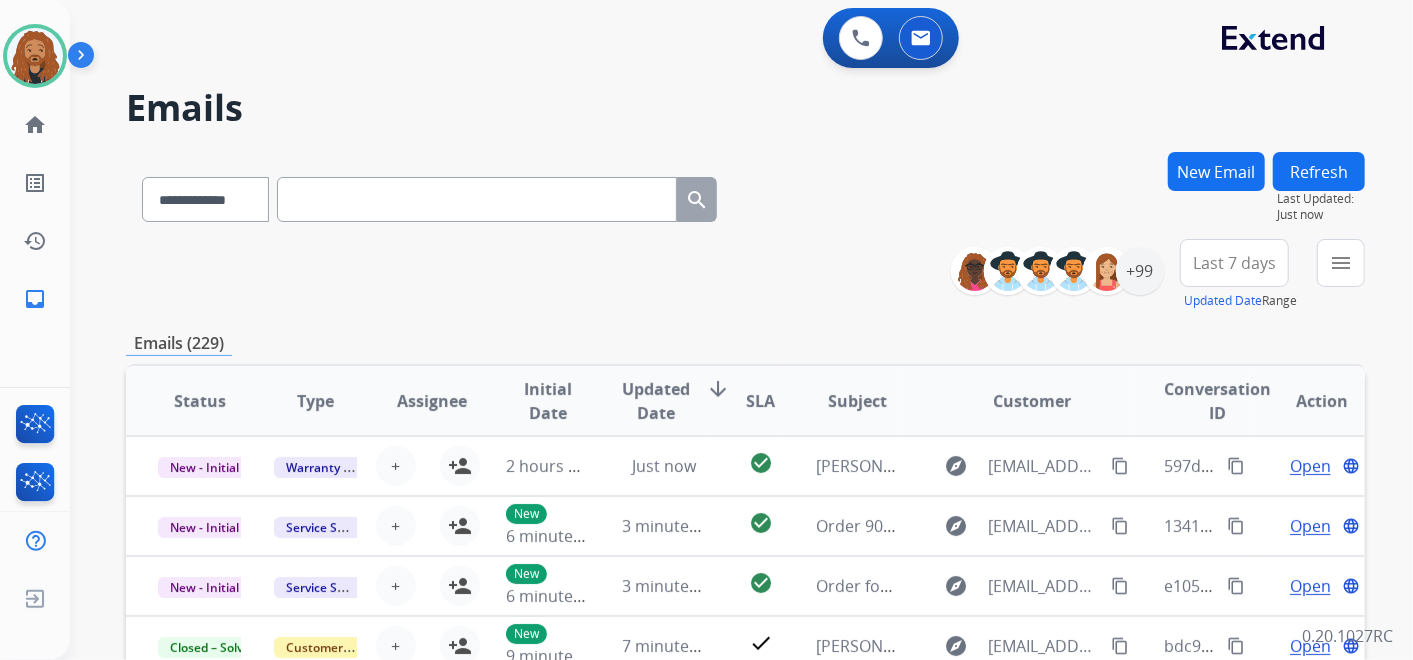 scroll, scrollTop: 111, scrollLeft: 0, axis: vertical 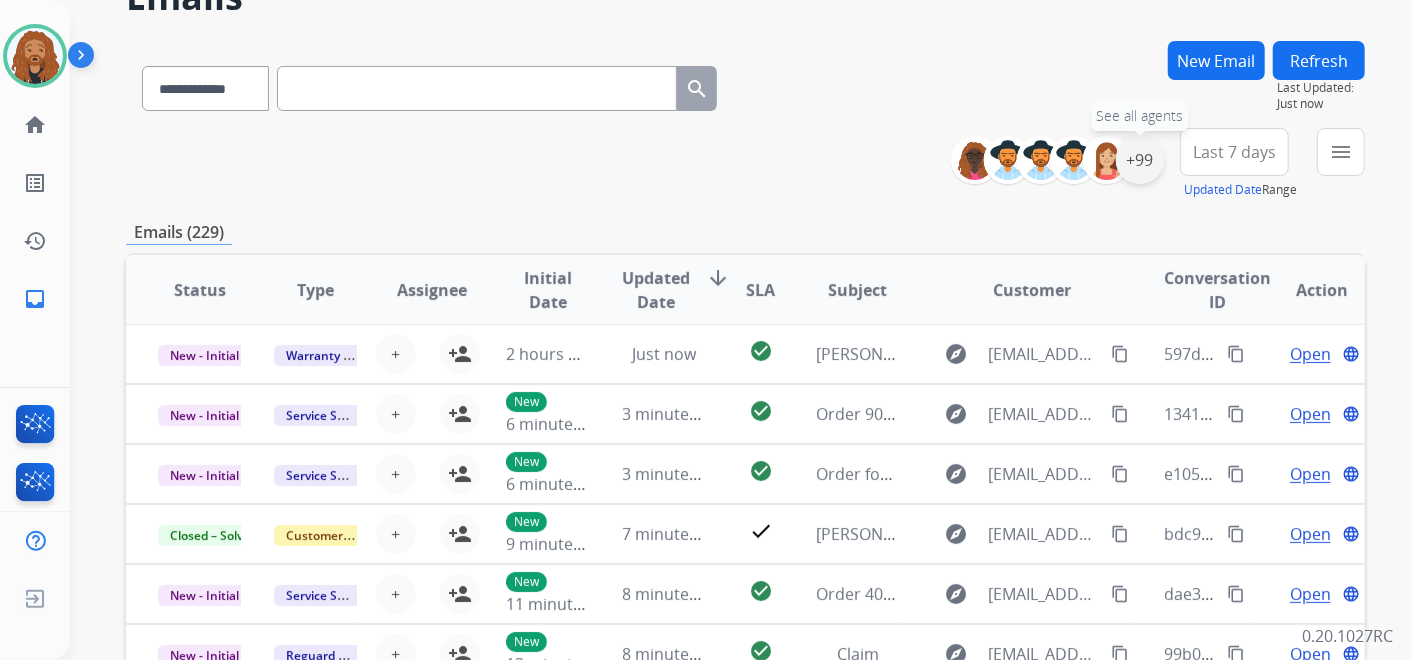 click on "+99" at bounding box center [1140, 160] 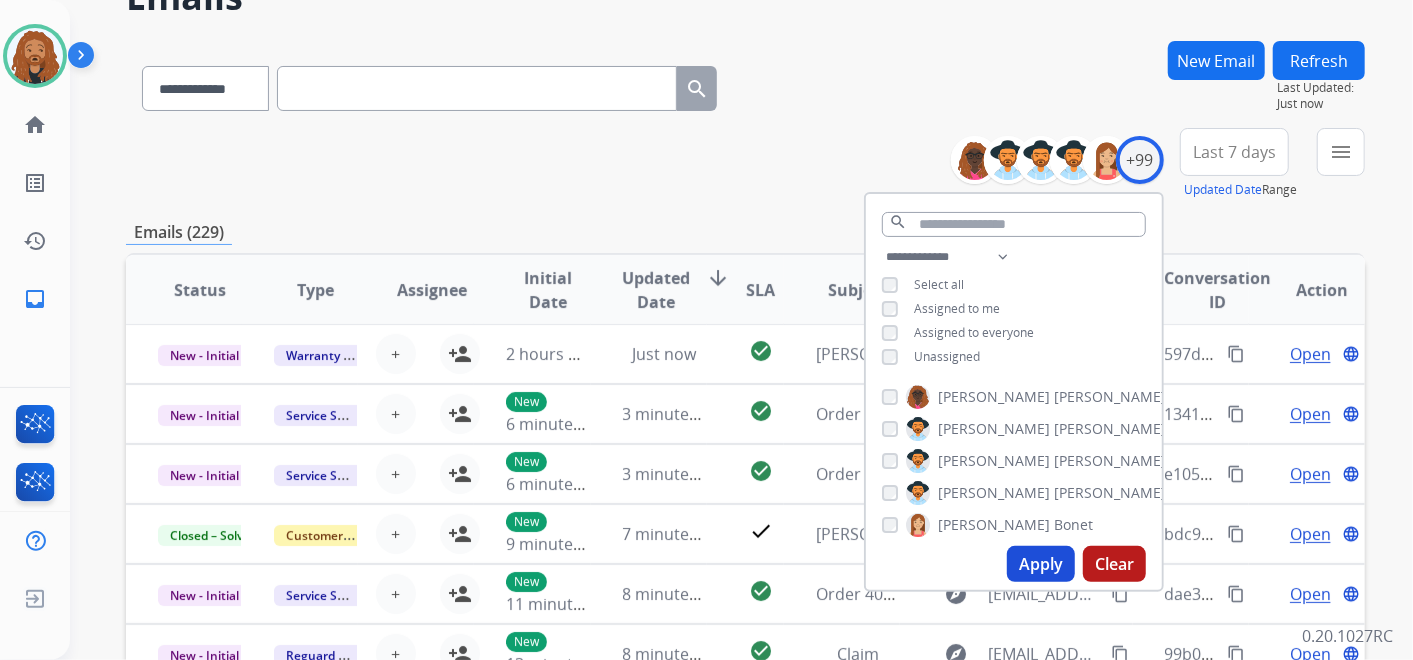 click on "Last 7 days" at bounding box center [1234, 152] 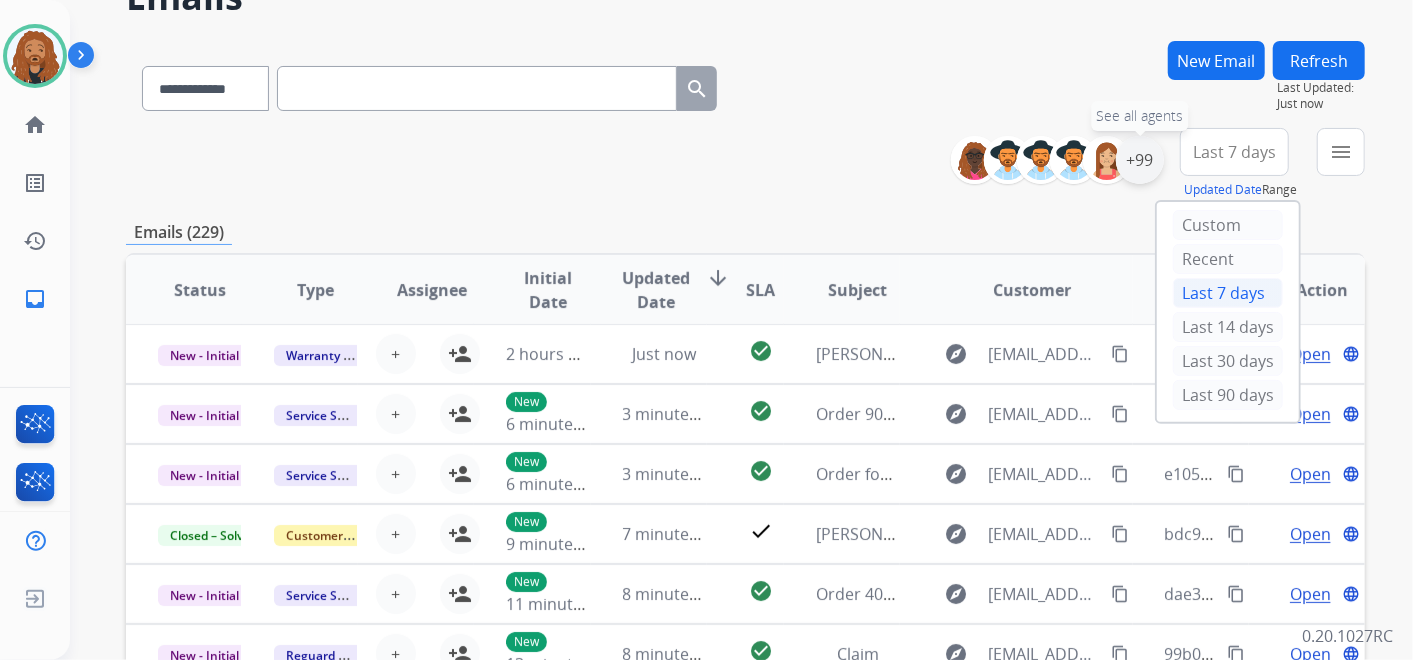 click on "+99" at bounding box center (1140, 160) 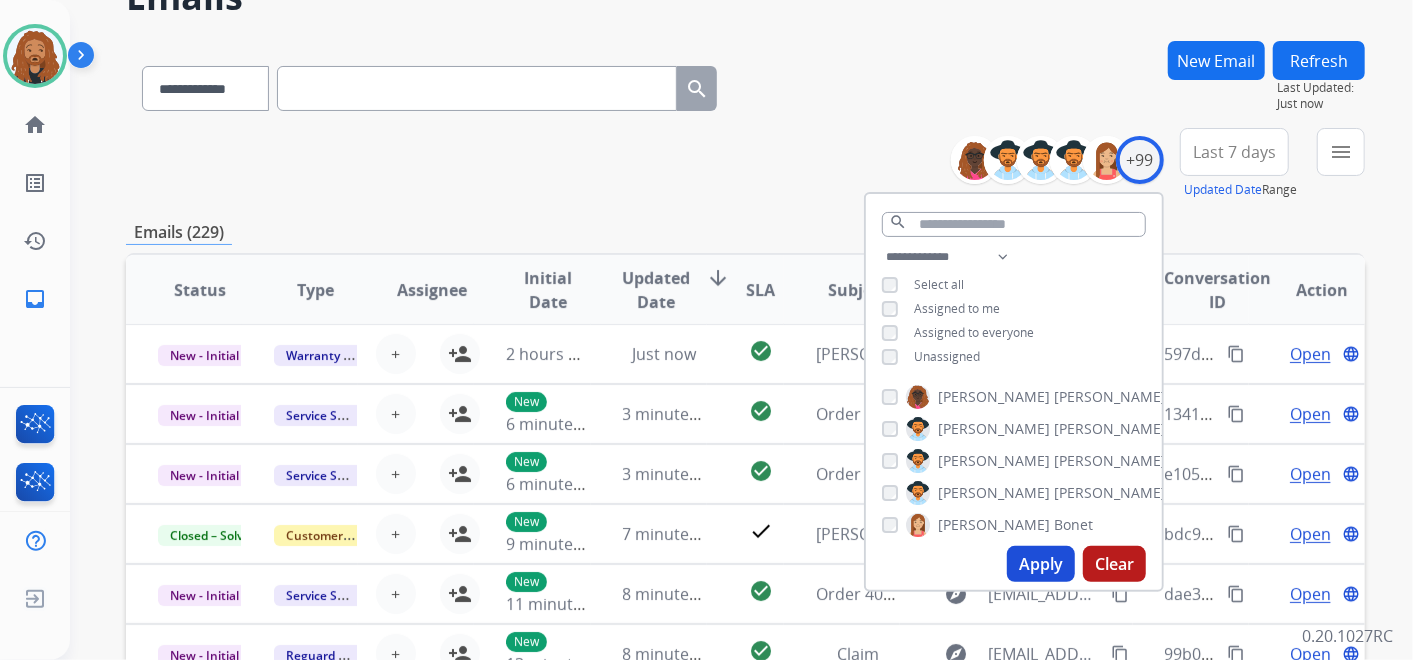 click on "Apply" at bounding box center [1041, 564] 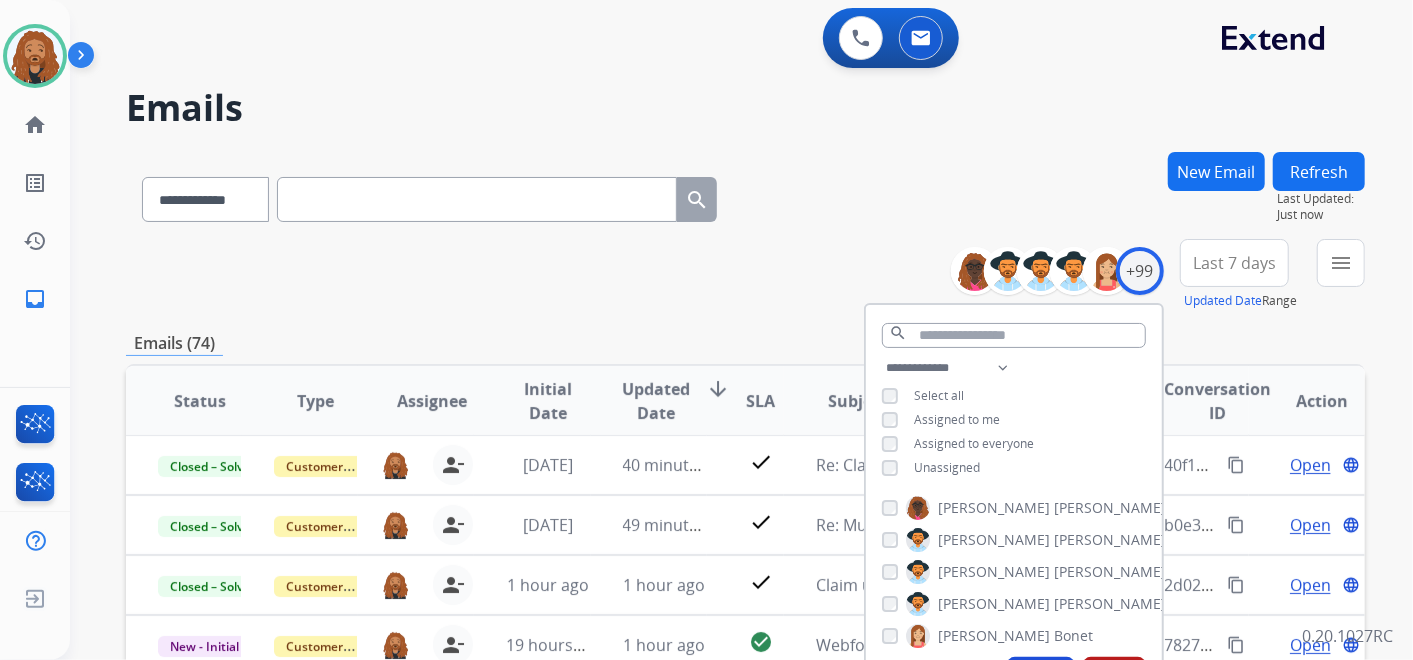 click on "Last 7 days" at bounding box center [1234, 263] 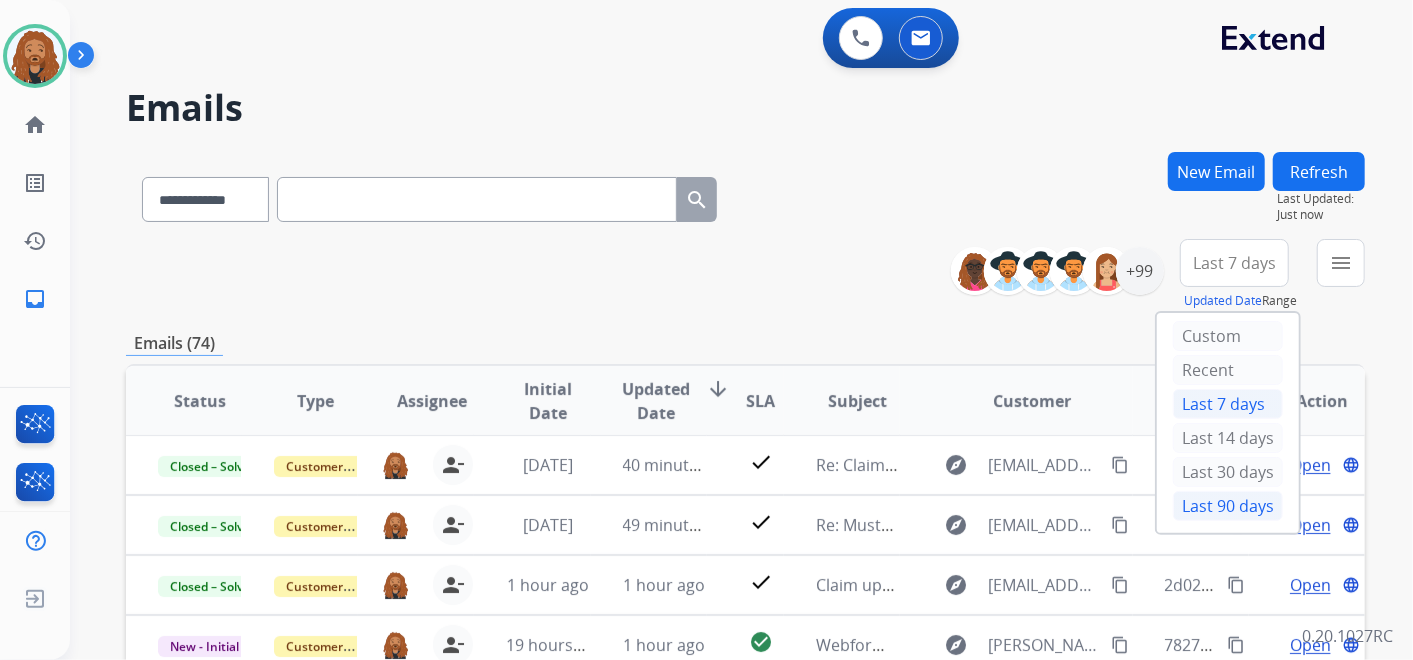 click on "Last 90 days" at bounding box center [1228, 506] 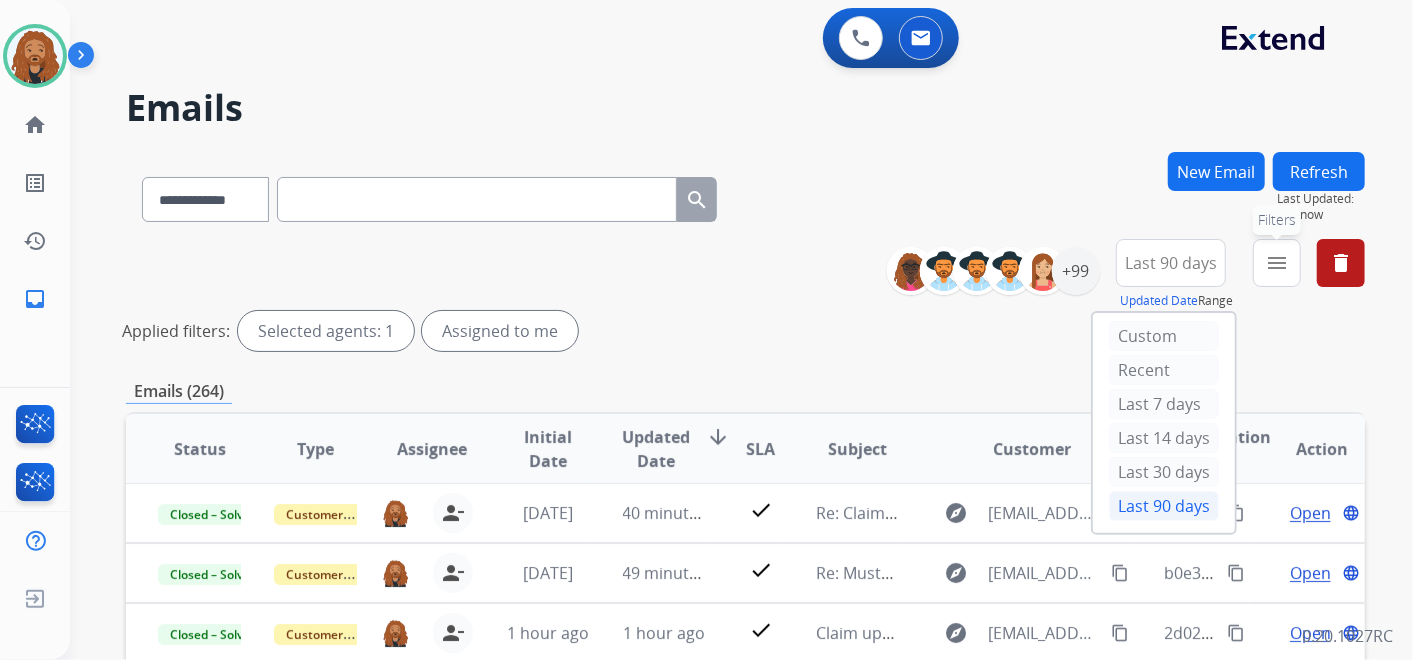 click on "menu" at bounding box center [1277, 263] 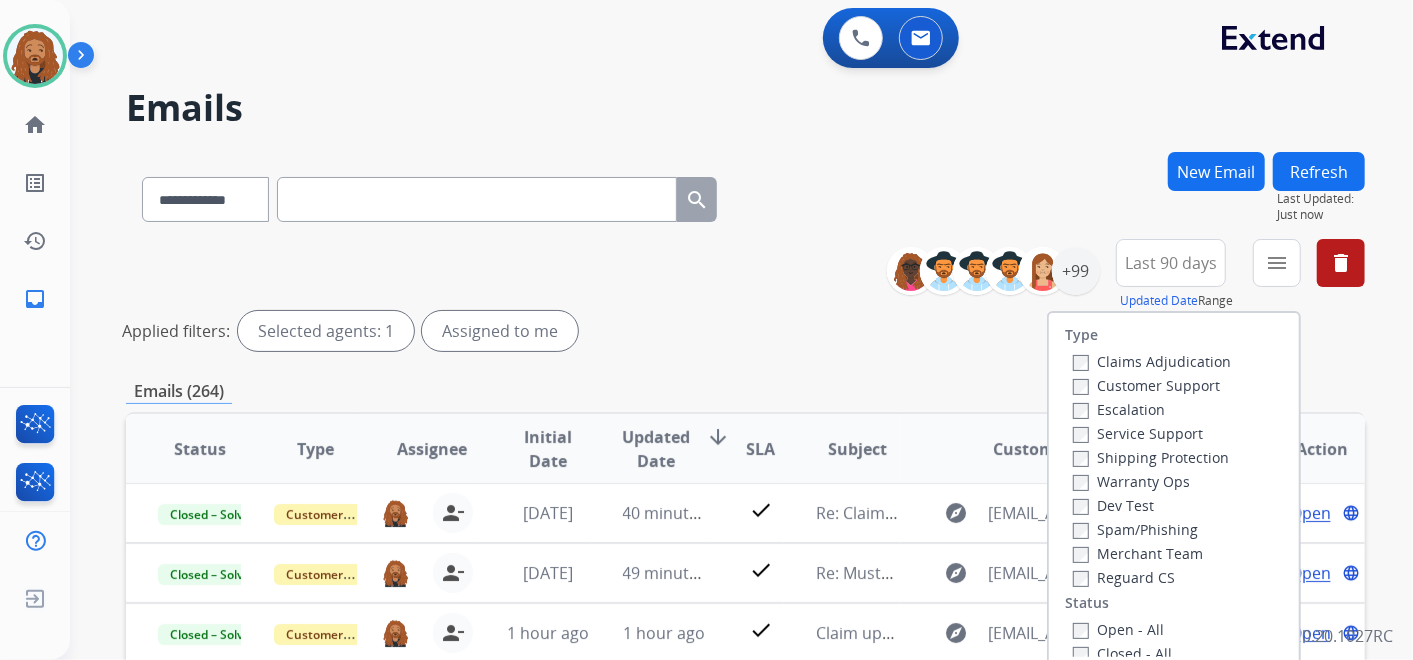 drag, startPoint x: 1075, startPoint y: 621, endPoint x: 1071, endPoint y: 602, distance: 19.416489 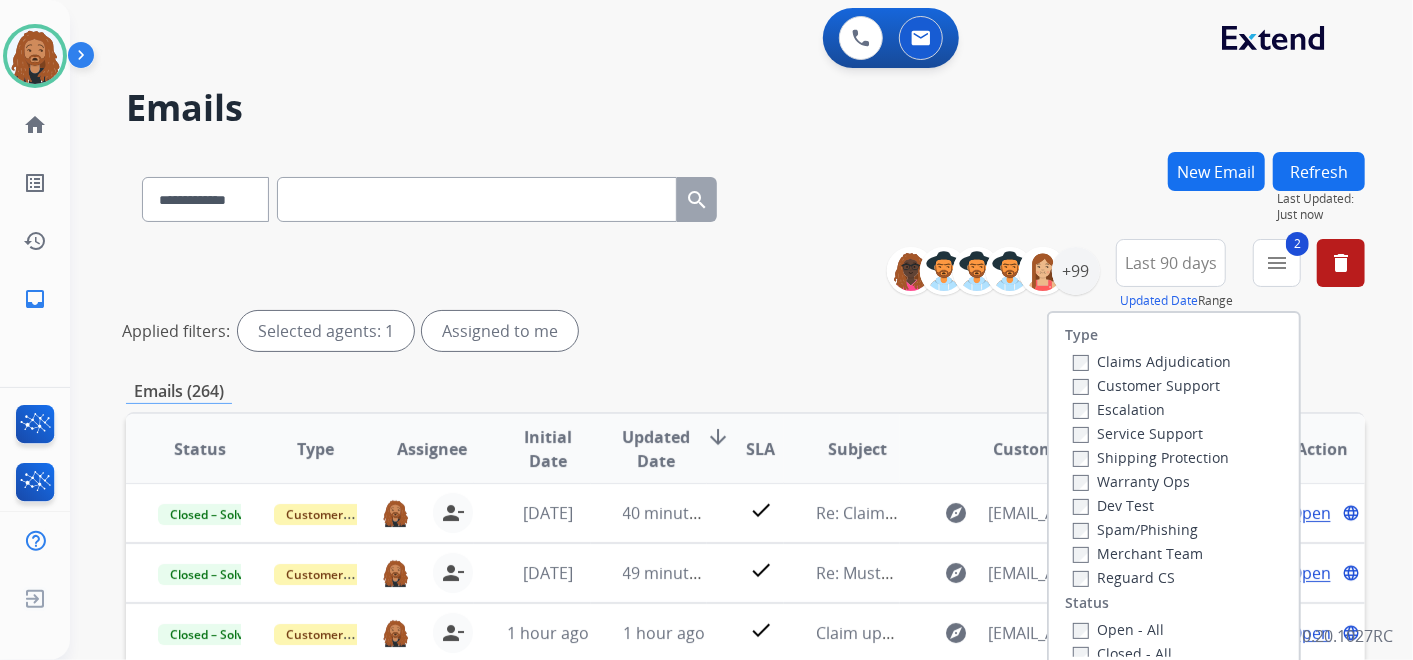 click on "Shipping Protection" at bounding box center [1151, 457] 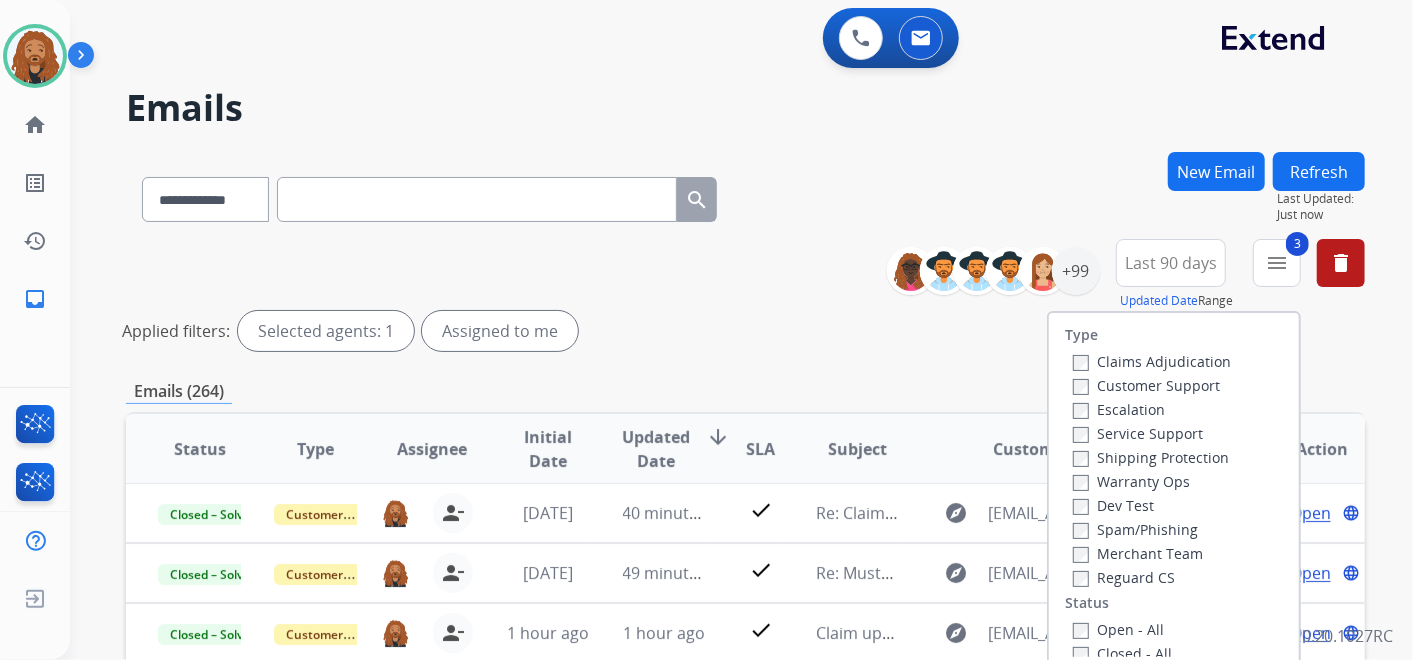 click on "Customer Support" at bounding box center [1146, 385] 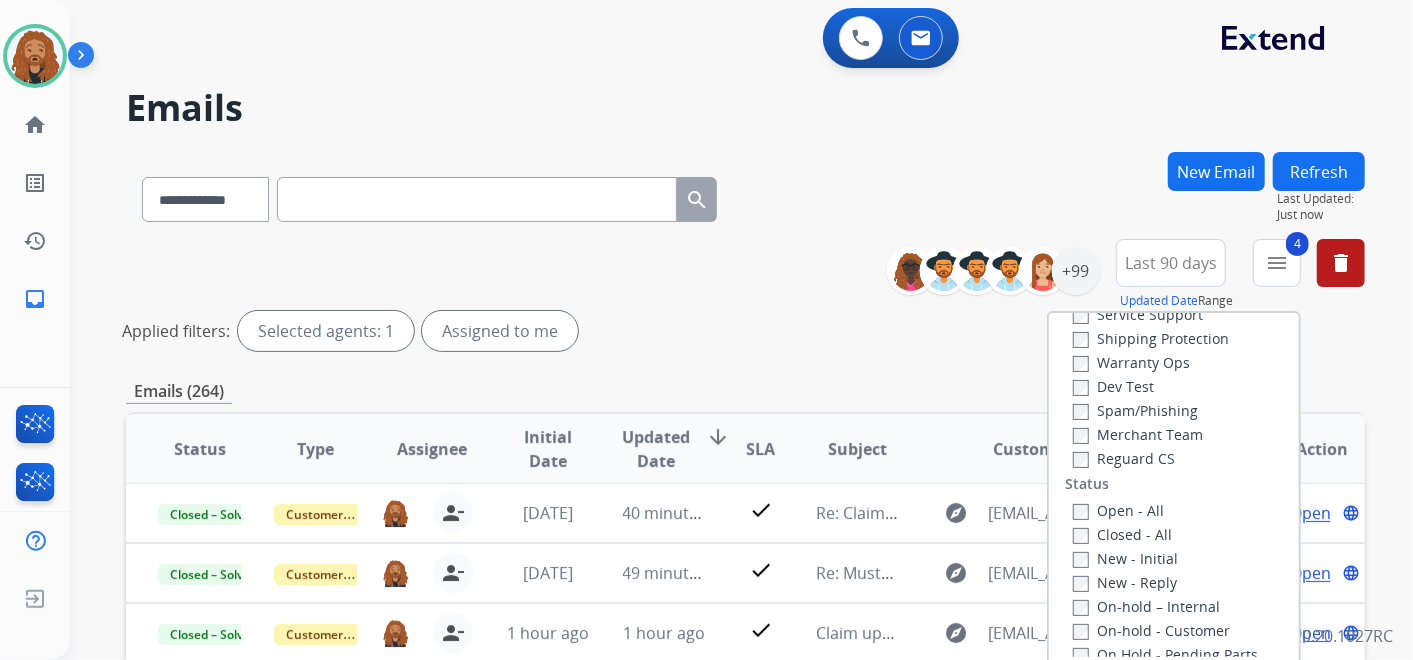 scroll, scrollTop: 333, scrollLeft: 0, axis: vertical 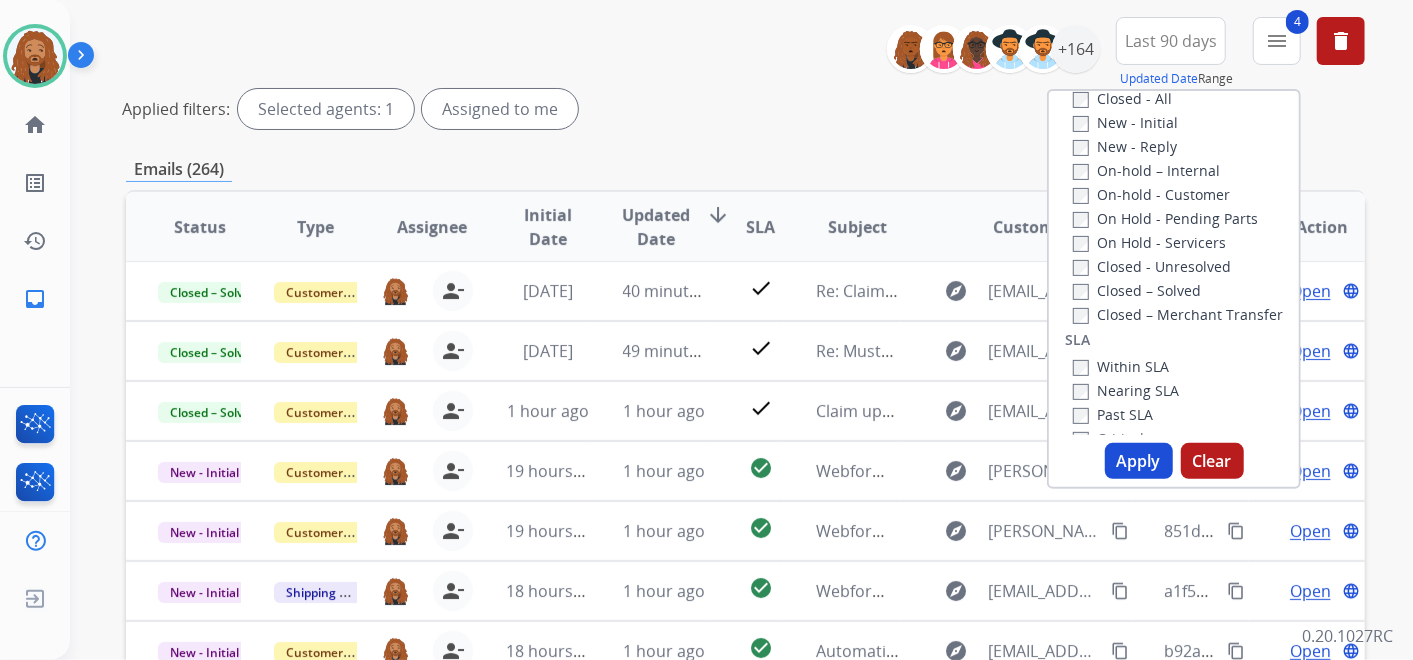 click on "Apply" at bounding box center (1139, 461) 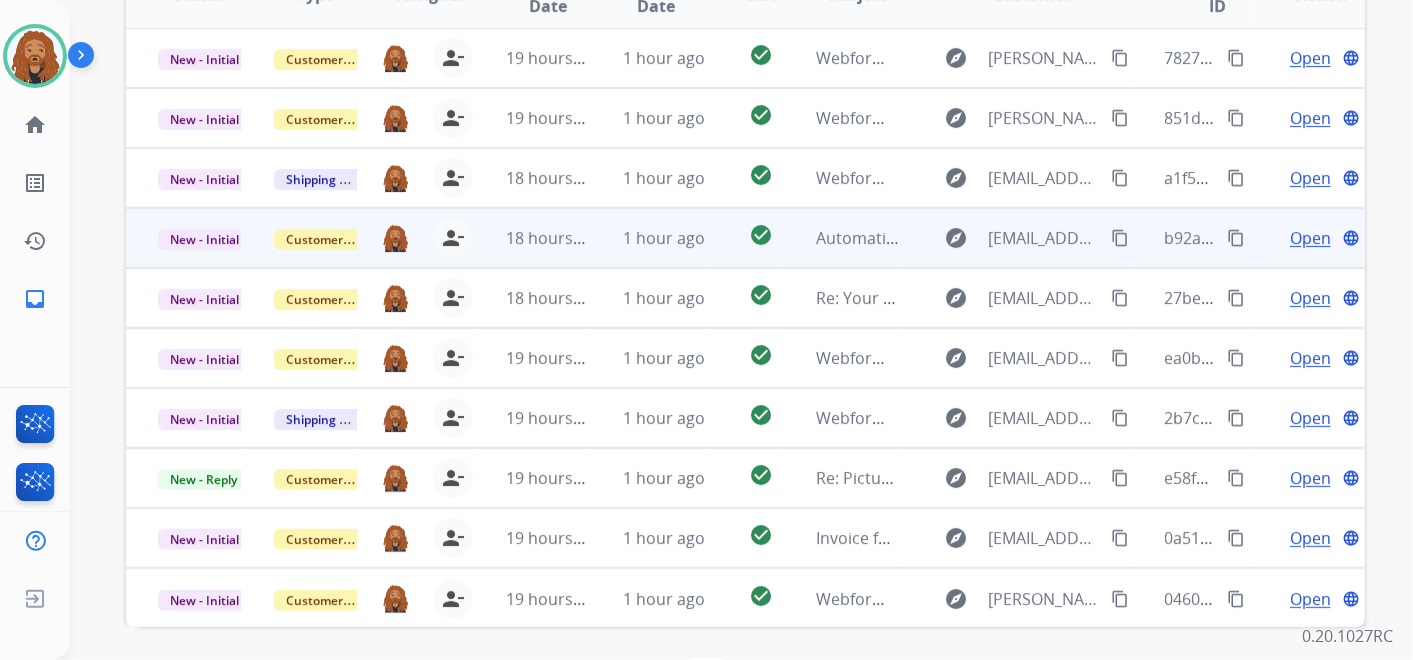 scroll, scrollTop: 621, scrollLeft: 0, axis: vertical 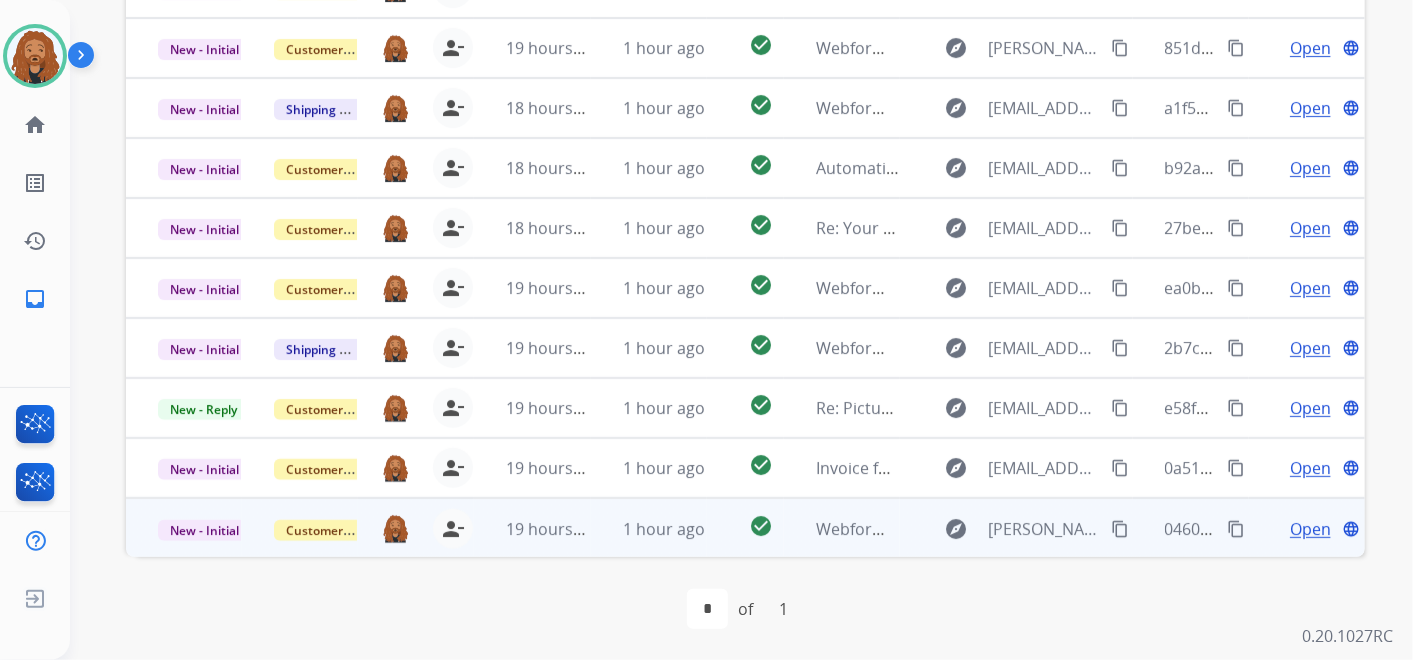 click on "Open" at bounding box center [1310, 529] 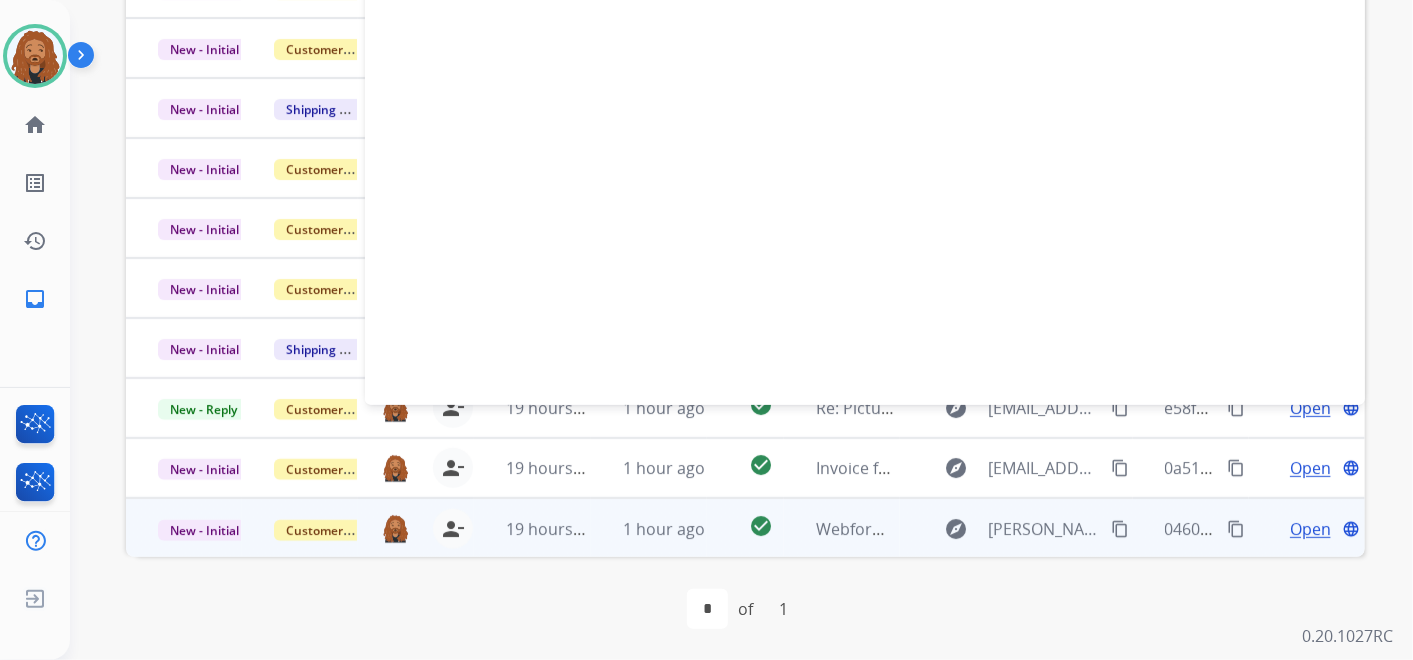 scroll, scrollTop: 0, scrollLeft: 0, axis: both 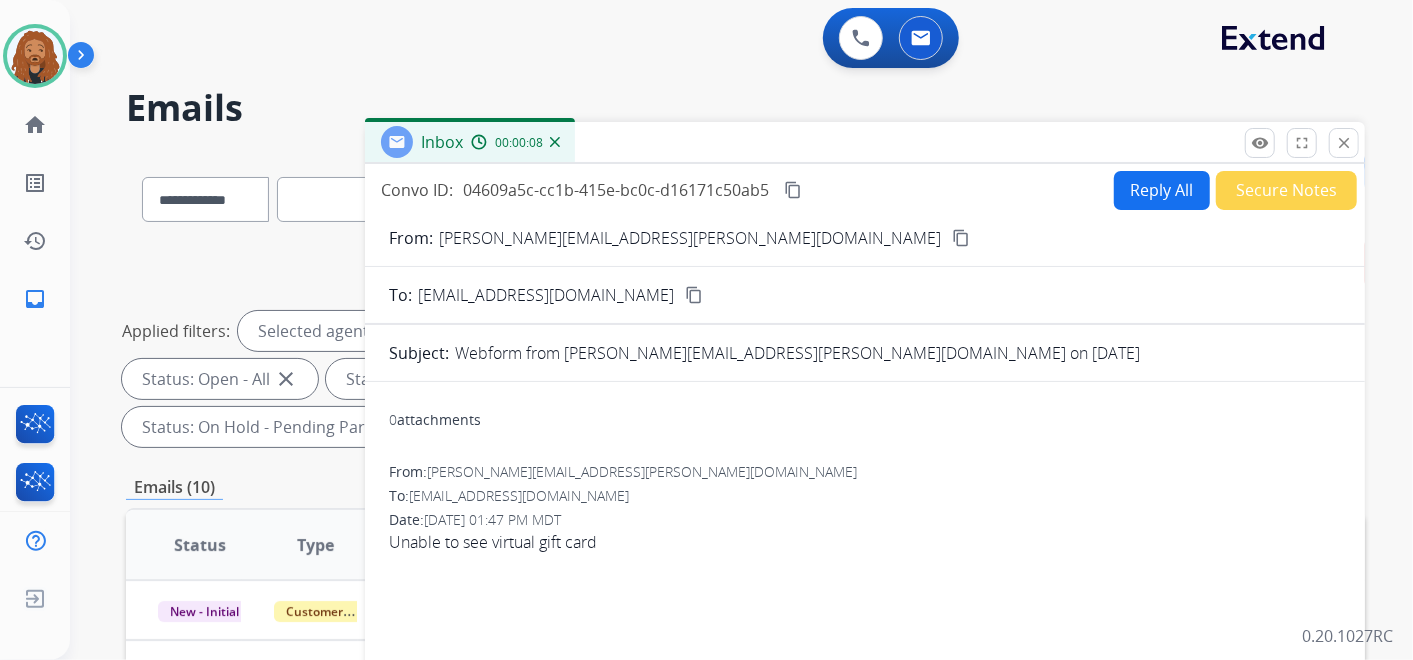 click on "Reply All" at bounding box center [1162, 190] 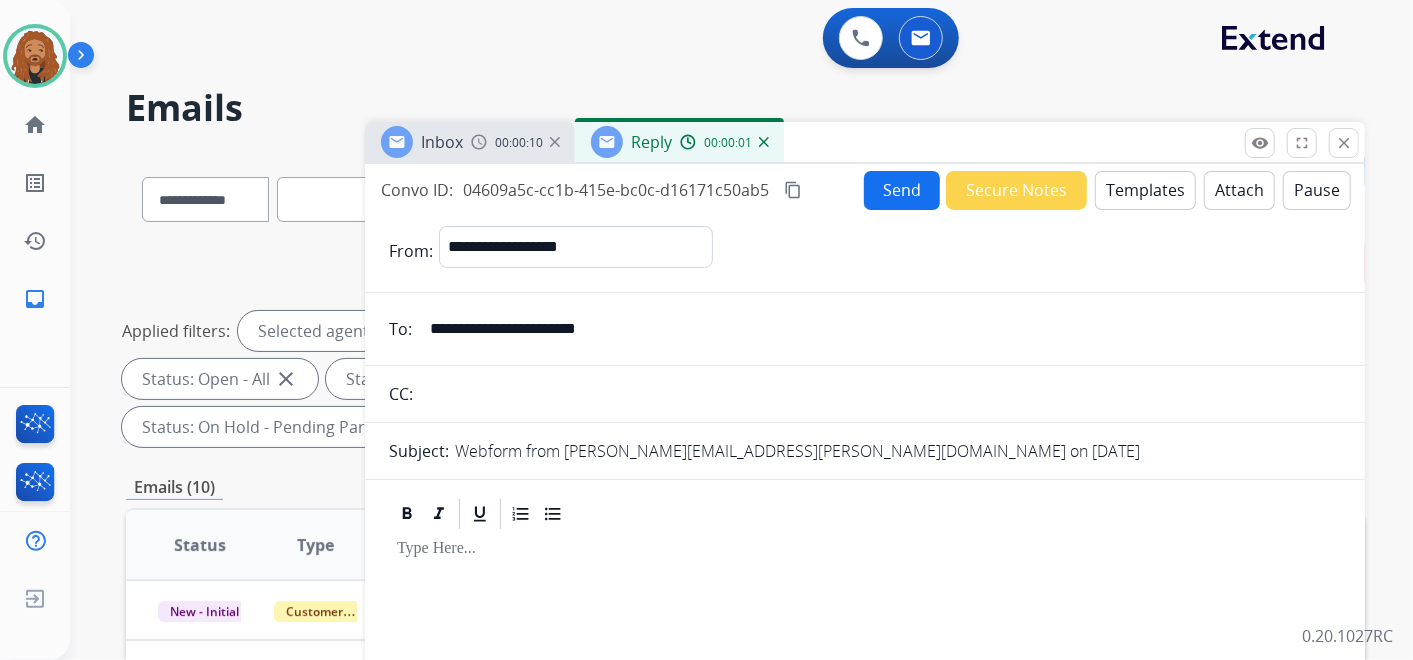 click on "Templates" at bounding box center [1145, 190] 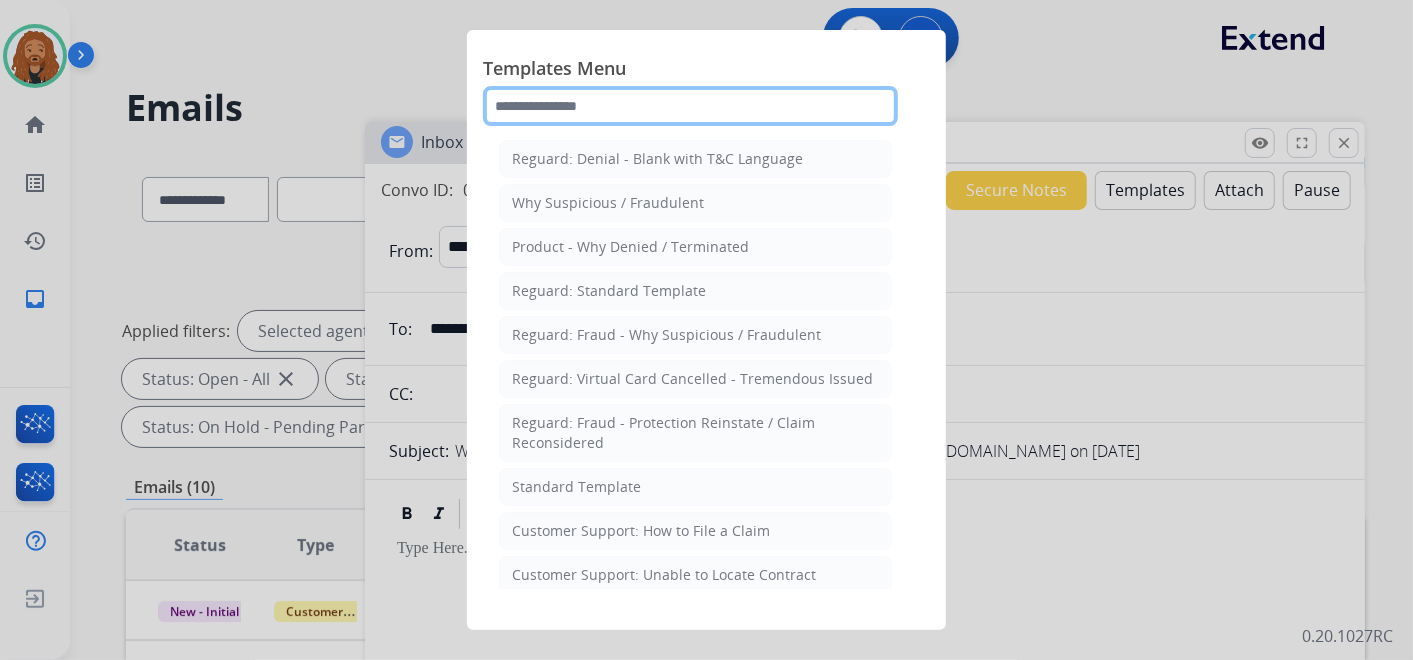 click 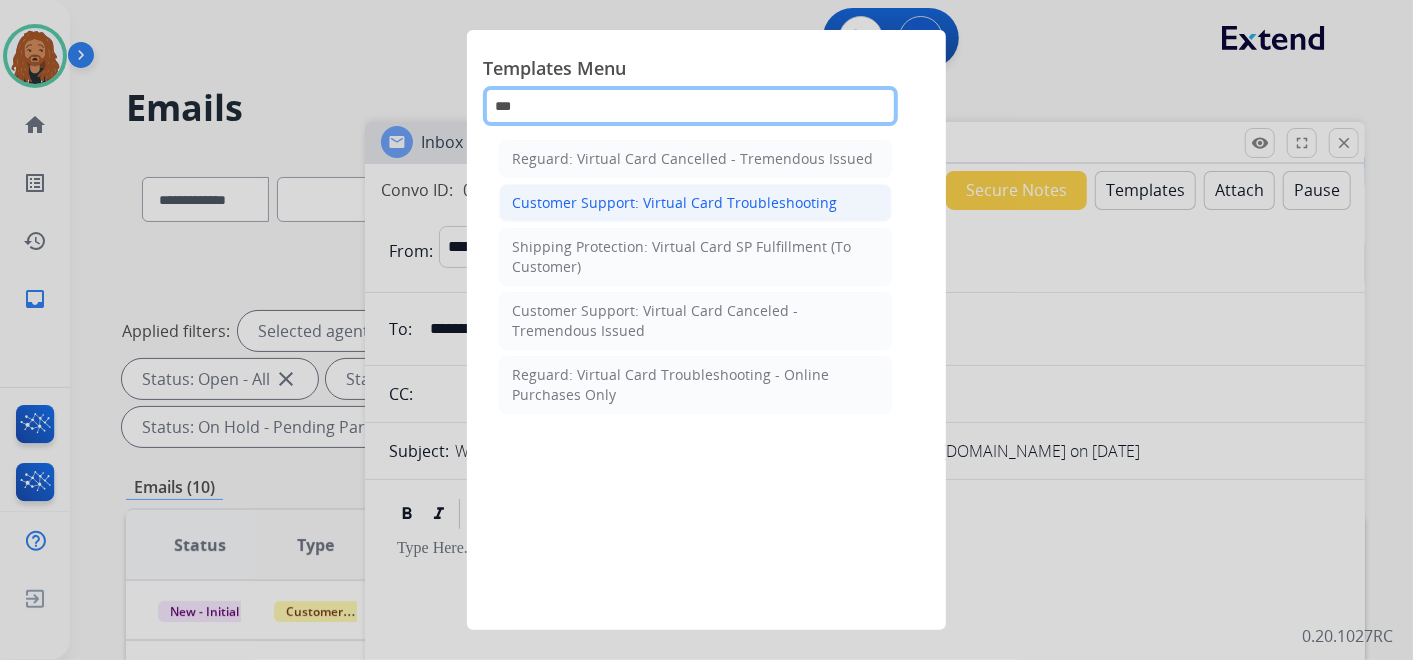 type on "***" 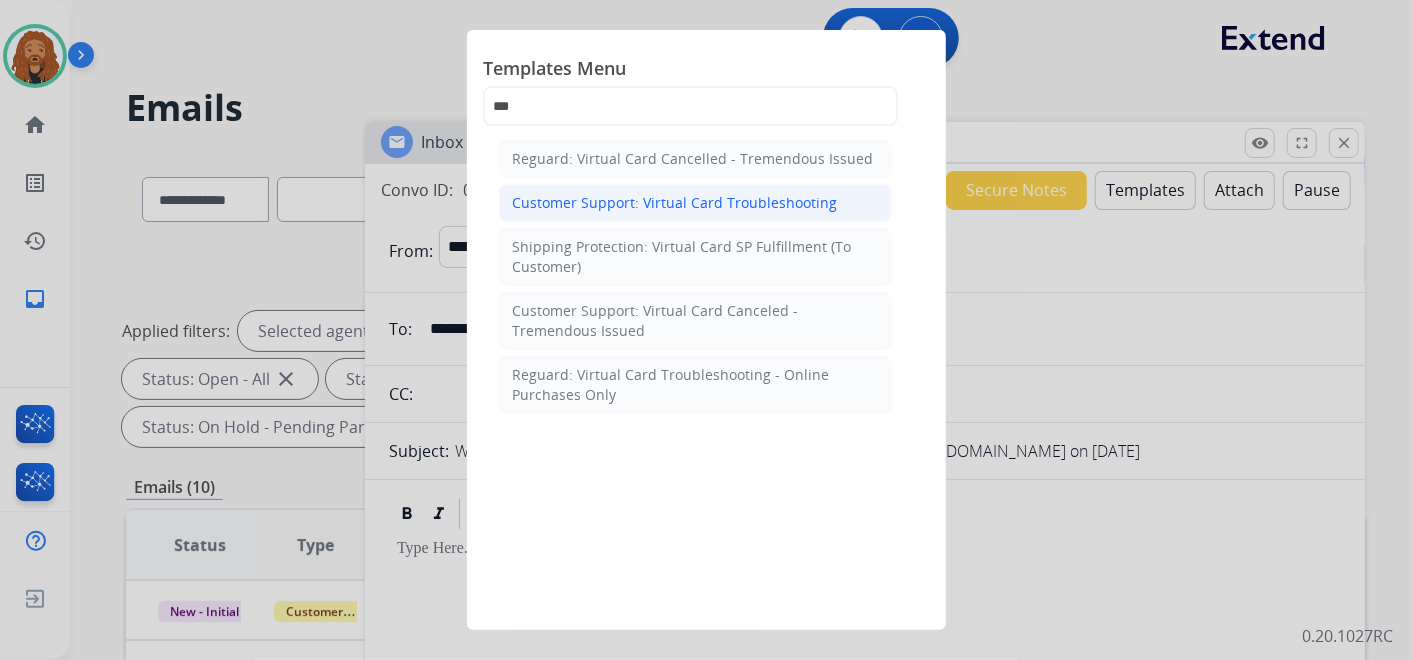click on "Customer Support: Virtual Card Troubleshooting" 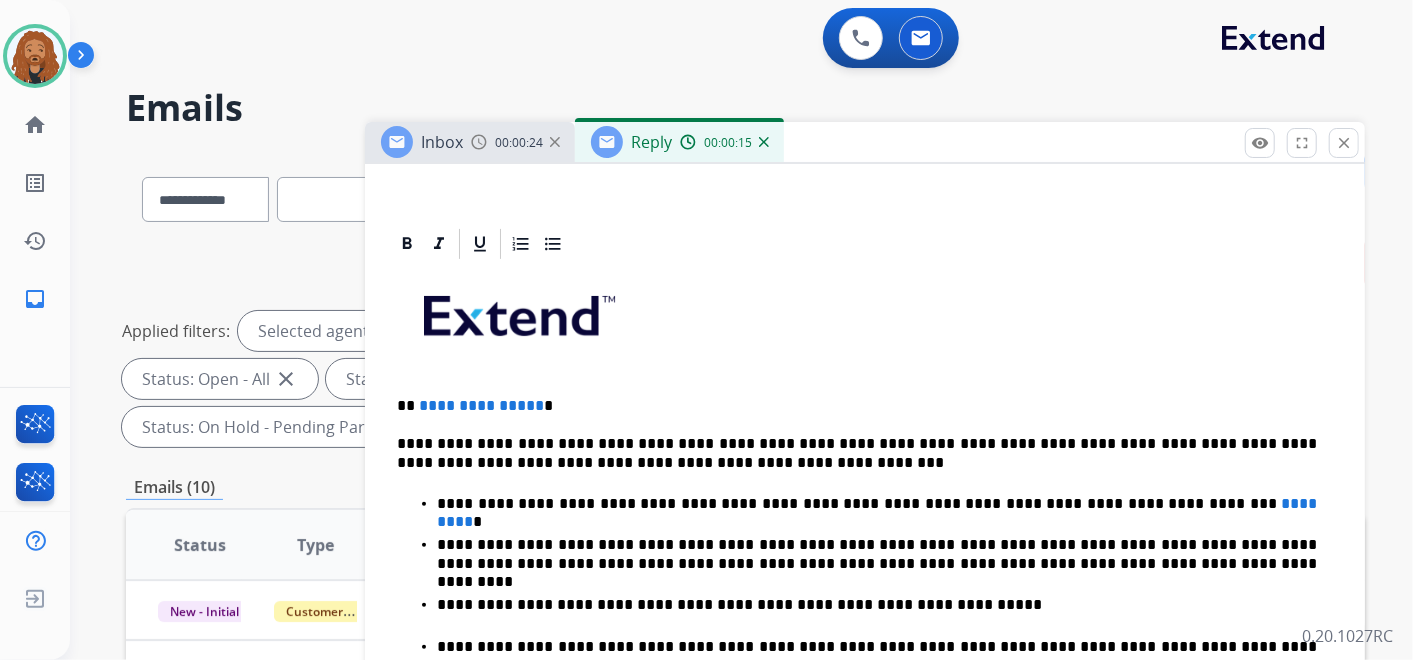 scroll, scrollTop: 444, scrollLeft: 0, axis: vertical 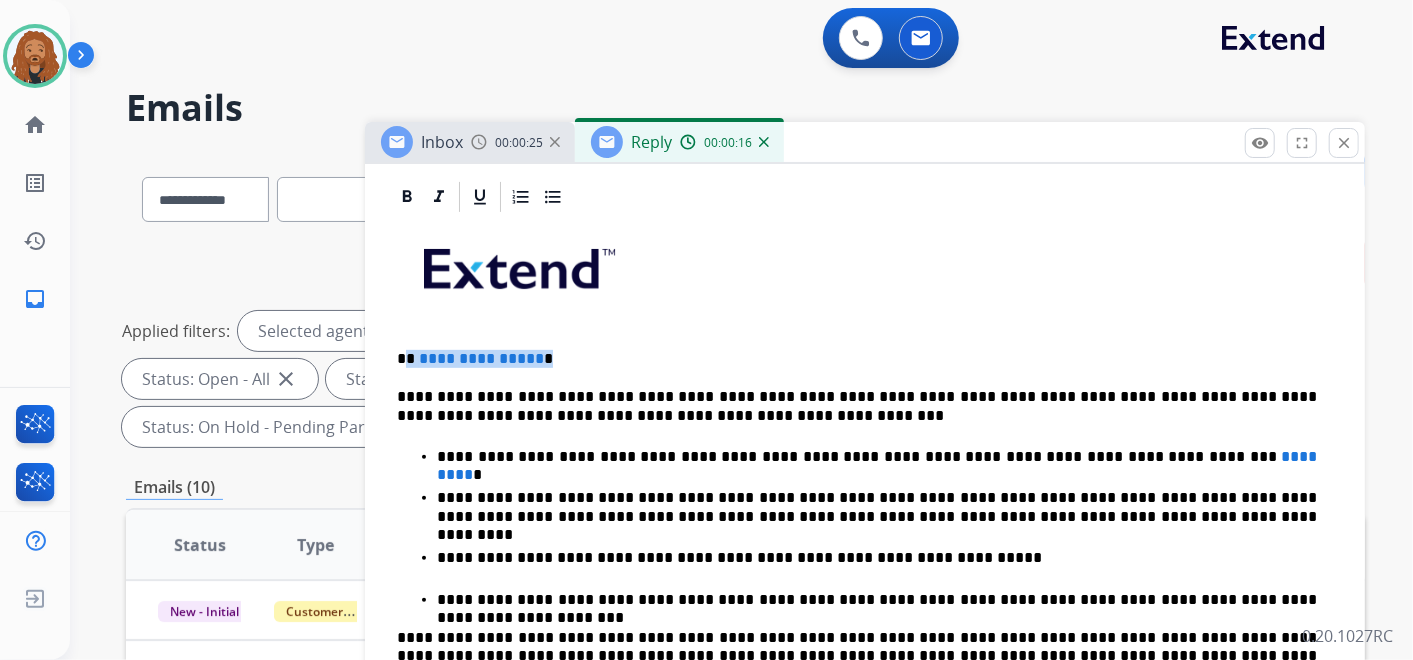 drag, startPoint x: 549, startPoint y: 353, endPoint x: 405, endPoint y: 344, distance: 144.28098 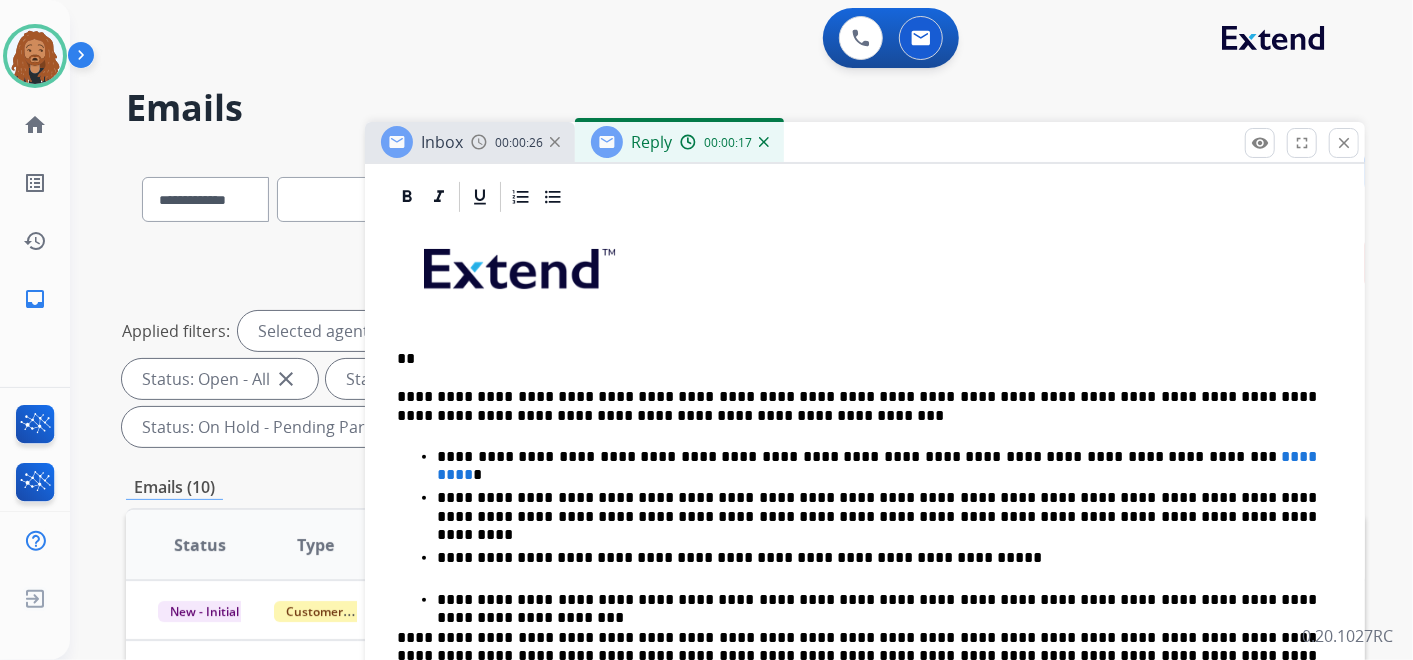 type 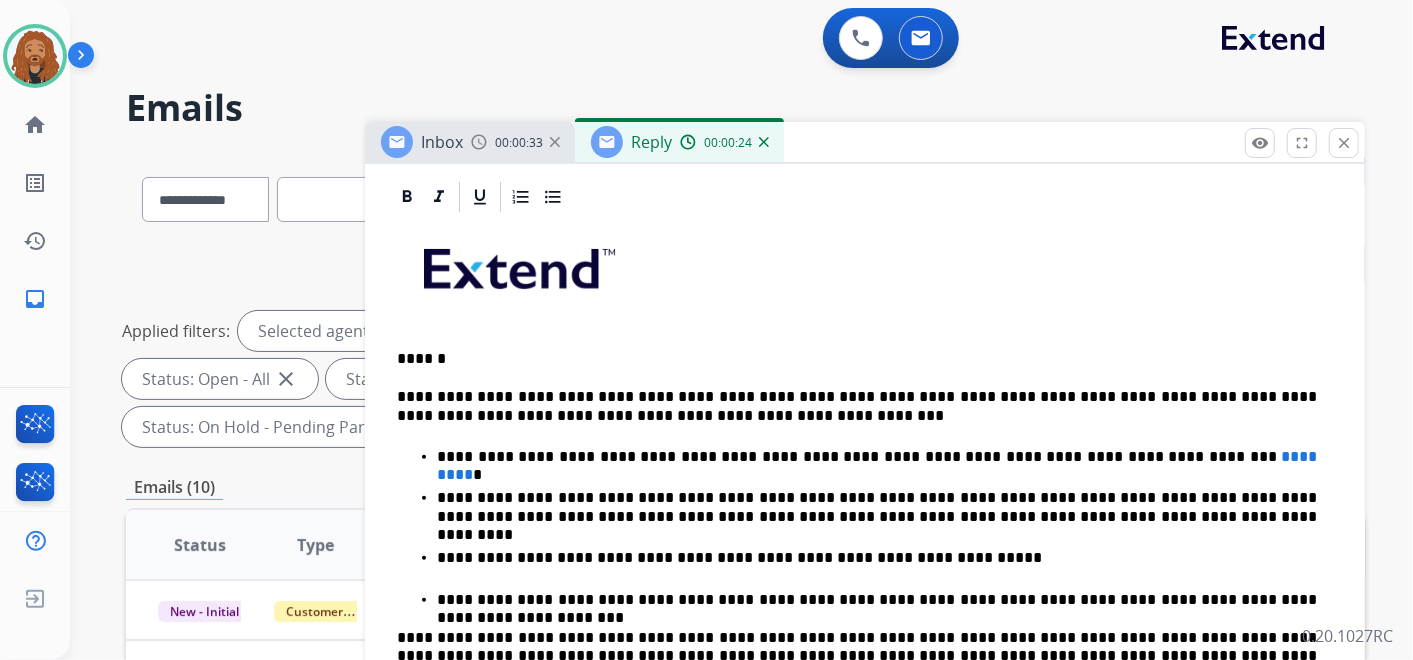 click on "**********" at bounding box center [857, 406] 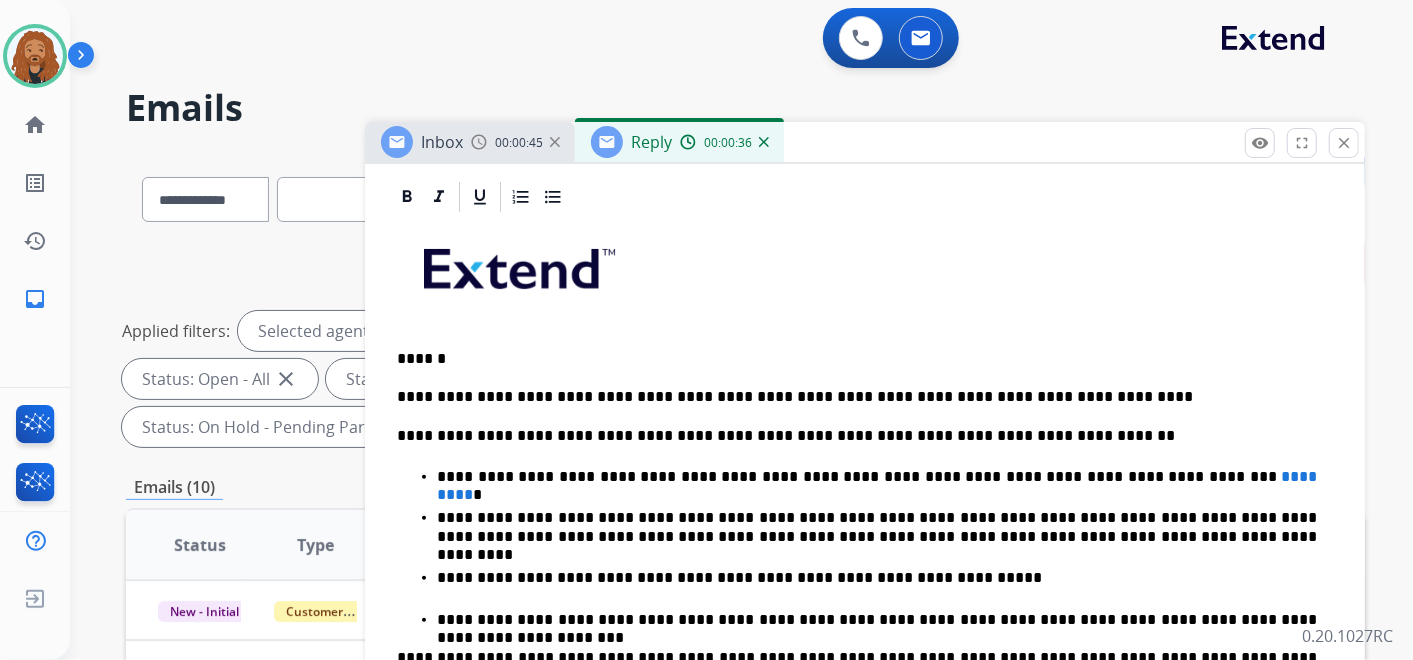click on "**********" at bounding box center (865, 612) 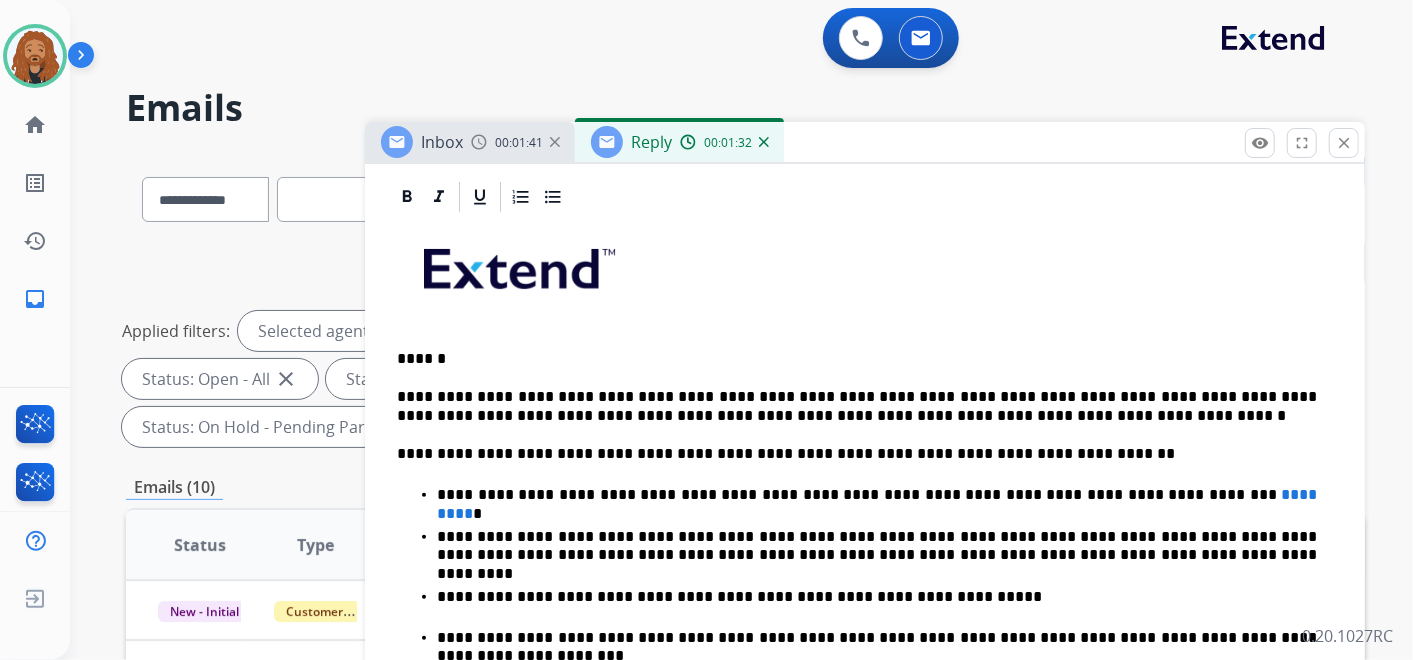 scroll, scrollTop: 0, scrollLeft: 0, axis: both 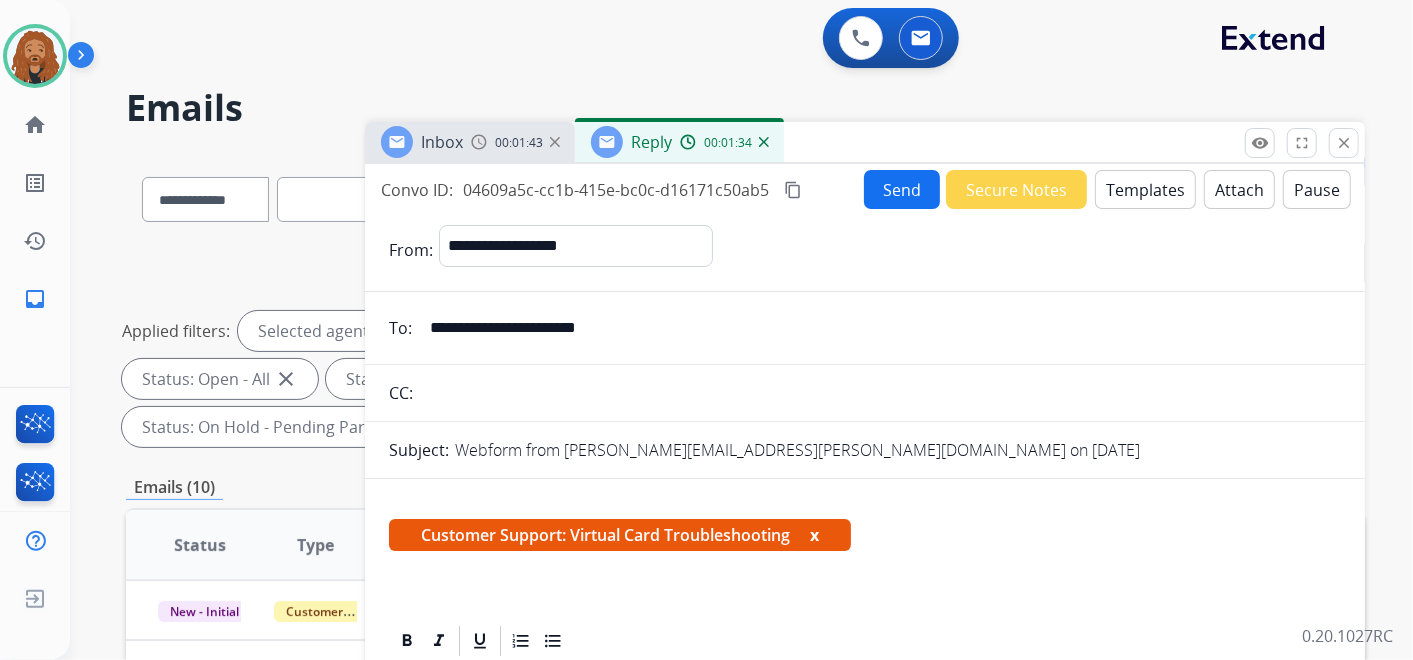 drag, startPoint x: 665, startPoint y: 331, endPoint x: 402, endPoint y: 319, distance: 263.27362 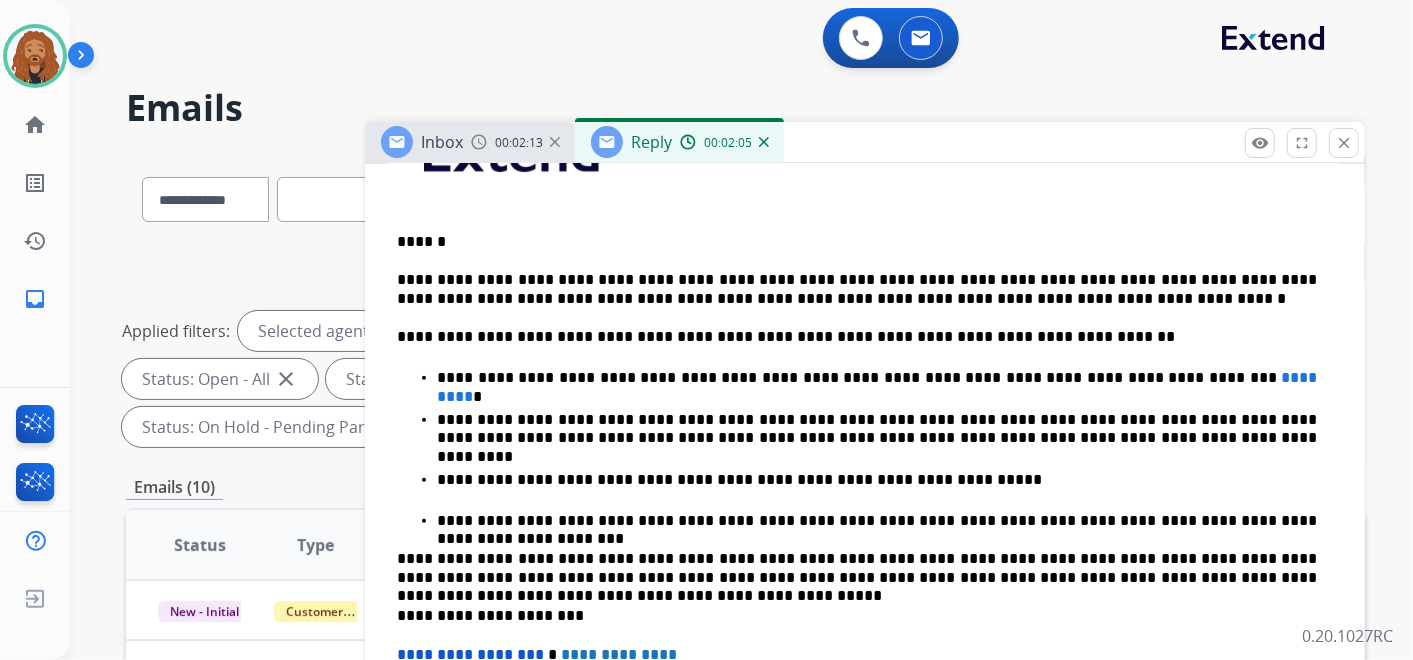 scroll, scrollTop: 562, scrollLeft: 0, axis: vertical 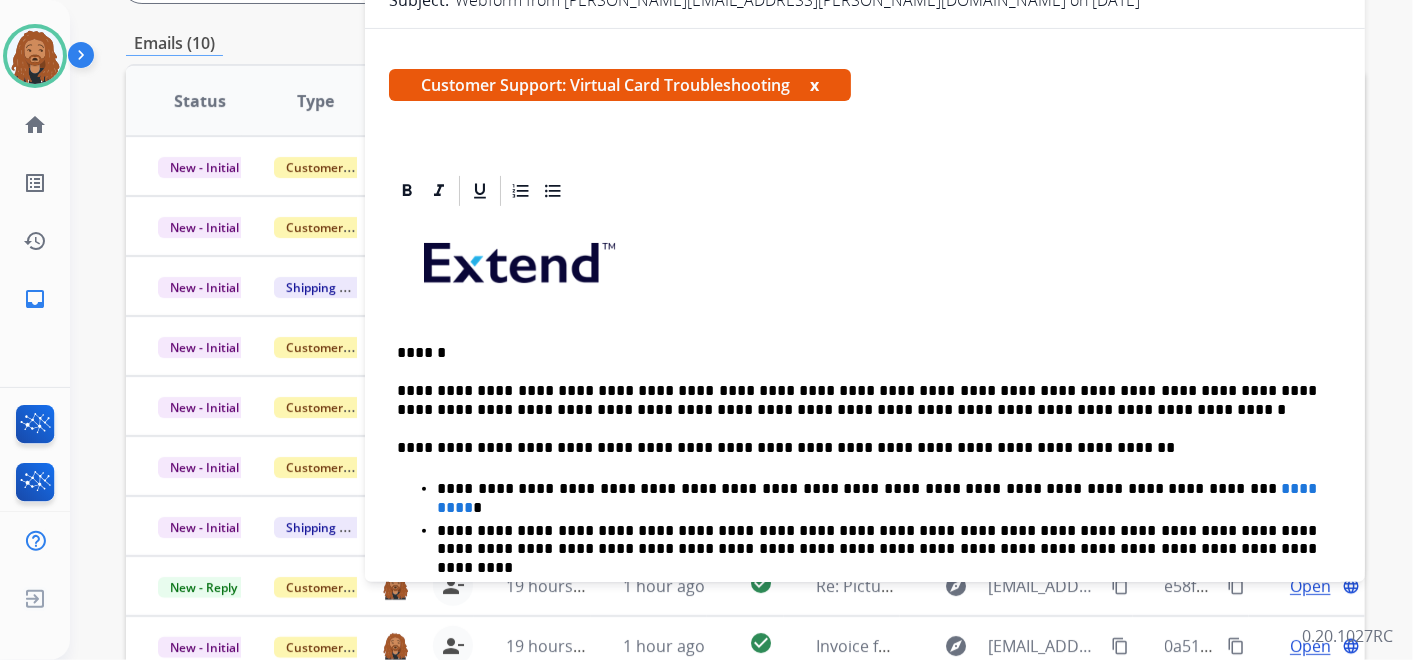 click on "**********" at bounding box center (857, 400) 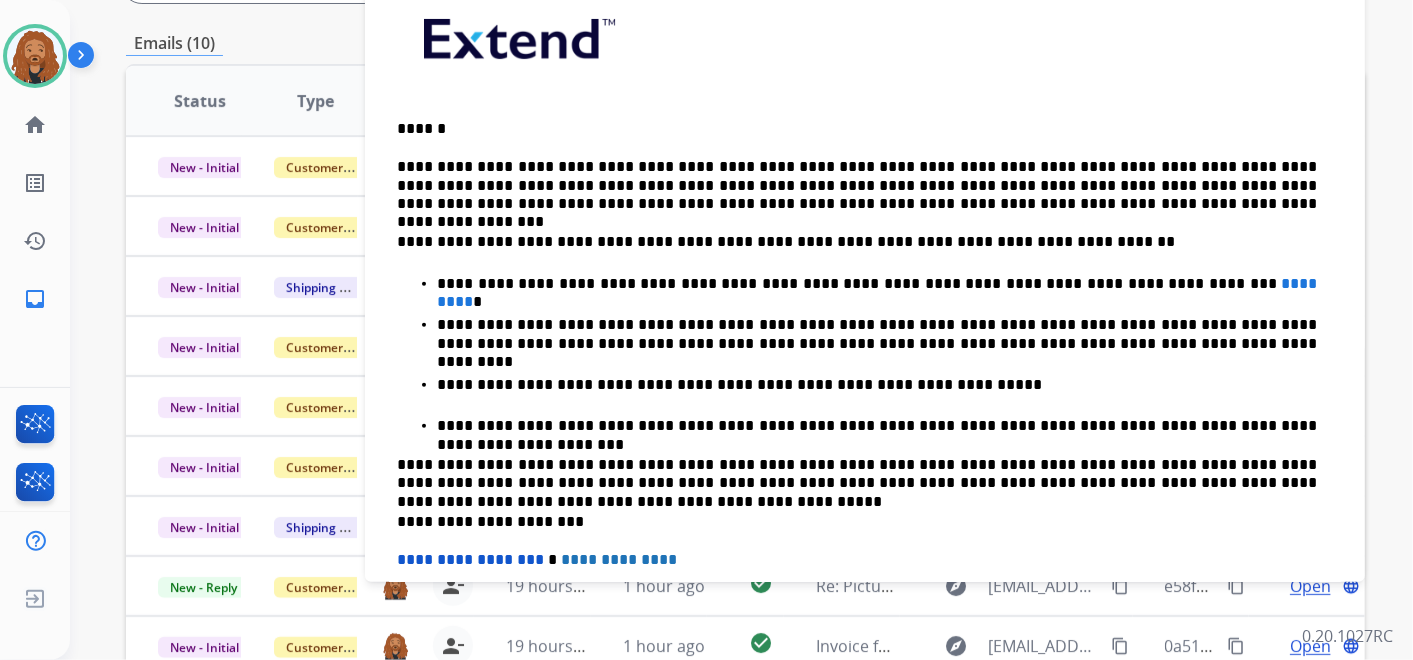 scroll, scrollTop: 228, scrollLeft: 0, axis: vertical 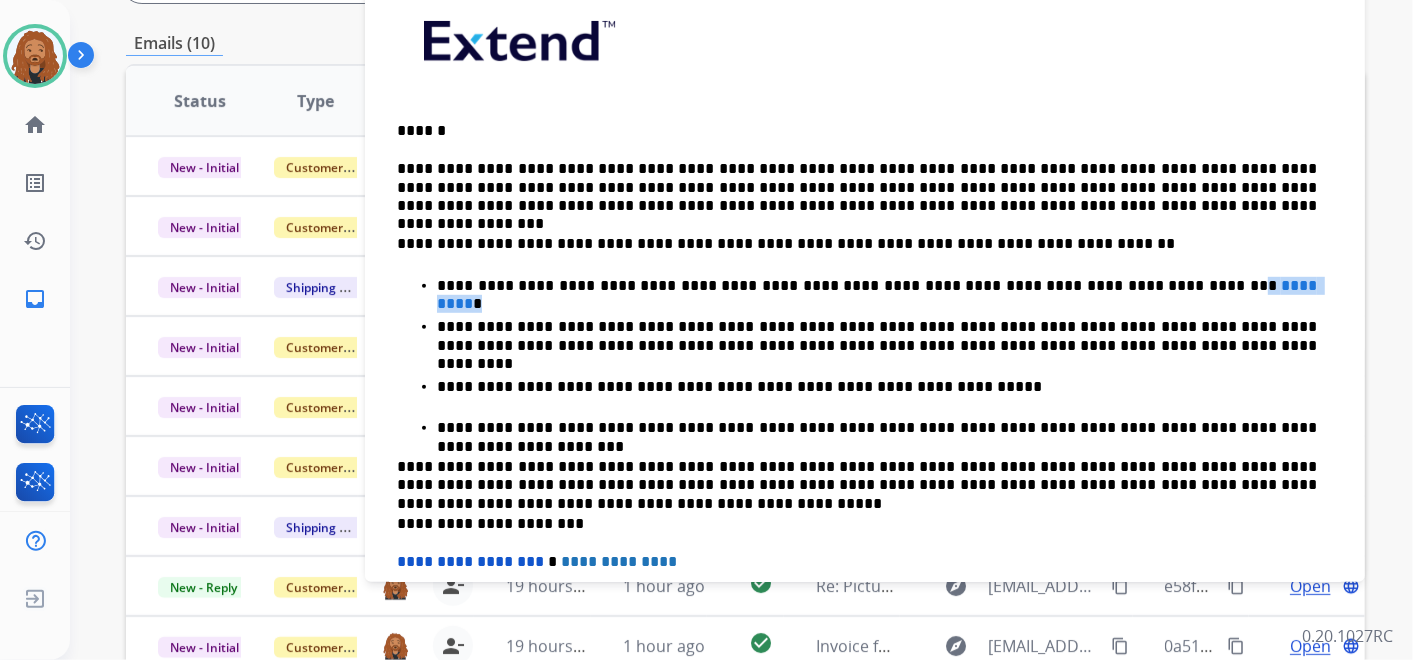drag, startPoint x: 1179, startPoint y: 286, endPoint x: 1082, endPoint y: 278, distance: 97.32934 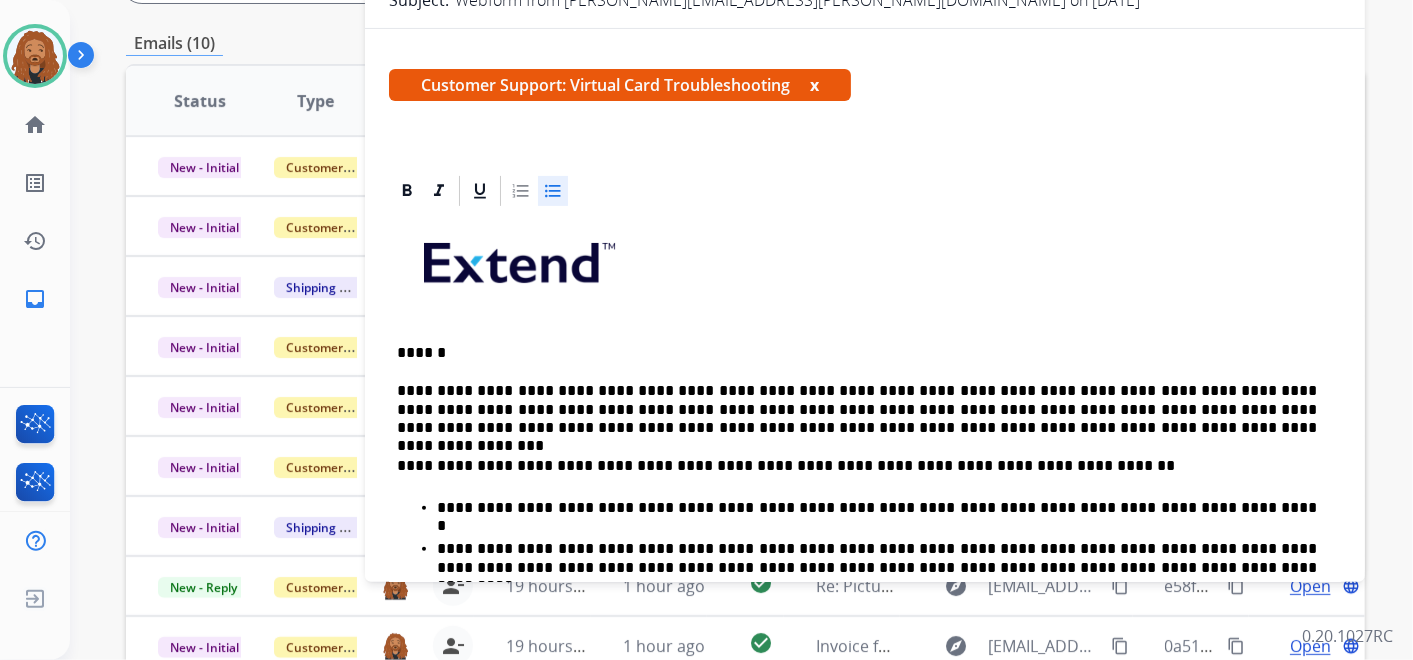 scroll, scrollTop: 0, scrollLeft: 0, axis: both 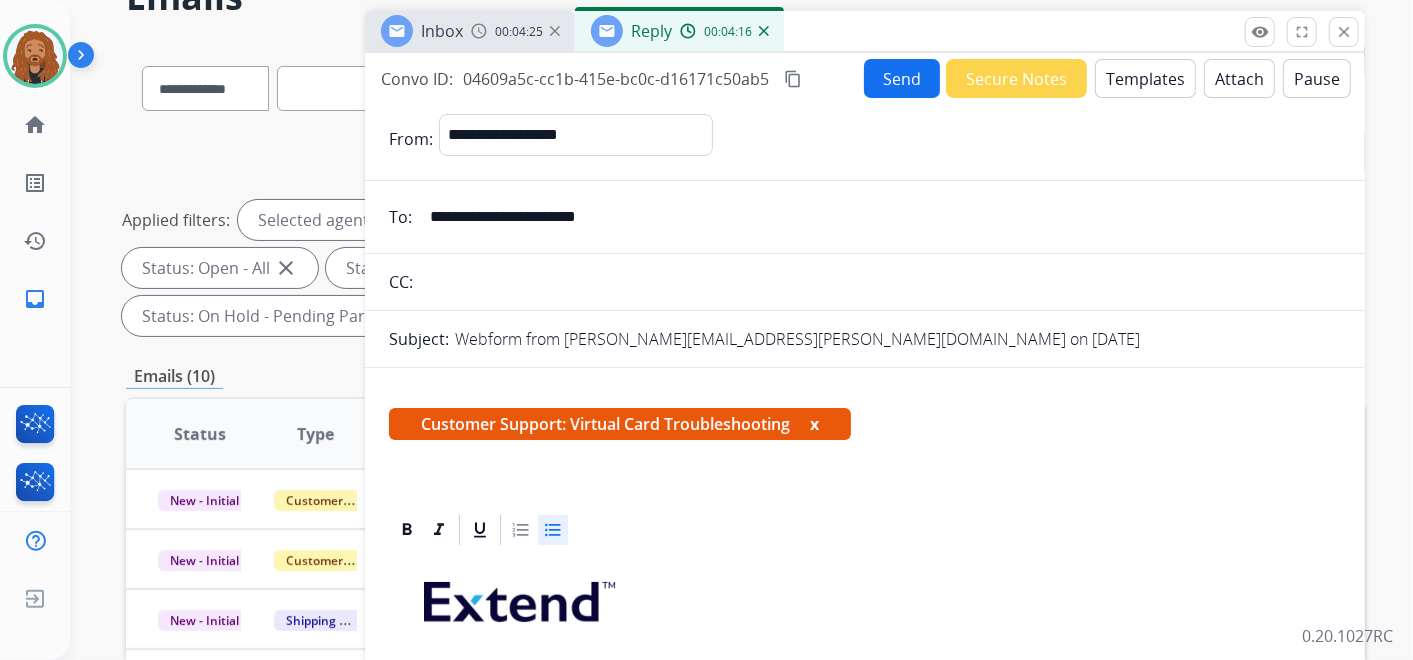 click on "Send" at bounding box center [902, 78] 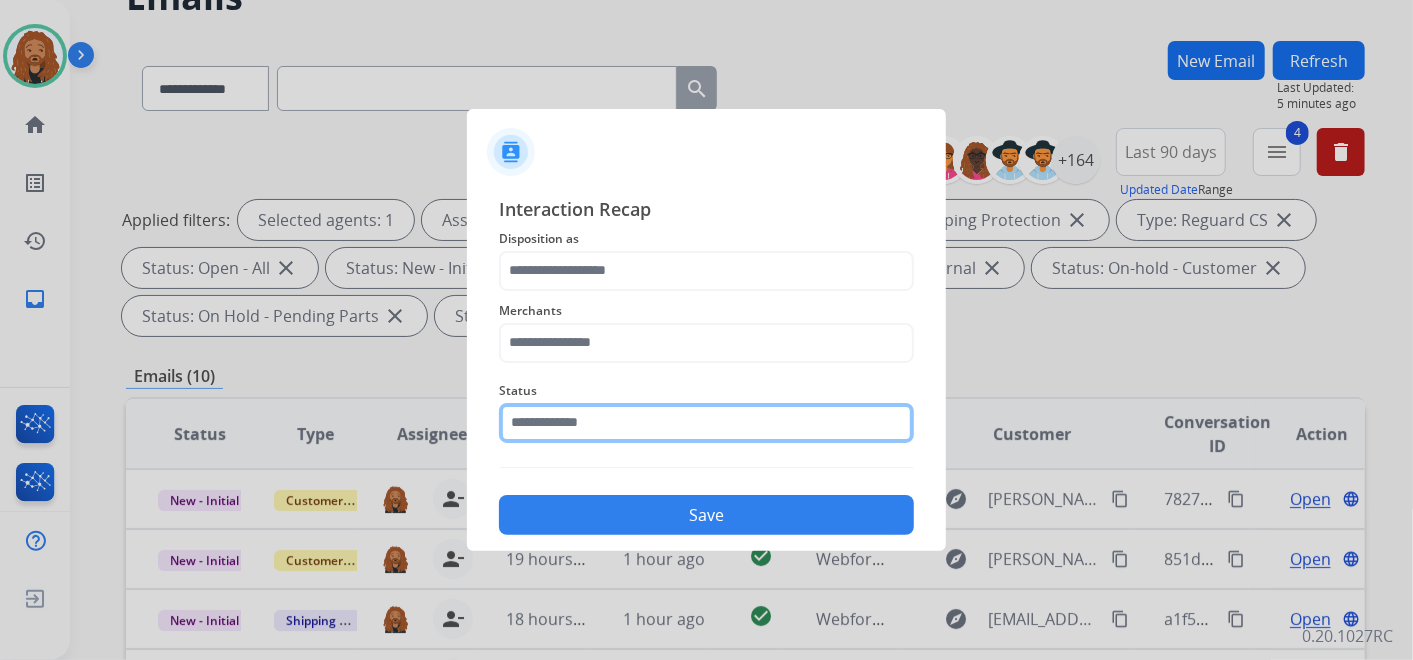 click 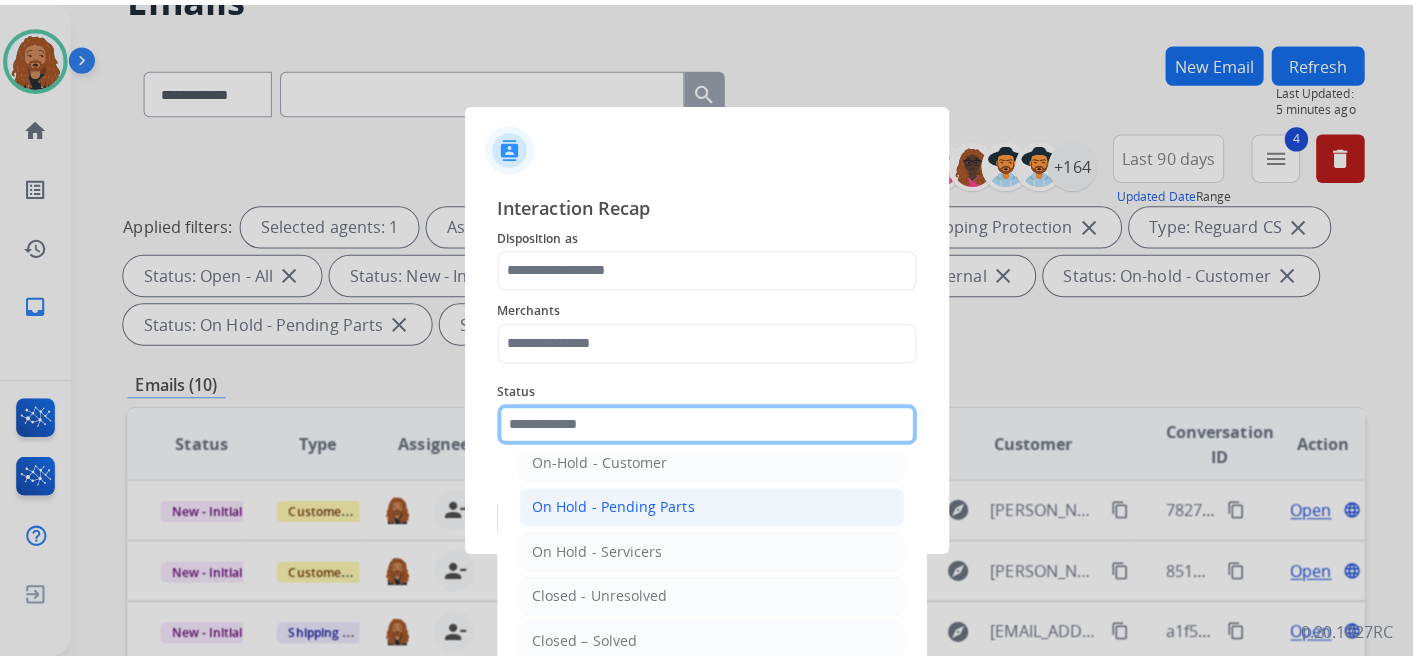 scroll, scrollTop: 114, scrollLeft: 0, axis: vertical 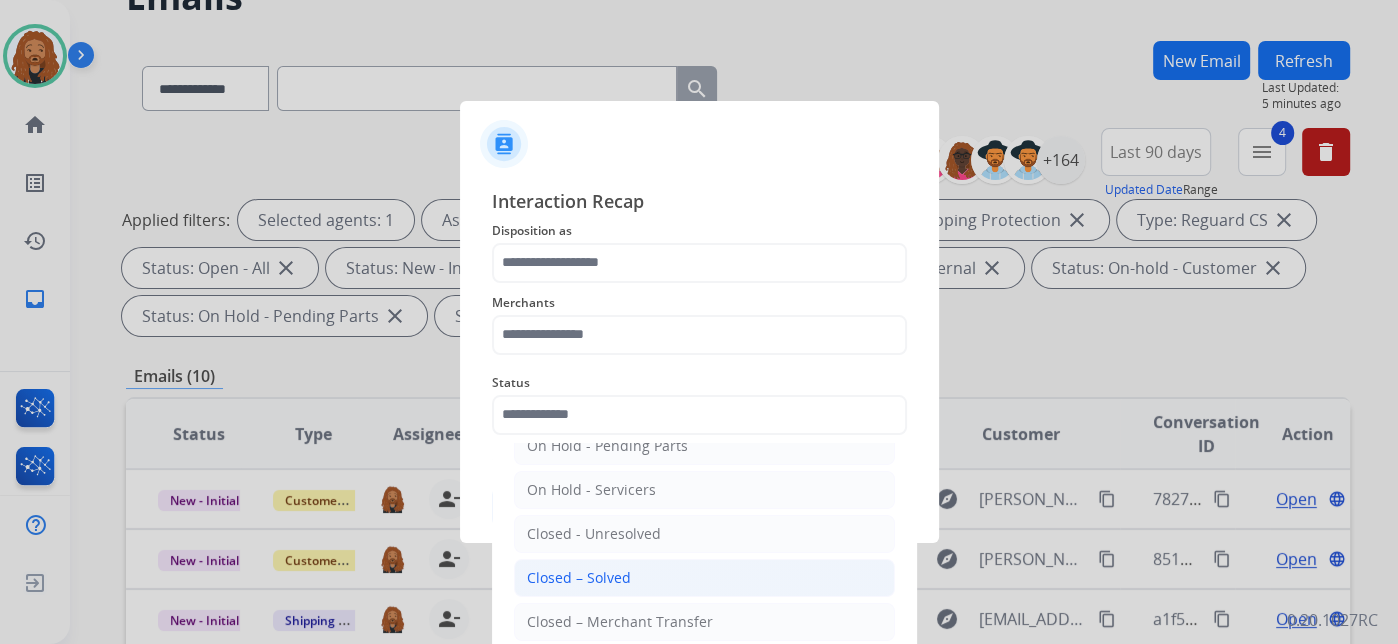 click on "Closed – Solved" 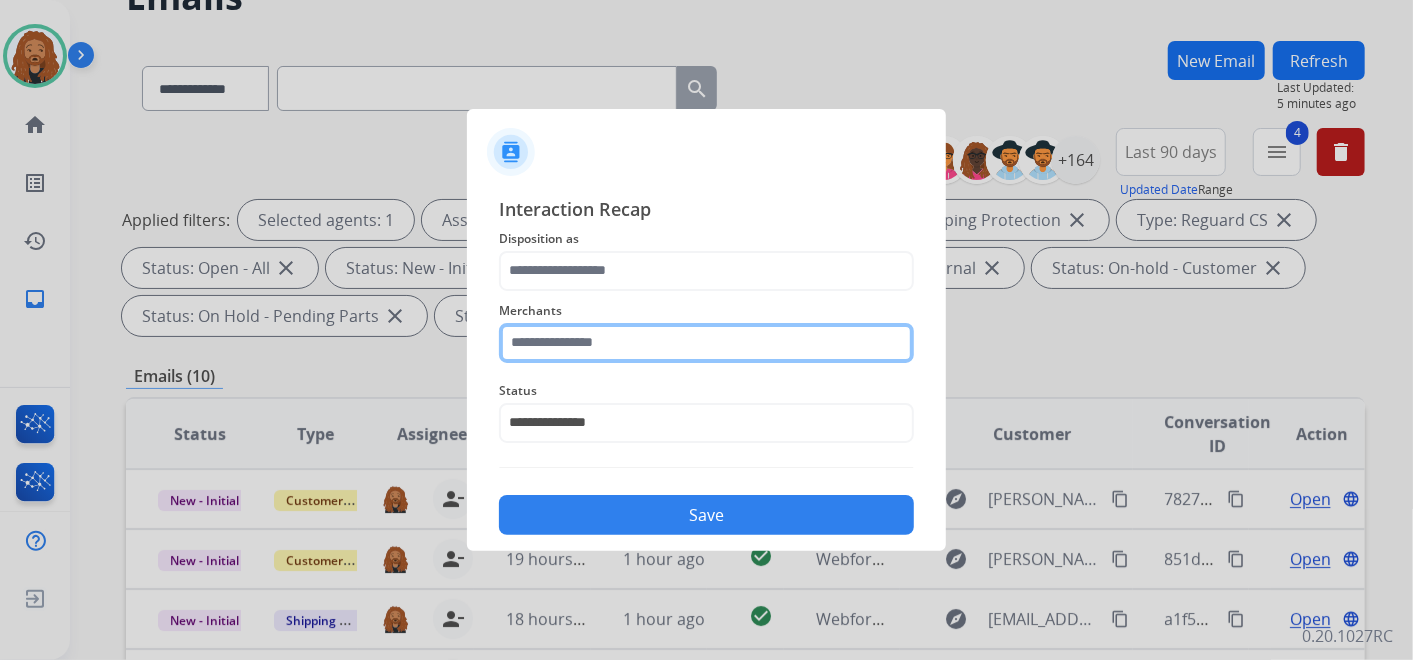 click 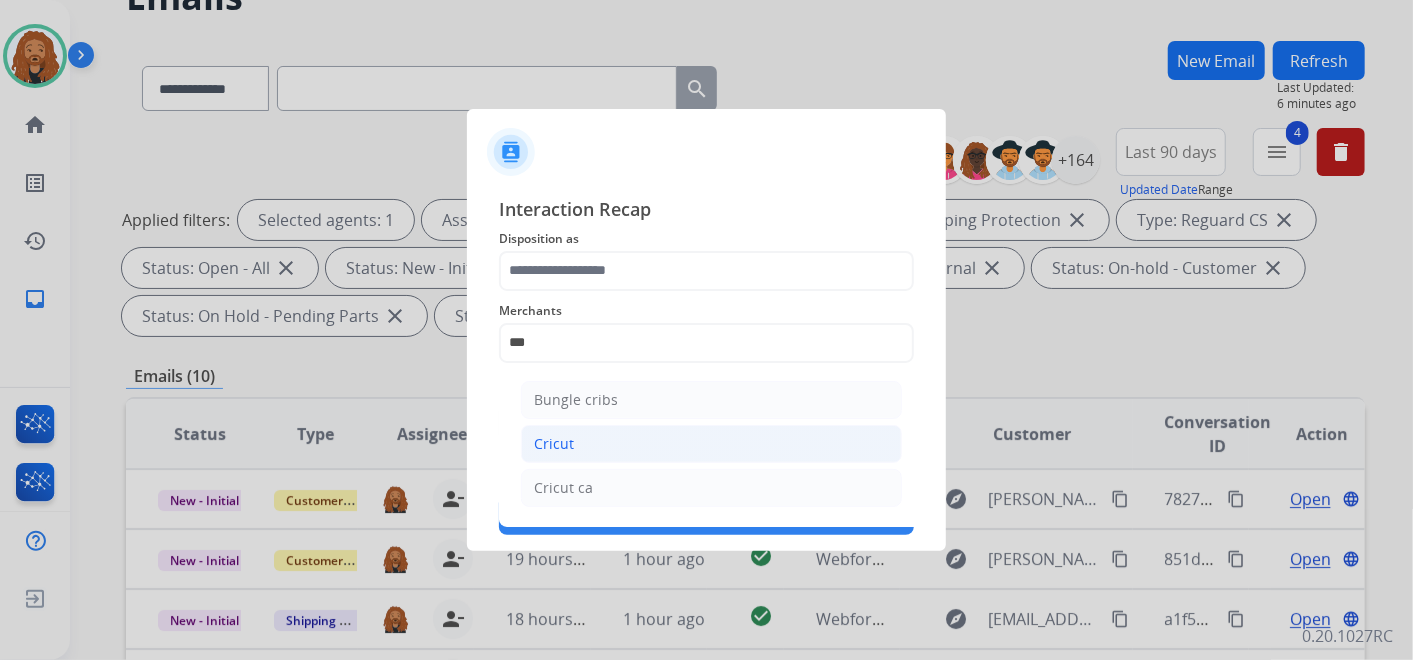 click on "Cricut" 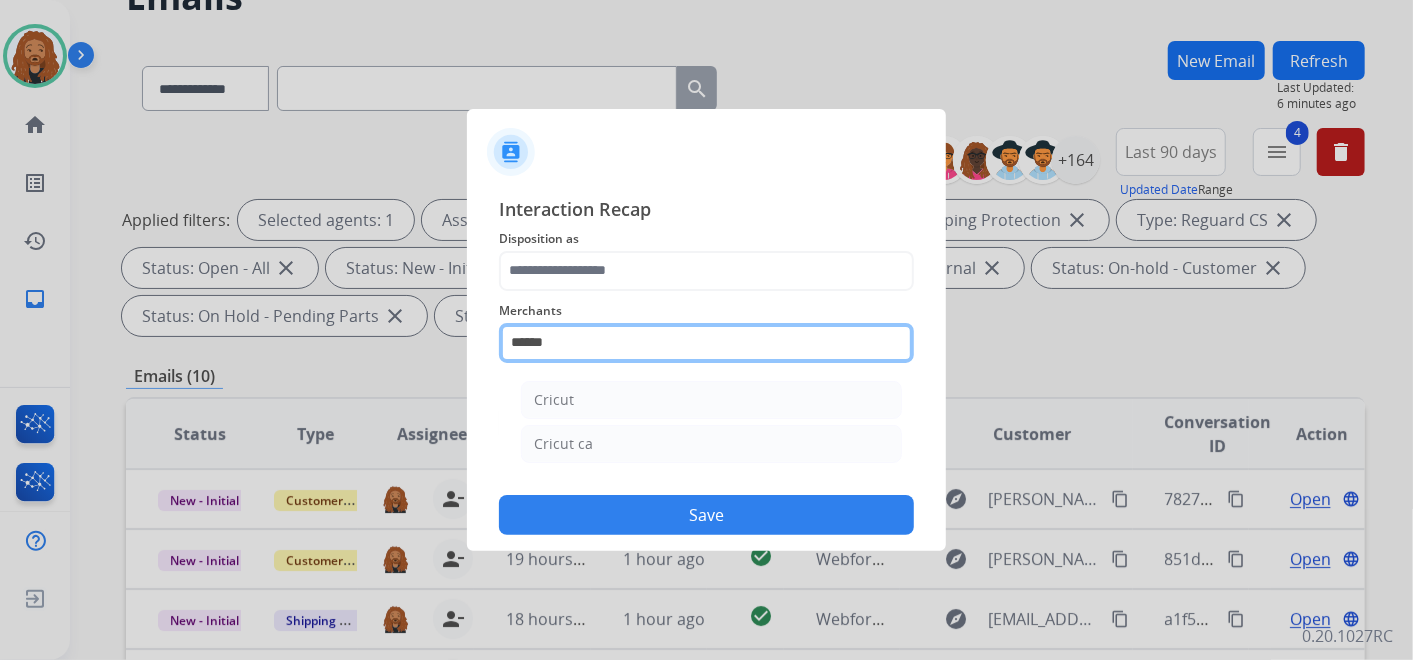 click on "******" 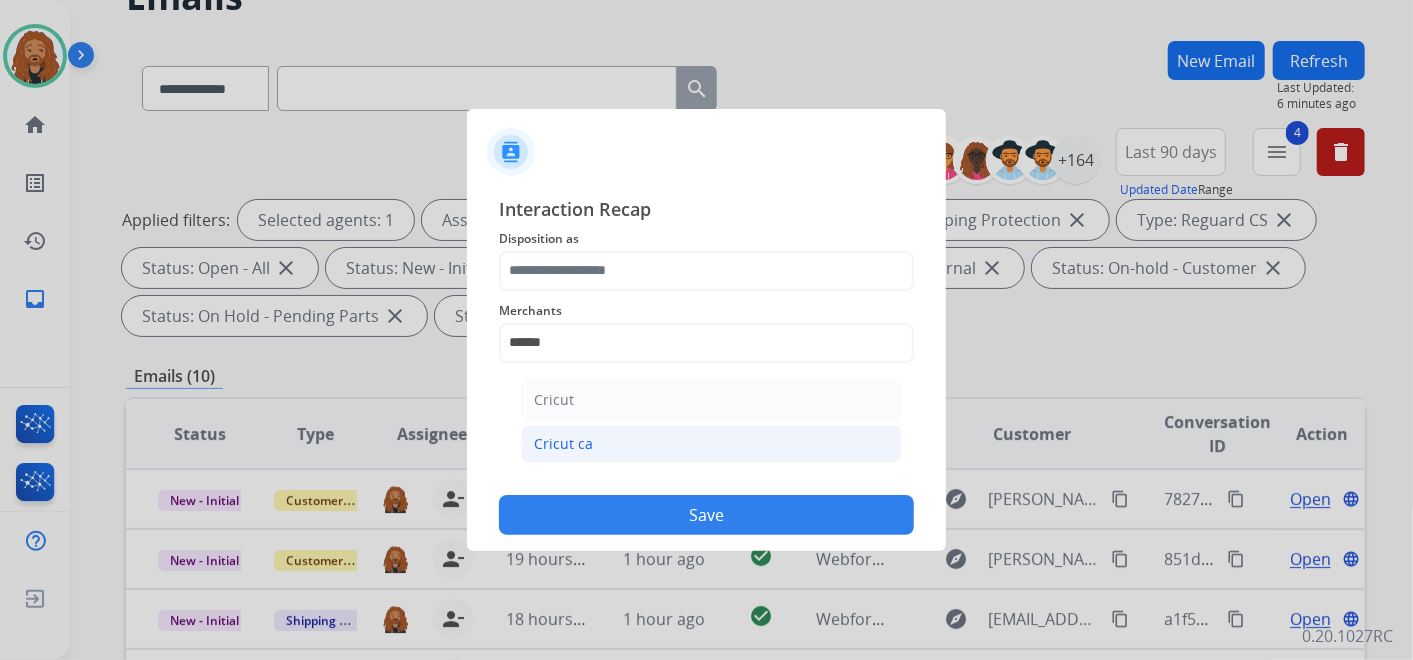 click on "Cricut ca" 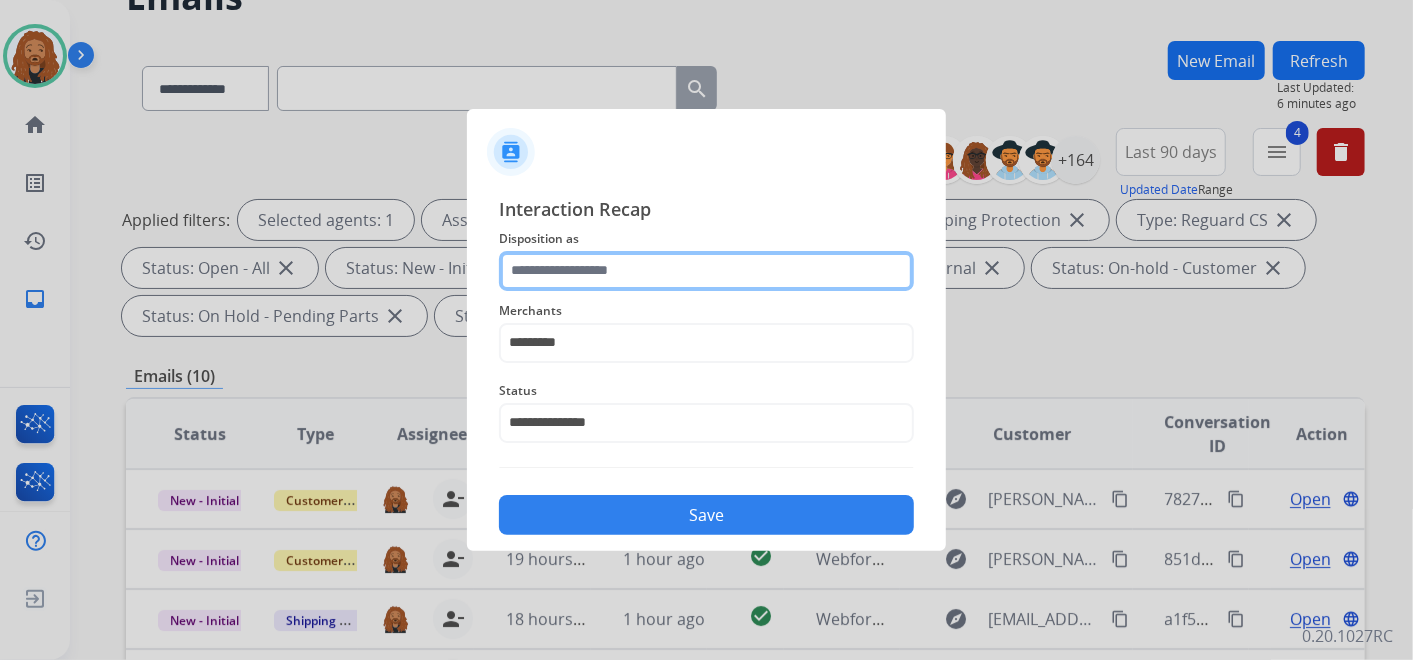 click 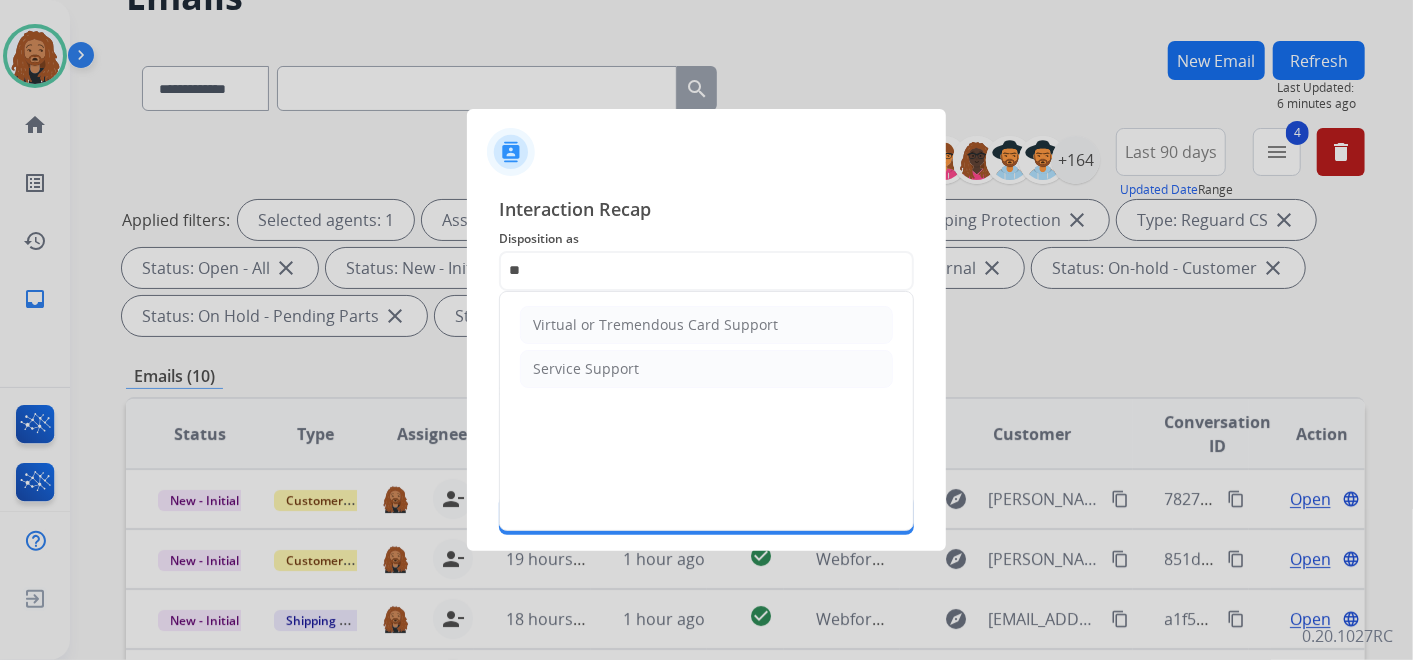 click on "Virtual or Tremendous Card Support" 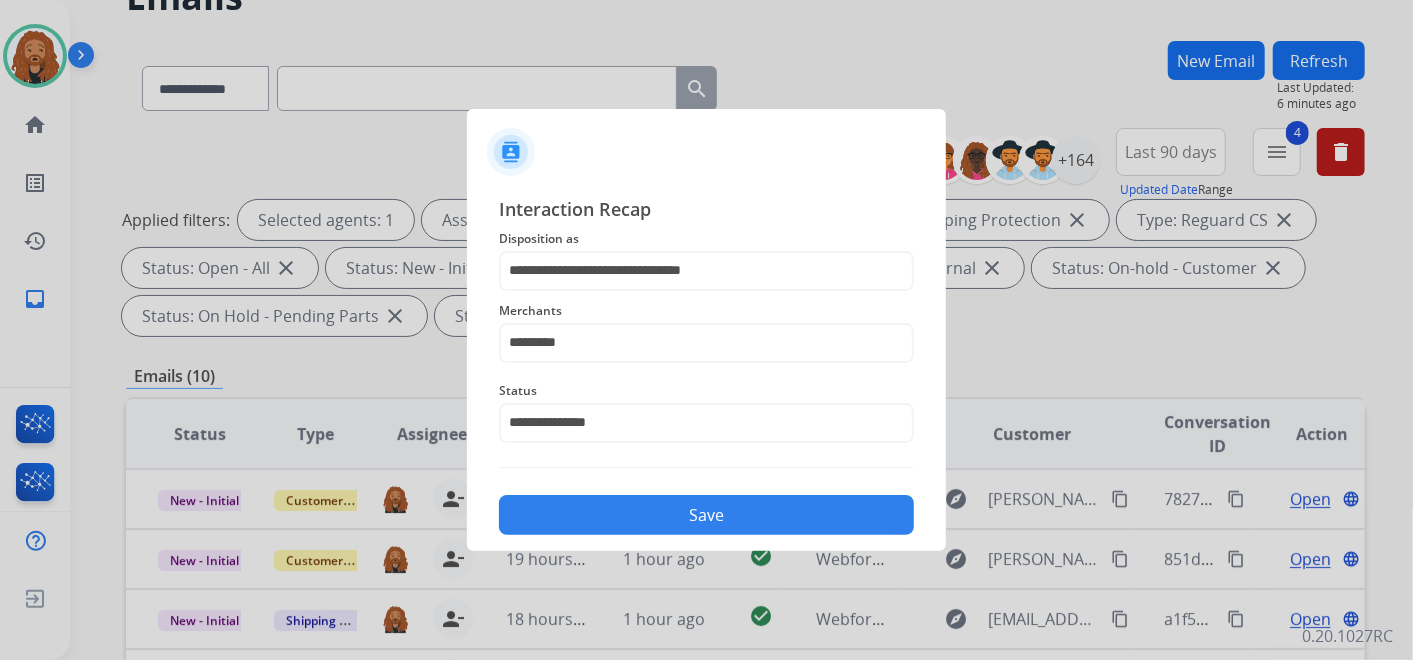 click on "Save" 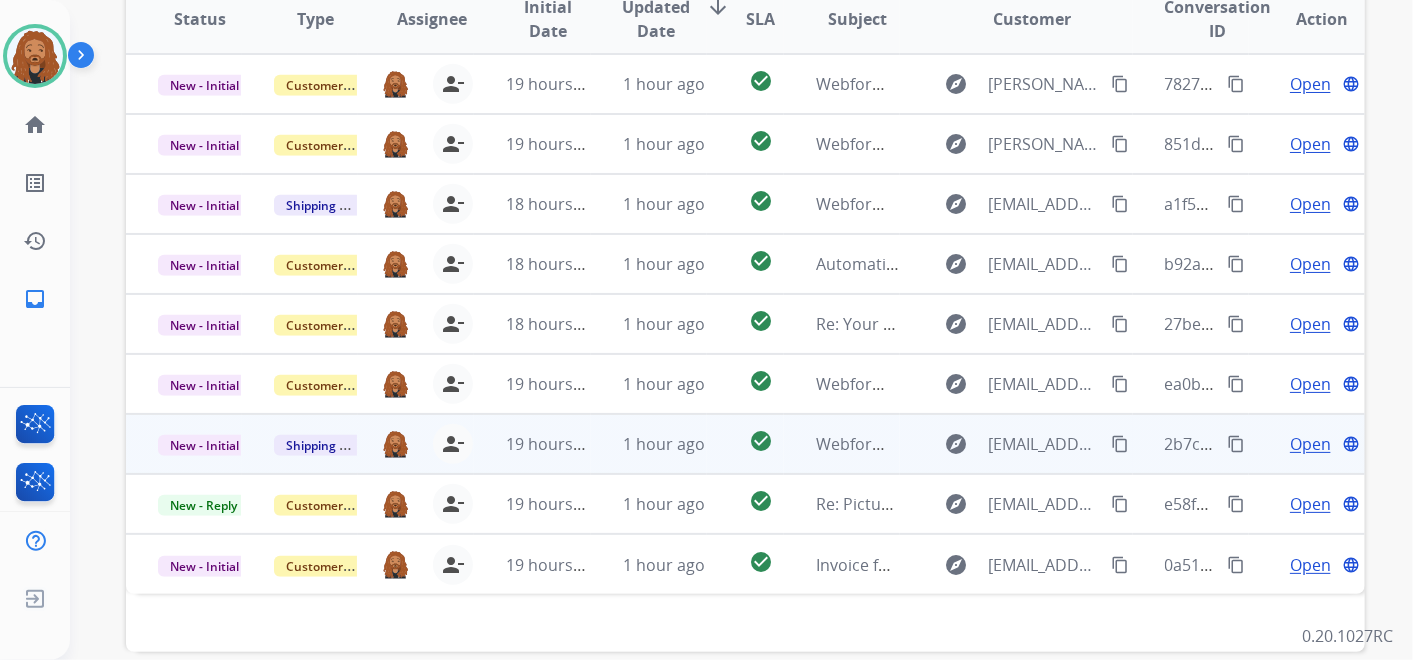 scroll, scrollTop: 621, scrollLeft: 0, axis: vertical 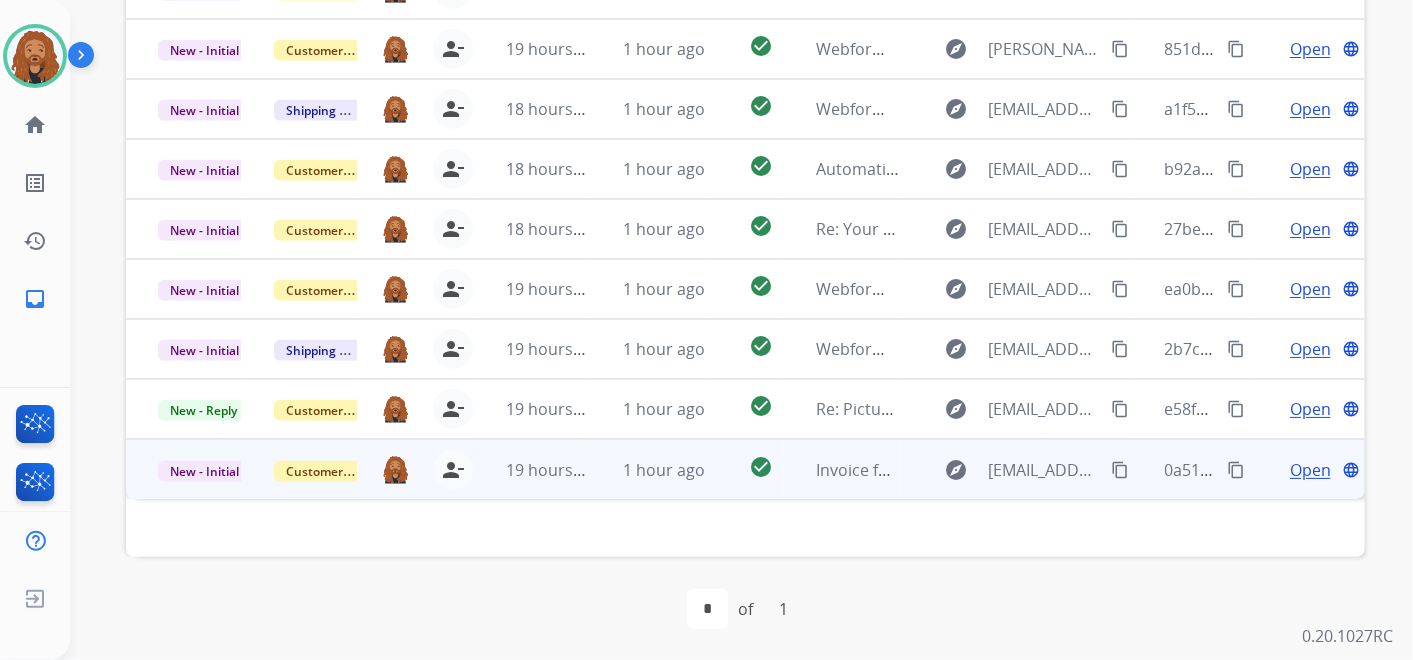 click on "Open" at bounding box center [1310, 470] 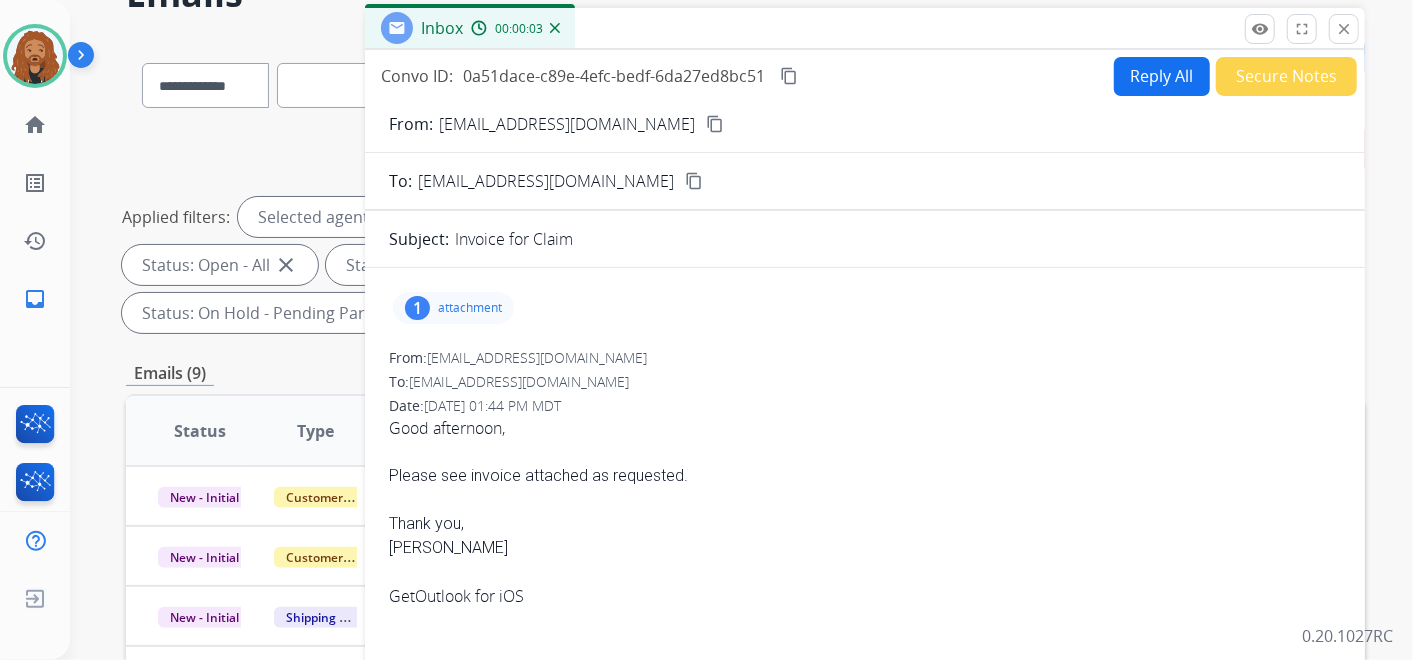 scroll, scrollTop: 65, scrollLeft: 0, axis: vertical 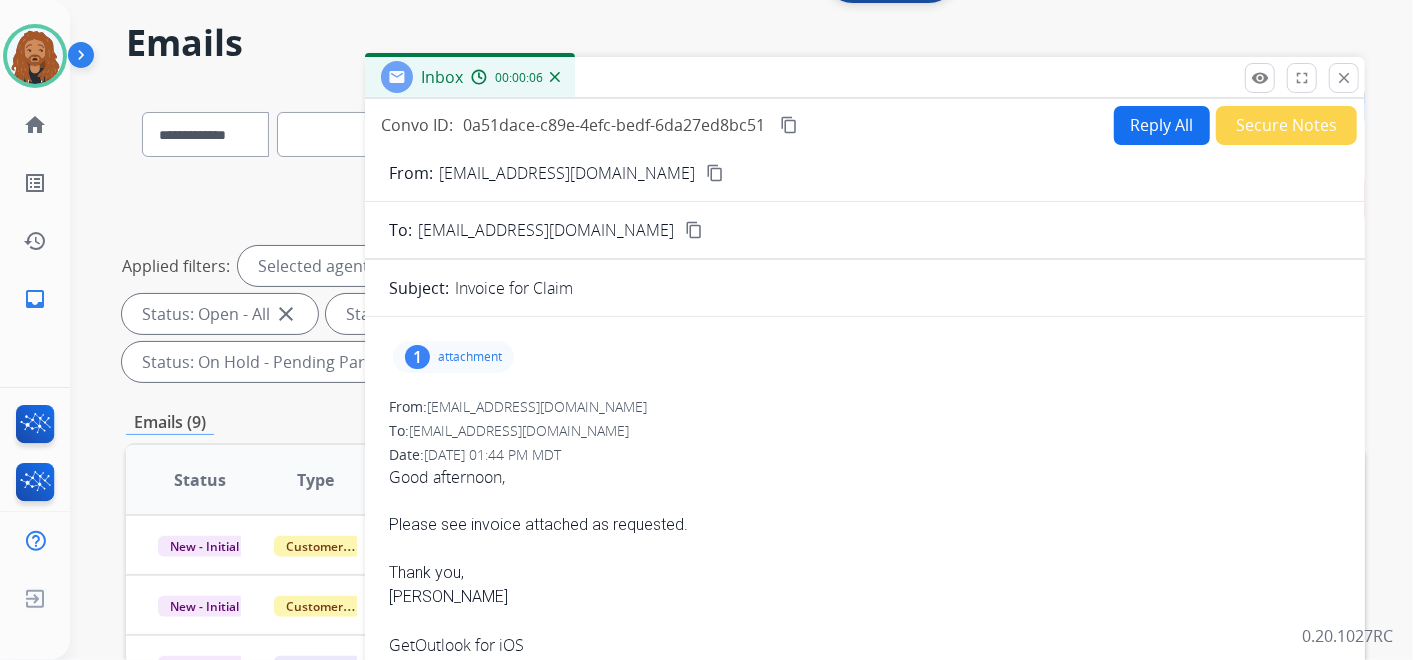 click on "attachment" at bounding box center (470, 357) 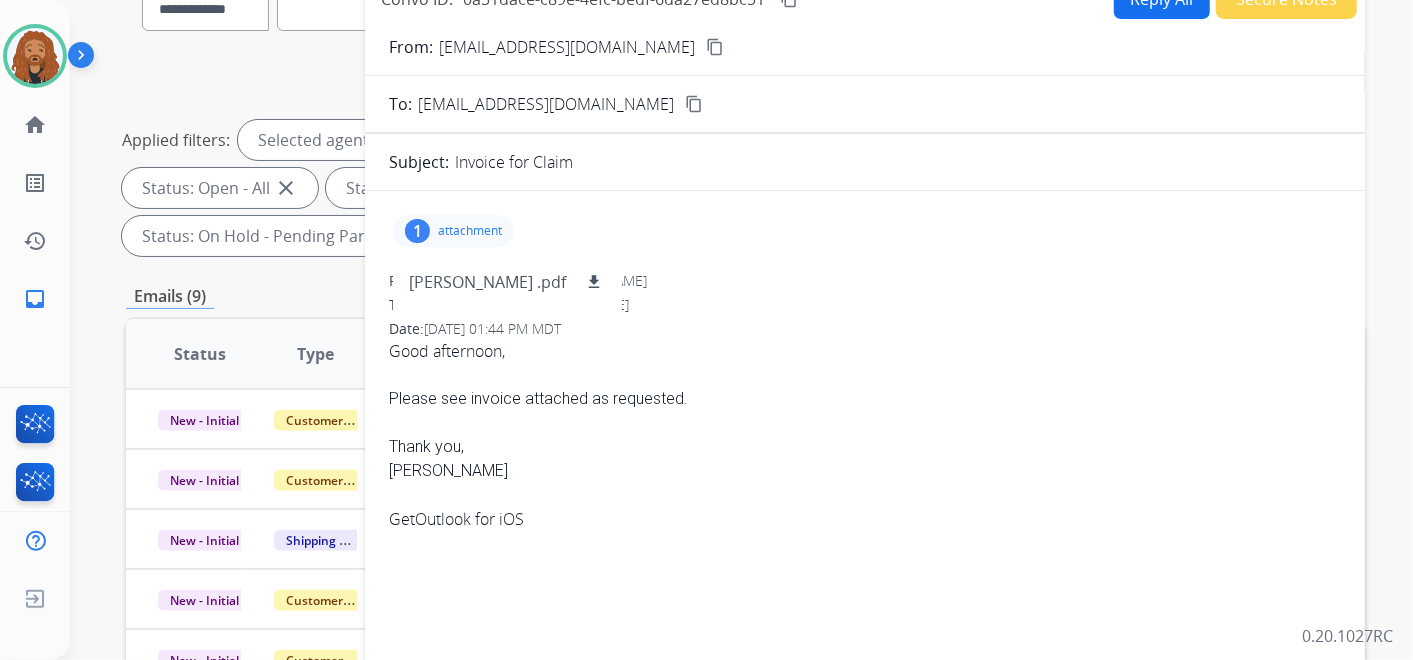 scroll, scrollTop: 177, scrollLeft: 0, axis: vertical 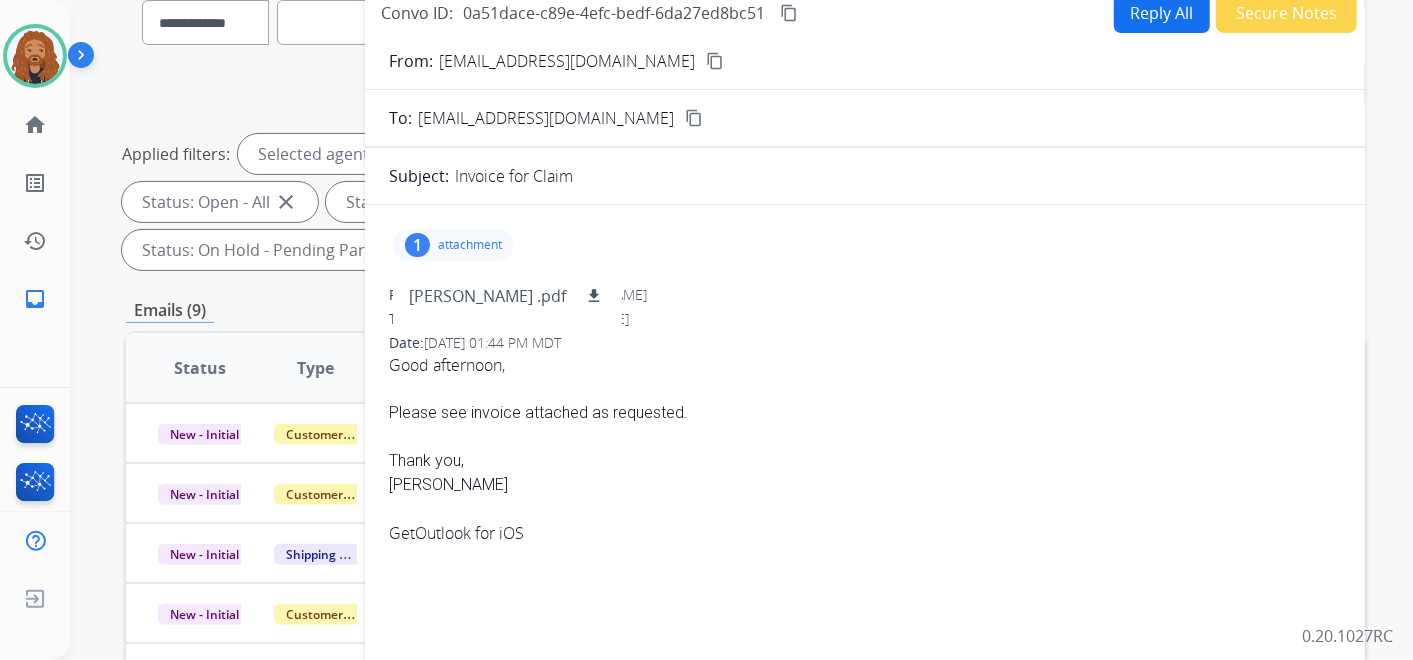 click on "Reply All" at bounding box center (1162, 13) 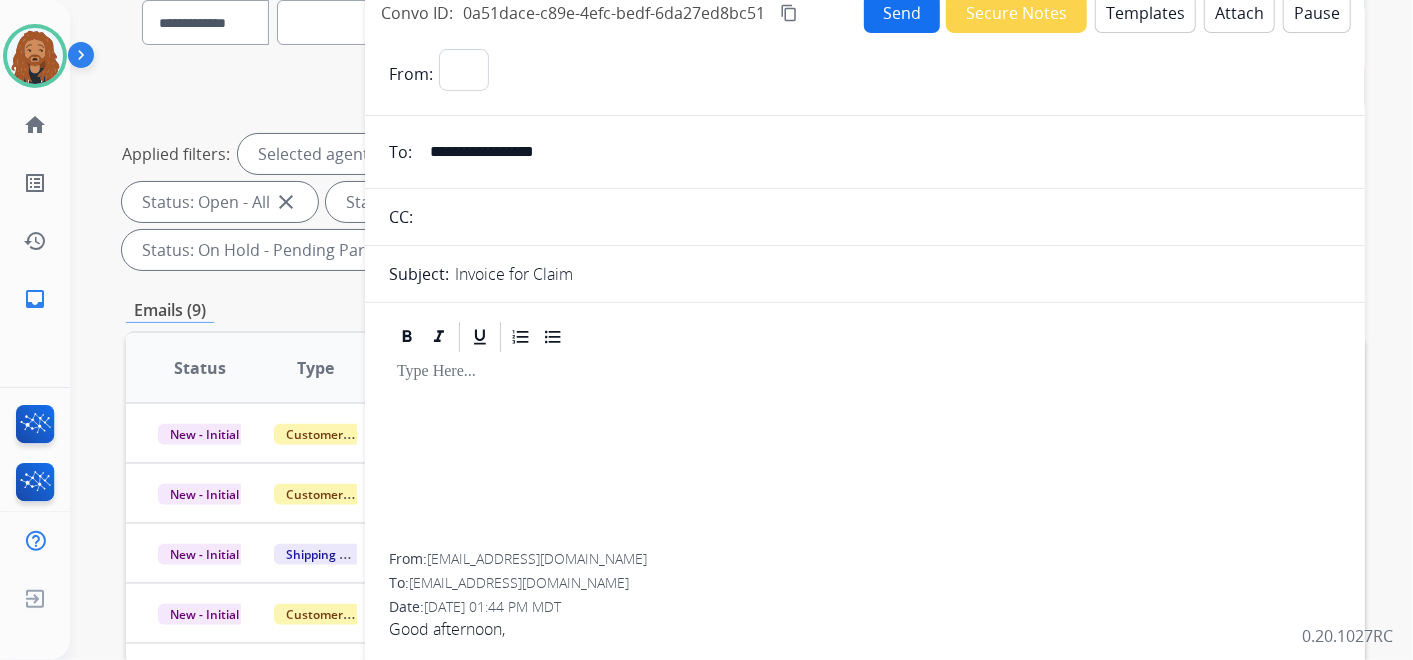 select on "**********" 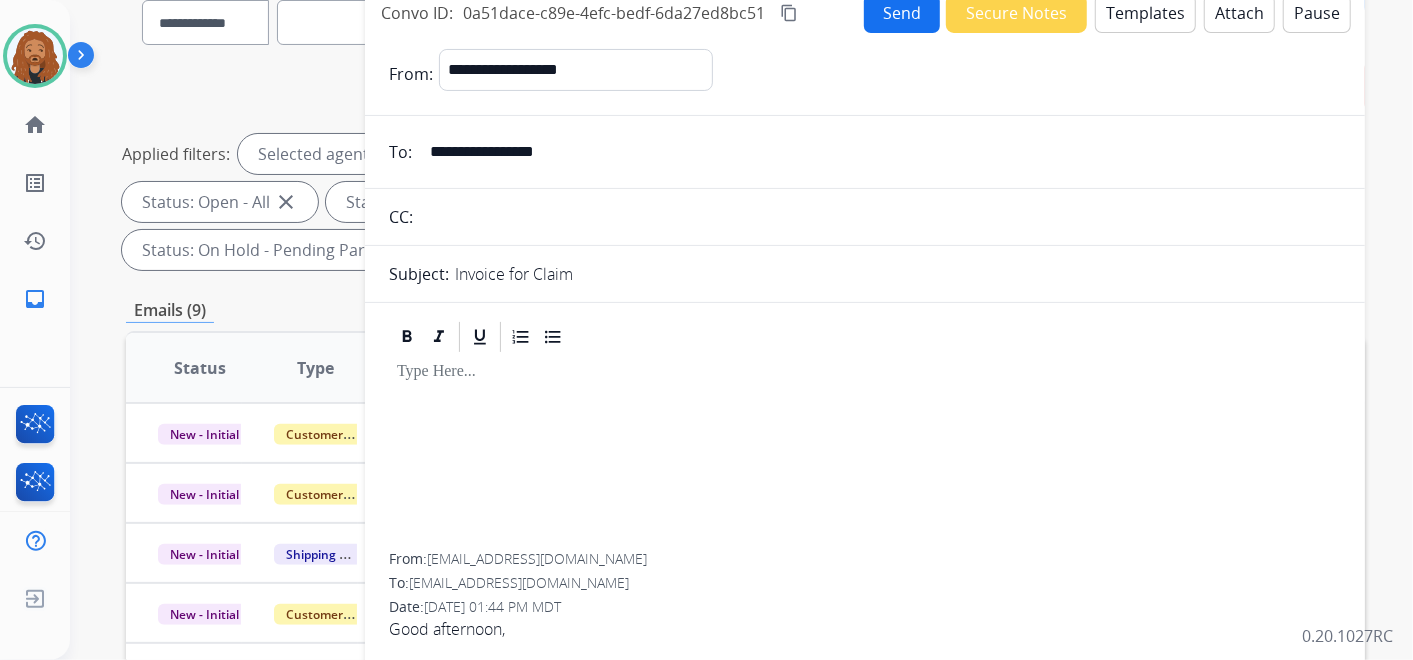 click on "Templates" at bounding box center [1145, 13] 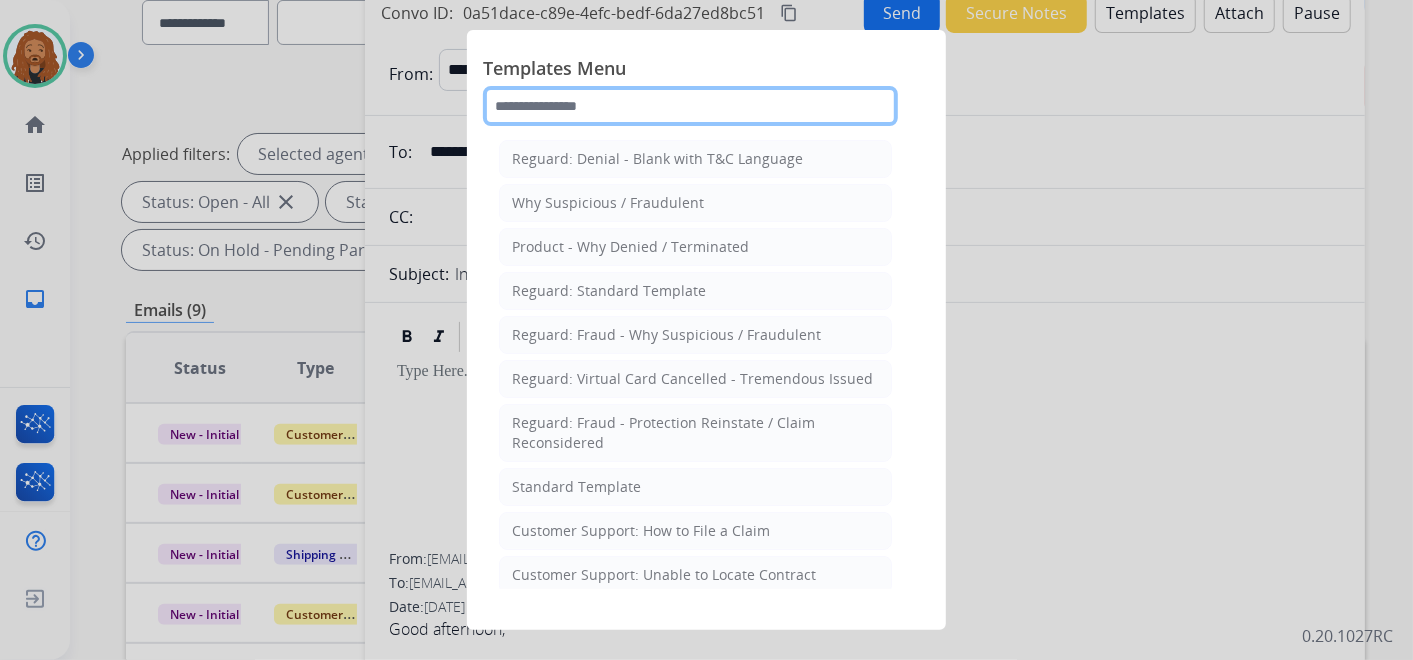 click 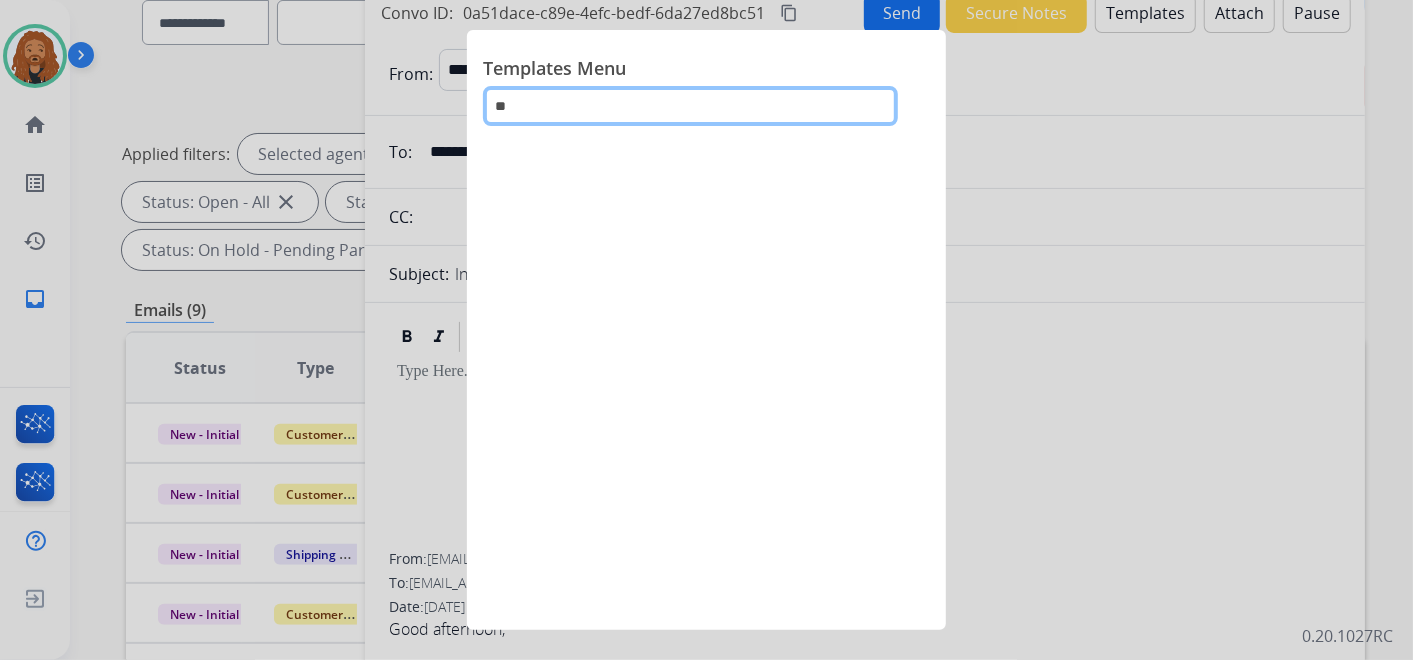 type on "*" 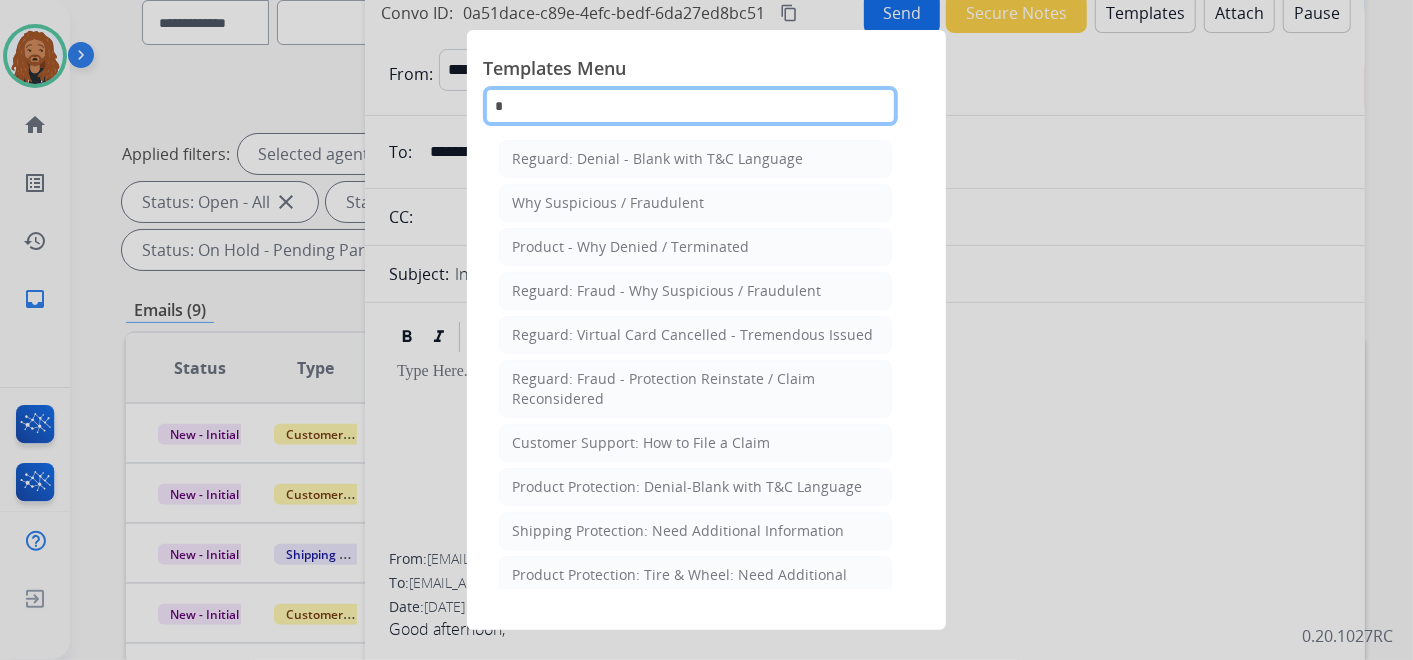 type 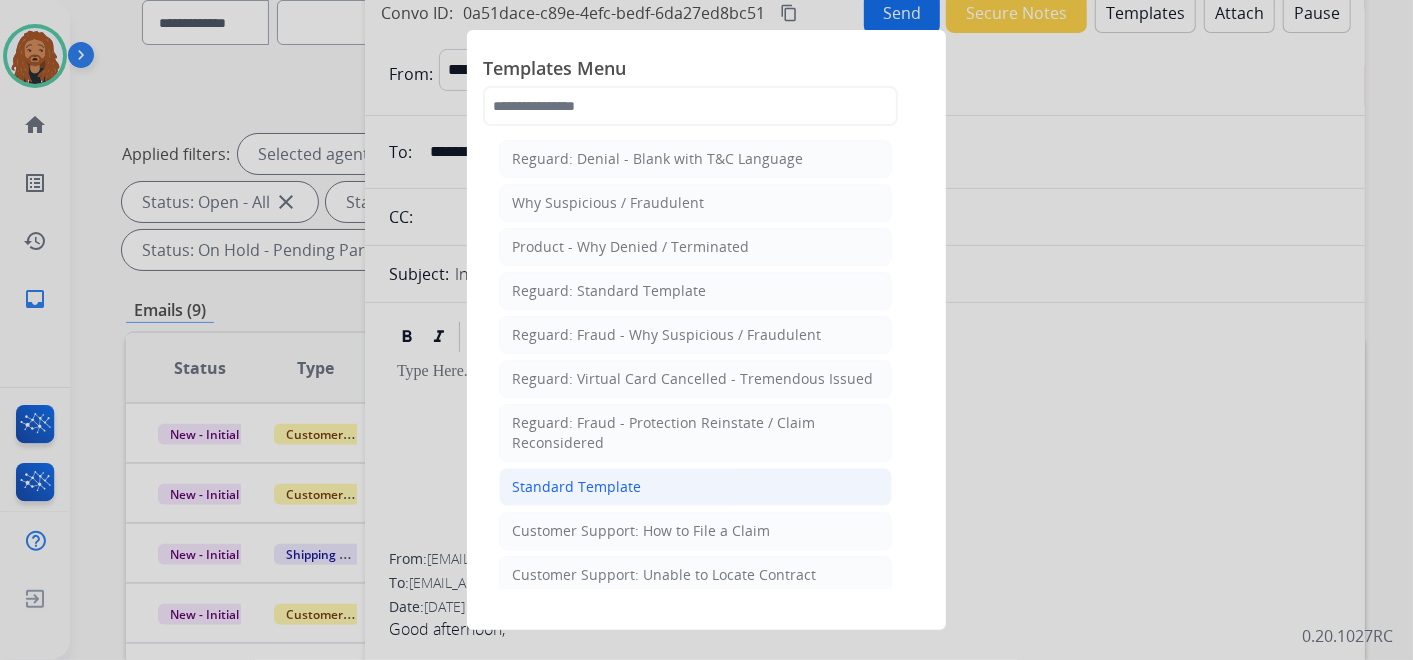 click on "Standard Template" 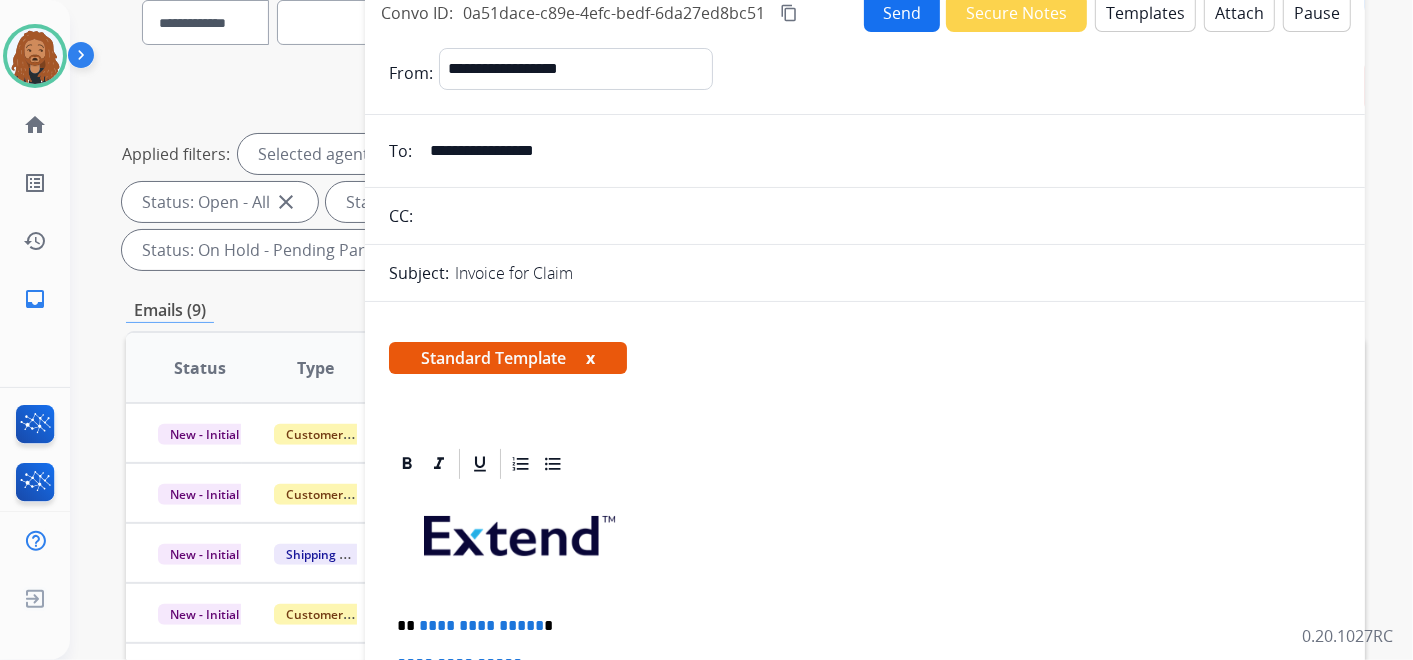 scroll, scrollTop: 333, scrollLeft: 0, axis: vertical 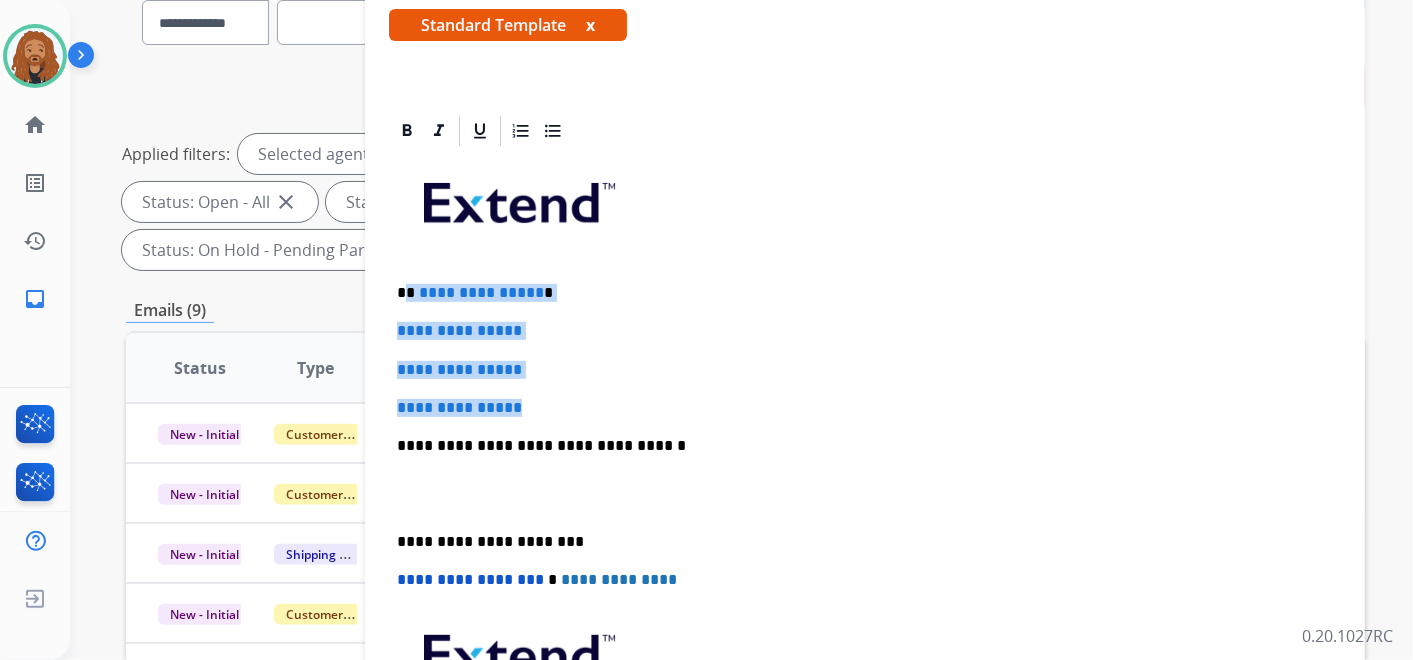 drag, startPoint x: 535, startPoint y: 406, endPoint x: 408, endPoint y: 277, distance: 181.02486 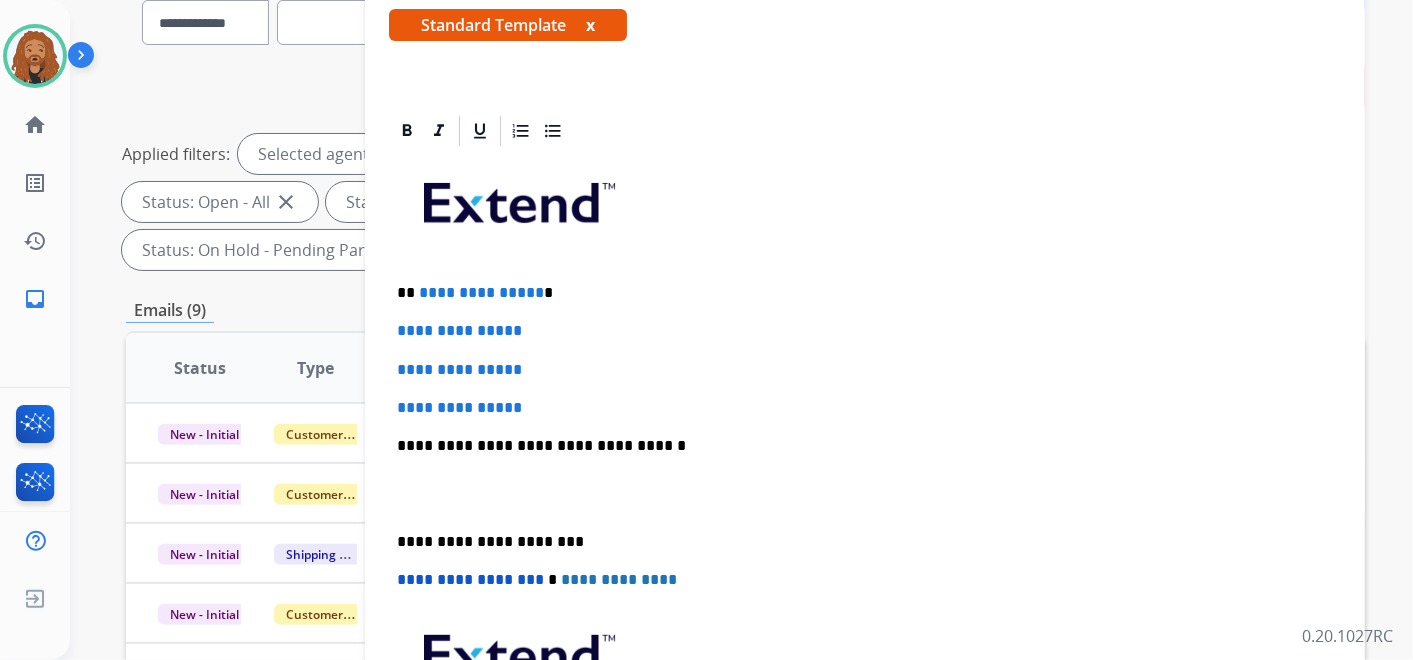 type 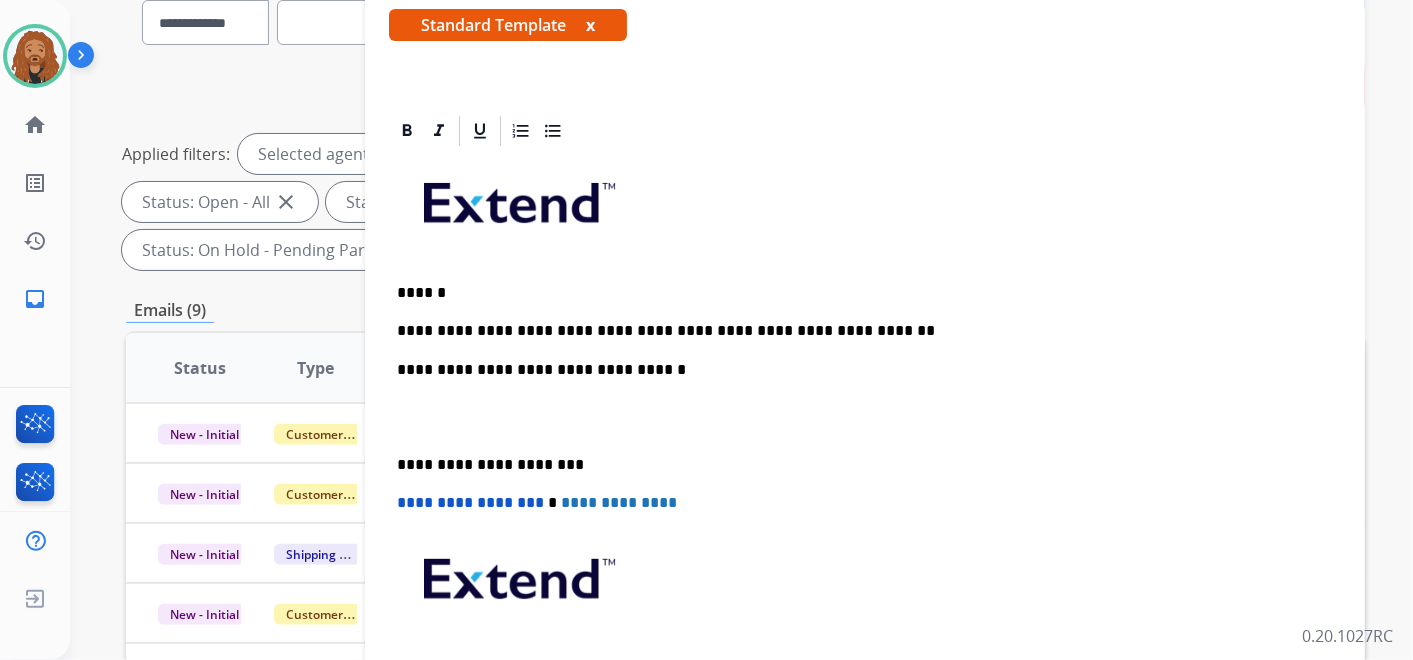 click on "**********" at bounding box center (857, 331) 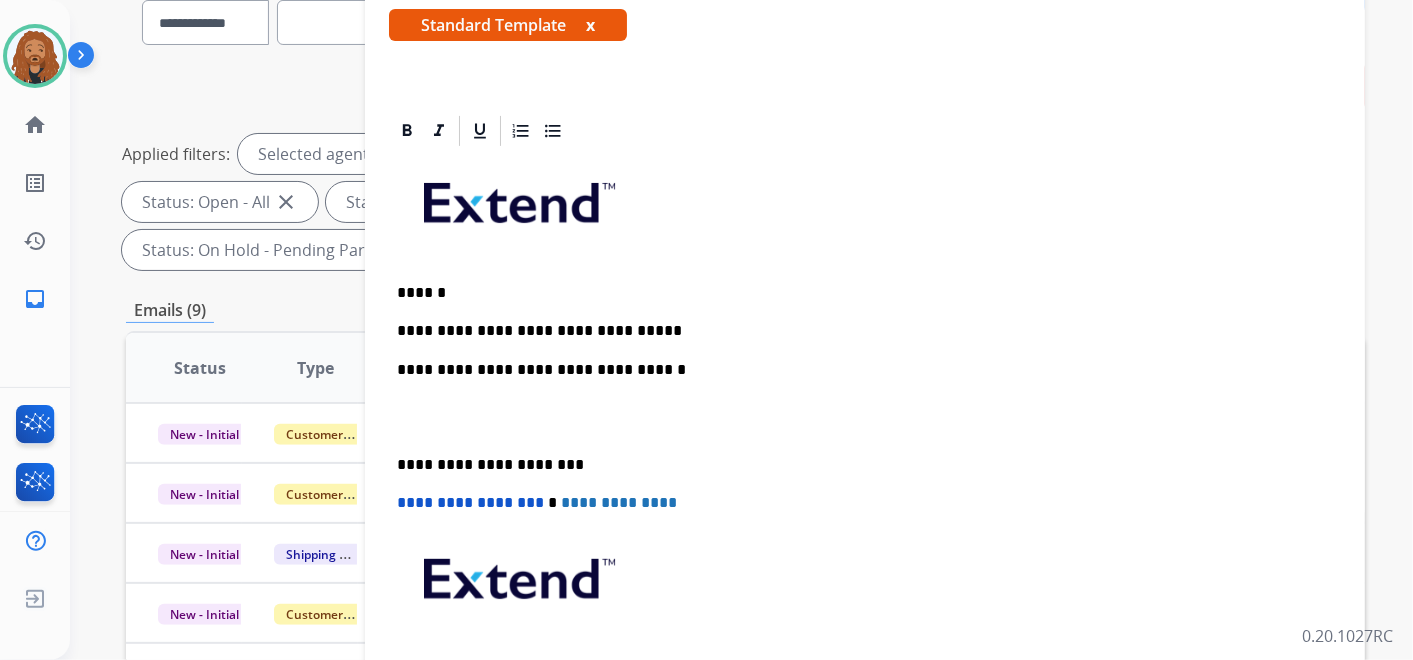 drag, startPoint x: 657, startPoint y: 329, endPoint x: 648, endPoint y: 320, distance: 12.727922 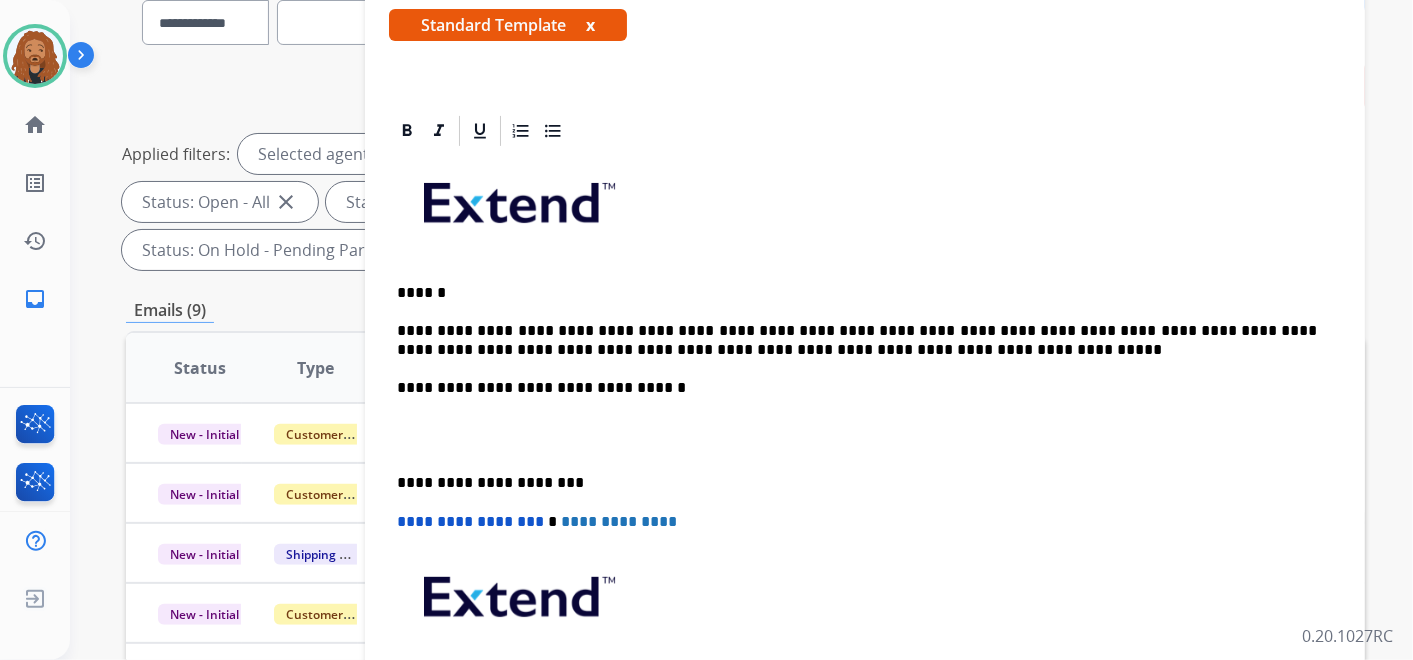 scroll, scrollTop: 0, scrollLeft: 0, axis: both 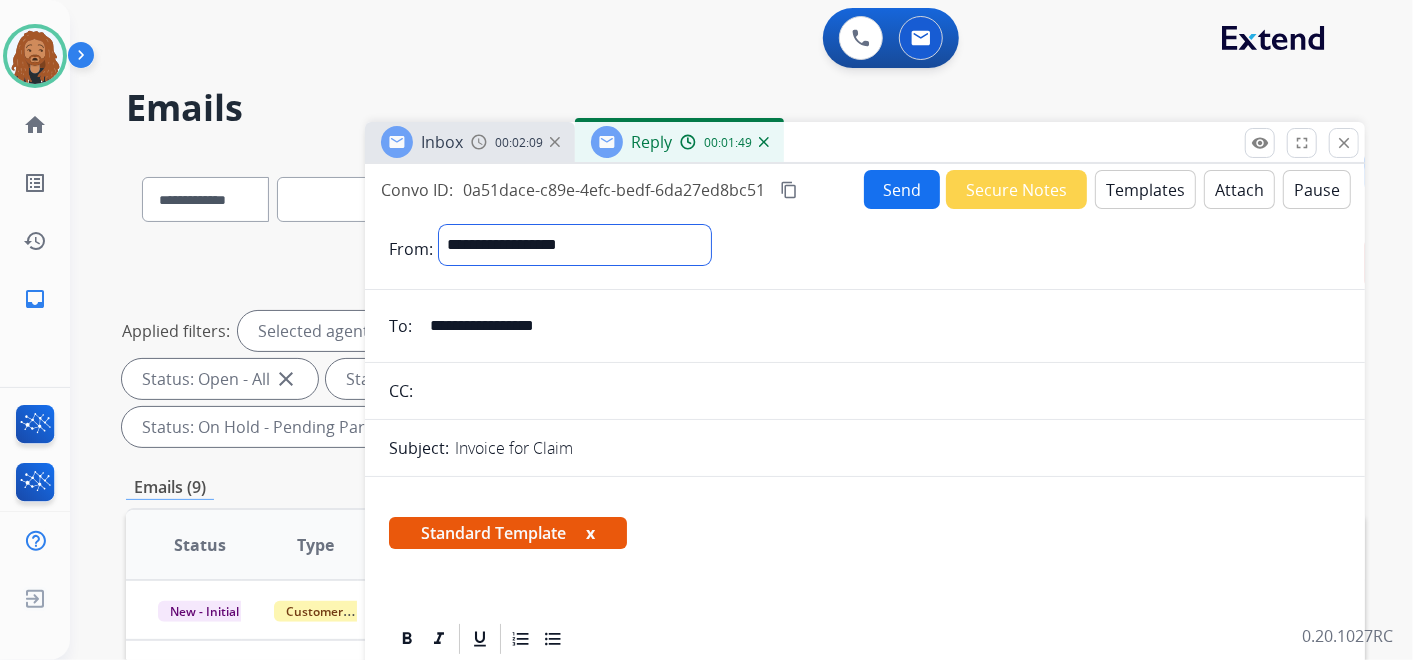 click on "**********" at bounding box center [575, 245] 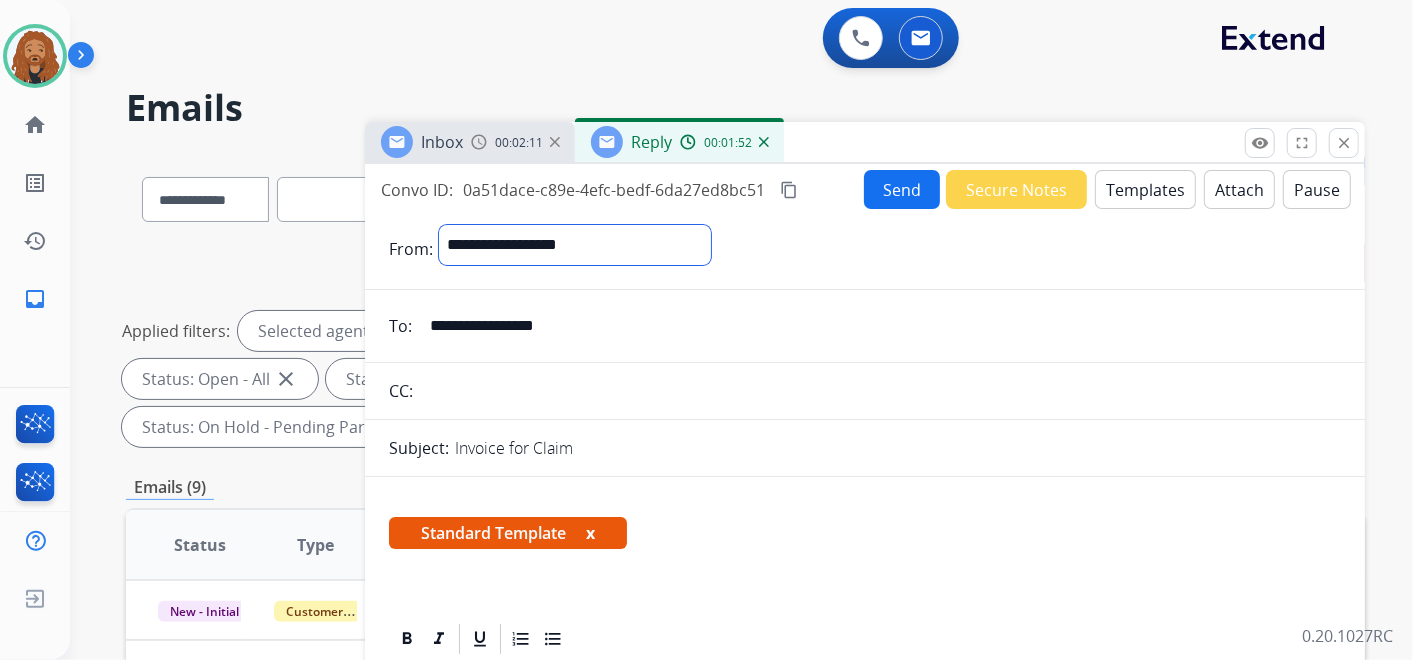 click on "**********" at bounding box center [575, 245] 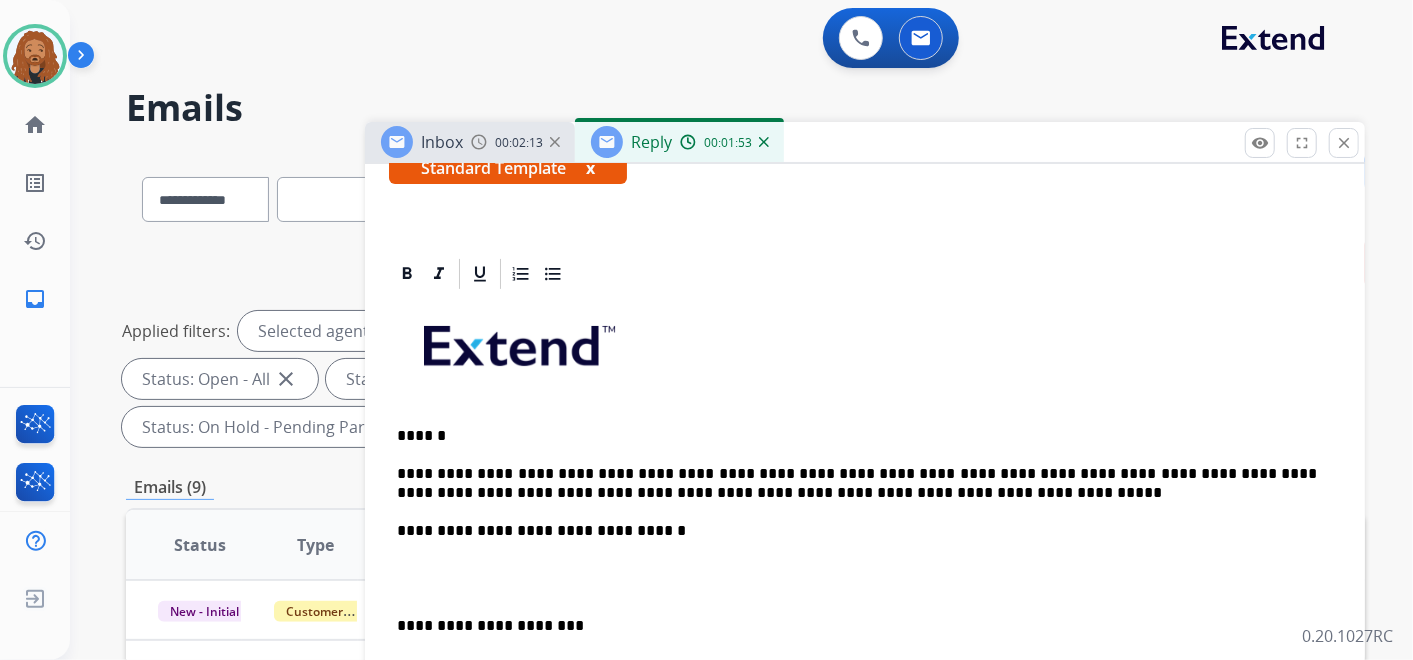 scroll, scrollTop: 544, scrollLeft: 0, axis: vertical 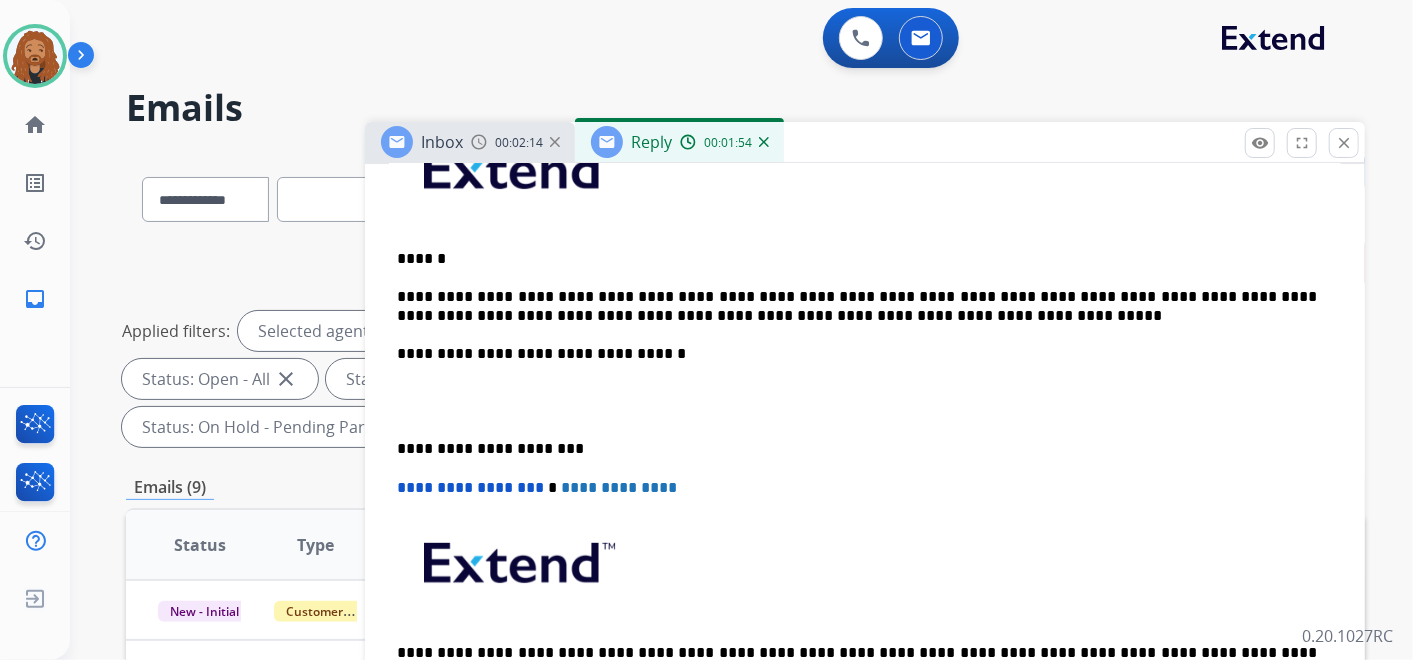 click on "**********" at bounding box center (857, 306) 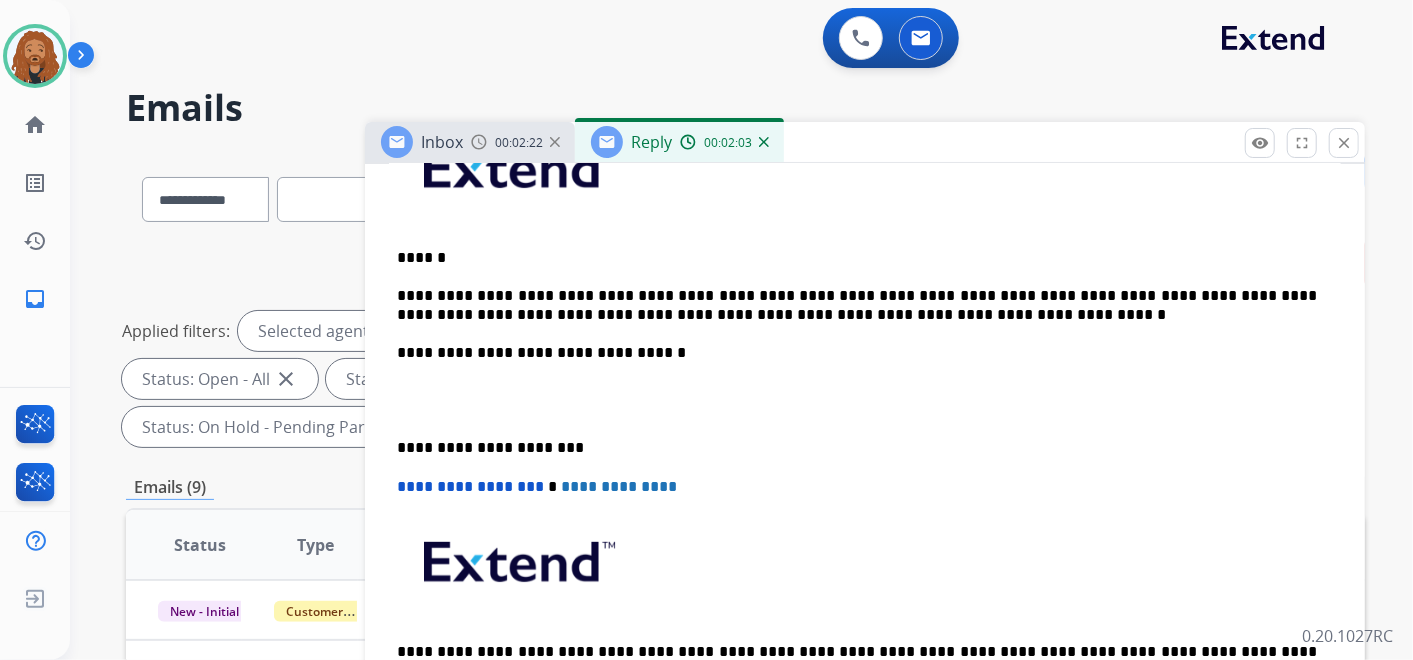 click on "**********" at bounding box center [865, 429] 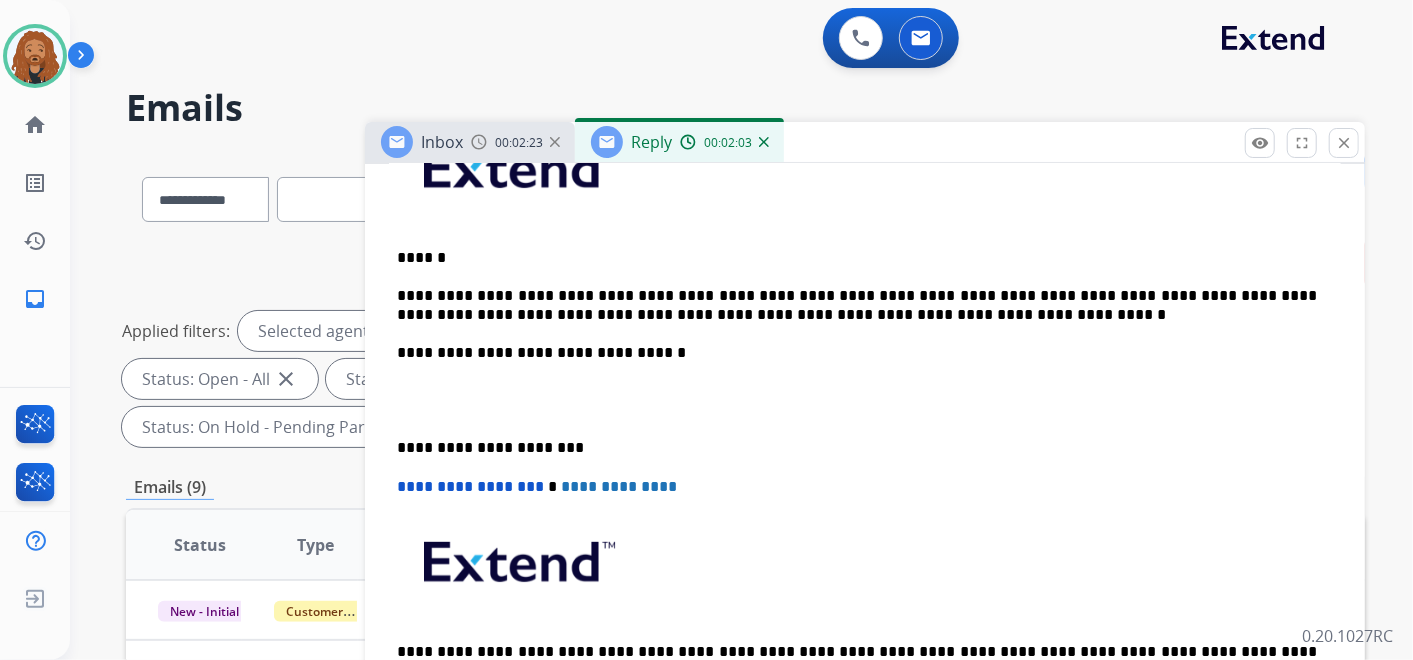 click at bounding box center (865, 400) 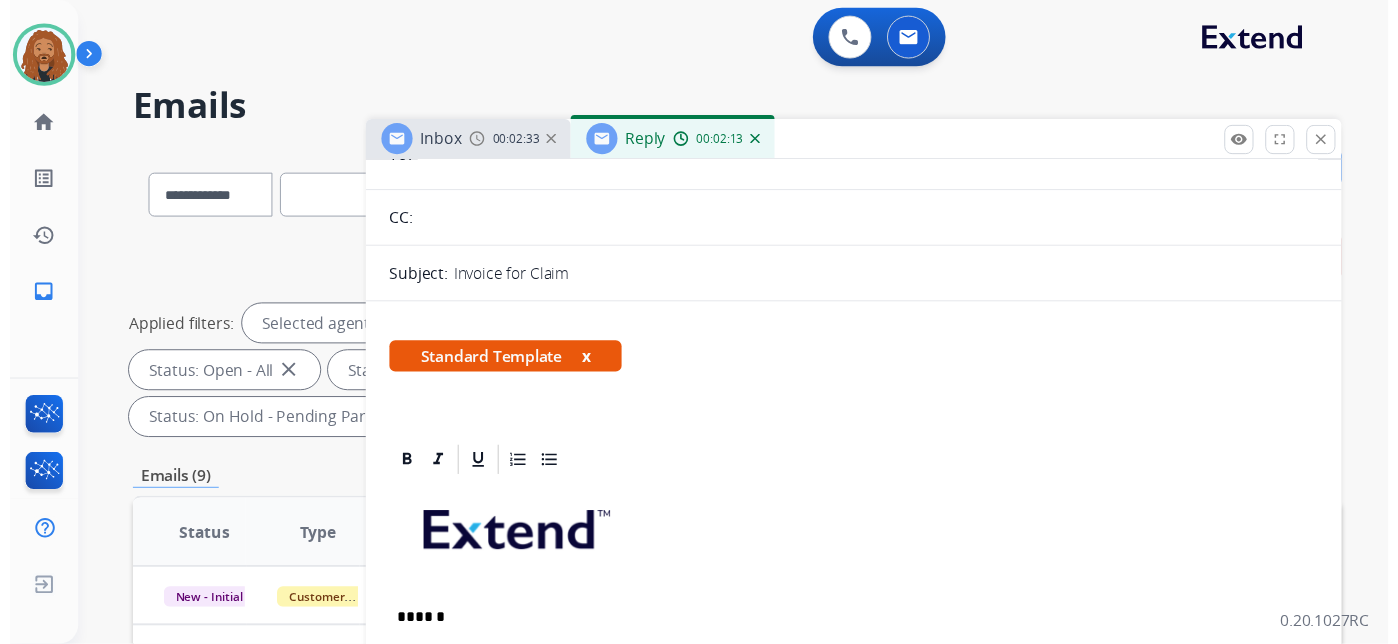 scroll, scrollTop: 0, scrollLeft: 0, axis: both 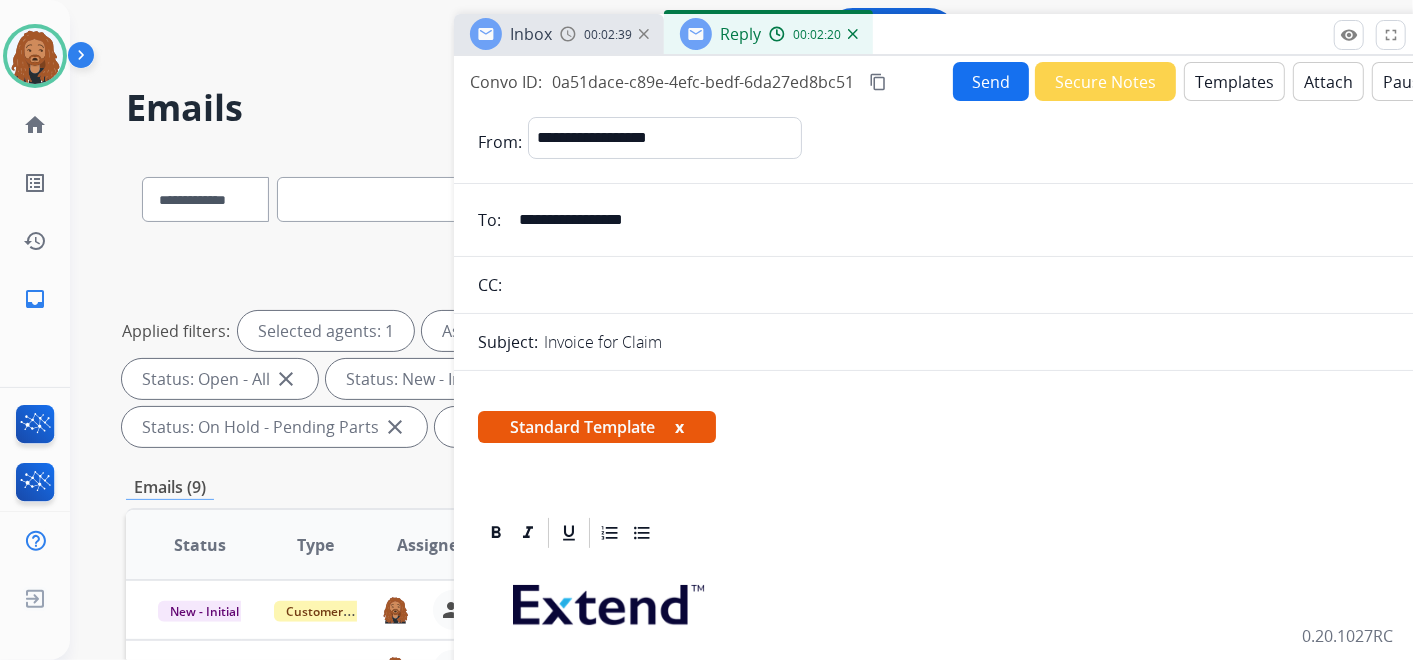 drag, startPoint x: 839, startPoint y: 148, endPoint x: 975, endPoint y: -29, distance: 223.21515 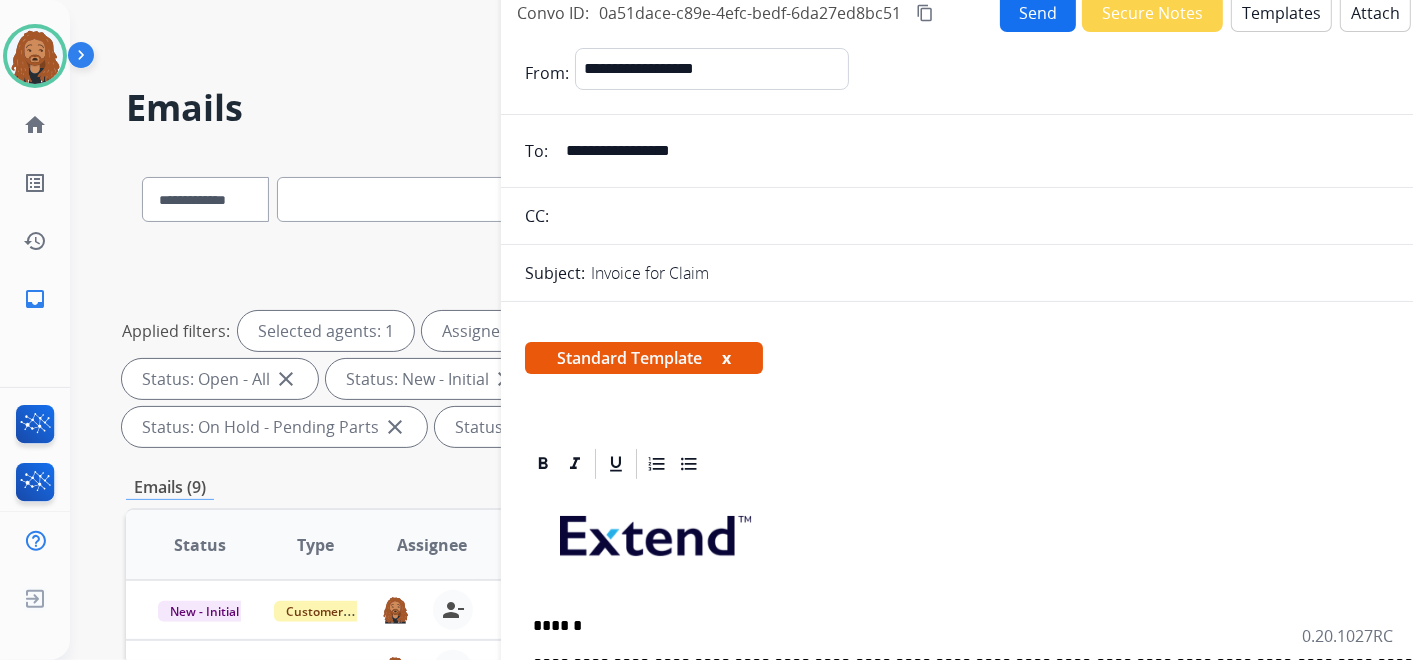 drag, startPoint x: 1027, startPoint y: 166, endPoint x: 856, endPoint y: 227, distance: 181.5544 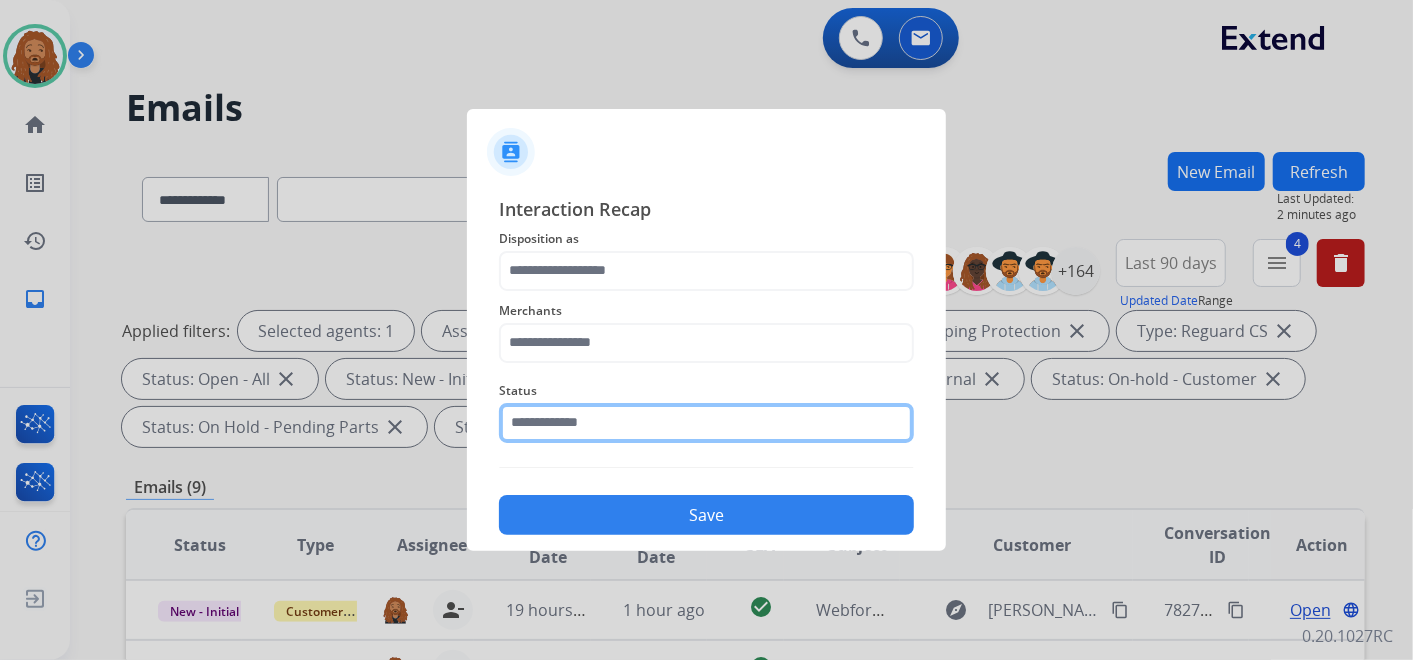 click 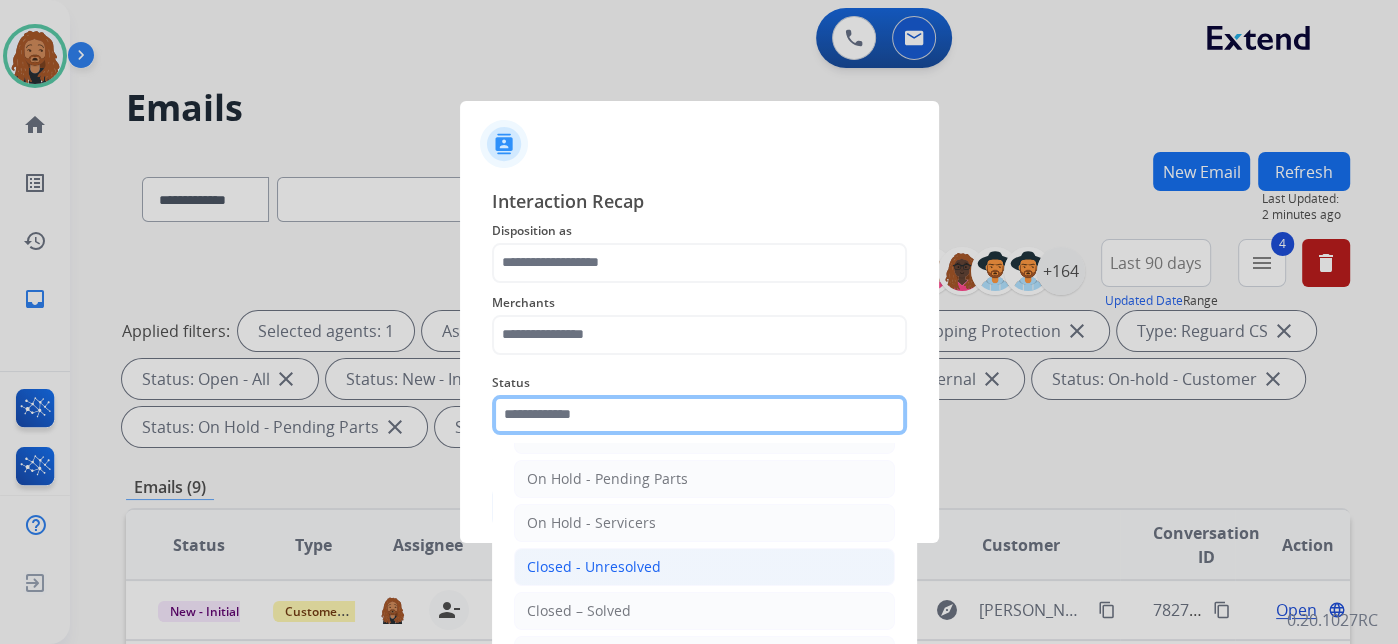 scroll, scrollTop: 114, scrollLeft: 0, axis: vertical 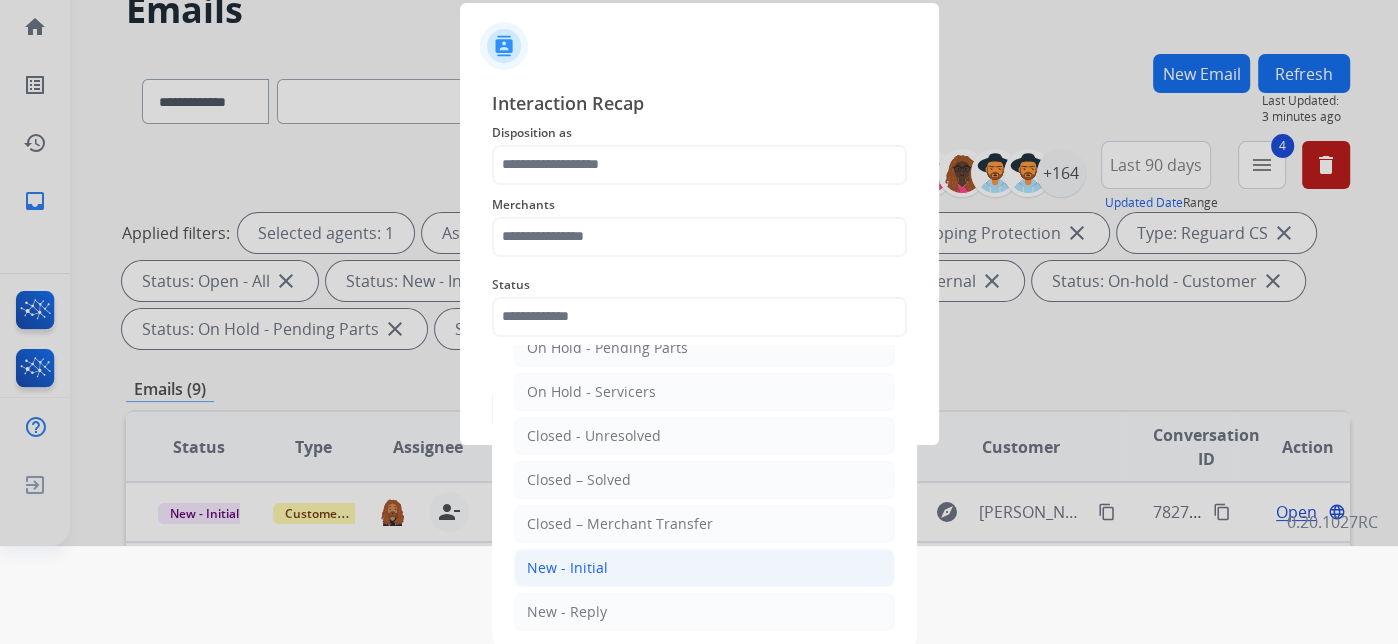 click on "New - Initial" 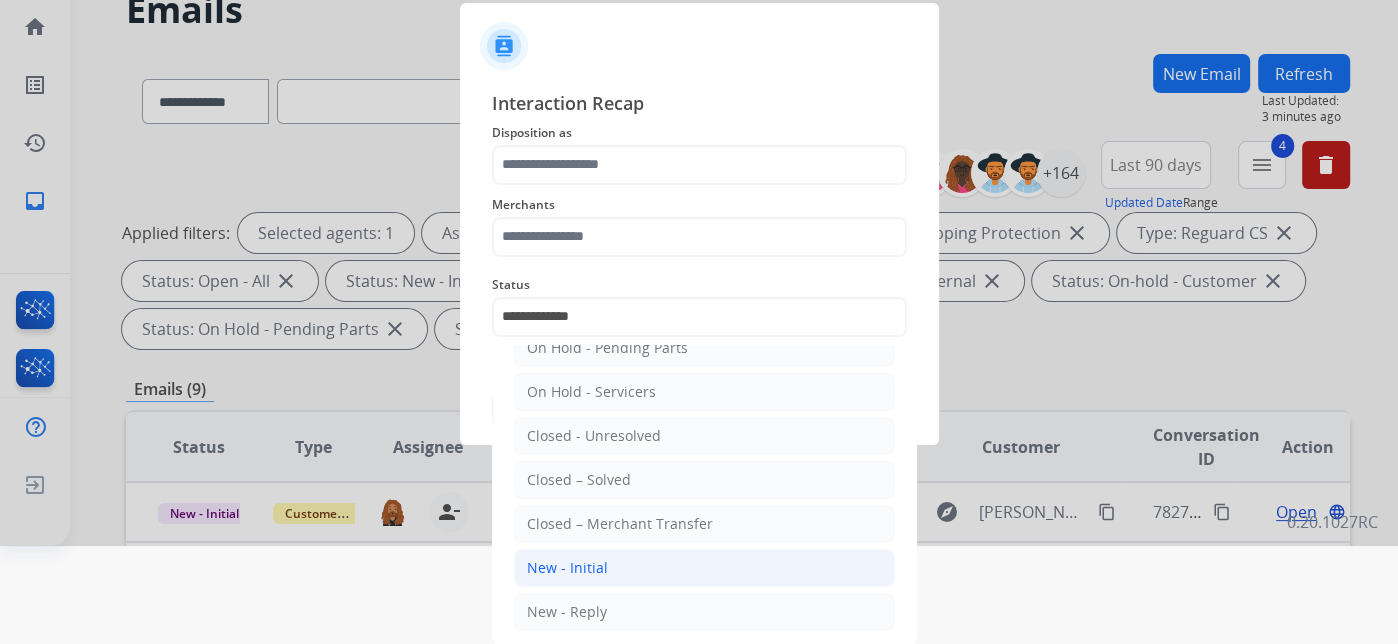 scroll, scrollTop: 0, scrollLeft: 0, axis: both 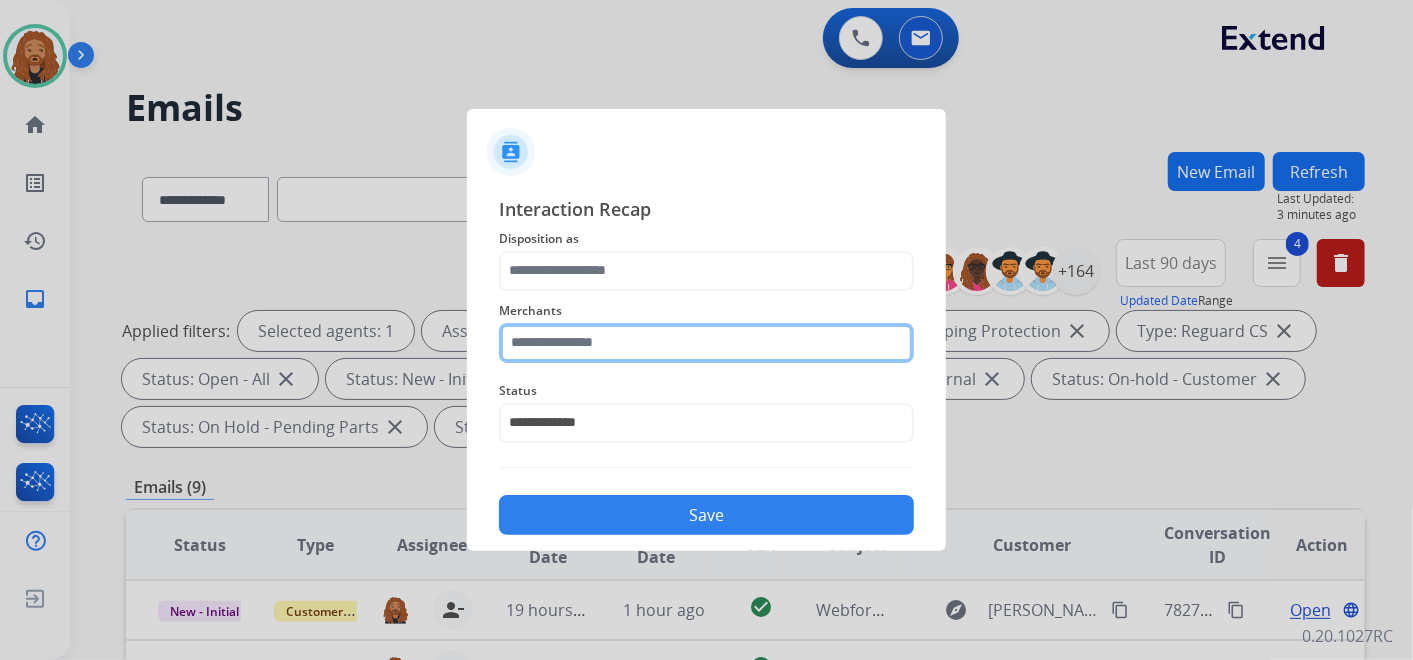 click 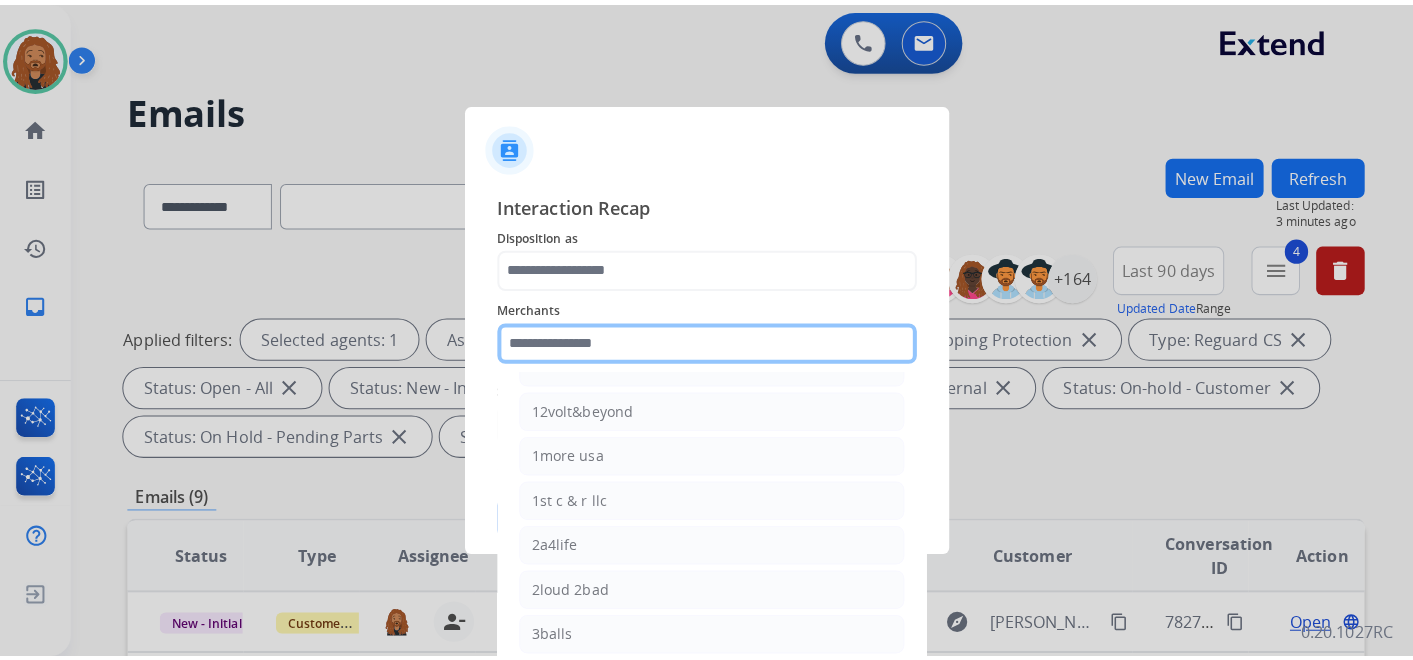 scroll, scrollTop: 0, scrollLeft: 0, axis: both 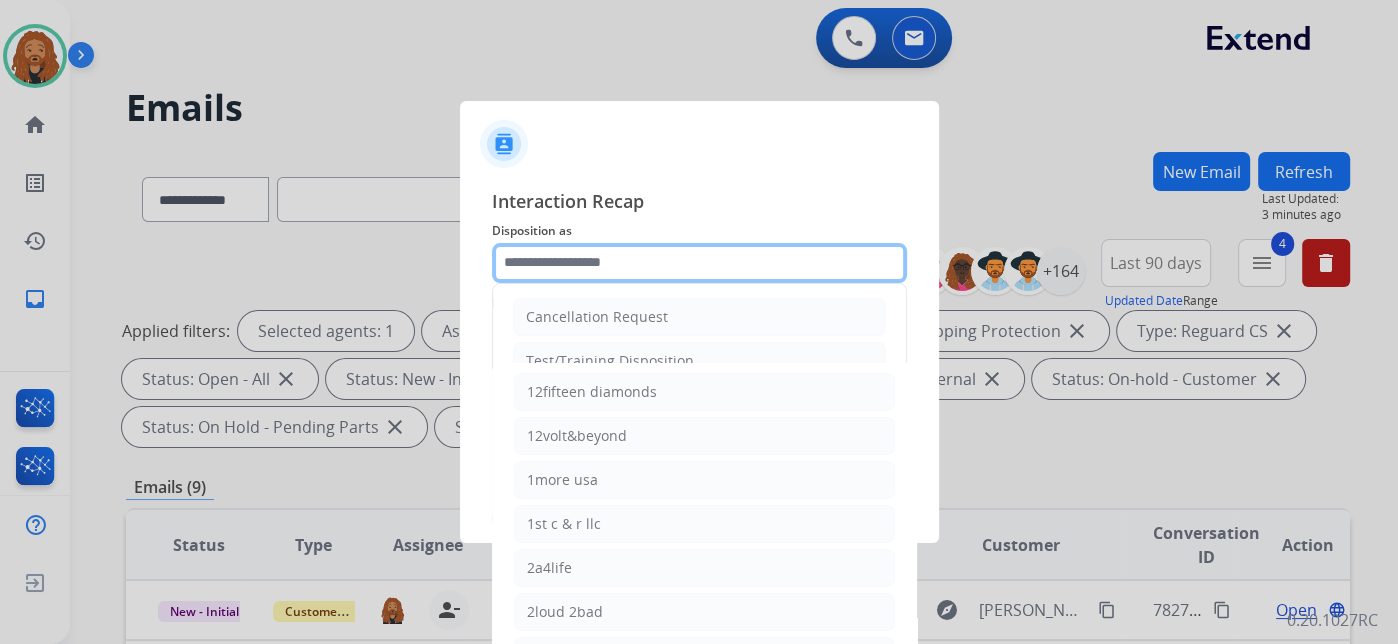 click 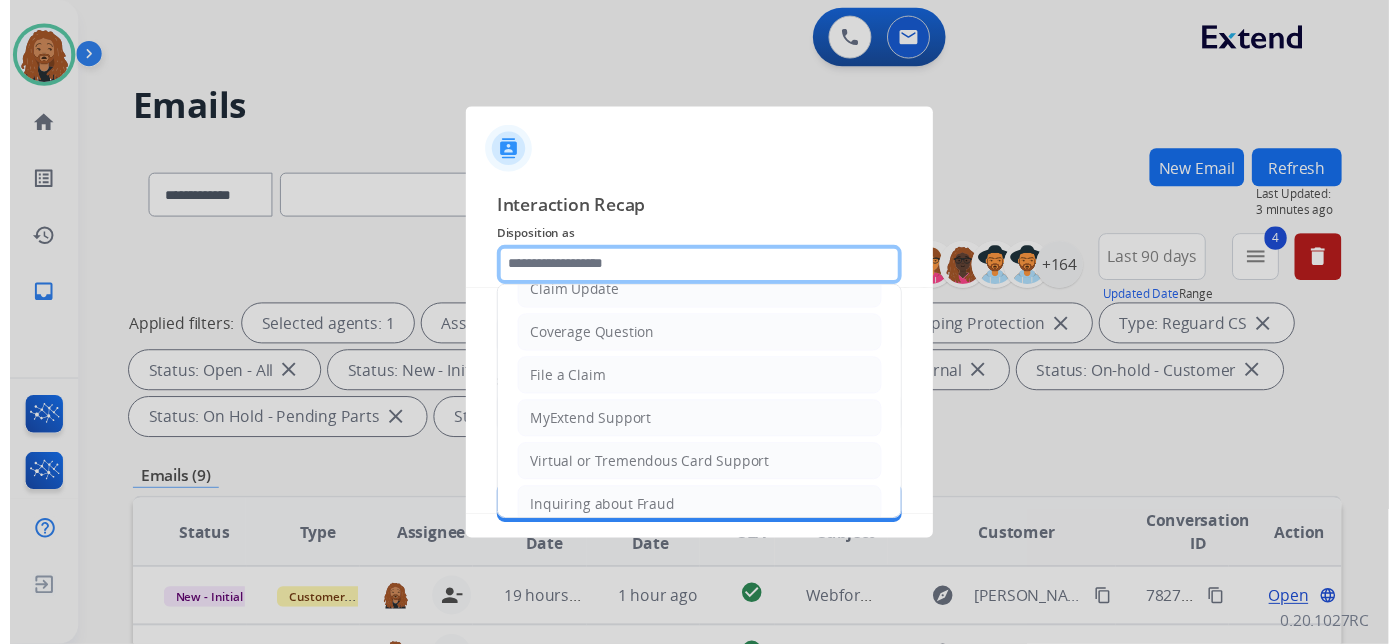 scroll, scrollTop: 0, scrollLeft: 0, axis: both 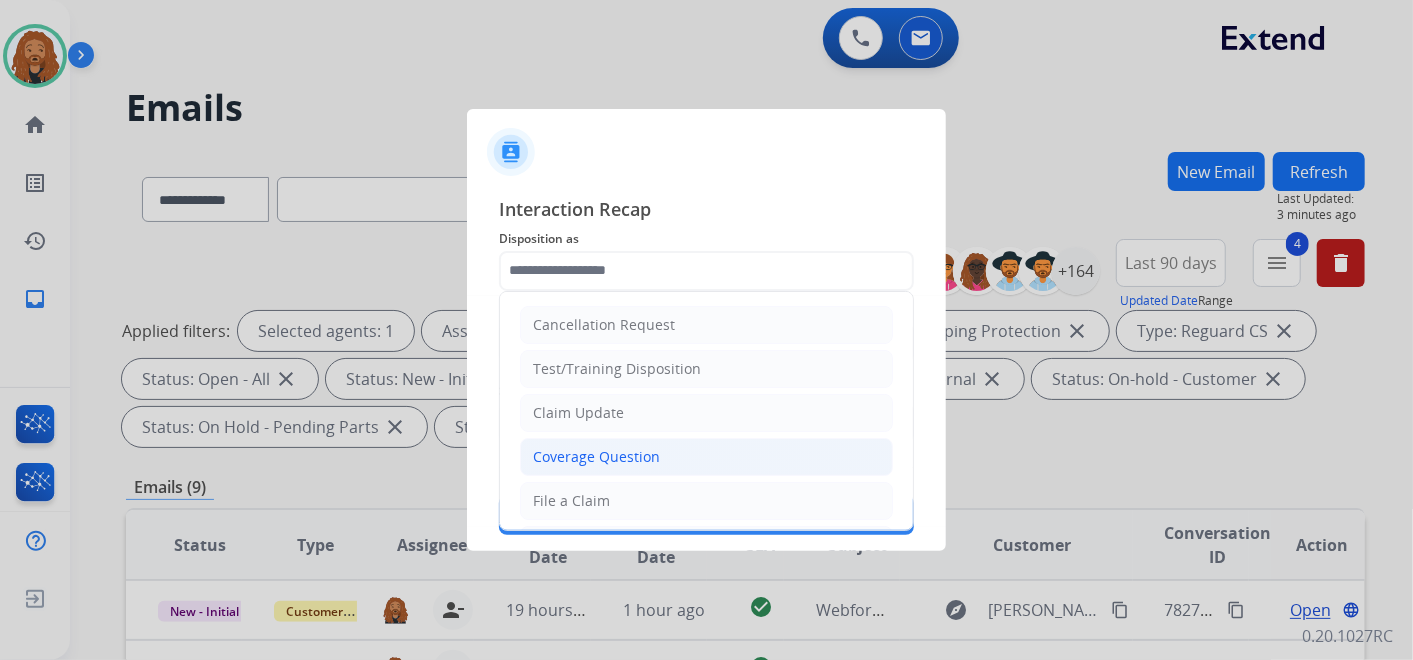 click on "Coverage Question" 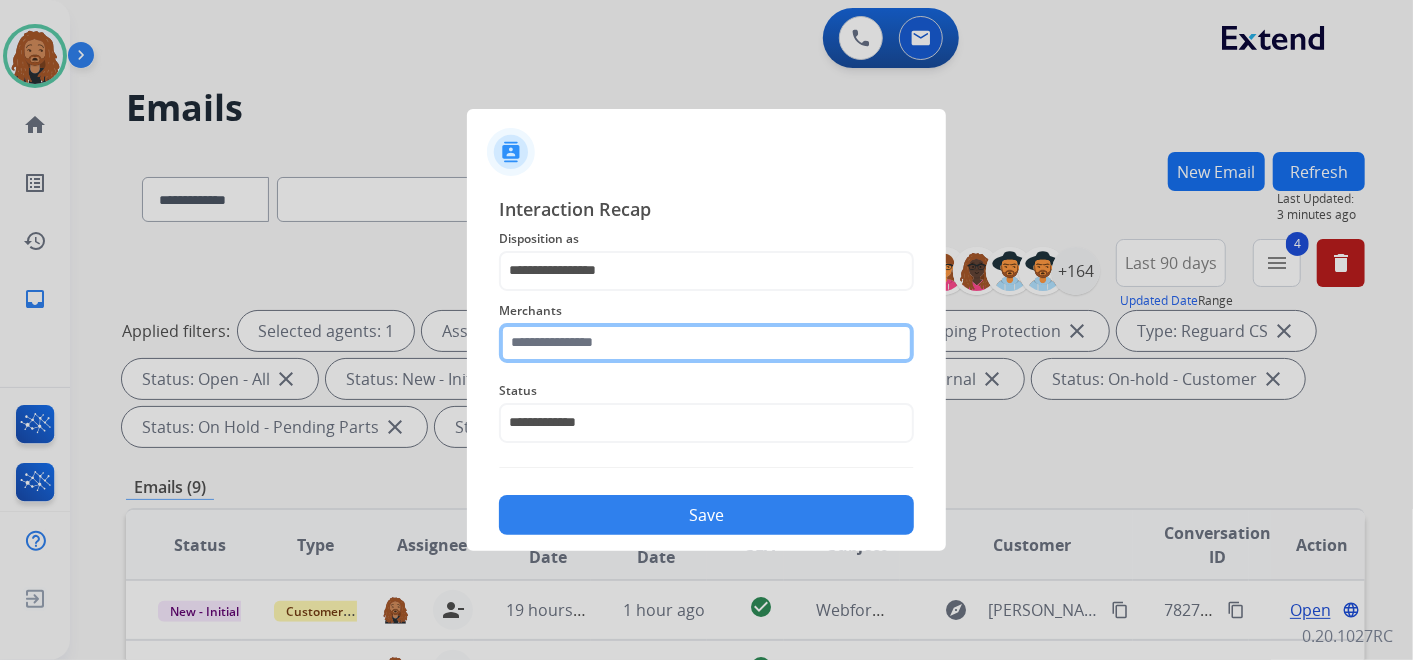 click 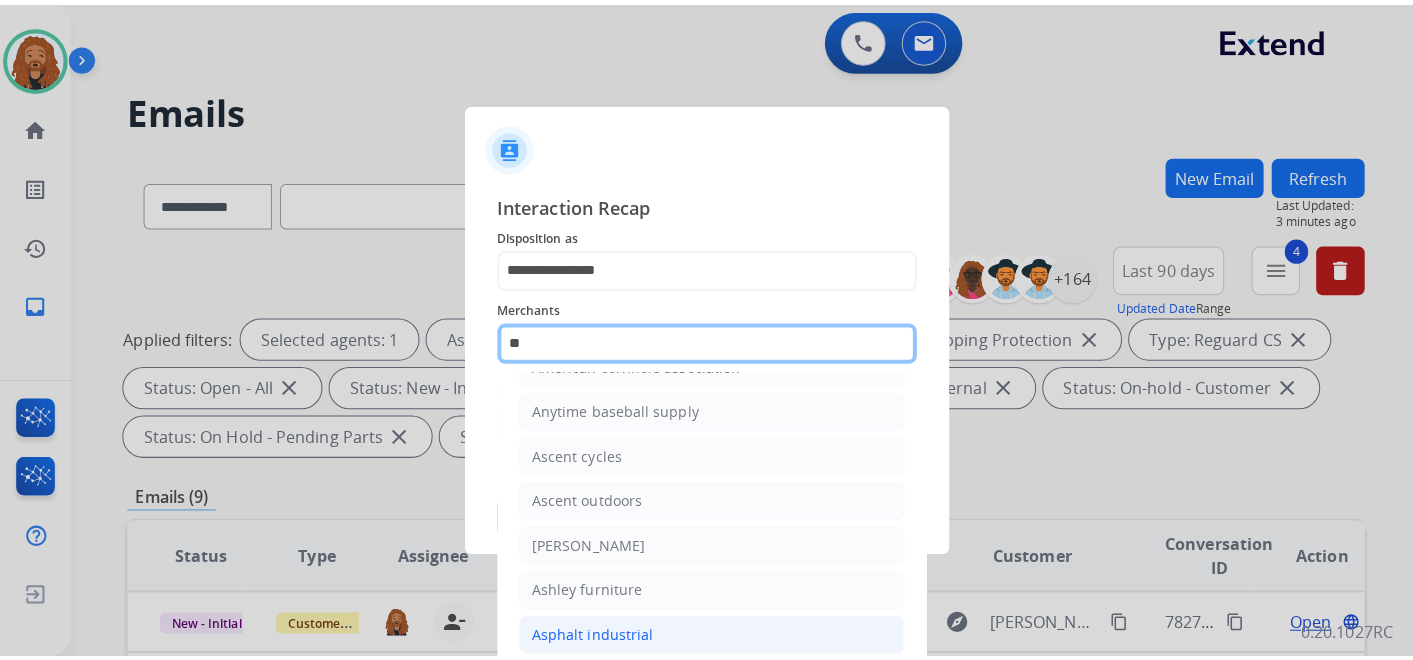 scroll, scrollTop: 111, scrollLeft: 0, axis: vertical 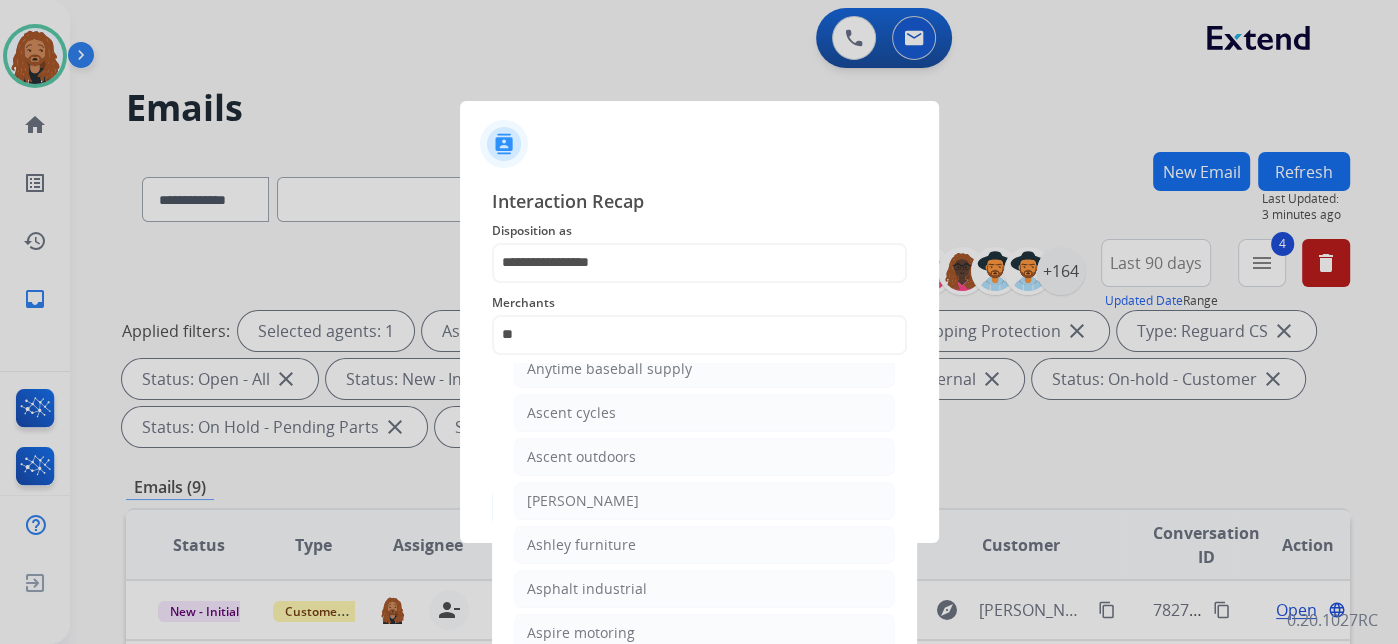 click on "Ashley furniture" 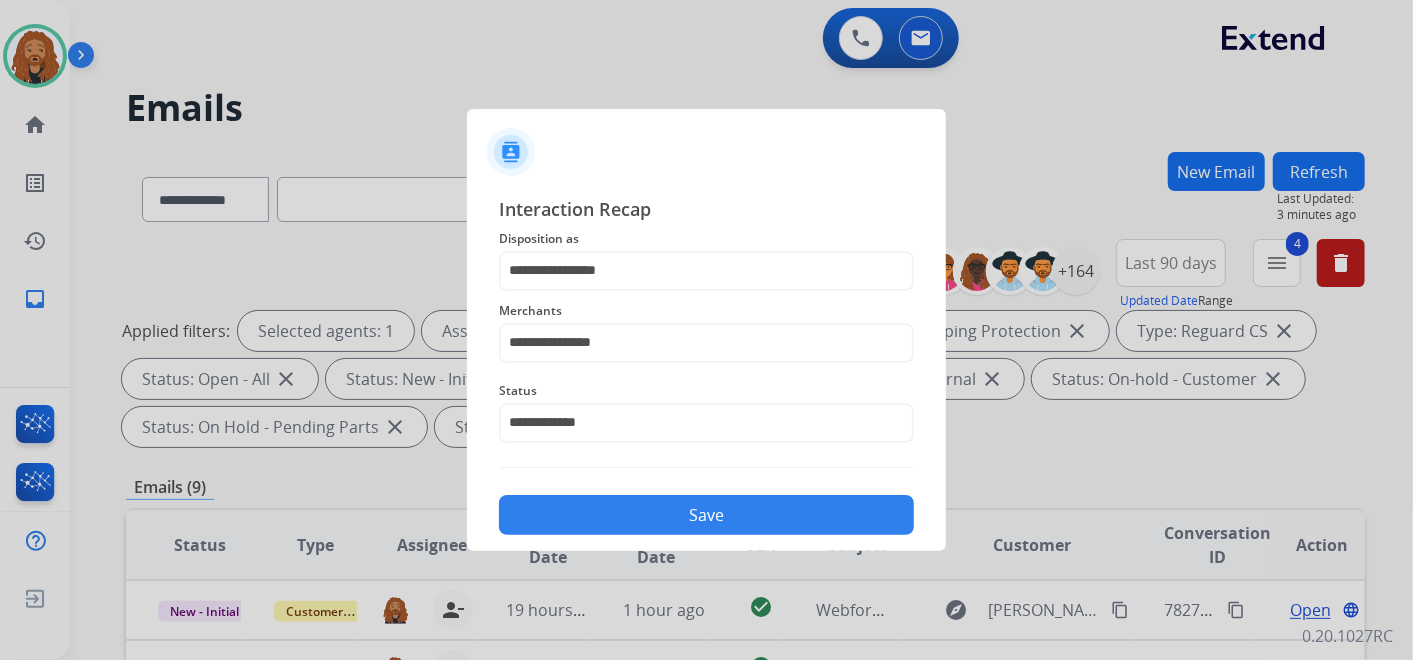 click on "Save" 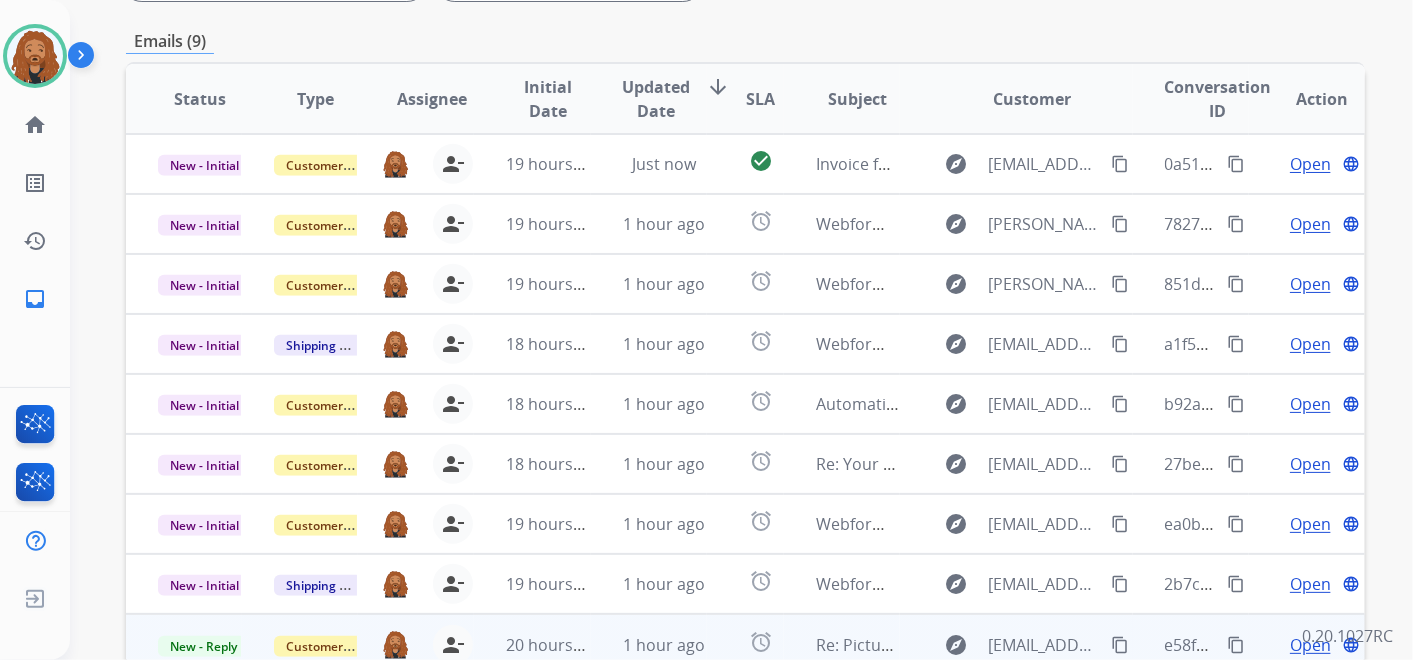 scroll, scrollTop: 288, scrollLeft: 0, axis: vertical 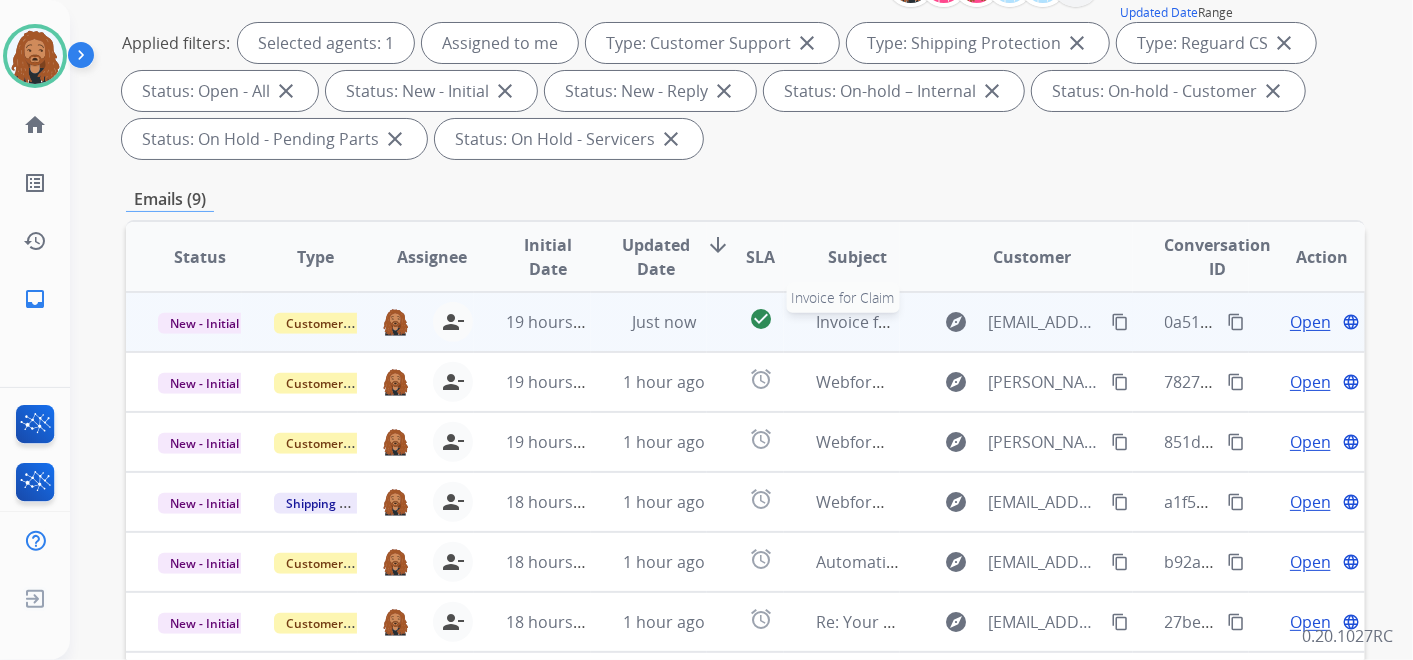 click on "Invoice for Claim" at bounding box center (878, 322) 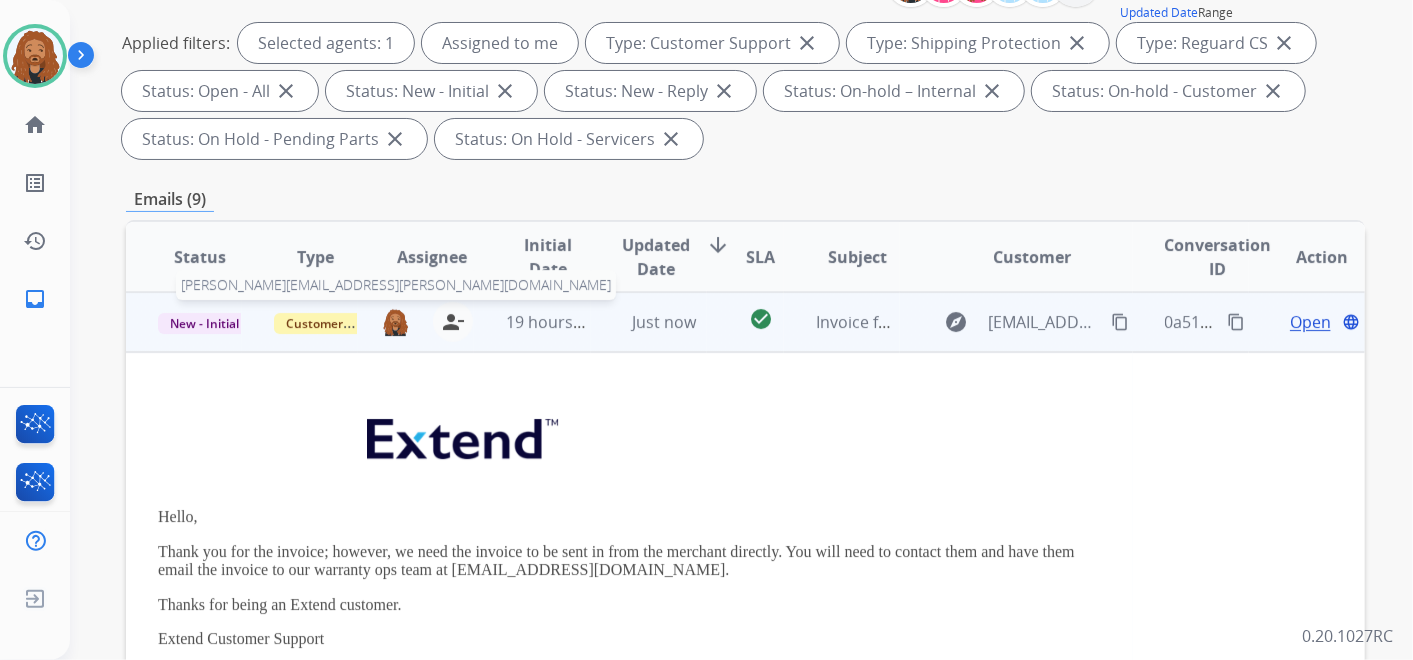 click at bounding box center [395, 322] 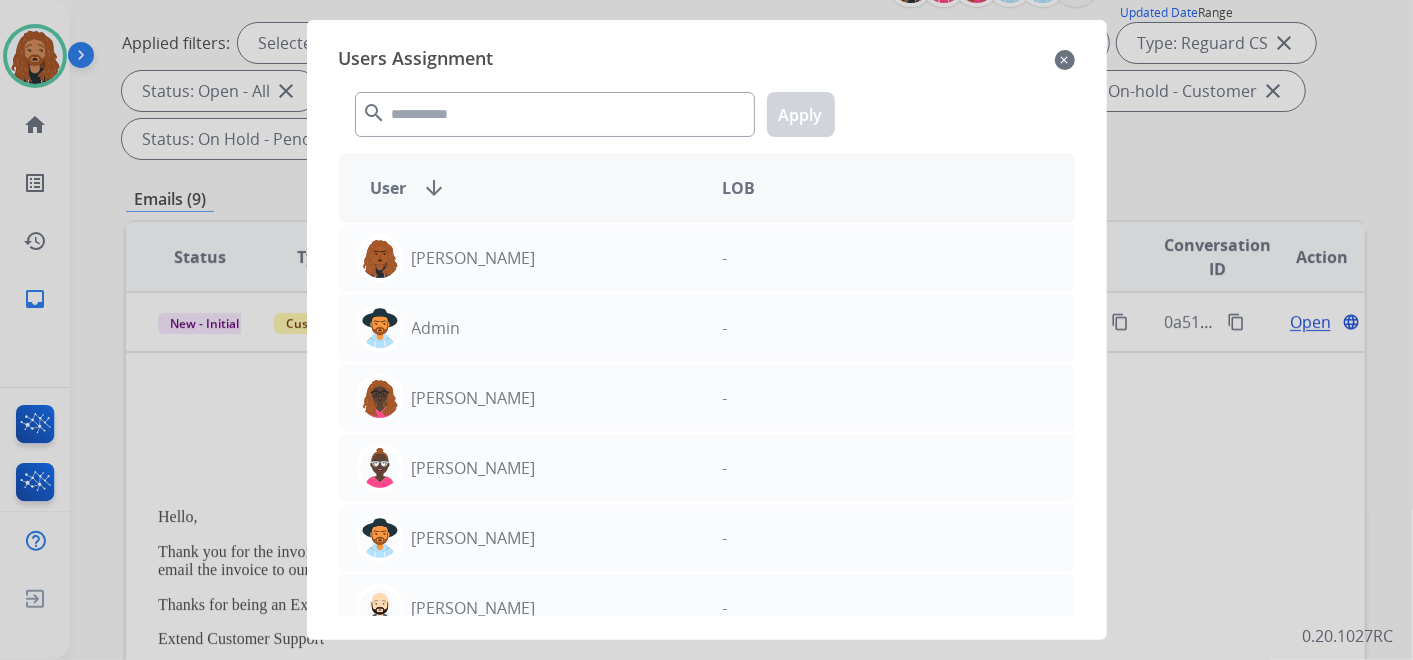 click on "close" 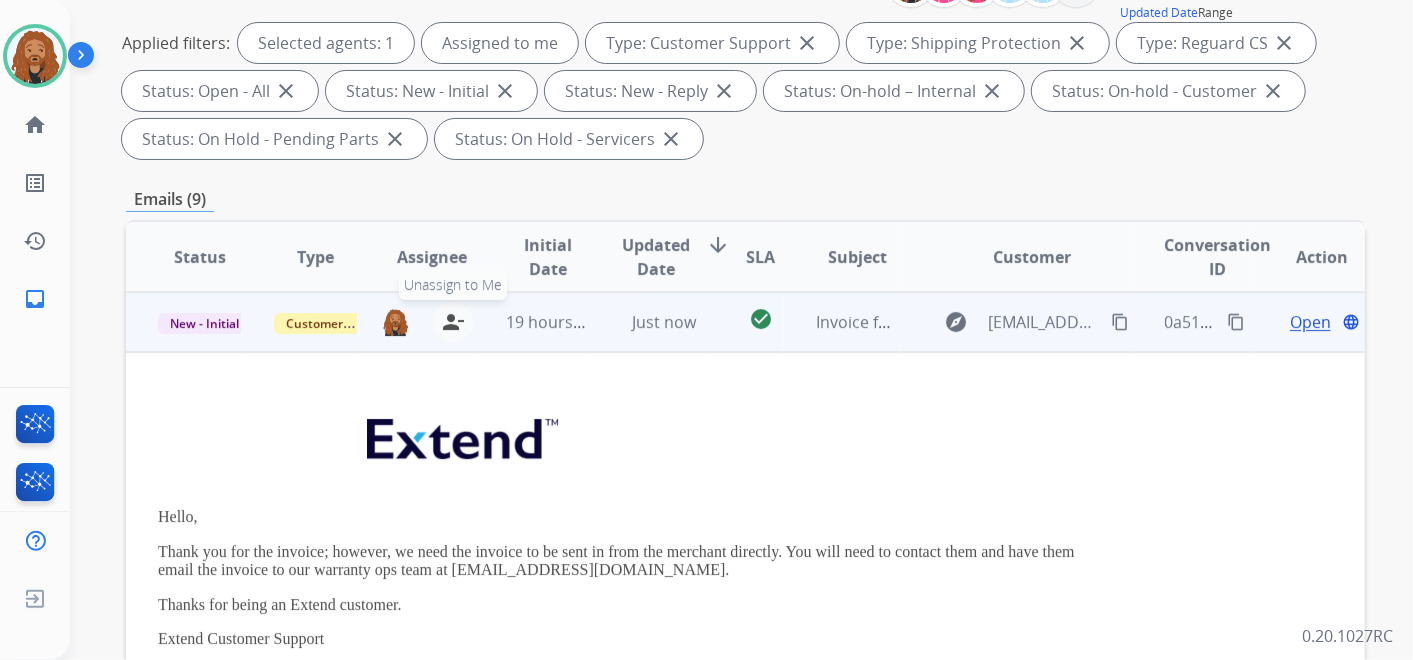 click on "person_remove" at bounding box center (453, 322) 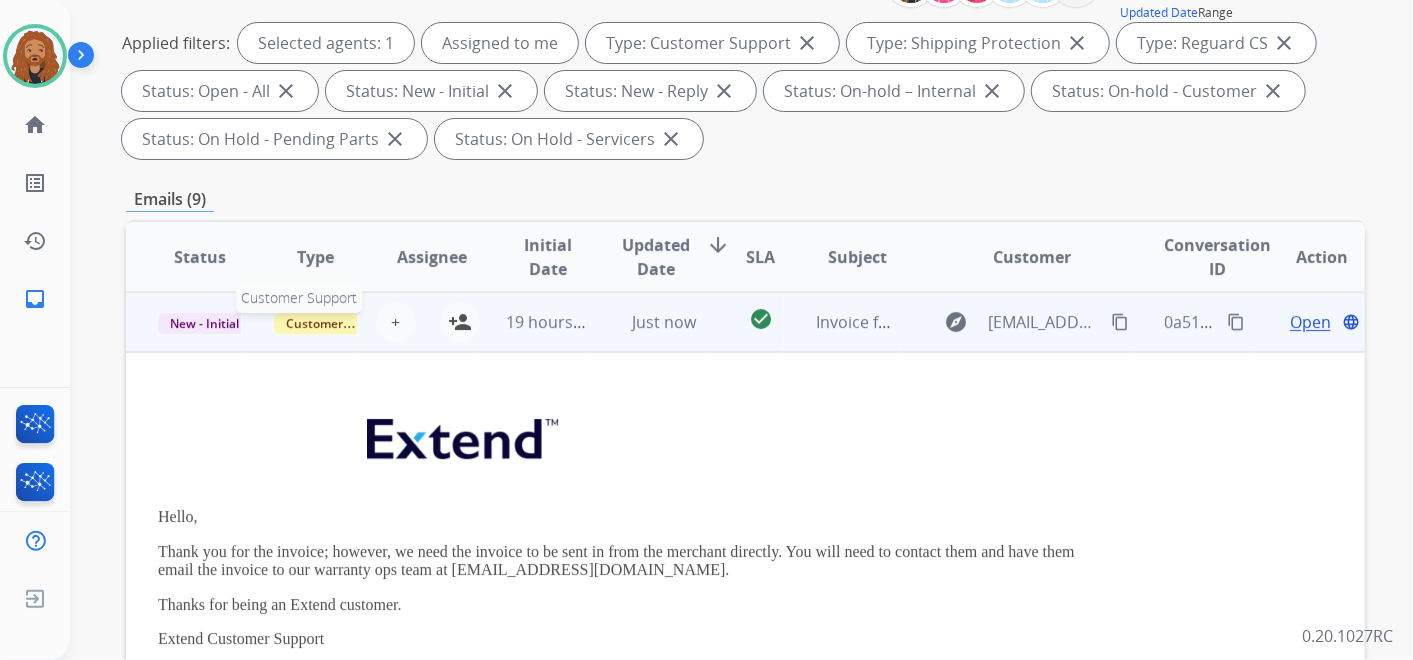 click on "Customer Support" at bounding box center [339, 323] 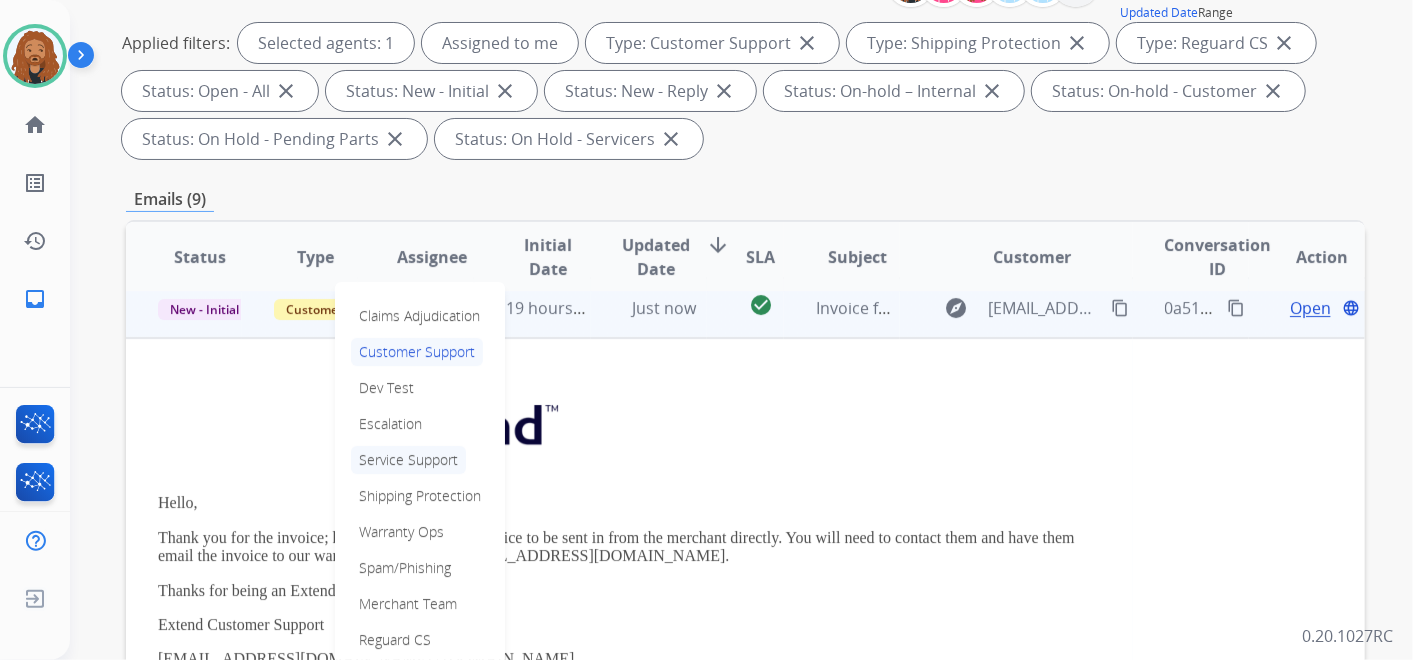 scroll, scrollTop: 0, scrollLeft: 0, axis: both 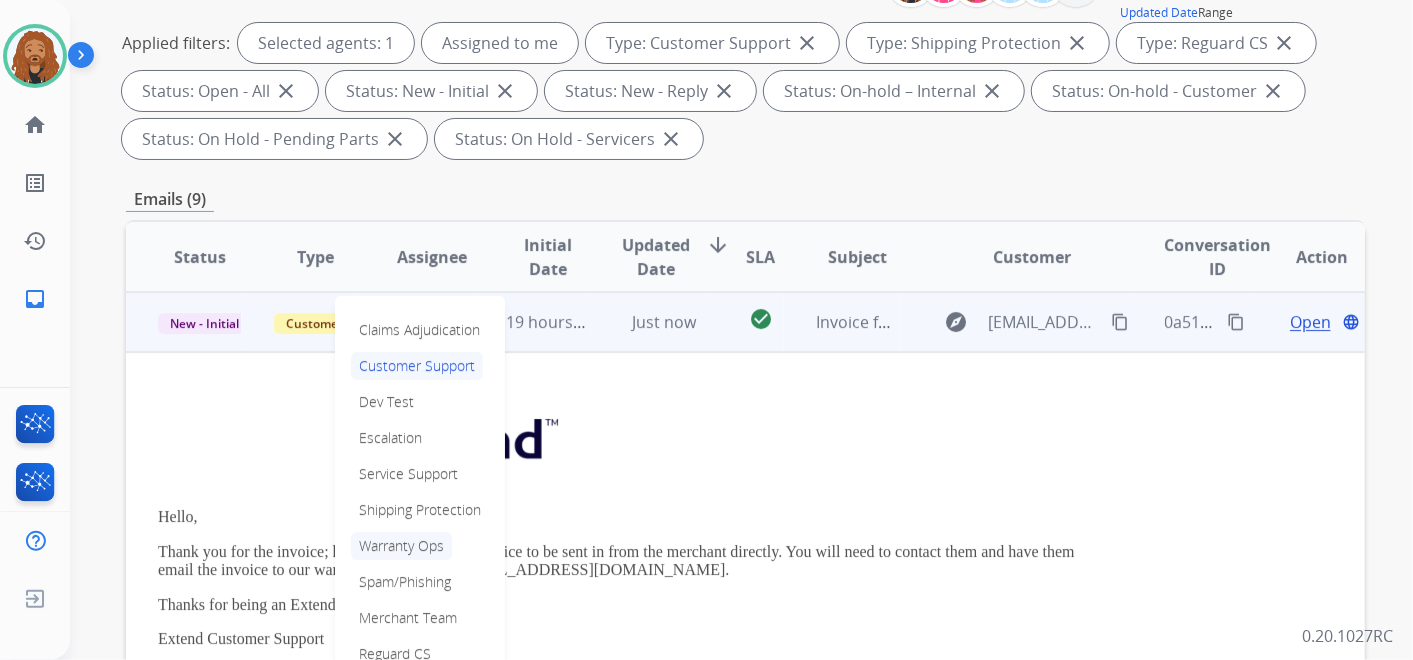 click on "Warranty Ops" at bounding box center [401, 546] 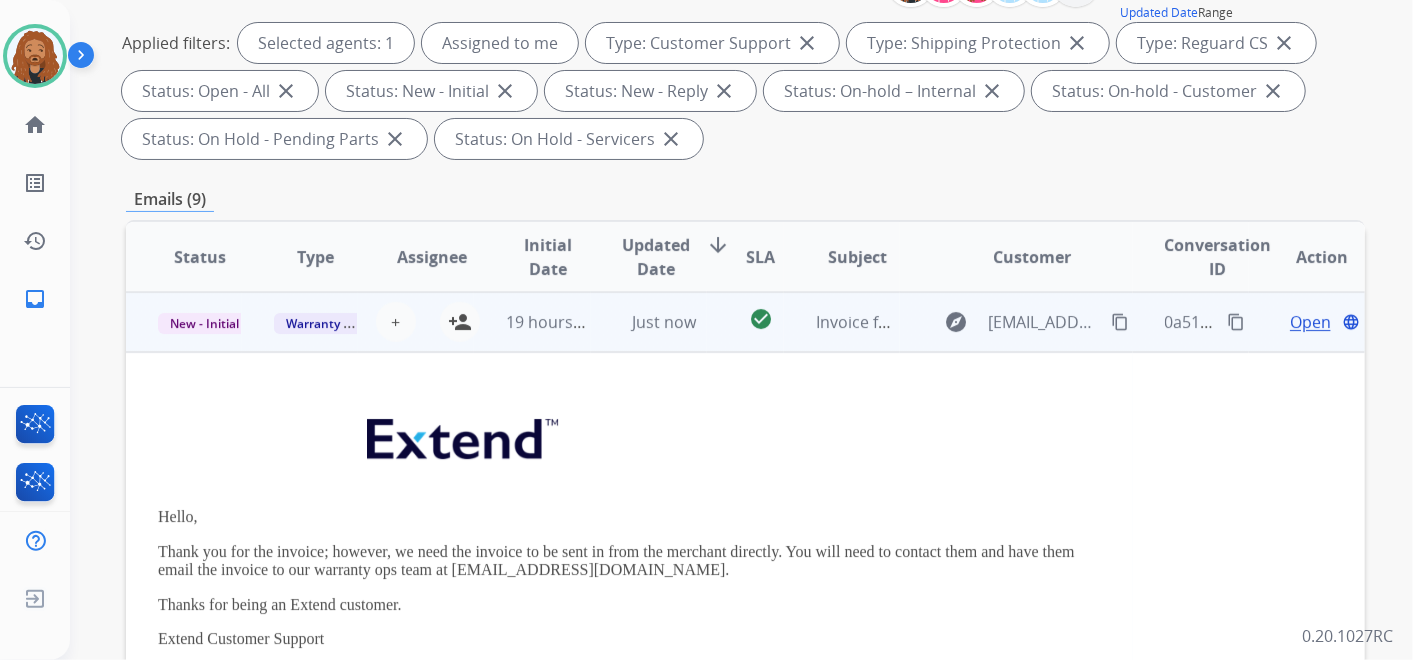 click on "Hello, Thank you for the invoice; however, we need the invoice to be sent in from the merchant directly. You will need to contact them and have them email the invoice to our warranty ops team at [EMAIL_ADDRESS][DOMAIN_NAME]. Thanks for being an Extend customer. Extend Customer Support [EMAIL_ADDRESS][DOMAIN_NAME] | [DOMAIN_NAME] If you have any questions or need further assistance, reply to this email or give us a call at [PHONE_NUMBER] [DATE]-[DATE] 9:00AM - 8:00PM EST or Saturdays and Sundays 9:00AM - 2:00PM EST." at bounding box center [629, 636] 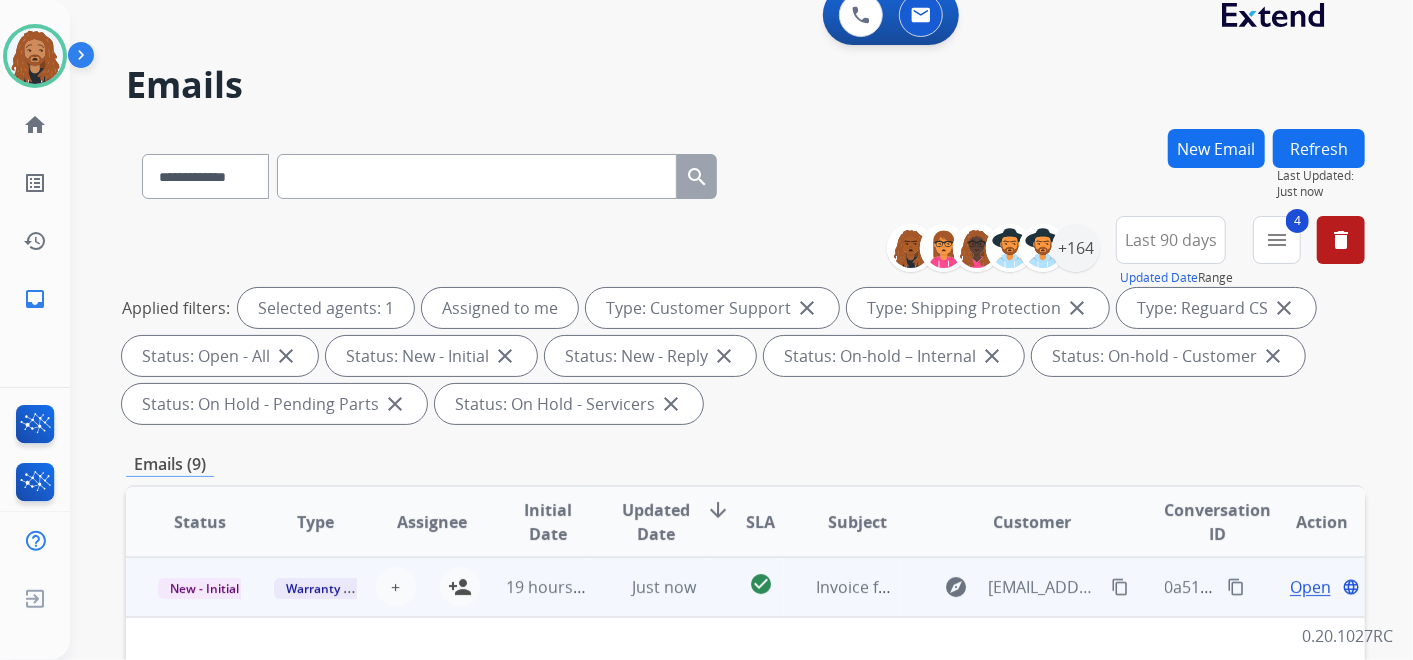 scroll, scrollTop: 0, scrollLeft: 0, axis: both 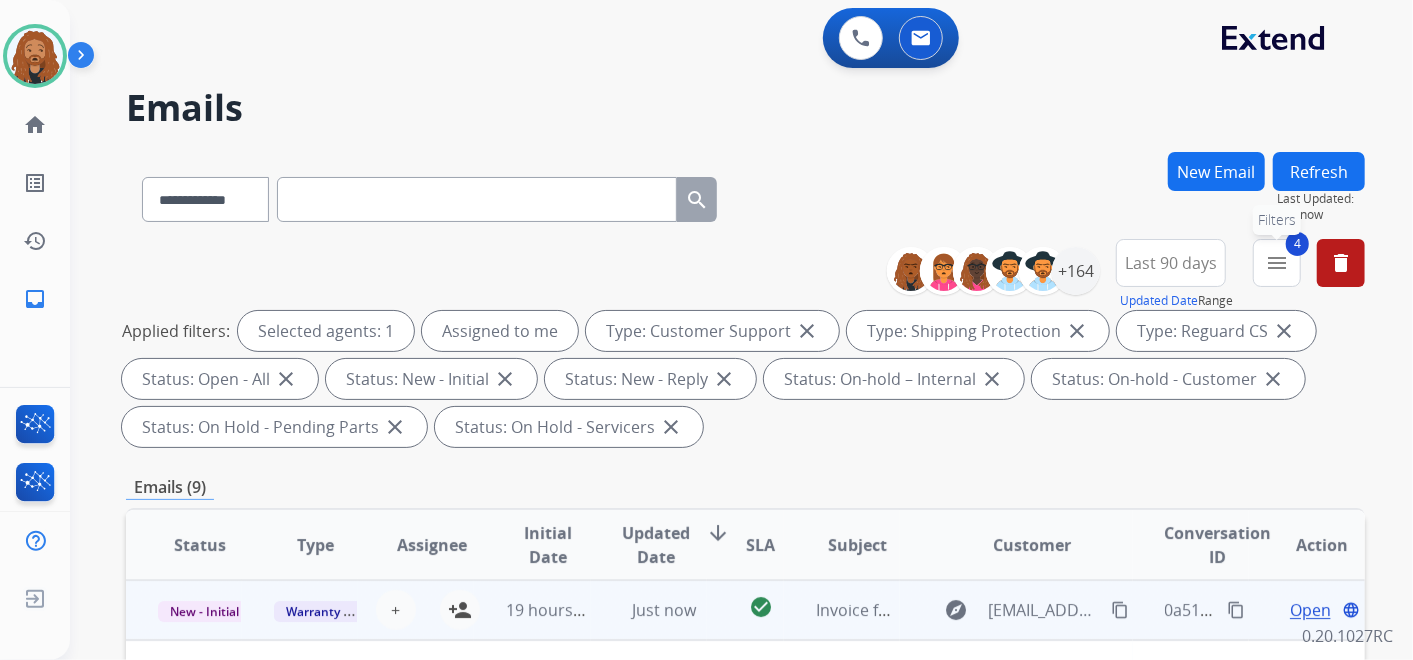 click on "menu" at bounding box center [1277, 263] 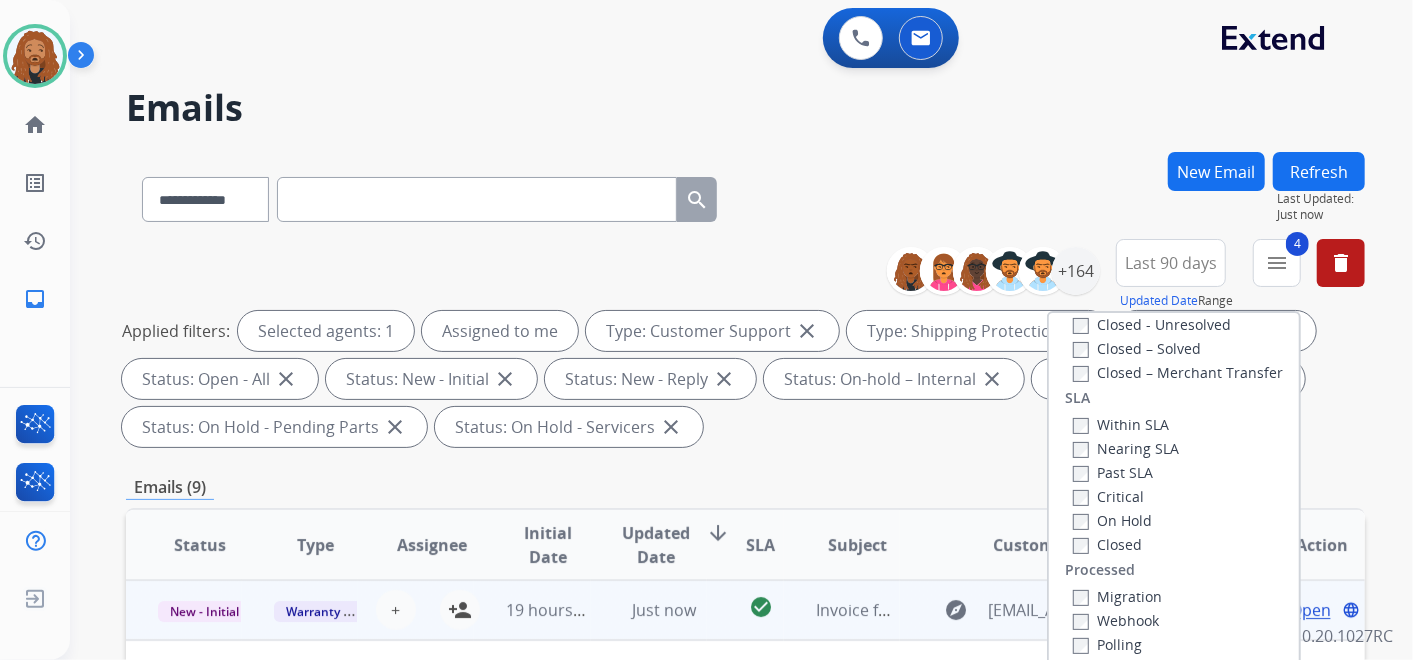 scroll, scrollTop: 526, scrollLeft: 0, axis: vertical 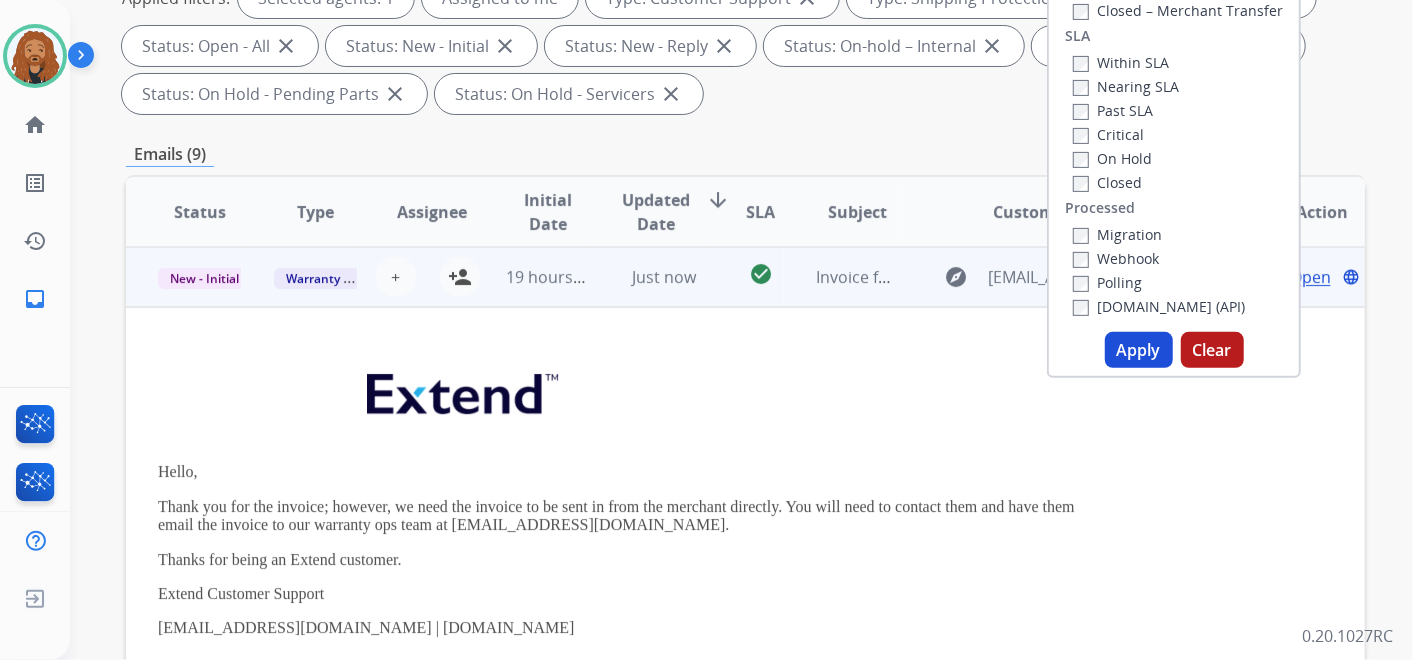 click on "Apply" at bounding box center (1139, 350) 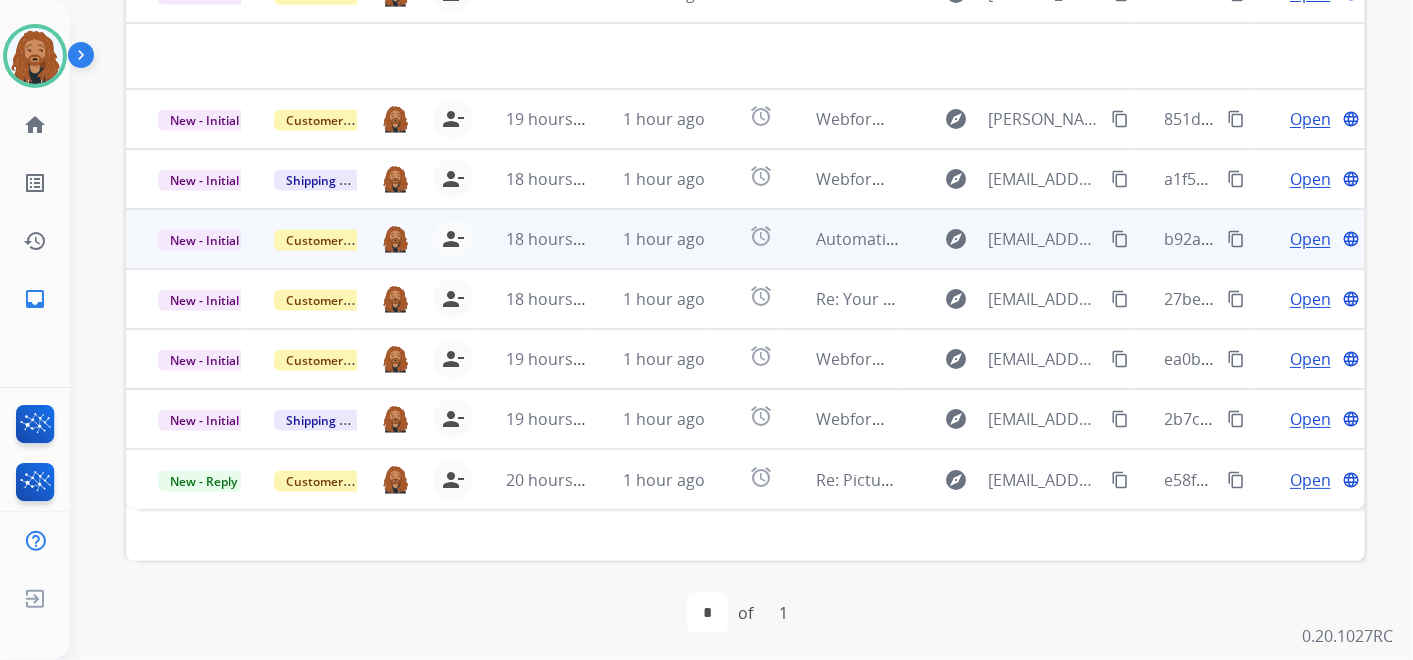 scroll, scrollTop: 621, scrollLeft: 0, axis: vertical 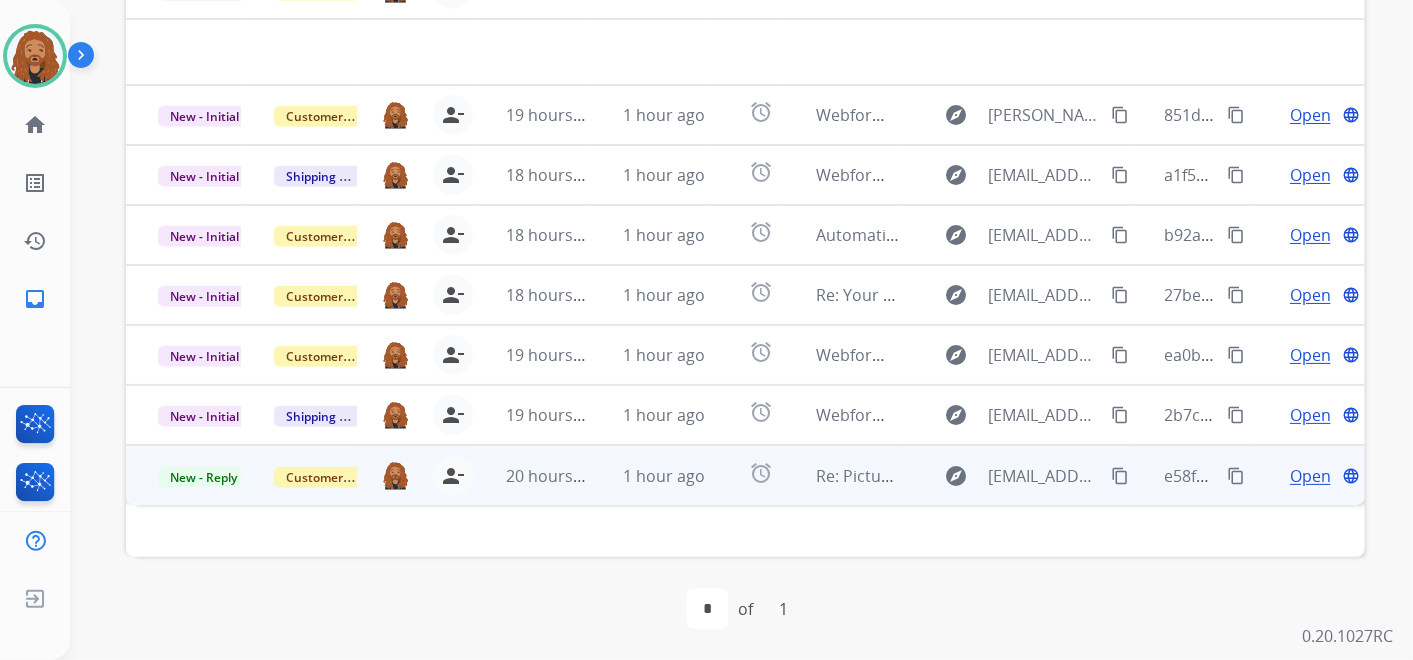 click on "explore [EMAIL_ADDRESS][DOMAIN_NAME] content_copy" at bounding box center [1031, 476] 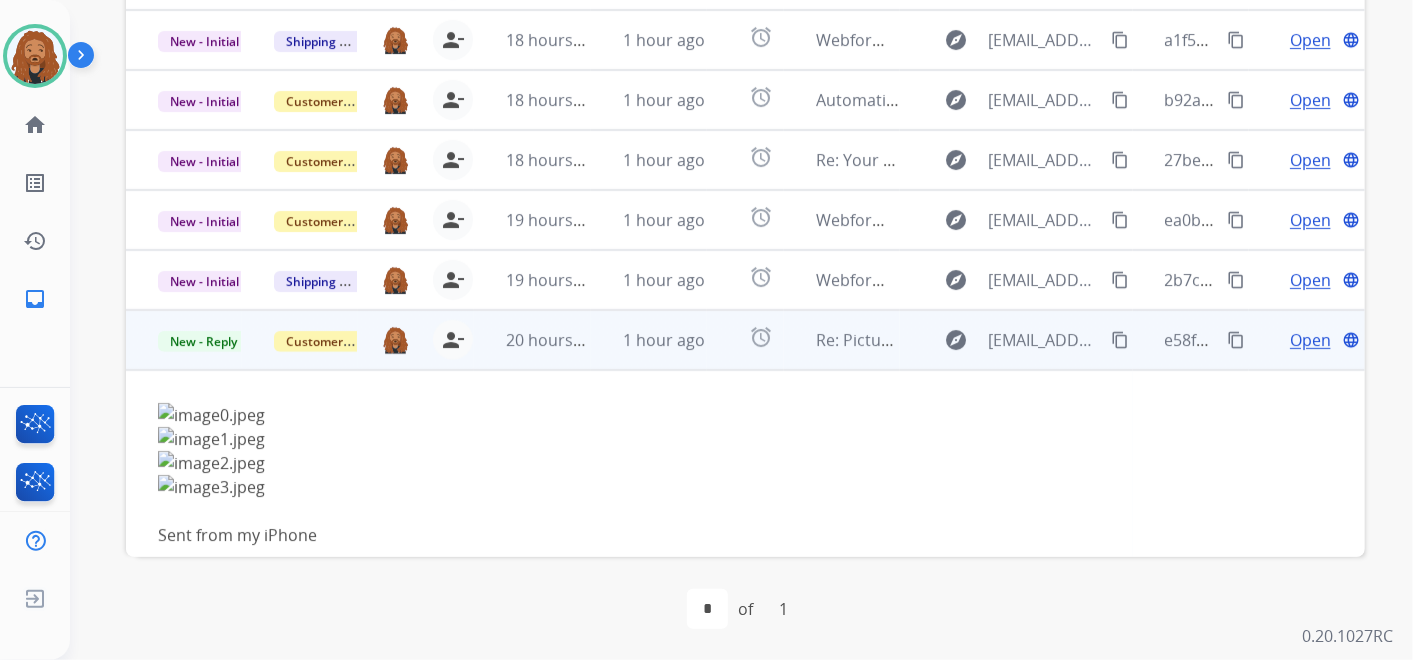 scroll, scrollTop: 114, scrollLeft: 0, axis: vertical 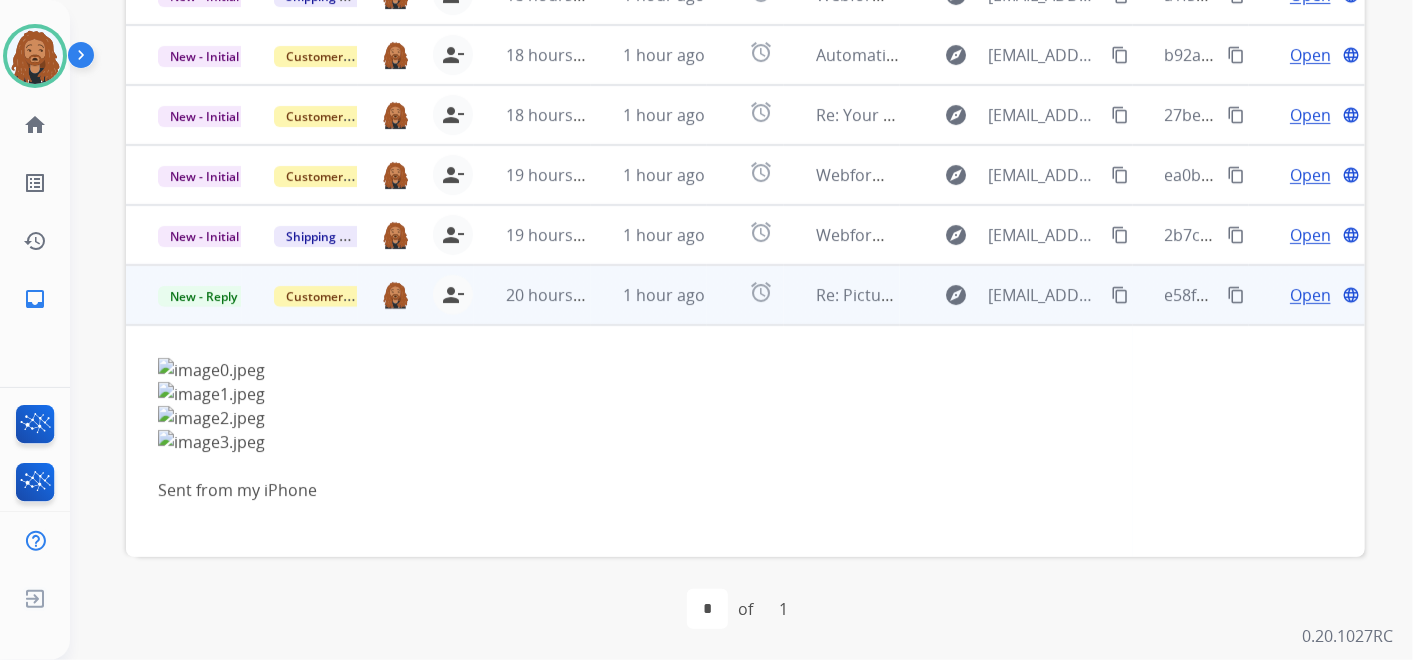 click on "Open" at bounding box center [1310, 295] 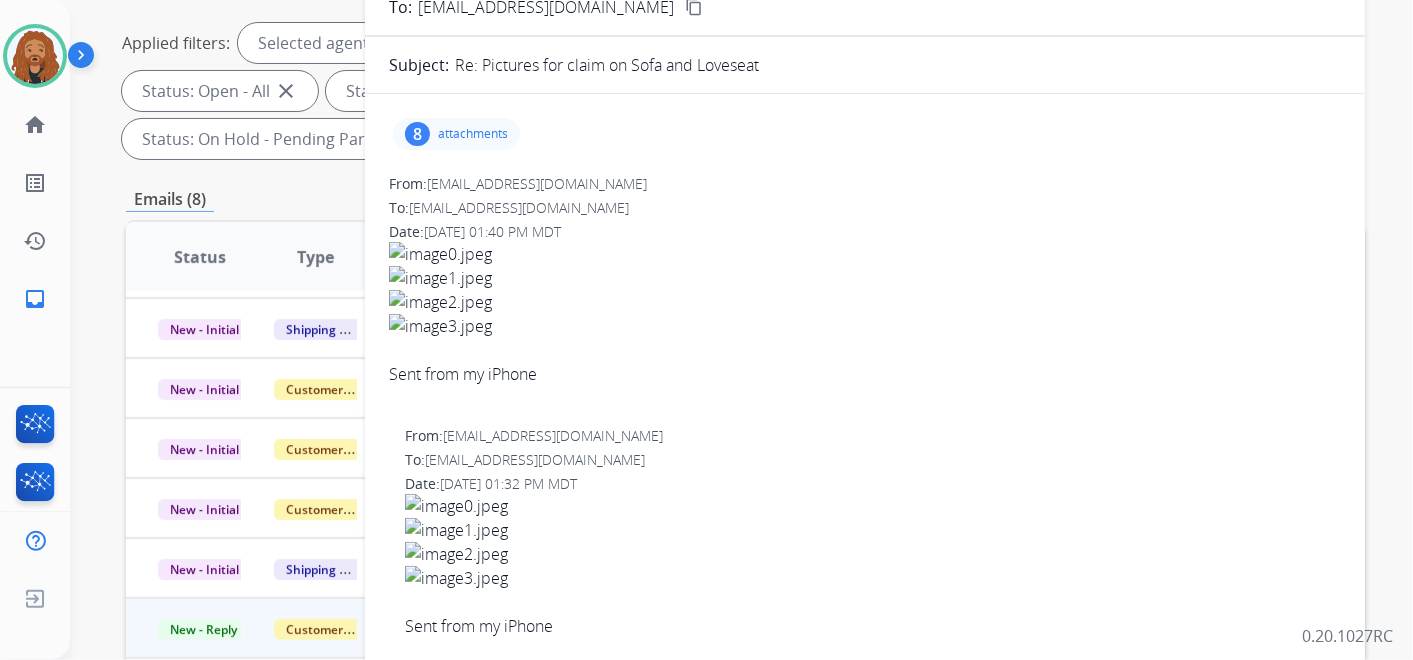 scroll, scrollTop: 65, scrollLeft: 0, axis: vertical 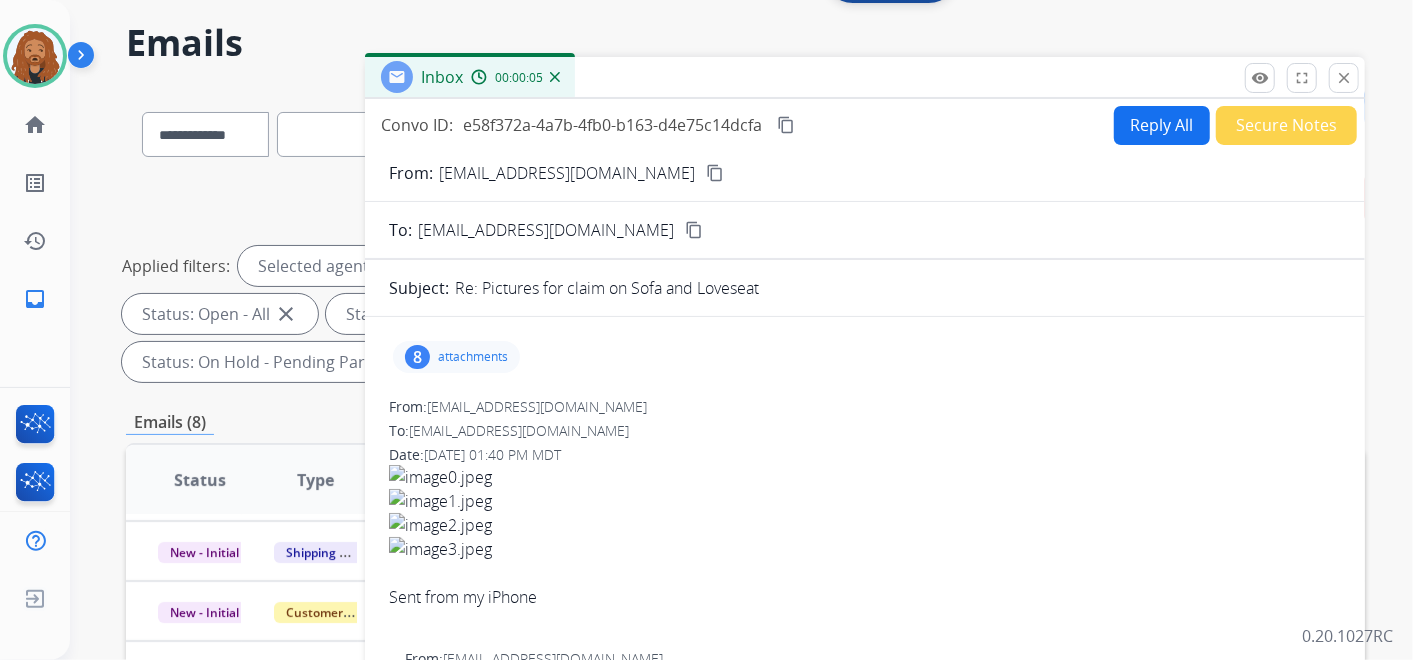 click on "attachments" at bounding box center (473, 357) 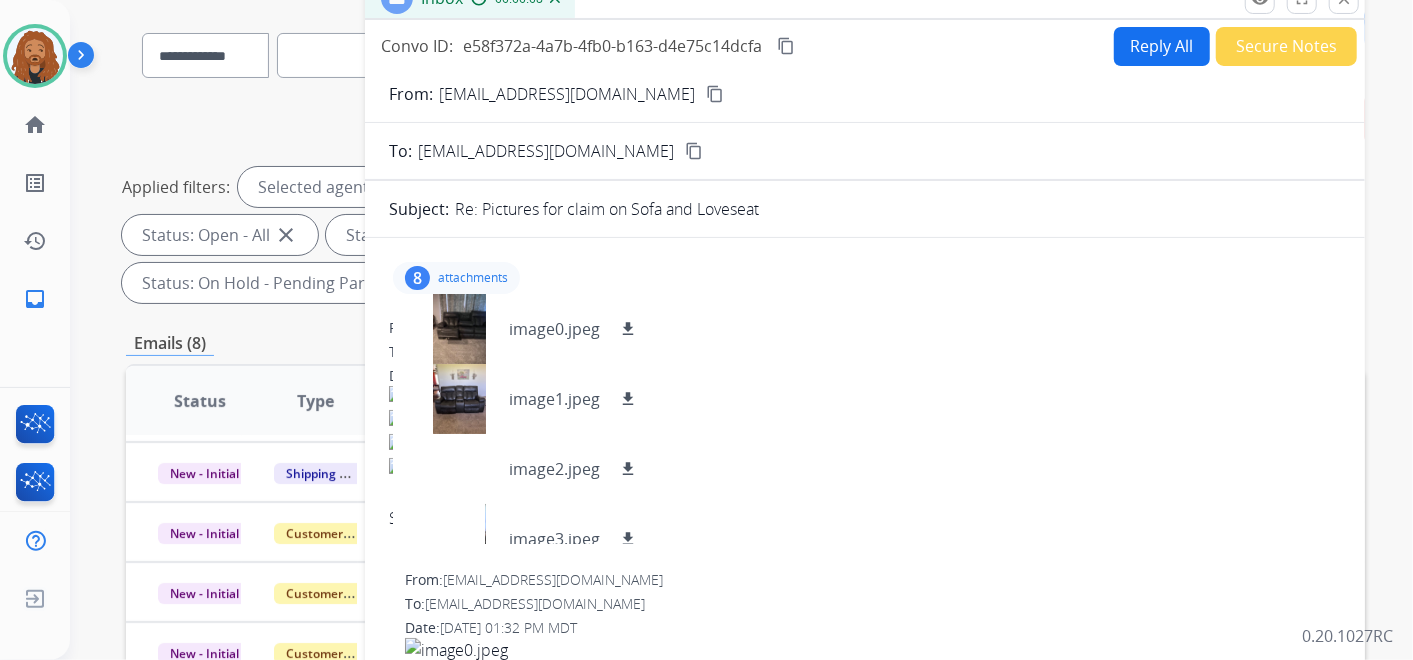 scroll, scrollTop: 0, scrollLeft: 0, axis: both 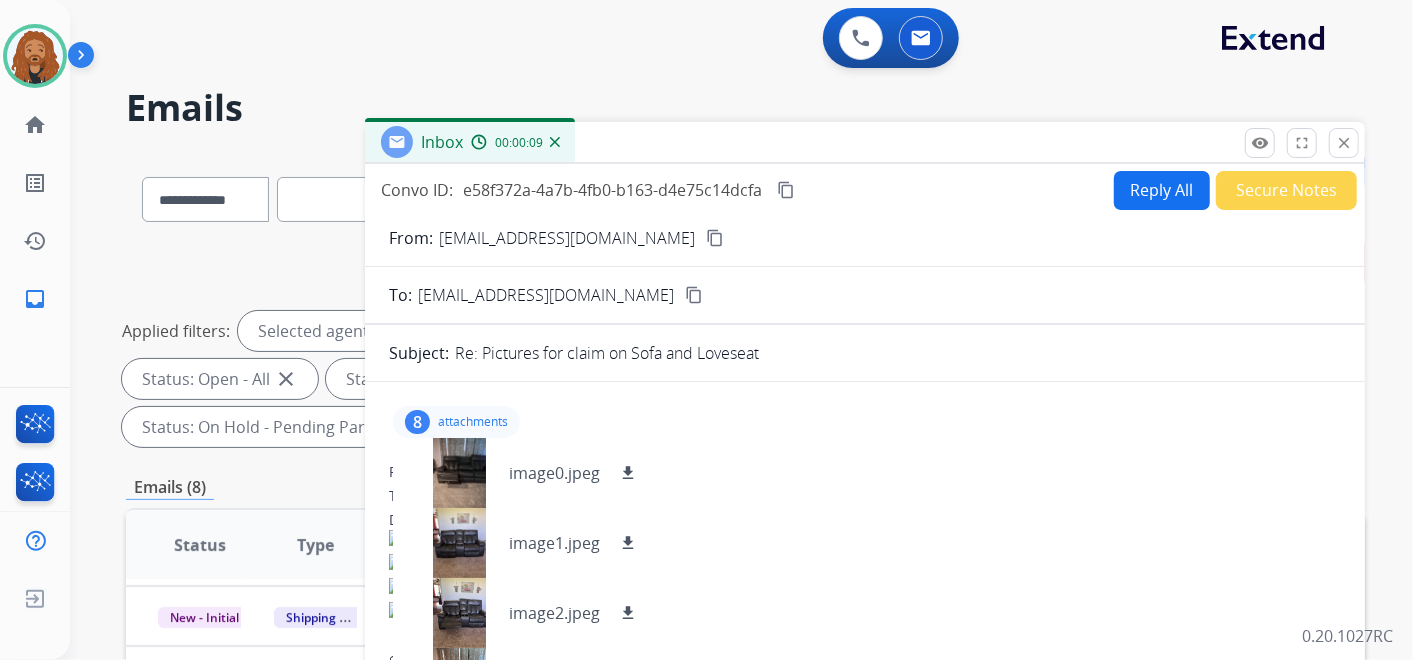 click on "content_copy" at bounding box center (715, 238) 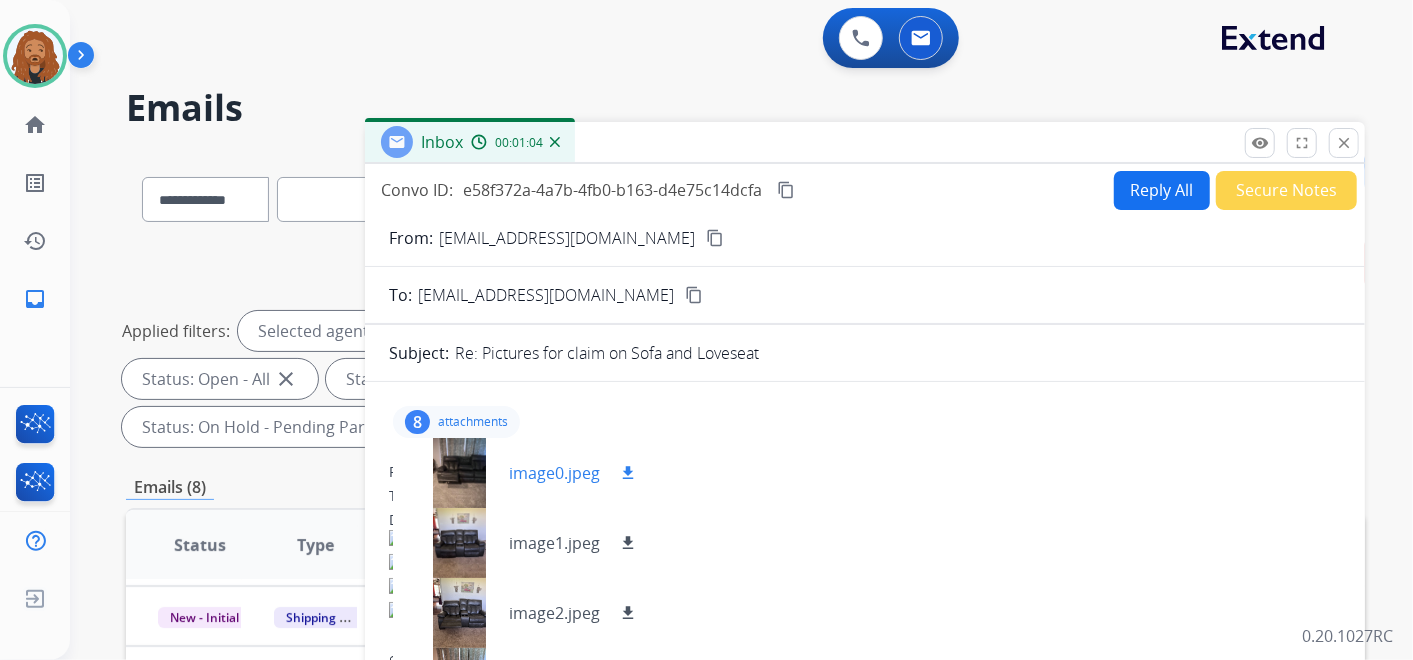 click on "download" at bounding box center (628, 473) 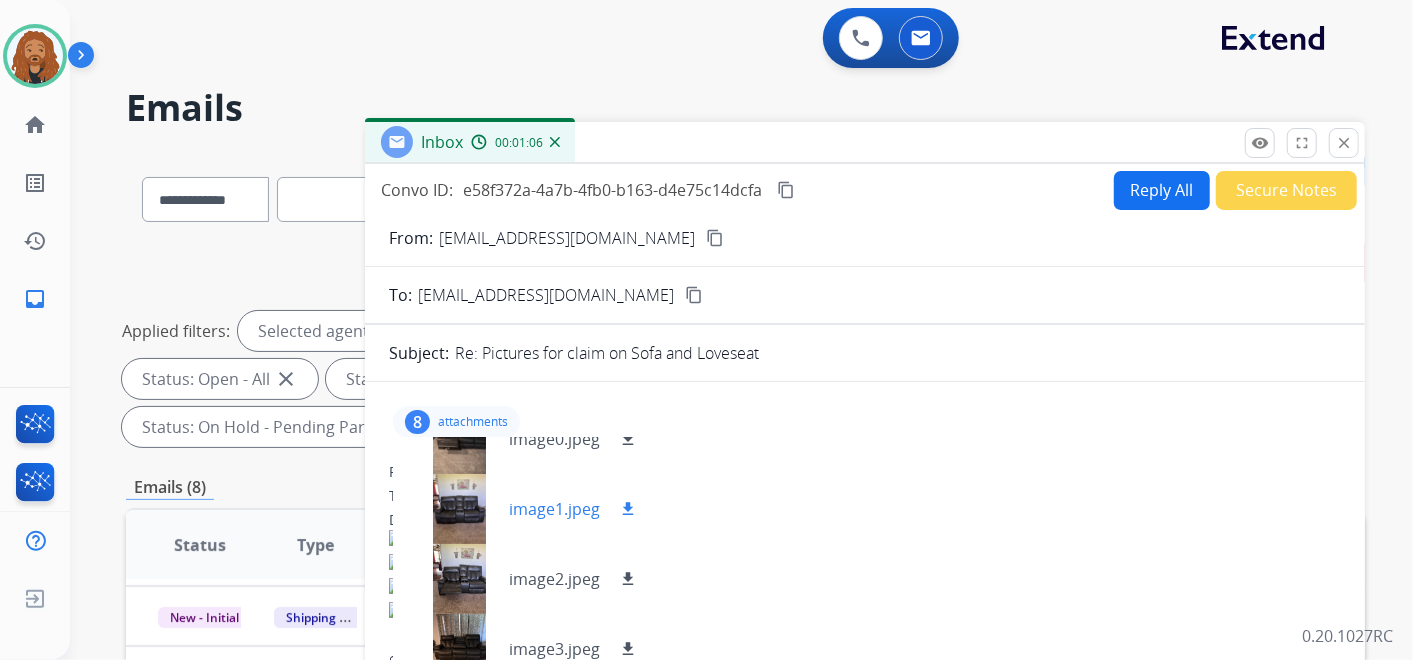scroll, scrollTop: 0, scrollLeft: 0, axis: both 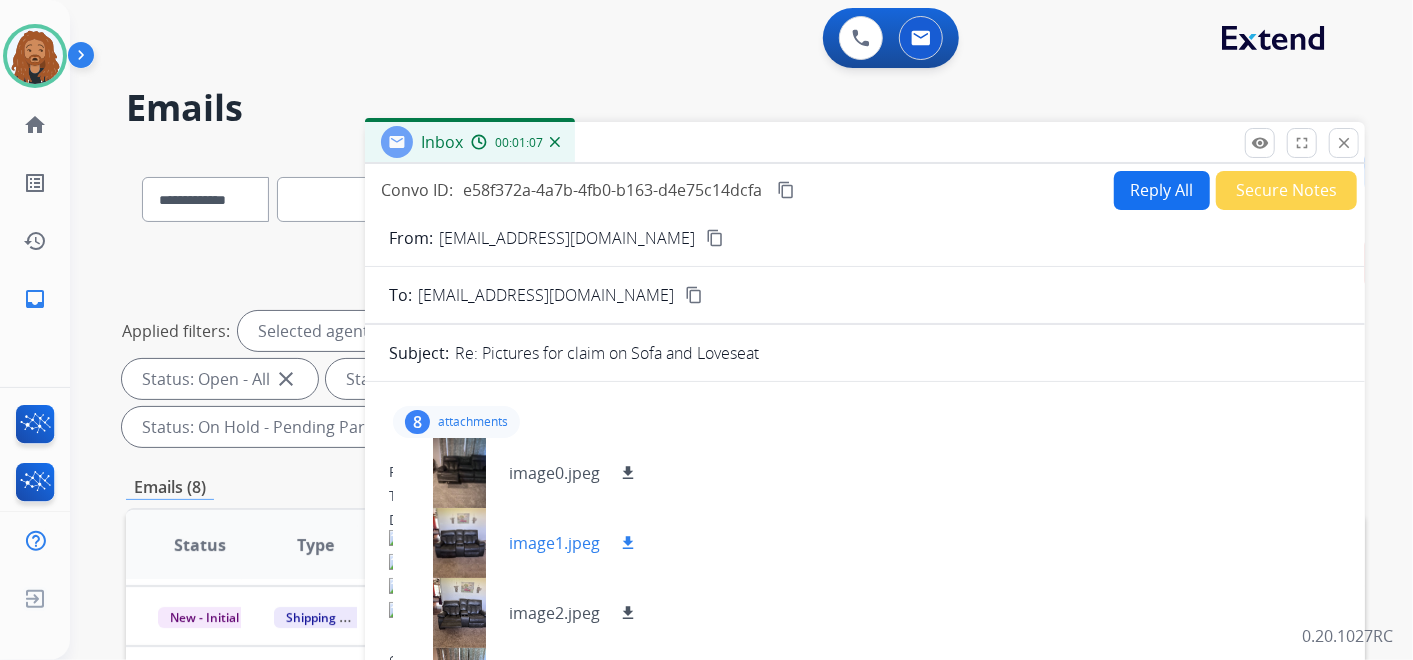click on "download" at bounding box center (628, 543) 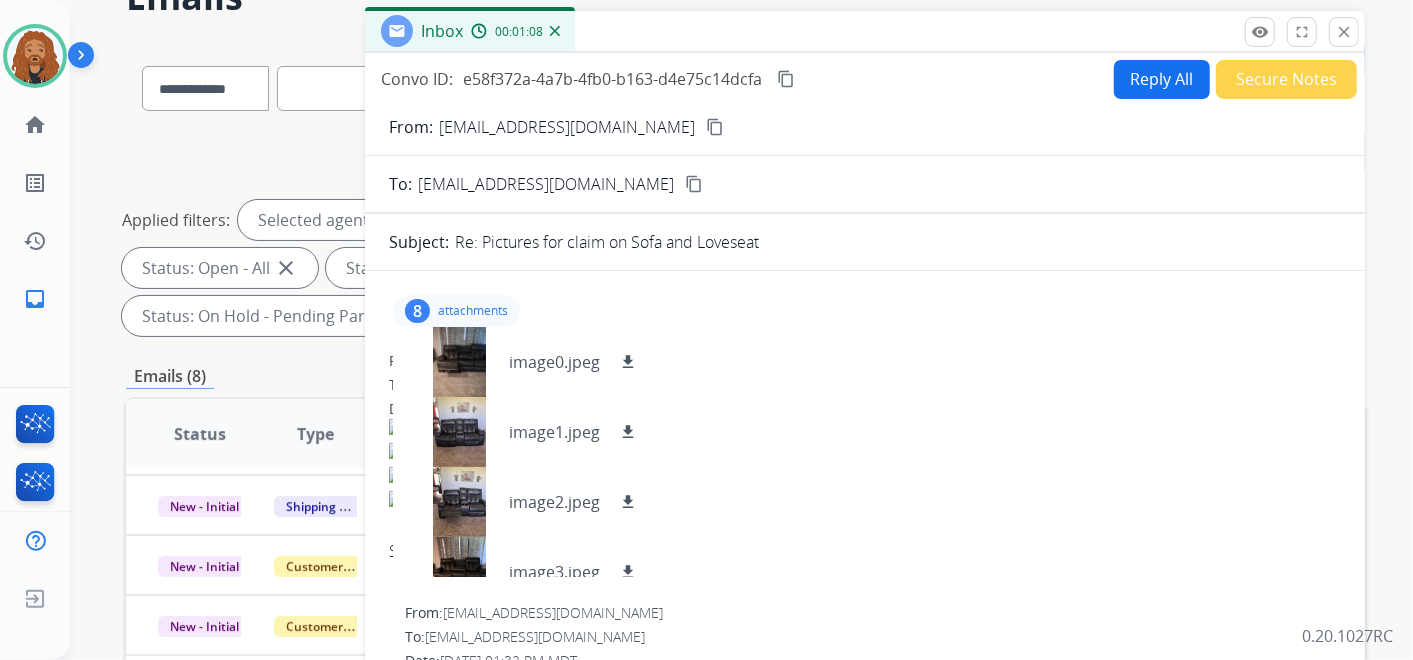 scroll, scrollTop: 222, scrollLeft: 0, axis: vertical 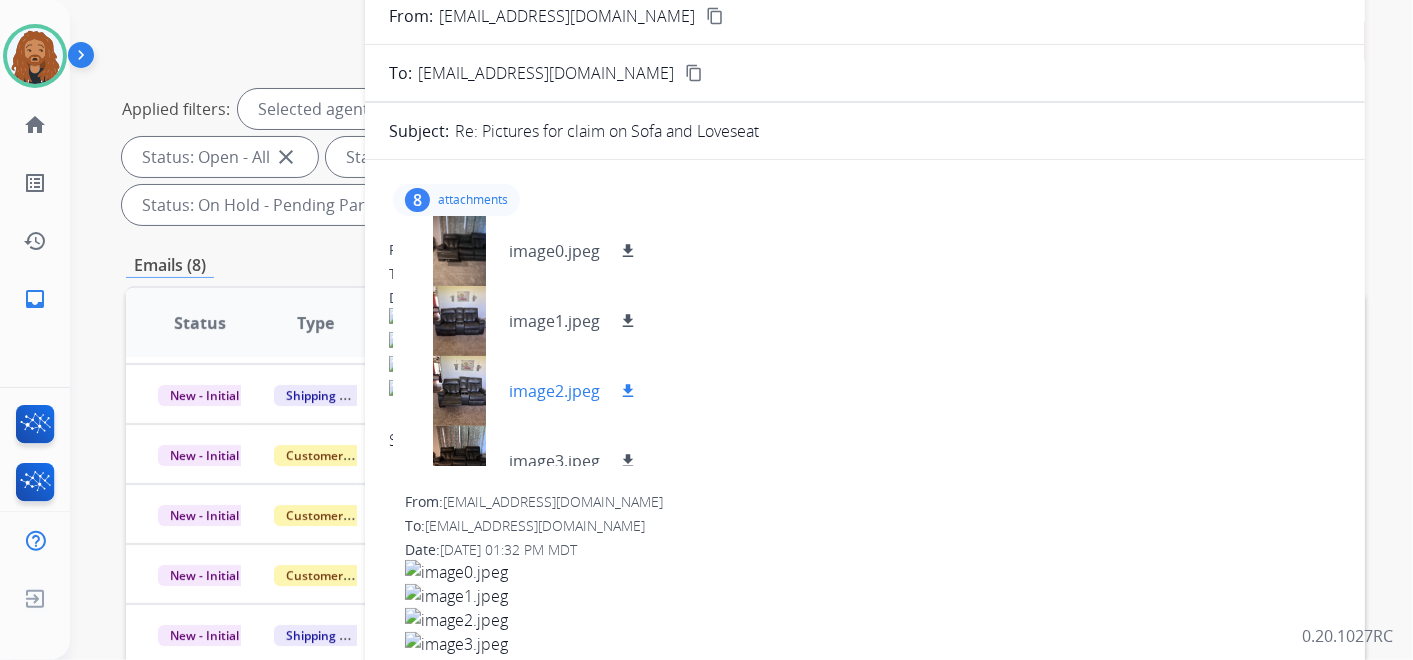 click on "download" at bounding box center [628, 391] 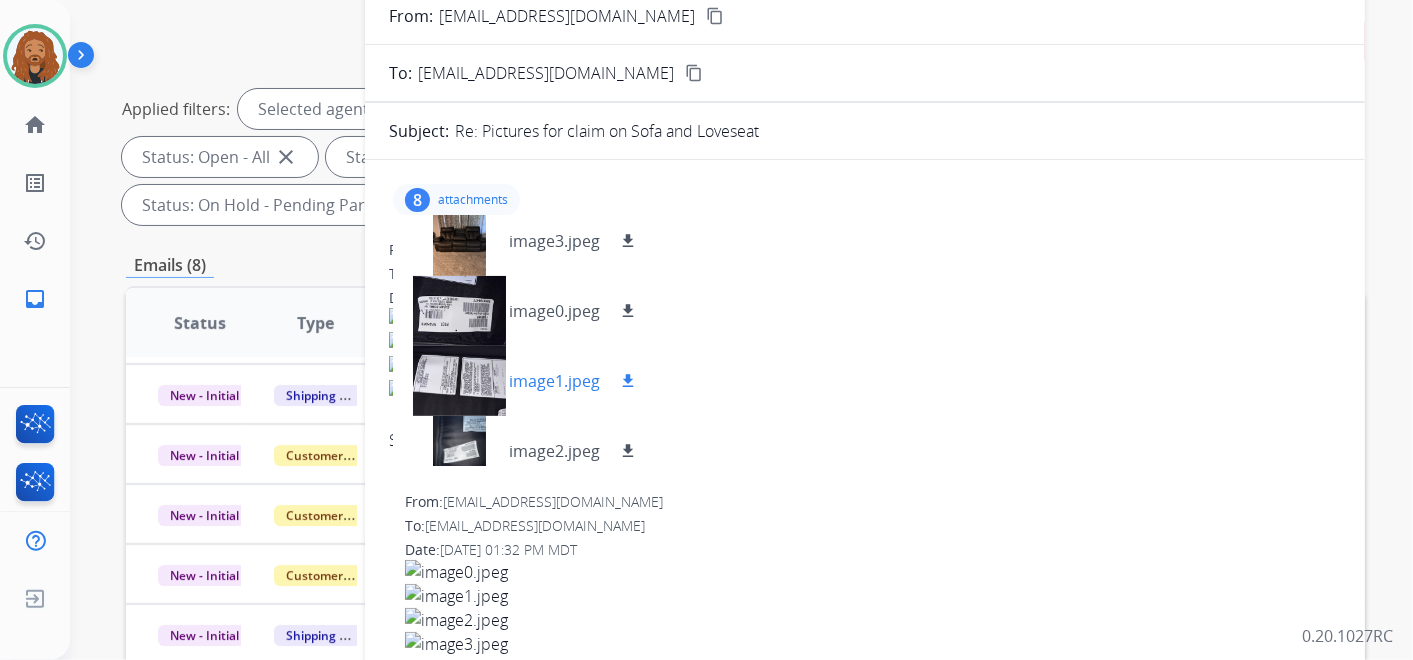 scroll, scrollTop: 222, scrollLeft: 0, axis: vertical 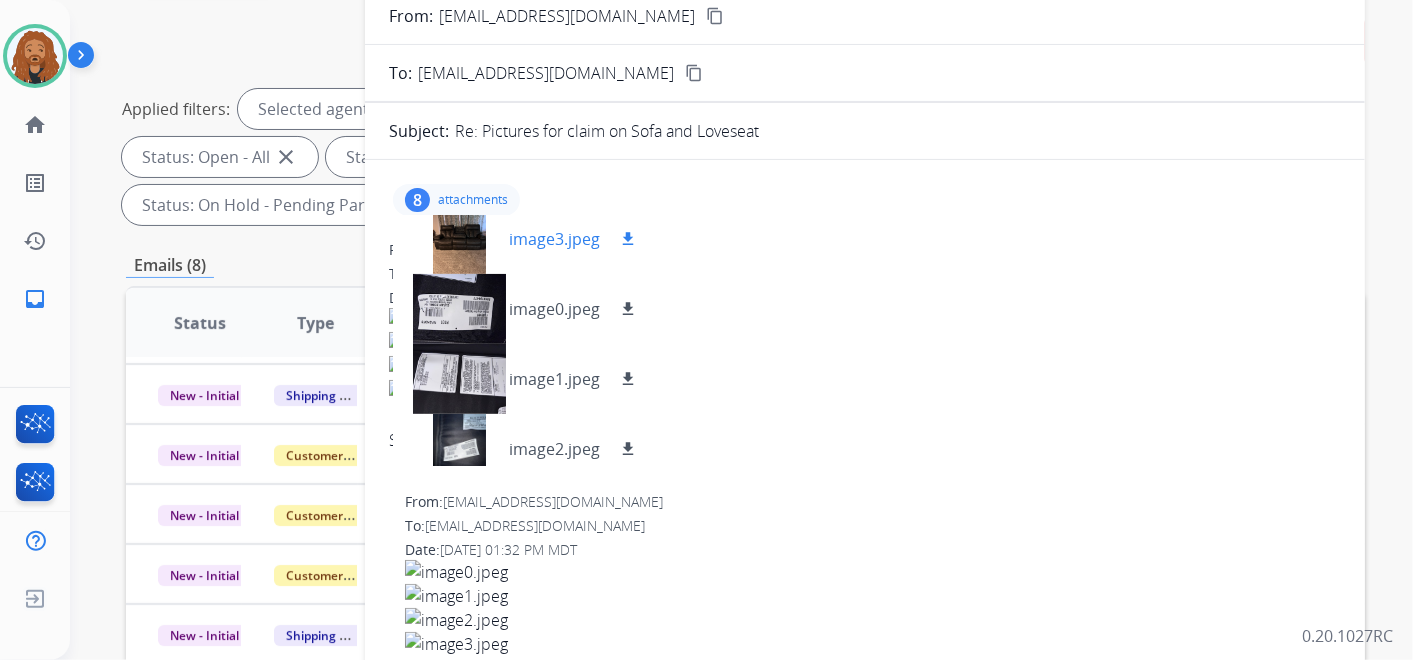 click on "download" at bounding box center [628, 239] 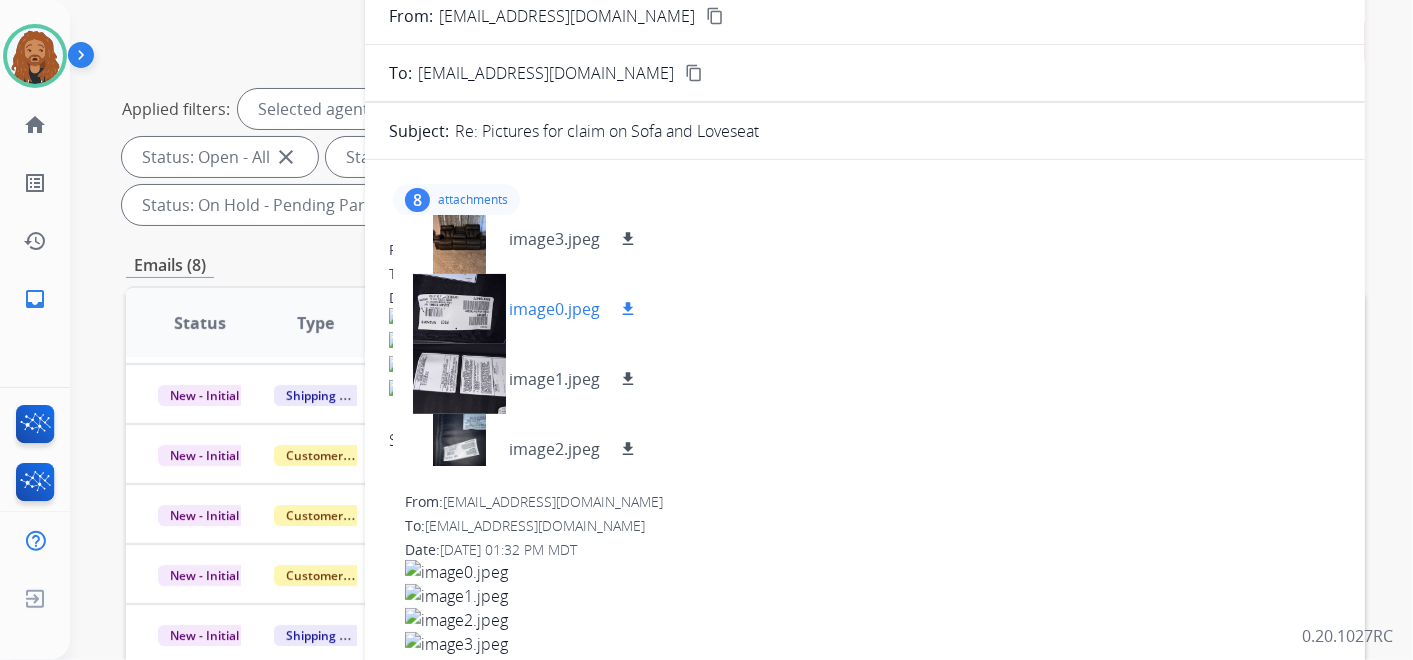 click on "download" at bounding box center [628, 309] 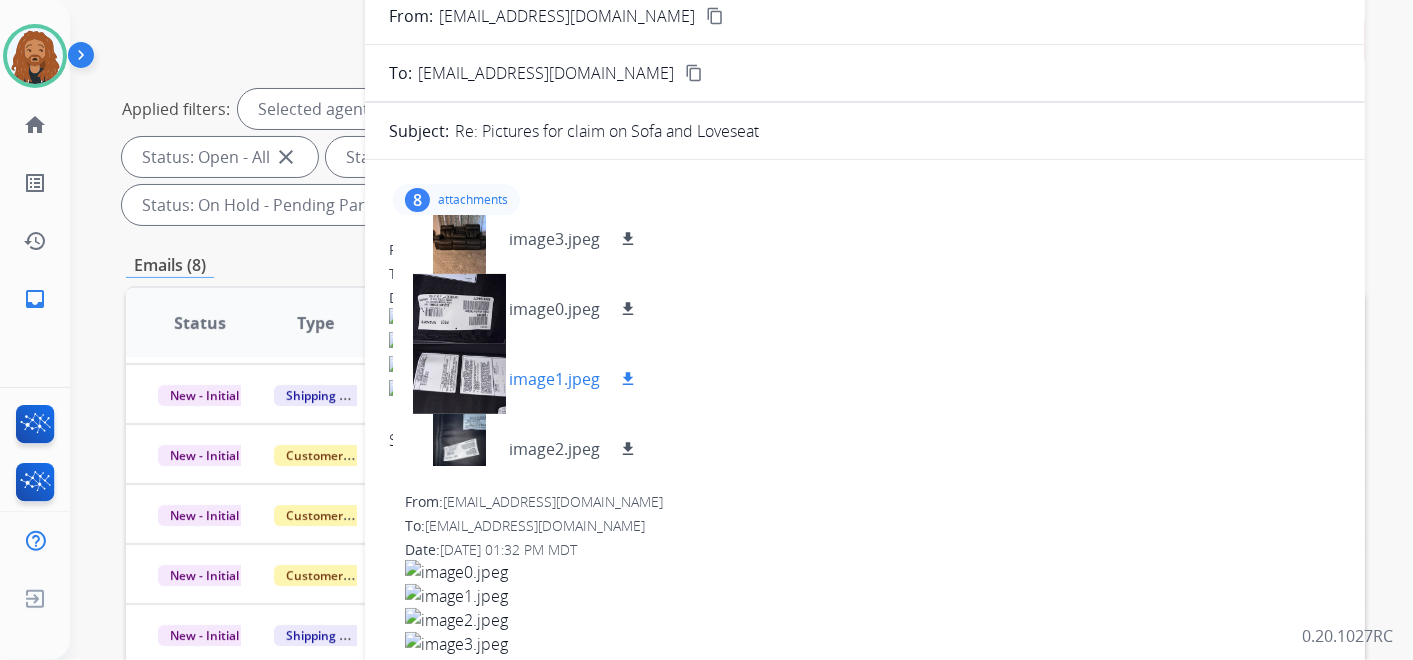 click on "download" at bounding box center (628, 379) 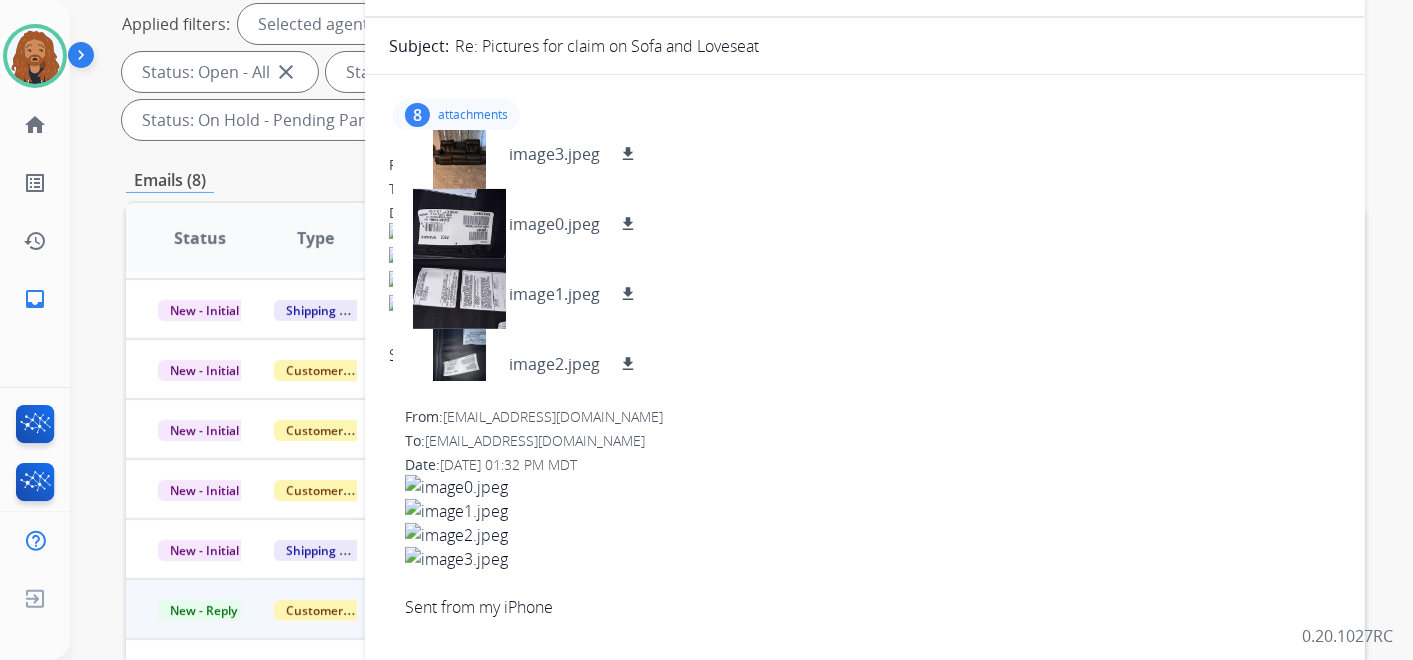 scroll, scrollTop: 444, scrollLeft: 0, axis: vertical 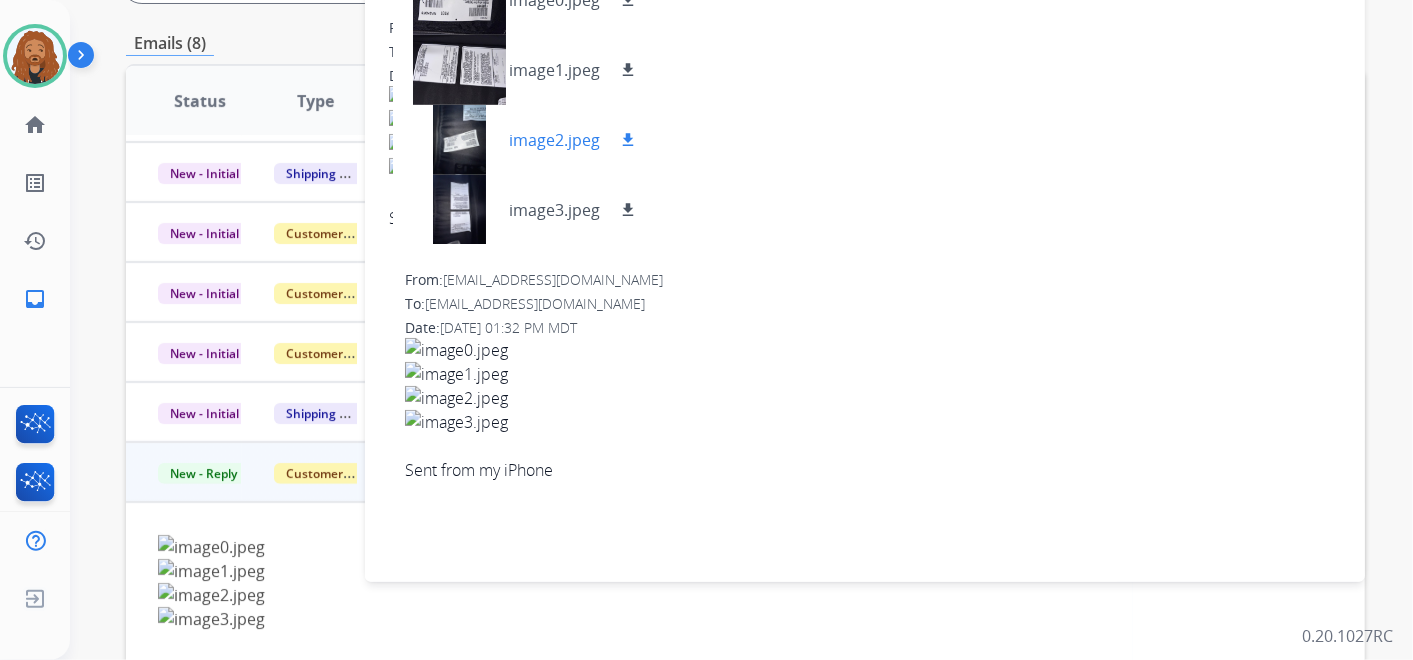 click on "download" at bounding box center (628, 140) 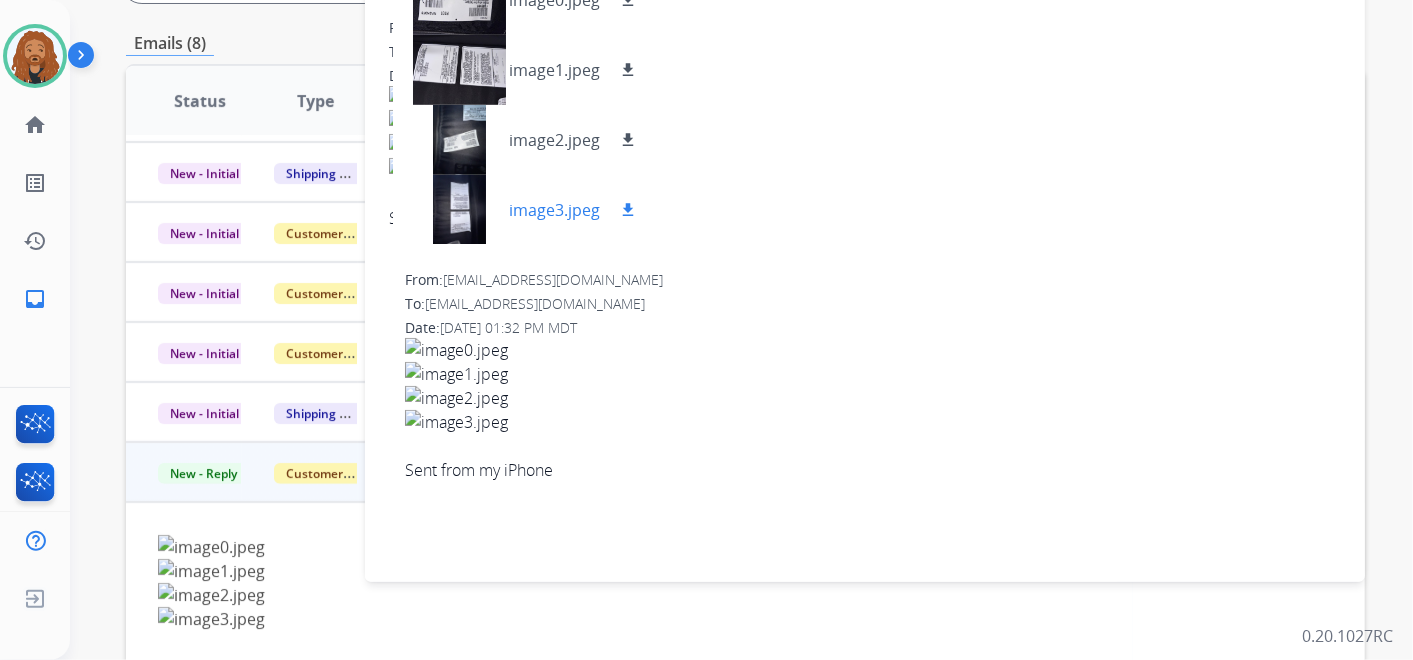 click on "download" at bounding box center (628, 210) 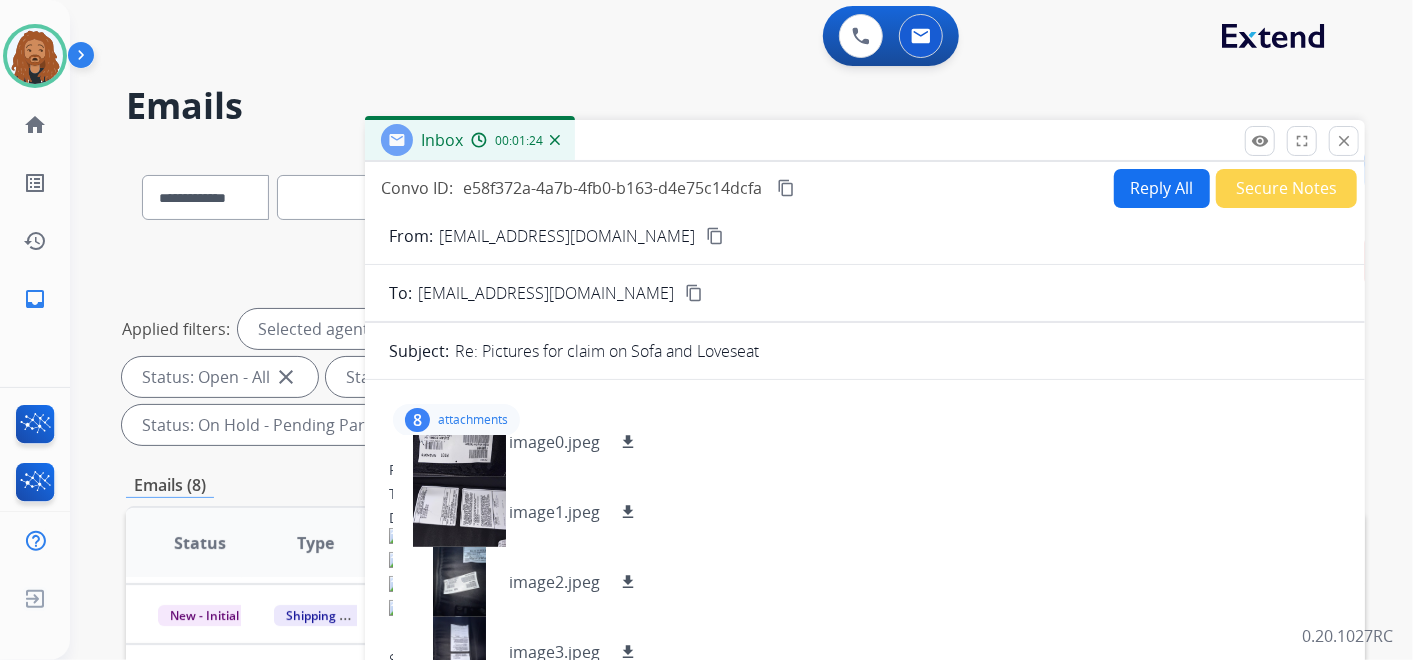scroll, scrollTop: 0, scrollLeft: 0, axis: both 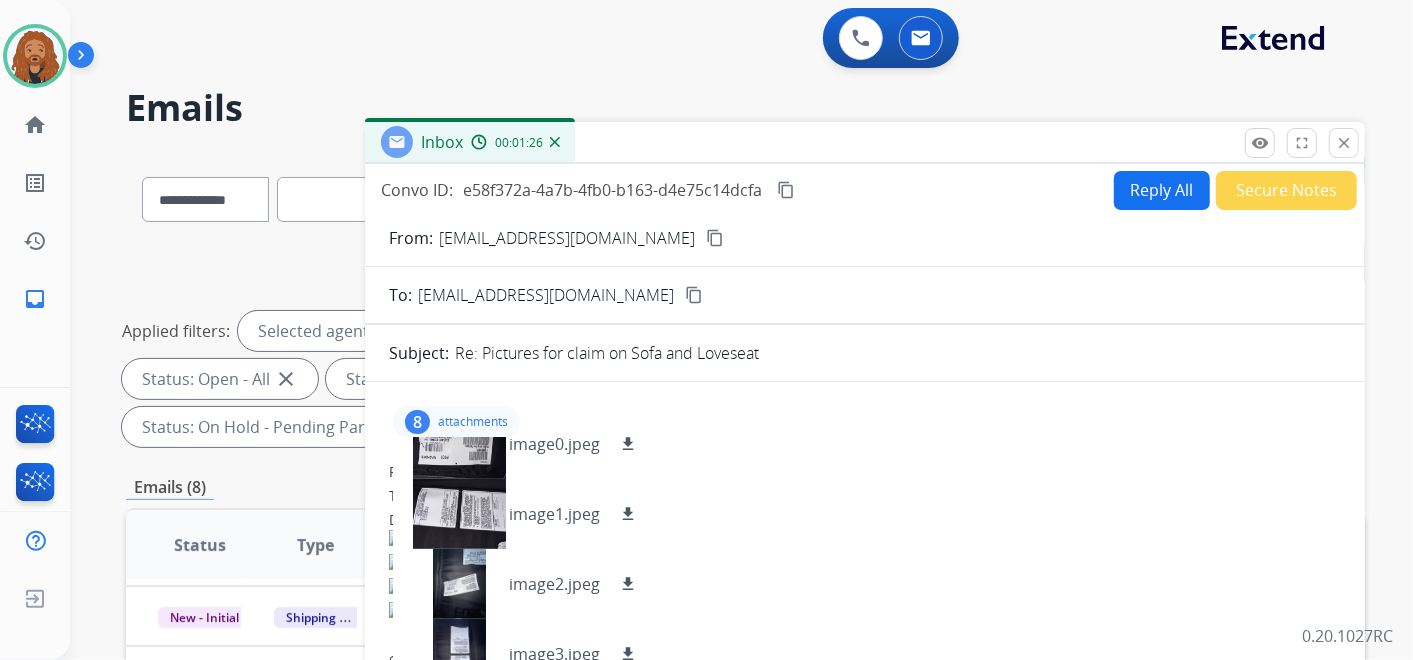 drag, startPoint x: 827, startPoint y: 285, endPoint x: 837, endPoint y: 278, distance: 12.206555 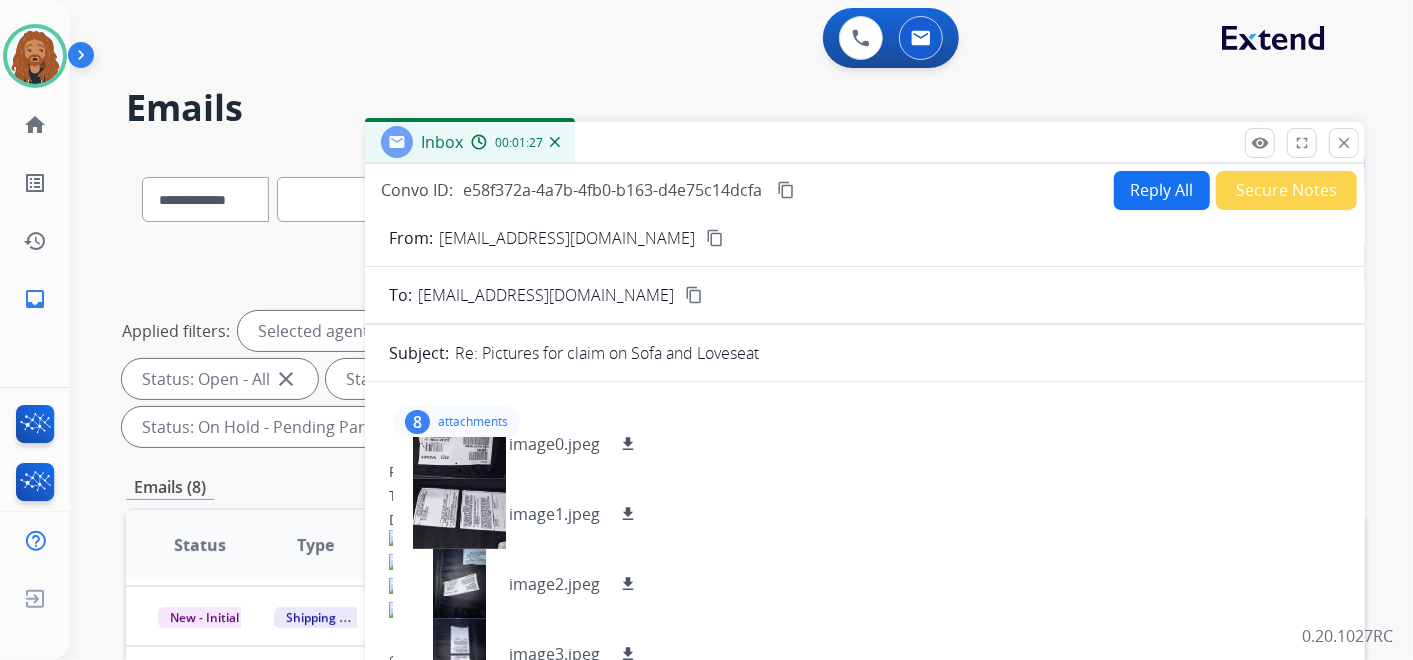 click on "Reply All" at bounding box center [1162, 190] 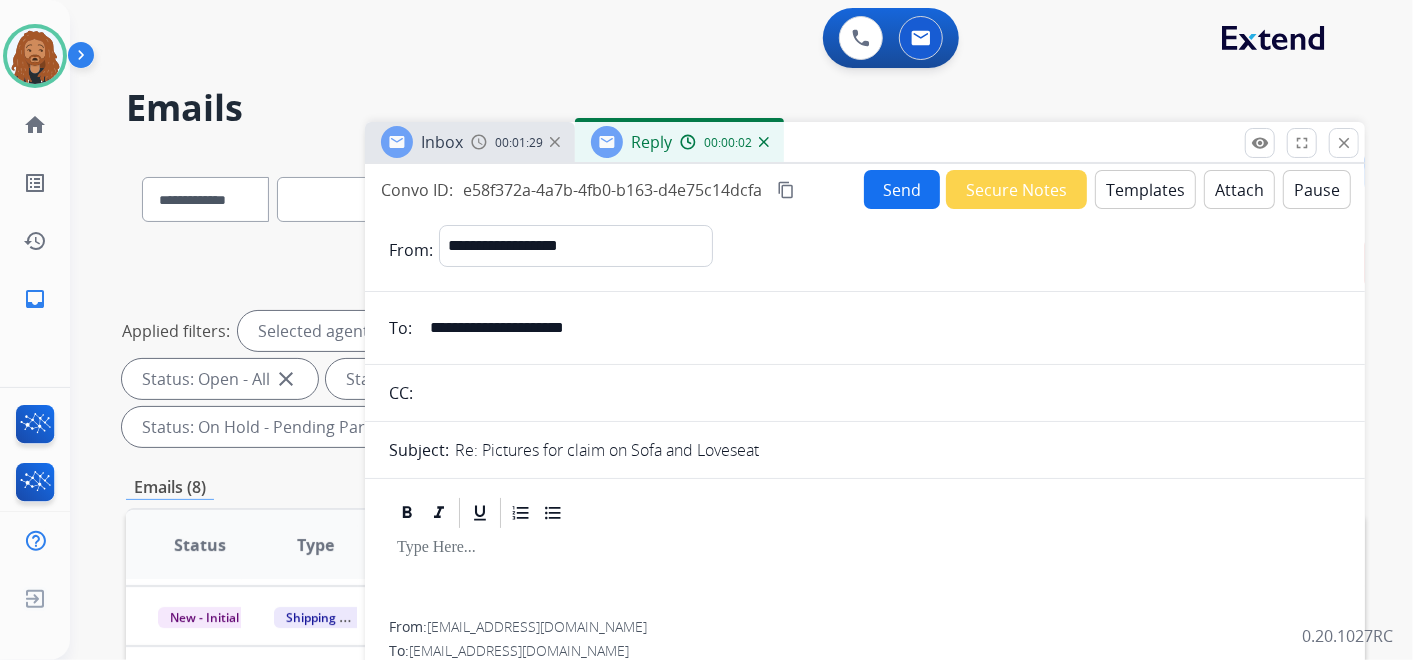 click on "Templates" at bounding box center (1145, 189) 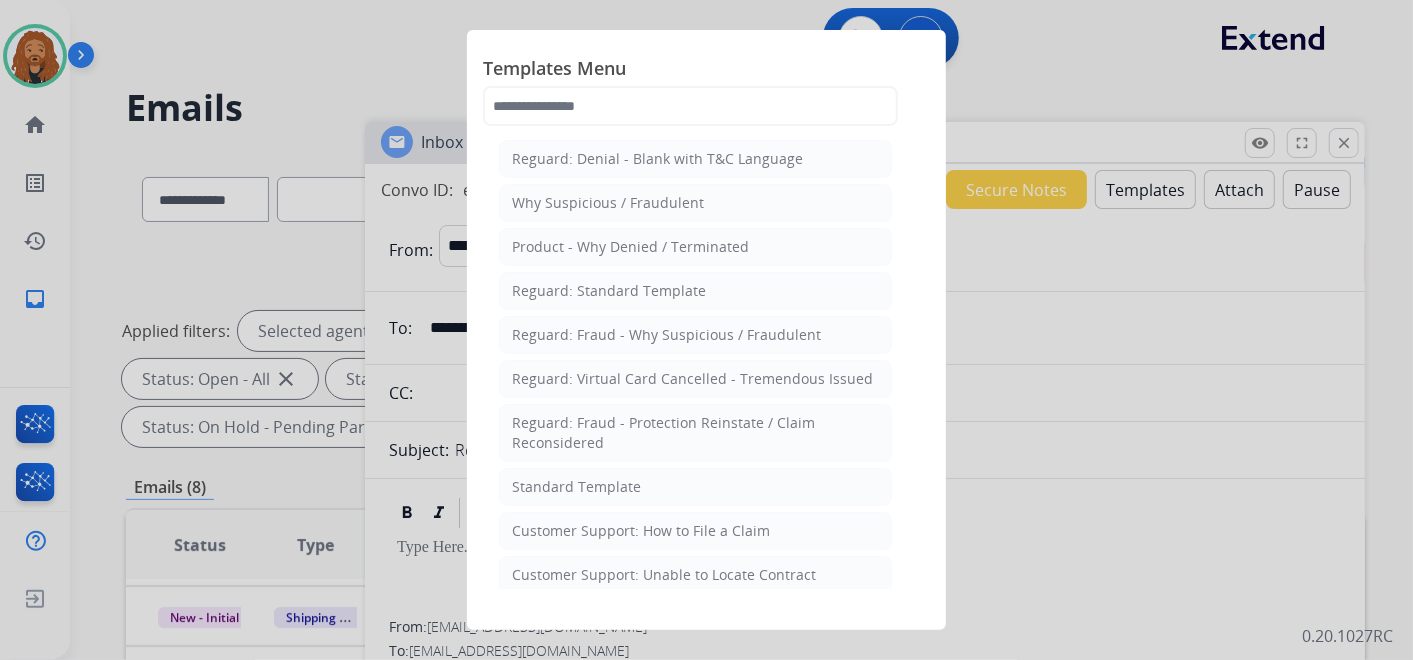 click on "Standard Template" 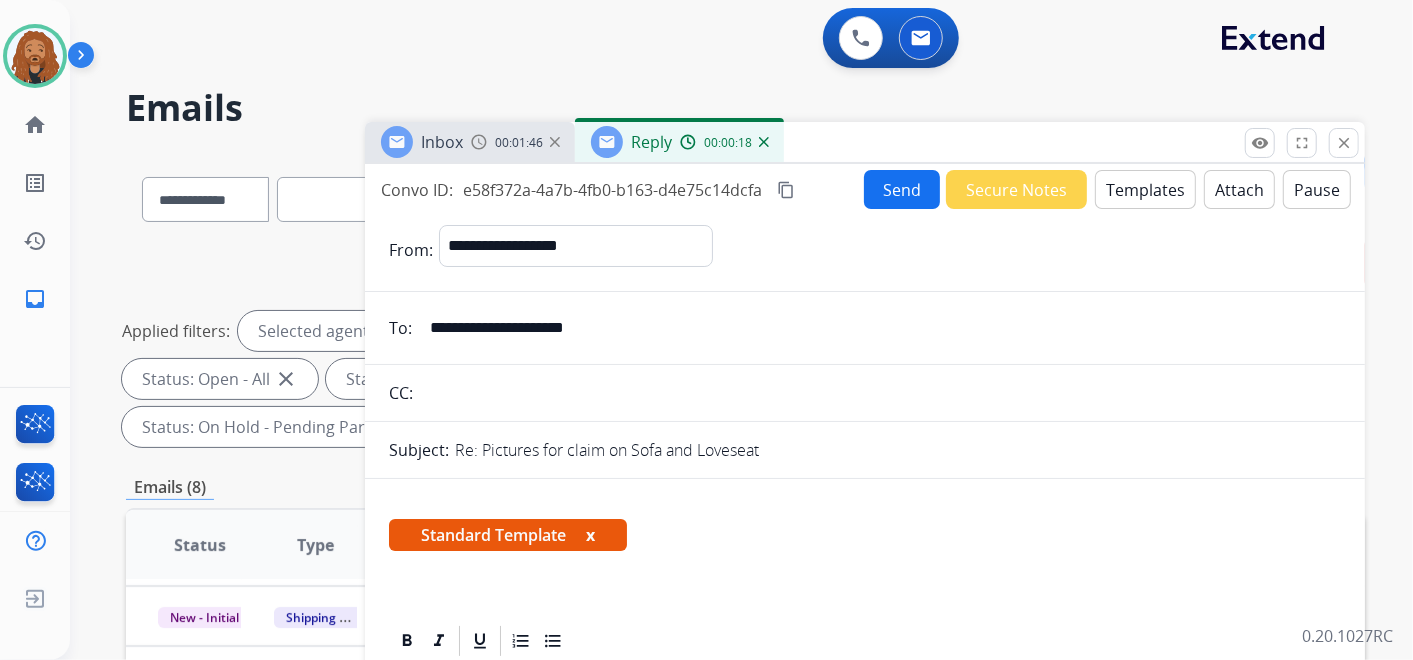 scroll, scrollTop: 444, scrollLeft: 0, axis: vertical 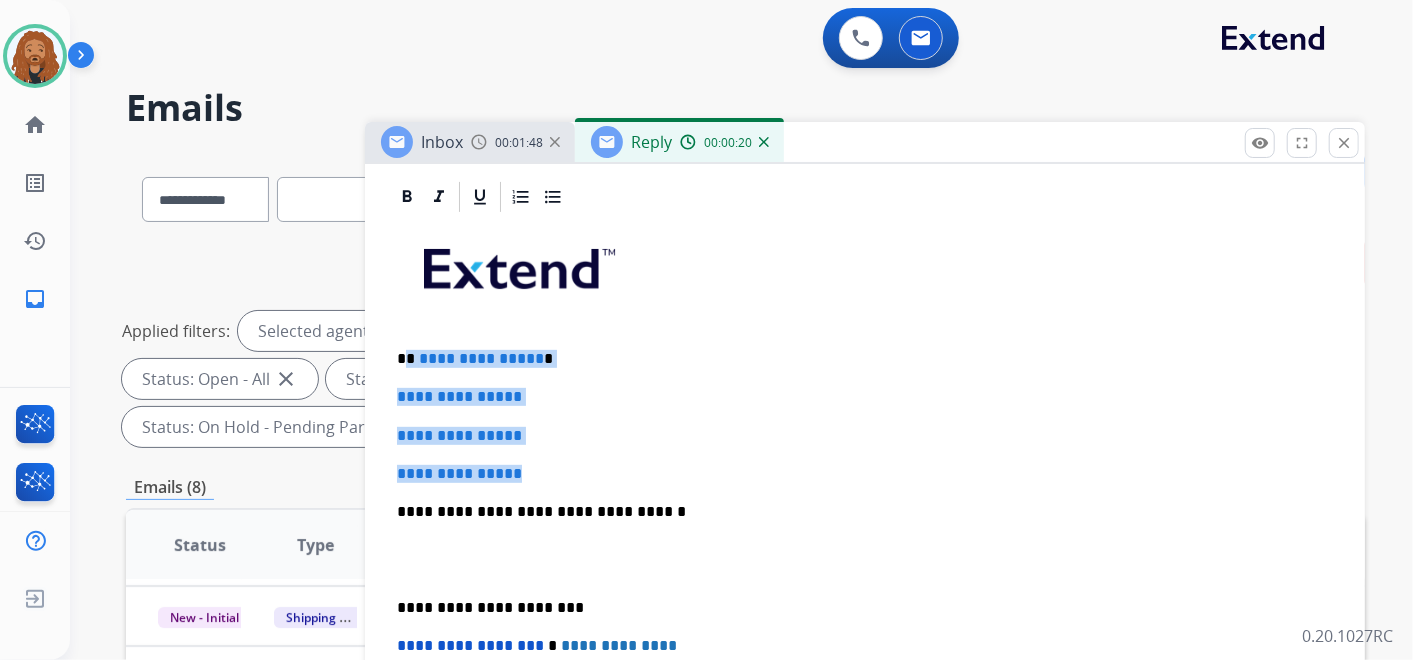 drag, startPoint x: 542, startPoint y: 468, endPoint x: 404, endPoint y: 340, distance: 188.22327 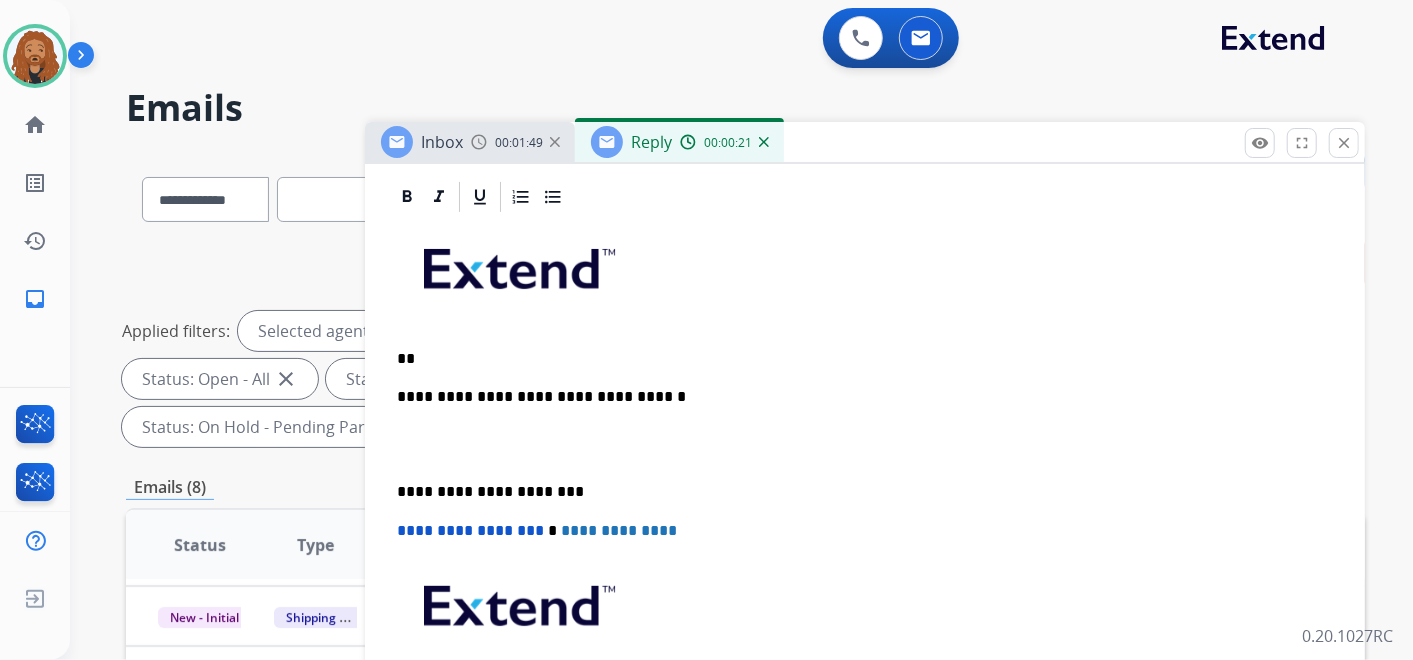 type 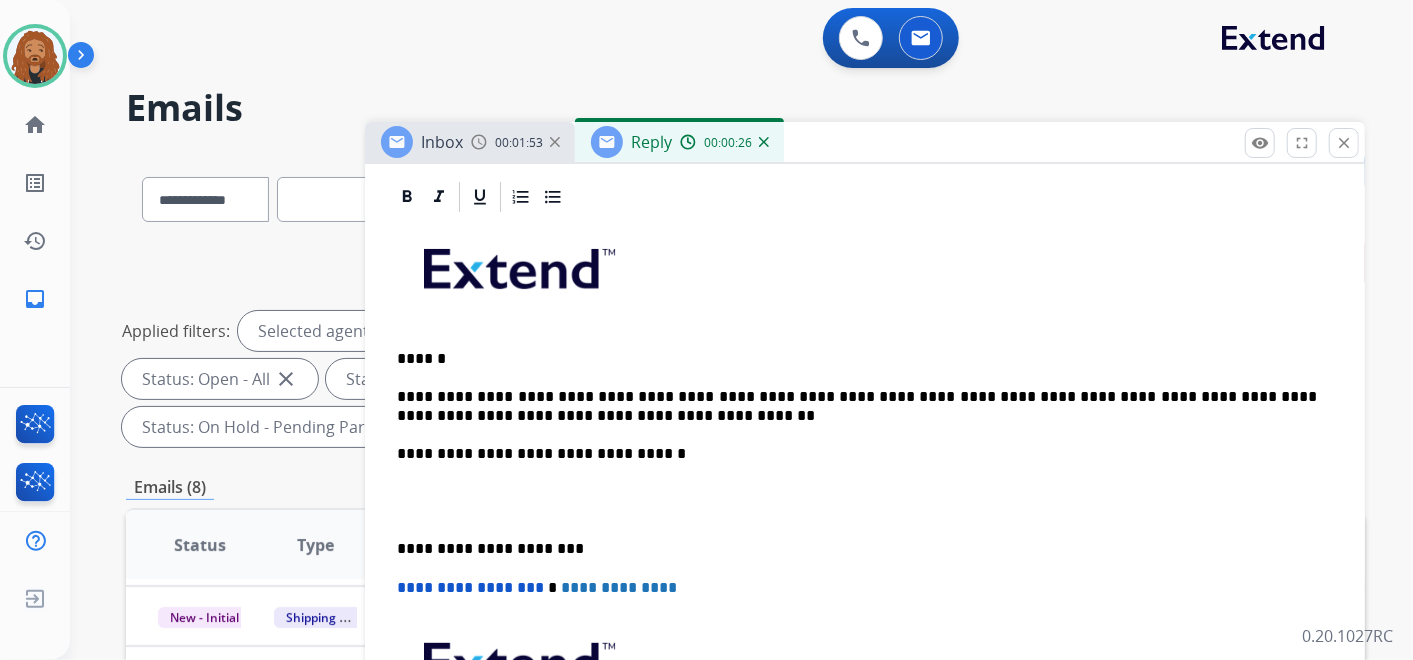 click on "**********" at bounding box center (857, 406) 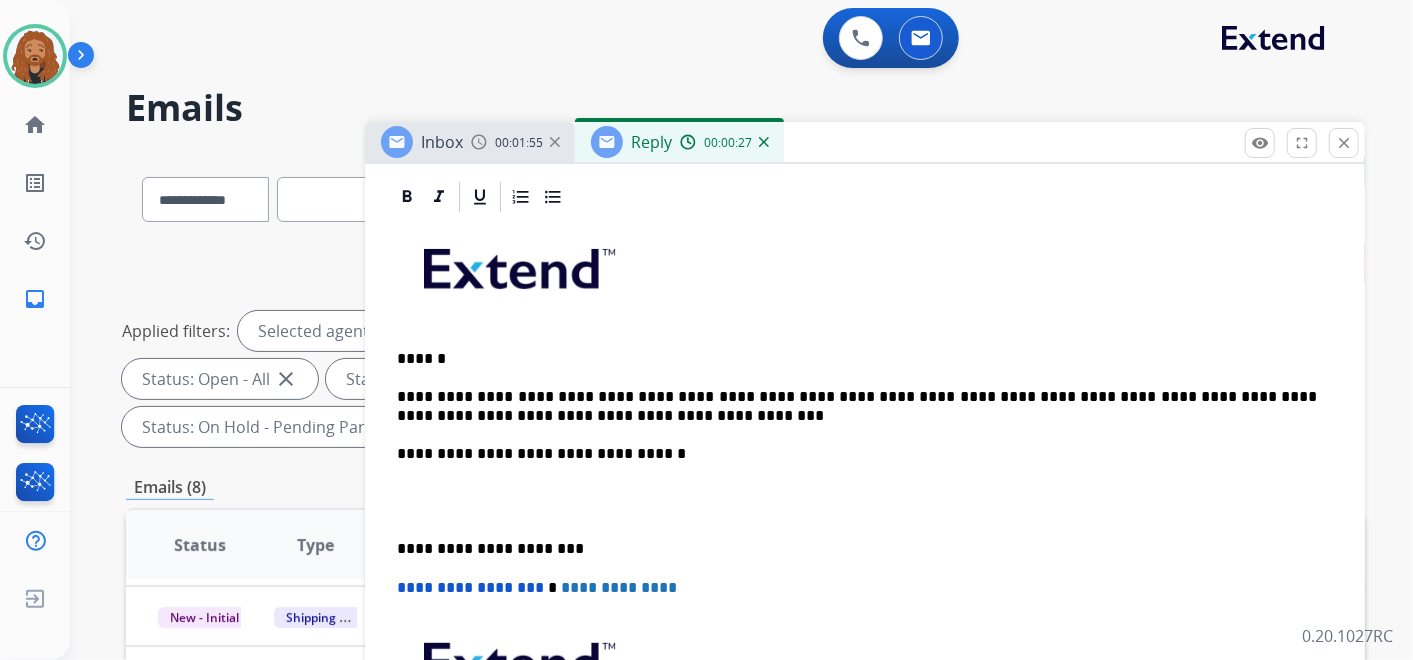 scroll, scrollTop: 333, scrollLeft: 0, axis: vertical 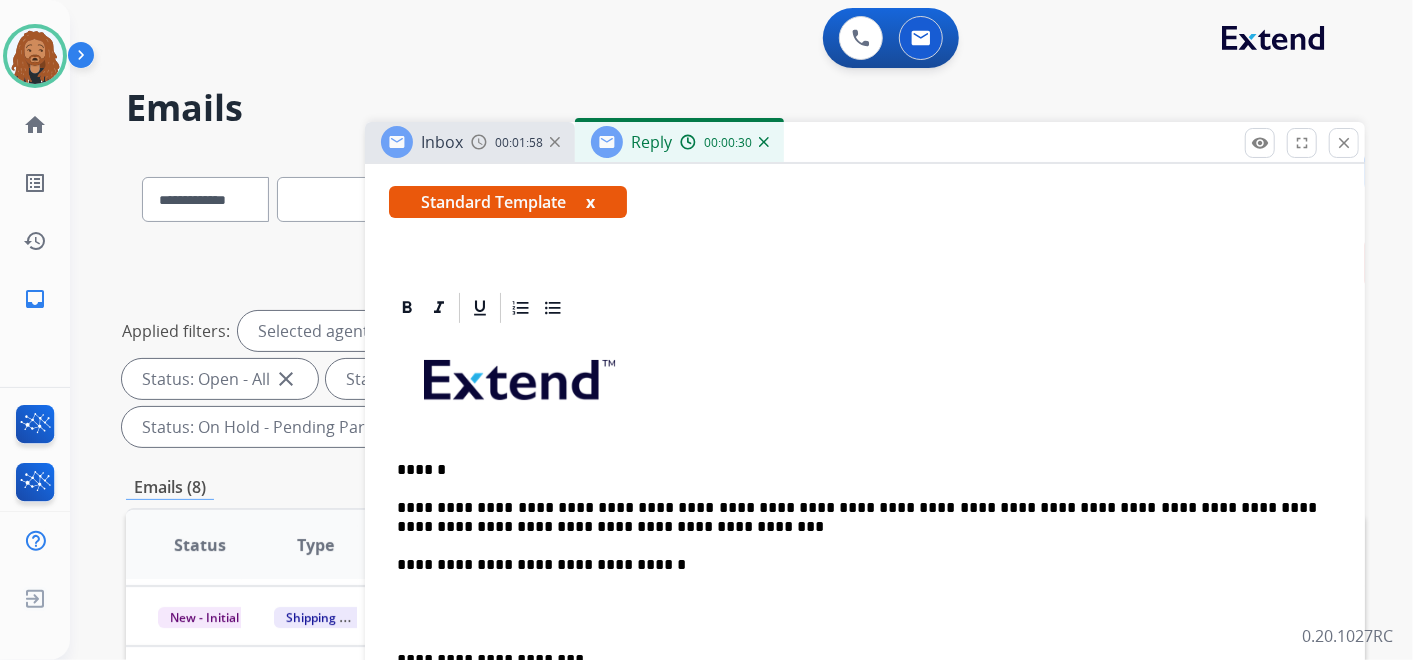 click at bounding box center [865, 612] 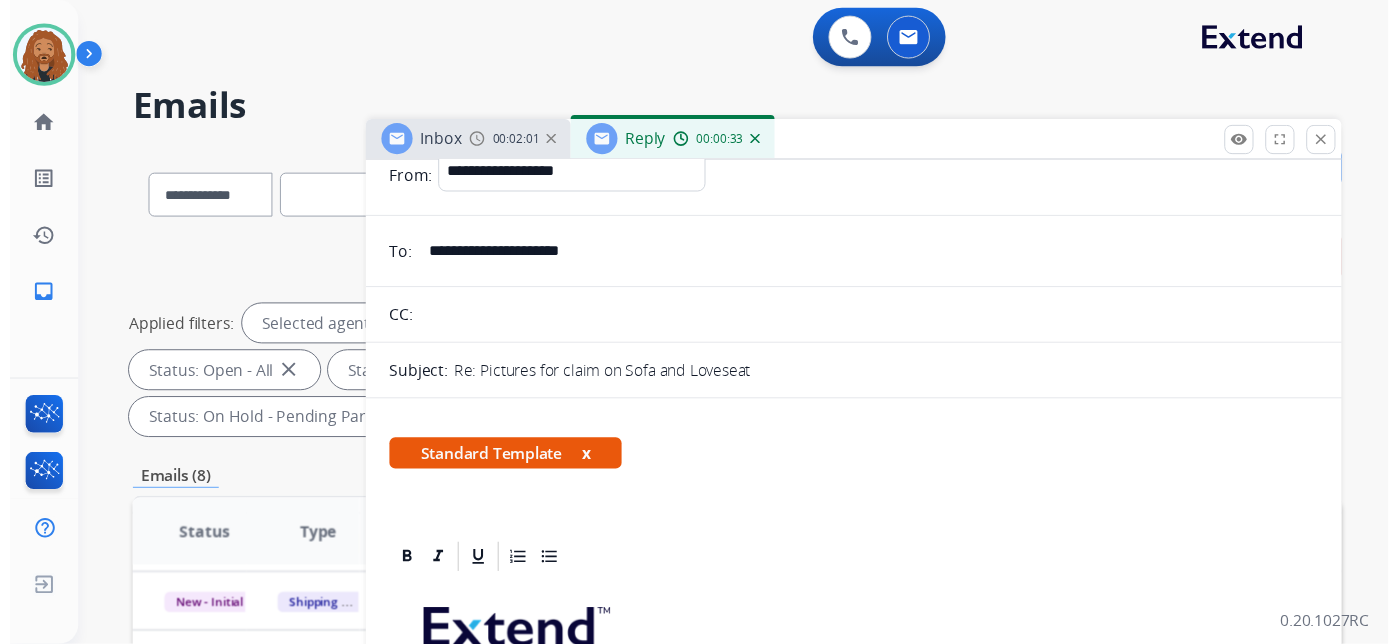 scroll, scrollTop: 0, scrollLeft: 0, axis: both 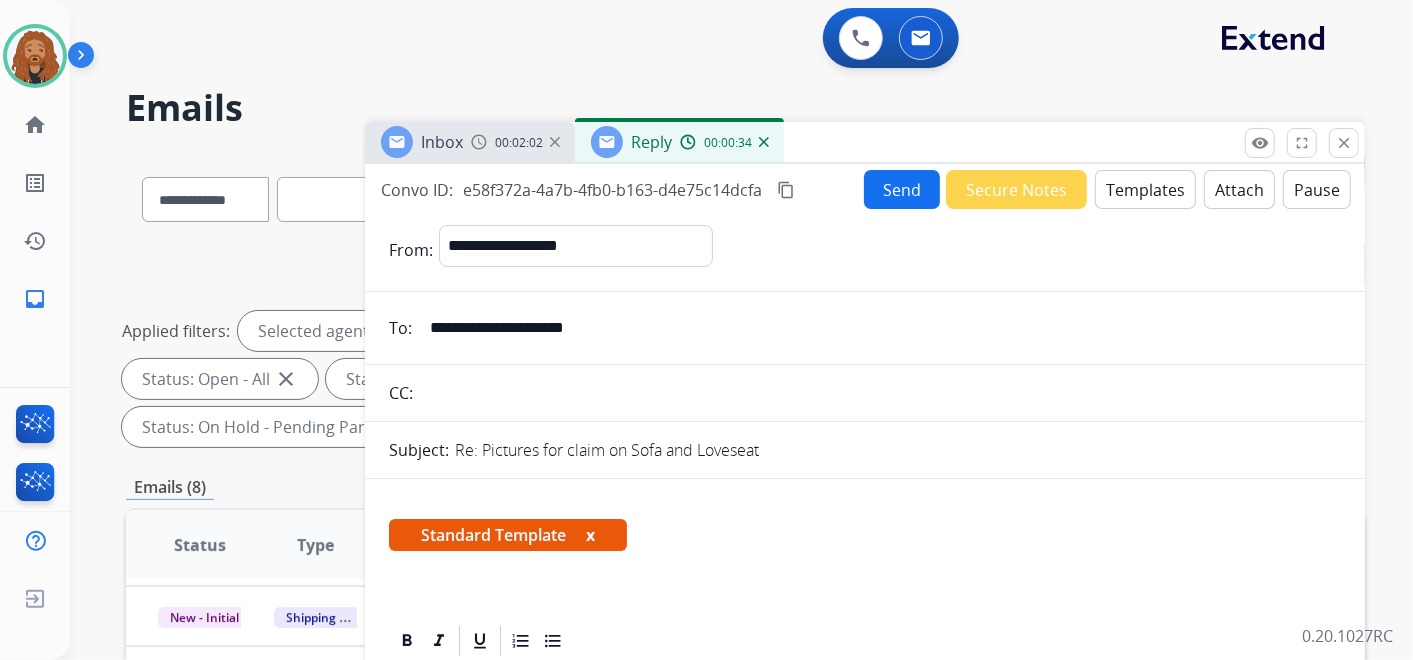 click on "Send" at bounding box center [902, 189] 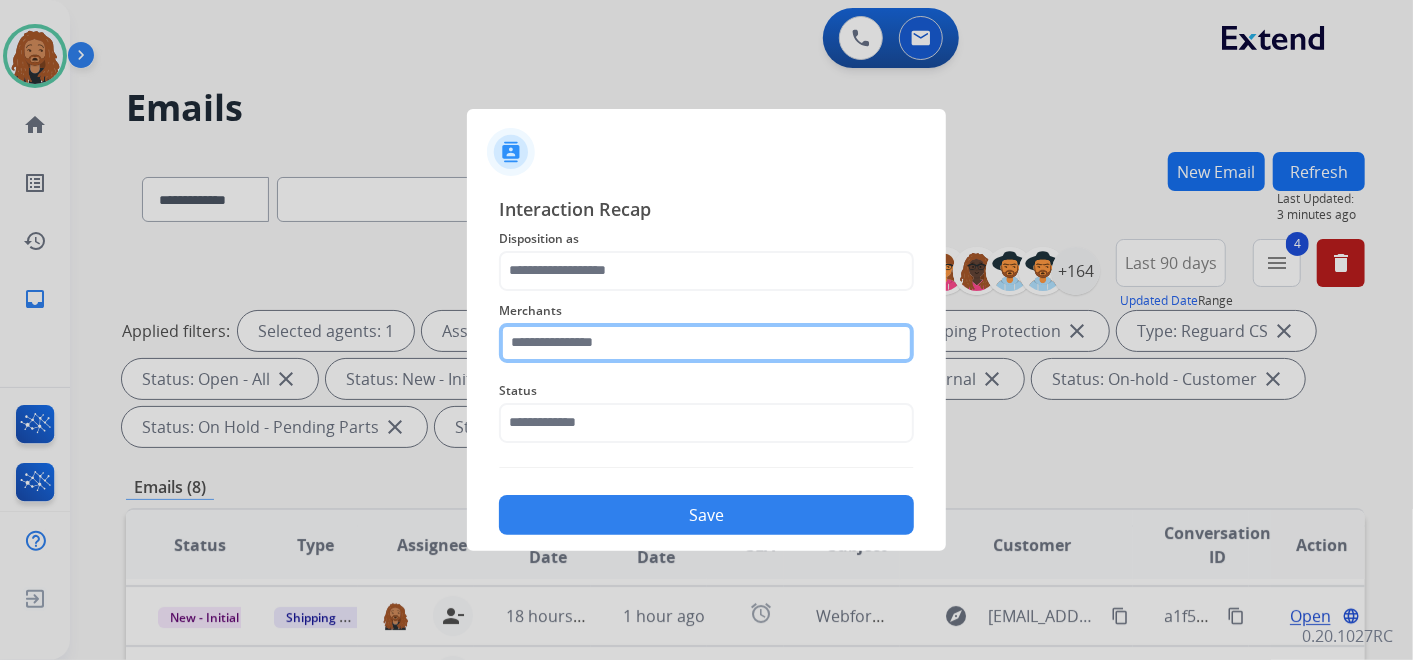click 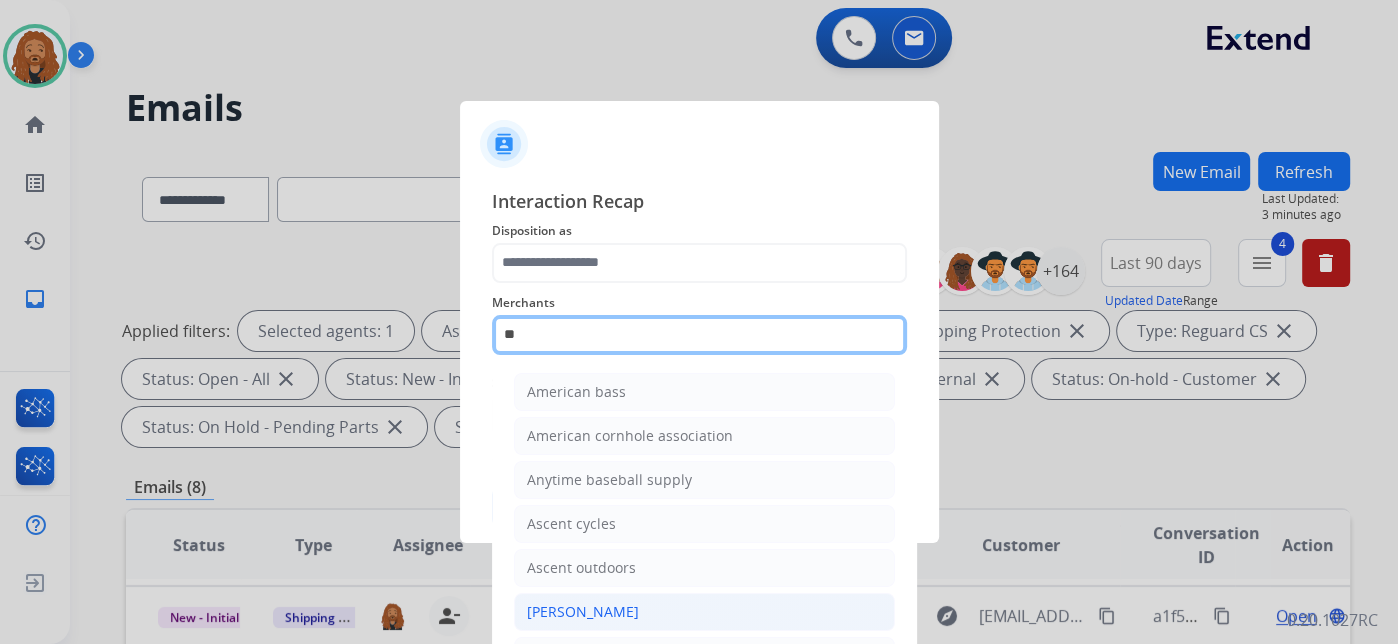 scroll, scrollTop: 111, scrollLeft: 0, axis: vertical 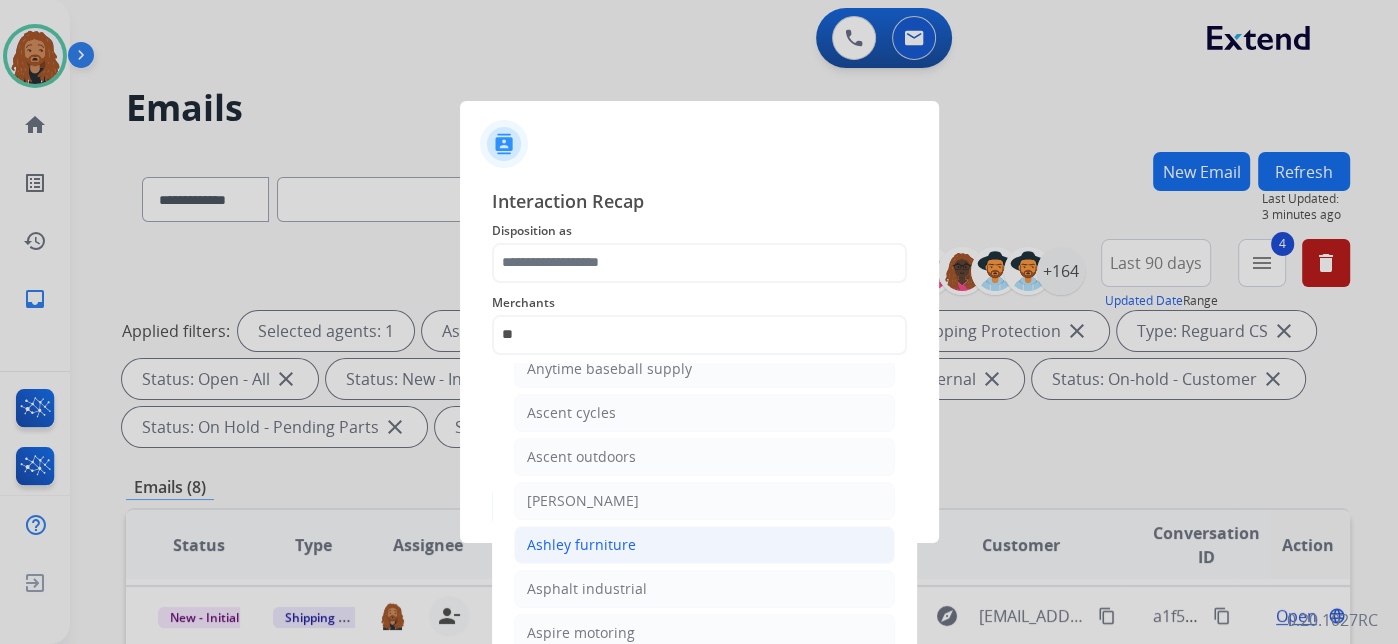 click on "Ashley furniture" 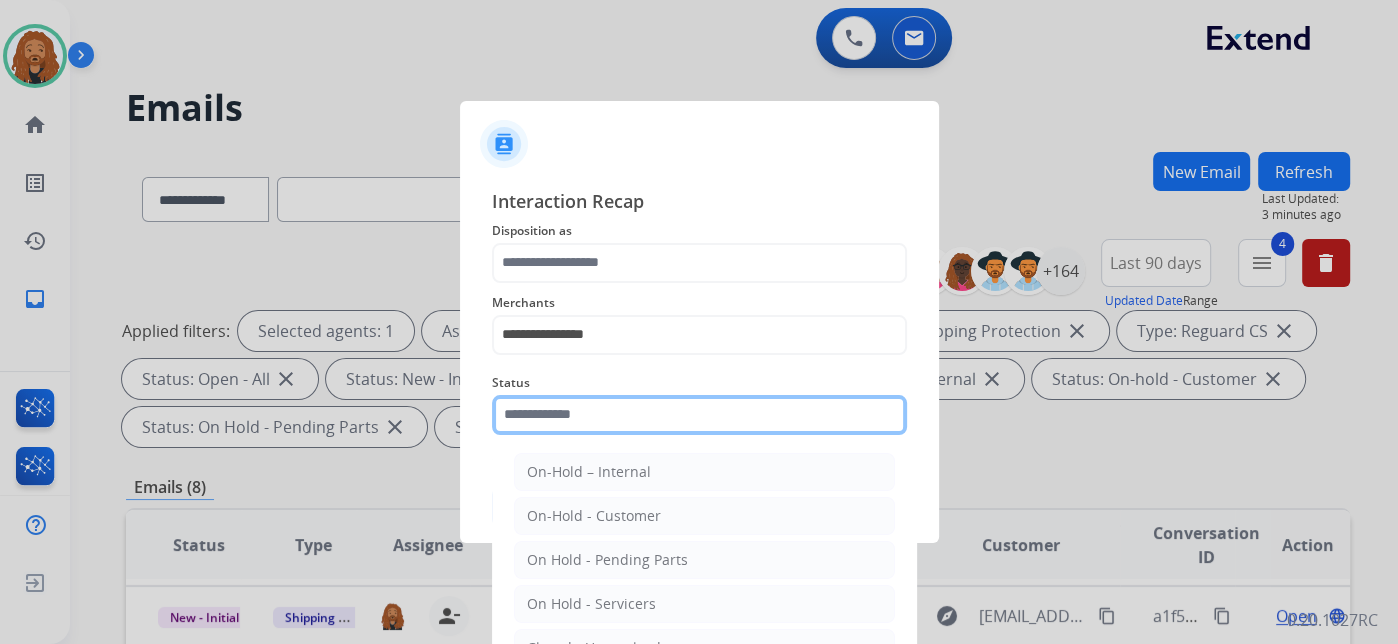 click 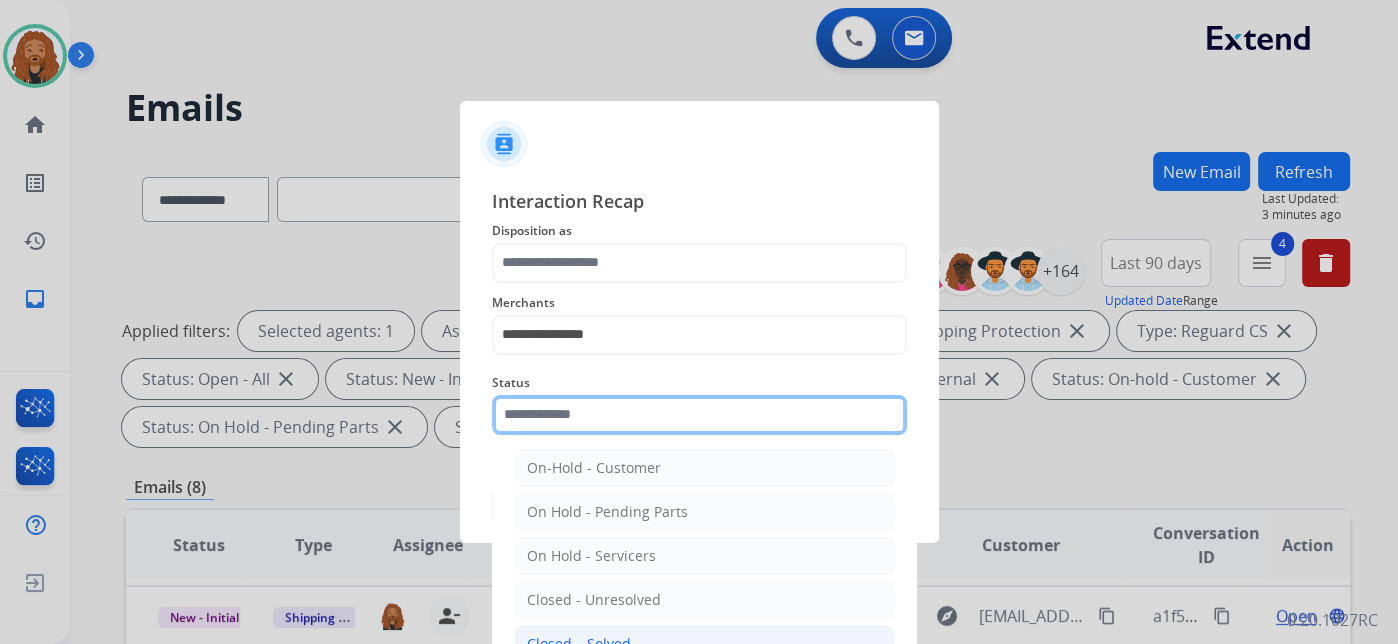scroll, scrollTop: 114, scrollLeft: 0, axis: vertical 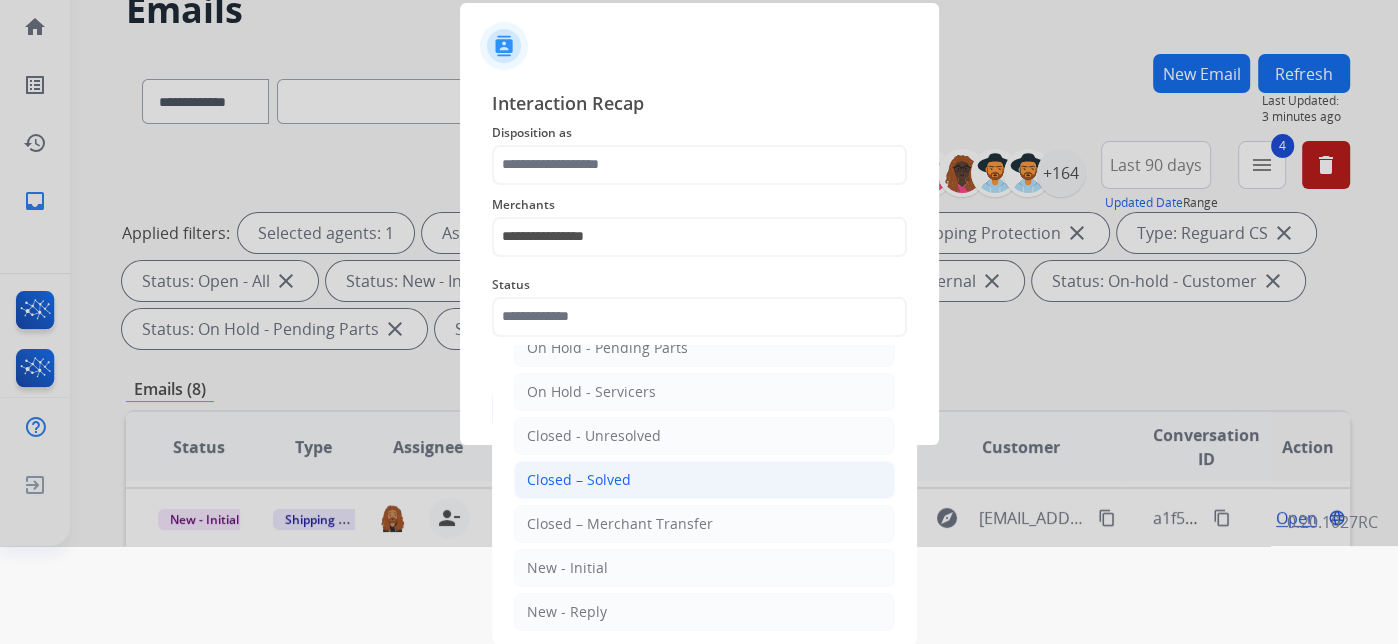 click on "Closed – Solved" 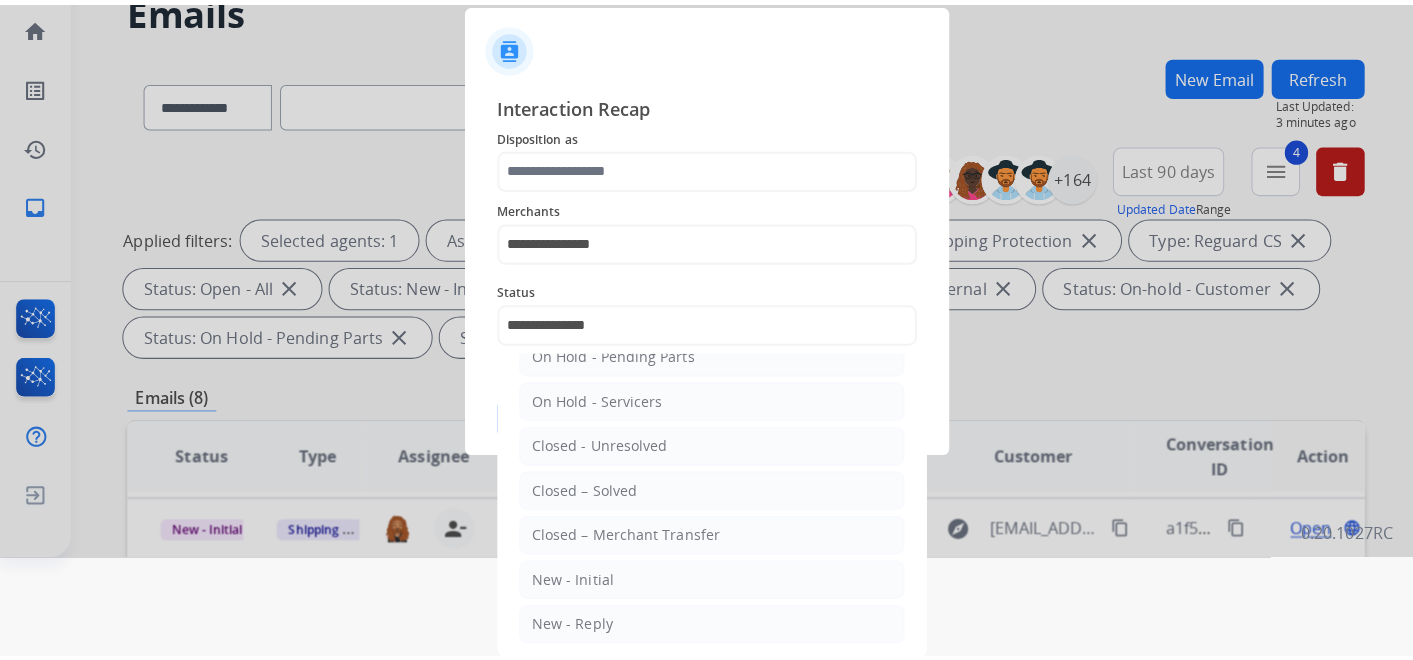 scroll, scrollTop: 0, scrollLeft: 0, axis: both 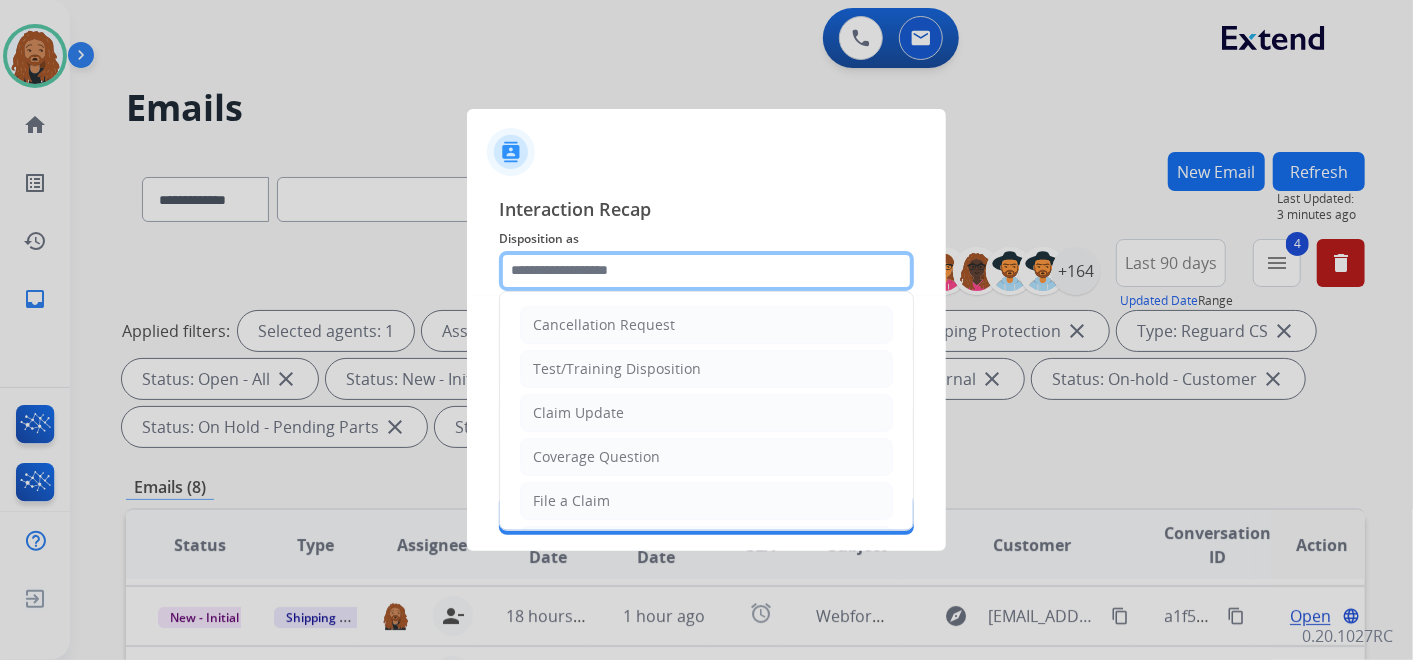 click 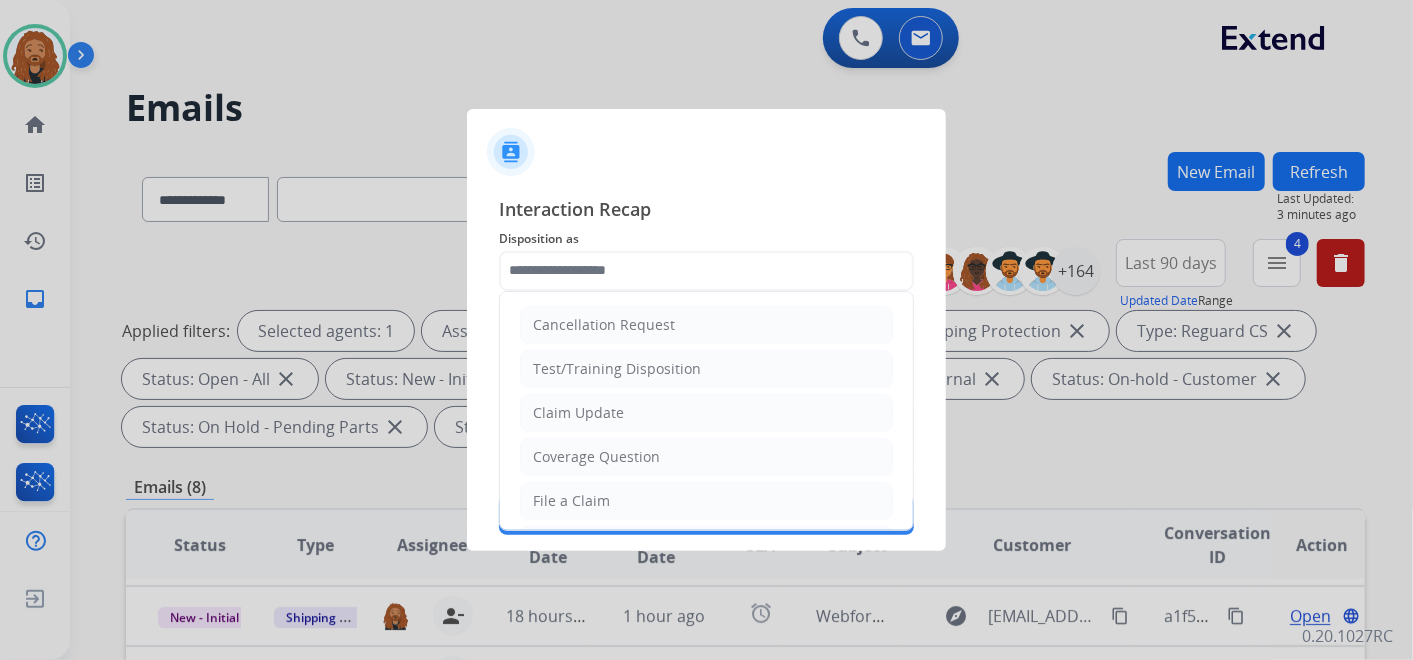 click on "Claim Update" 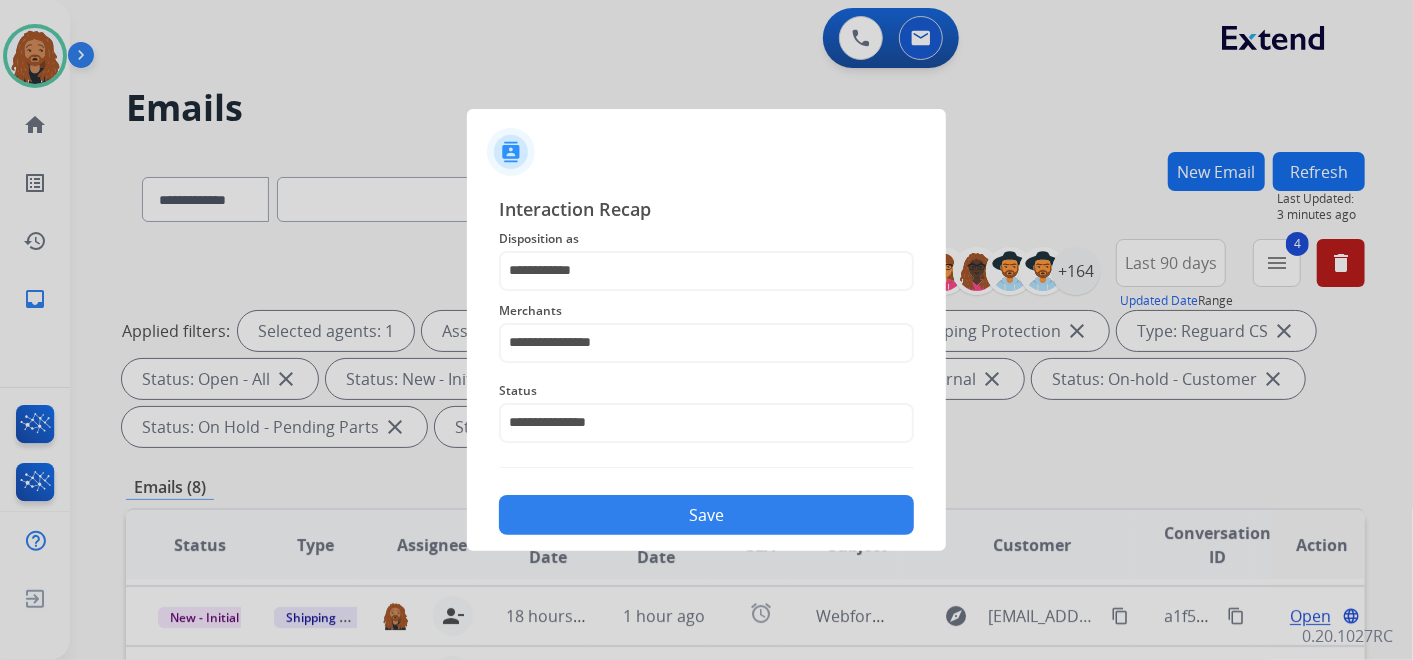 click on "Save" 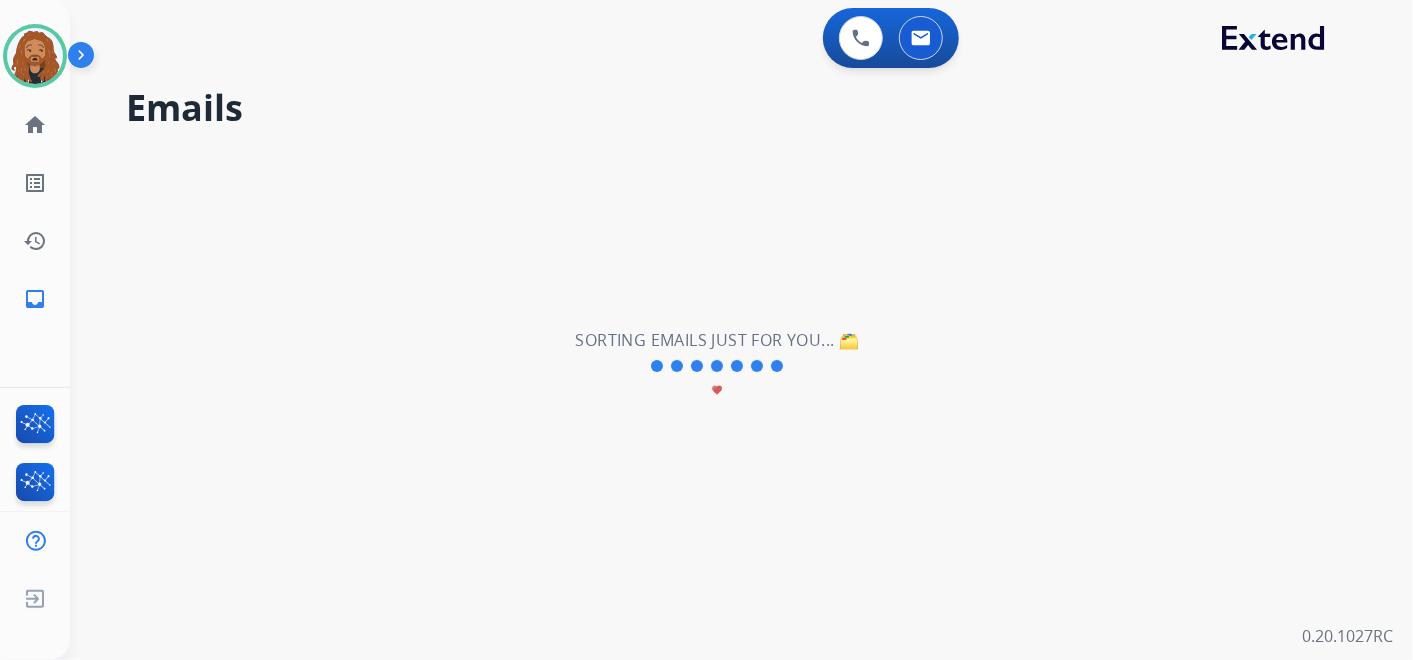 scroll, scrollTop: 0, scrollLeft: 0, axis: both 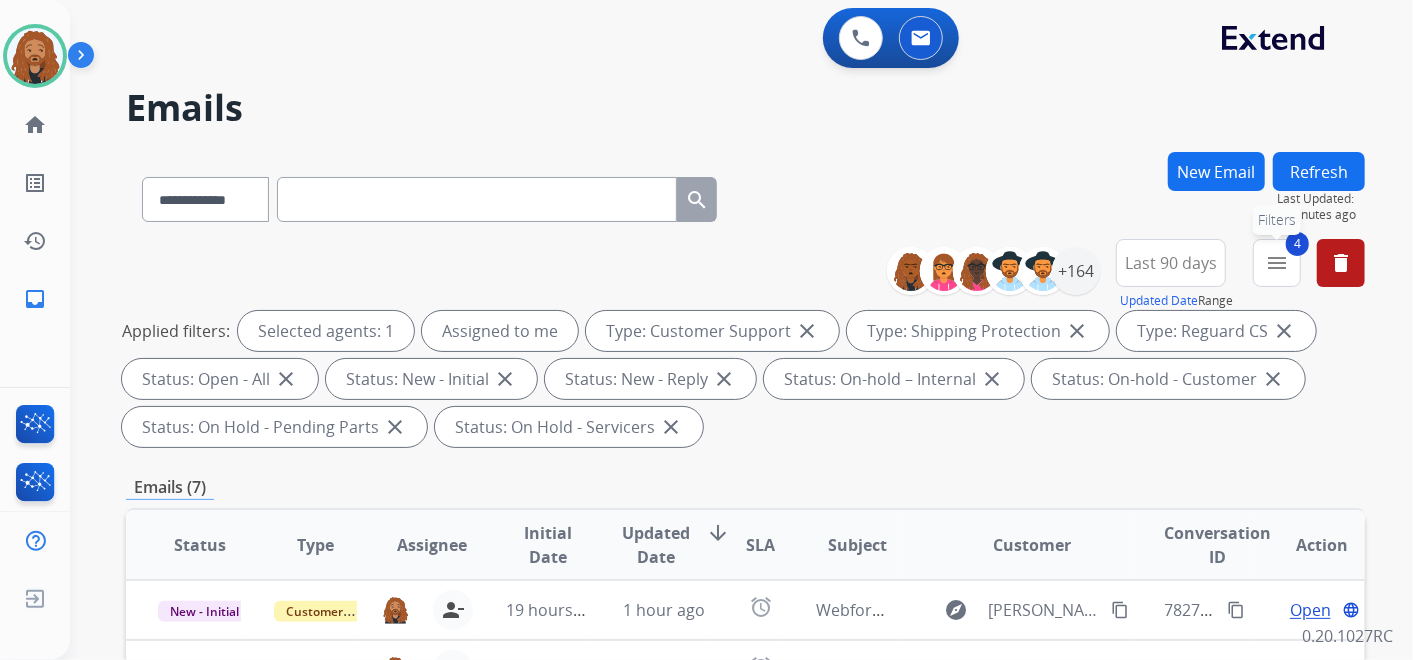 click on "4 menu  Filters" at bounding box center [1277, 263] 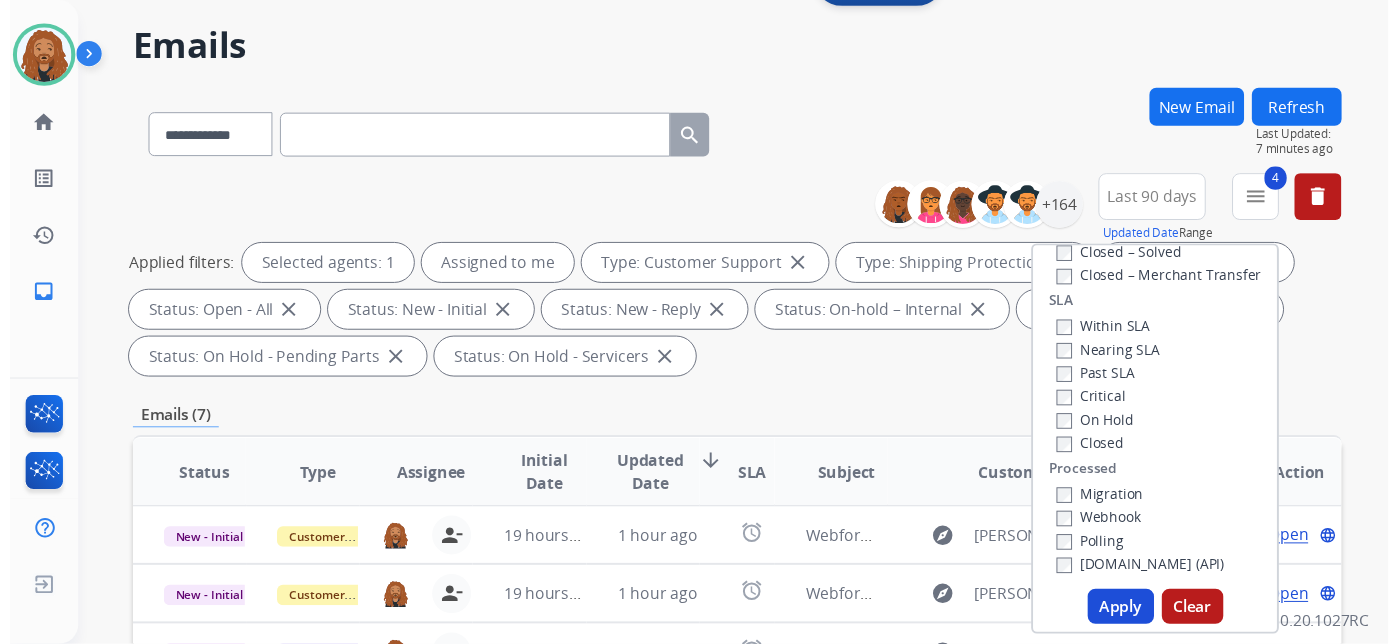 scroll, scrollTop: 222, scrollLeft: 0, axis: vertical 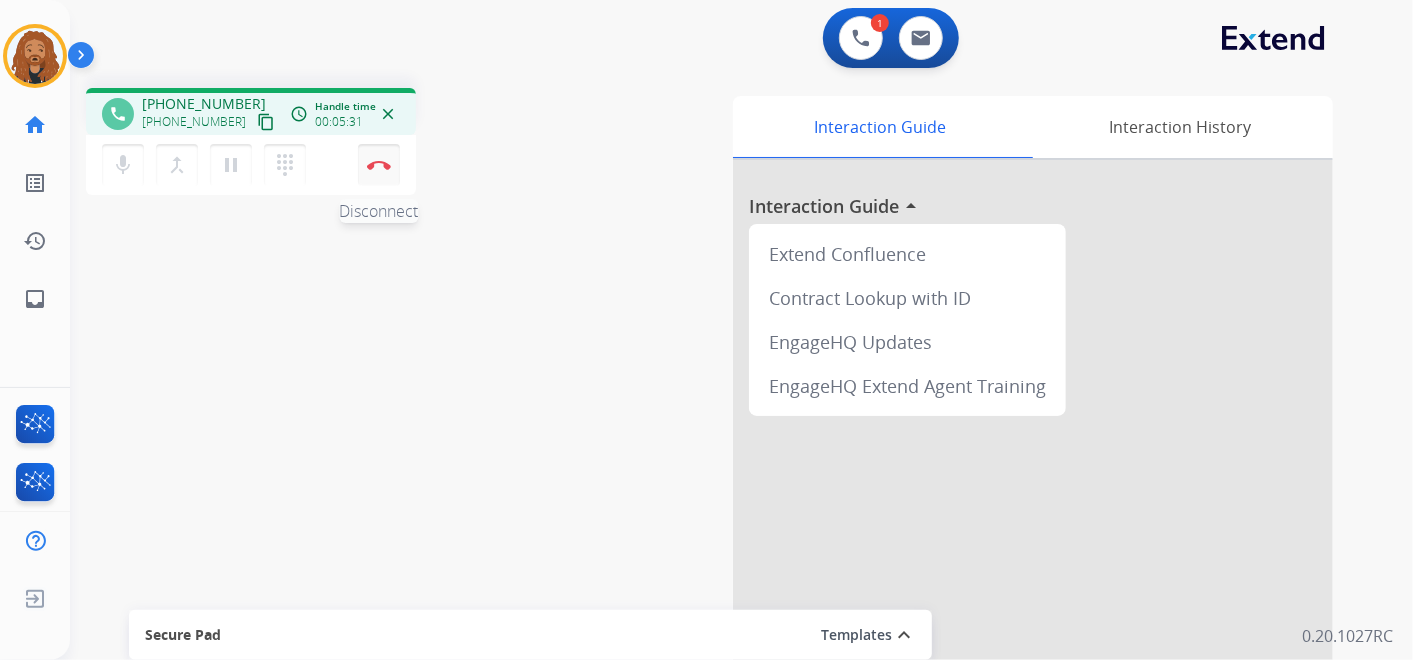 click on "Disconnect" at bounding box center [379, 165] 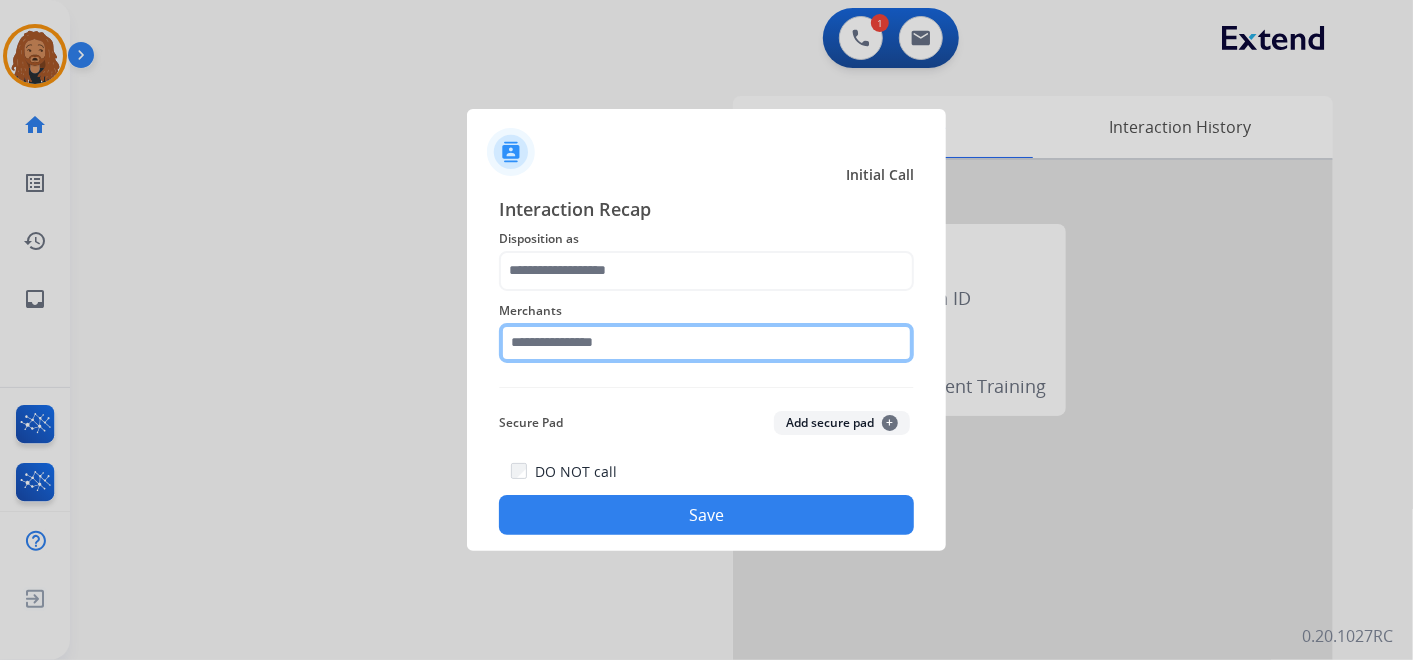 click 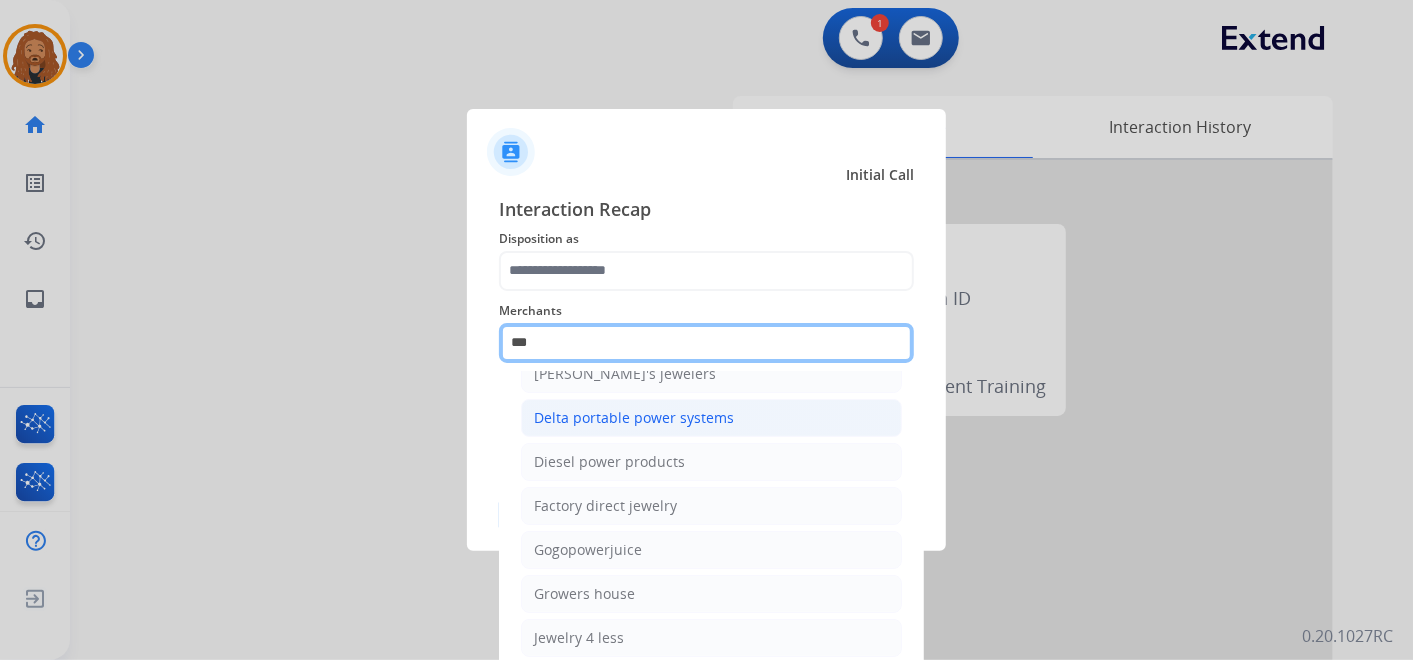 scroll, scrollTop: 0, scrollLeft: 0, axis: both 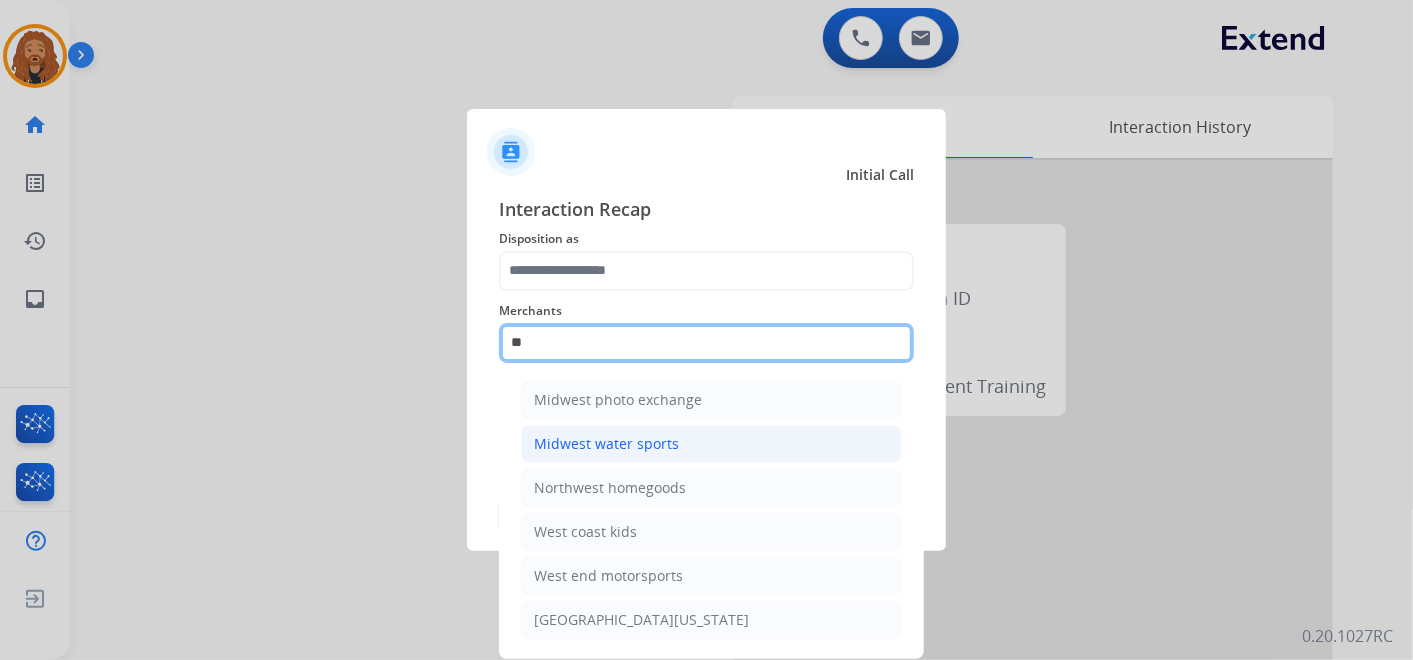 type on "*" 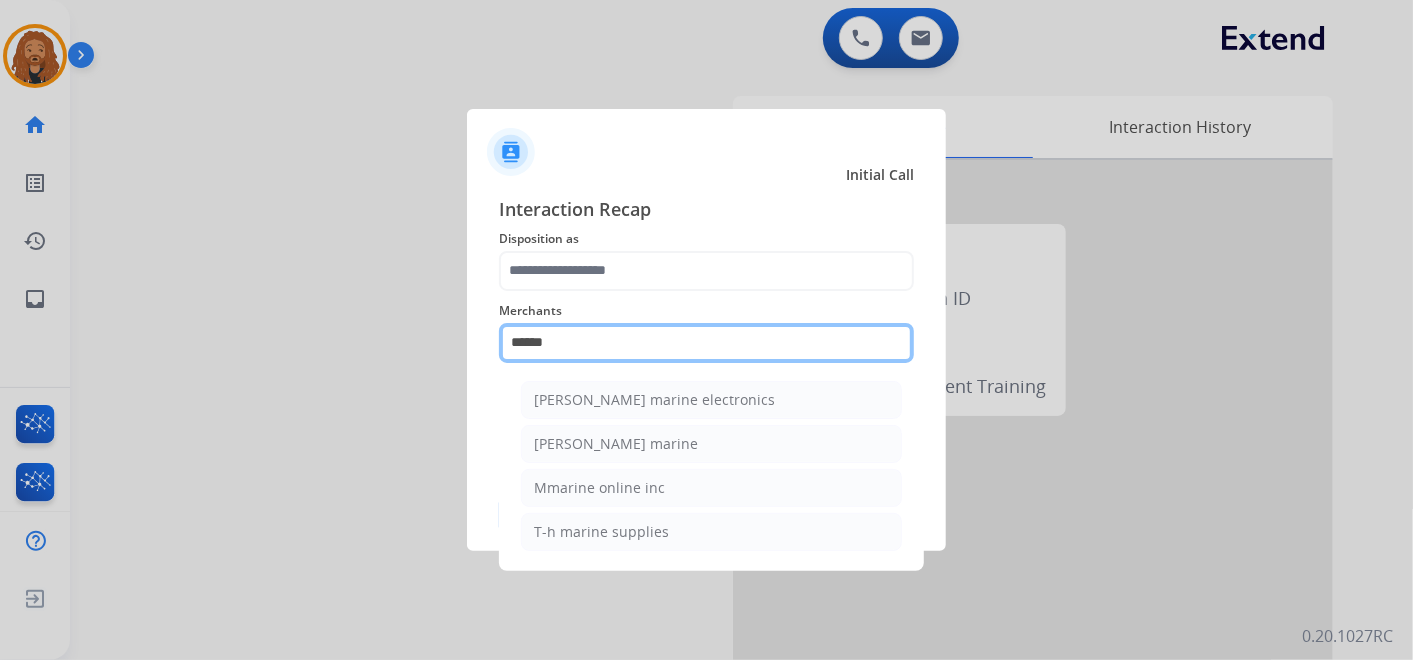 drag, startPoint x: 611, startPoint y: 343, endPoint x: 336, endPoint y: 344, distance: 275.00183 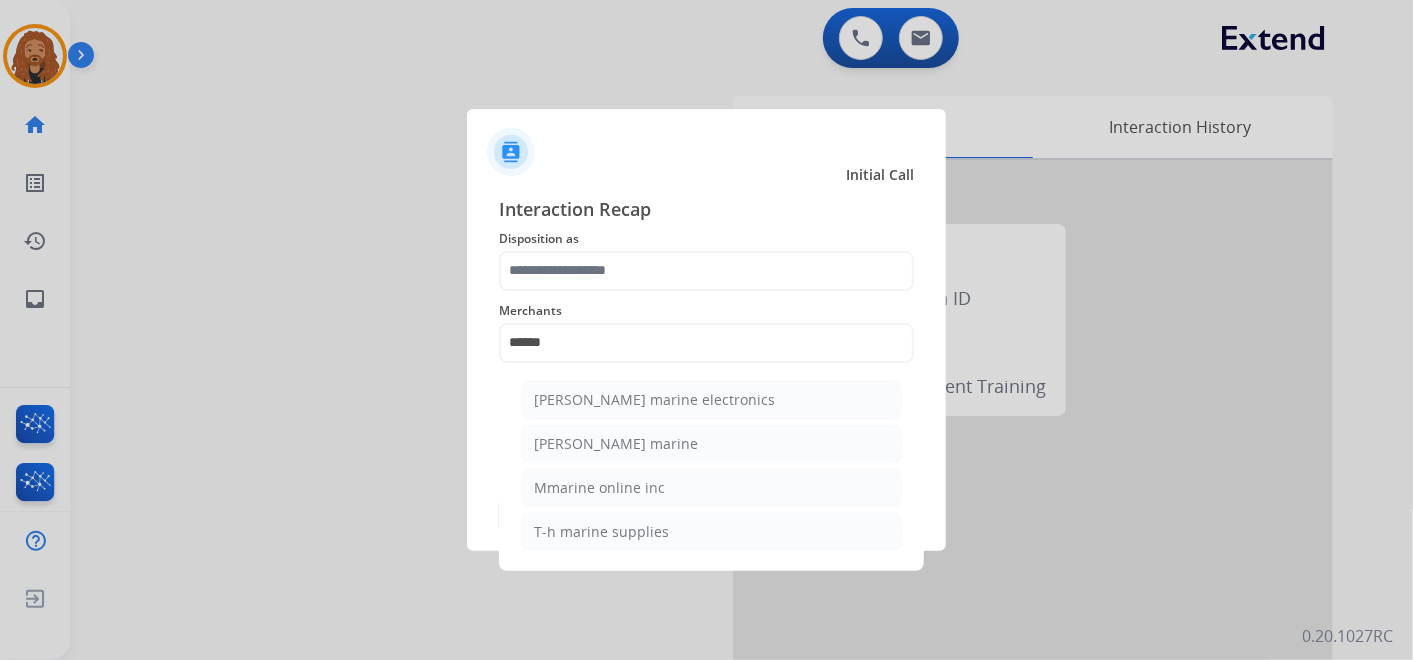 click at bounding box center (706, 330) 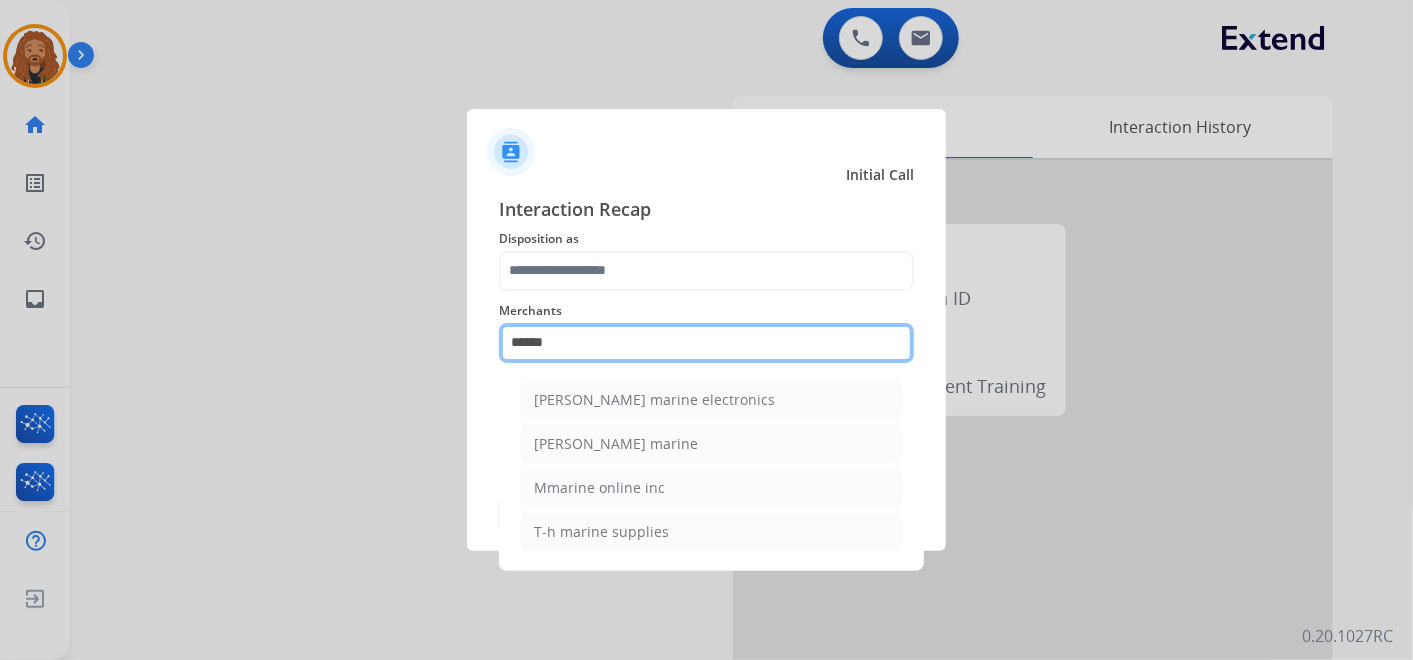 drag, startPoint x: 626, startPoint y: 346, endPoint x: 389, endPoint y: 340, distance: 237.07594 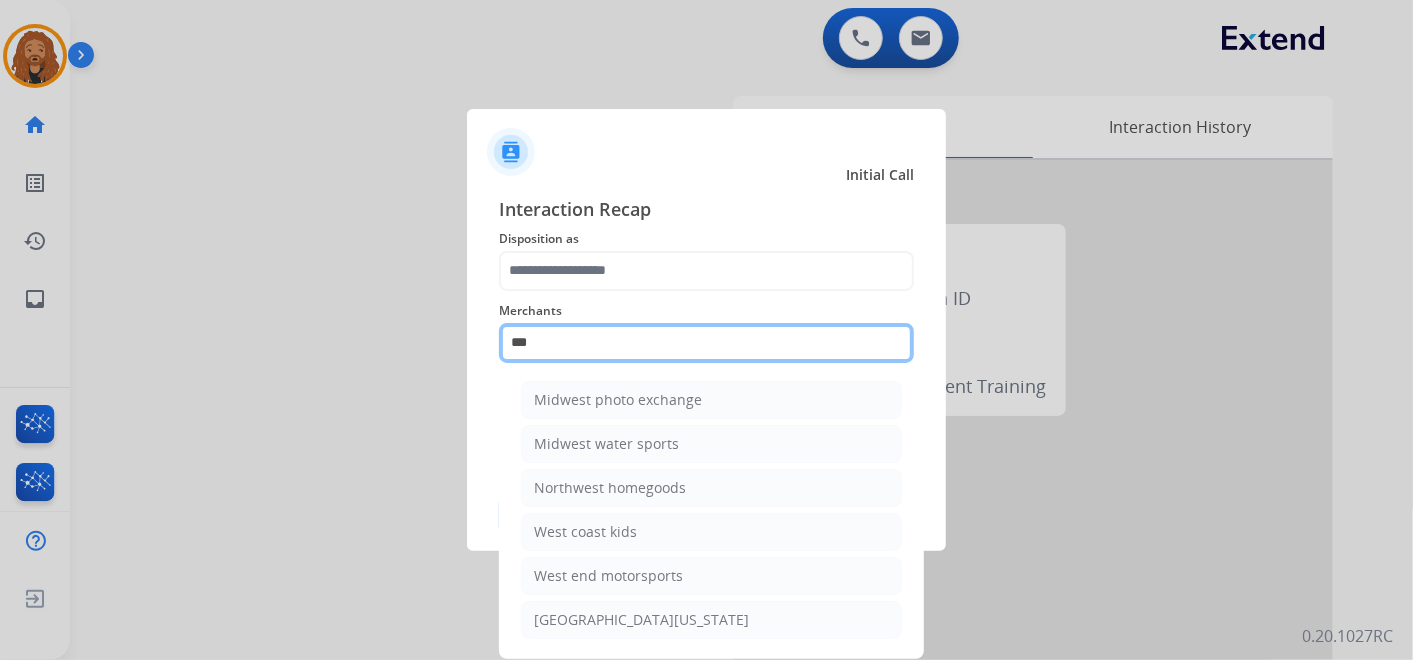 drag, startPoint x: 582, startPoint y: 344, endPoint x: 265, endPoint y: 305, distance: 319.39005 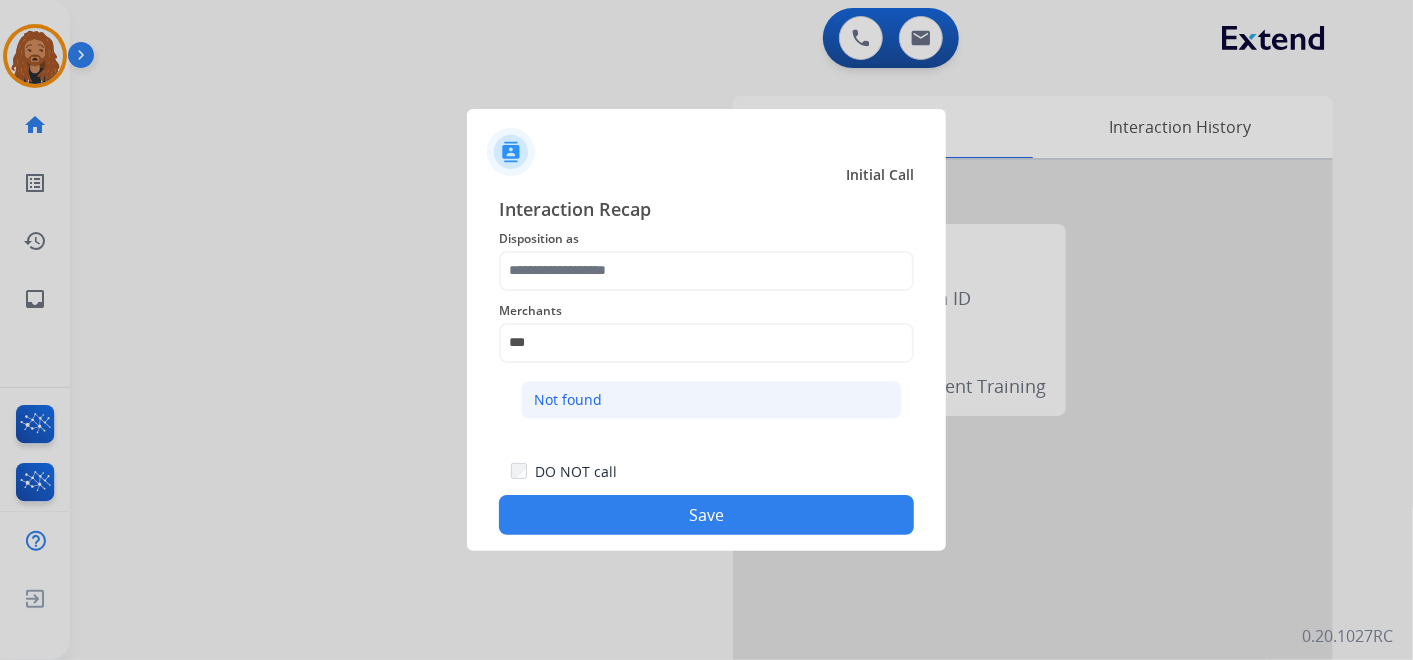 click on "Not found" 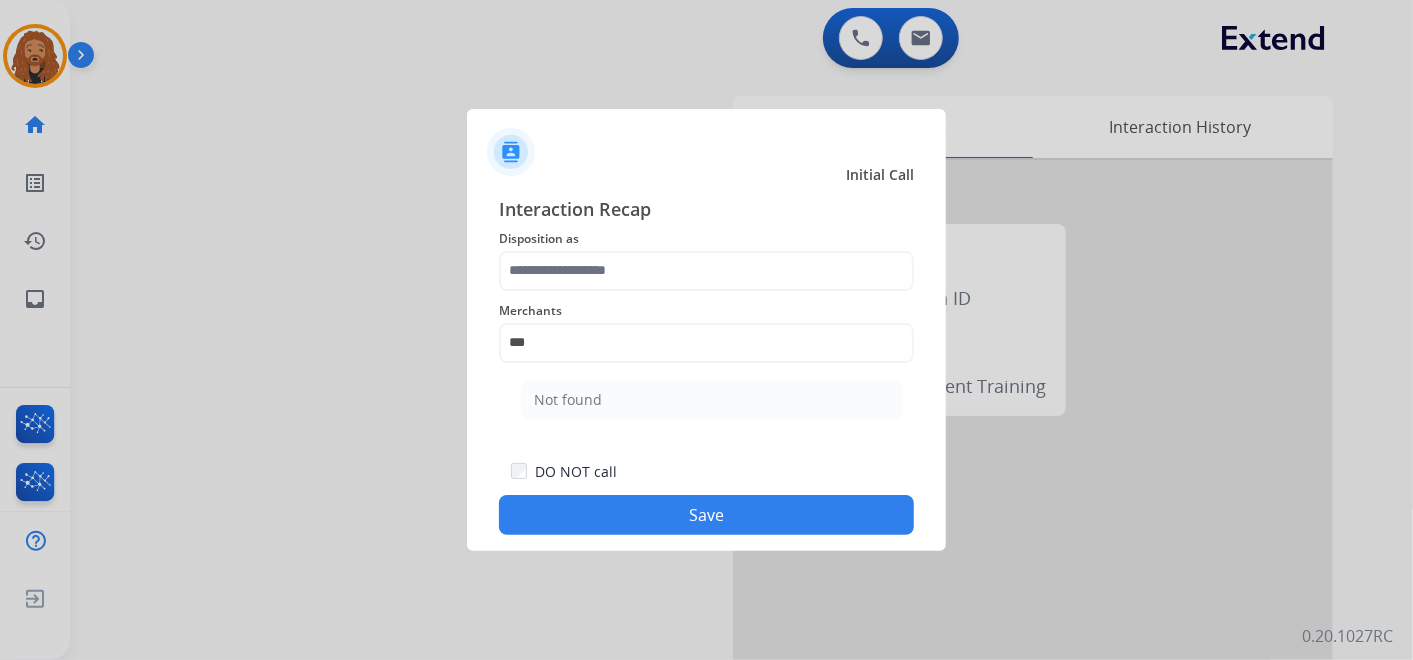 type on "*********" 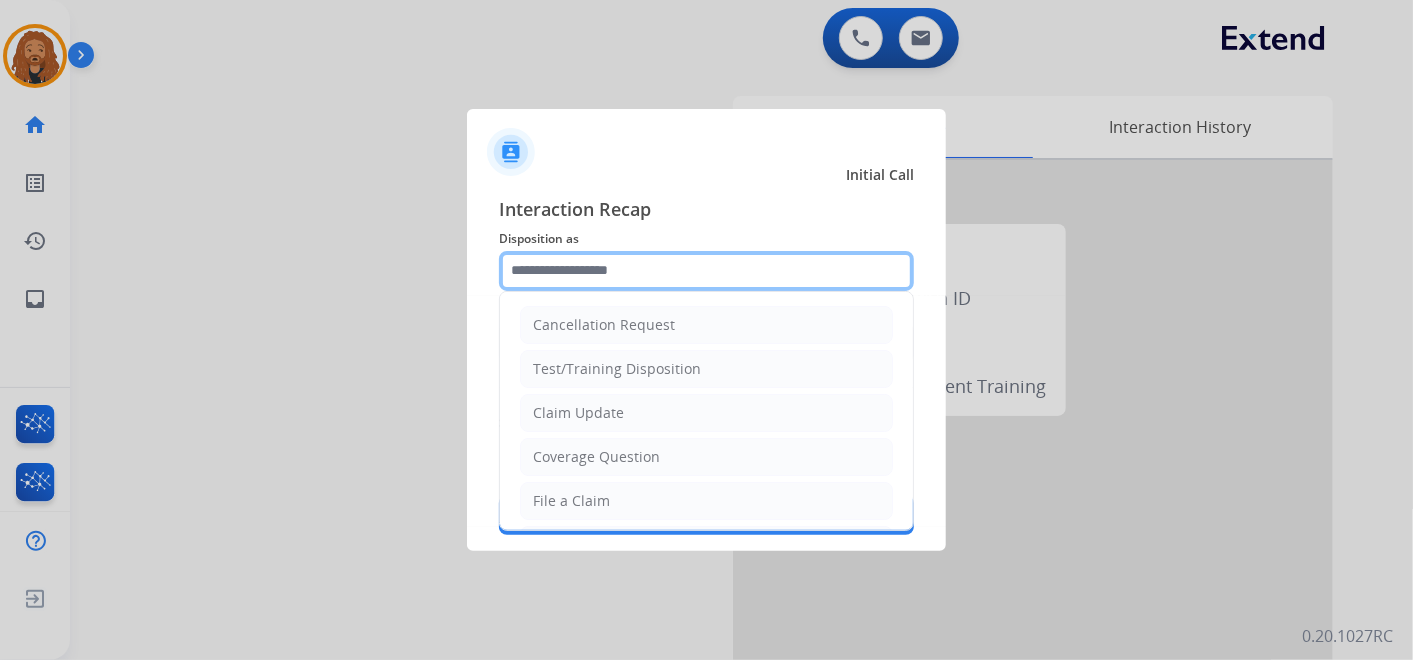 click 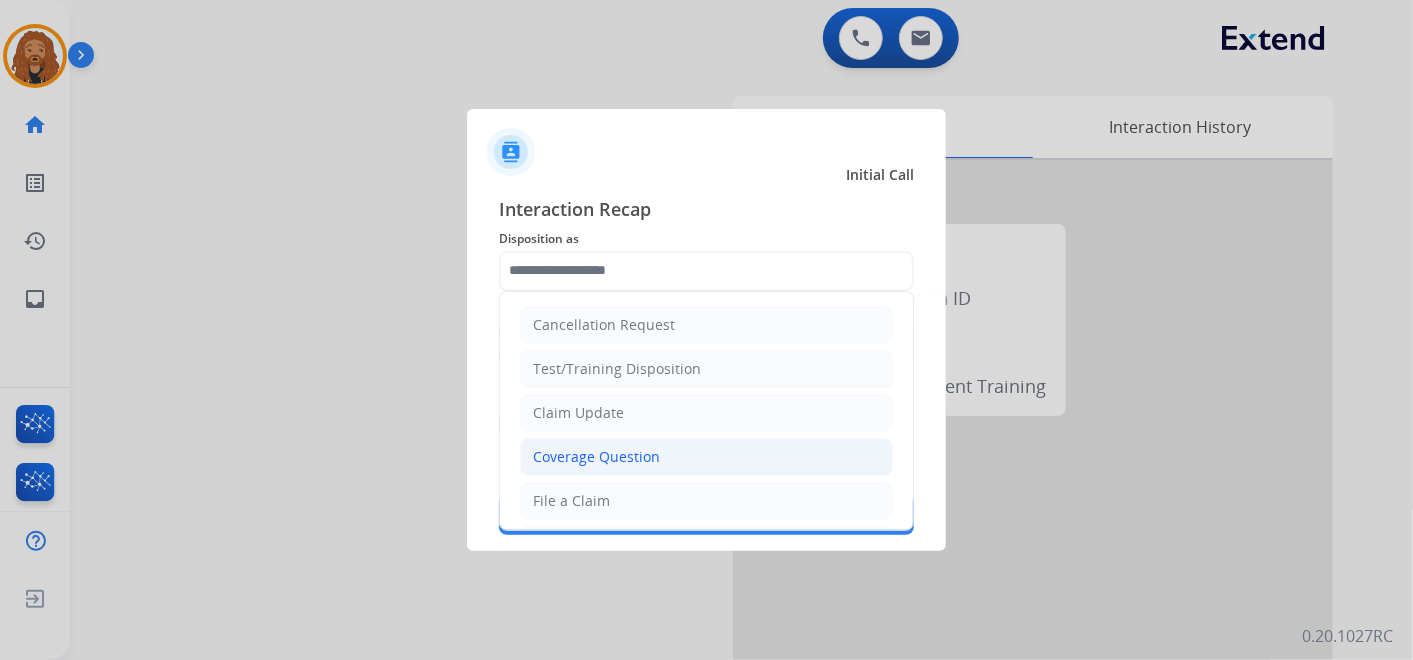 click on "Coverage Question" 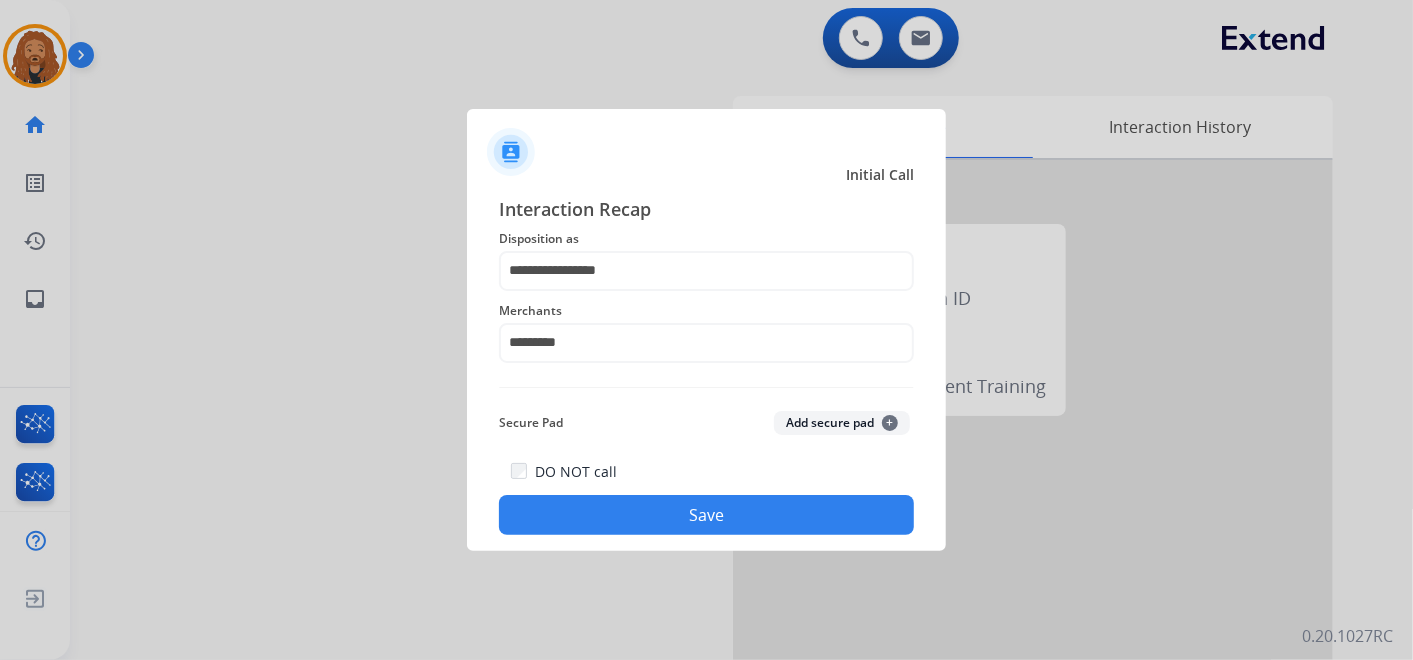 click on "Save" 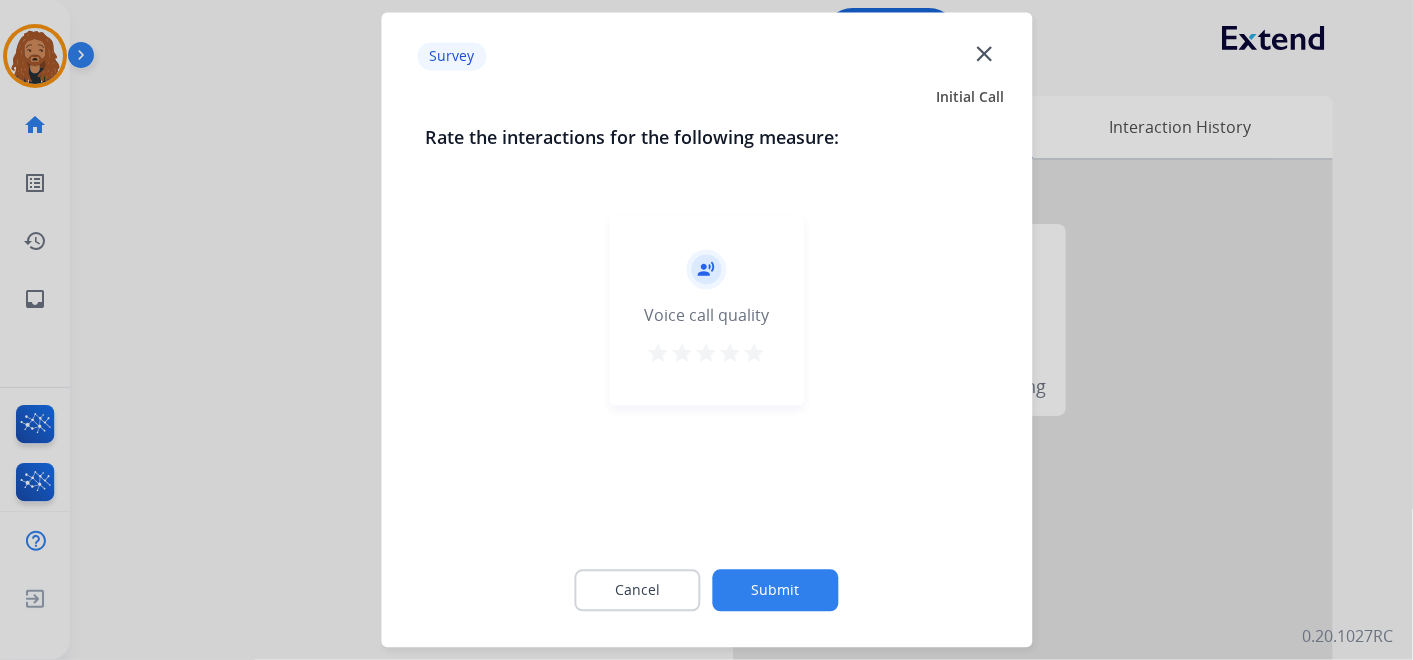 click on "star" at bounding box center (755, 354) 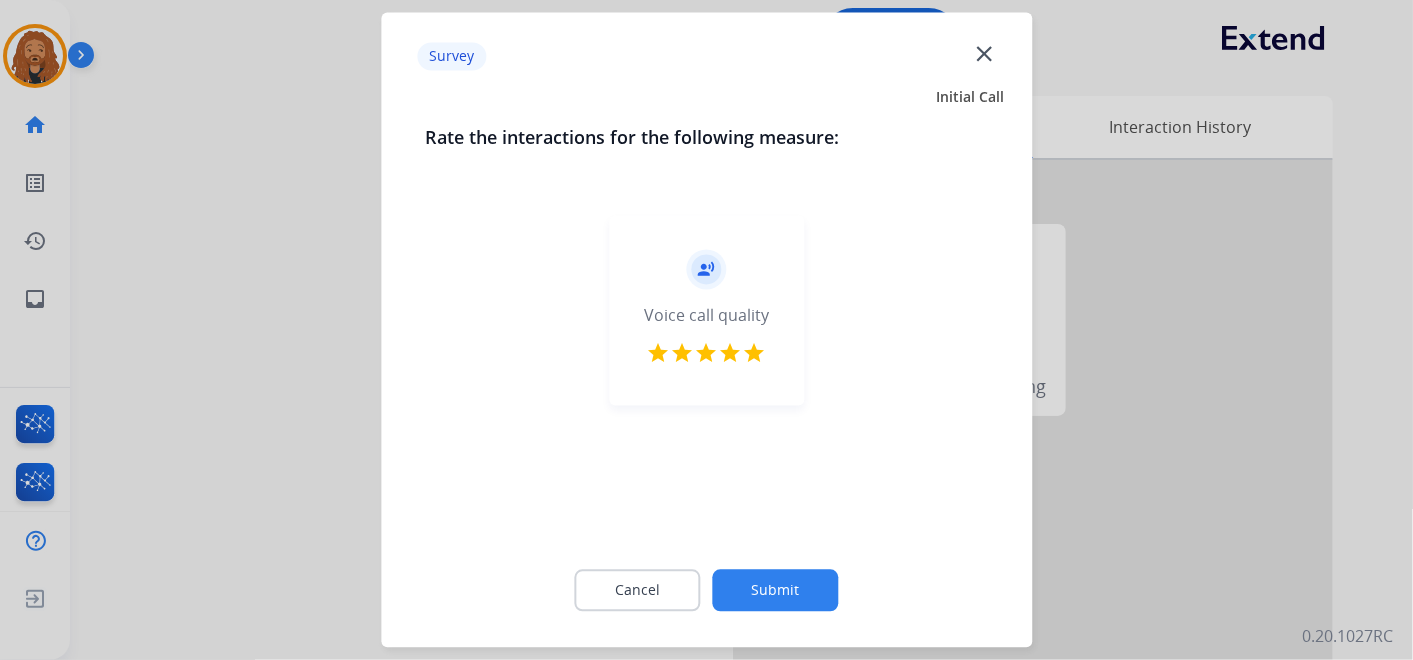 click on "Submit" 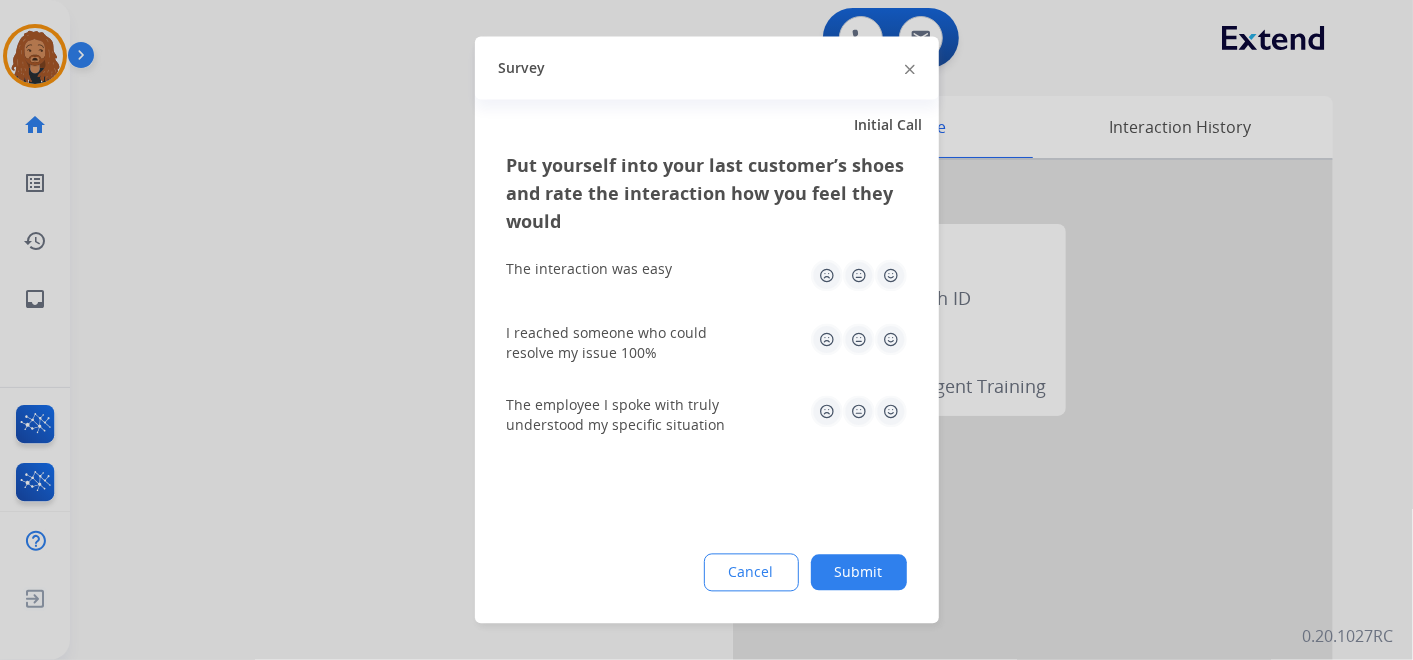 click 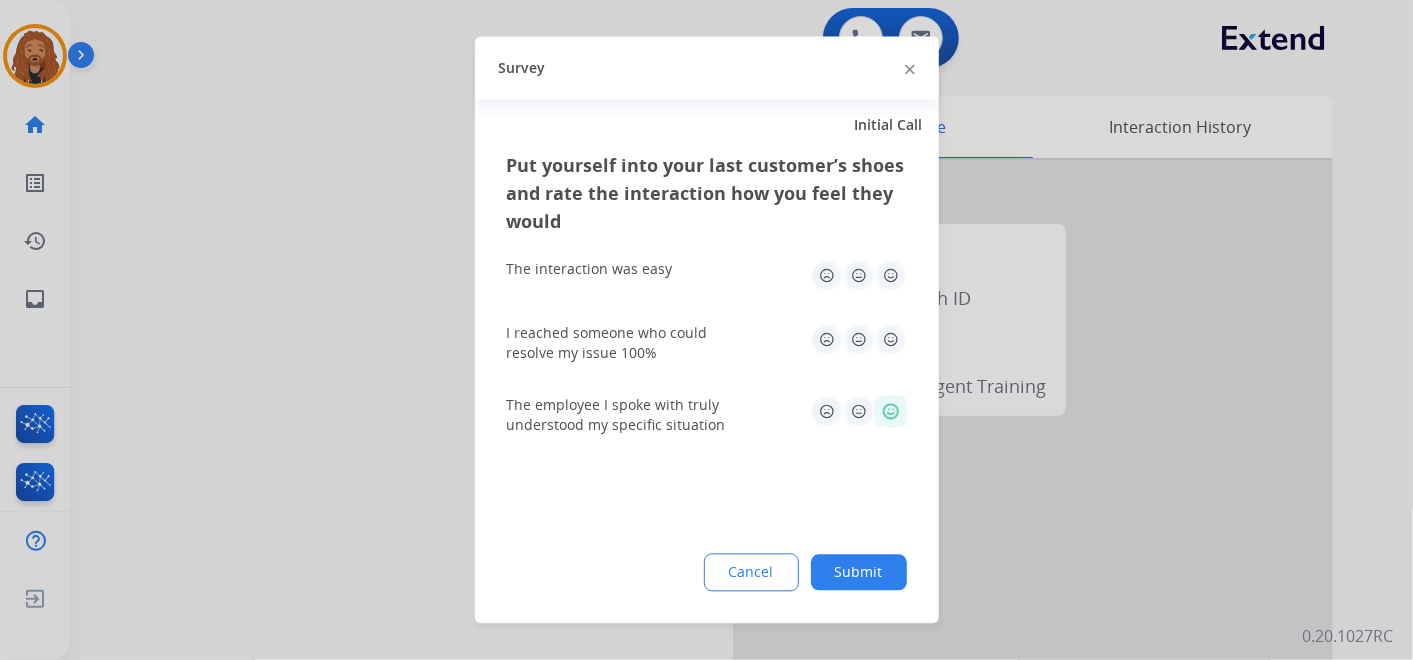 click 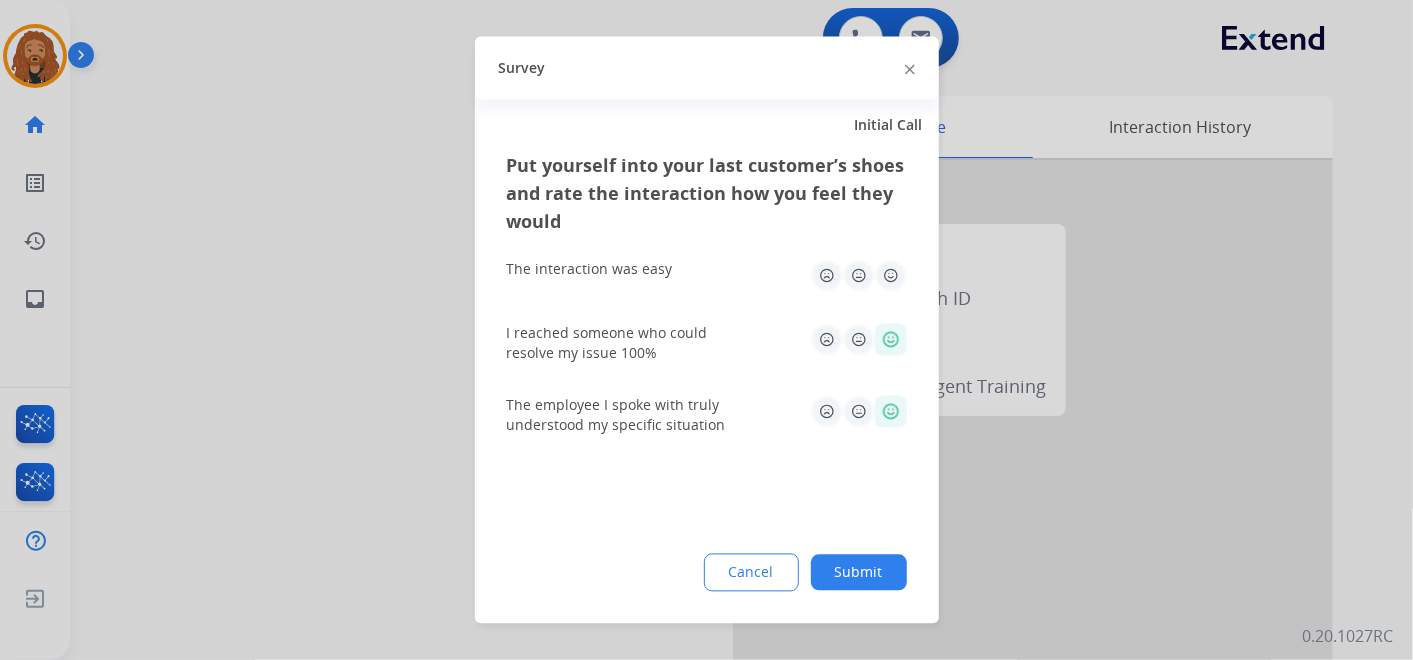 click 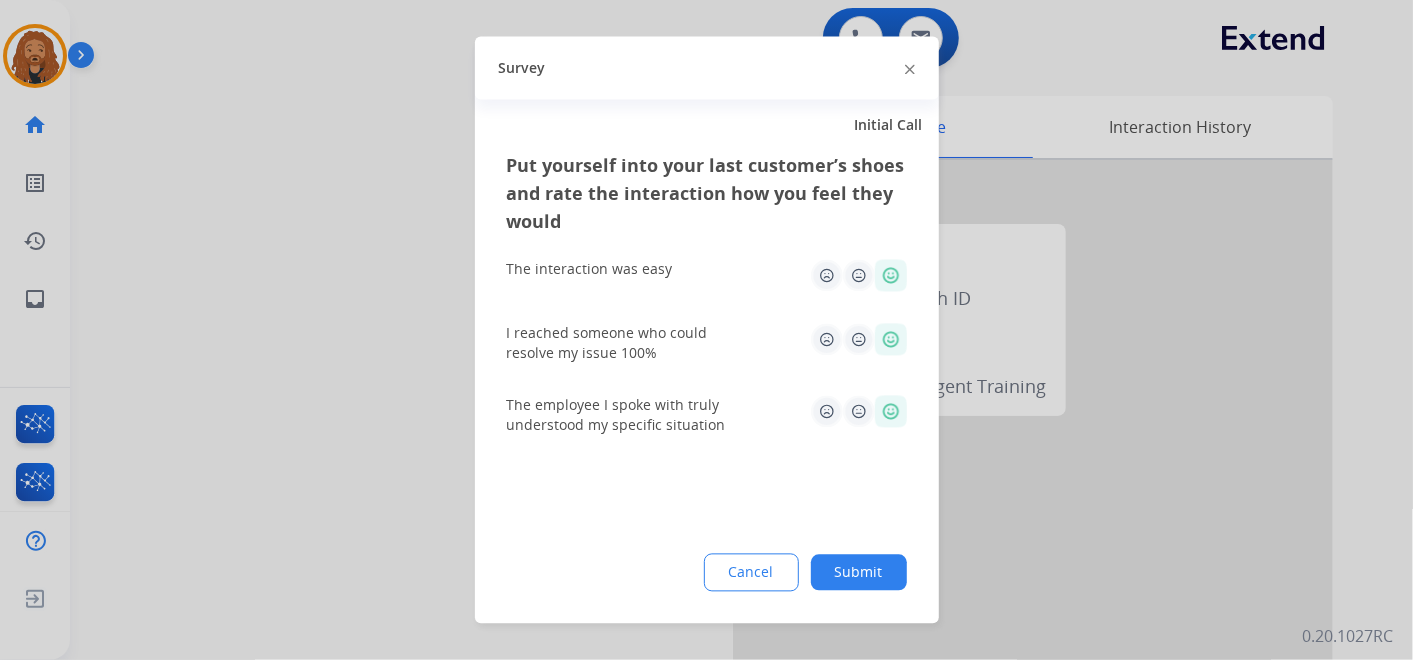 drag, startPoint x: 870, startPoint y: 562, endPoint x: 823, endPoint y: 495, distance: 81.84131 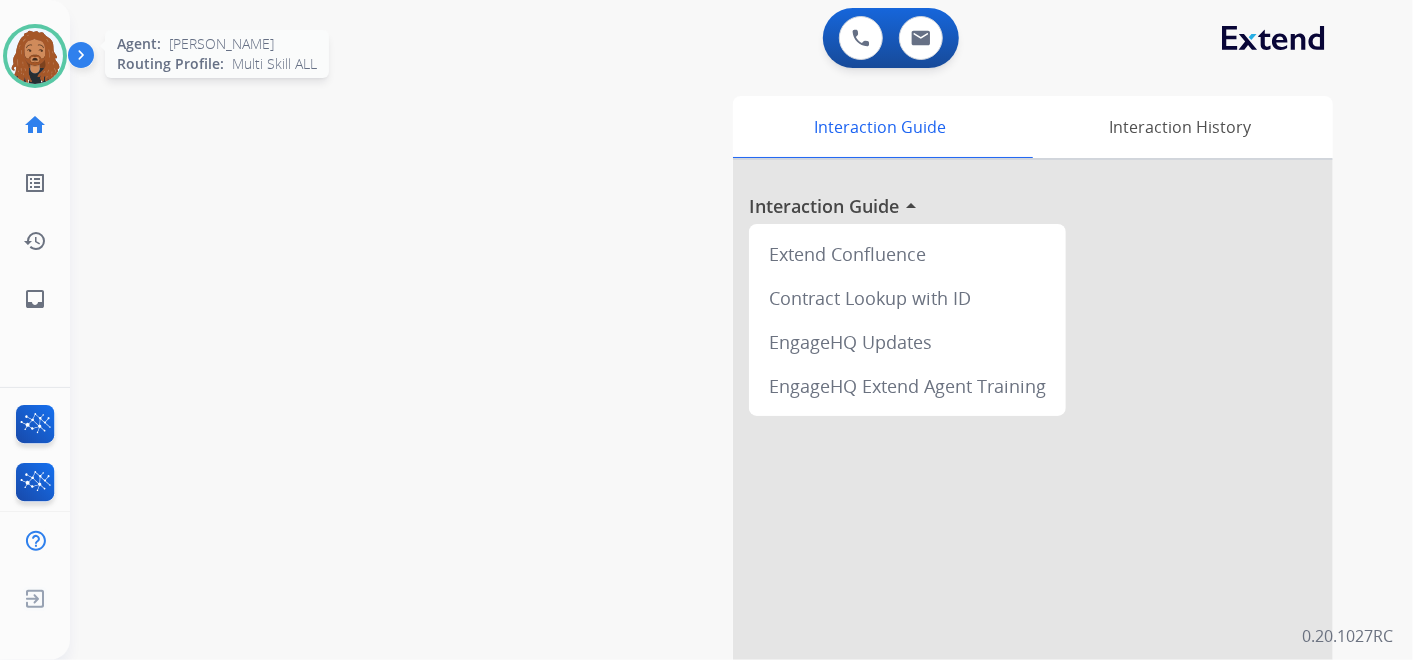 click at bounding box center (35, 56) 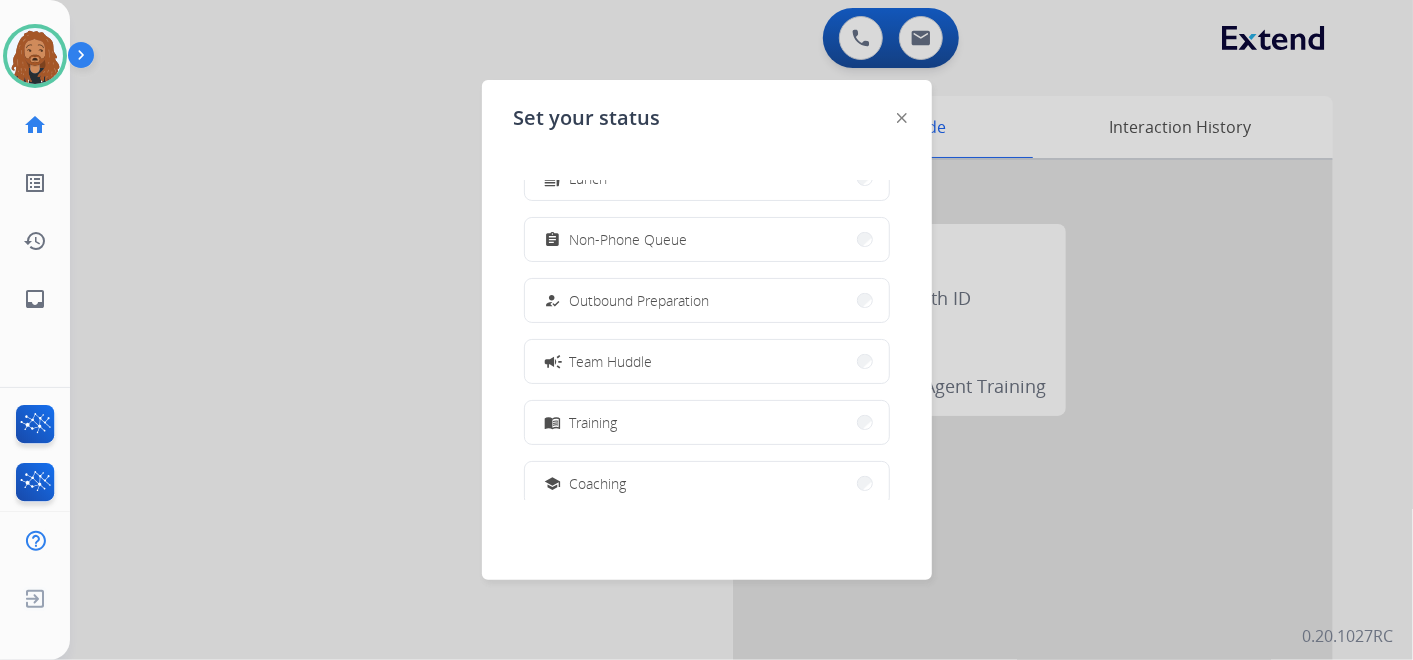 scroll, scrollTop: 154, scrollLeft: 0, axis: vertical 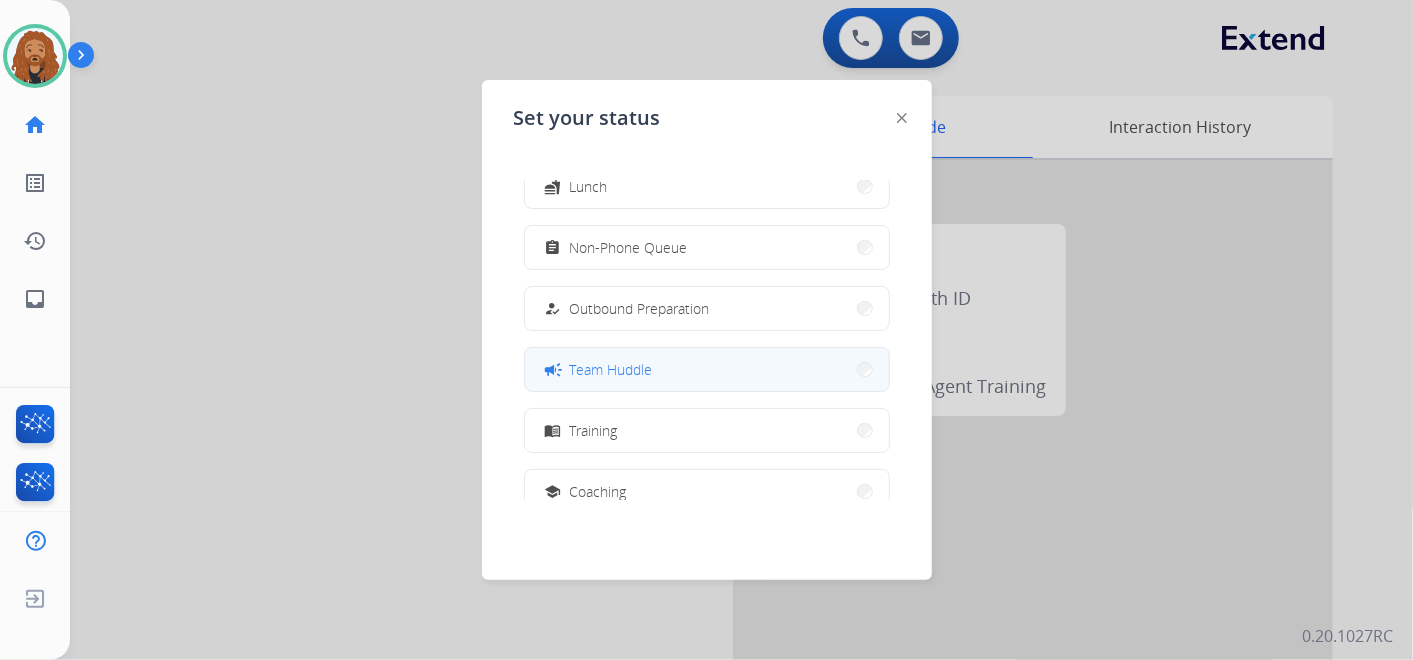 click on "Team Huddle" at bounding box center [611, 369] 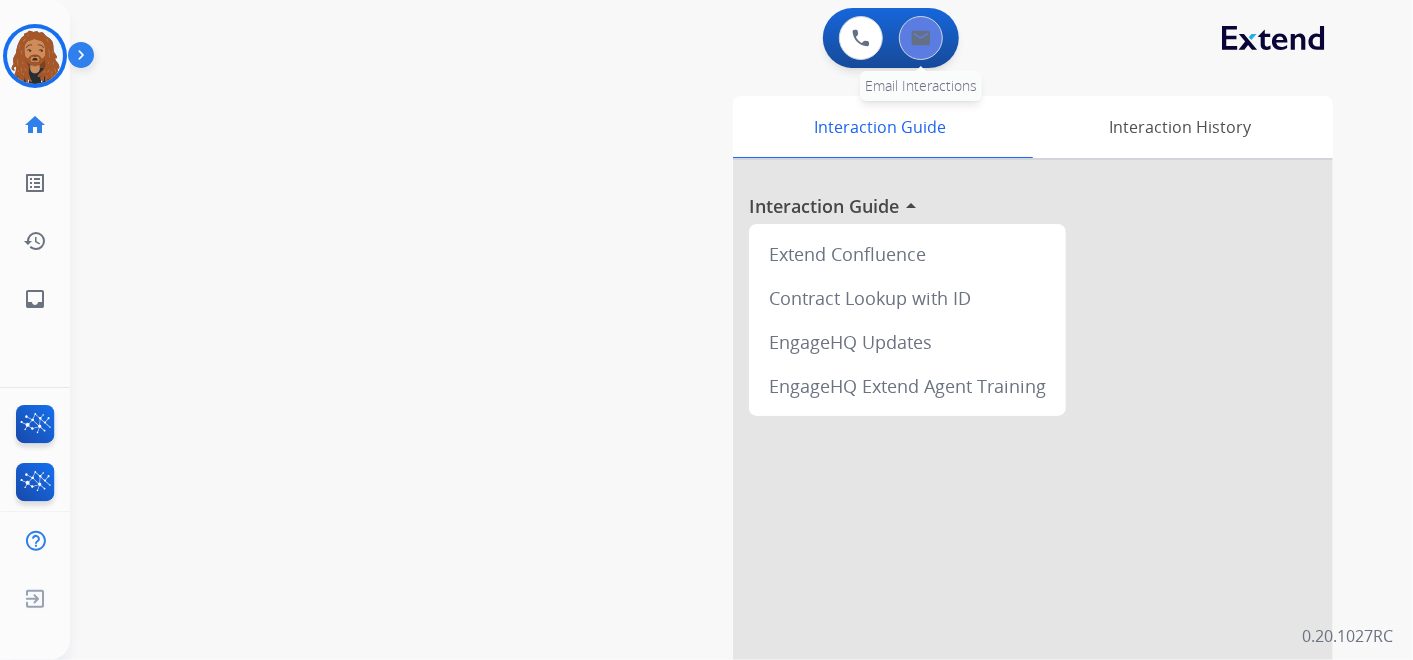 click at bounding box center [921, 38] 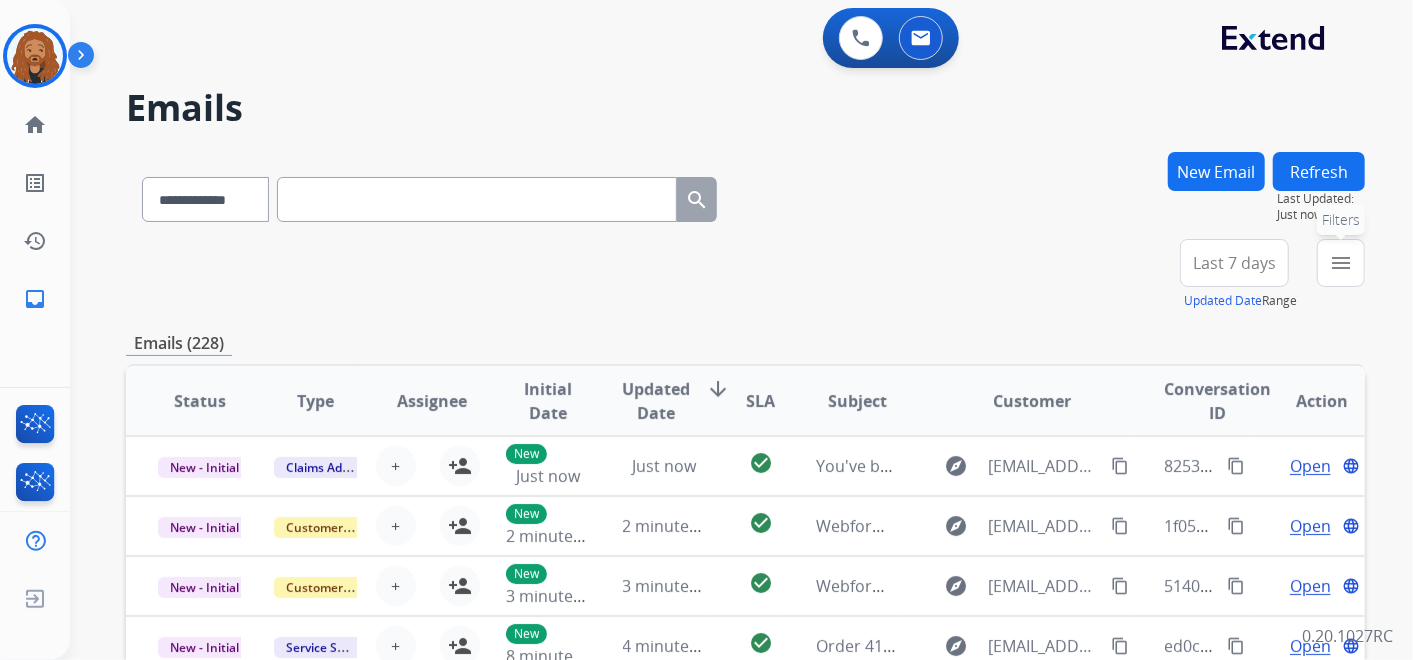 click on "menu  Filters" at bounding box center (1341, 263) 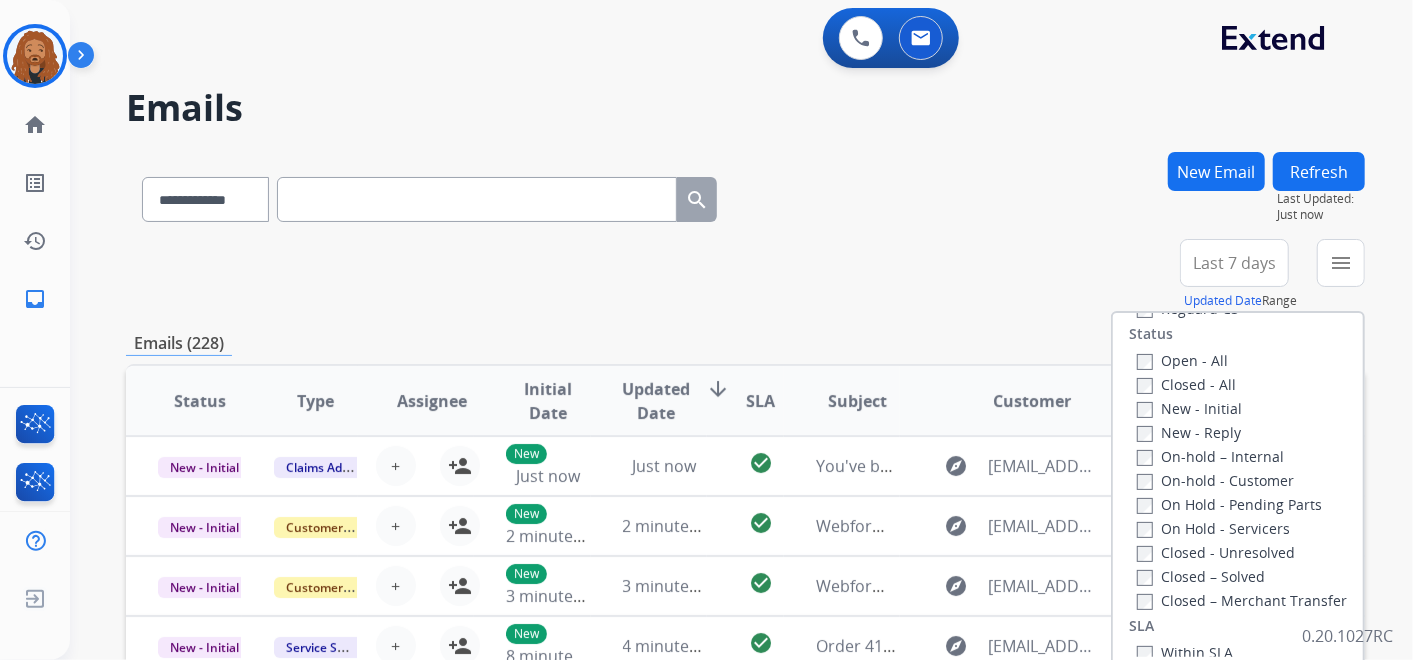 scroll, scrollTop: 444, scrollLeft: 0, axis: vertical 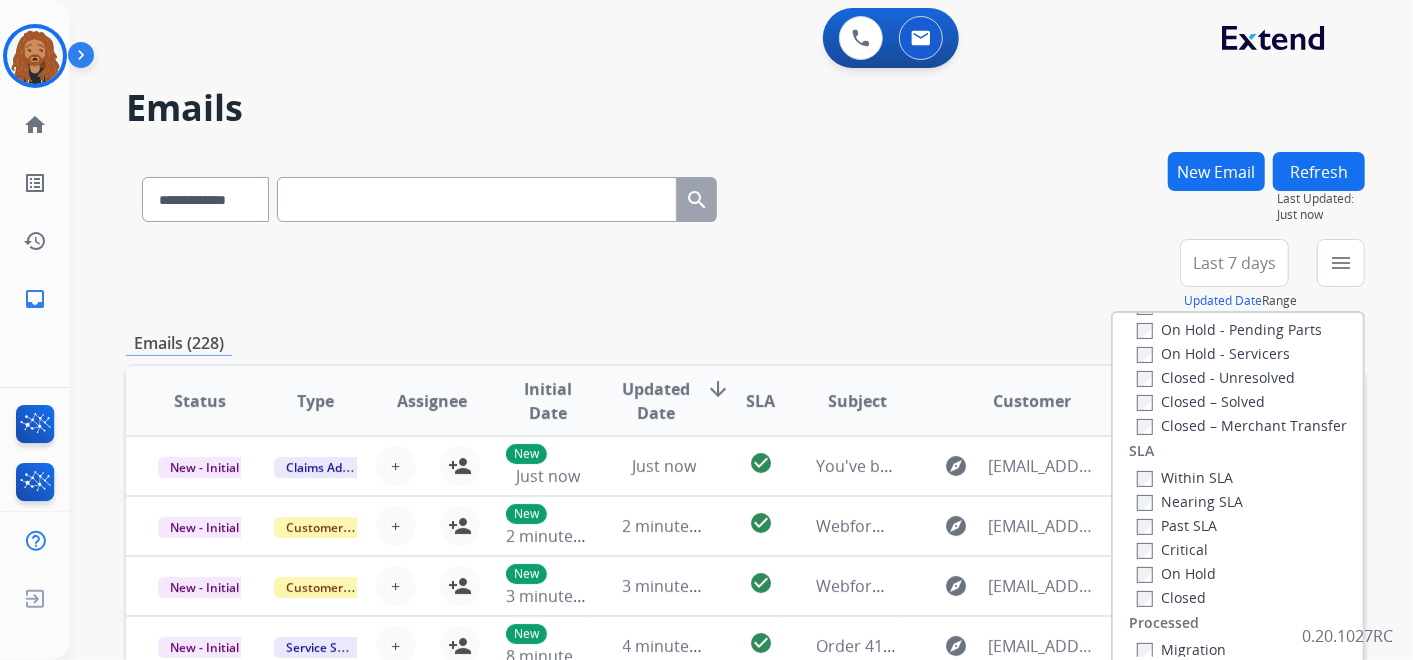 click on "Last 7 days" at bounding box center [1234, 263] 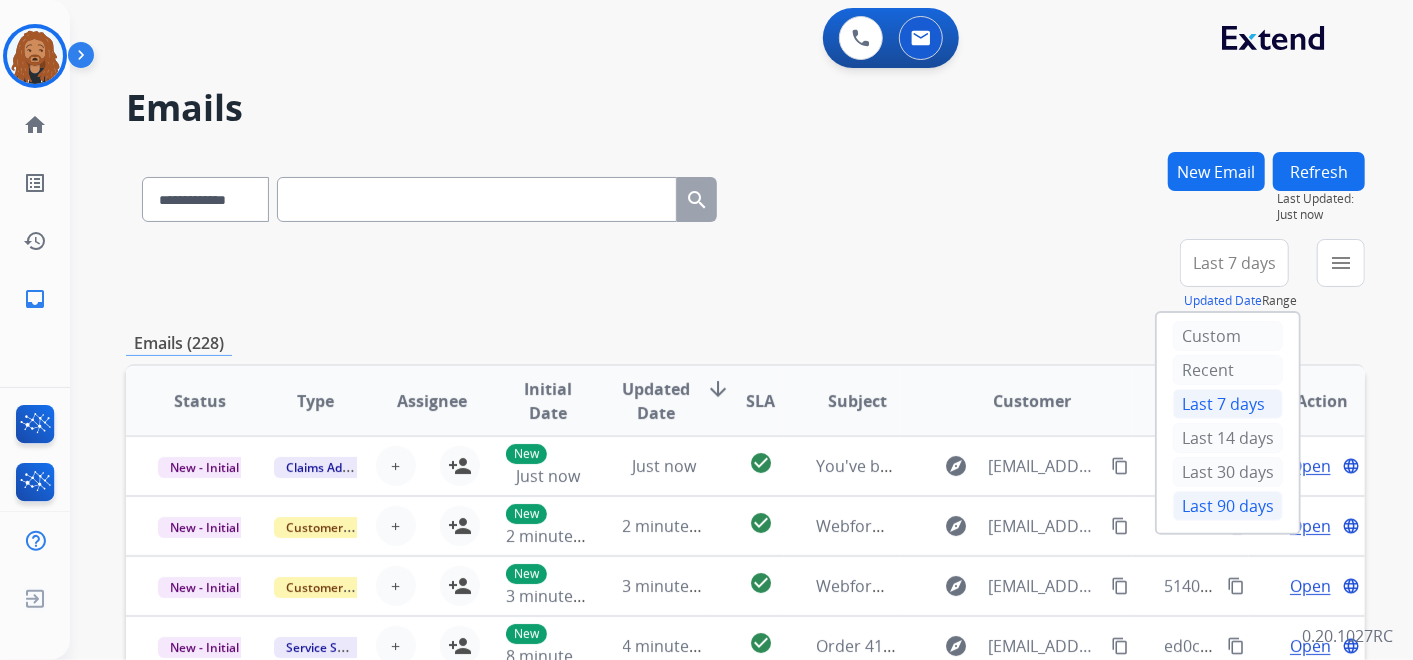 click on "Last 90 days" at bounding box center (1228, 506) 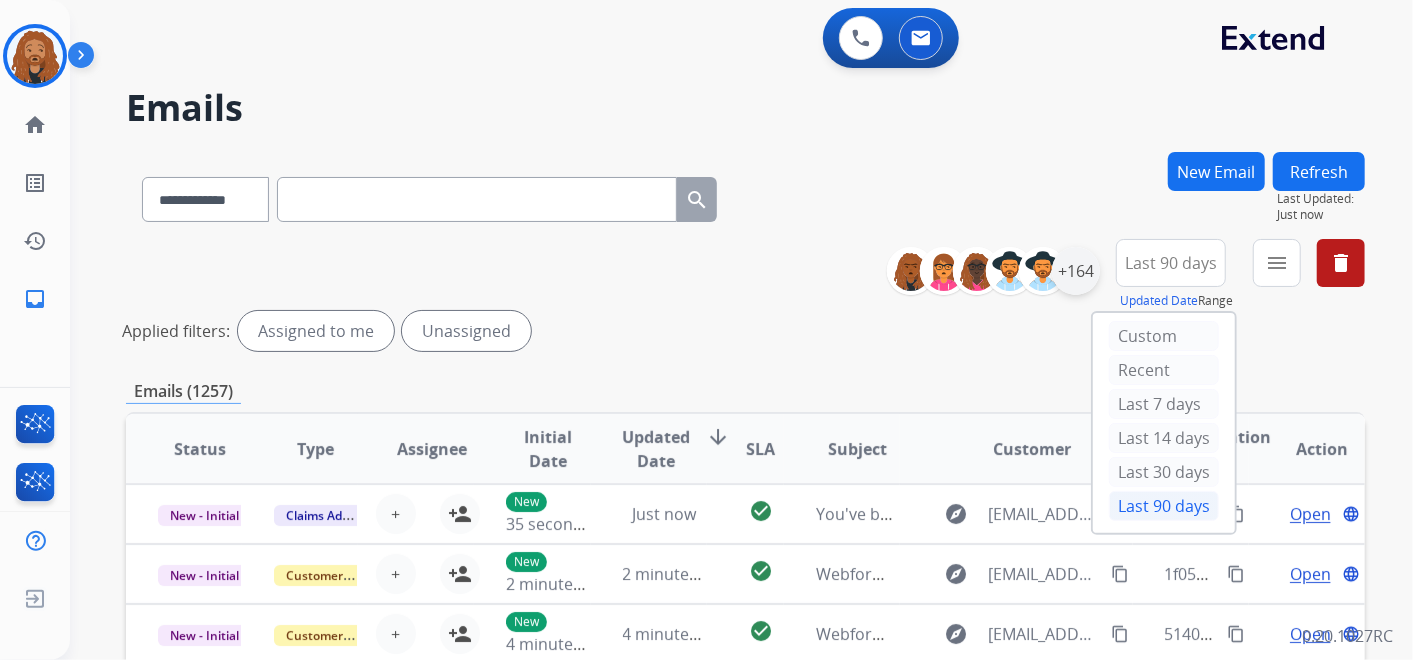 click on "+164" at bounding box center [1076, 271] 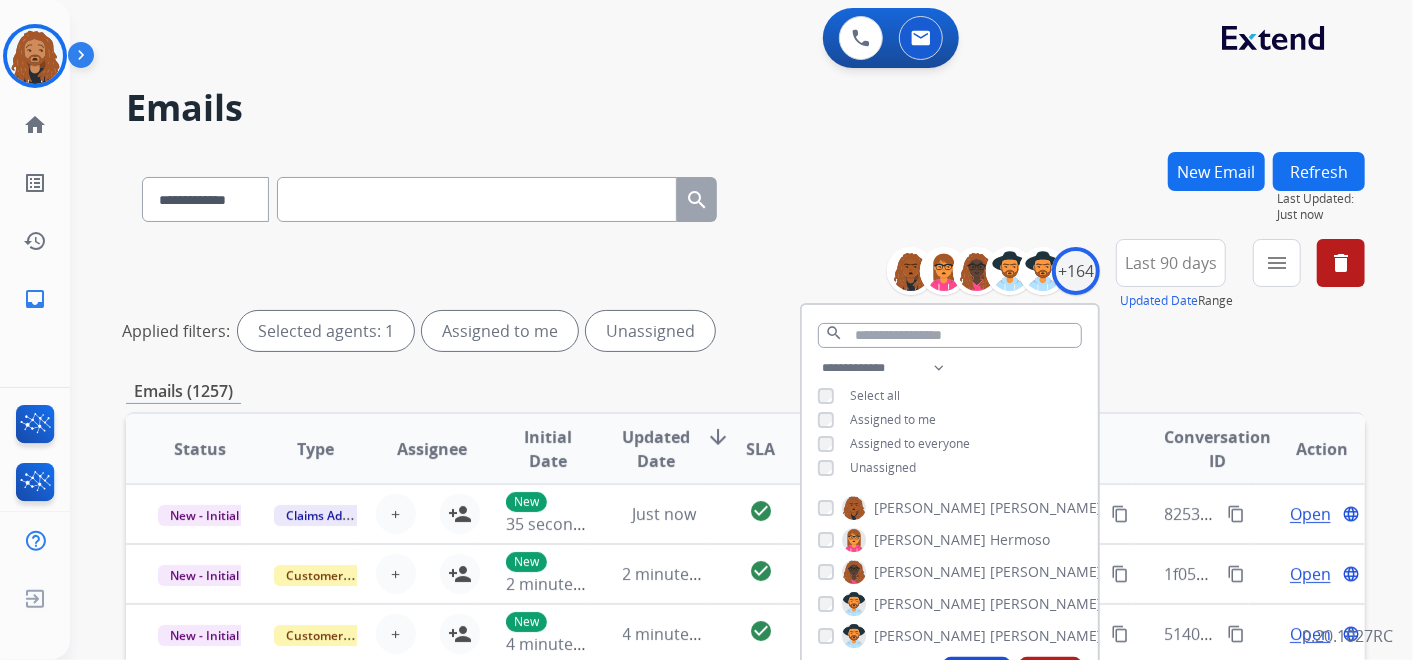 scroll, scrollTop: 111, scrollLeft: 0, axis: vertical 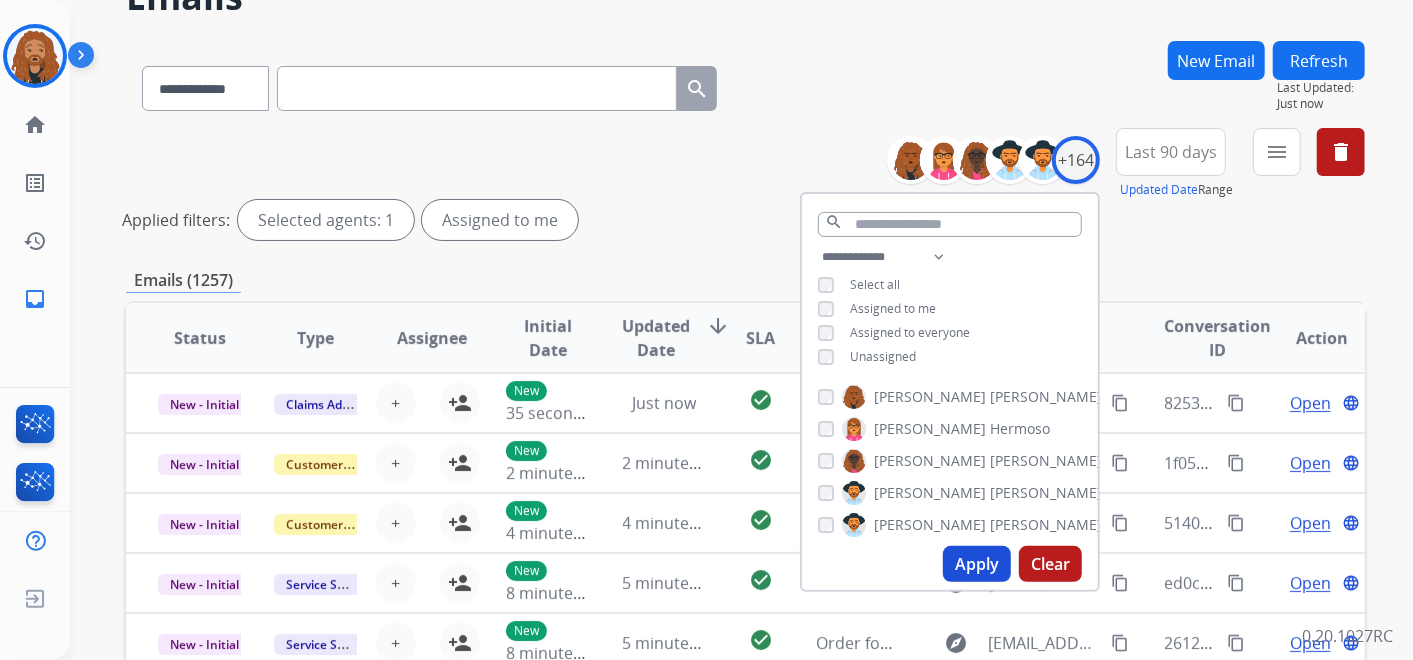 click on "Last 90 days" at bounding box center (1171, 152) 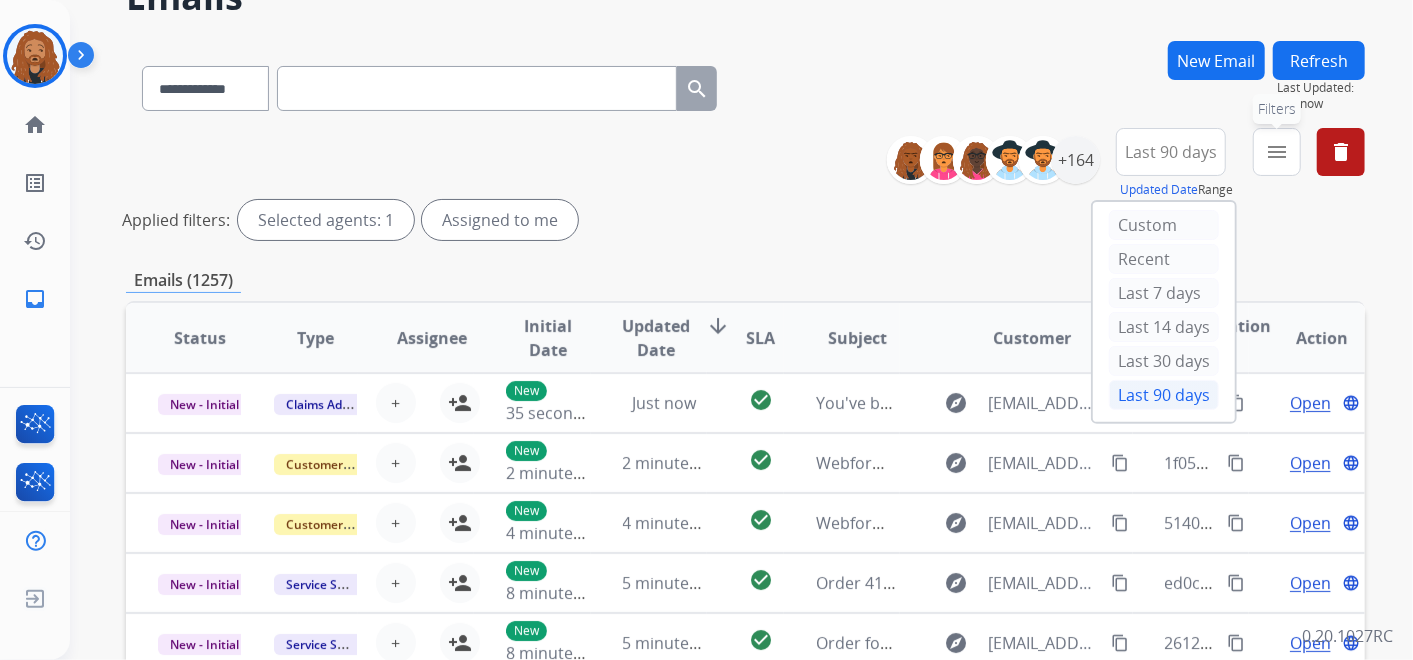 click on "menu" at bounding box center (1277, 152) 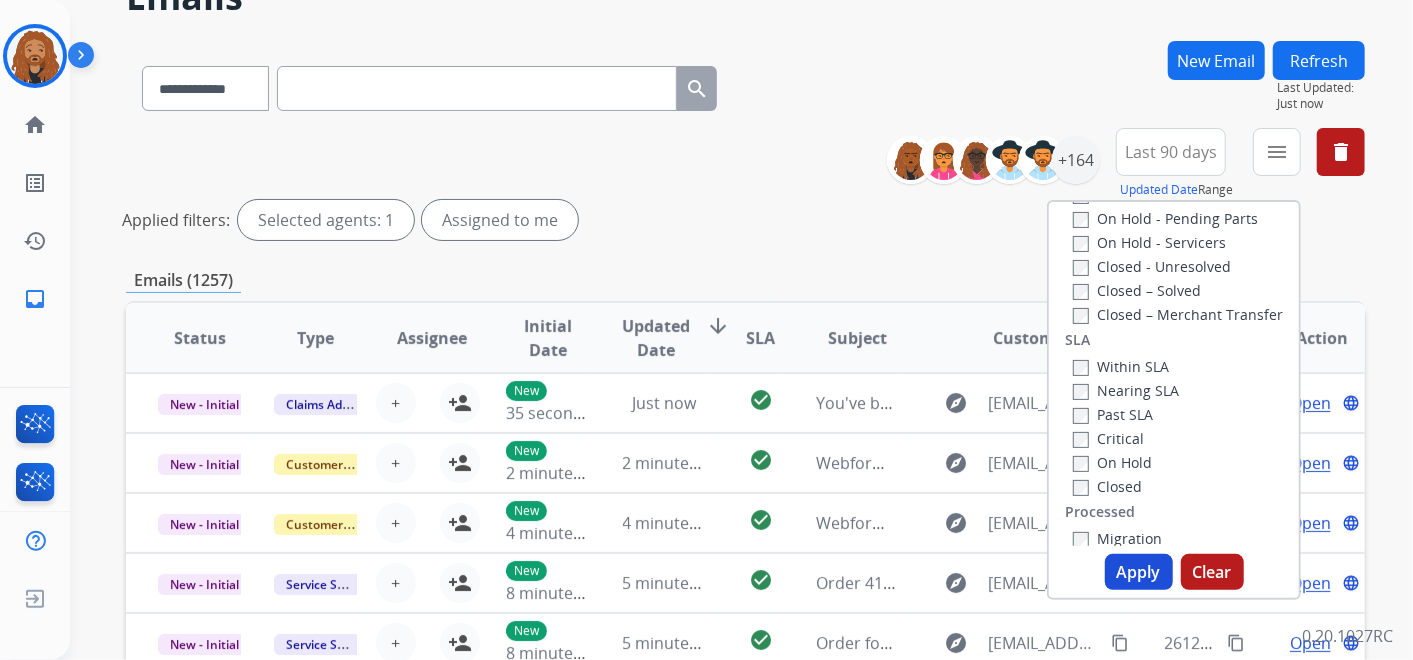 scroll, scrollTop: 0, scrollLeft: 0, axis: both 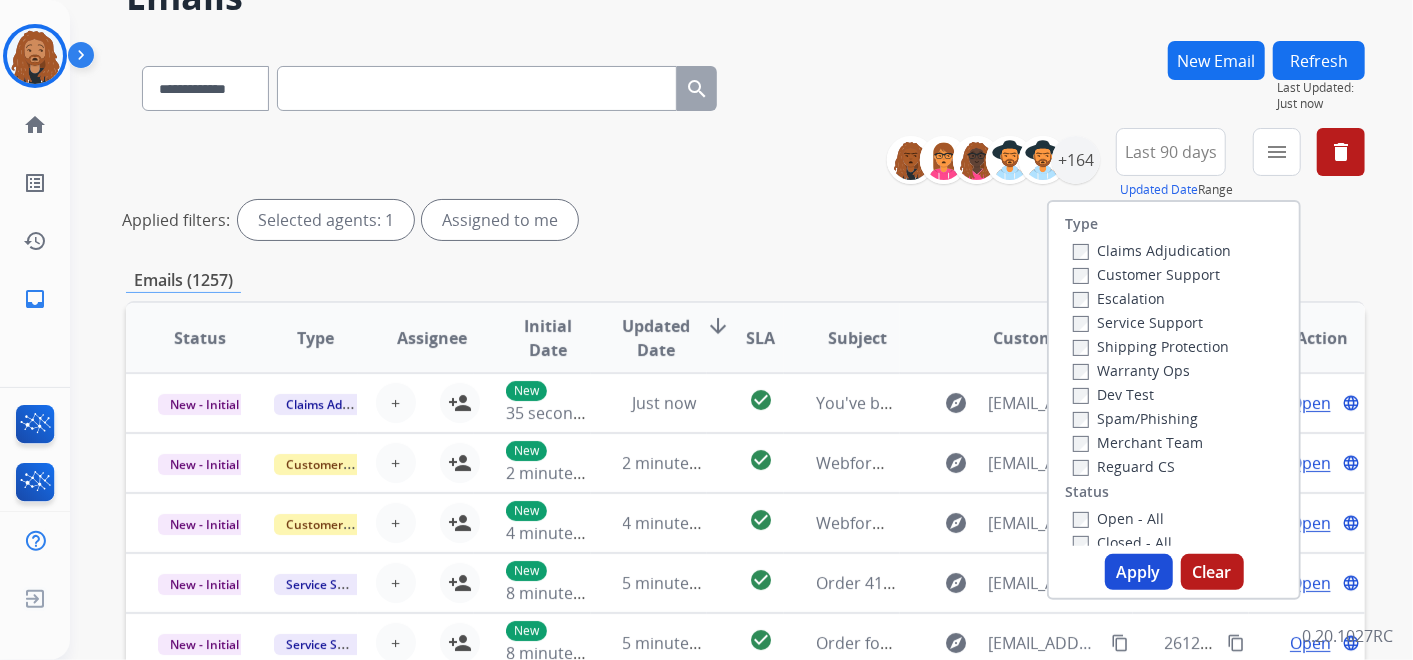 drag, startPoint x: 1079, startPoint y: 468, endPoint x: 1080, endPoint y: 552, distance: 84.00595 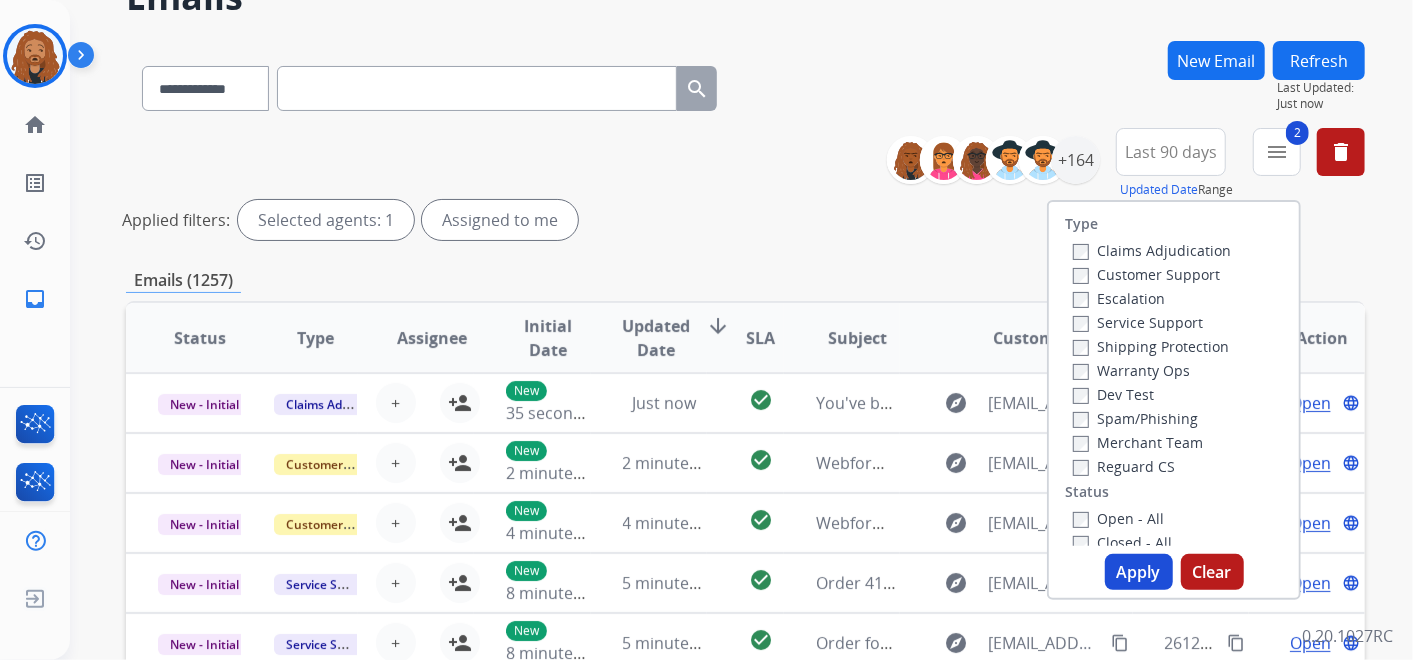 click on "Shipping Protection" at bounding box center [1151, 346] 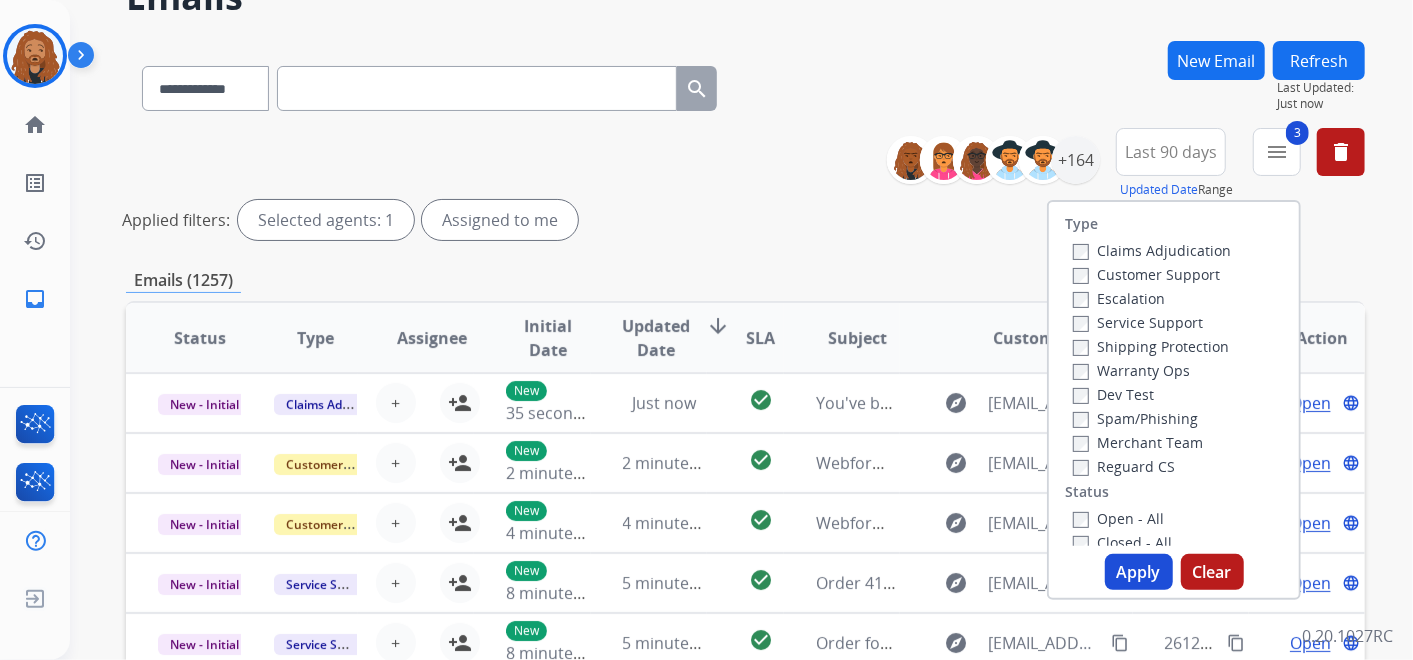 click on "Customer Support" at bounding box center [1146, 274] 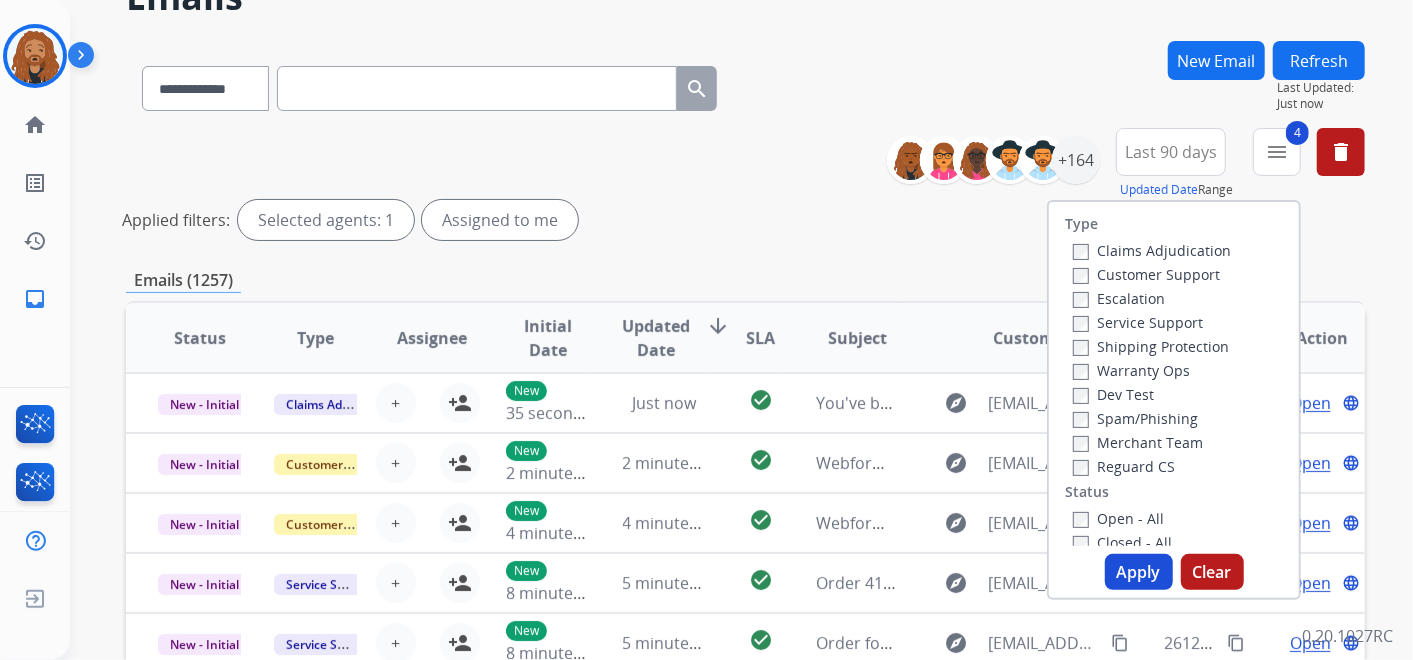 click on "Apply" at bounding box center [1139, 572] 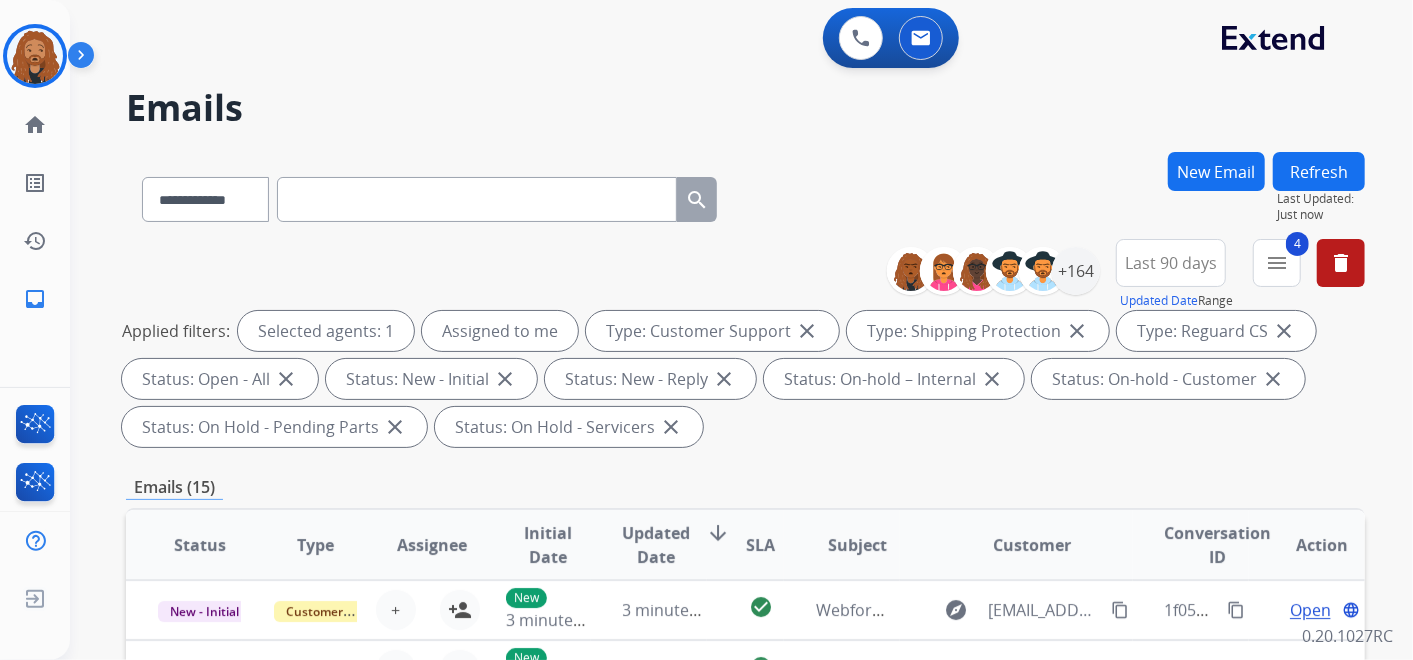 scroll, scrollTop: 1, scrollLeft: 0, axis: vertical 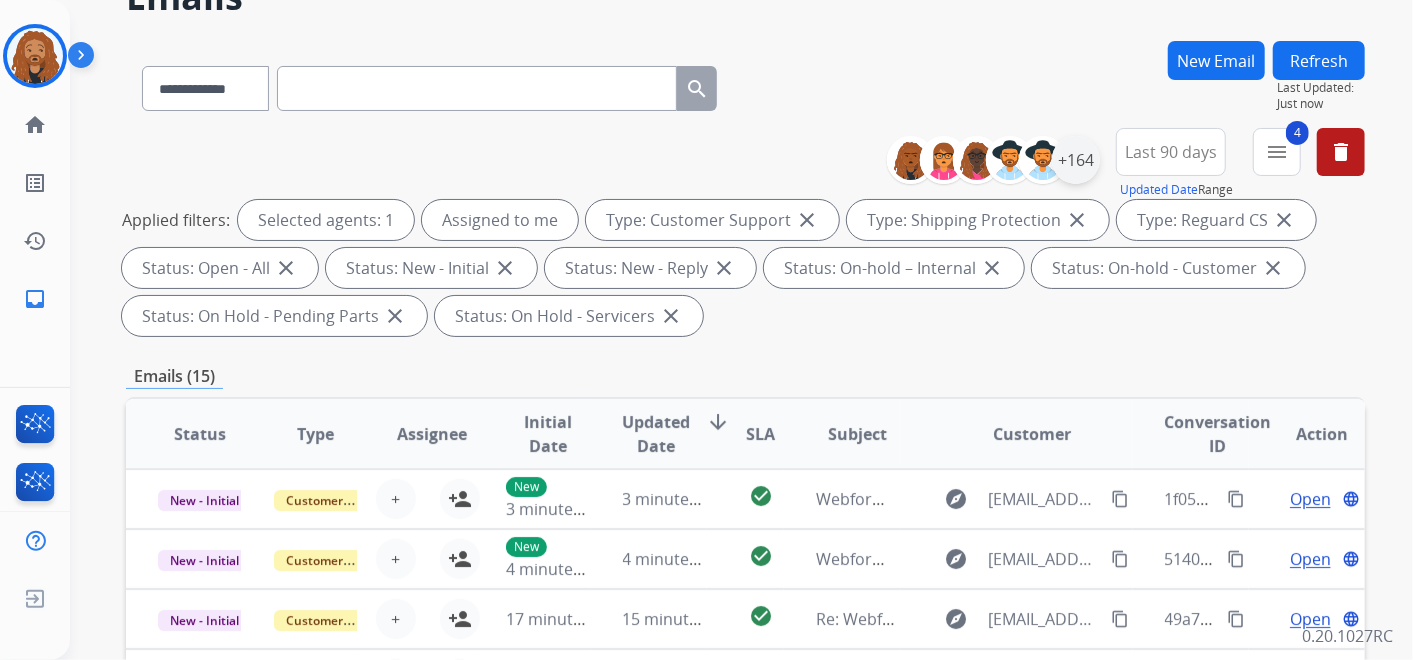 click on "+164" at bounding box center [1076, 160] 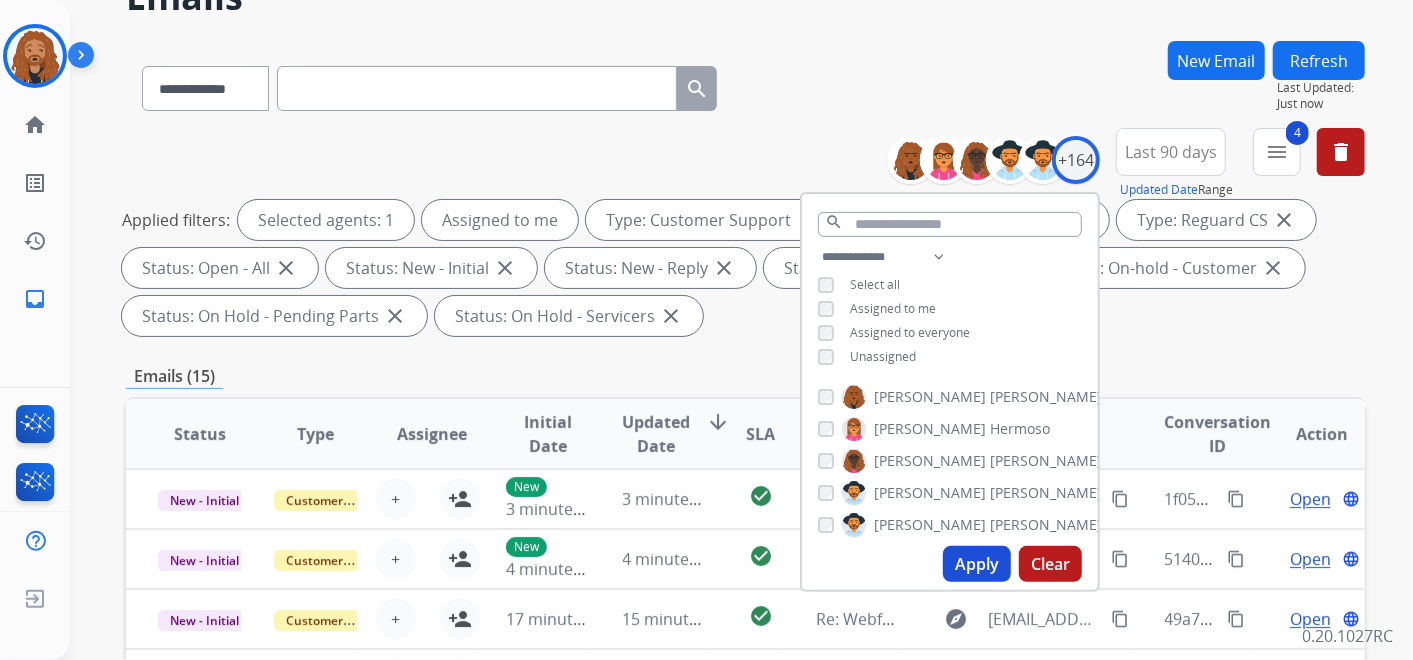 click on "Apply" at bounding box center (977, 564) 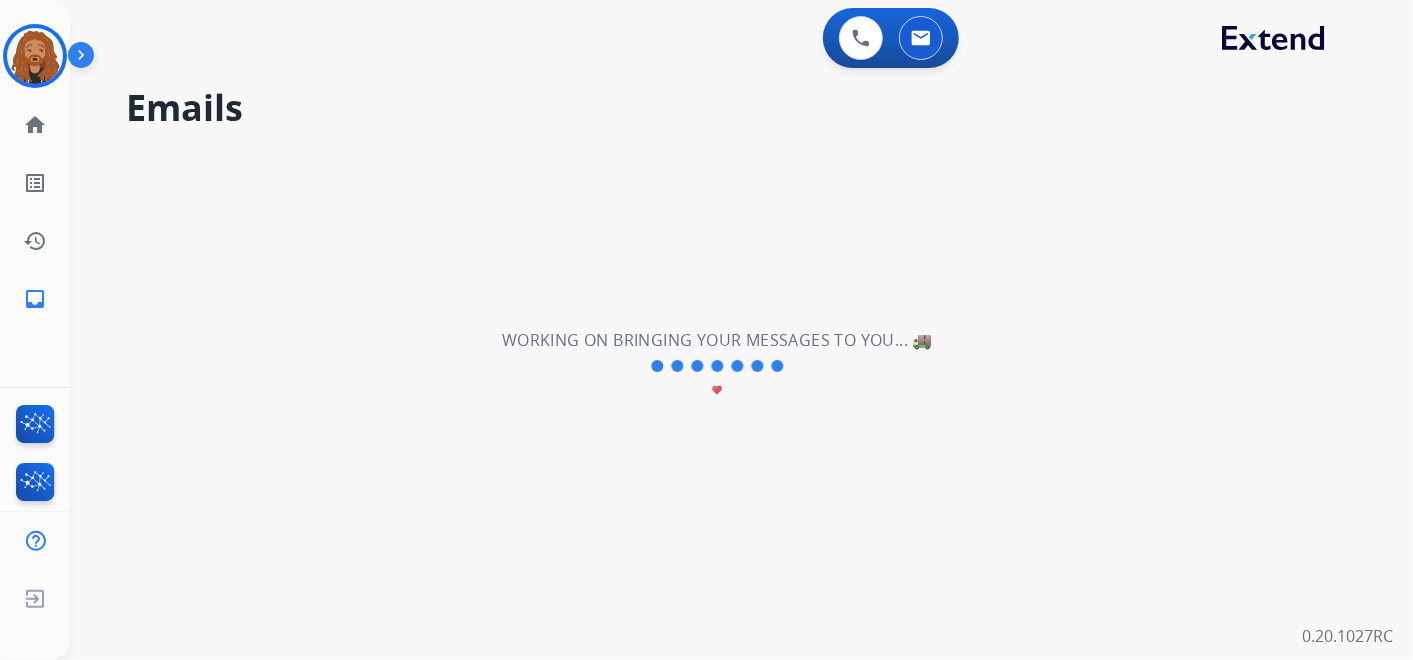 scroll, scrollTop: 0, scrollLeft: 0, axis: both 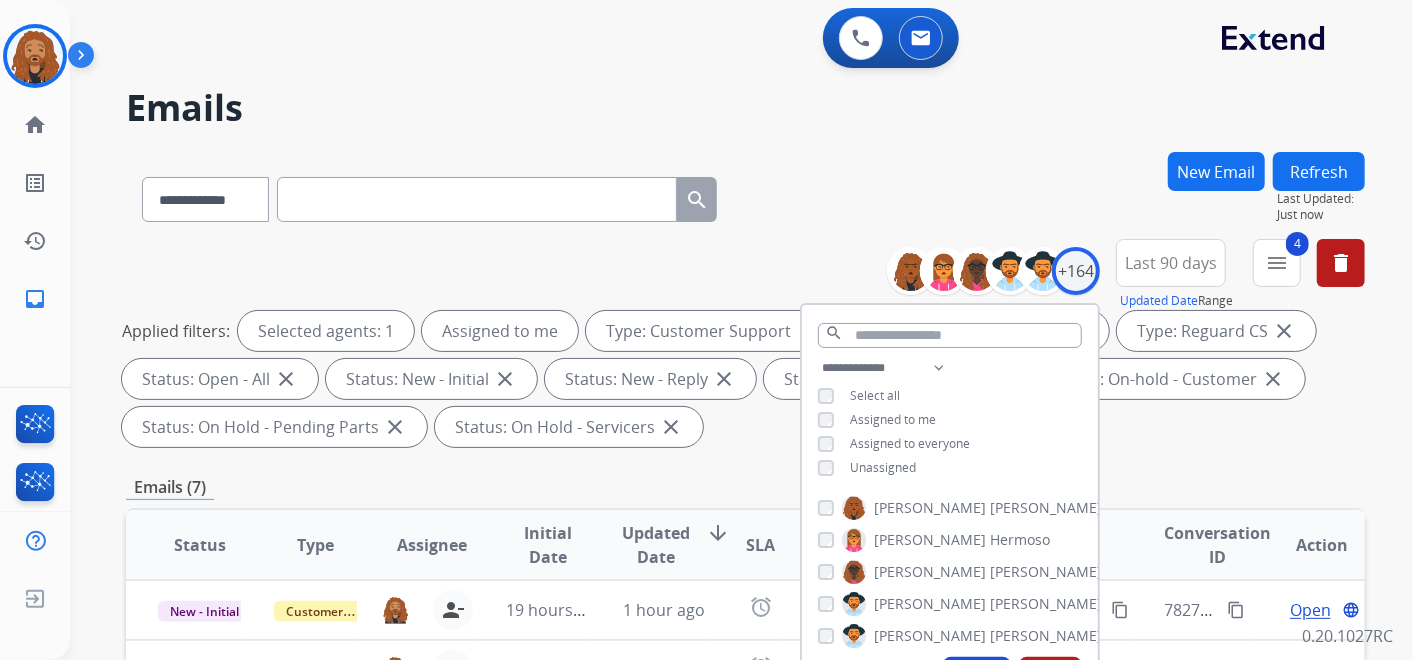click on "**********" at bounding box center [745, 195] 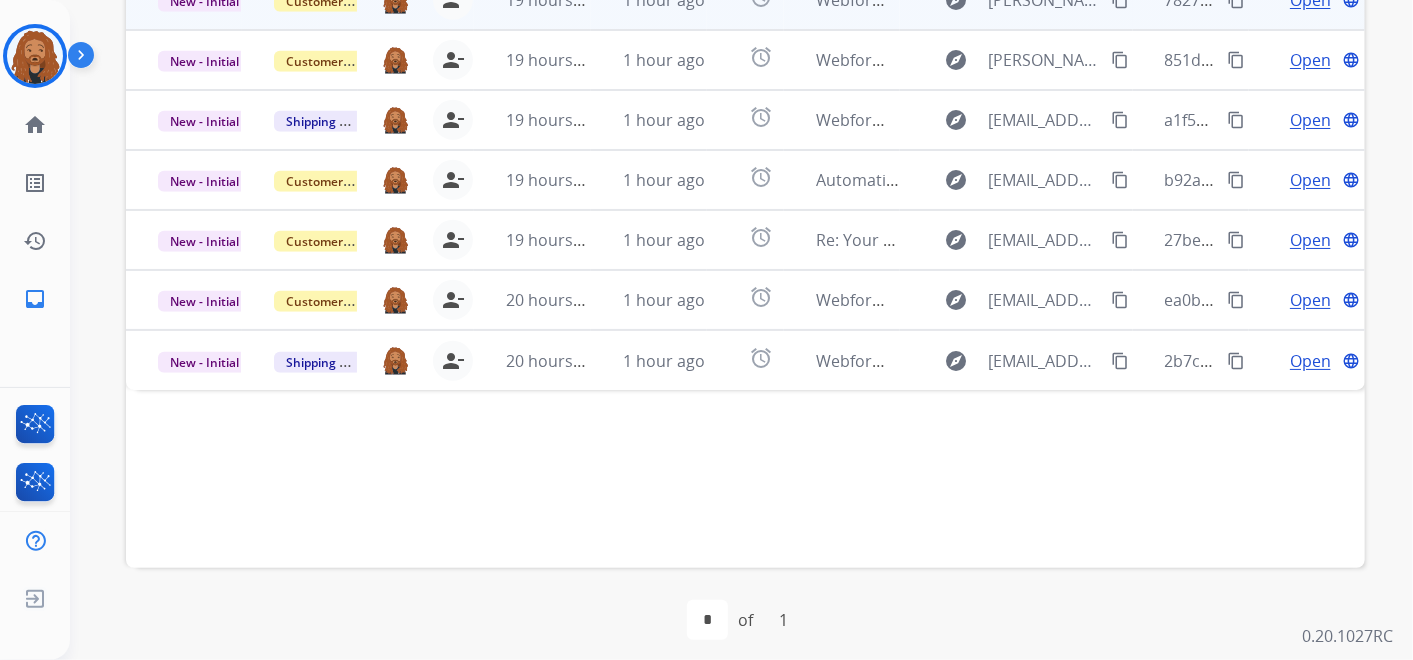 scroll, scrollTop: 621, scrollLeft: 0, axis: vertical 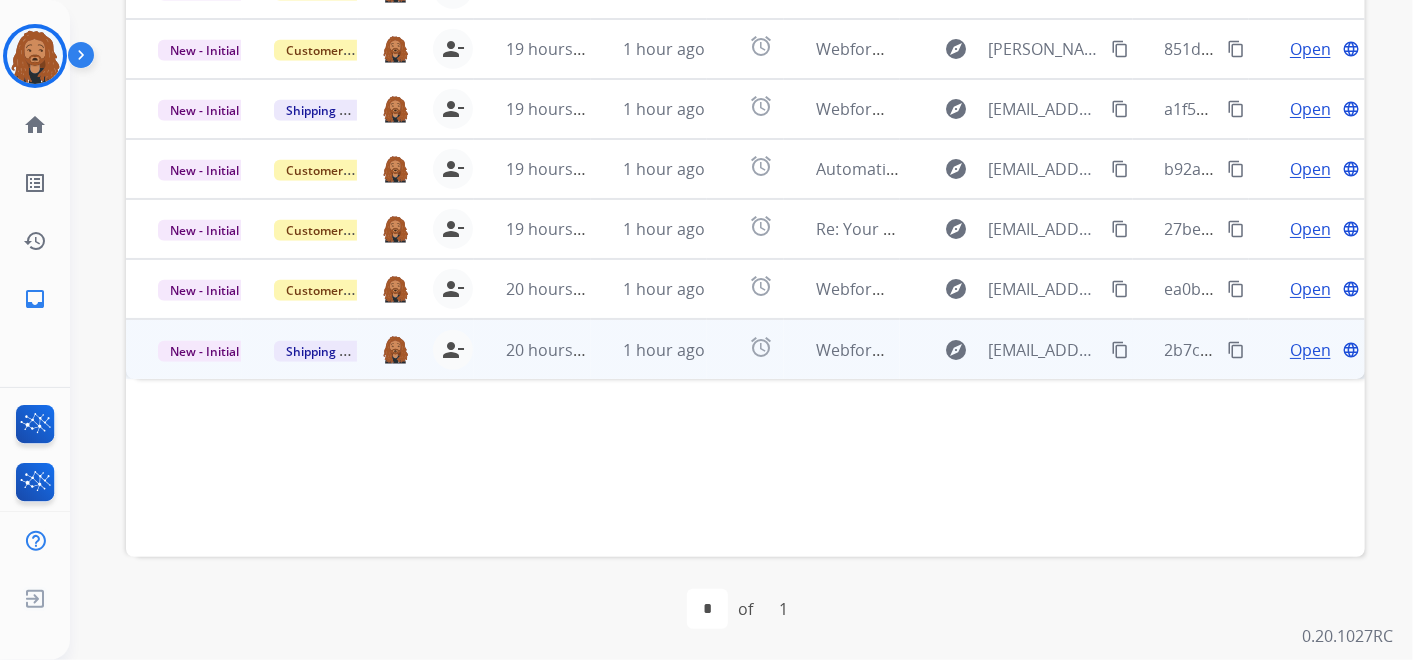 click on "Open" at bounding box center (1310, 350) 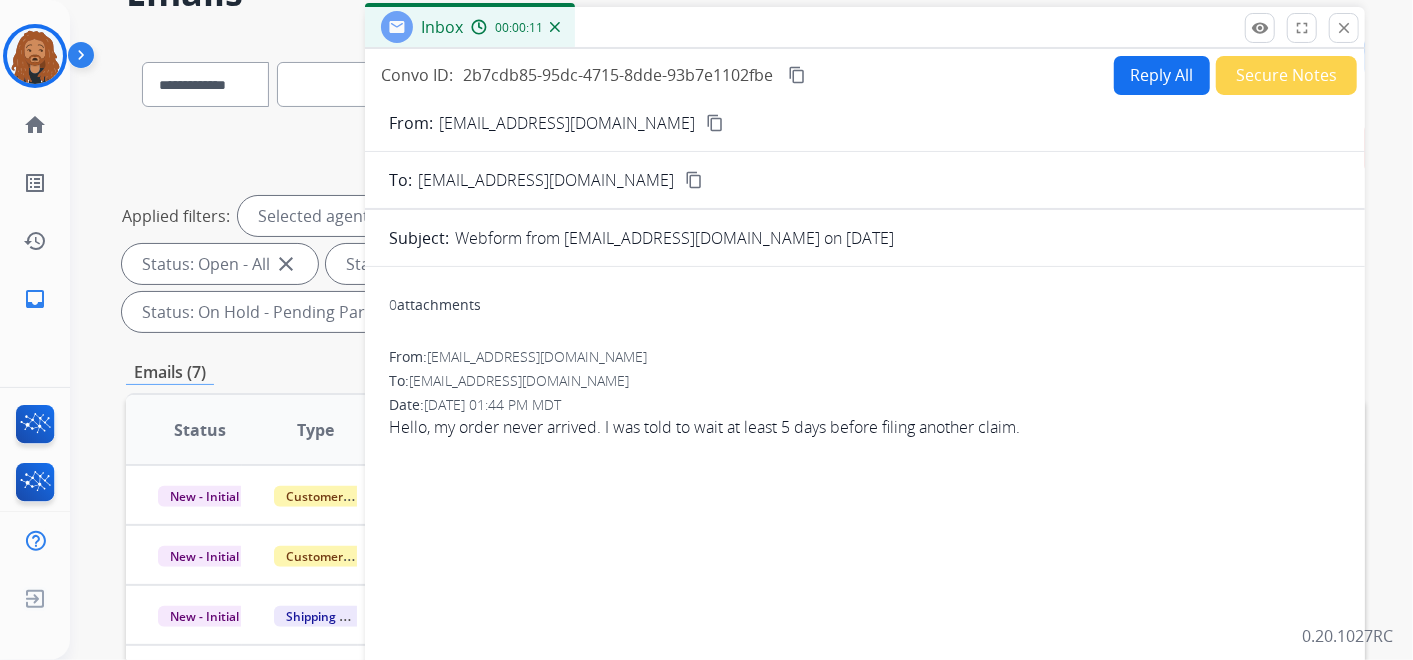 scroll, scrollTop: 65, scrollLeft: 0, axis: vertical 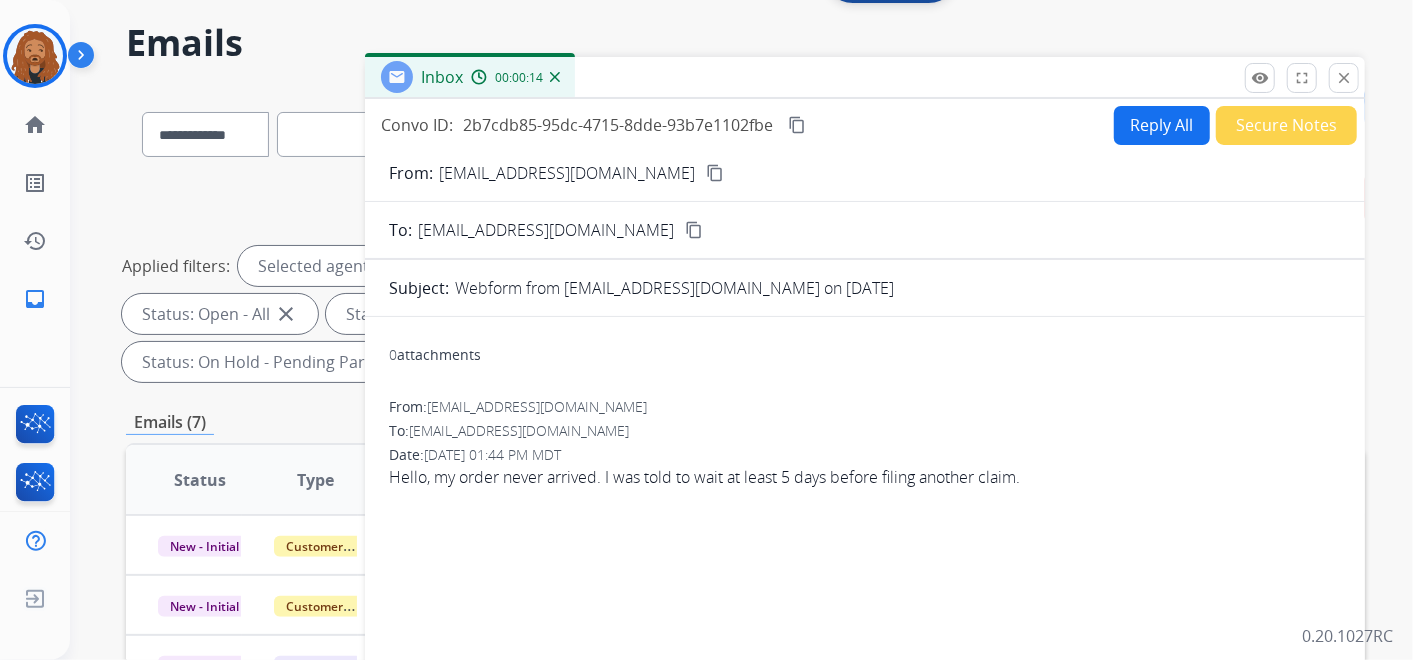 click on "Reply All" at bounding box center [1162, 125] 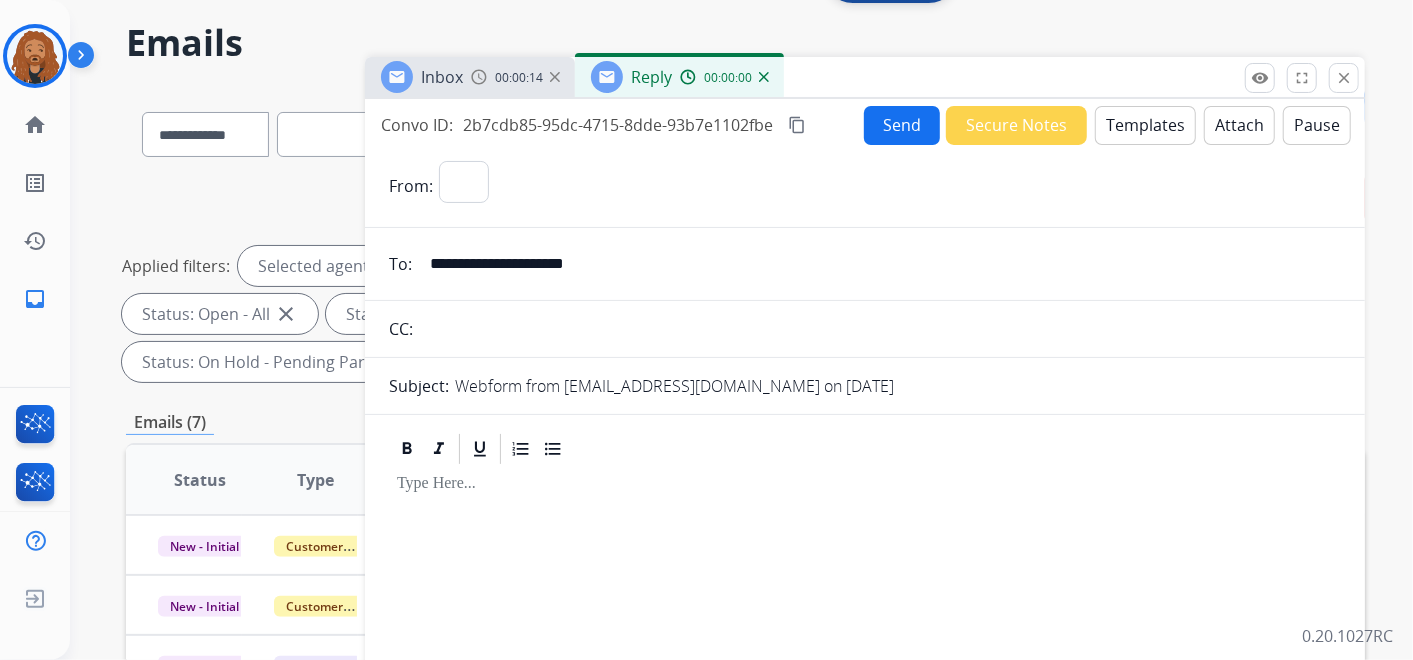 select on "**********" 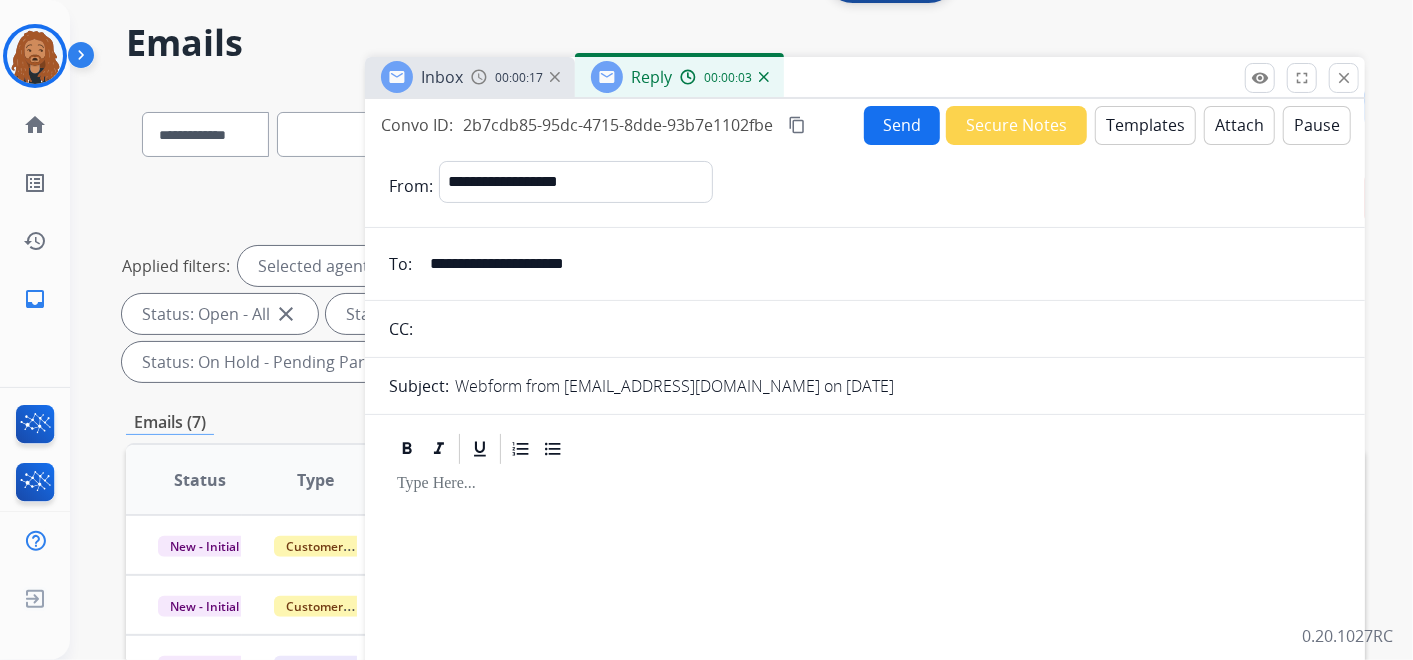 drag, startPoint x: 645, startPoint y: 265, endPoint x: 374, endPoint y: 282, distance: 271.53268 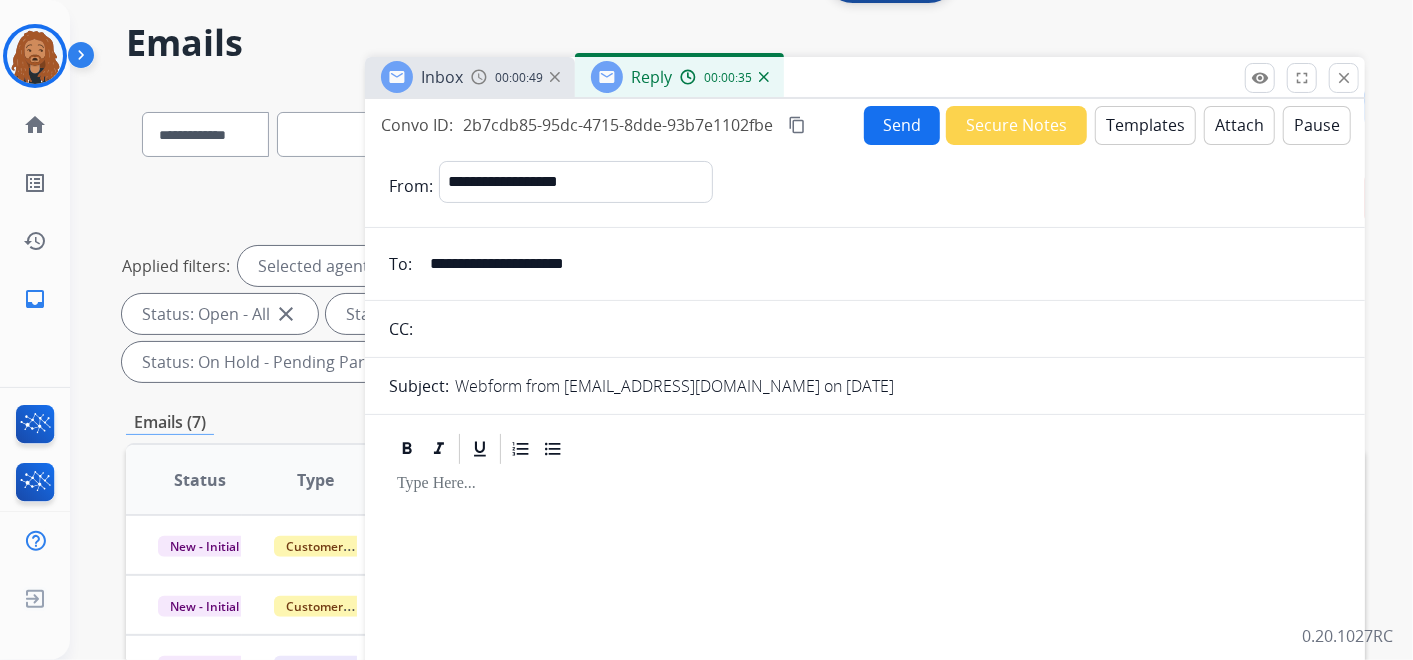 scroll, scrollTop: 177, scrollLeft: 0, axis: vertical 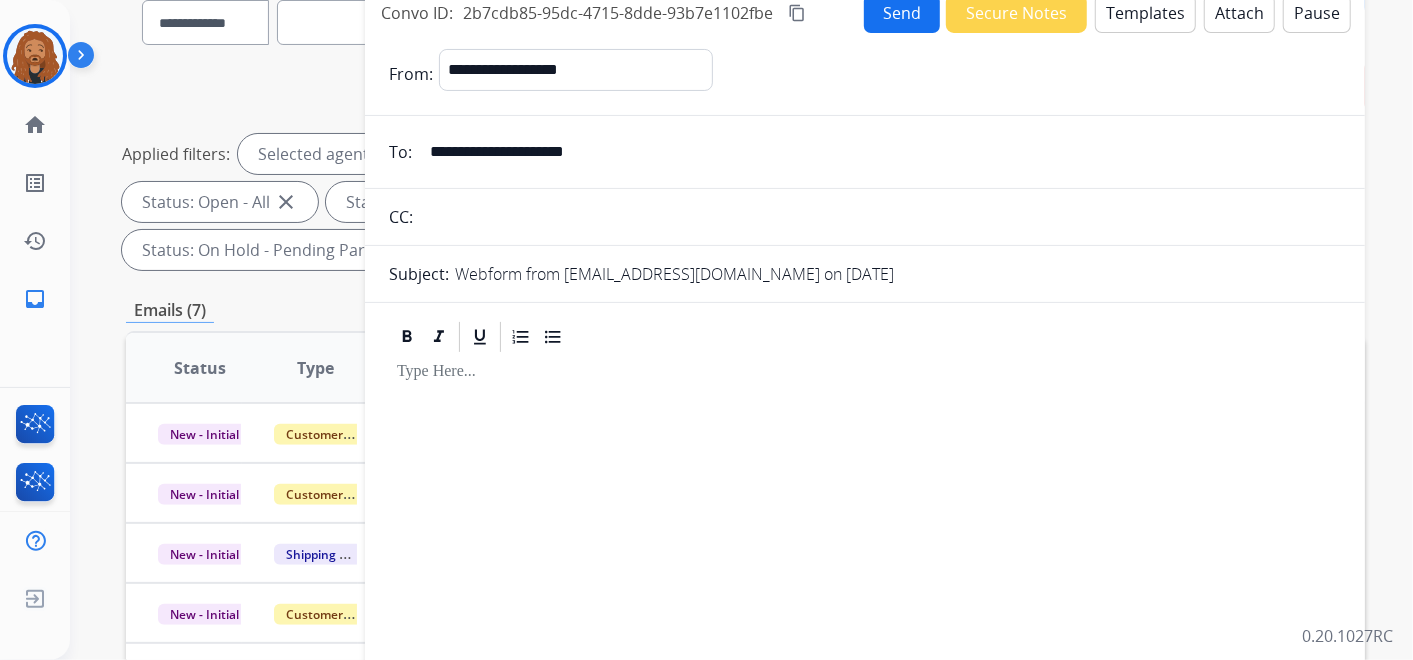 click on "Templates" at bounding box center [1145, 13] 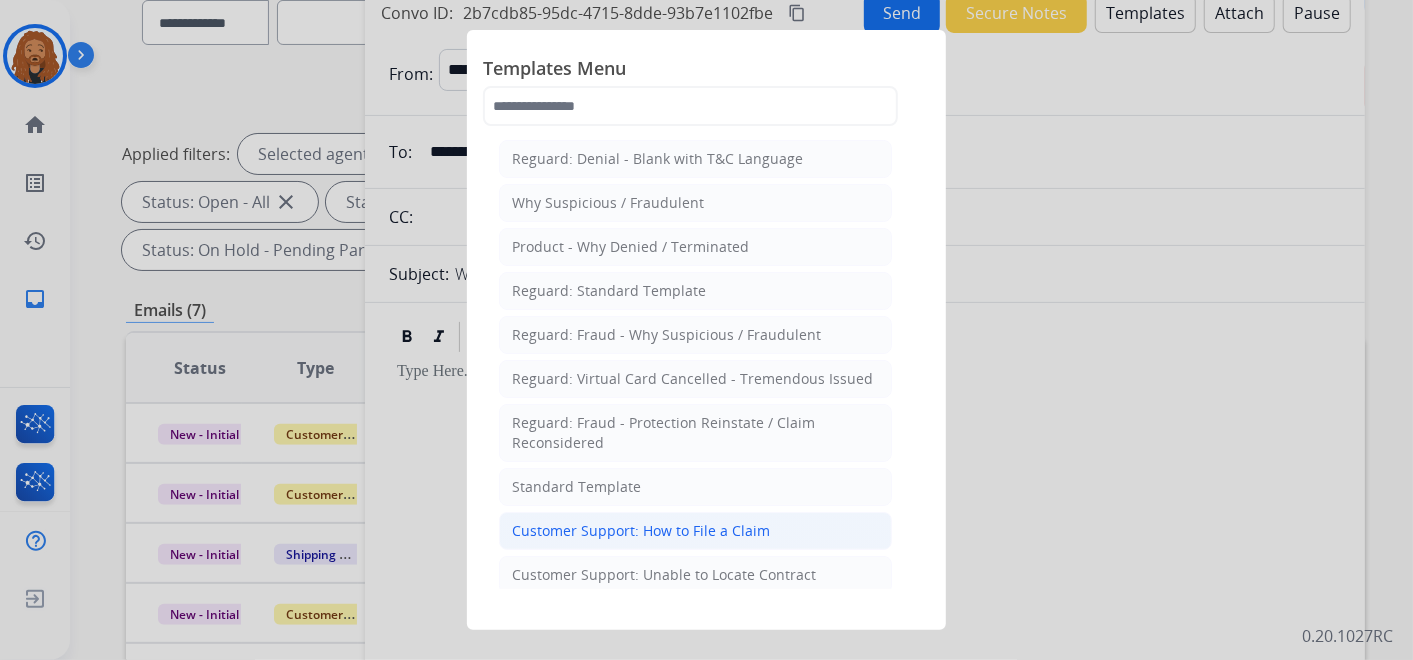 click on "Customer Support: How to File a Claim" 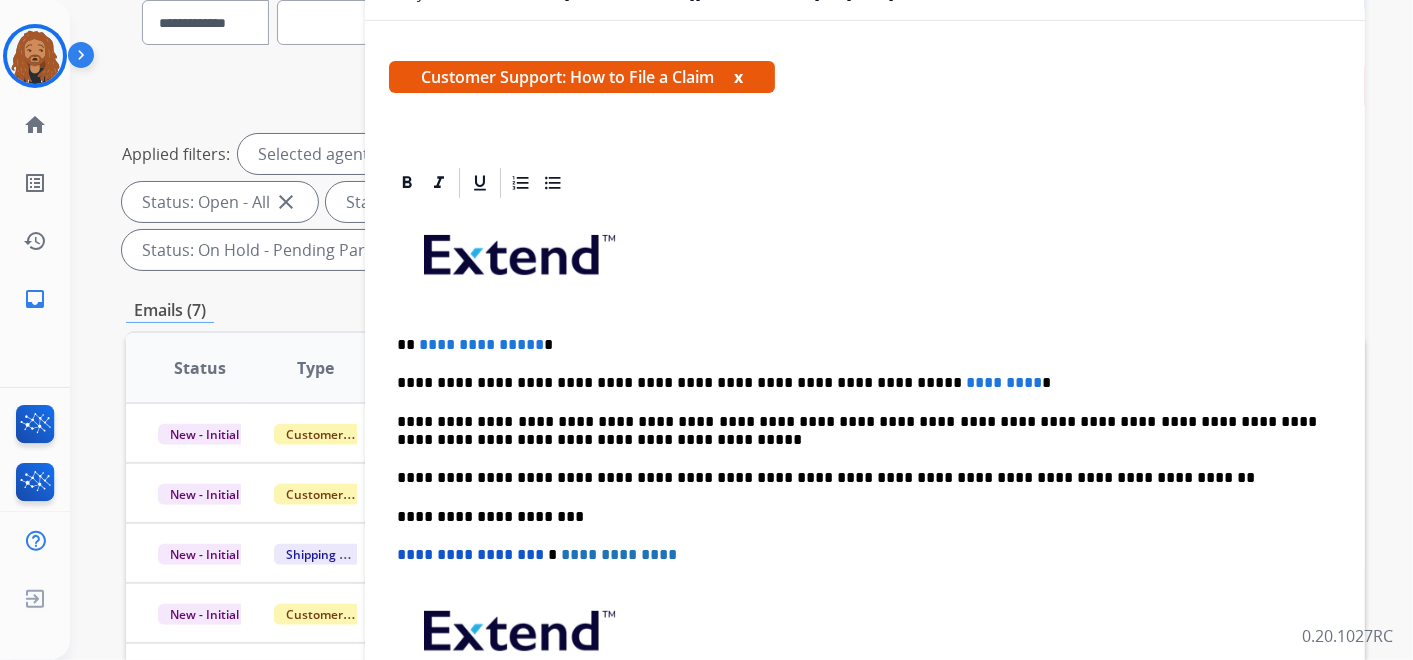 scroll, scrollTop: 360, scrollLeft: 0, axis: vertical 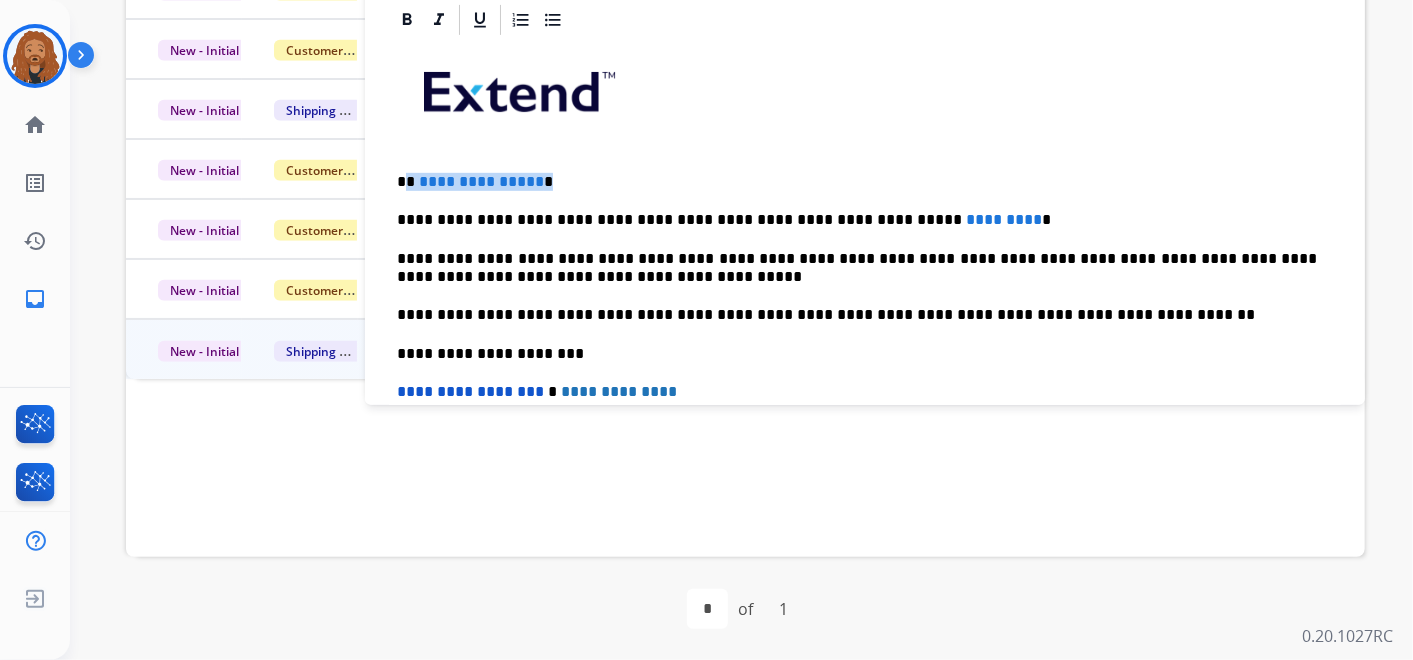 drag, startPoint x: 542, startPoint y: 180, endPoint x: 409, endPoint y: 180, distance: 133 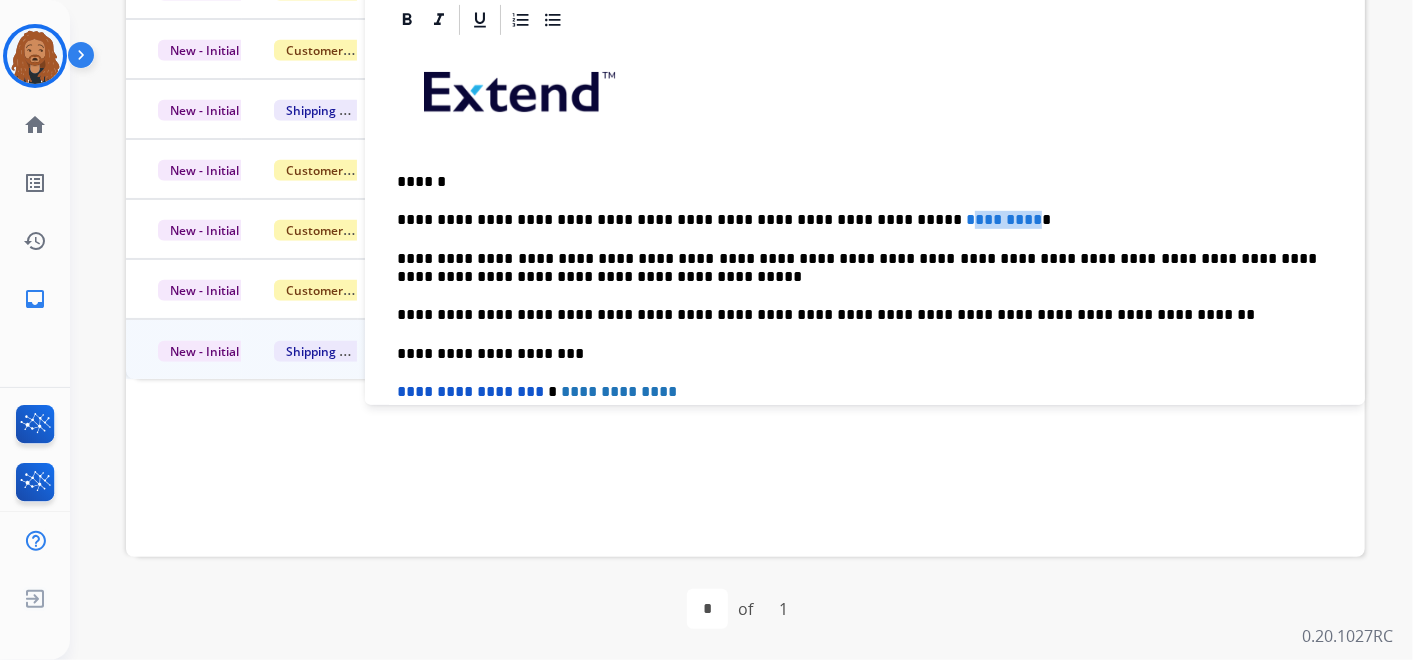 drag, startPoint x: 942, startPoint y: 214, endPoint x: 861, endPoint y: 218, distance: 81.09871 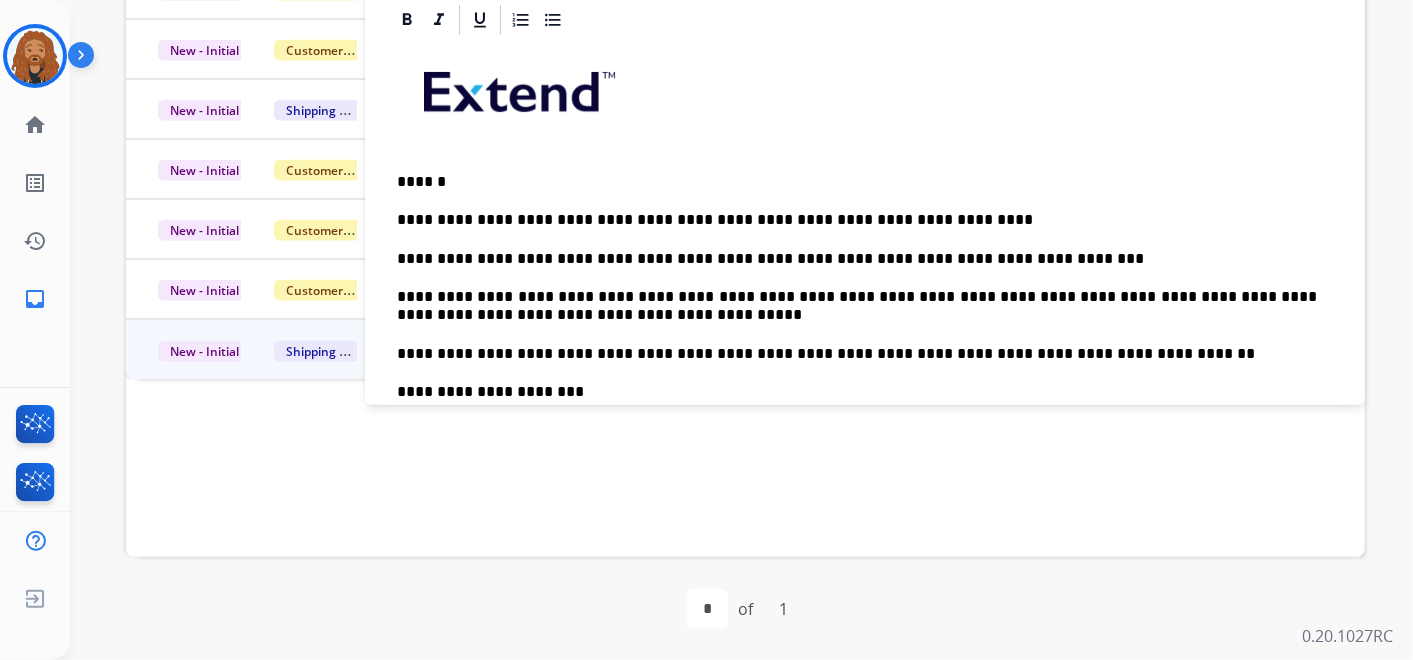 click on "**********" at bounding box center (857, 259) 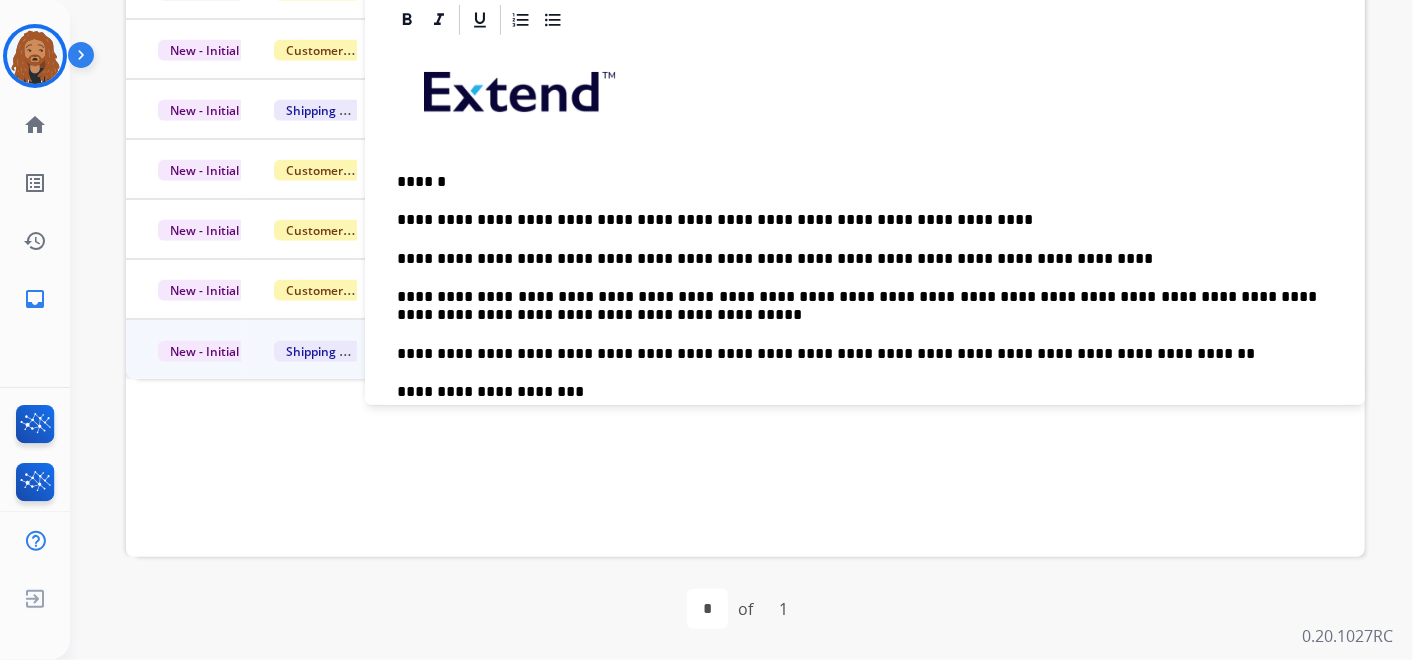 click on "**********" at bounding box center (857, 259) 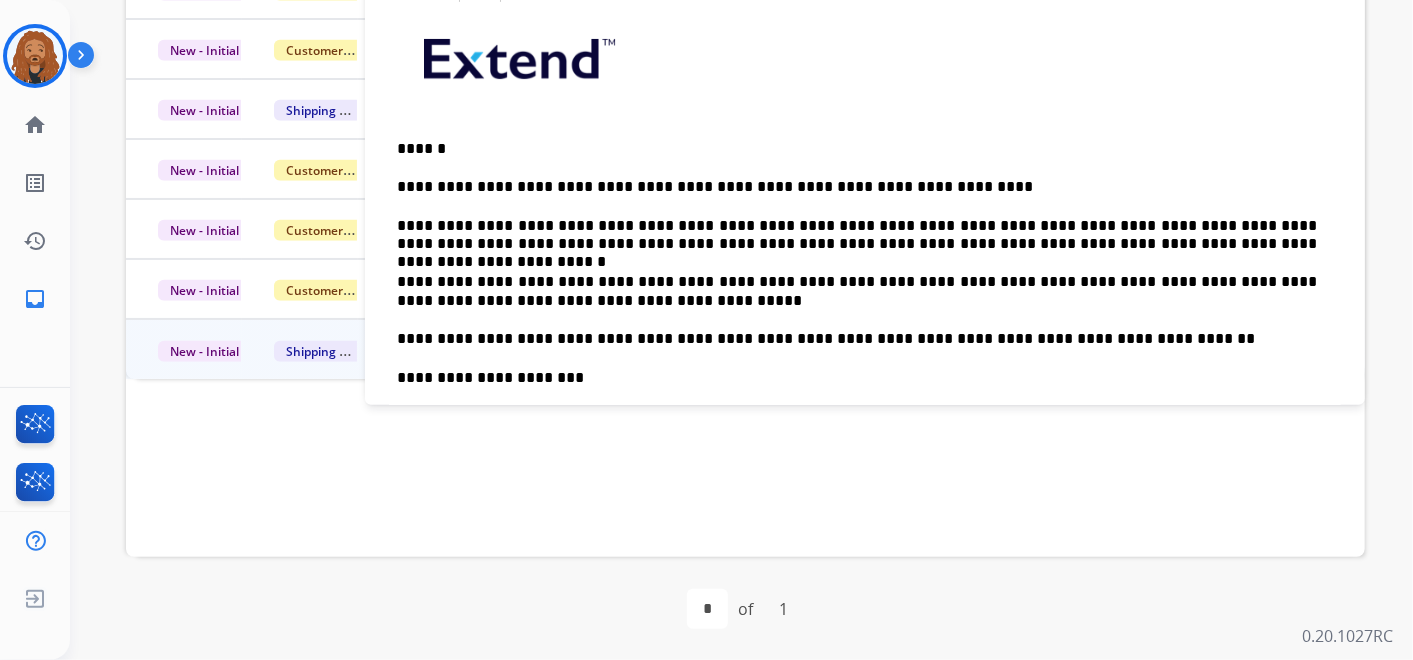 scroll, scrollTop: 0, scrollLeft: 0, axis: both 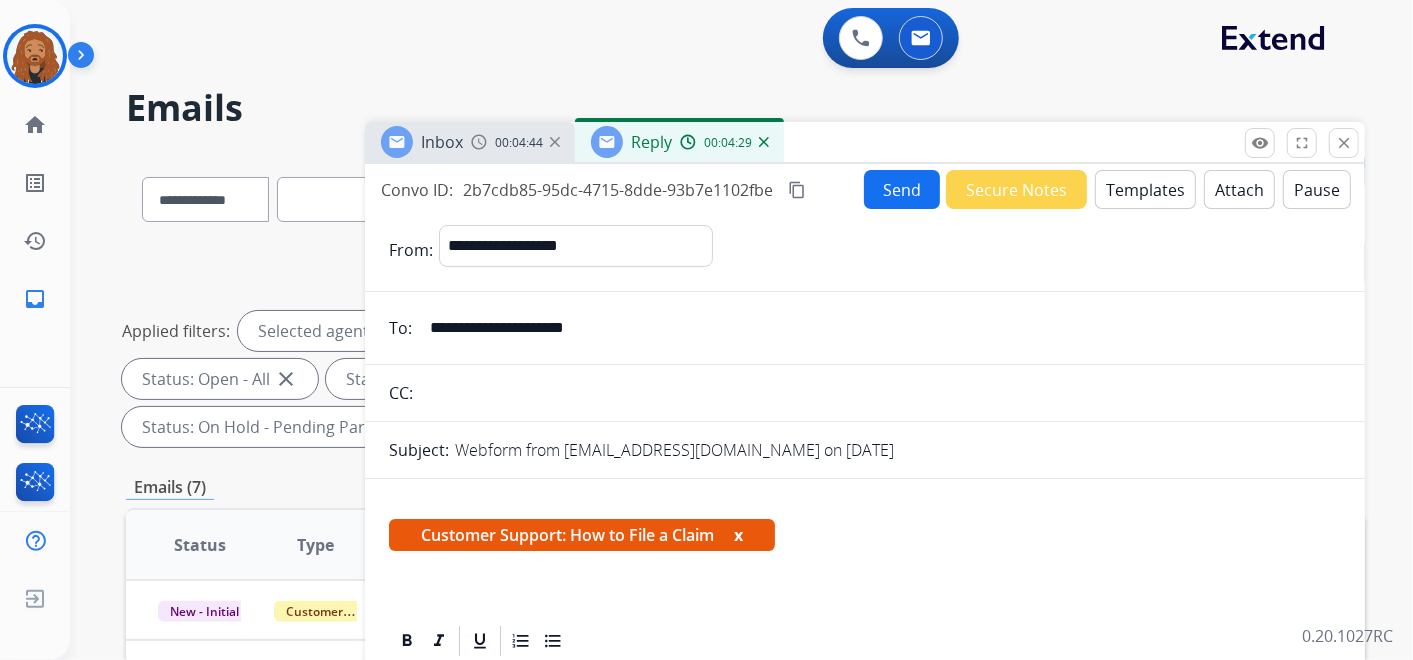 click on "Send" at bounding box center (902, 189) 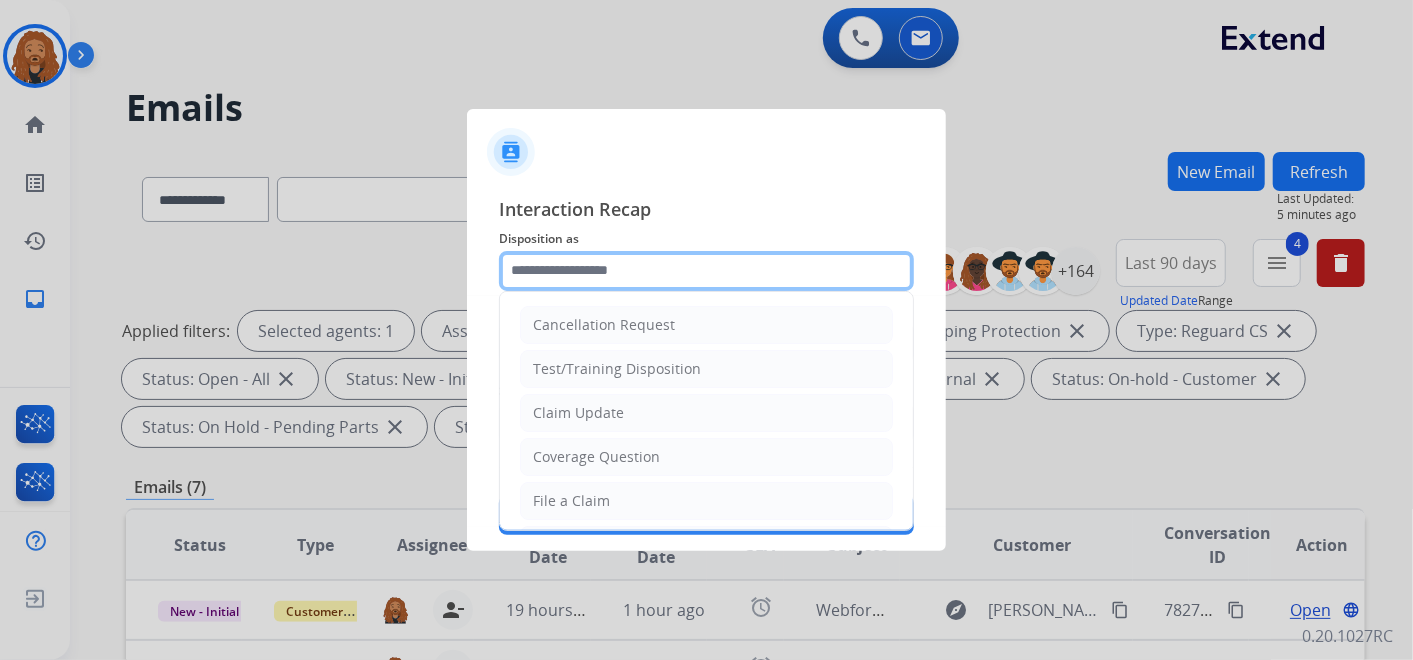 click 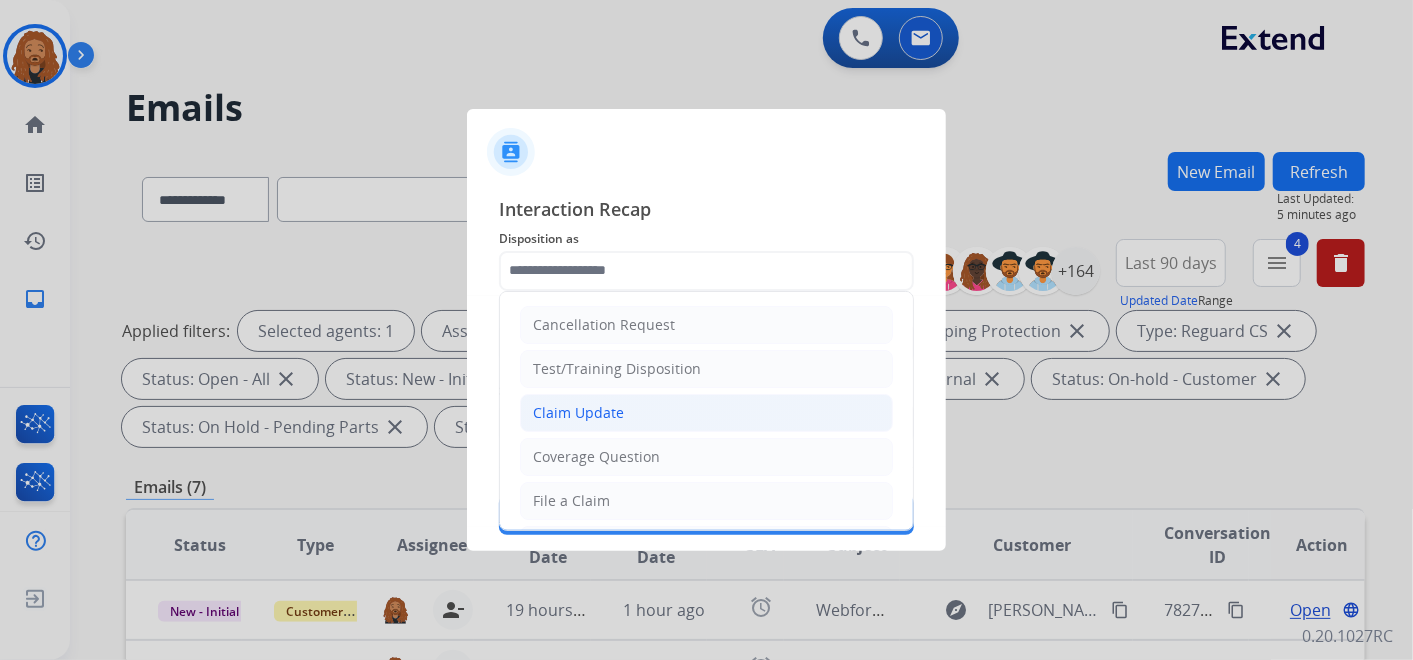 click on "Claim Update" 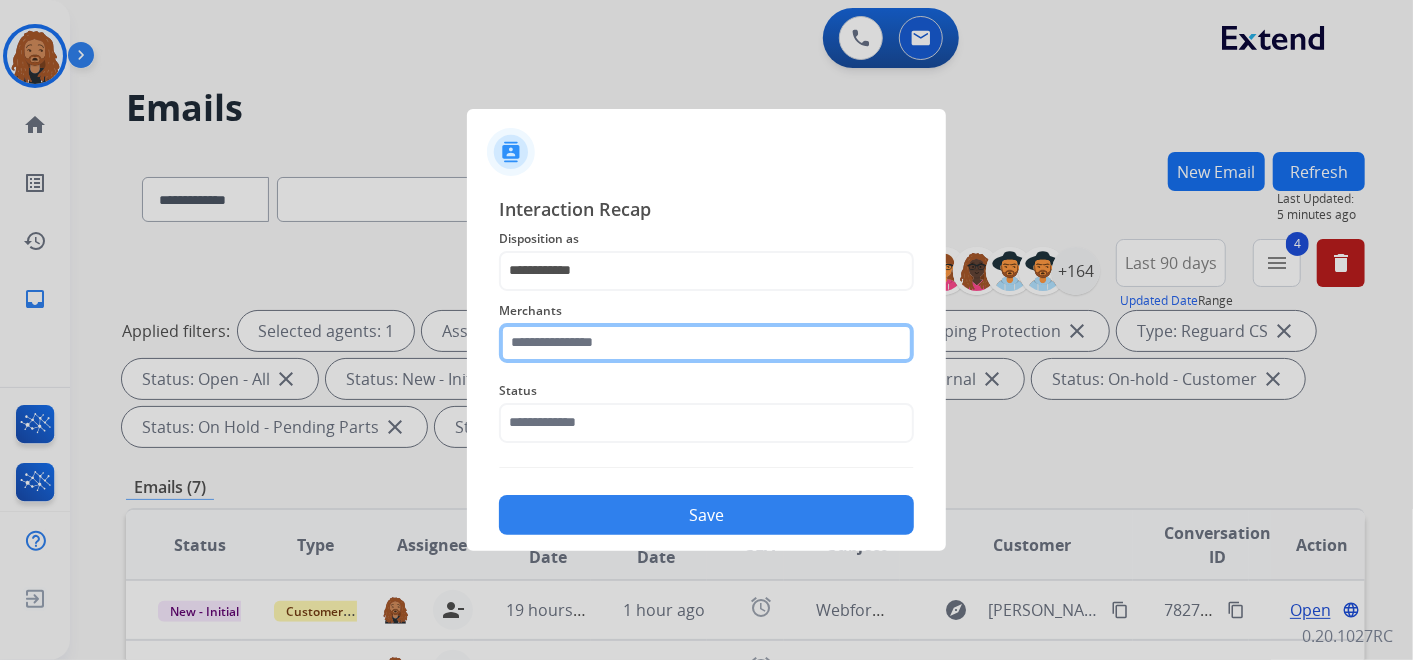 click 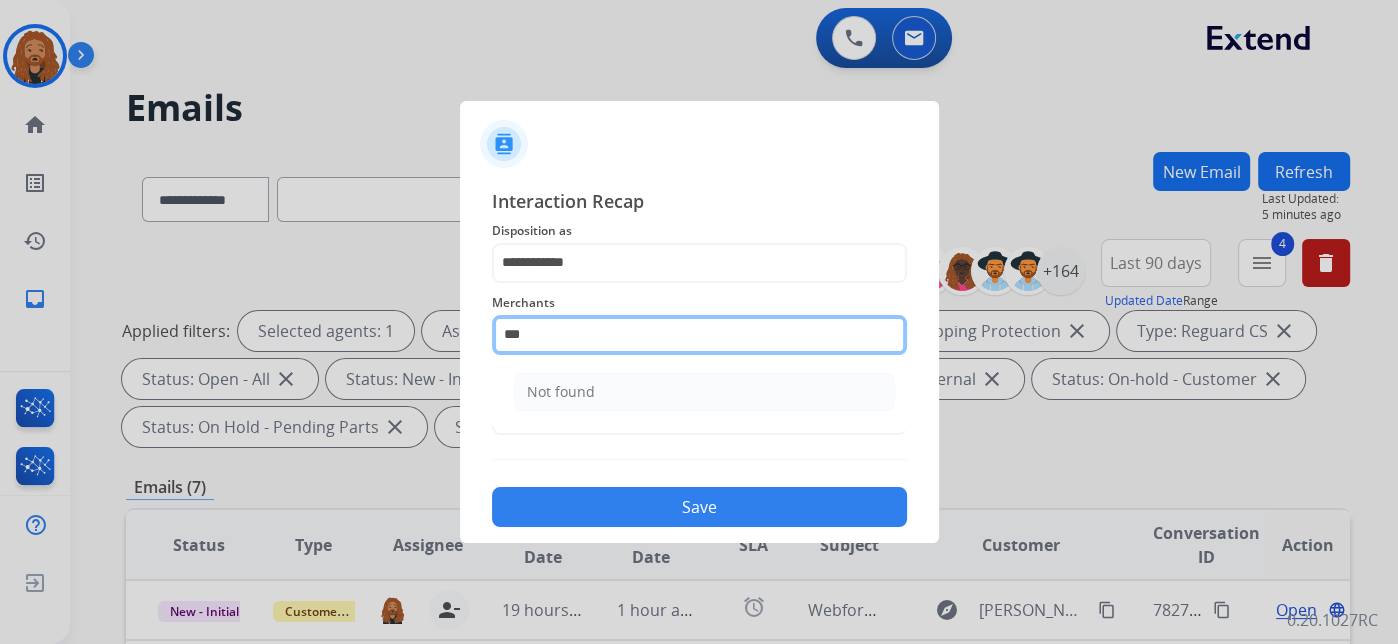 scroll, scrollTop: 0, scrollLeft: 0, axis: both 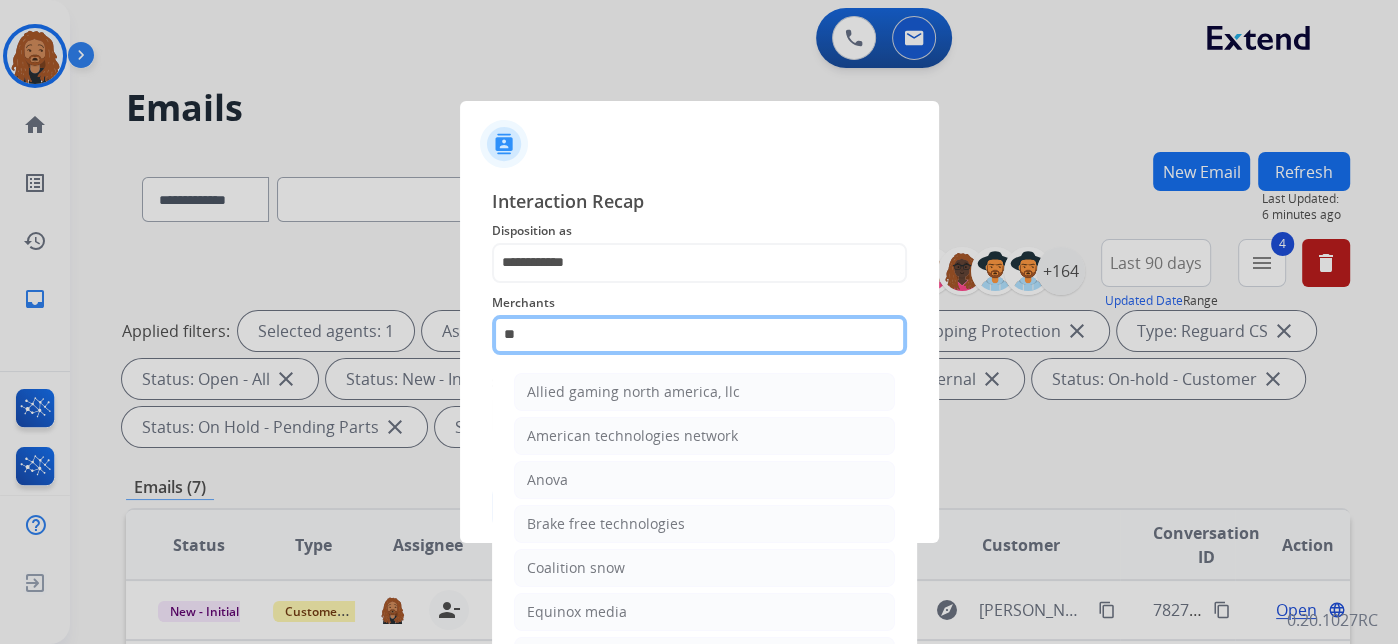 type on "*" 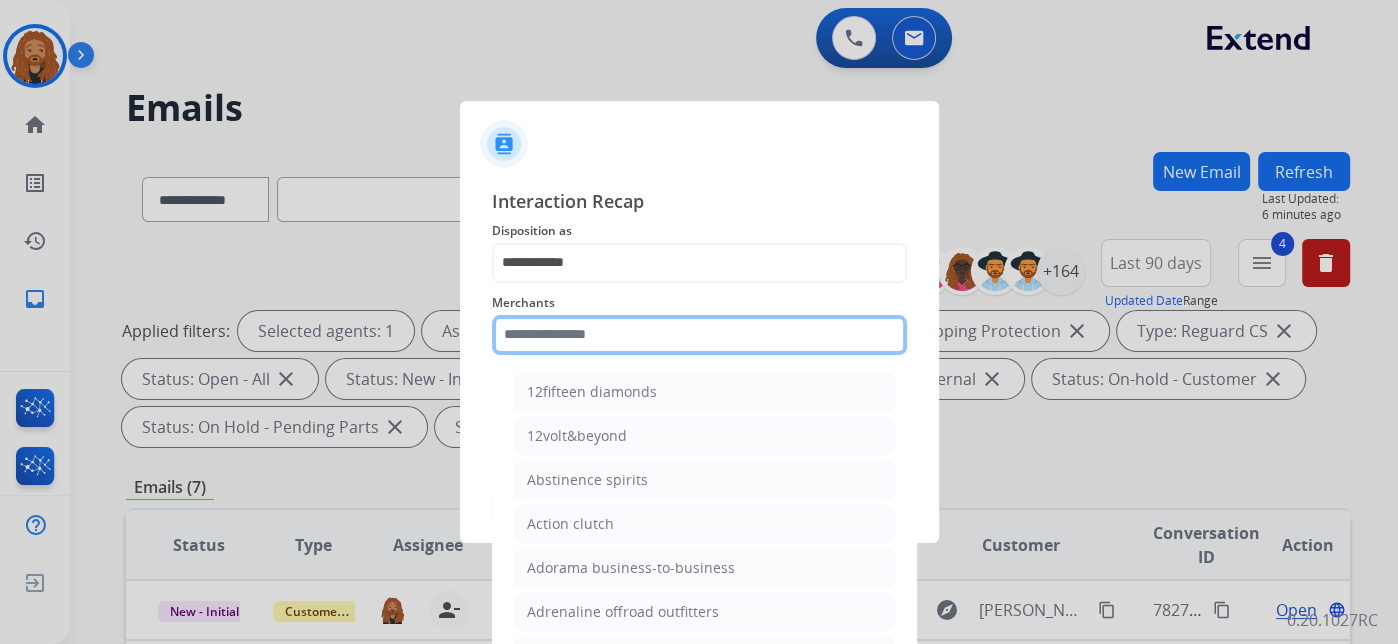 type on "*" 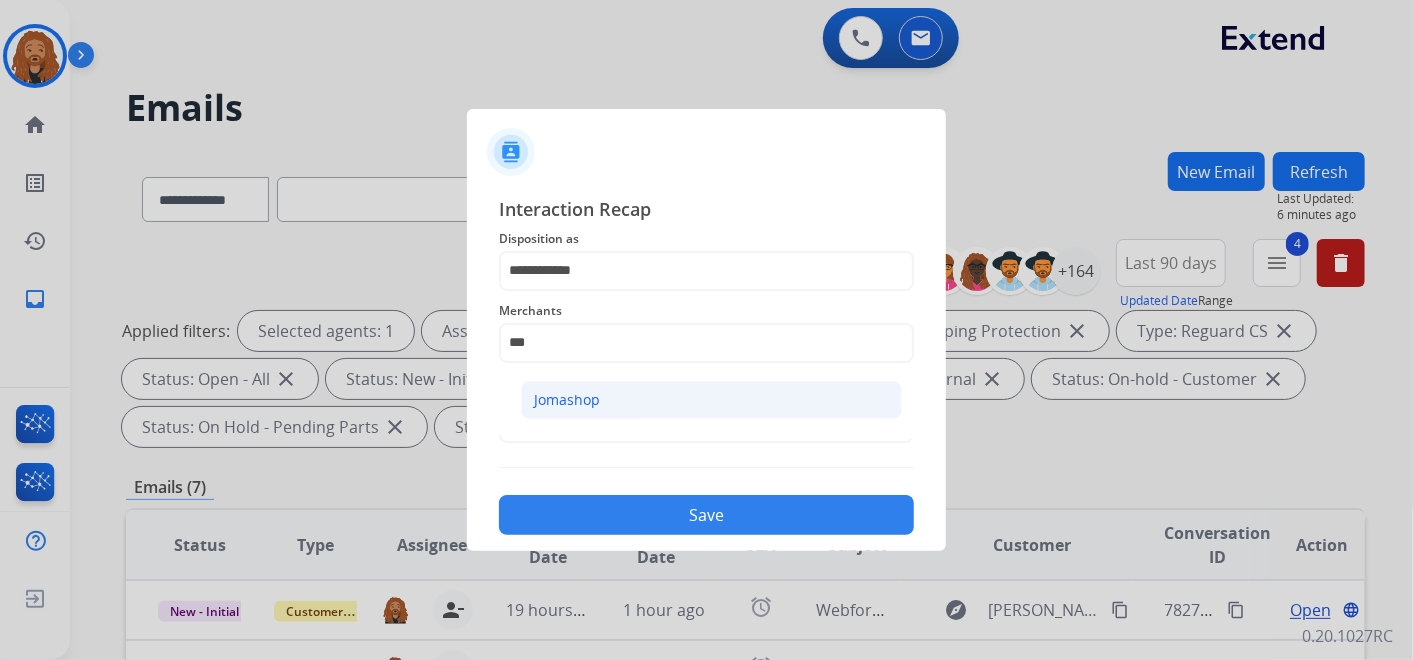click on "Jomashop" 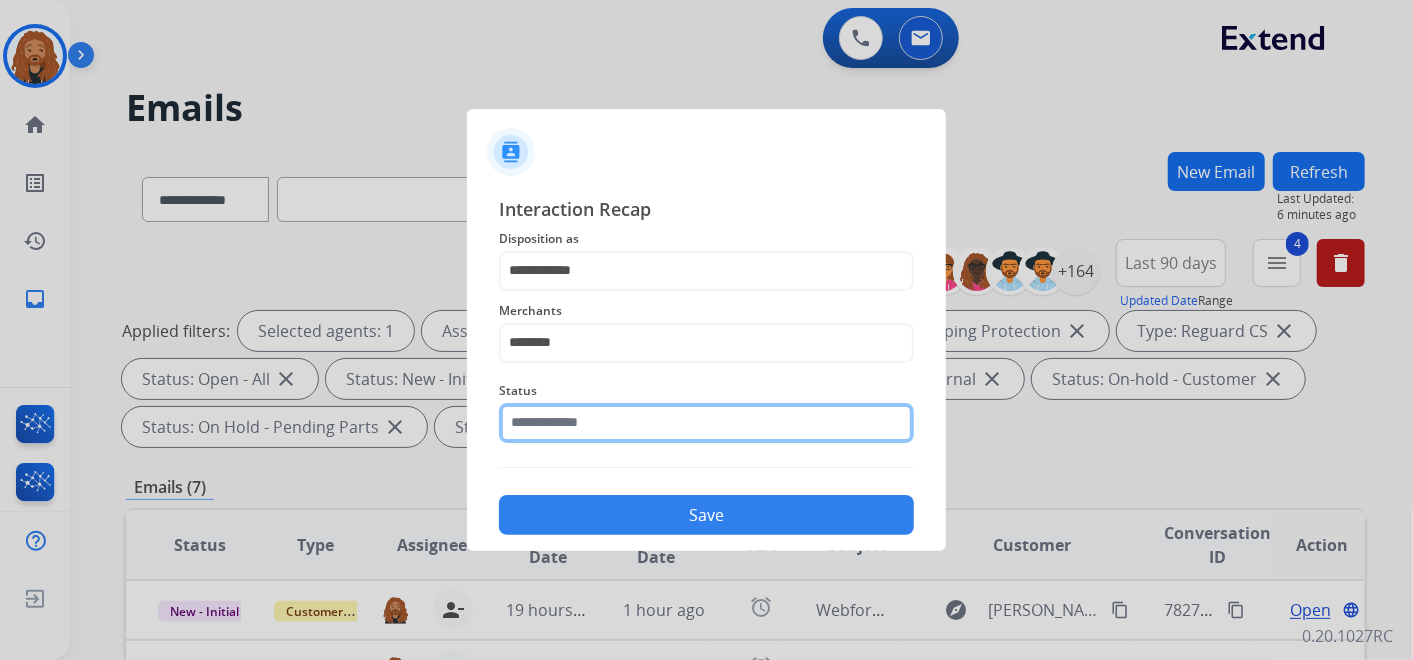 click 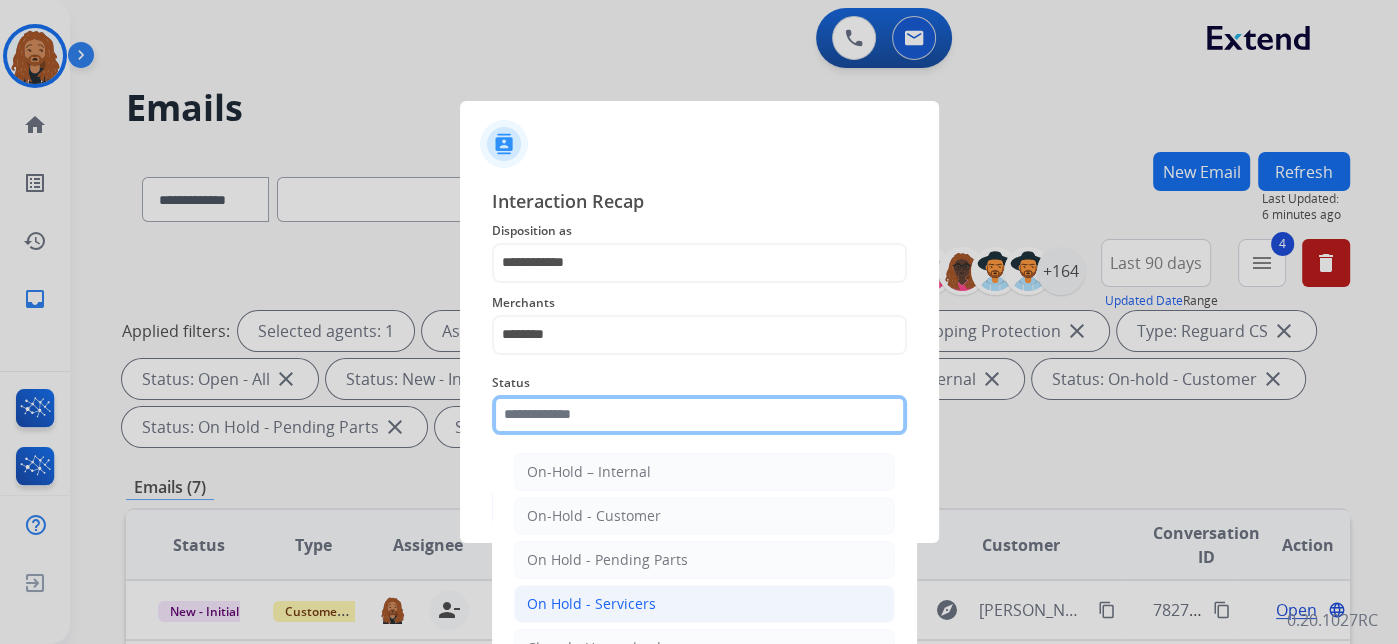 scroll, scrollTop: 114, scrollLeft: 0, axis: vertical 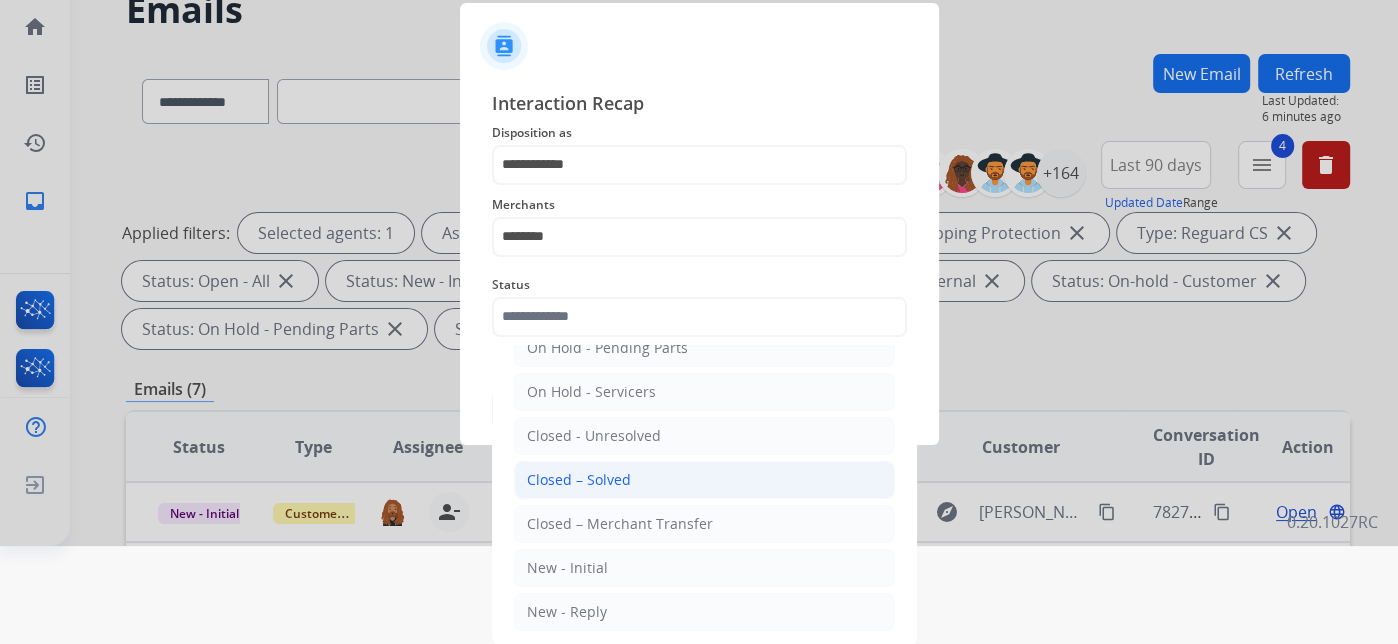 click on "Closed – Solved" 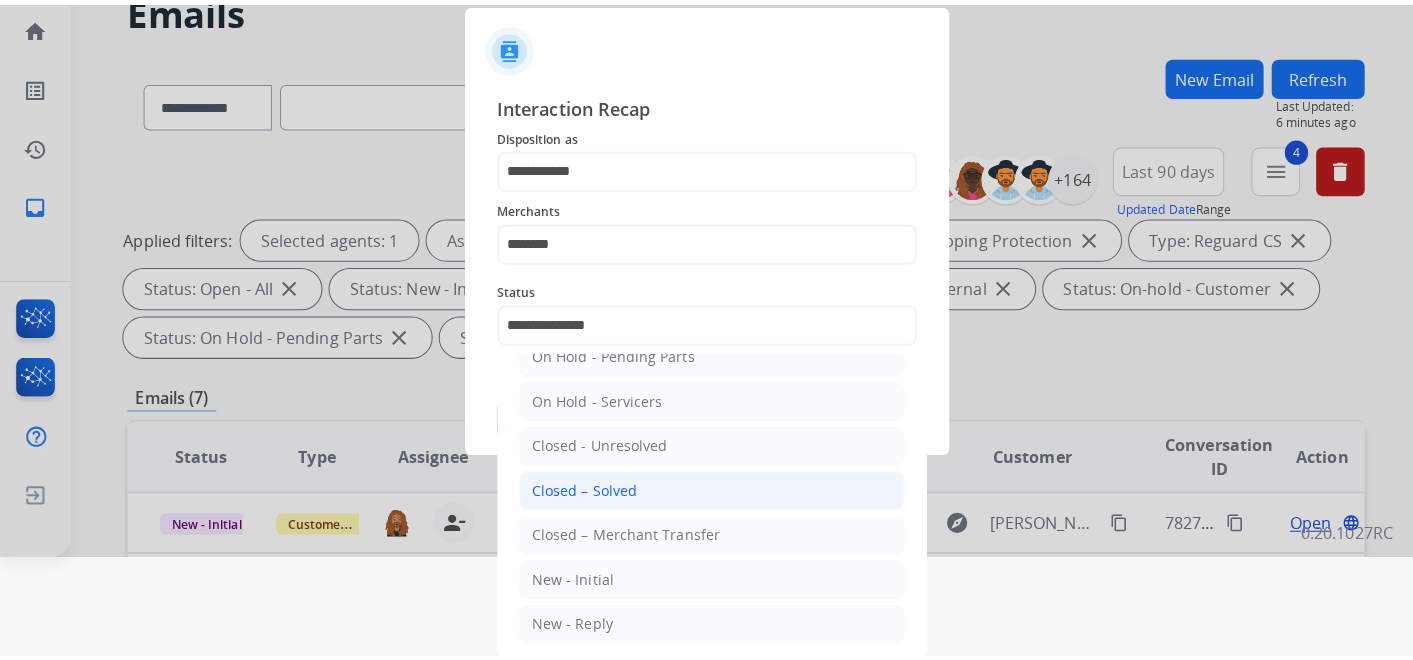 scroll, scrollTop: 0, scrollLeft: 0, axis: both 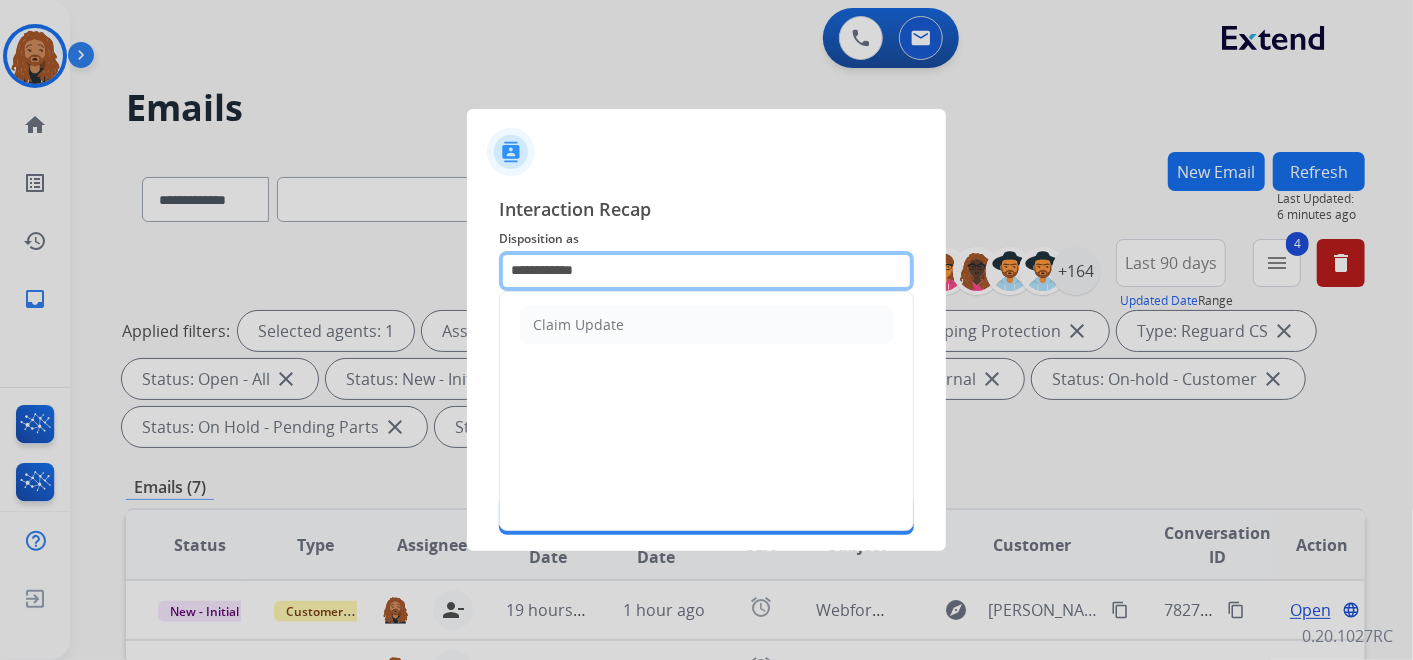 drag, startPoint x: 621, startPoint y: 282, endPoint x: 222, endPoint y: 167, distance: 415.2421 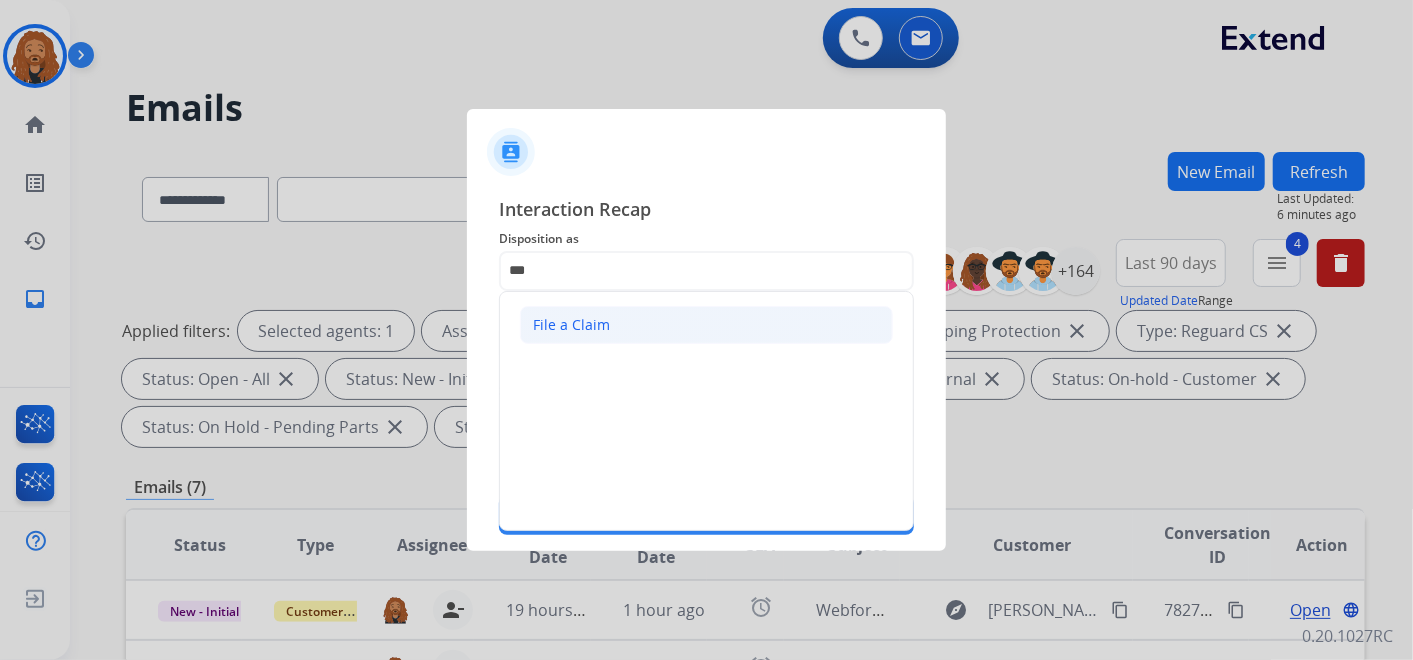 click on "File a Claim" 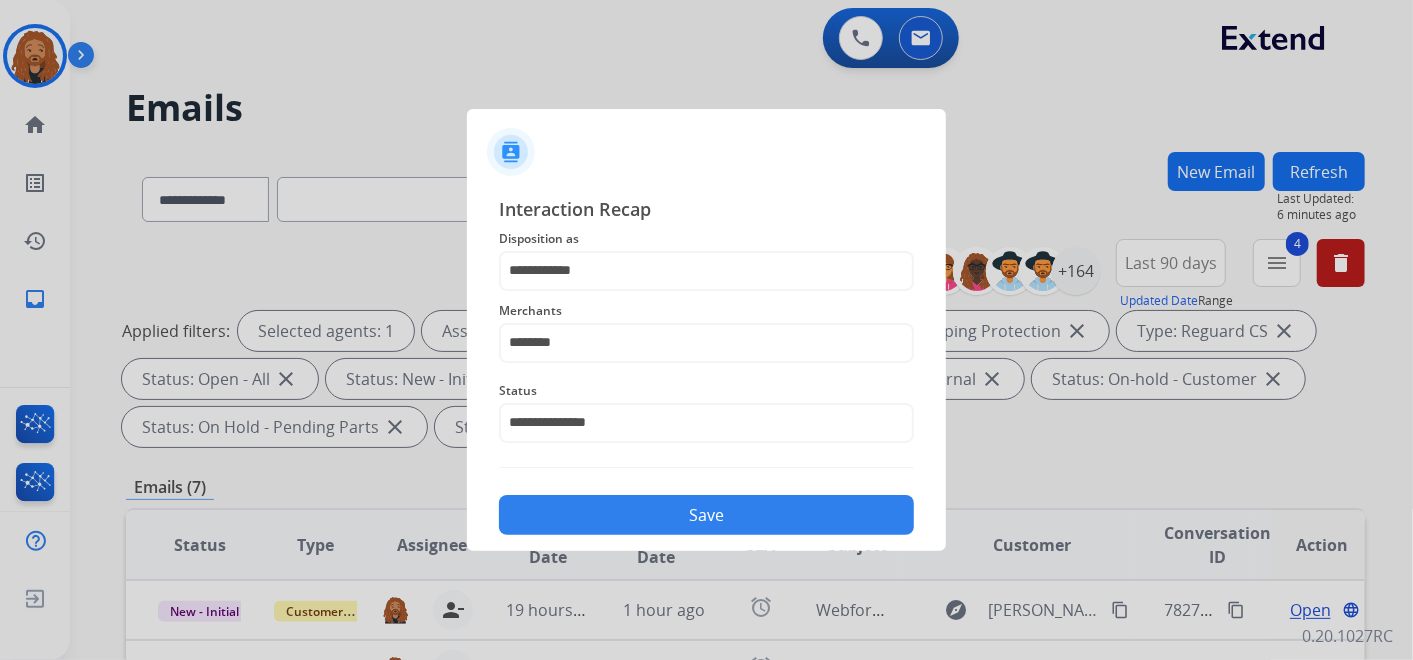 click on "Save" 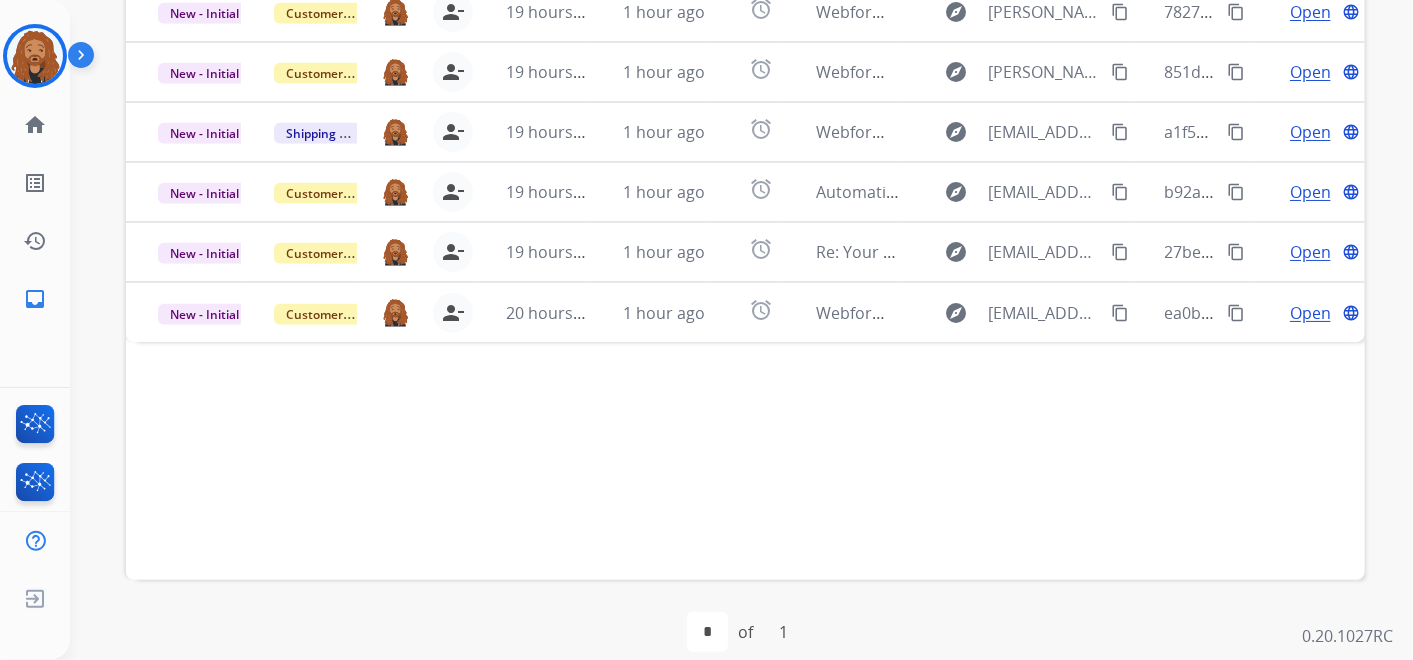 scroll, scrollTop: 621, scrollLeft: 0, axis: vertical 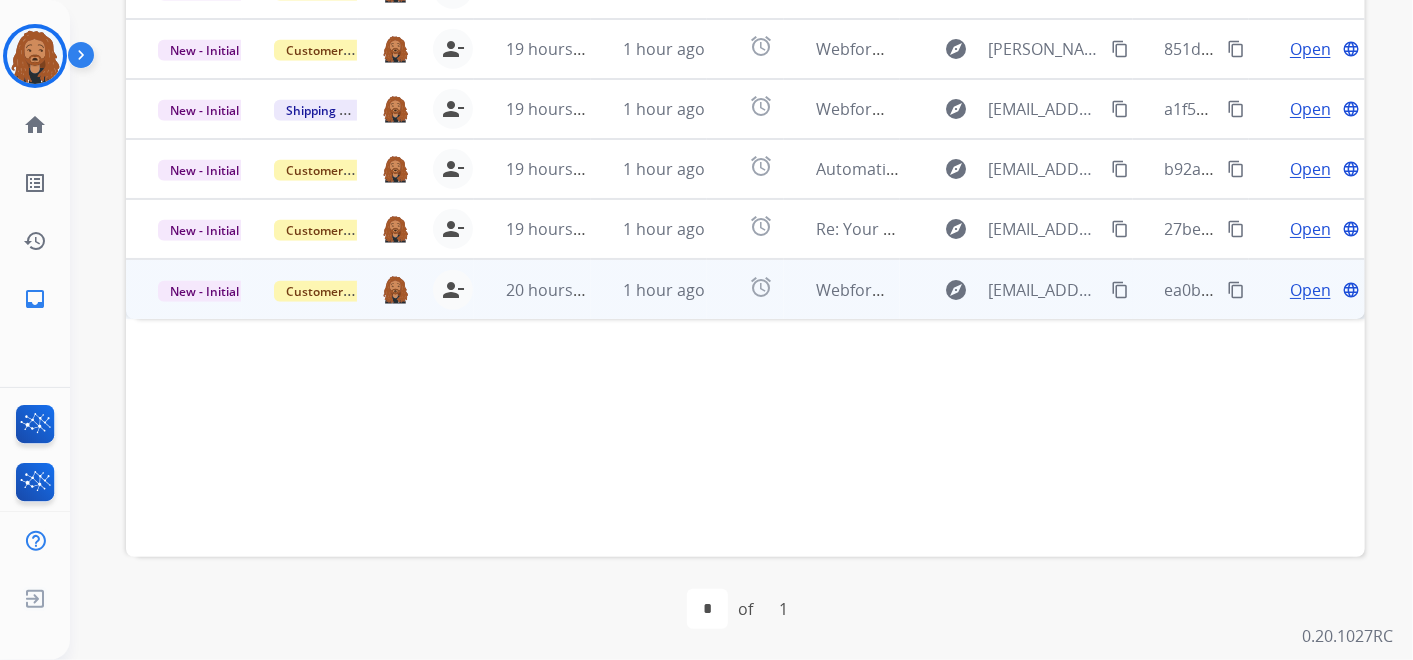 click on "Webform from [EMAIL_ADDRESS][DOMAIN_NAME] on [DATE]" at bounding box center (842, 289) 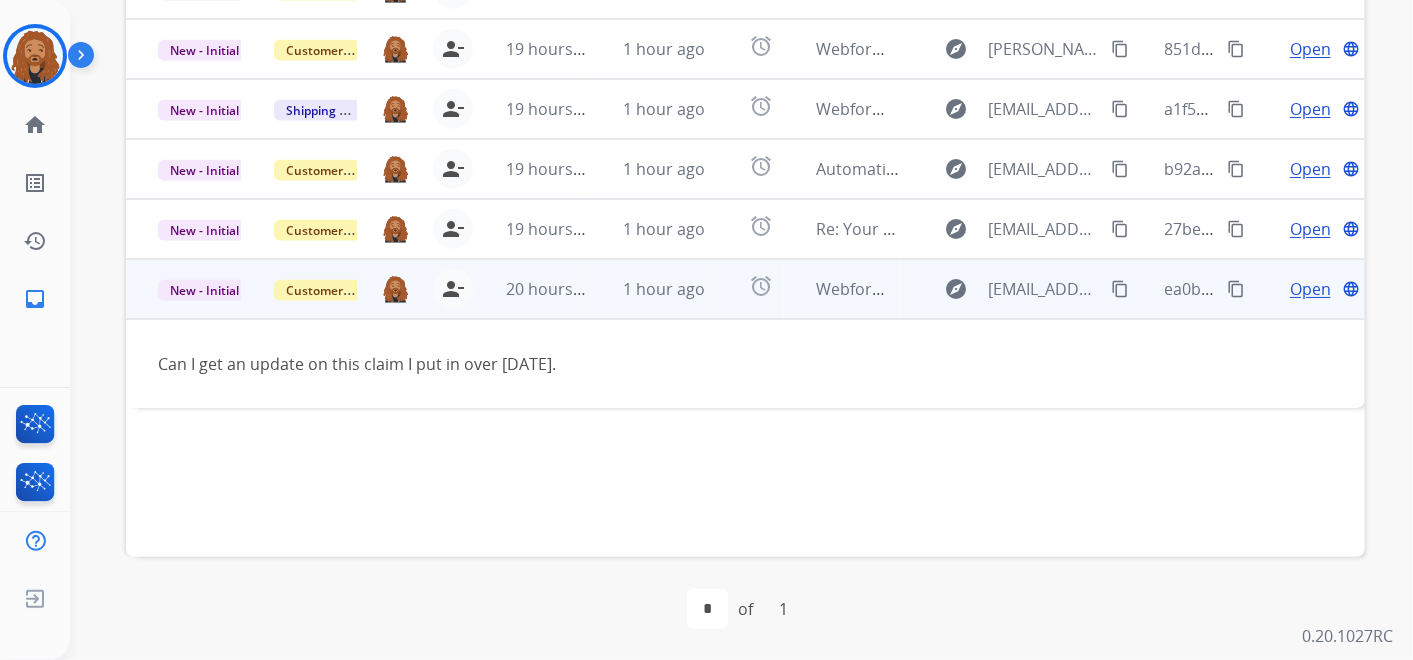 click on "Open" at bounding box center (1310, 289) 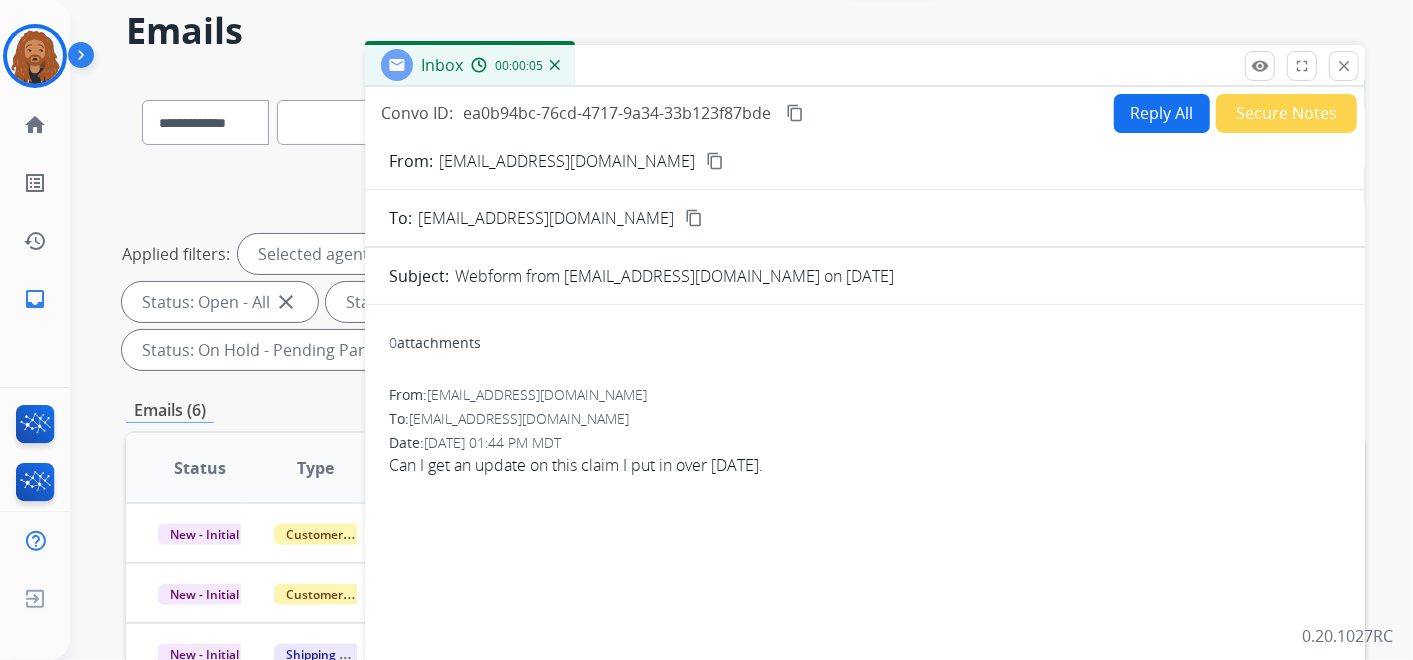 scroll, scrollTop: 111, scrollLeft: 0, axis: vertical 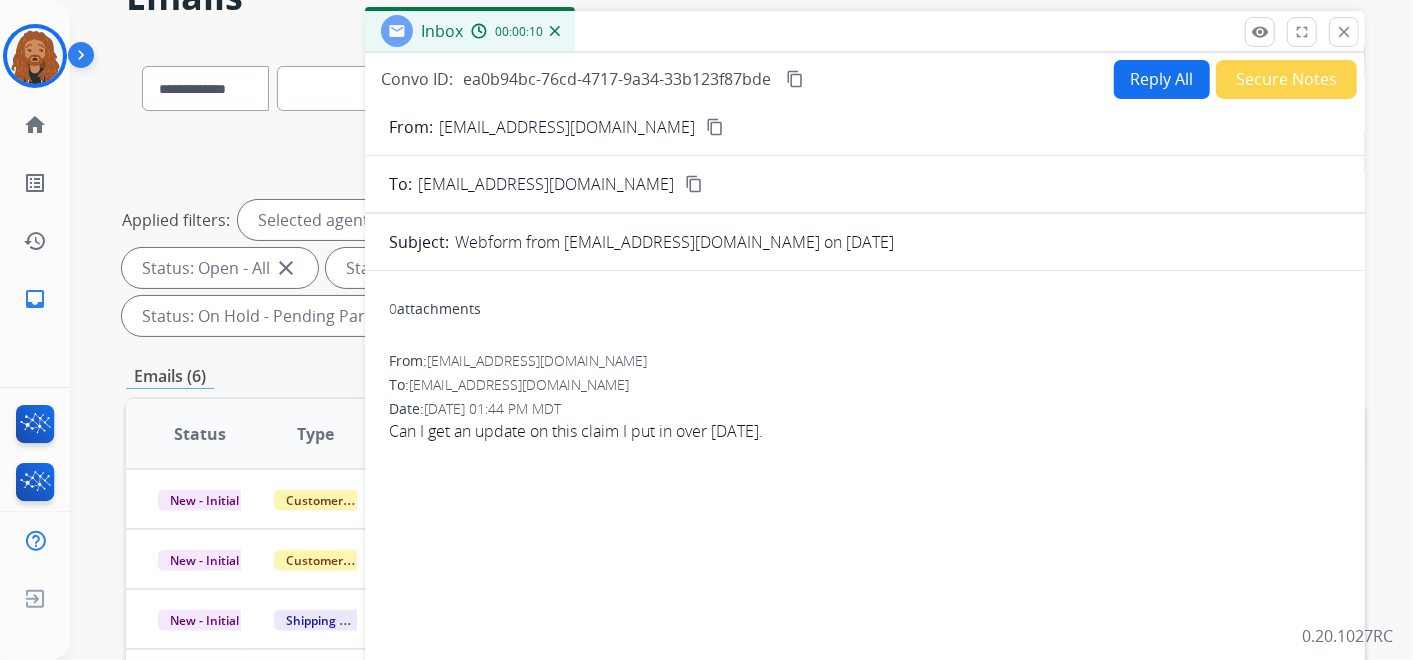 click on "[EMAIL_ADDRESS][DOMAIN_NAME]" at bounding box center (537, 360) 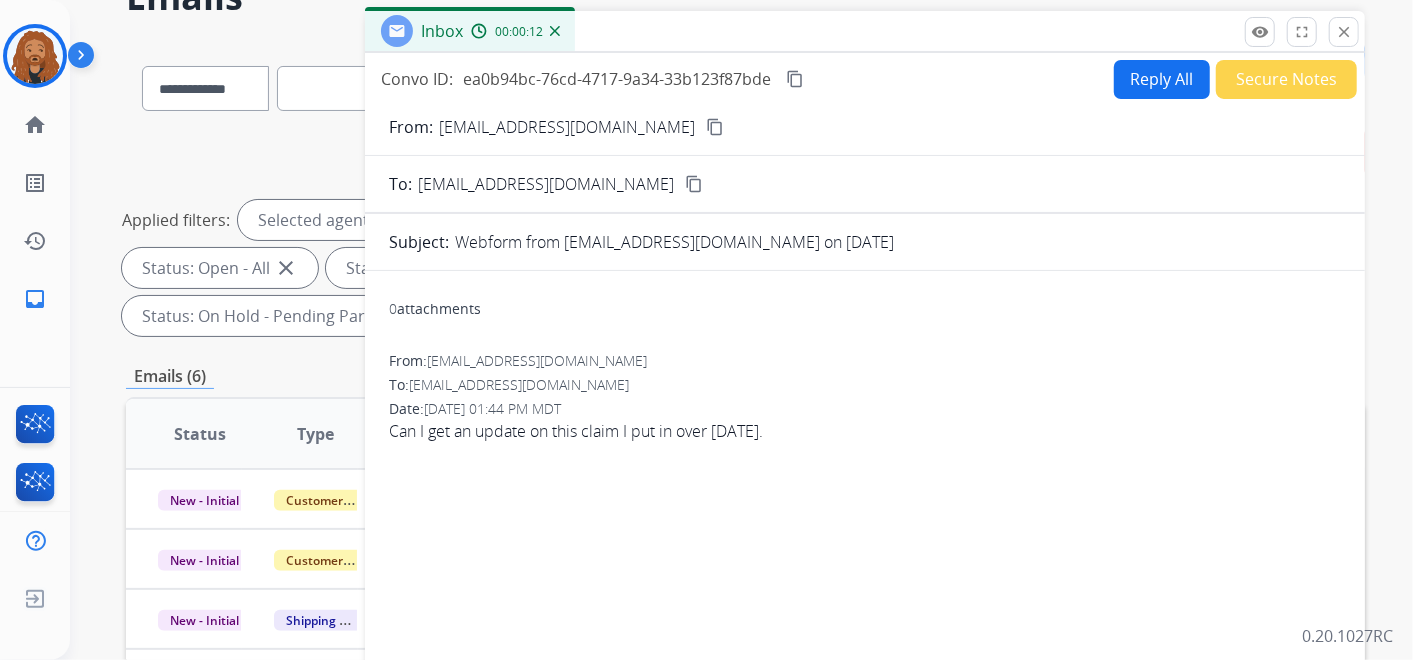 click on "content_copy" at bounding box center [715, 127] 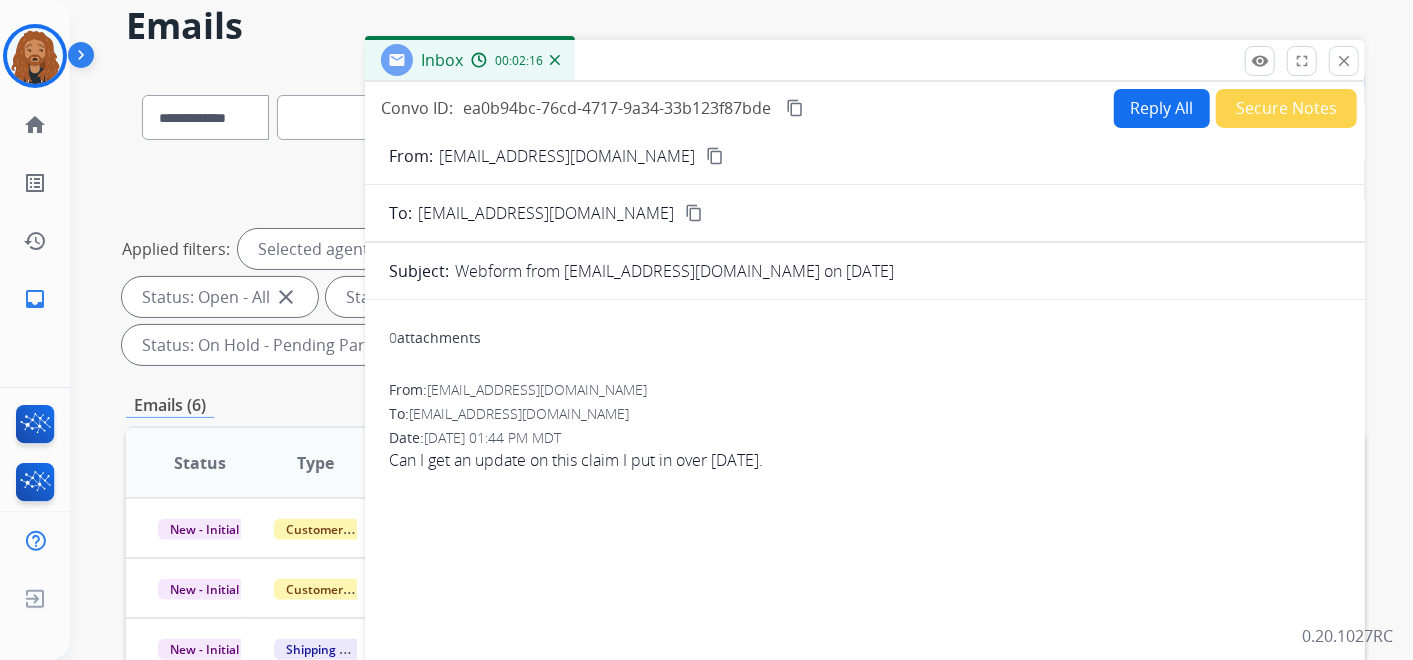 scroll, scrollTop: 0, scrollLeft: 0, axis: both 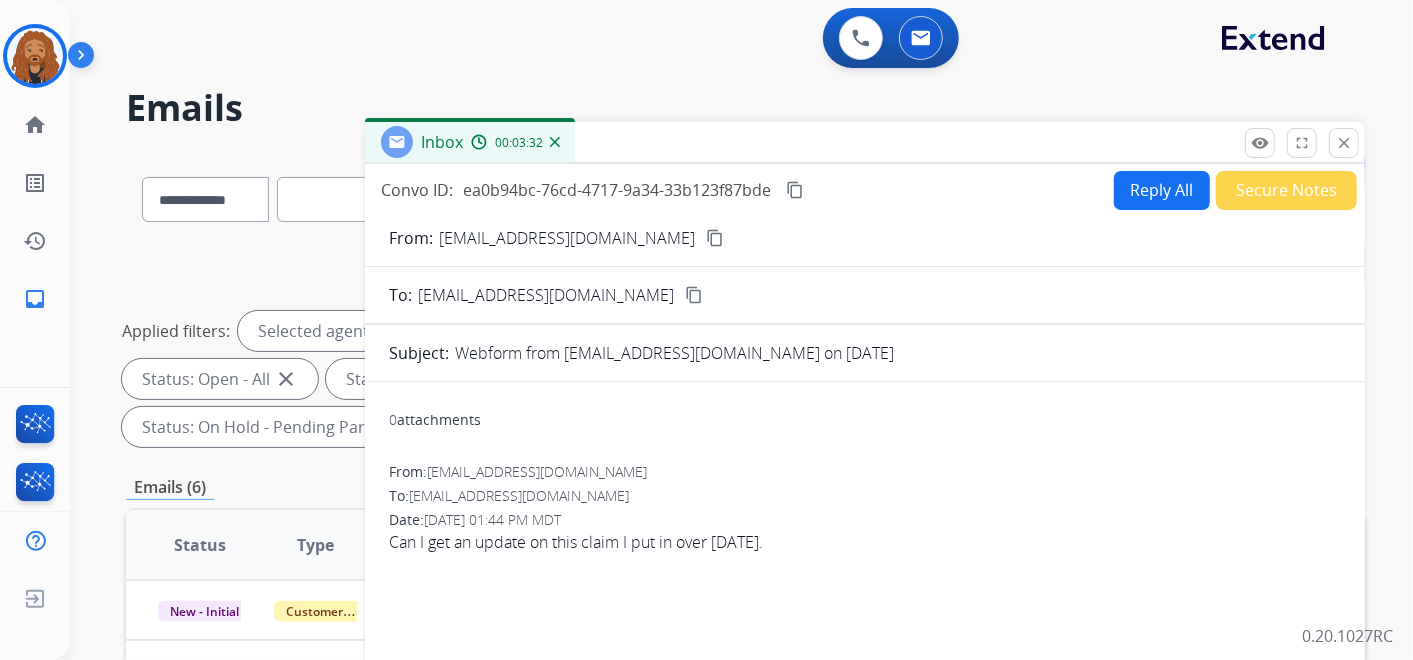 click on "Reply All" at bounding box center [1162, 190] 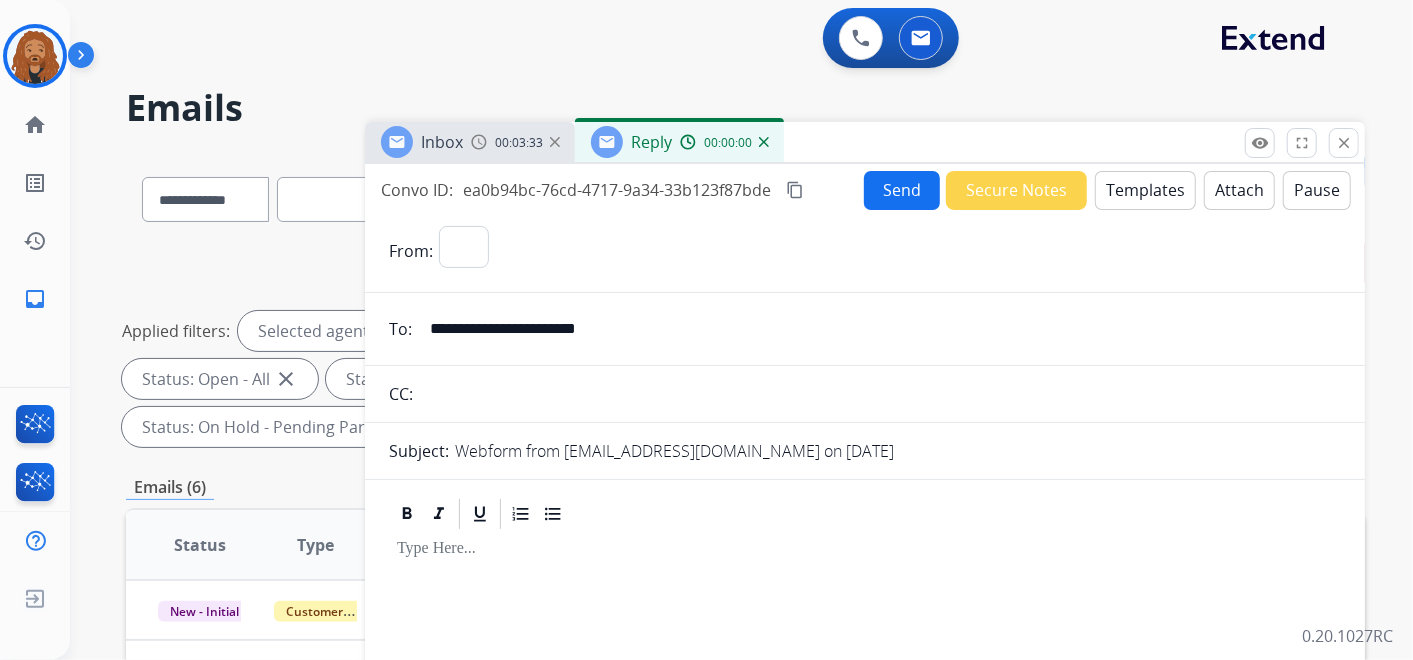 select on "**********" 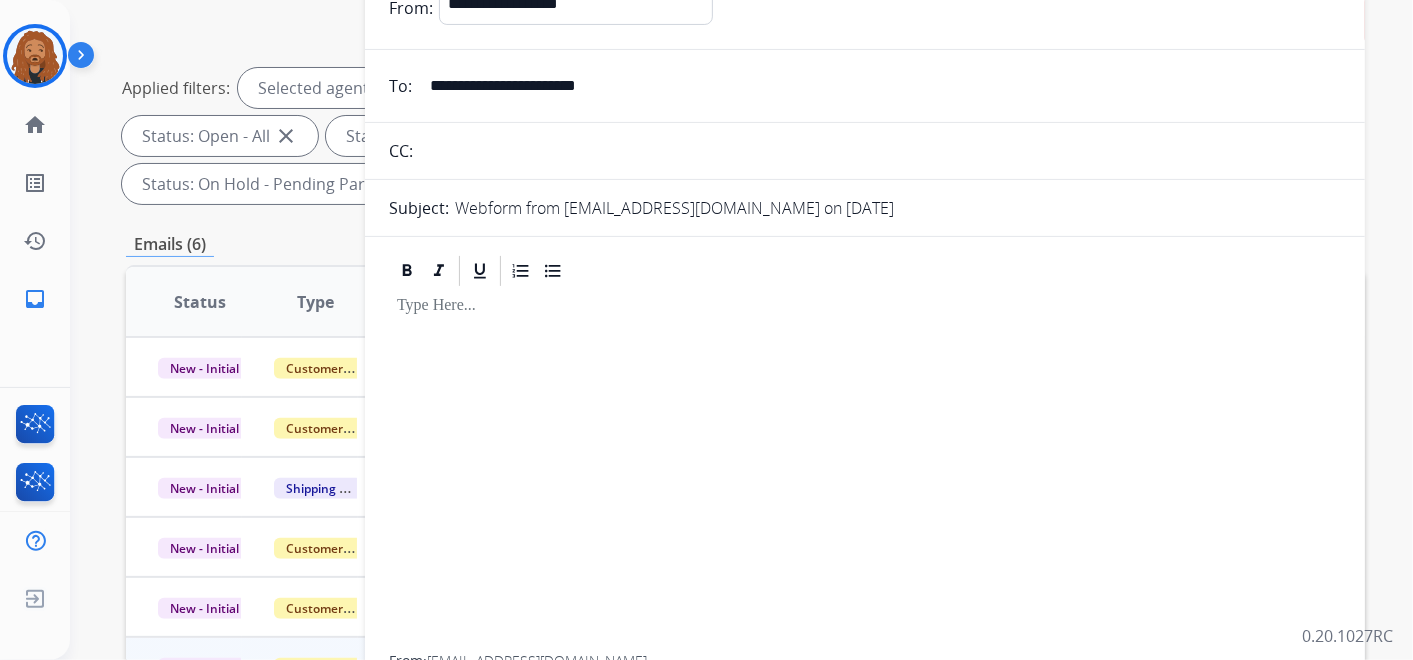 scroll, scrollTop: 111, scrollLeft: 0, axis: vertical 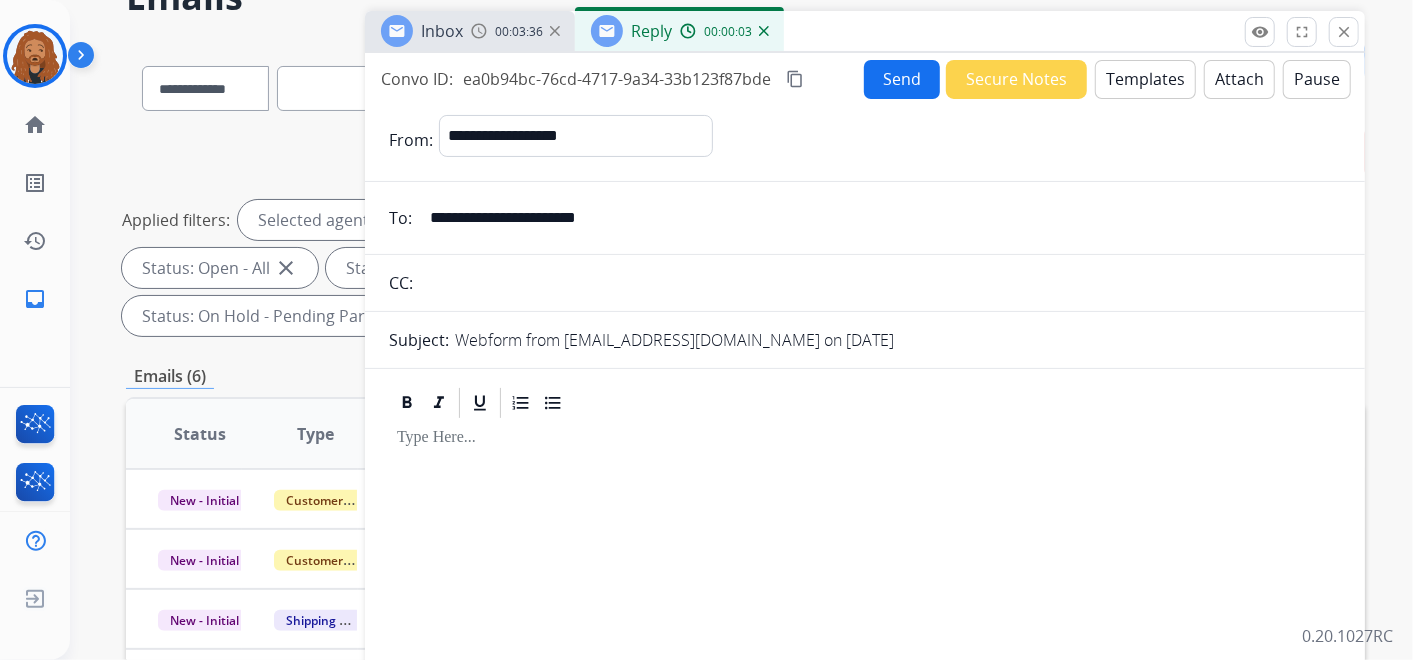 click on "Templates" at bounding box center [1145, 79] 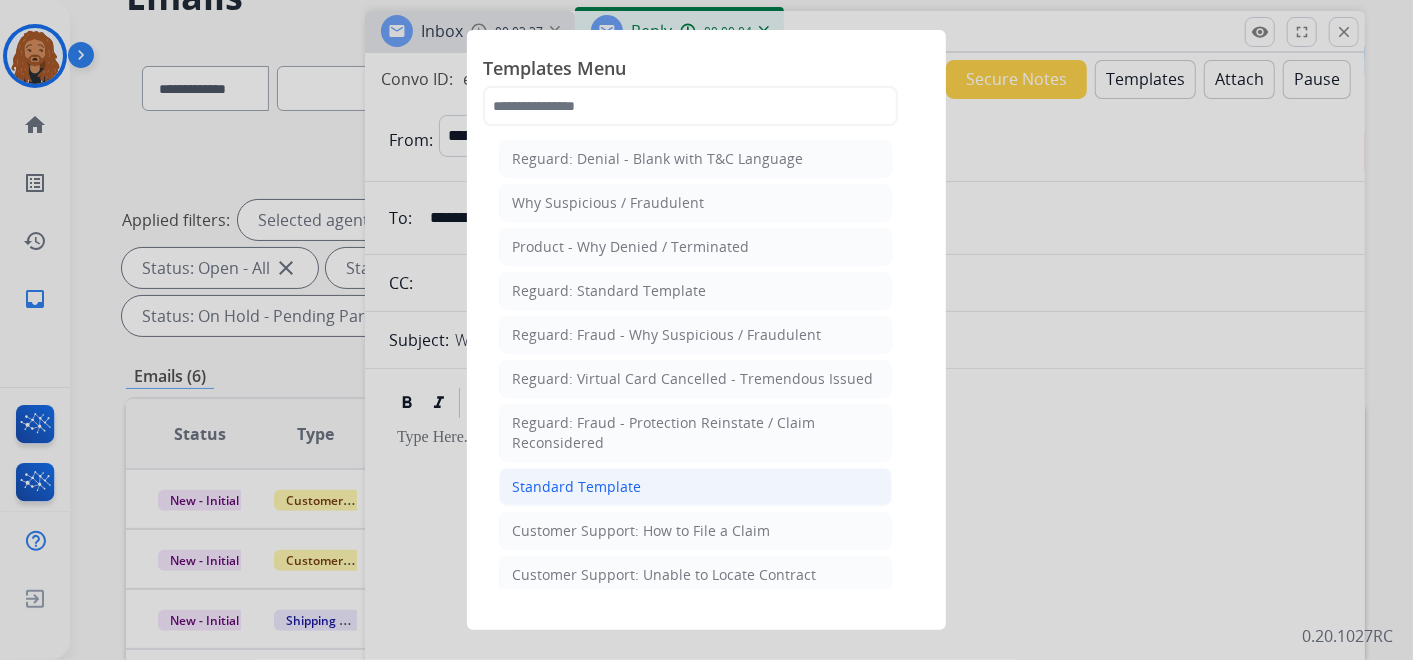 click on "Standard Template" 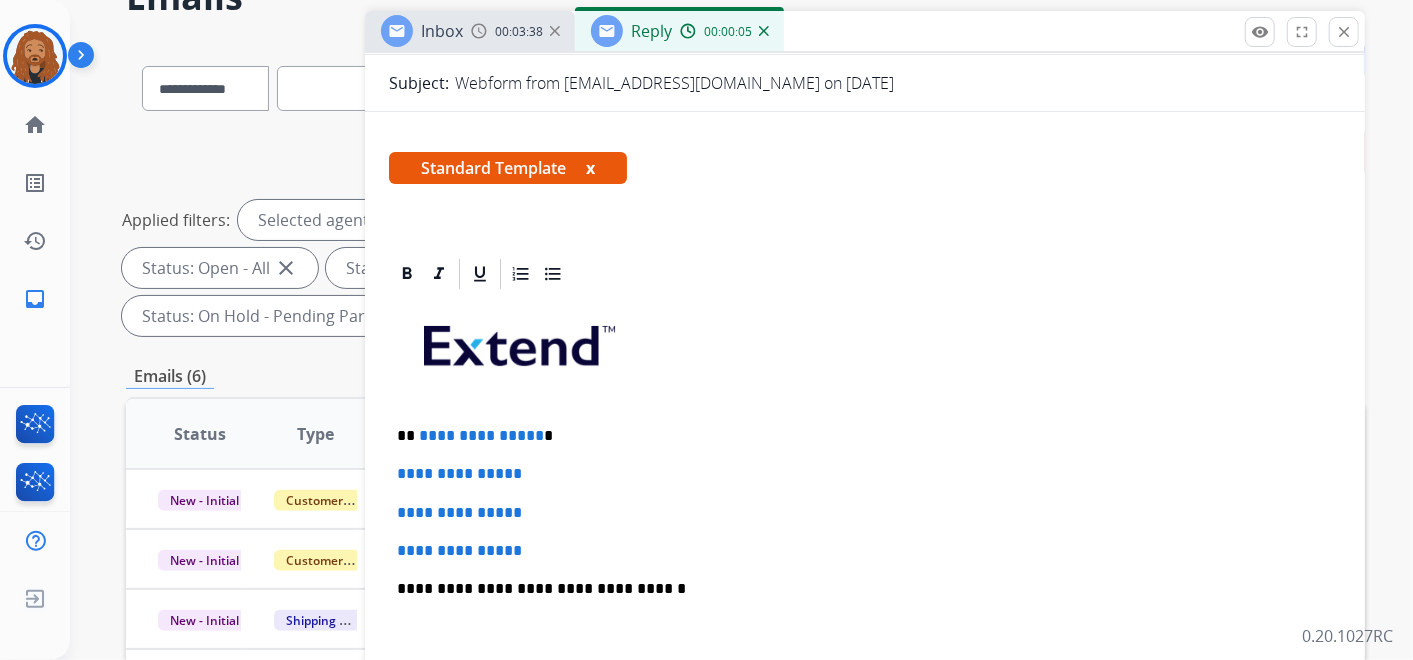 scroll, scrollTop: 436, scrollLeft: 0, axis: vertical 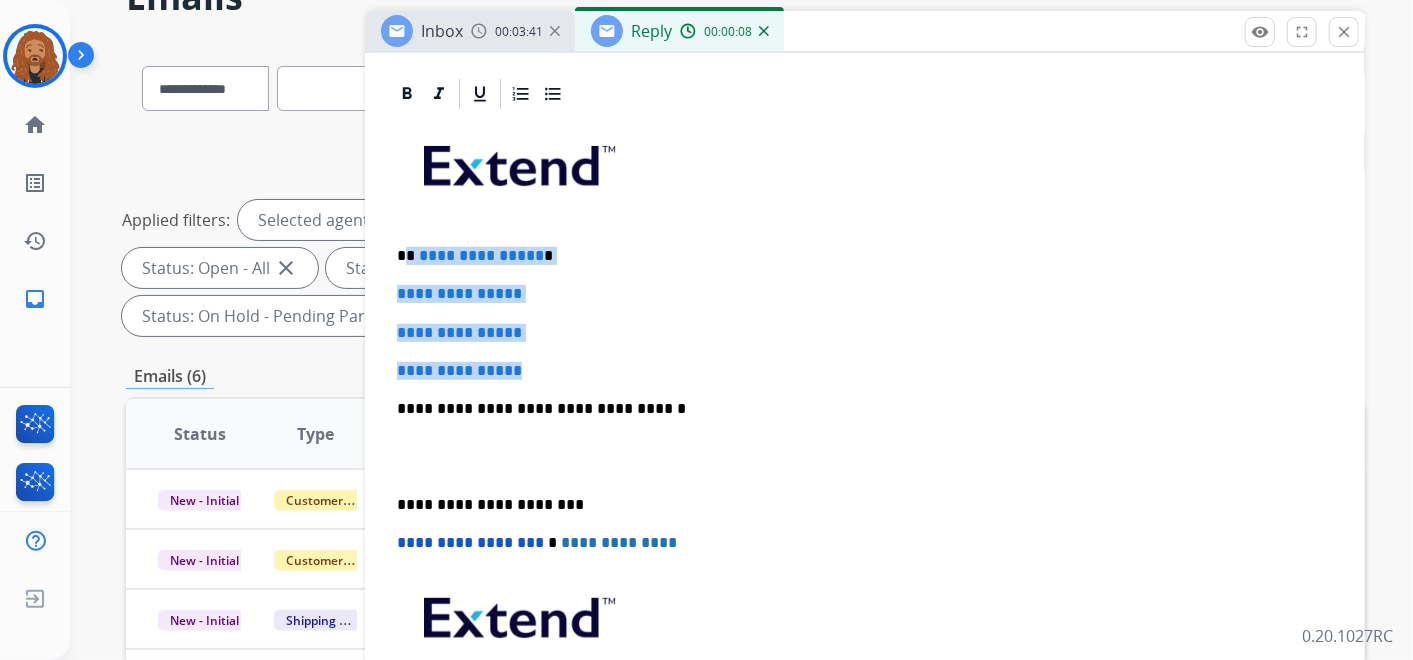 drag, startPoint x: 542, startPoint y: 371, endPoint x: 405, endPoint y: 243, distance: 187.49133 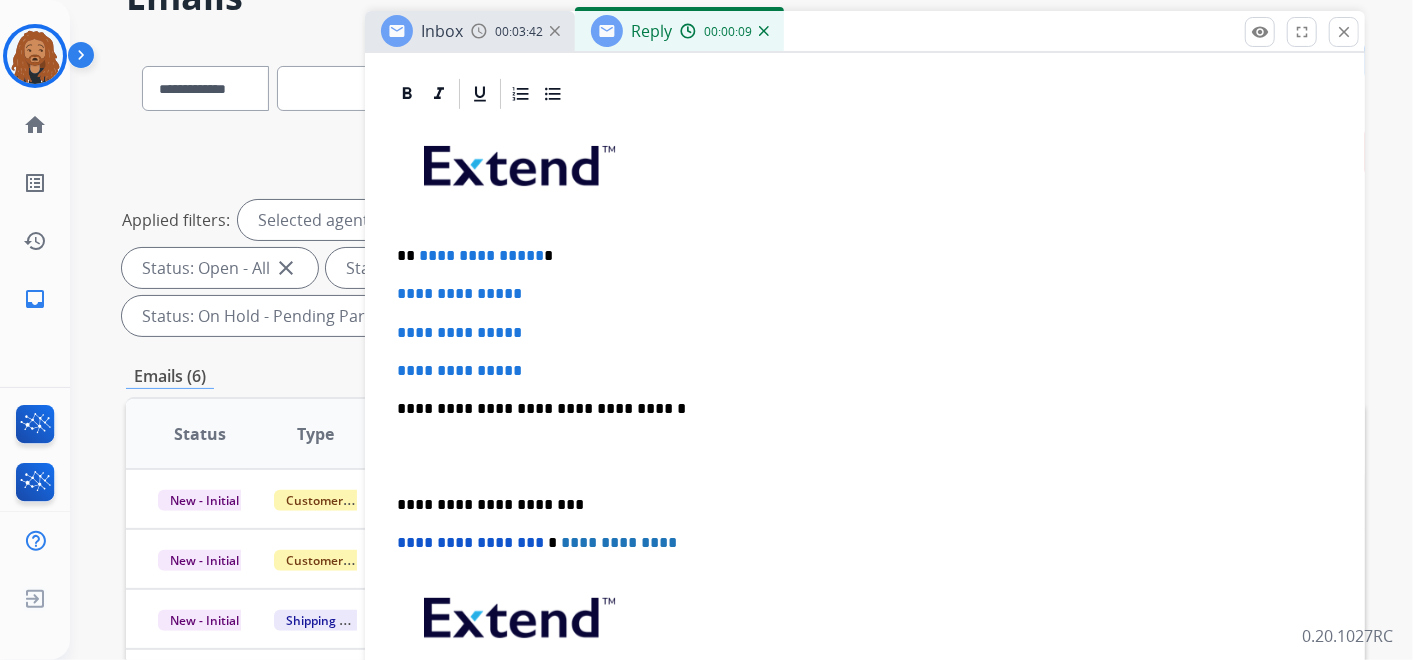 scroll, scrollTop: 321, scrollLeft: 0, axis: vertical 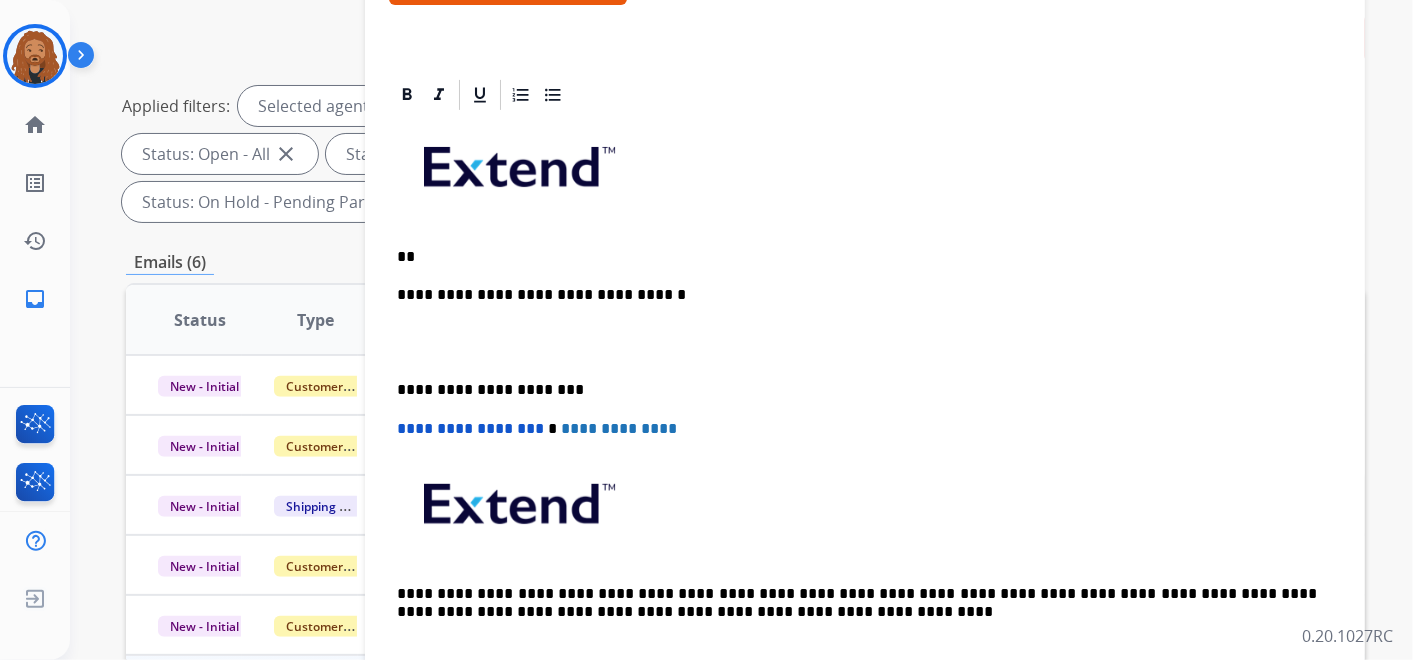 type 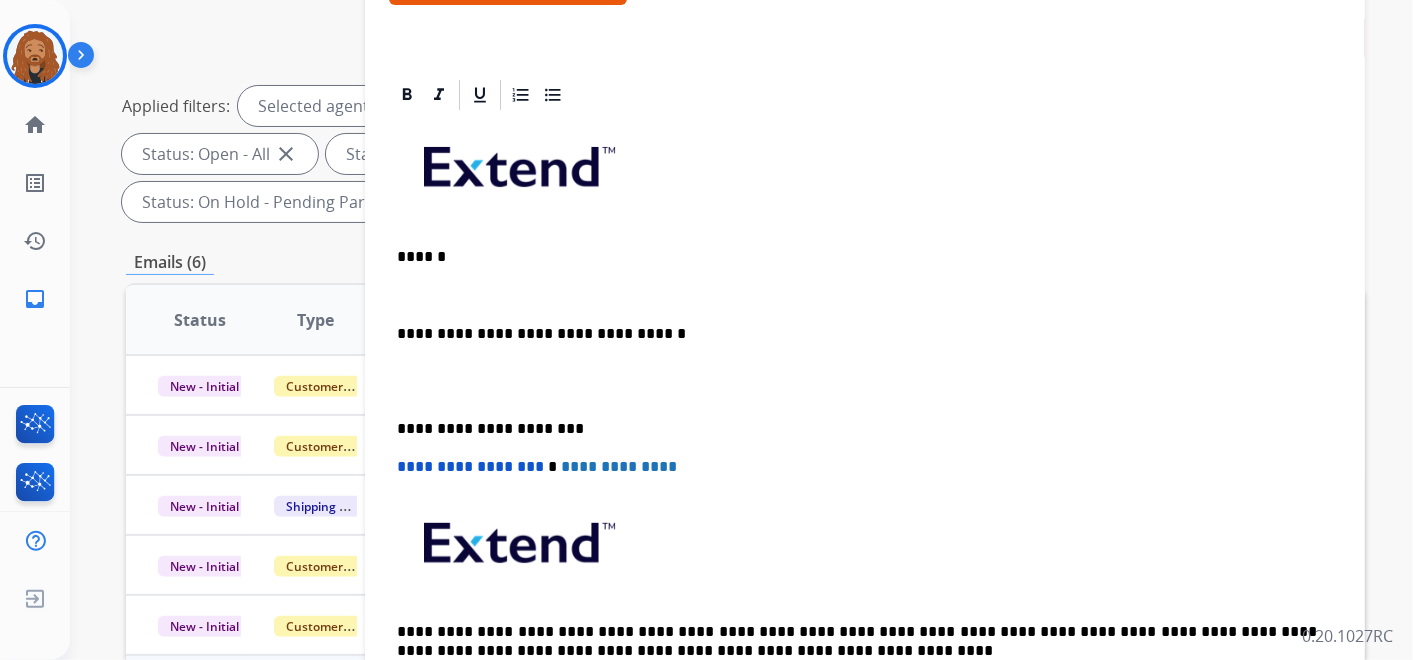 scroll, scrollTop: 360, scrollLeft: 0, axis: vertical 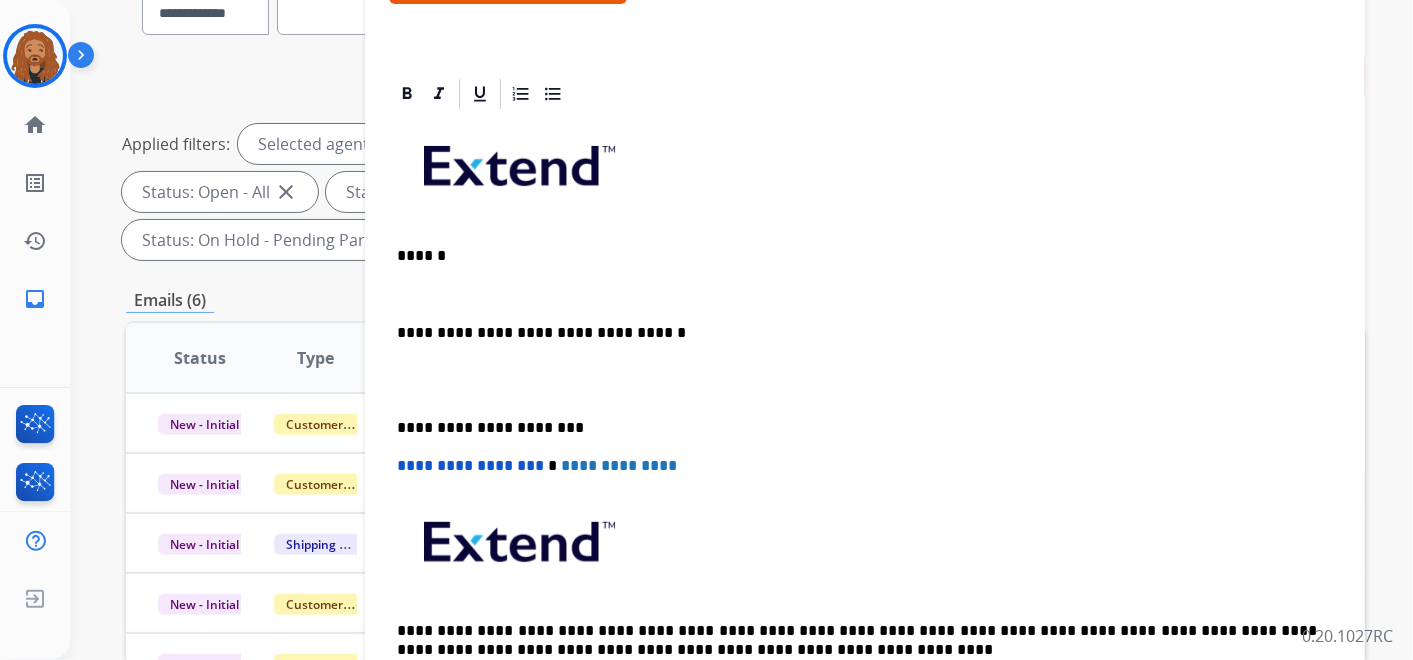 click at bounding box center (865, 380) 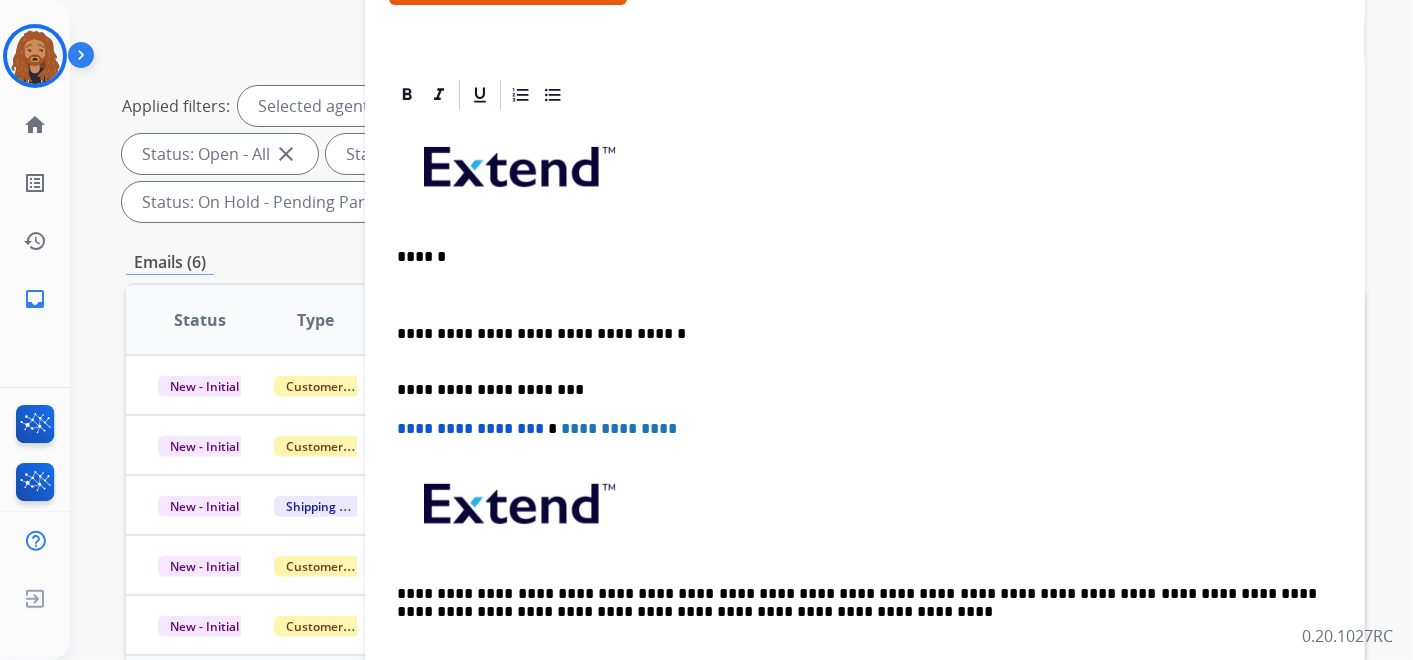 scroll, scrollTop: 302, scrollLeft: 0, axis: vertical 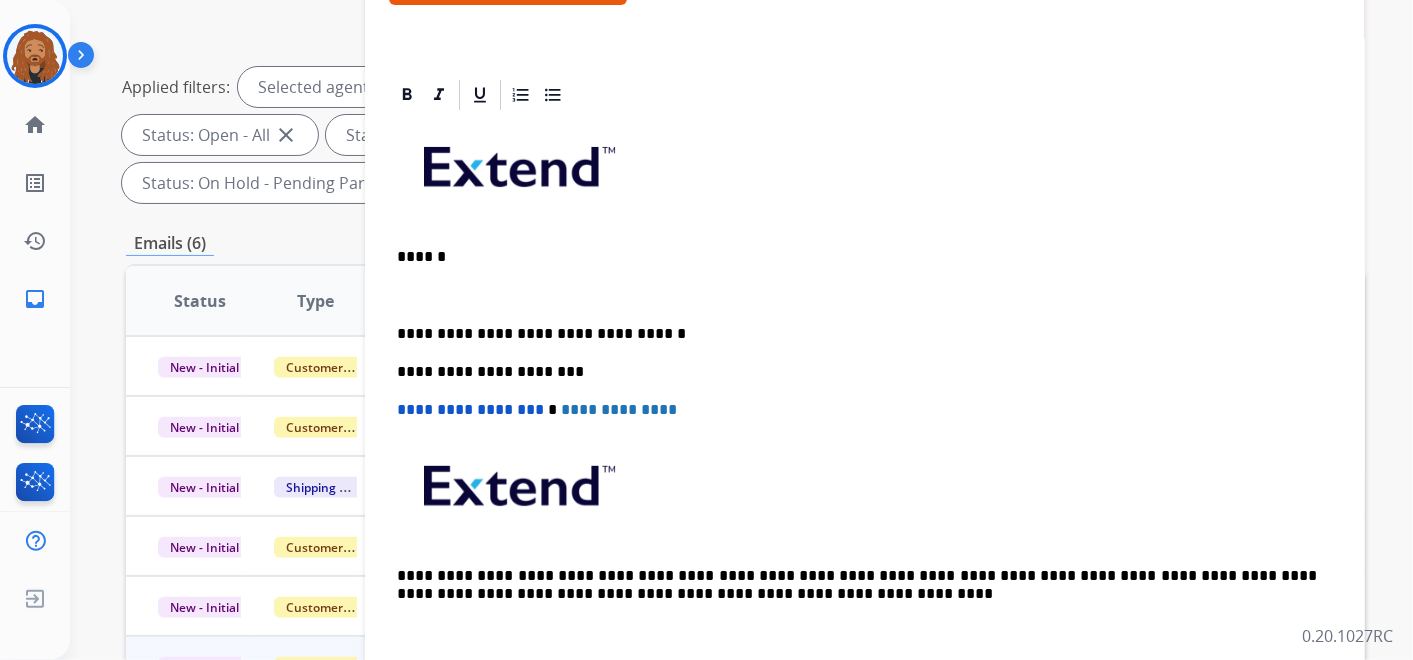 click at bounding box center (865, 295) 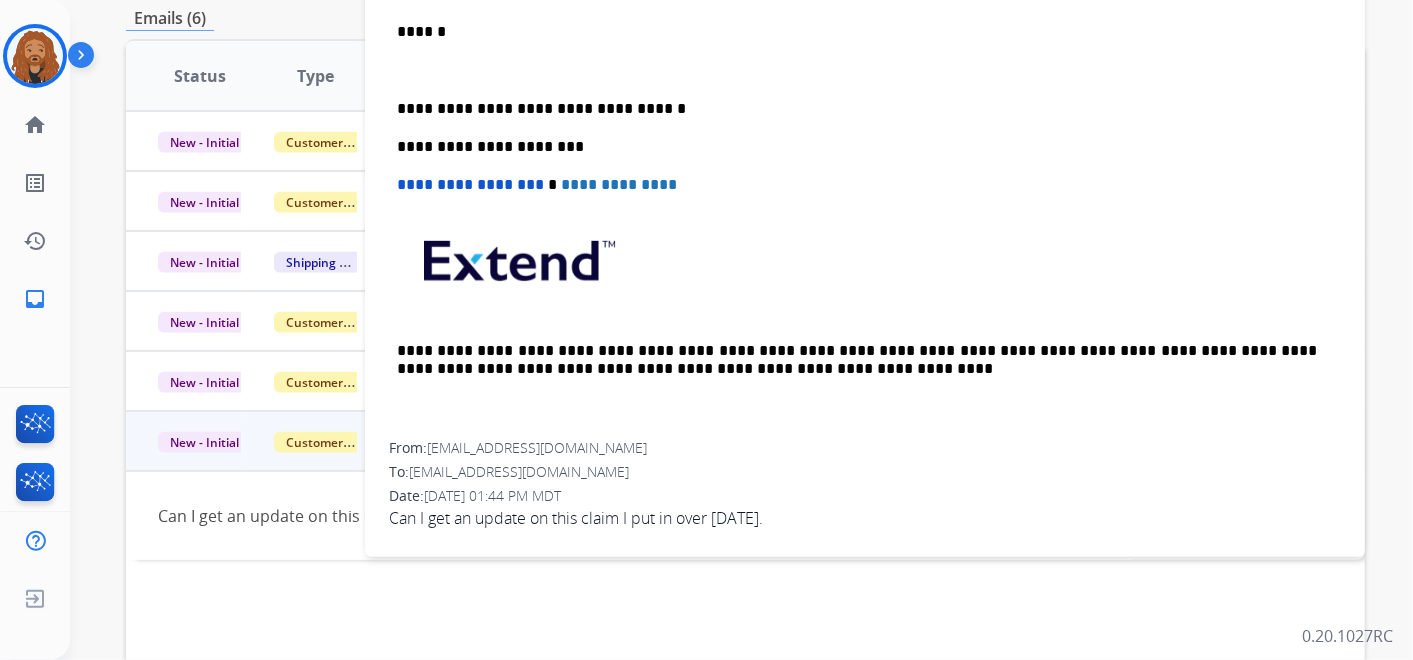 scroll, scrollTop: 577, scrollLeft: 0, axis: vertical 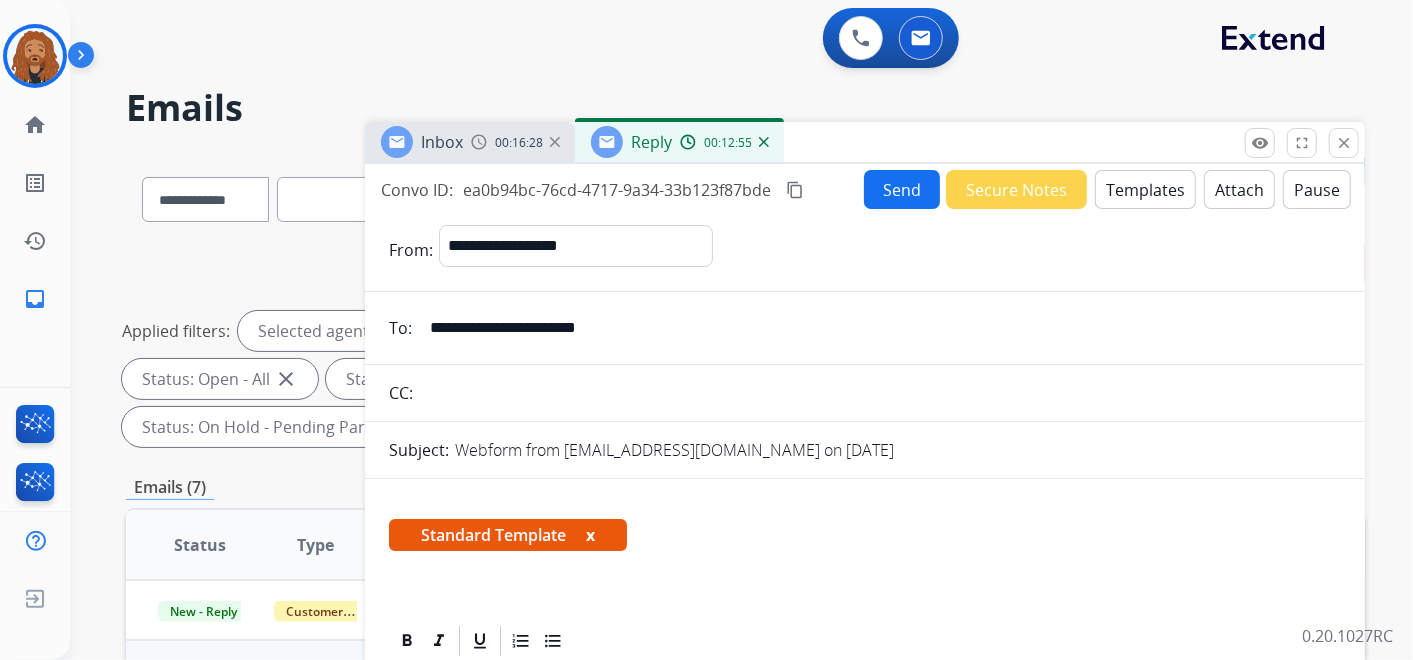 click on "Send" at bounding box center (902, 189) 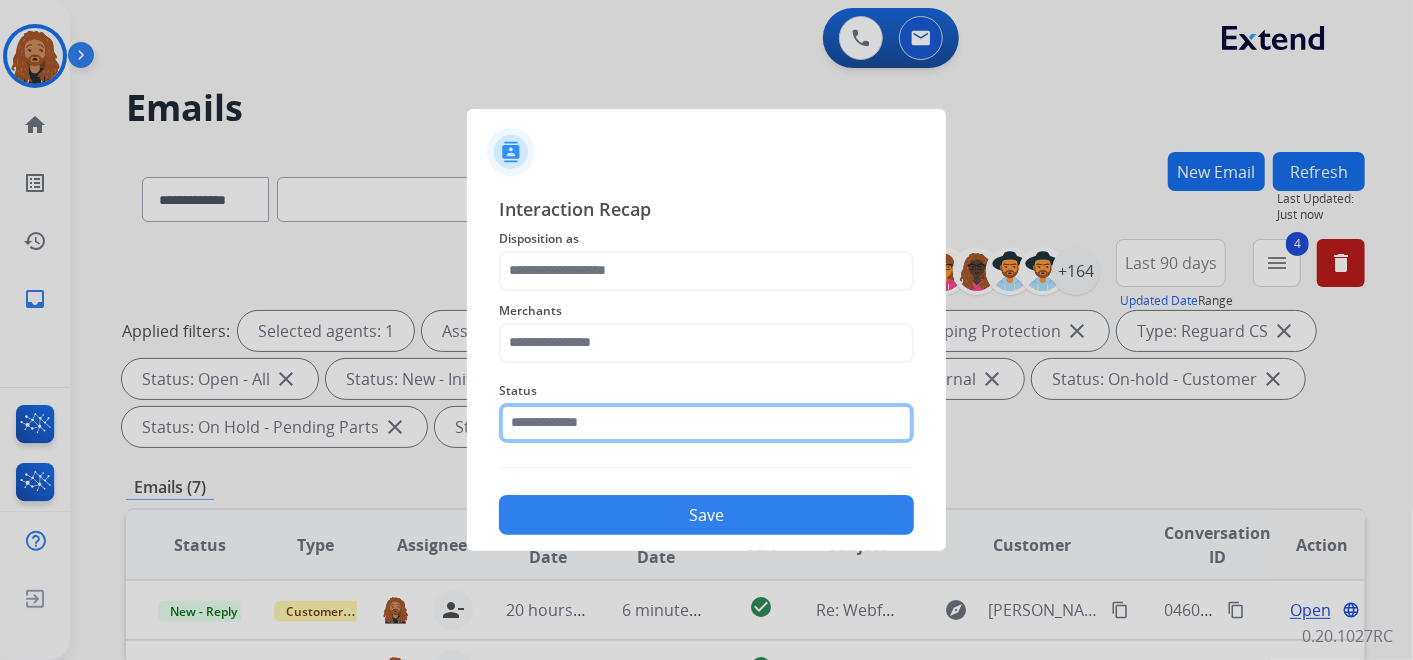 click 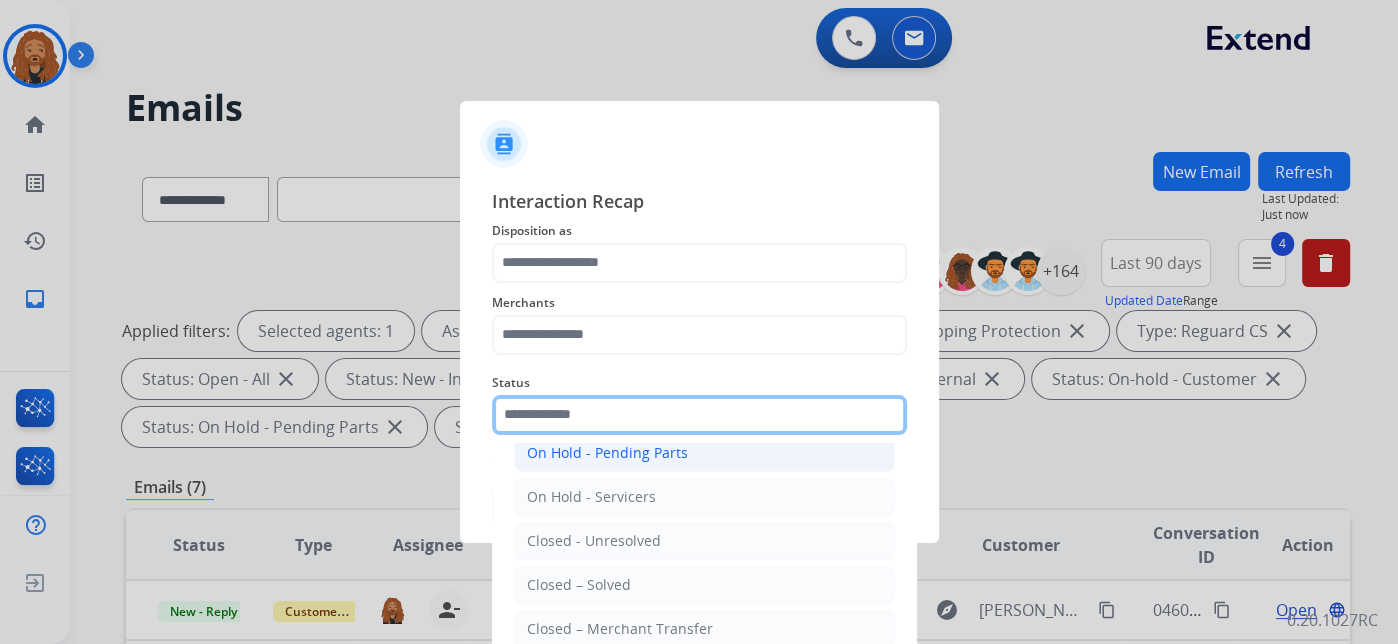 scroll, scrollTop: 114, scrollLeft: 0, axis: vertical 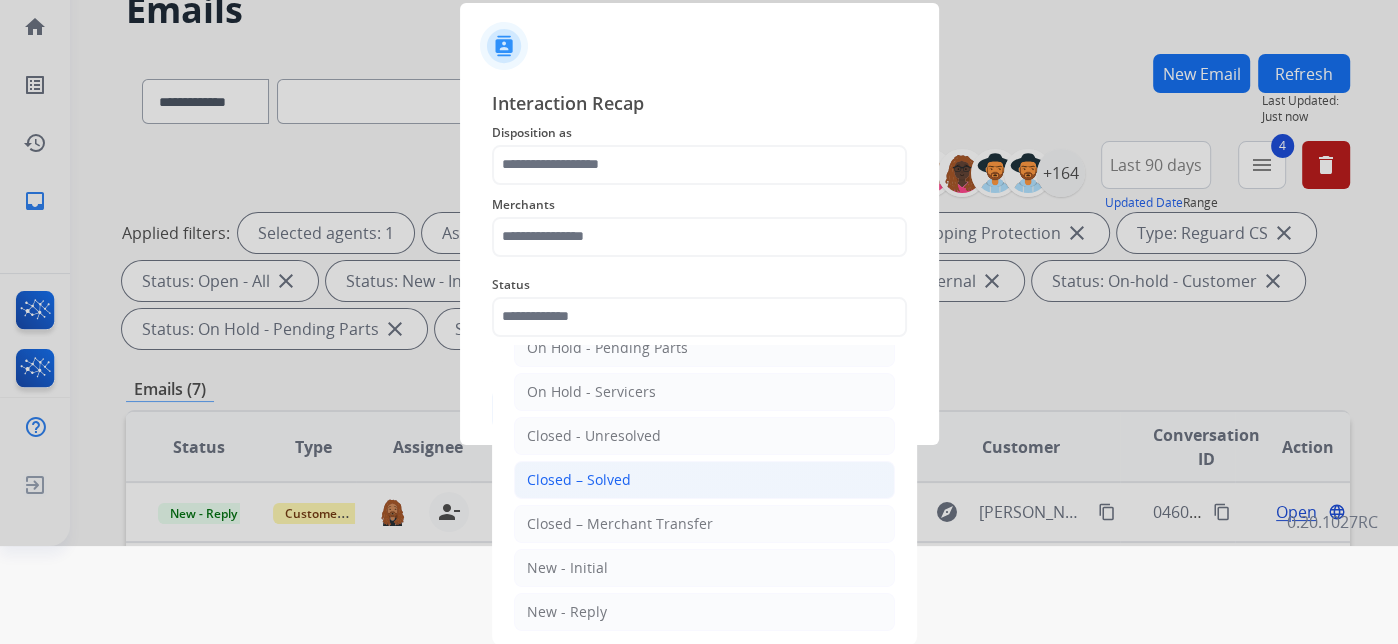 click on "Closed – Solved" 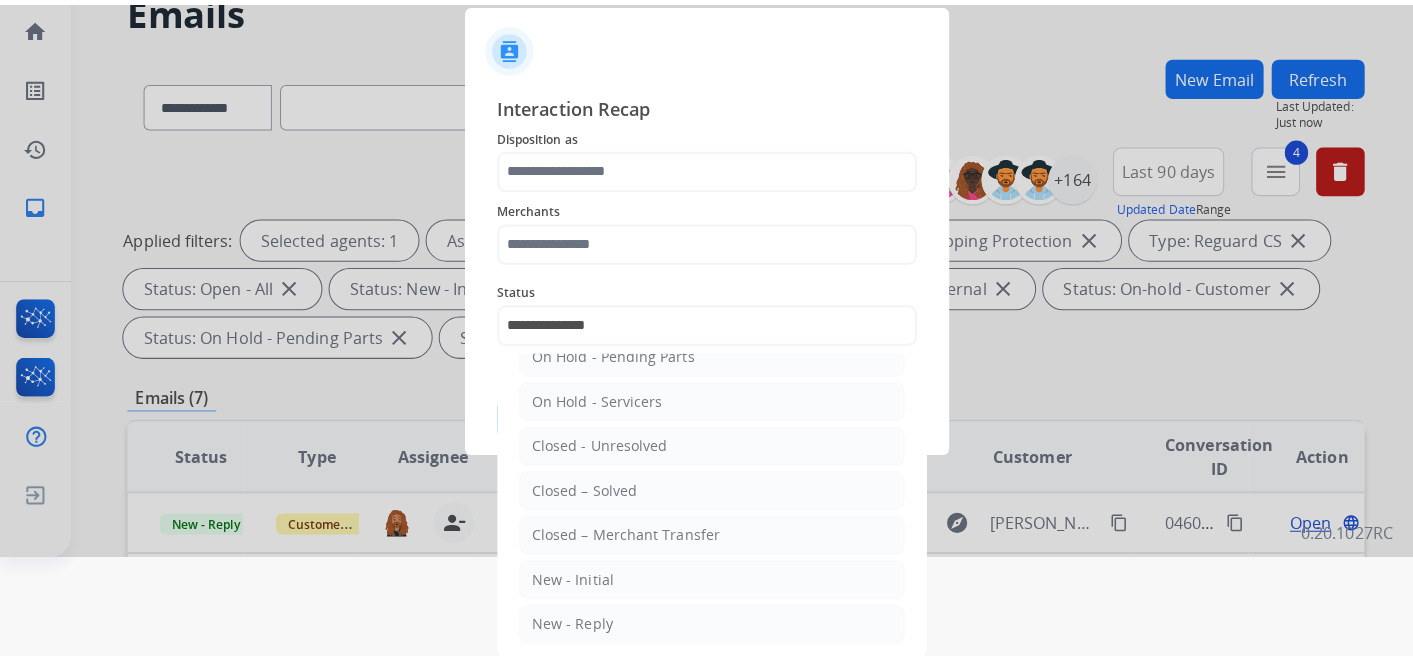 scroll, scrollTop: 0, scrollLeft: 0, axis: both 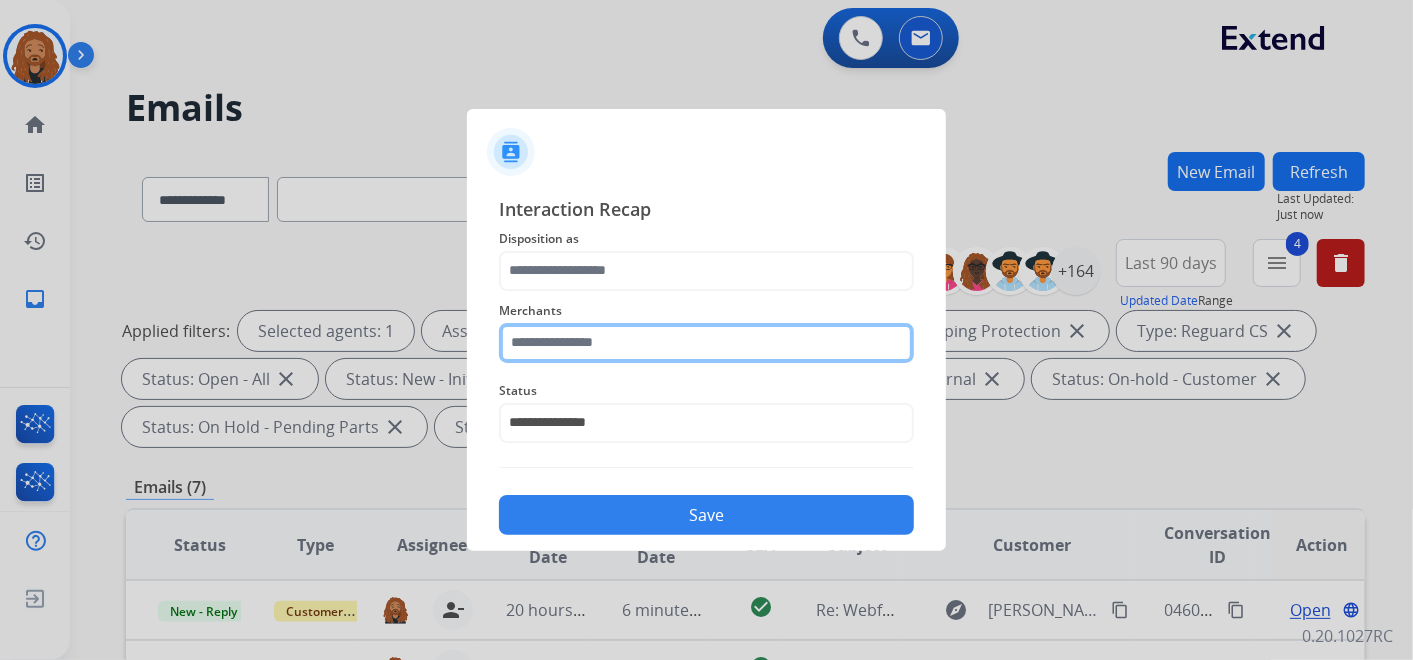 click 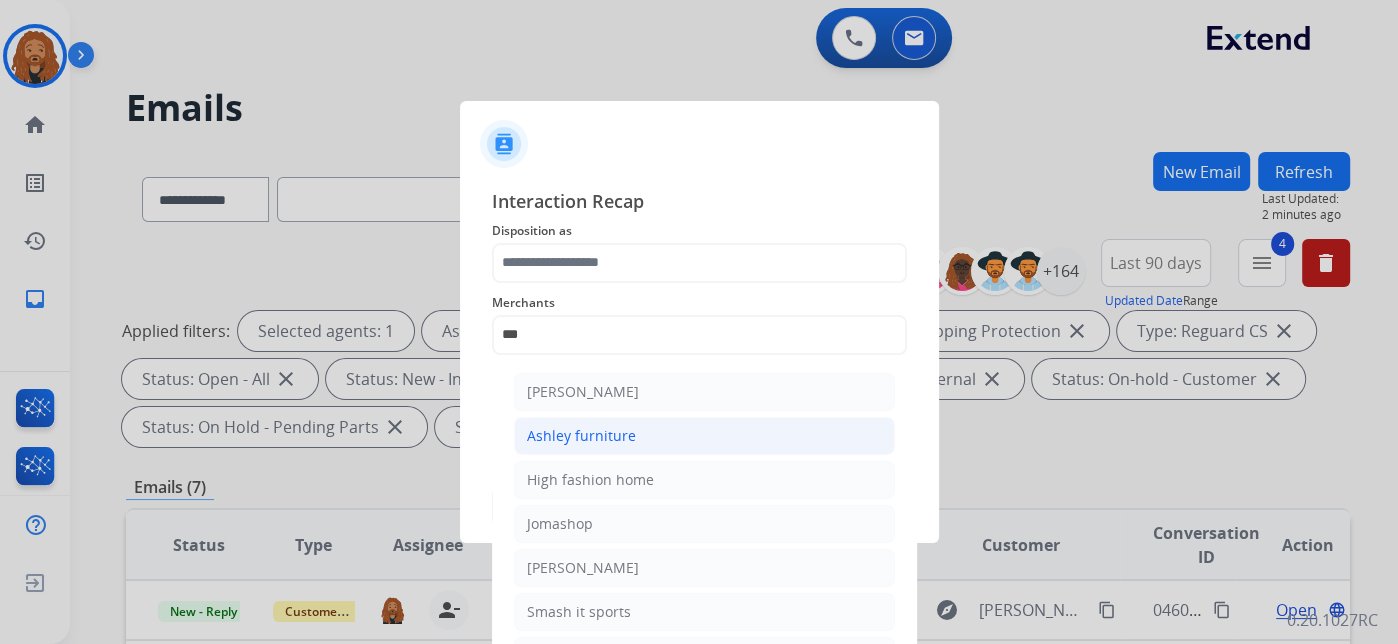 click on "Ashley furniture" 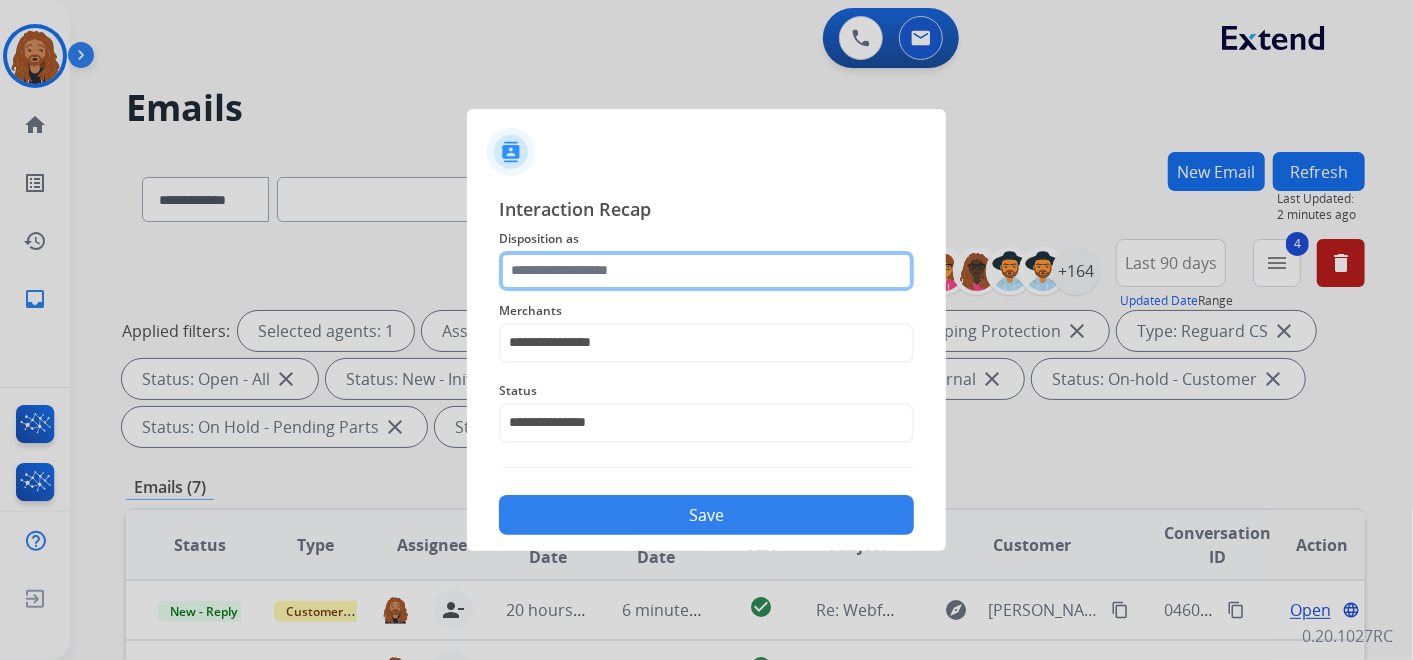 click 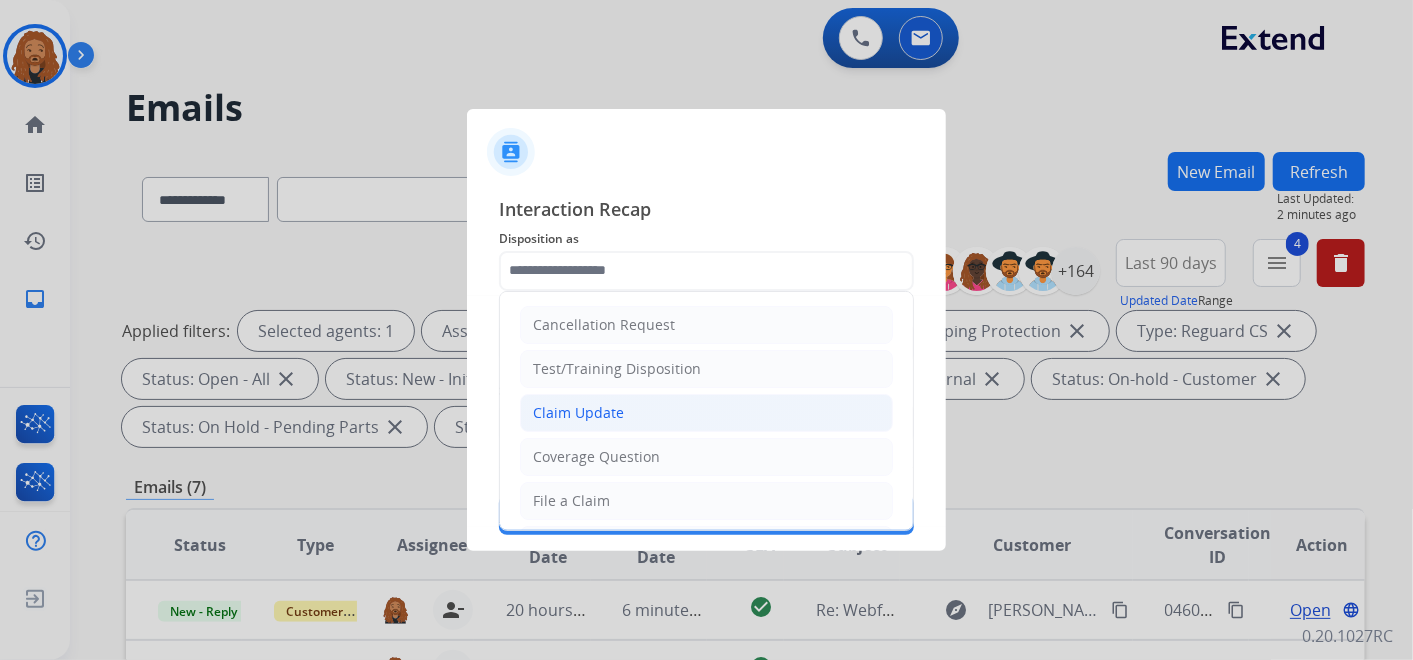 click on "Claim Update" 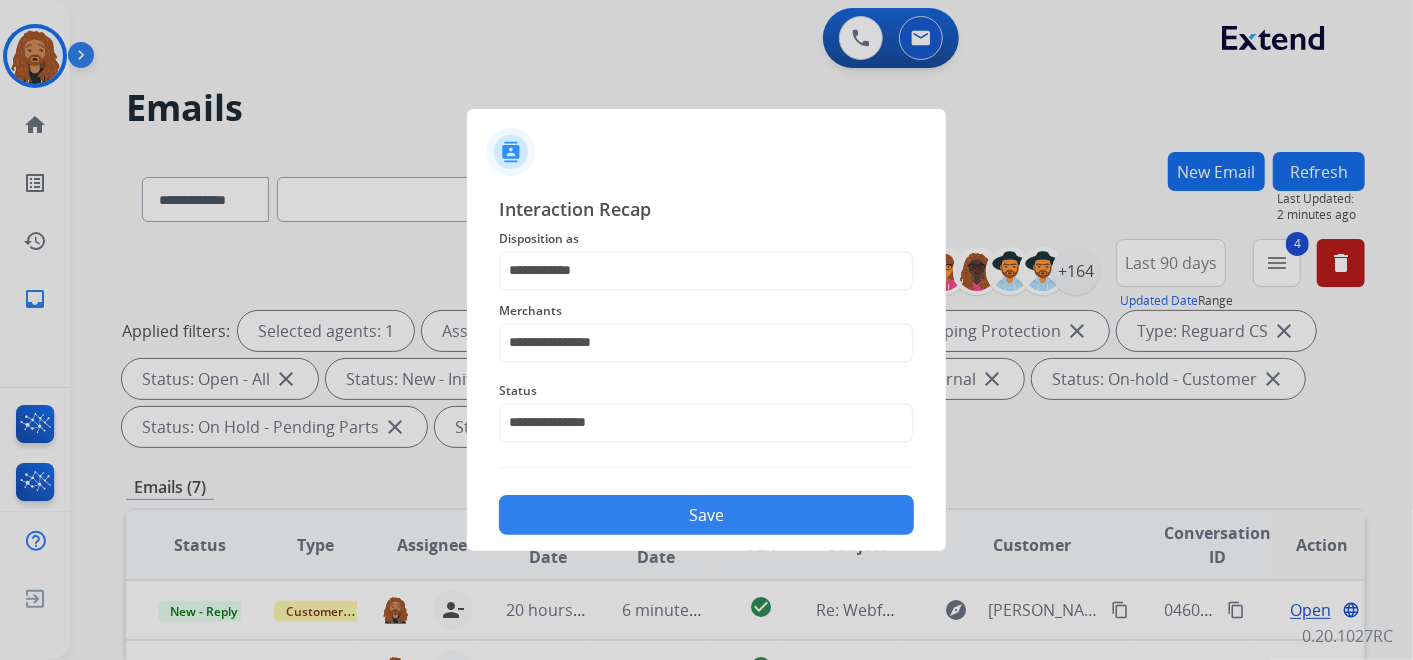 click on "Save" 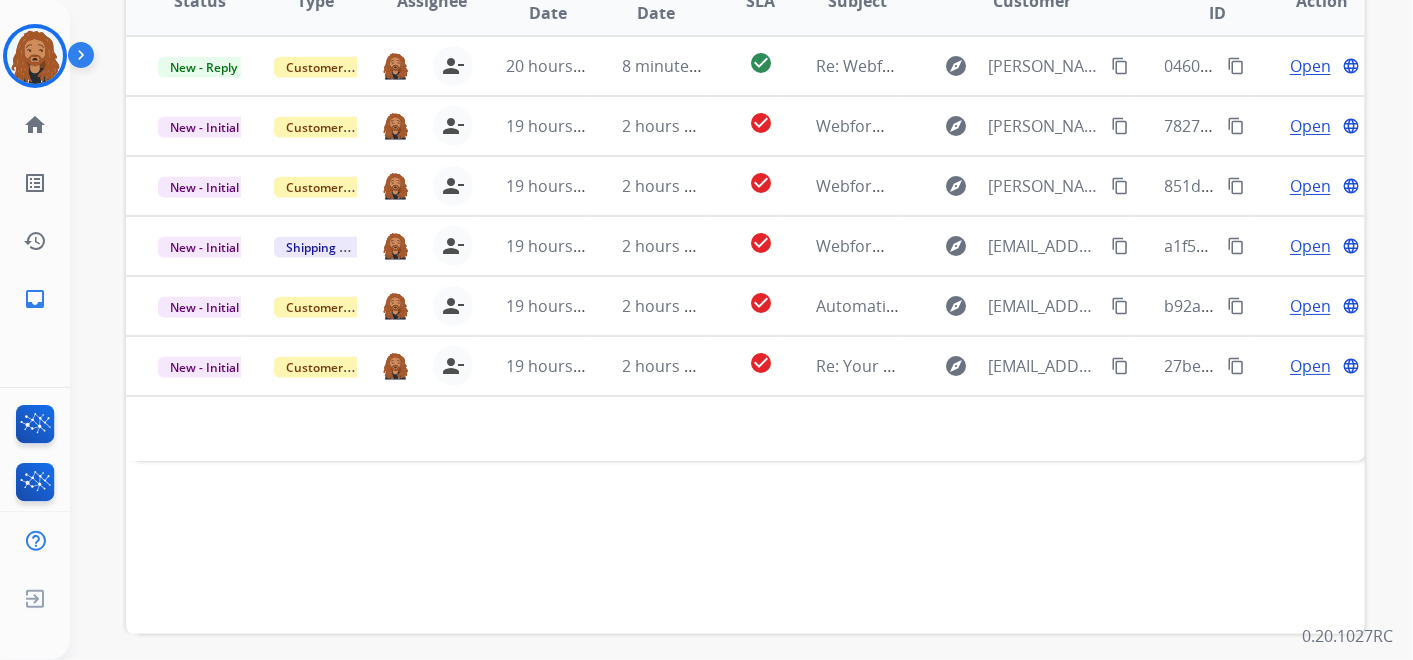 scroll, scrollTop: 510, scrollLeft: 0, axis: vertical 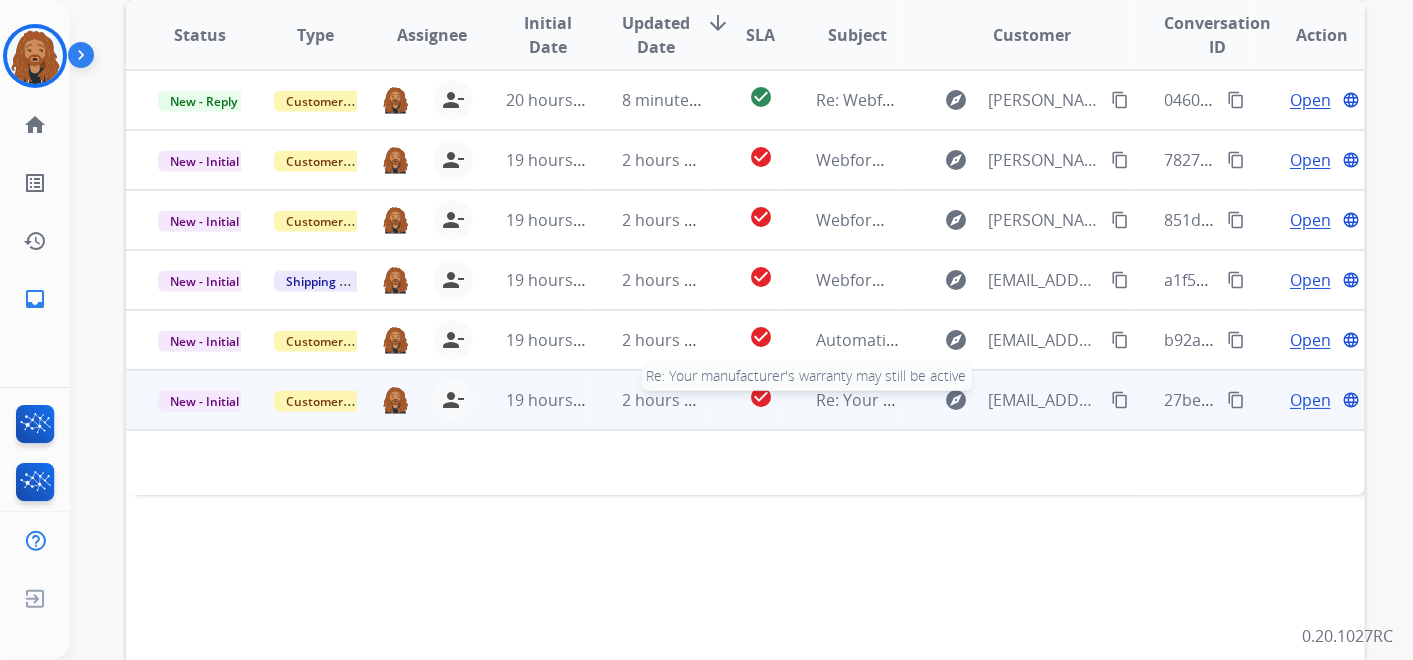 click on "Re: Your manufacturer's warranty may still be active" at bounding box center [1012, 400] 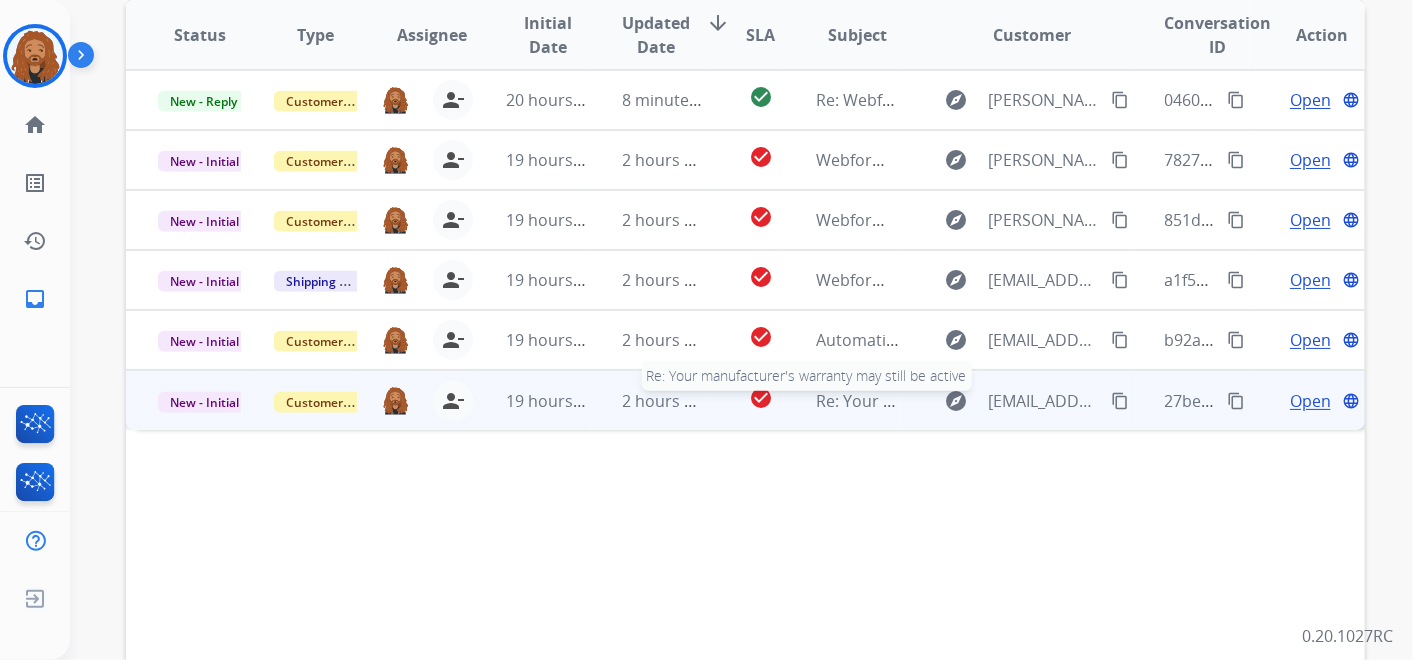 click on "Re: Your manufacturer's warranty may still be active" at bounding box center [1012, 401] 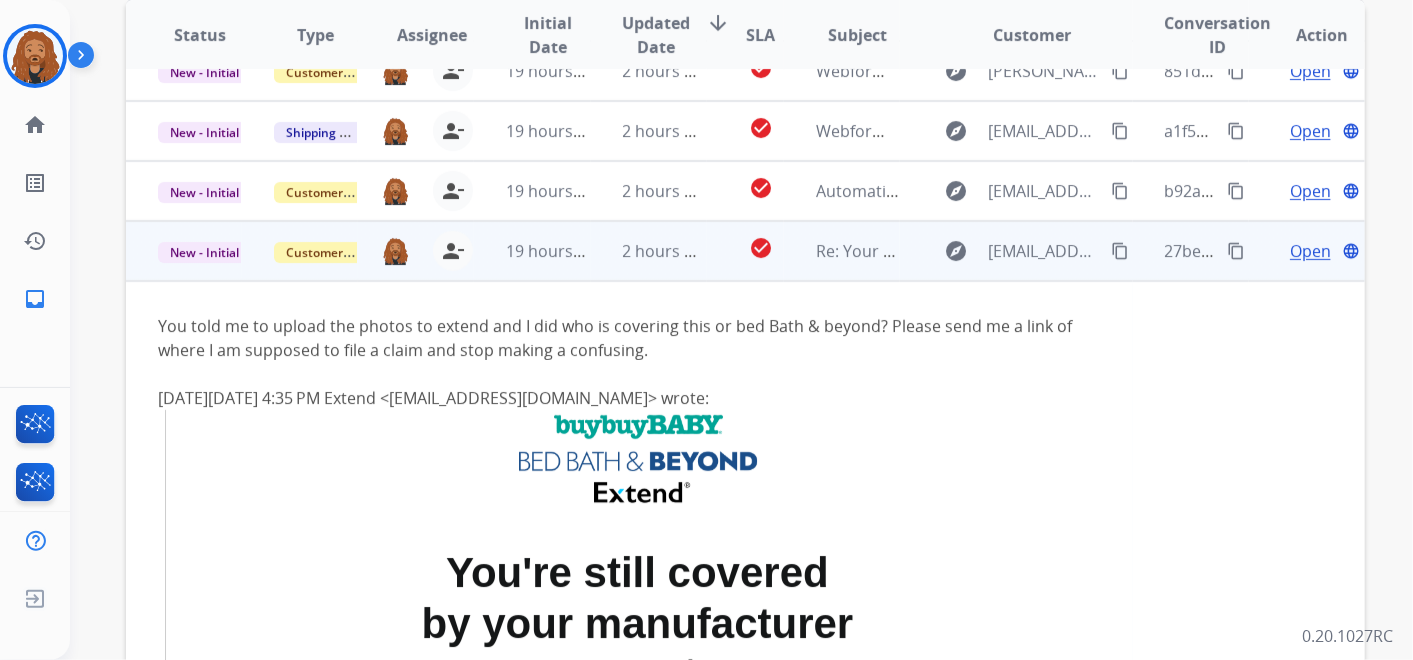 scroll, scrollTop: 77, scrollLeft: 0, axis: vertical 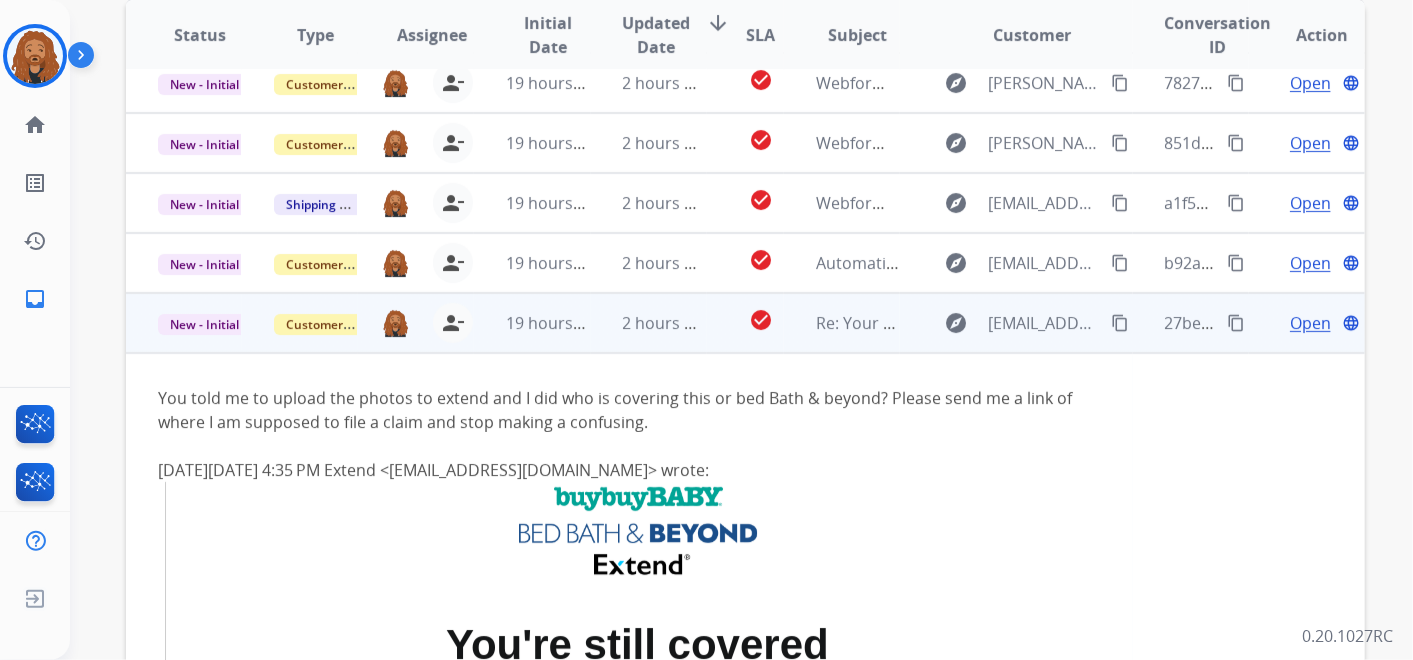 click on "Open" at bounding box center [1310, 323] 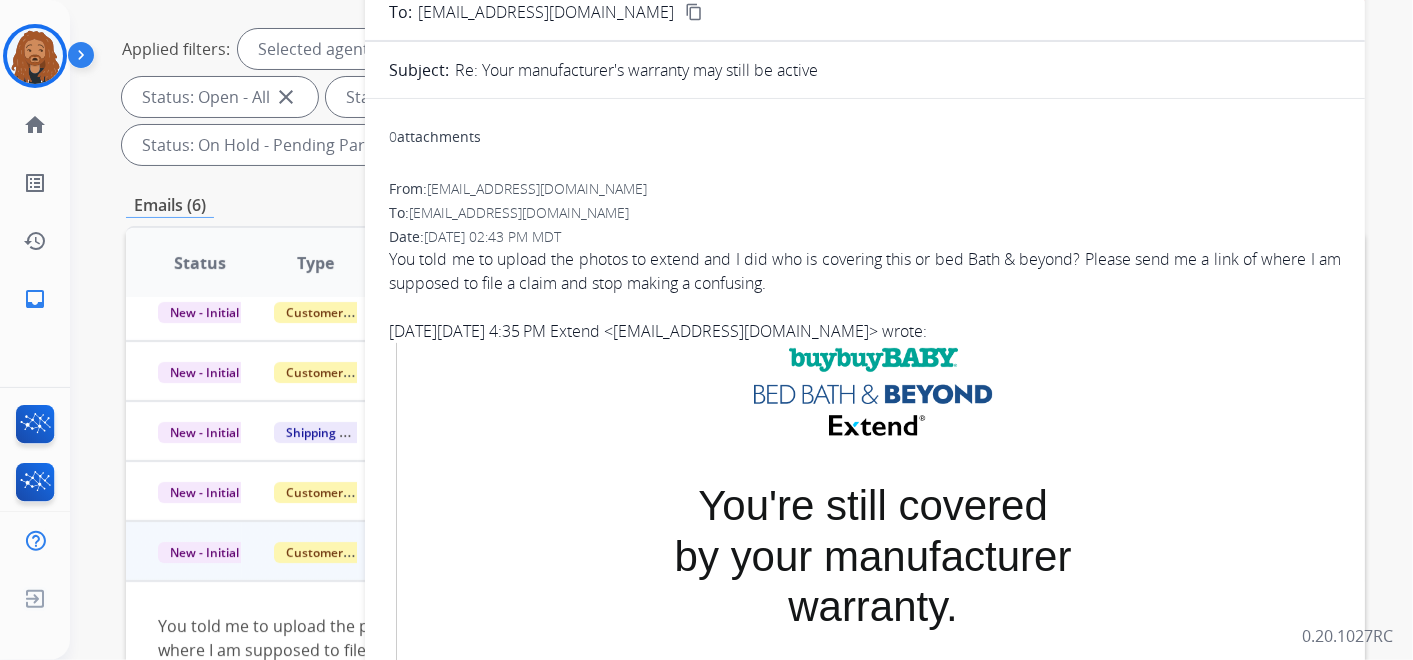 scroll, scrollTop: 177, scrollLeft: 0, axis: vertical 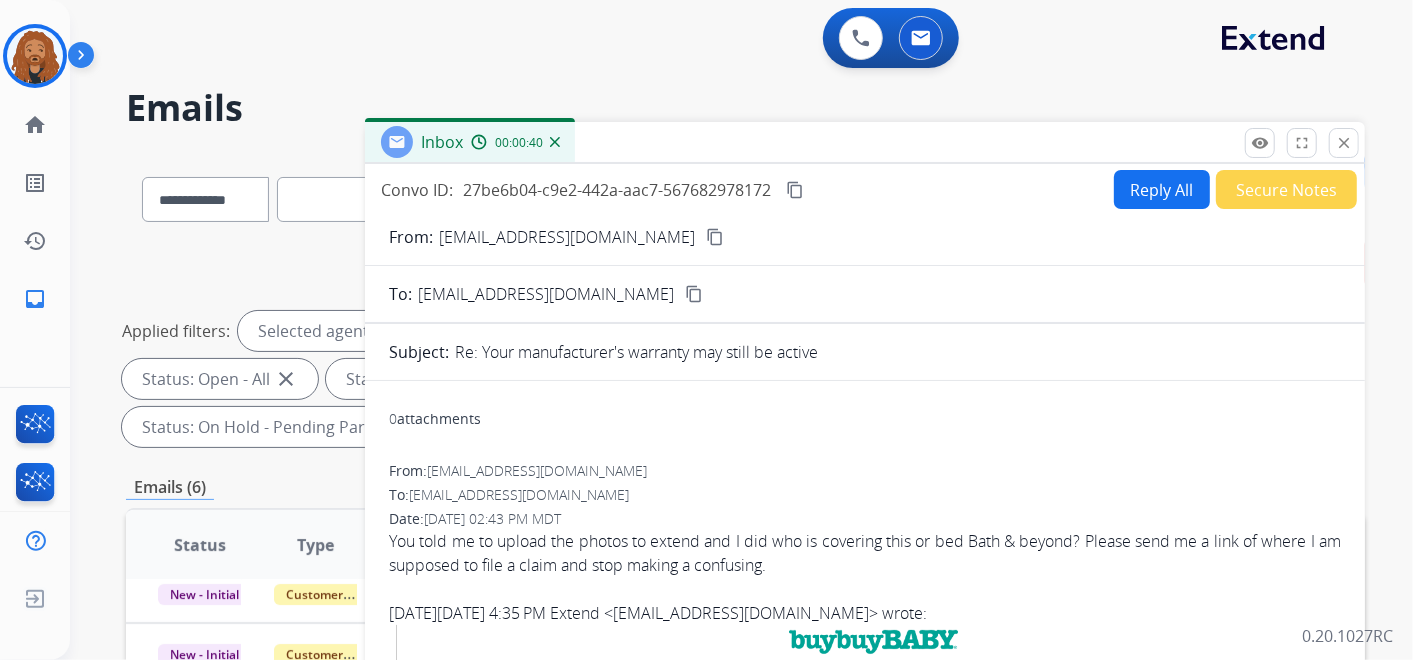 click on "Reply All" at bounding box center [1162, 189] 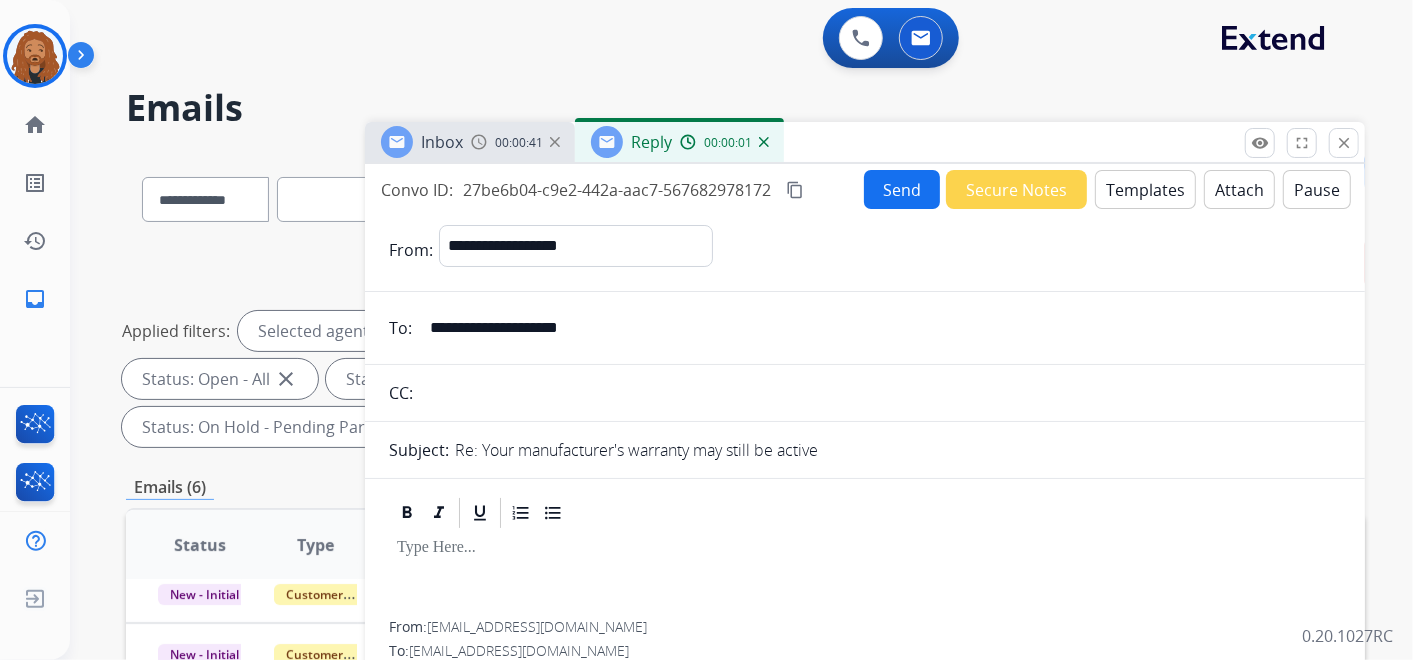 click on "Templates" at bounding box center [1145, 189] 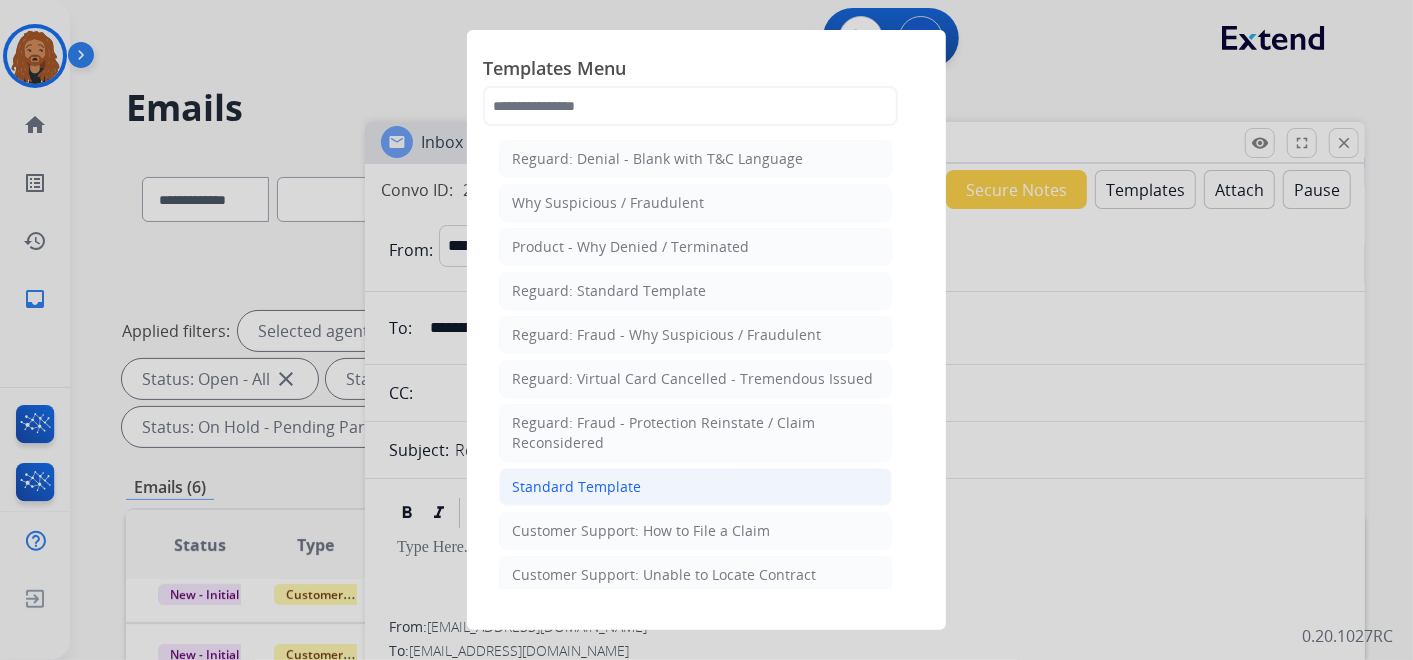 click on "Standard Template" 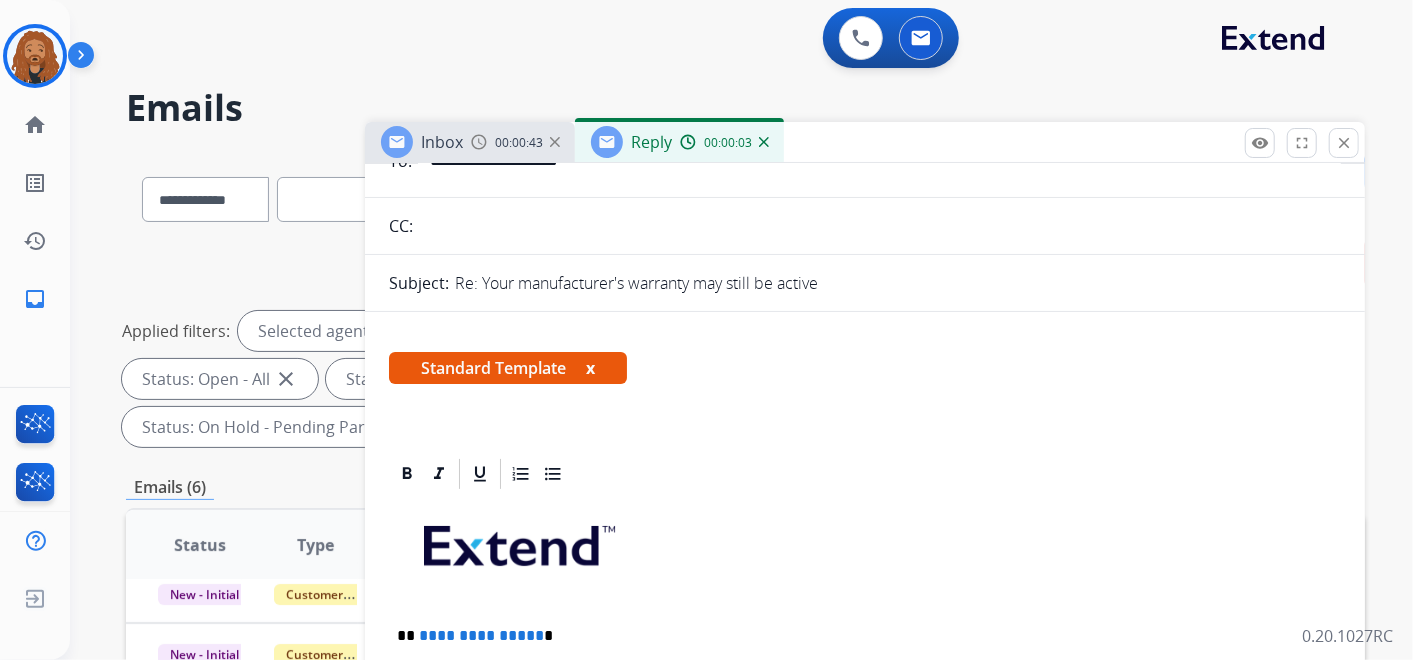 scroll, scrollTop: 333, scrollLeft: 0, axis: vertical 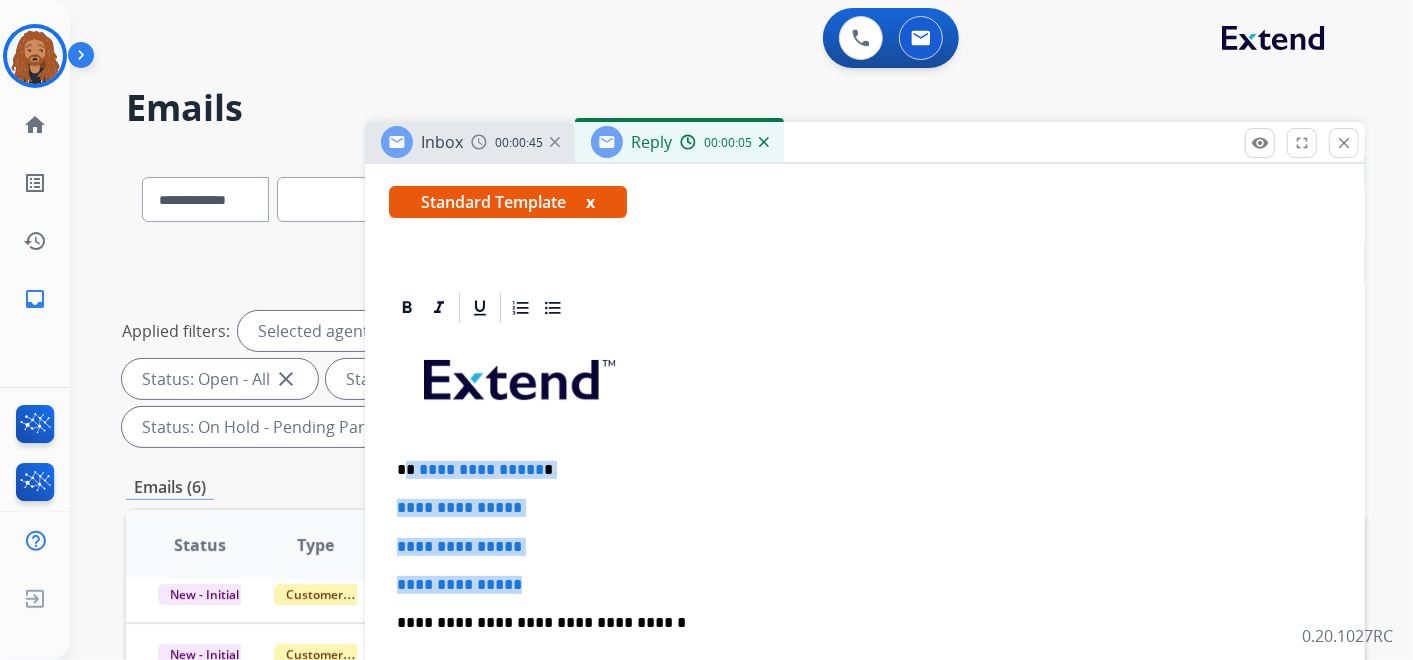 drag, startPoint x: 537, startPoint y: 585, endPoint x: 408, endPoint y: 456, distance: 182.43355 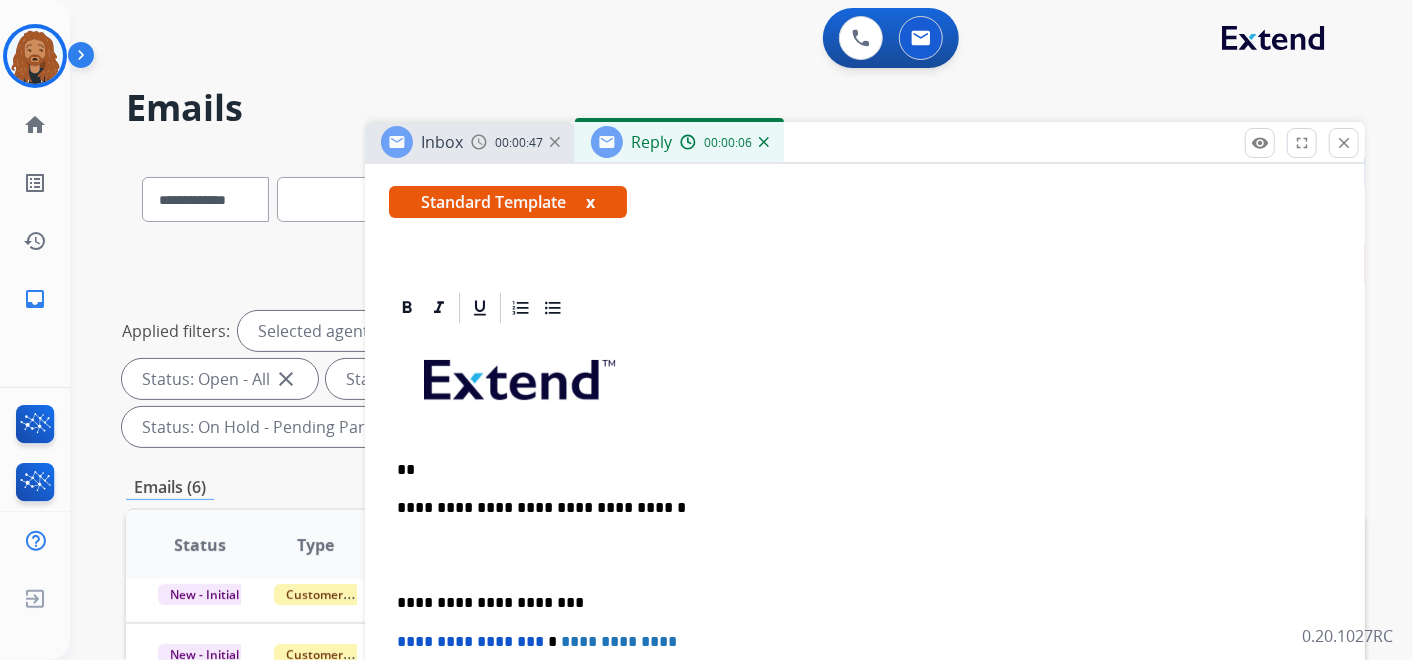 type 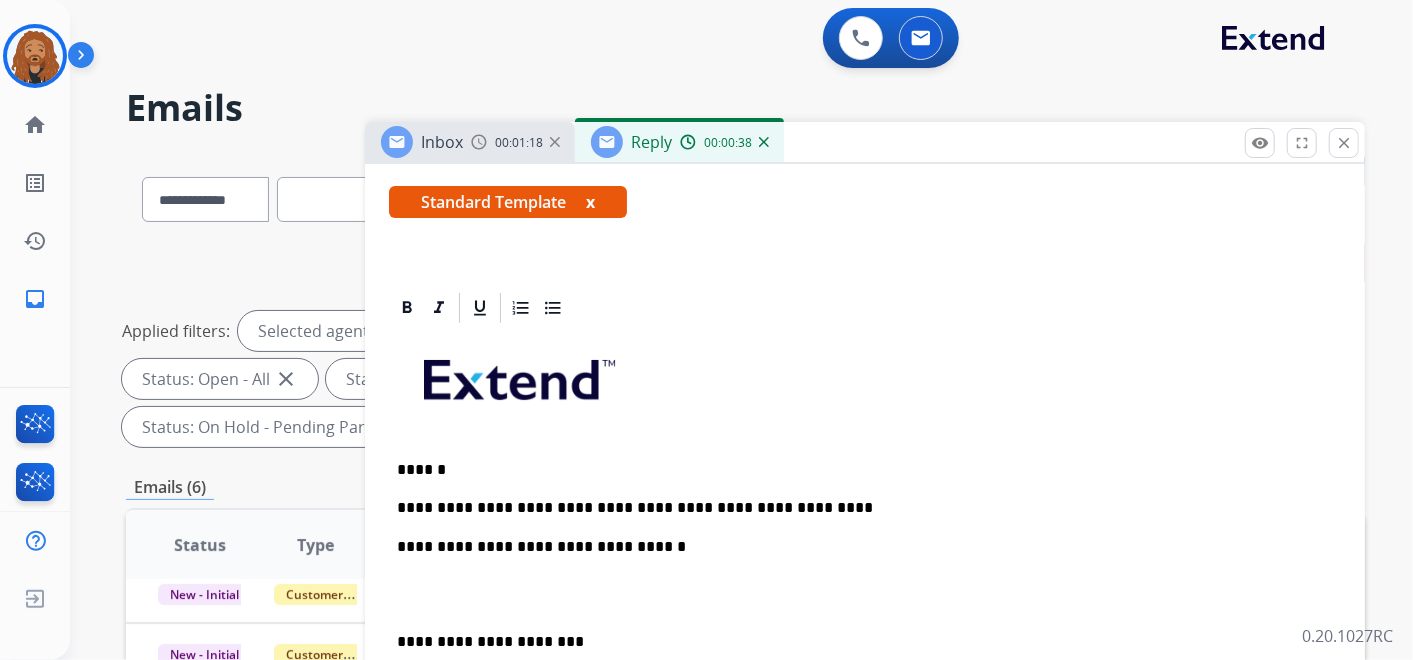 scroll, scrollTop: 0, scrollLeft: 0, axis: both 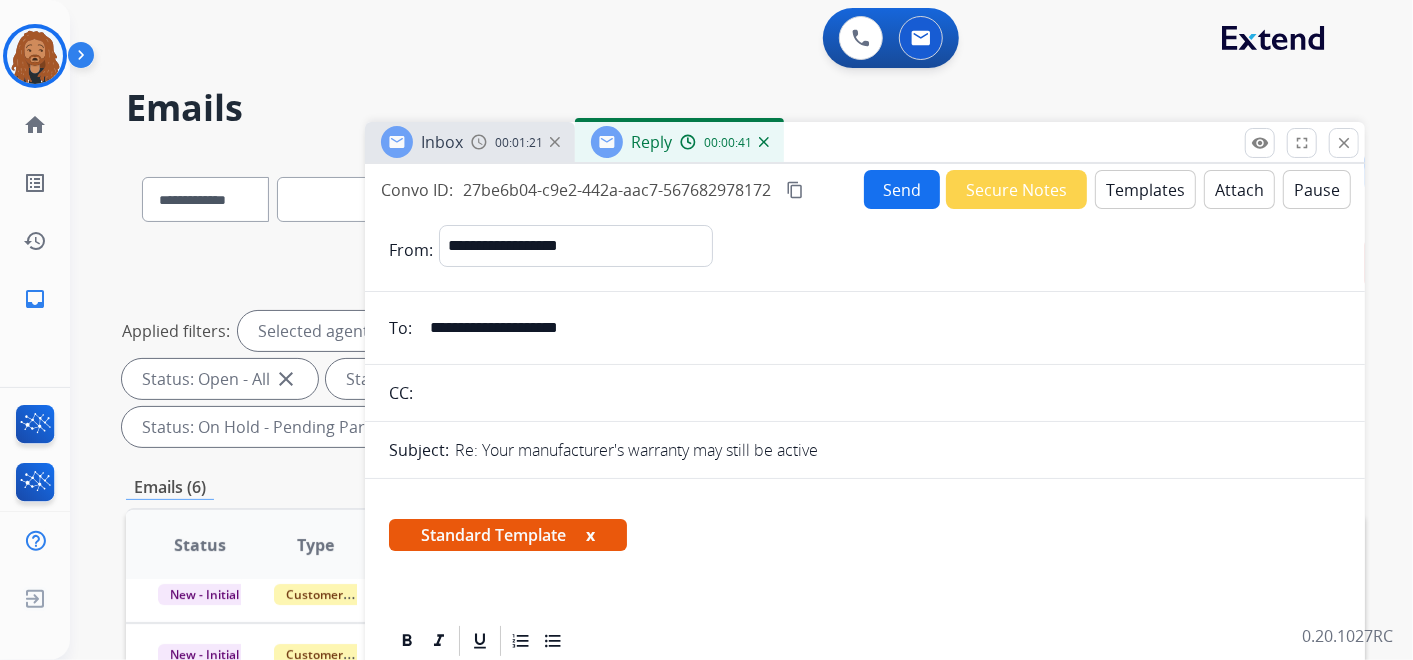 drag, startPoint x: 620, startPoint y: 334, endPoint x: 414, endPoint y: 329, distance: 206.06067 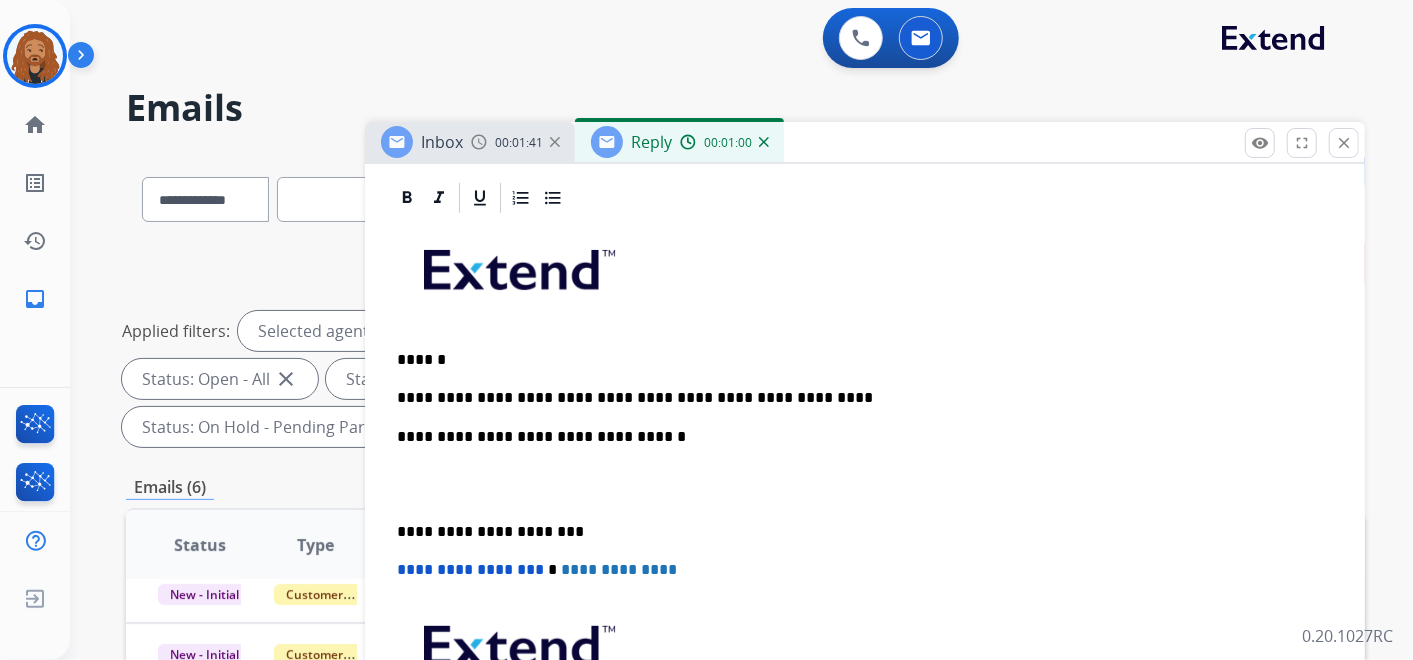 scroll, scrollTop: 444, scrollLeft: 0, axis: vertical 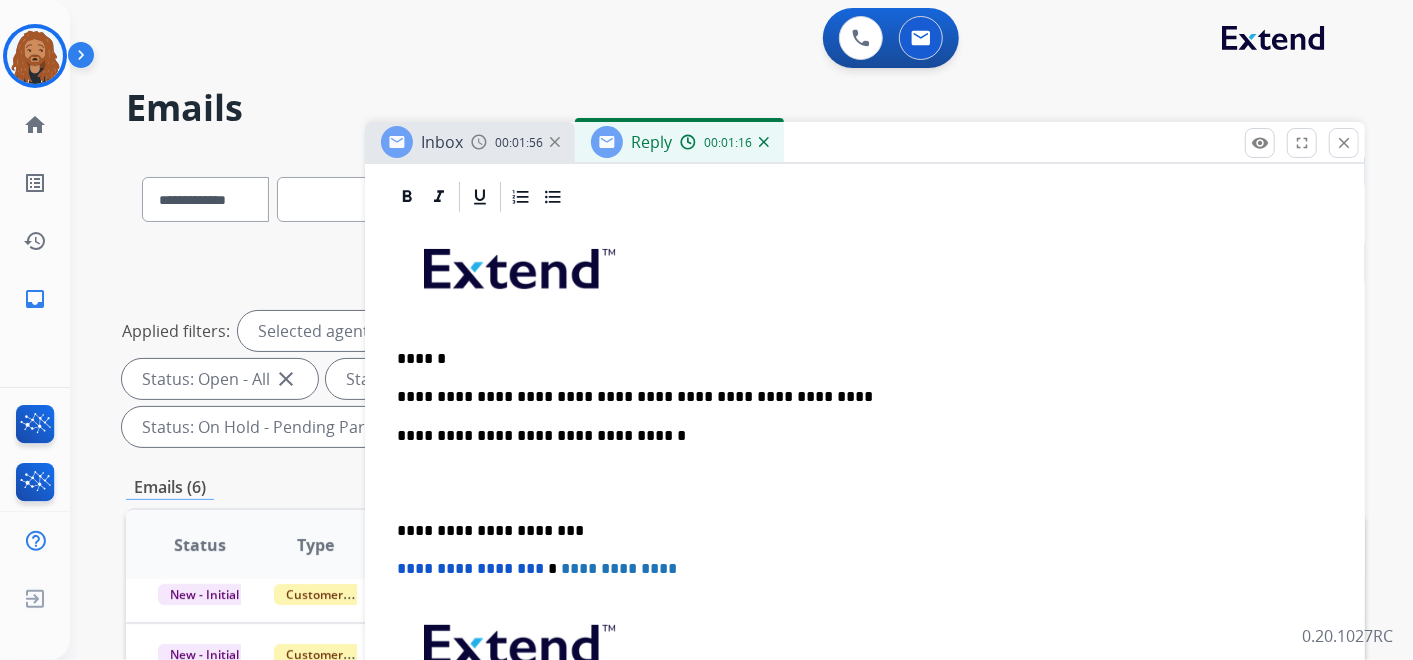 click on "**********" at bounding box center [857, 397] 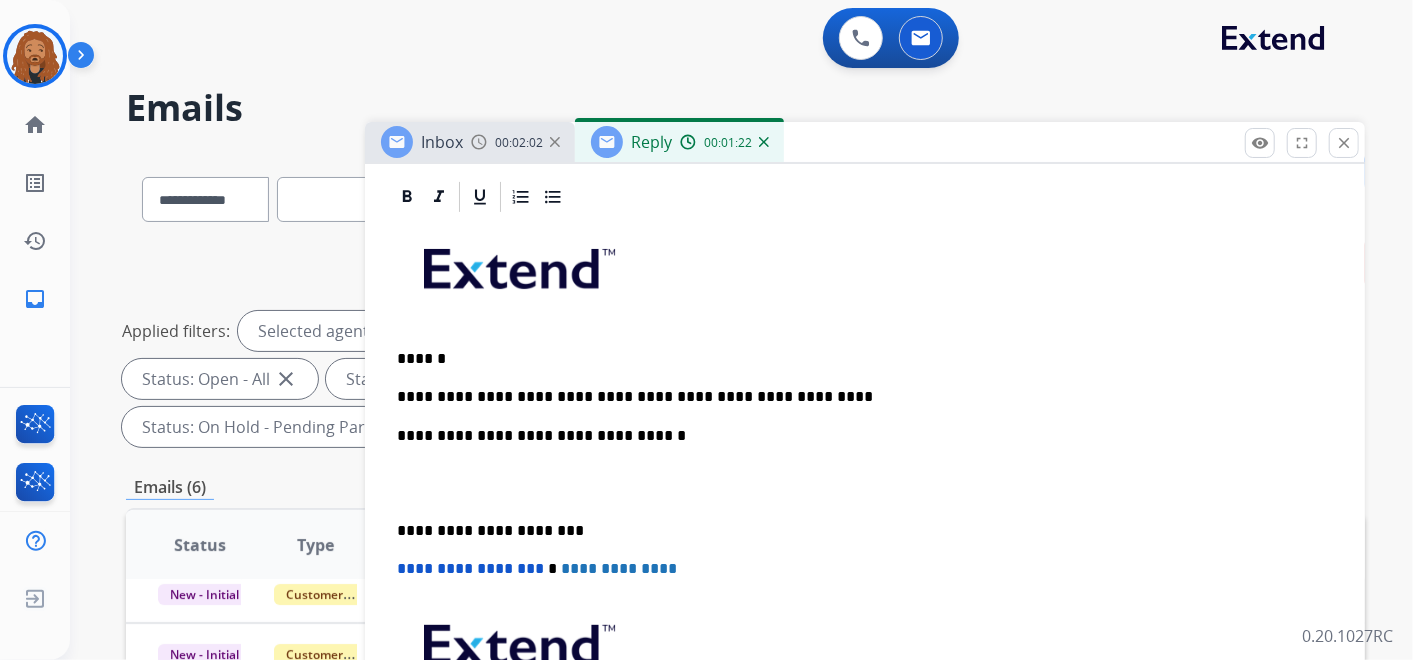 click on "**********" at bounding box center (857, 397) 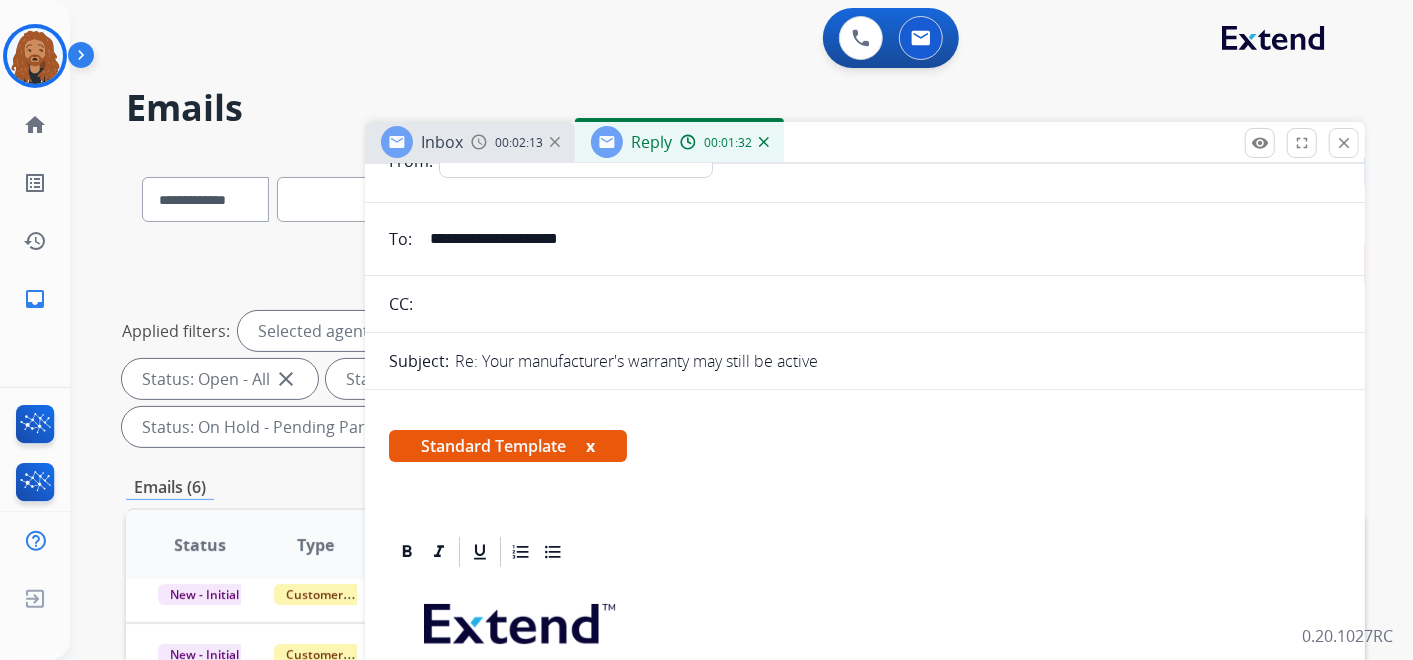 scroll, scrollTop: 0, scrollLeft: 0, axis: both 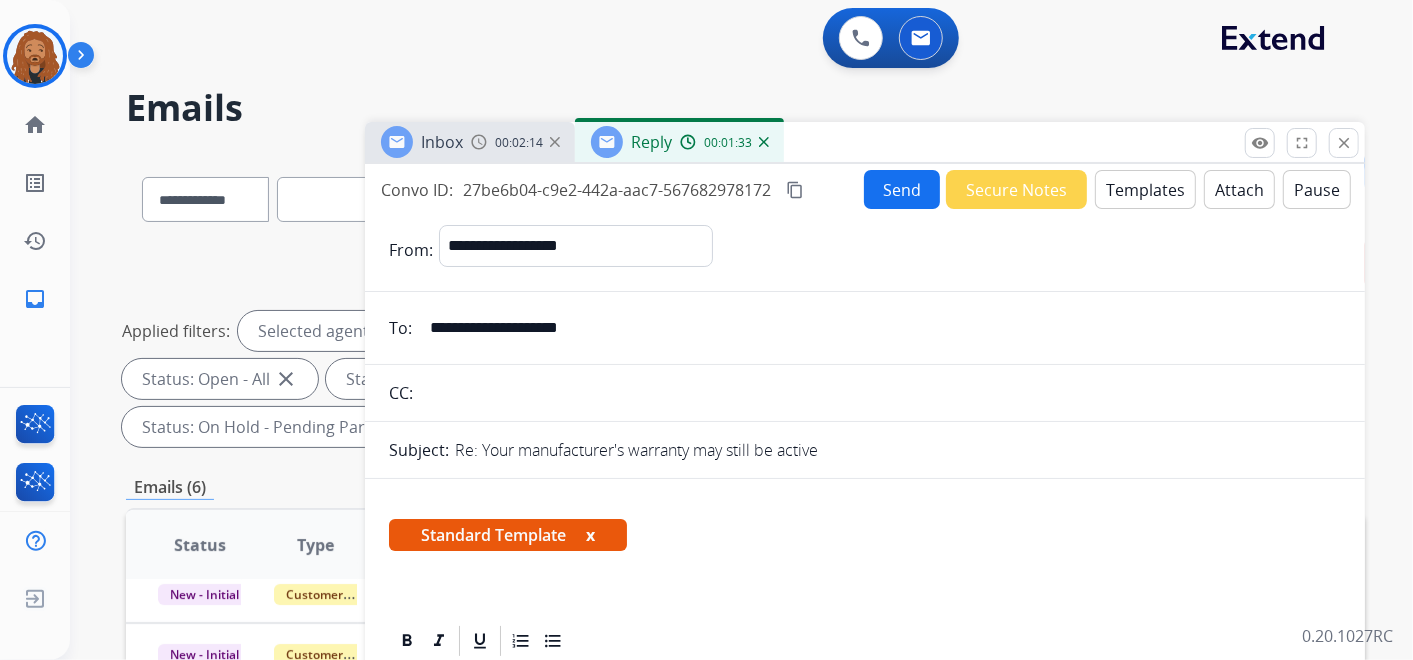 click on "Templates" at bounding box center (1145, 189) 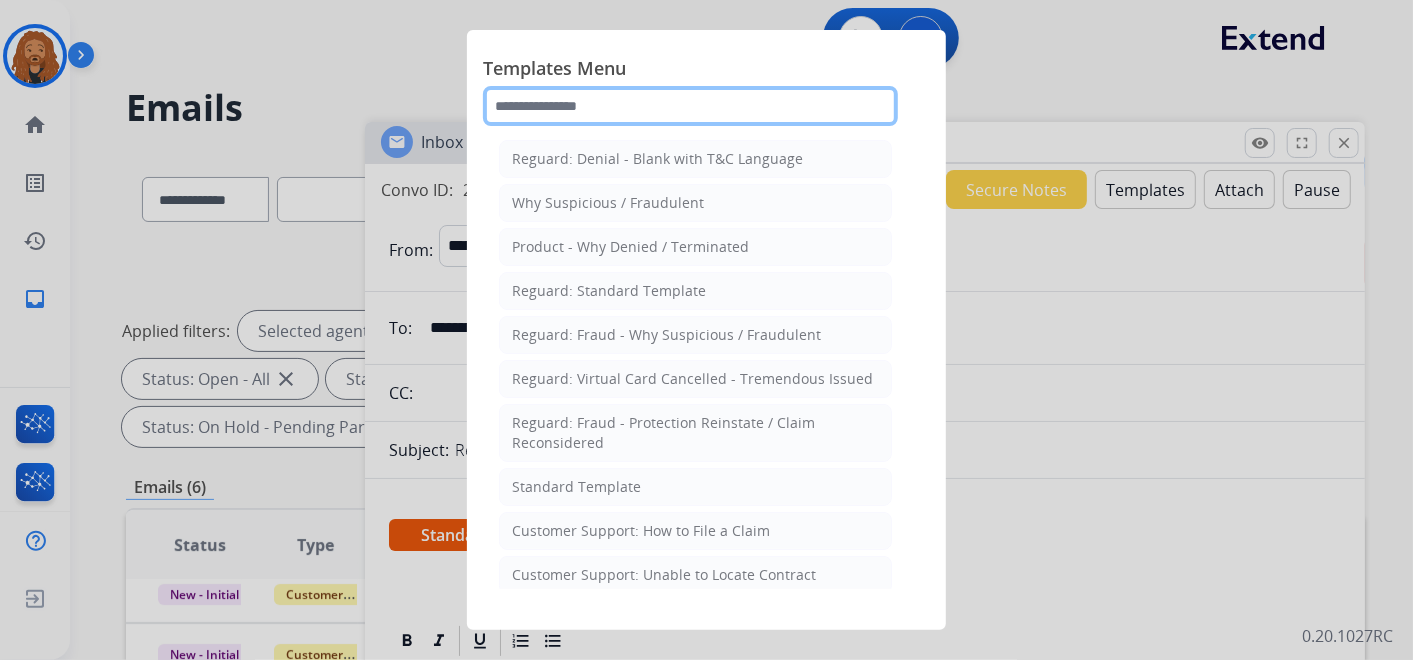 drag, startPoint x: 530, startPoint y: 121, endPoint x: 545, endPoint y: 105, distance: 21.931713 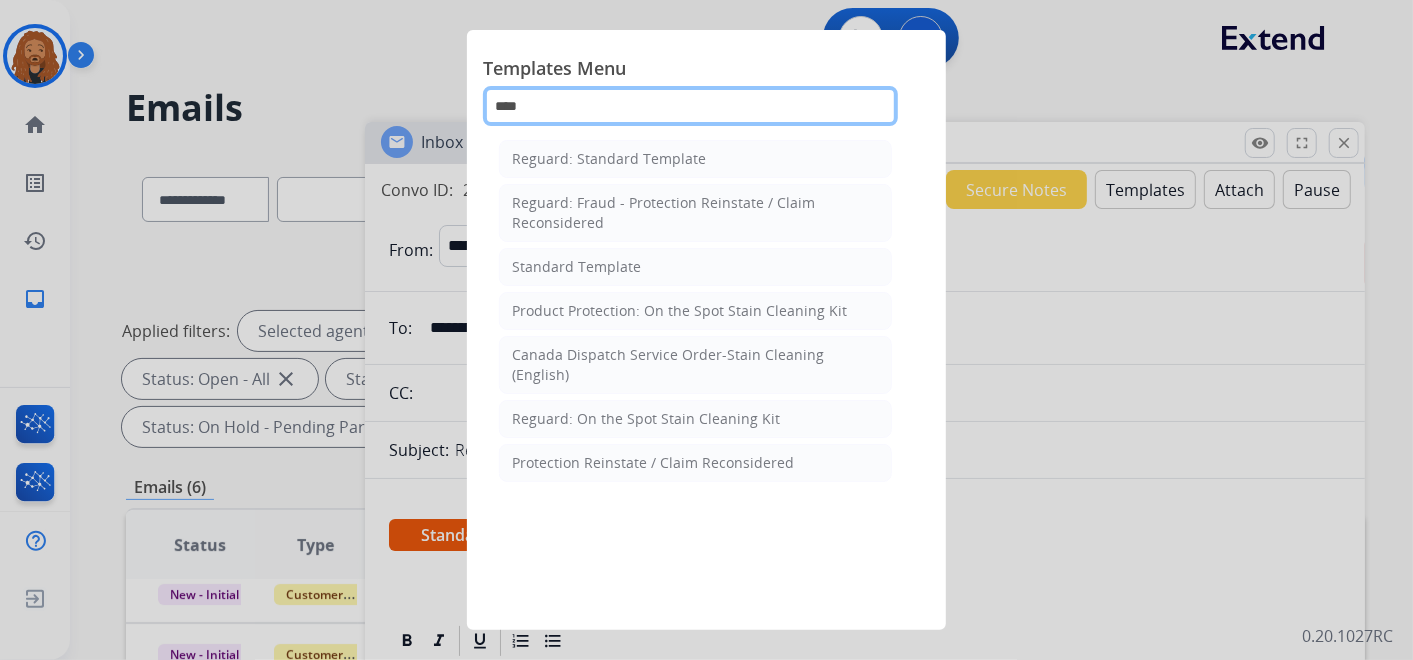 type on "*****" 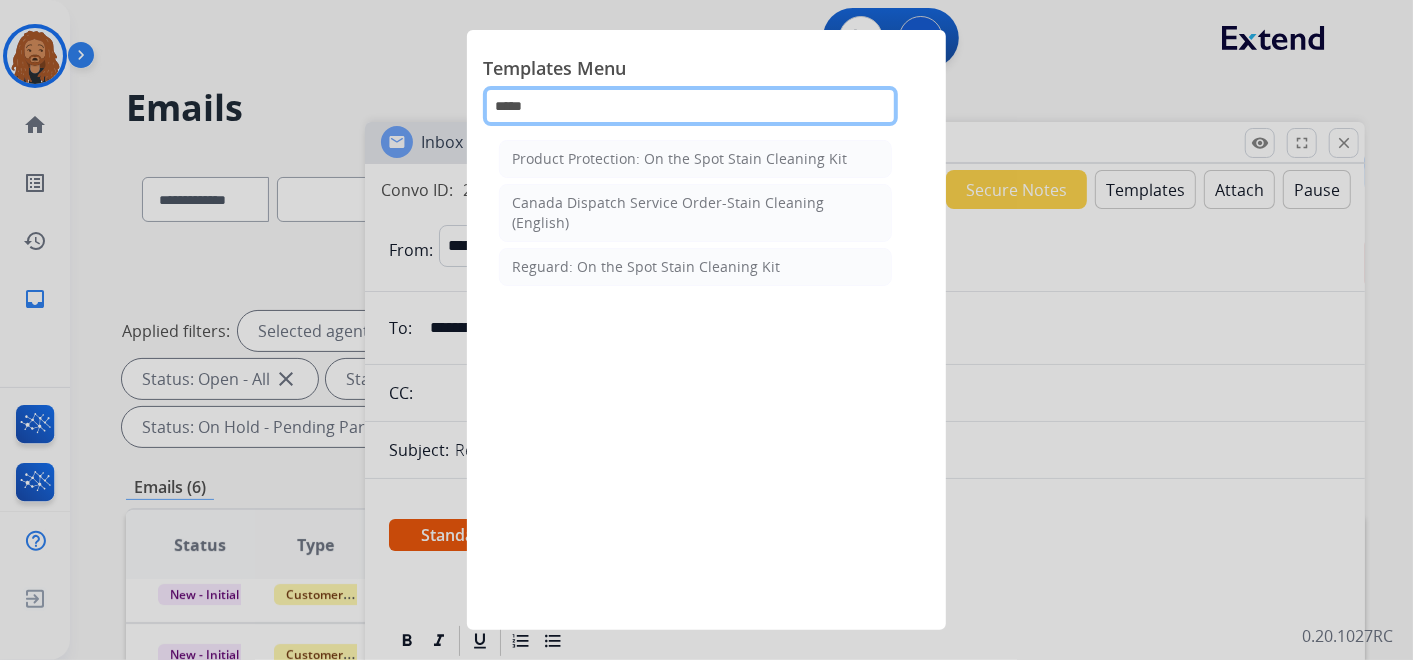drag, startPoint x: 578, startPoint y: 89, endPoint x: 208, endPoint y: 117, distance: 371.05795 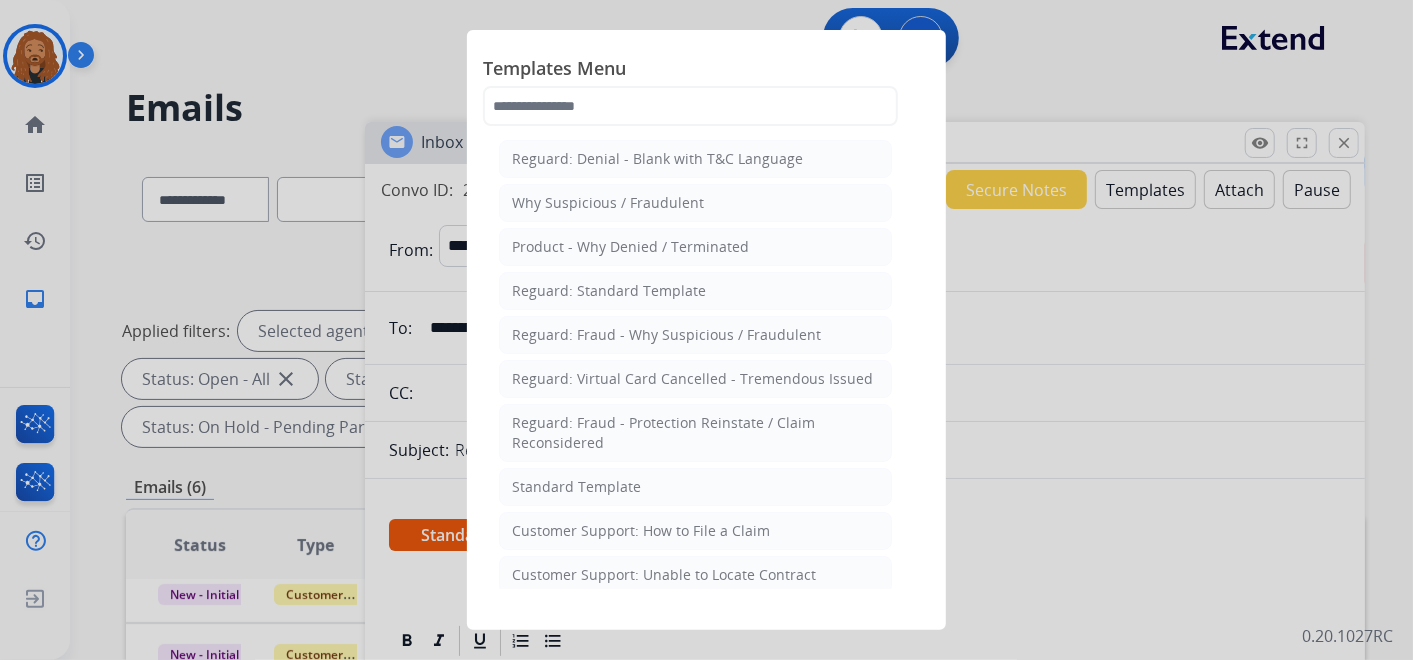 click 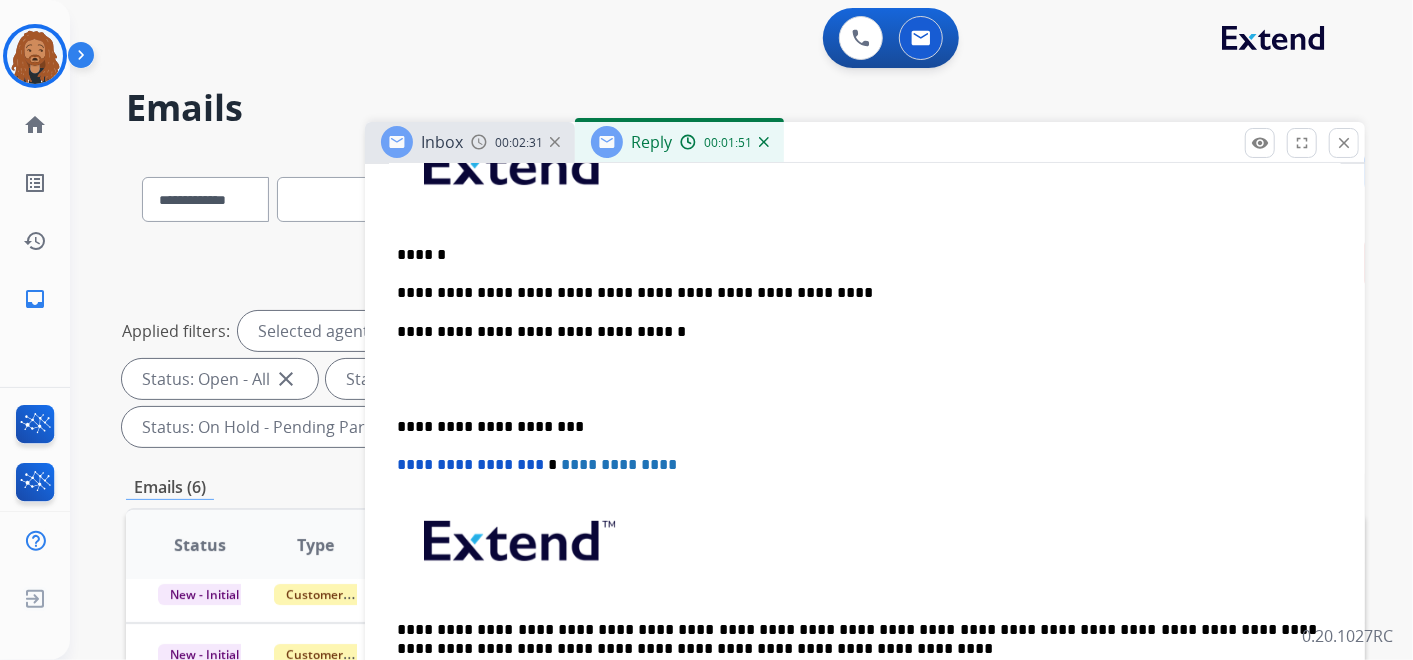 scroll, scrollTop: 555, scrollLeft: 0, axis: vertical 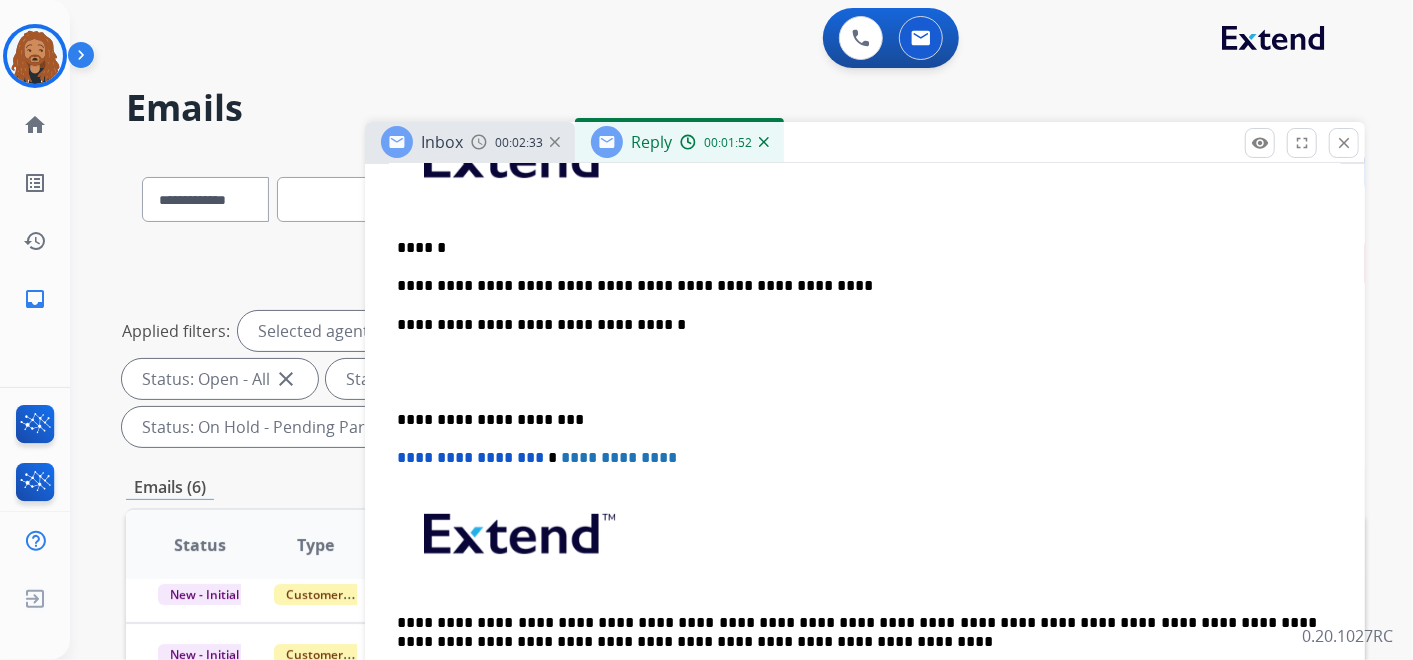 drag, startPoint x: 464, startPoint y: 363, endPoint x: 449, endPoint y: 368, distance: 15.811388 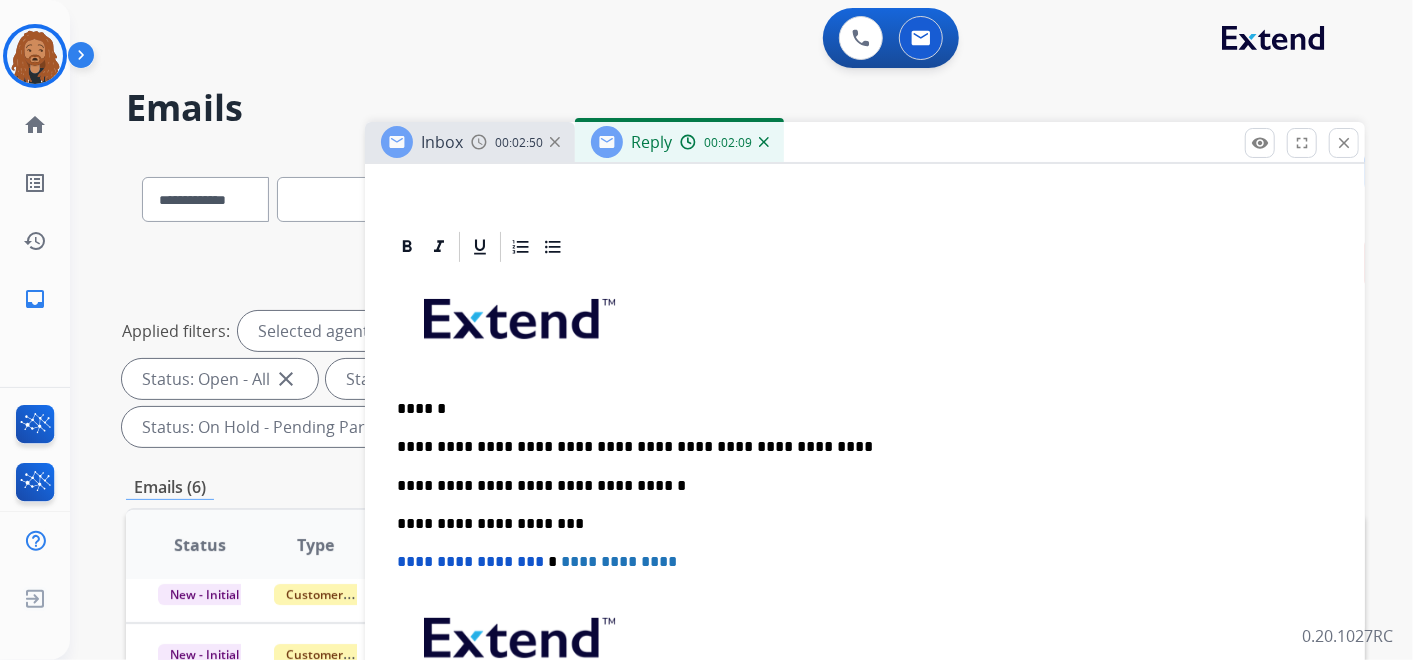 scroll, scrollTop: 444, scrollLeft: 0, axis: vertical 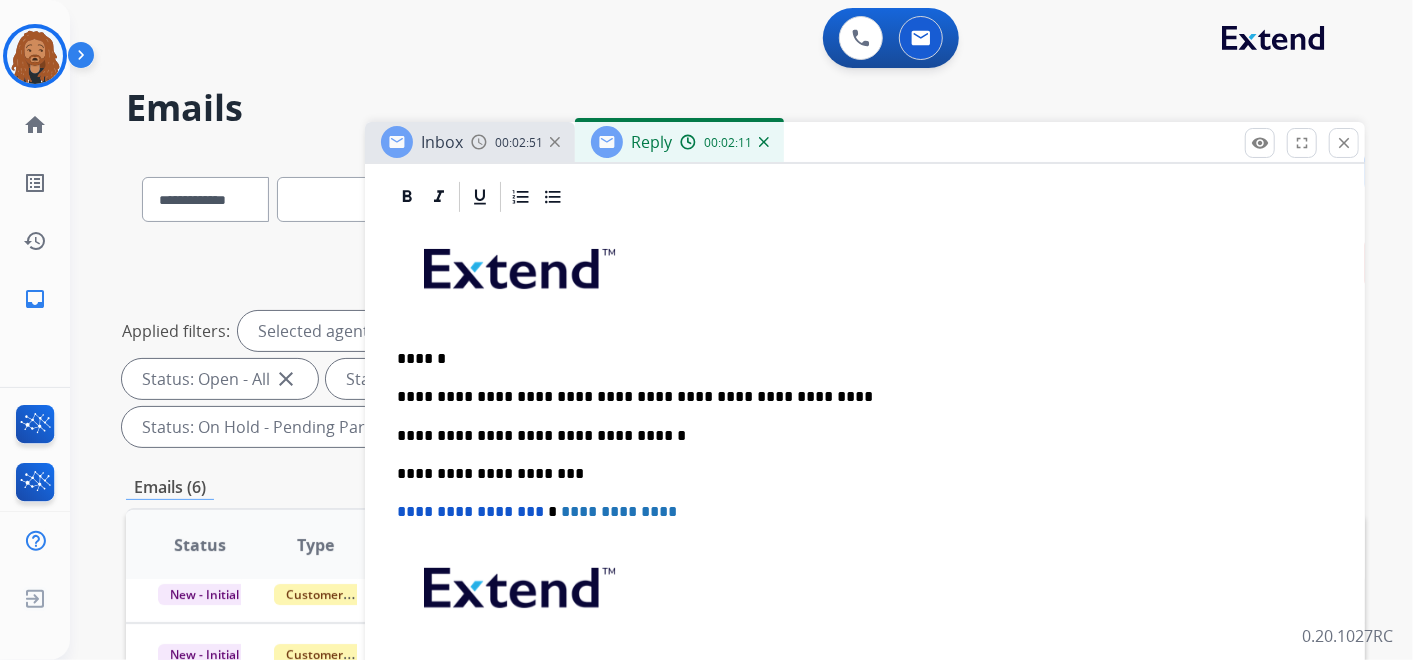 click on "**********" at bounding box center [857, 397] 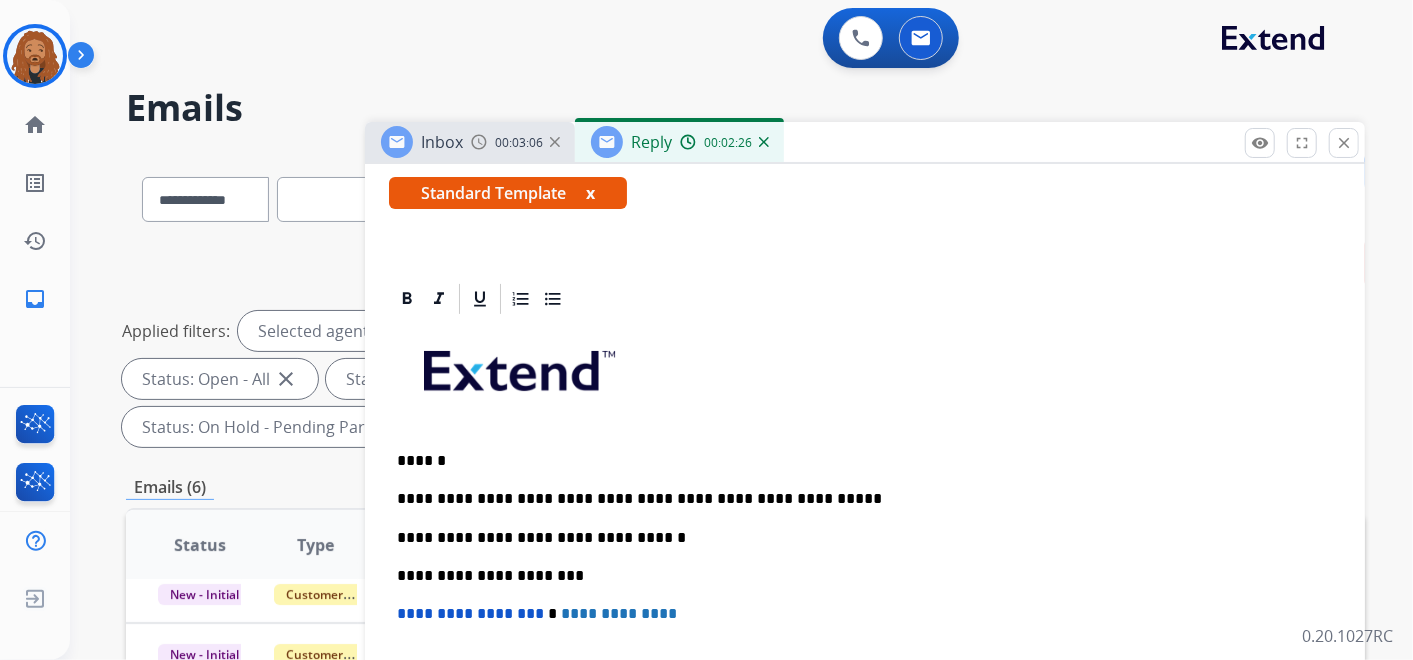scroll, scrollTop: 444, scrollLeft: 0, axis: vertical 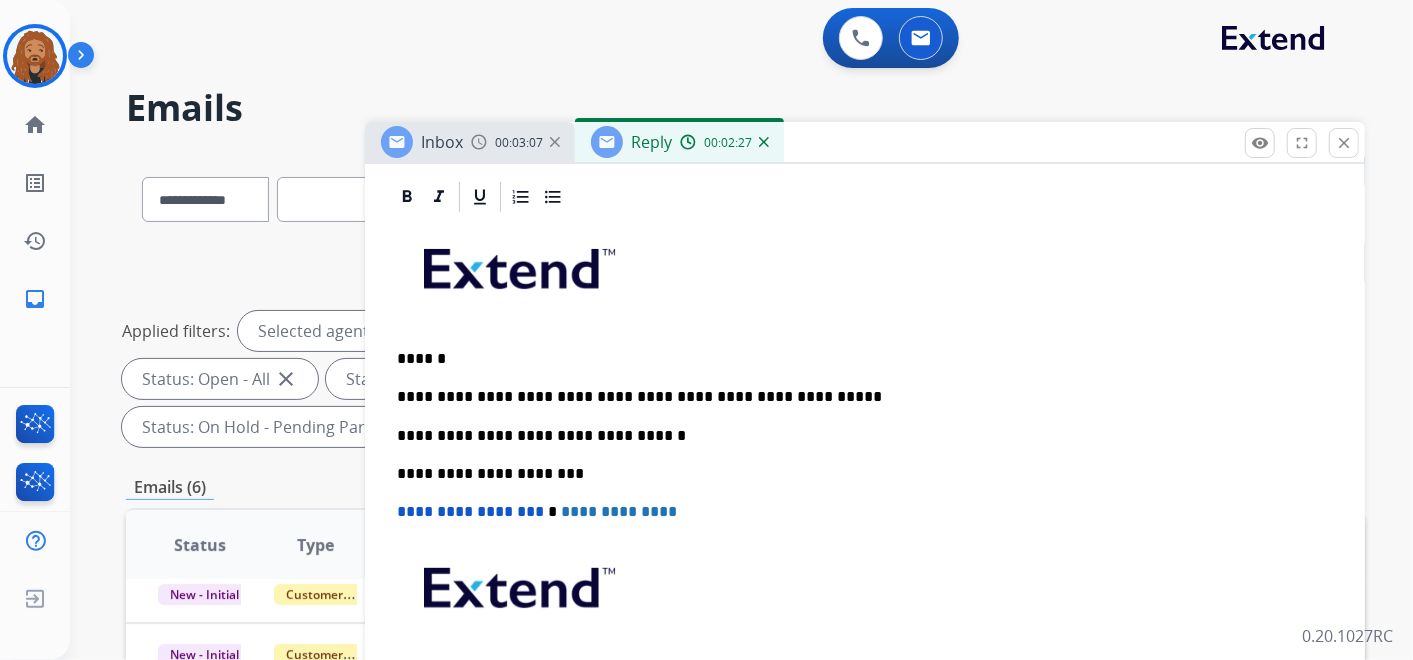 click on "**********" at bounding box center [857, 397] 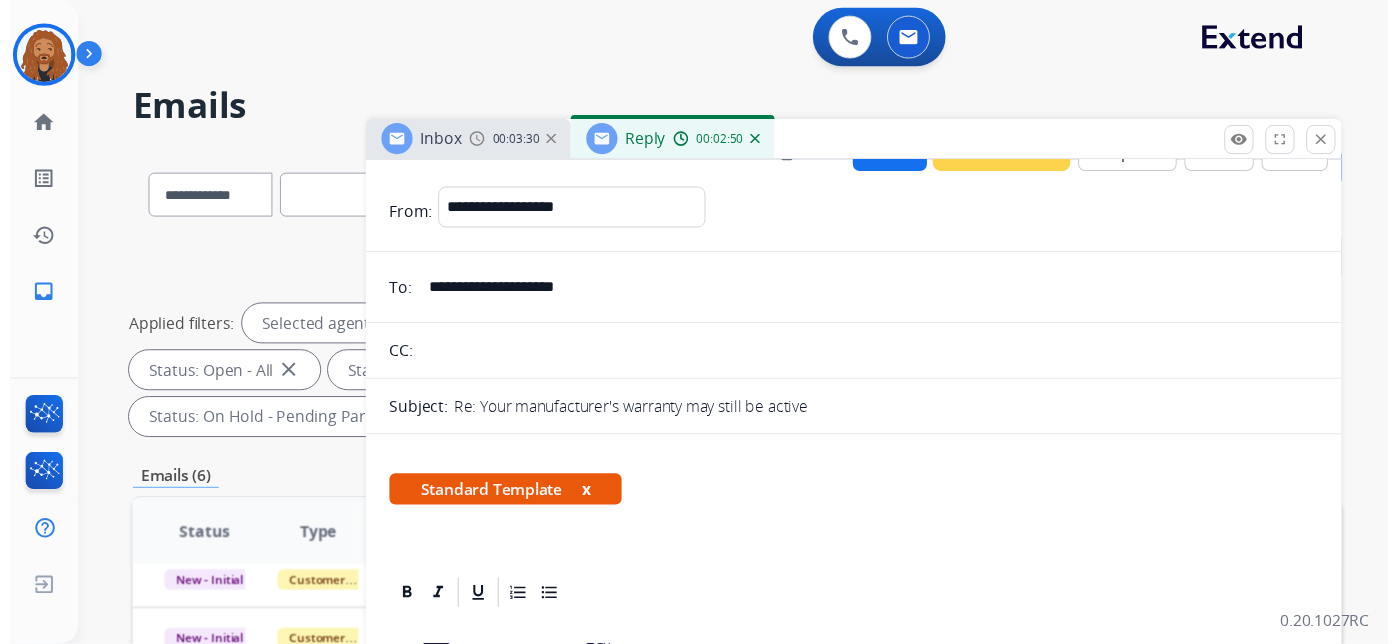 scroll, scrollTop: 0, scrollLeft: 0, axis: both 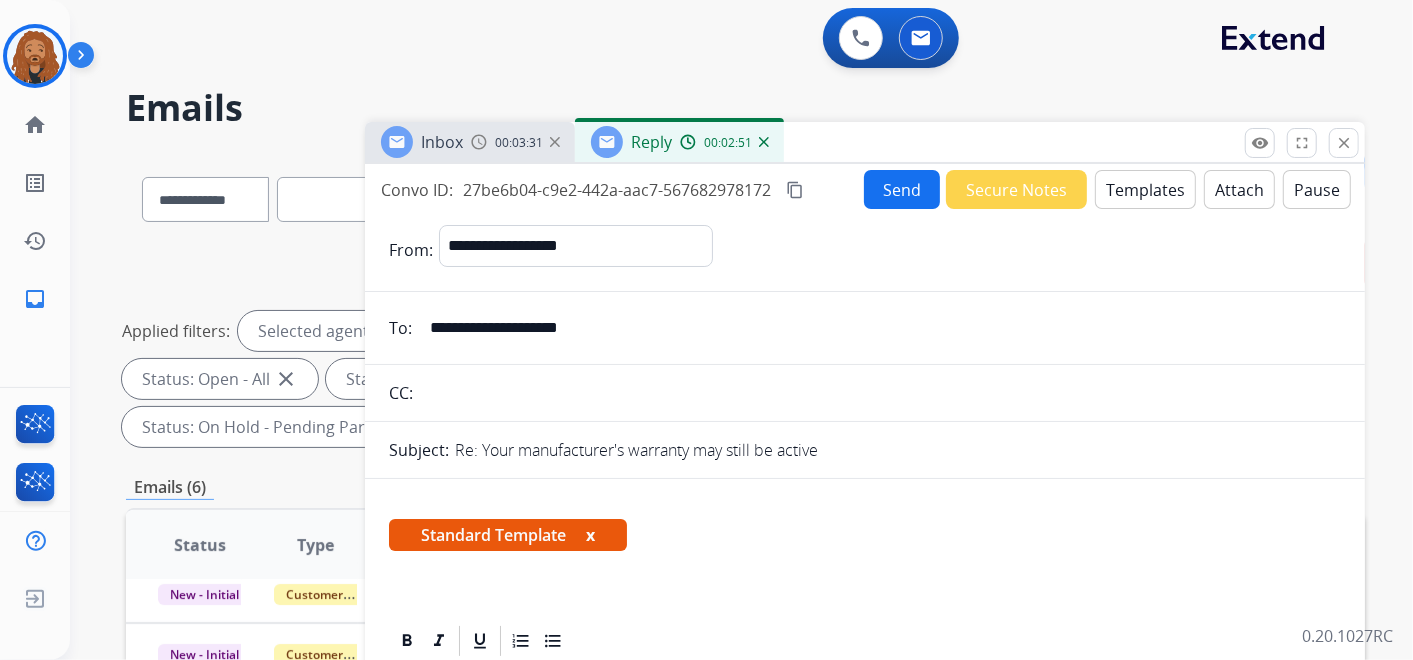 click on "Send" at bounding box center (902, 189) 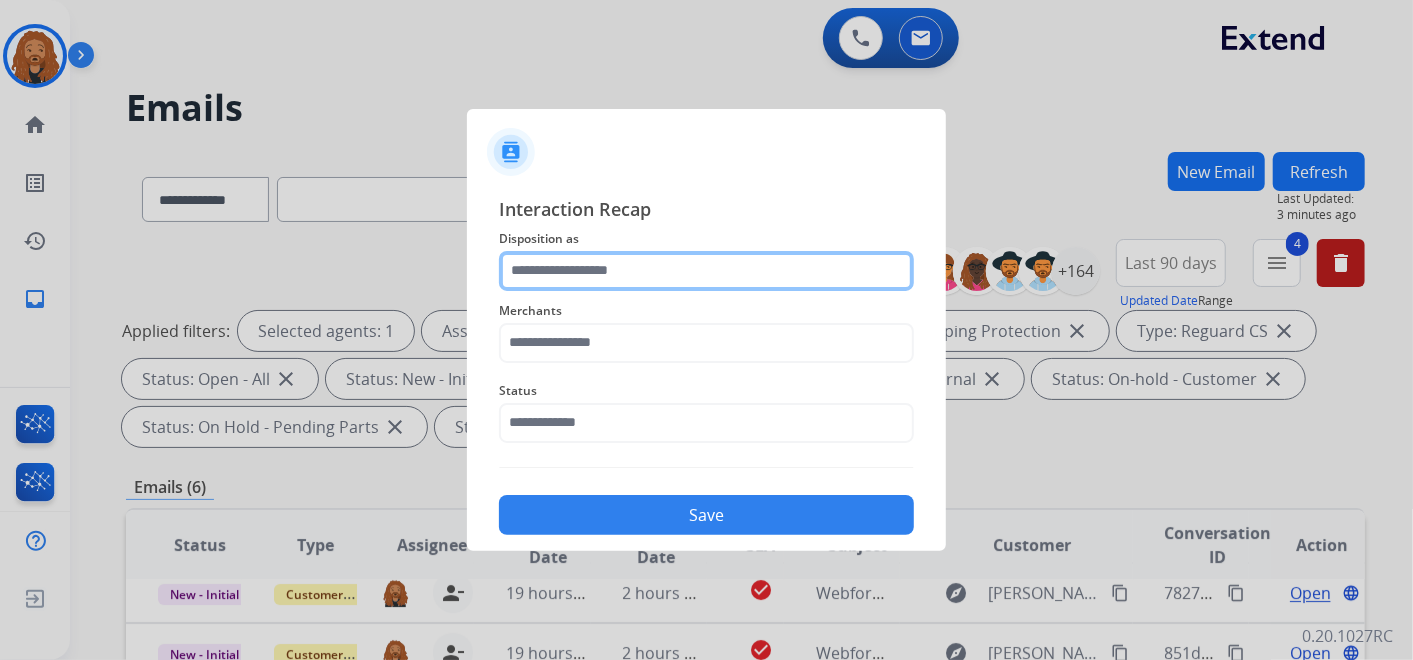 click 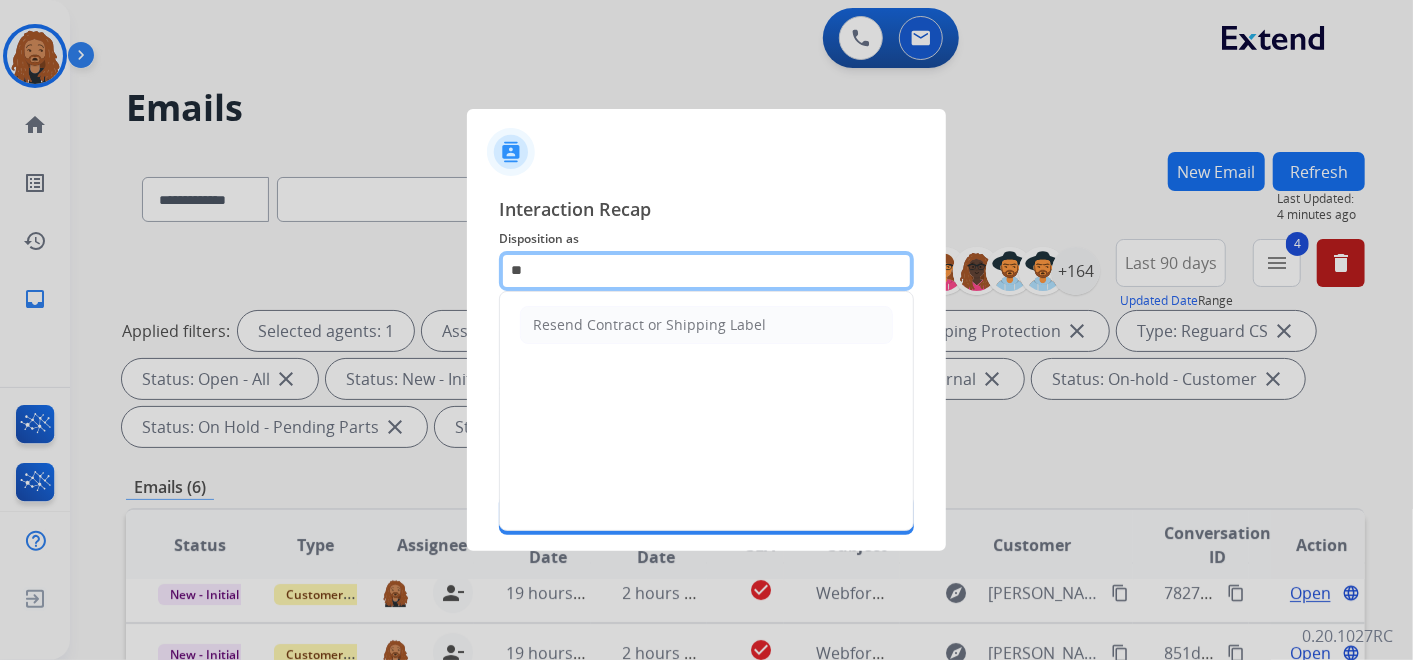 type on "*" 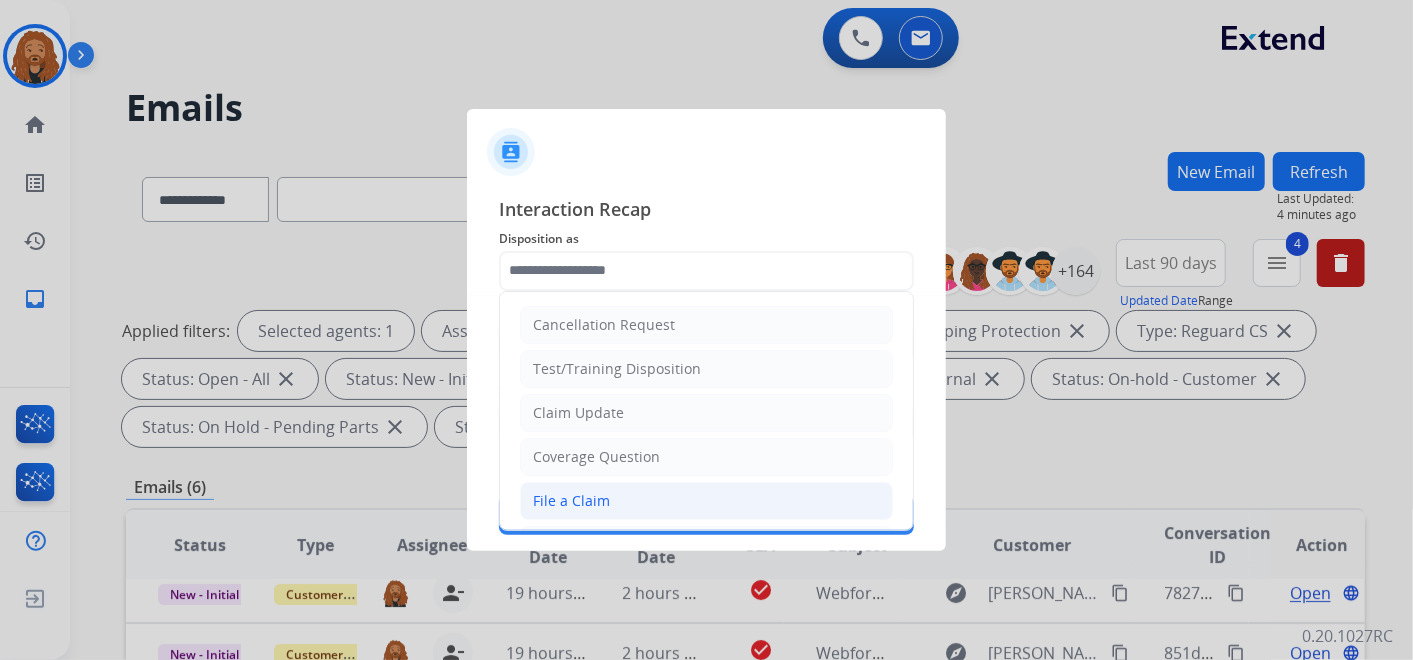 click on "File a Claim" 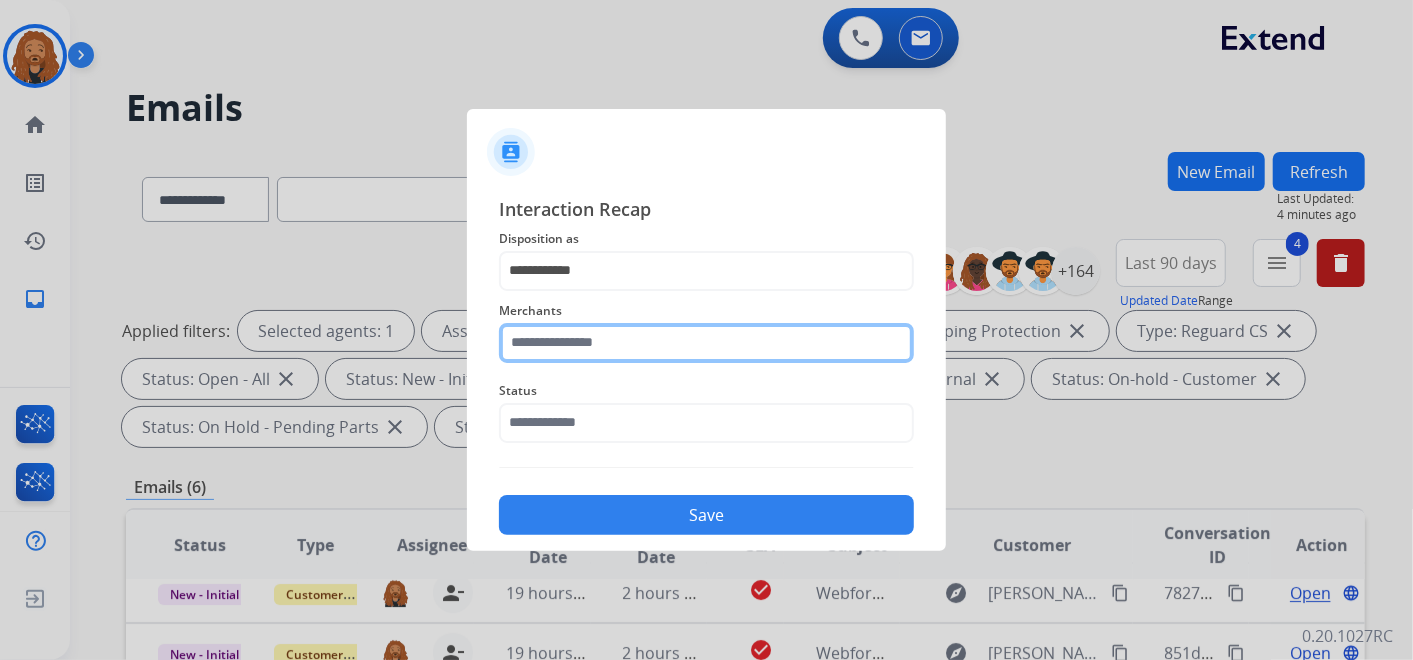 click 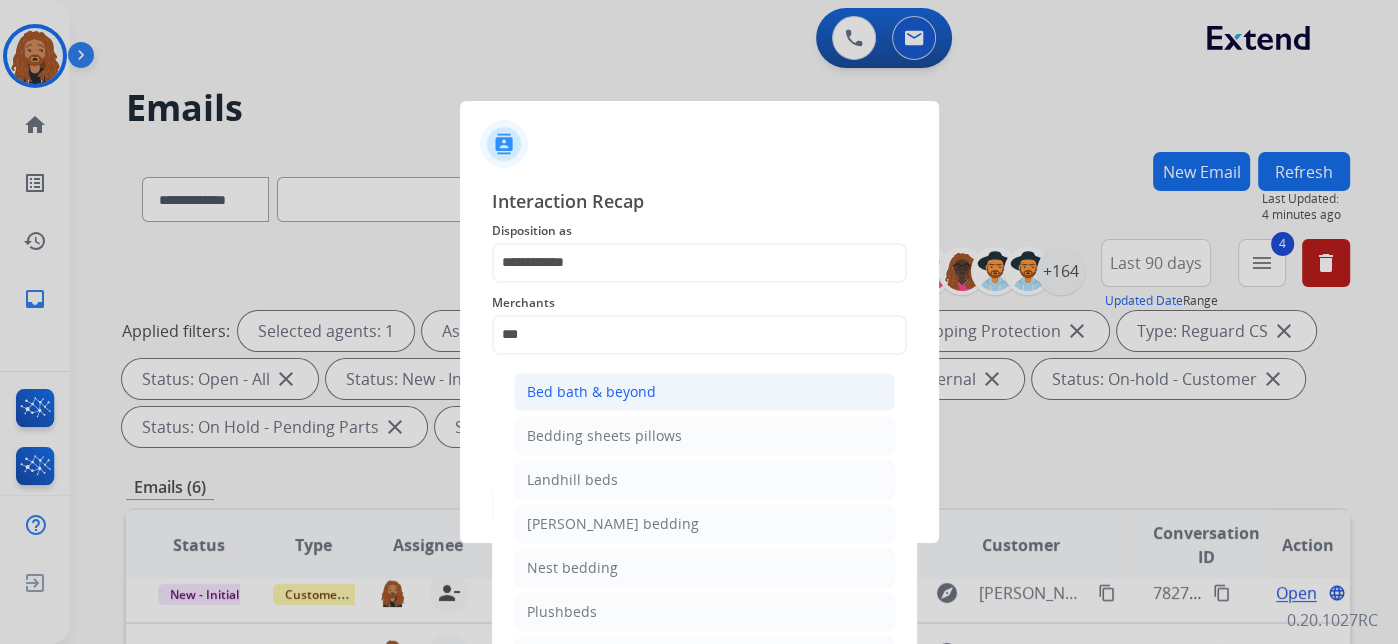 click on "Bed bath & beyond" 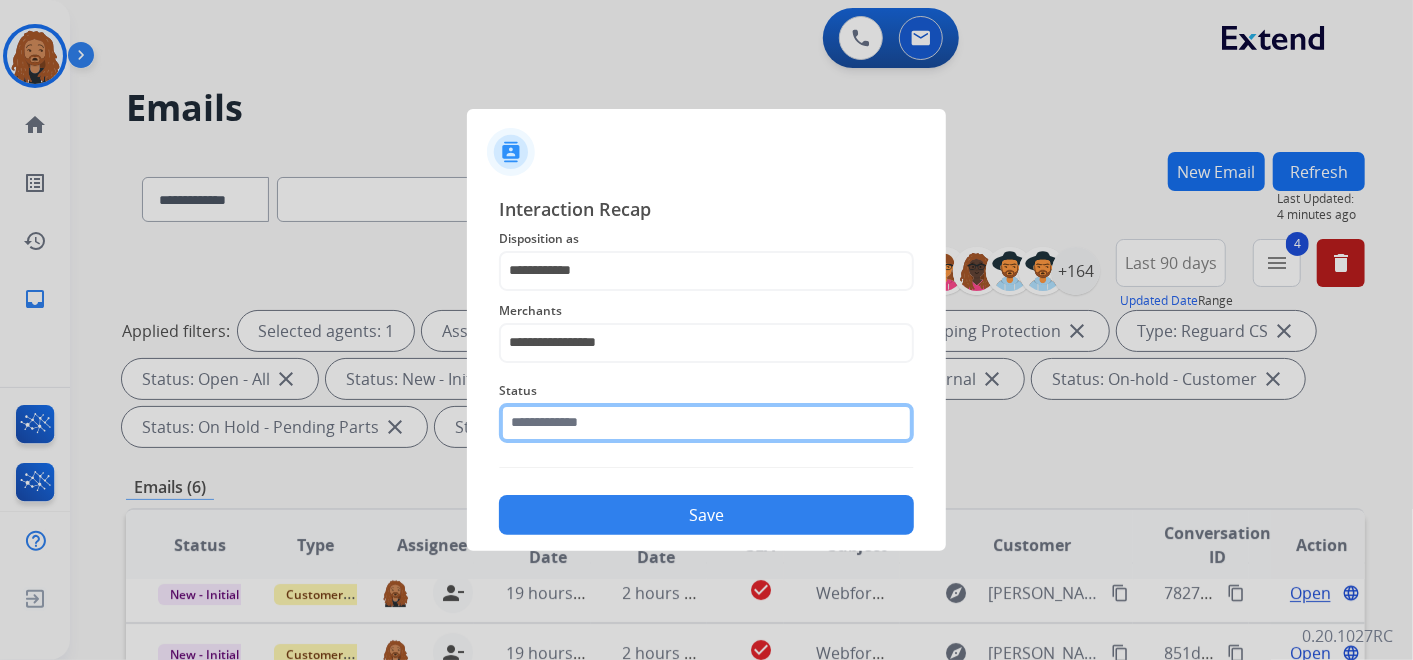 click 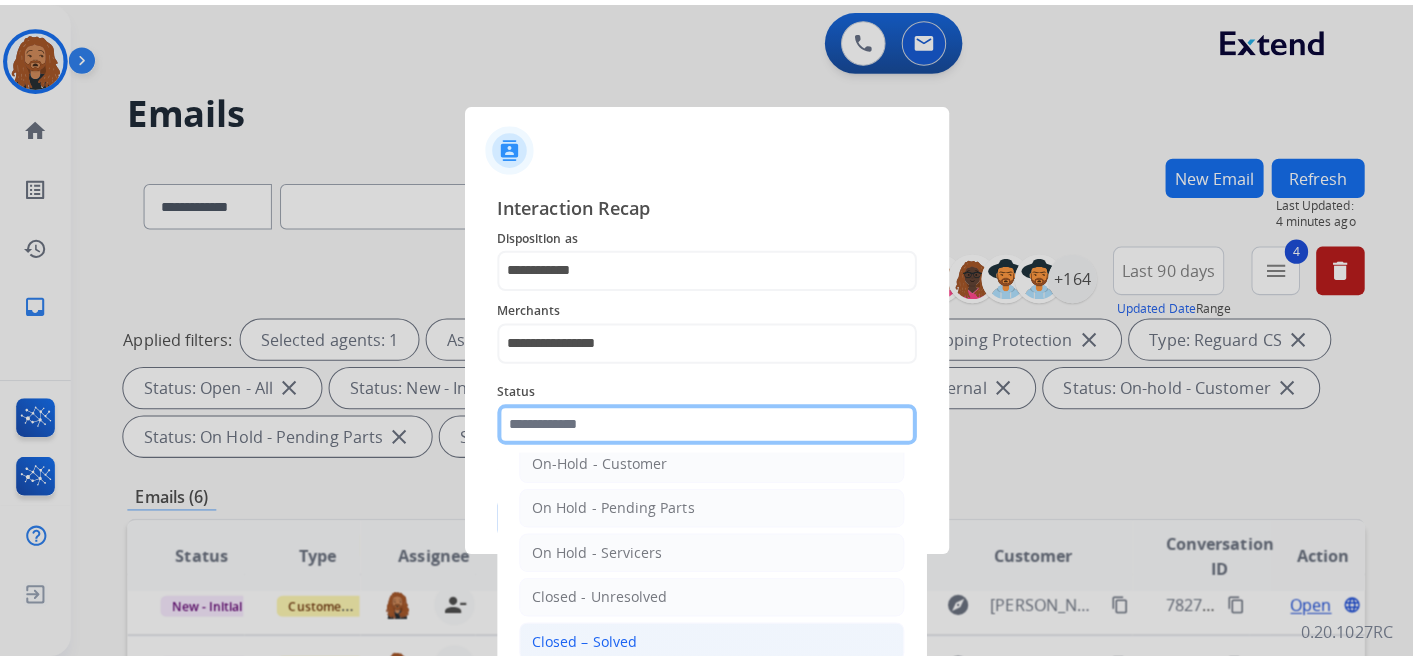 scroll, scrollTop: 114, scrollLeft: 0, axis: vertical 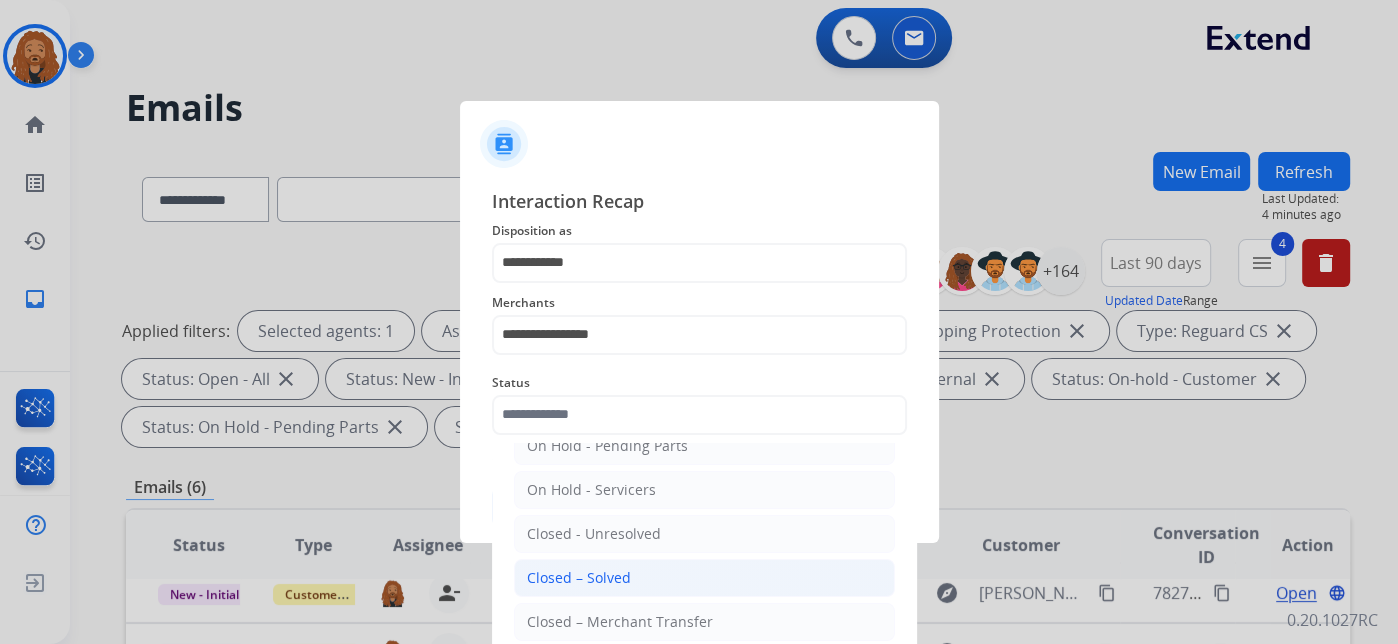 click on "Closed – Solved" 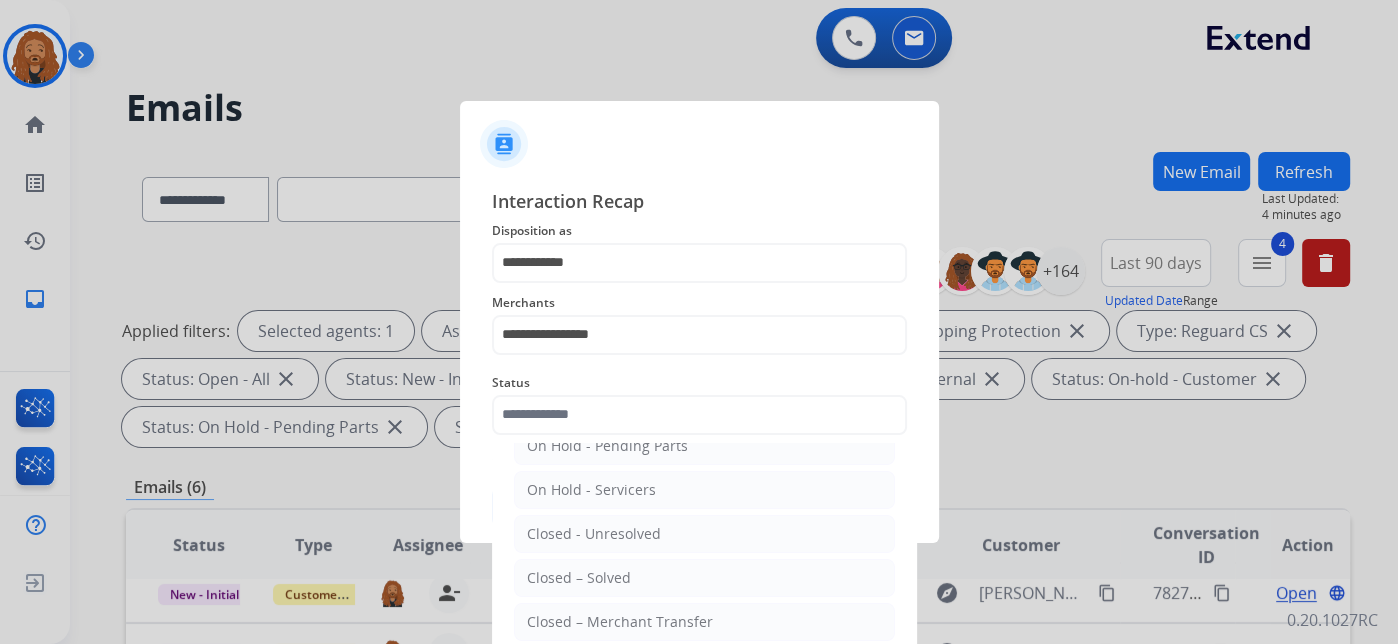 type on "**********" 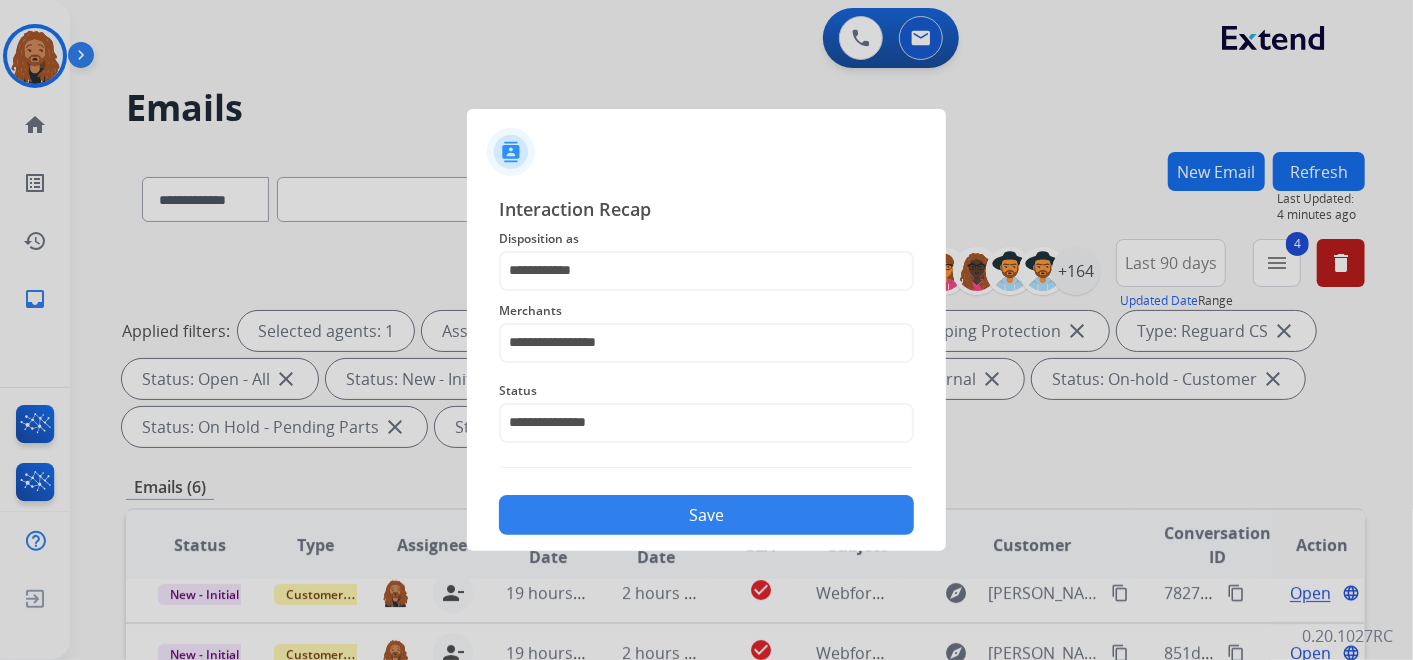 click on "Save" 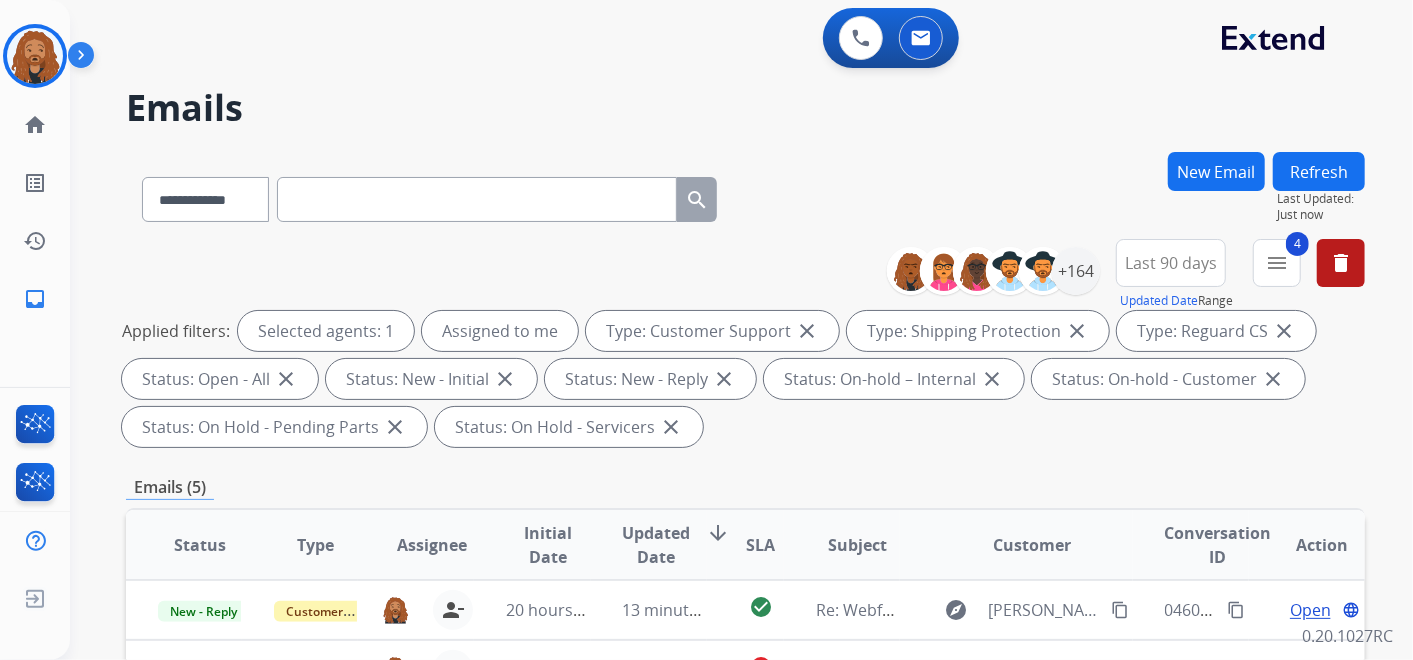 scroll, scrollTop: 0, scrollLeft: 0, axis: both 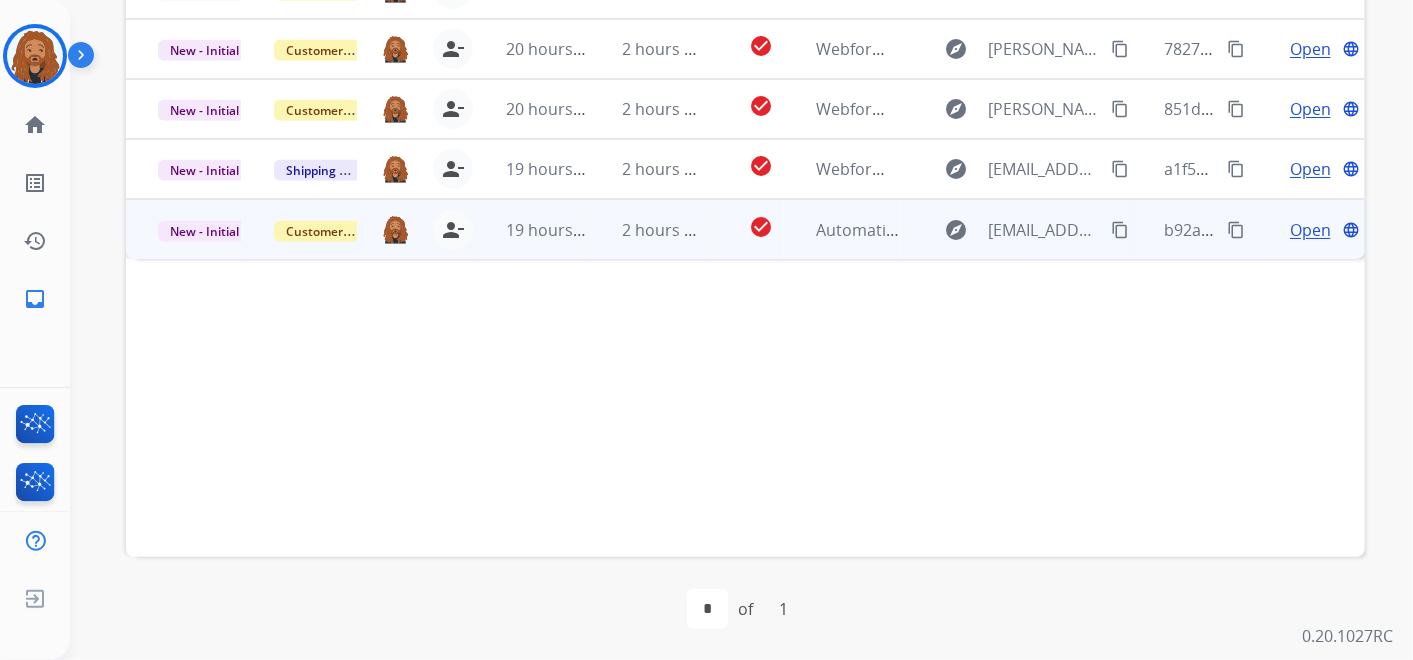 click on "Open" at bounding box center [1310, 230] 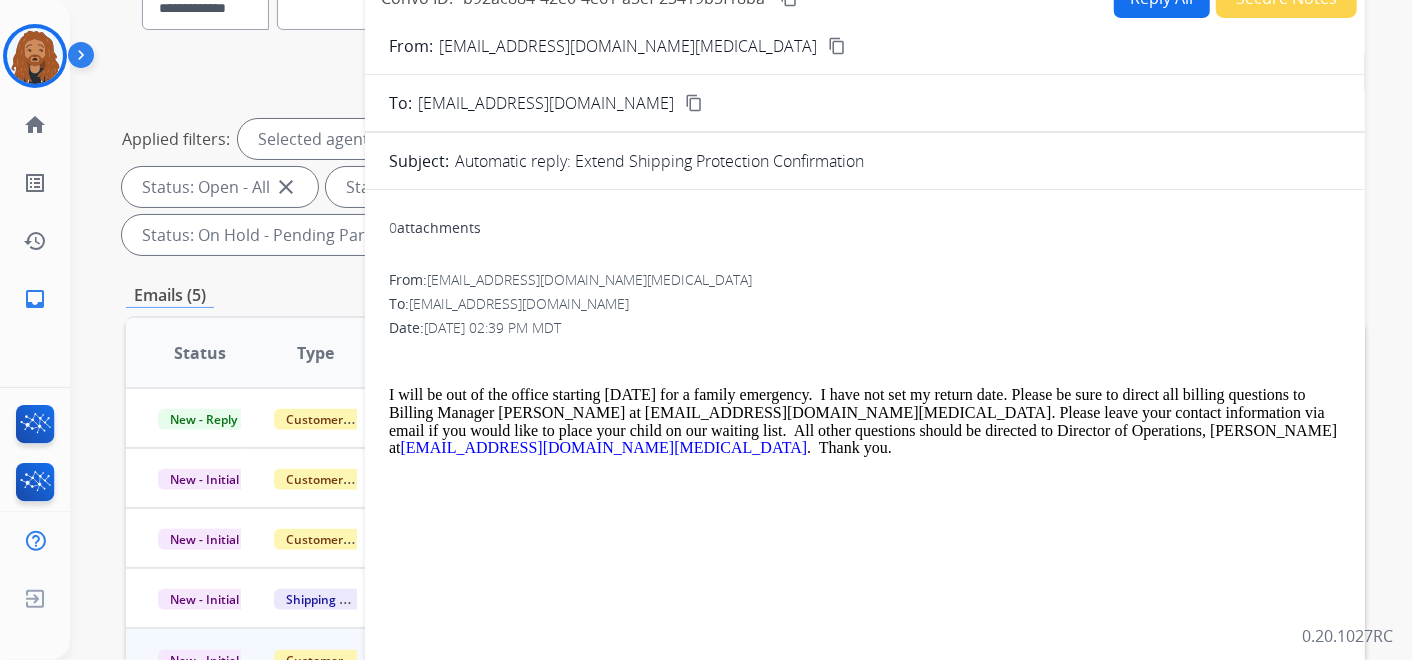scroll, scrollTop: 177, scrollLeft: 0, axis: vertical 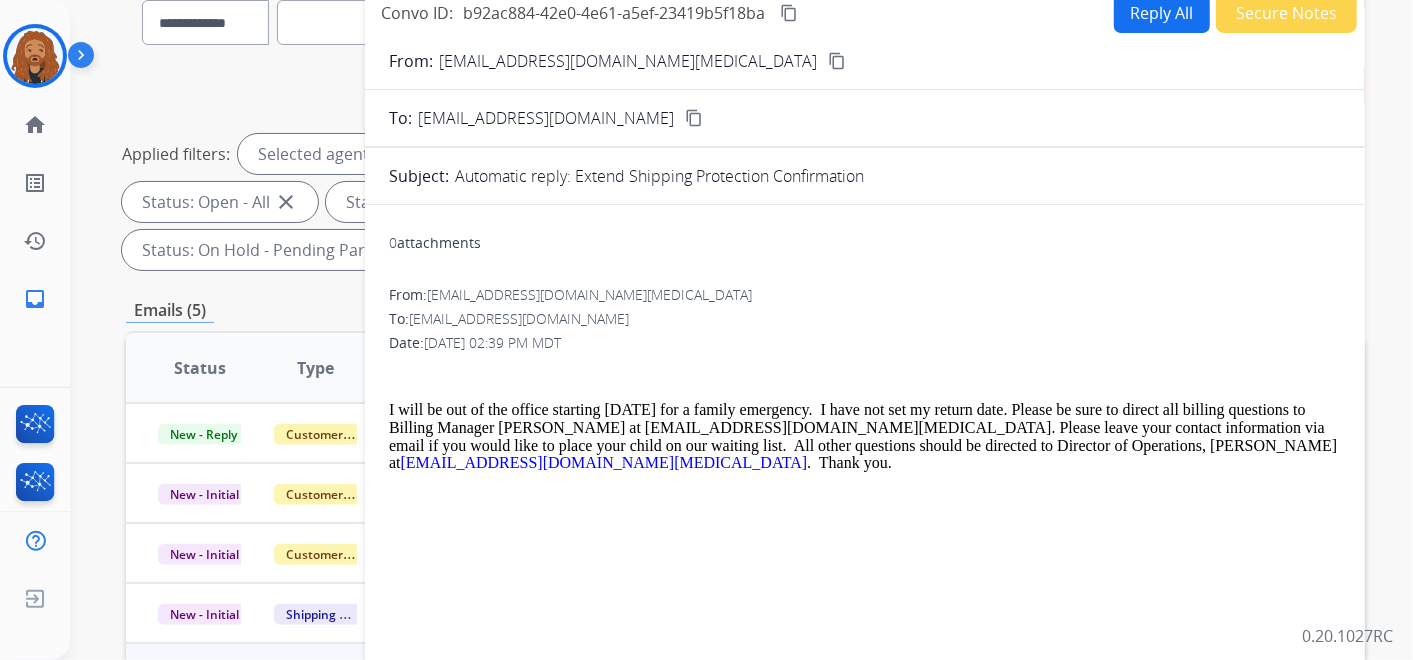 click on "Secure Notes" at bounding box center [1286, 13] 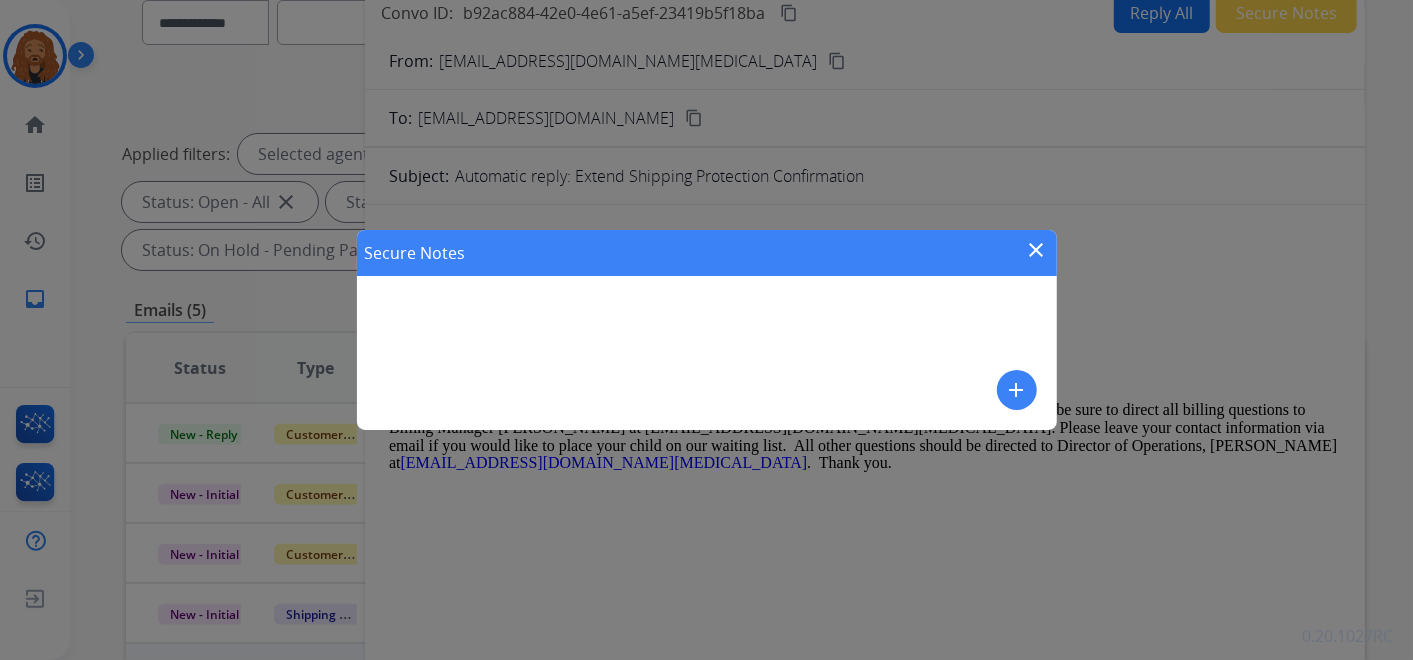 click on "add" at bounding box center [1017, 390] 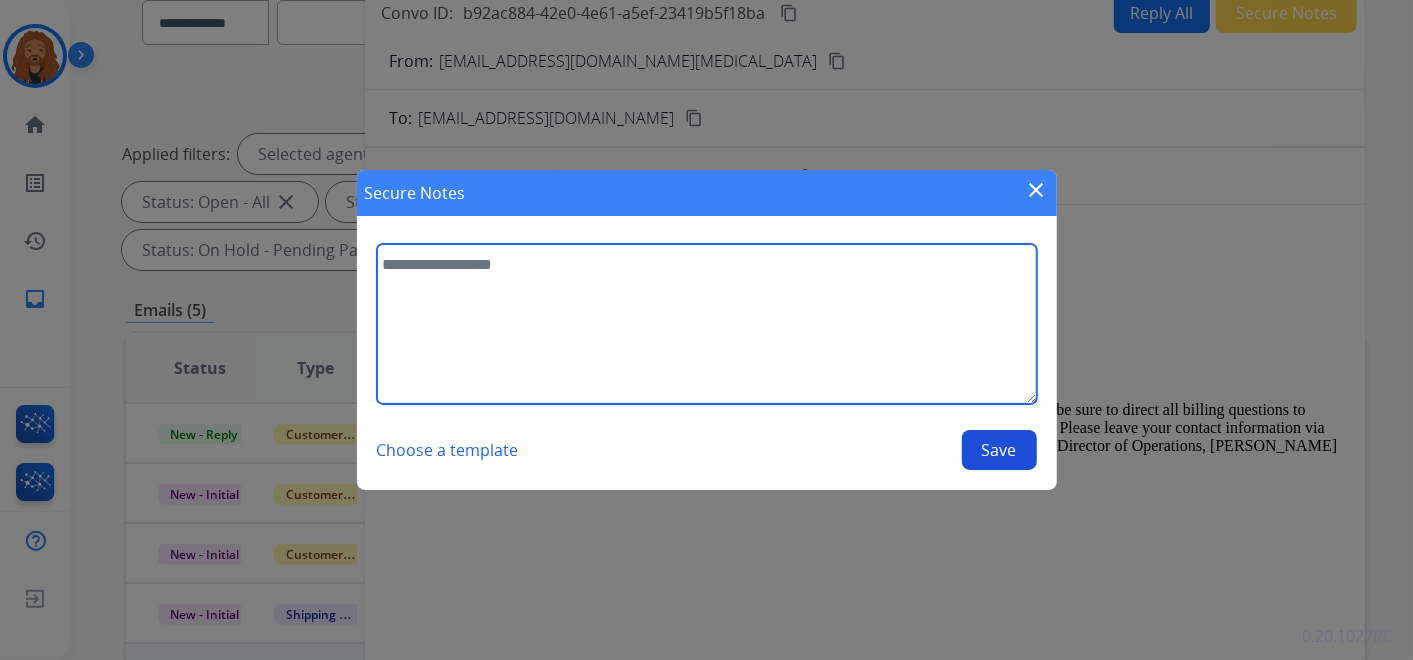 click at bounding box center (707, 324) 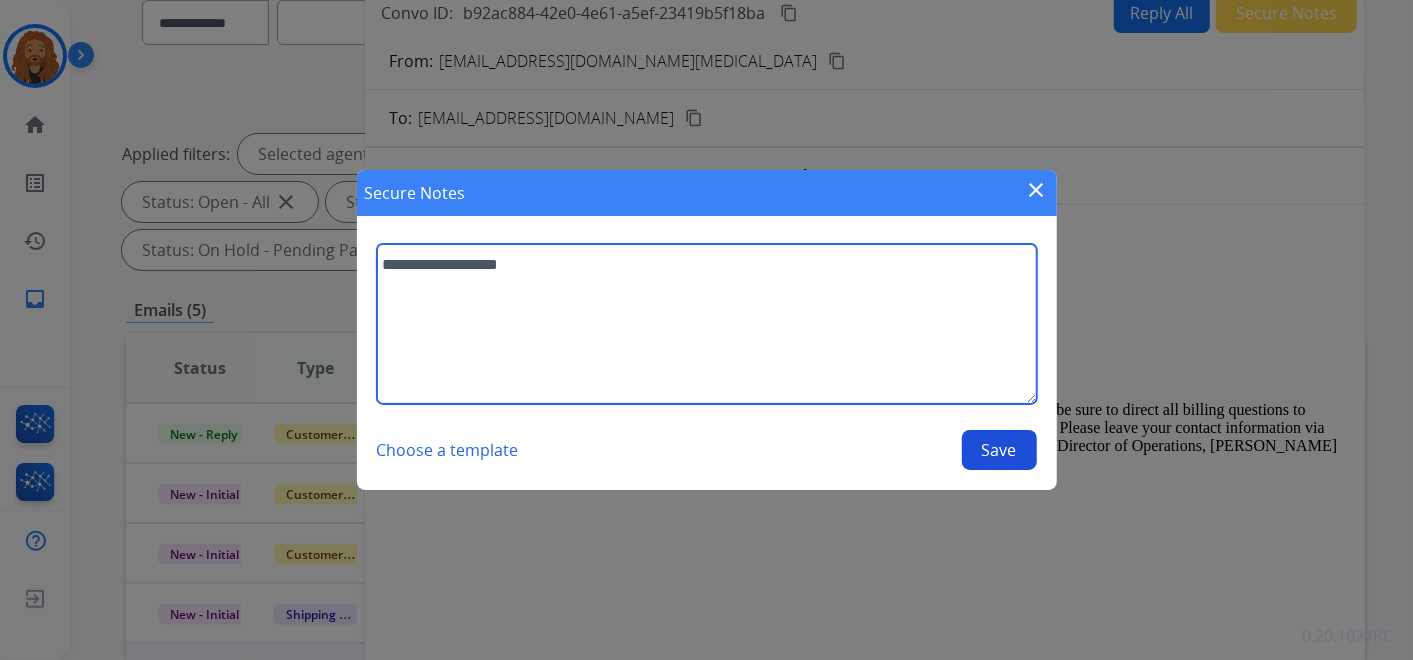 type on "**********" 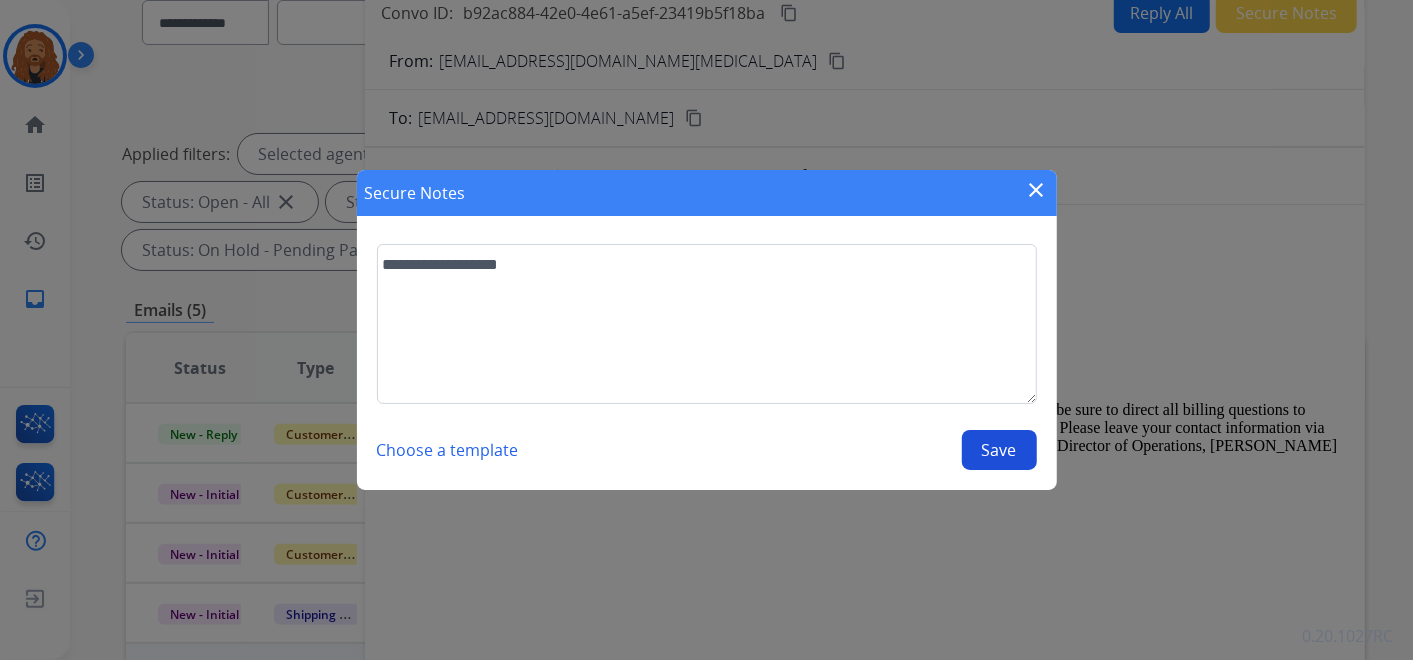 click on "Save" at bounding box center [999, 450] 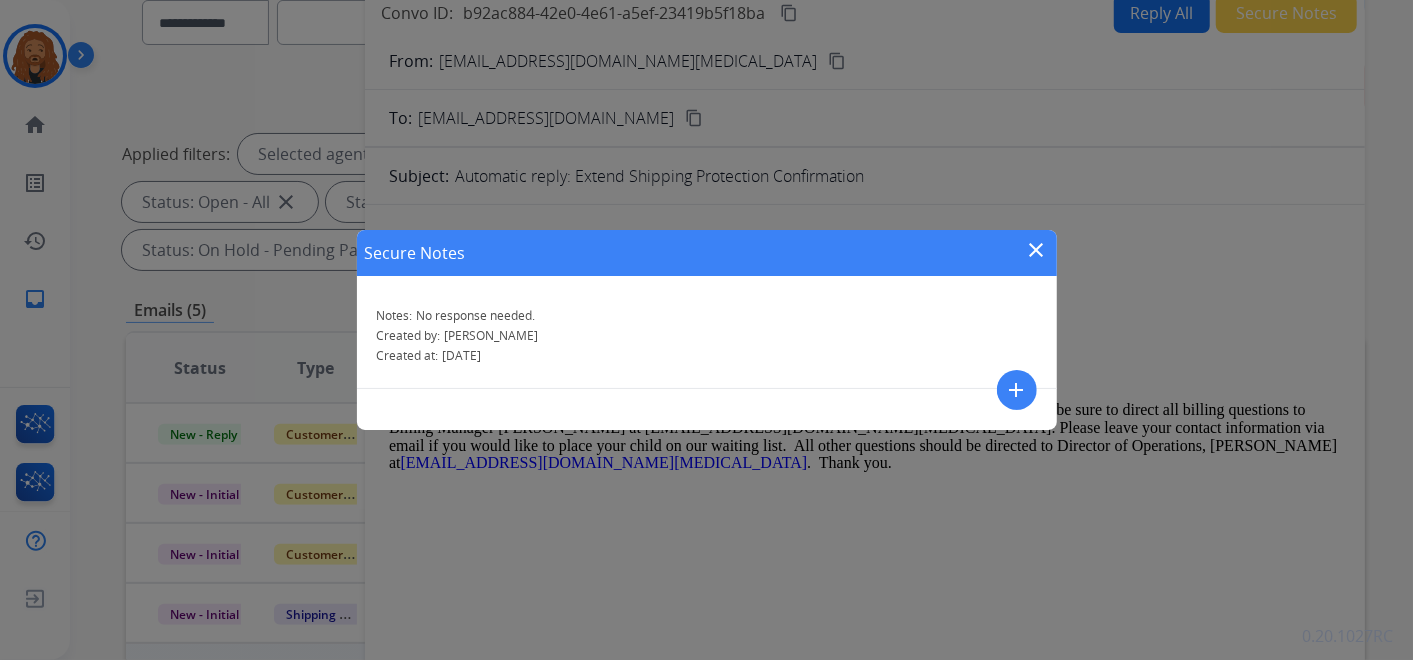 click on "close" at bounding box center [1037, 250] 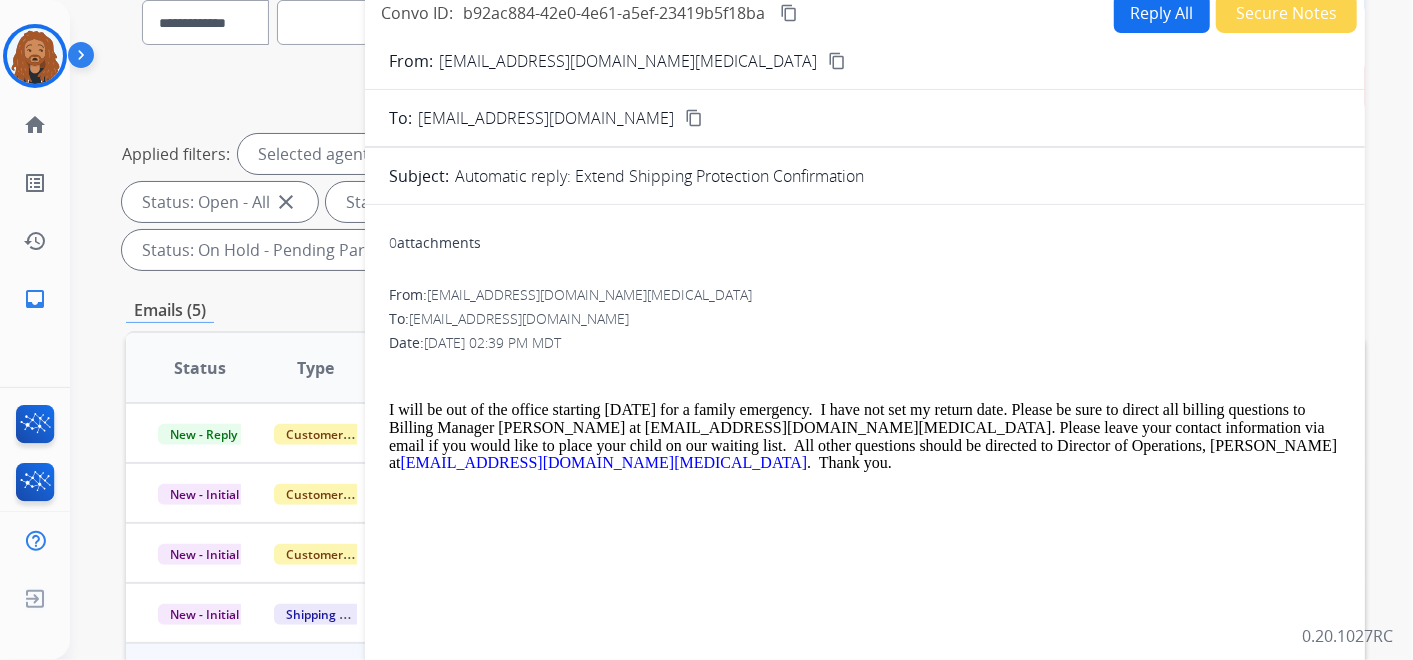 scroll, scrollTop: 65, scrollLeft: 0, axis: vertical 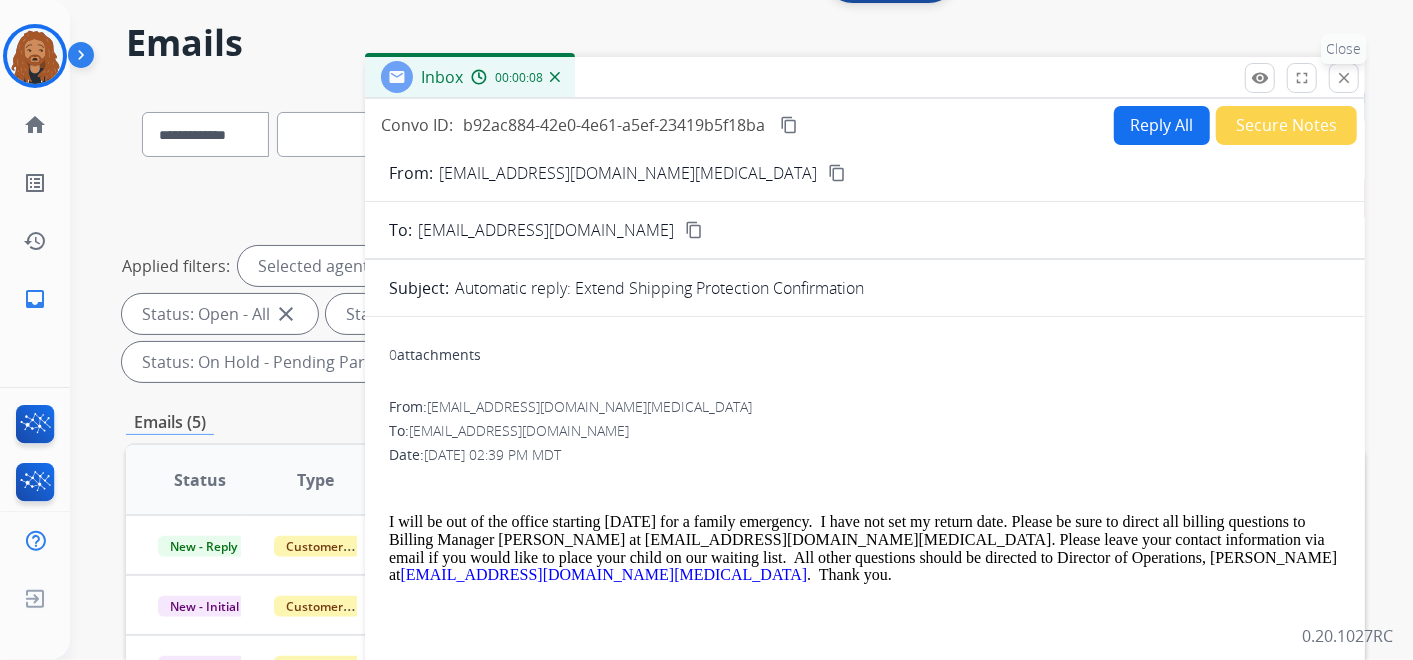 click on "close" at bounding box center (1344, 78) 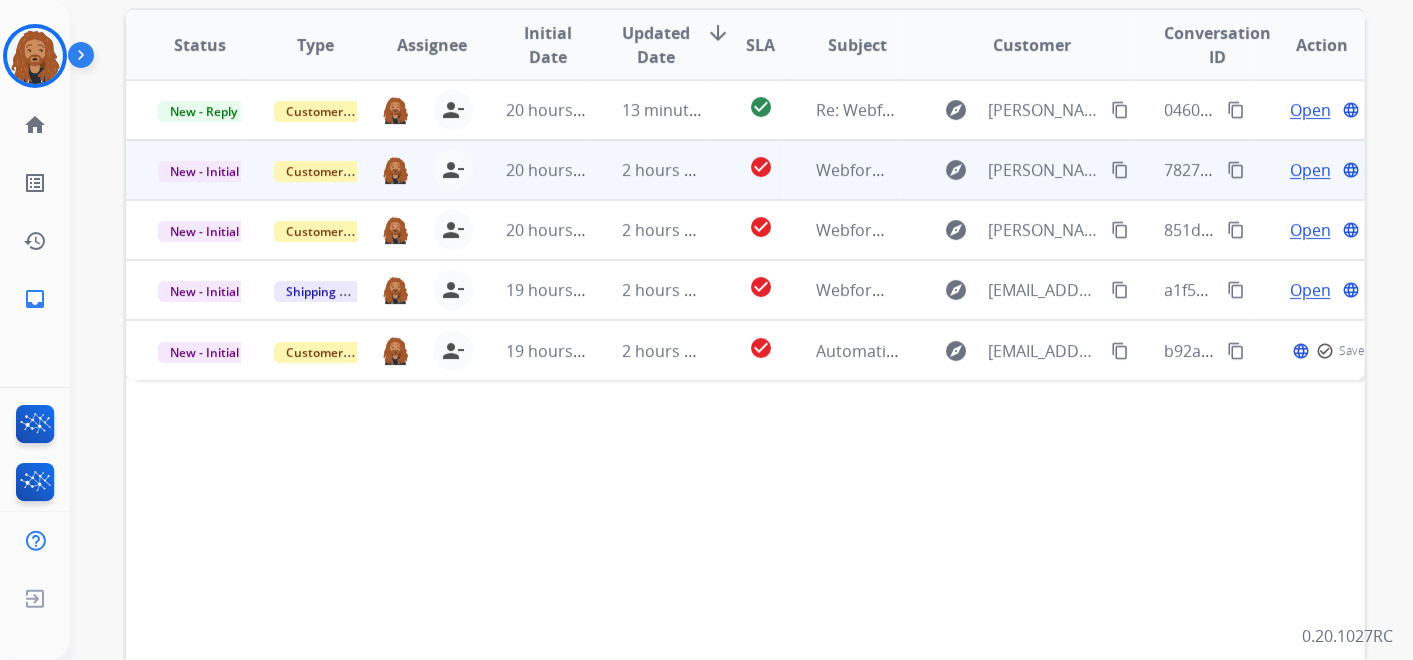 scroll, scrollTop: 510, scrollLeft: 0, axis: vertical 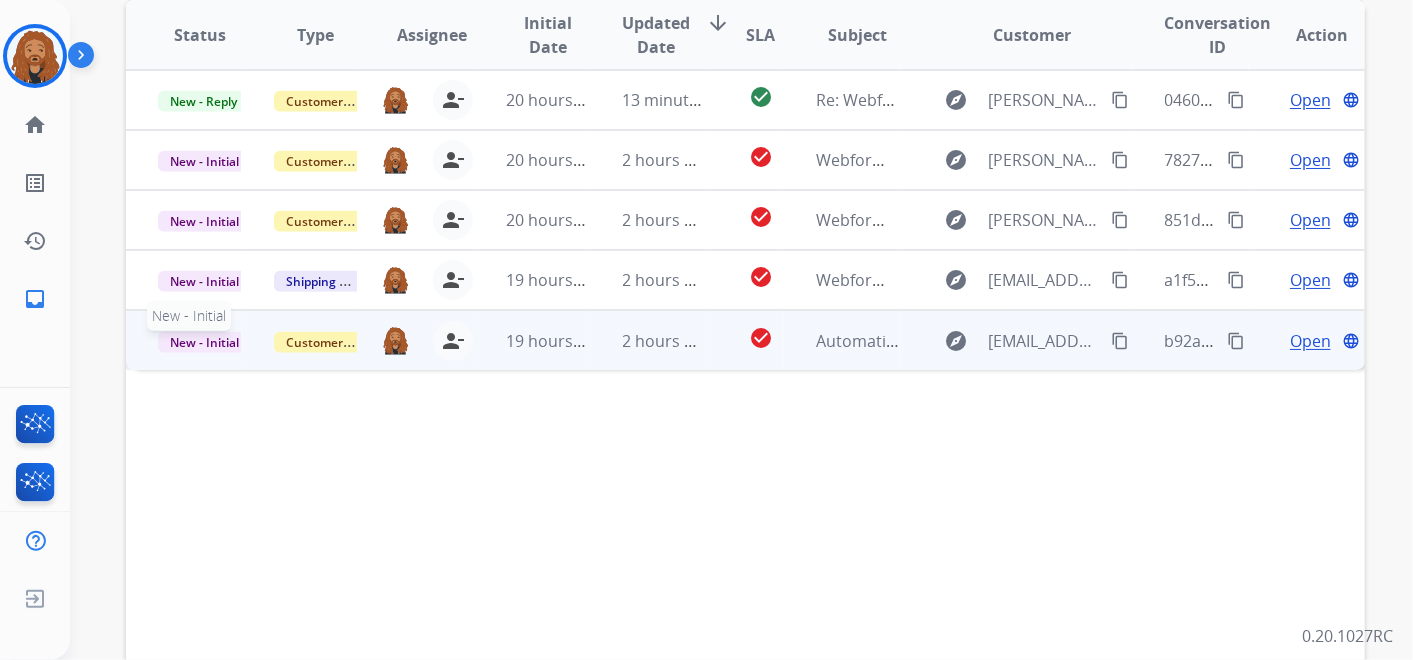 click on "New - Initial" at bounding box center (204, 342) 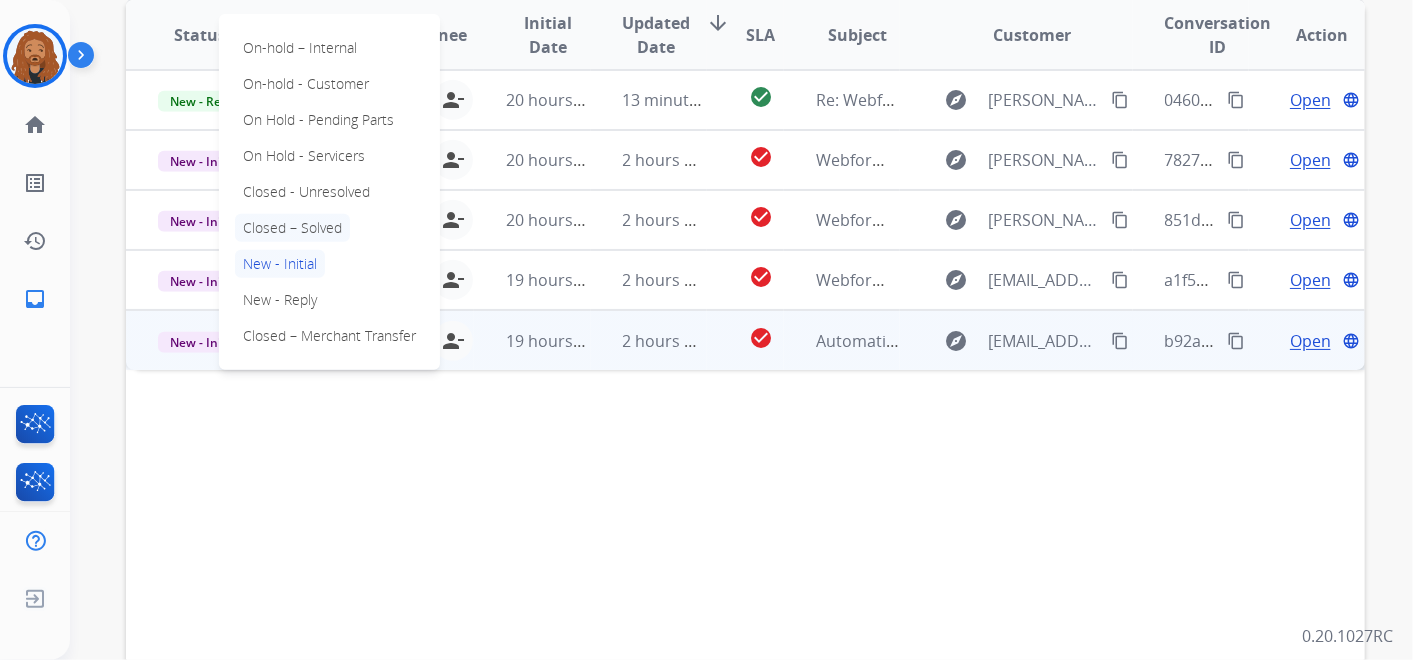 click on "Closed – Solved" at bounding box center (292, 228) 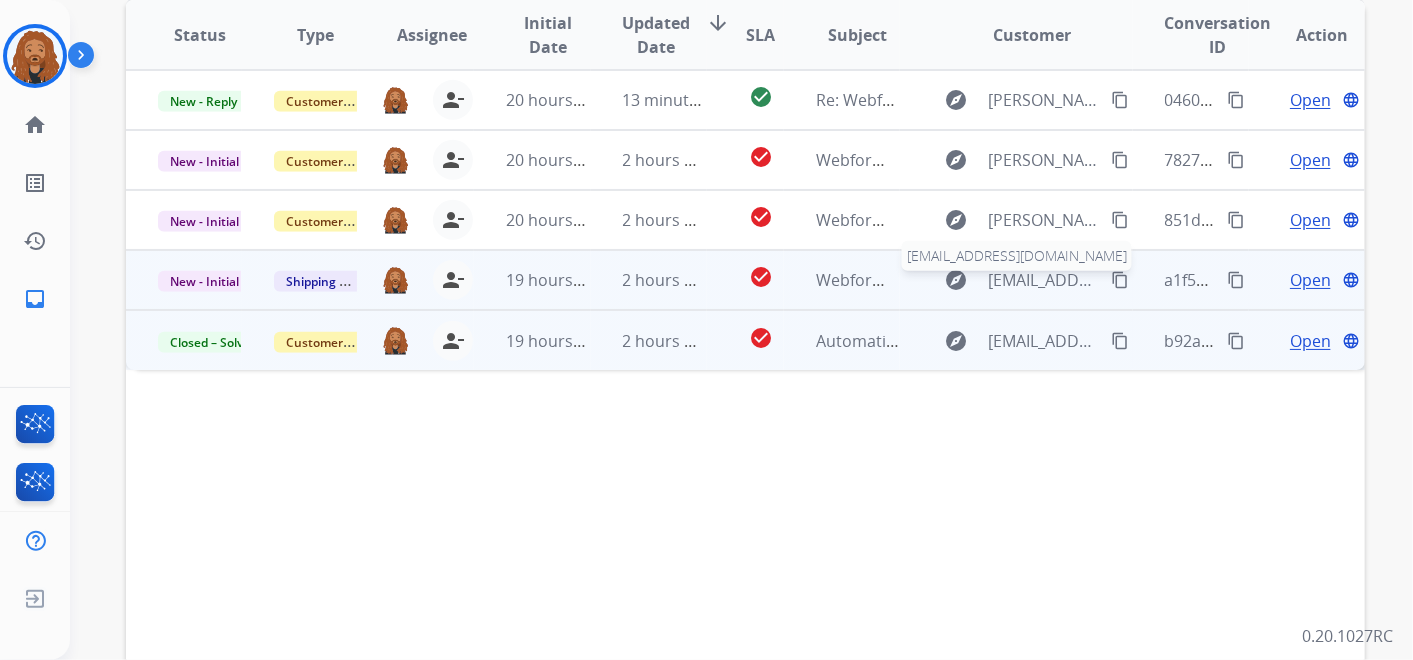 click on "[EMAIL_ADDRESS][DOMAIN_NAME]" at bounding box center (1043, 280) 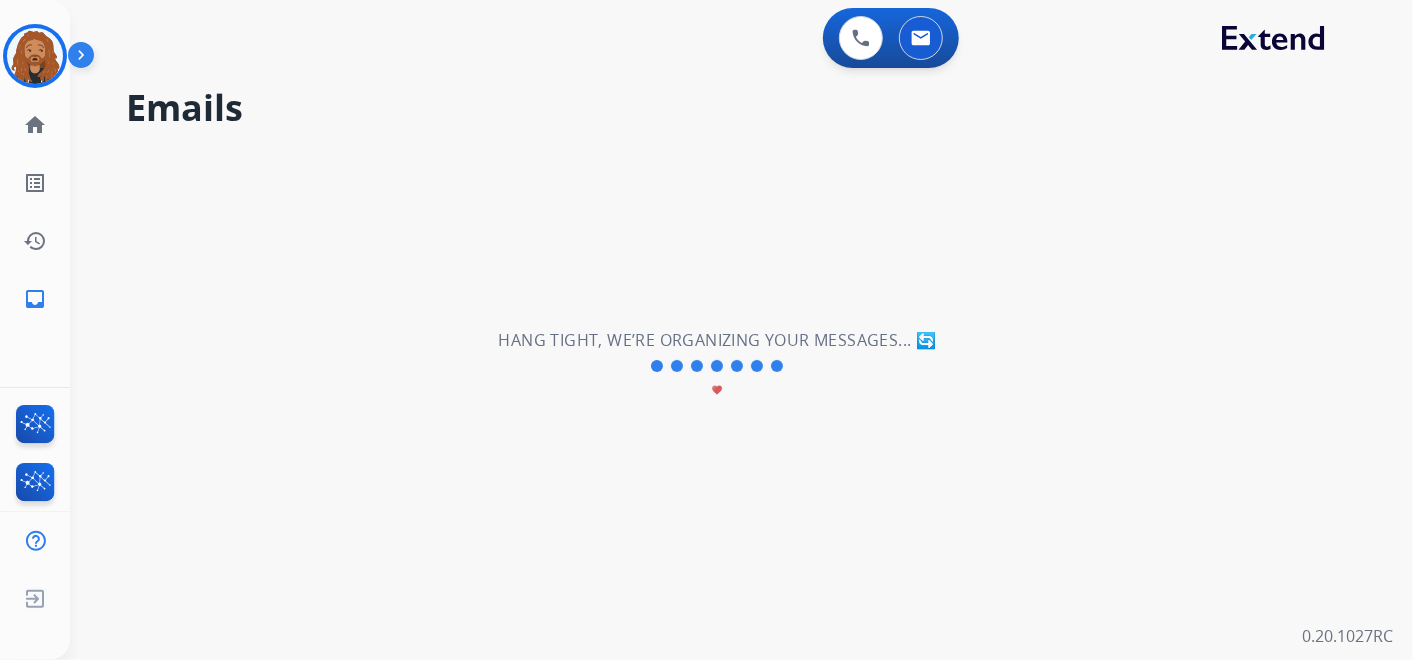scroll, scrollTop: 0, scrollLeft: 0, axis: both 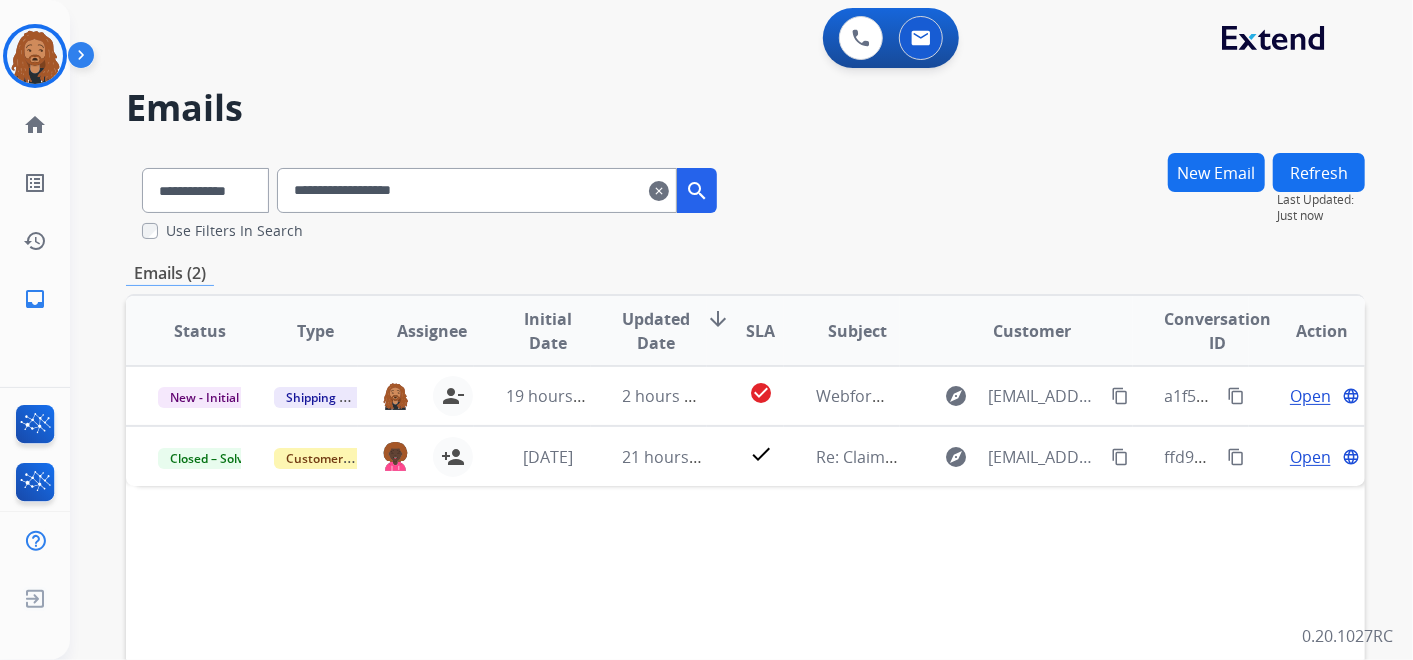 click on "clear" at bounding box center (659, 191) 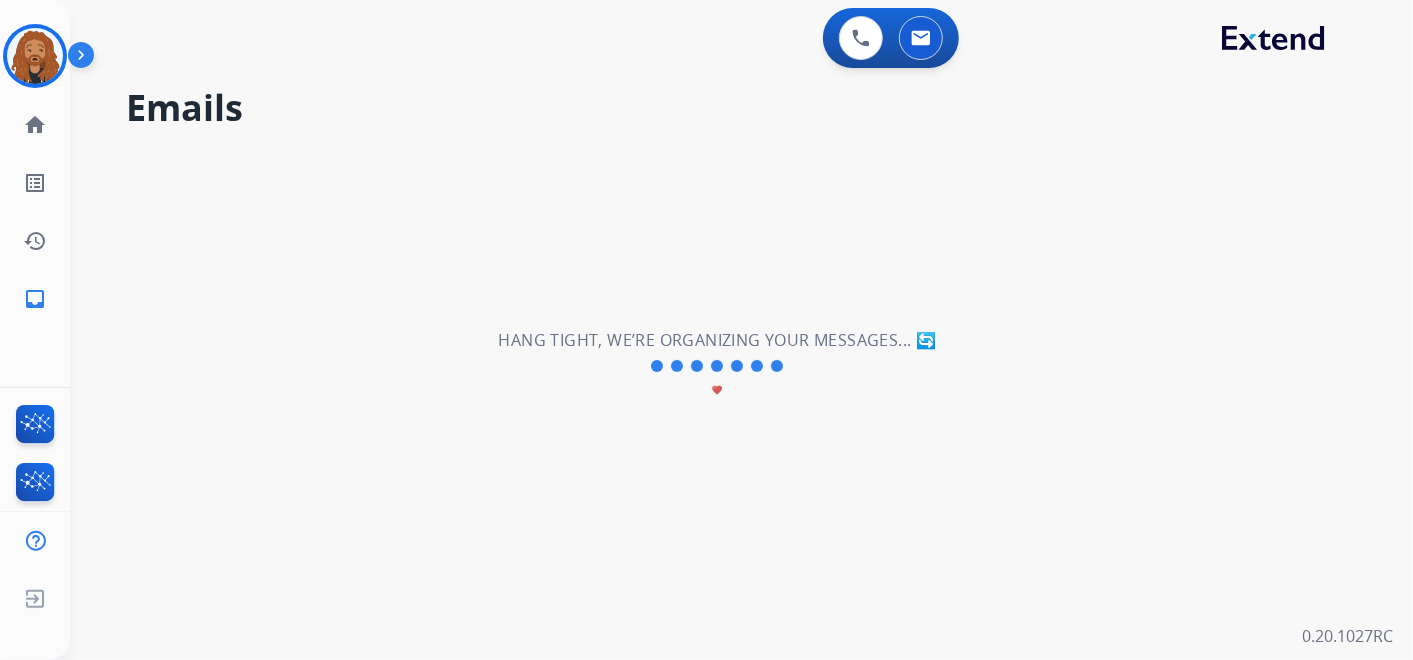 type 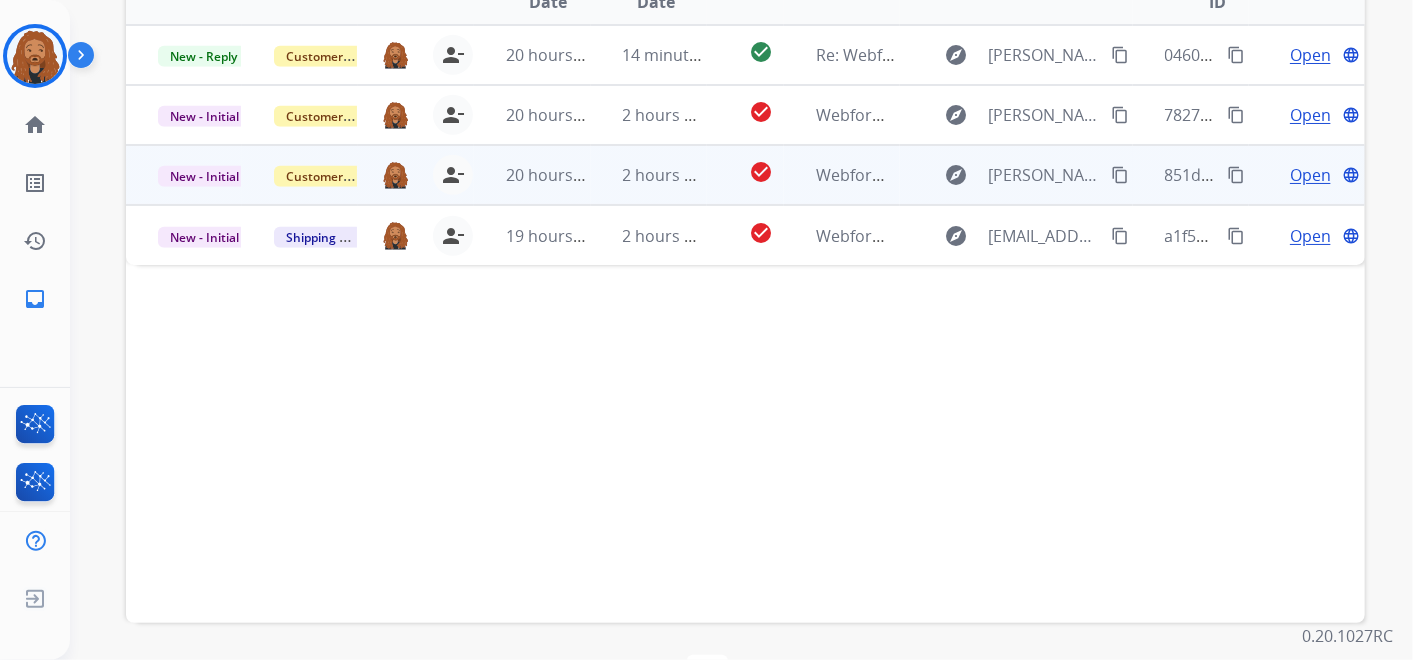 scroll, scrollTop: 333, scrollLeft: 0, axis: vertical 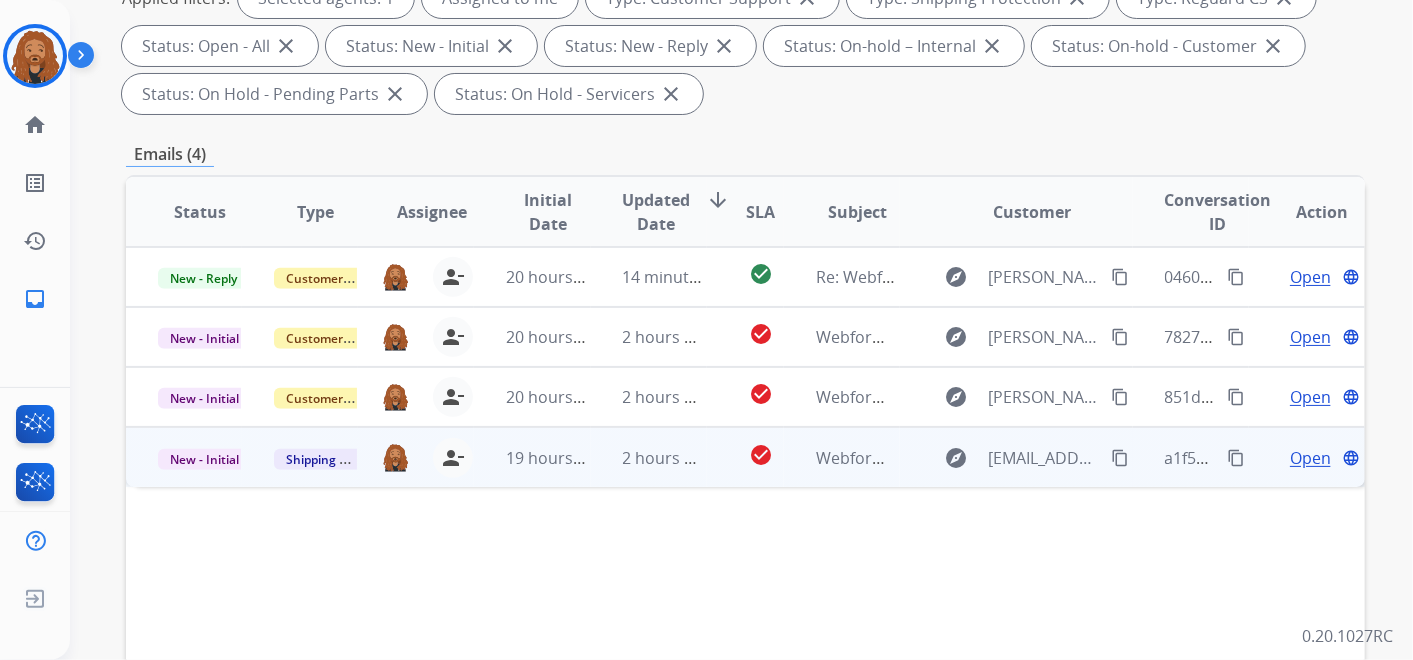 click on "Open" at bounding box center [1310, 458] 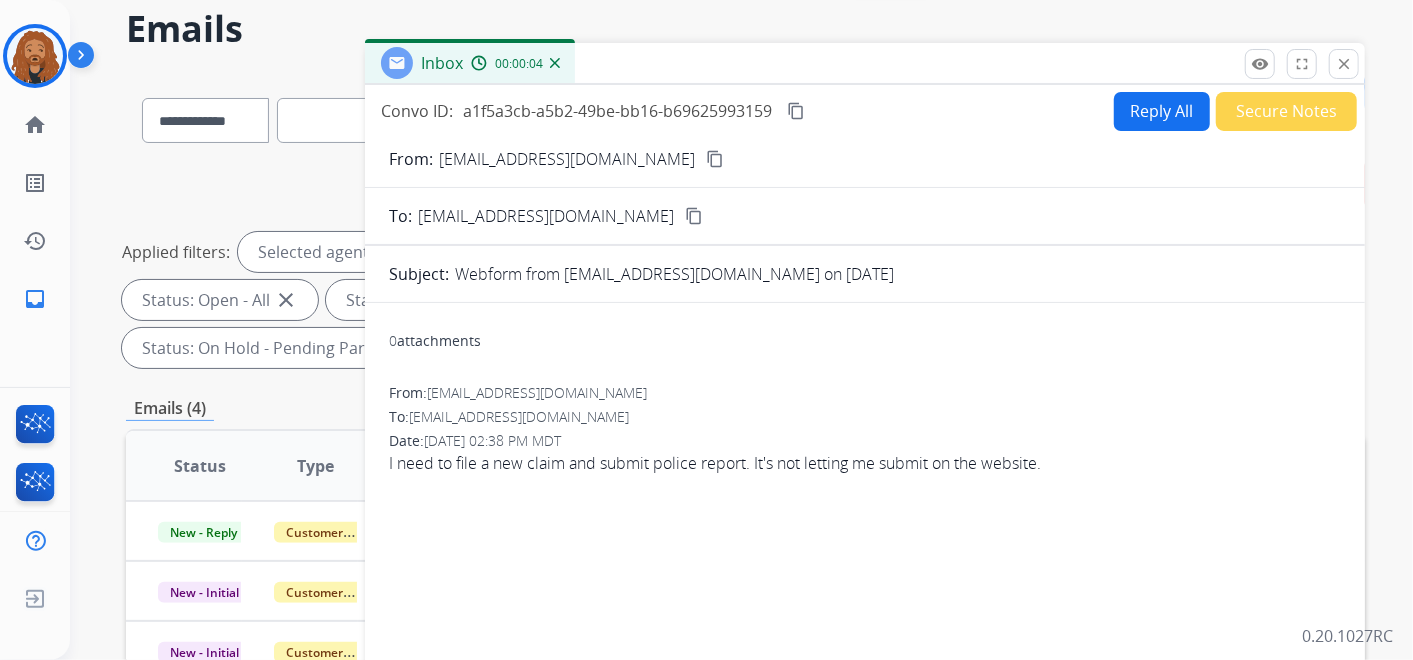 scroll, scrollTop: 0, scrollLeft: 0, axis: both 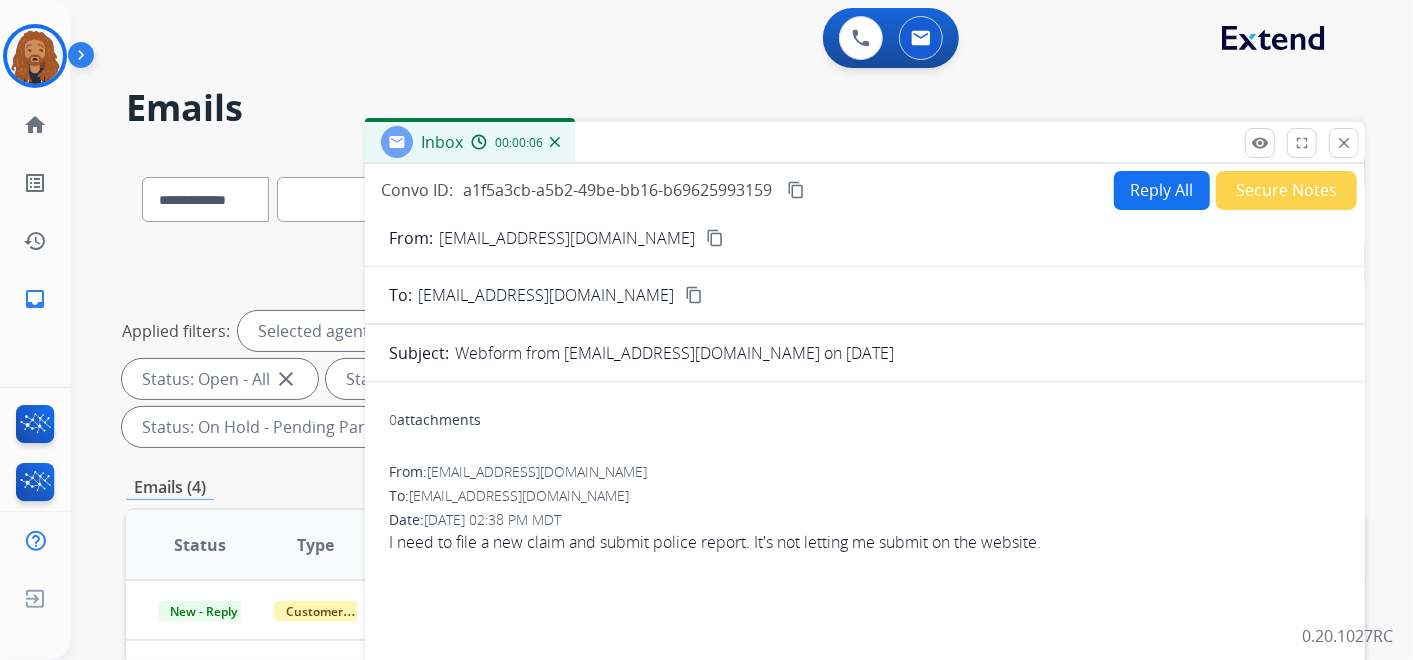 click on "Reply All" at bounding box center [1162, 190] 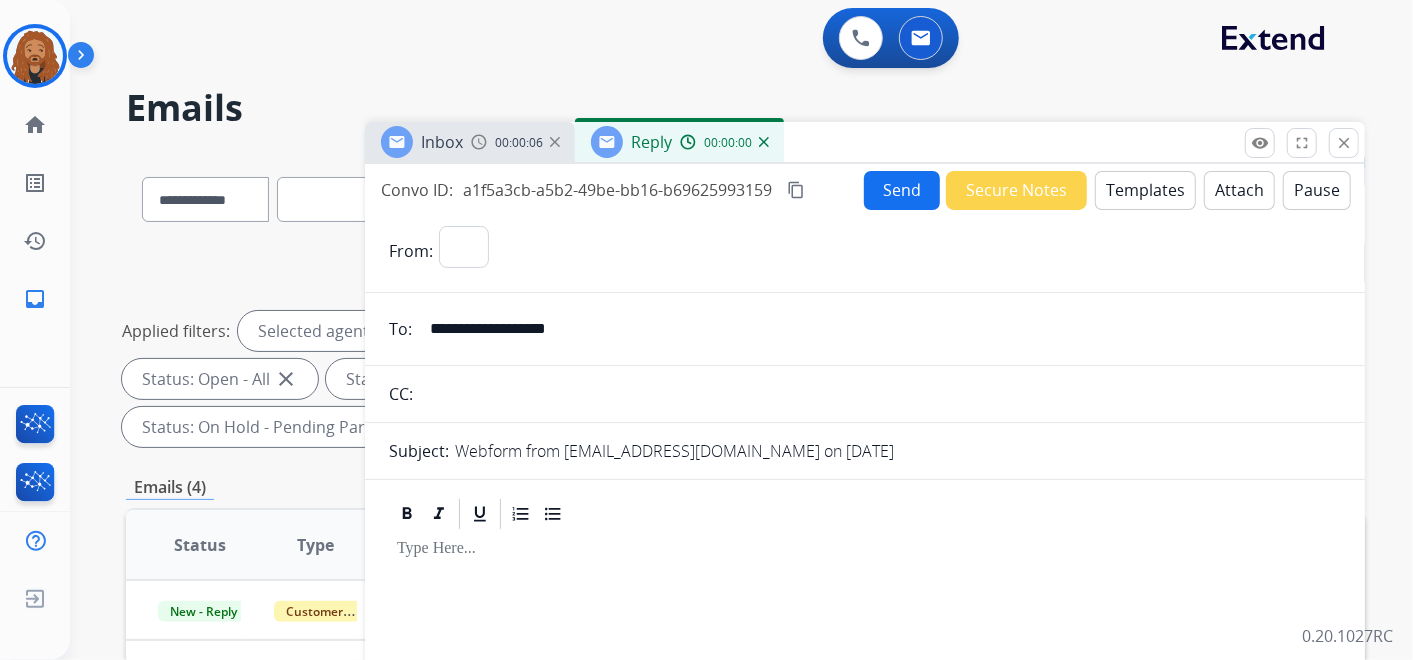 select on "**********" 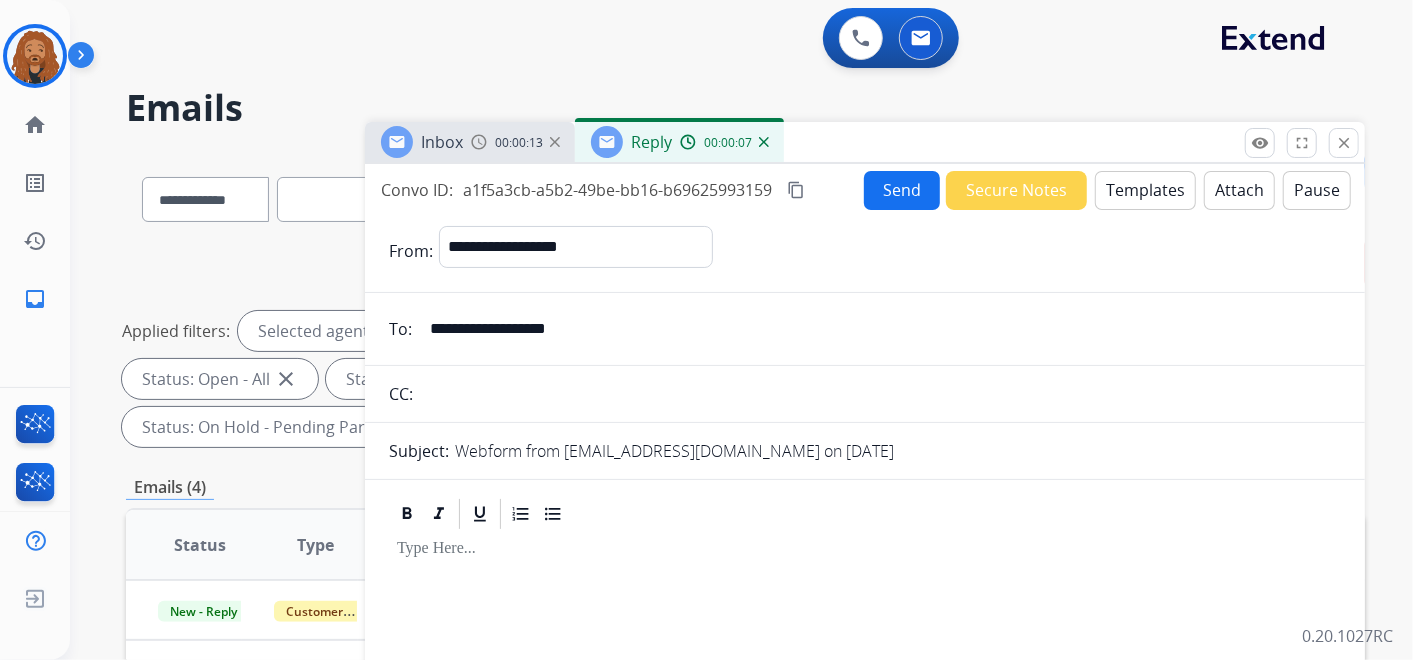 click on "Templates" at bounding box center (1145, 190) 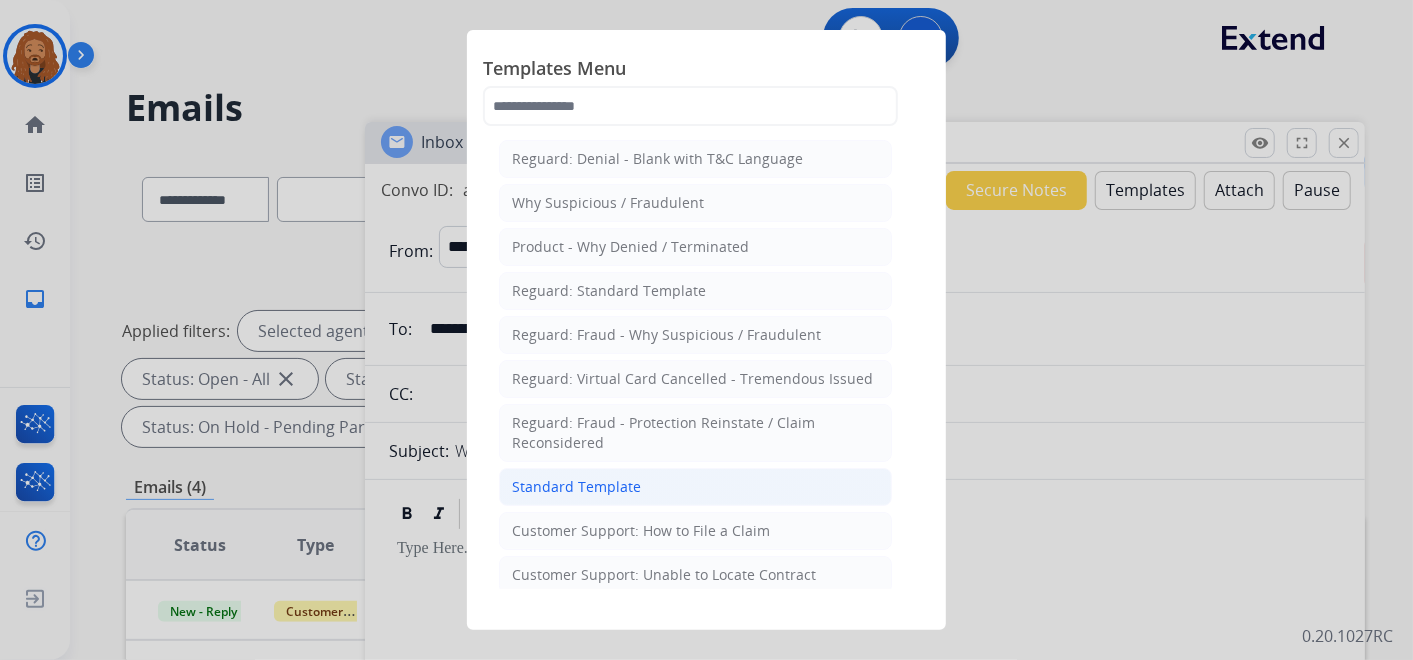 click on "Standard Template" 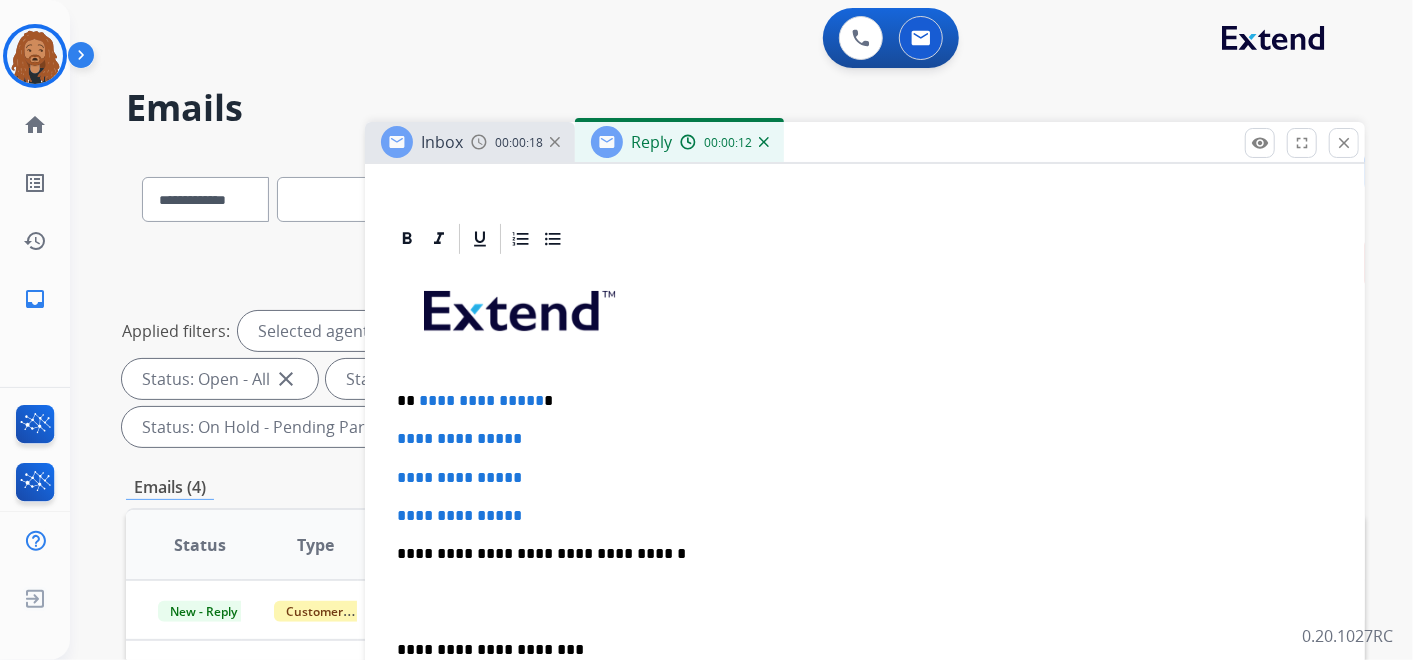 scroll, scrollTop: 436, scrollLeft: 0, axis: vertical 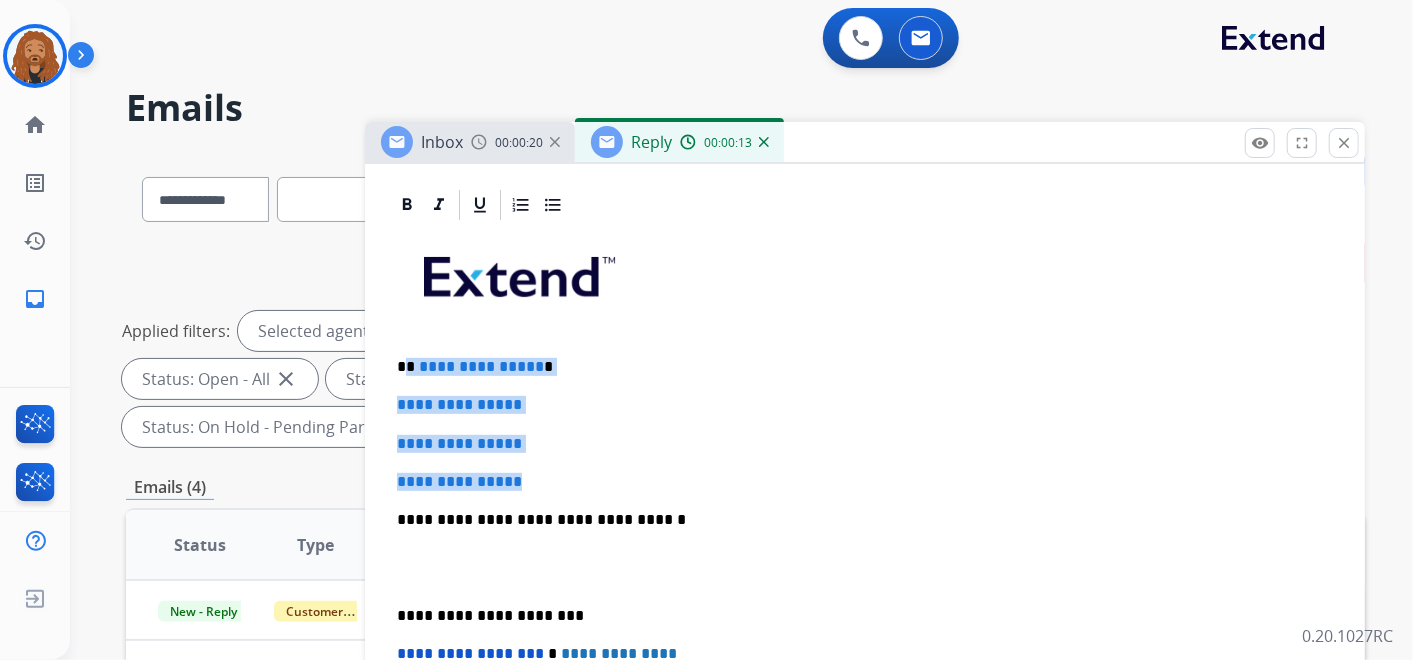 drag, startPoint x: 534, startPoint y: 483, endPoint x: 407, endPoint y: 351, distance: 183.17477 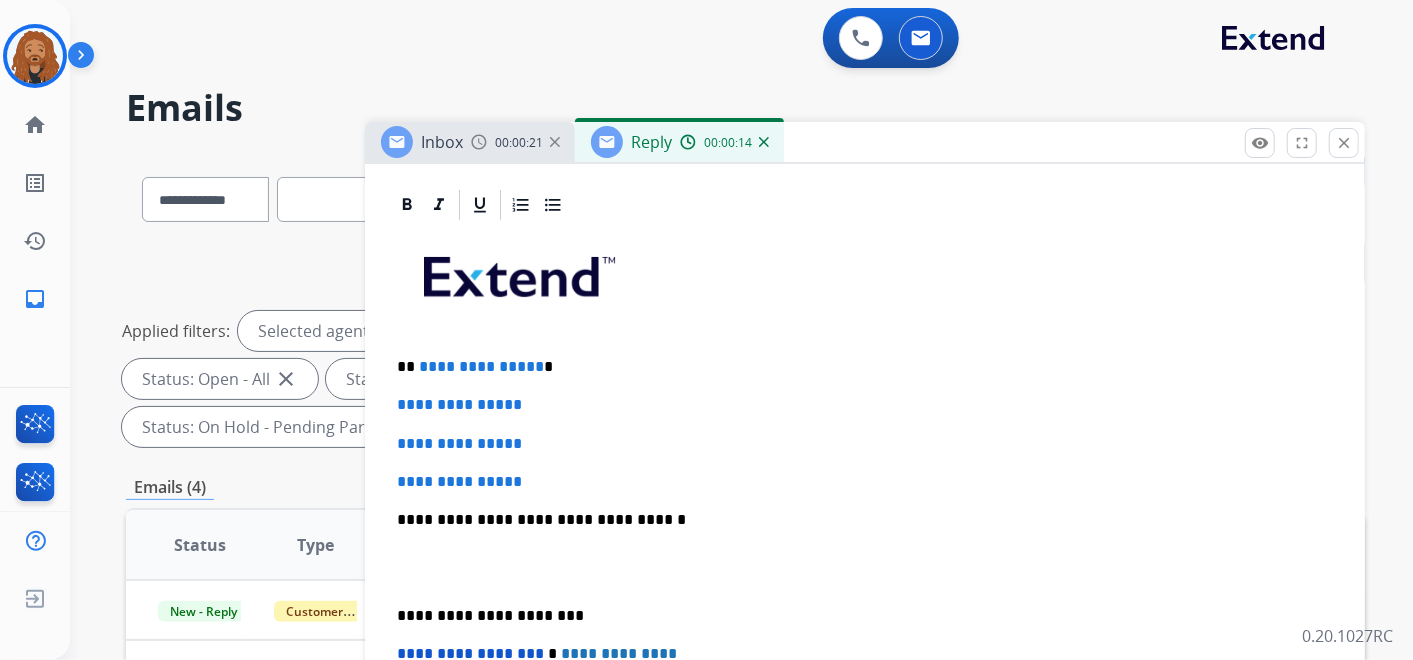 scroll, scrollTop: 321, scrollLeft: 0, axis: vertical 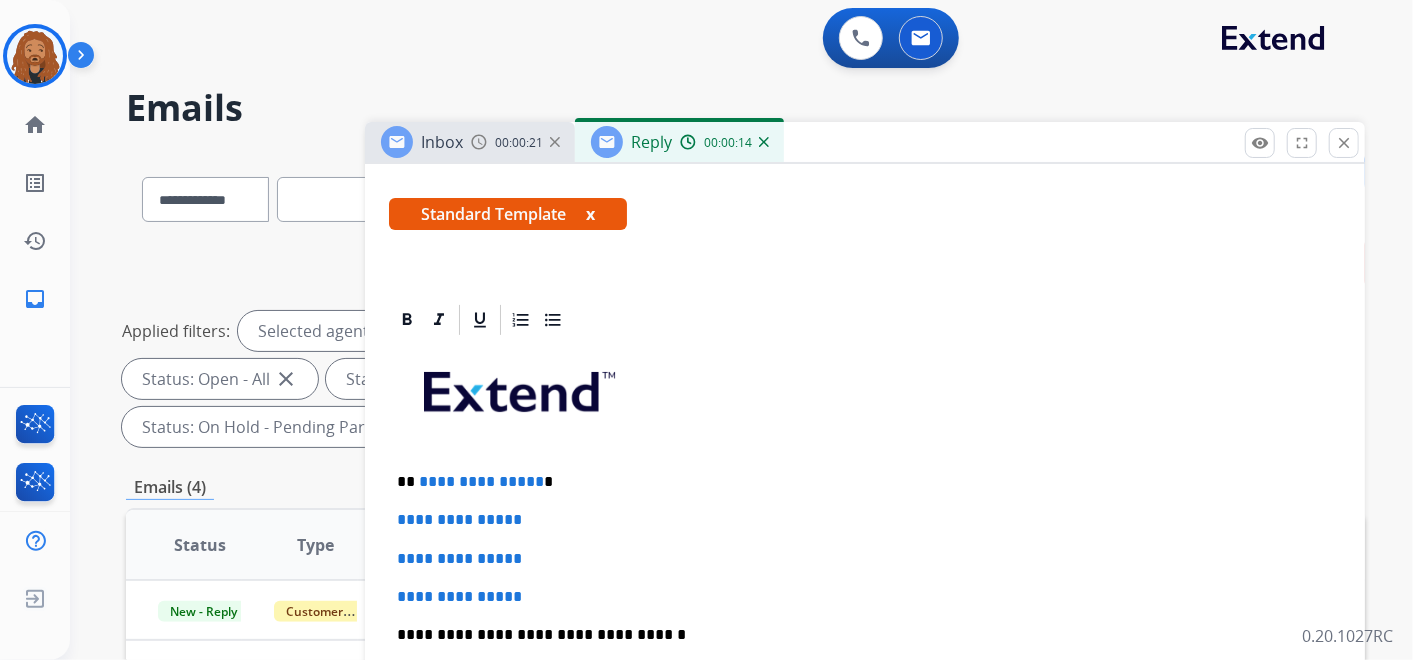 type 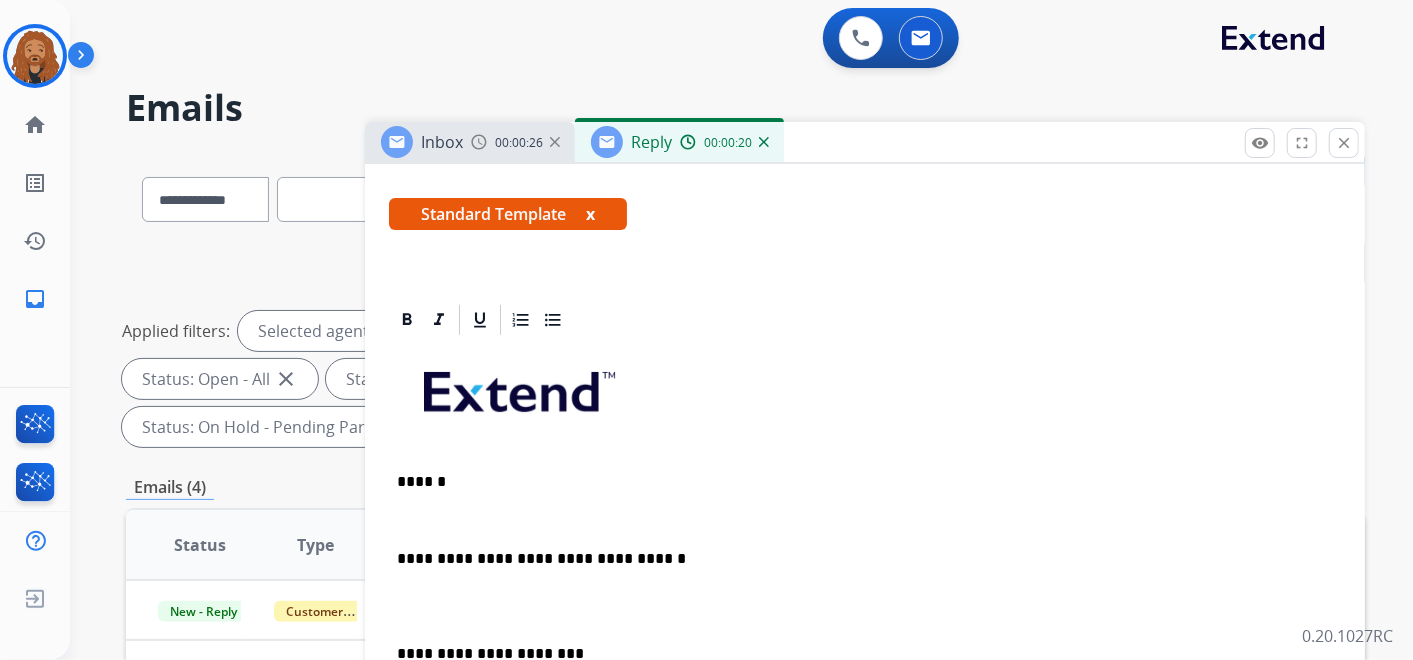 scroll, scrollTop: 360, scrollLeft: 0, axis: vertical 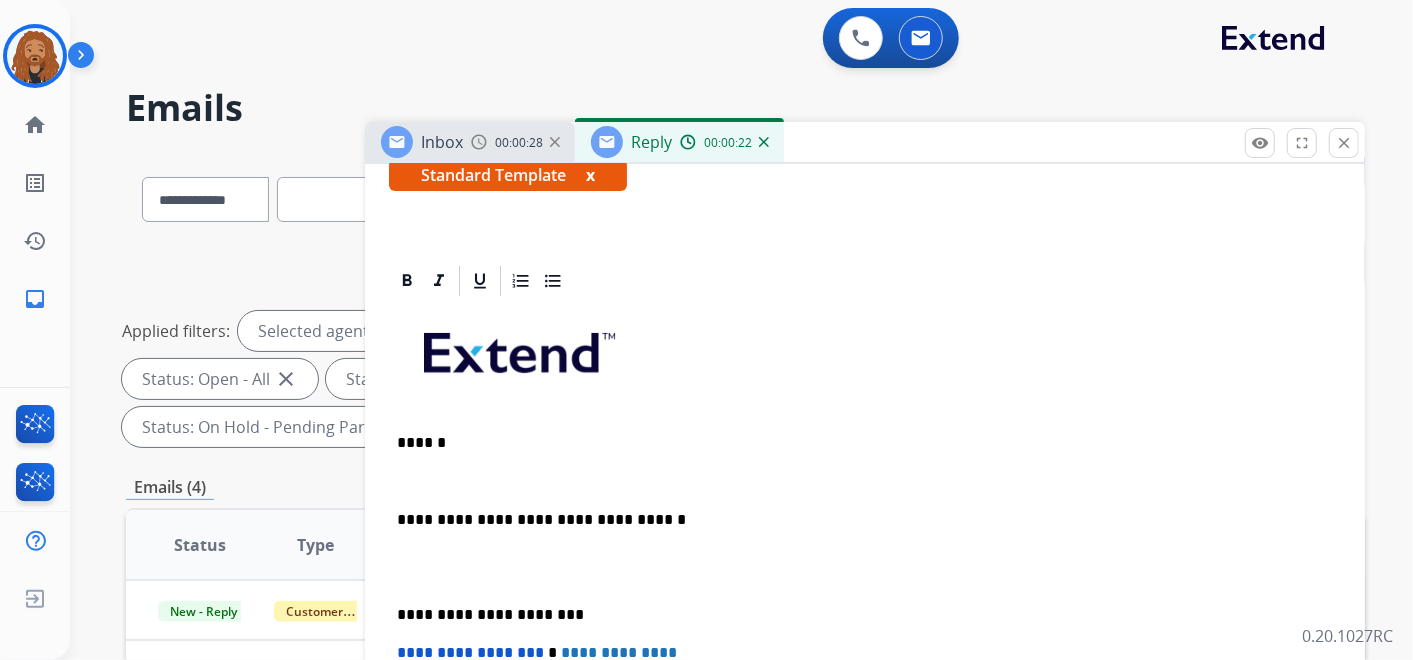 click at bounding box center [865, 567] 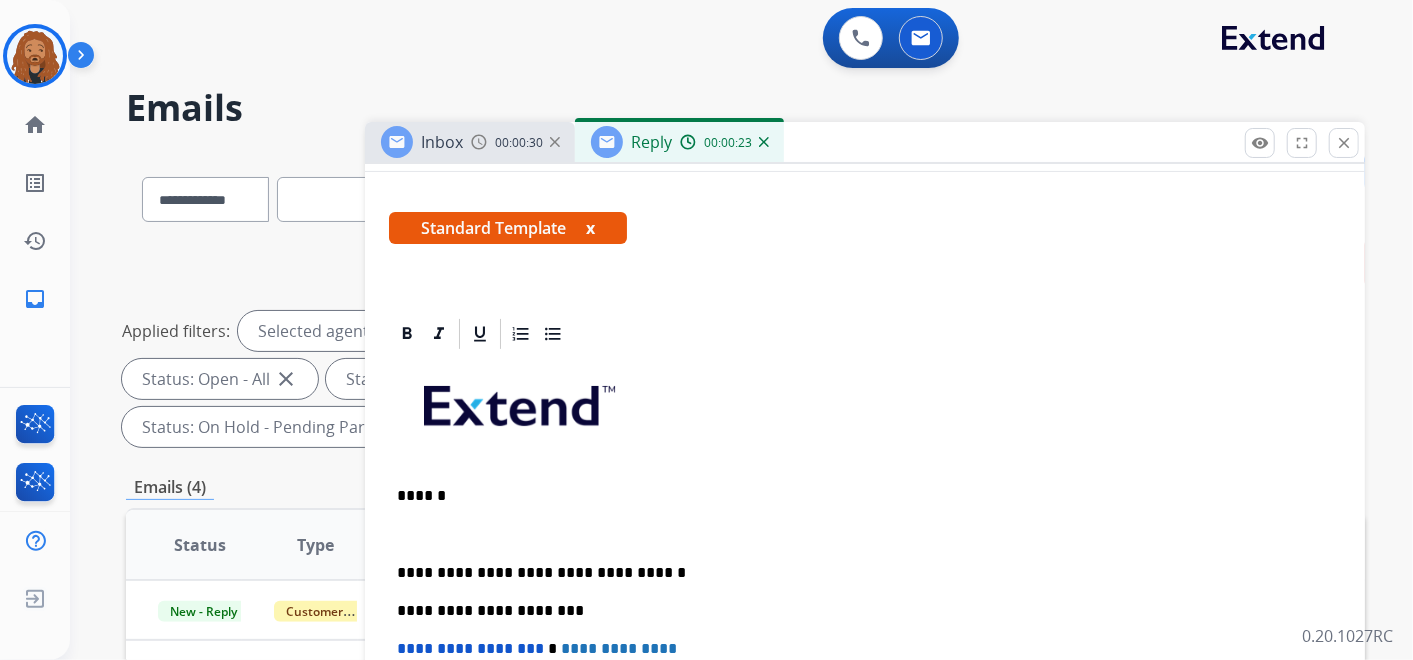 scroll, scrollTop: 302, scrollLeft: 0, axis: vertical 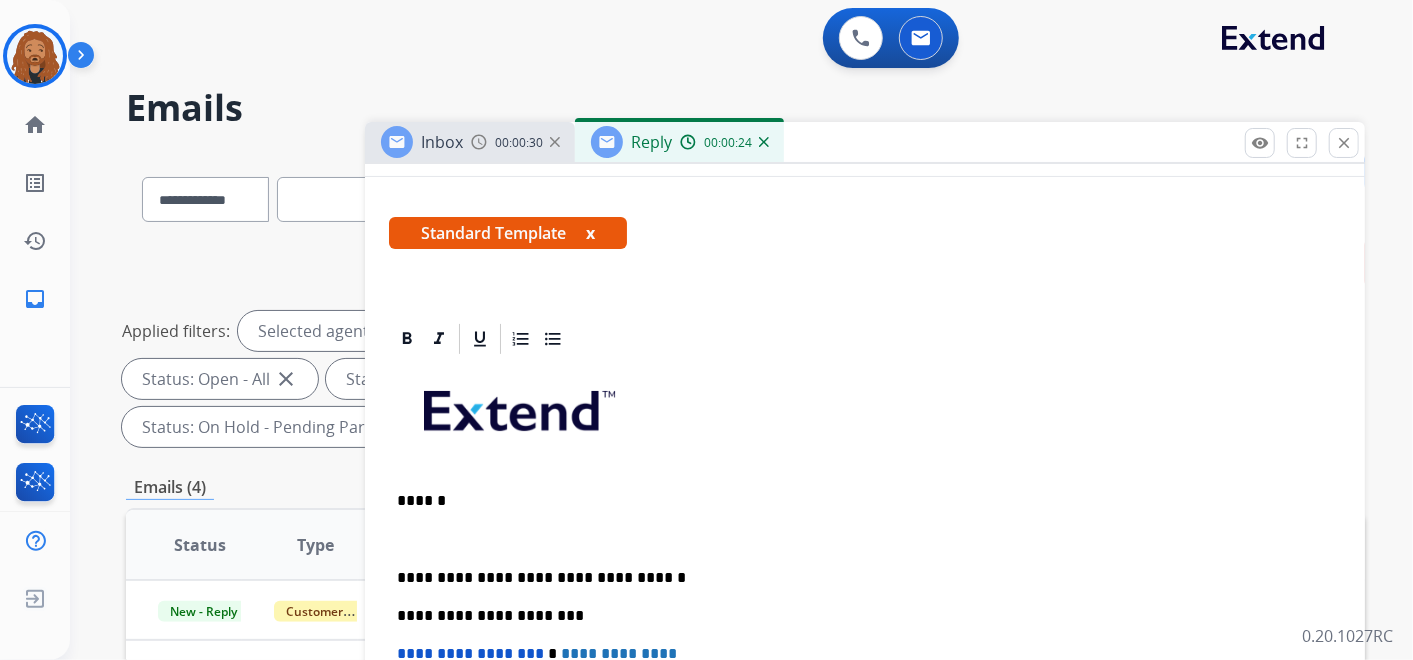 click at bounding box center (865, 539) 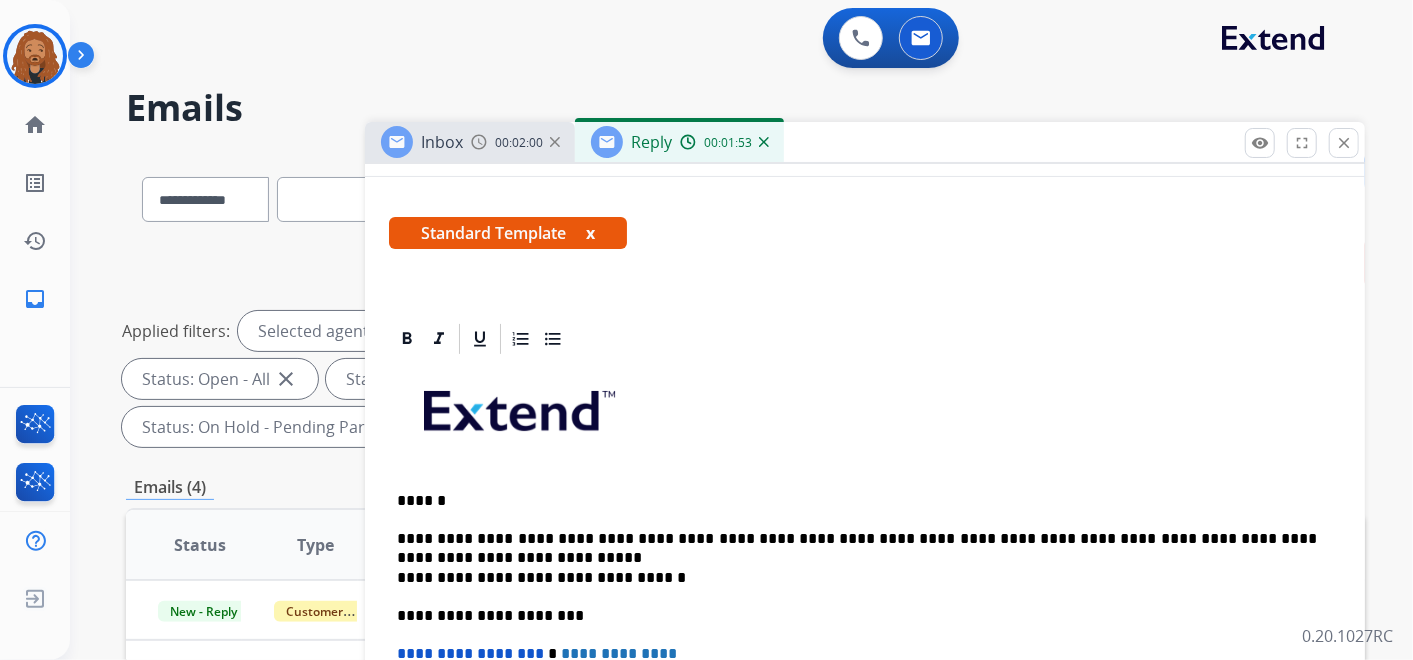 scroll, scrollTop: 321, scrollLeft: 0, axis: vertical 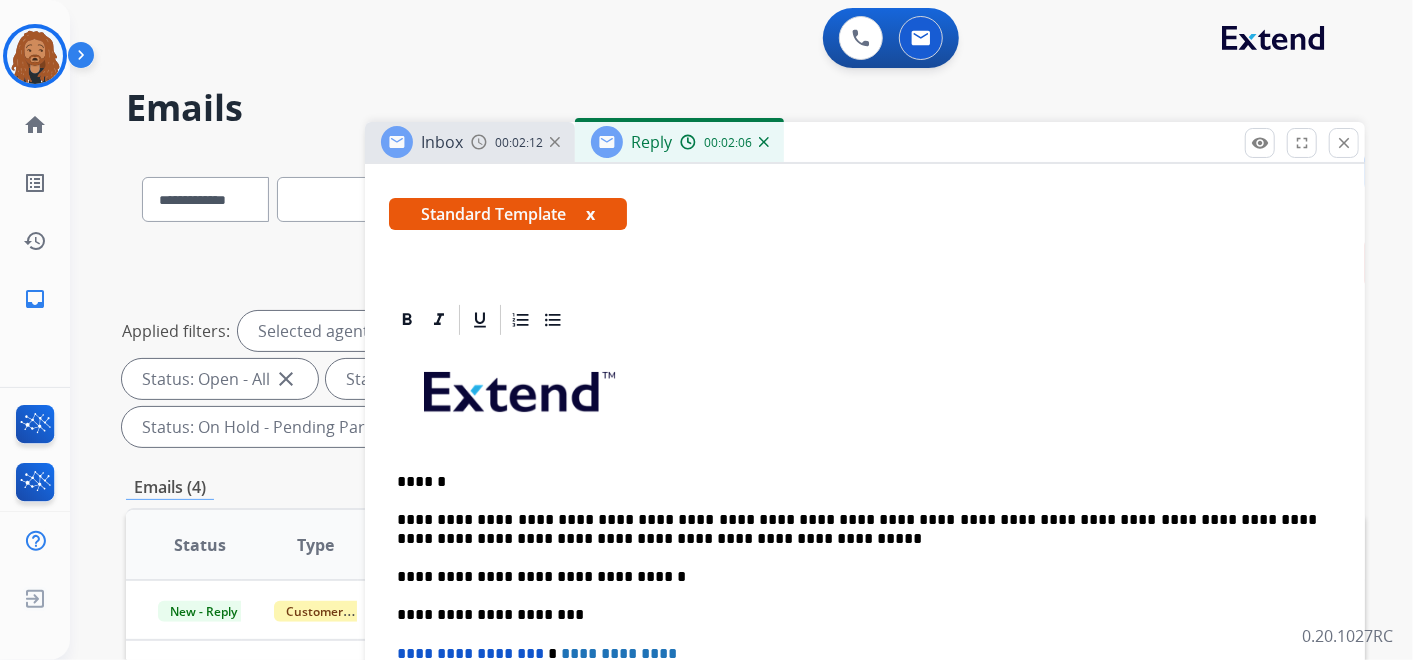 click on "**********" at bounding box center (857, 529) 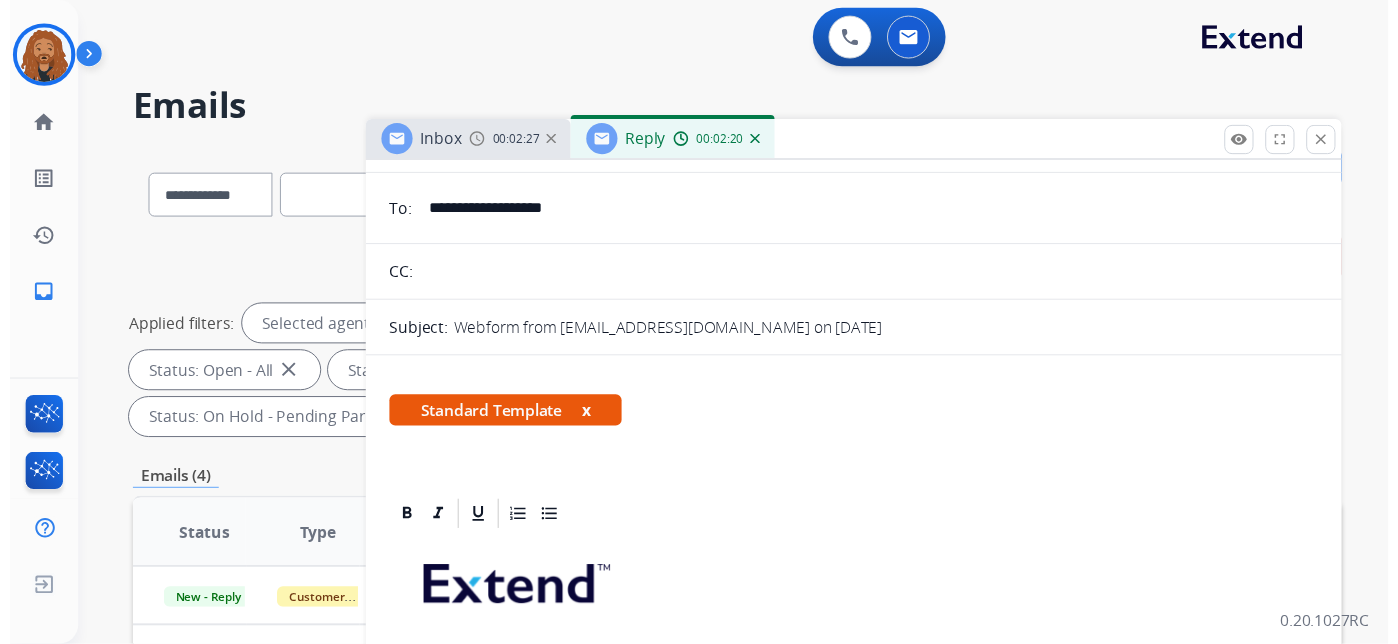 scroll, scrollTop: 0, scrollLeft: 0, axis: both 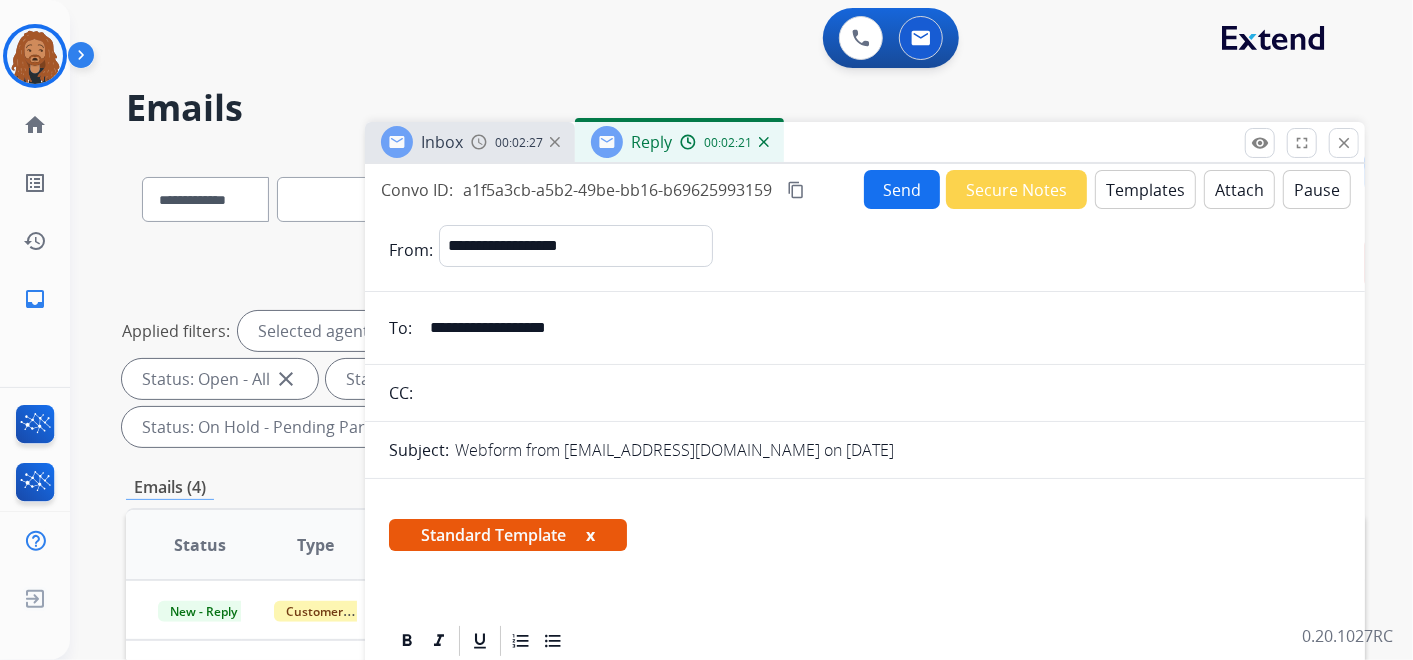 click on "Send" at bounding box center (902, 189) 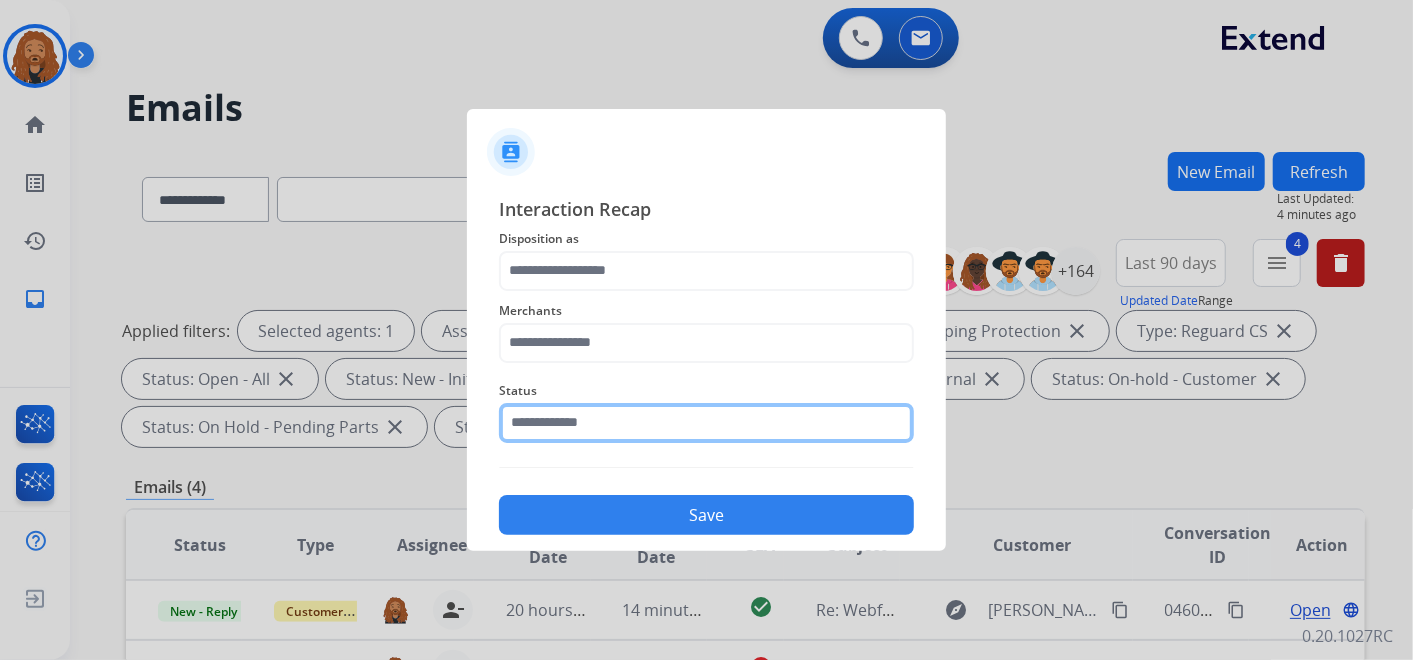 click 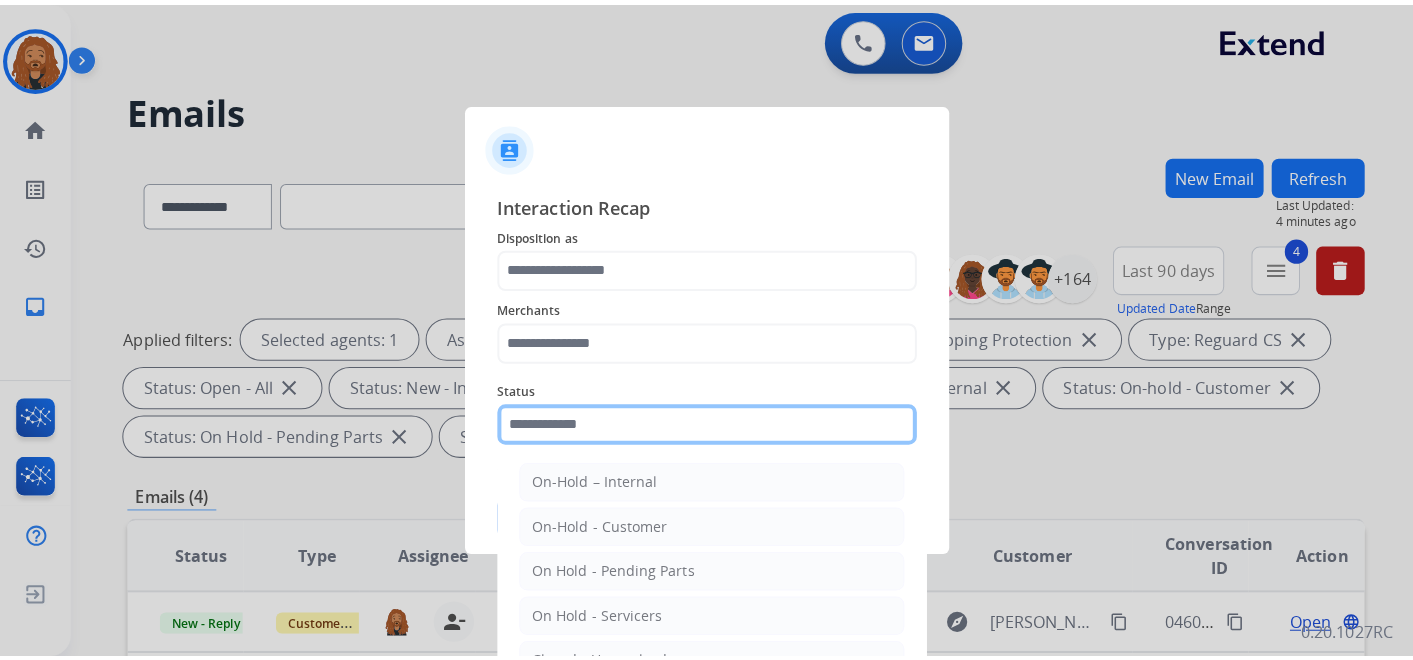 scroll, scrollTop: 114, scrollLeft: 0, axis: vertical 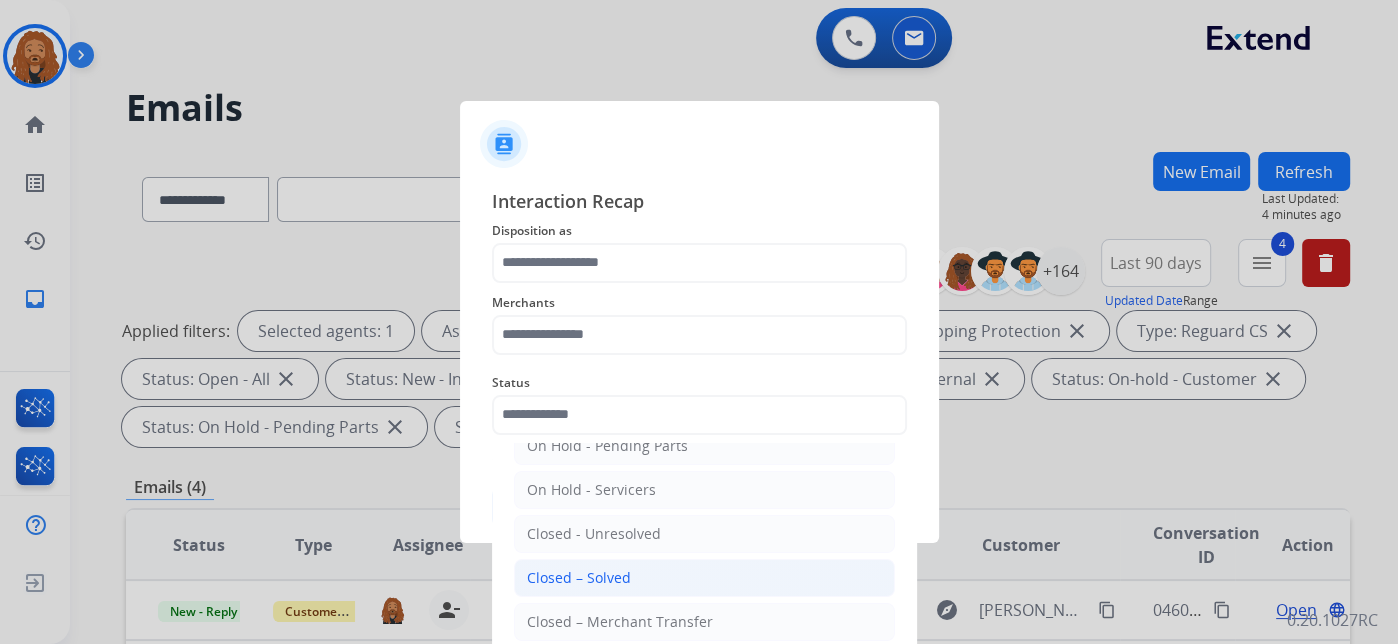 click on "Closed – Solved" 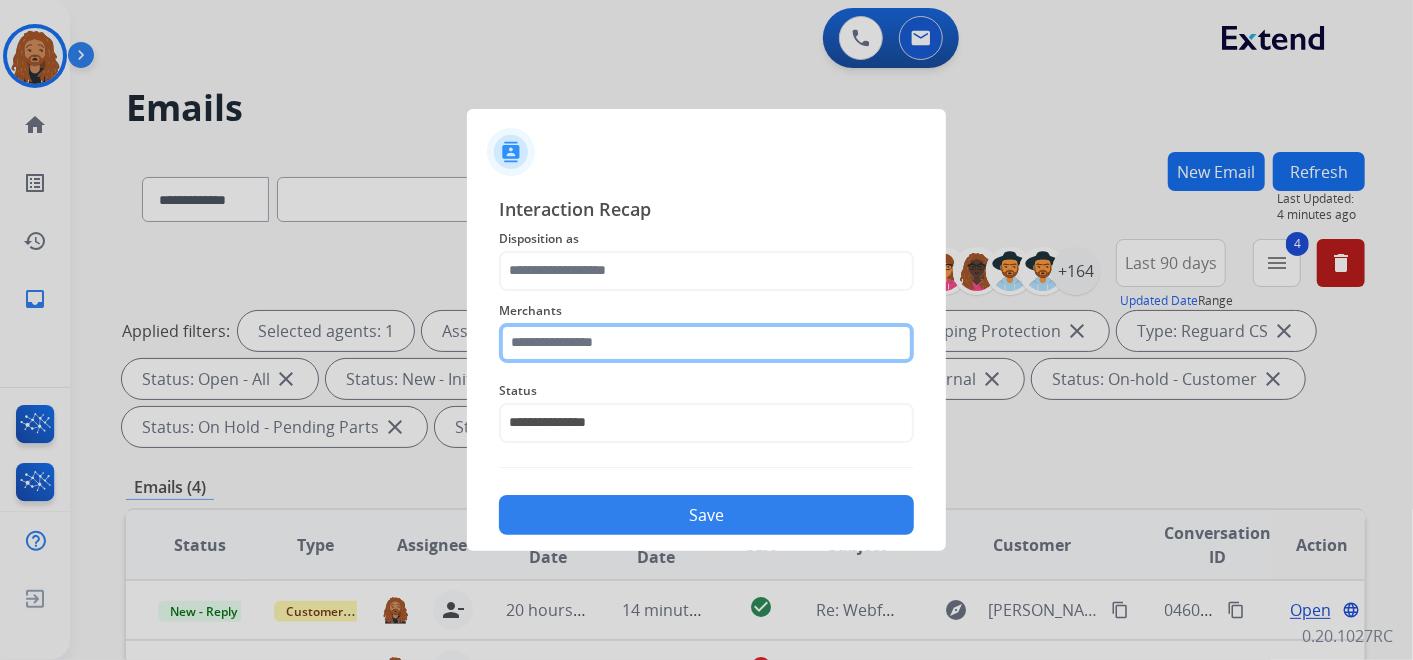 click 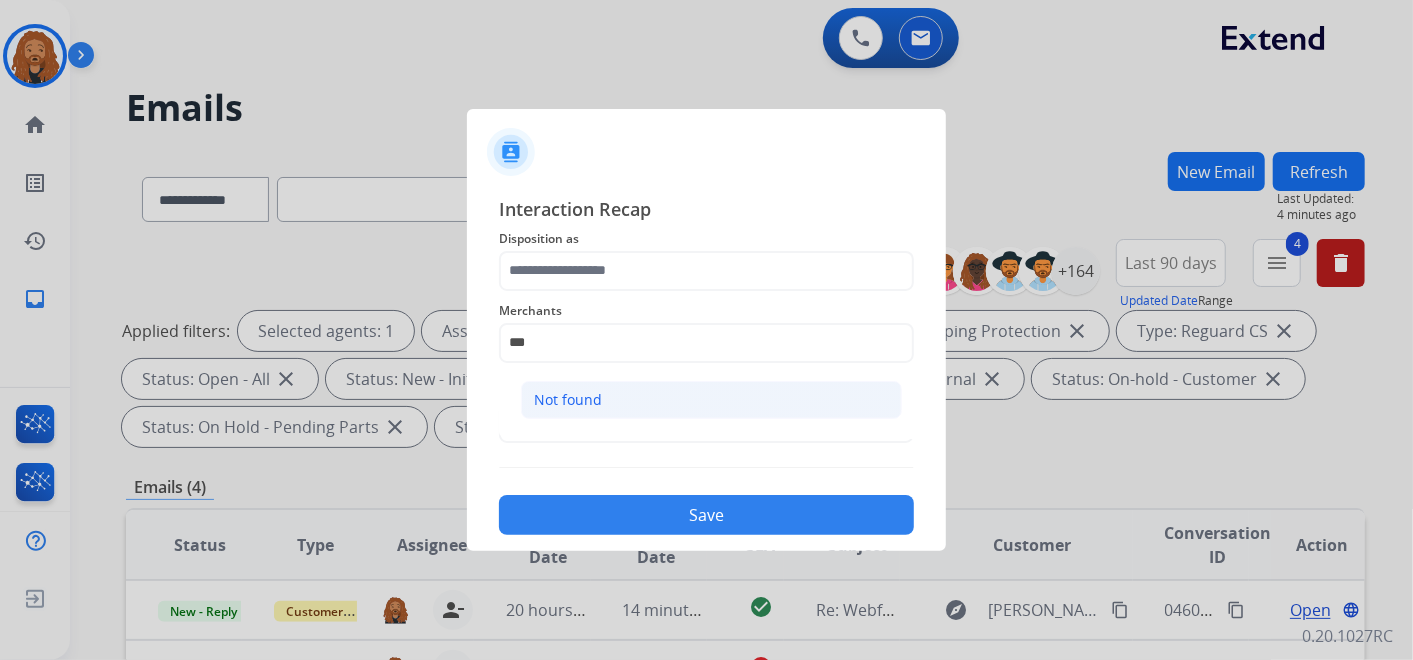 click on "Not found" 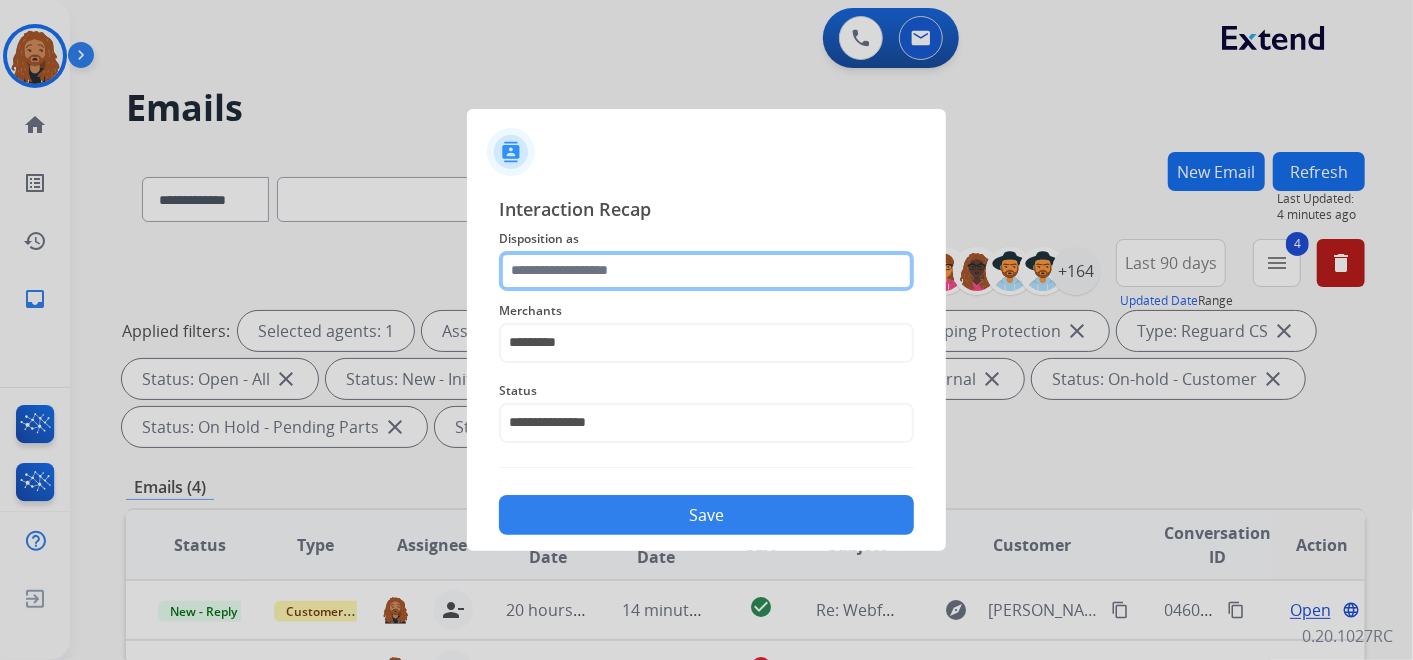 click 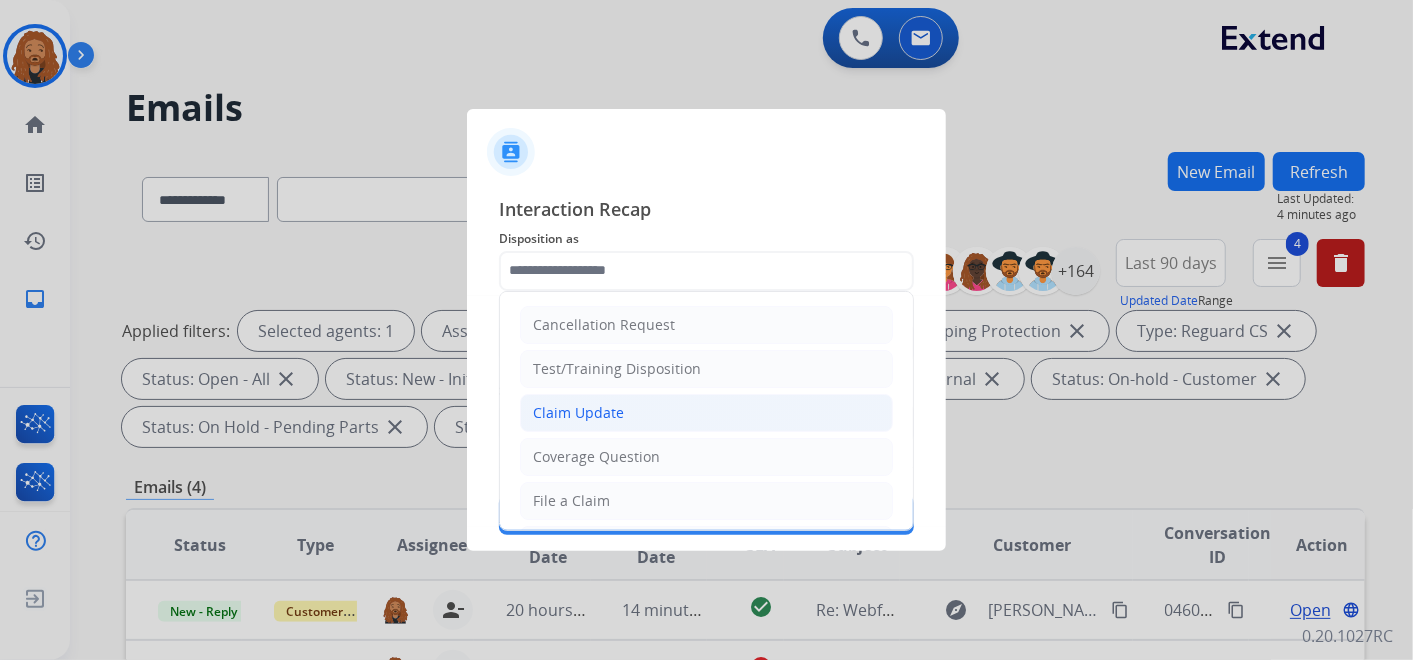 click on "Claim Update" 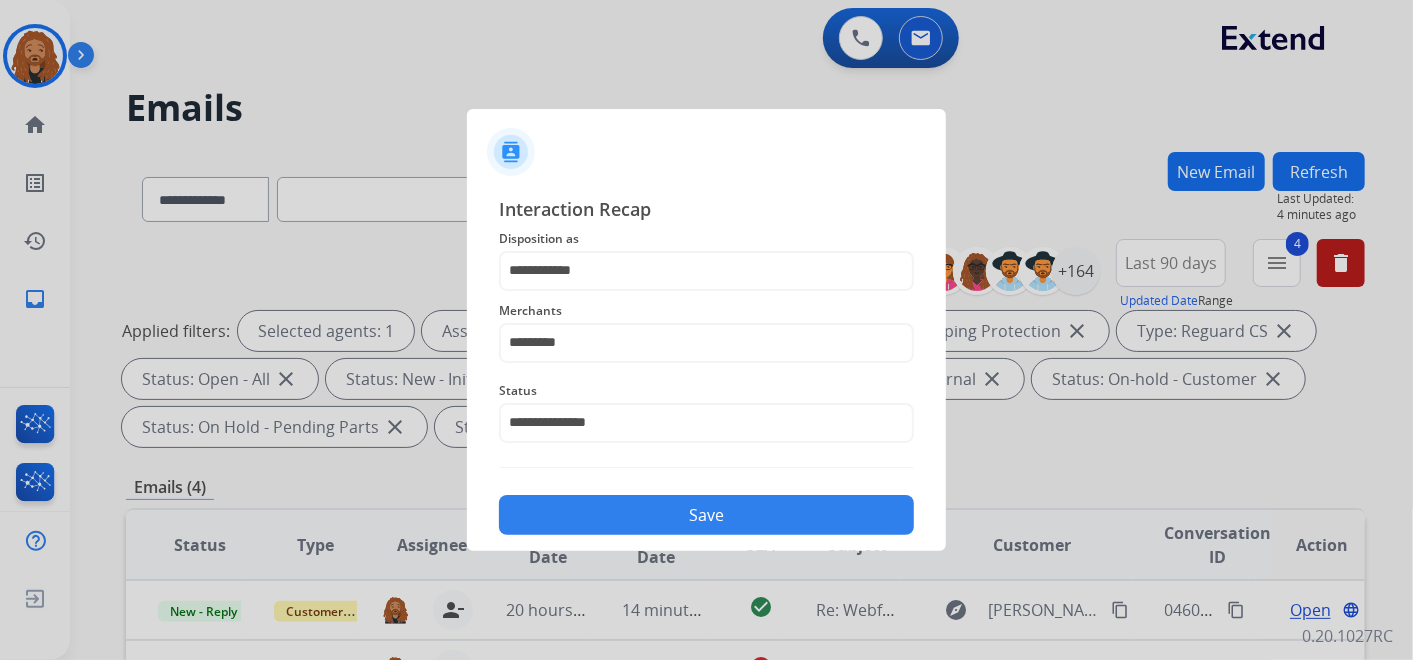 drag, startPoint x: 565, startPoint y: 505, endPoint x: 574, endPoint y: 498, distance: 11.401754 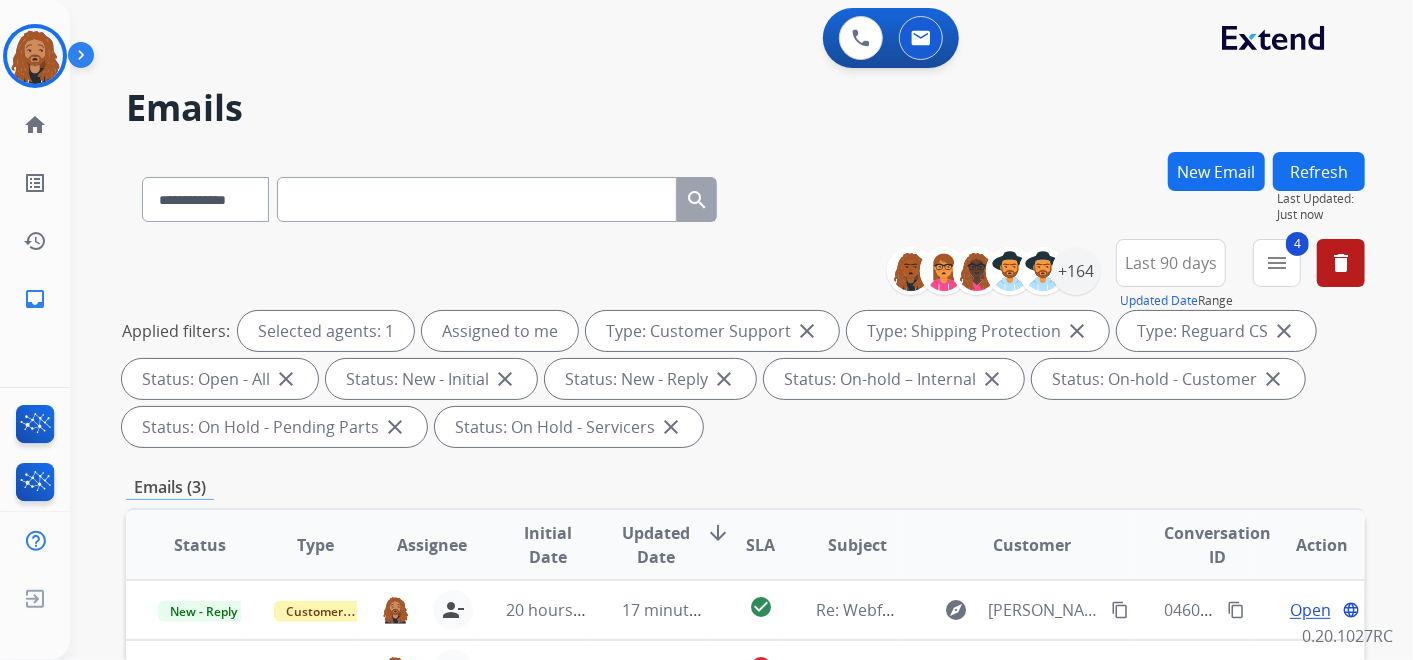click on "Applied filters:  Selected agents: 1  Assigned to me  Type: Customer Support  close  Type: Shipping Protection  close  Type: Reguard CS  close  Status: Open - All  close  Status: New - Initial  close  Status: New - Reply  close  Status: On-hold – Internal  close  Status: On-hold - Customer  close  Status: On Hold - Pending Parts  close  Status: On Hold - Servicers  close" at bounding box center (741, 379) 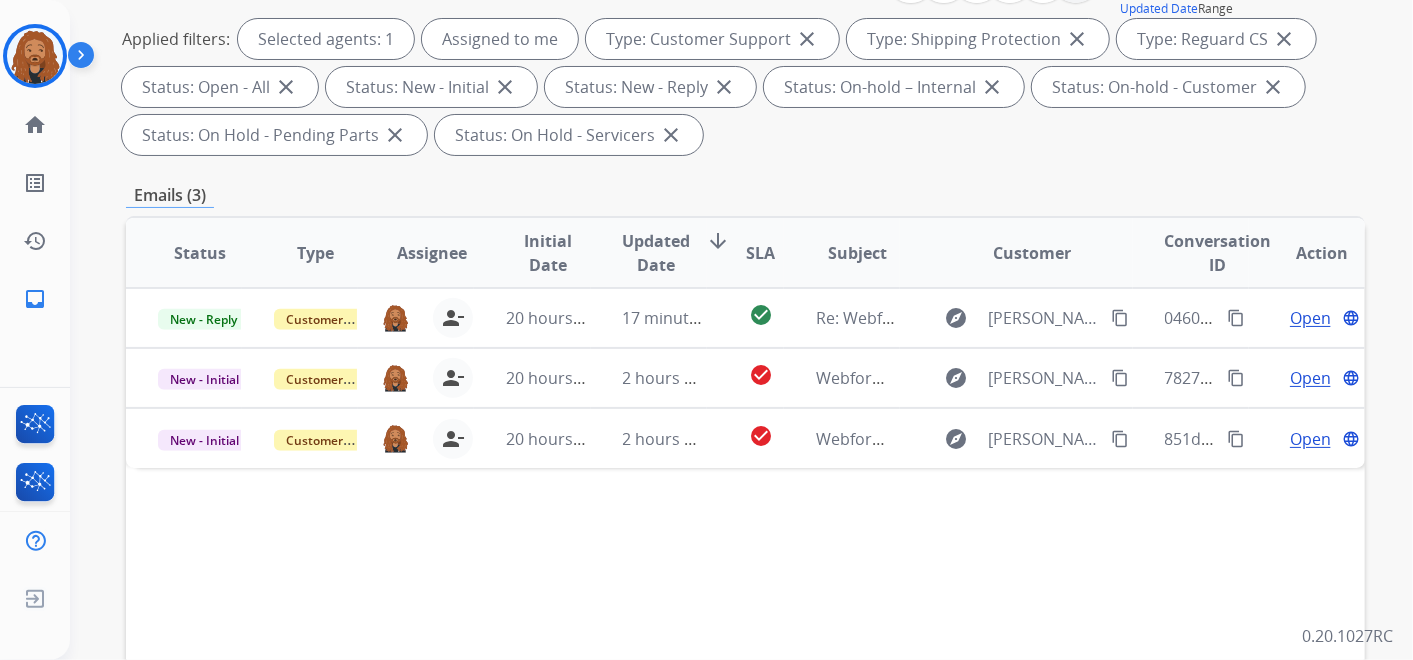 scroll, scrollTop: 333, scrollLeft: 0, axis: vertical 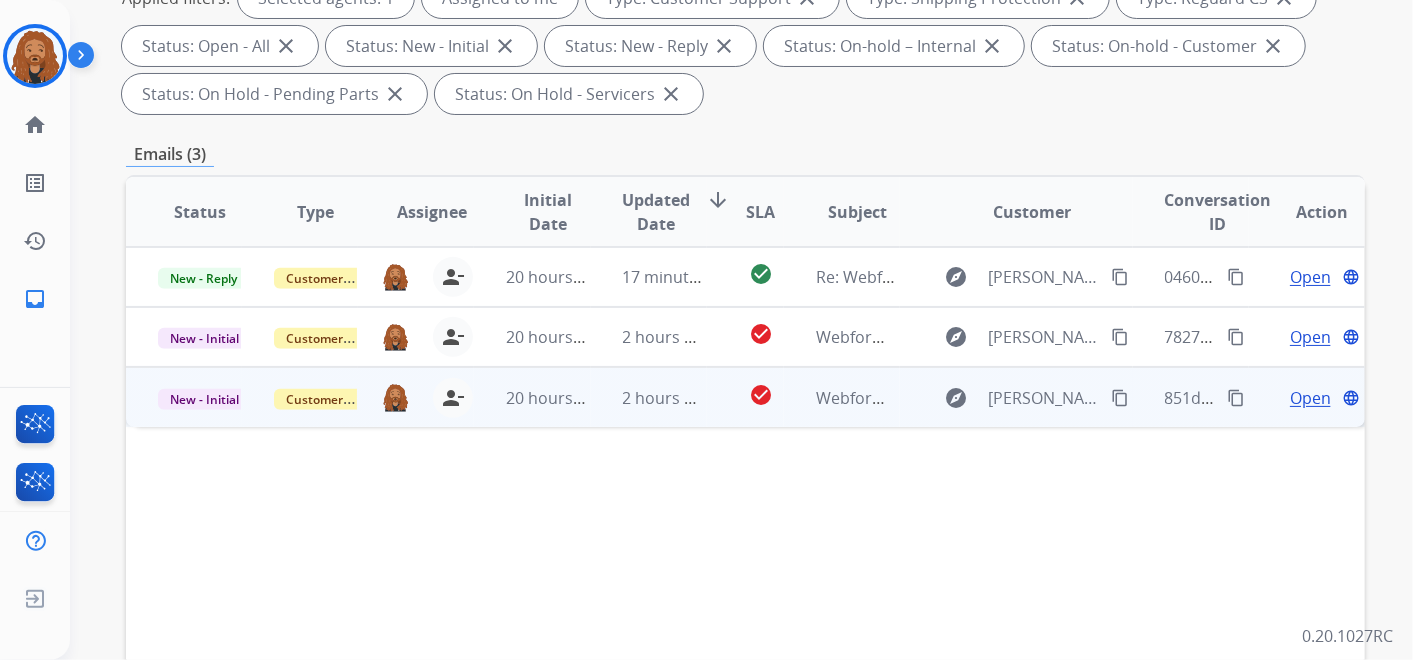 click on "explore [PERSON_NAME][EMAIL_ADDRESS][PERSON_NAME][DOMAIN_NAME] content_copy" at bounding box center [1016, 397] 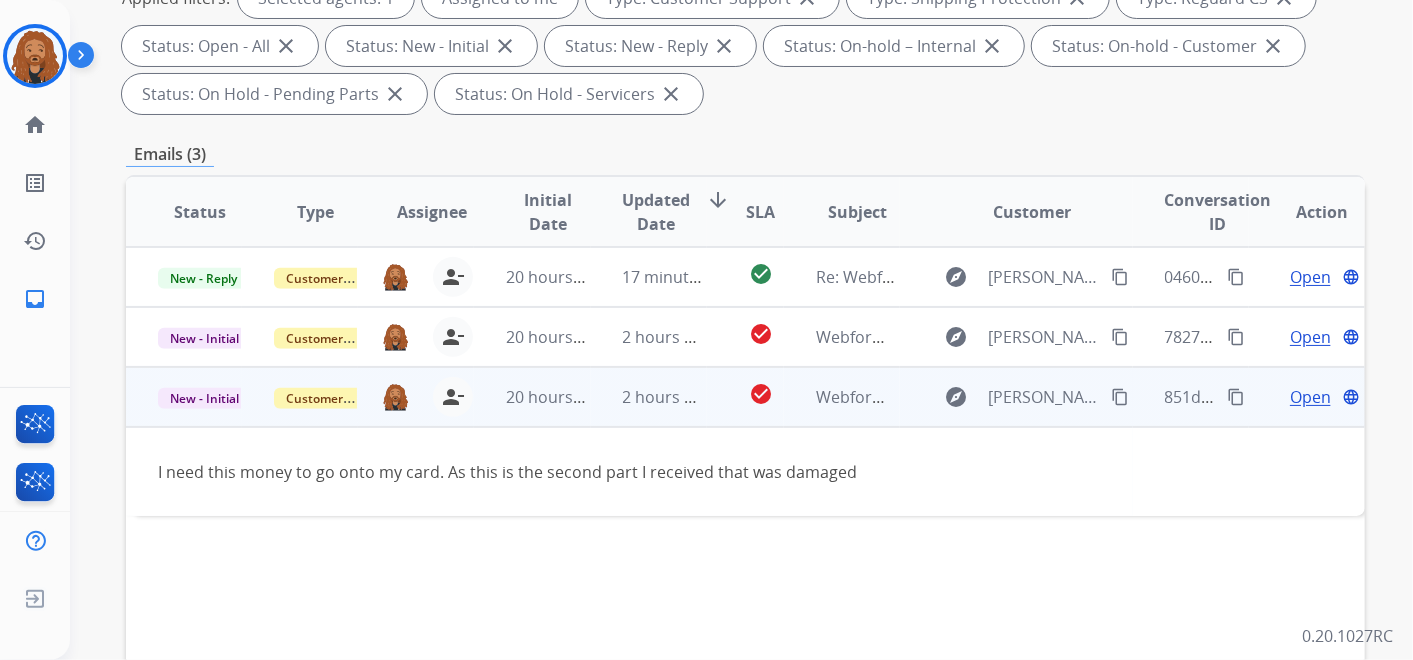 click on "Open" at bounding box center (1310, 397) 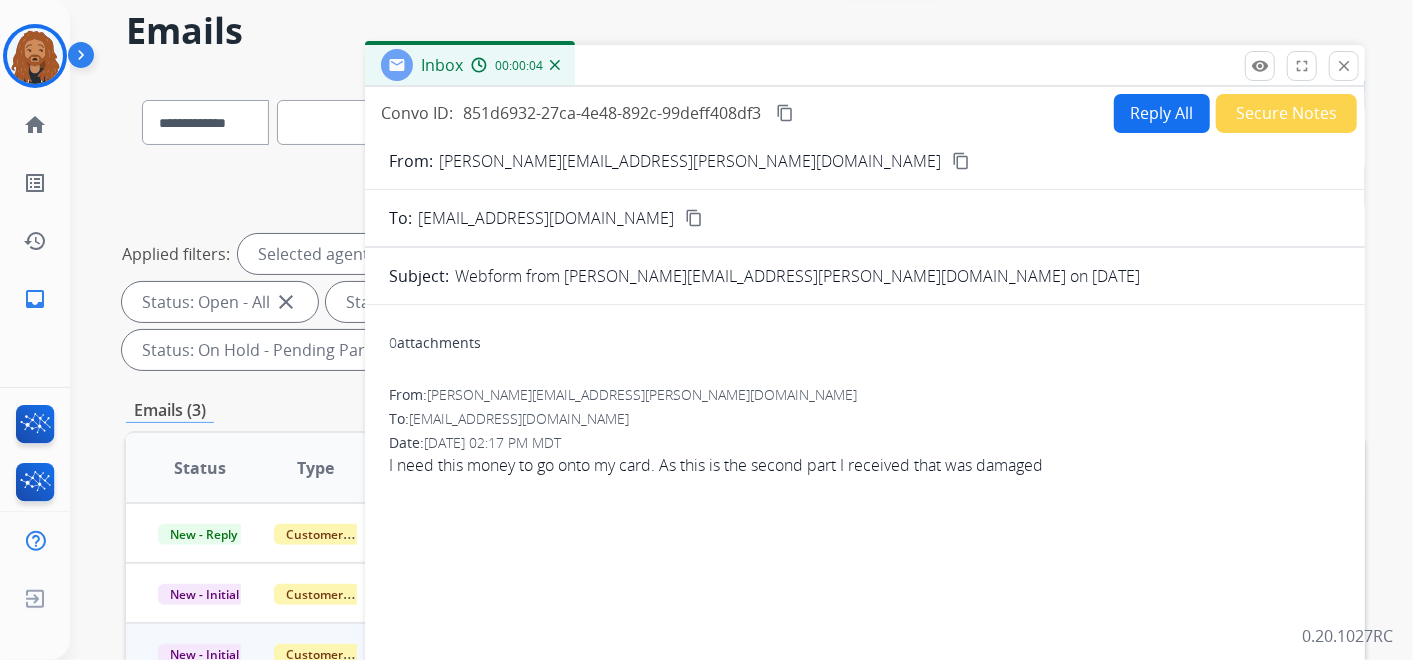 scroll, scrollTop: 111, scrollLeft: 0, axis: vertical 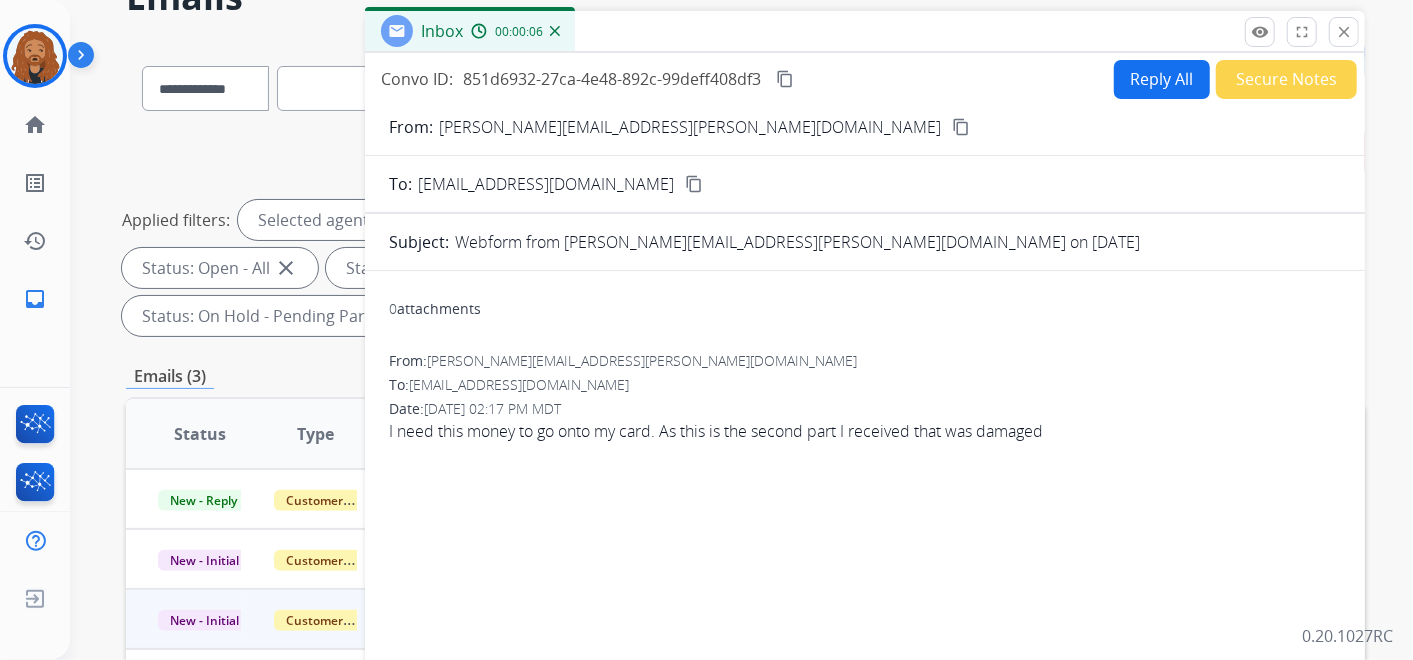 click on "content_copy" at bounding box center [961, 127] 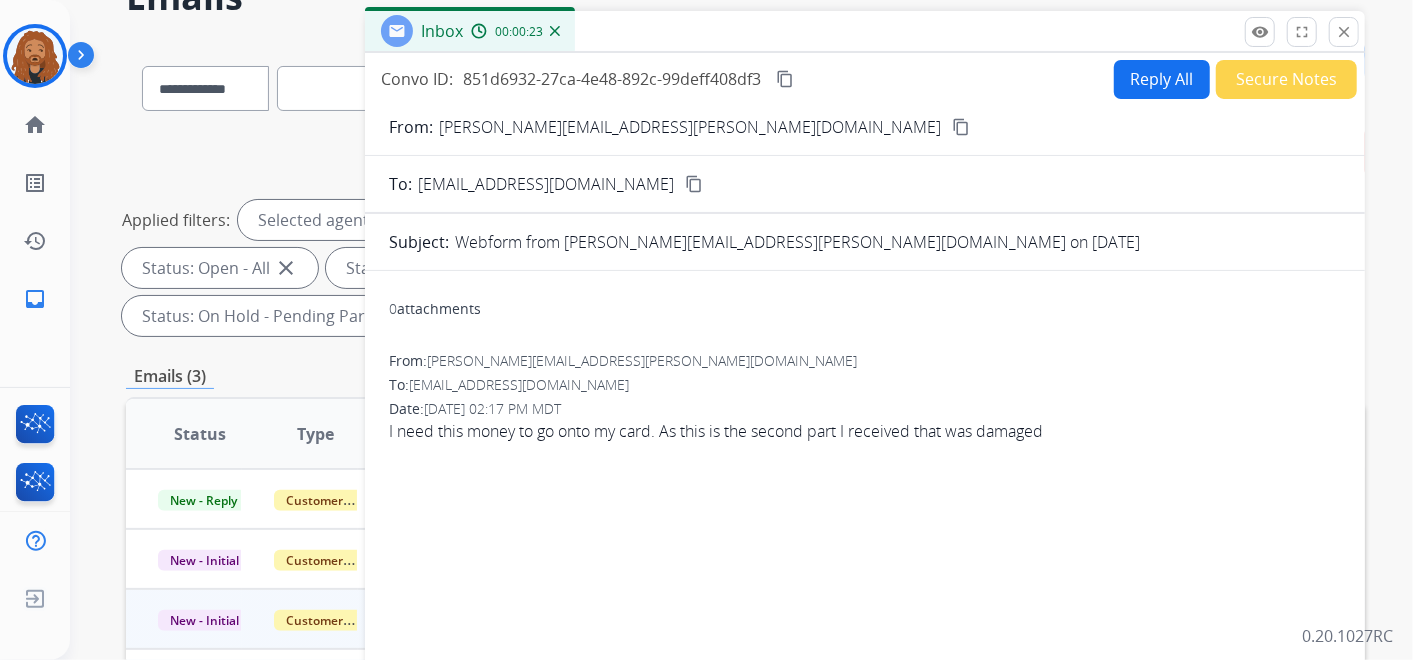 click on "Reply All" at bounding box center (1162, 79) 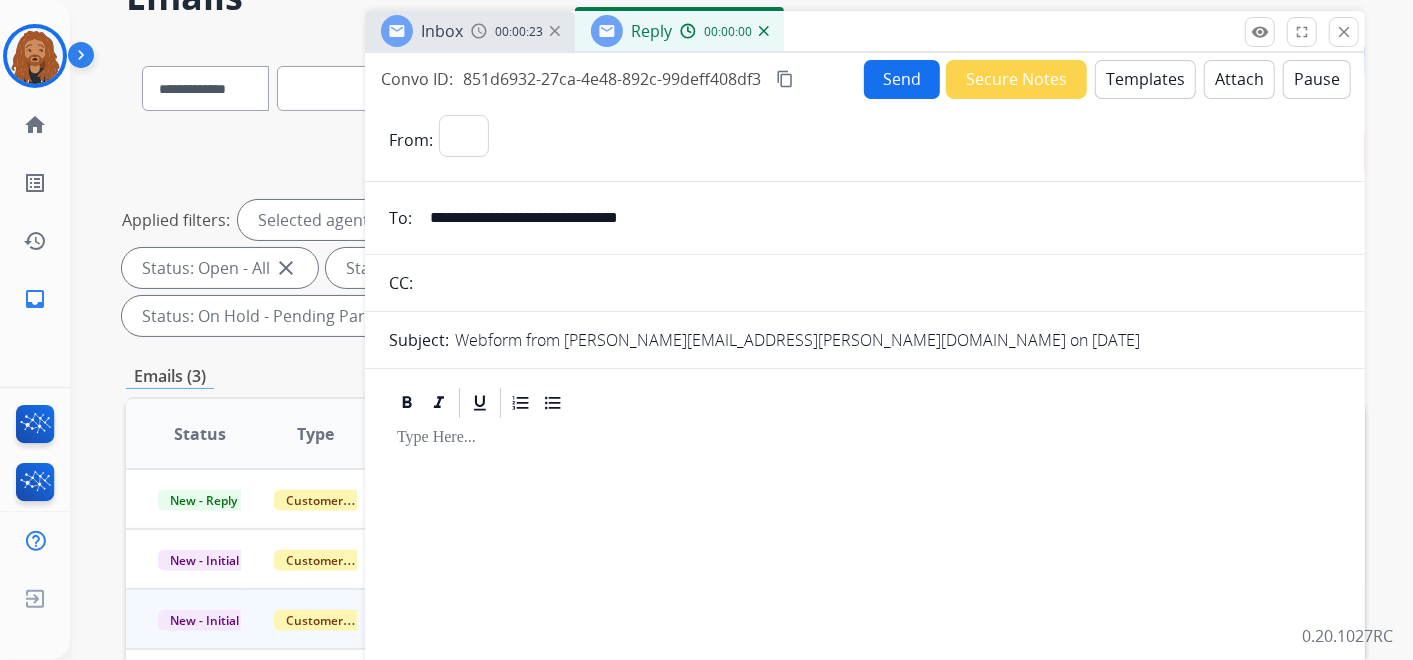 select on "**********" 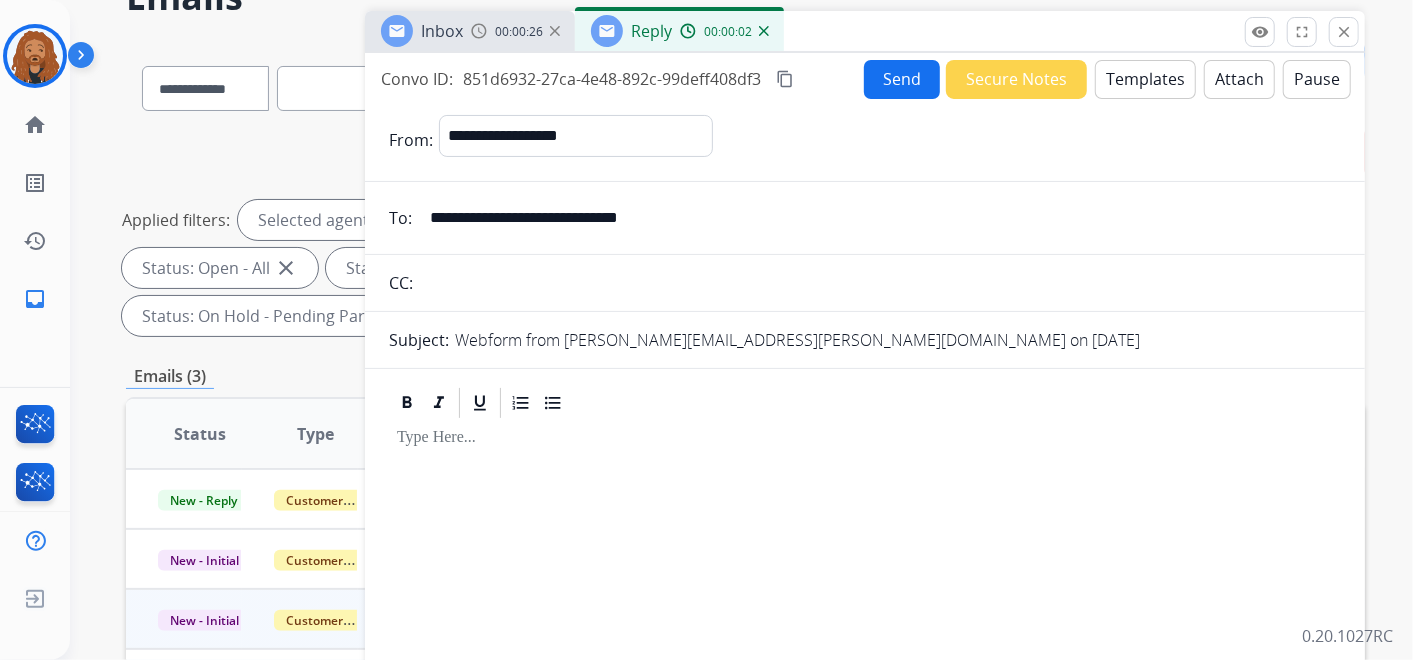 click on "Templates" at bounding box center (1145, 79) 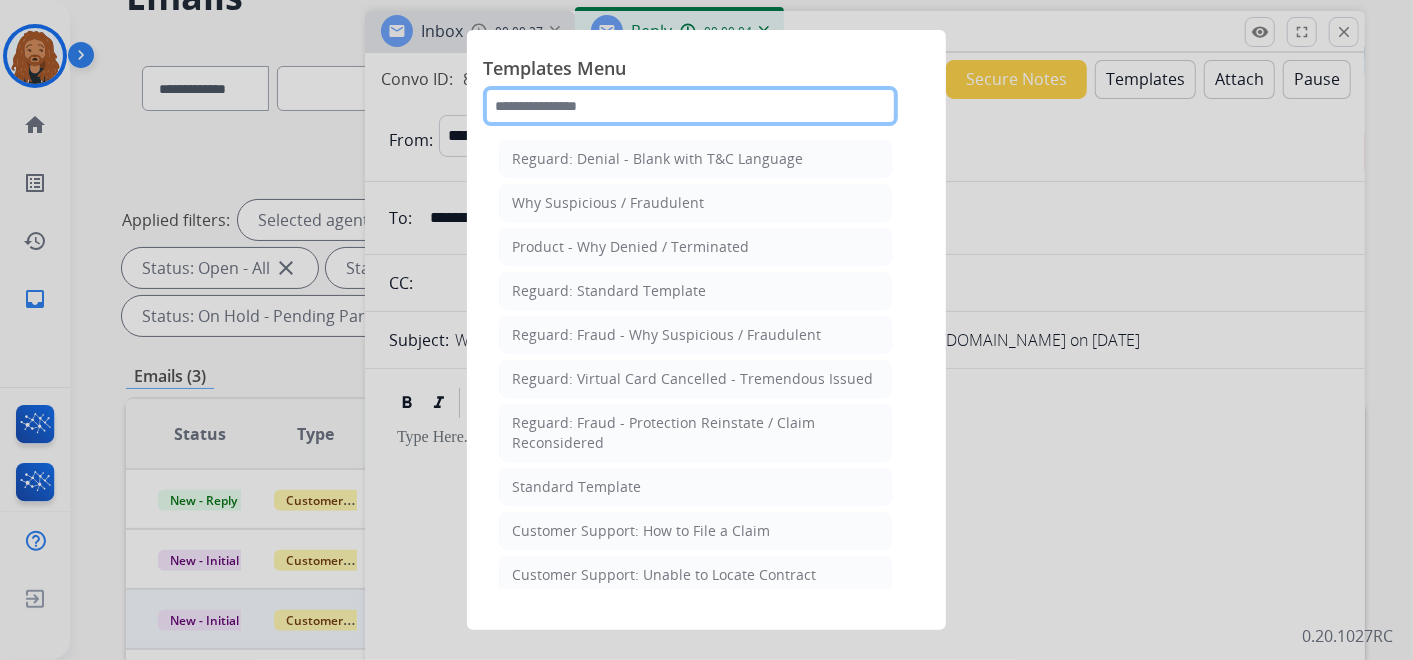 click 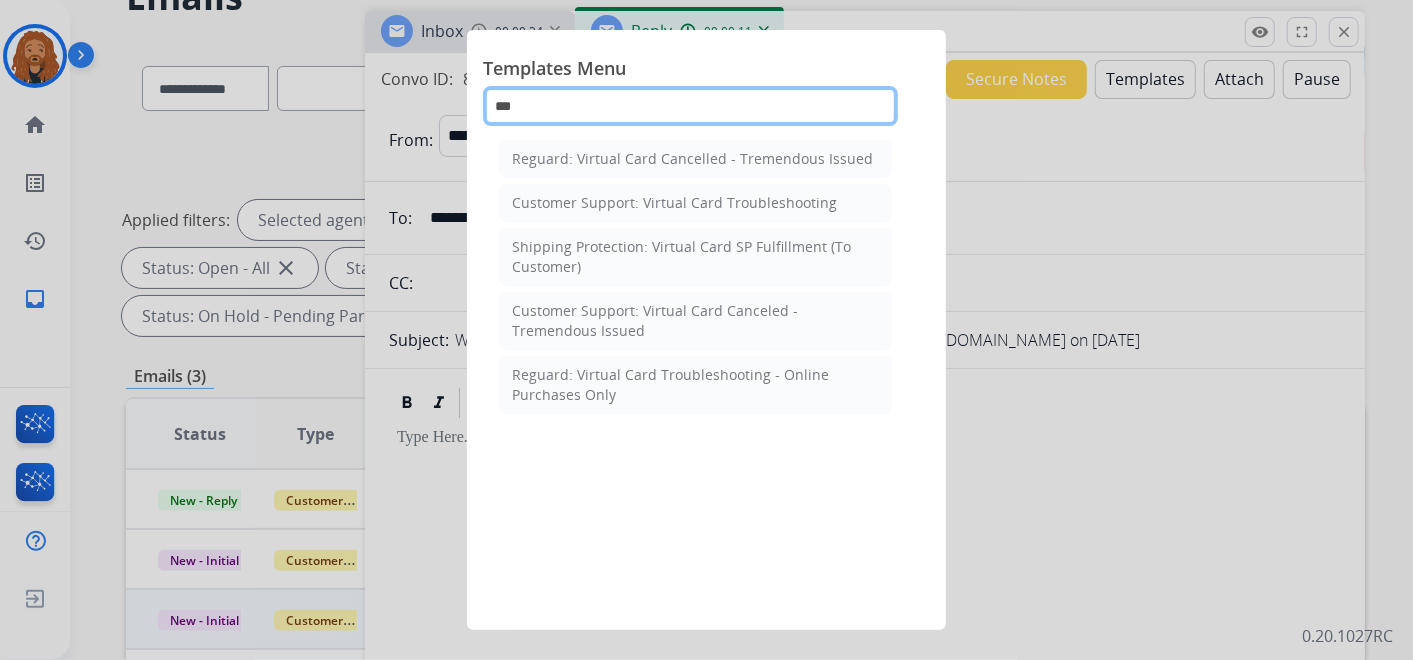 type on "***" 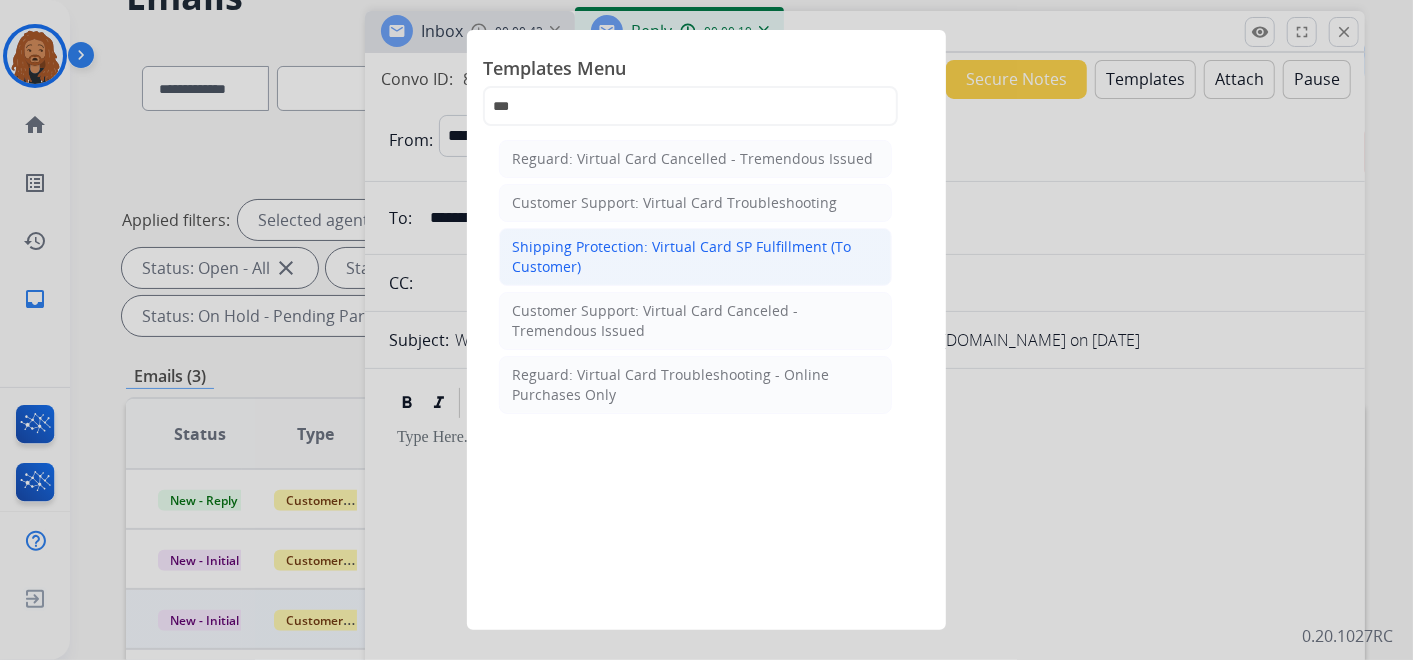 click on "Shipping Protection: Virtual Card SP Fulfillment (To Customer)" 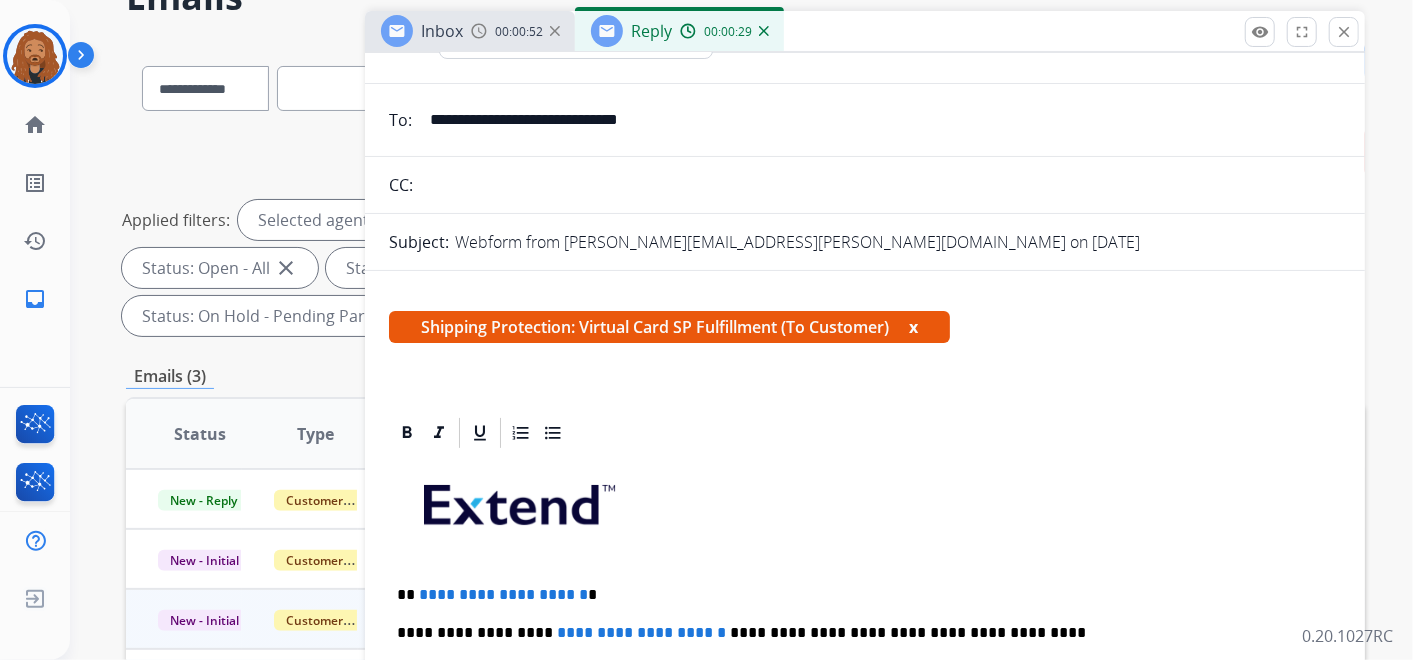 scroll, scrollTop: 0, scrollLeft: 0, axis: both 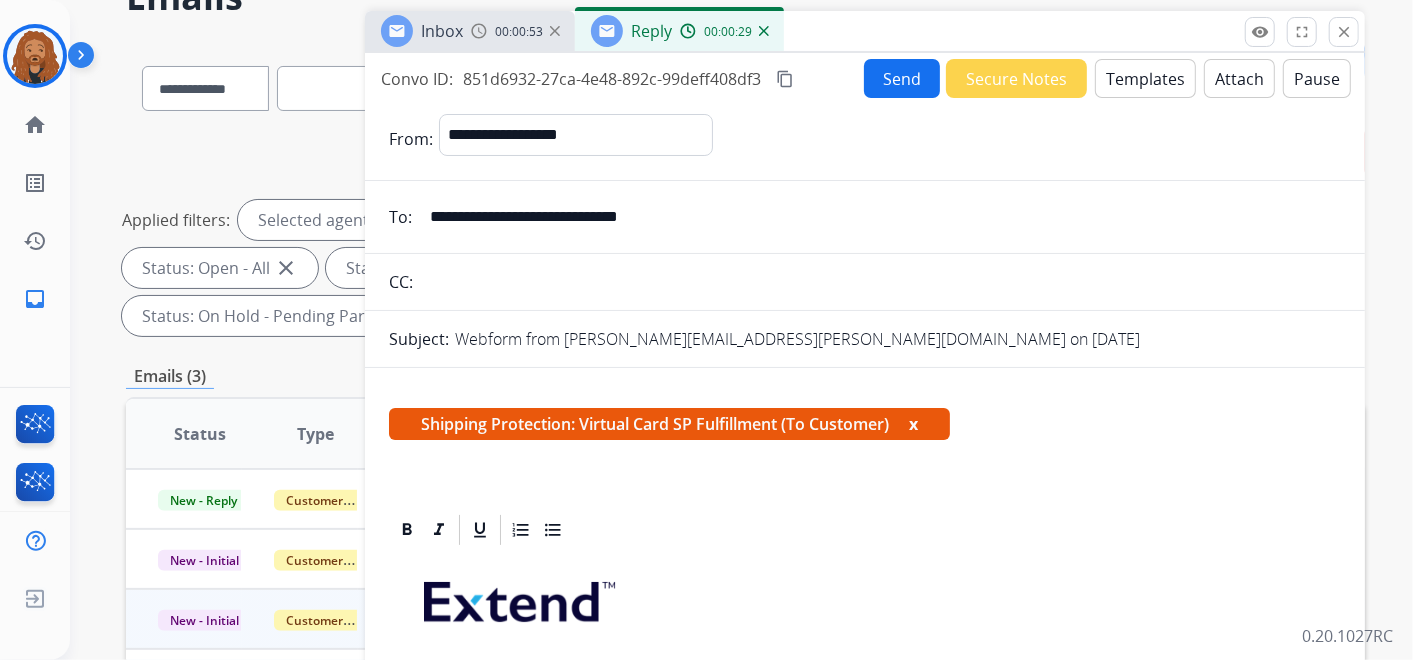 click on "Templates" at bounding box center (1145, 78) 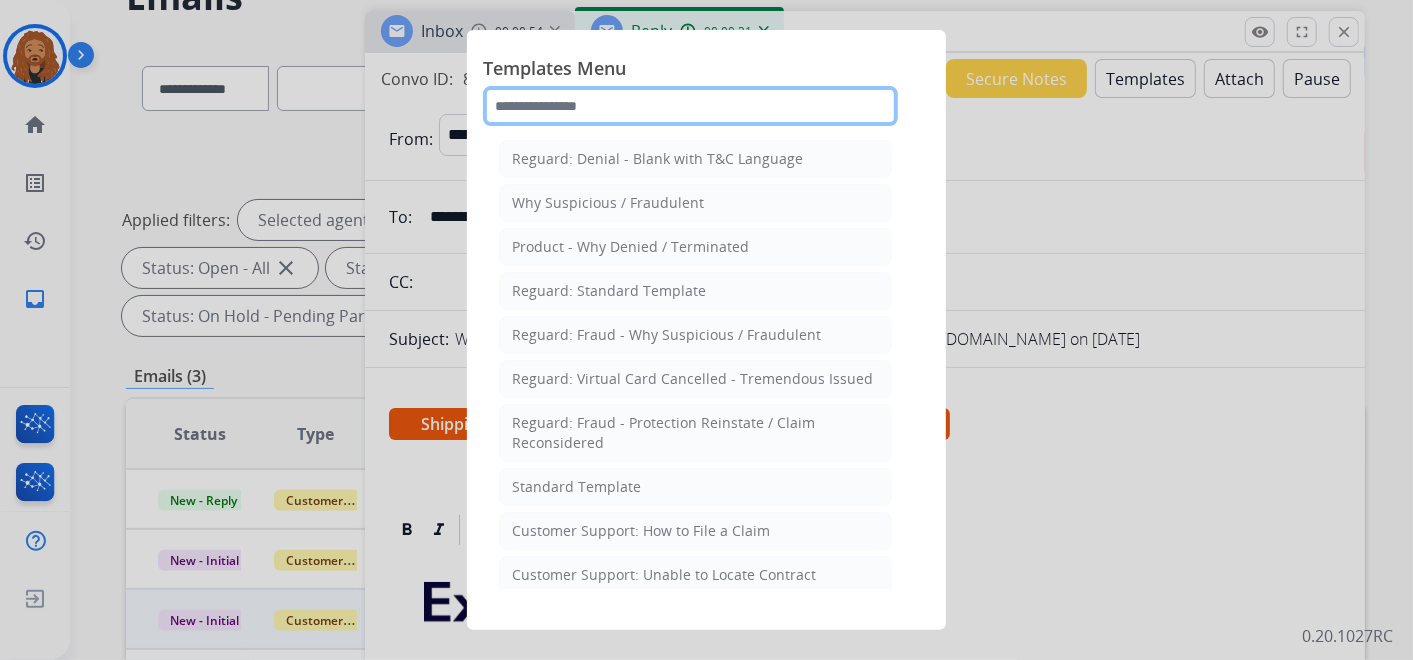 click 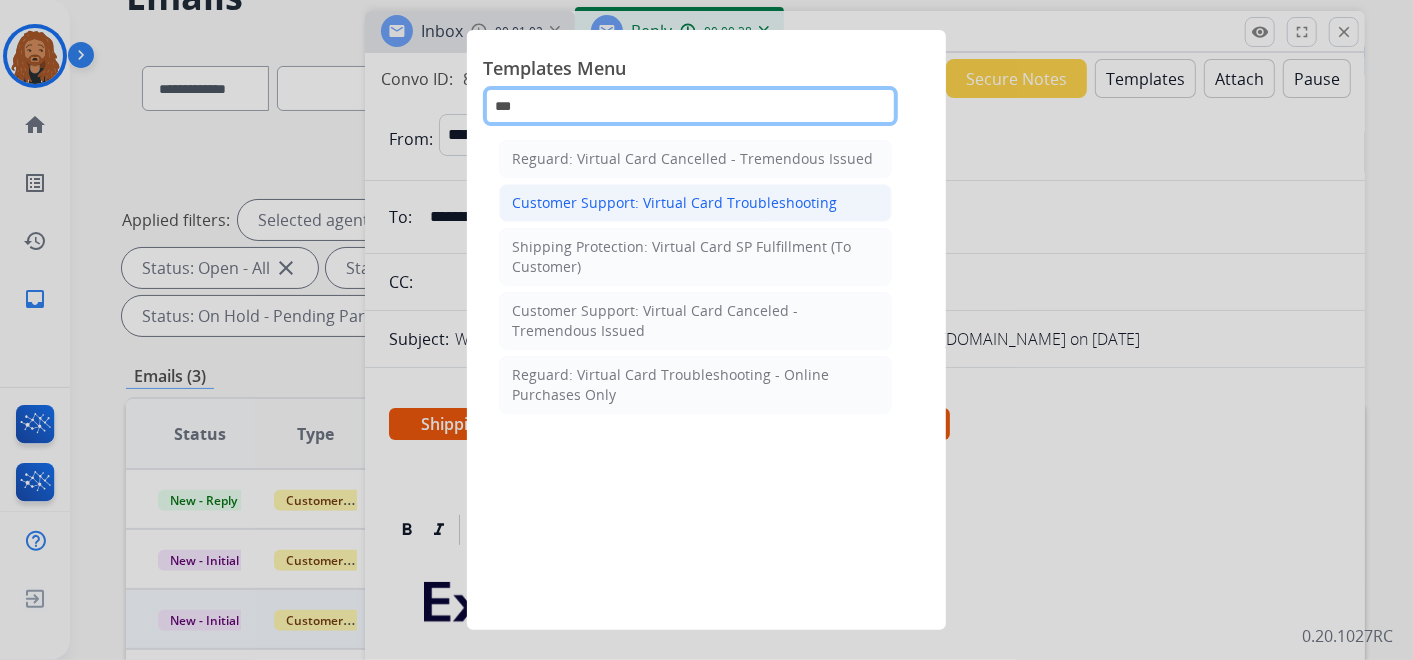 type on "***" 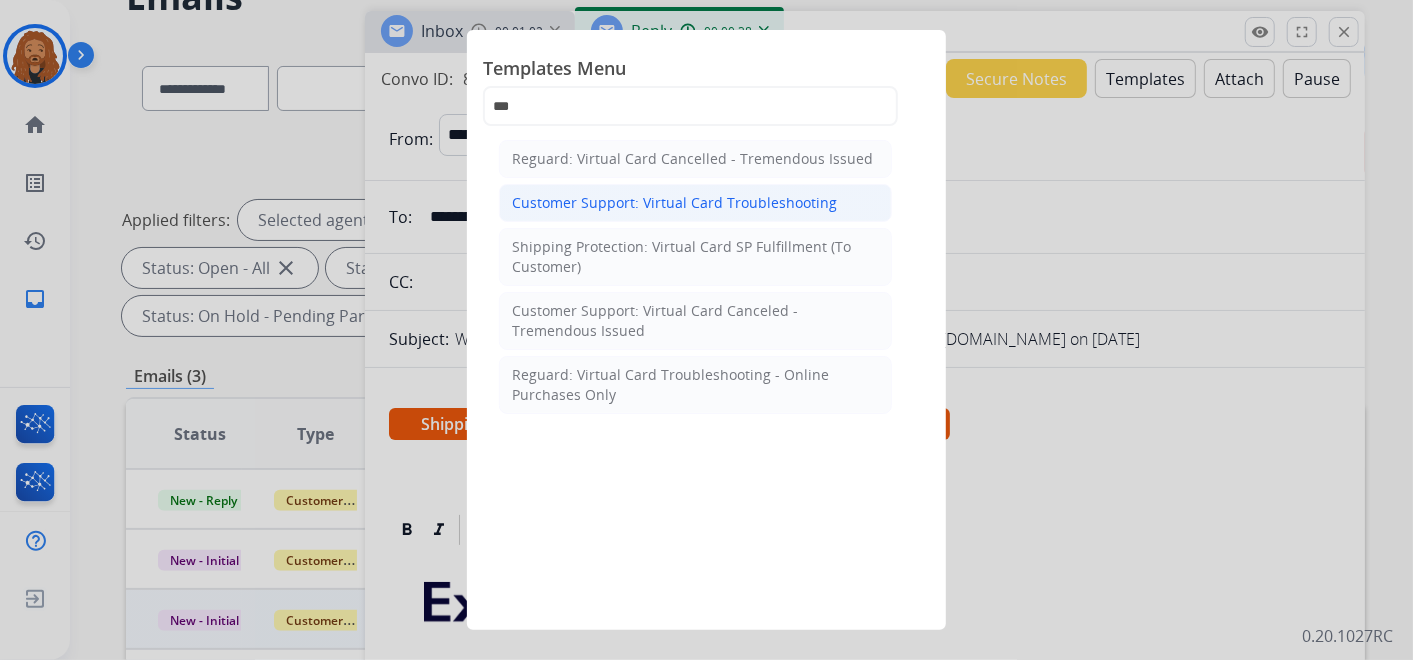 click on "Customer Support: Virtual Card Troubleshooting" 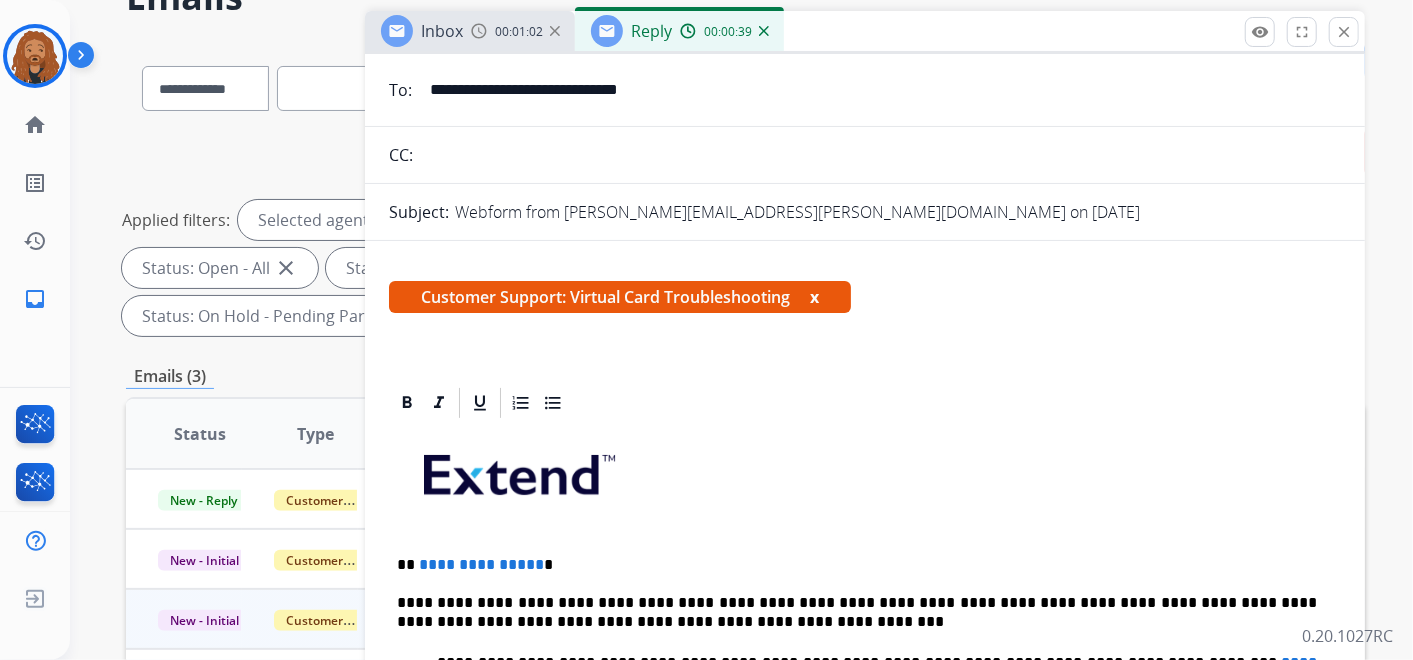 scroll, scrollTop: 333, scrollLeft: 0, axis: vertical 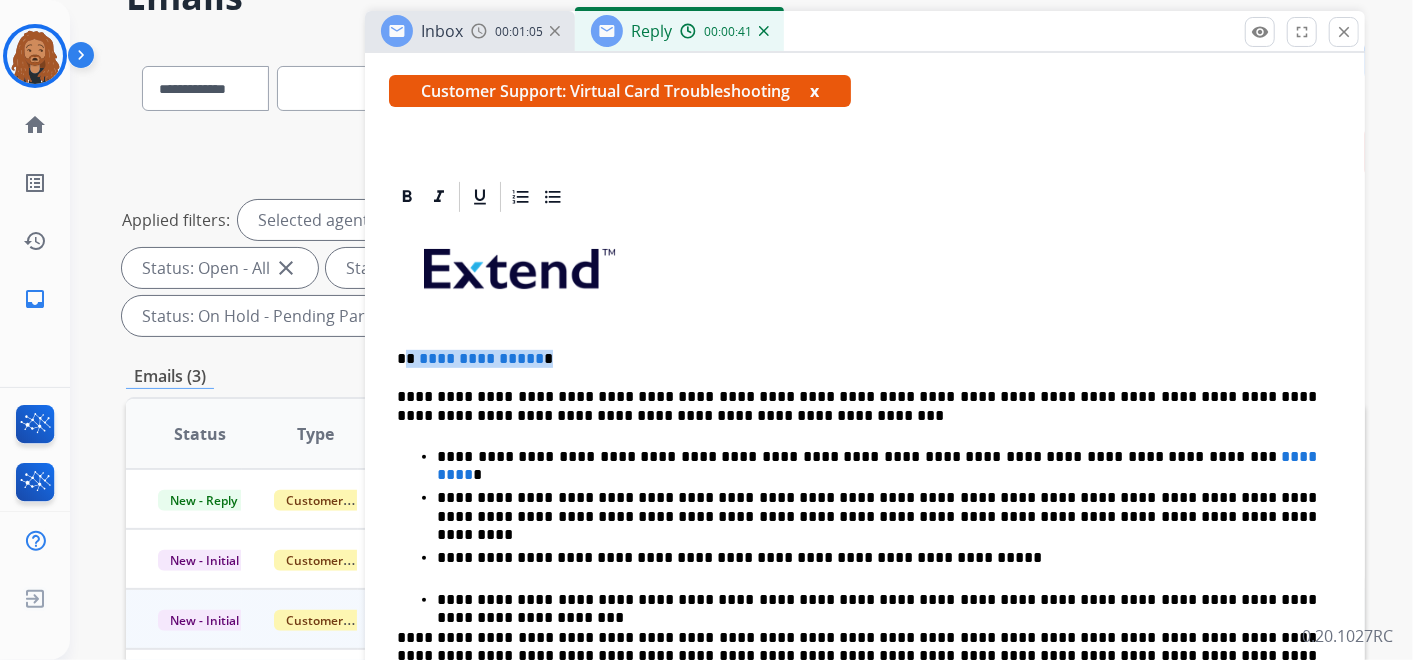 drag, startPoint x: 545, startPoint y: 354, endPoint x: 406, endPoint y: 344, distance: 139.35925 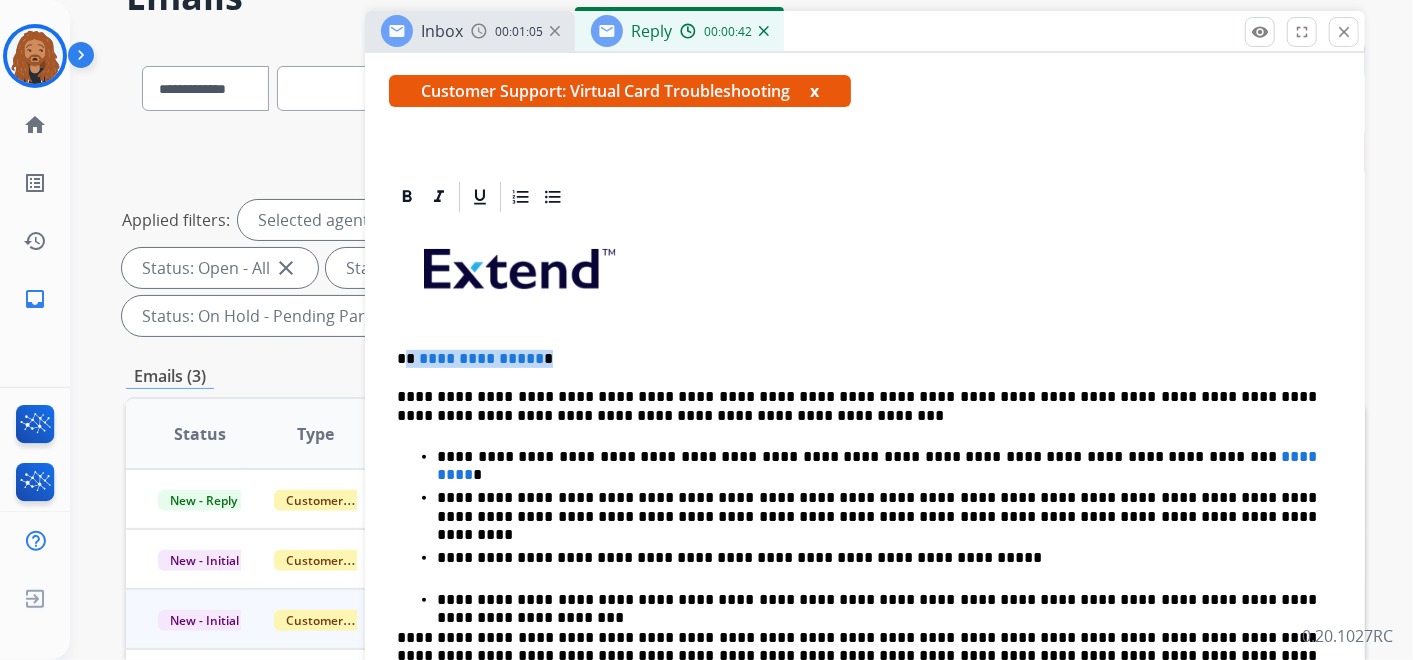 type 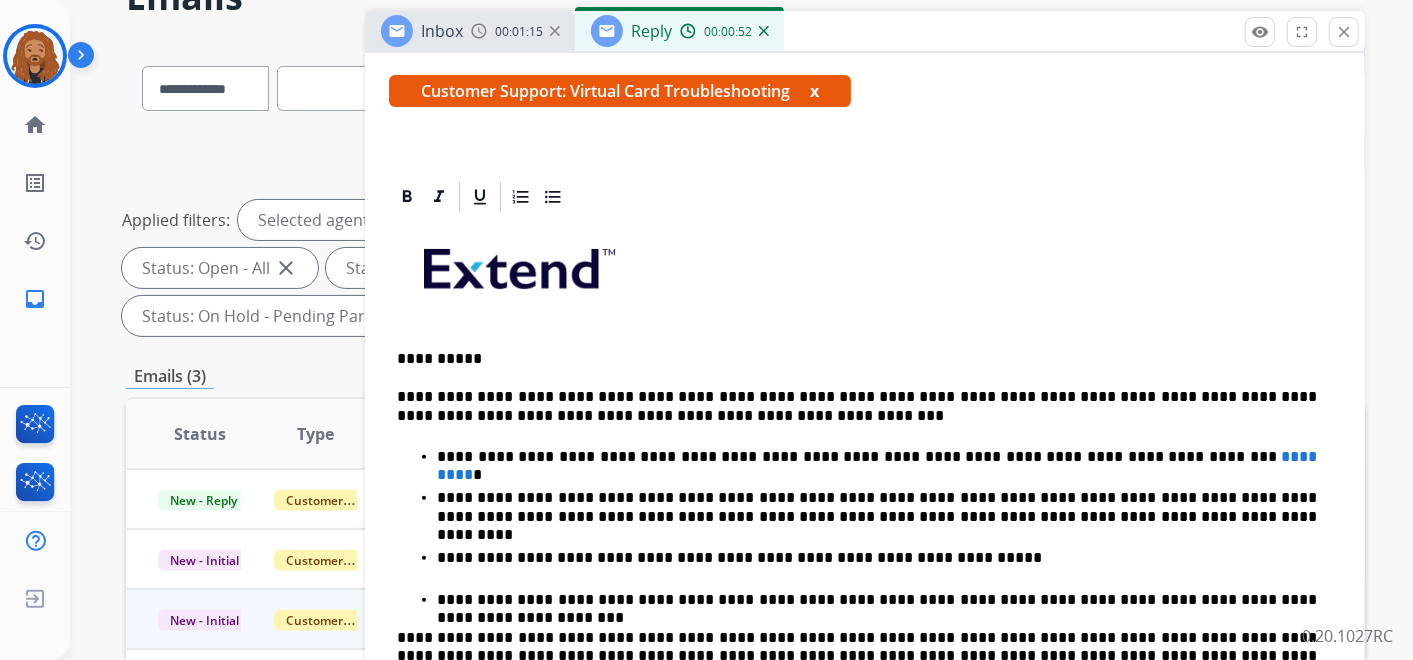 click on "**********" at bounding box center [857, 359] 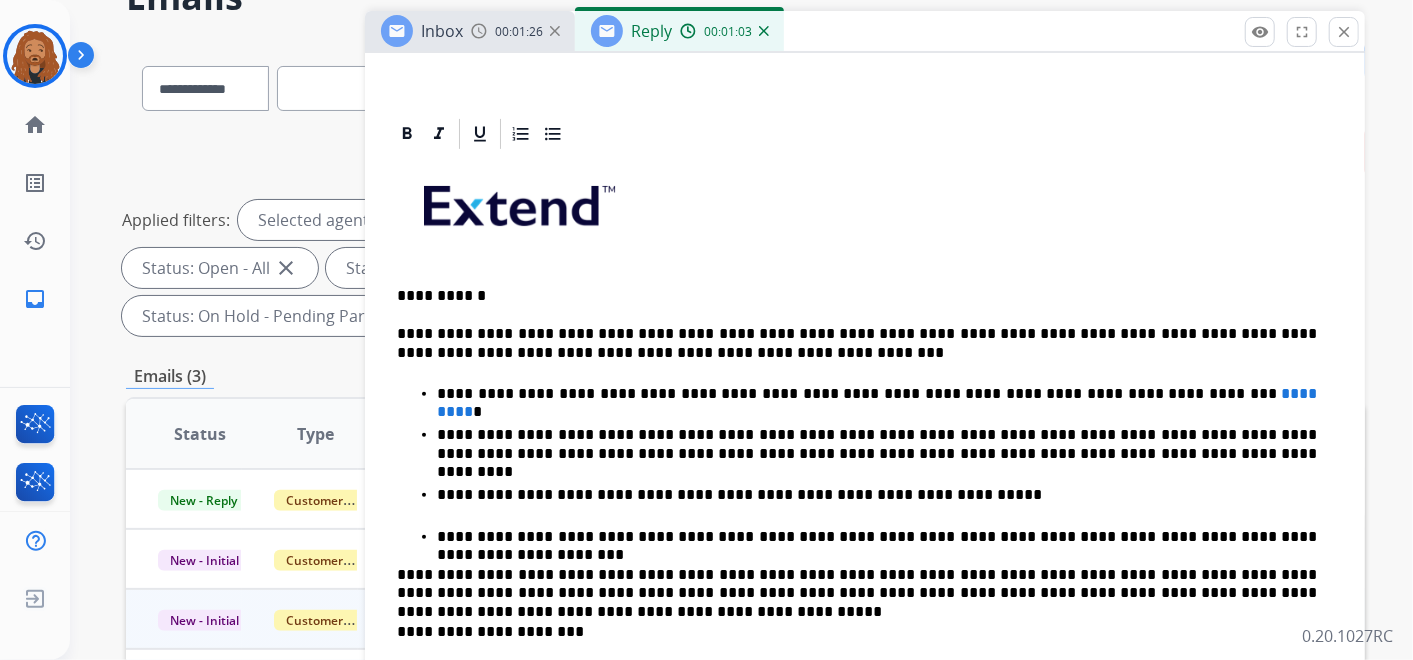 scroll, scrollTop: 523, scrollLeft: 0, axis: vertical 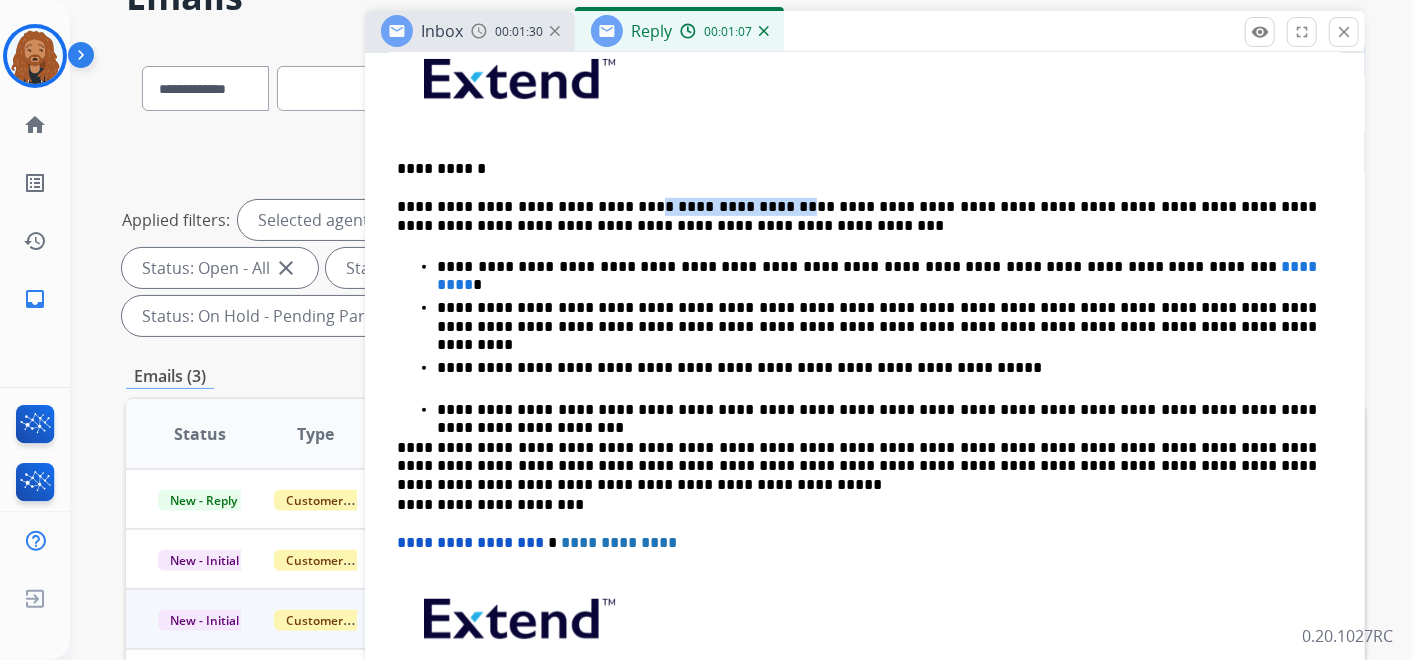 drag, startPoint x: 613, startPoint y: 207, endPoint x: 729, endPoint y: 204, distance: 116.03879 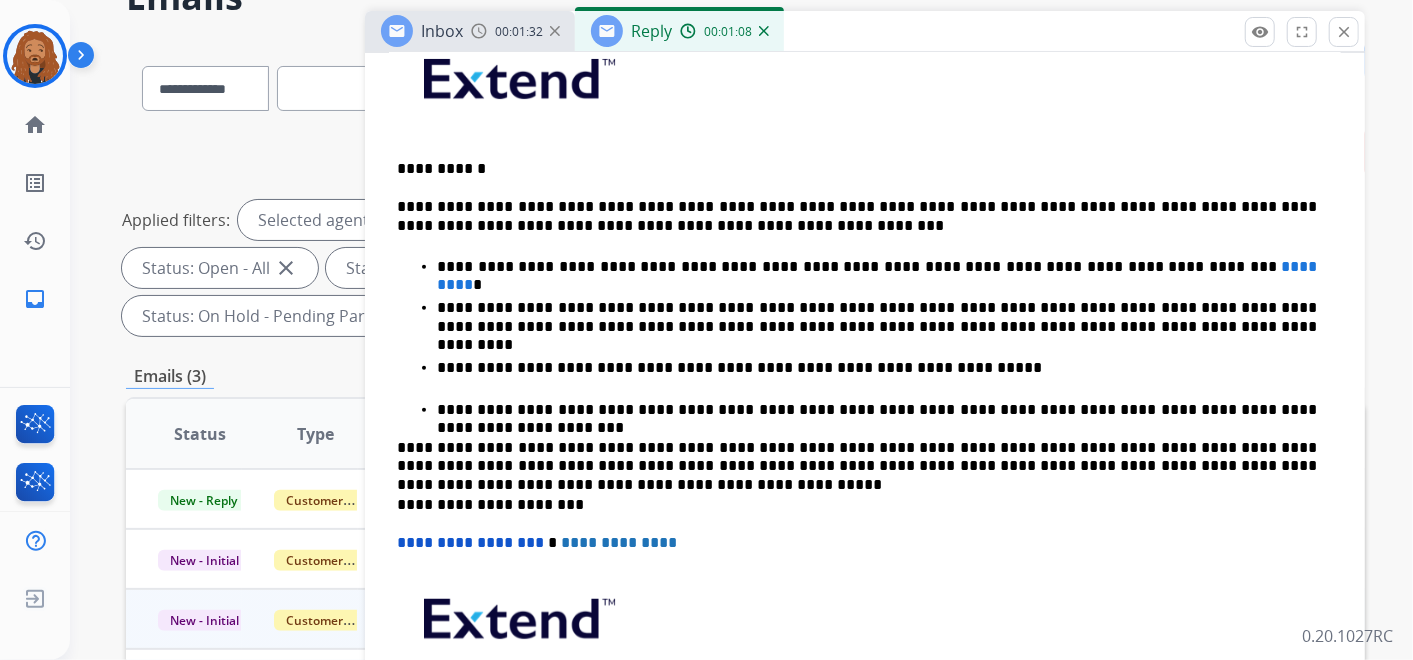 click on "**********" at bounding box center (857, 216) 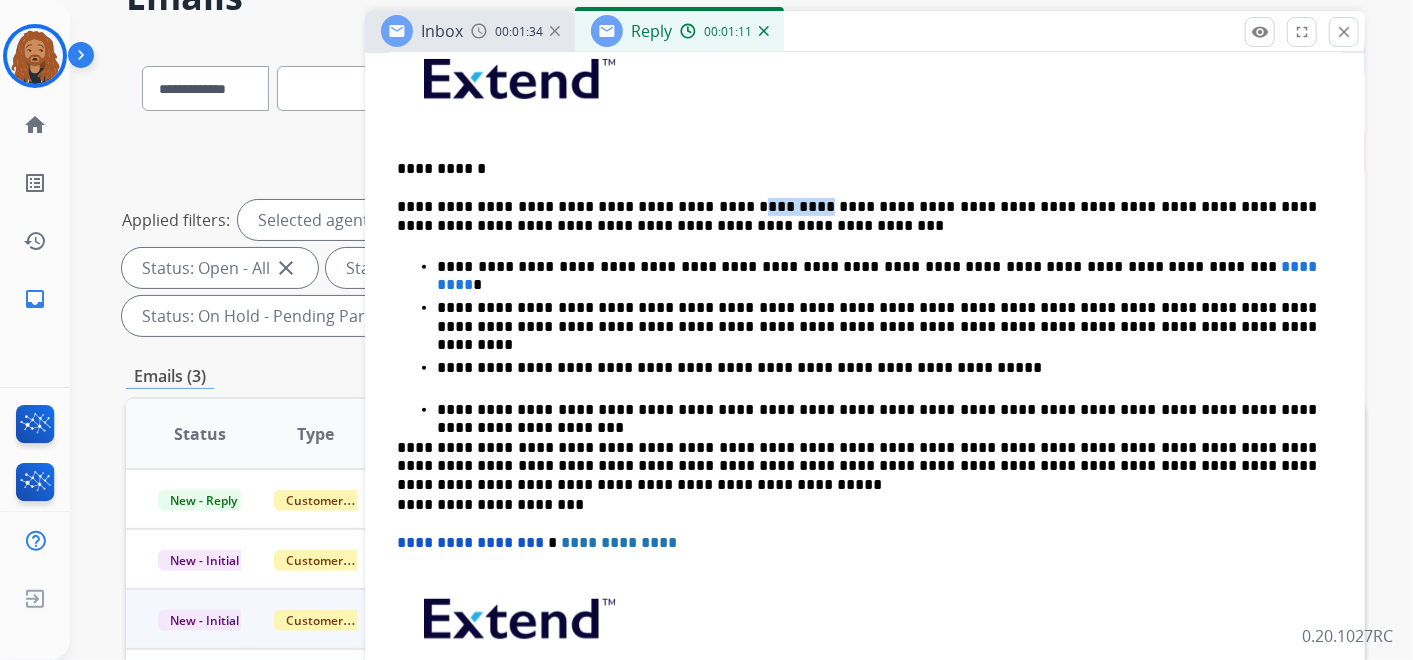 drag, startPoint x: 737, startPoint y: 206, endPoint x: 694, endPoint y: 206, distance: 43 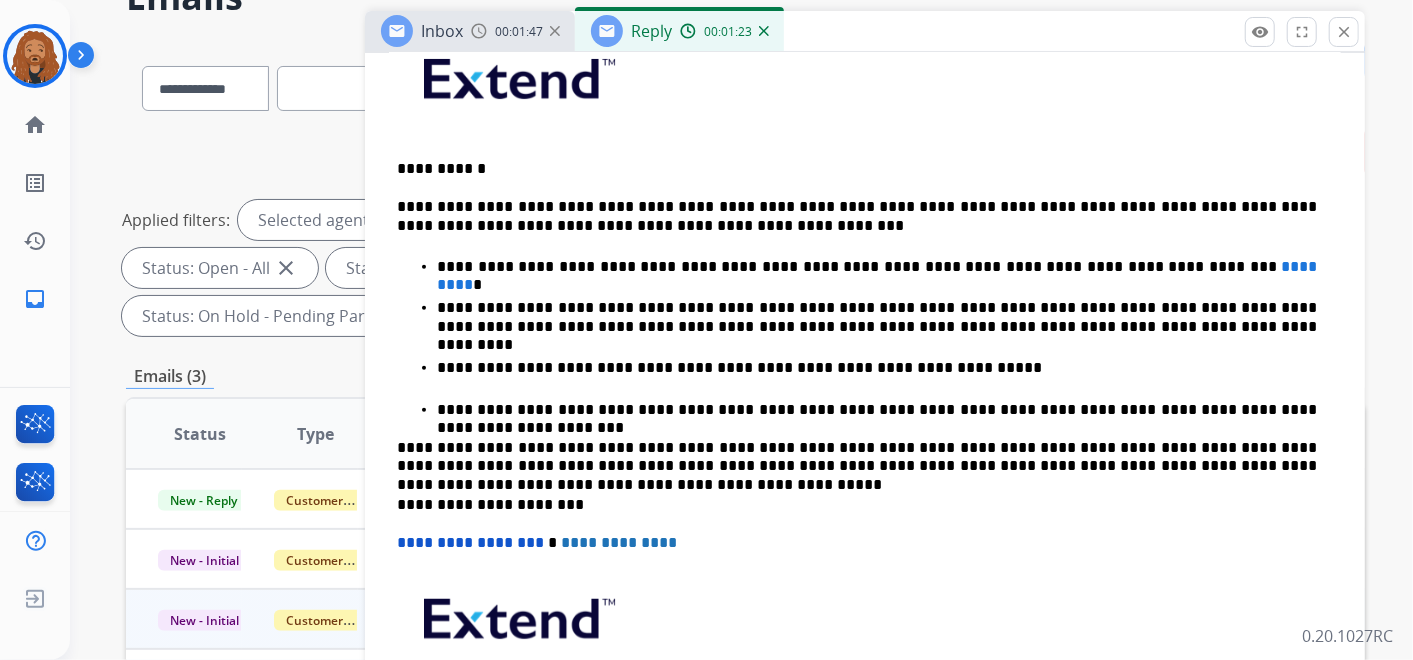 click on "**********" at bounding box center (857, 216) 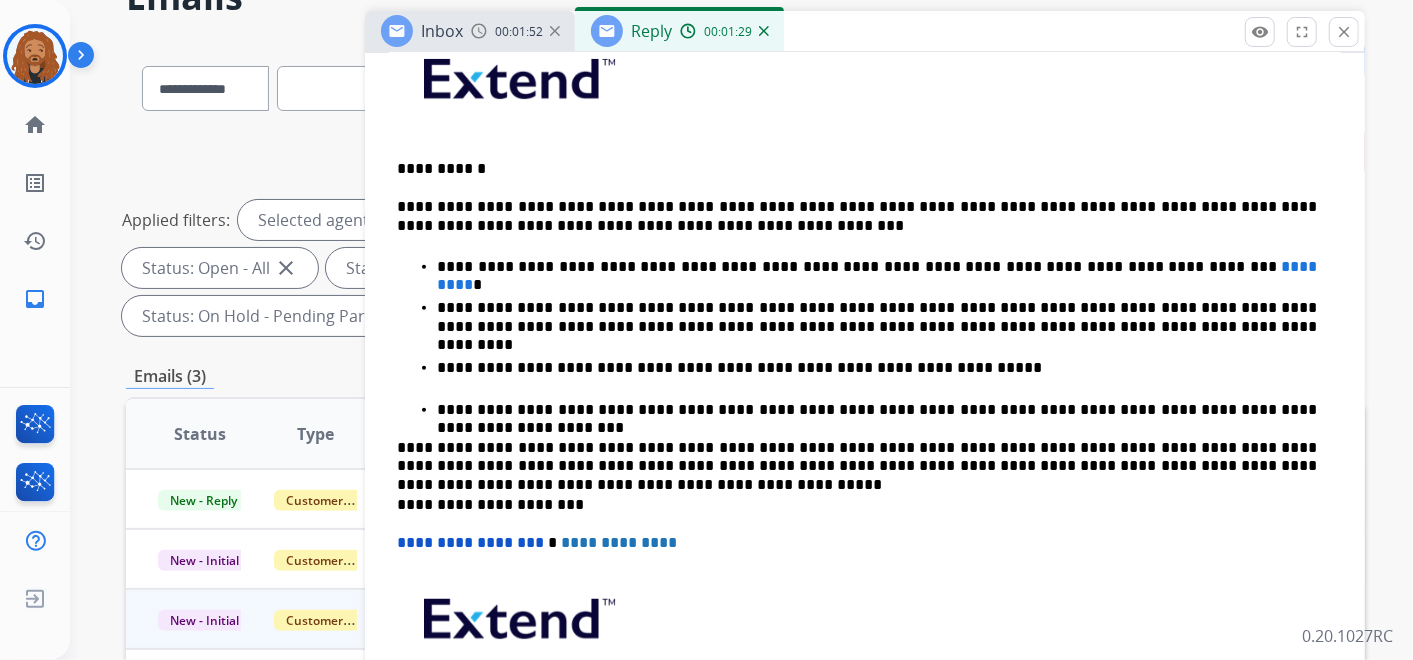 click on "**********" at bounding box center (857, 216) 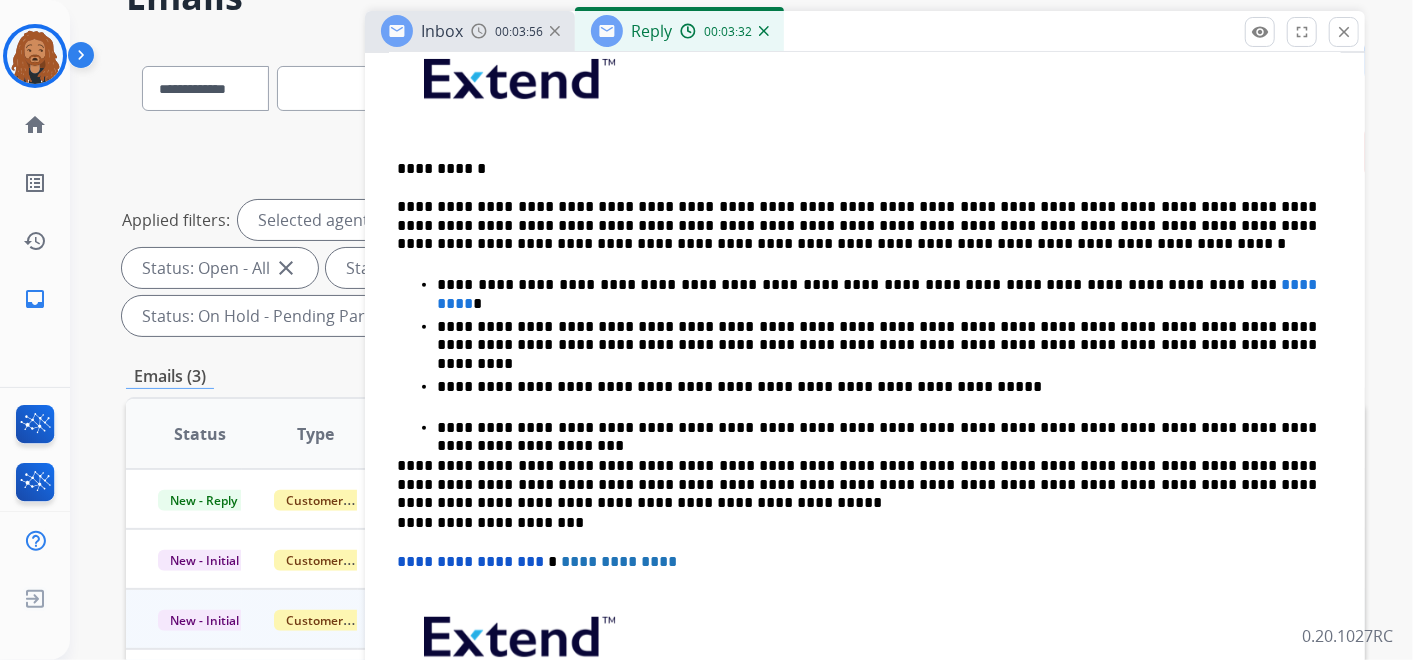 click on "**********" at bounding box center (857, 225) 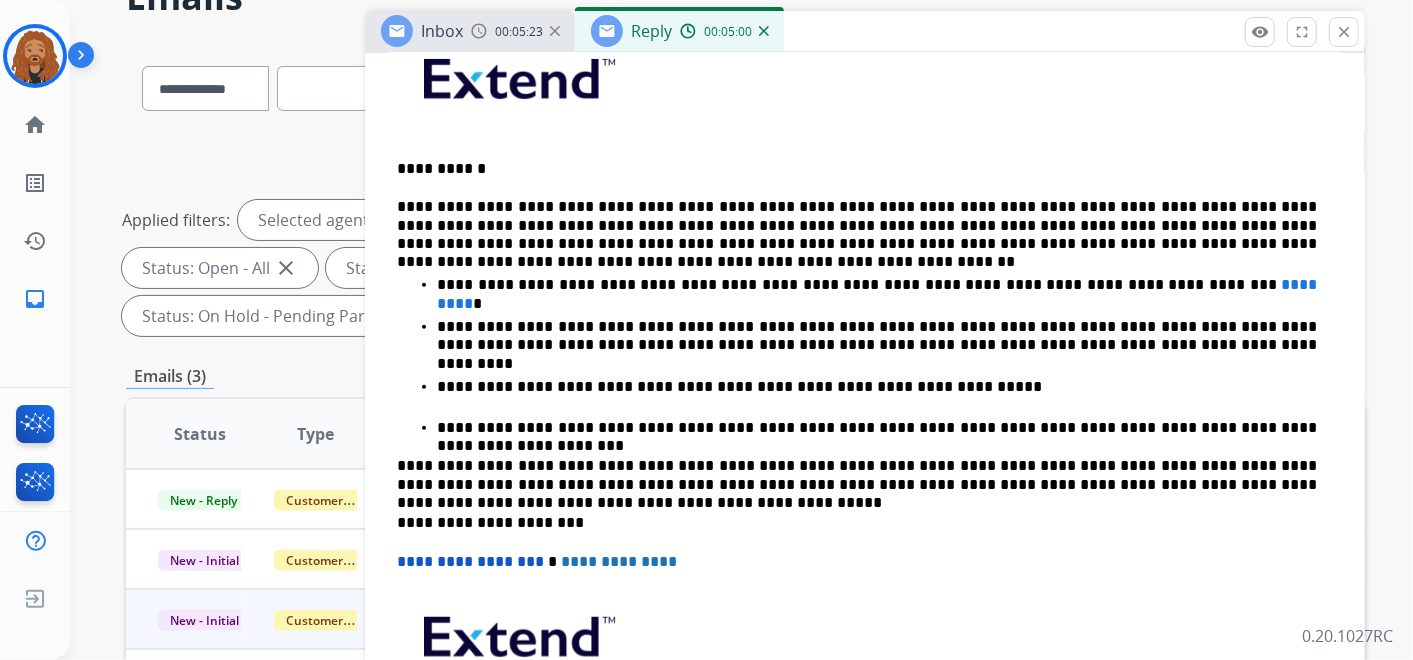click on "**********" at bounding box center (857, 225) 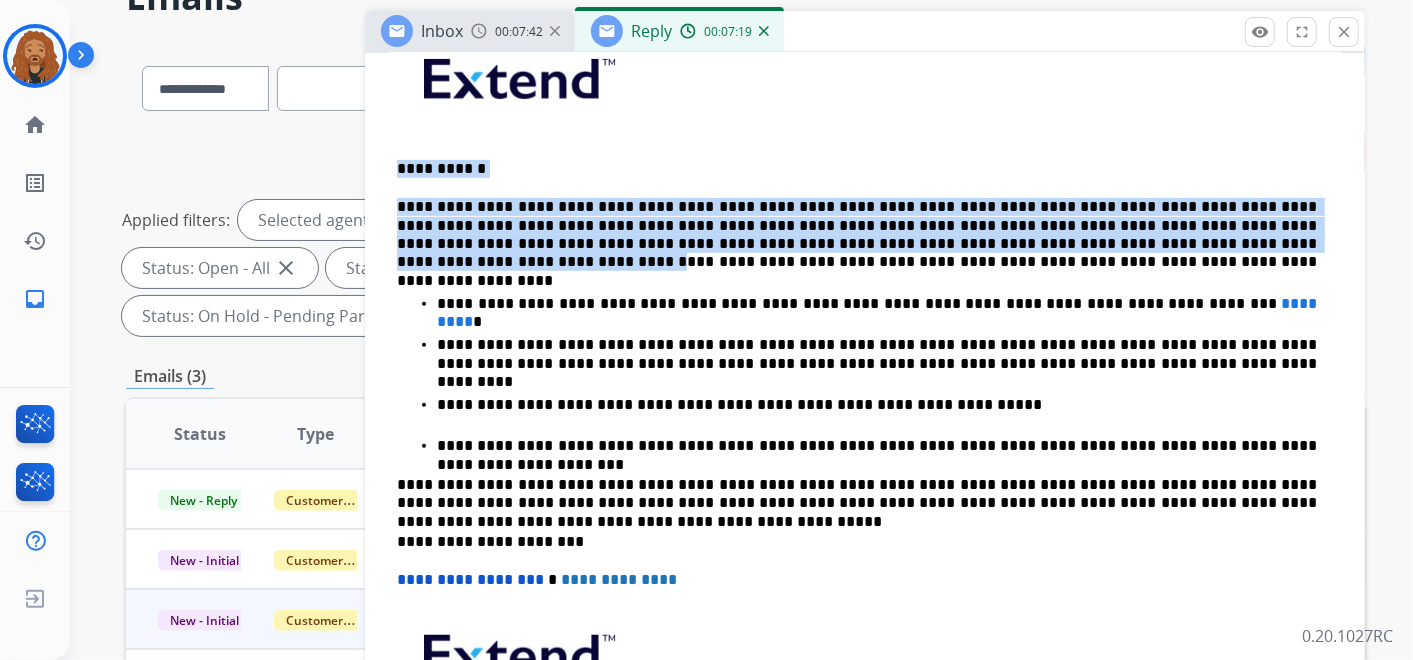 drag, startPoint x: 402, startPoint y: 165, endPoint x: 1128, endPoint y: 231, distance: 728.99384 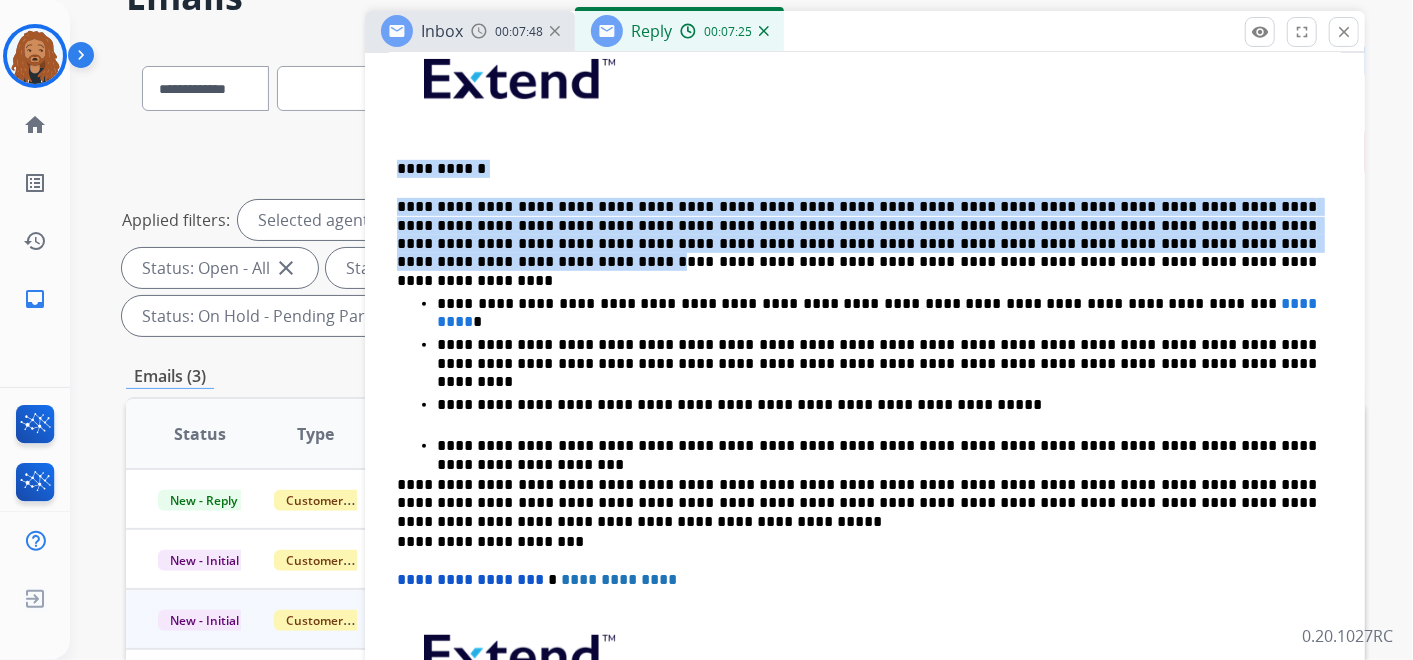 copy on "**********" 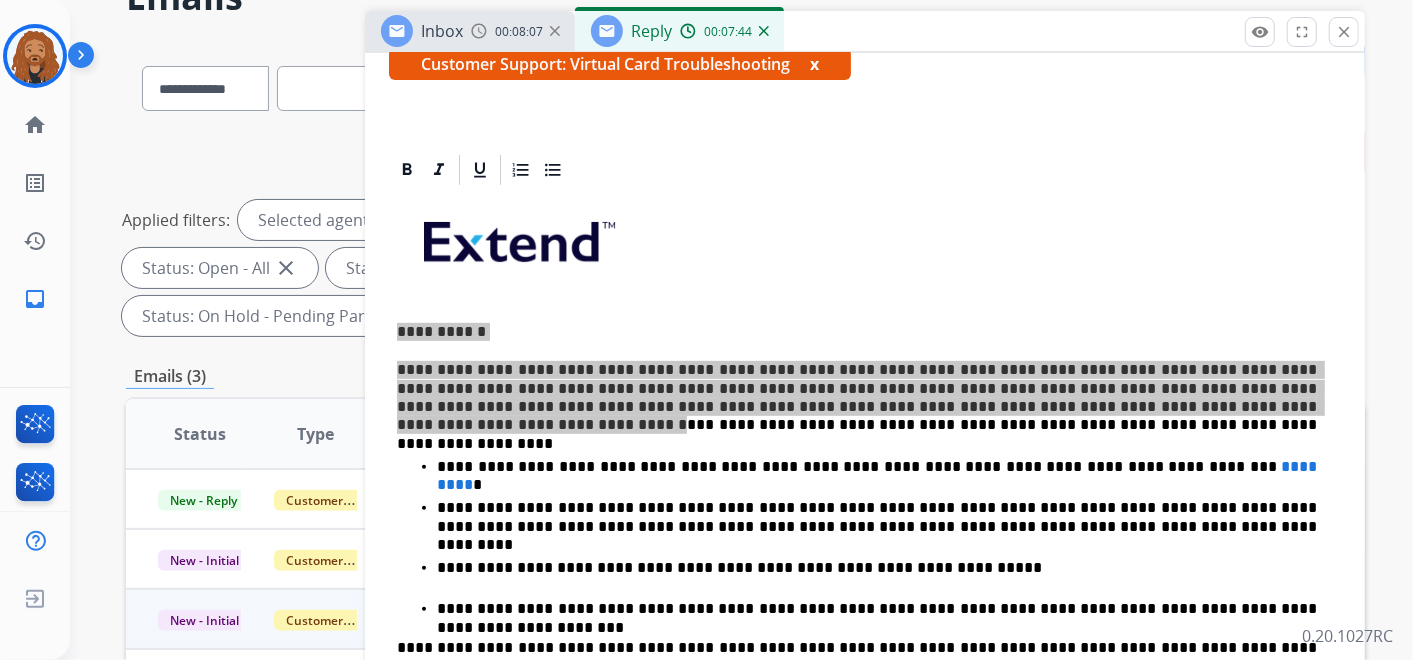 scroll, scrollTop: 0, scrollLeft: 0, axis: both 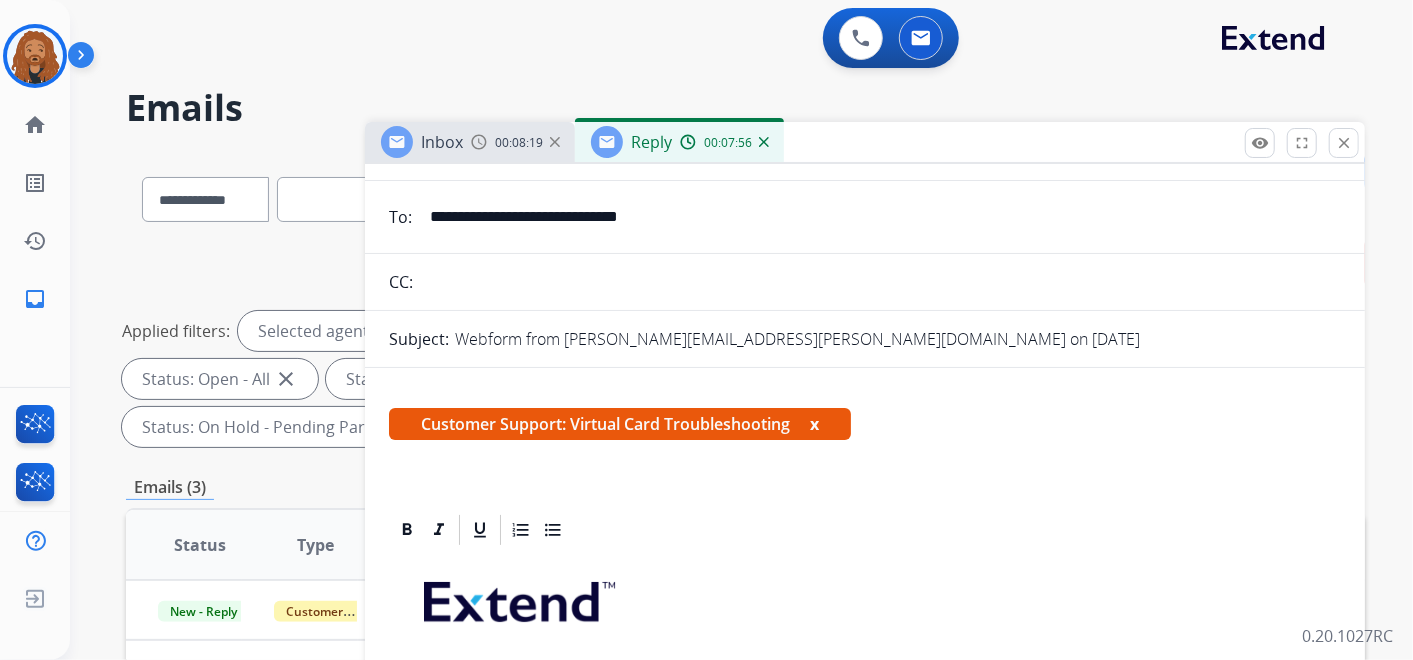 click at bounding box center (764, 142) 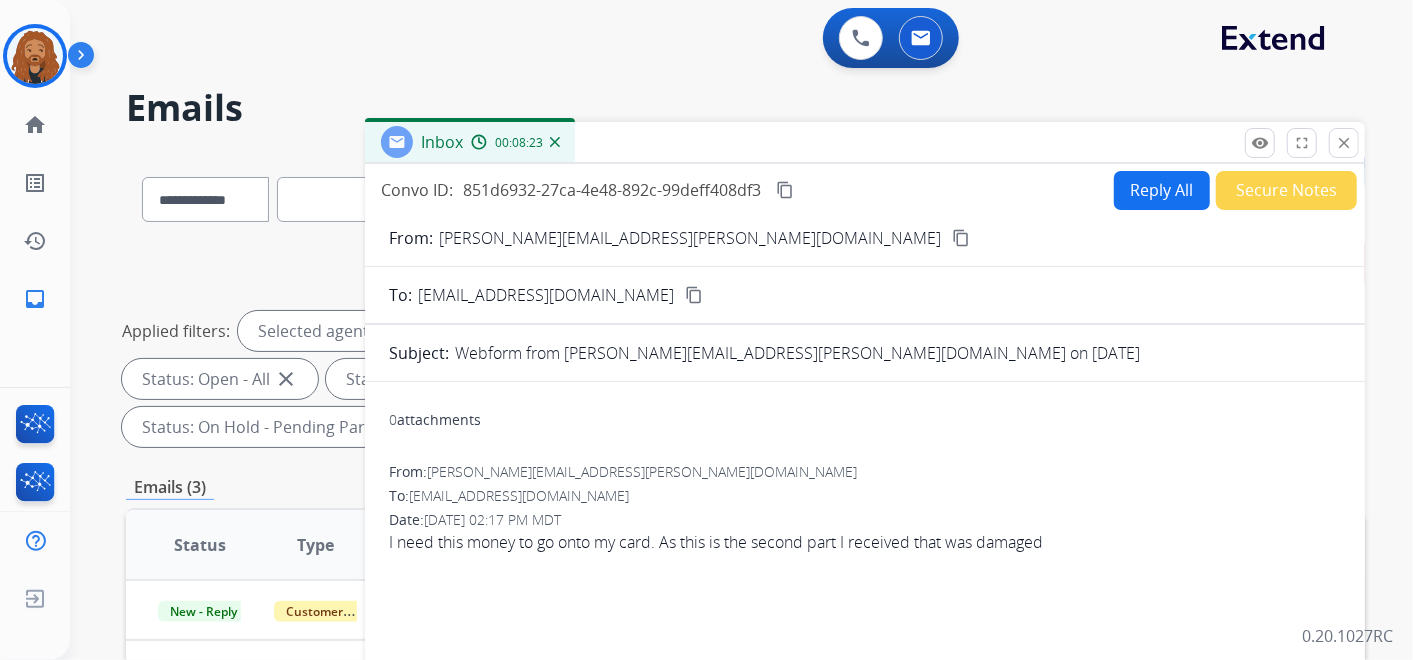 click on "Inbox  00:08:23" at bounding box center (470, 142) 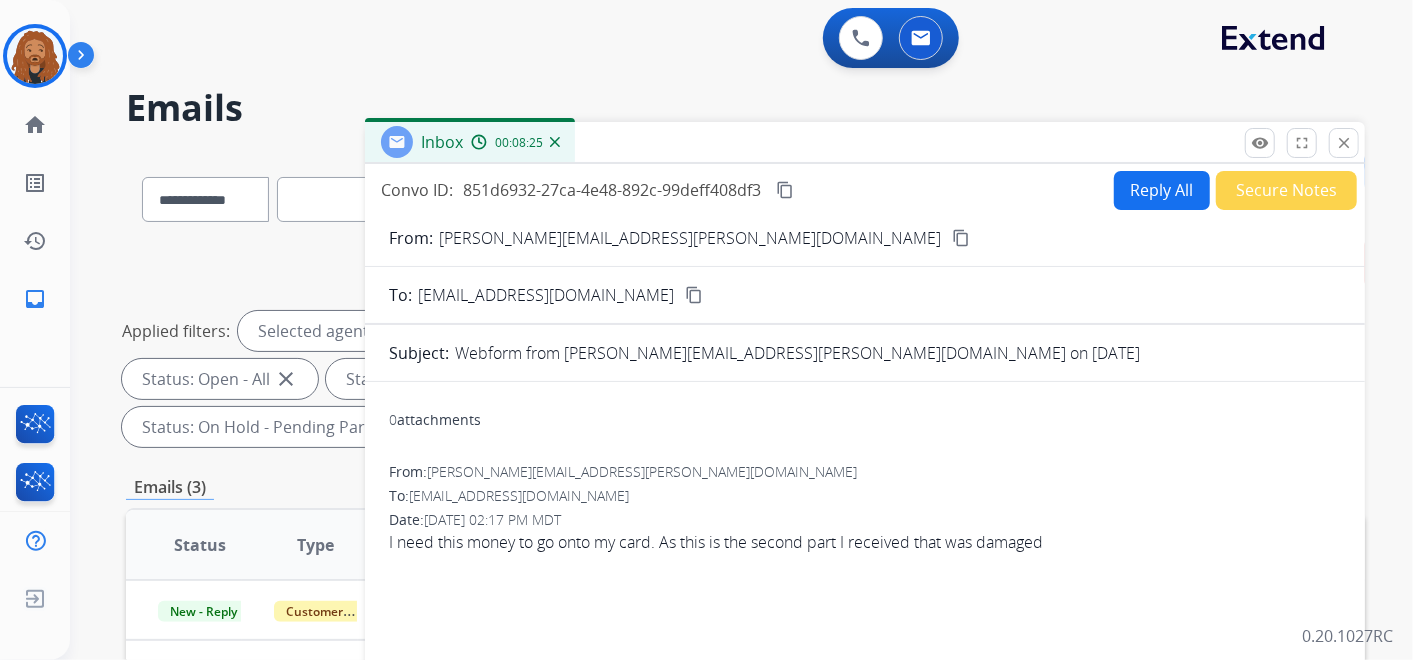 click at bounding box center [555, 142] 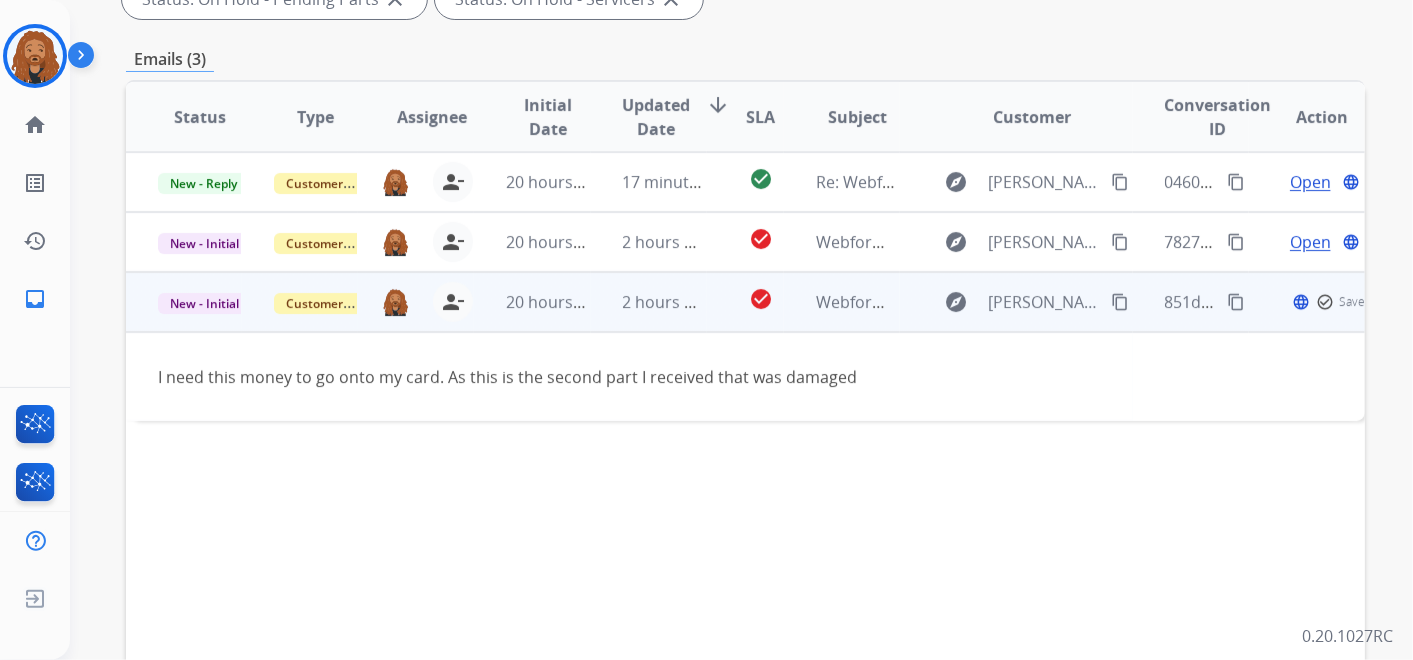 scroll, scrollTop: 399, scrollLeft: 0, axis: vertical 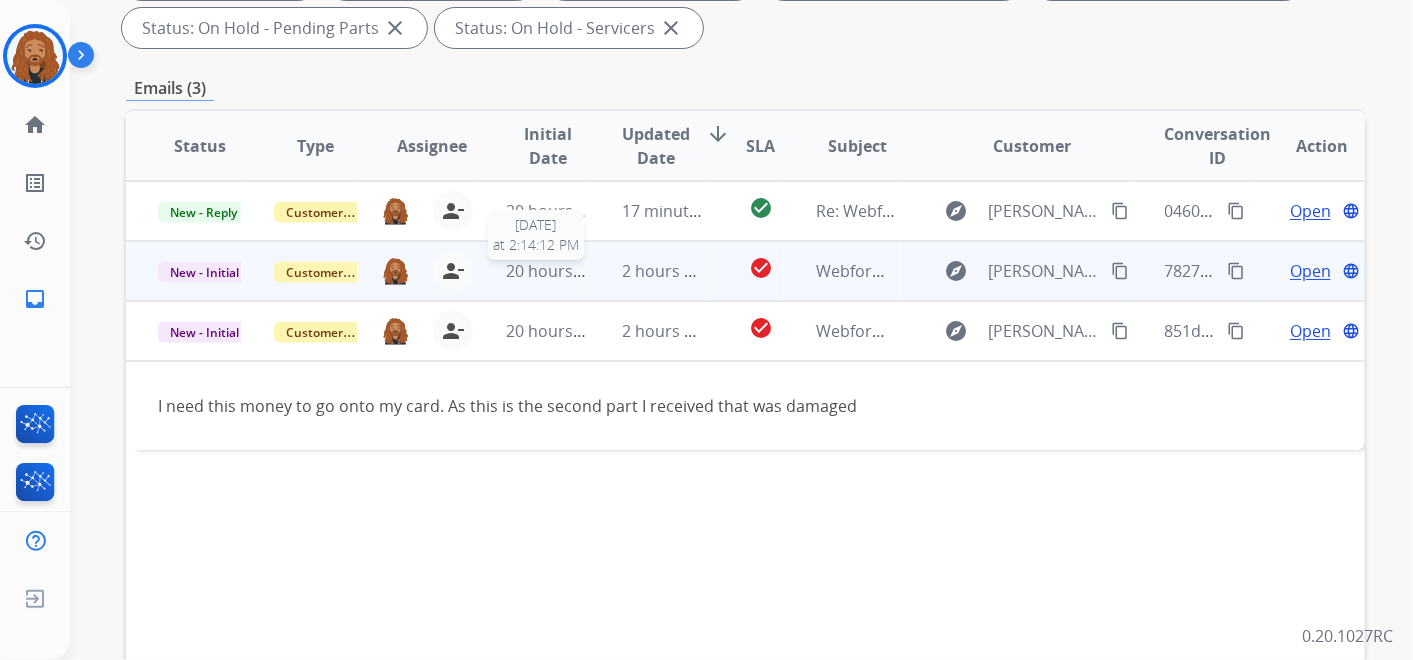 click on "20 hours ago" at bounding box center [555, 271] 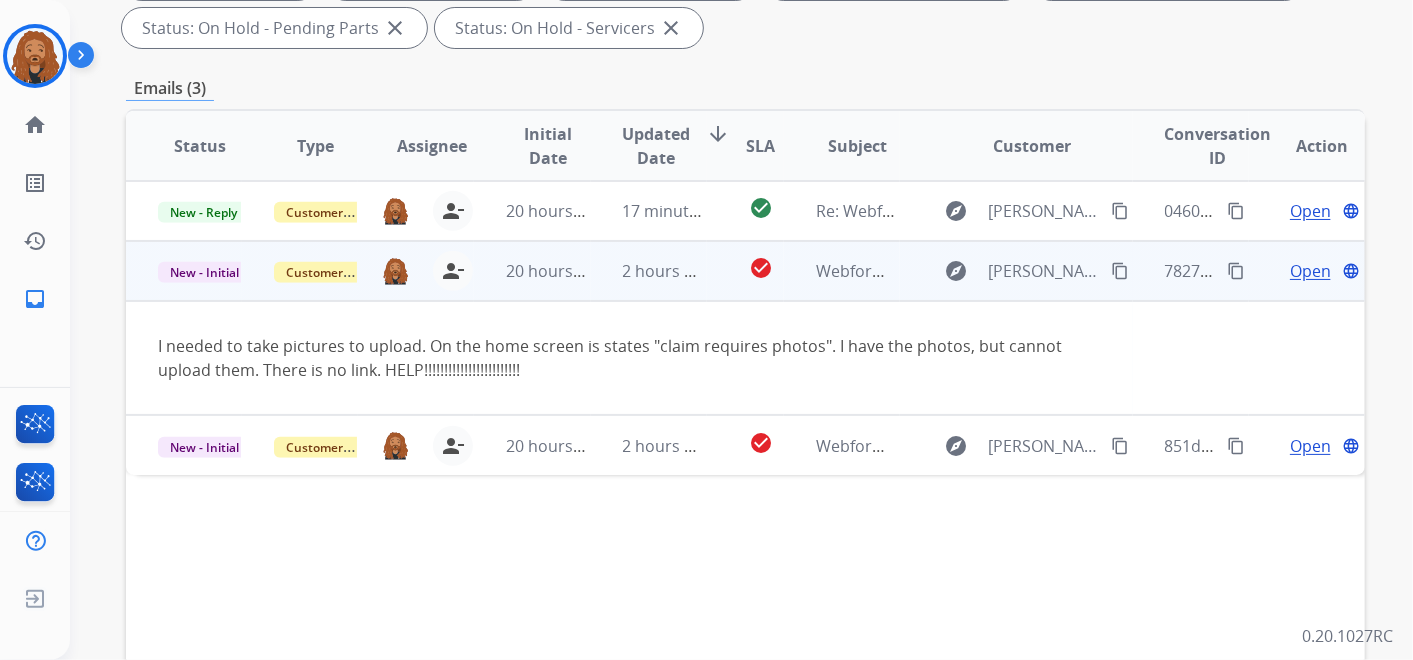 click on "Open" at bounding box center (1310, 271) 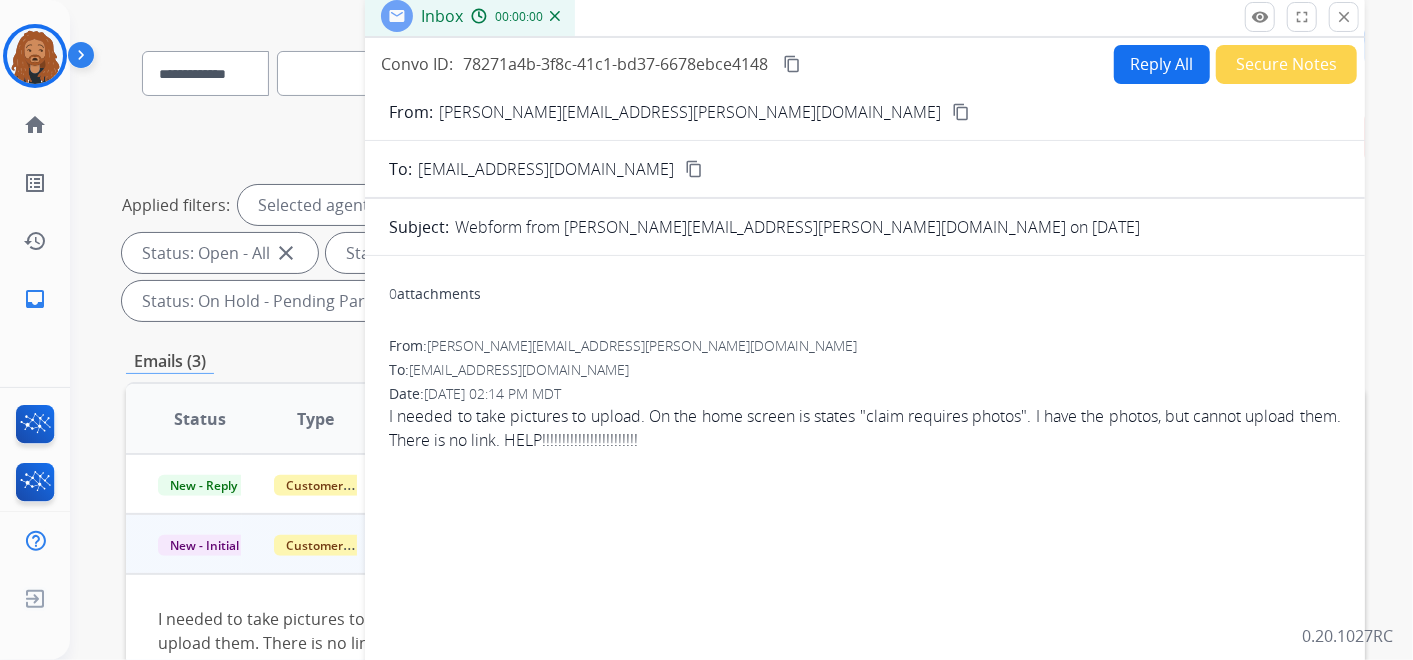 scroll, scrollTop: 0, scrollLeft: 0, axis: both 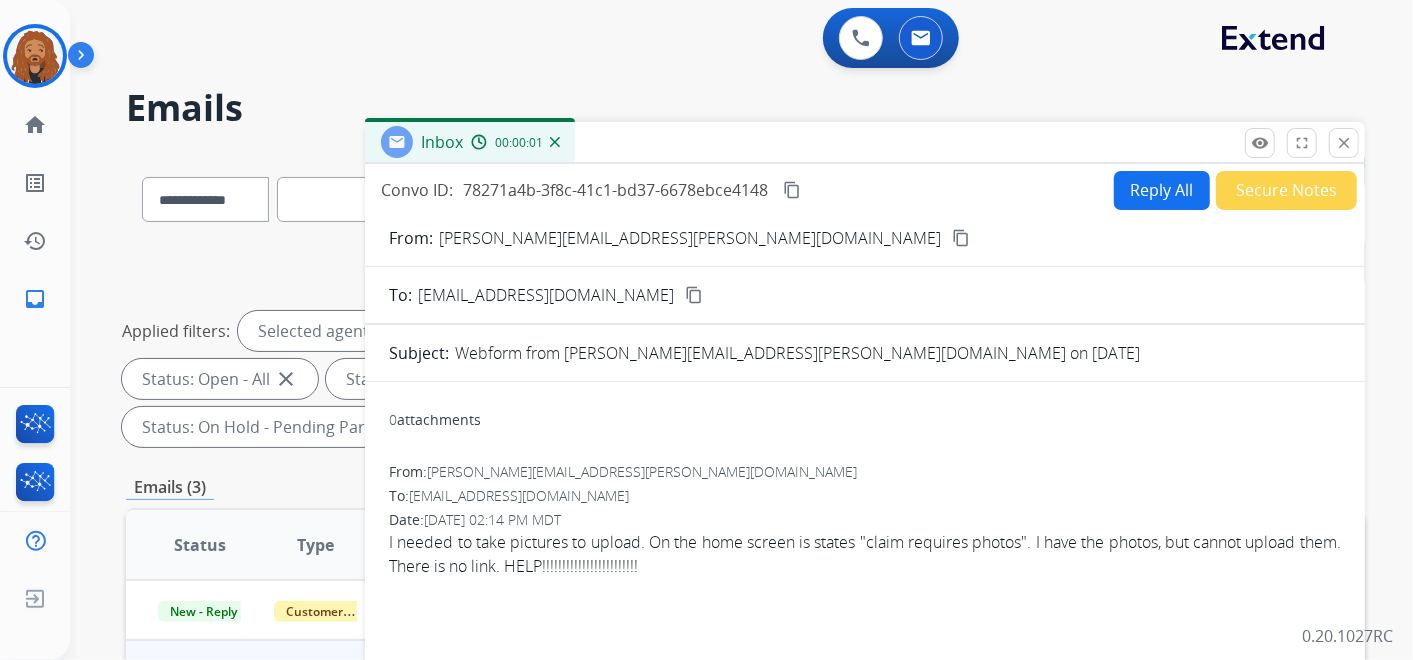 click on "Reply All" at bounding box center (1162, 190) 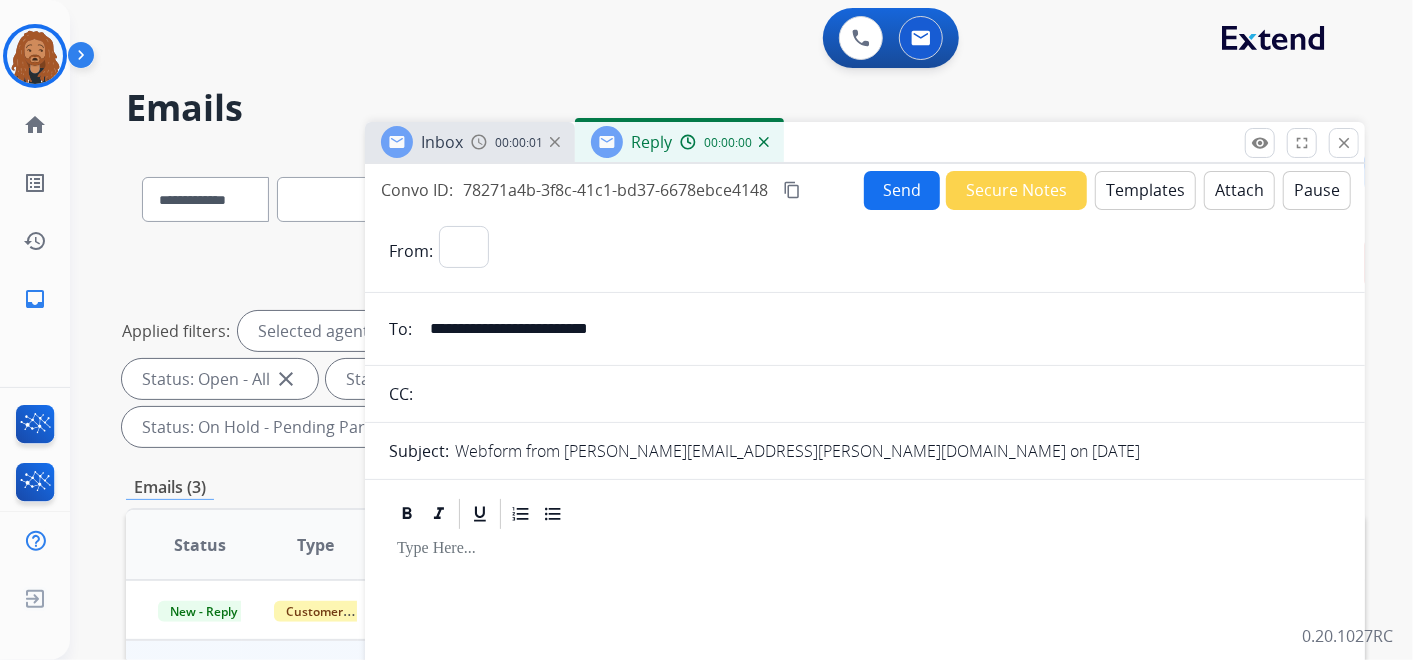 select on "**********" 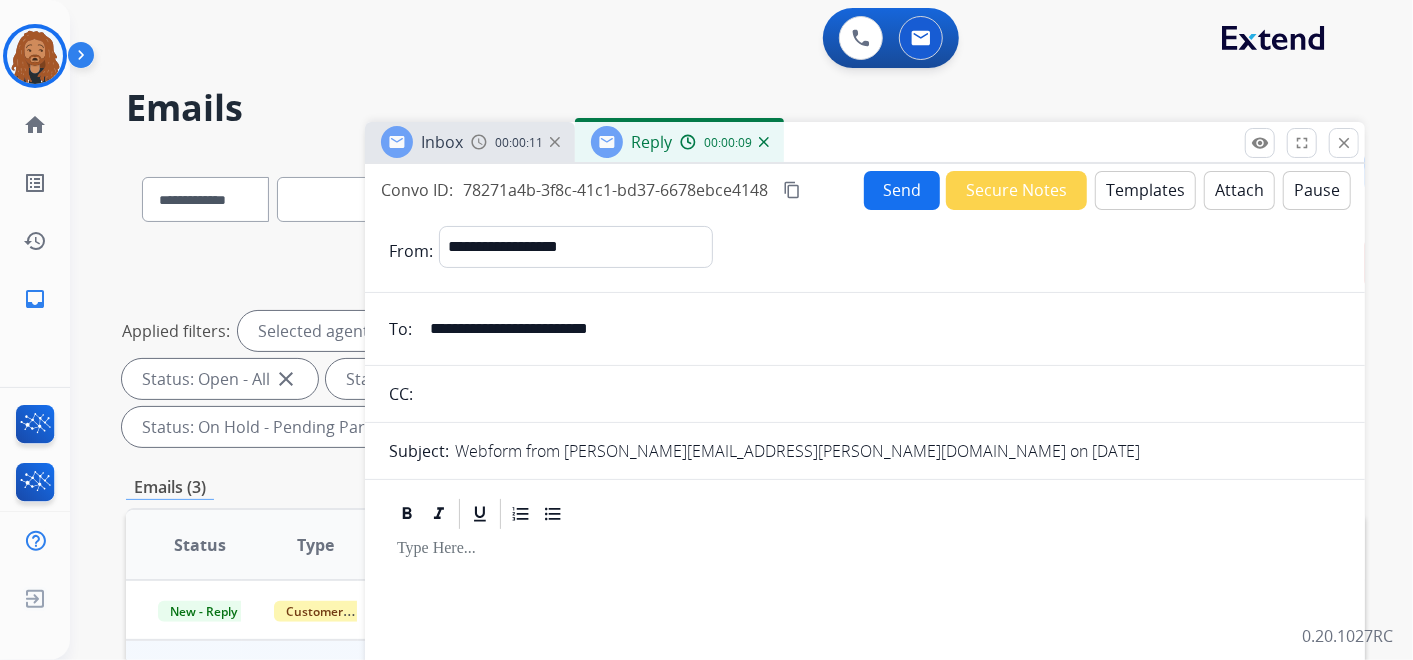 click on "Templates" at bounding box center [1145, 190] 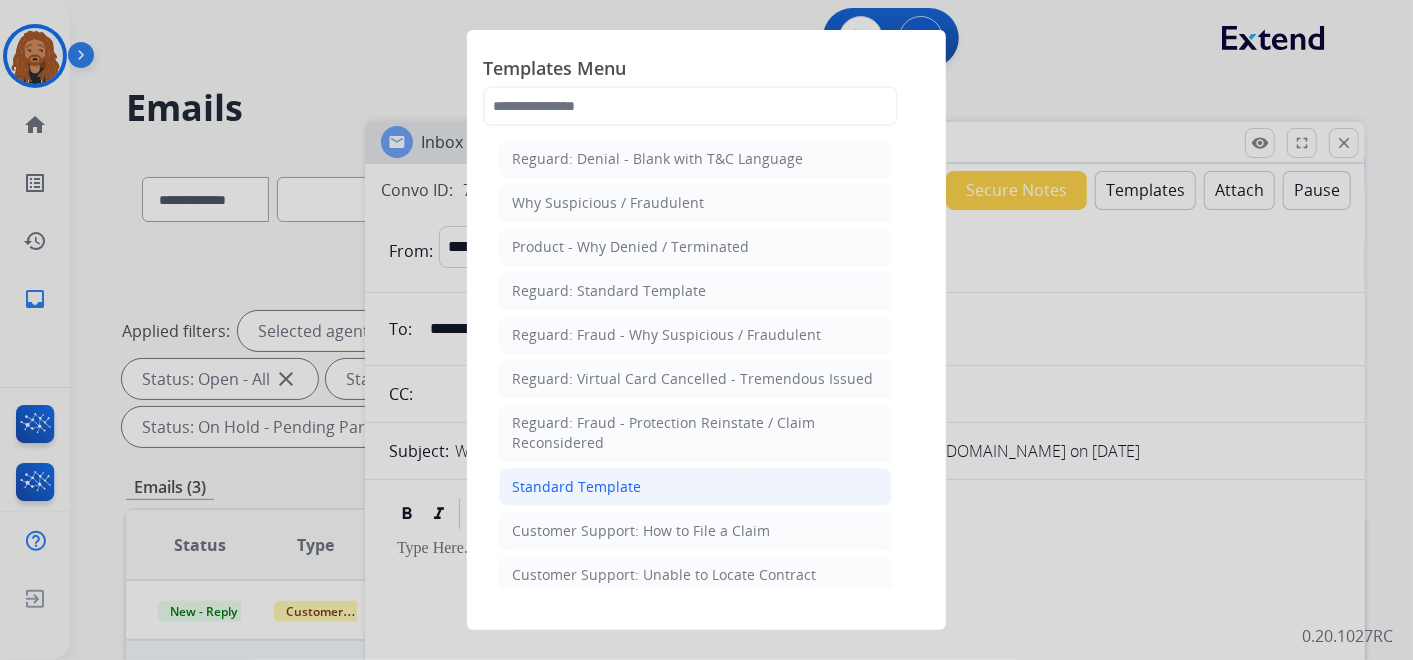 click on "Standard Template" 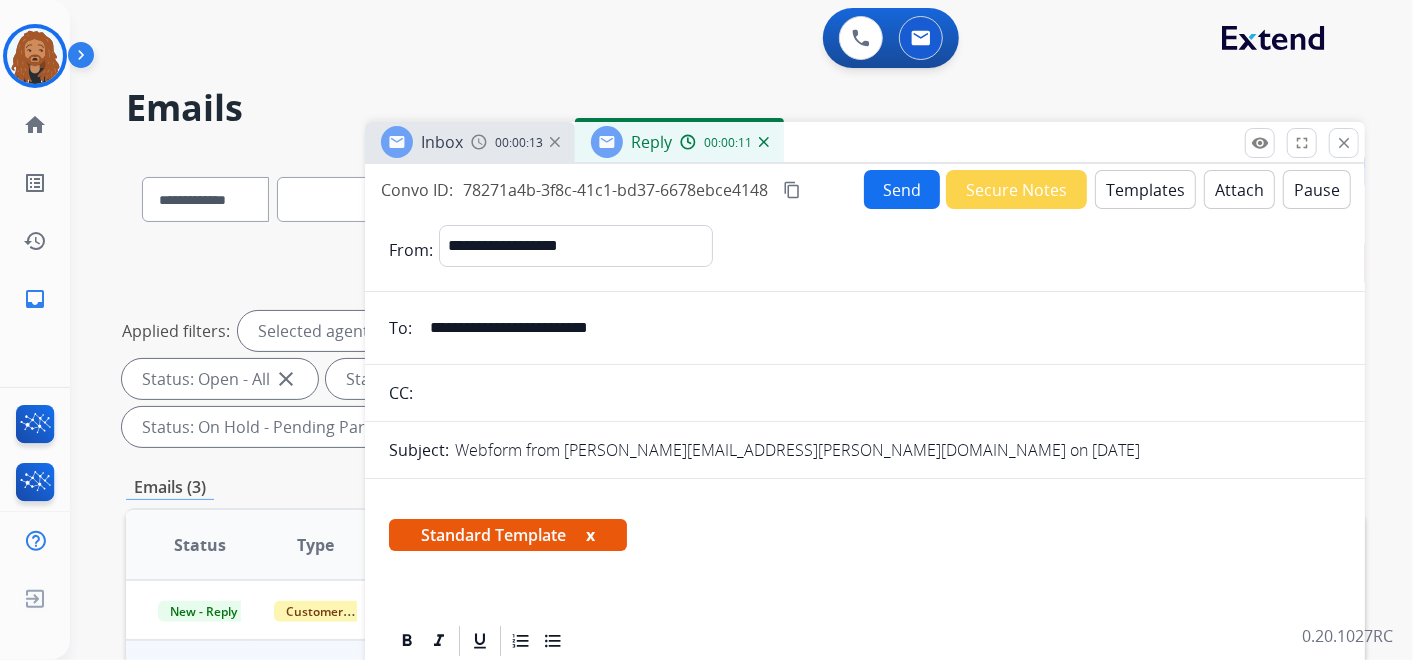 scroll, scrollTop: 333, scrollLeft: 0, axis: vertical 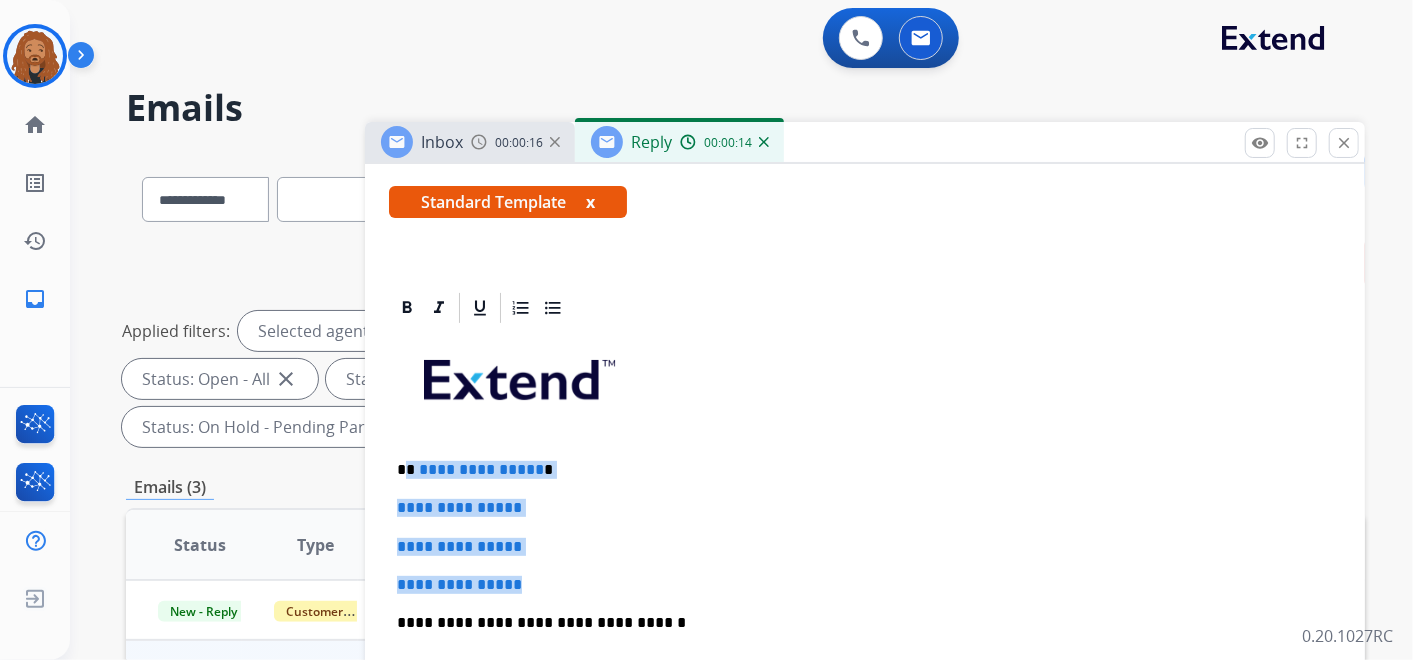 drag, startPoint x: 540, startPoint y: 589, endPoint x: 407, endPoint y: 461, distance: 184.58873 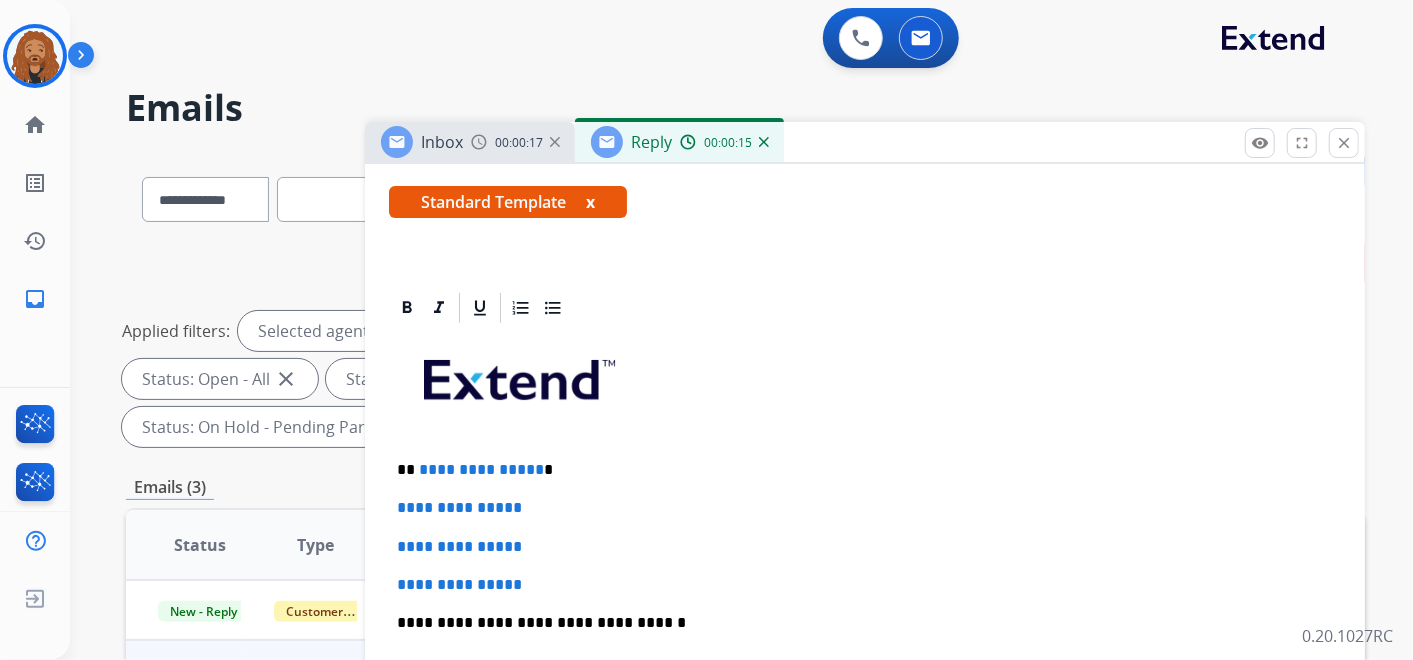 type 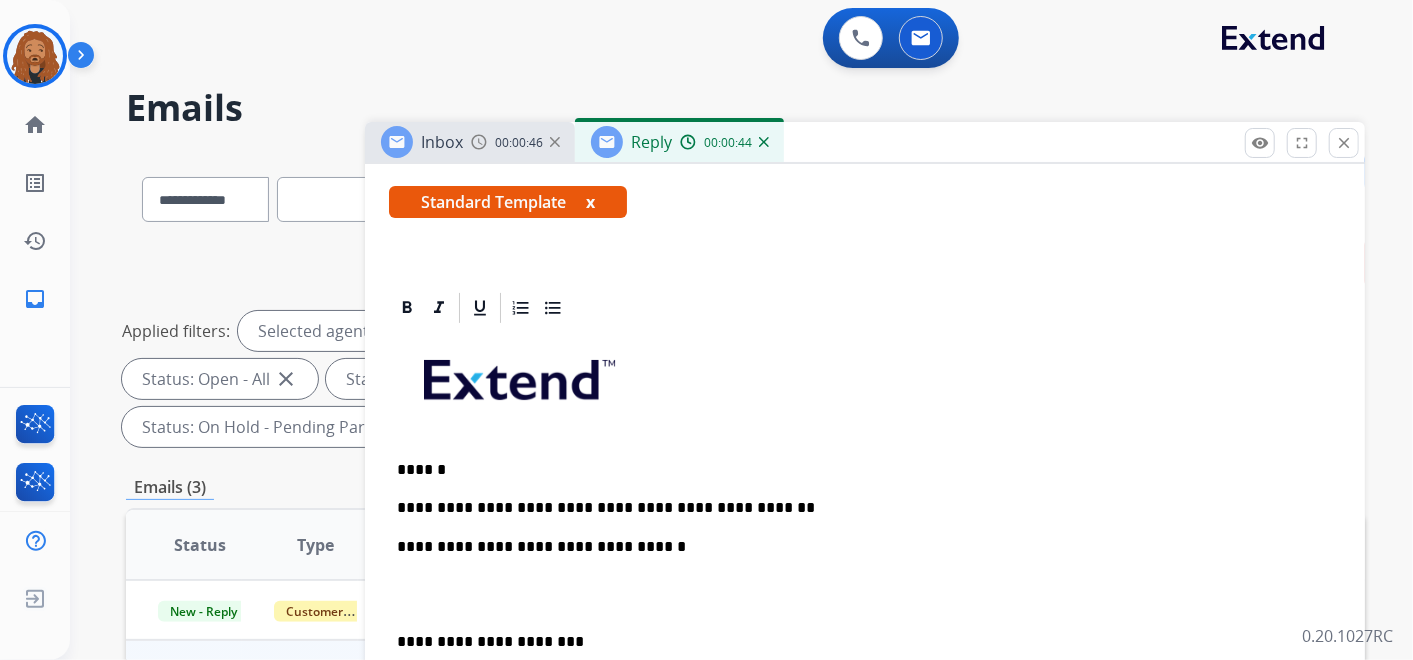 click at bounding box center (865, 594) 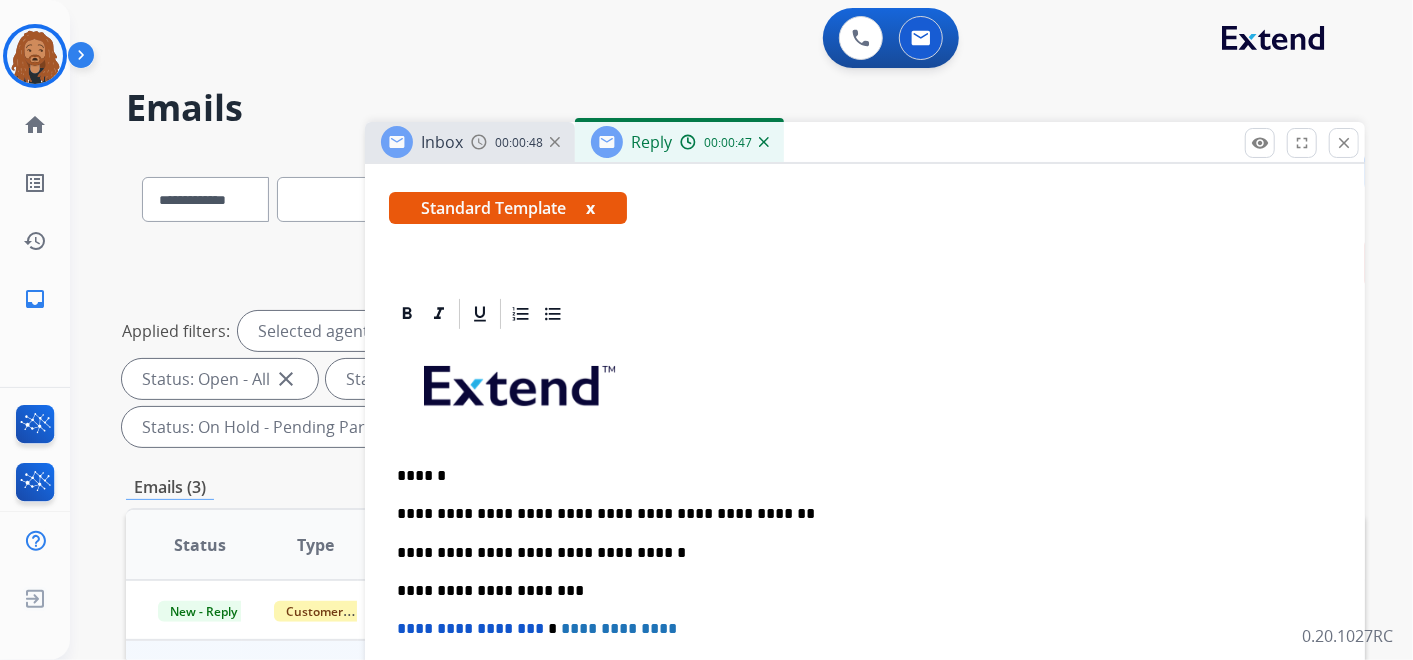 scroll, scrollTop: 326, scrollLeft: 0, axis: vertical 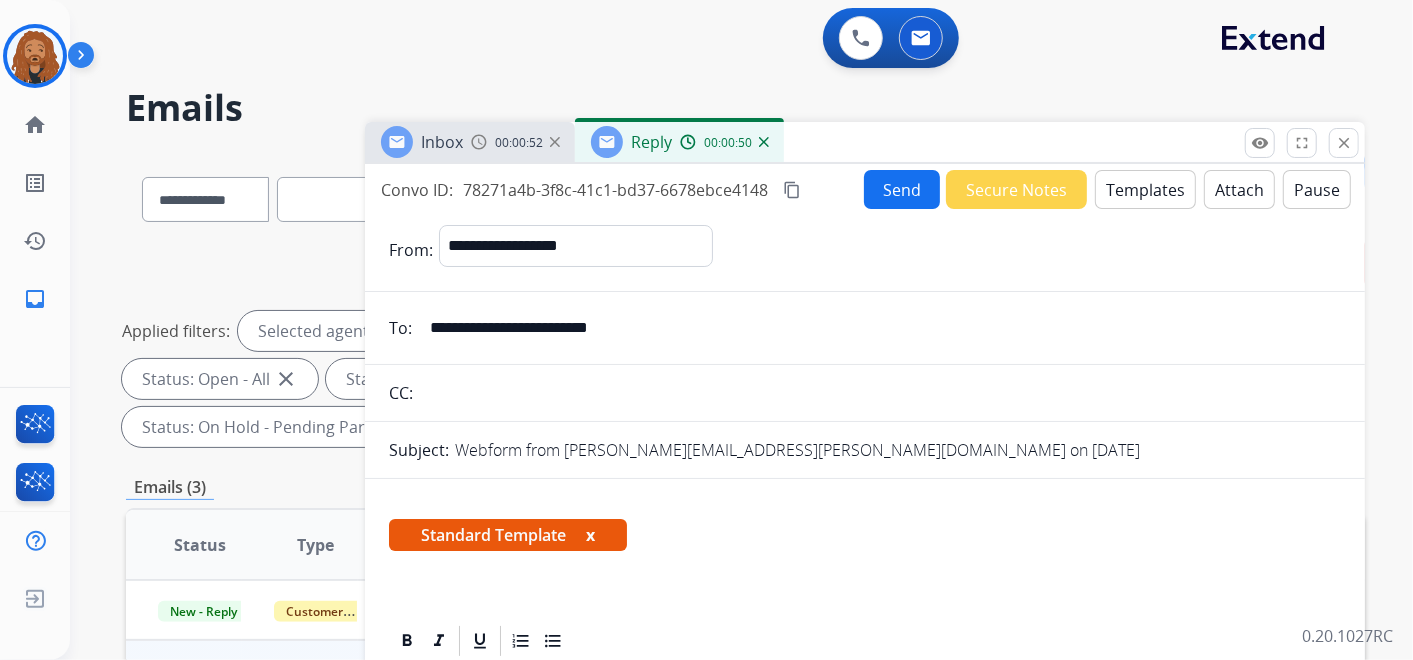 click on "Send" at bounding box center [902, 189] 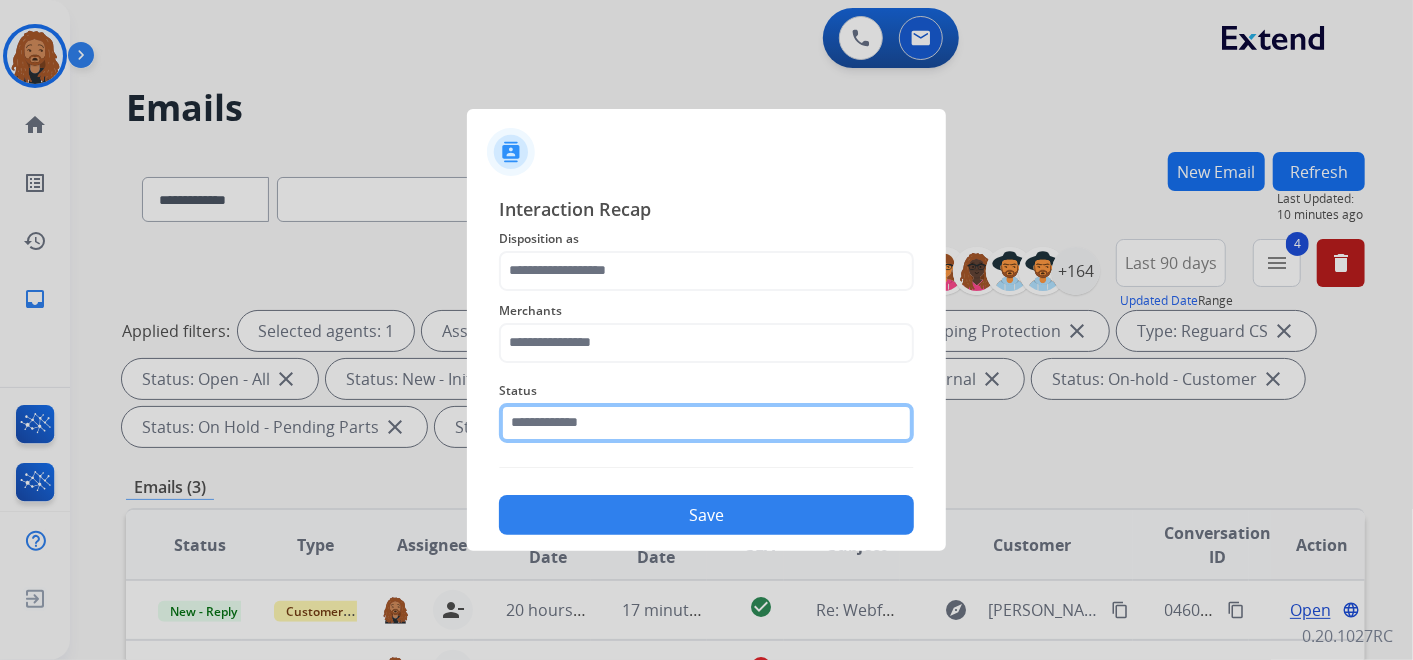 click 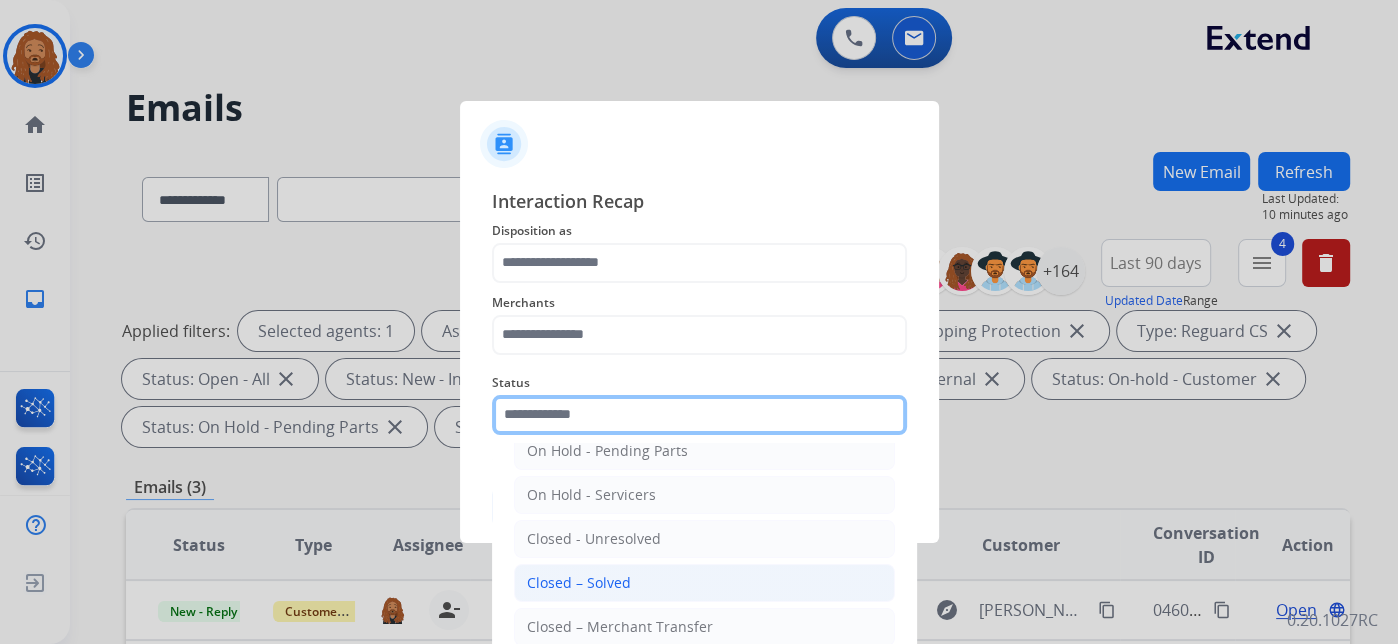 scroll, scrollTop: 114, scrollLeft: 0, axis: vertical 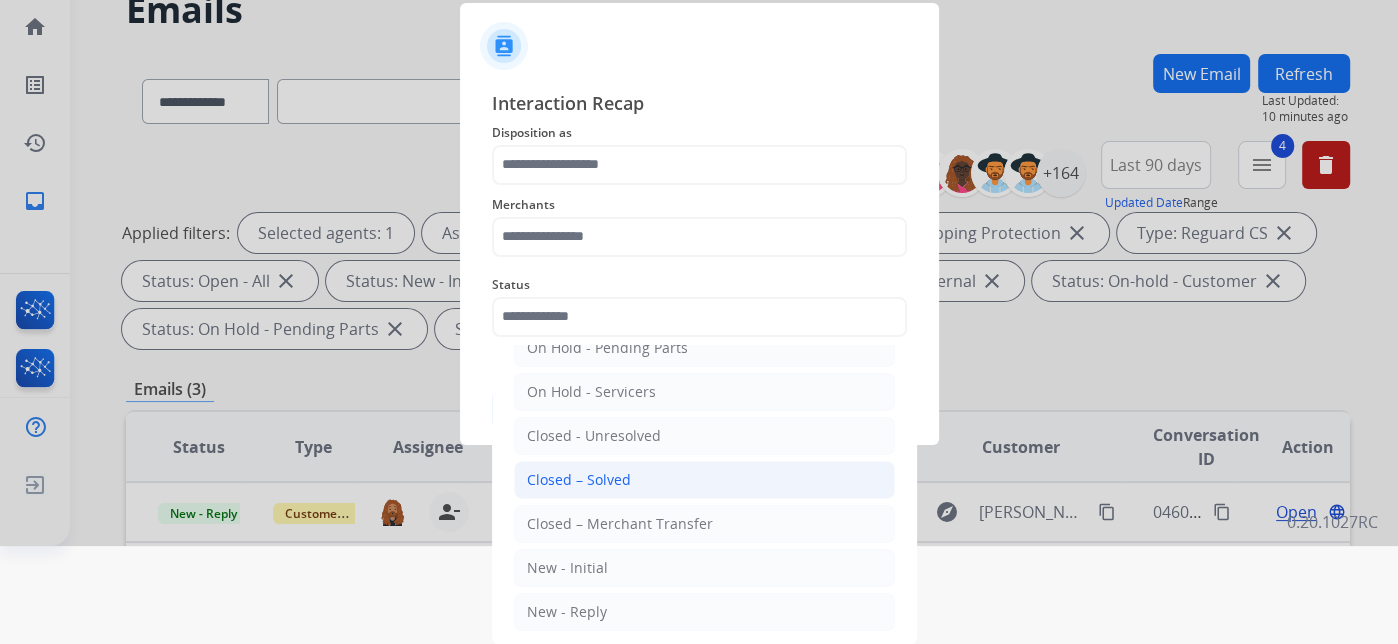 click on "Closed – Solved" 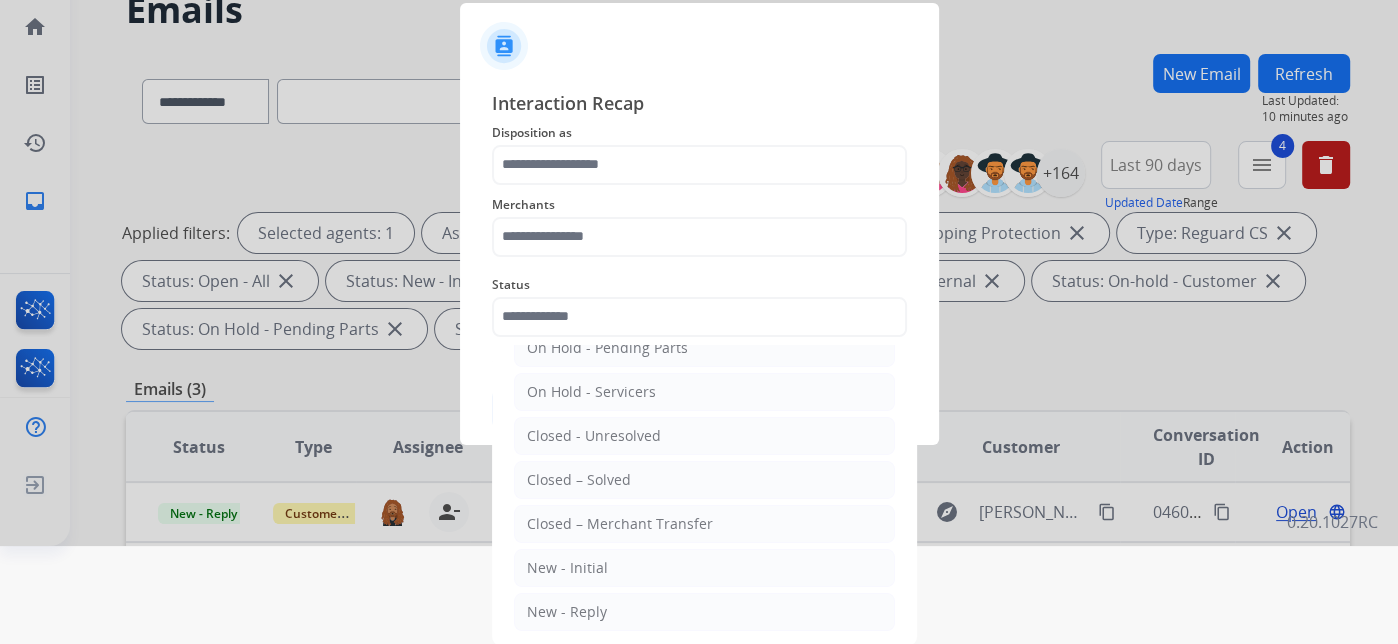 type on "**********" 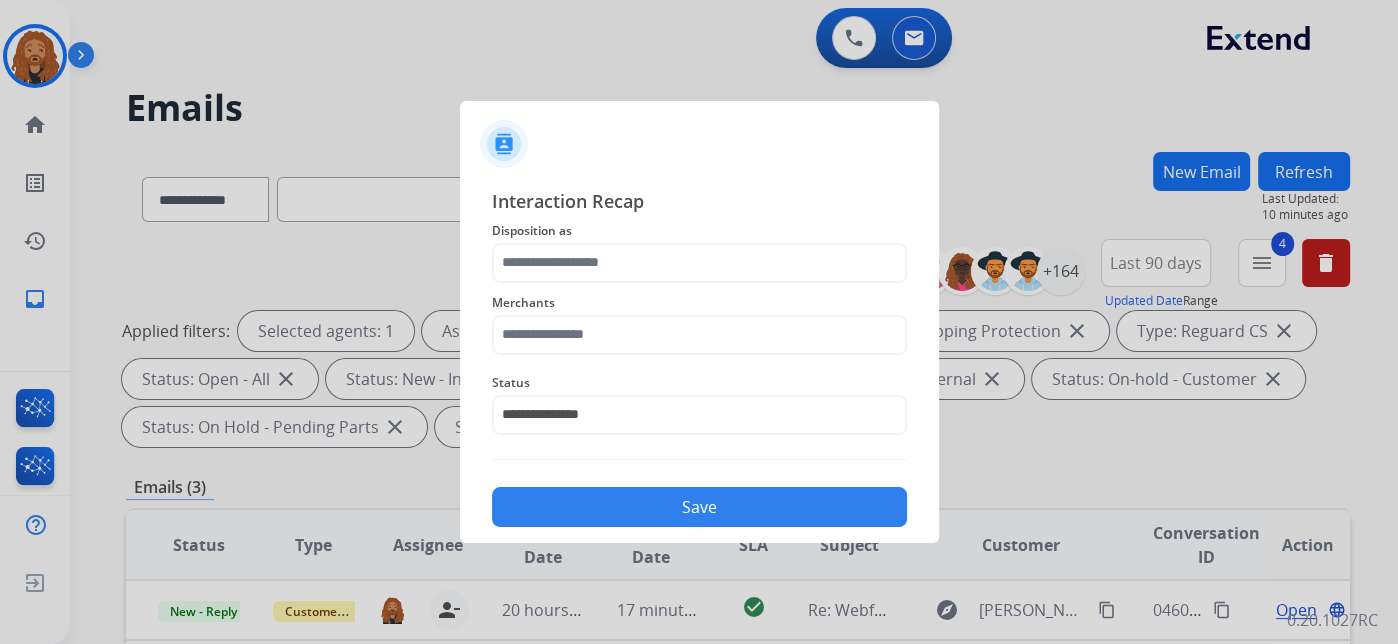 scroll, scrollTop: 0, scrollLeft: 0, axis: both 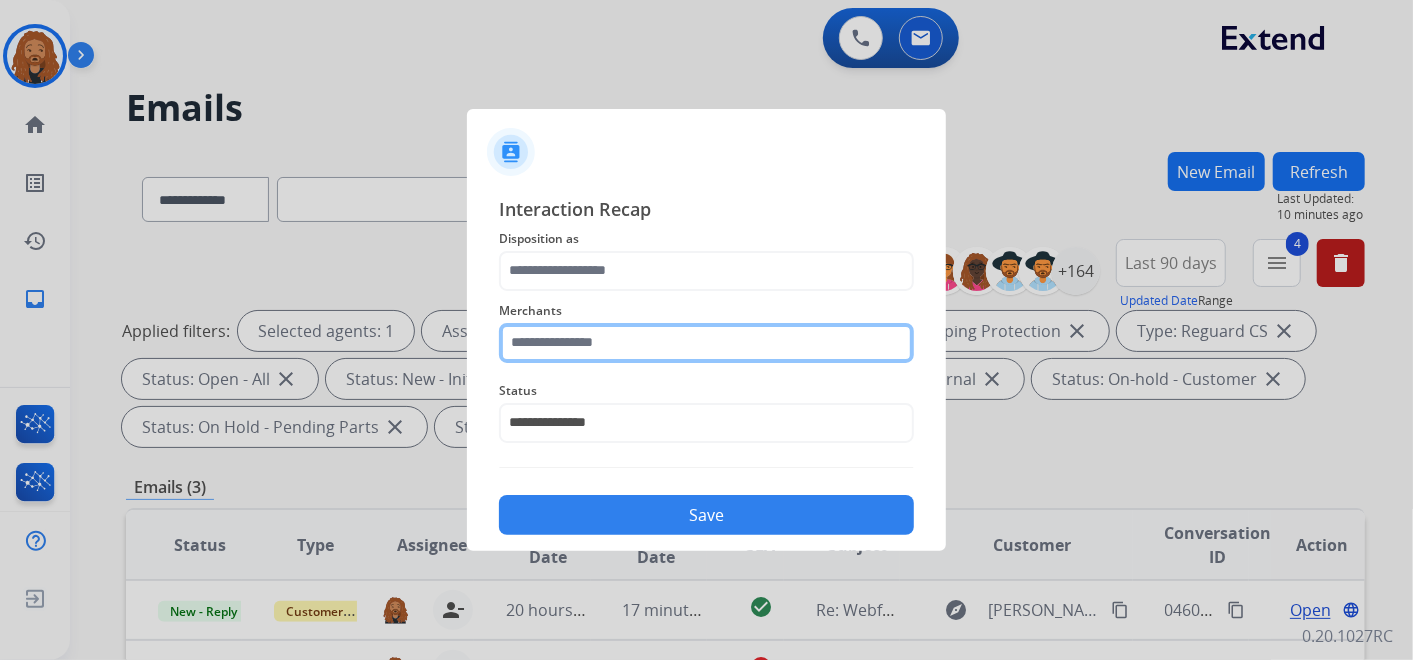 click 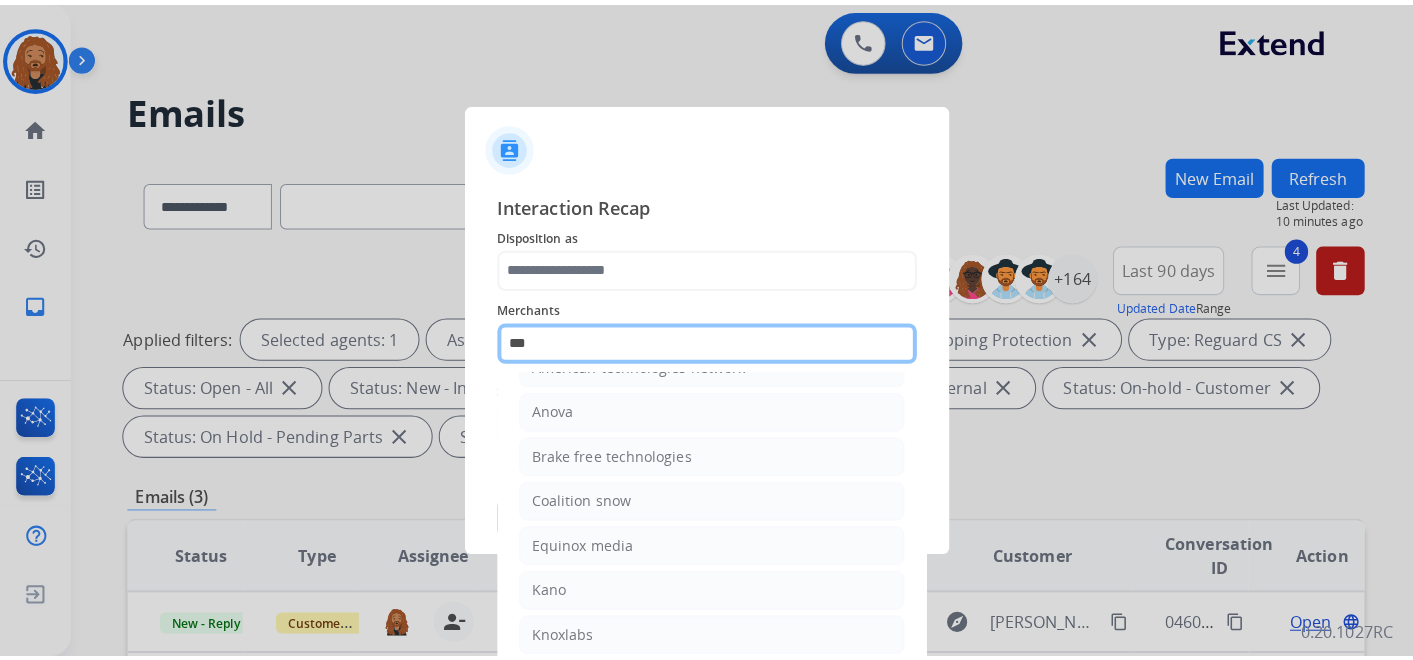 scroll, scrollTop: 0, scrollLeft: 0, axis: both 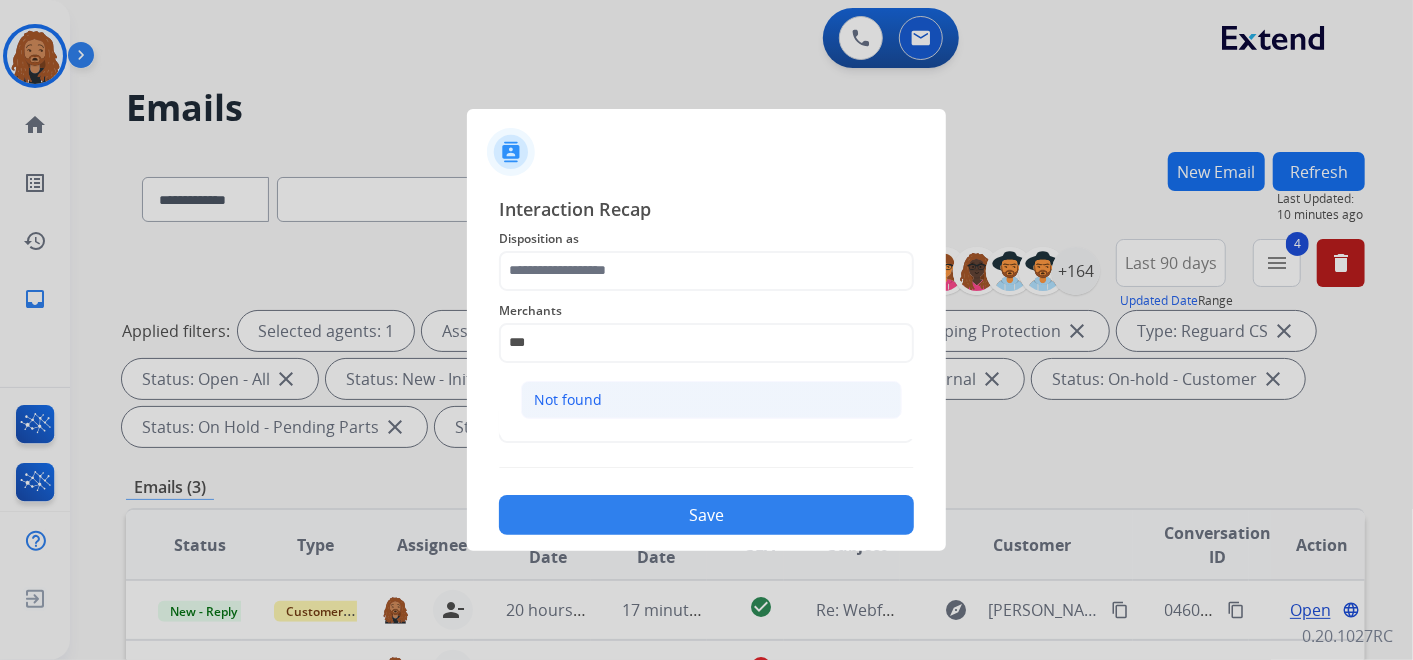 click on "Not found" 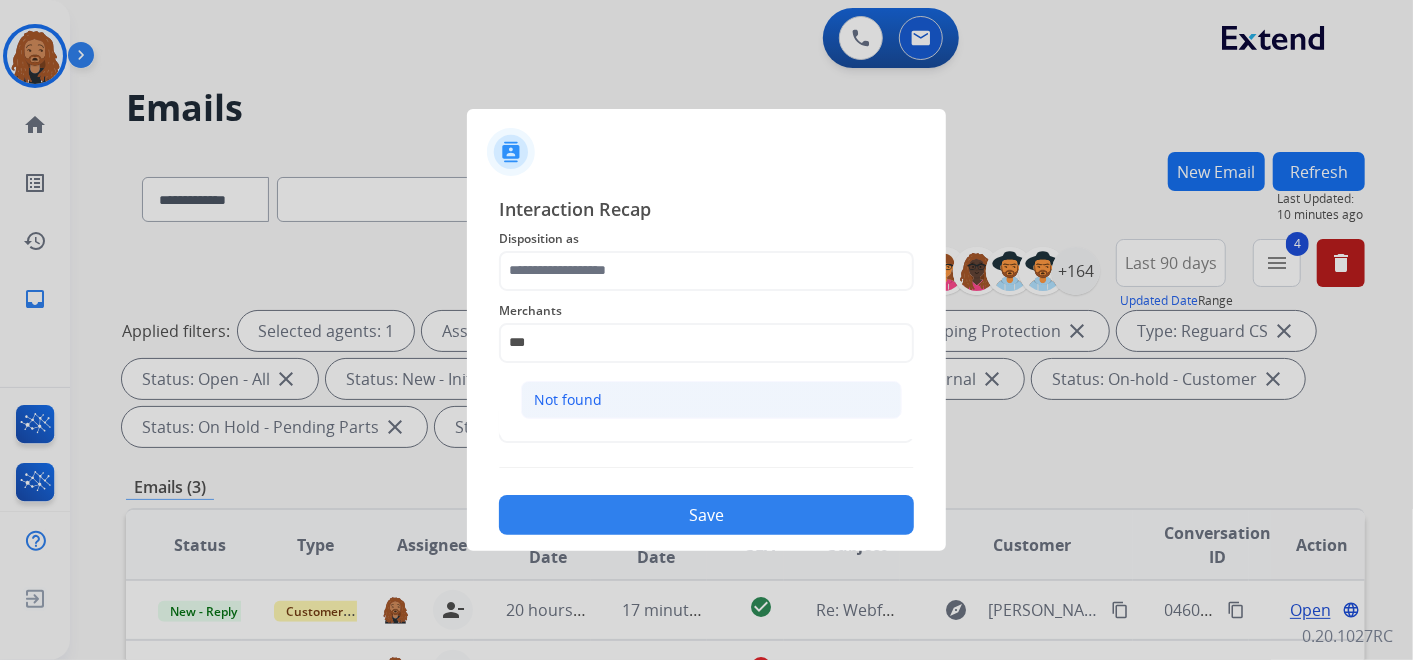 type on "*********" 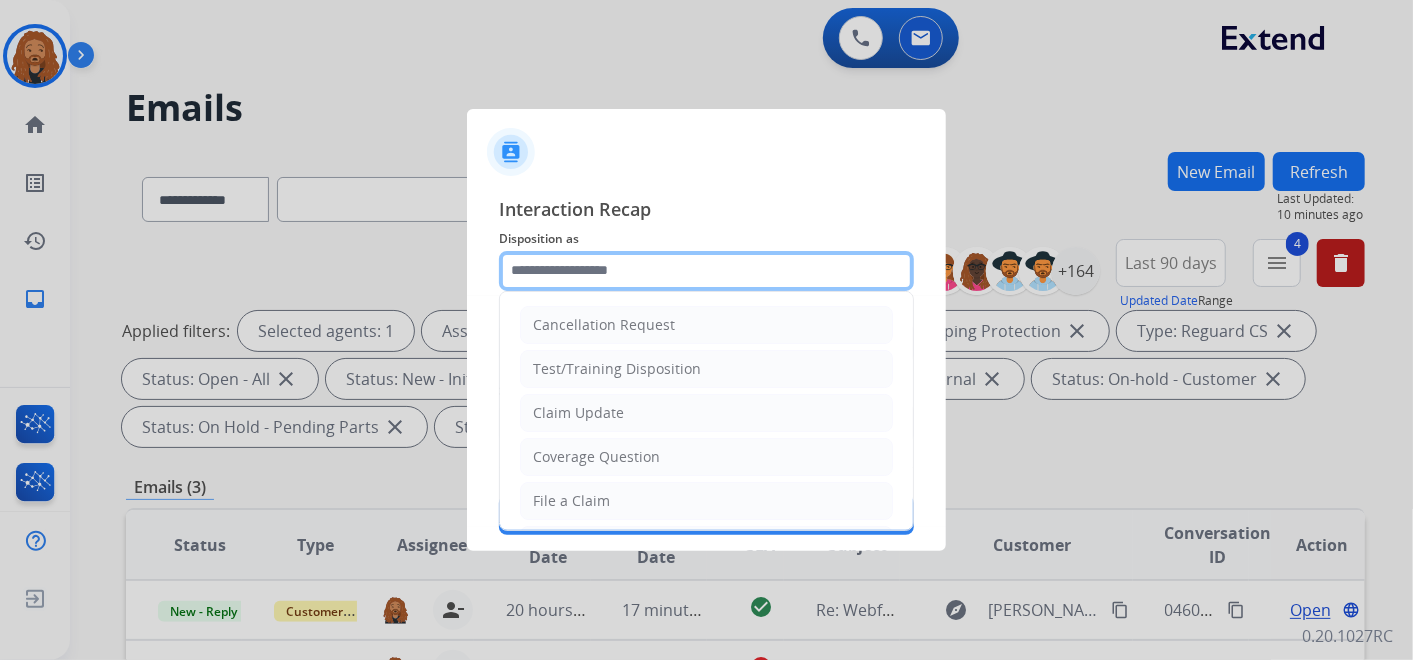 click 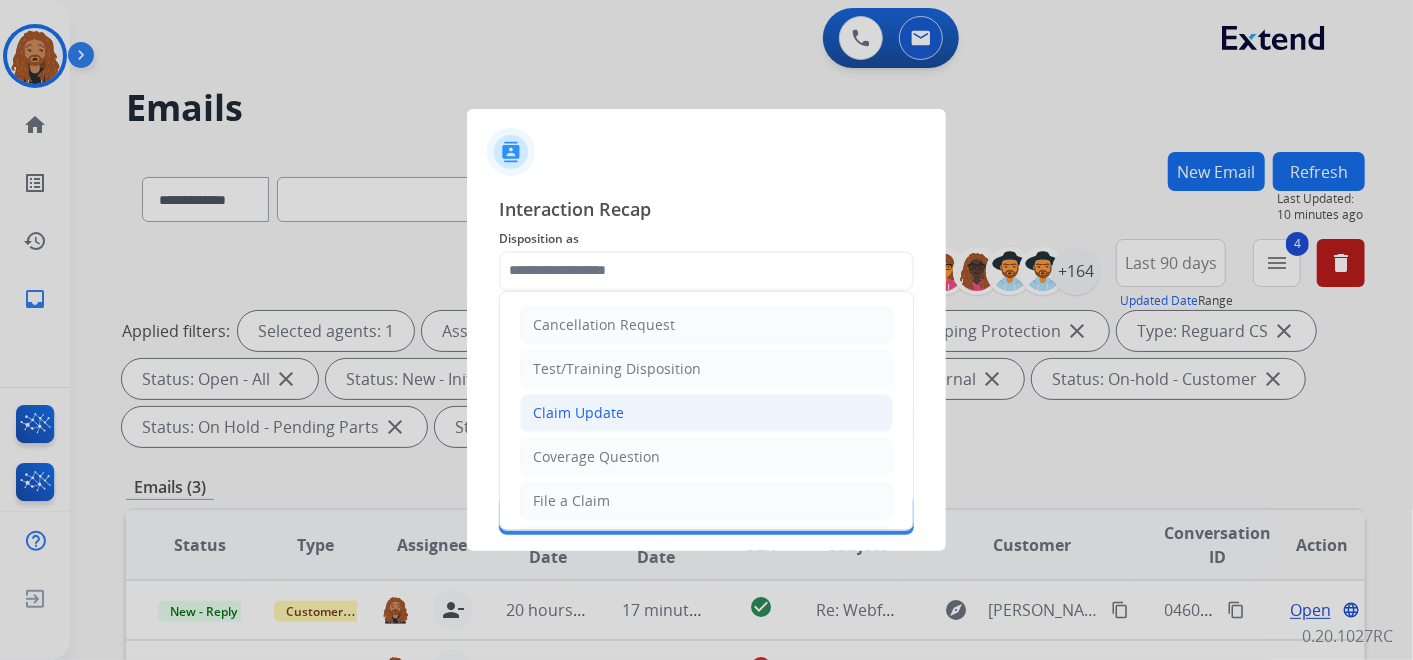 click on "Claim Update" 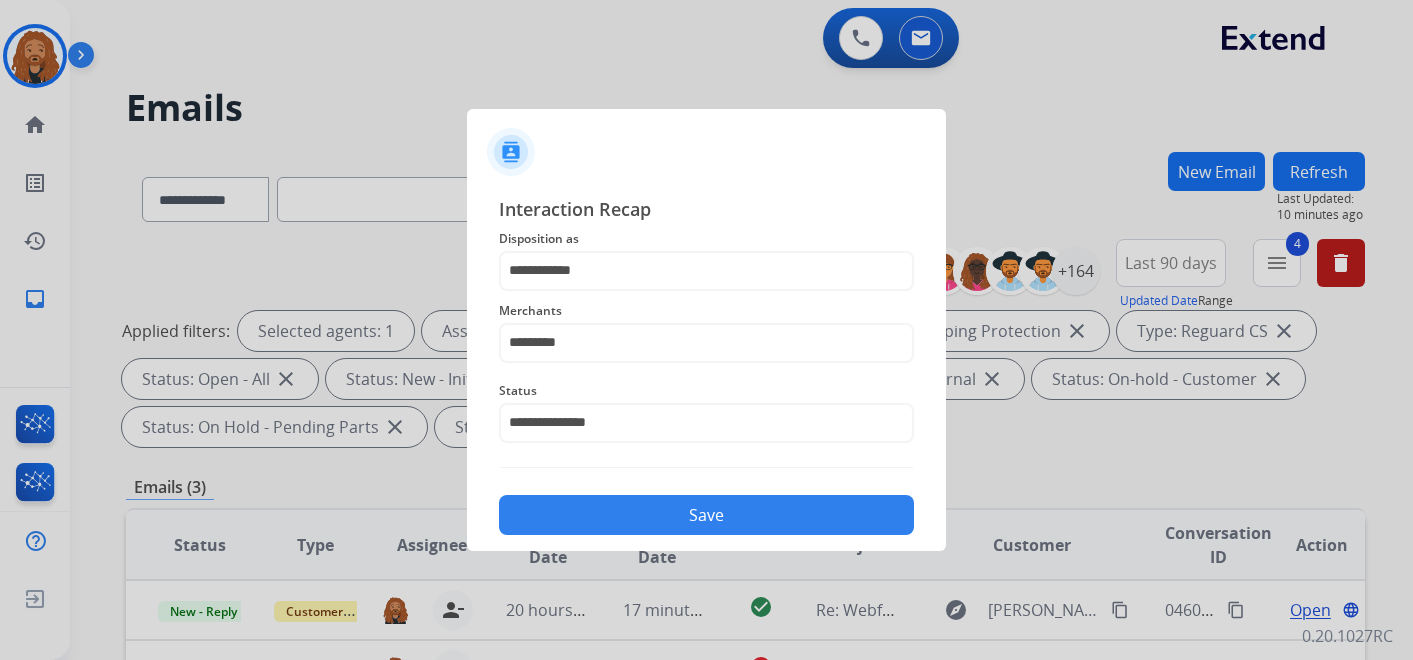 scroll, scrollTop: 0, scrollLeft: 0, axis: both 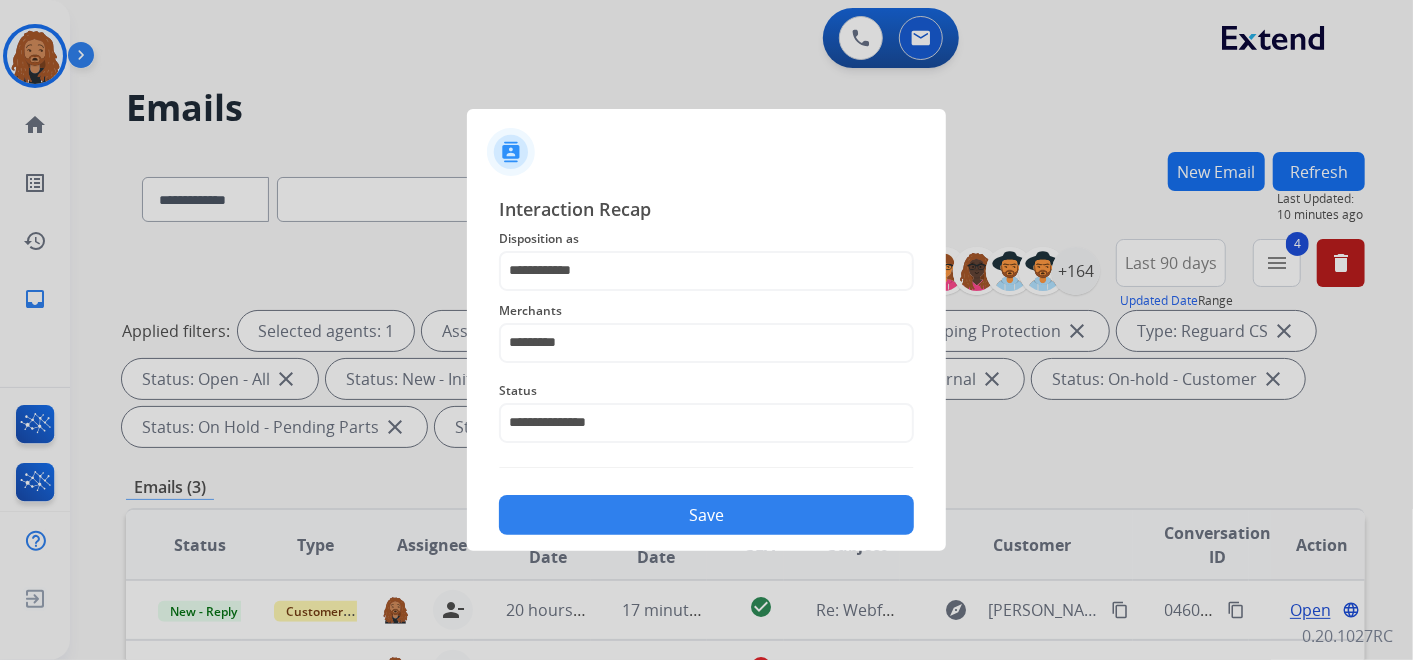 click on "Save" 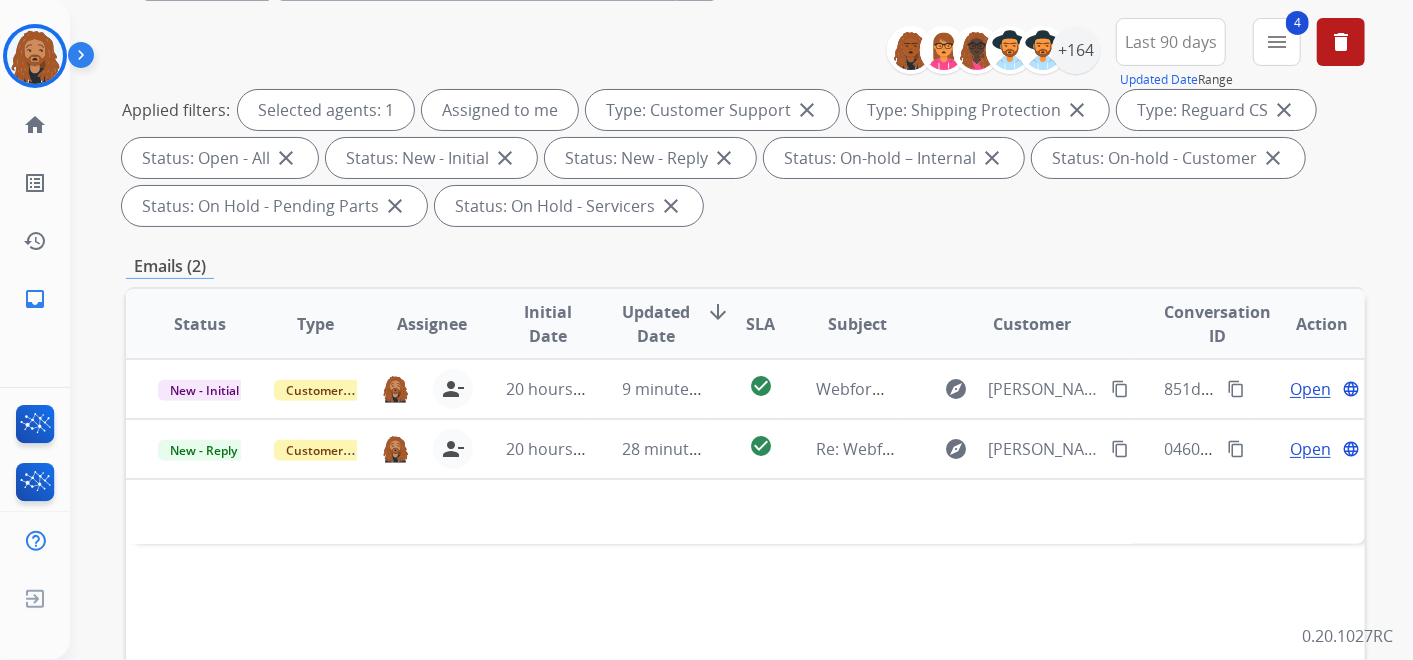 scroll, scrollTop: 222, scrollLeft: 0, axis: vertical 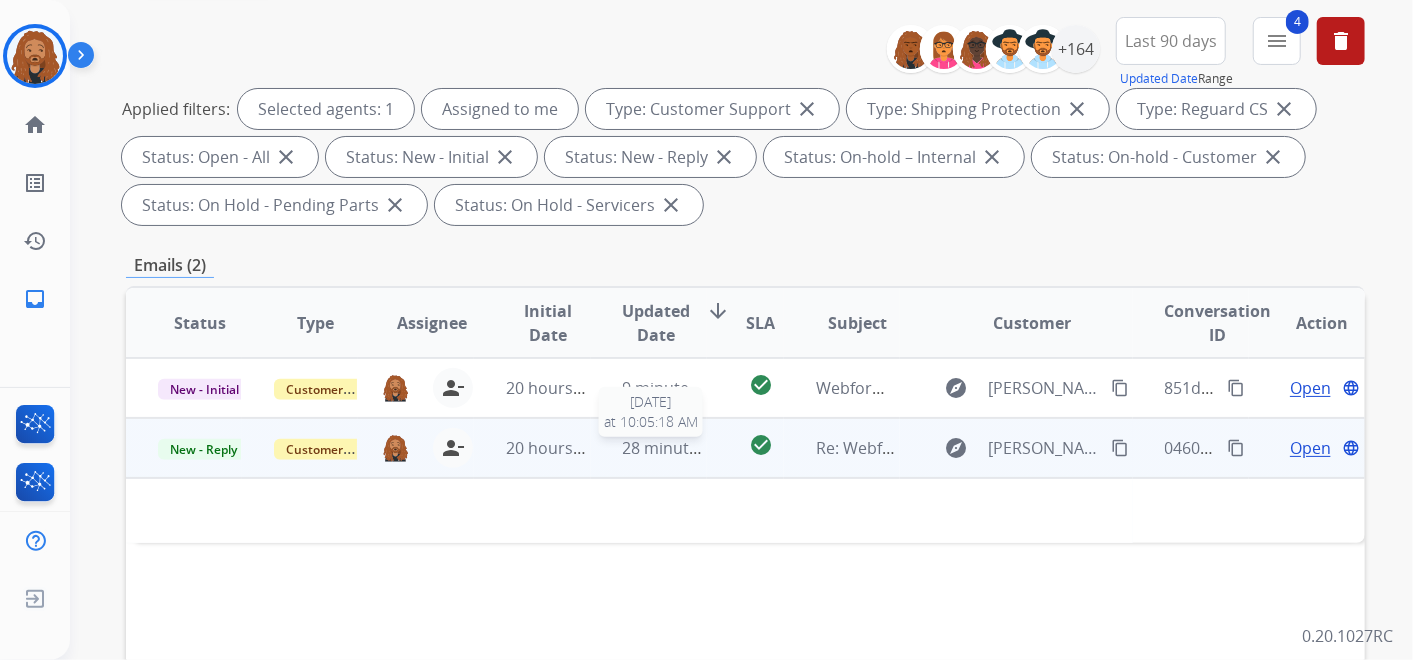 click on "28 minutes ago" at bounding box center [681, 448] 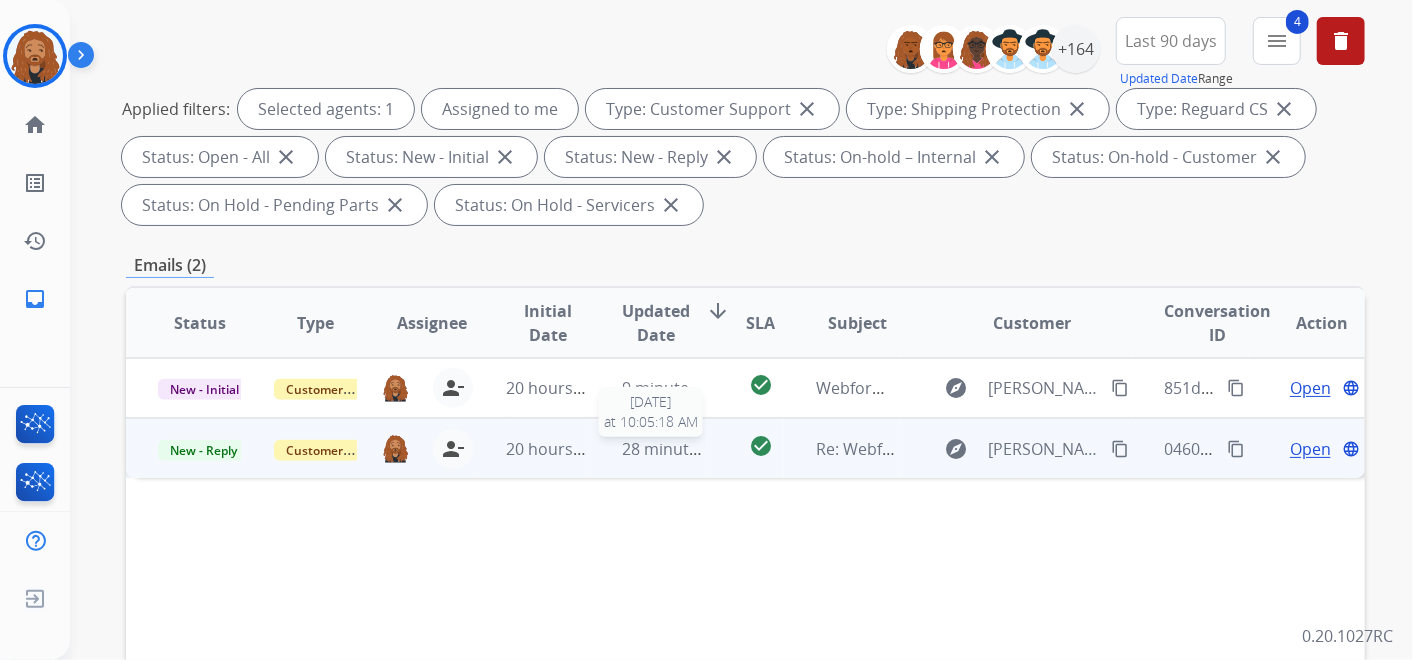 click on "check_circle" at bounding box center (745, 448) 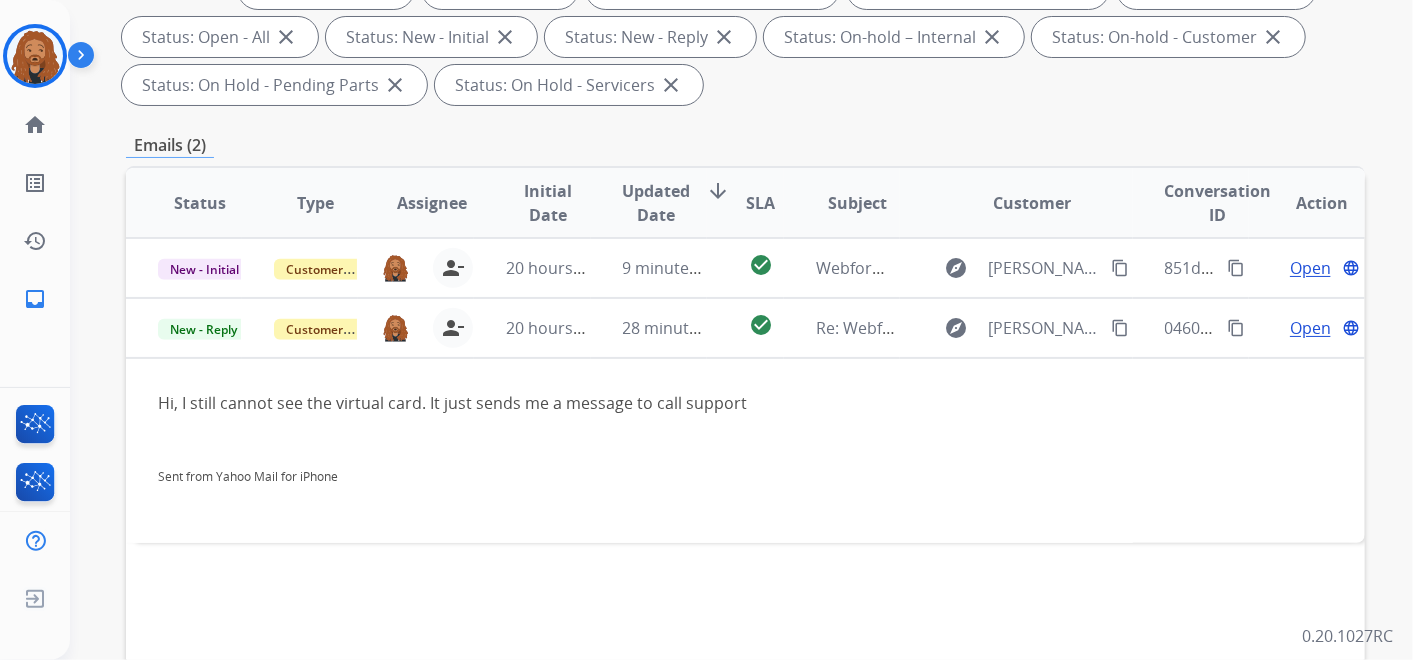 scroll, scrollTop: 222, scrollLeft: 0, axis: vertical 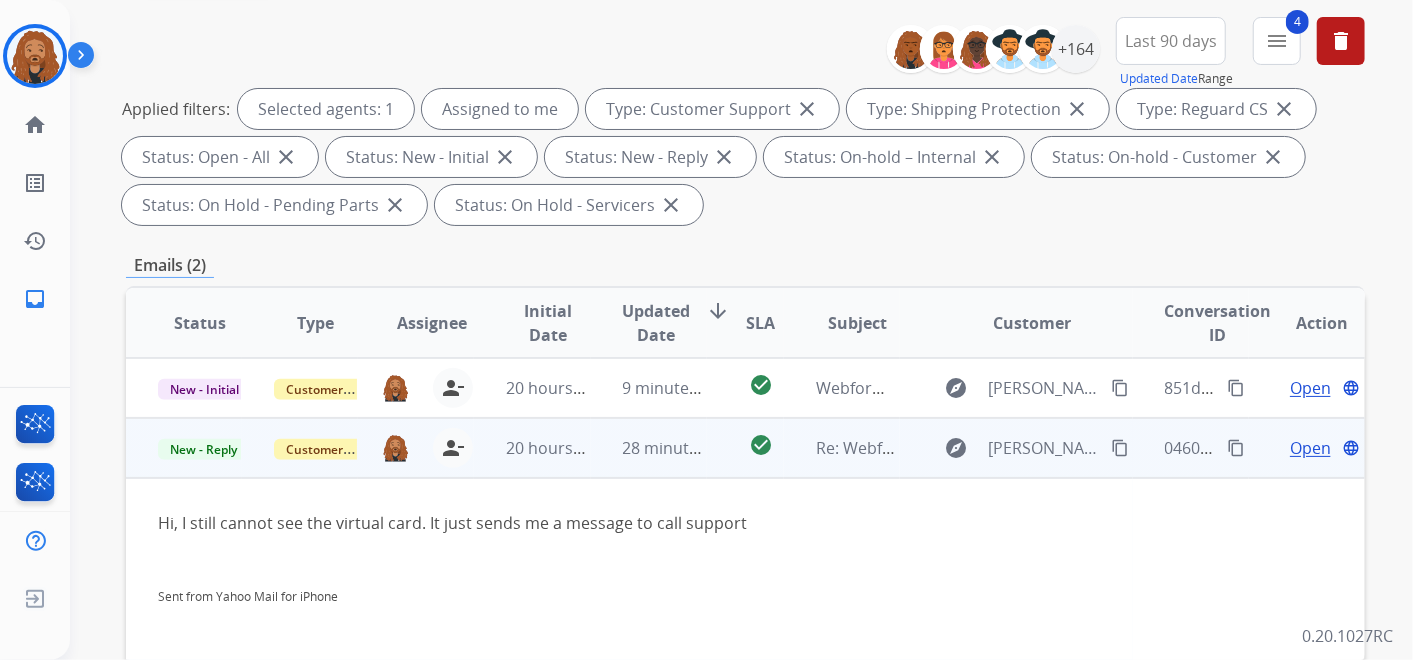 click on "Open" at bounding box center (1310, 448) 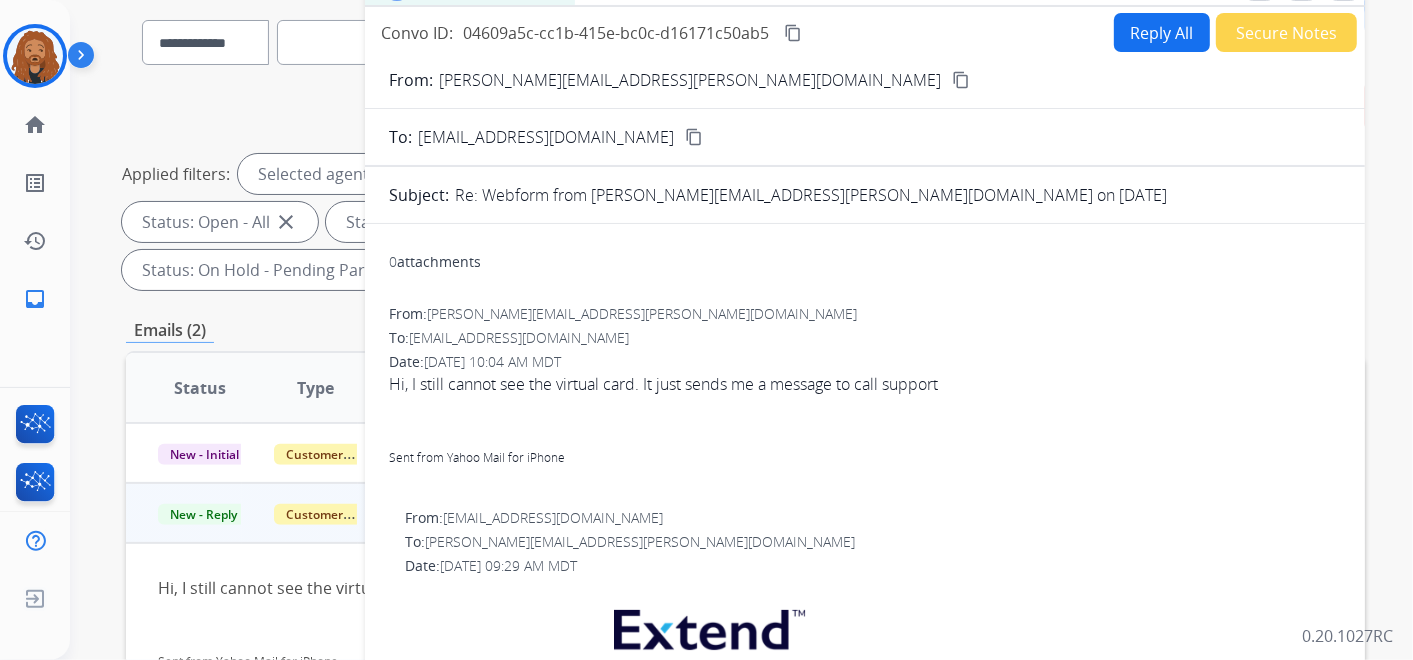 scroll, scrollTop: 111, scrollLeft: 0, axis: vertical 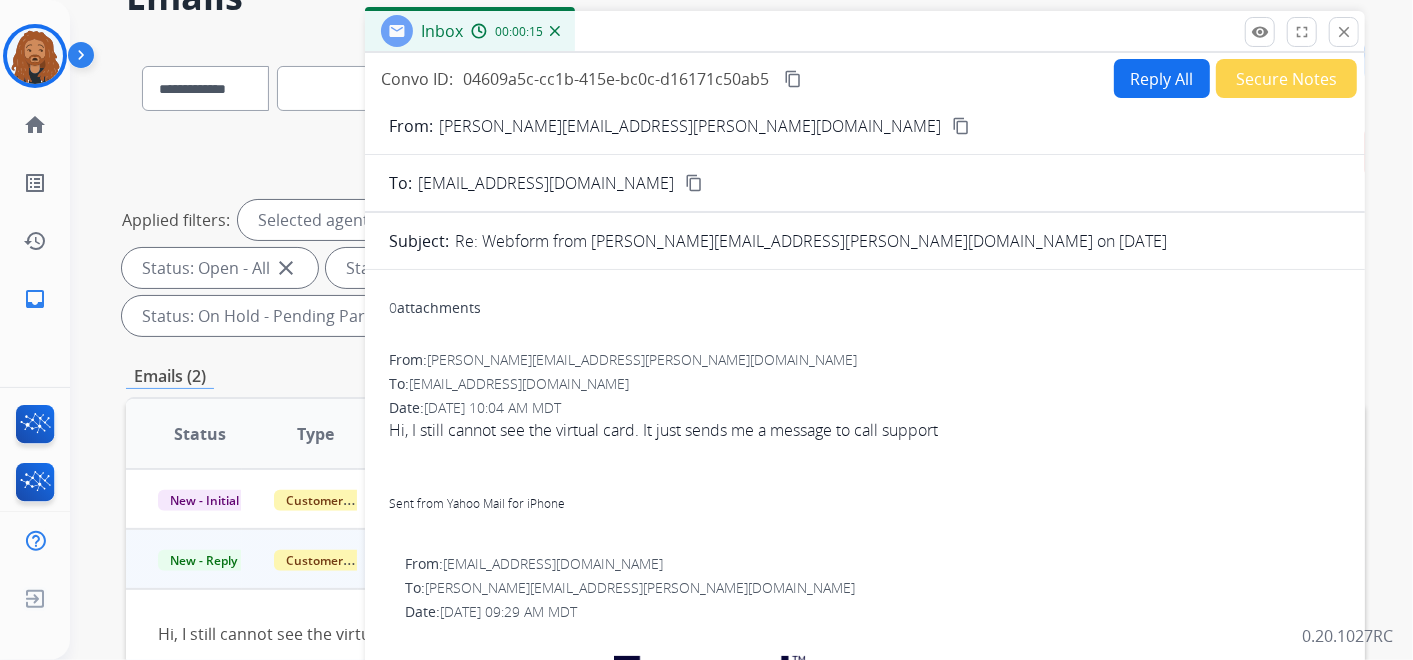 click on "Reply All" at bounding box center [1162, 78] 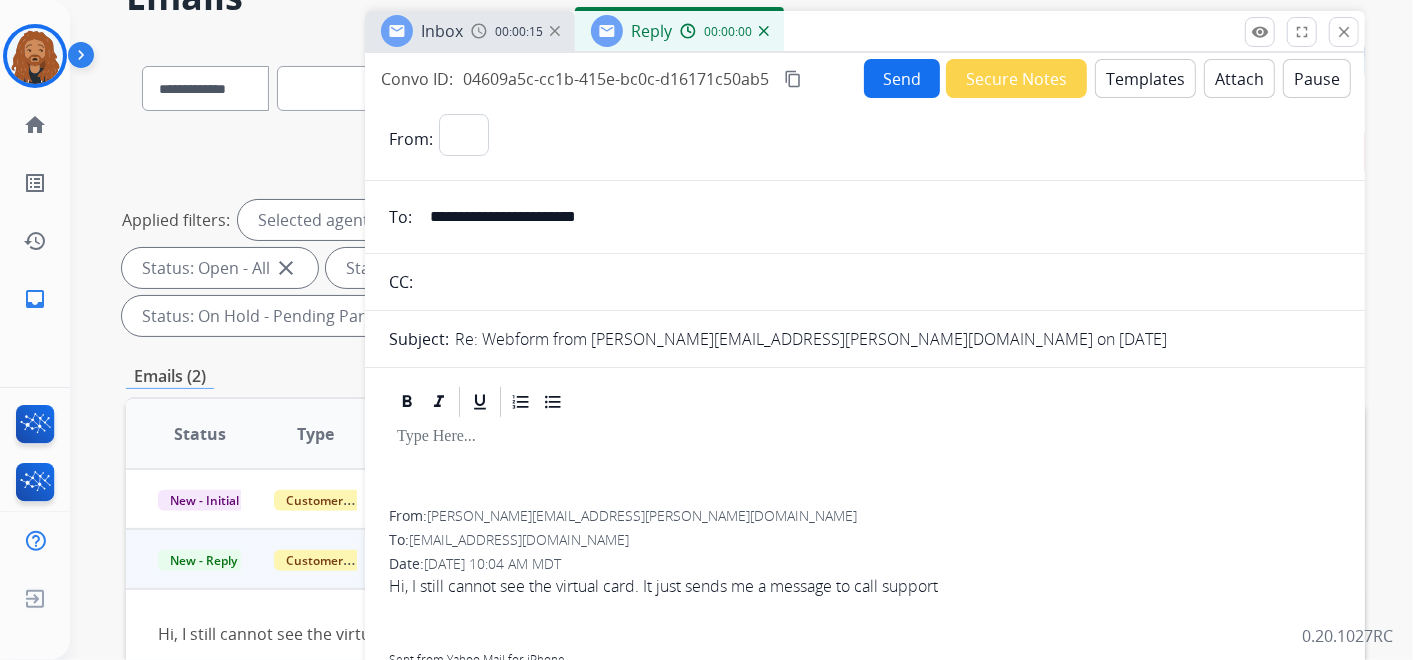 select on "**********" 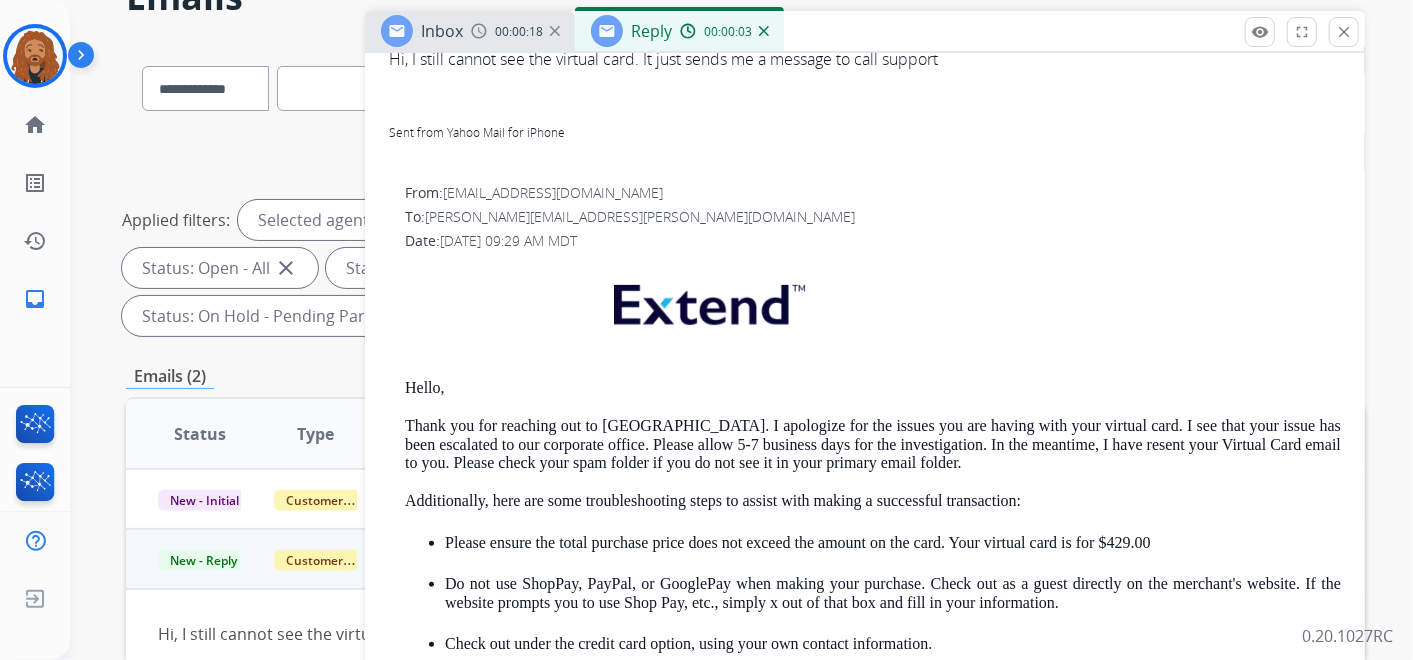 scroll, scrollTop: 666, scrollLeft: 0, axis: vertical 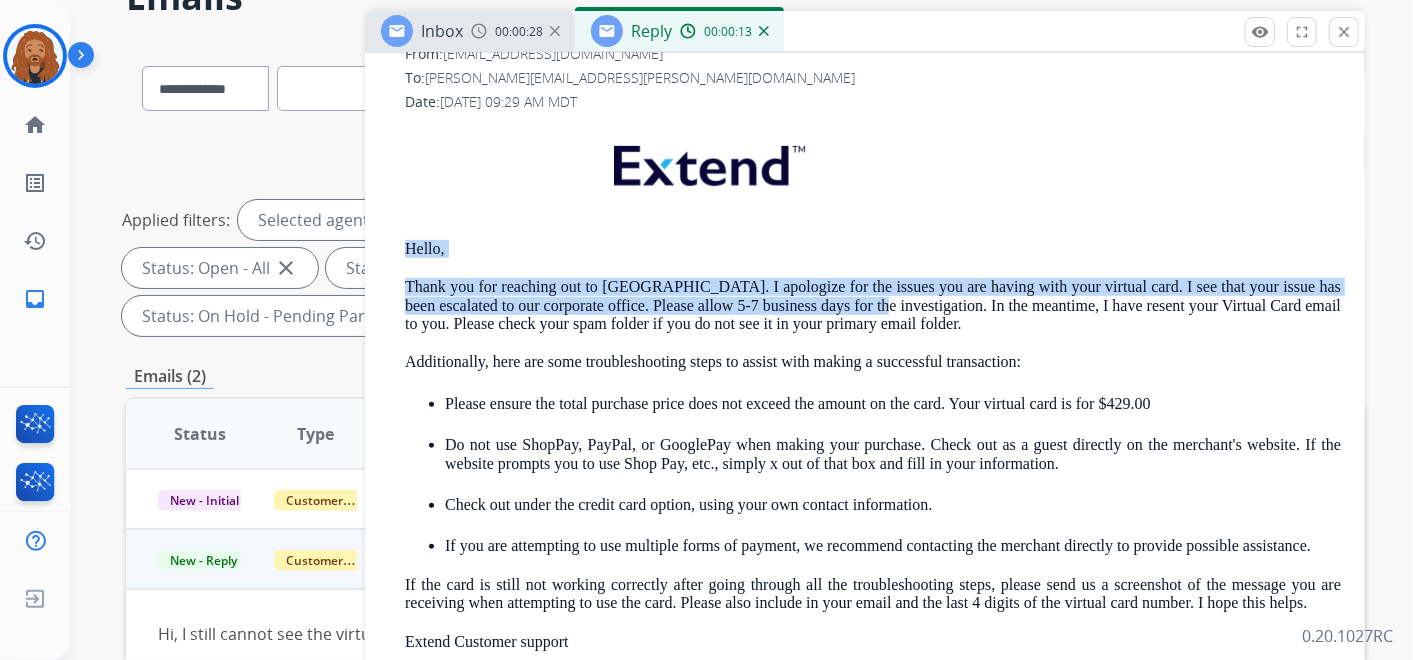 drag, startPoint x: 858, startPoint y: 306, endPoint x: 398, endPoint y: 248, distance: 463.6421 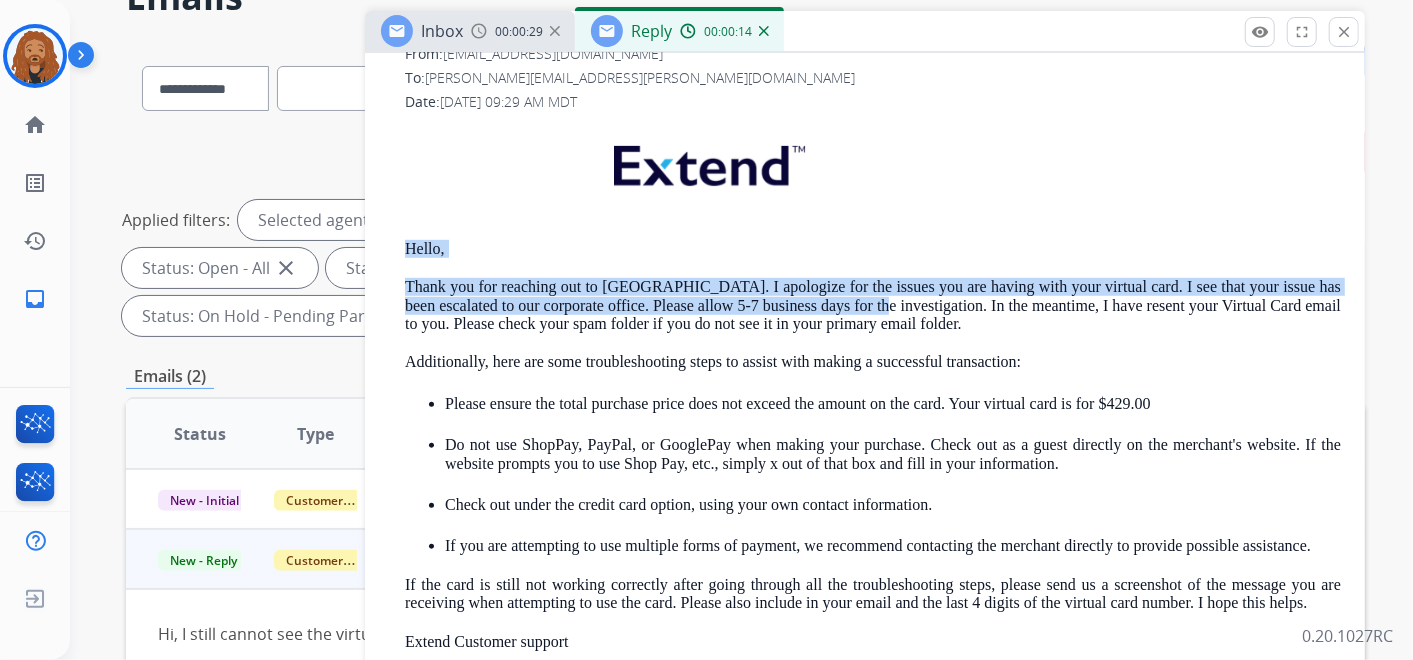 copy on "Hello, Thank you for reaching out to us. I apologize for the issues you are having with your virtual card. I see that your issue has been escalated to our corporate office. Please allow 5-7 business days for the investigation" 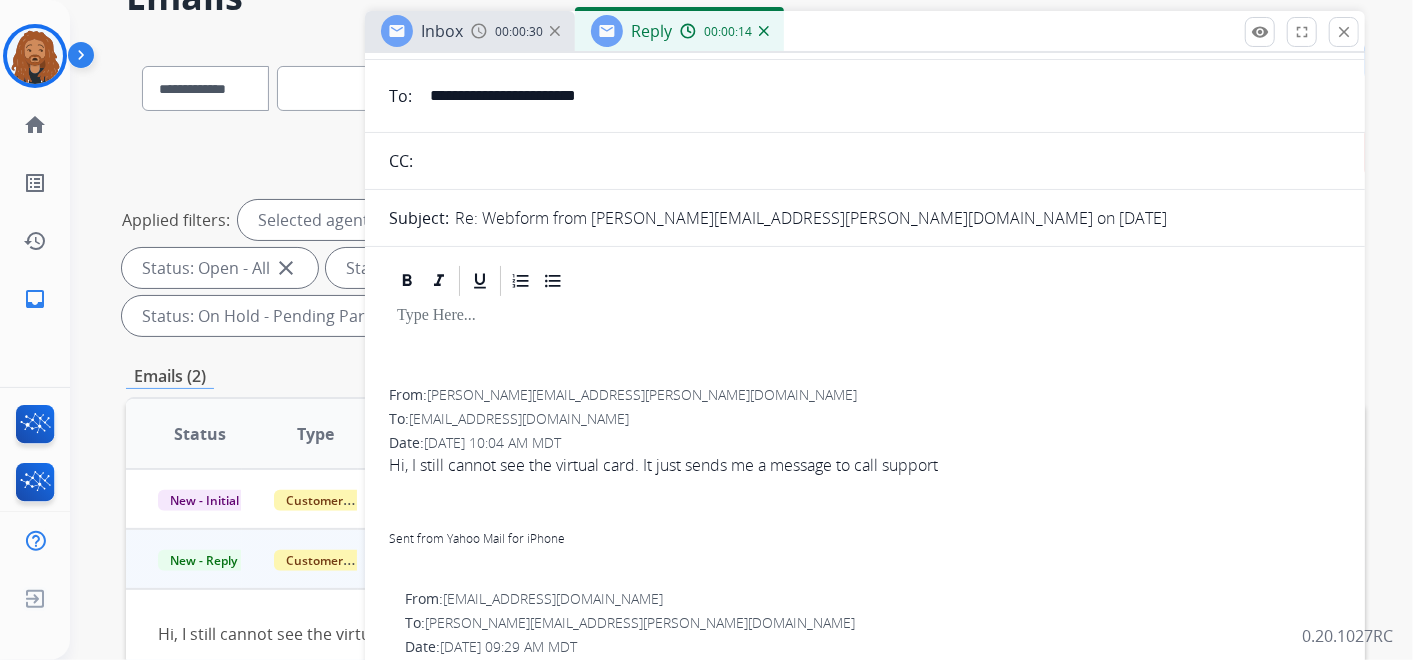 scroll, scrollTop: 111, scrollLeft: 0, axis: vertical 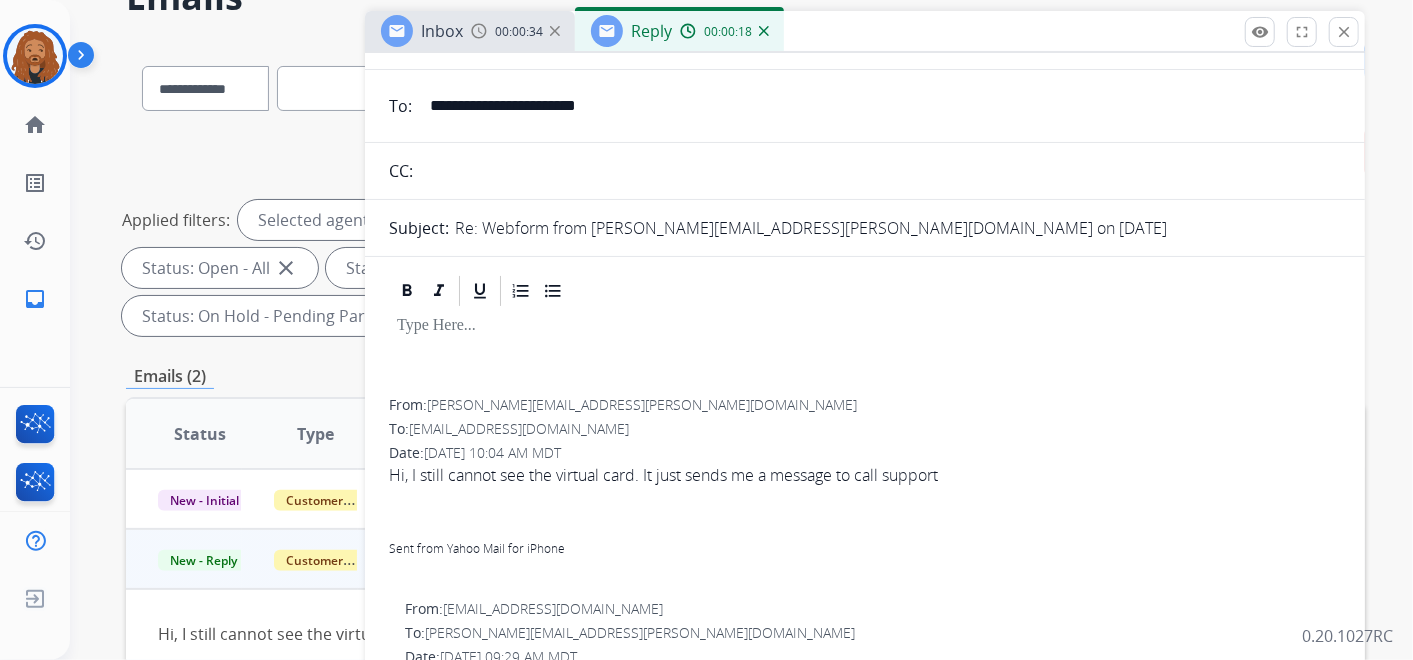 click at bounding box center (865, 354) 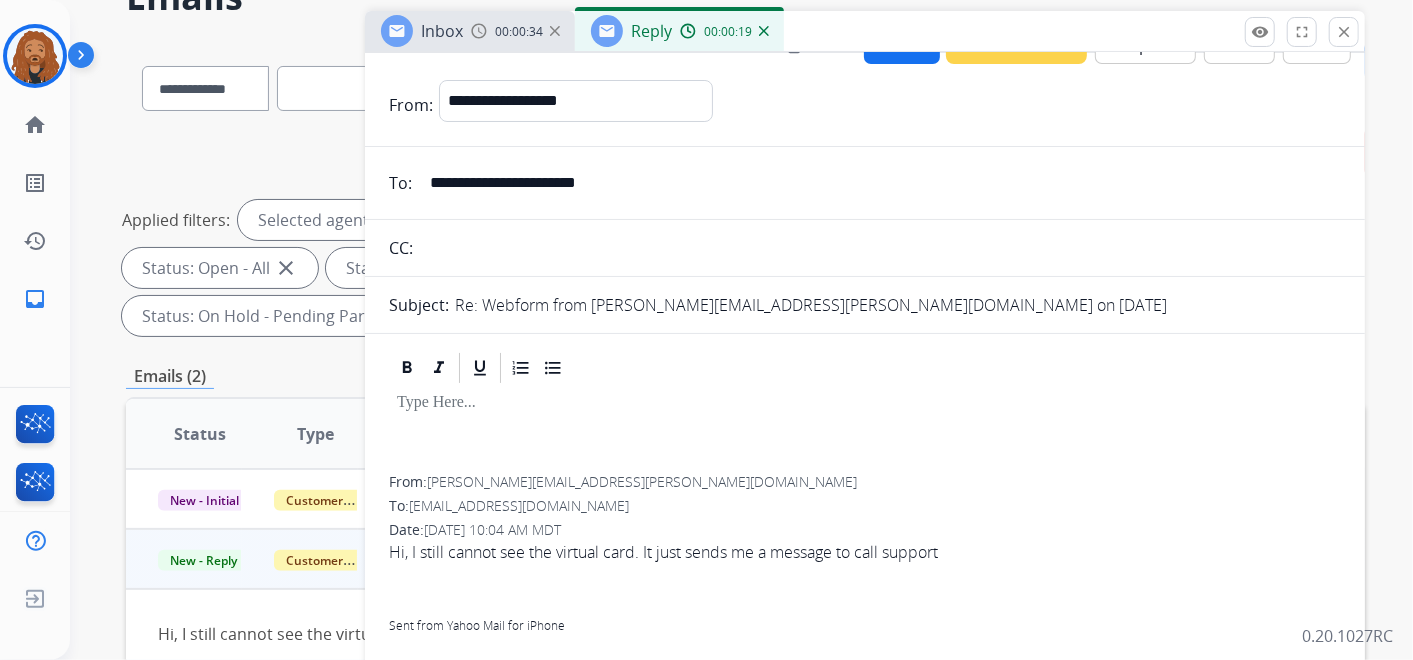 scroll, scrollTop: 0, scrollLeft: 0, axis: both 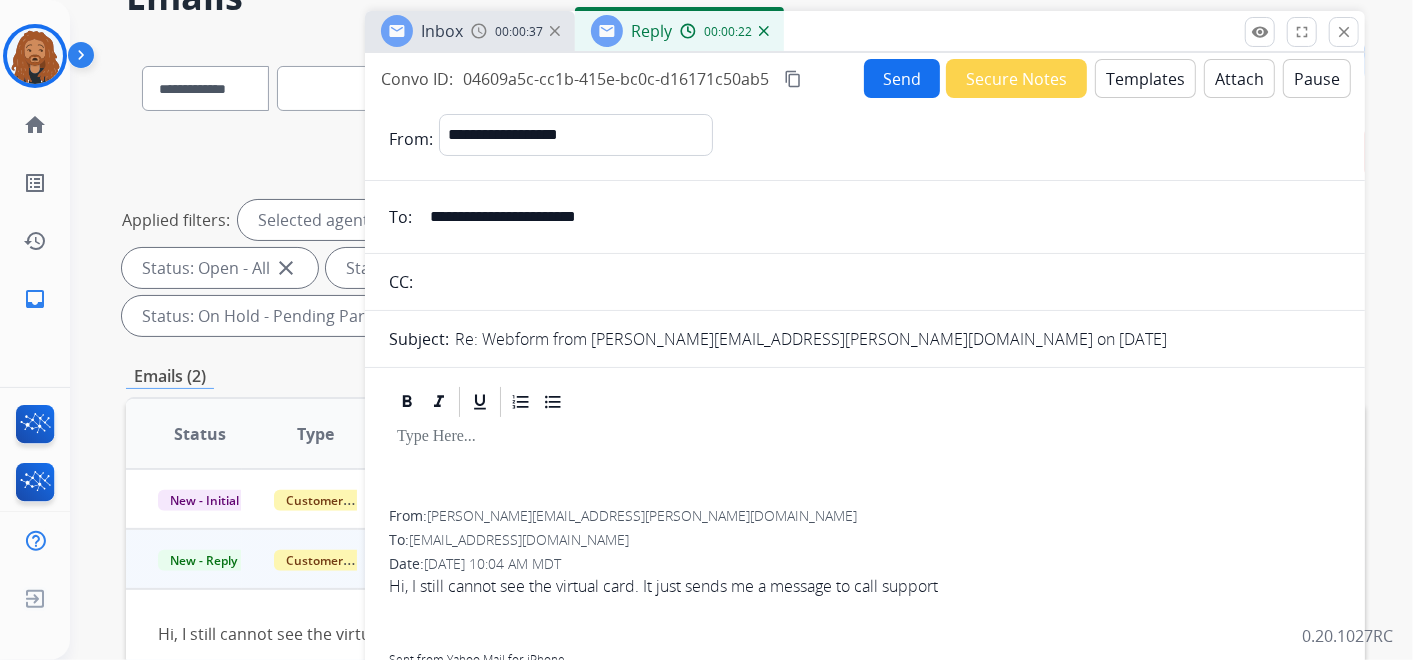 click on "Templates" at bounding box center (1145, 78) 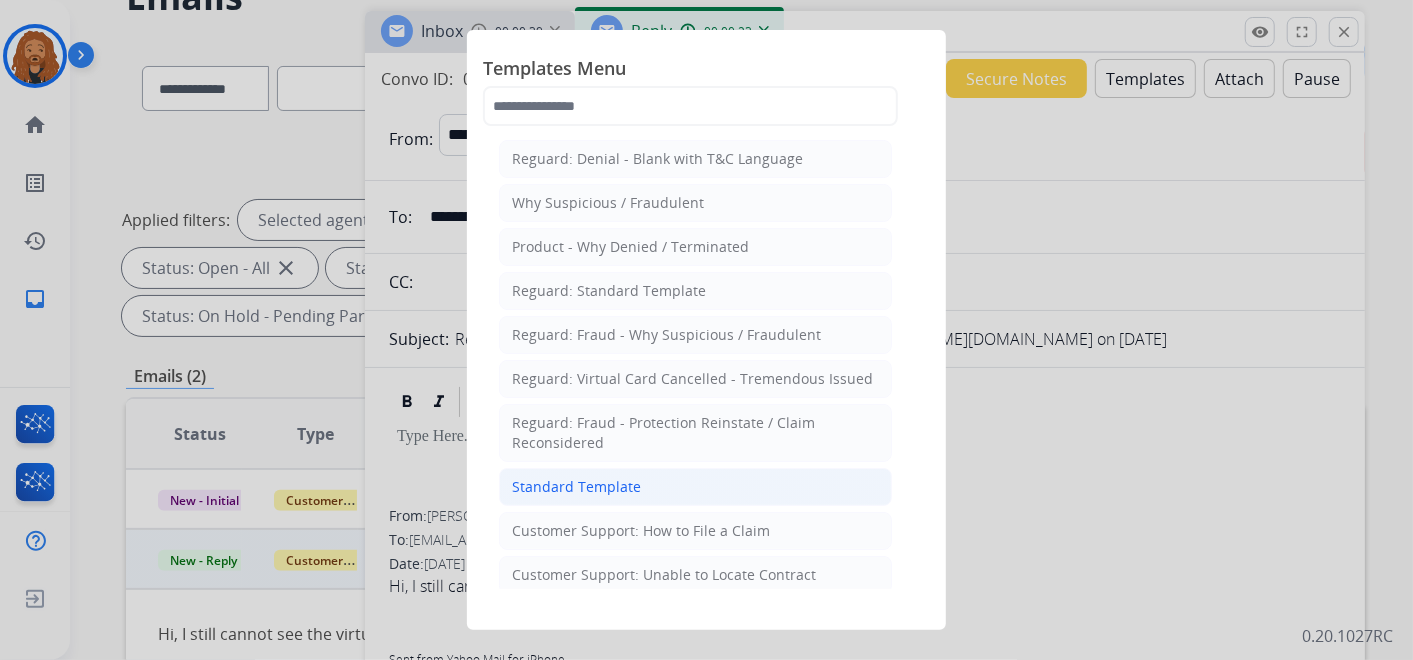 click on "Standard Template" 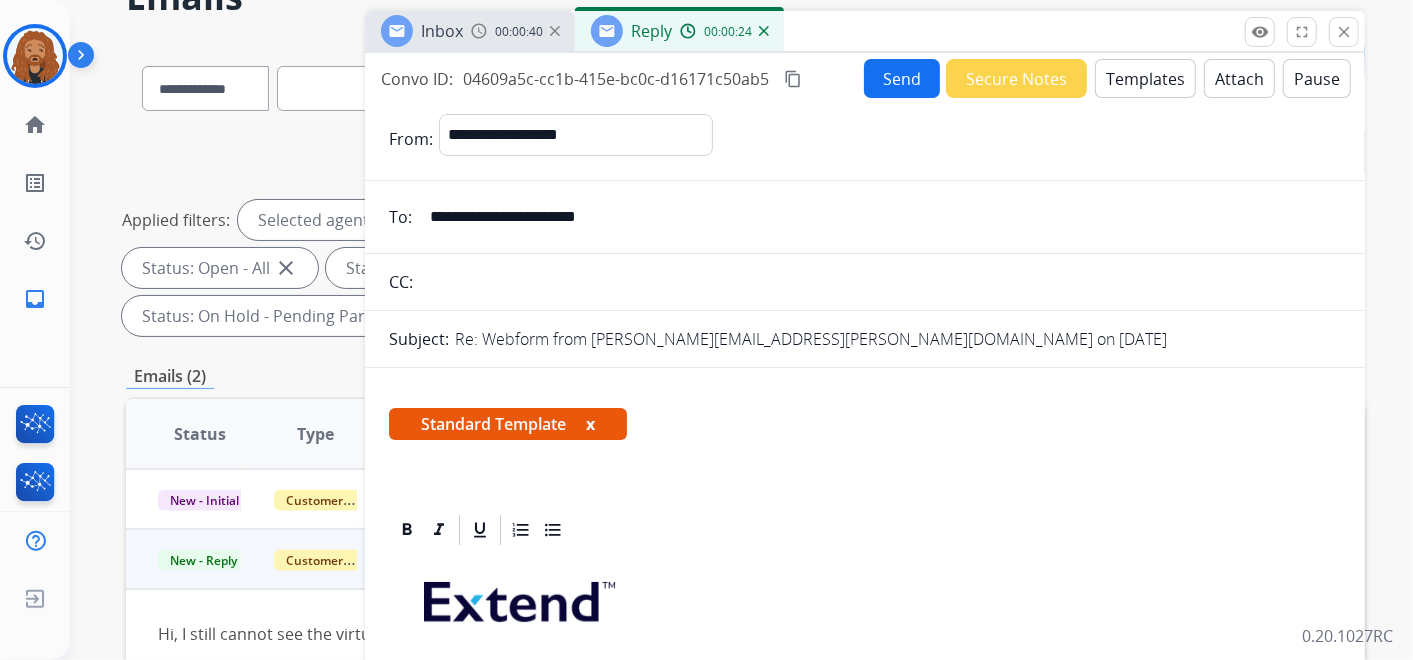 scroll, scrollTop: 222, scrollLeft: 0, axis: vertical 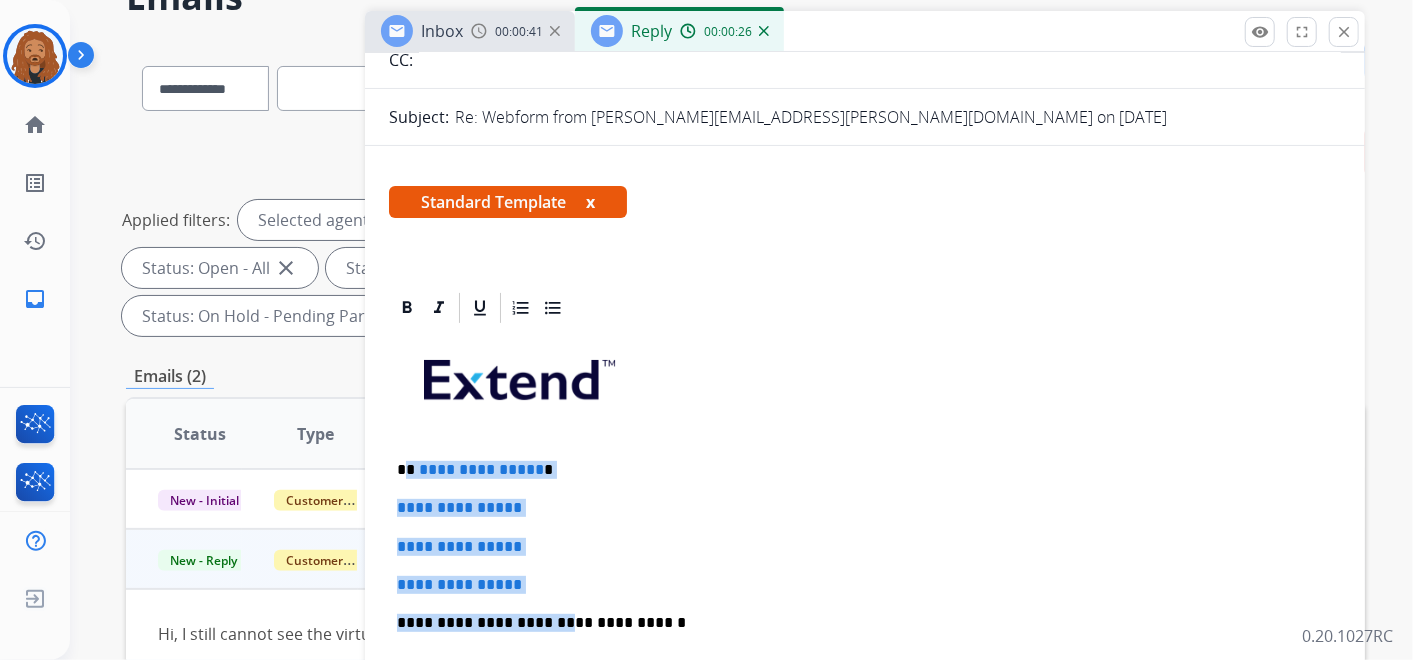 drag, startPoint x: 545, startPoint y: 593, endPoint x: 409, endPoint y: 474, distance: 180.71248 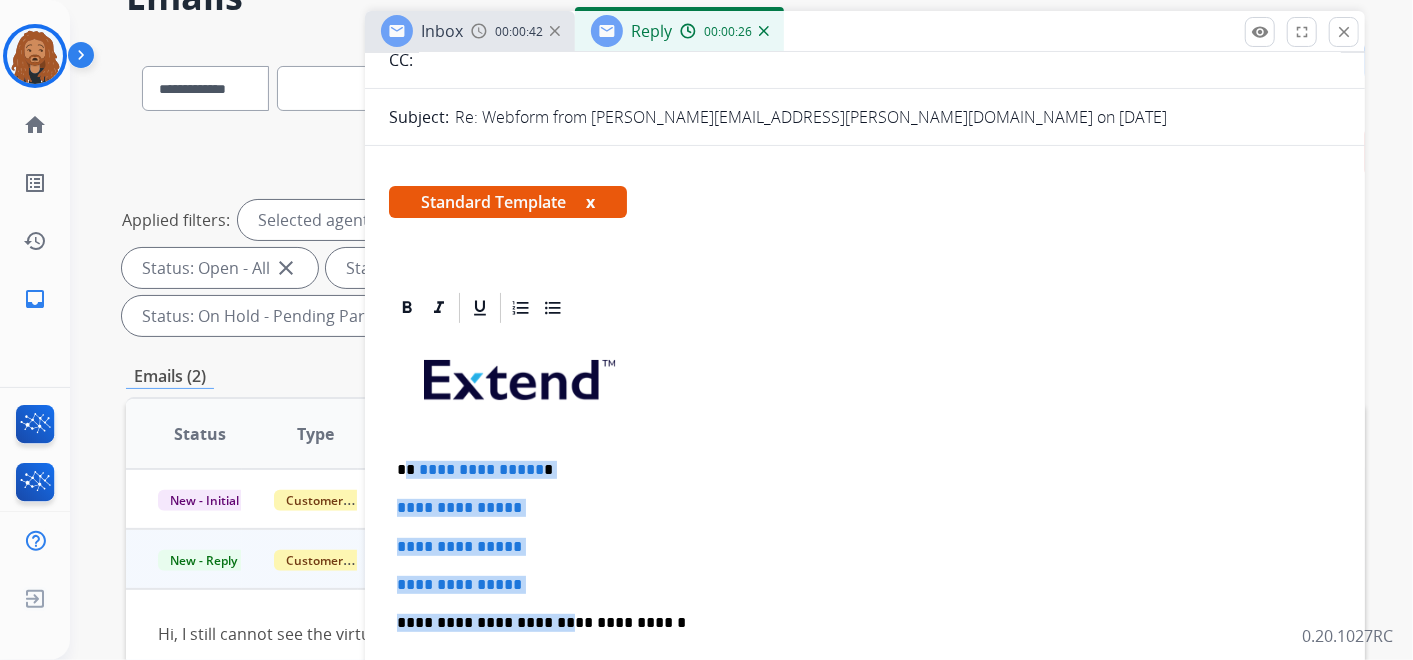click on "**********" at bounding box center (865, 585) 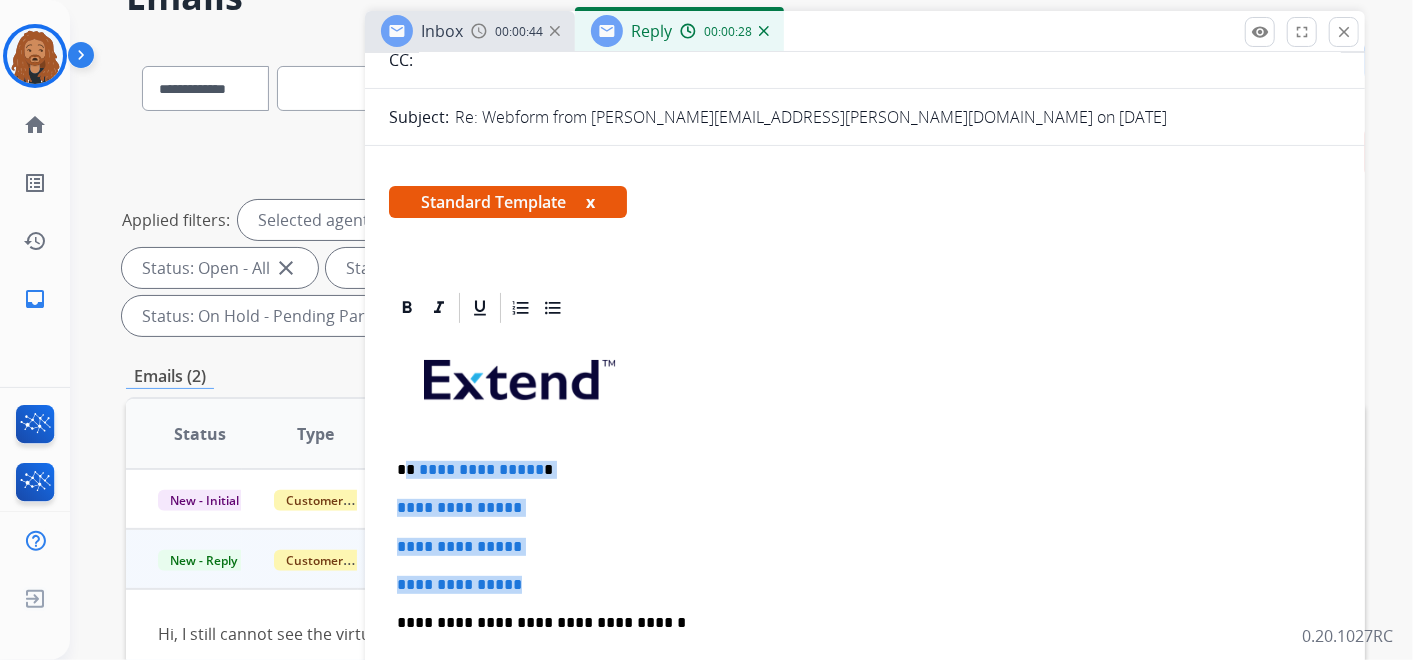 drag, startPoint x: 540, startPoint y: 582, endPoint x: 408, endPoint y: 453, distance: 184.56706 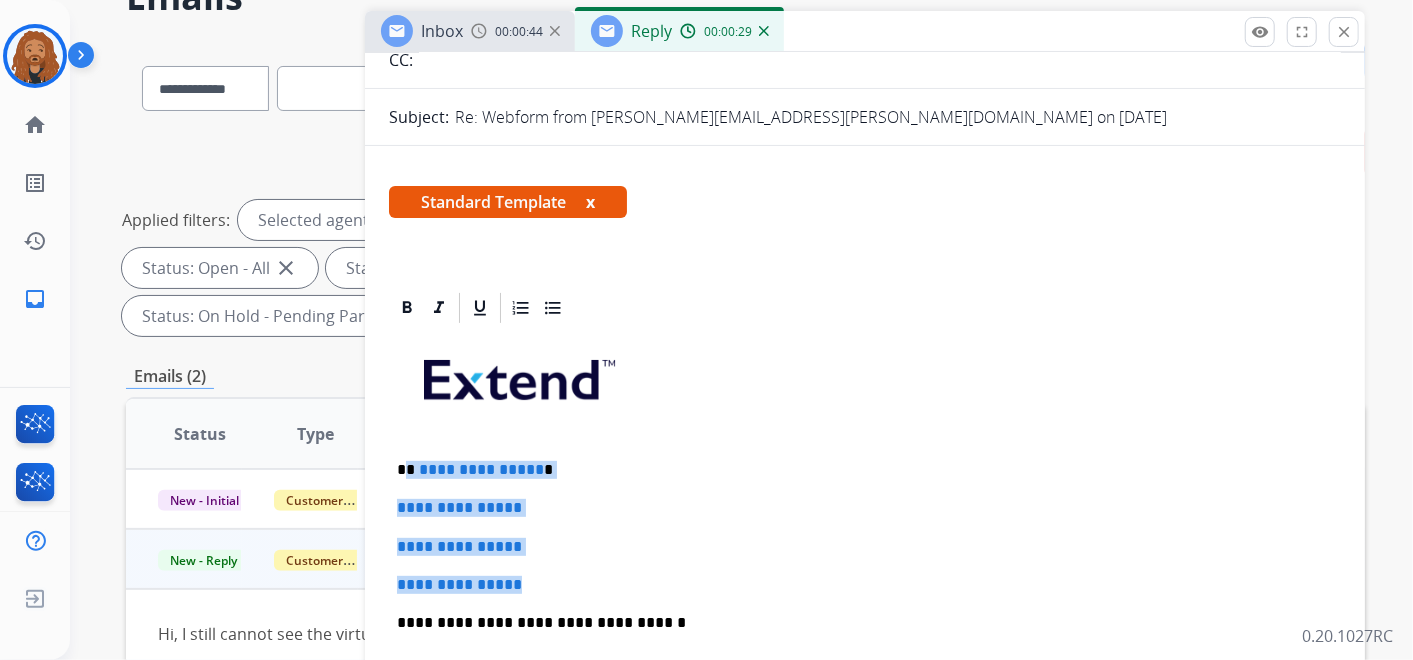 paste 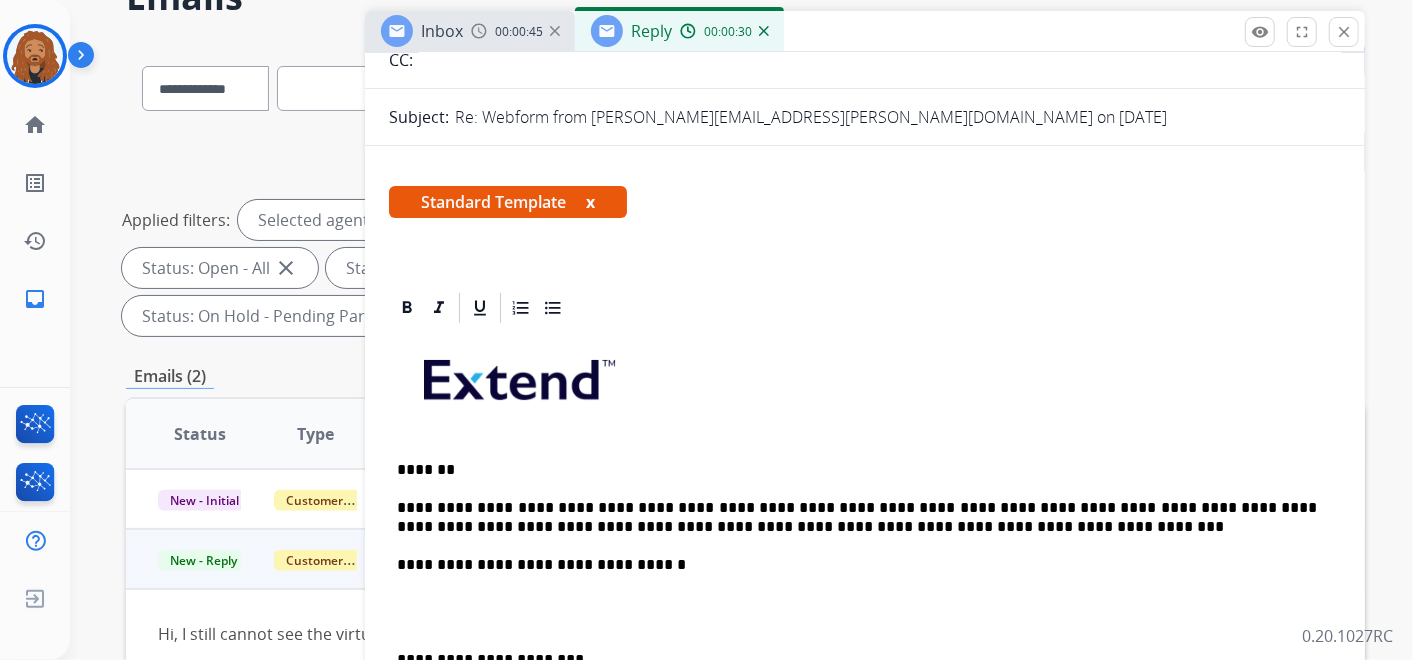 click on "**********" at bounding box center (865, 641) 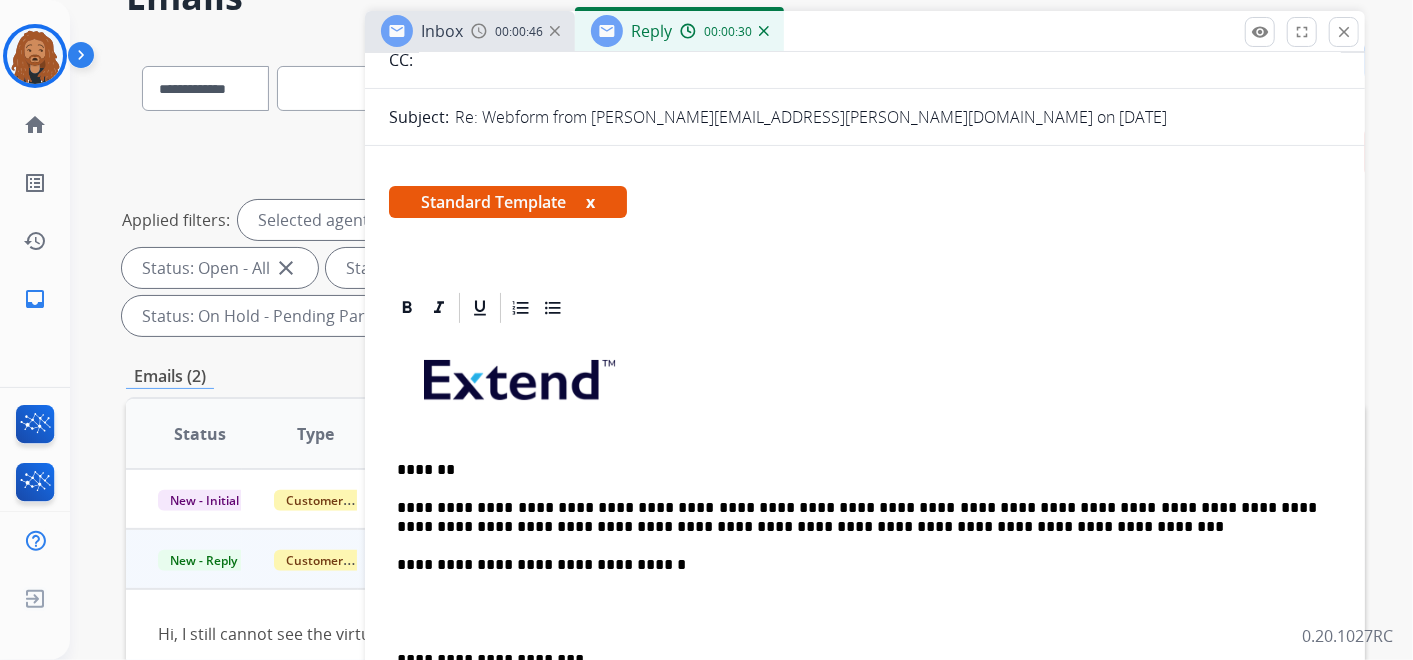 type 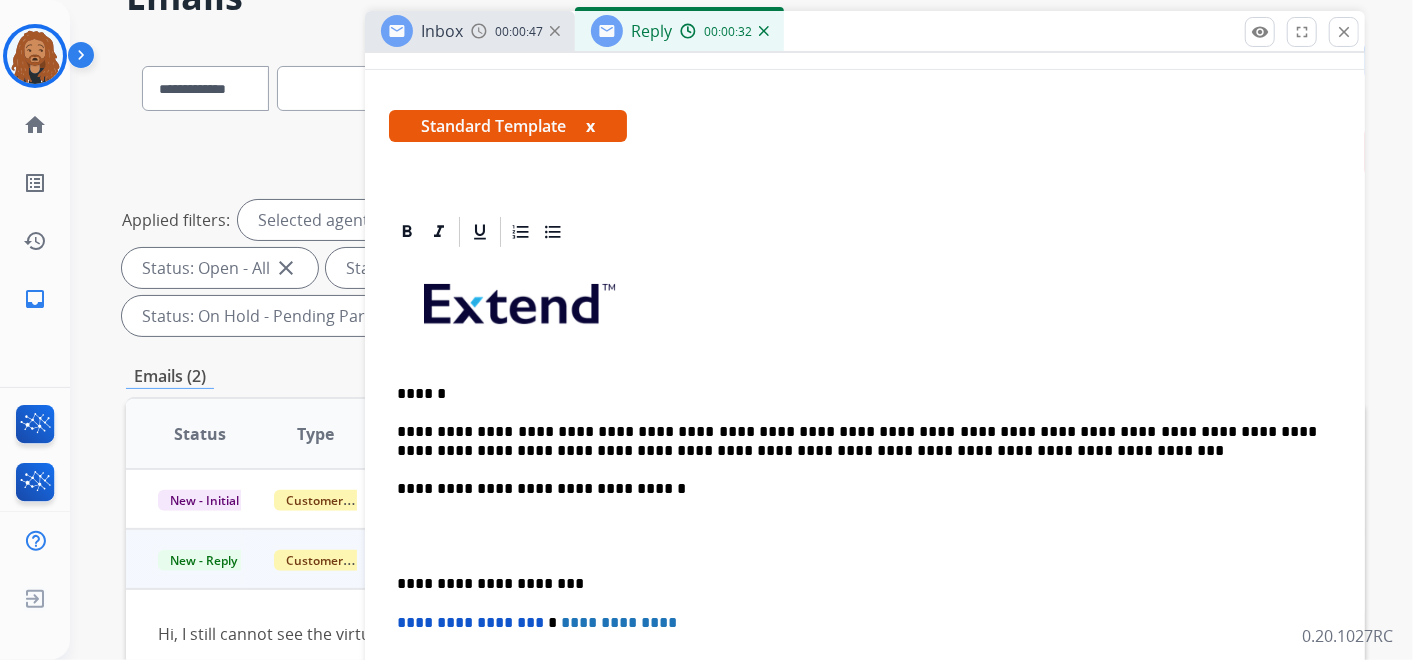 scroll, scrollTop: 333, scrollLeft: 0, axis: vertical 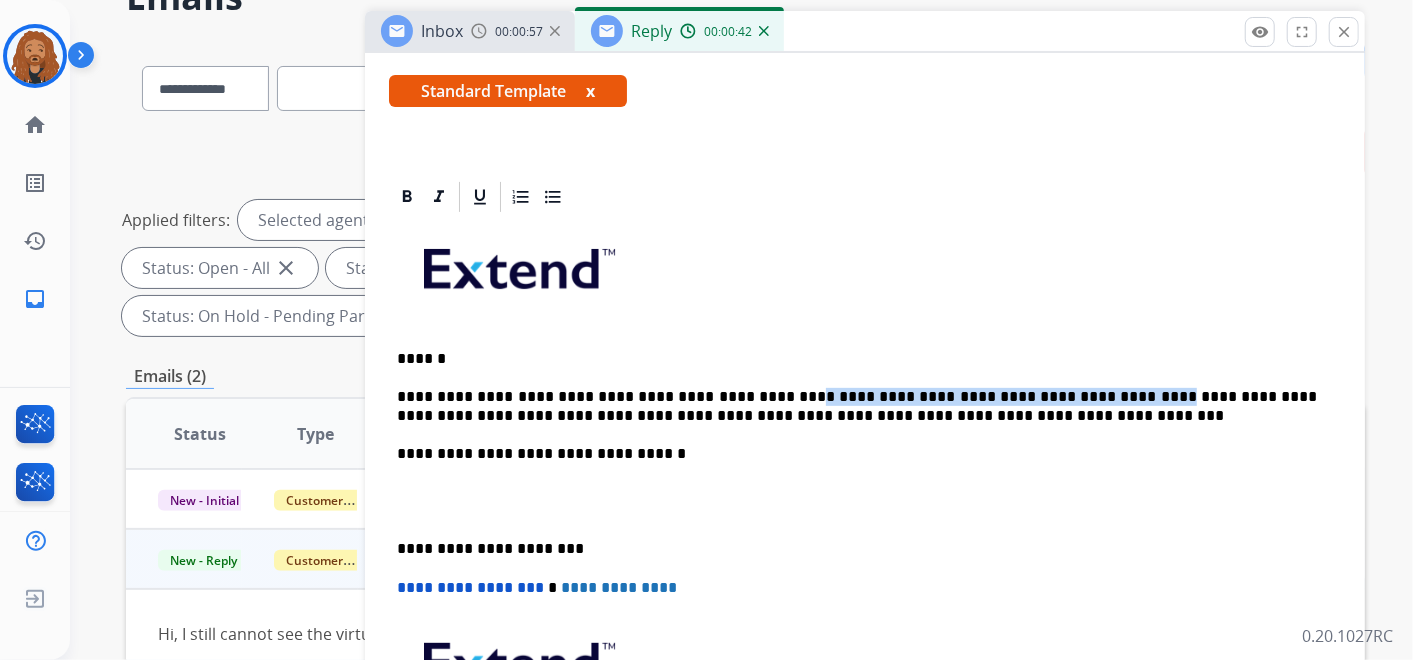 drag, startPoint x: 731, startPoint y: 391, endPoint x: 1021, endPoint y: 391, distance: 290 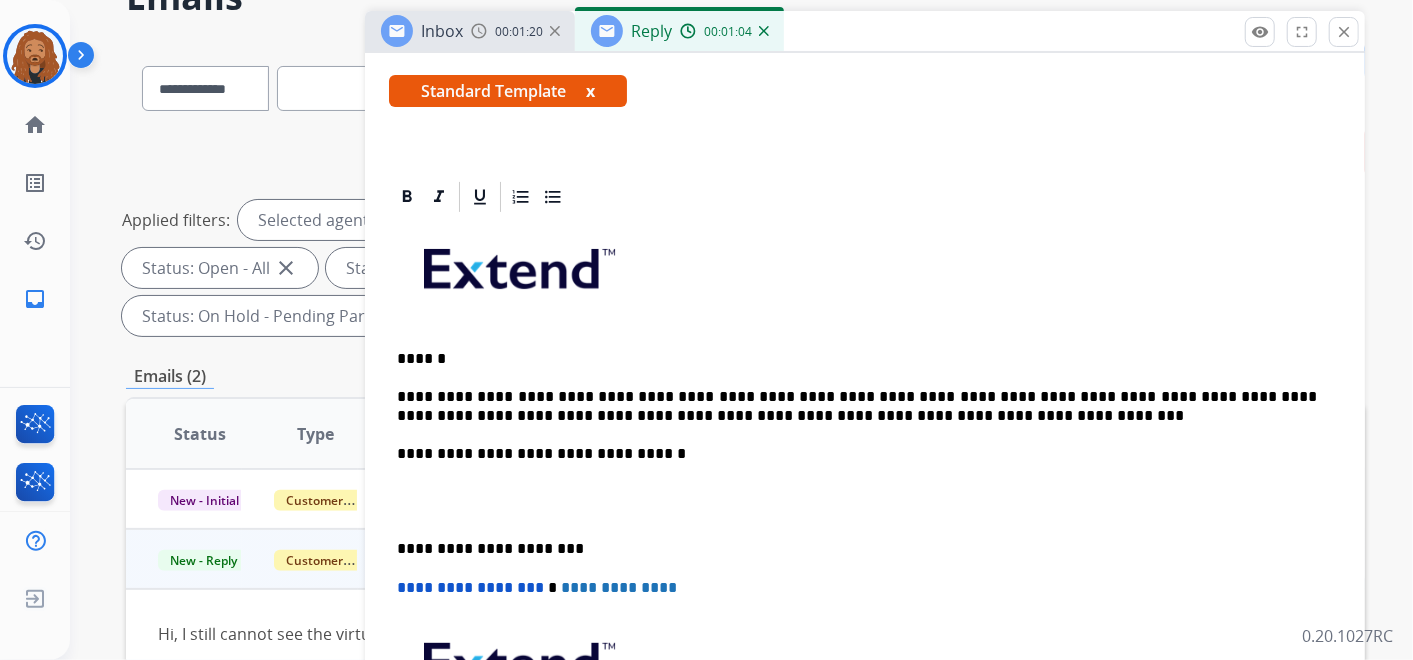 click on "**********" at bounding box center (857, 406) 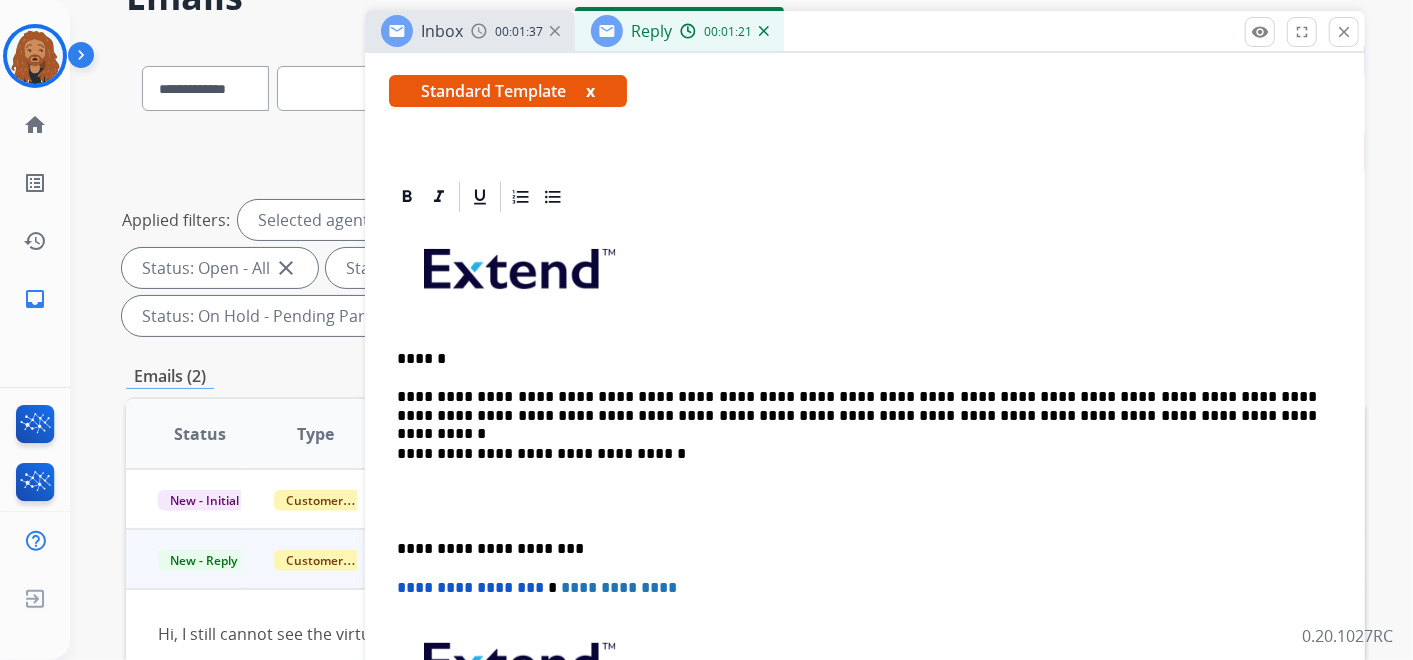 click on "**********" at bounding box center (857, 406) 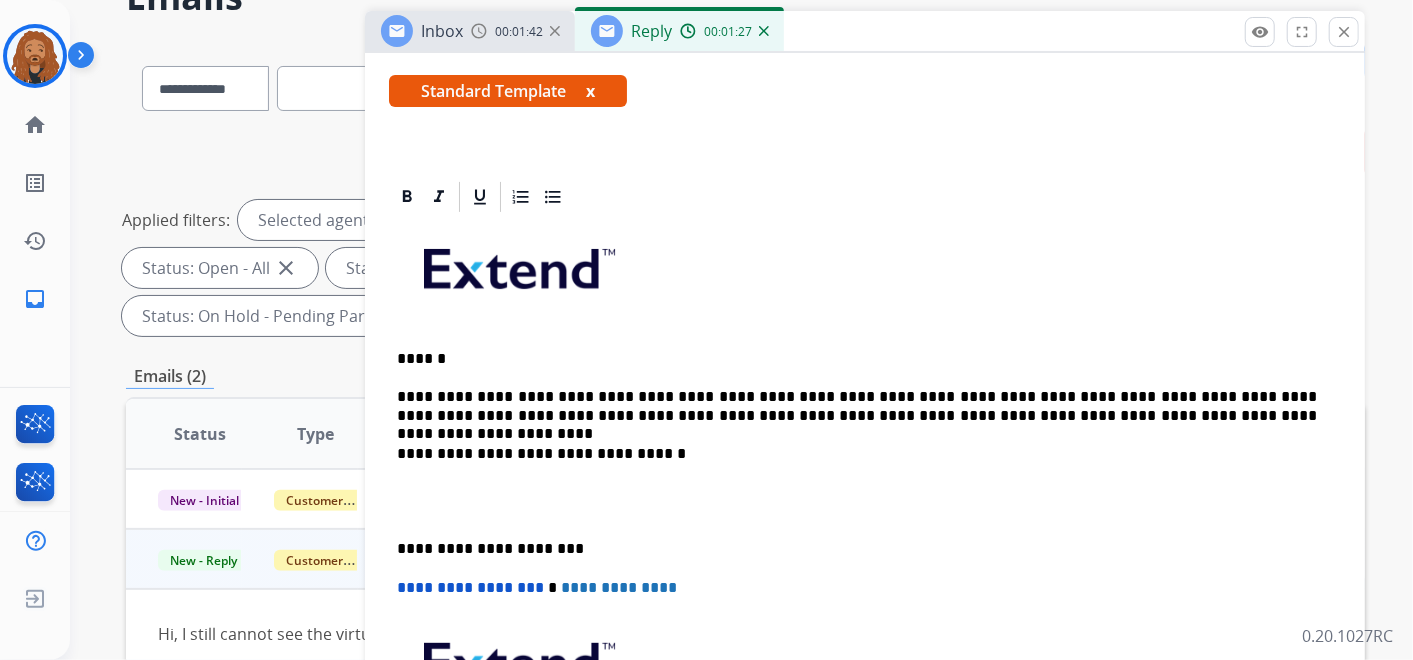 click at bounding box center [865, 501] 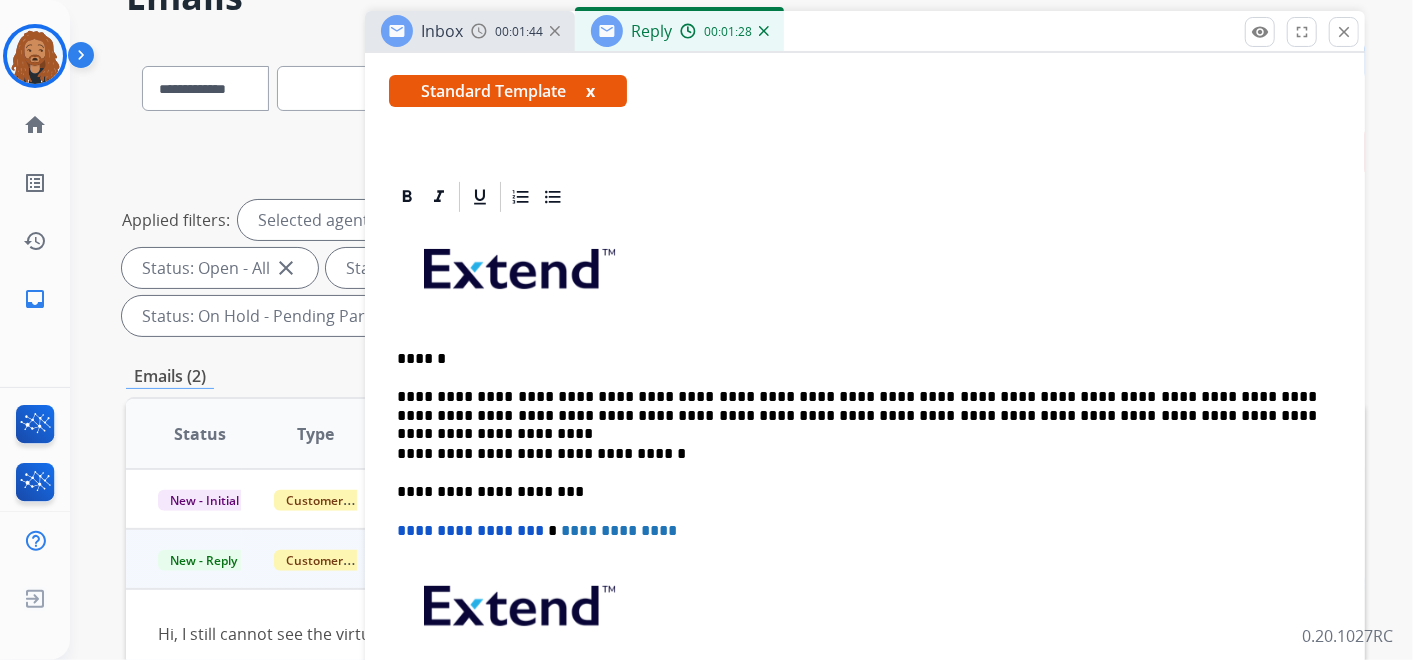 click on "**********" at bounding box center [857, 406] 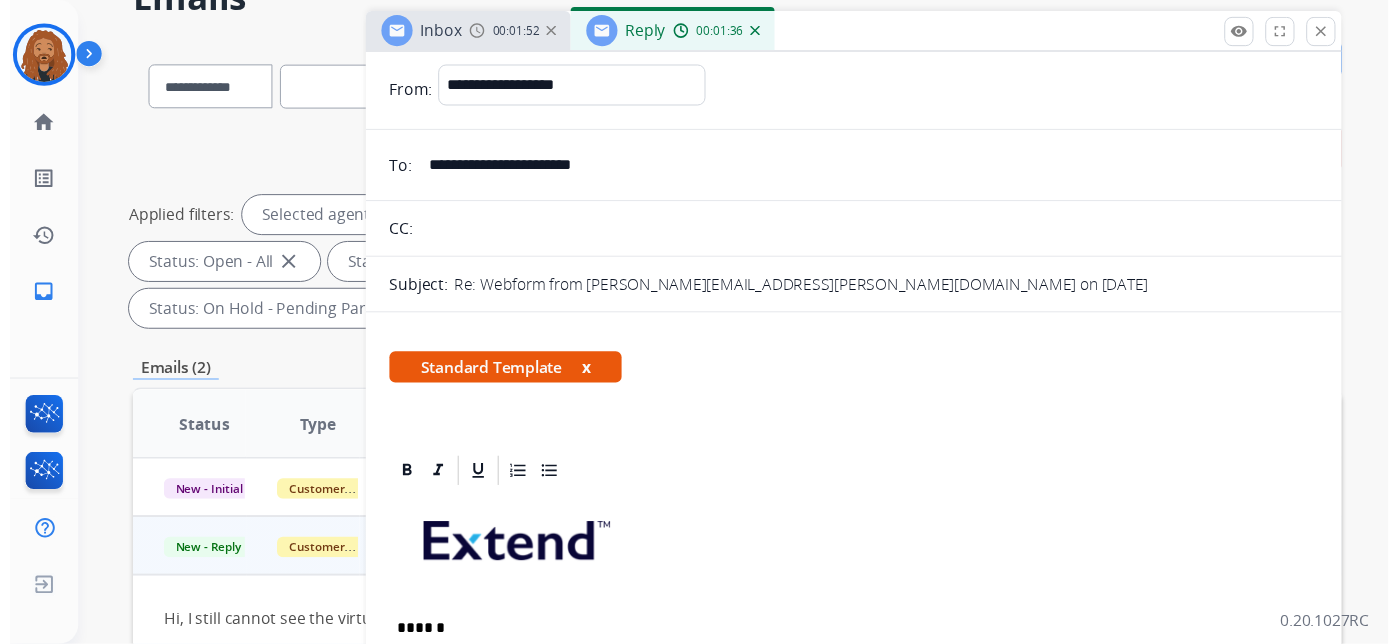 scroll, scrollTop: 0, scrollLeft: 0, axis: both 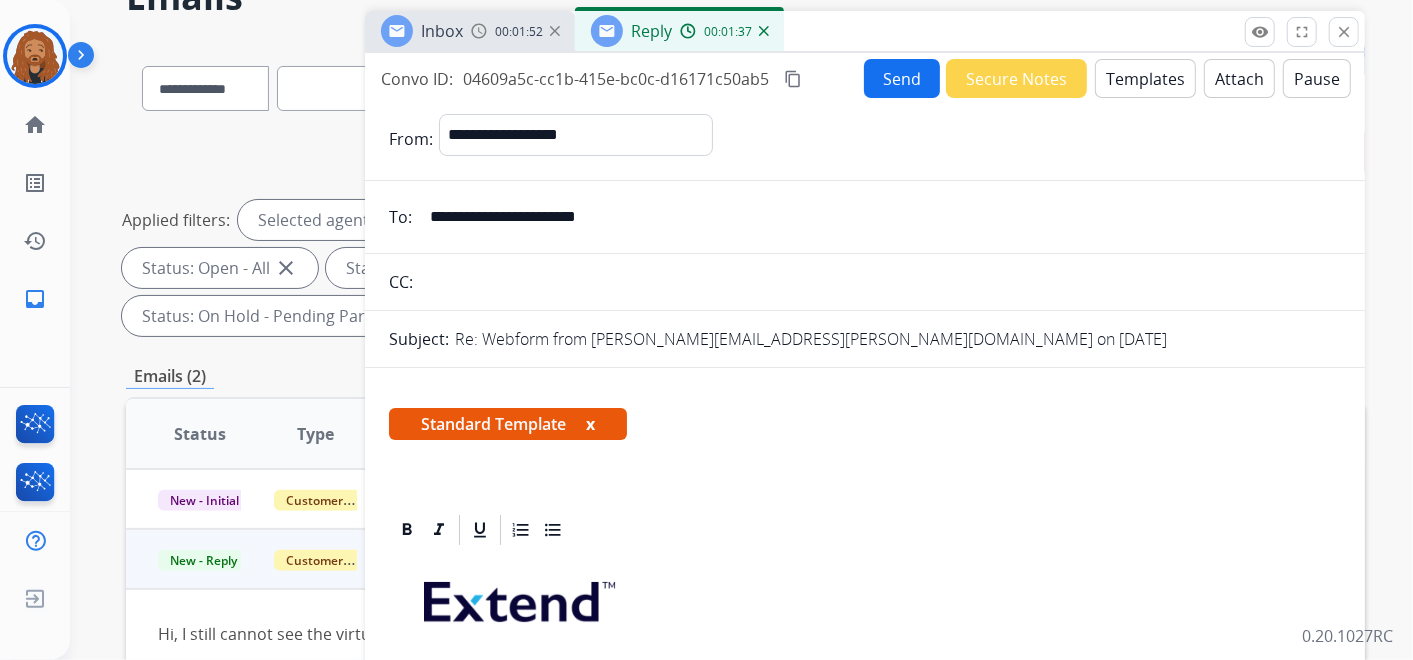 click on "Send" at bounding box center (902, 78) 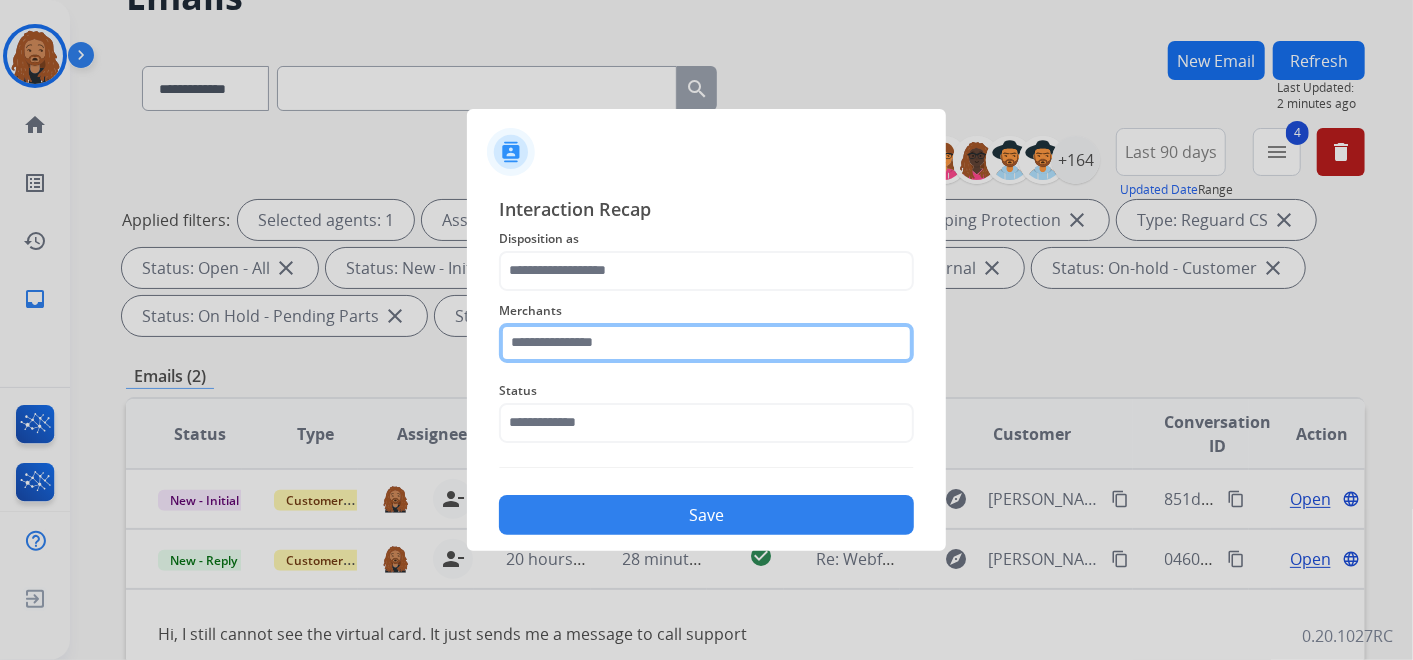 click 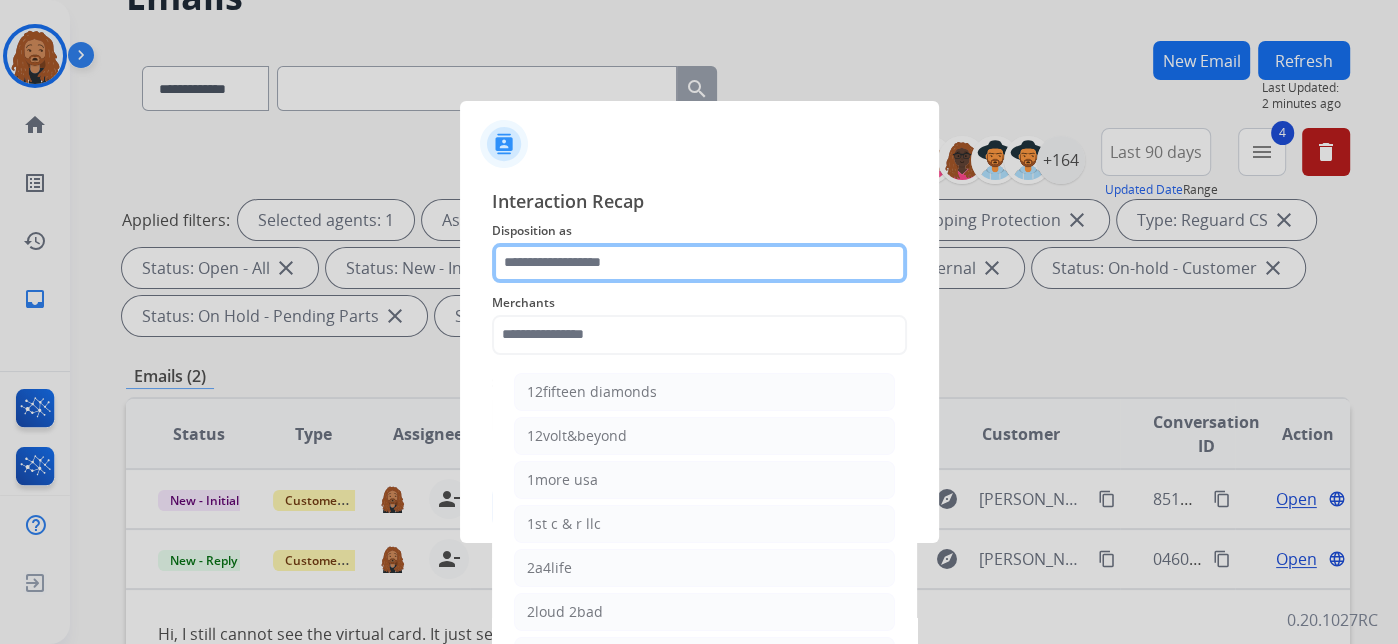 click 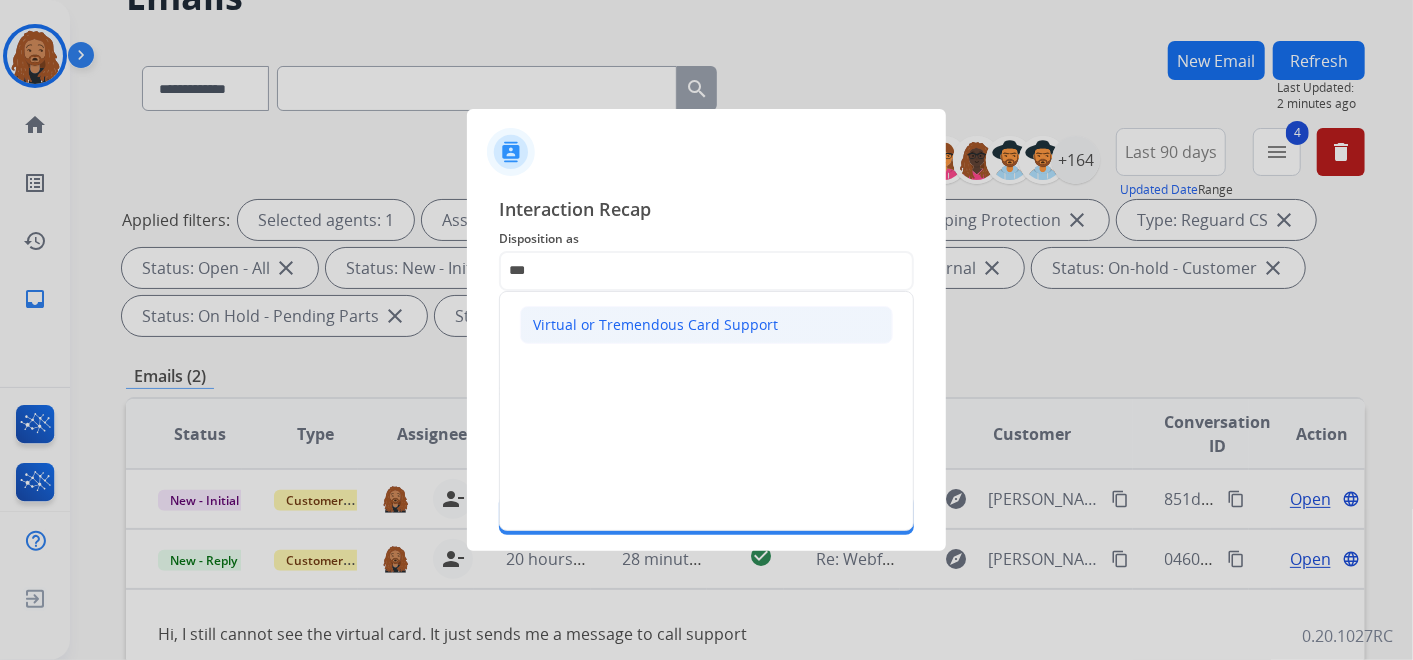 click on "Virtual or Tremendous Card Support" 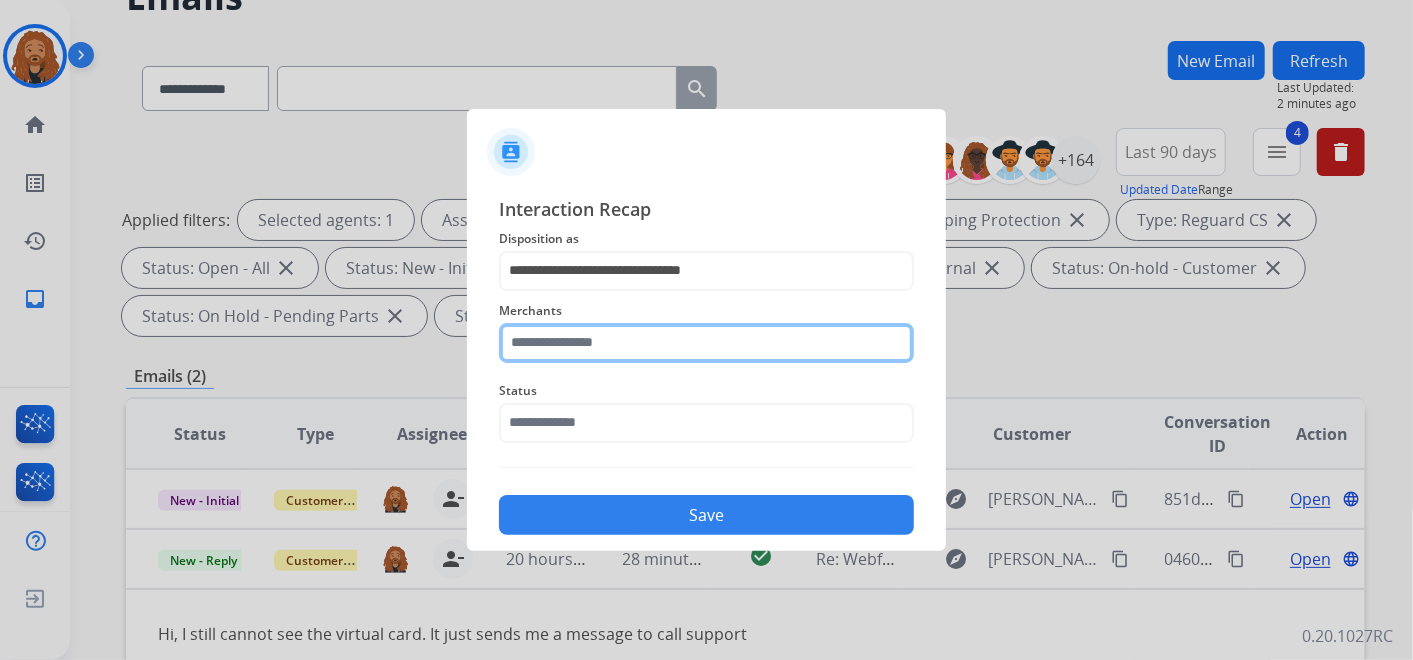 click 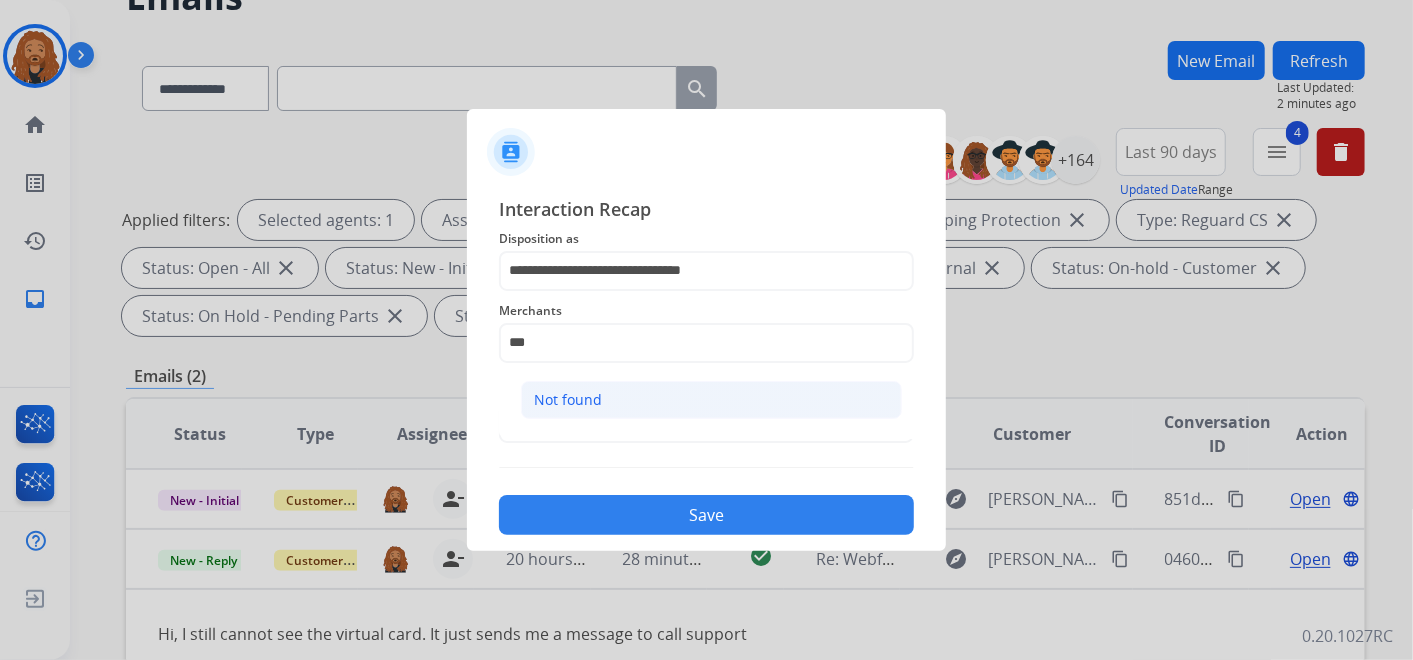 click on "Not found" 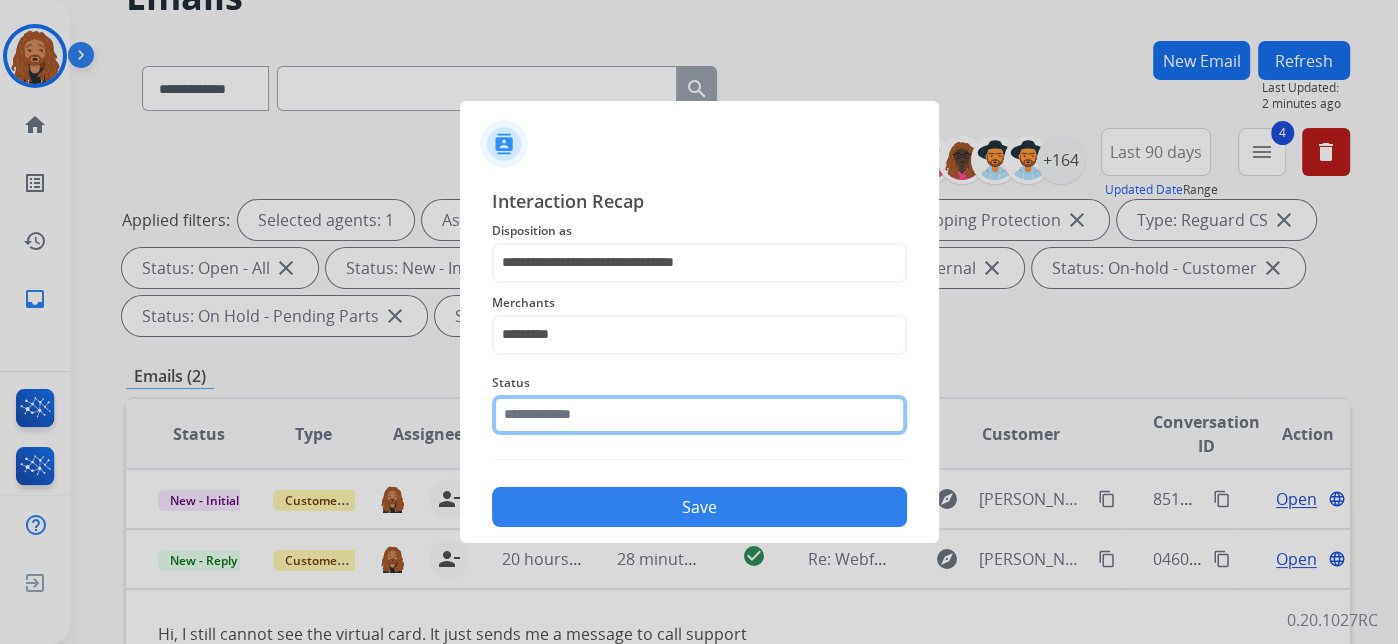 click 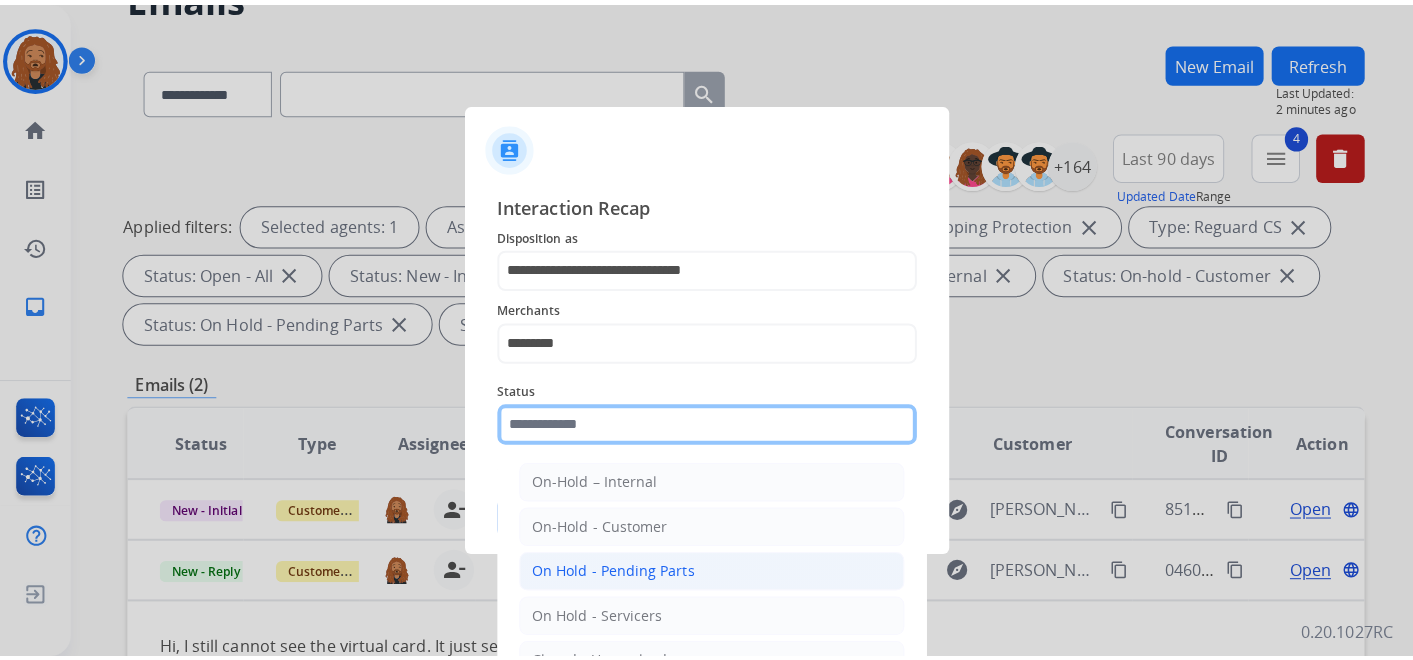 scroll, scrollTop: 114, scrollLeft: 0, axis: vertical 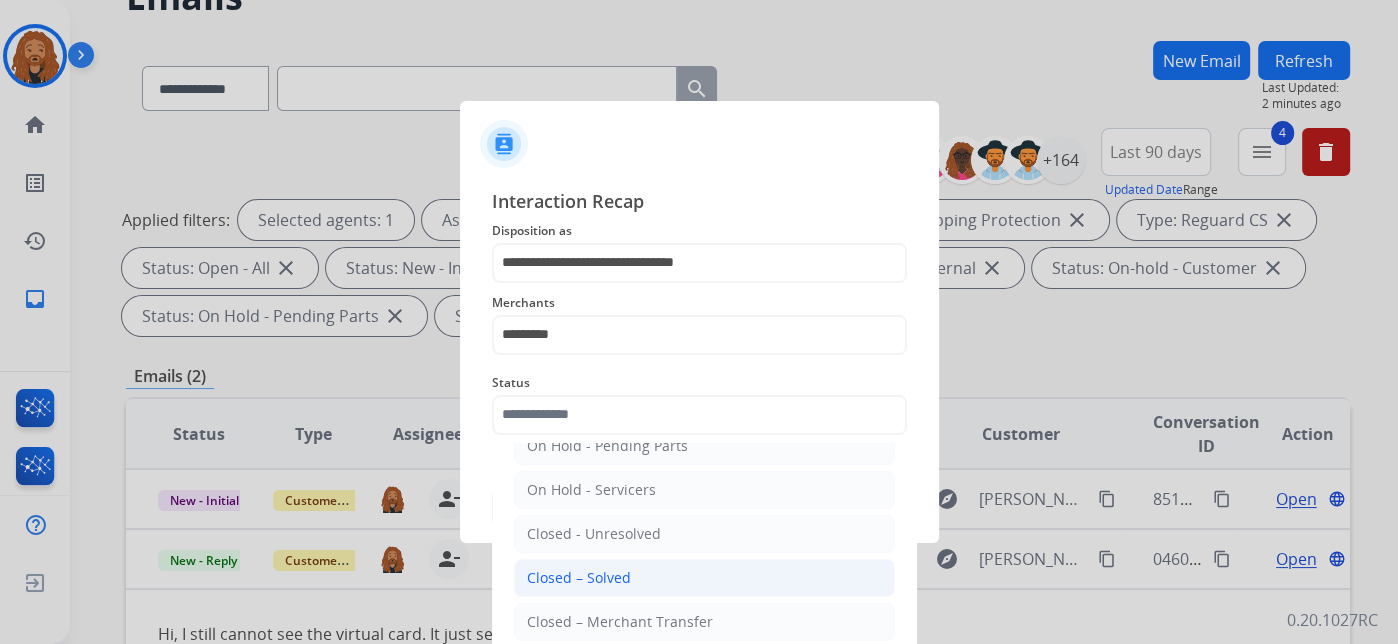 click on "Closed – Solved" 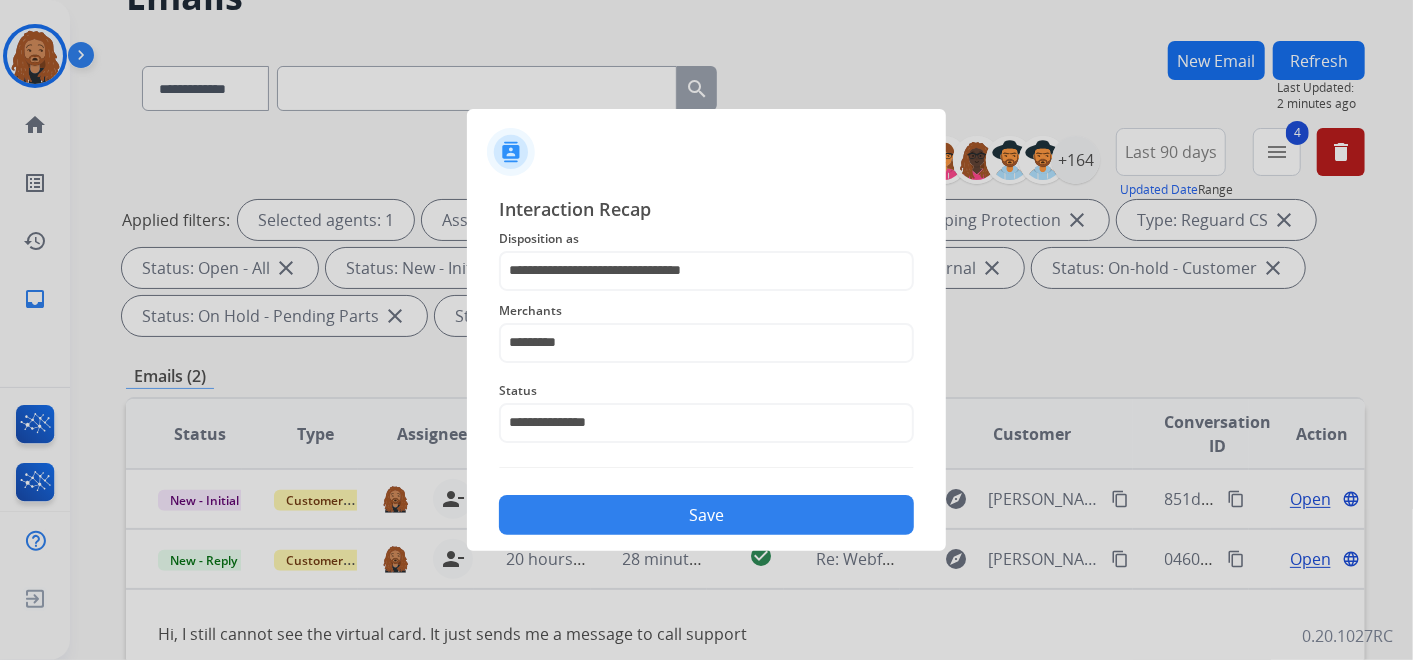click on "Save" 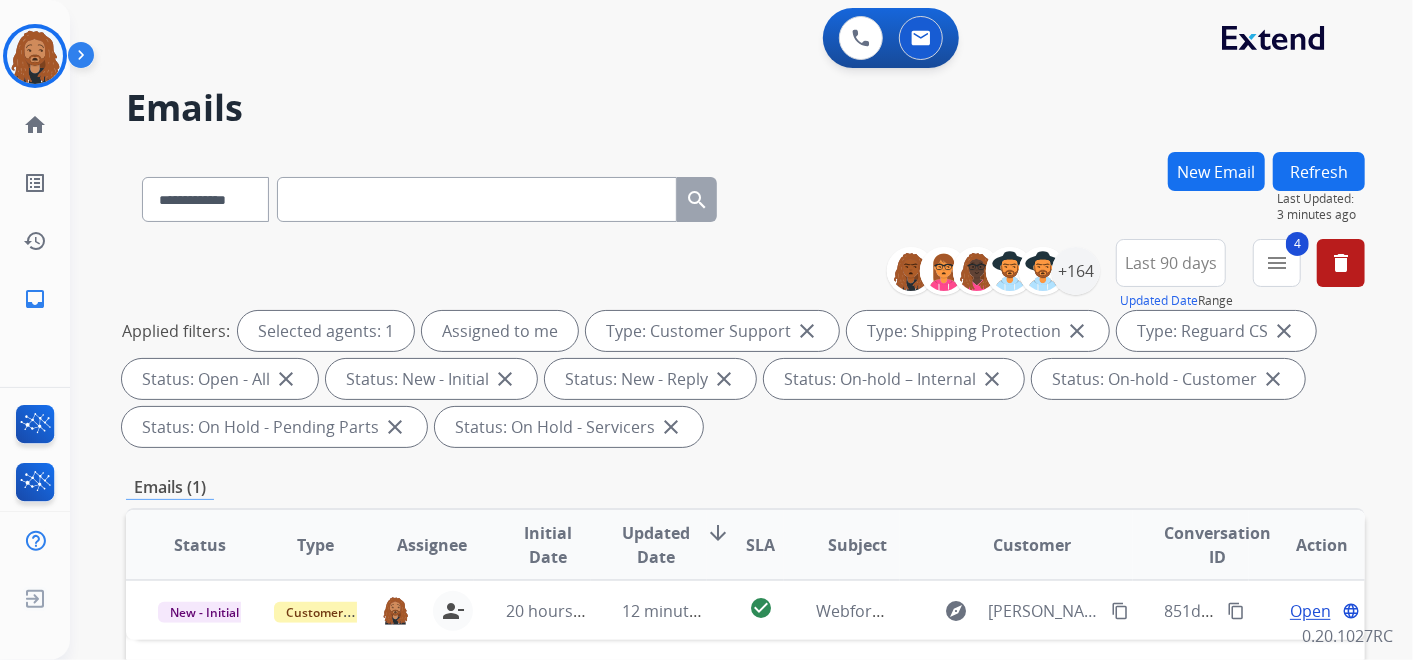scroll, scrollTop: 0, scrollLeft: 0, axis: both 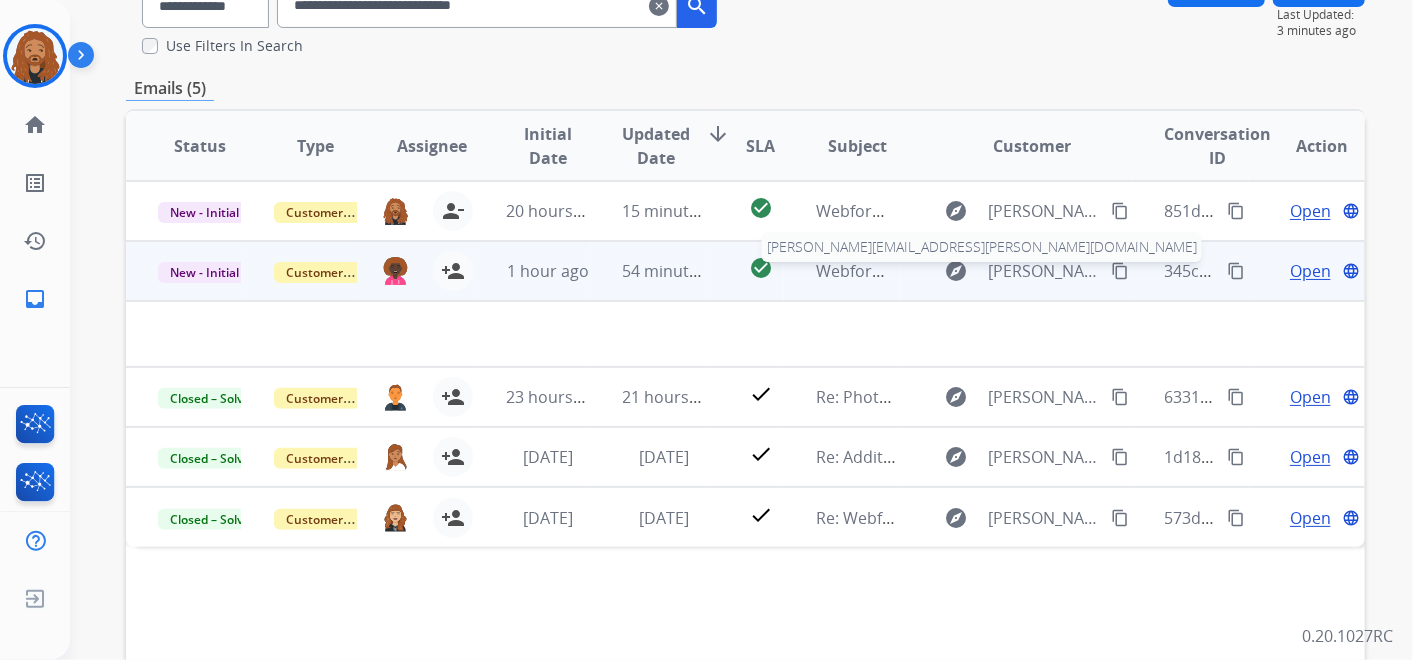 click on "[PERSON_NAME][EMAIL_ADDRESS][PERSON_NAME][DOMAIN_NAME]" at bounding box center (1043, 271) 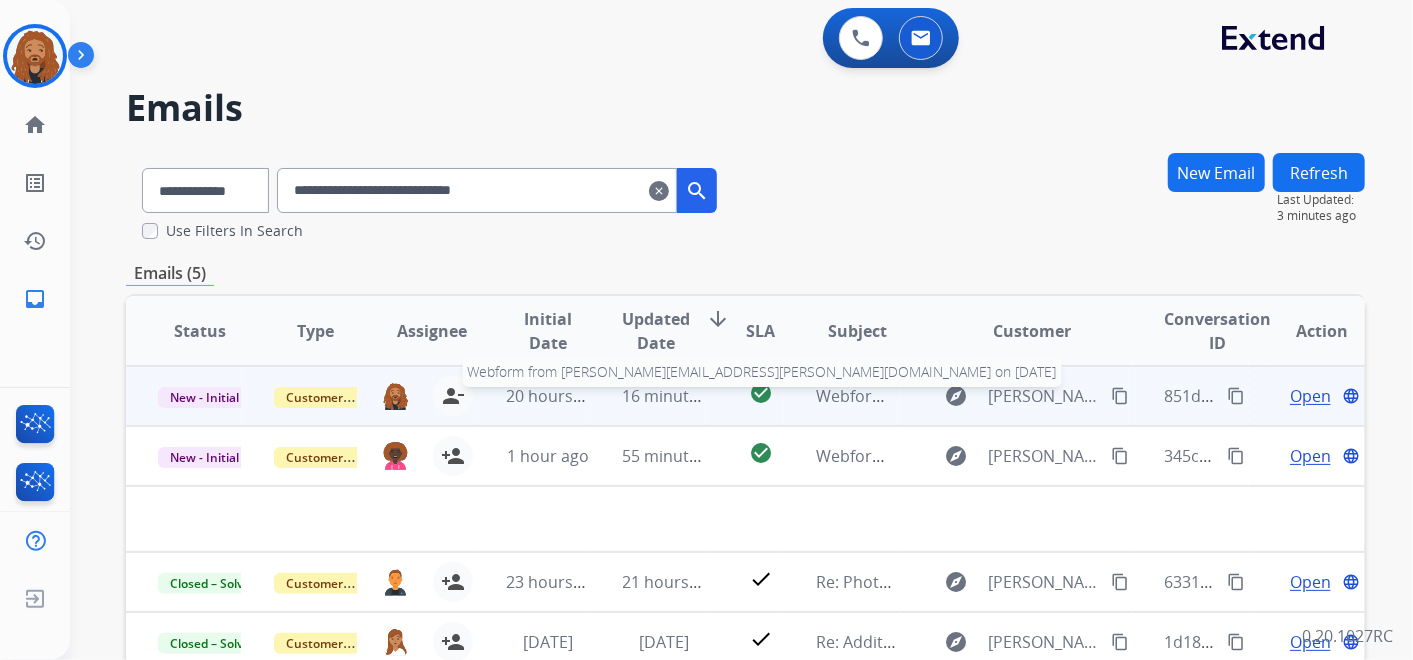 click on "Webform from [PERSON_NAME][EMAIL_ADDRESS][PERSON_NAME][DOMAIN_NAME] on [DATE]" at bounding box center [1166, 396] 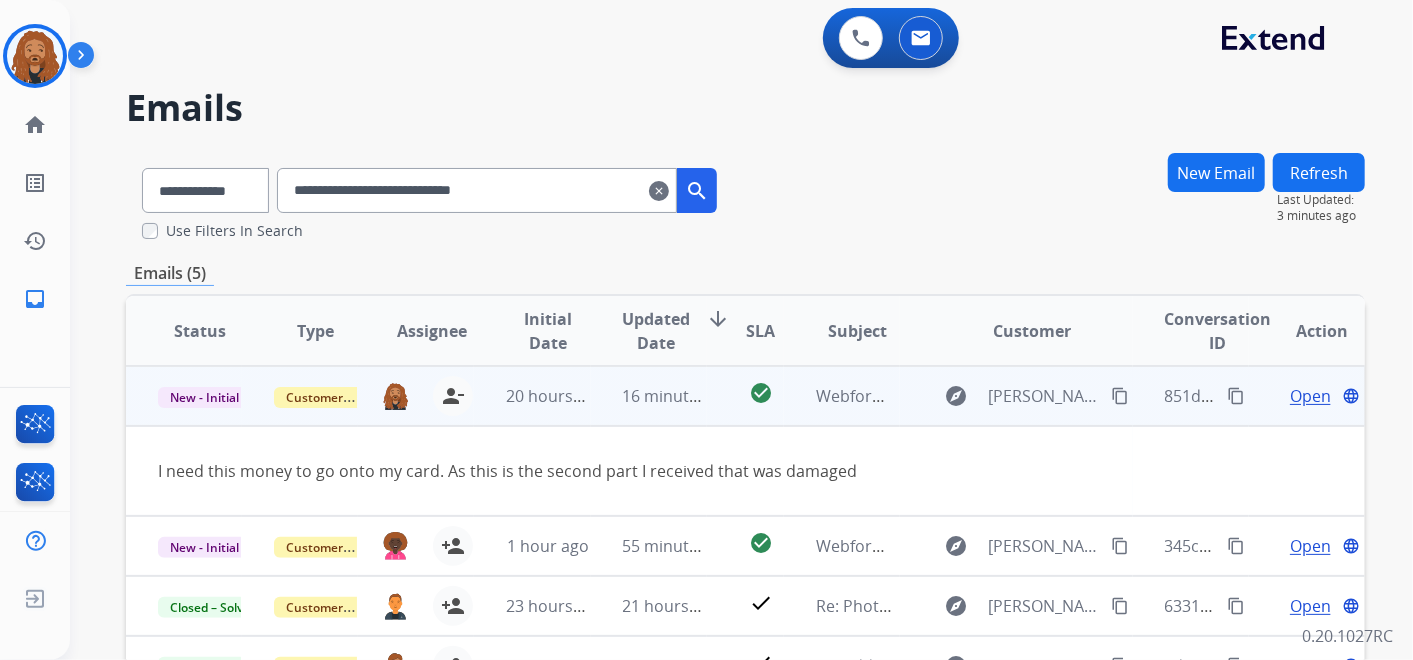 click on "Open" at bounding box center [1310, 396] 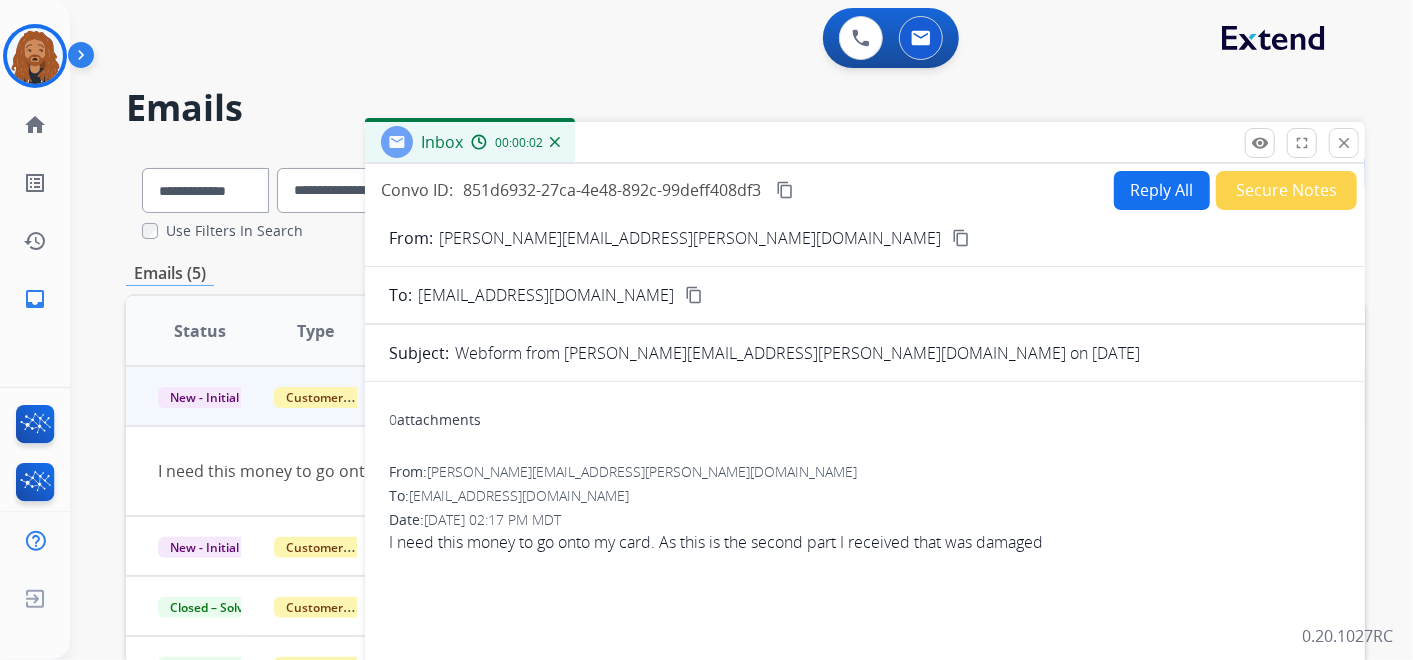 click on "Secure Notes" at bounding box center (1286, 190) 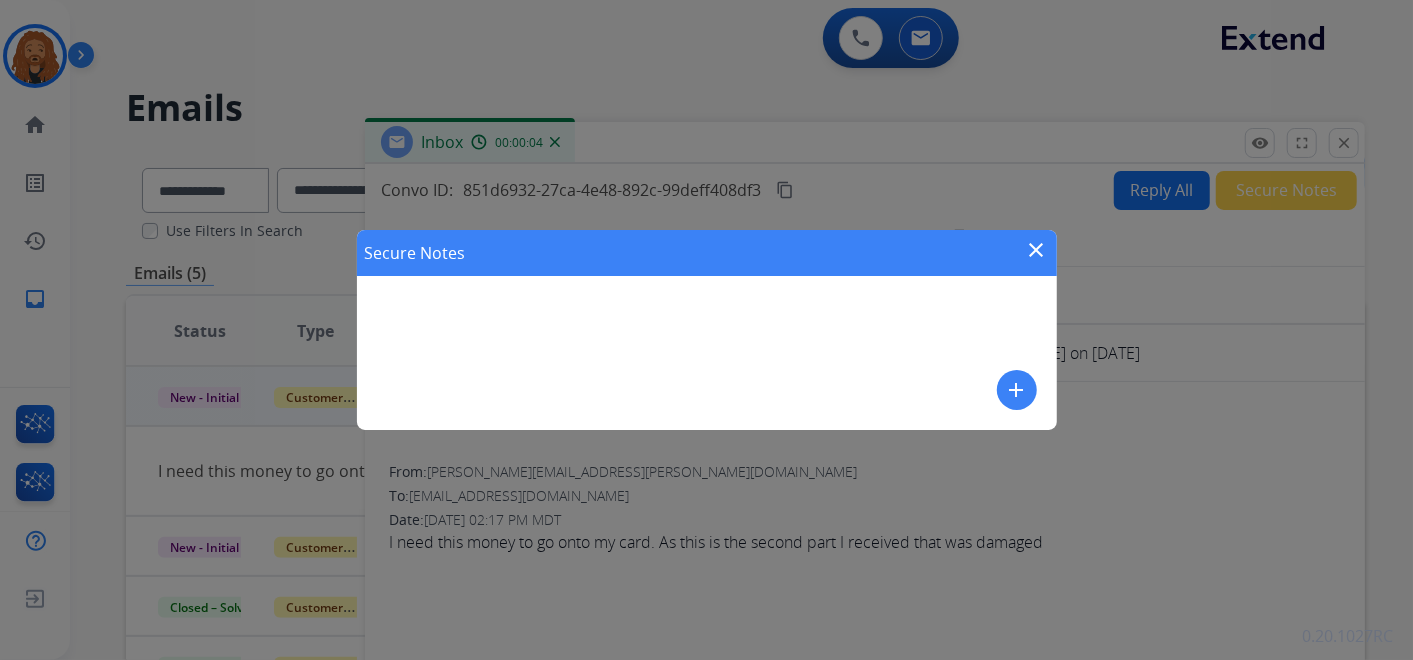 click on "close" at bounding box center (1037, 250) 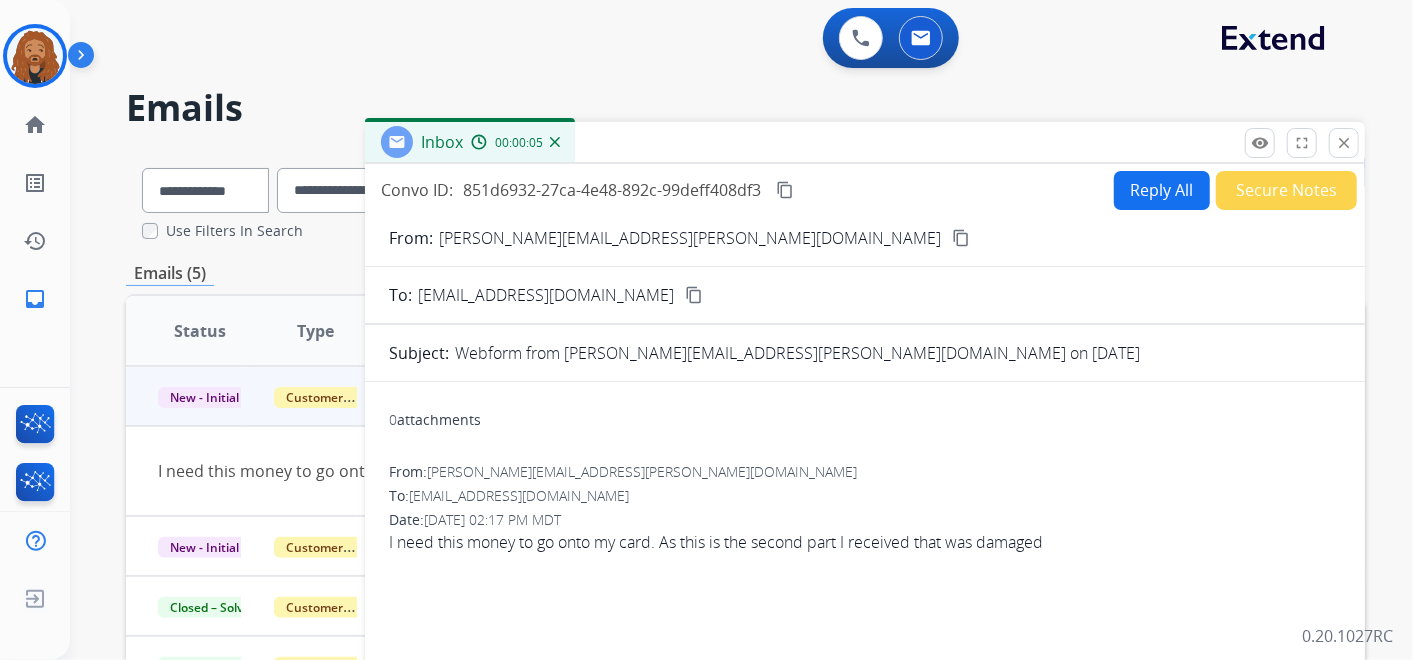 click on "Reply All" at bounding box center (1162, 190) 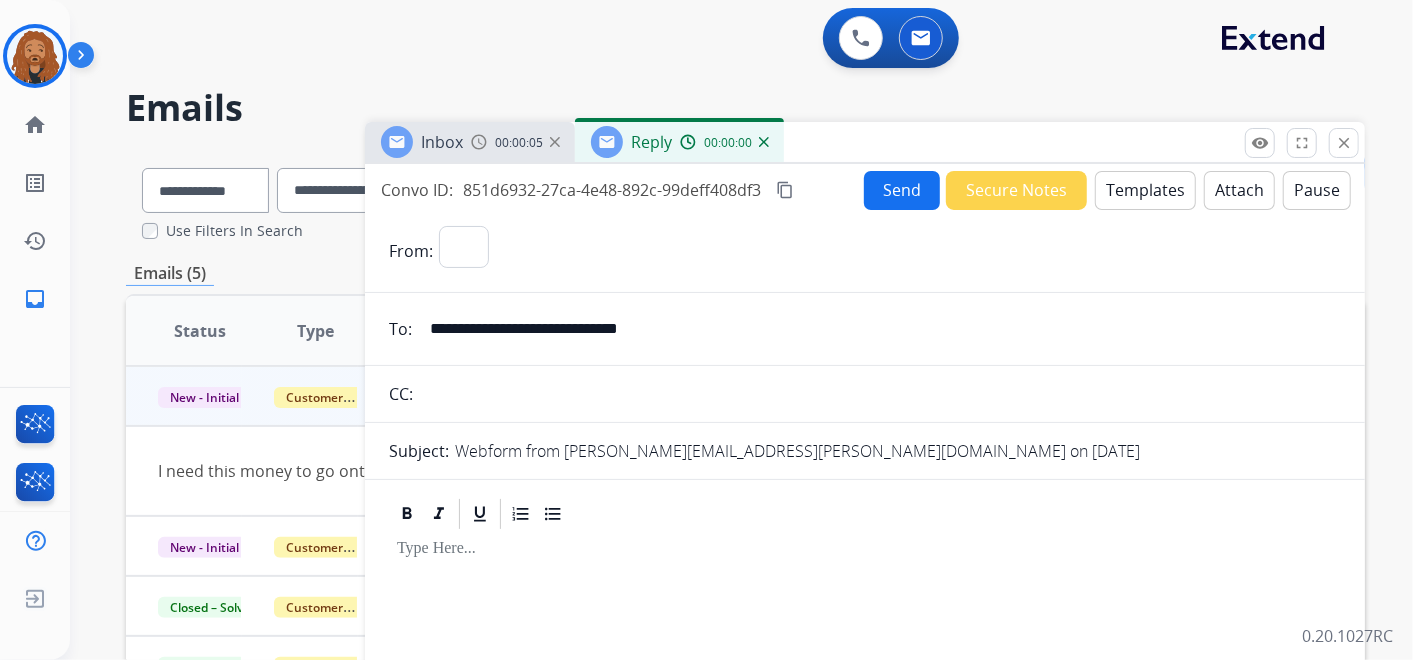 select on "**********" 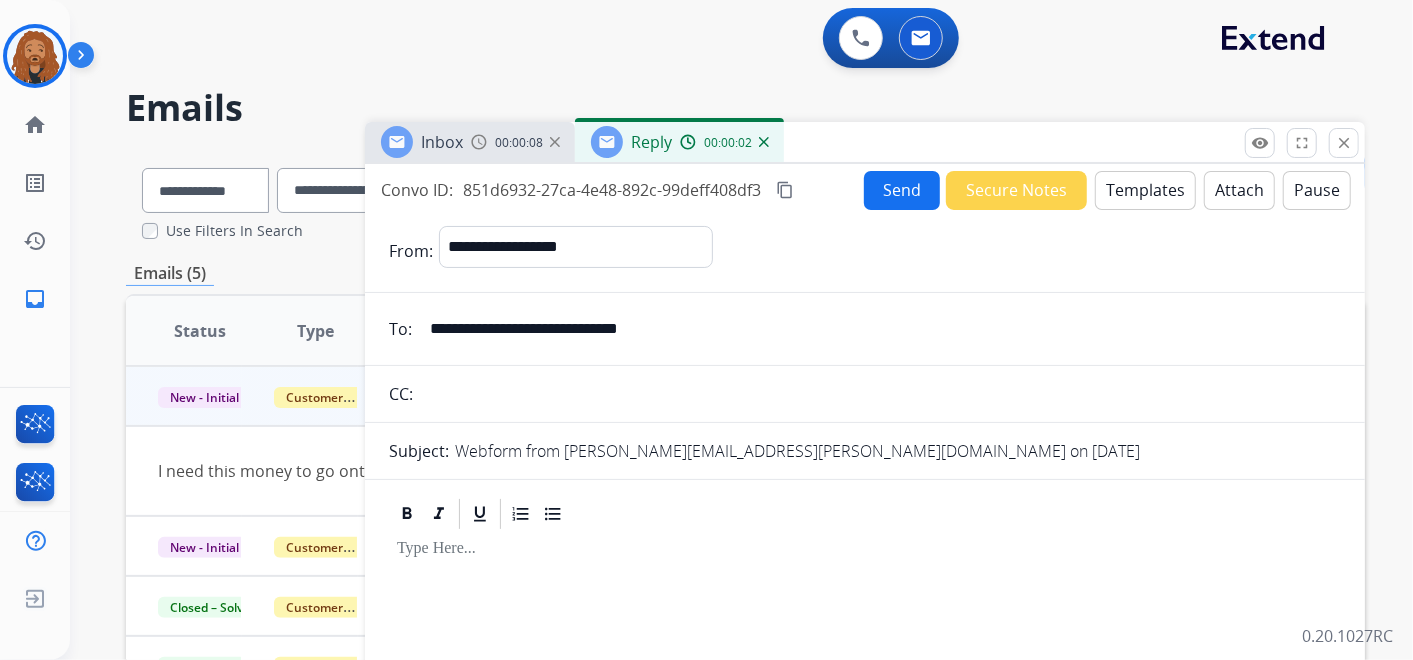 click on "Templates" at bounding box center [1145, 190] 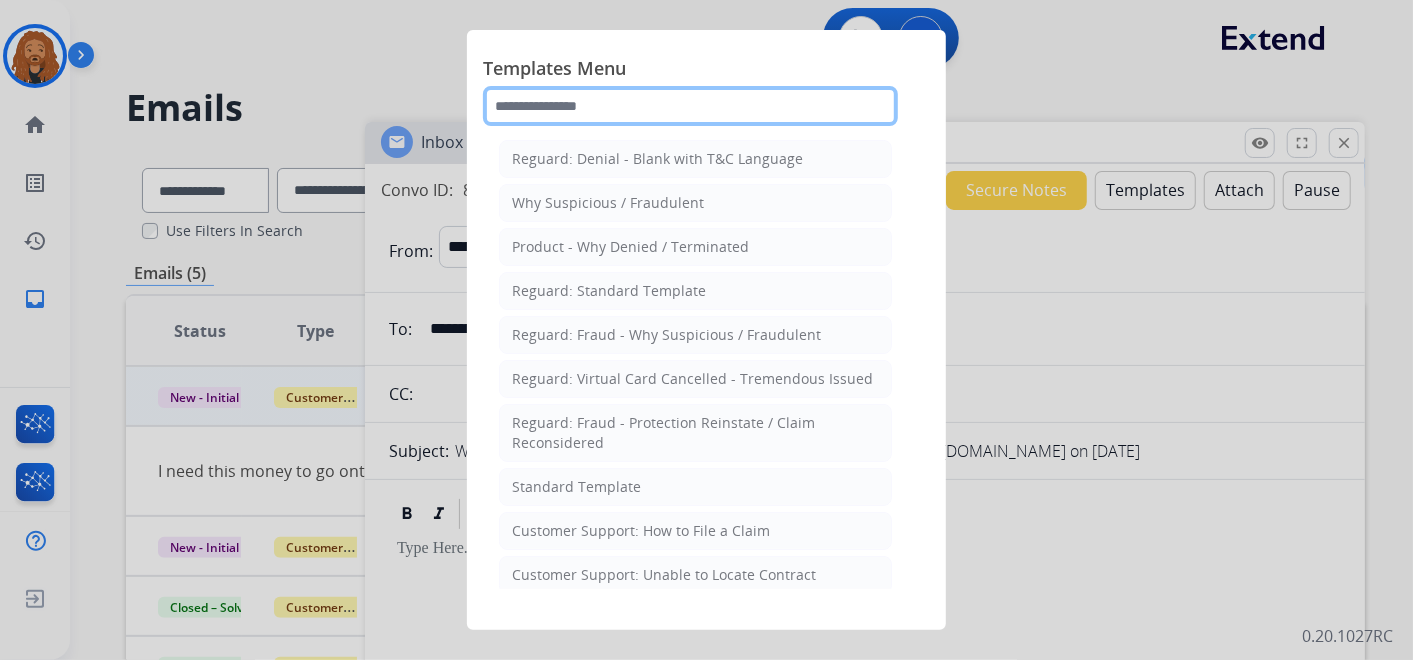 click 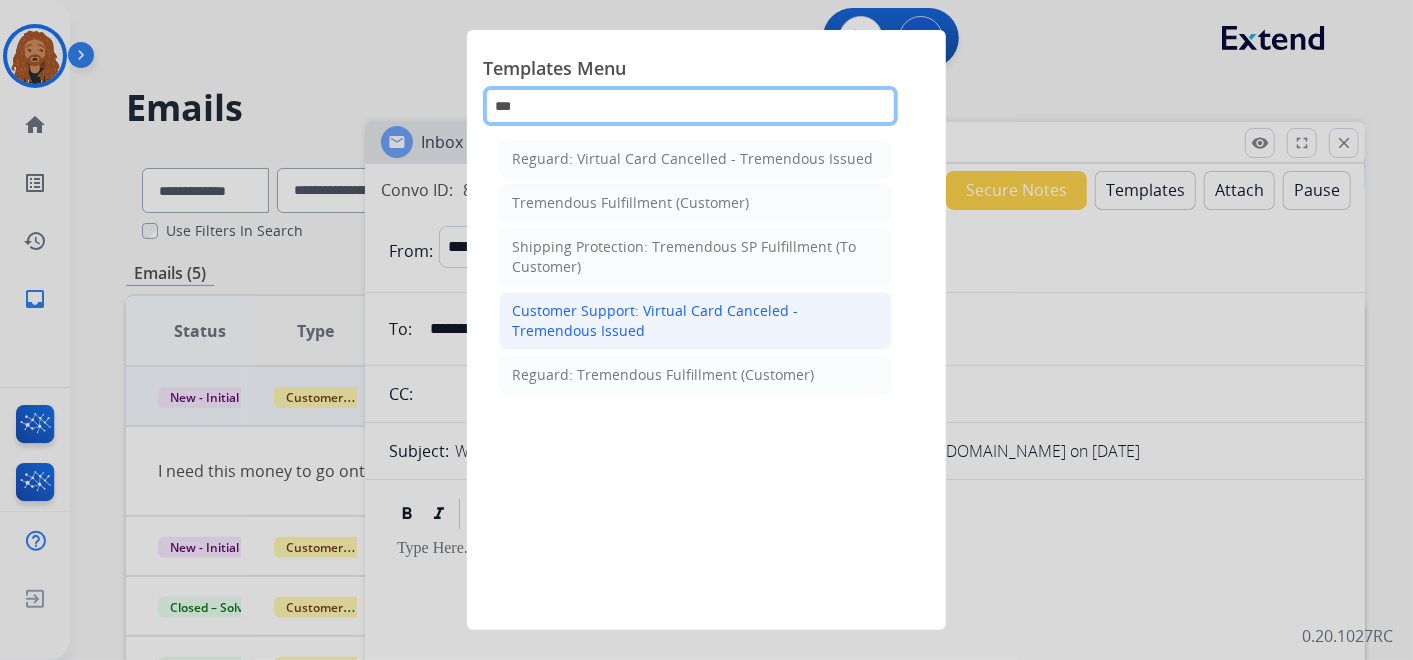 type on "***" 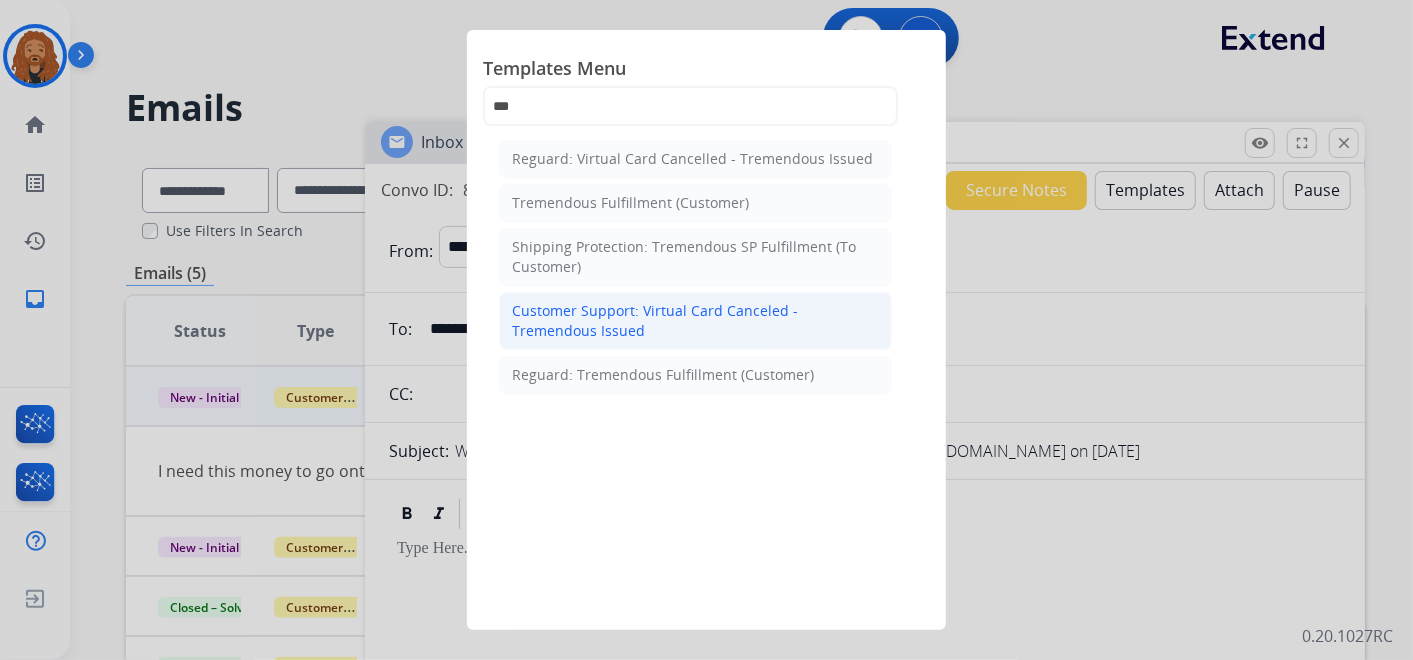 click on "Customer Support: Virtual Card Canceled -Tremendous Issued" 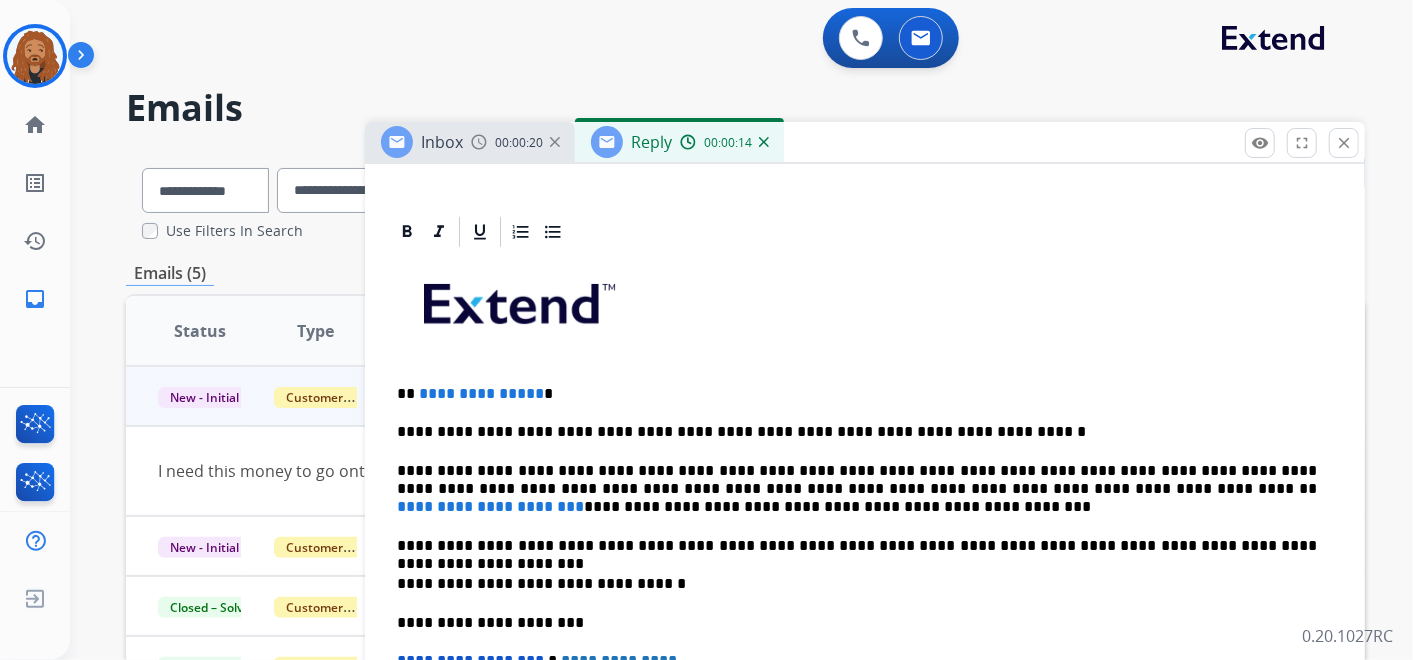 scroll, scrollTop: 444, scrollLeft: 0, axis: vertical 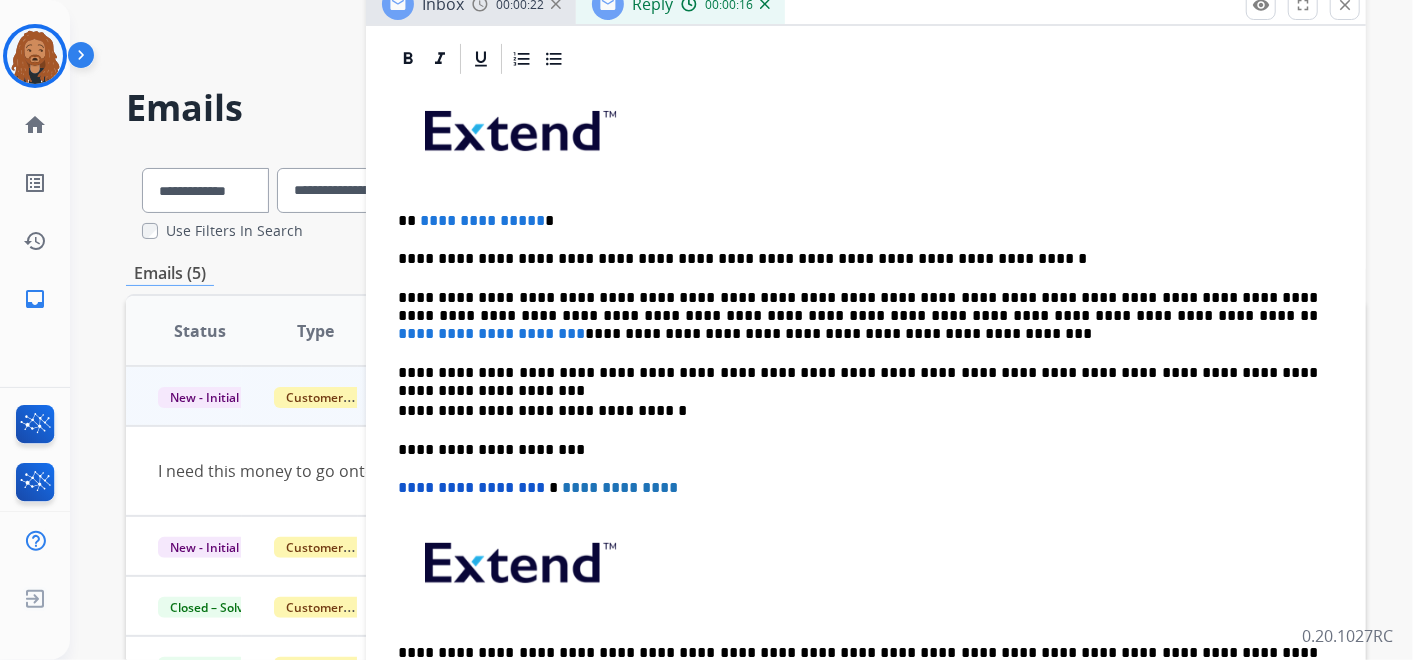 drag, startPoint x: 987, startPoint y: 147, endPoint x: 988, endPoint y: 9, distance: 138.00362 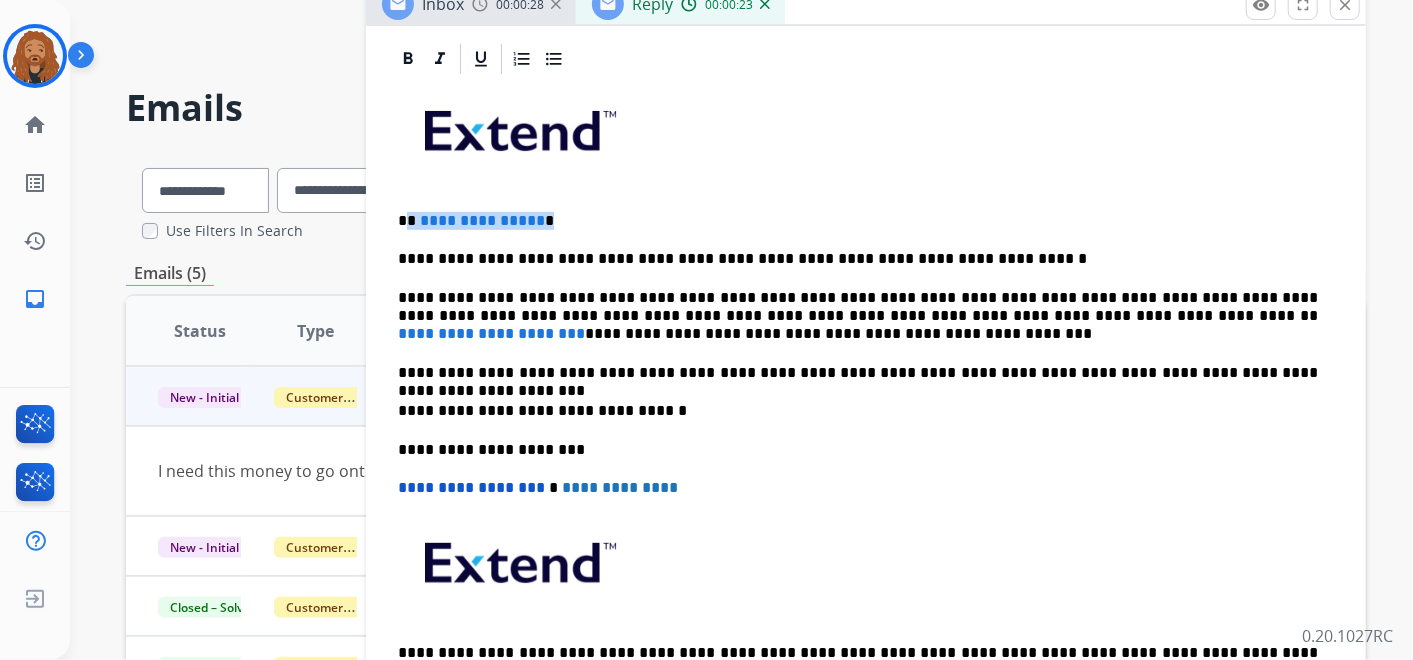 drag, startPoint x: 531, startPoint y: 221, endPoint x: 410, endPoint y: 210, distance: 121.49897 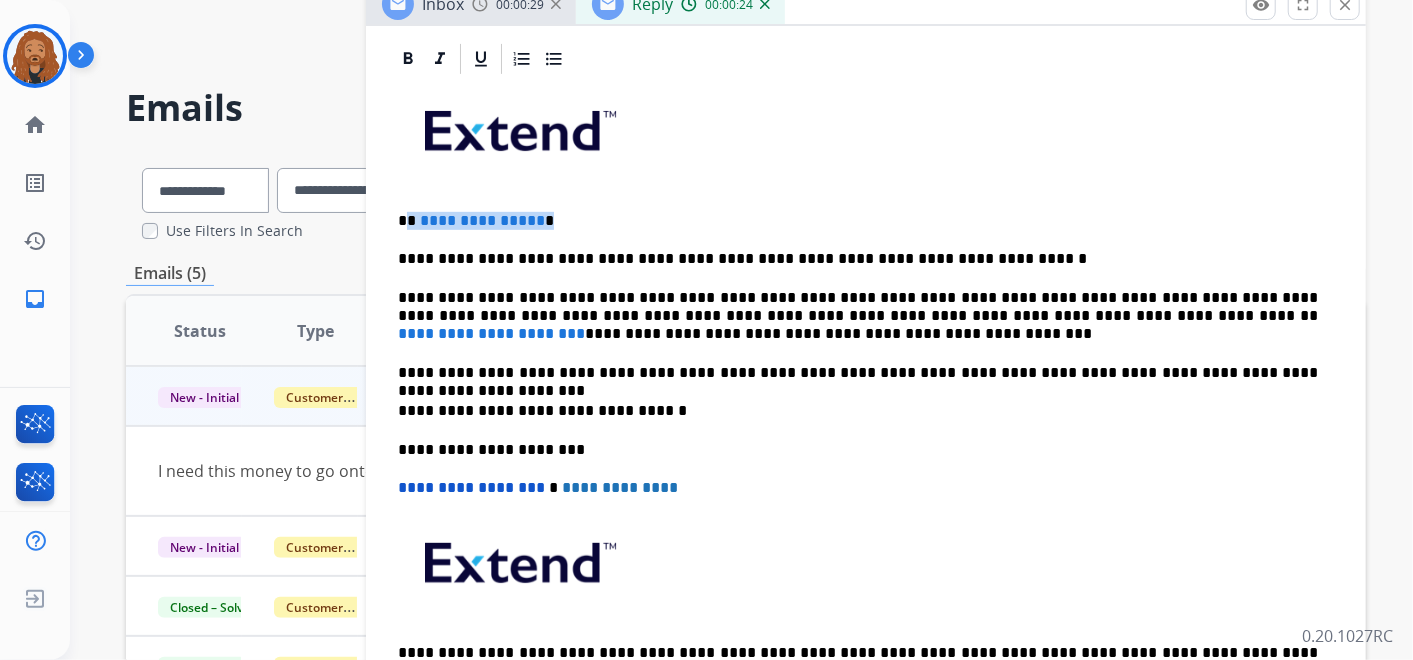 type 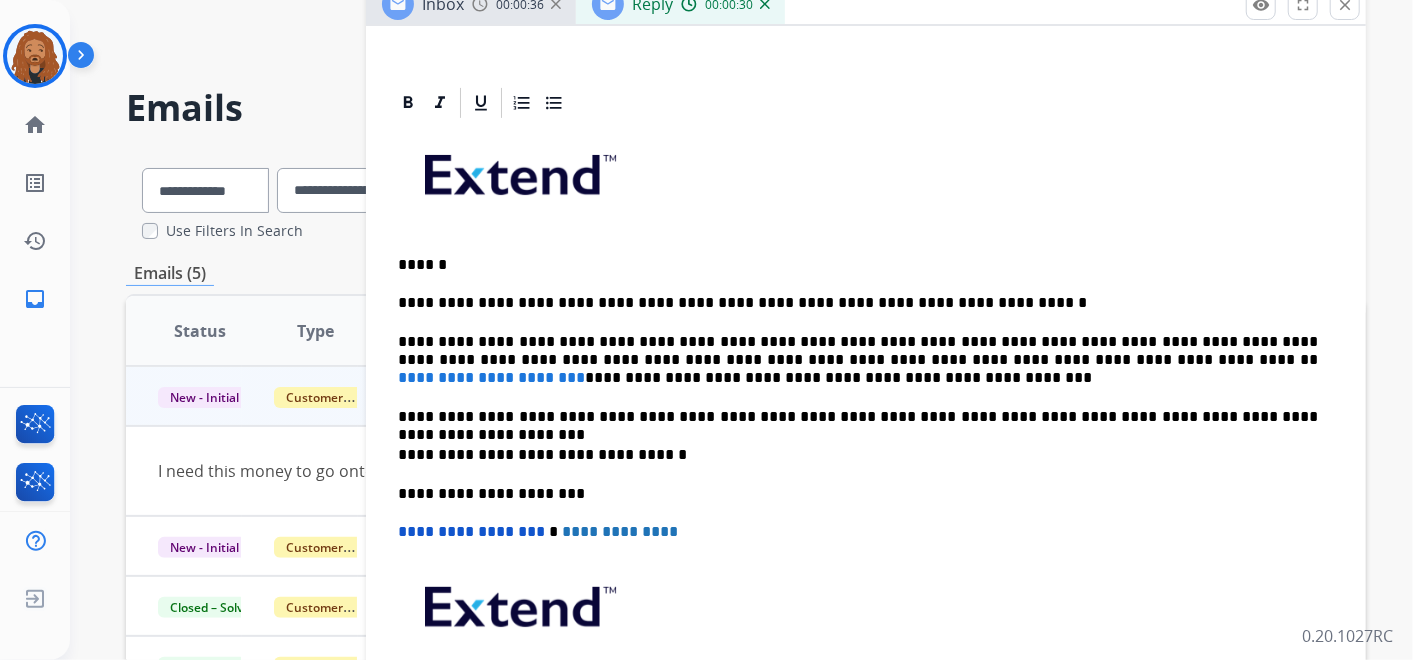 scroll, scrollTop: 333, scrollLeft: 0, axis: vertical 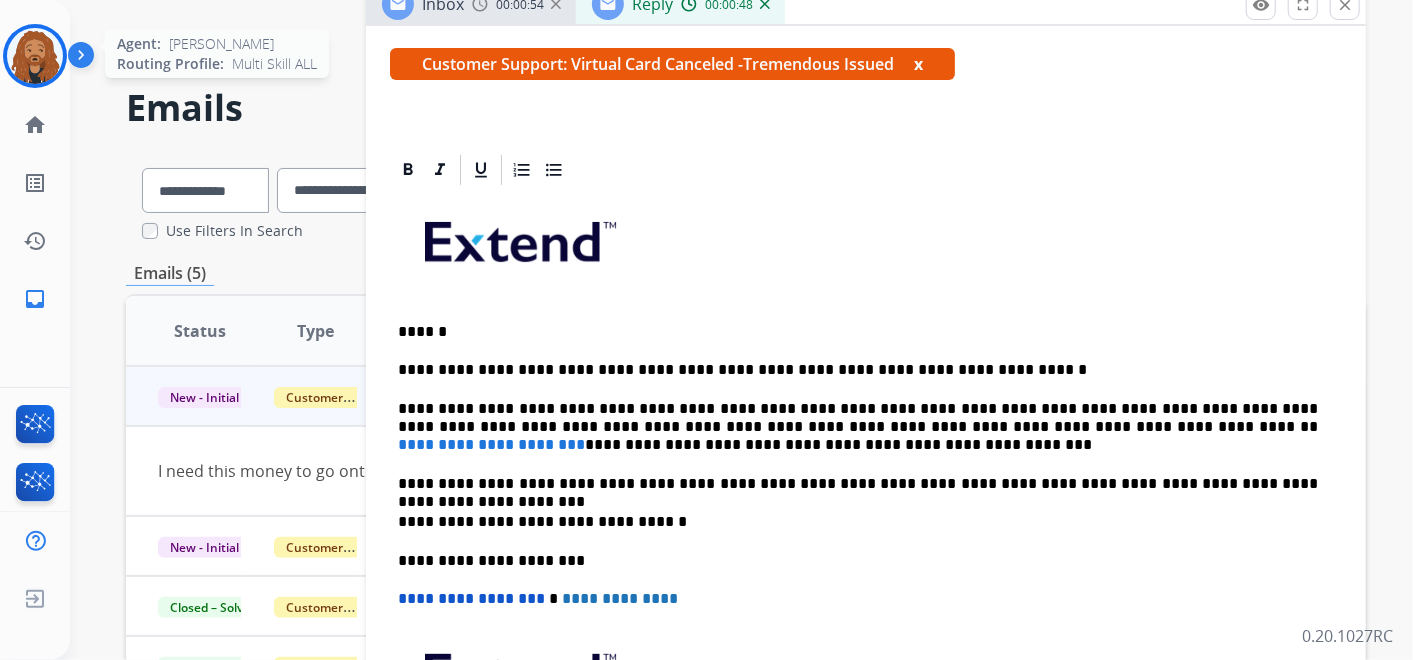 click at bounding box center [35, 56] 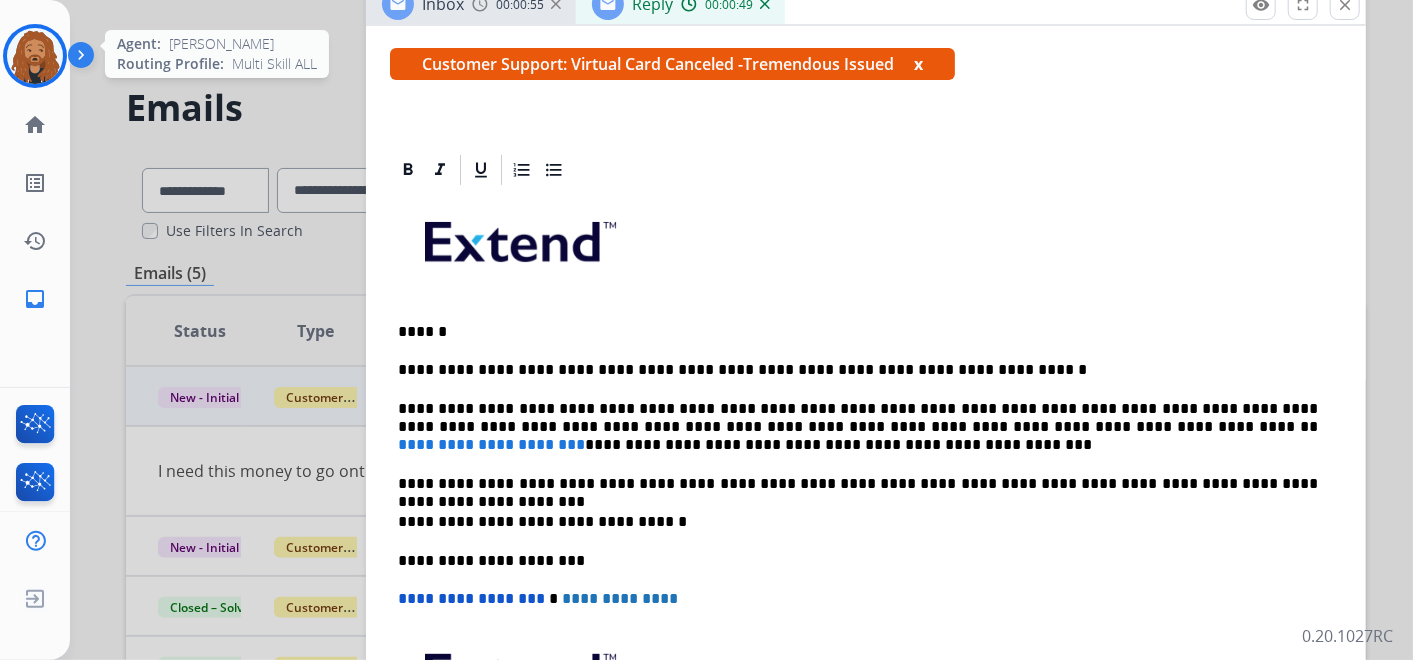 click at bounding box center [35, 56] 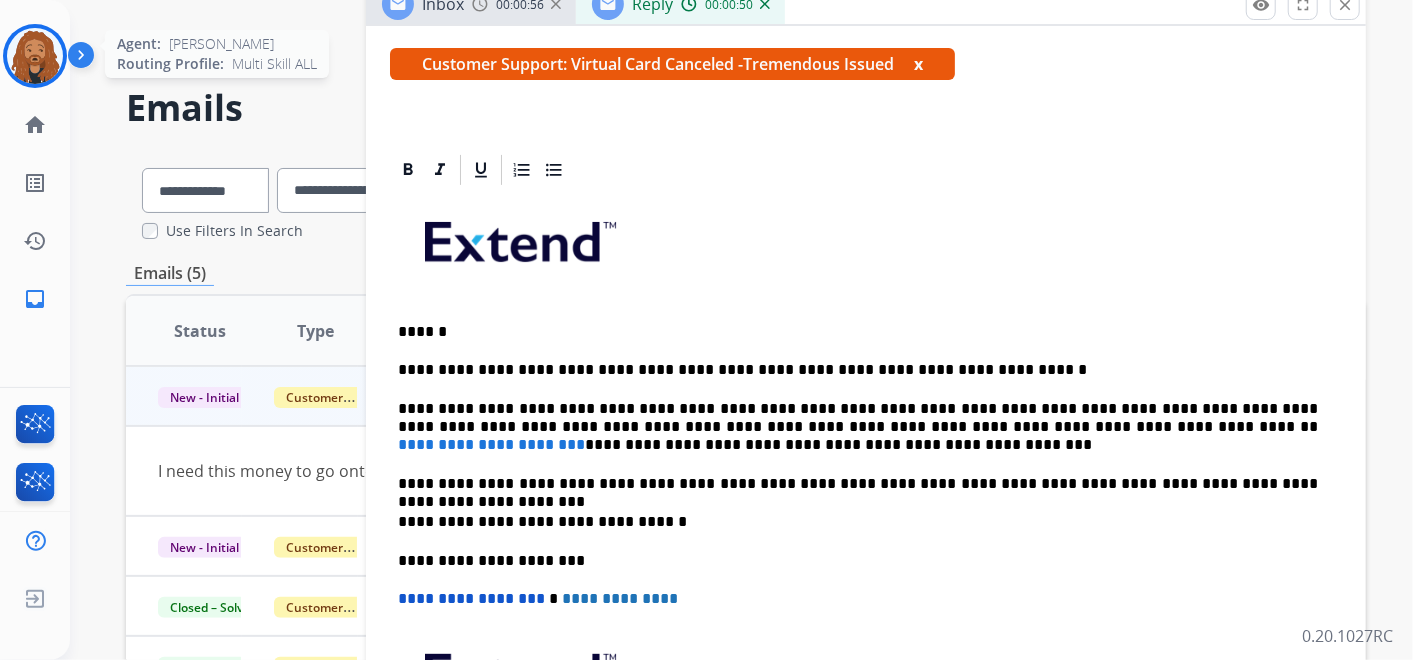 click at bounding box center (35, 56) 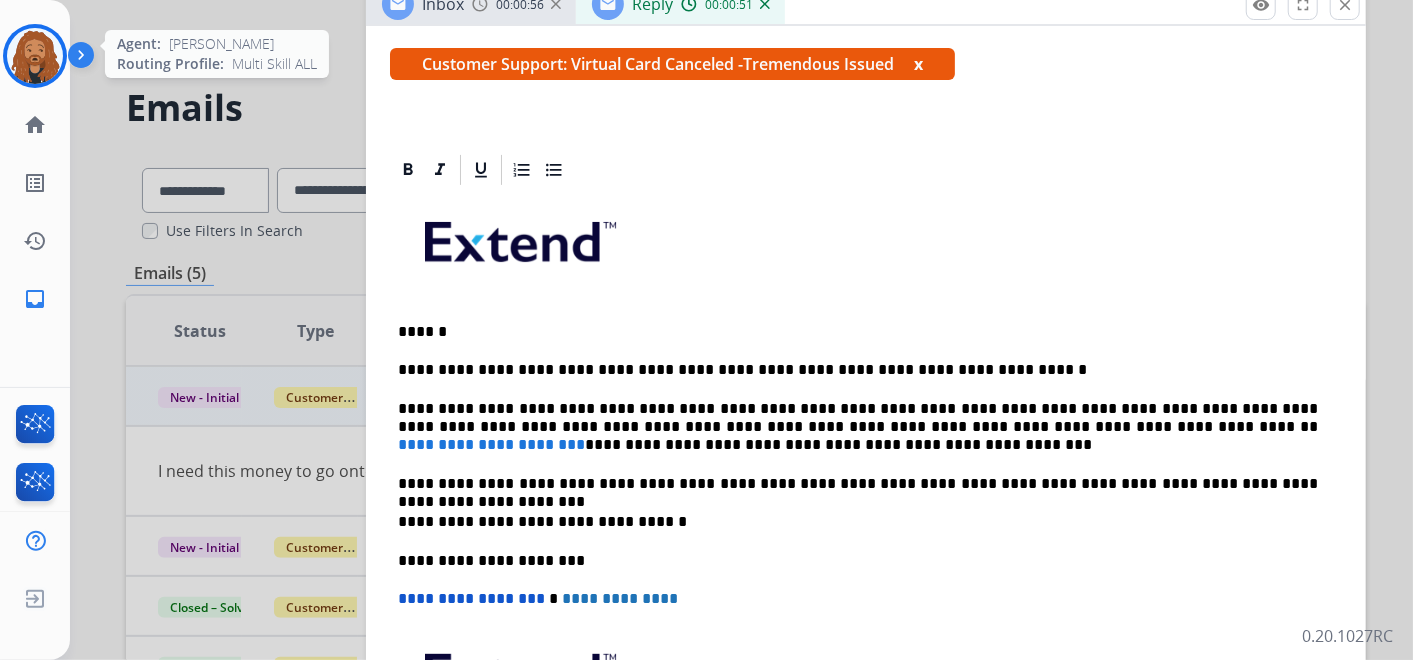 click at bounding box center [35, 56] 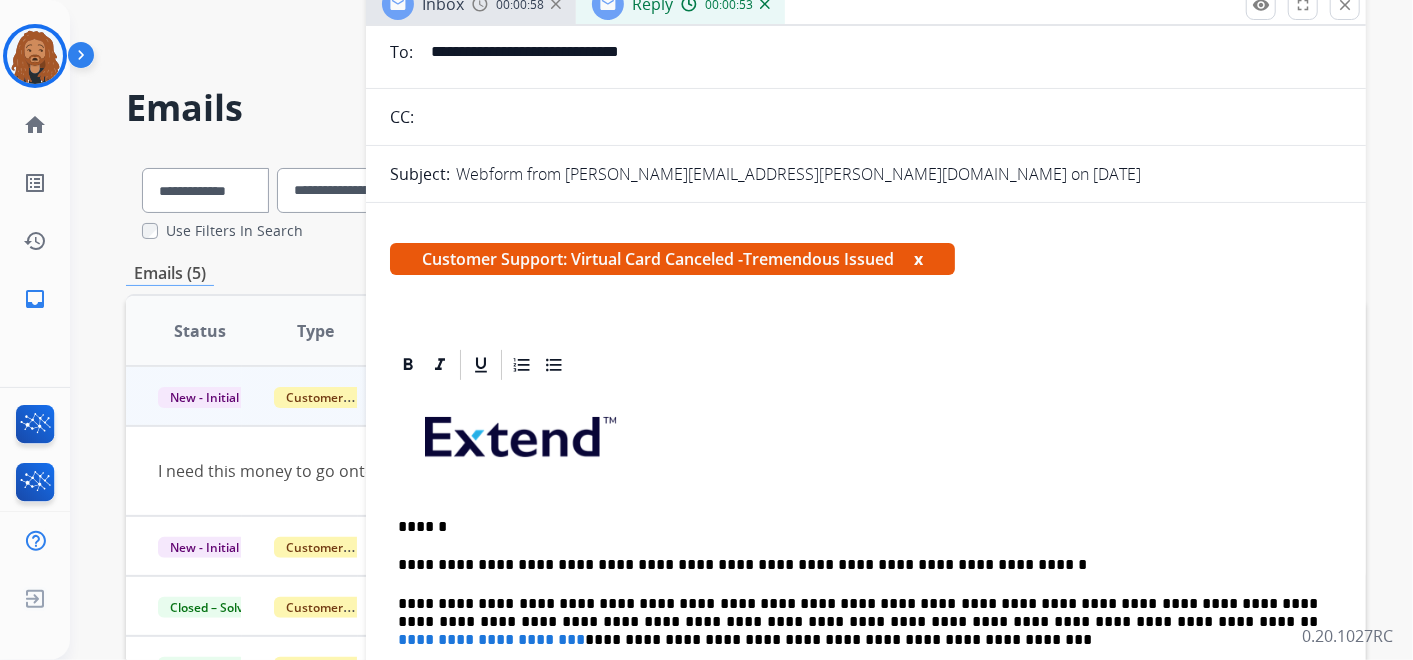 scroll, scrollTop: 0, scrollLeft: 0, axis: both 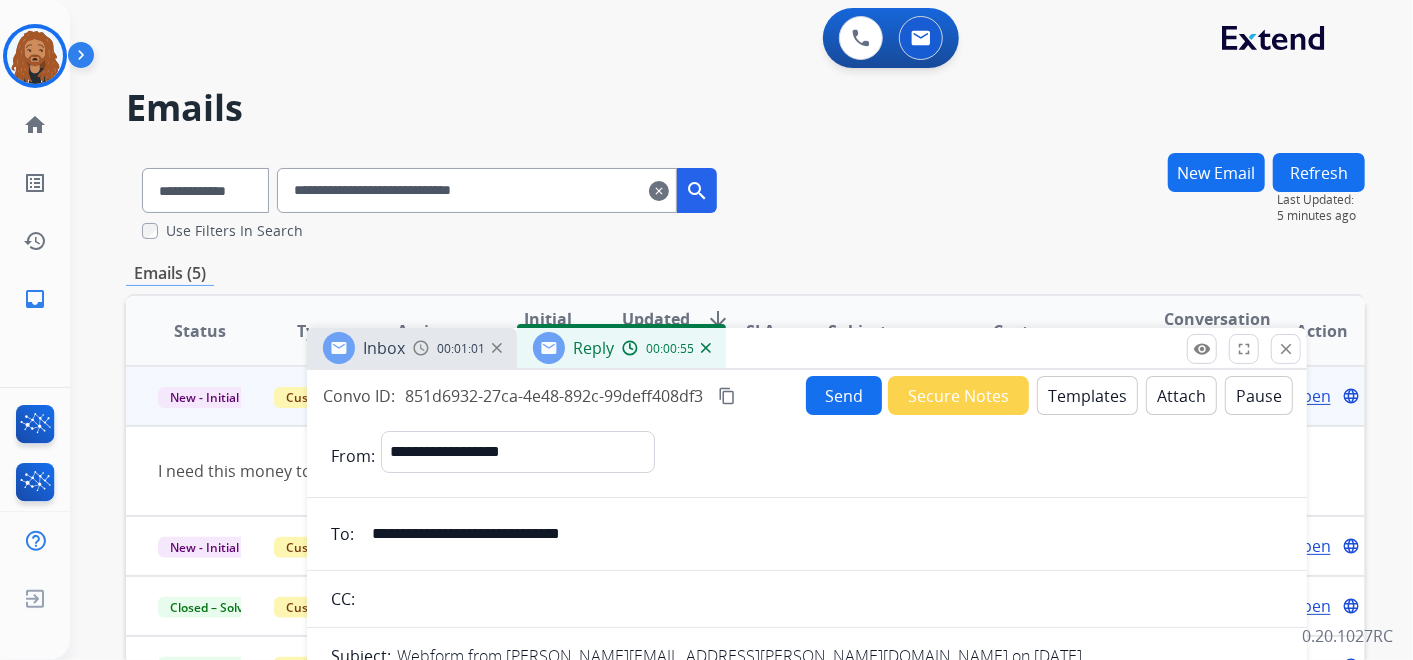 drag, startPoint x: 991, startPoint y: 6, endPoint x: 540, endPoint y: 274, distance: 524.6189 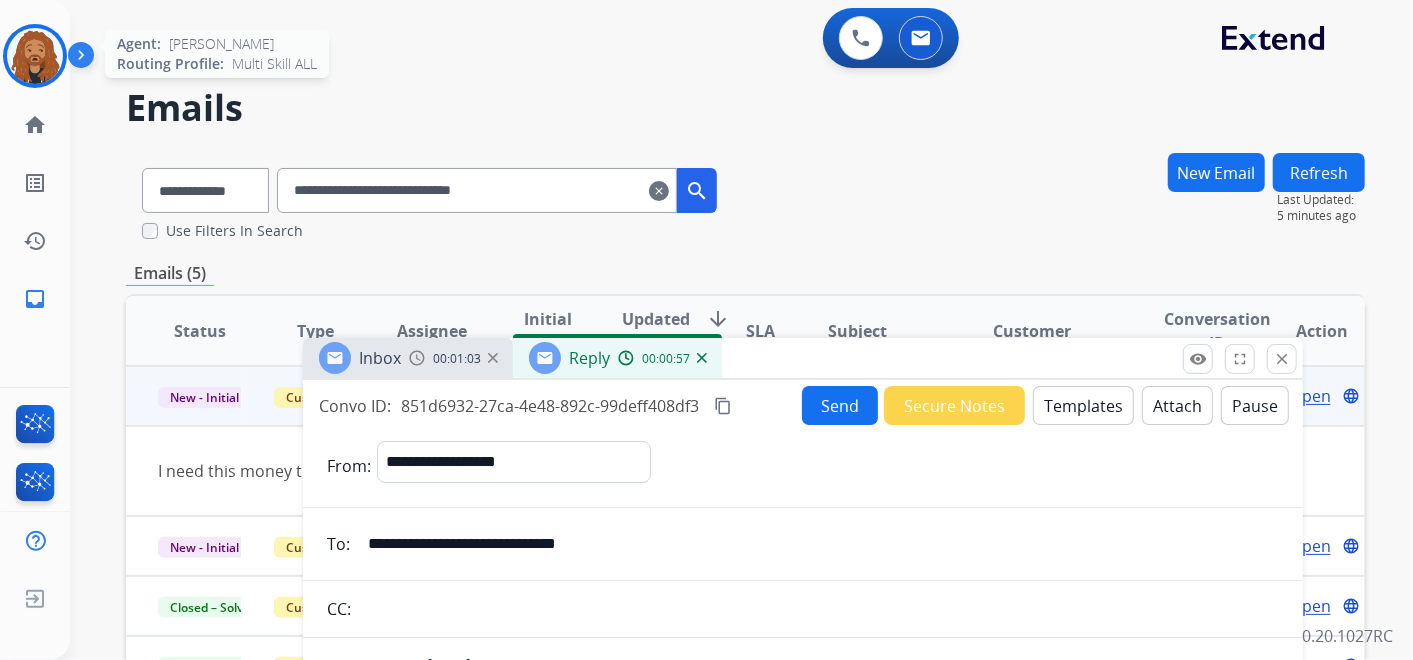 click at bounding box center (35, 56) 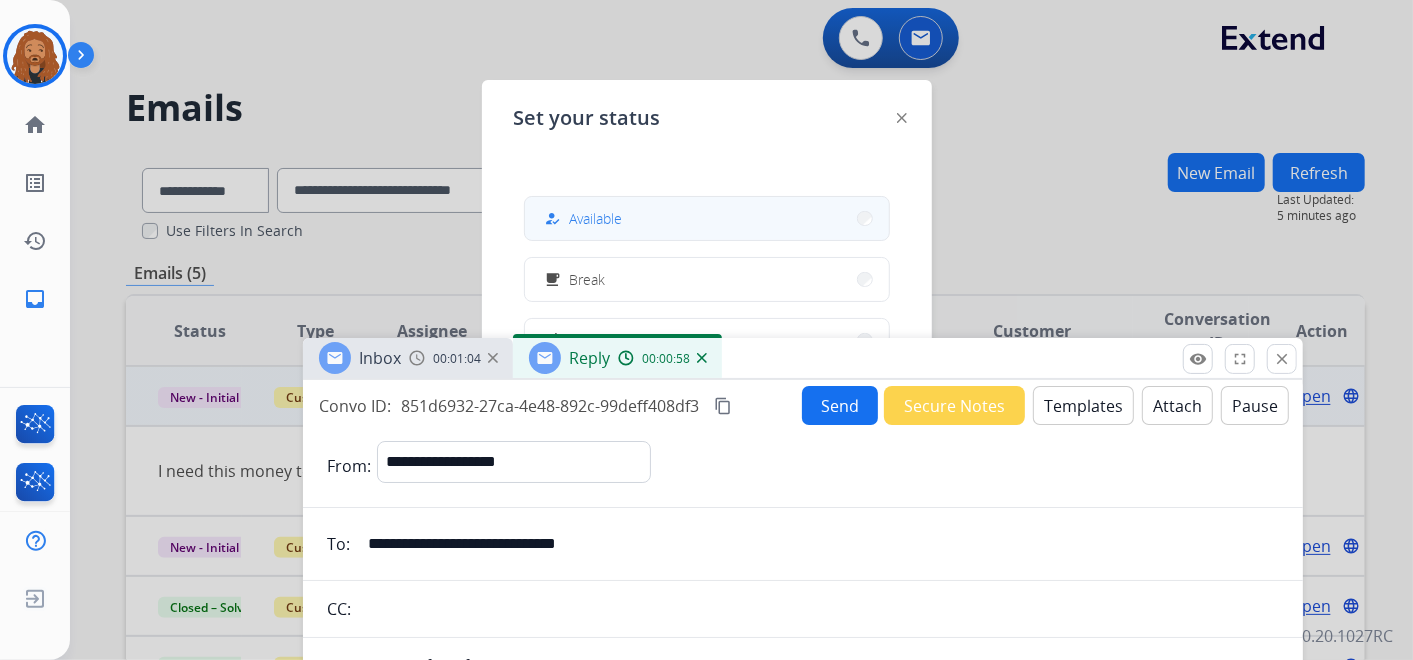 click on "how_to_reg Available" at bounding box center (707, 218) 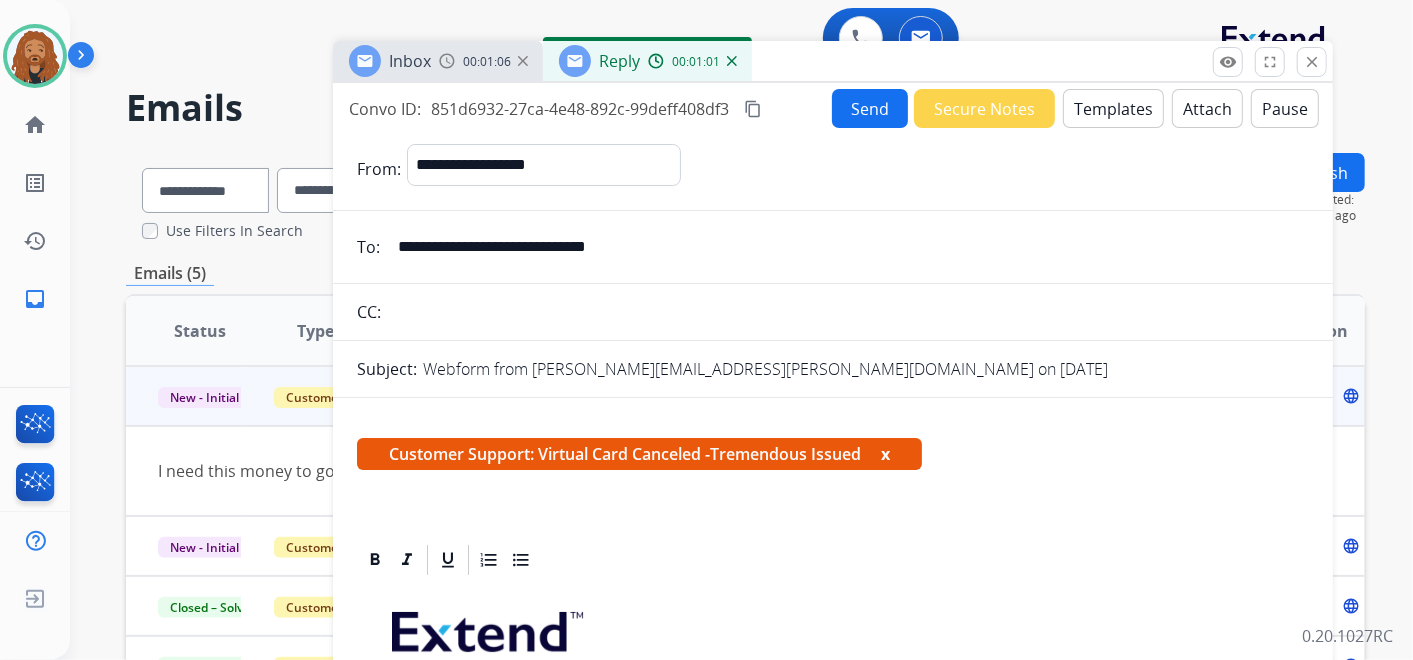 drag, startPoint x: 1008, startPoint y: 366, endPoint x: 1077, endPoint y: 71, distance: 302.96204 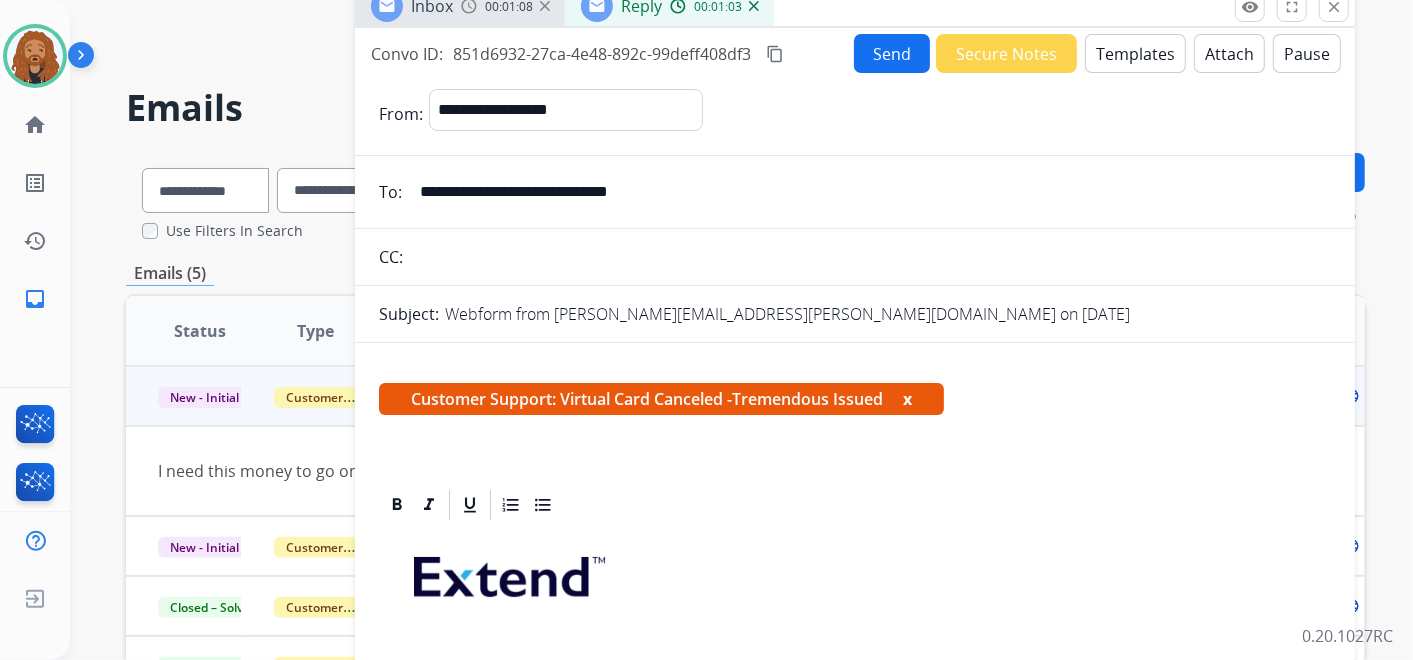 drag, startPoint x: 1134, startPoint y: 73, endPoint x: 1057, endPoint y: 63, distance: 77.64664 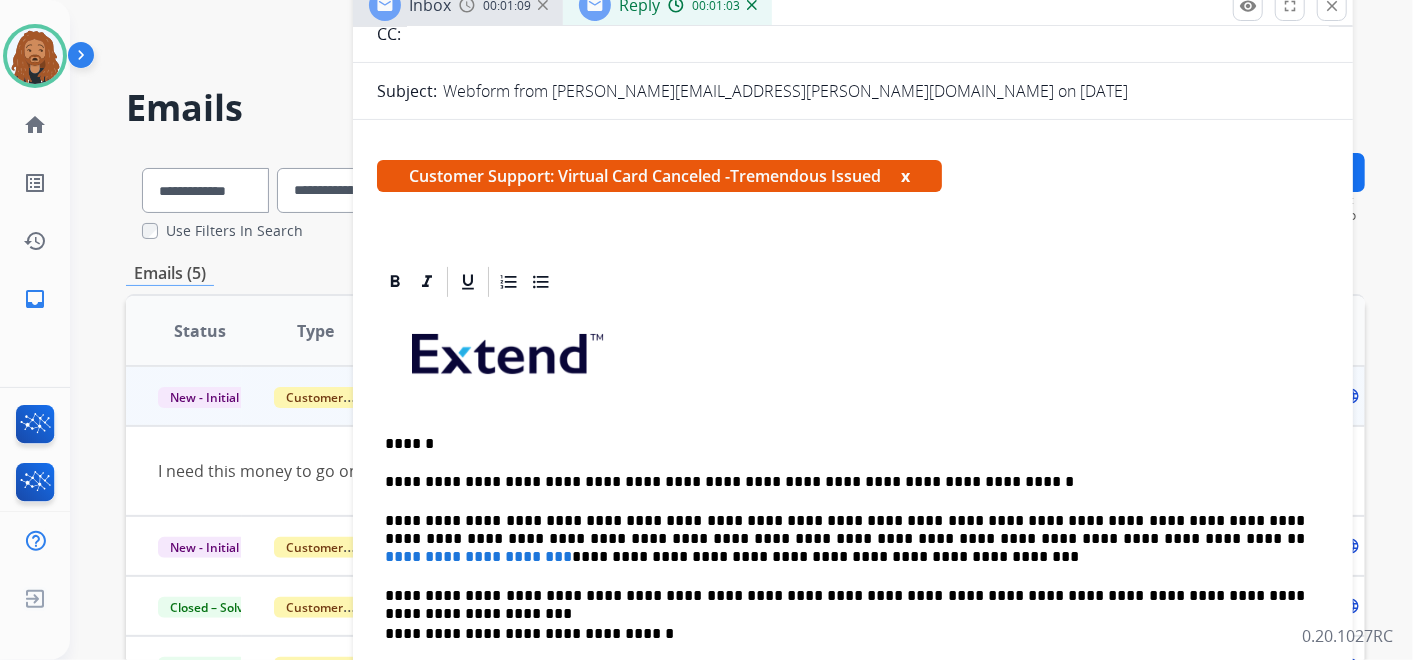 scroll, scrollTop: 333, scrollLeft: 0, axis: vertical 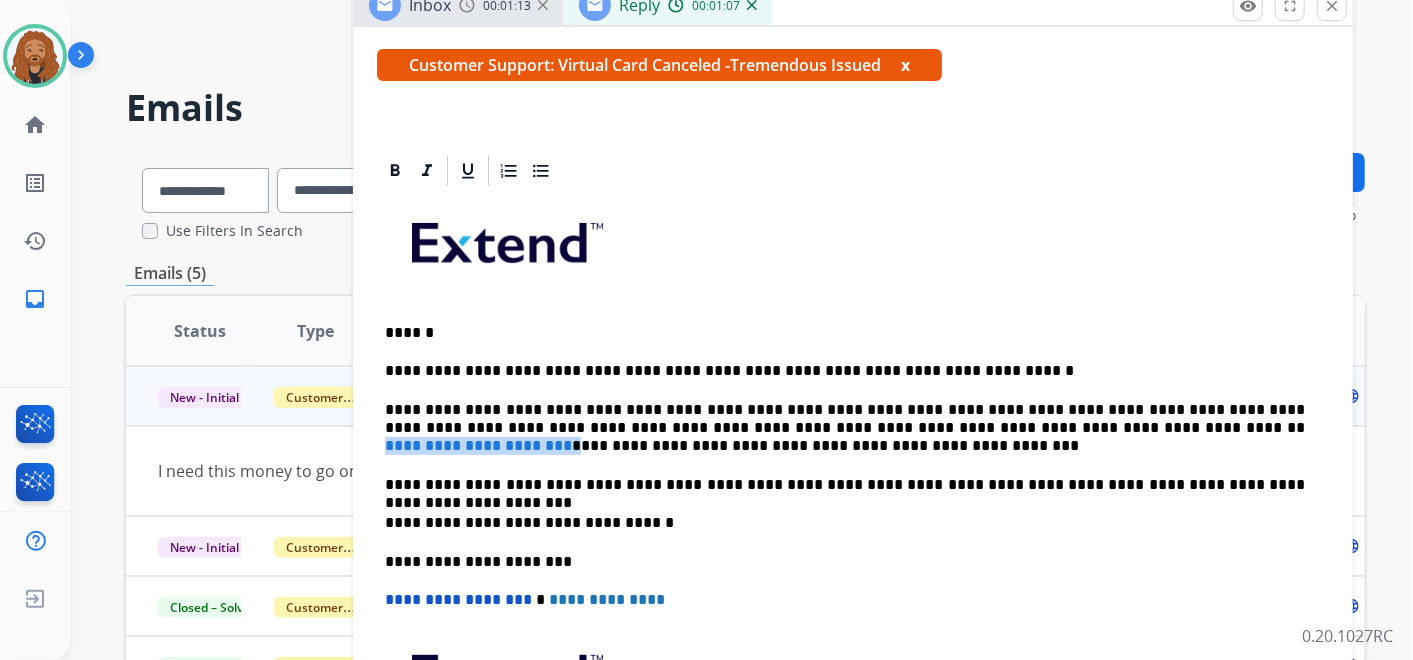 drag, startPoint x: 1117, startPoint y: 425, endPoint x: 957, endPoint y: 426, distance: 160.00313 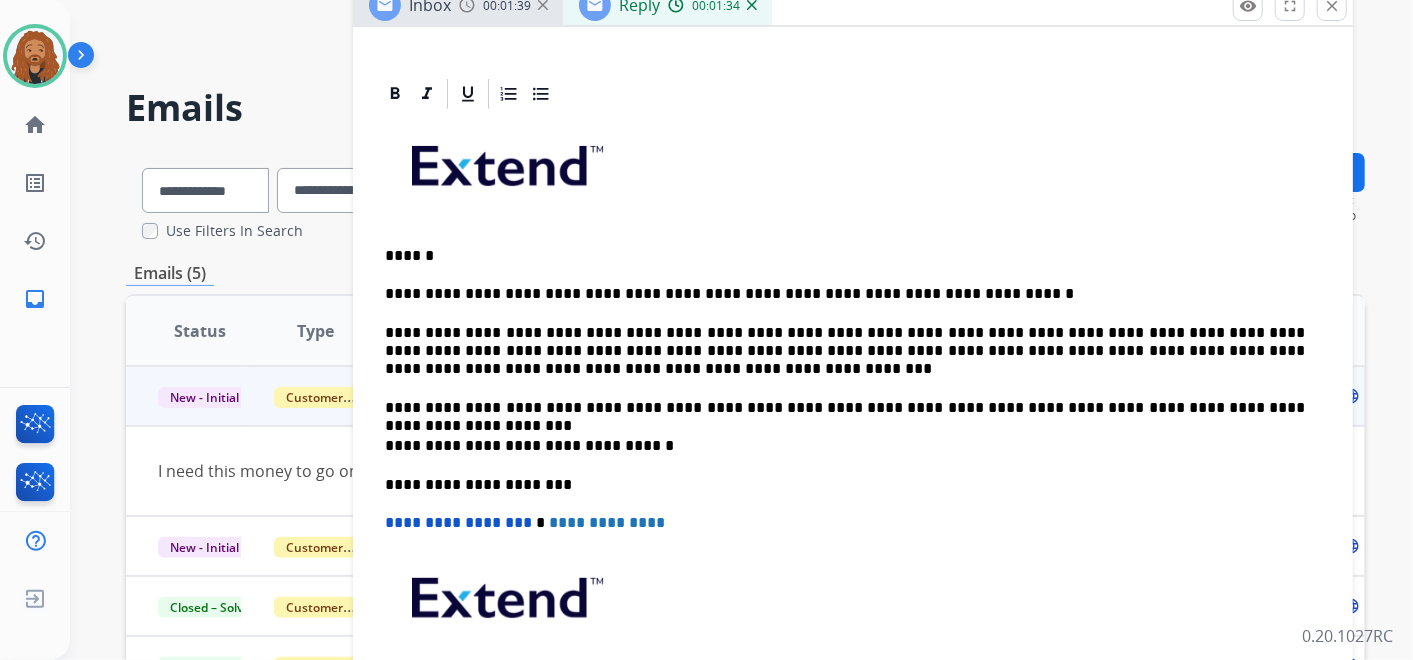 scroll, scrollTop: 444, scrollLeft: 0, axis: vertical 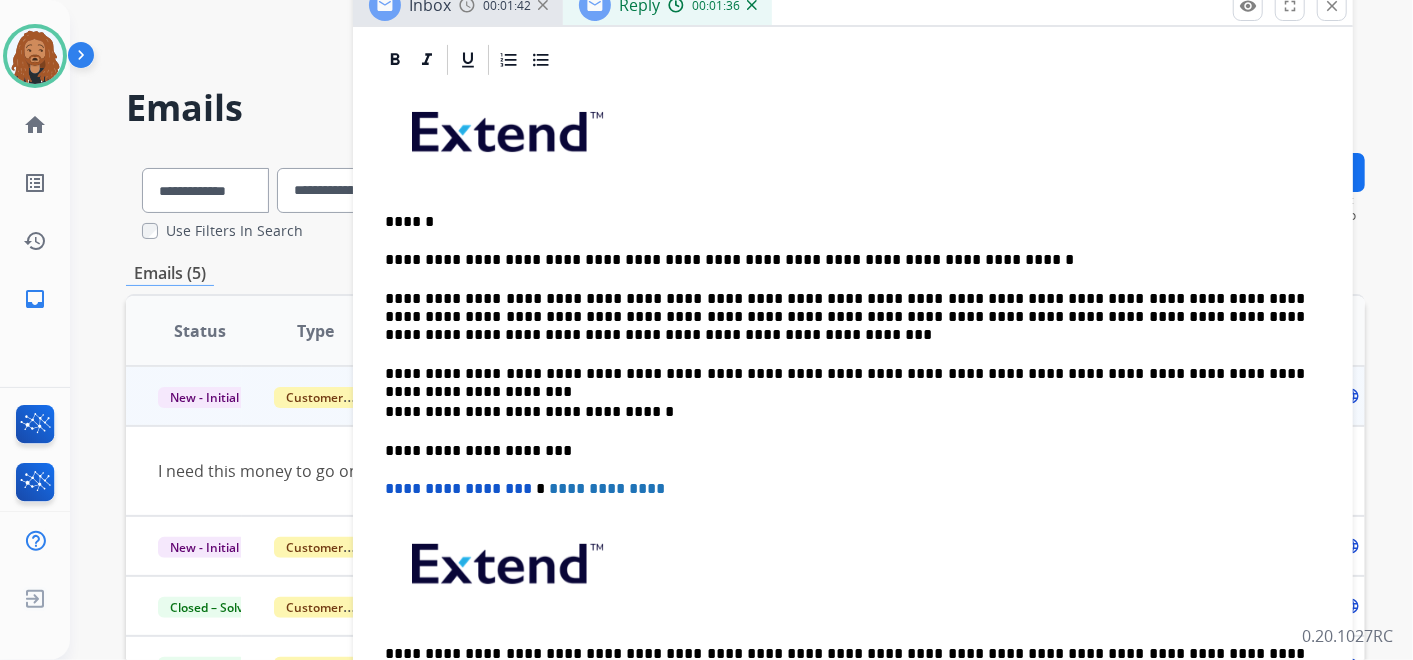 click on "**********" at bounding box center (845, 317) 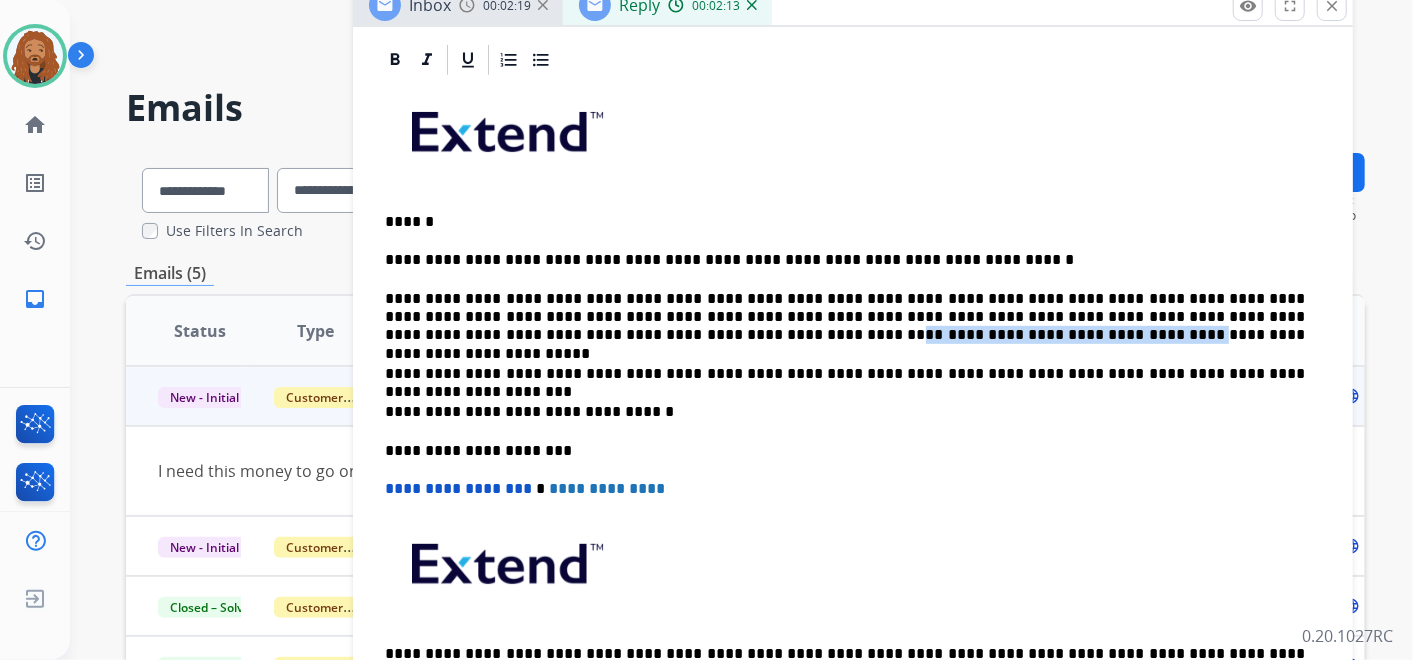 drag, startPoint x: 755, startPoint y: 334, endPoint x: 531, endPoint y: 331, distance: 224.0201 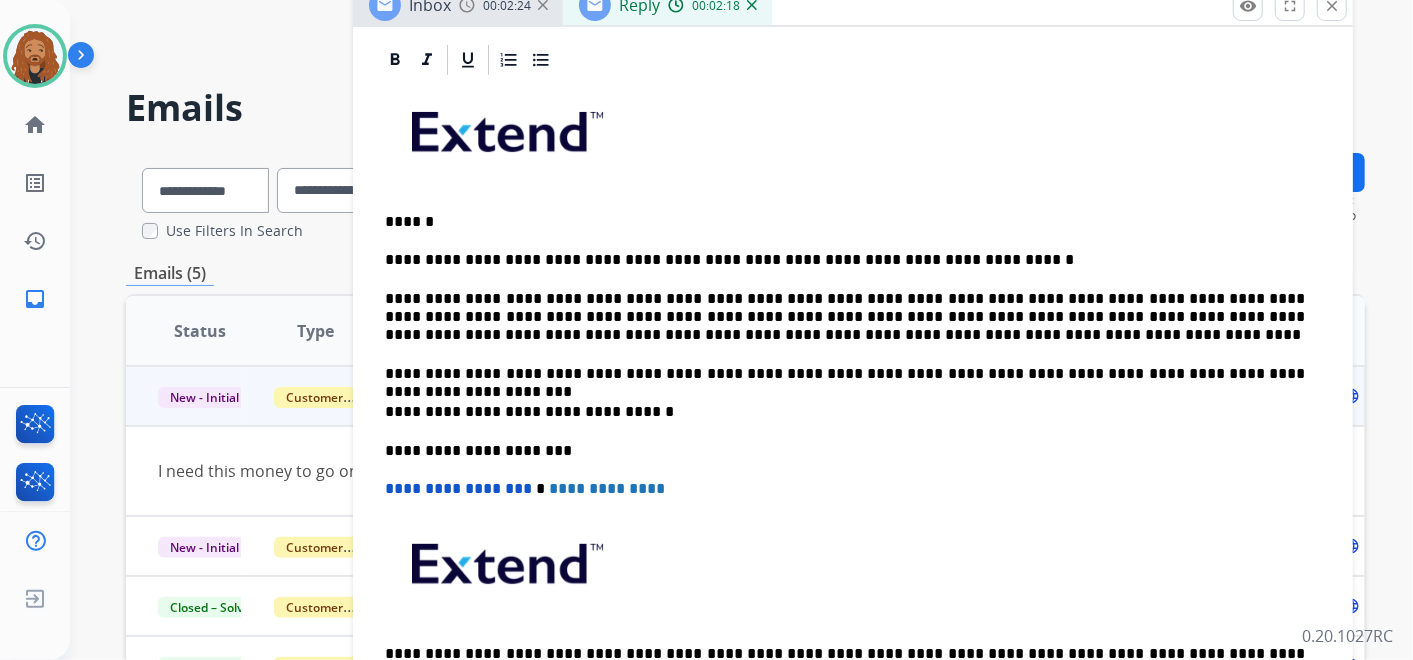 click on "**********" at bounding box center (845, 317) 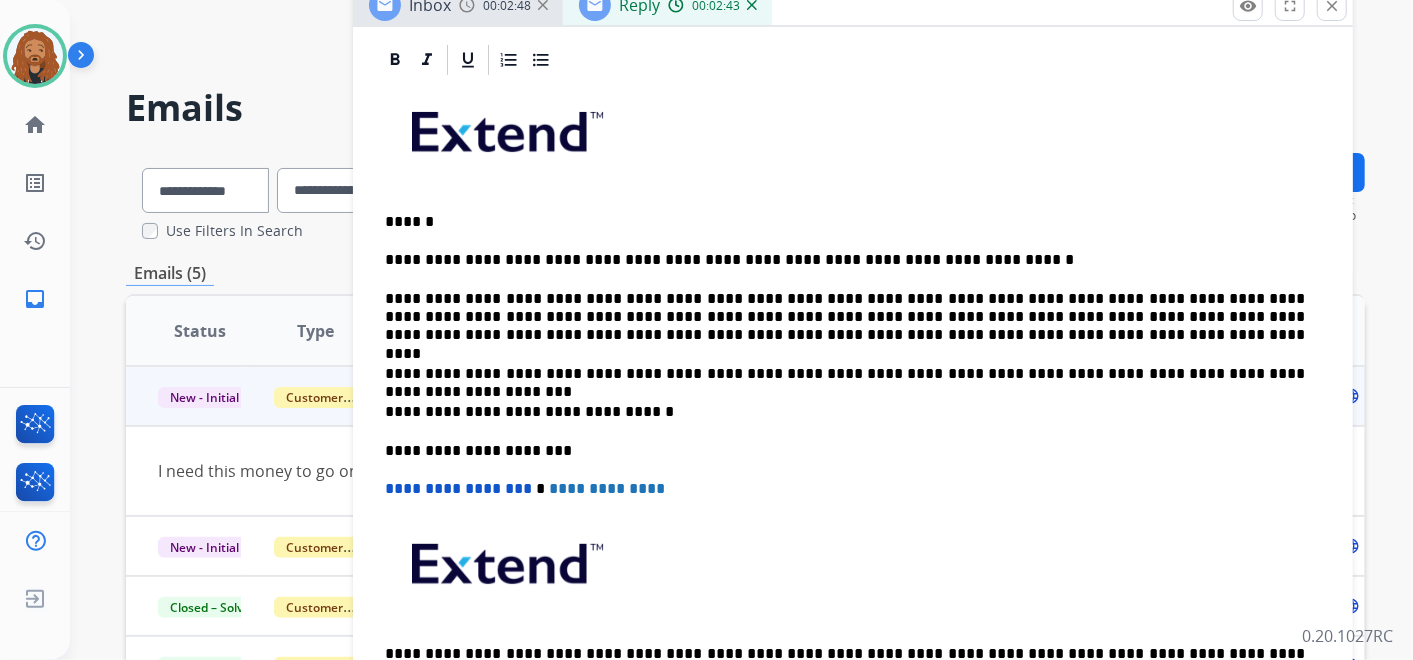 click on "**********" at bounding box center [845, 260] 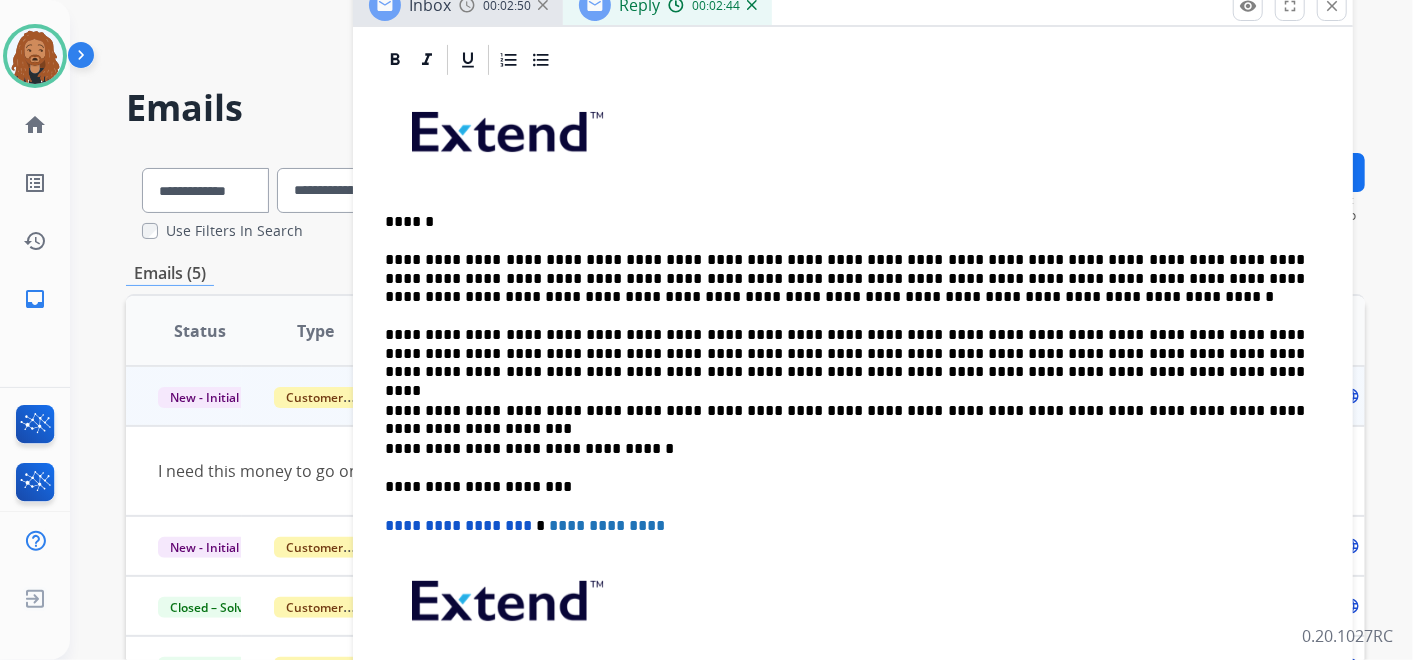 click on "**********" at bounding box center [845, 278] 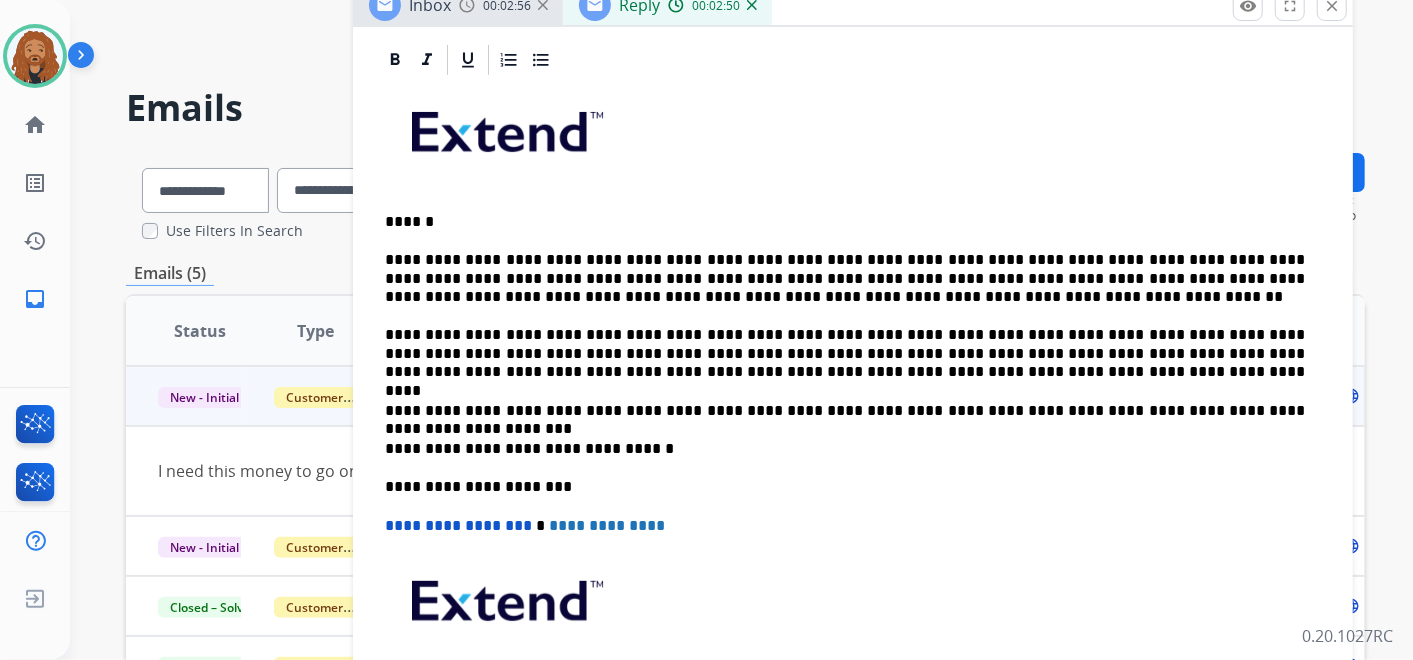click on "**********" at bounding box center [853, 430] 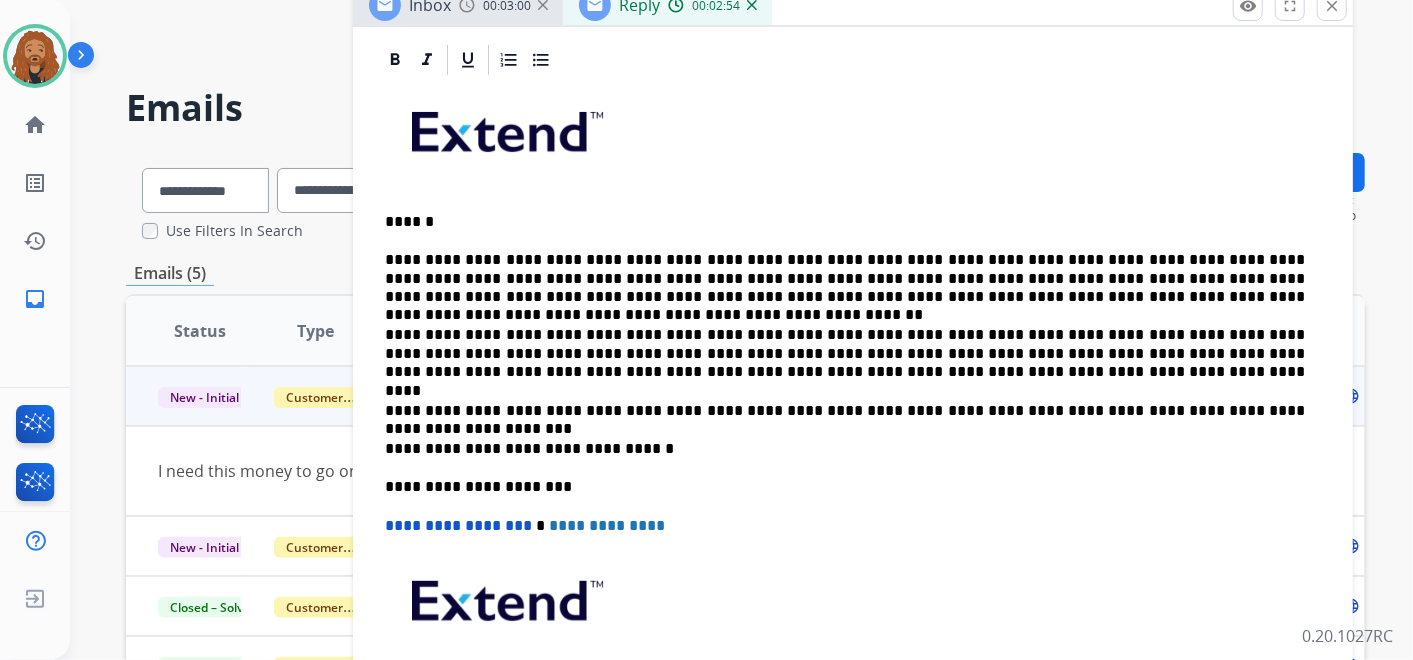 click on "**********" at bounding box center (845, 278) 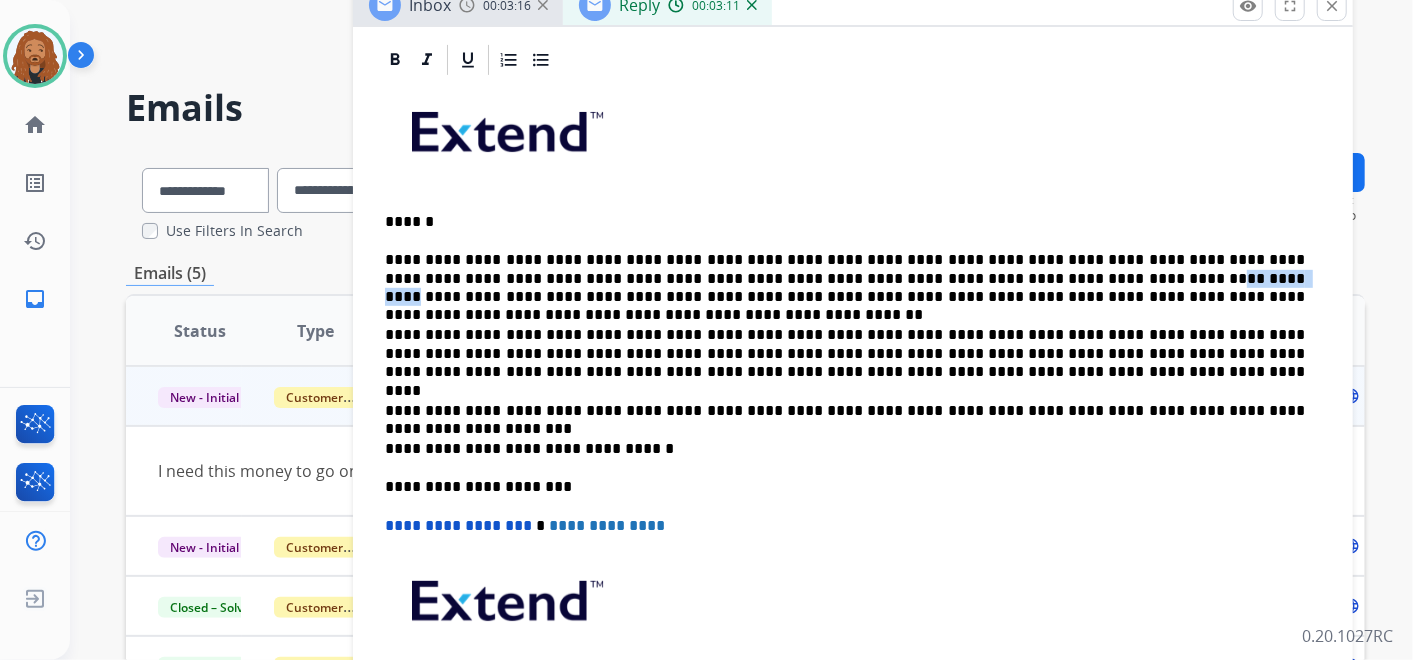 drag, startPoint x: 1039, startPoint y: 272, endPoint x: 960, endPoint y: 276, distance: 79.101204 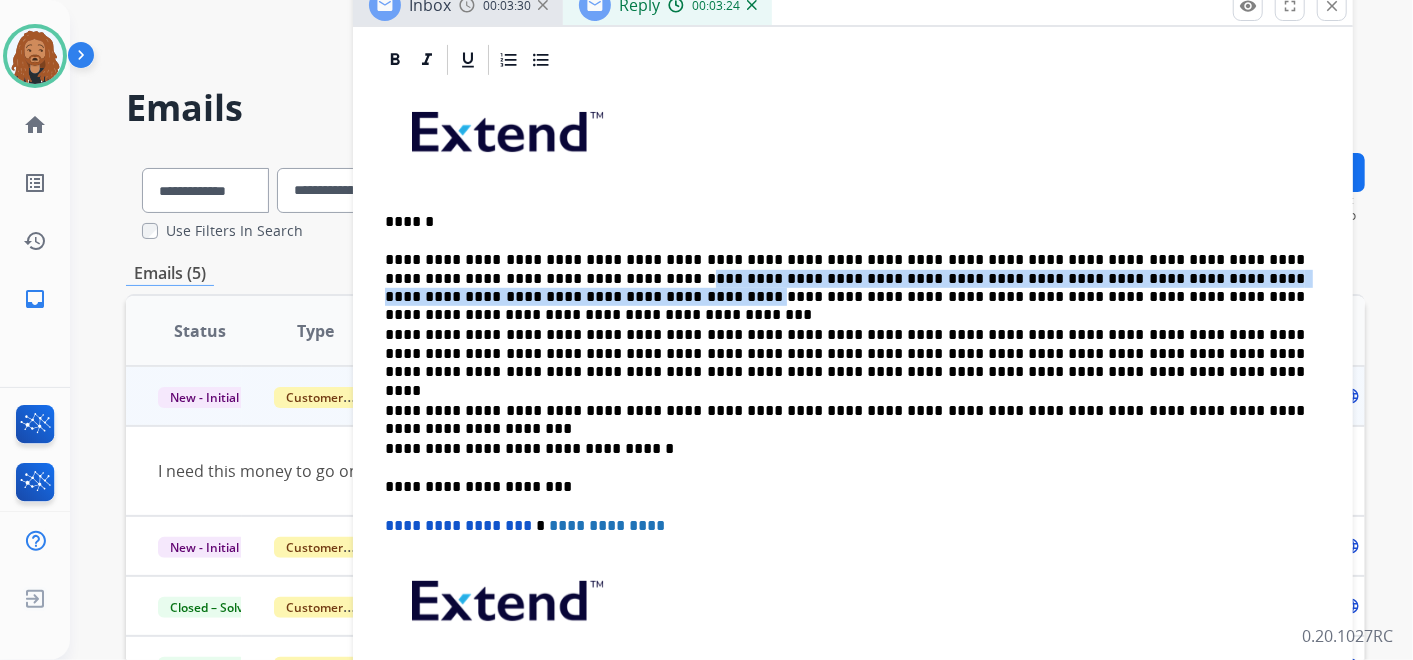 drag, startPoint x: 513, startPoint y: 272, endPoint x: 471, endPoint y: 294, distance: 47.41308 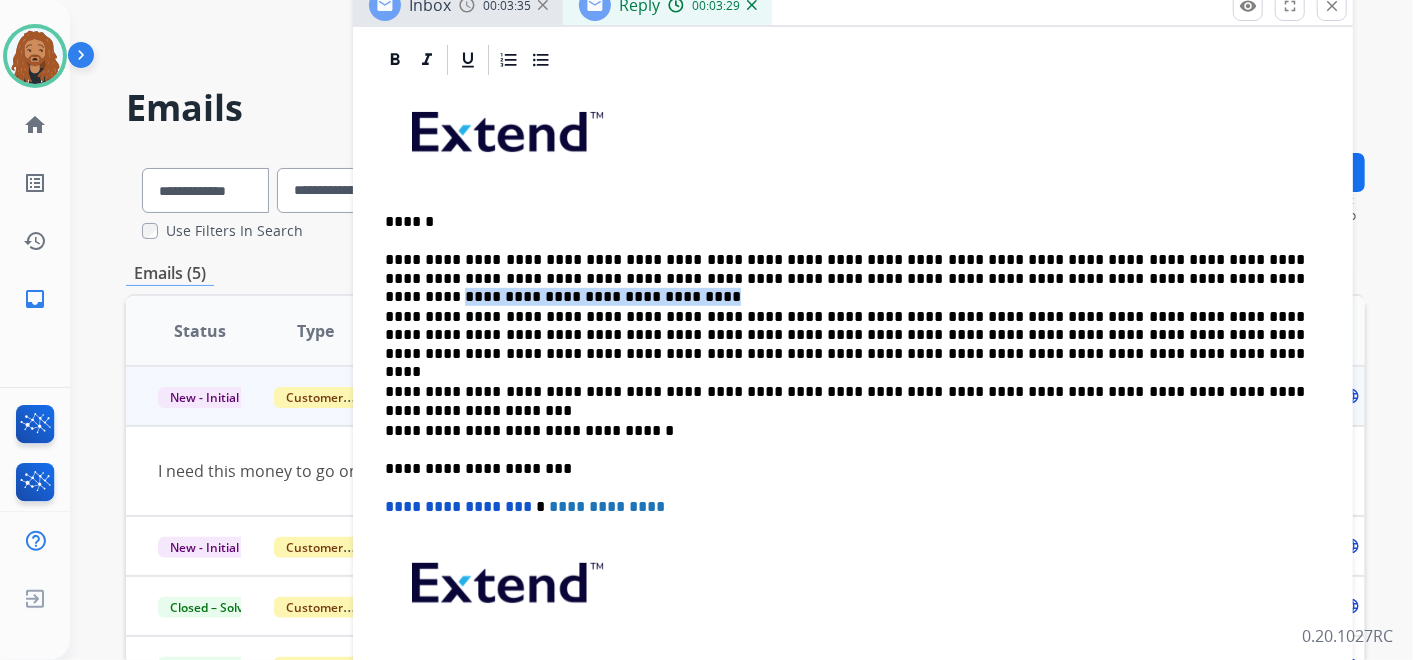 drag, startPoint x: 1034, startPoint y: 275, endPoint x: 1265, endPoint y: 269, distance: 231.07791 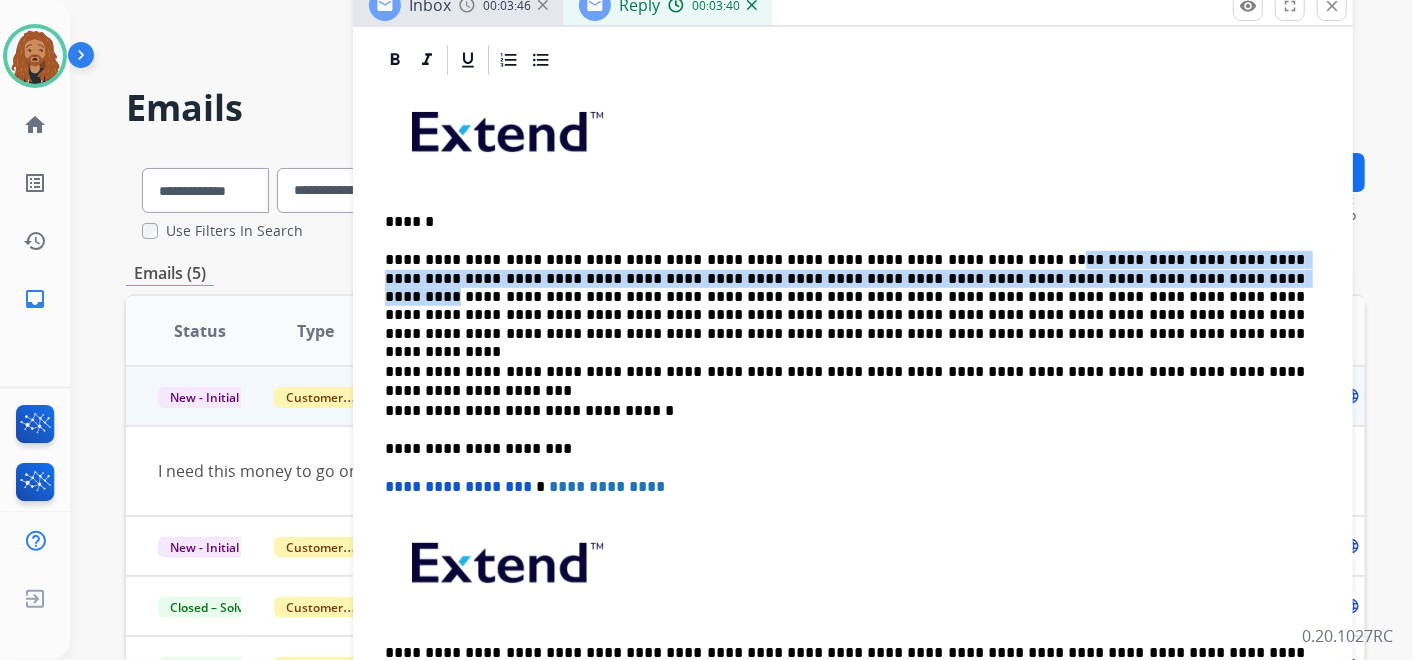 drag, startPoint x: 1049, startPoint y: 278, endPoint x: 968, endPoint y: 245, distance: 87.46428 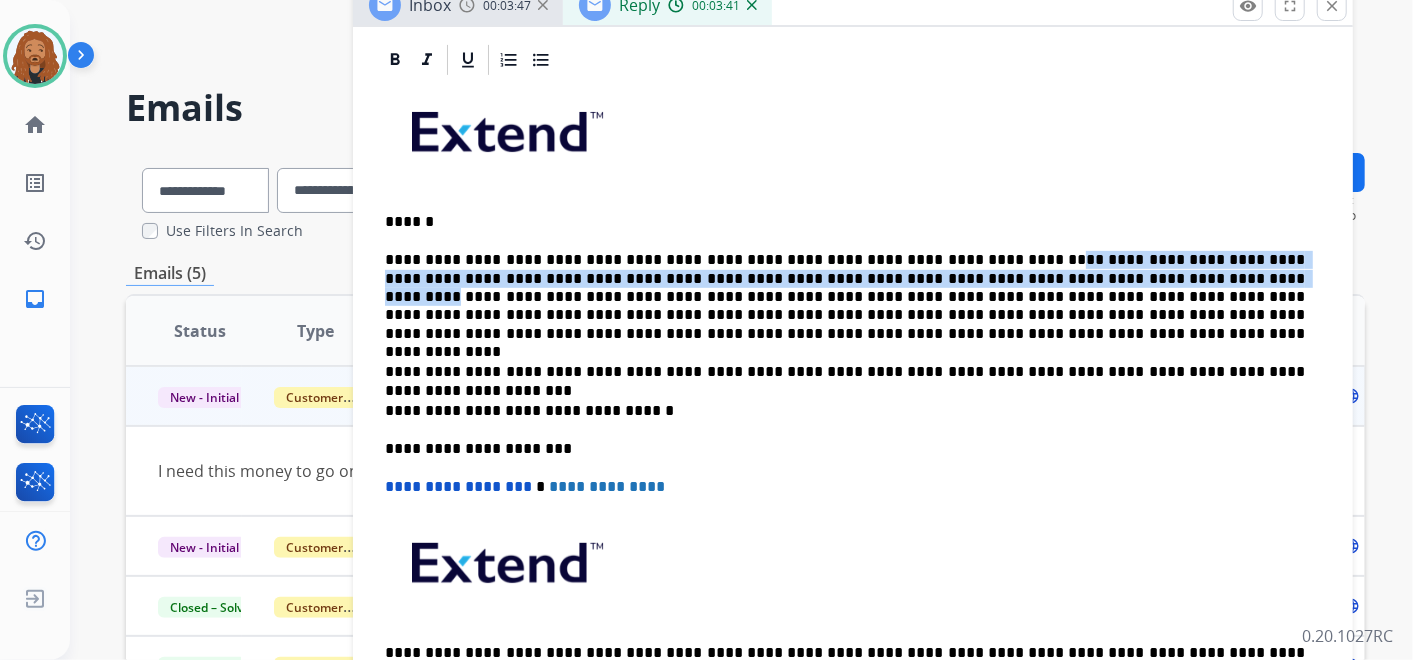 click on "**********" at bounding box center [845, 297] 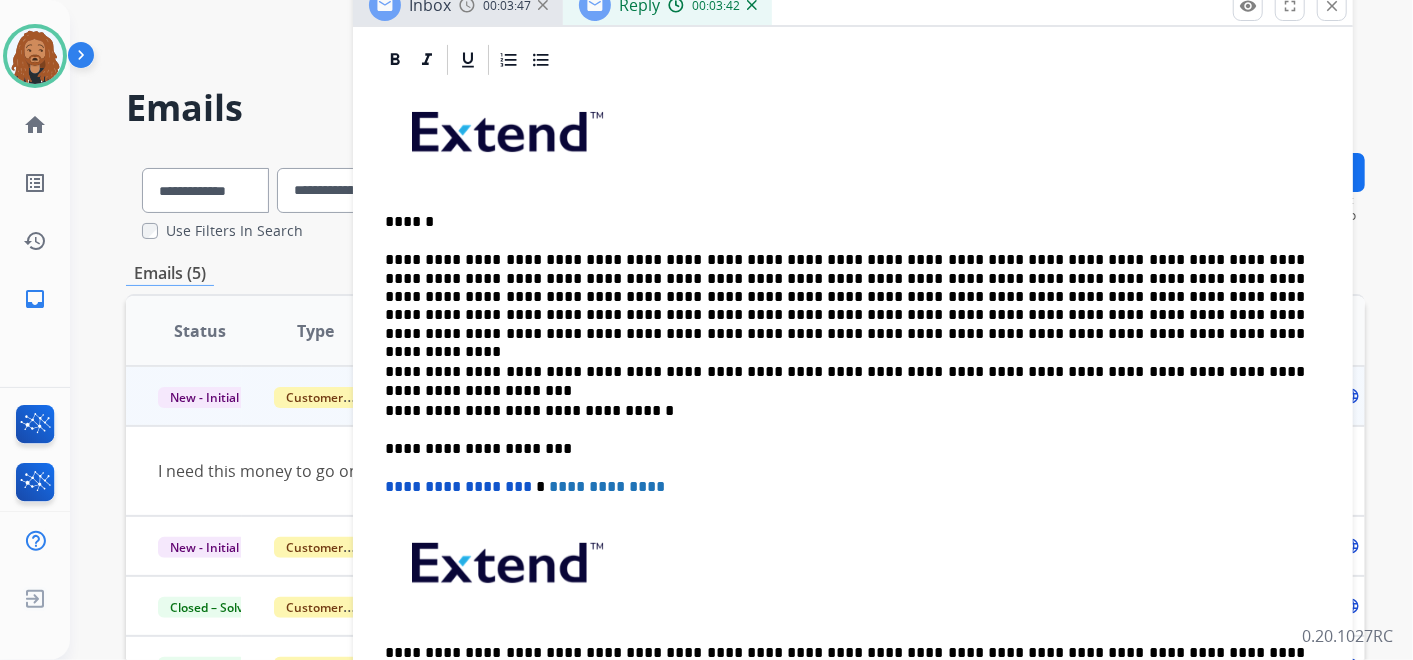 click on "**********" at bounding box center [845, 297] 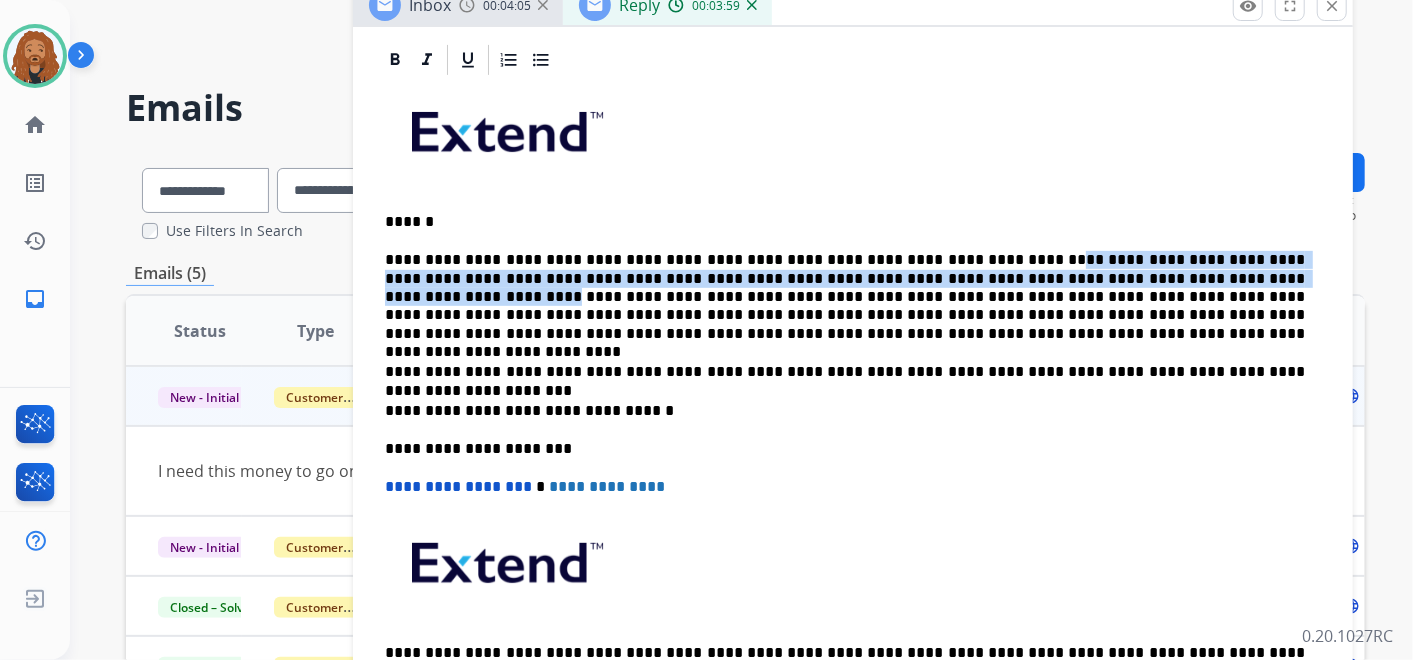 drag, startPoint x: 1119, startPoint y: 278, endPoint x: 966, endPoint y: 242, distance: 157.17824 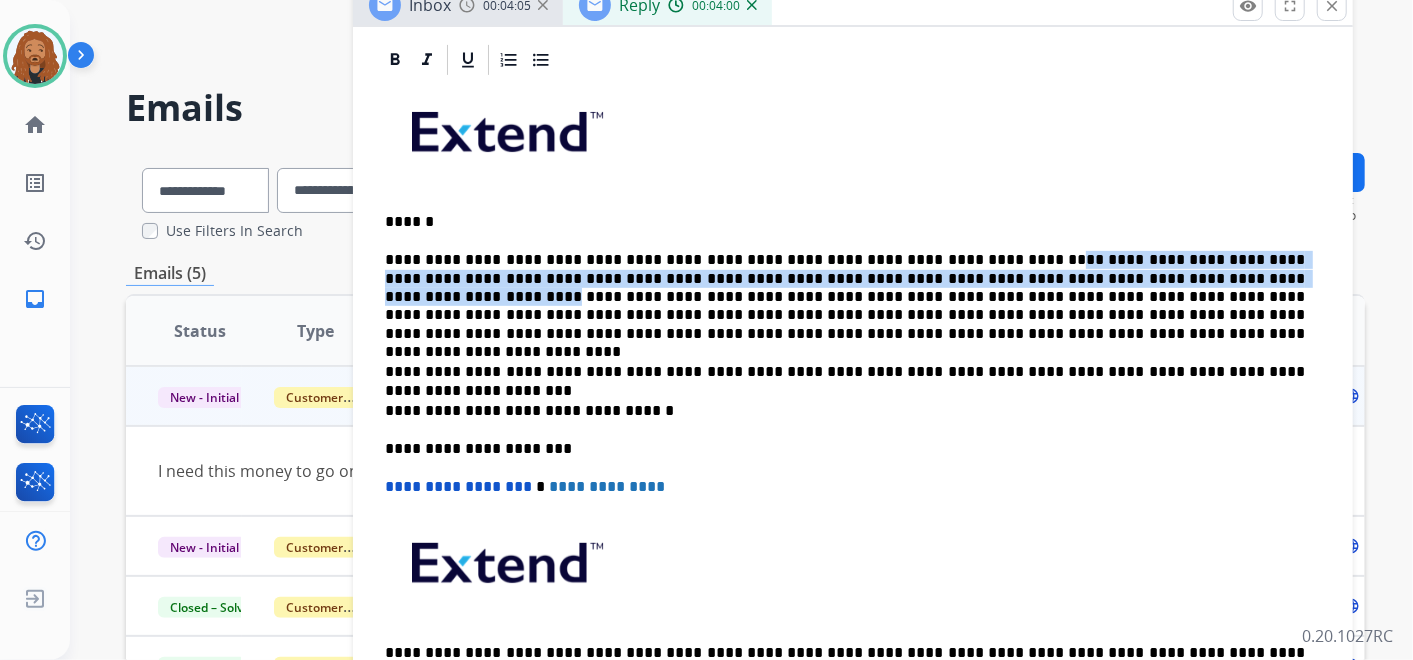 copy on "**********" 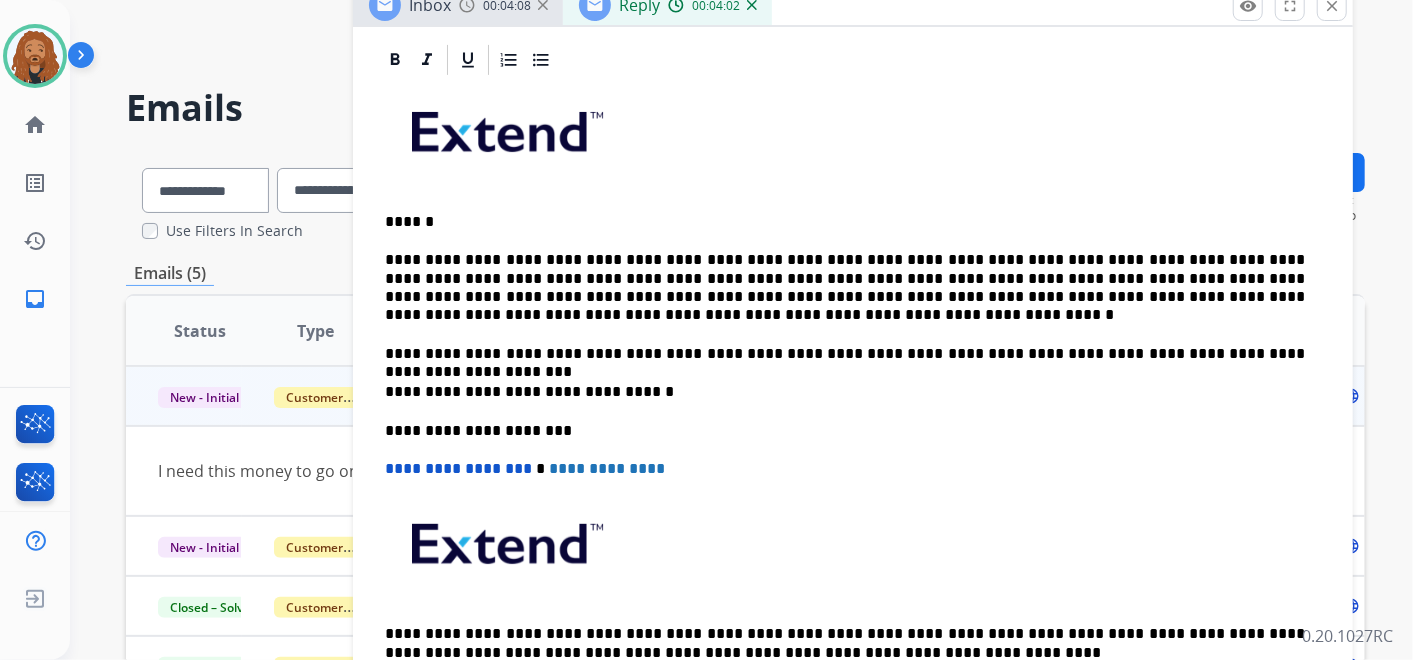click on "**********" at bounding box center (845, 288) 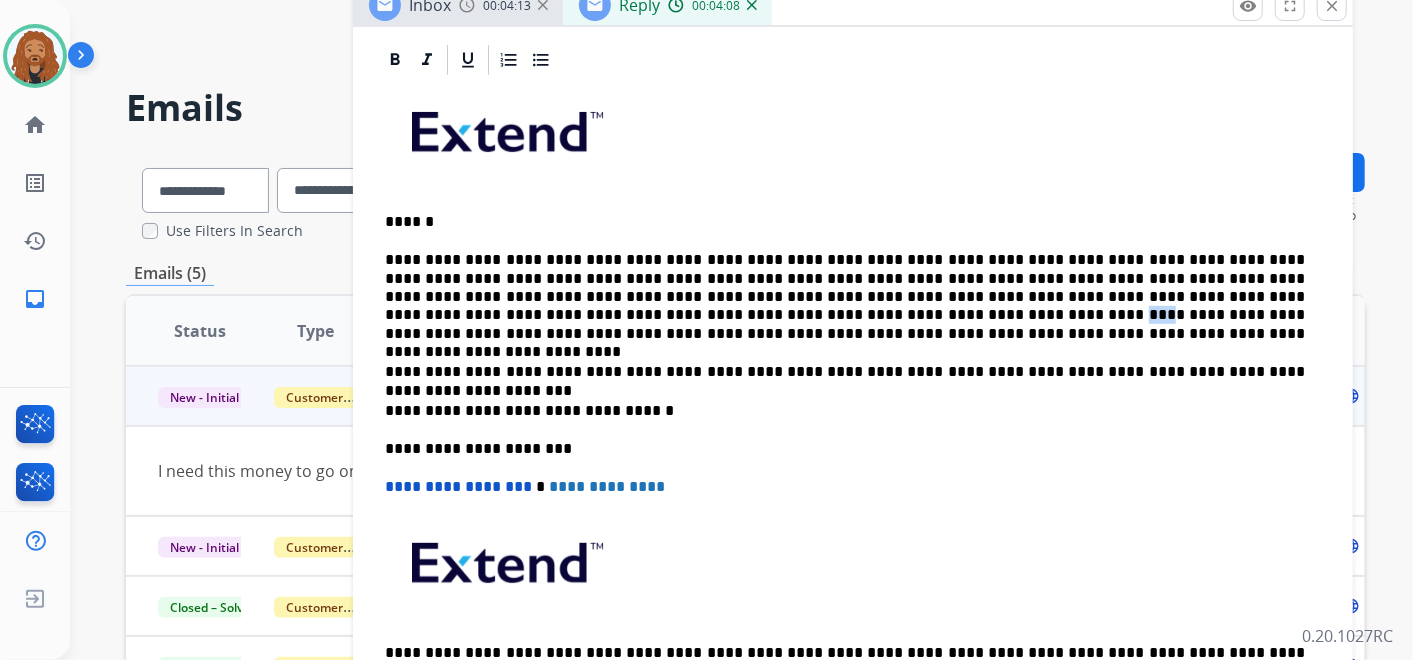 drag, startPoint x: 577, startPoint y: 314, endPoint x: 552, endPoint y: 312, distance: 25.079872 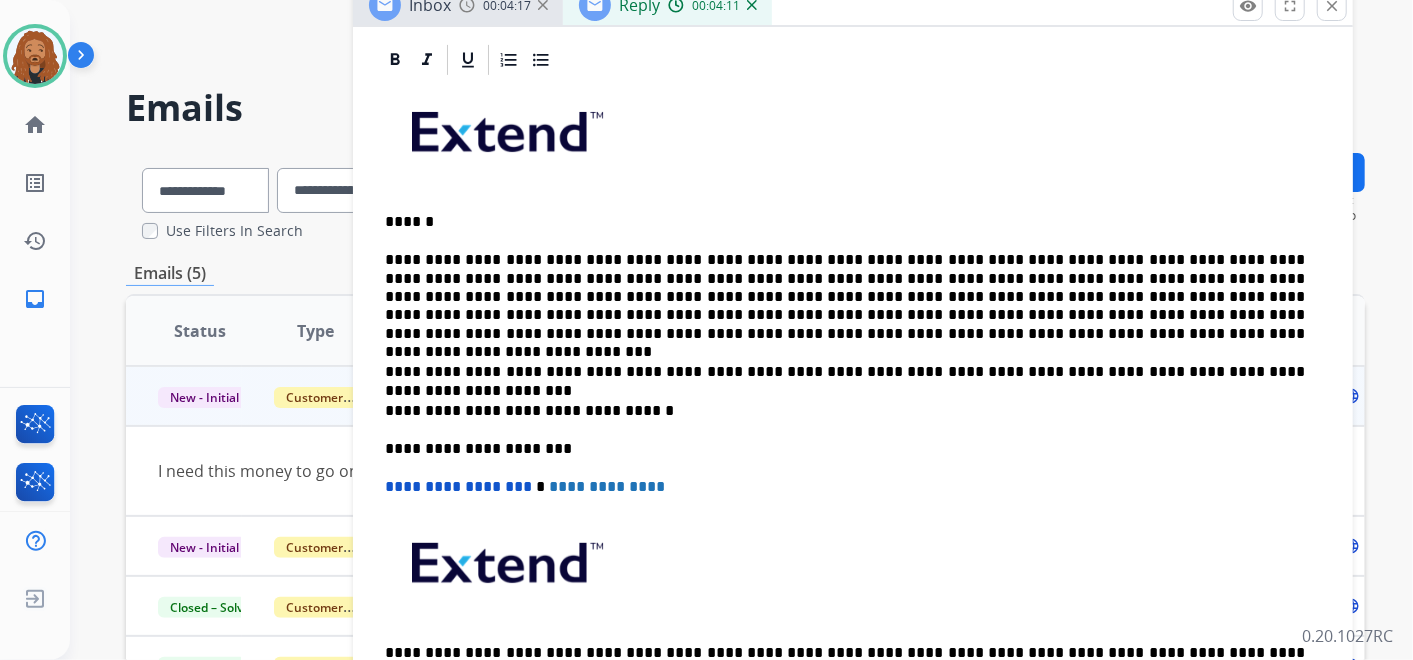 click on "**********" at bounding box center (845, 297) 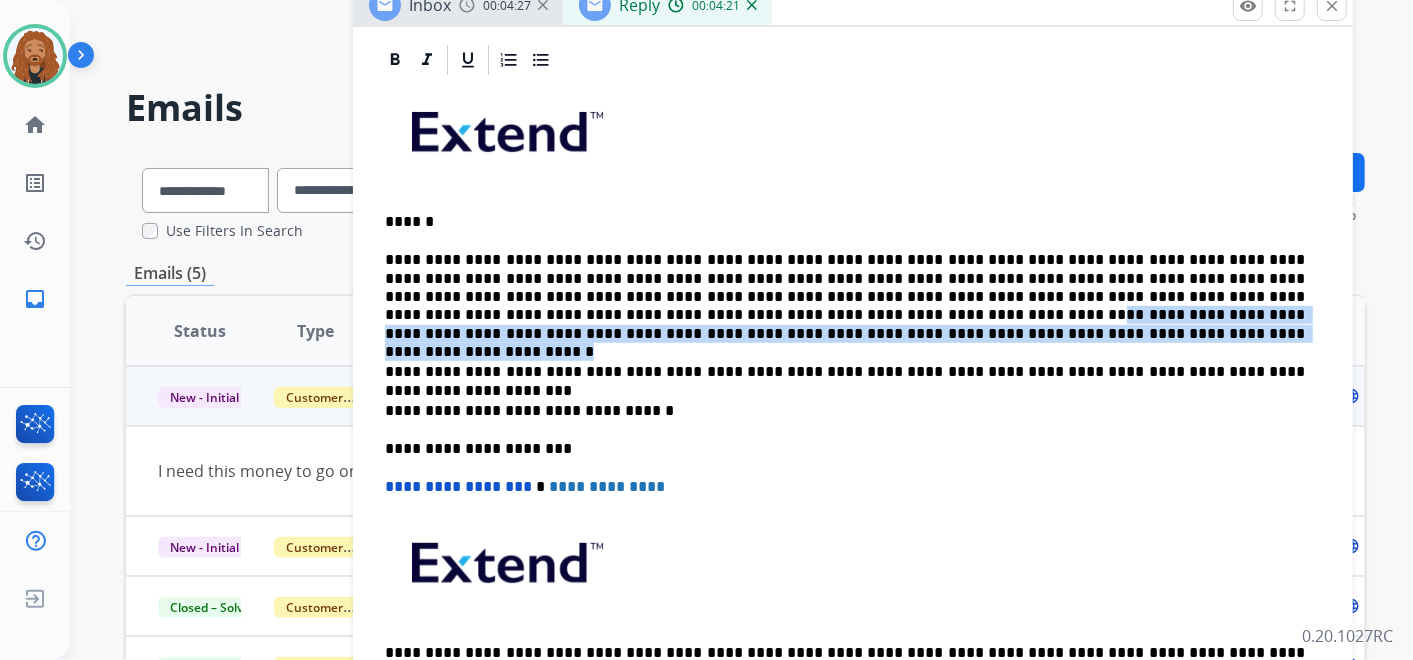 drag, startPoint x: 530, startPoint y: 308, endPoint x: 665, endPoint y: 325, distance: 136.06616 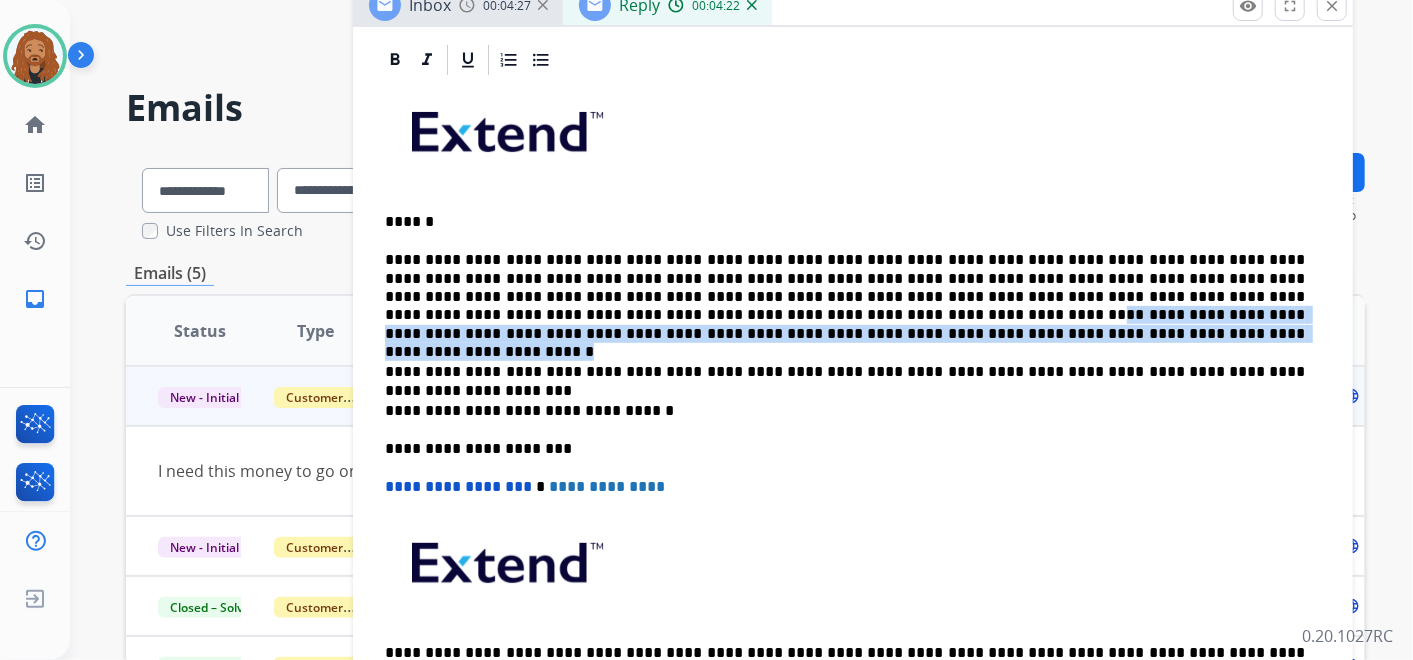 copy on "**********" 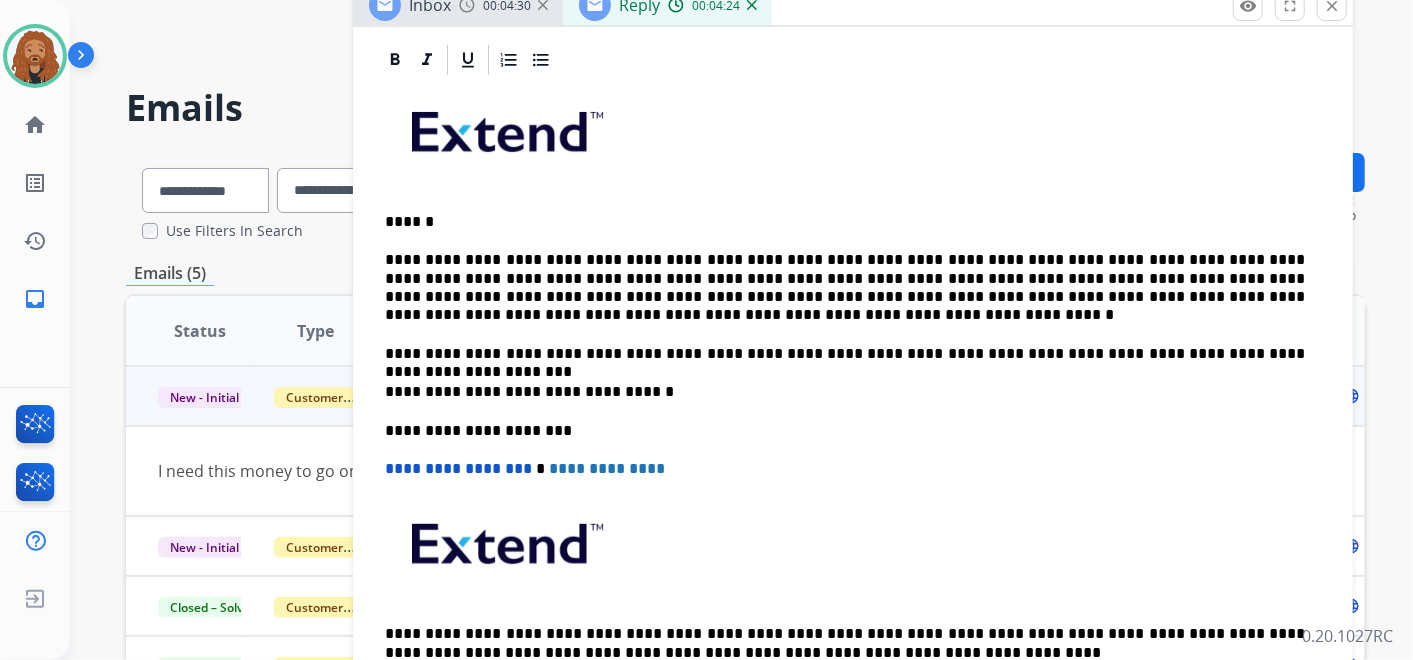 click on "**********" at bounding box center (853, 402) 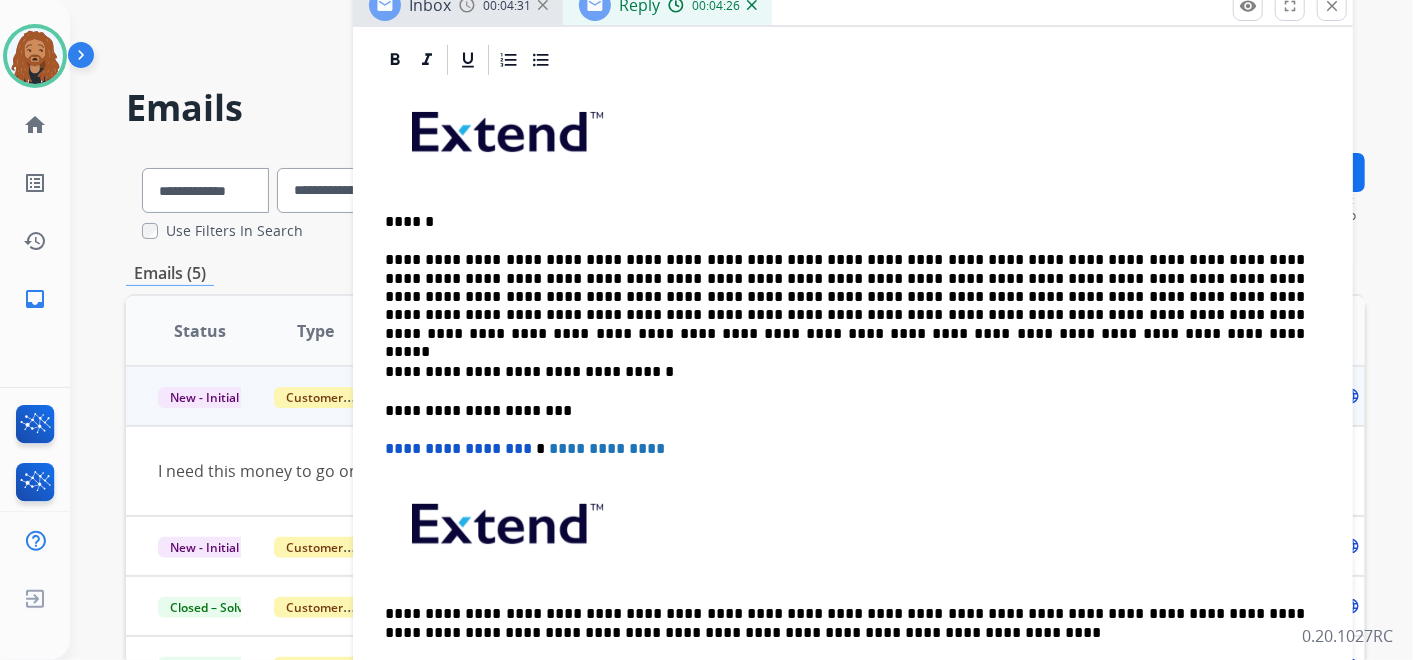 click on "**********" at bounding box center (853, 392) 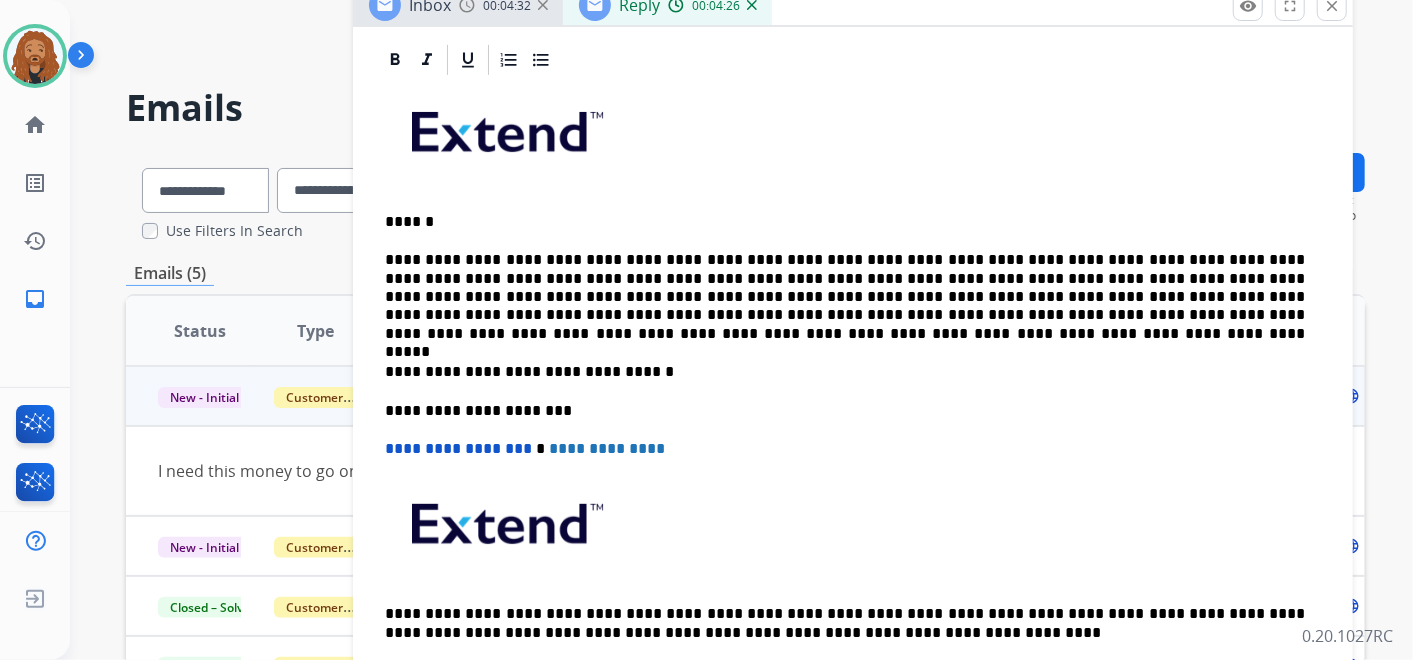 click on "**********" at bounding box center [845, 297] 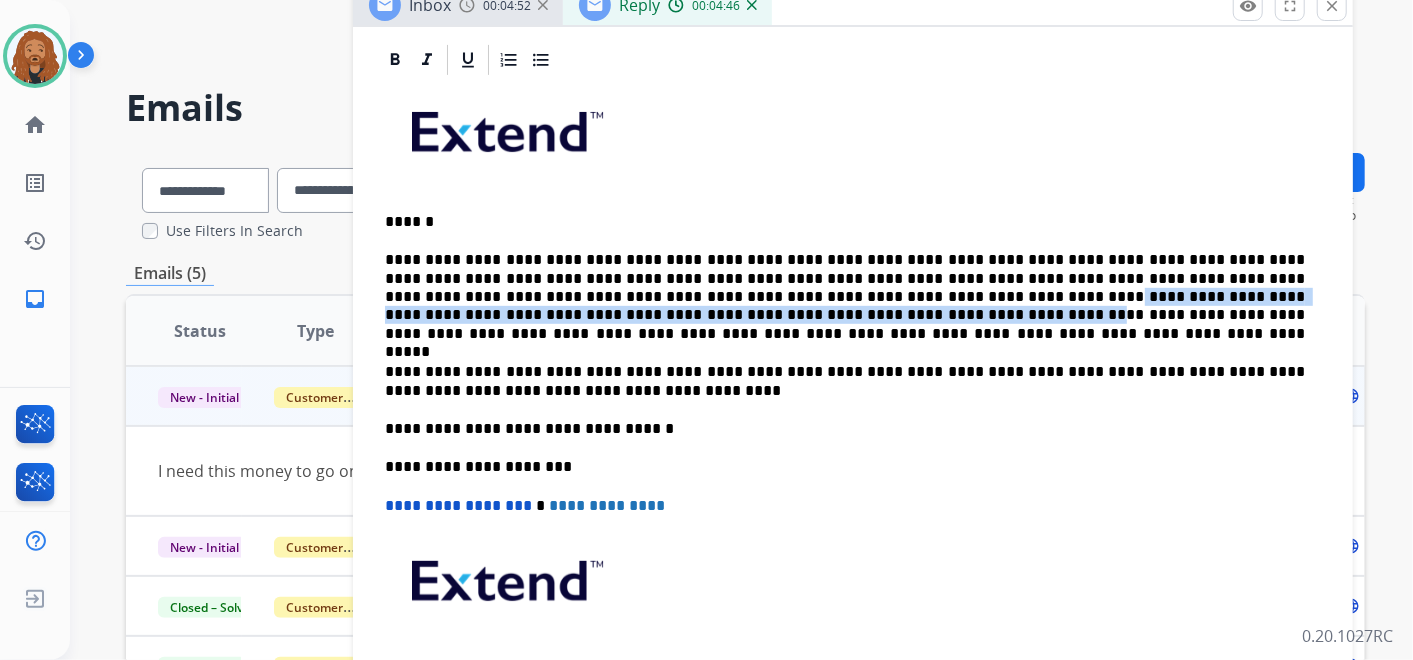 drag, startPoint x: 710, startPoint y: 291, endPoint x: 529, endPoint y: 316, distance: 182.71837 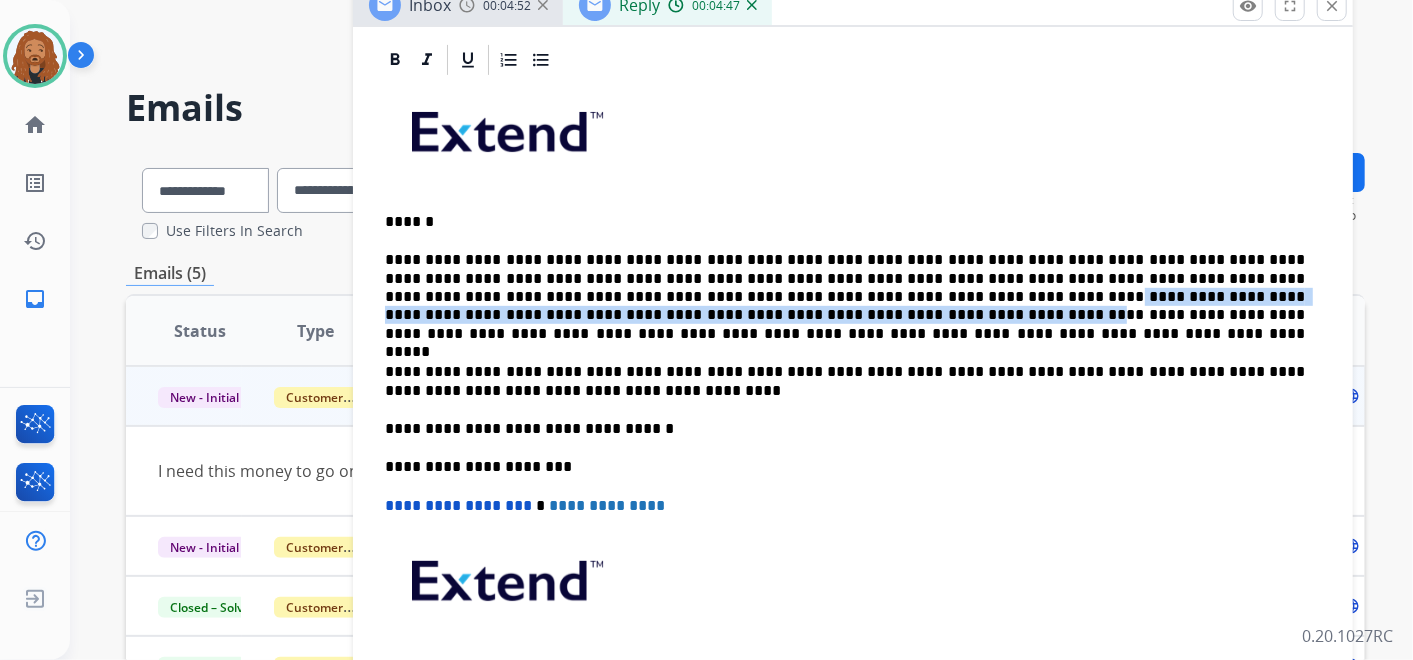 copy on "**********" 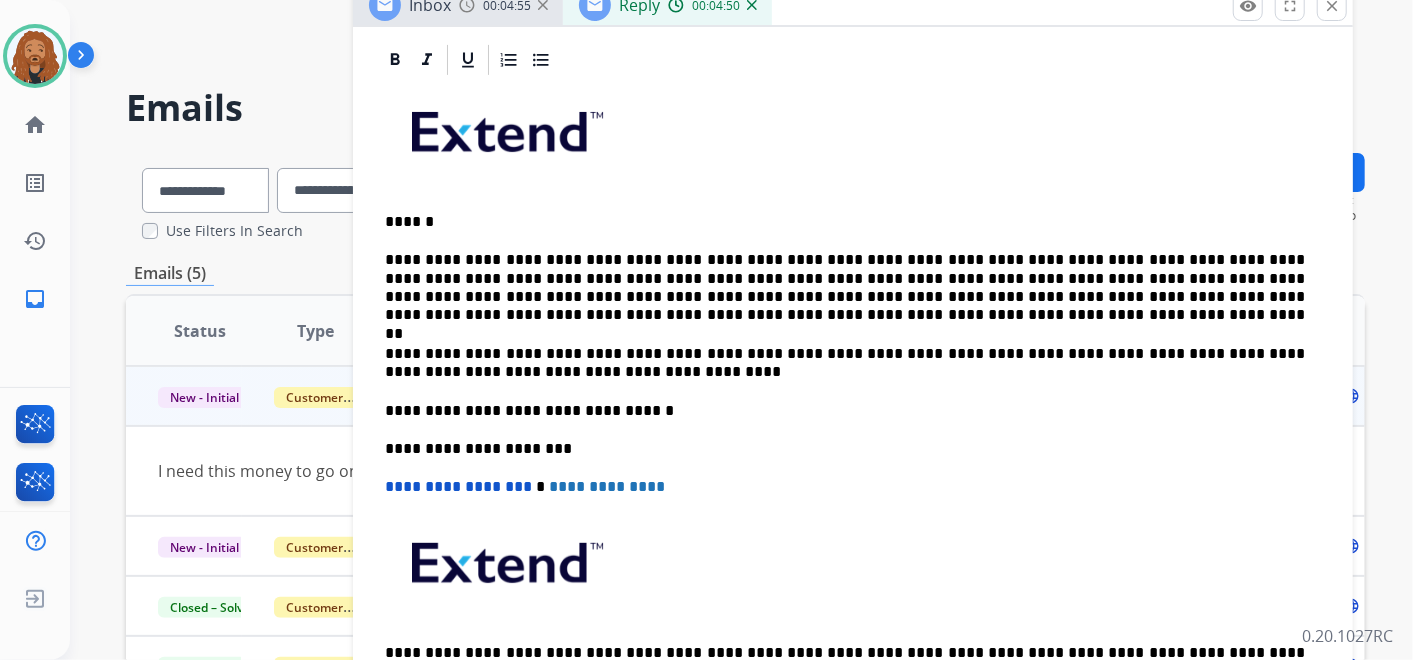 click on "**********" at bounding box center (845, 288) 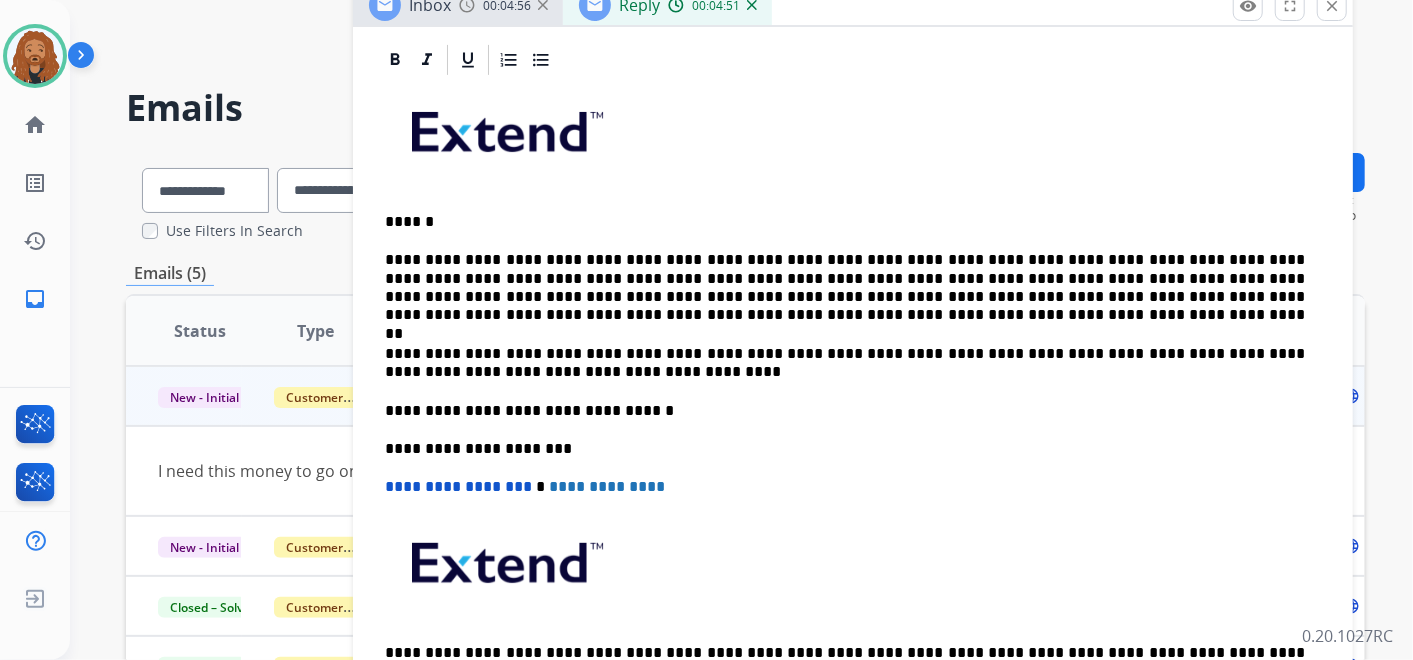 click on "**********" at bounding box center [845, 288] 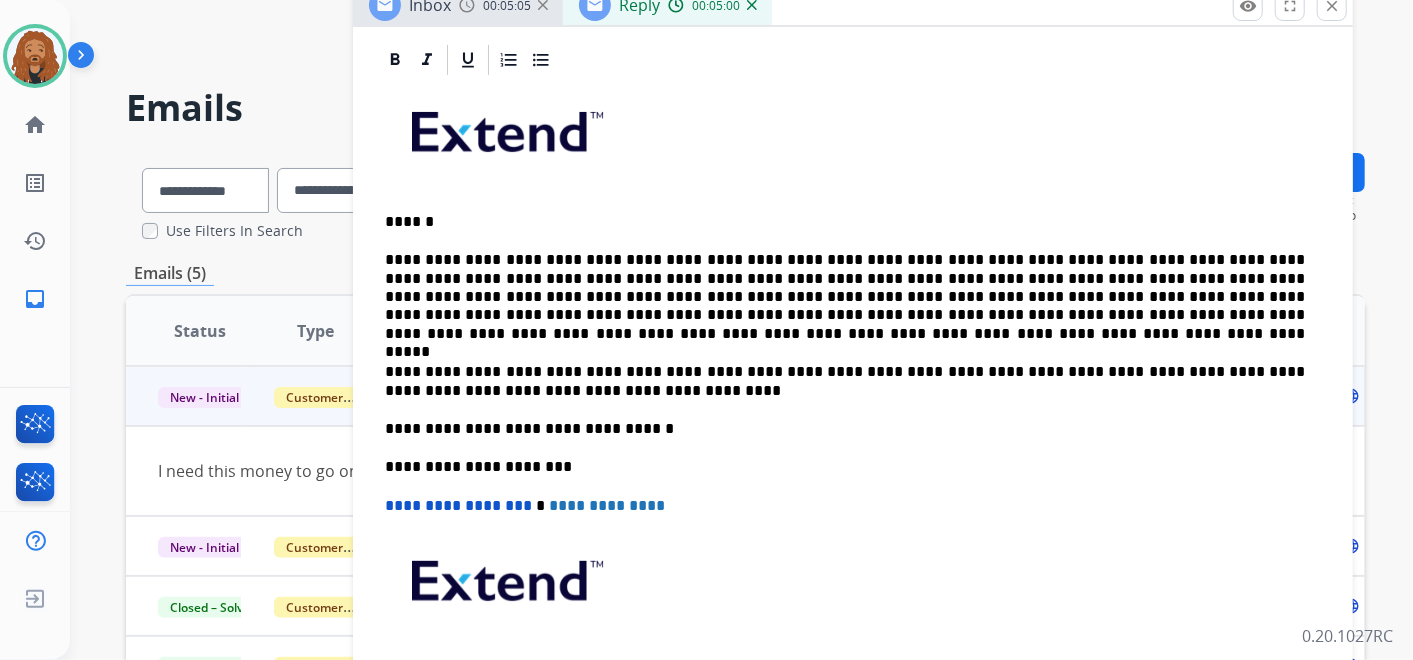 click on "**********" at bounding box center (845, 297) 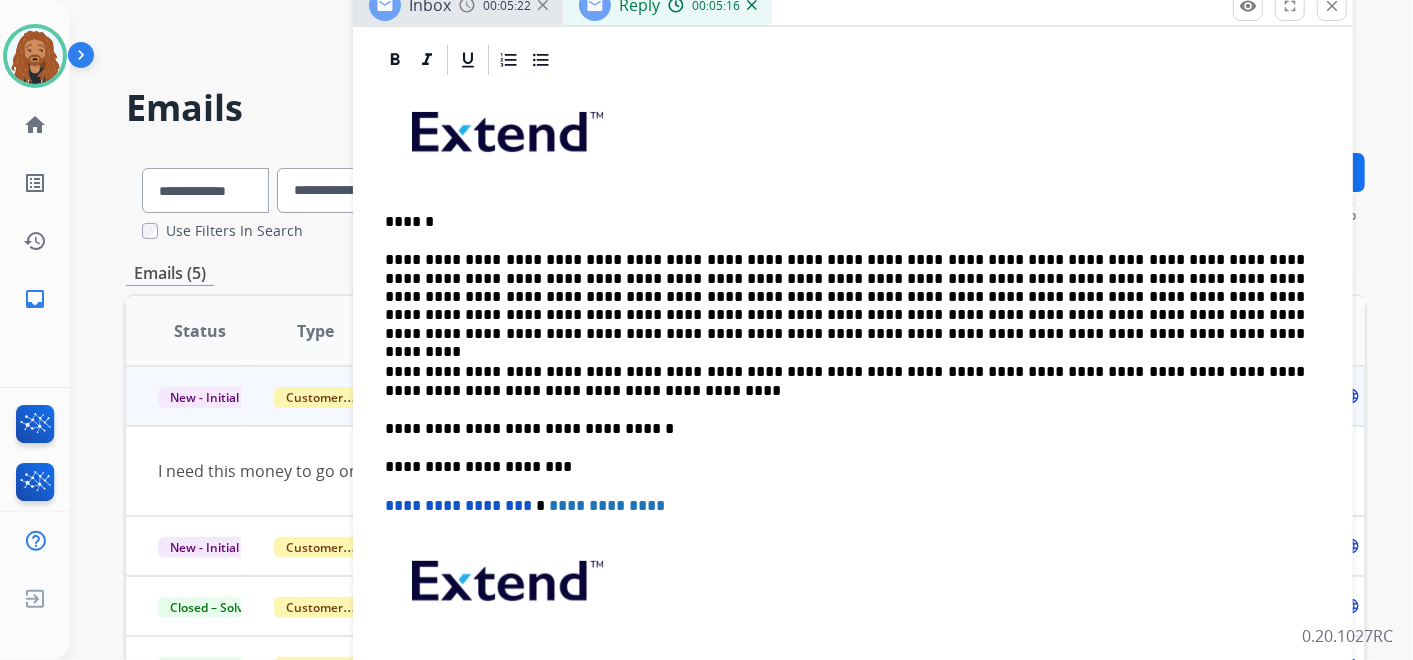 drag, startPoint x: 842, startPoint y: 367, endPoint x: 959, endPoint y: 507, distance: 182.45273 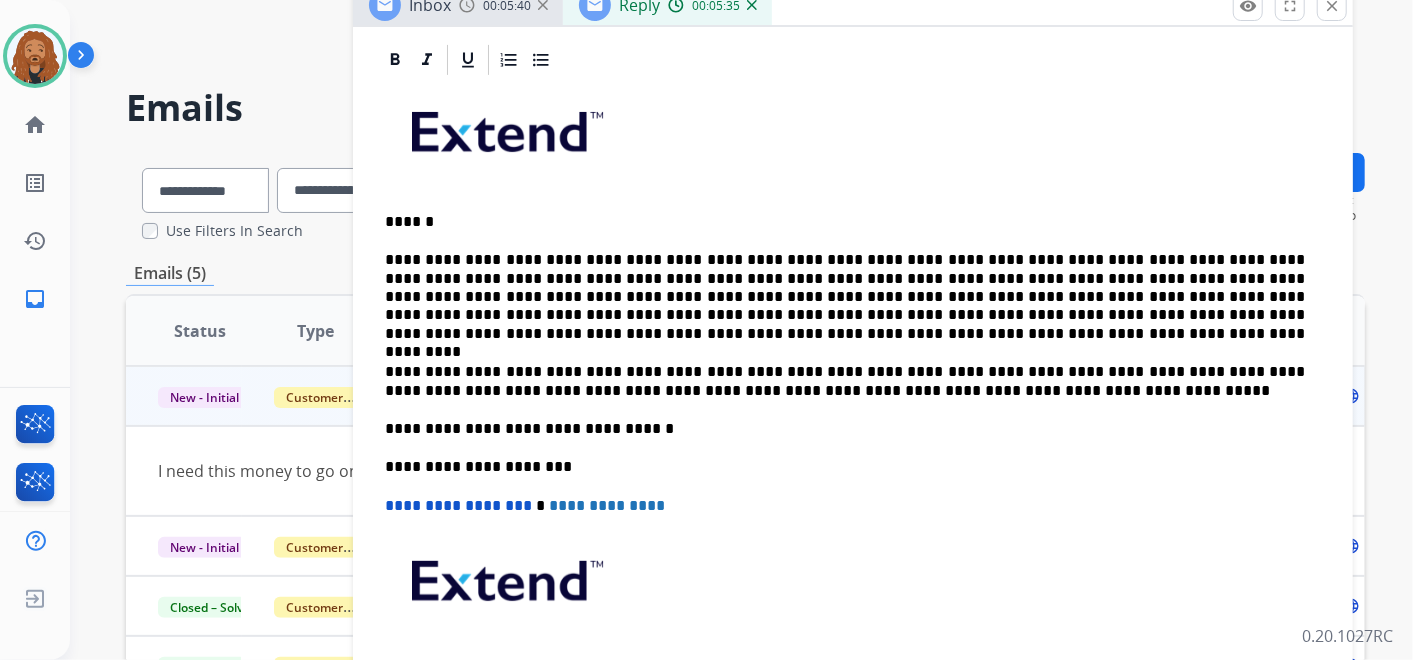 click on "**********" at bounding box center [845, 381] 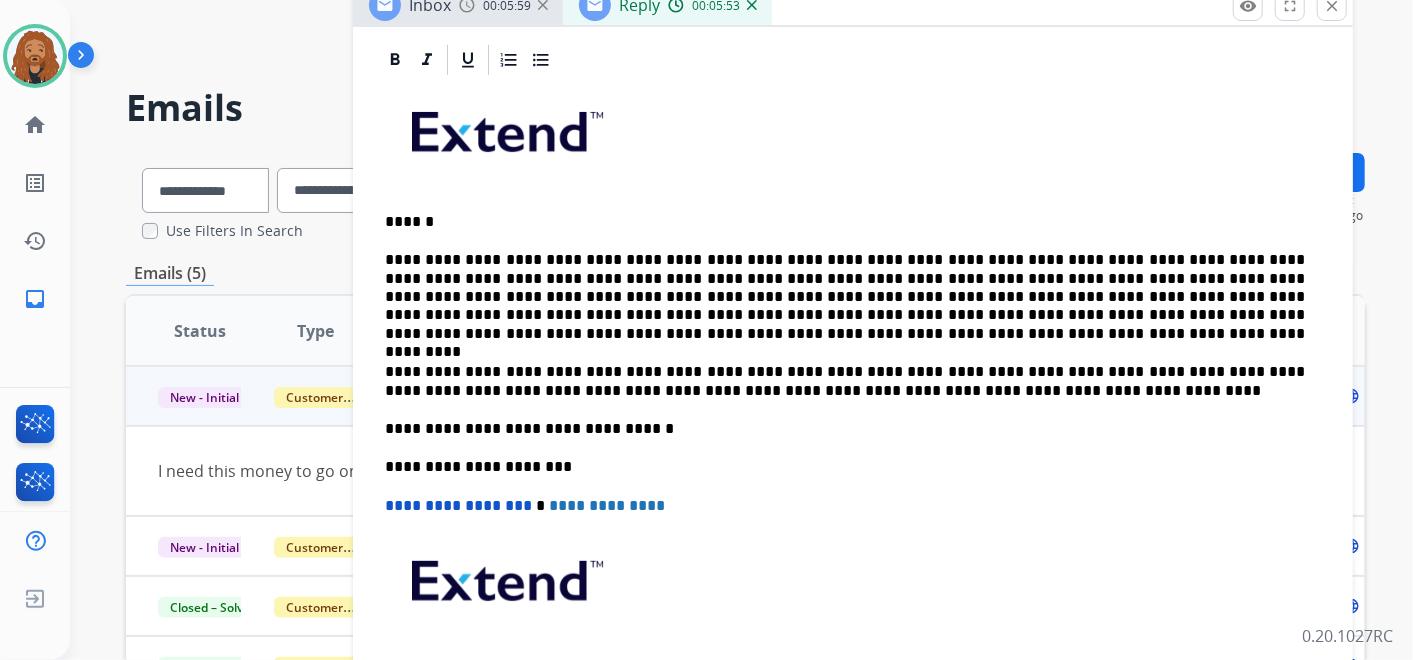 click on "**********" at bounding box center (845, 297) 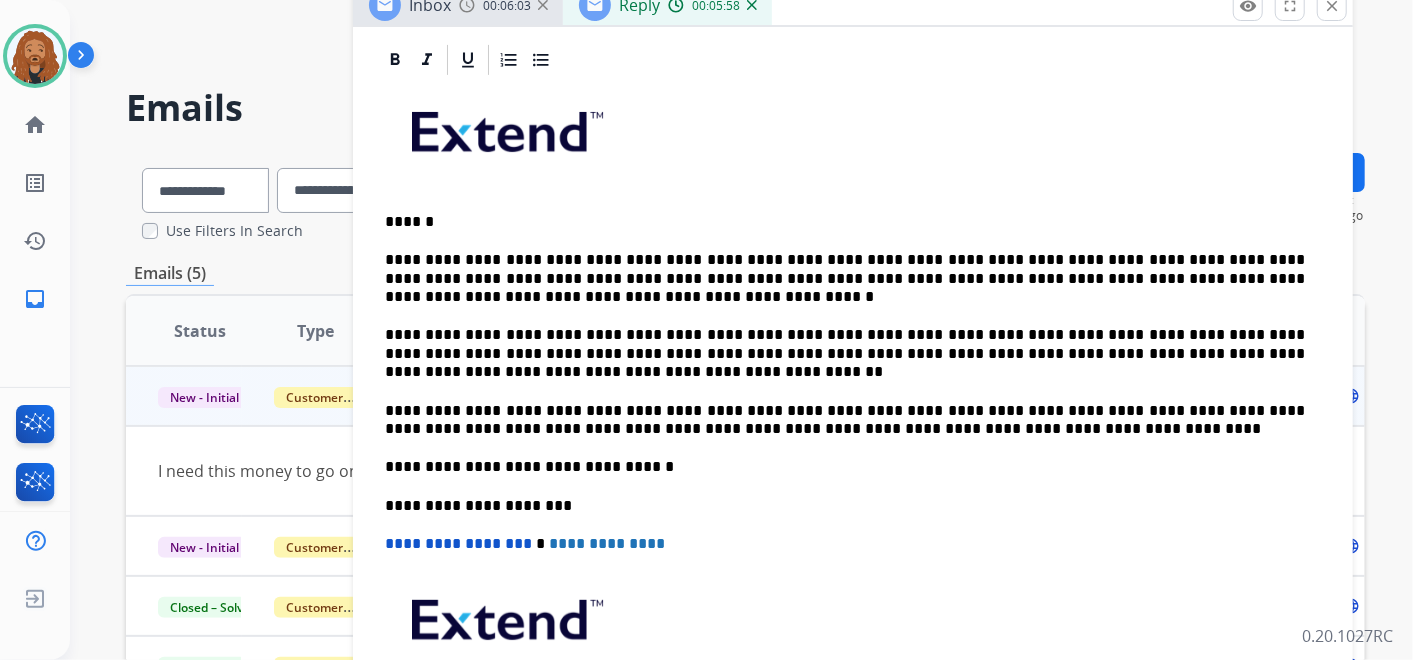 click on "**********" at bounding box center [845, 278] 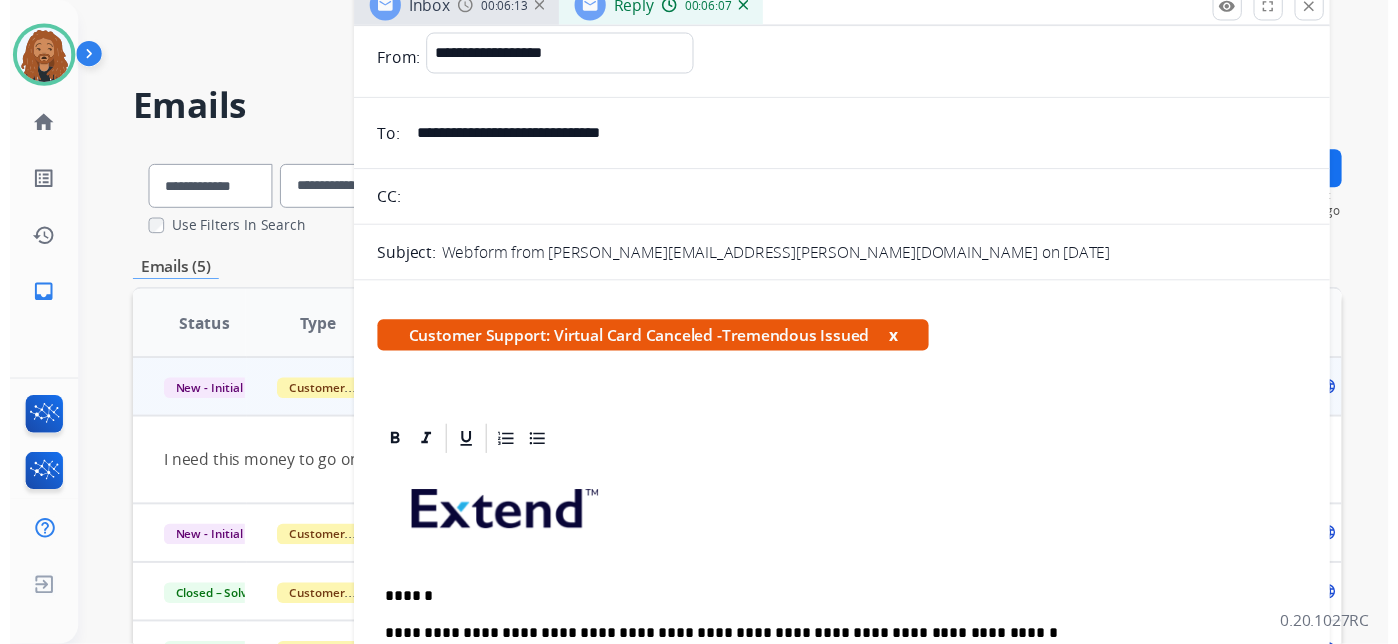 scroll, scrollTop: 0, scrollLeft: 0, axis: both 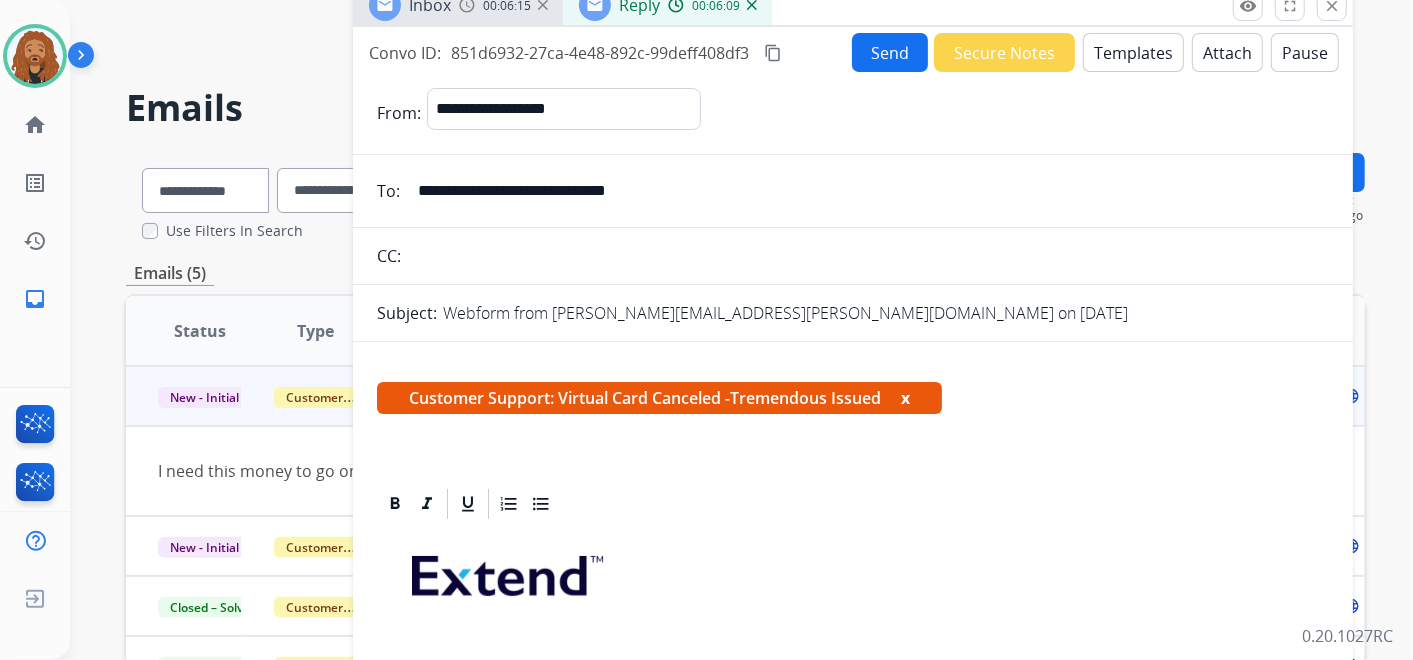 click on "Send" at bounding box center (890, 52) 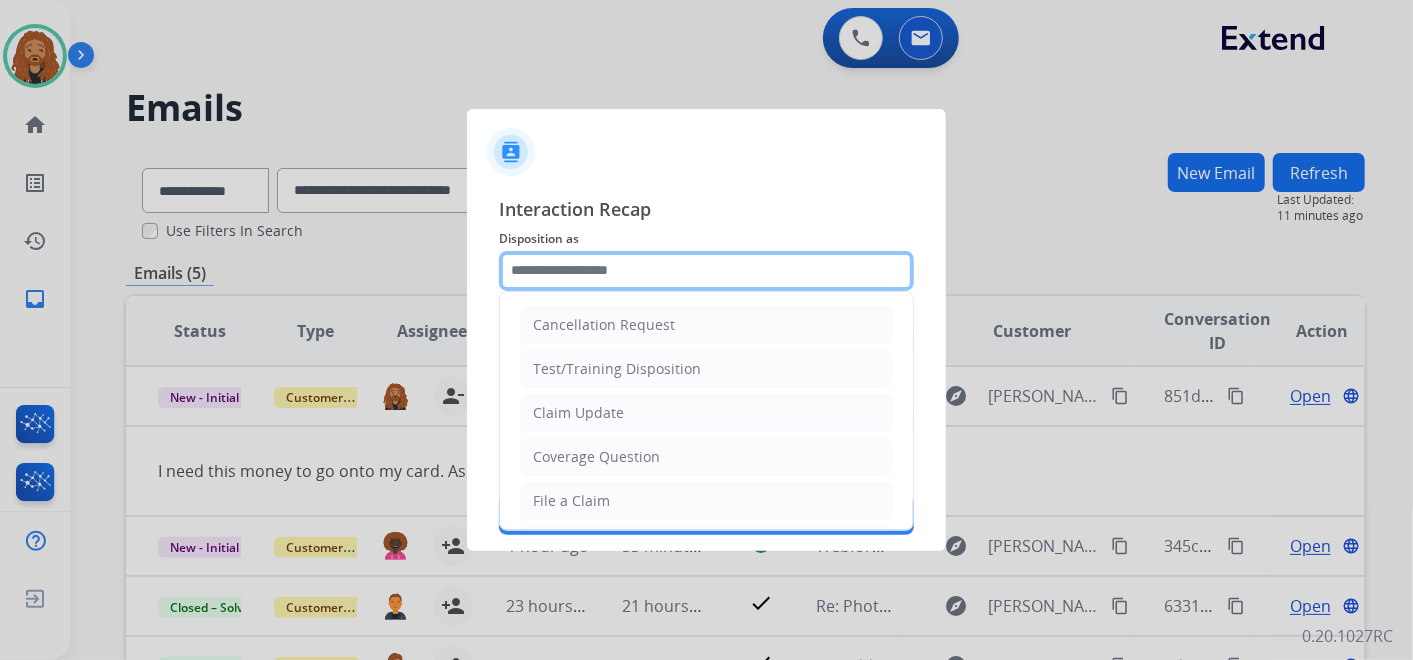 click 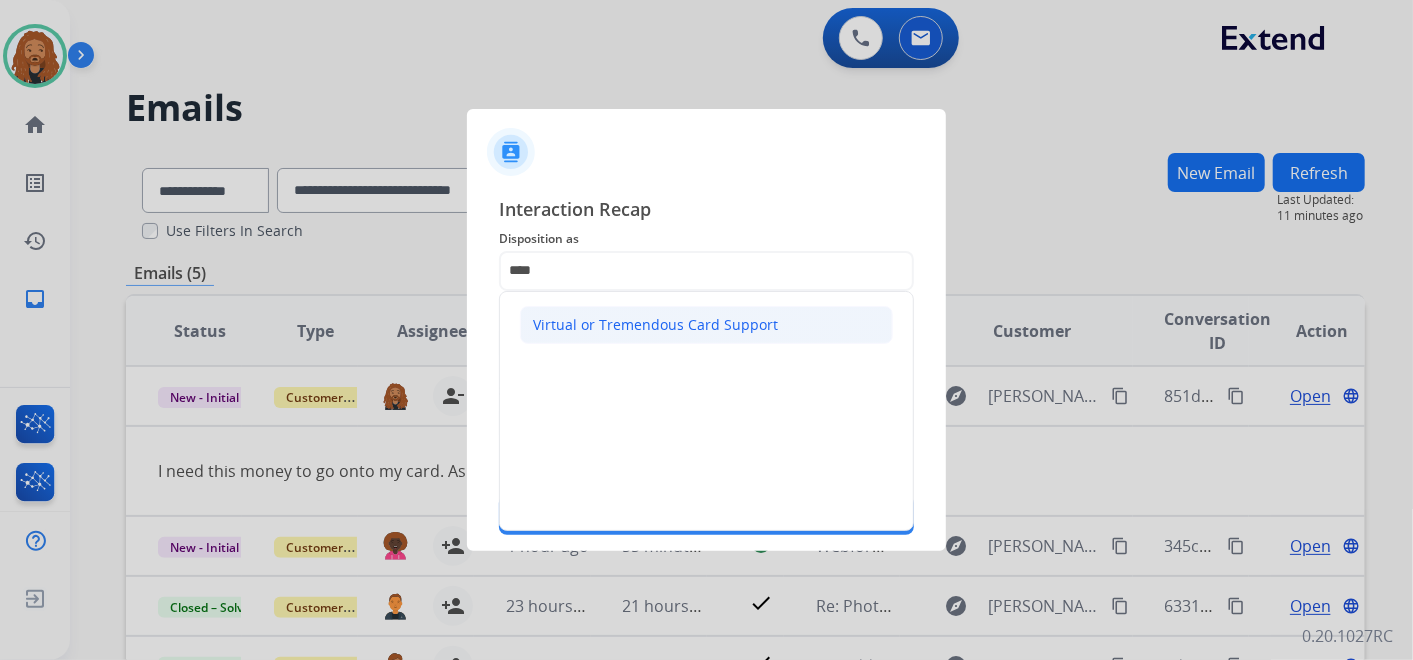 click on "Virtual or Tremendous Card Support" 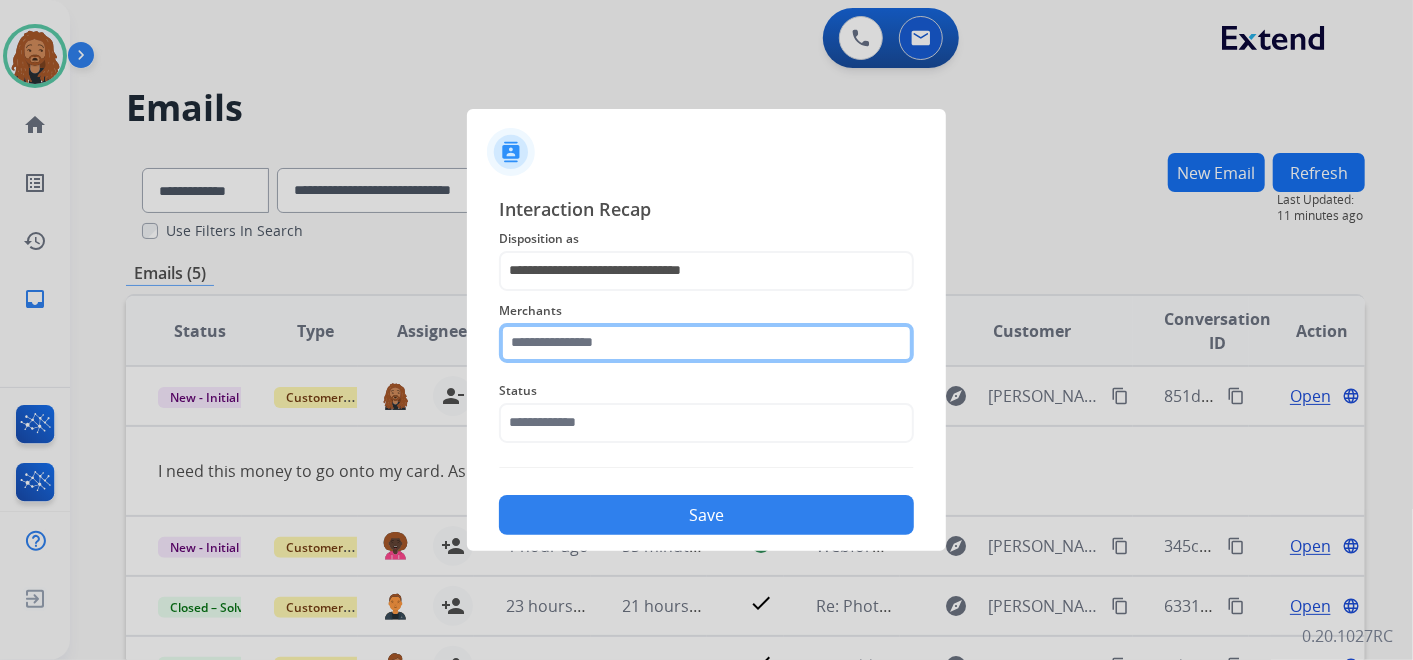 click 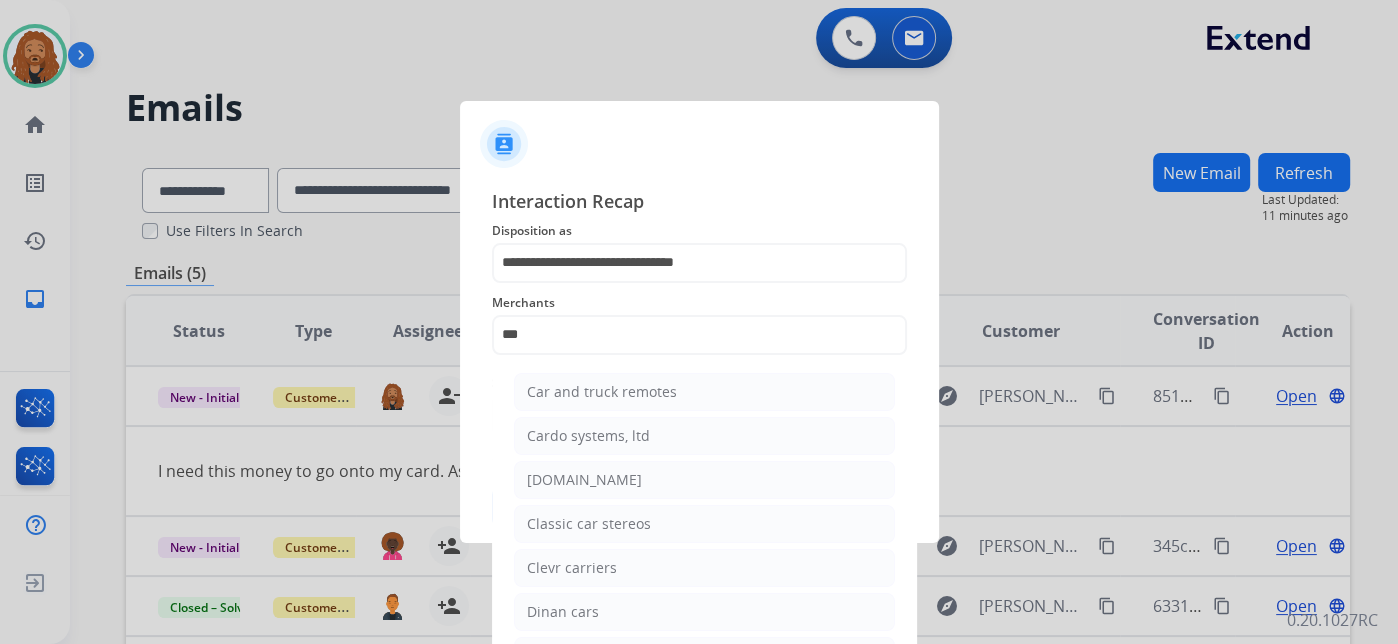 drag, startPoint x: 591, startPoint y: 477, endPoint x: 588, endPoint y: 465, distance: 12.369317 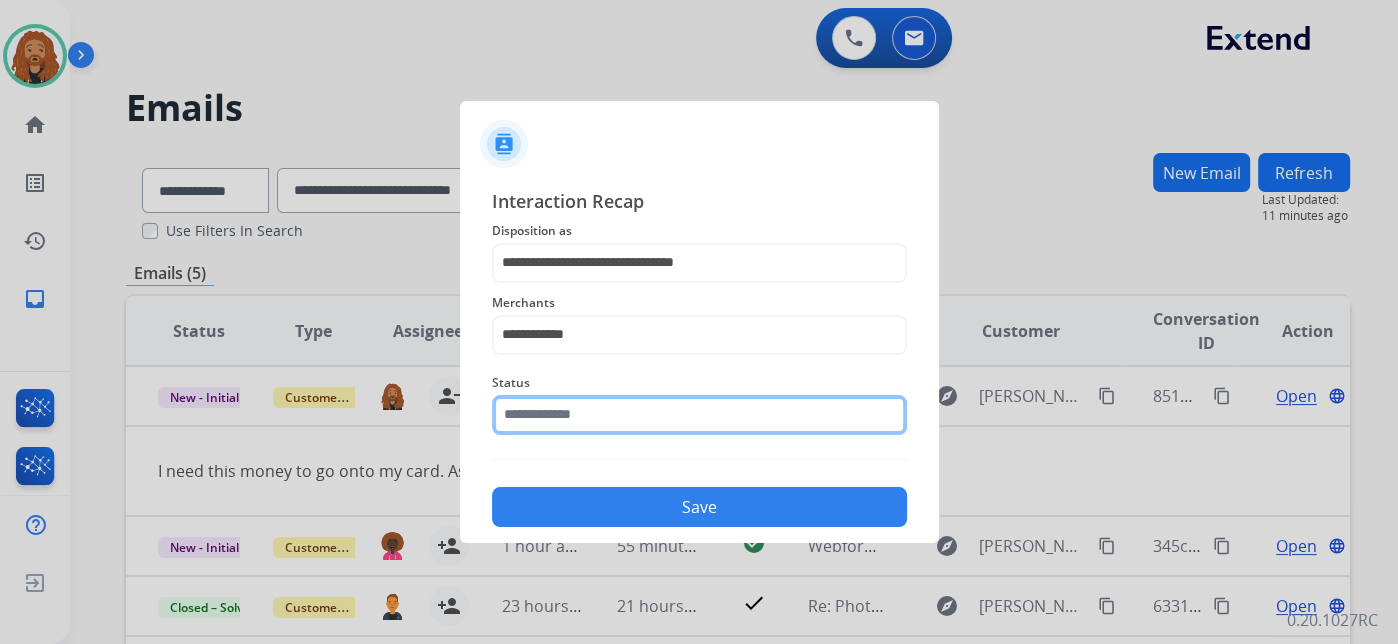 click 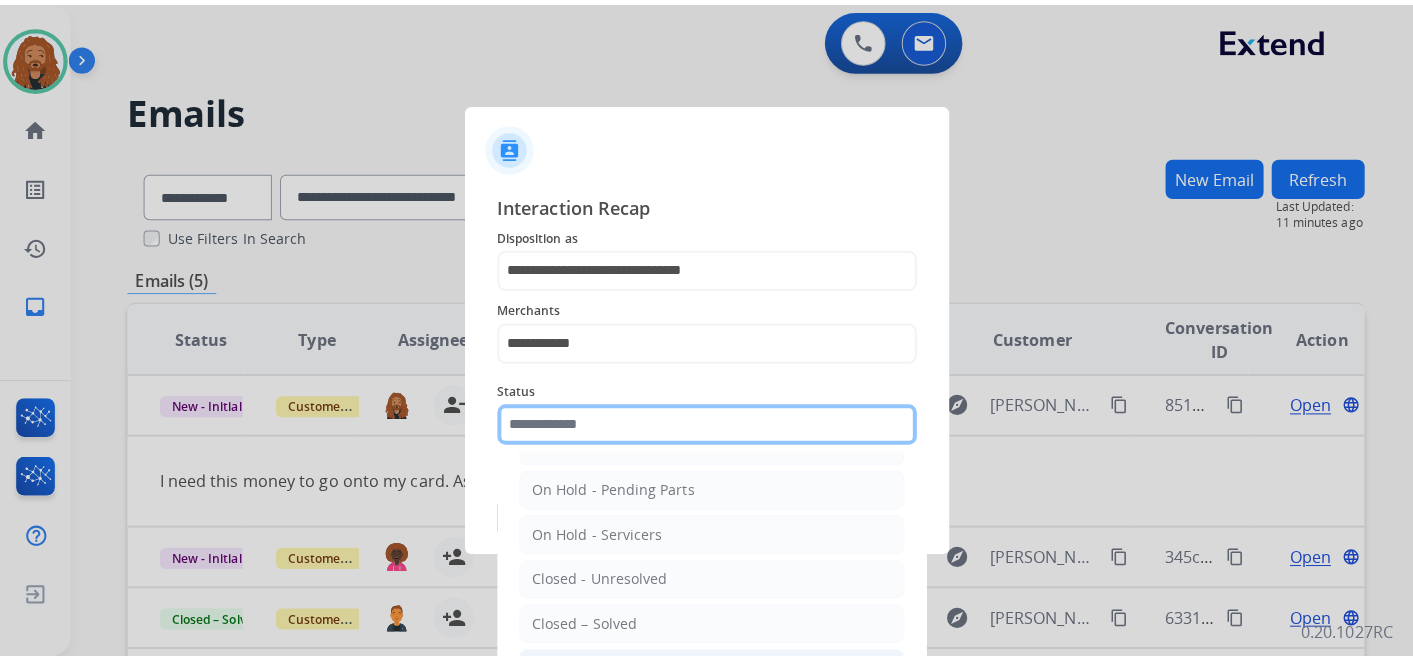 scroll, scrollTop: 114, scrollLeft: 0, axis: vertical 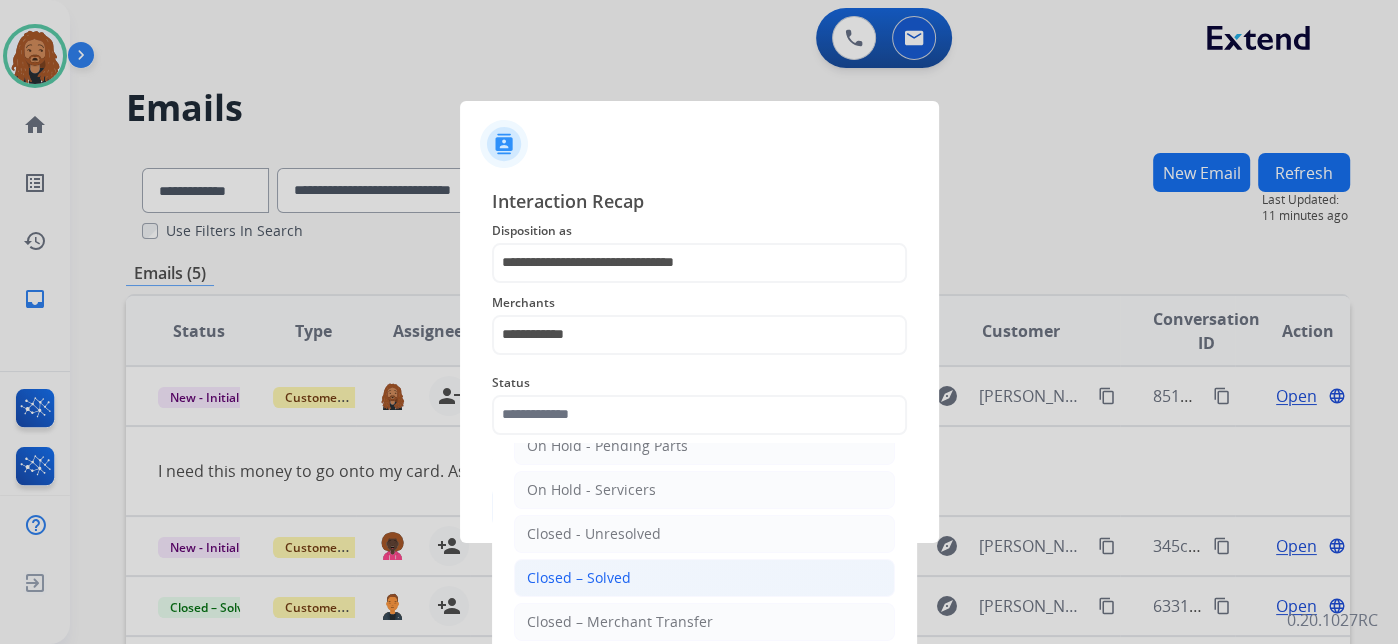 click on "Closed – Solved" 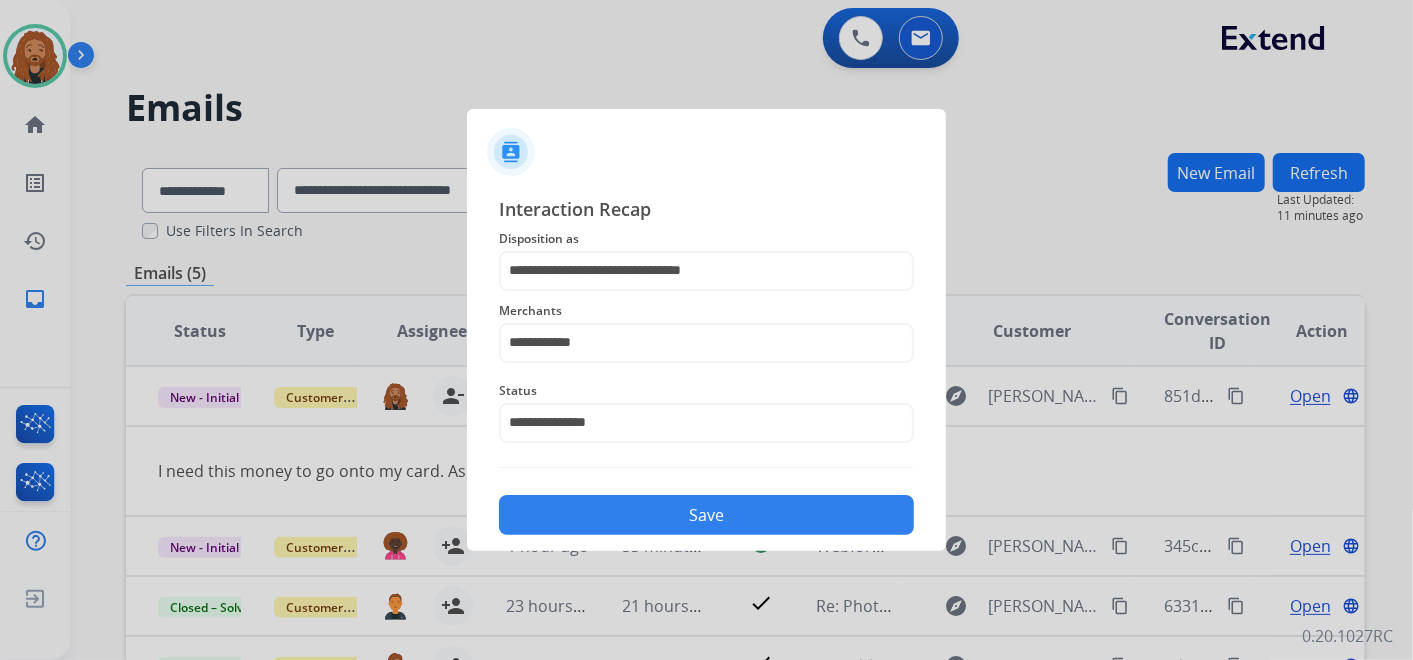 click on "Save" 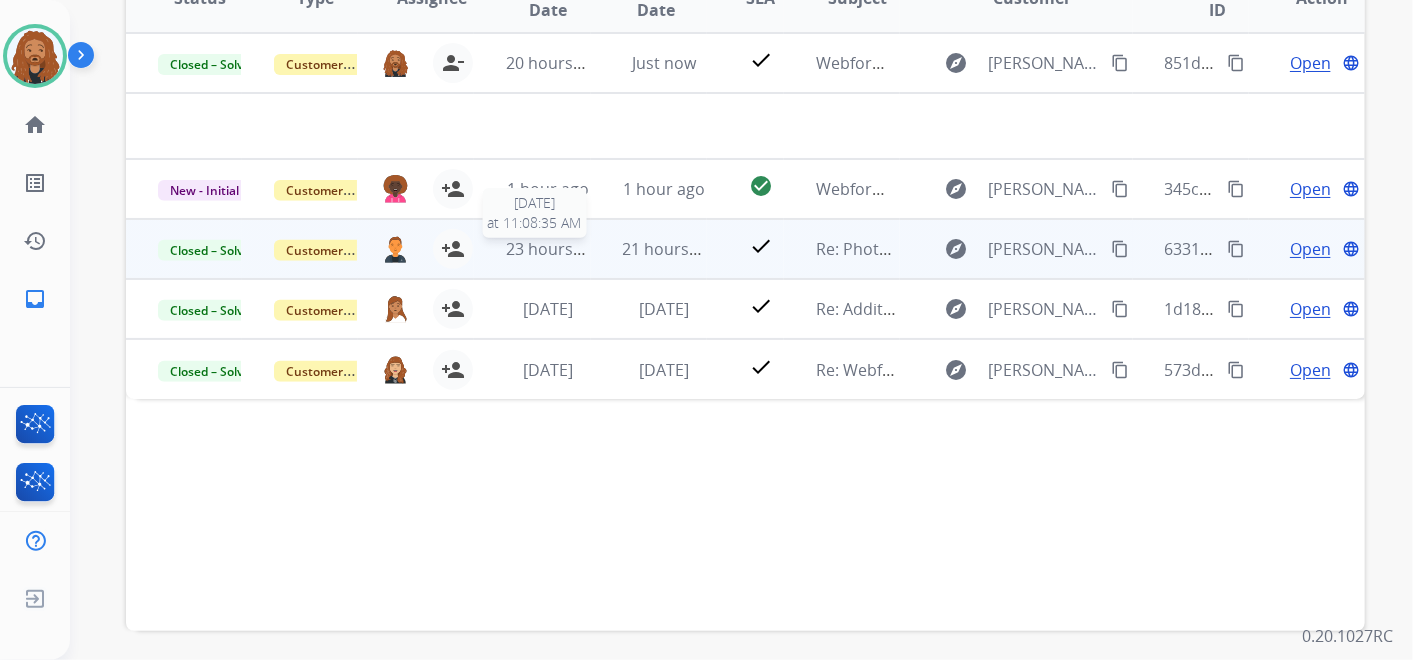scroll, scrollTop: 0, scrollLeft: 0, axis: both 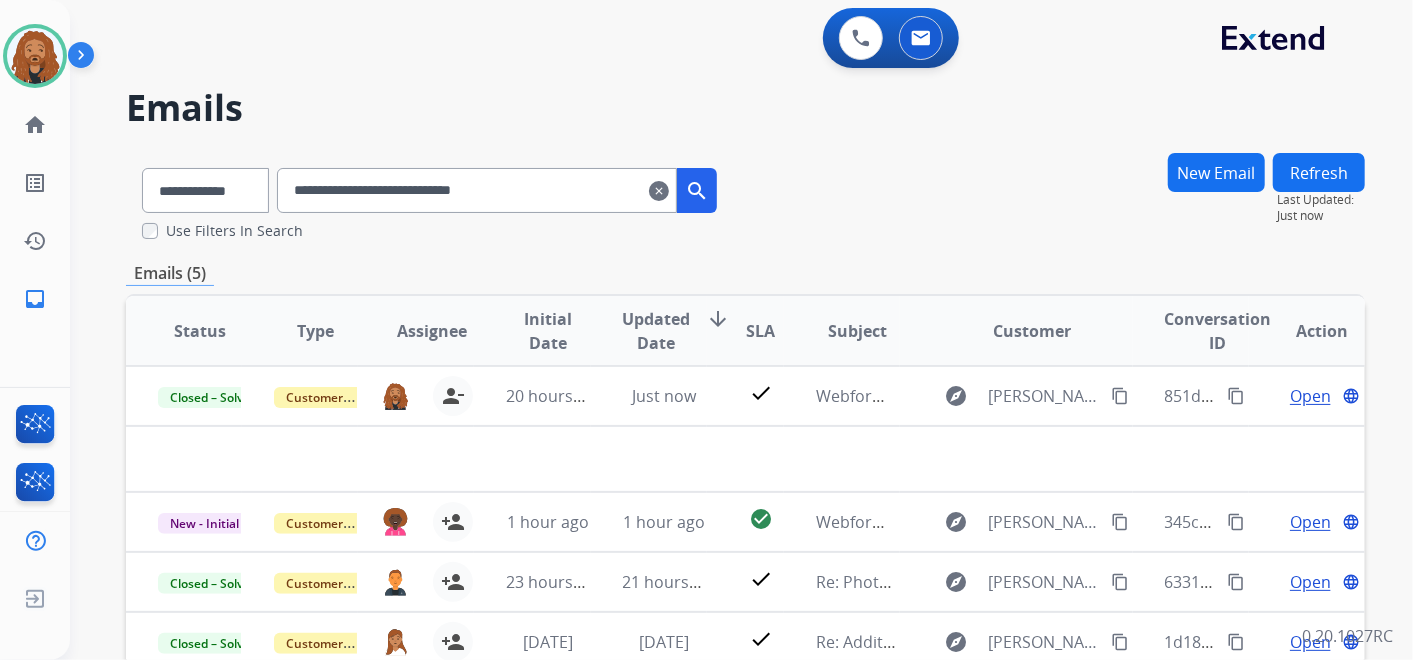 drag, startPoint x: 604, startPoint y: 192, endPoint x: 649, endPoint y: 238, distance: 64.3506 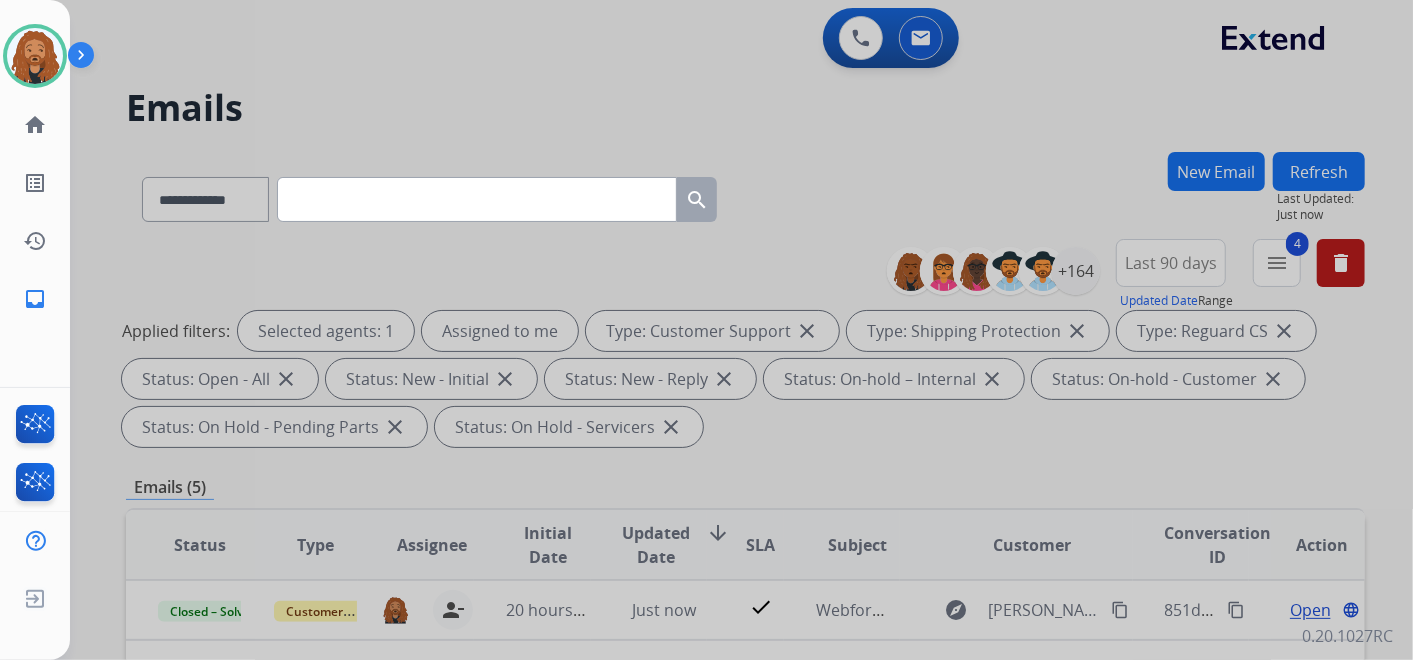 type 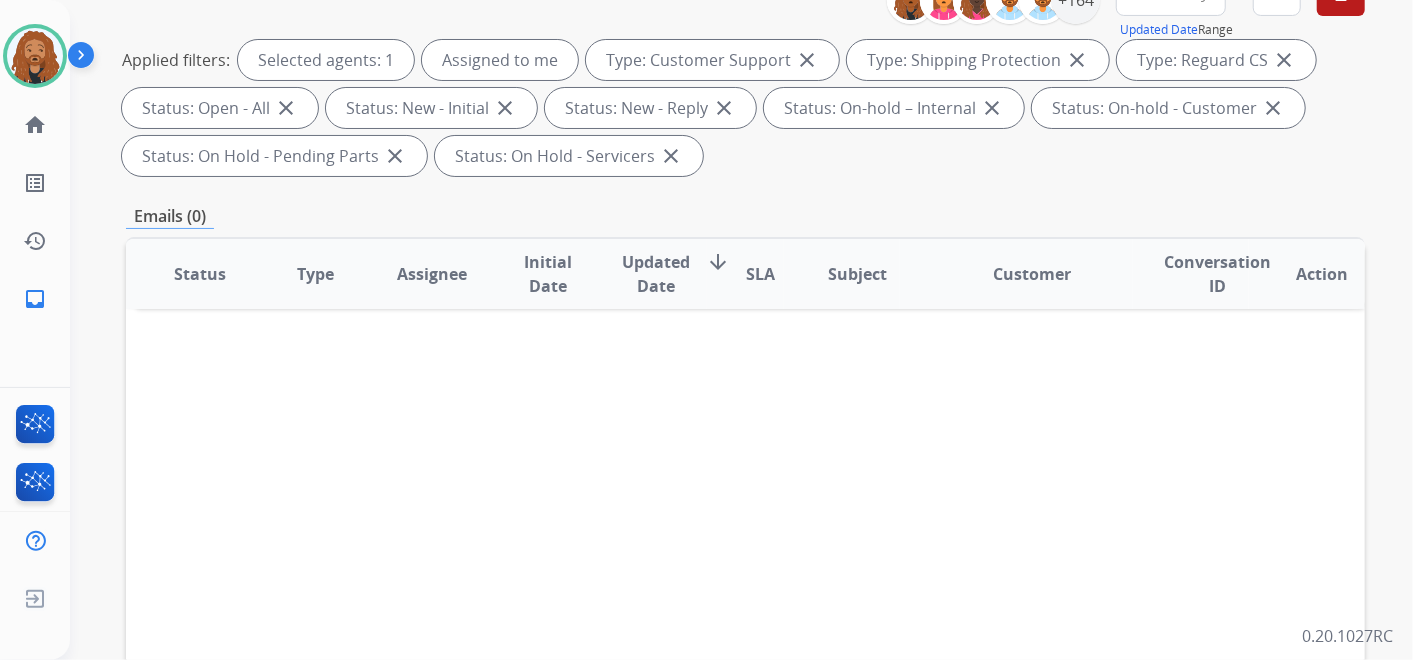 scroll, scrollTop: 222, scrollLeft: 0, axis: vertical 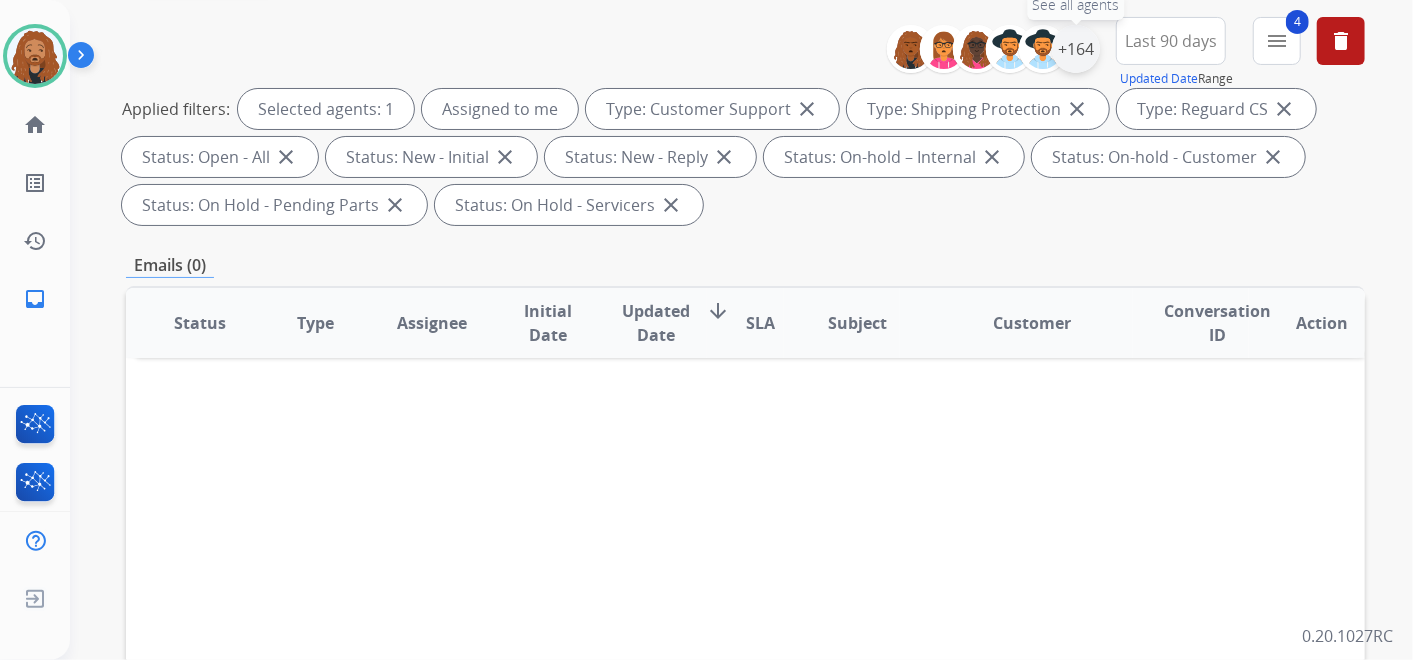 click on "+164" at bounding box center (1076, 49) 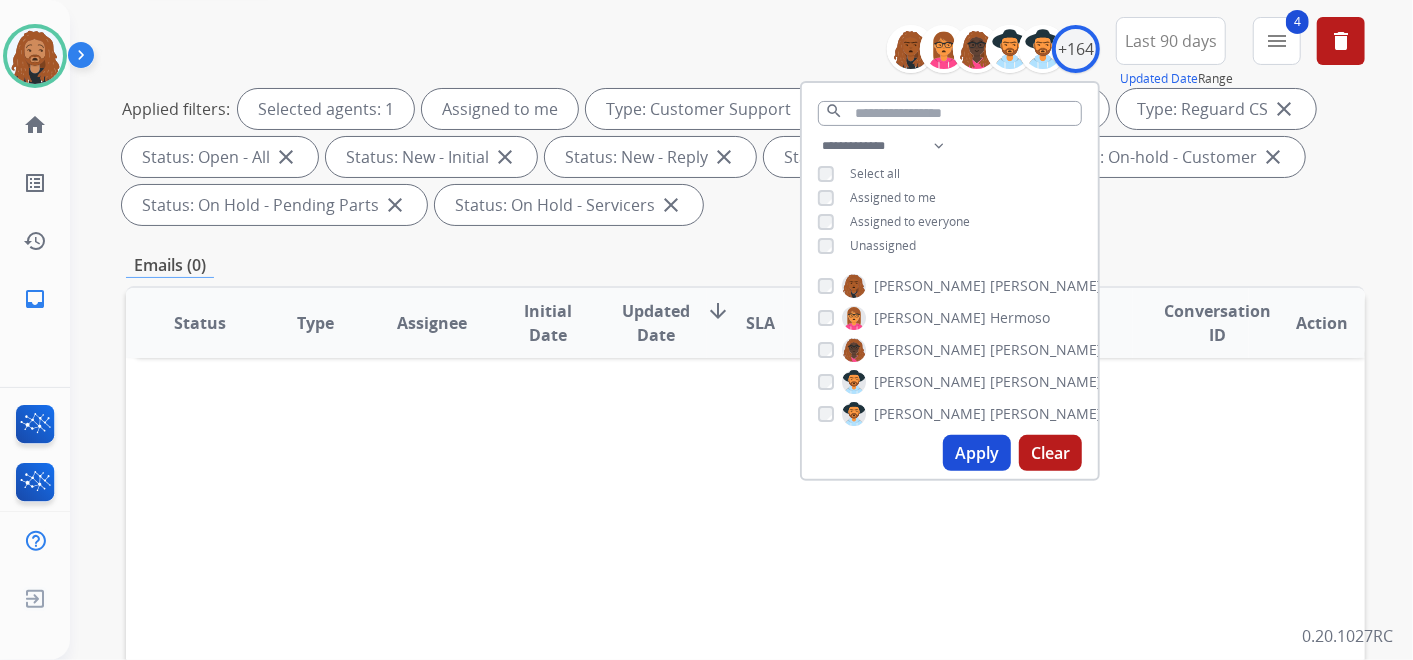 click on "Apply" at bounding box center (977, 453) 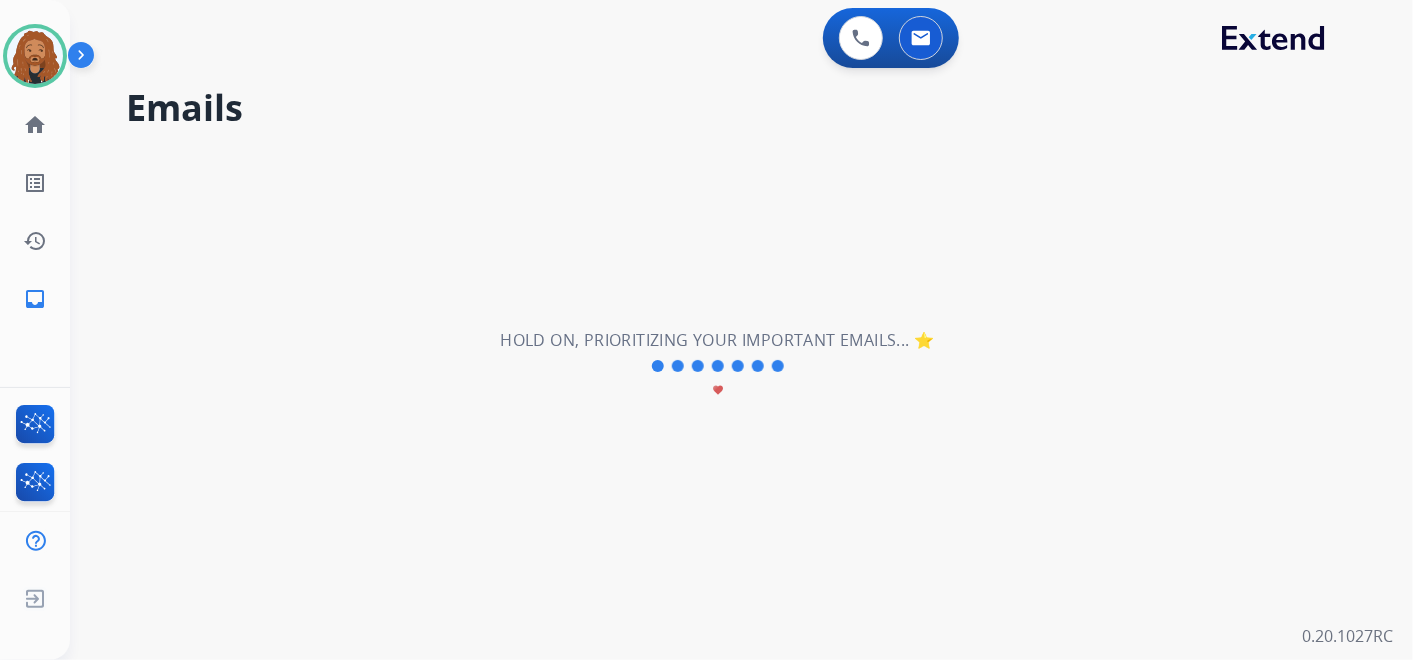 scroll, scrollTop: 0, scrollLeft: 0, axis: both 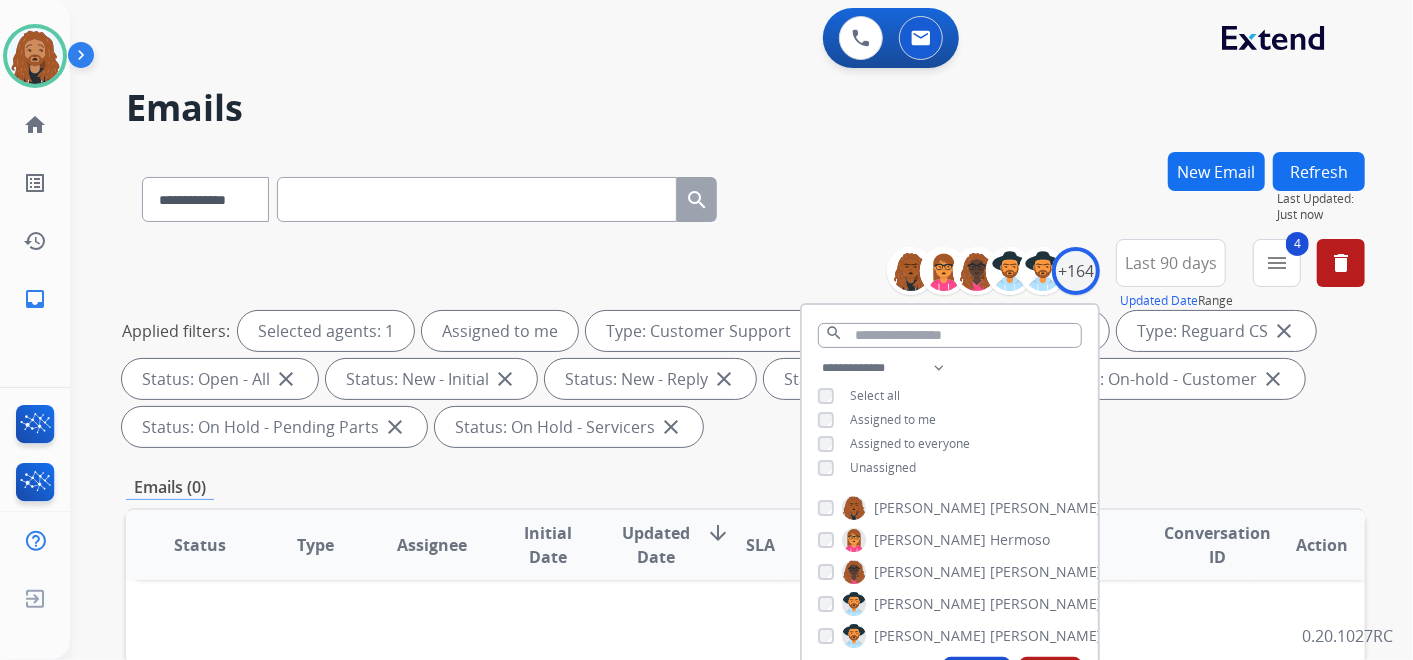 click on "**********" at bounding box center (717, 402) 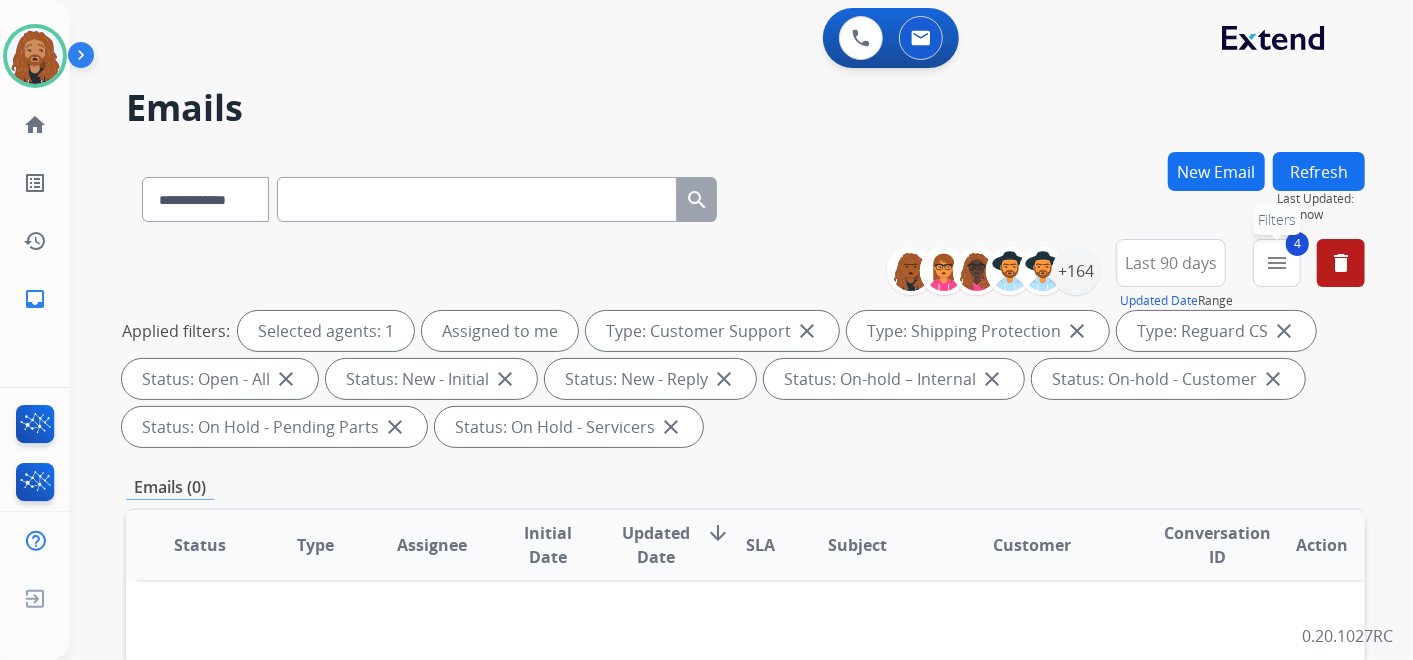 click on "4 menu  Filters" at bounding box center [1277, 263] 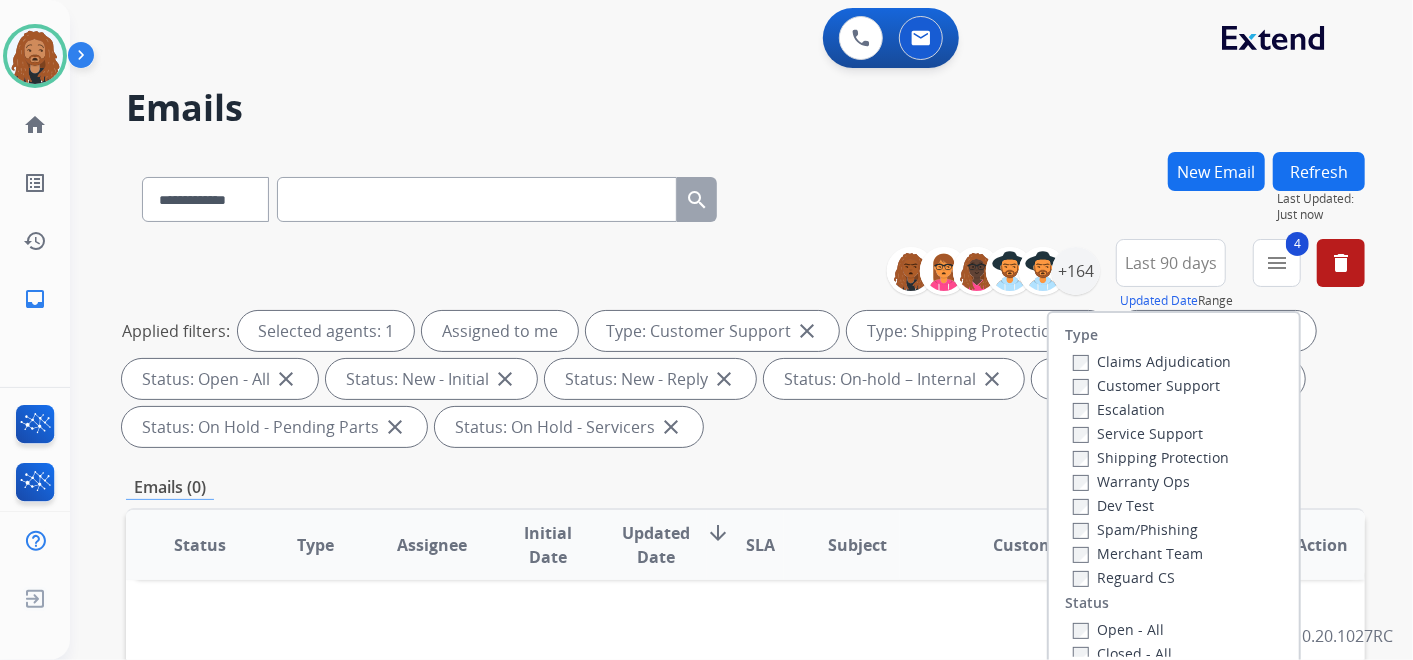 click on "**********" at bounding box center (745, 195) 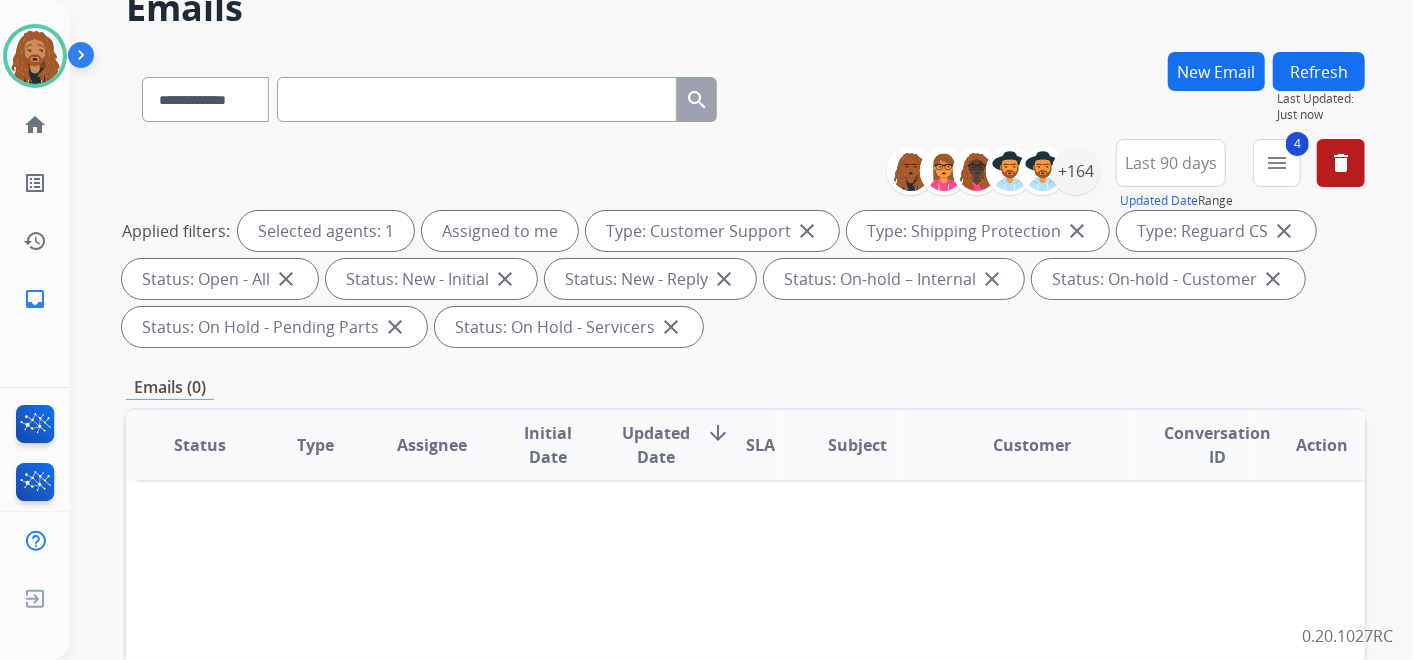 scroll, scrollTop: 222, scrollLeft: 0, axis: vertical 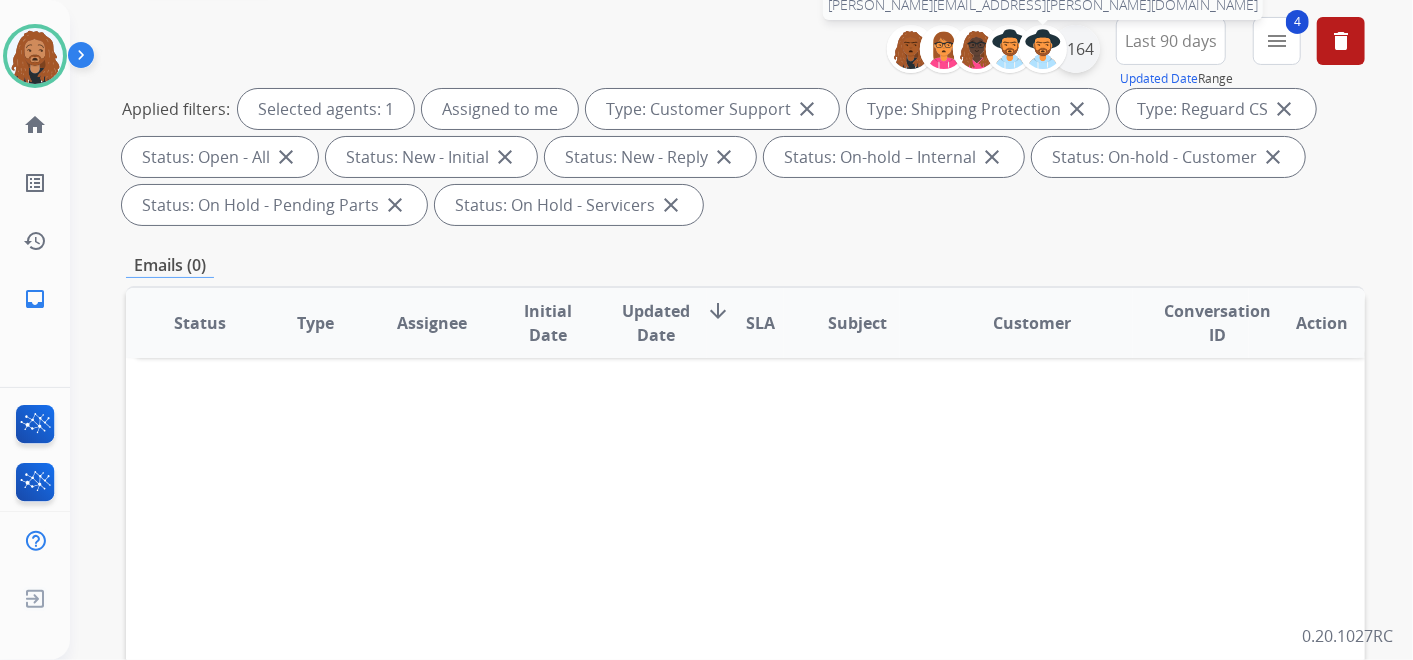 click on "+164" at bounding box center [1076, 49] 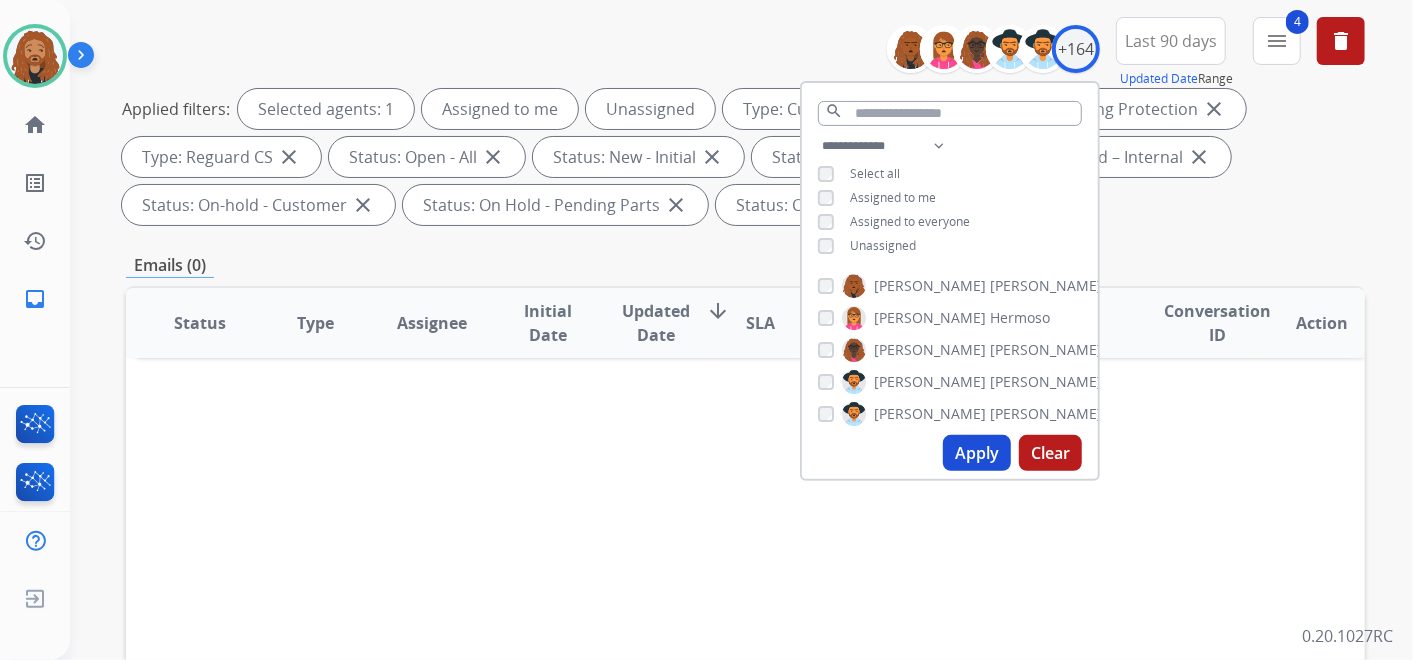 click on "Apply" at bounding box center (977, 453) 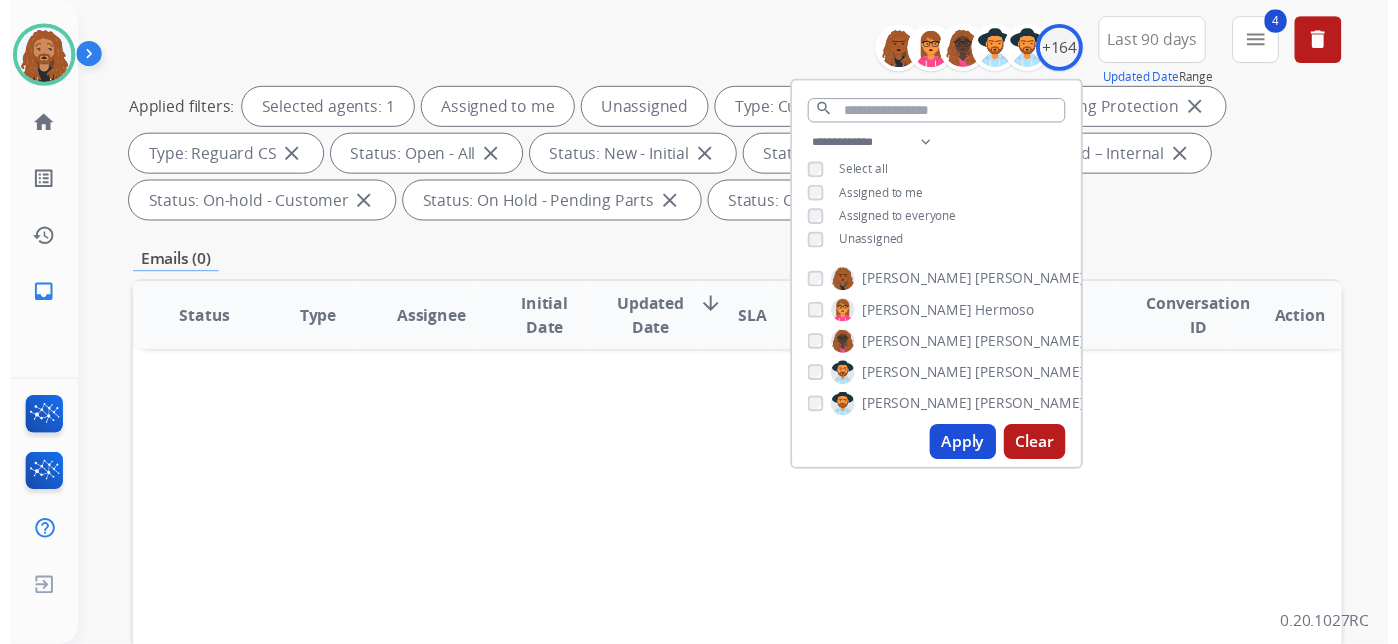scroll, scrollTop: 0, scrollLeft: 0, axis: both 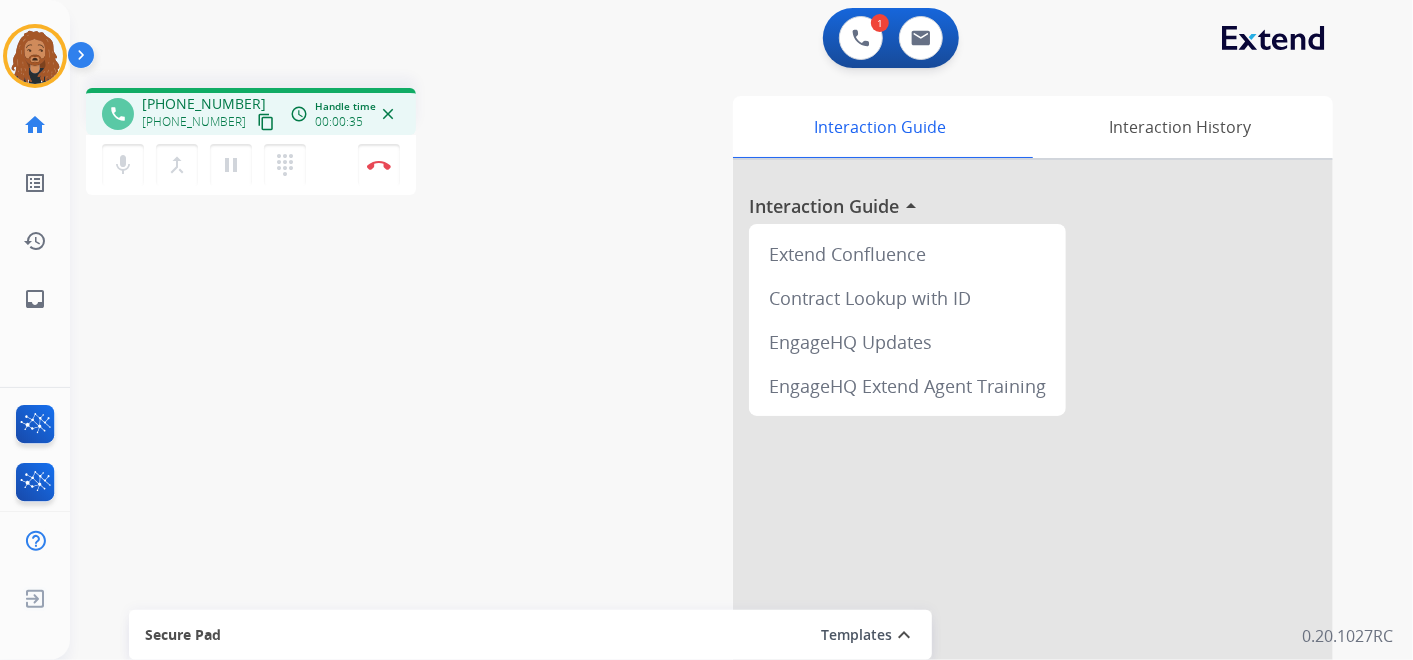 click on "content_copy" at bounding box center [266, 122] 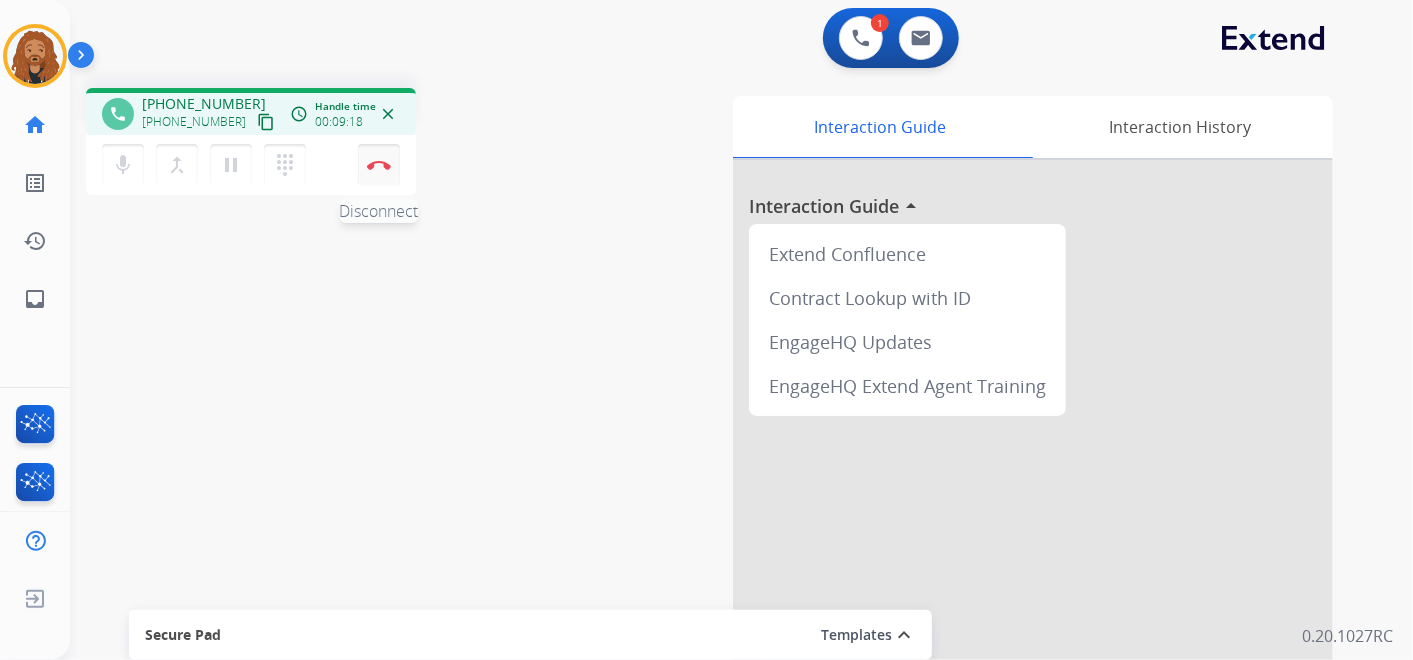 click at bounding box center (379, 165) 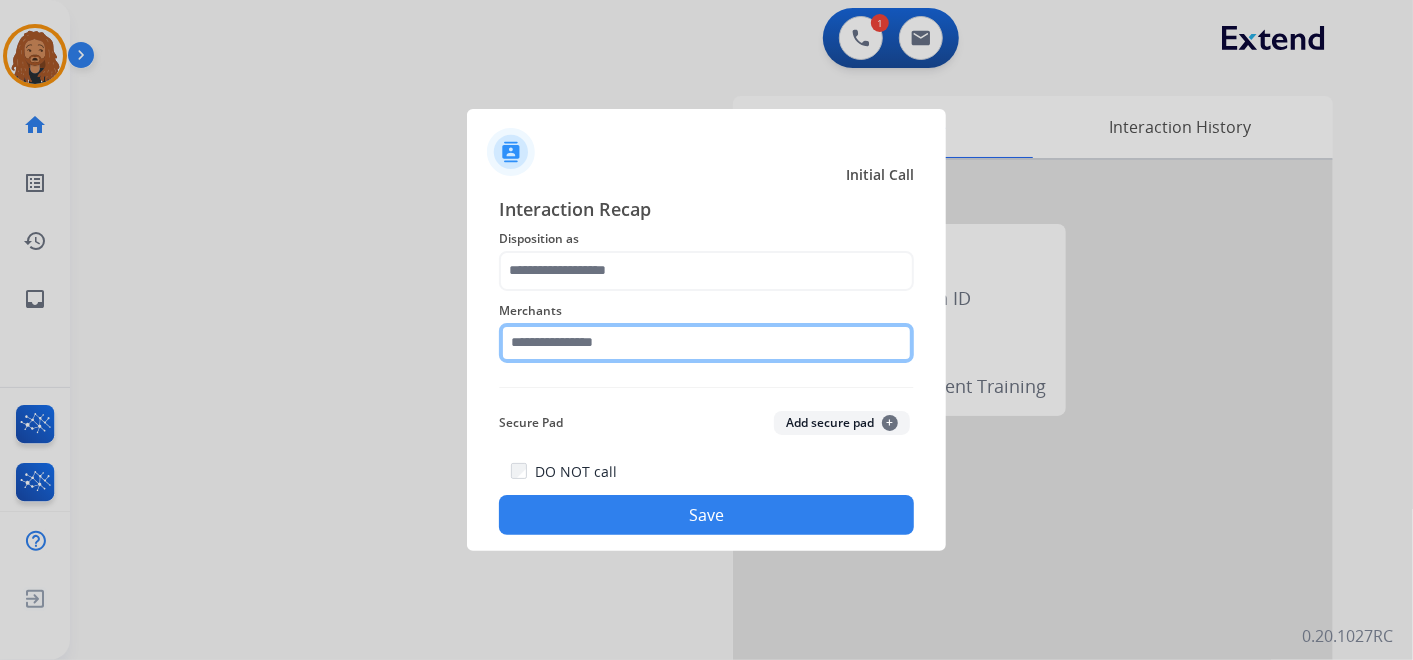 click 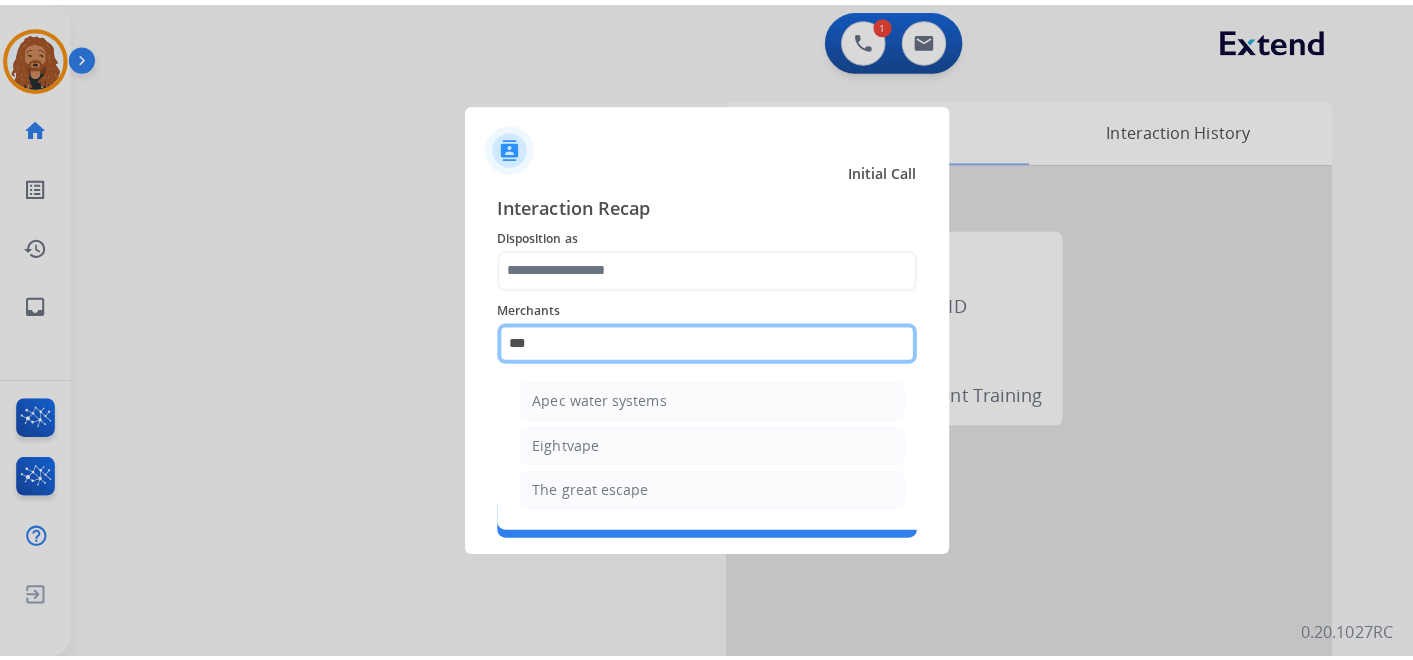 scroll, scrollTop: 0, scrollLeft: 0, axis: both 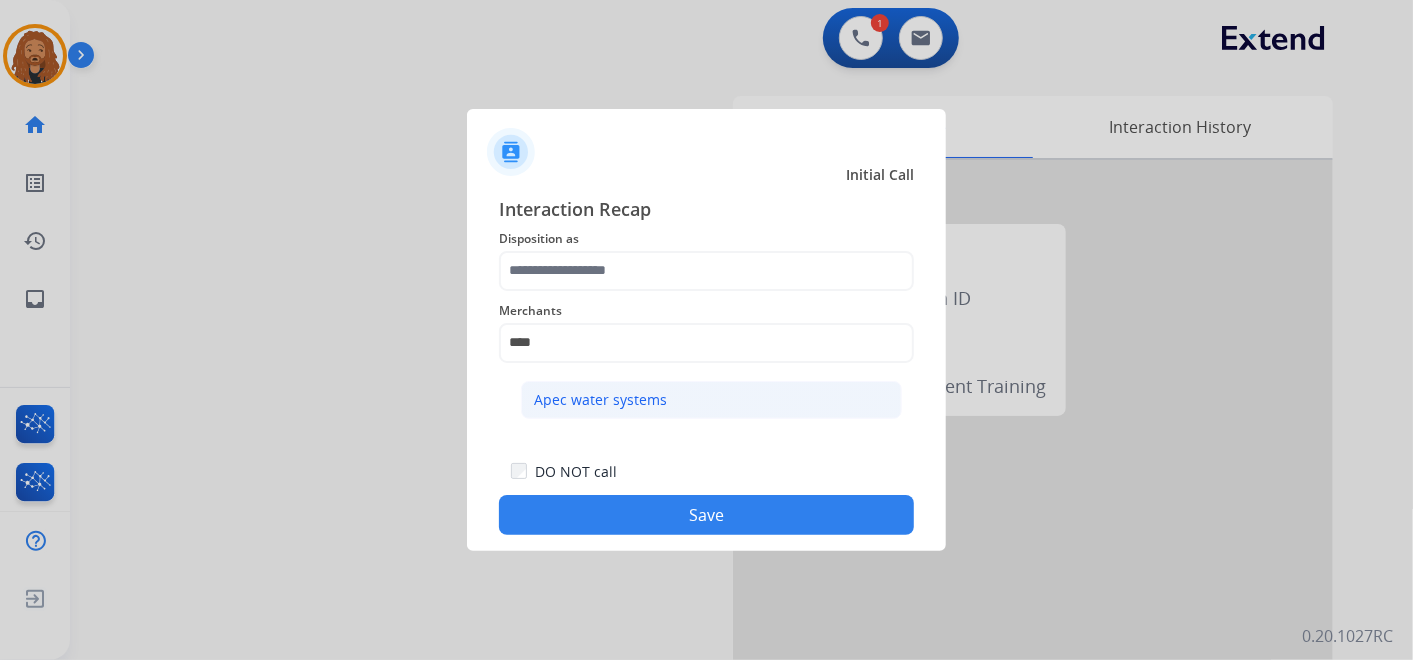 click on "Apec water systems" 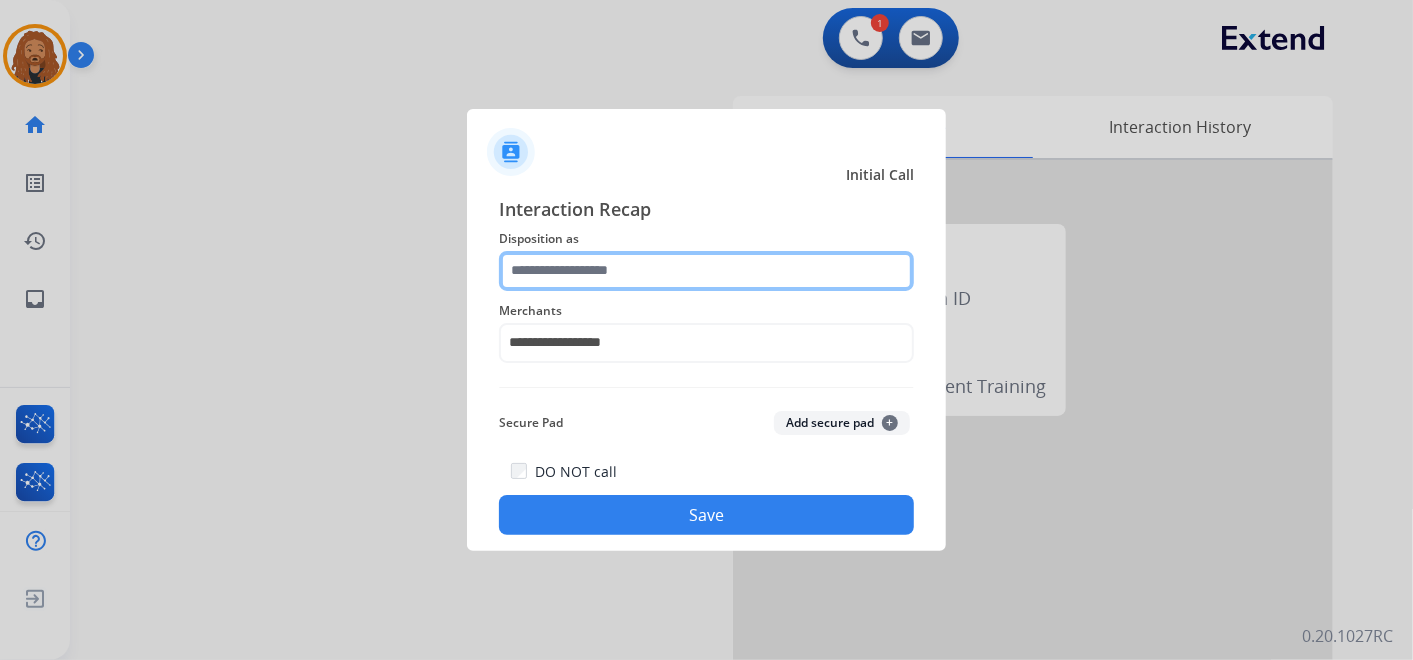 click 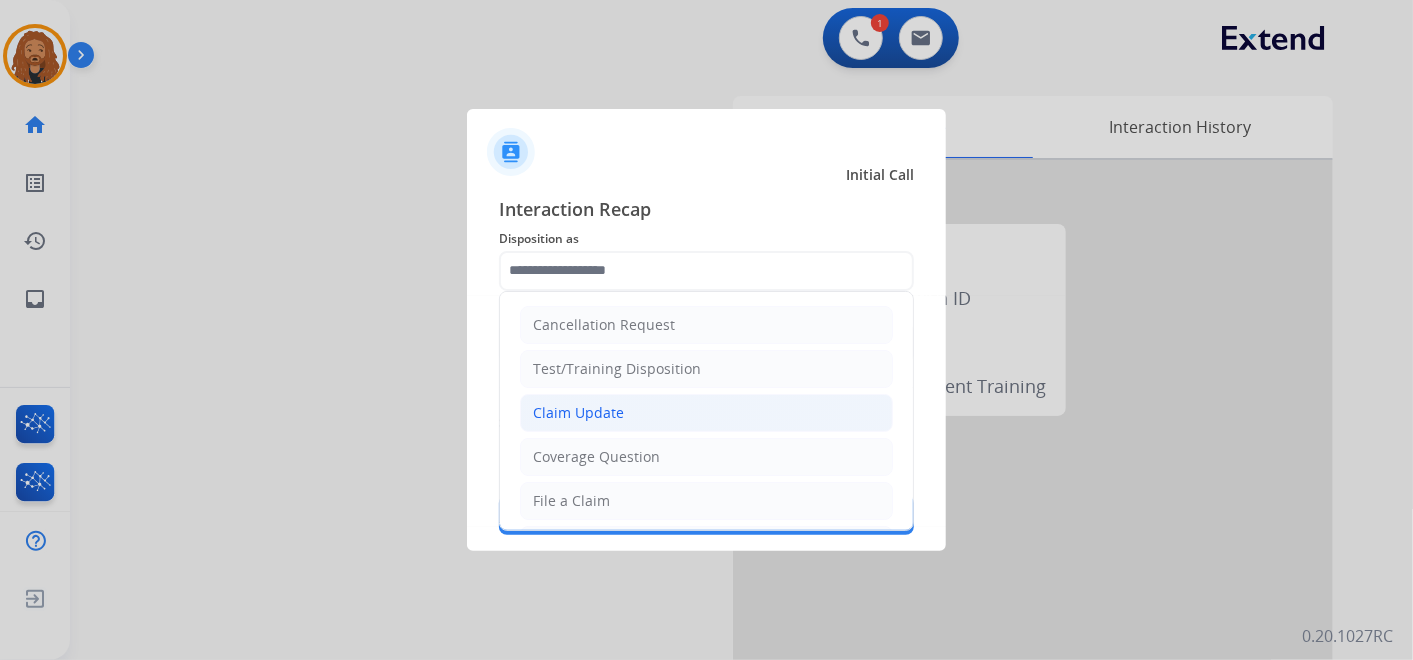 click on "Claim Update" 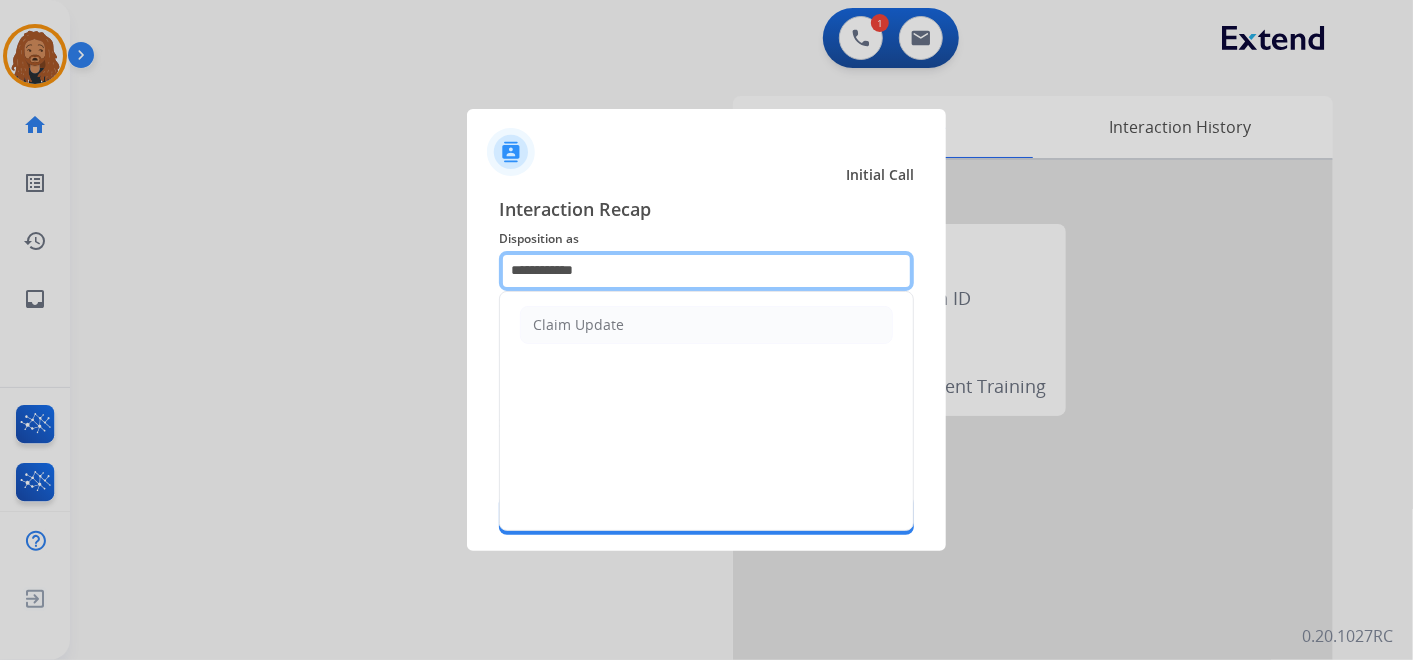 drag, startPoint x: 566, startPoint y: 263, endPoint x: 408, endPoint y: 254, distance: 158.25612 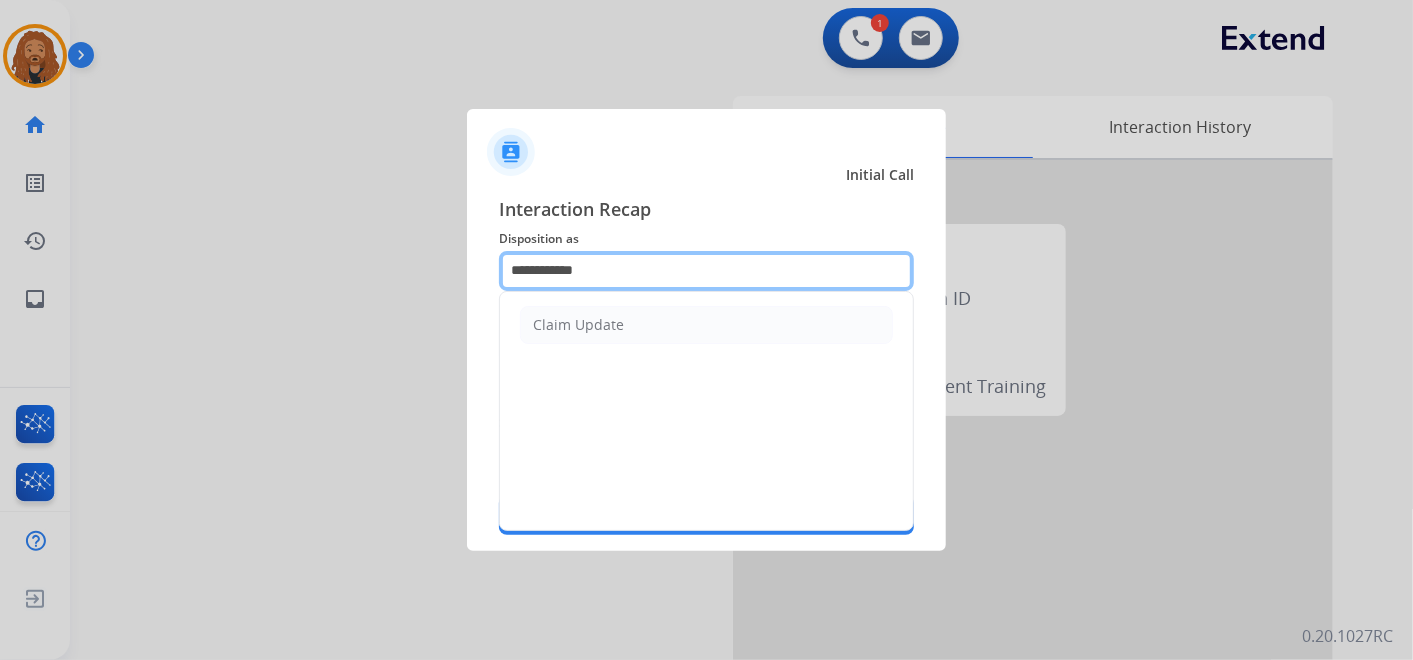 click on "**********" 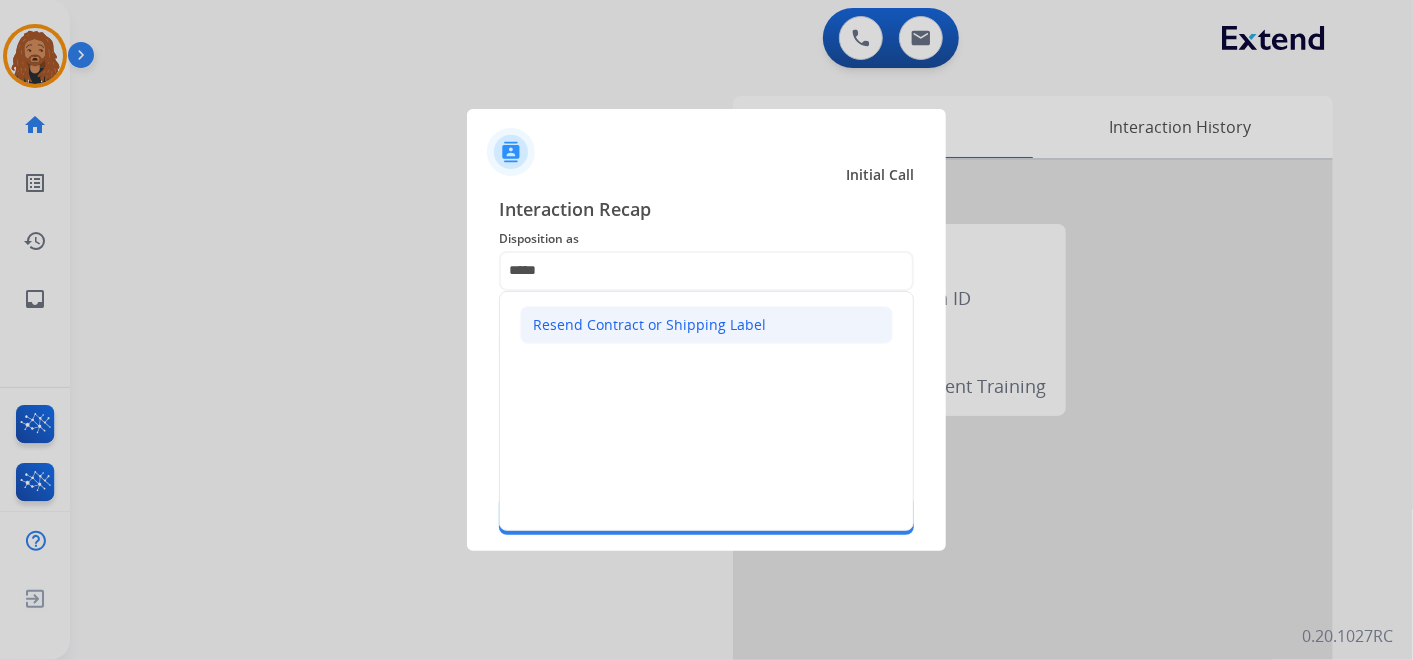 click on "Resend Contract or Shipping Label" 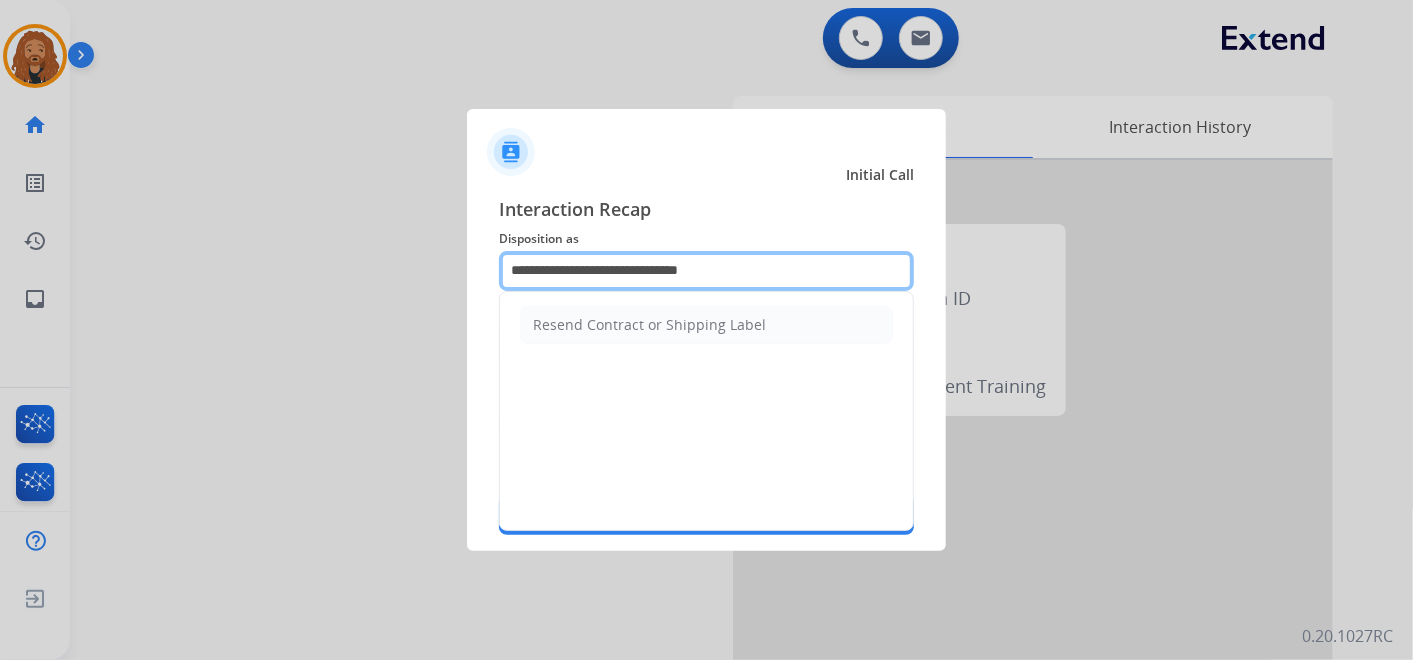 drag, startPoint x: 757, startPoint y: 271, endPoint x: 245, endPoint y: 271, distance: 512 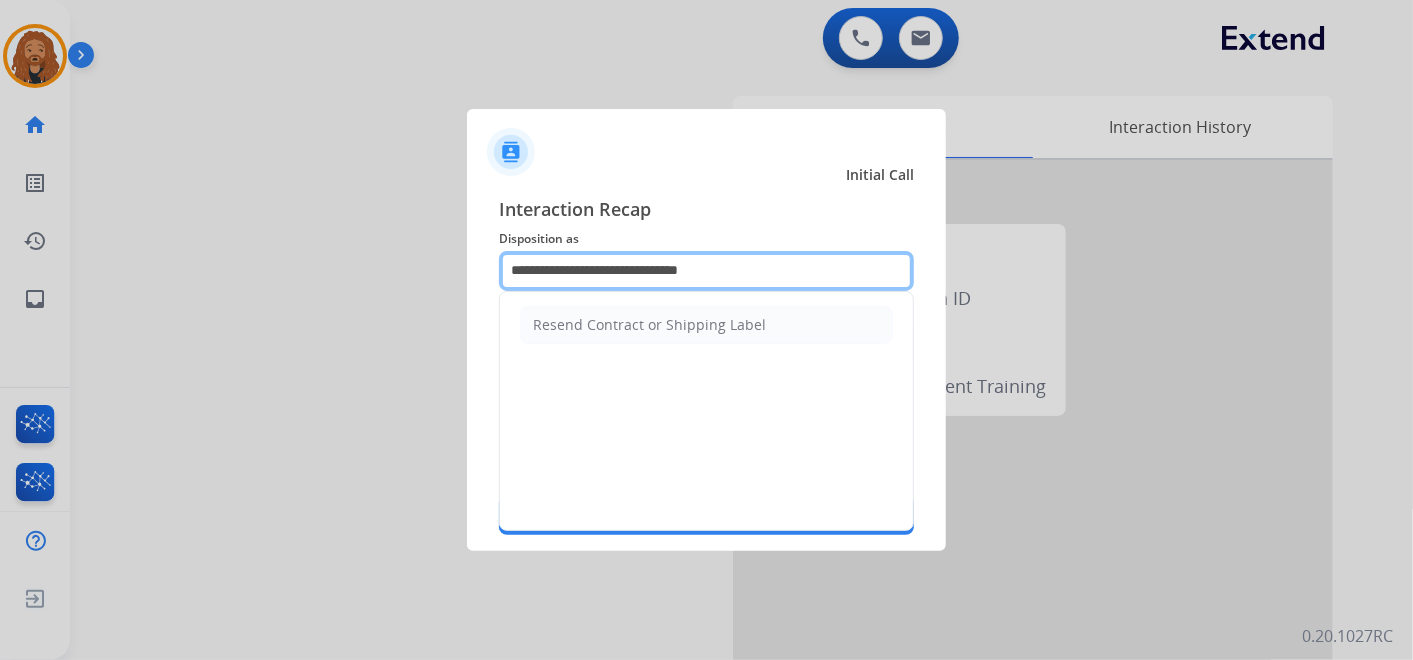 click on "**********" 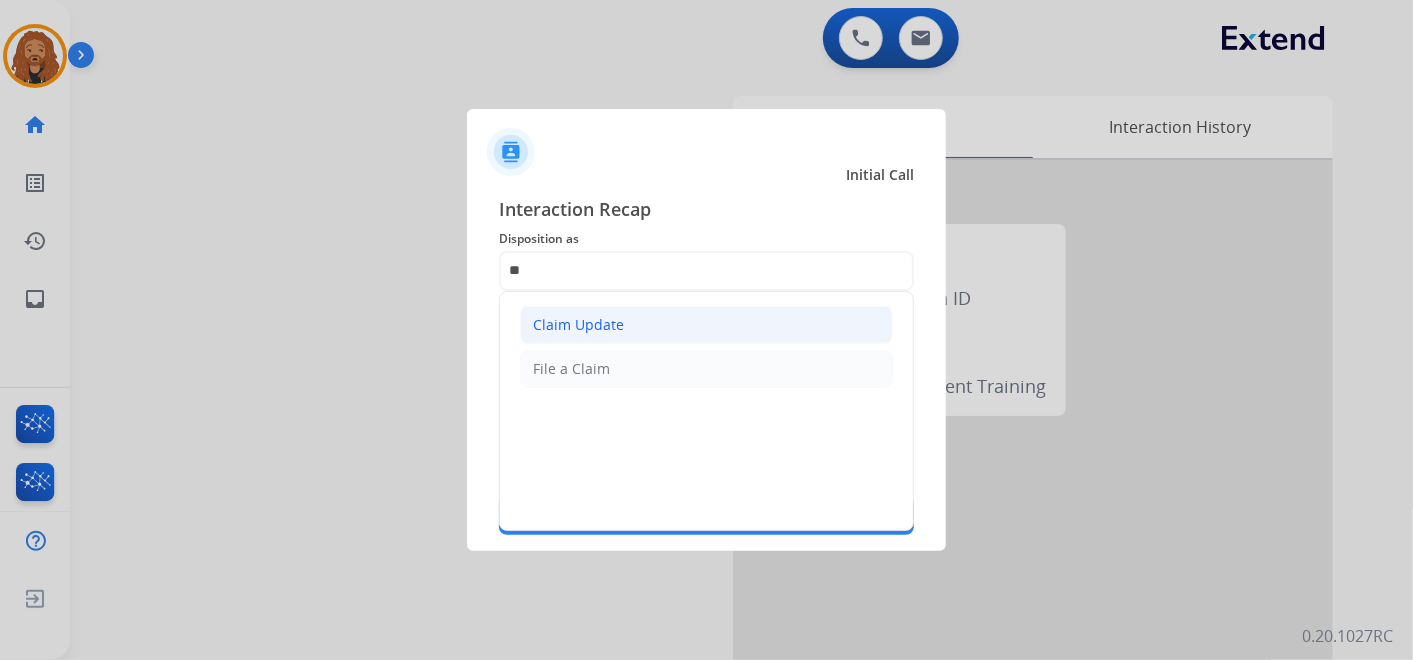 click on "Claim Update" 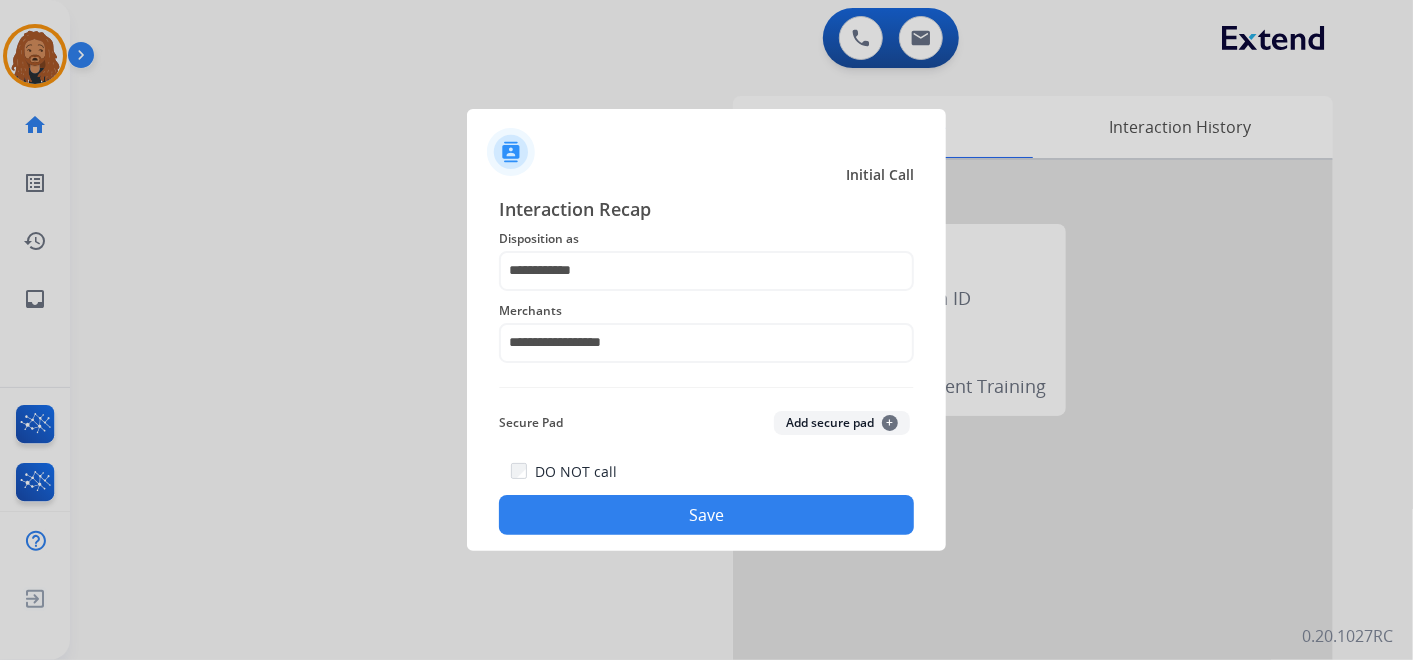 click on "Save" 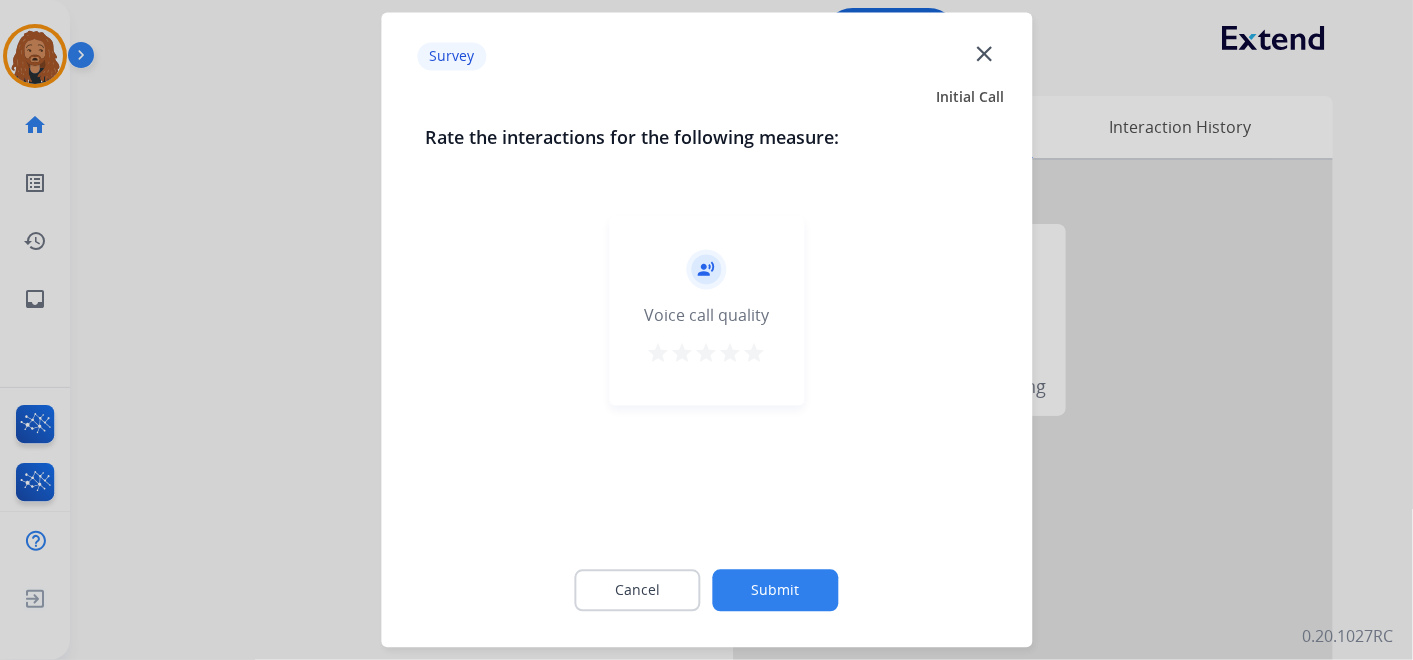 click on "star" at bounding box center [755, 354] 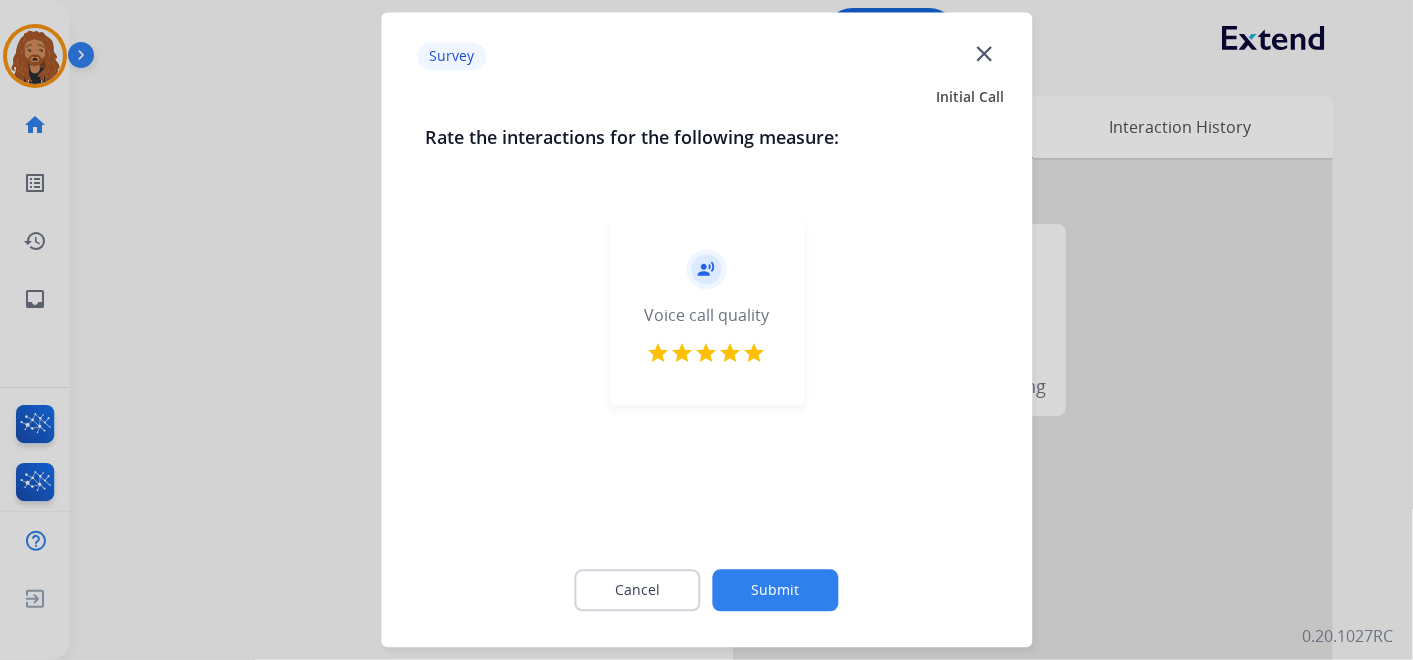 click on "Submit" 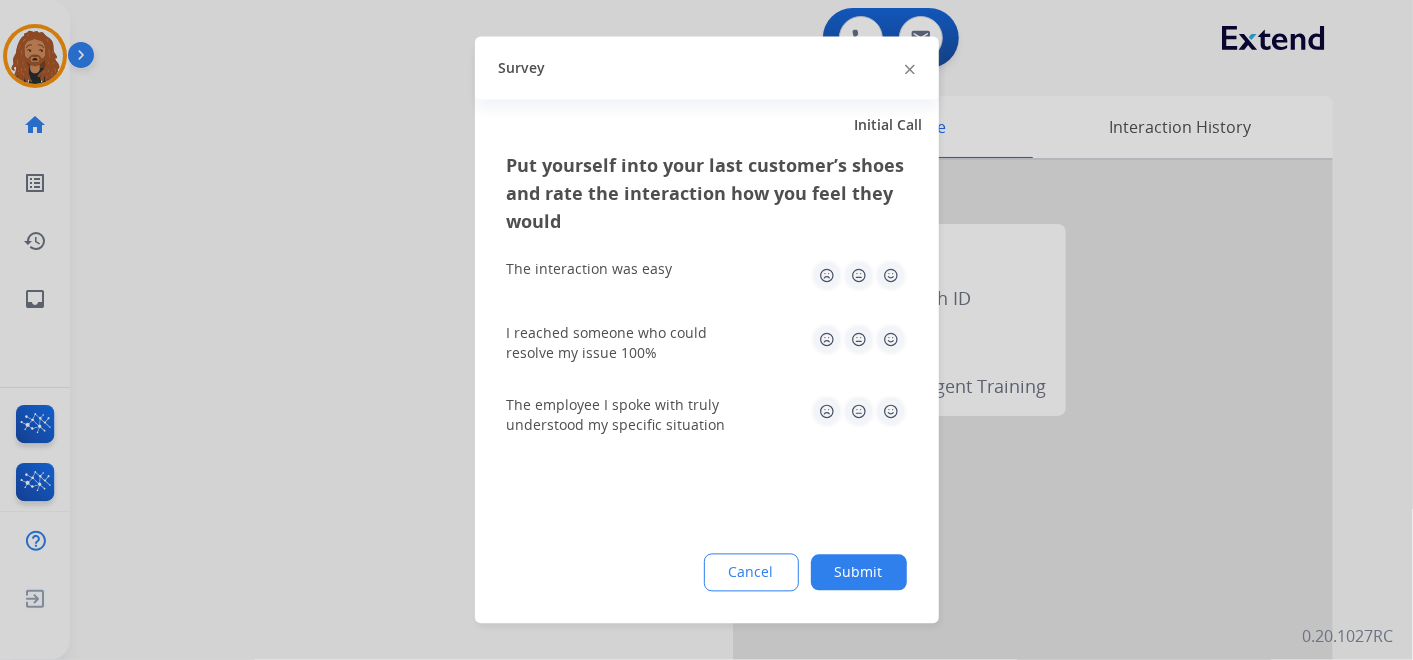 click 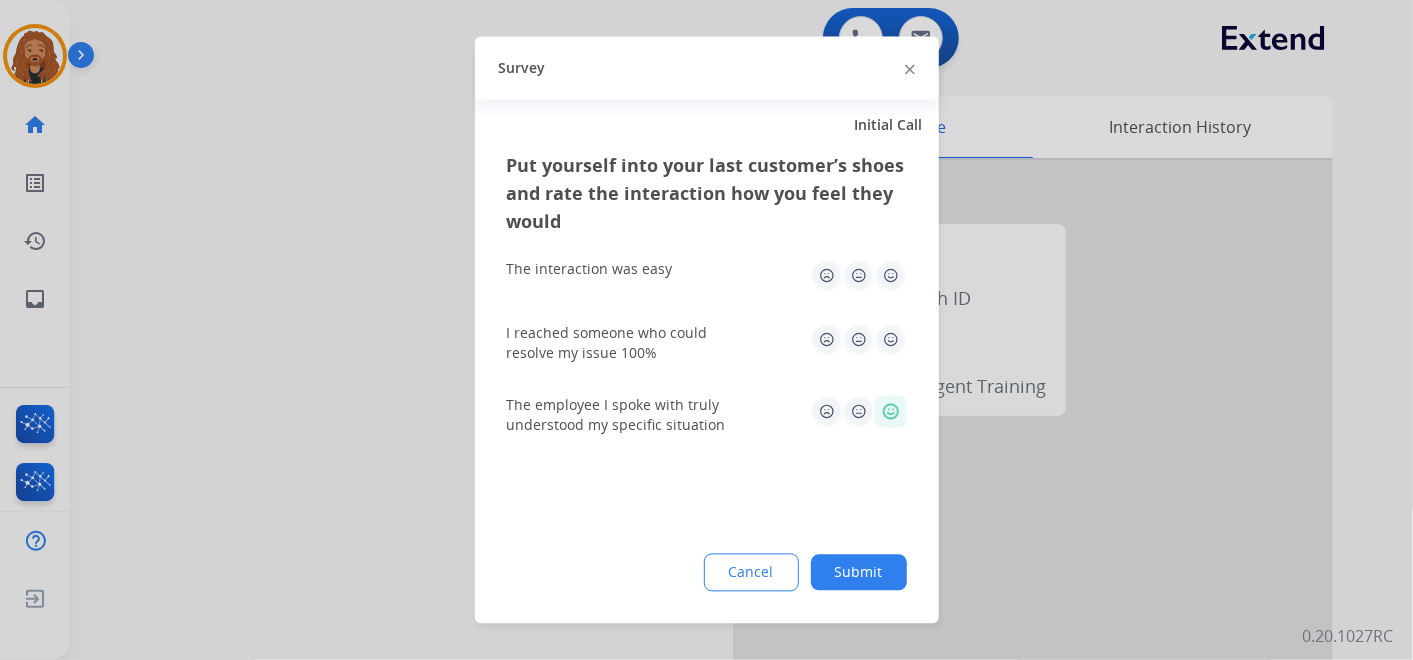 drag, startPoint x: 900, startPoint y: 345, endPoint x: 896, endPoint y: 333, distance: 12.649111 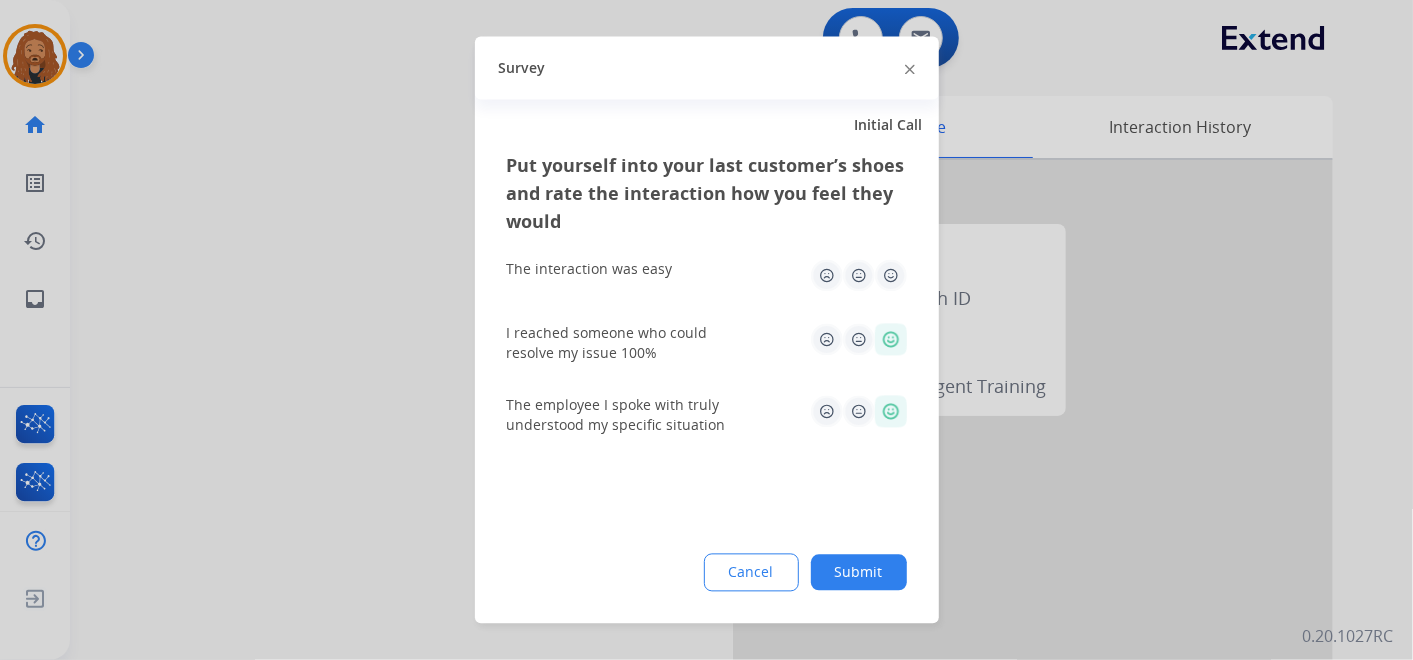 click 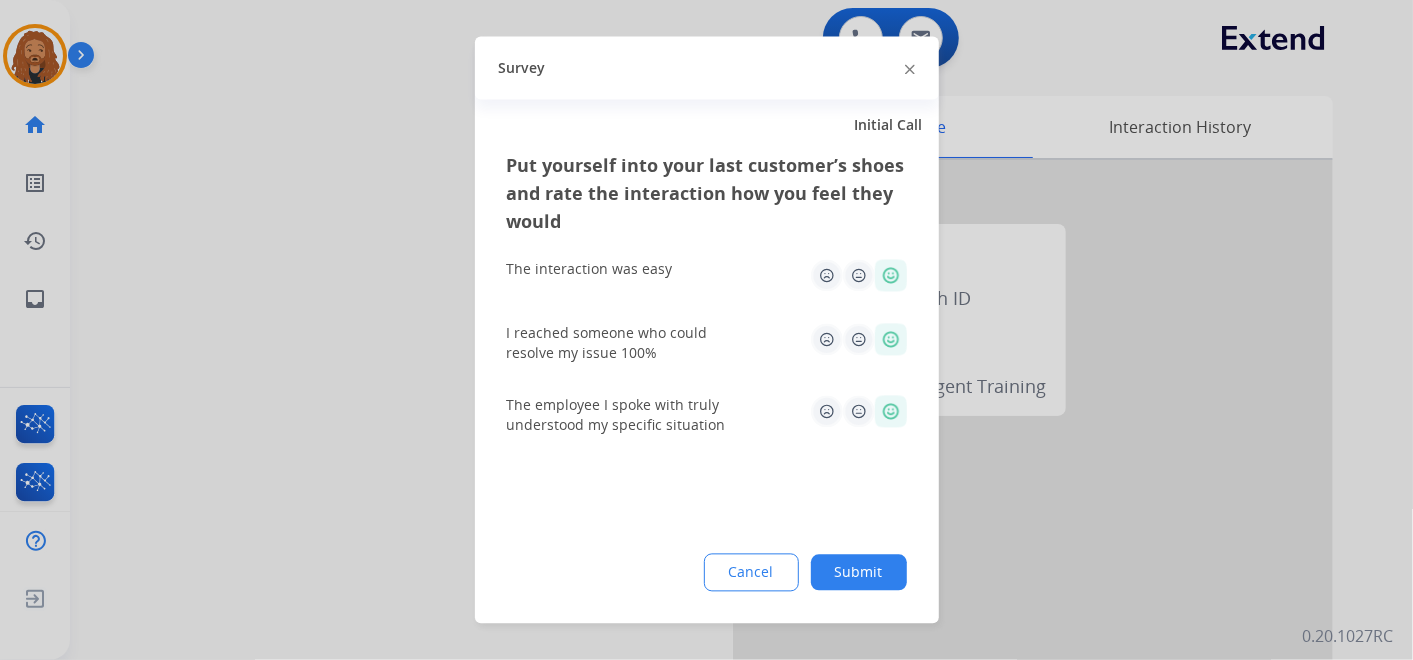 click on "Submit" 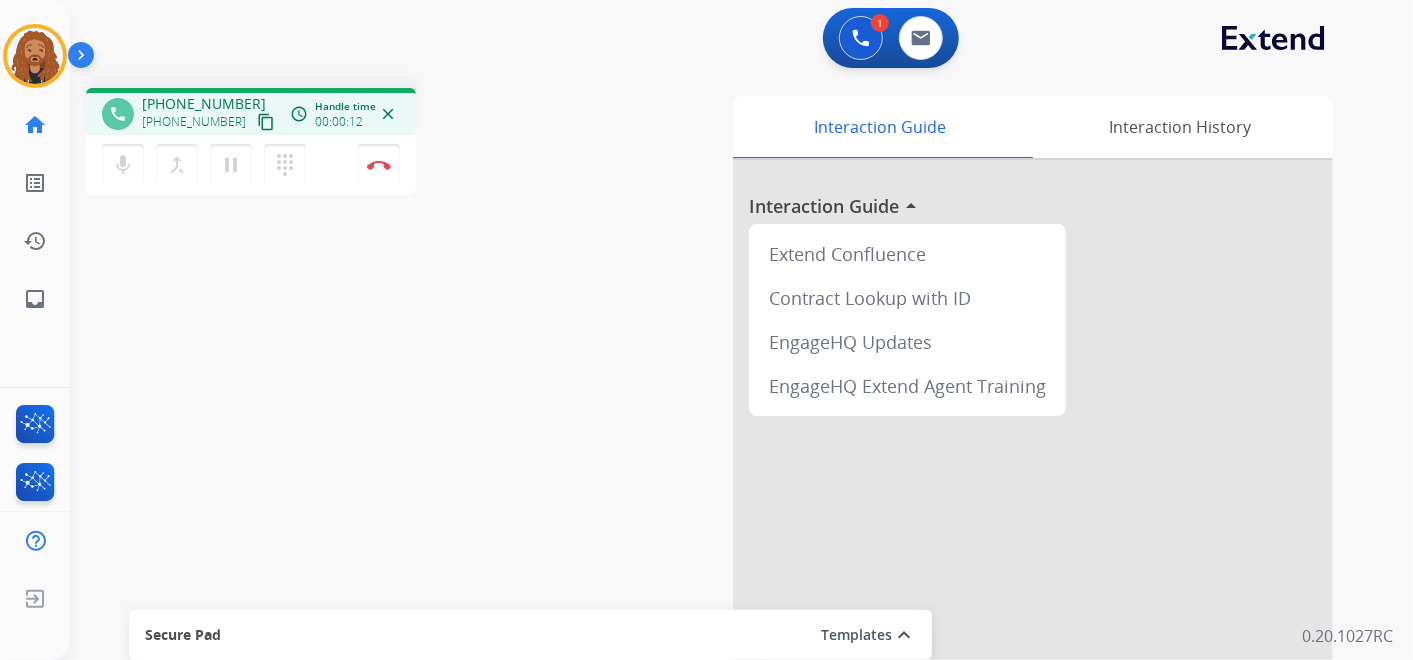 click on "content_copy" at bounding box center [266, 122] 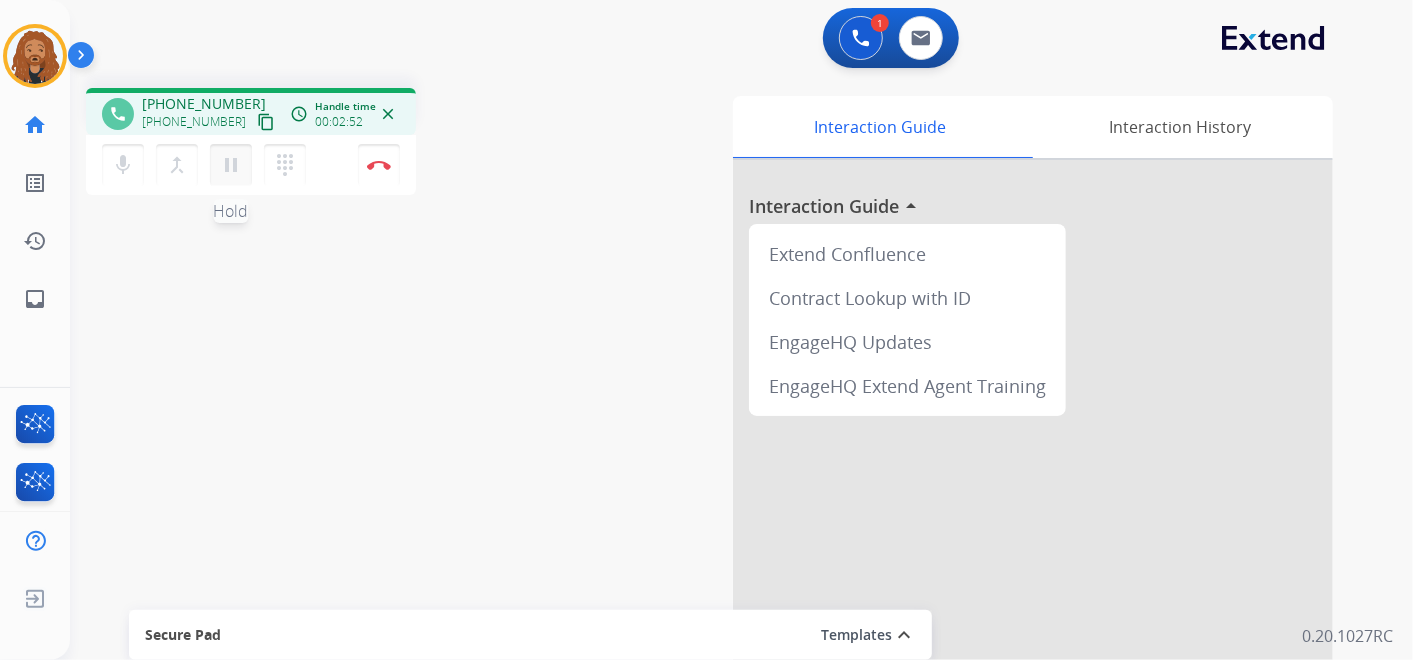 click on "pause" at bounding box center (231, 165) 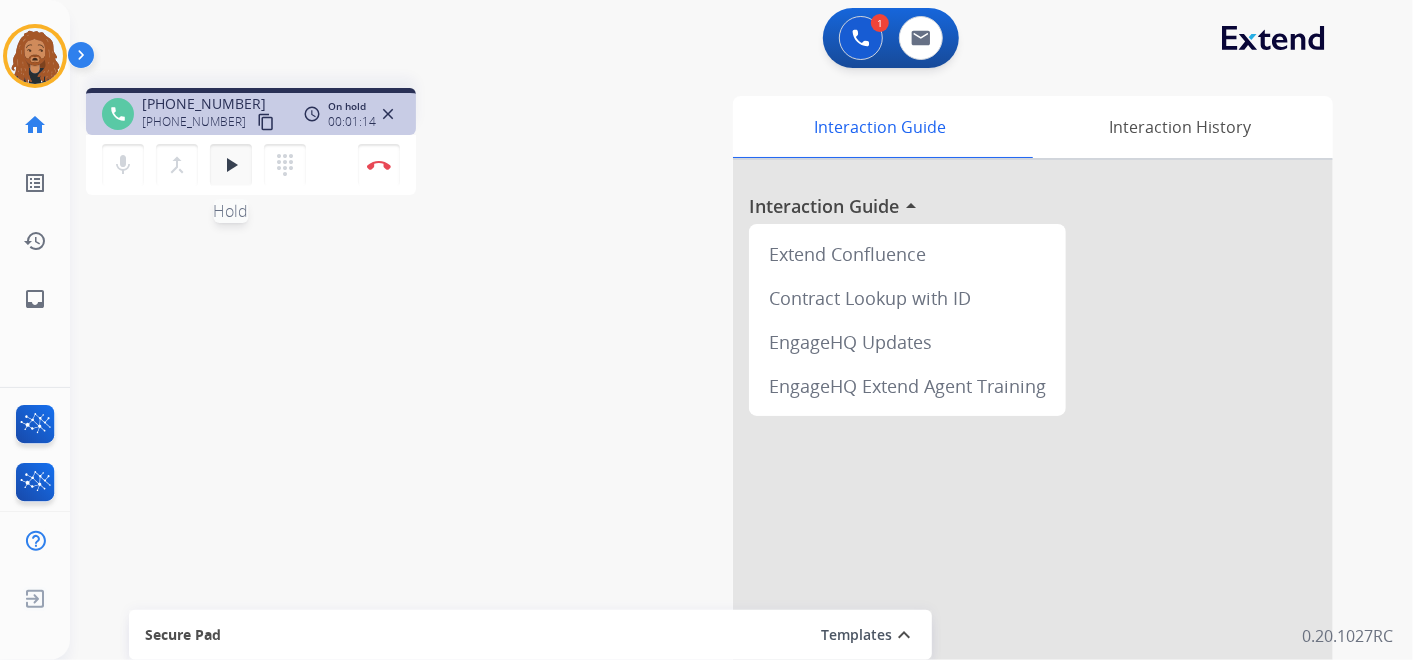 type 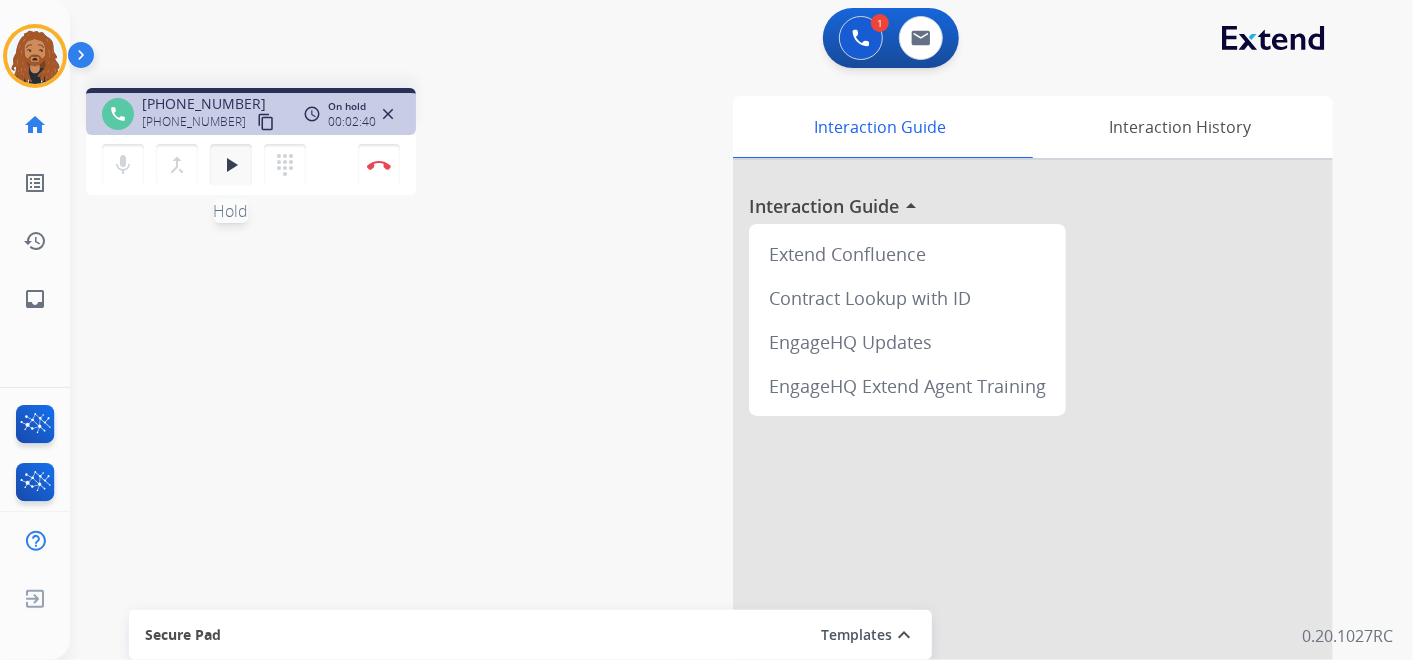 click on "play_arrow" at bounding box center (231, 165) 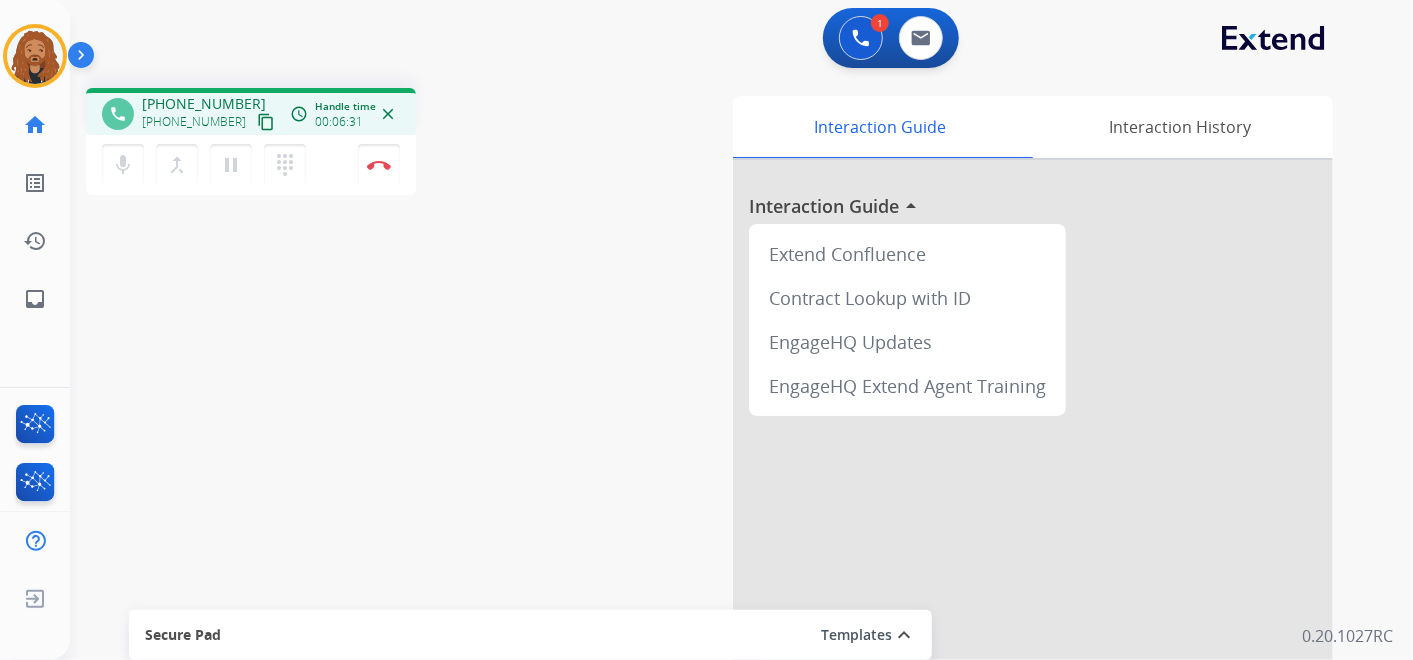 click on "phone +13057932288 +13057932288 content_copy access_time Call metrics Queue   00:15 Hold   02:41 Talk   03:51 Total   06:46 Handle time 00:06:31 close mic Mute merge_type Bridge pause Hold dialpad Dialpad Disconnect swap_horiz Break voice bridge close_fullscreen Connect 3-Way Call merge_type Separate 3-Way Call" at bounding box center (337, 144) 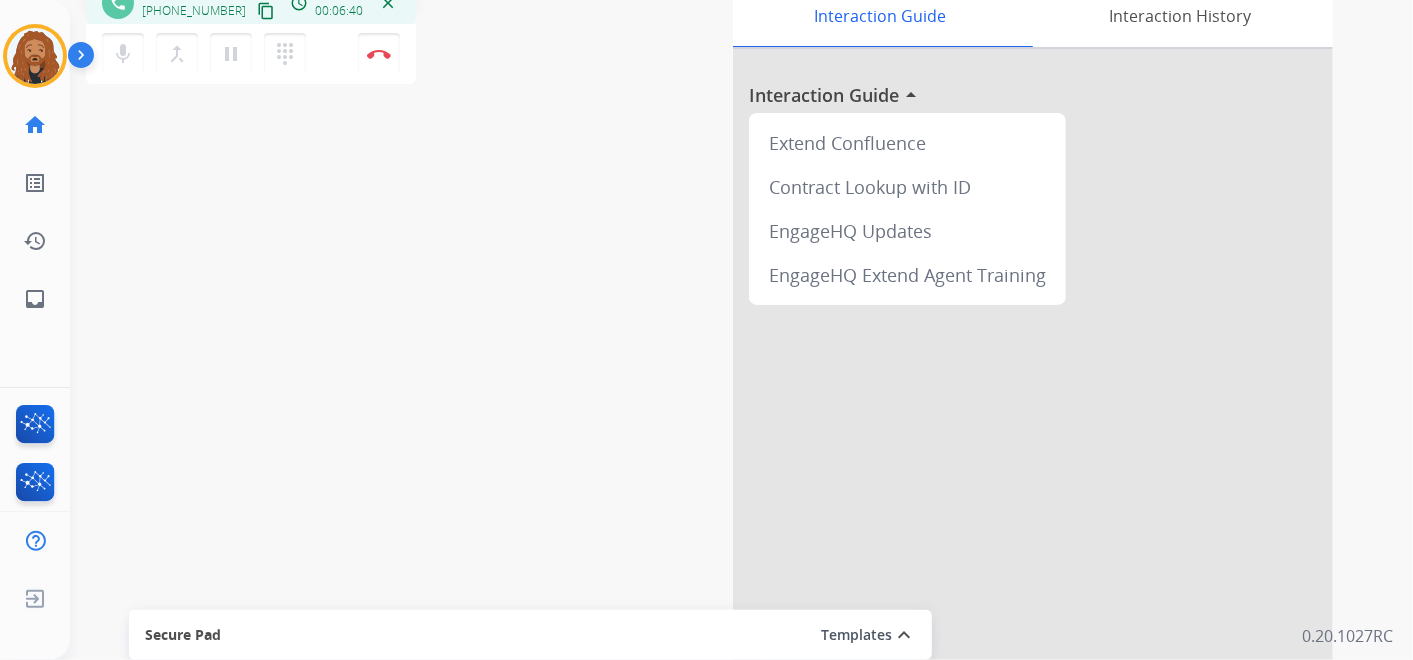 scroll, scrollTop: 0, scrollLeft: 0, axis: both 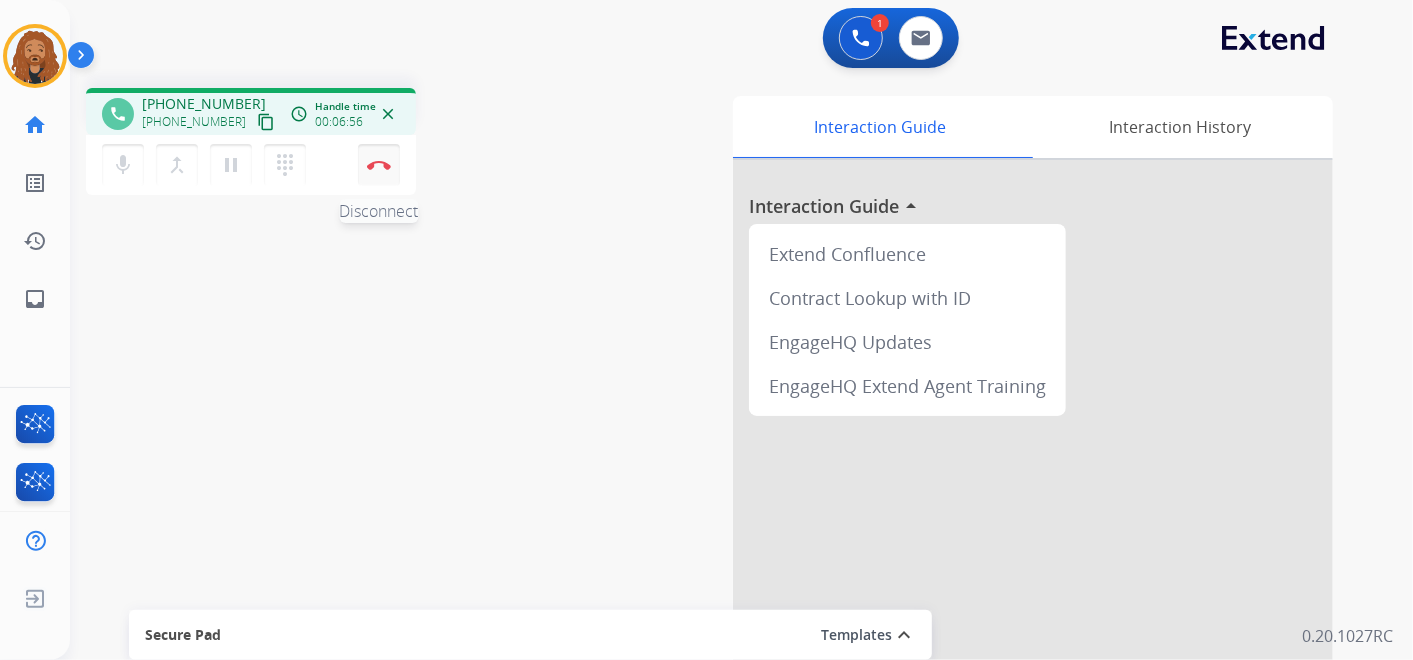 click on "Disconnect" at bounding box center [379, 165] 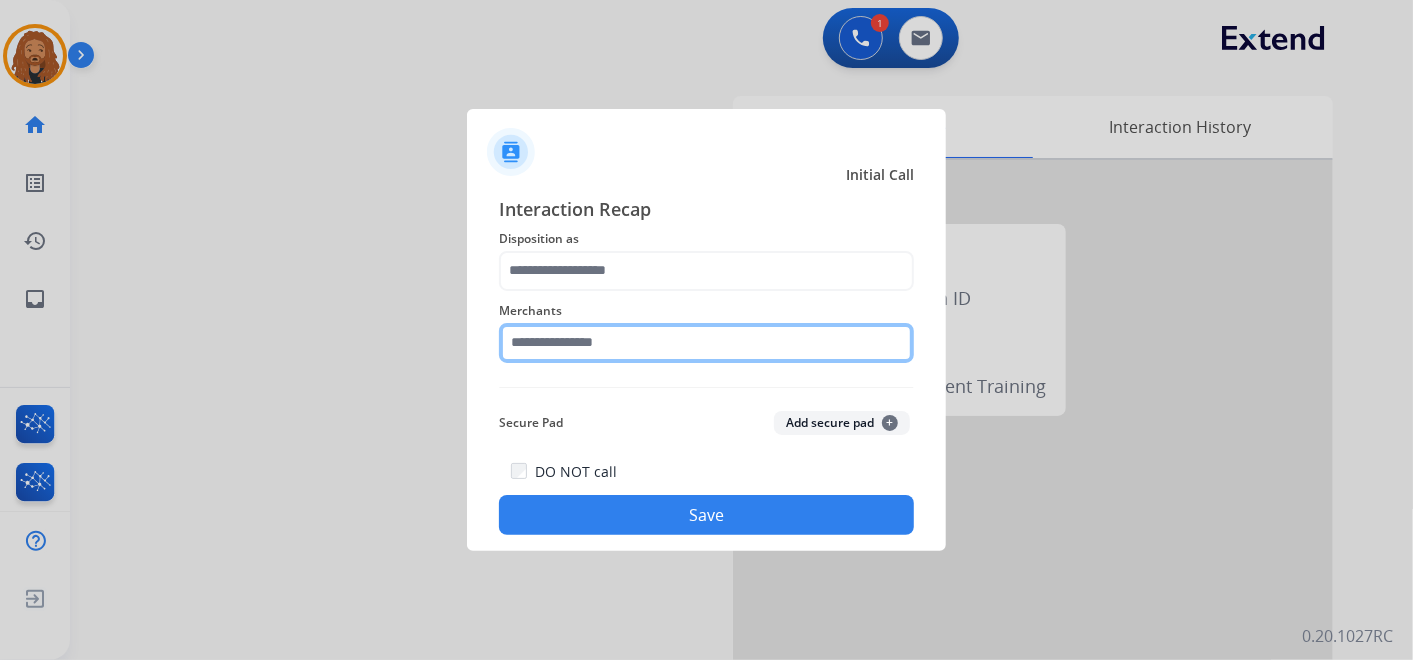 click 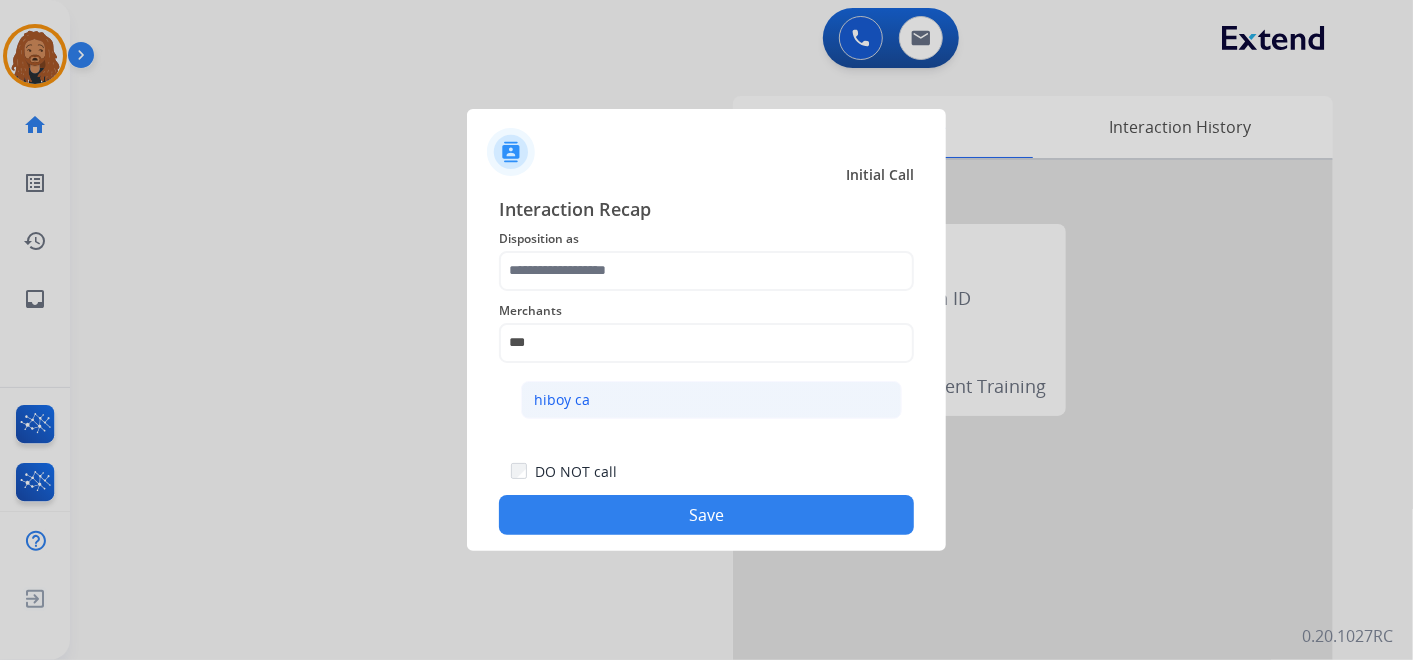 click on "hiboy ca" 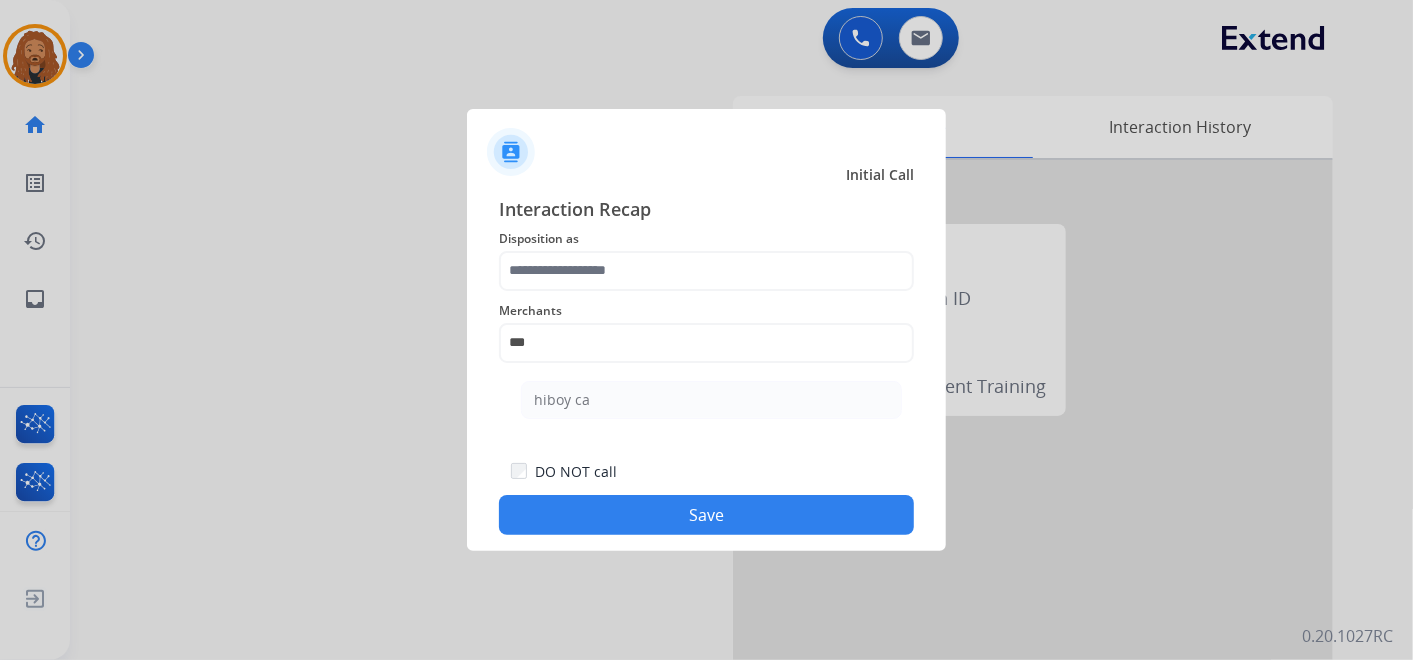 type on "********" 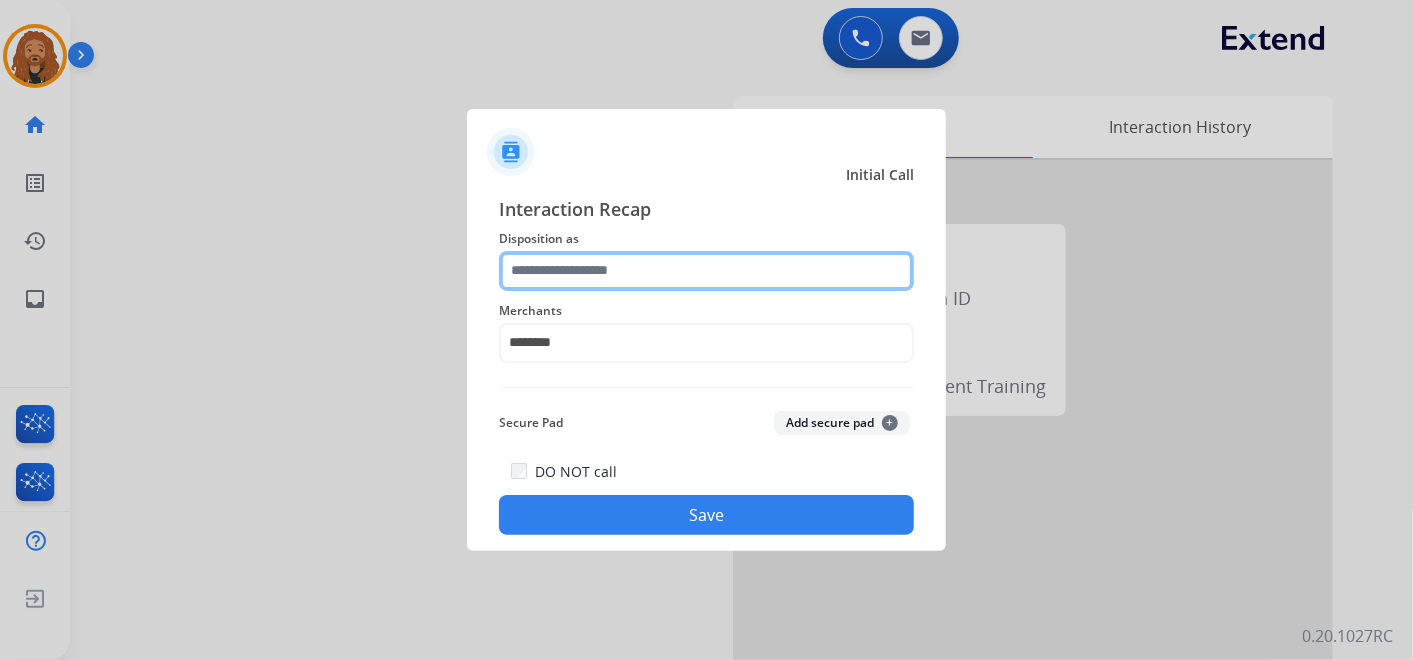 click 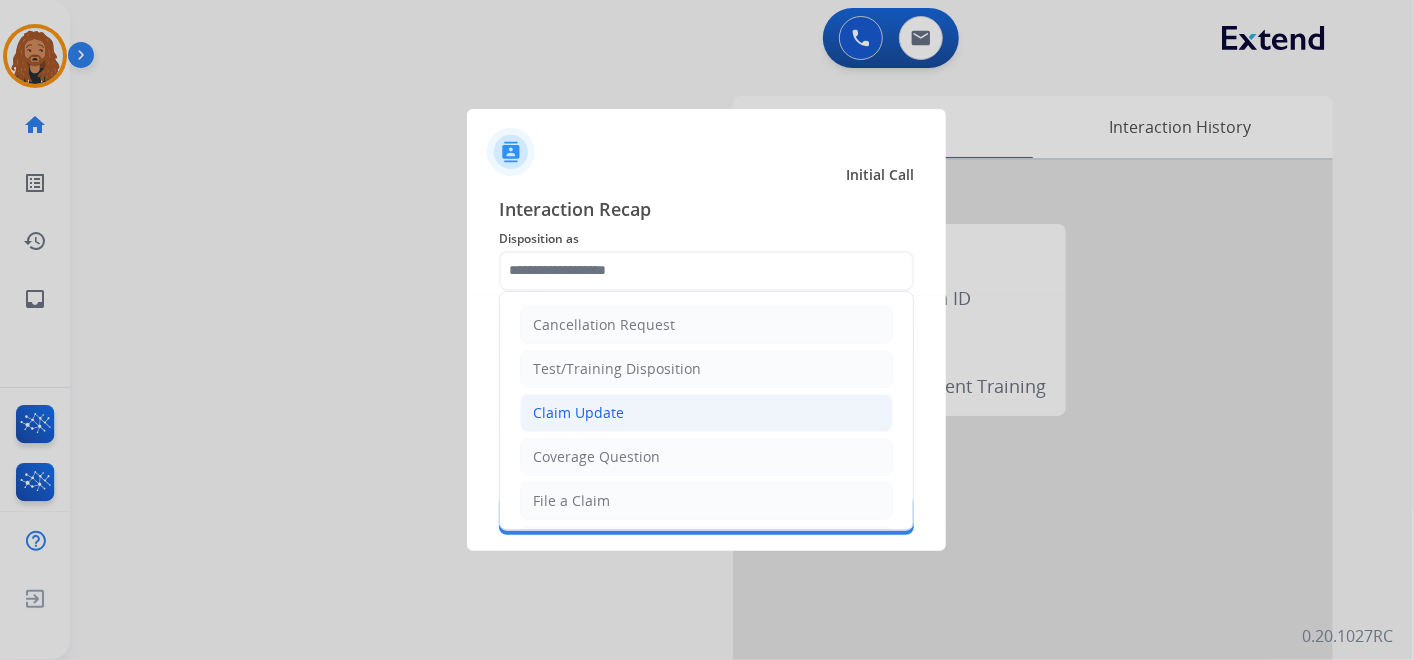 click on "Claim Update" 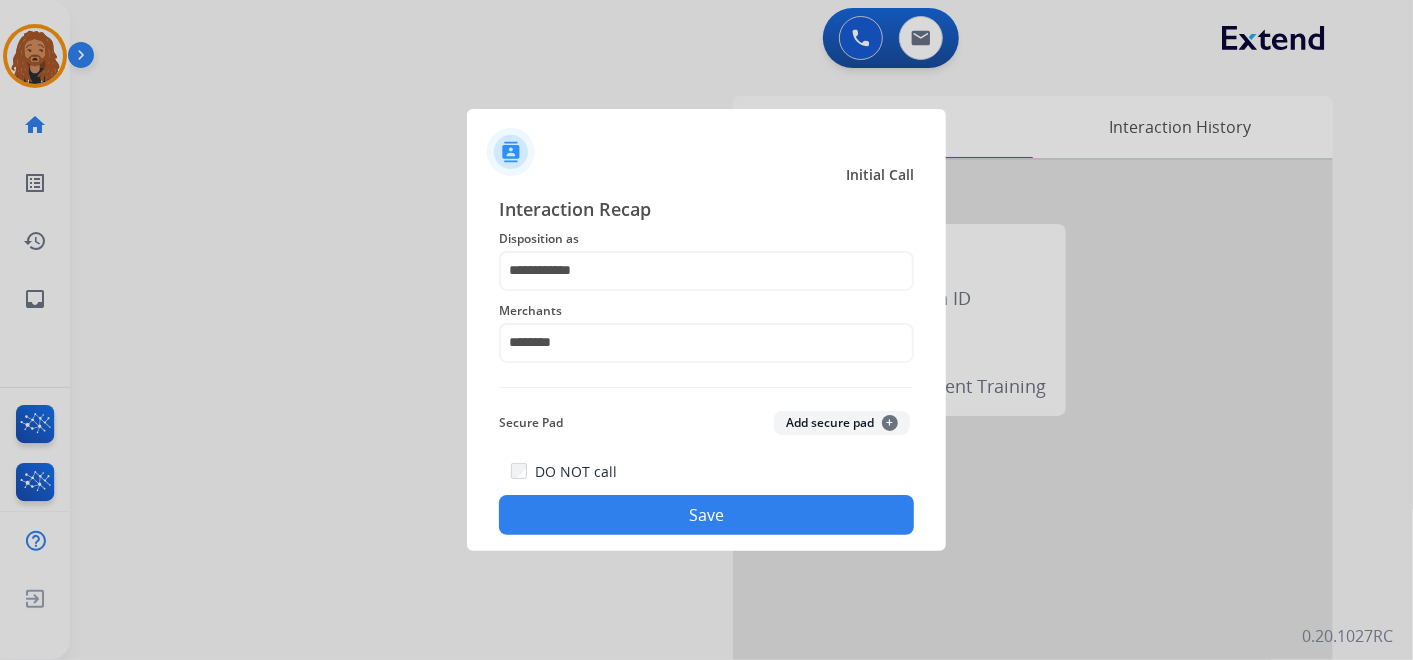 click on "Save" 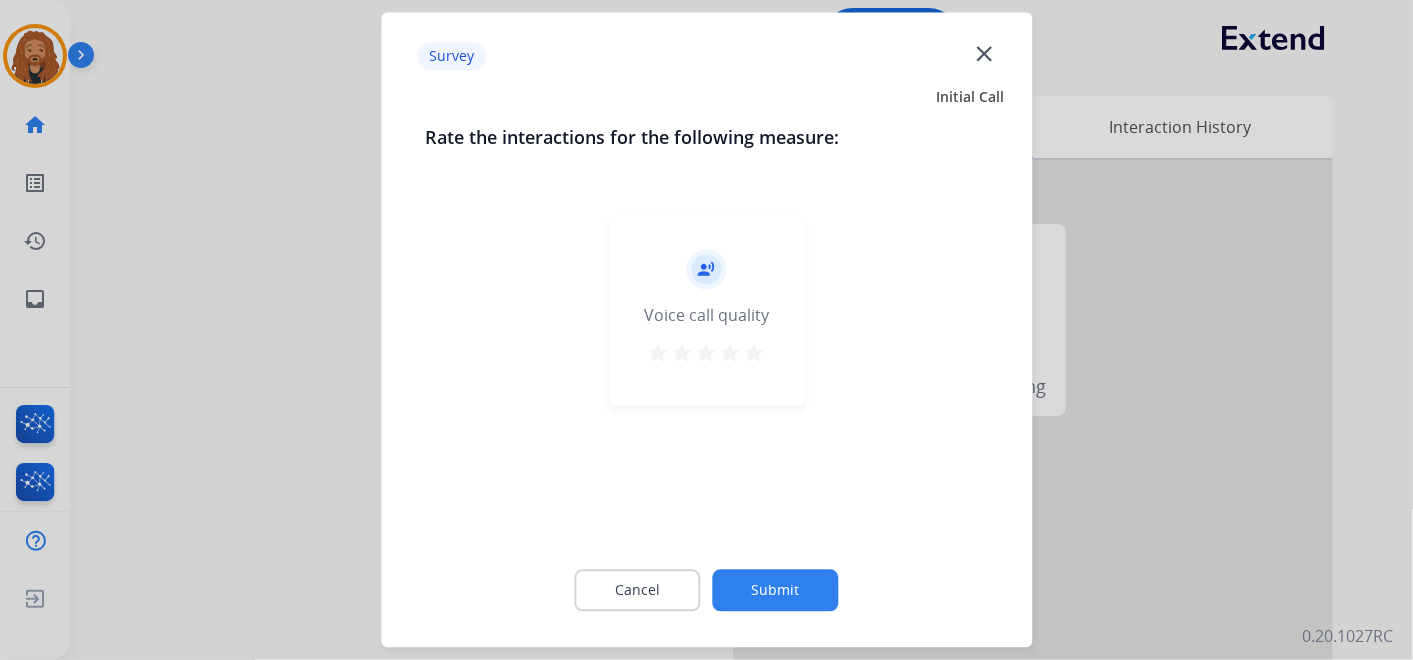 click on "star" at bounding box center (755, 354) 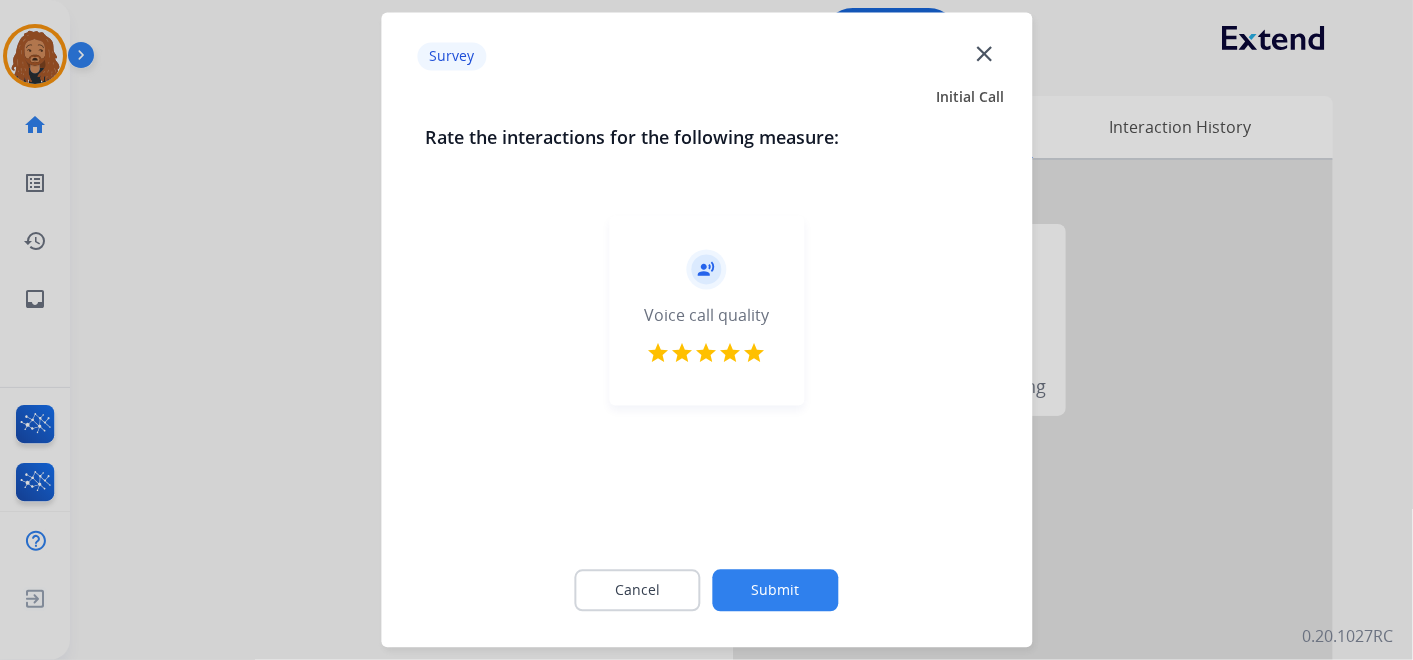 click on "Submit" 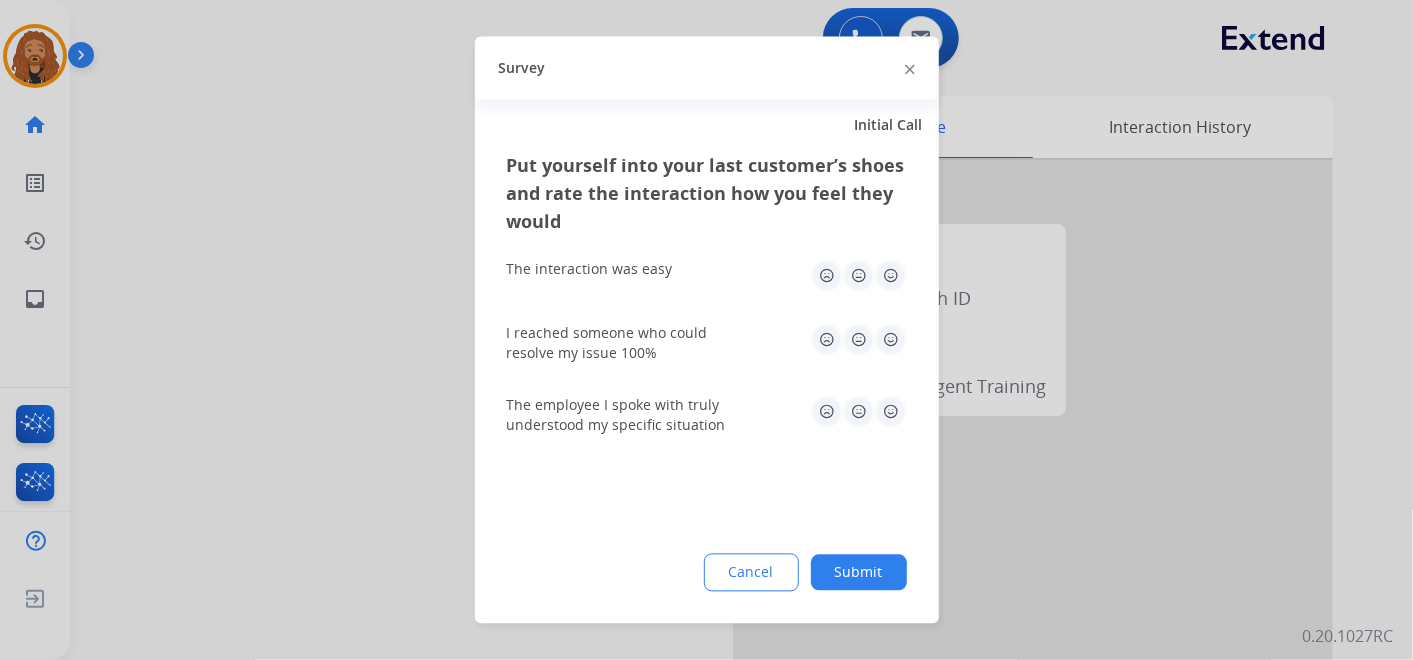 click 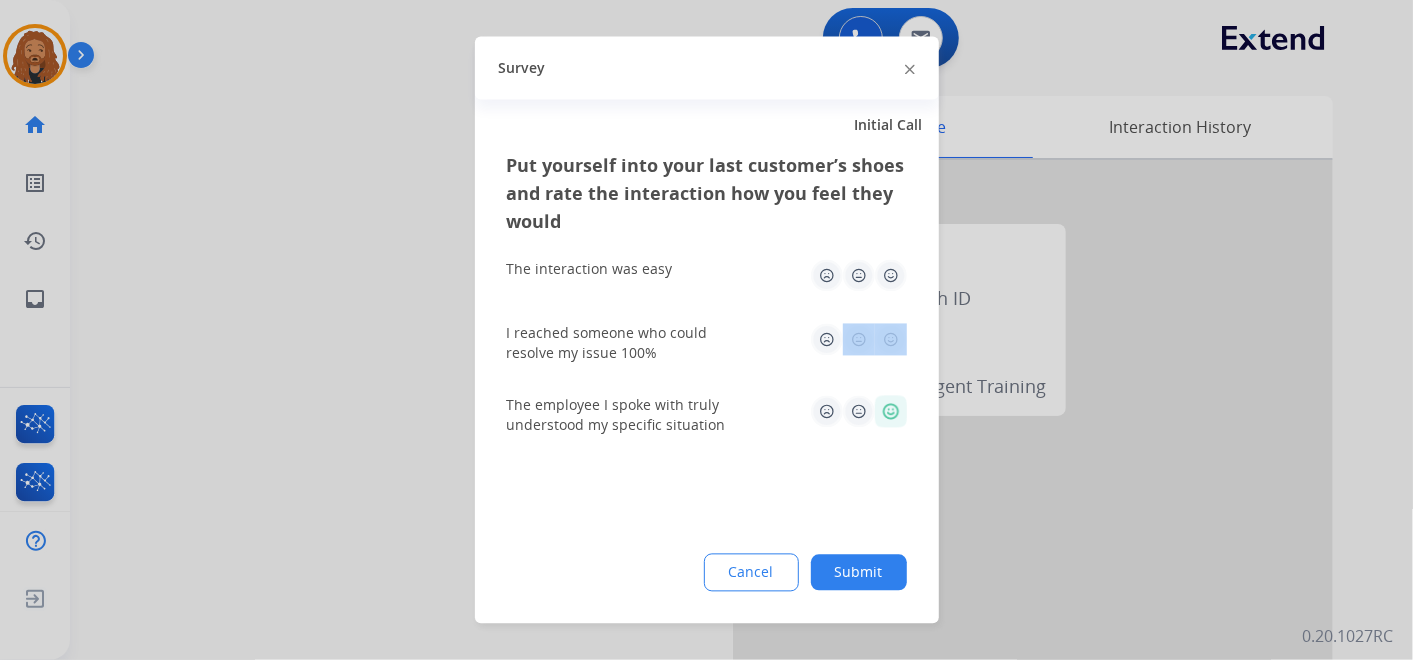click on "I reached someone who could resolve my issue 100%" 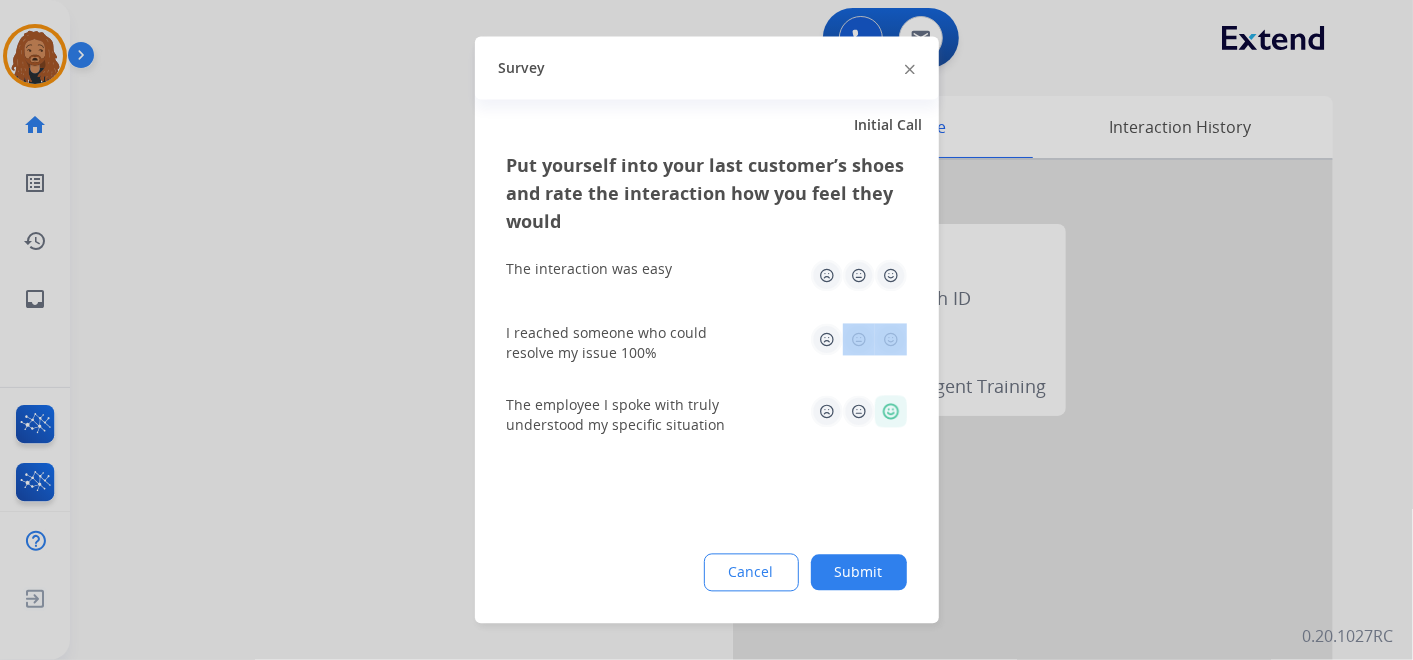 drag, startPoint x: 891, startPoint y: 328, endPoint x: 885, endPoint y: 271, distance: 57.31492 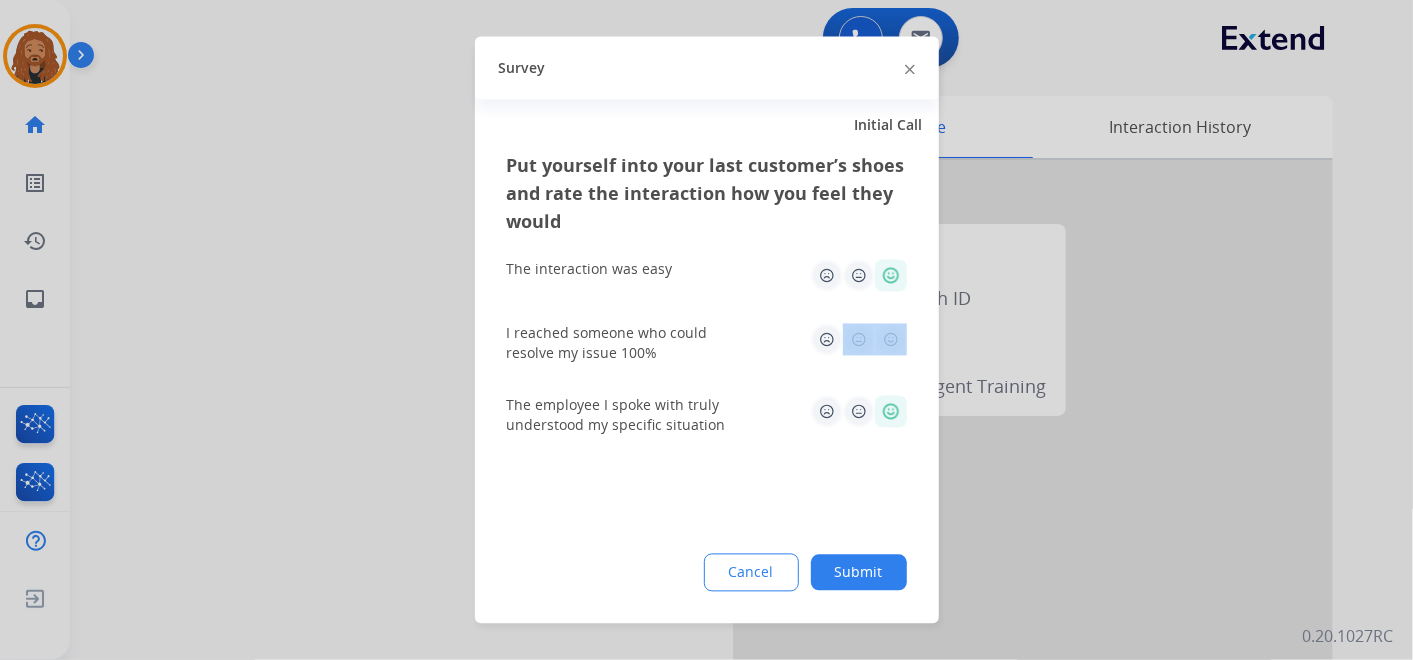 click 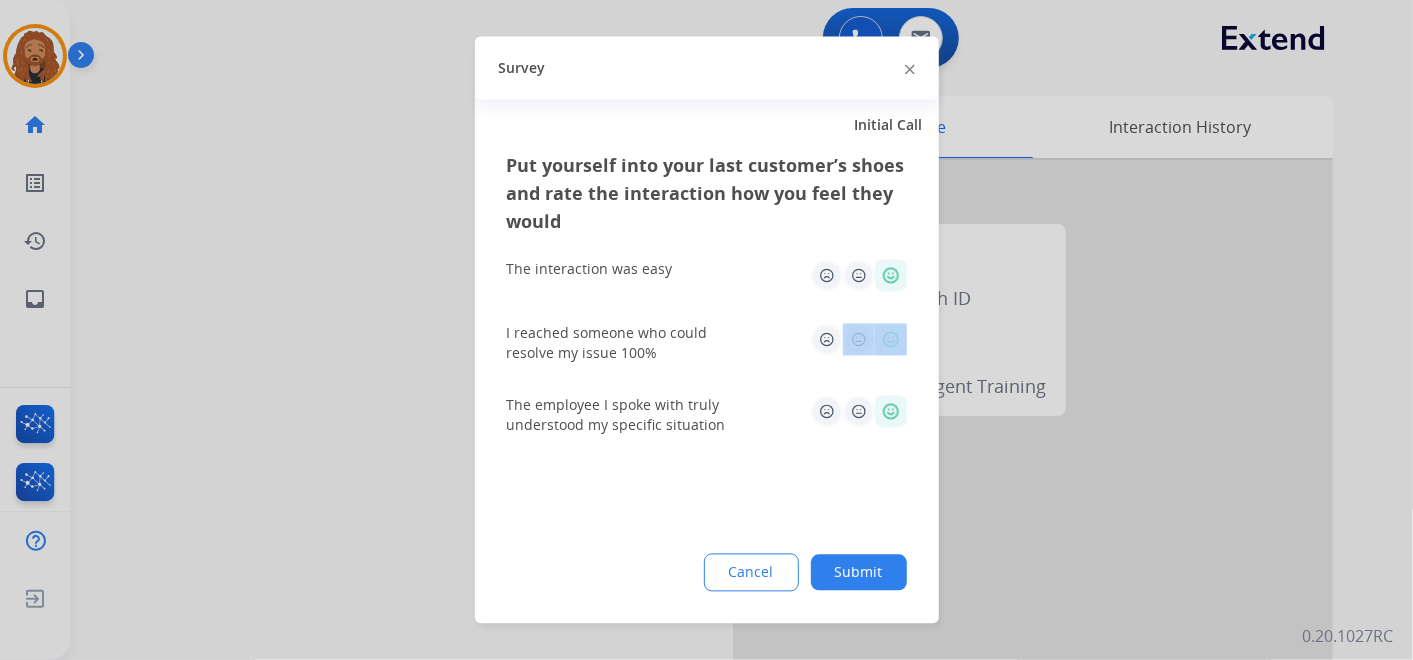 click on "Submit" 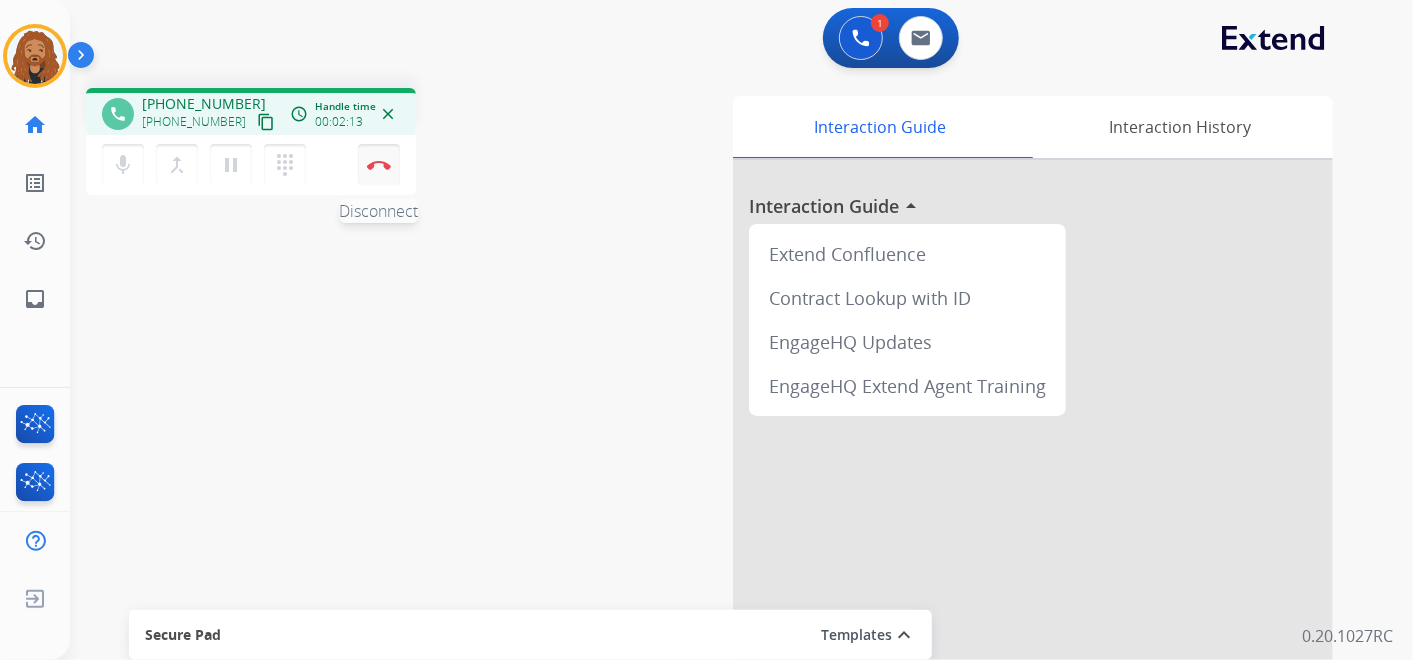 click on "Disconnect" at bounding box center [379, 165] 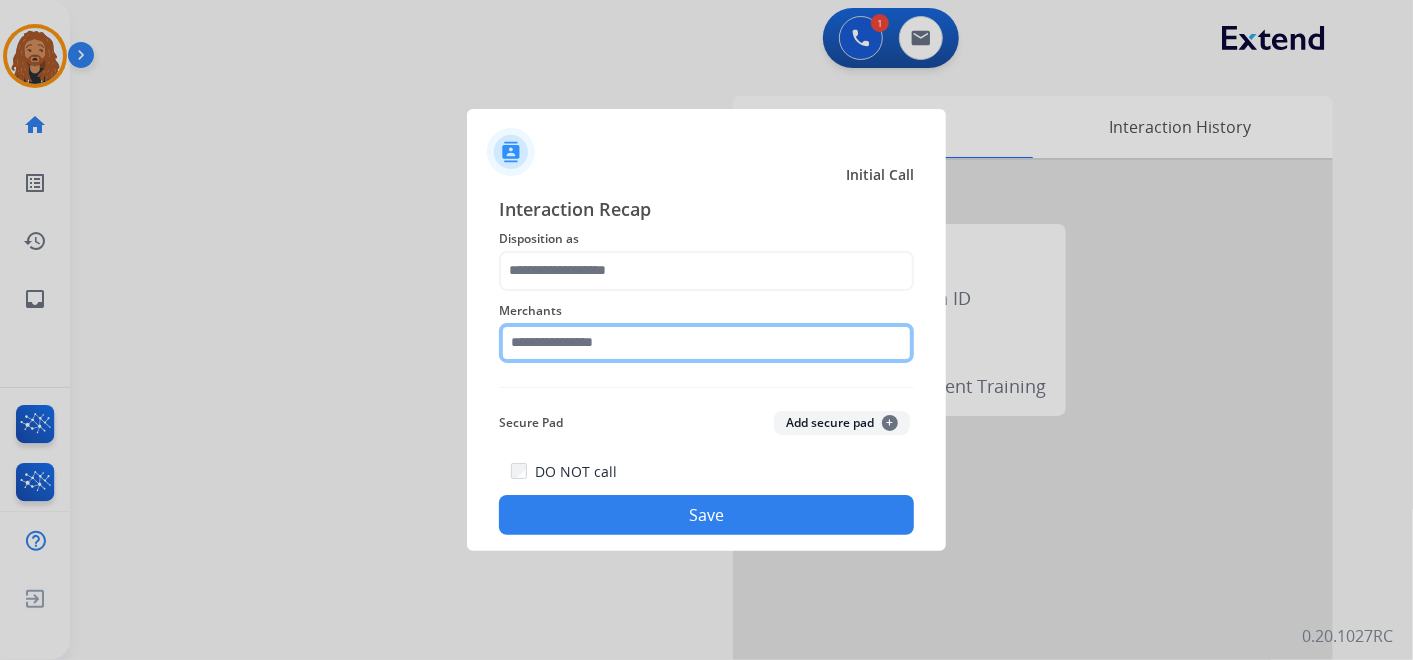 click 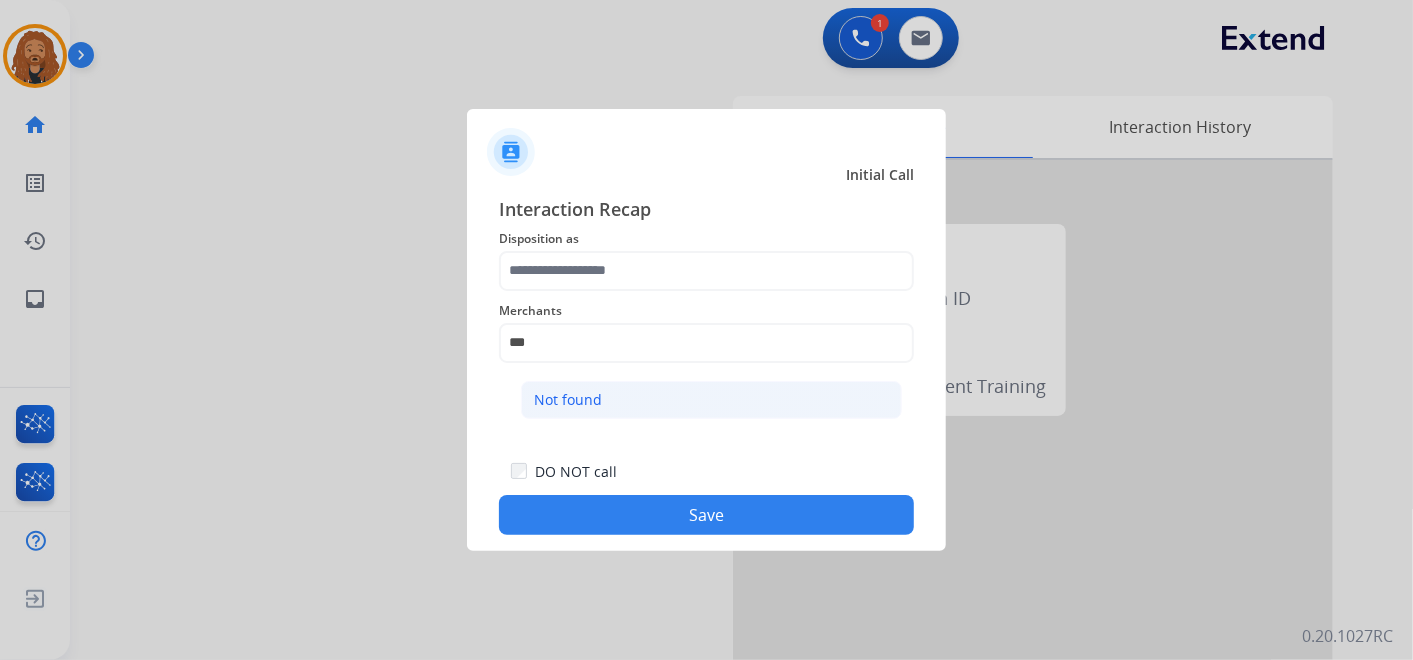 click on "Not found" 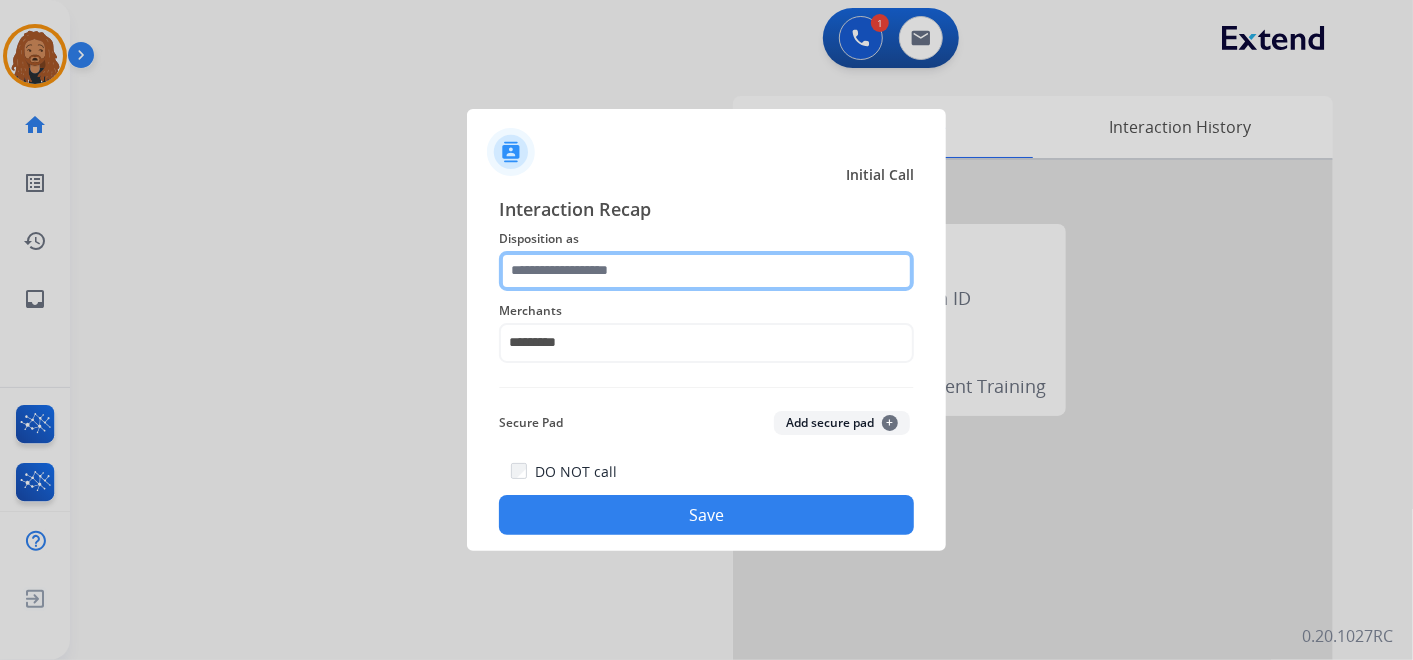 click 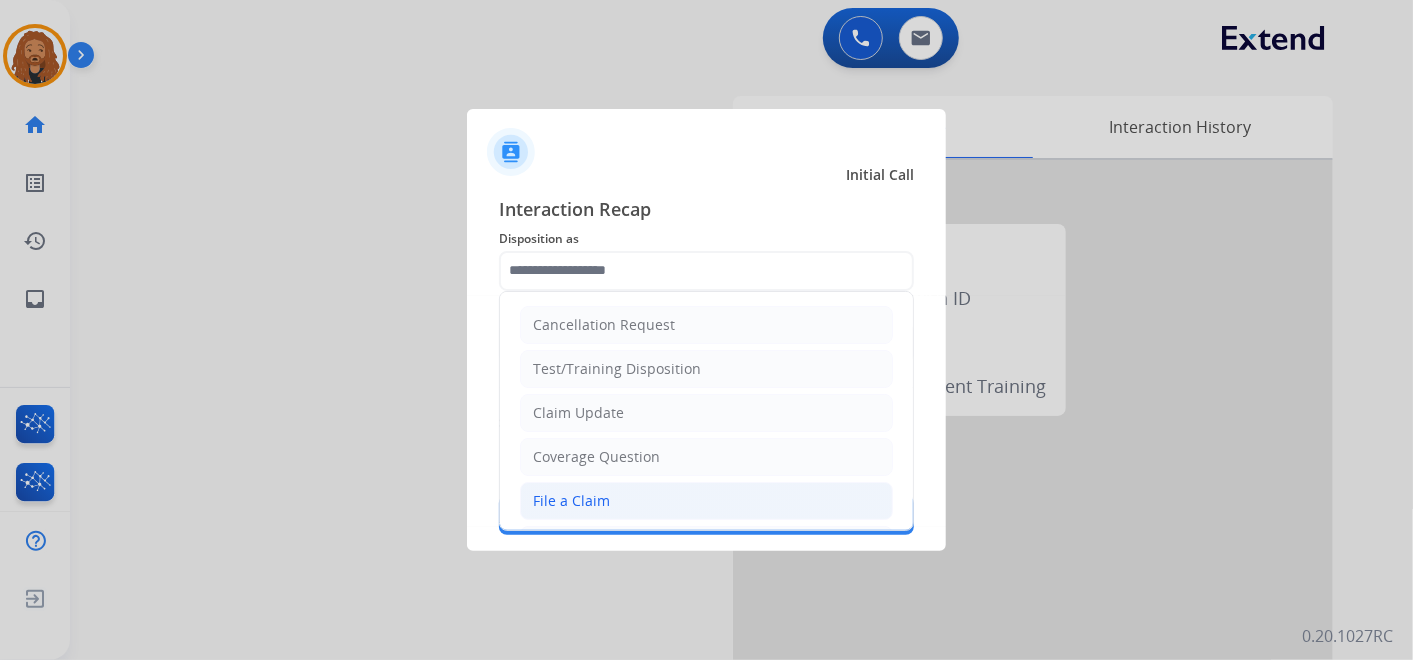 click on "File a Claim" 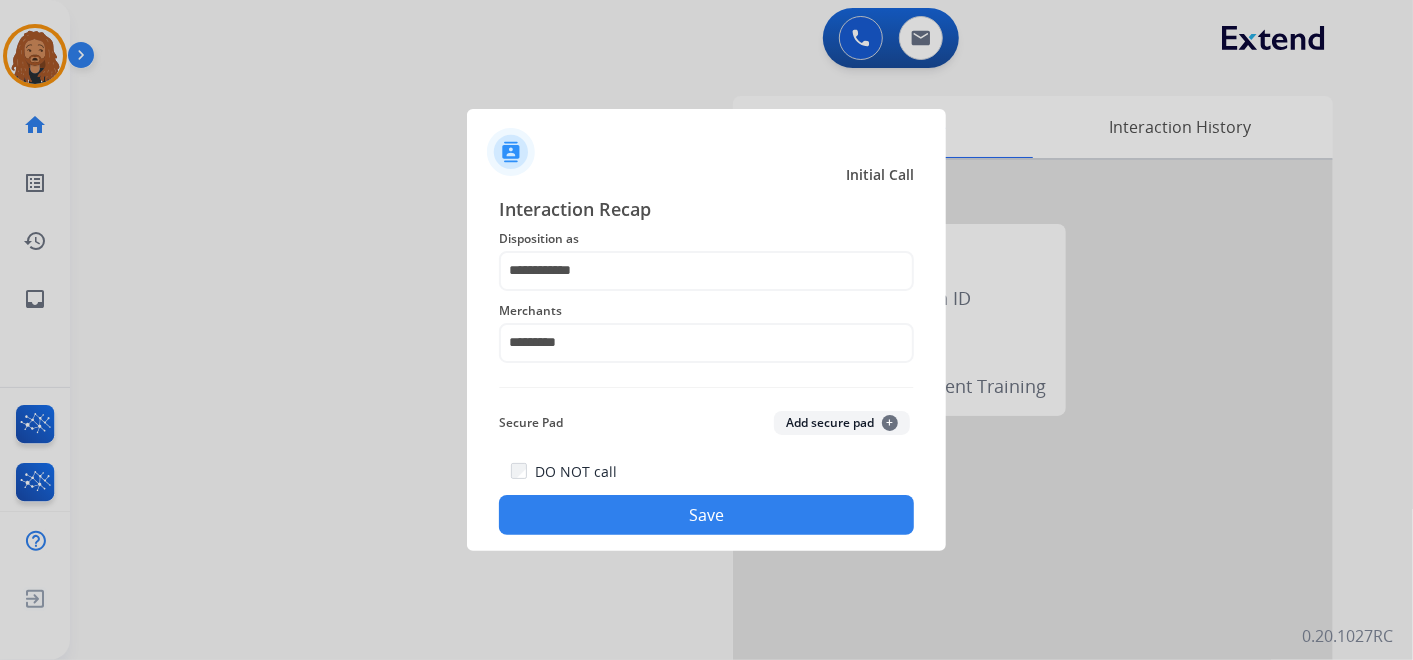 click on "Save" 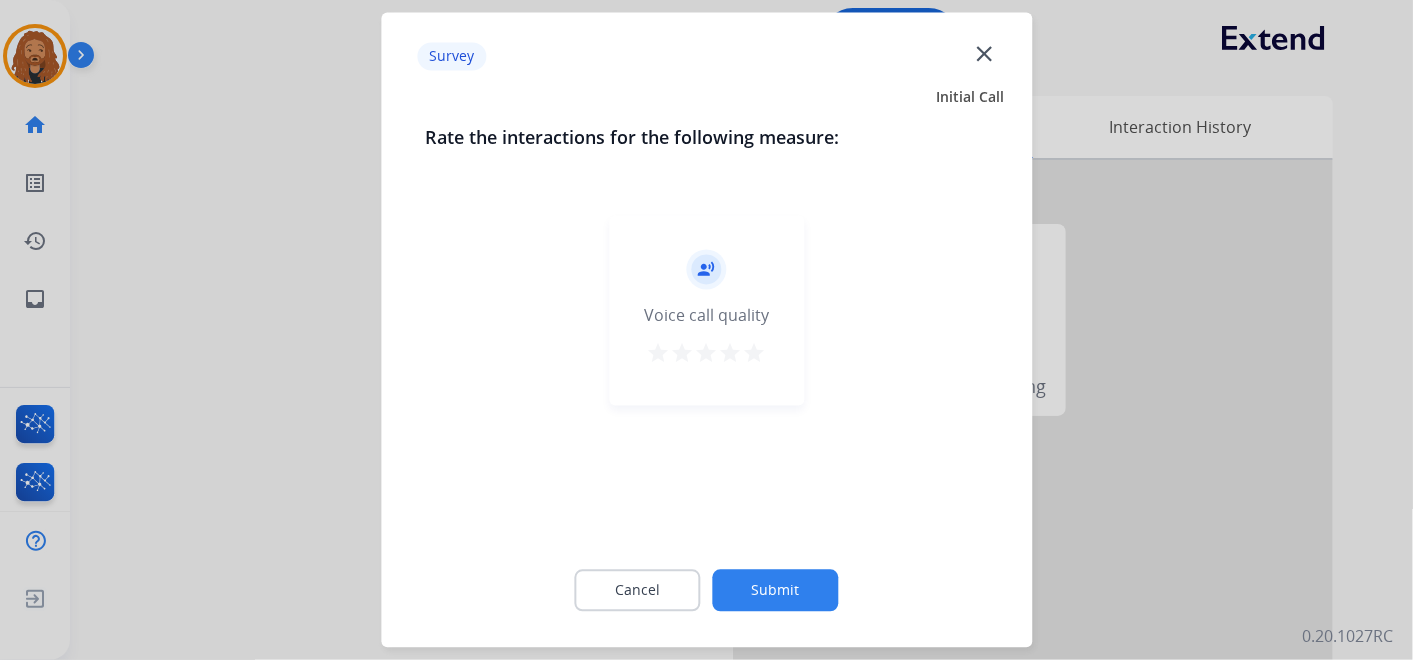 click on "star" at bounding box center [755, 354] 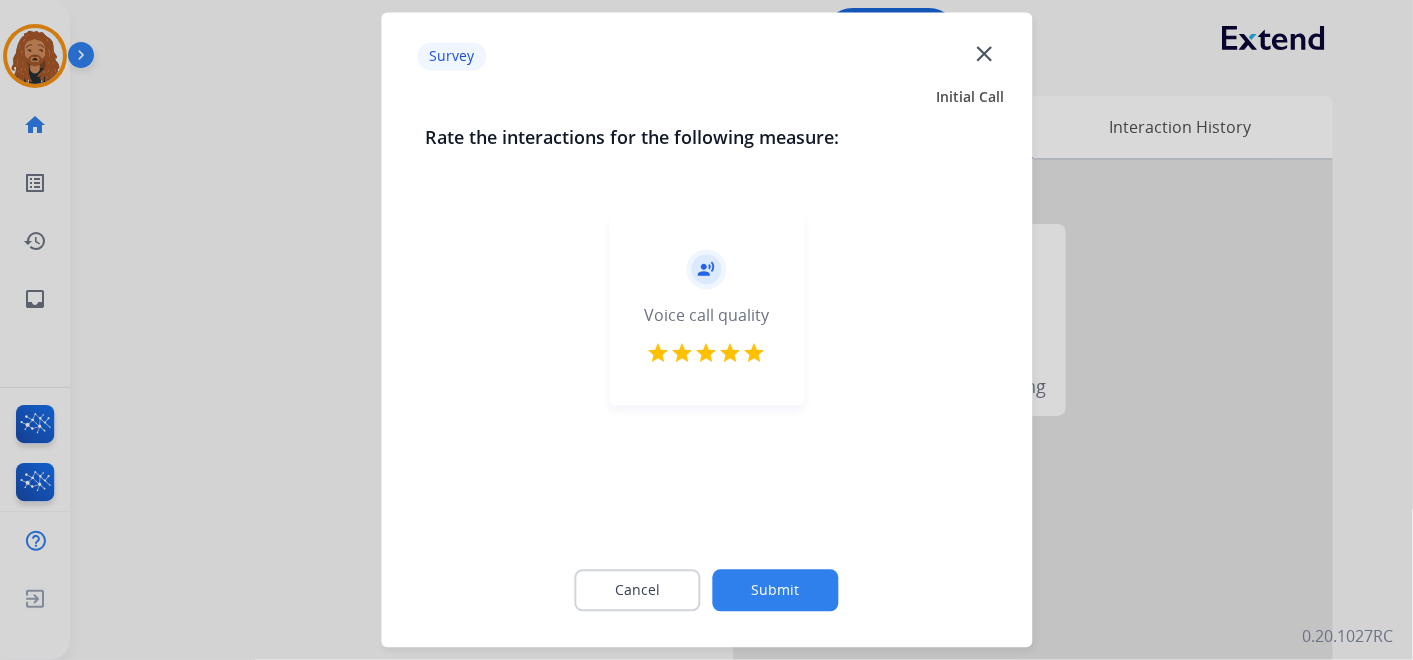 click on "Submit" 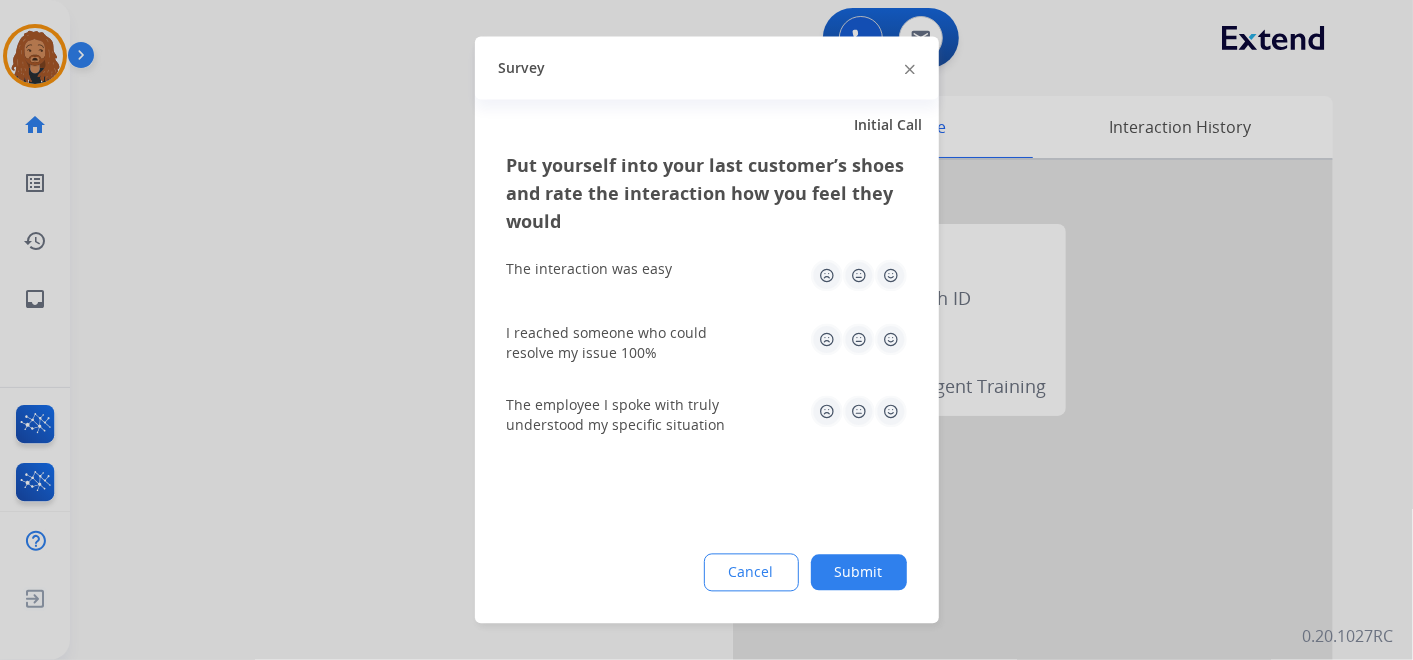 click 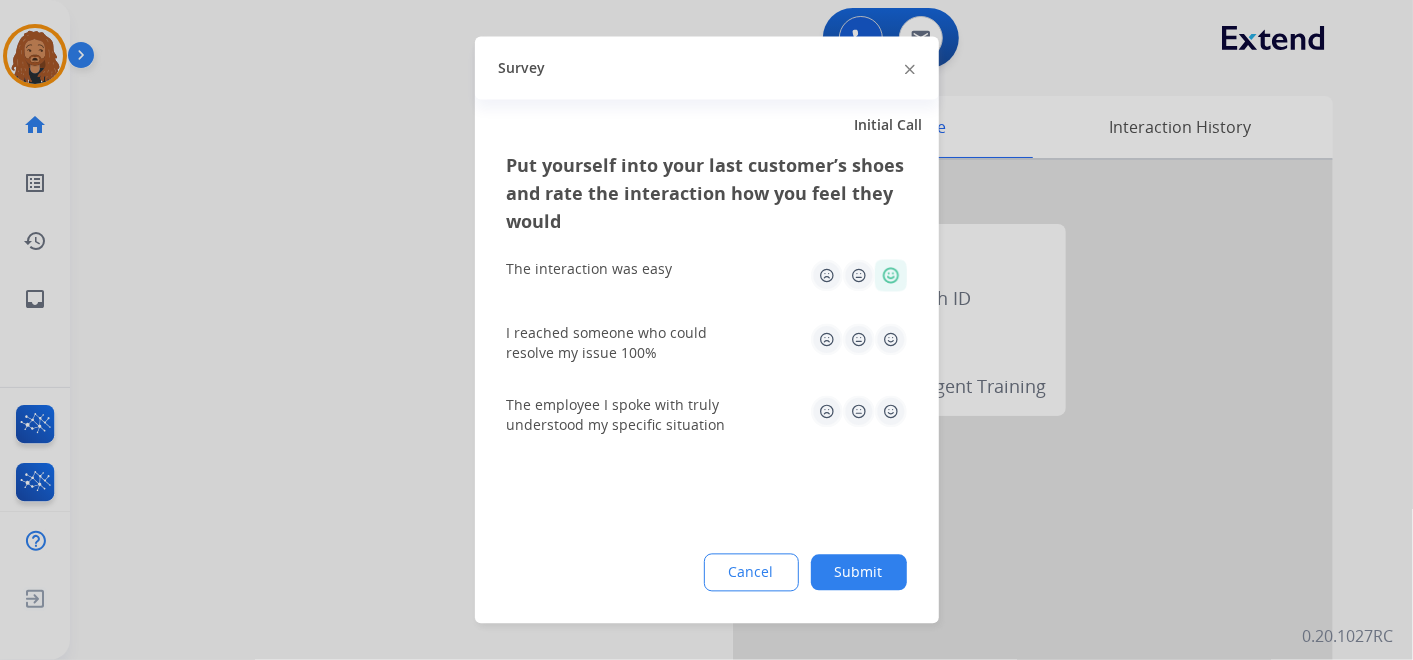 click 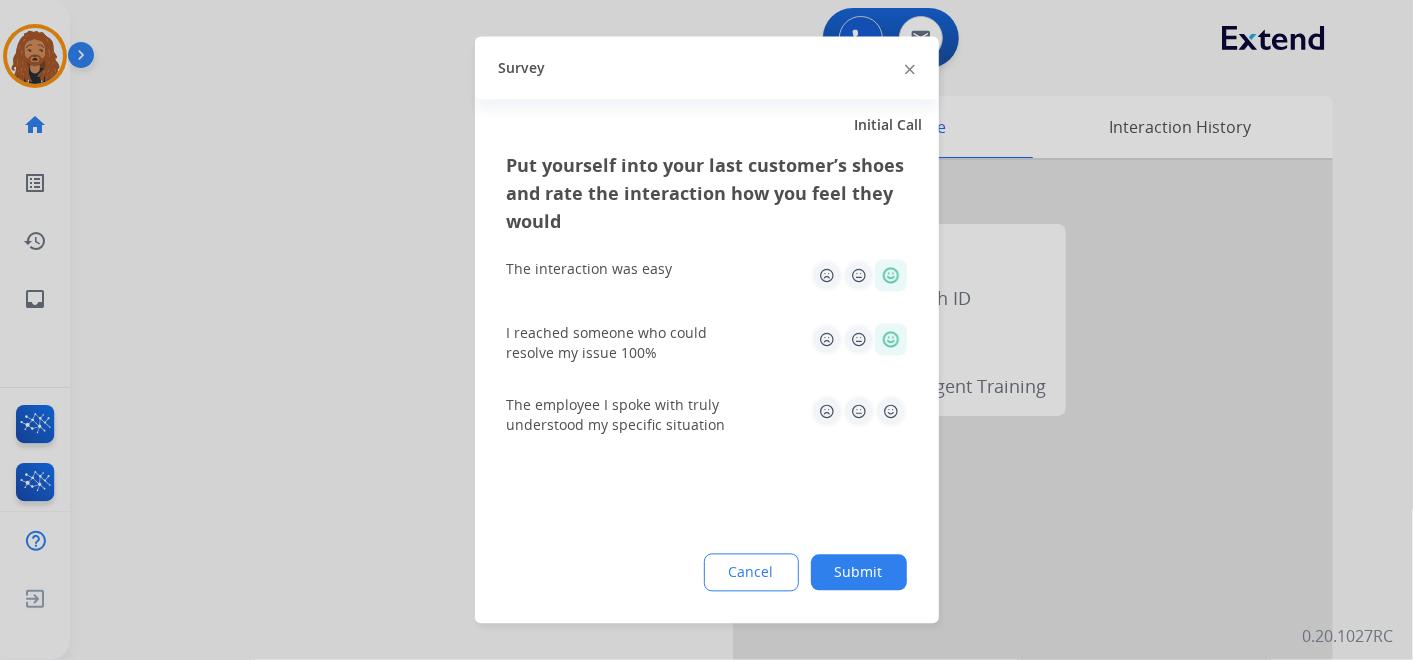 click 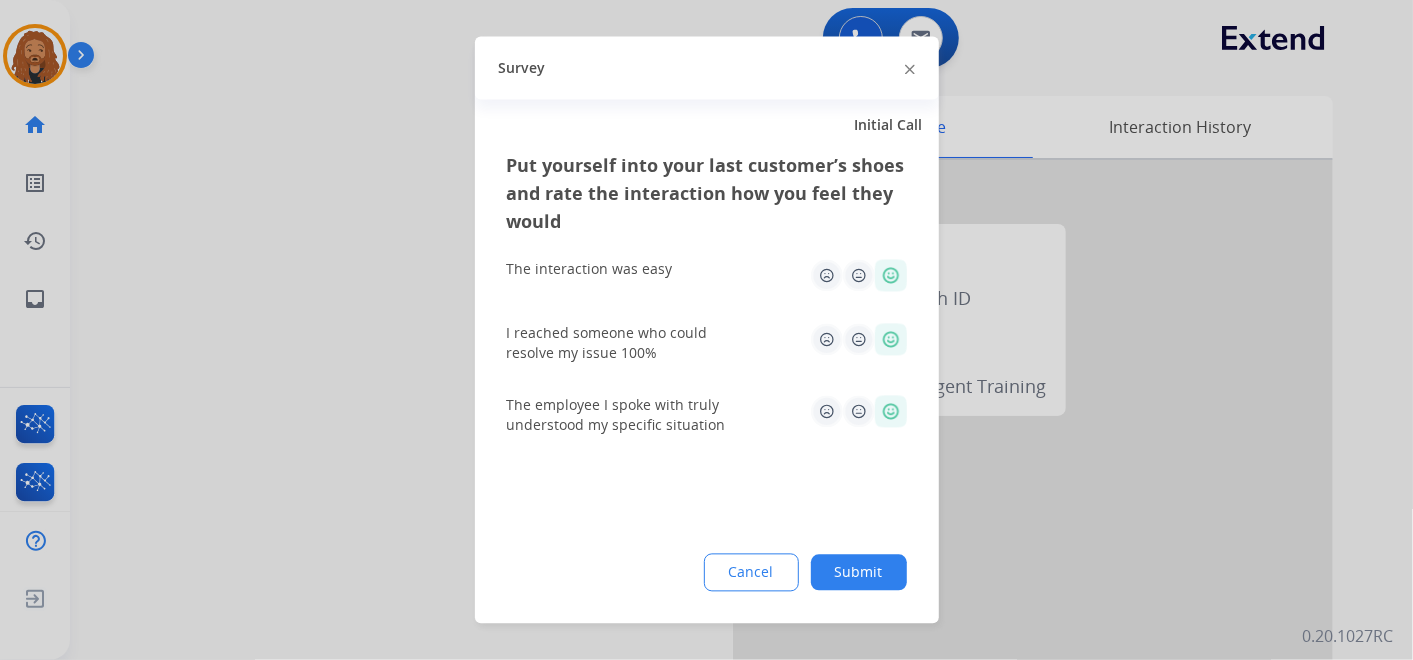 click on "Put yourself into your last customer’s shoes and rate the interaction how you feel they would  The interaction was easy   I reached someone who could resolve my issue 100%   The employee I spoke with truly understood my specific situation  Cancel Submit" 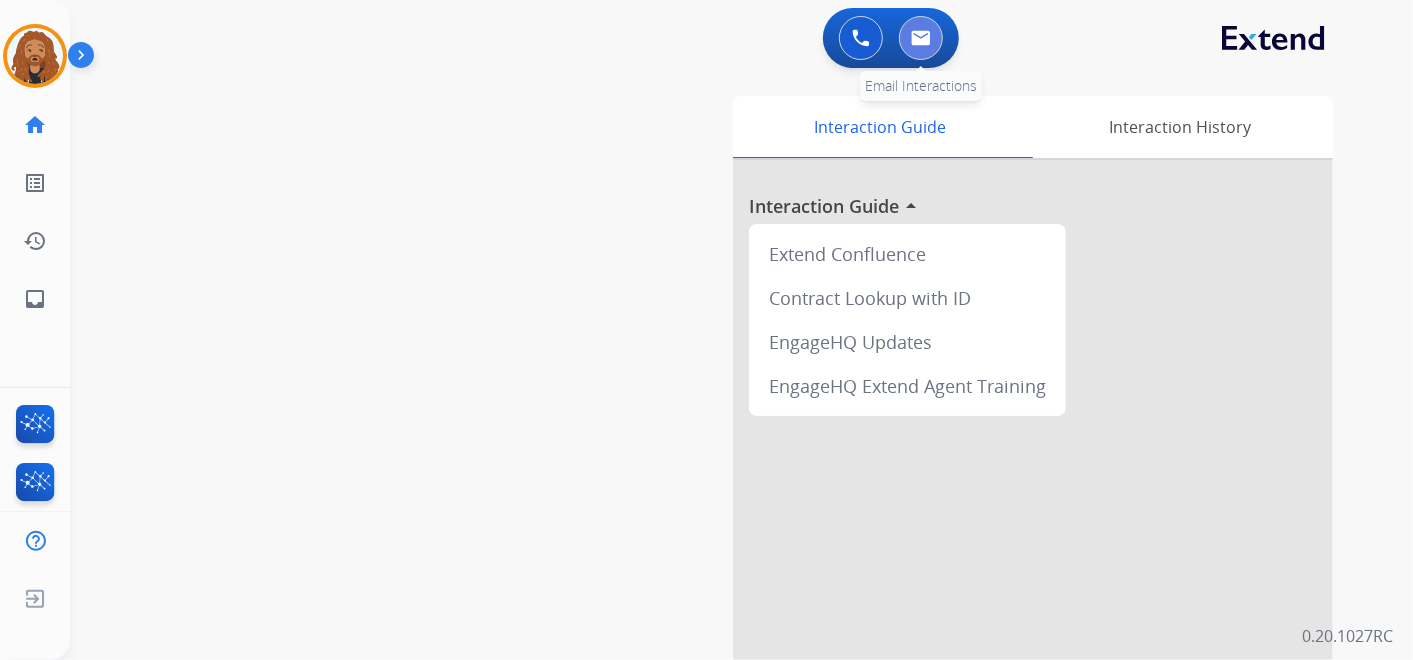 click at bounding box center (921, 38) 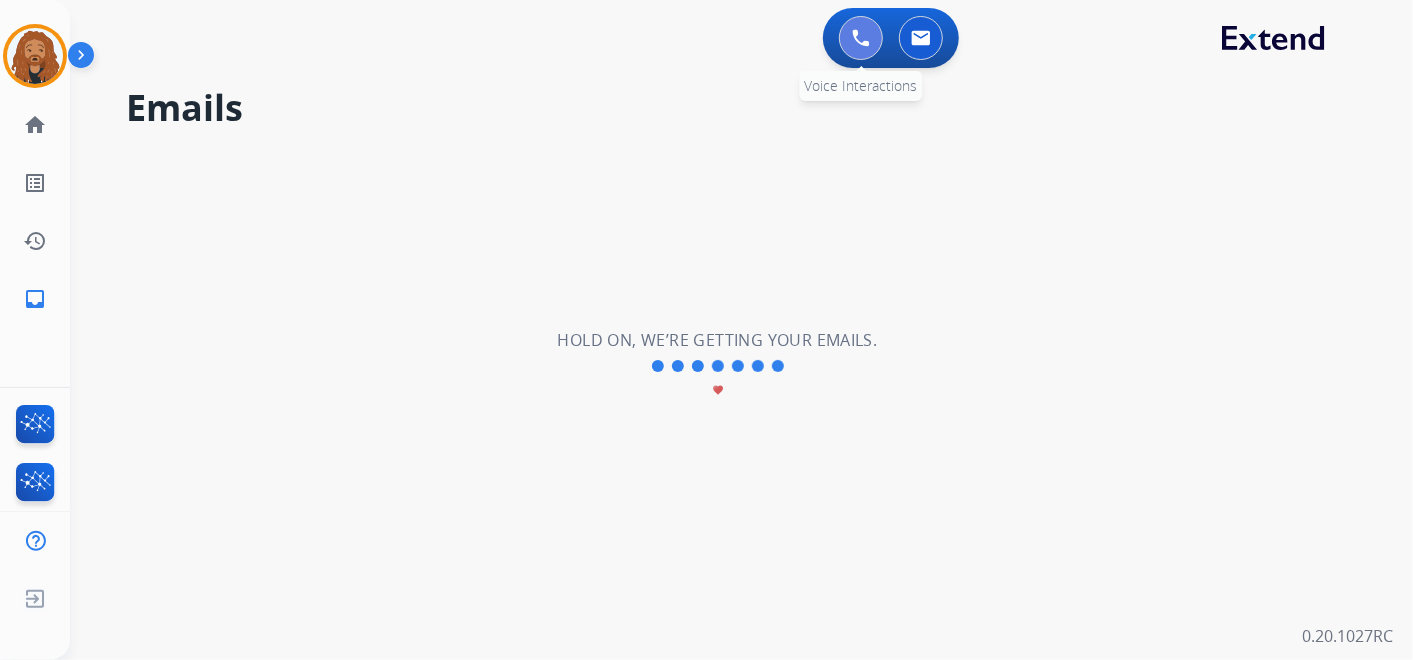 click at bounding box center (861, 38) 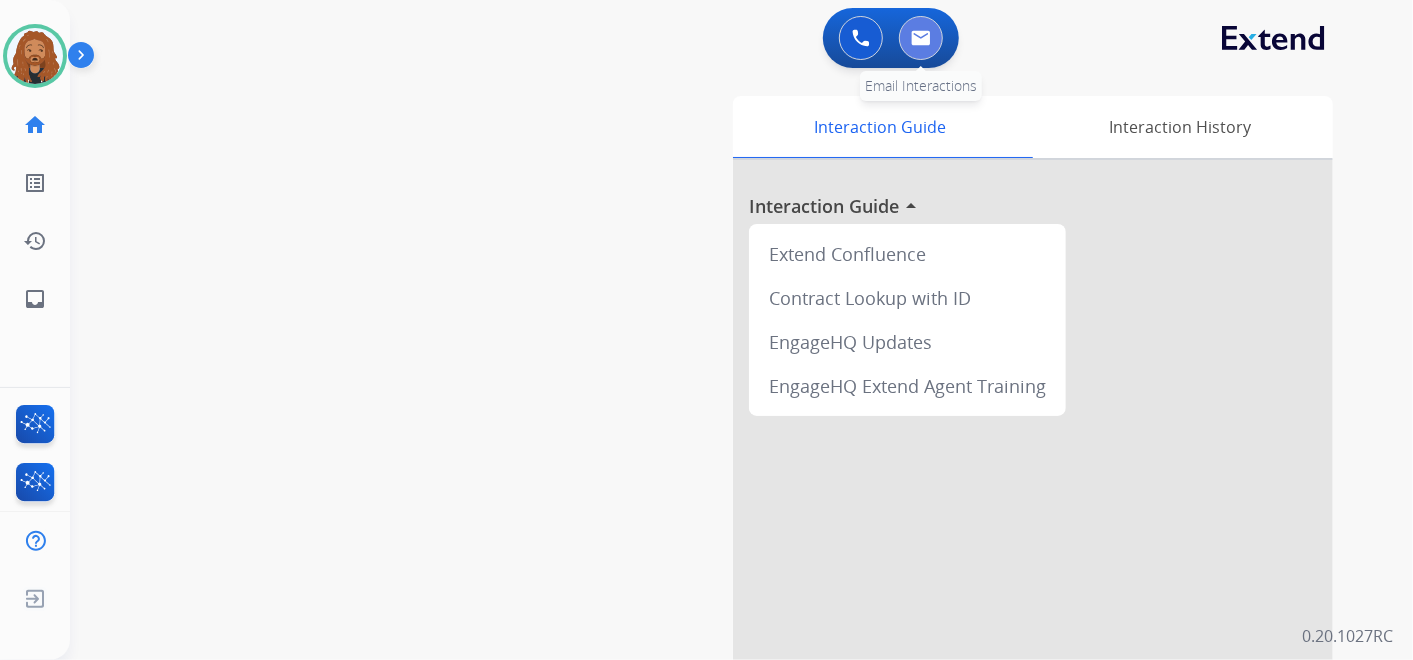 click at bounding box center (921, 38) 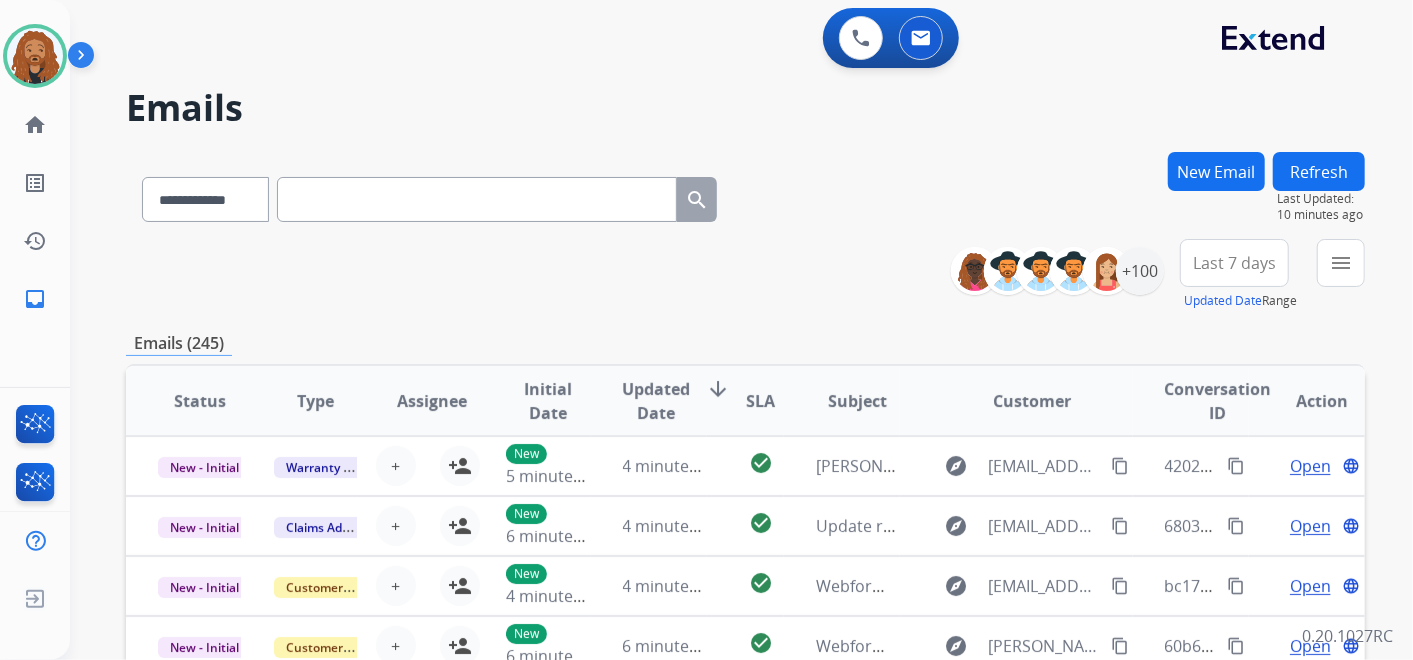 click on "New Email" at bounding box center (1216, 171) 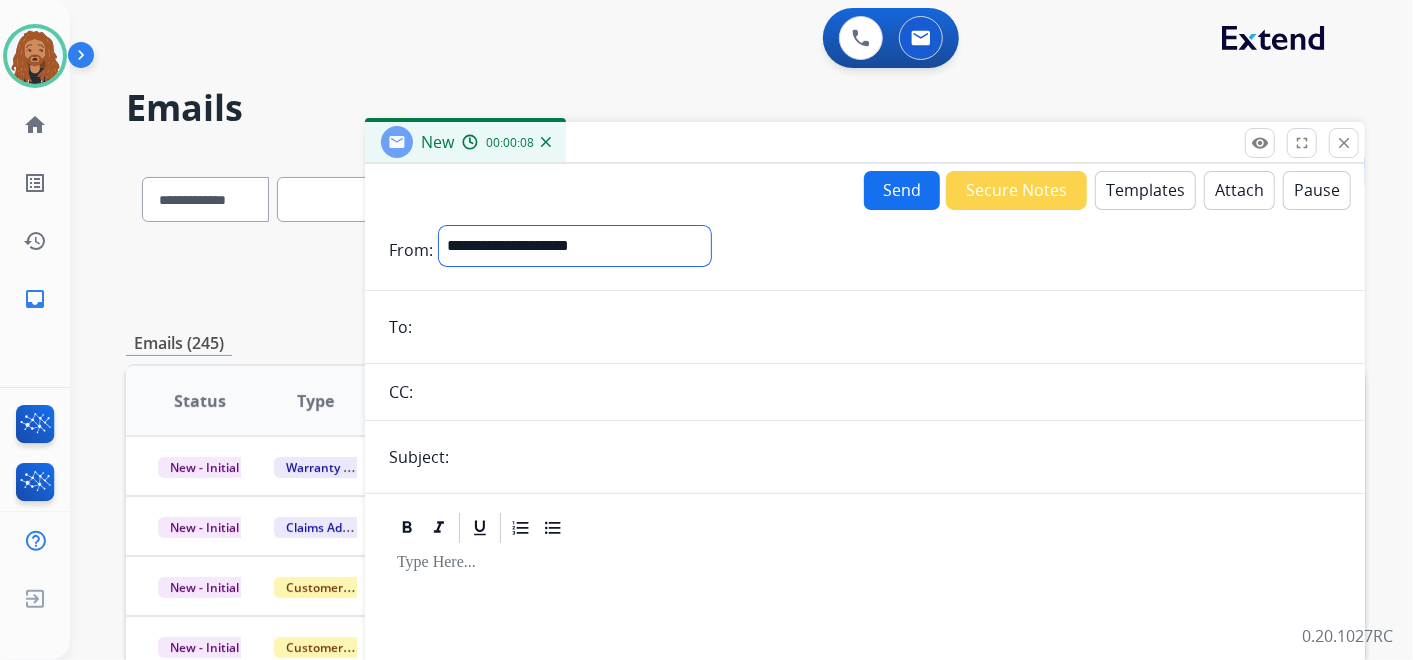 click on "**********" at bounding box center [575, 246] 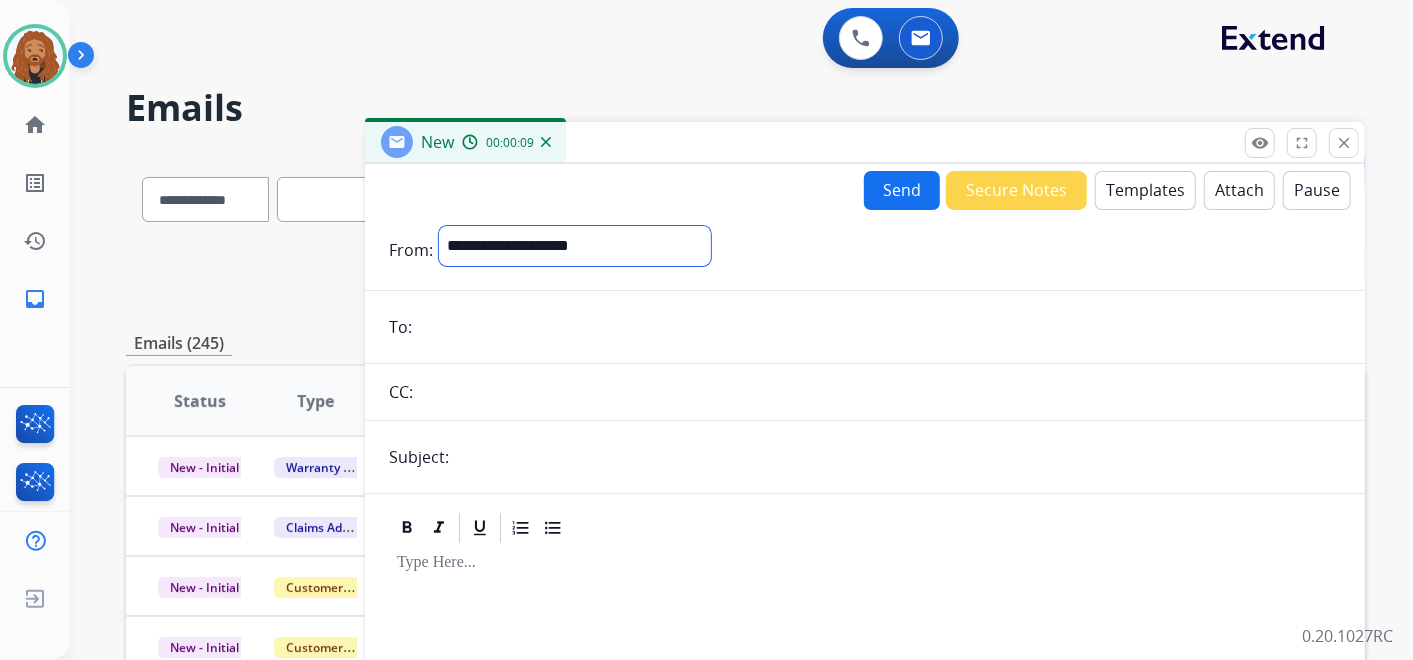 select on "**********" 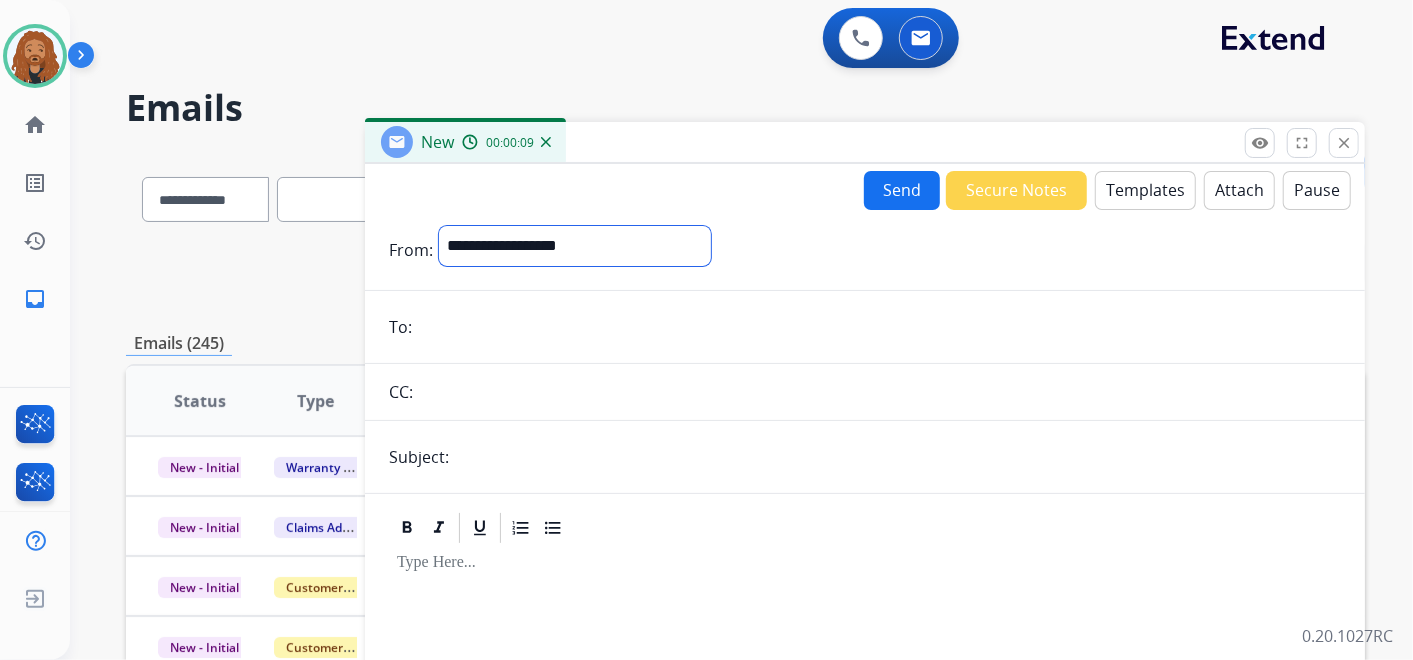 click on "**********" at bounding box center [575, 246] 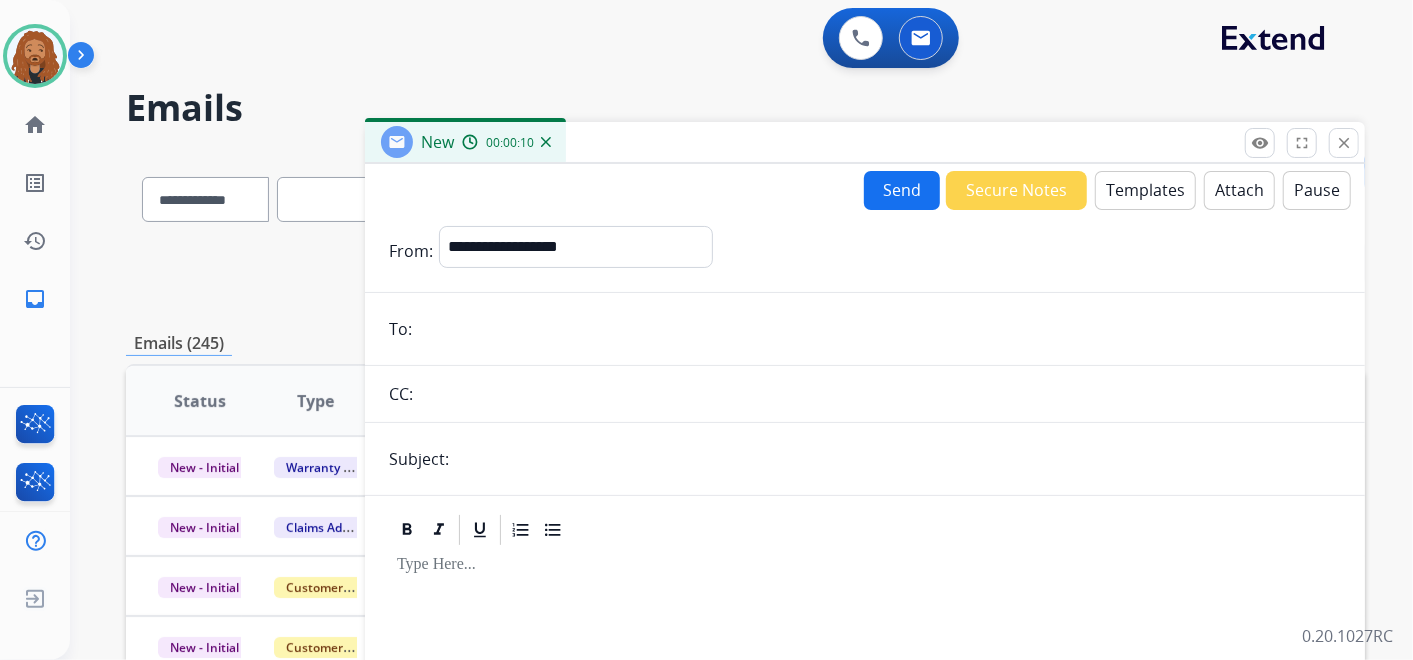 click at bounding box center (879, 329) 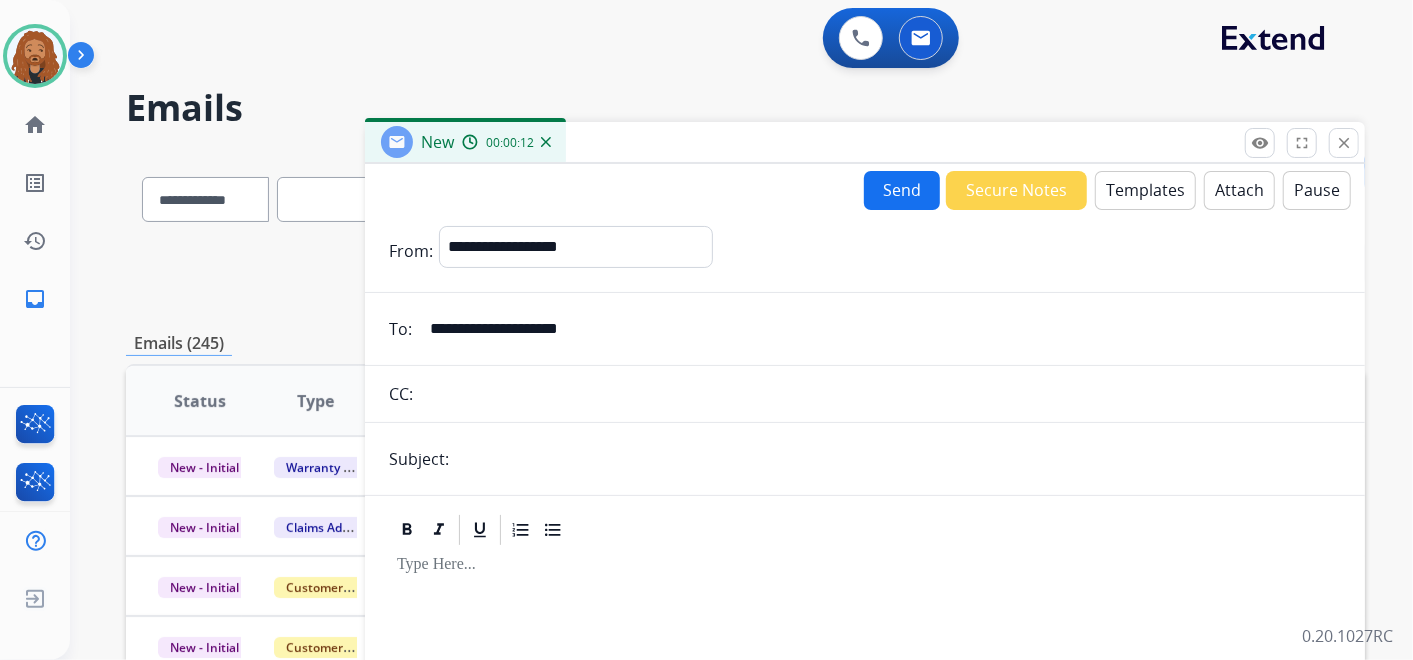type on "**********" 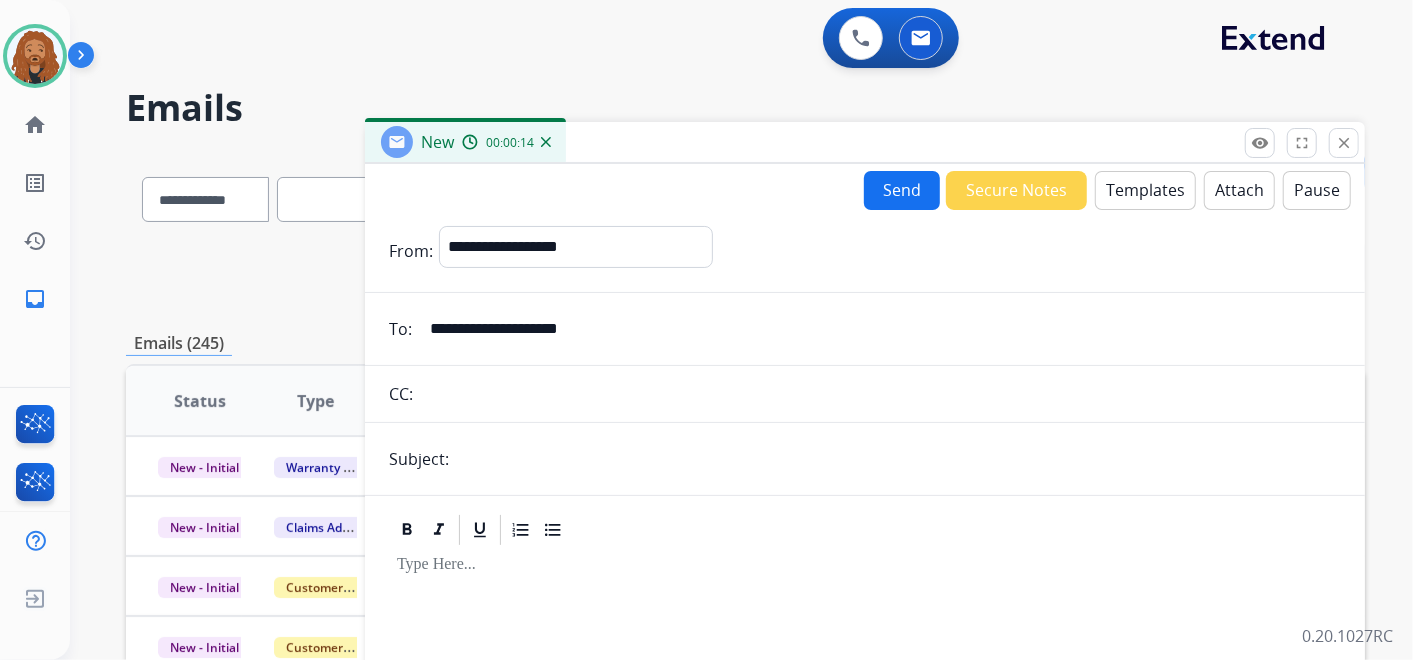 type on "**********" 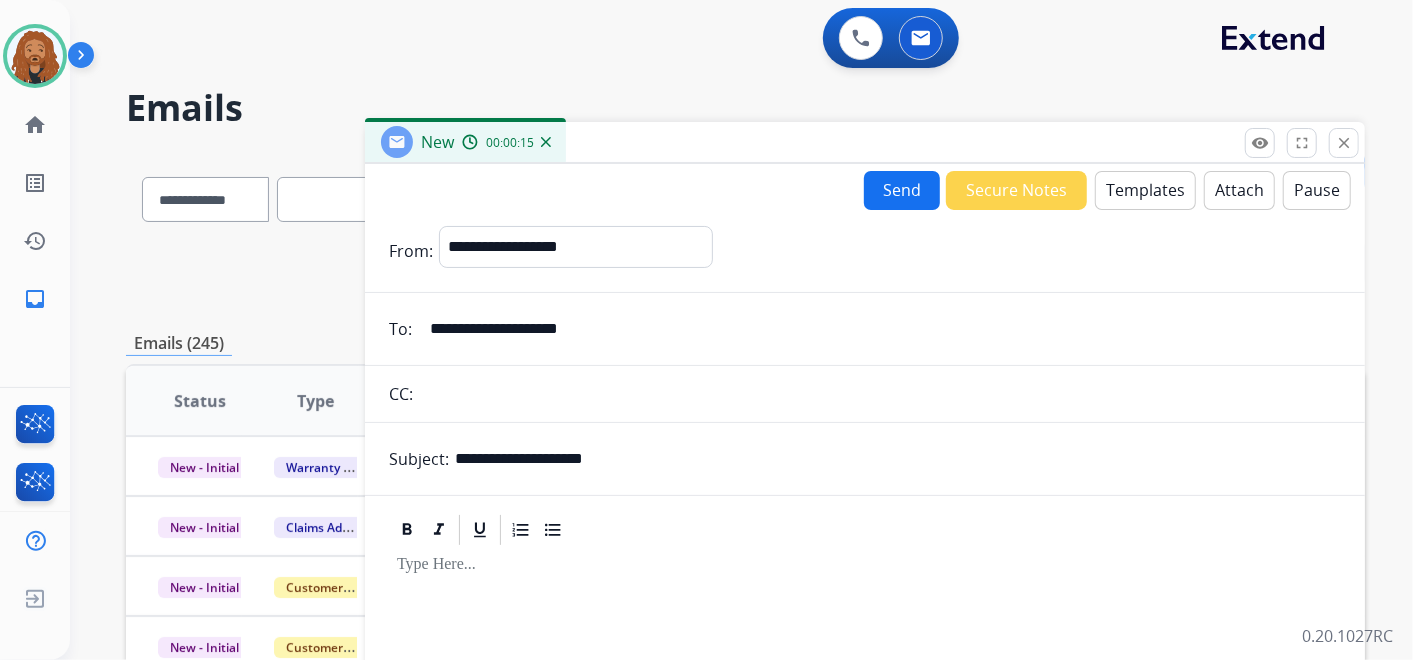 click on "Templates" at bounding box center (1145, 190) 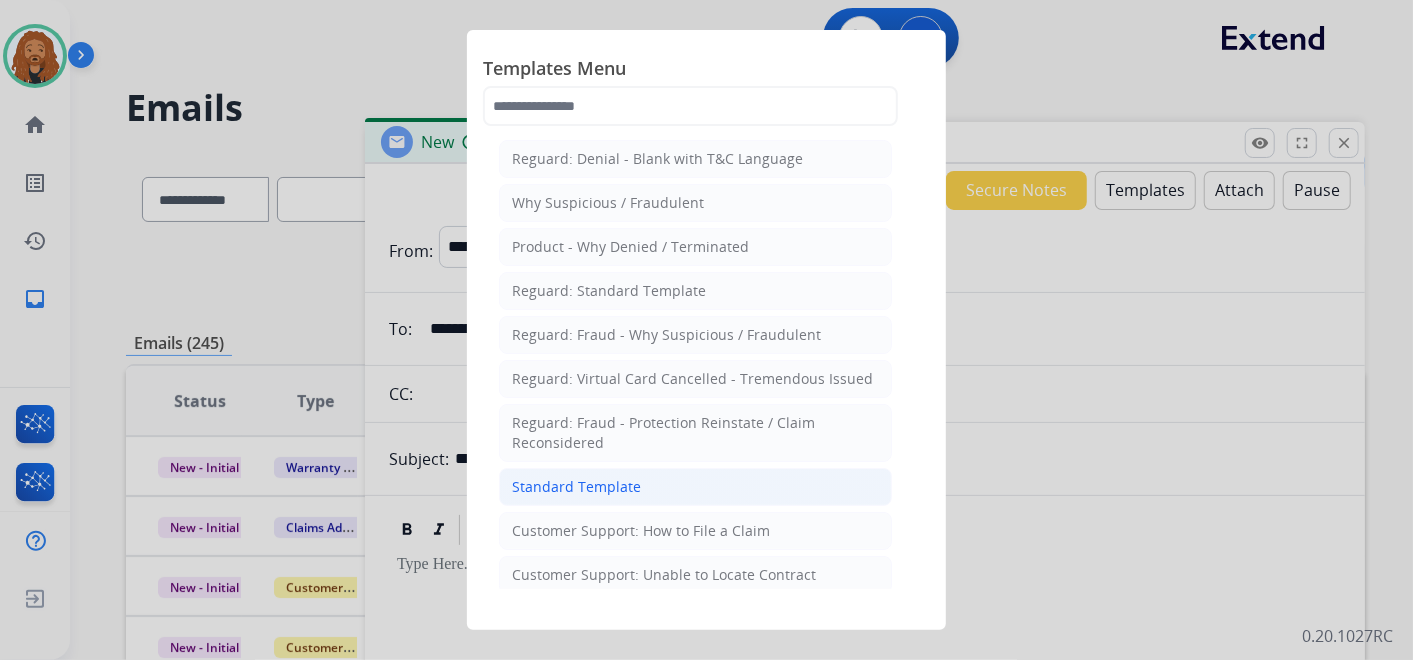 click on "Standard Template" 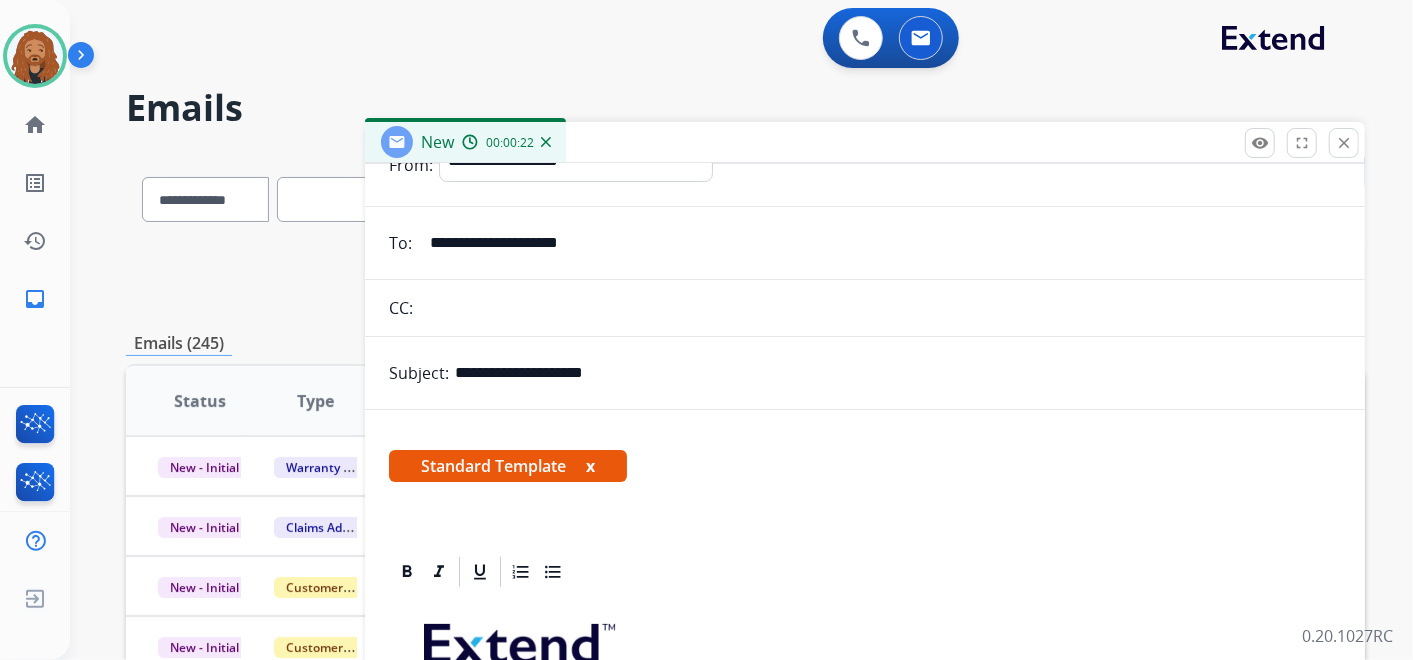 scroll, scrollTop: 459, scrollLeft: 0, axis: vertical 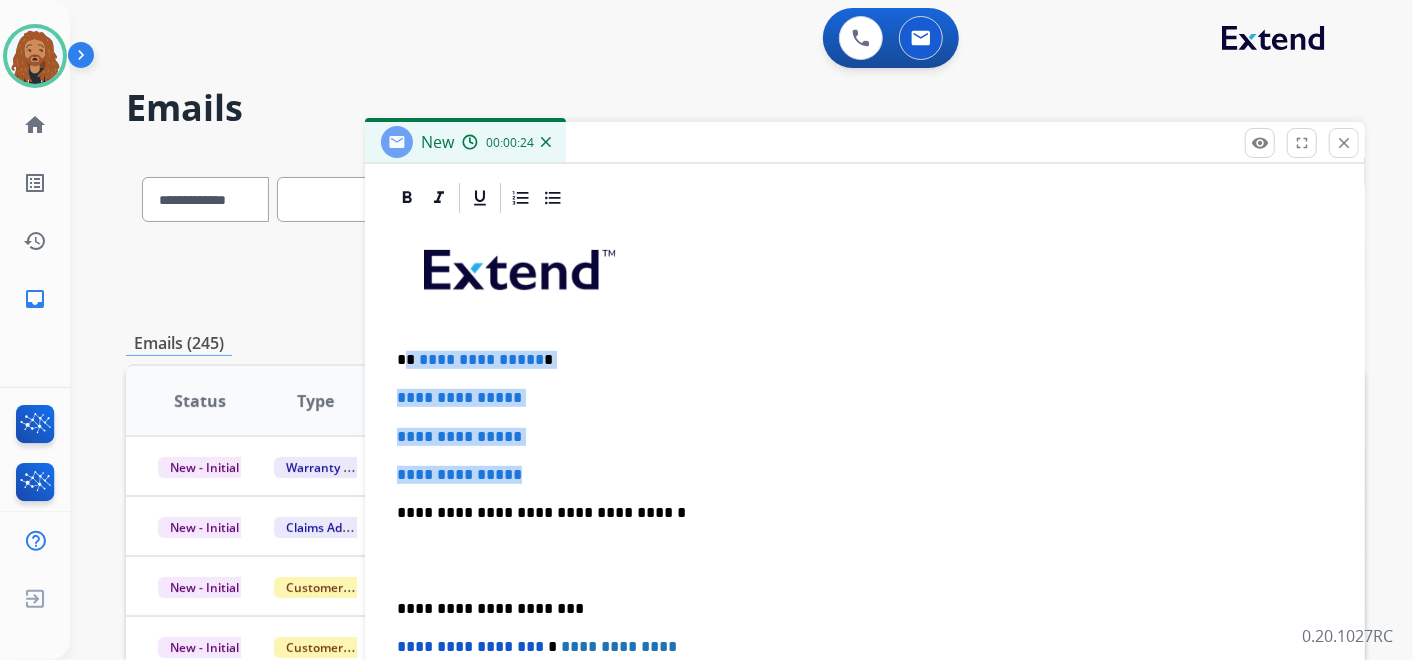 drag, startPoint x: 531, startPoint y: 474, endPoint x: 405, endPoint y: 352, distance: 175.38528 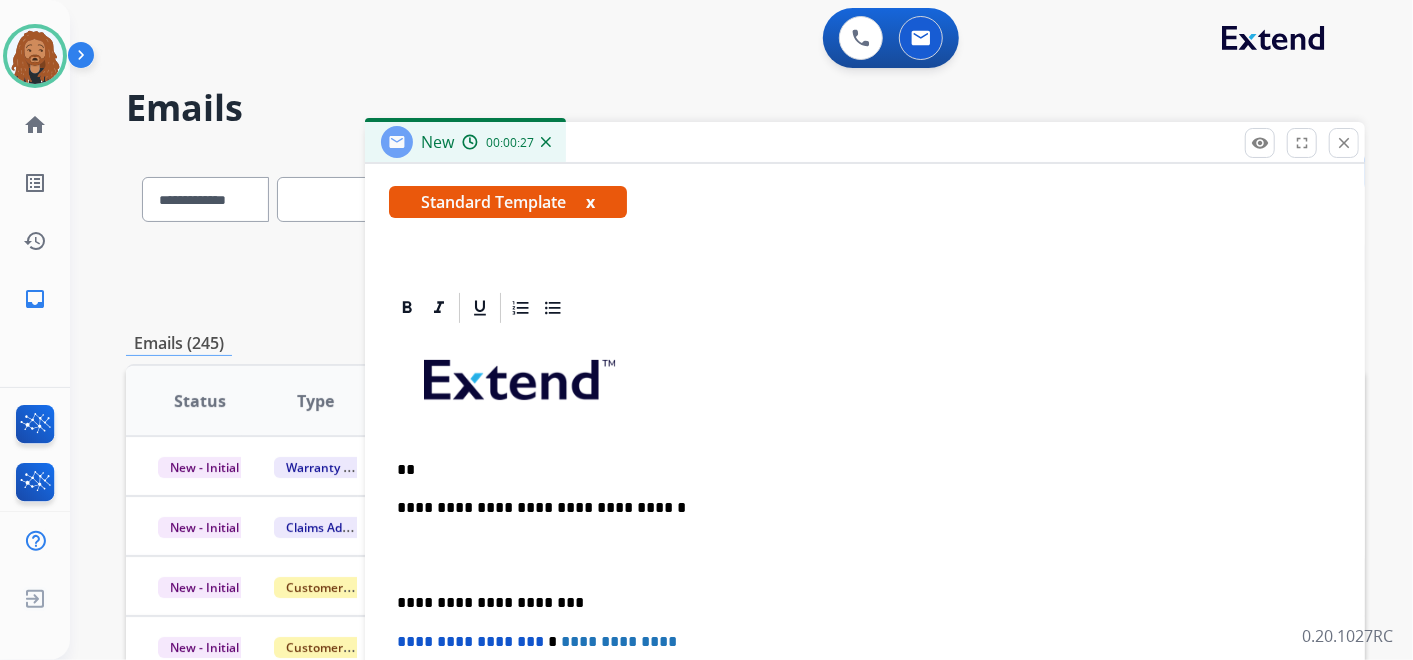 scroll, scrollTop: 344, scrollLeft: 0, axis: vertical 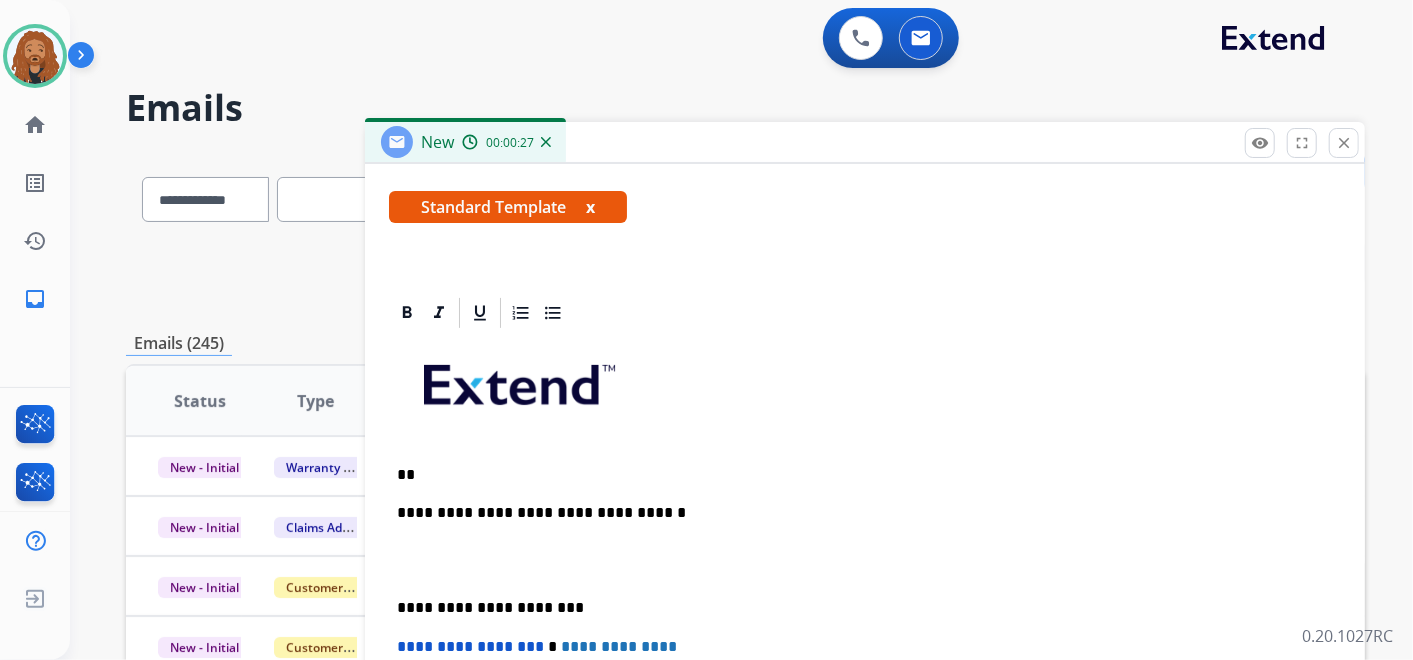 type 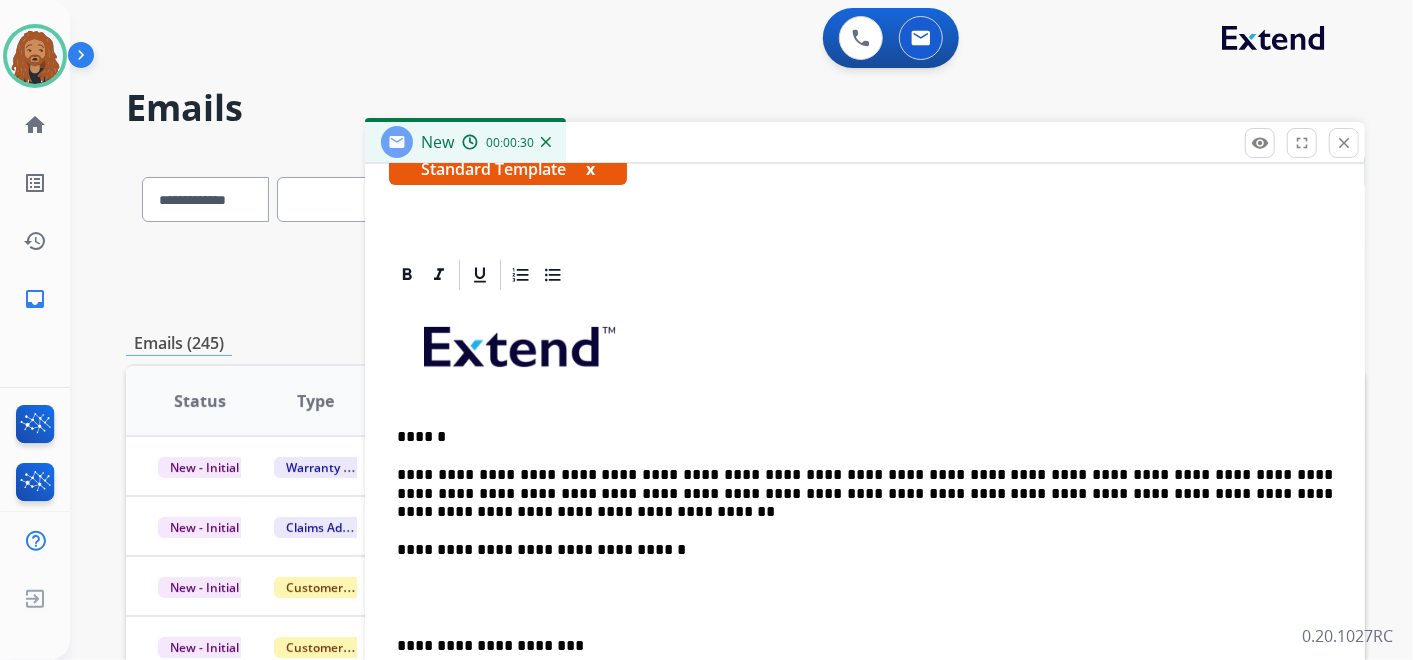 scroll, scrollTop: 401, scrollLeft: 0, axis: vertical 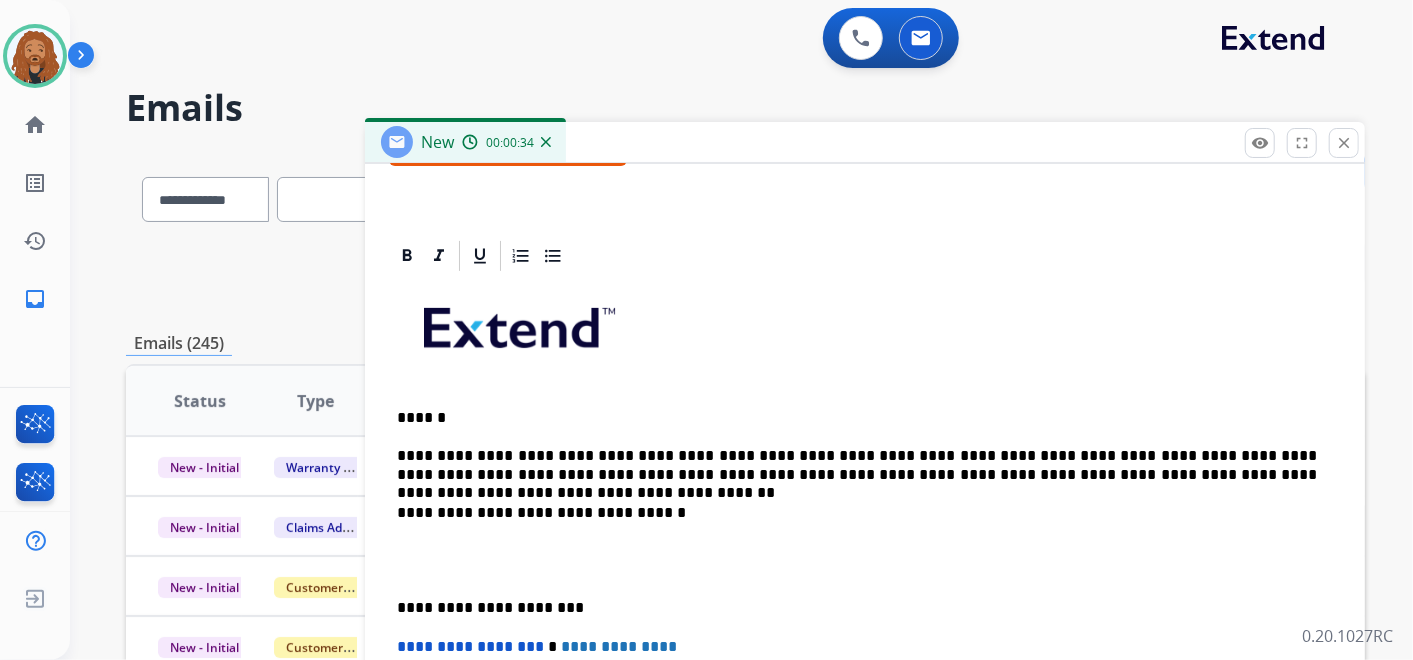 click at bounding box center (865, 560) 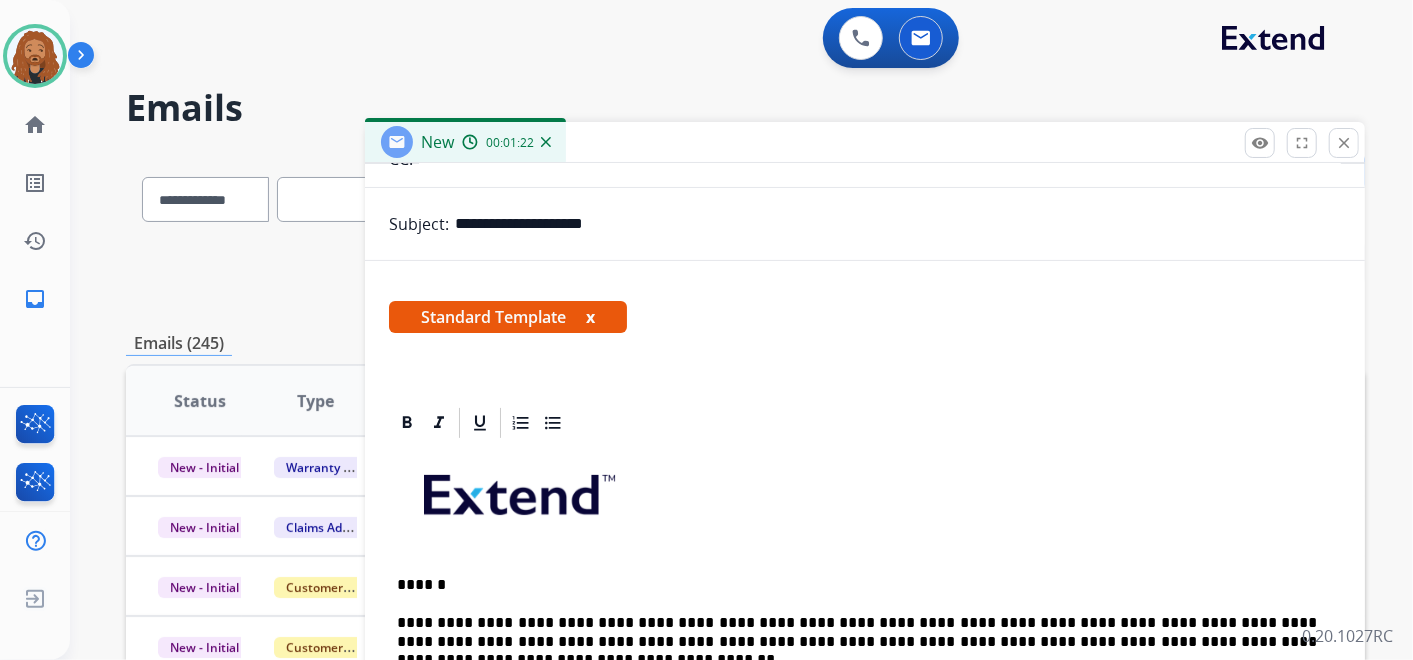 scroll, scrollTop: 344, scrollLeft: 0, axis: vertical 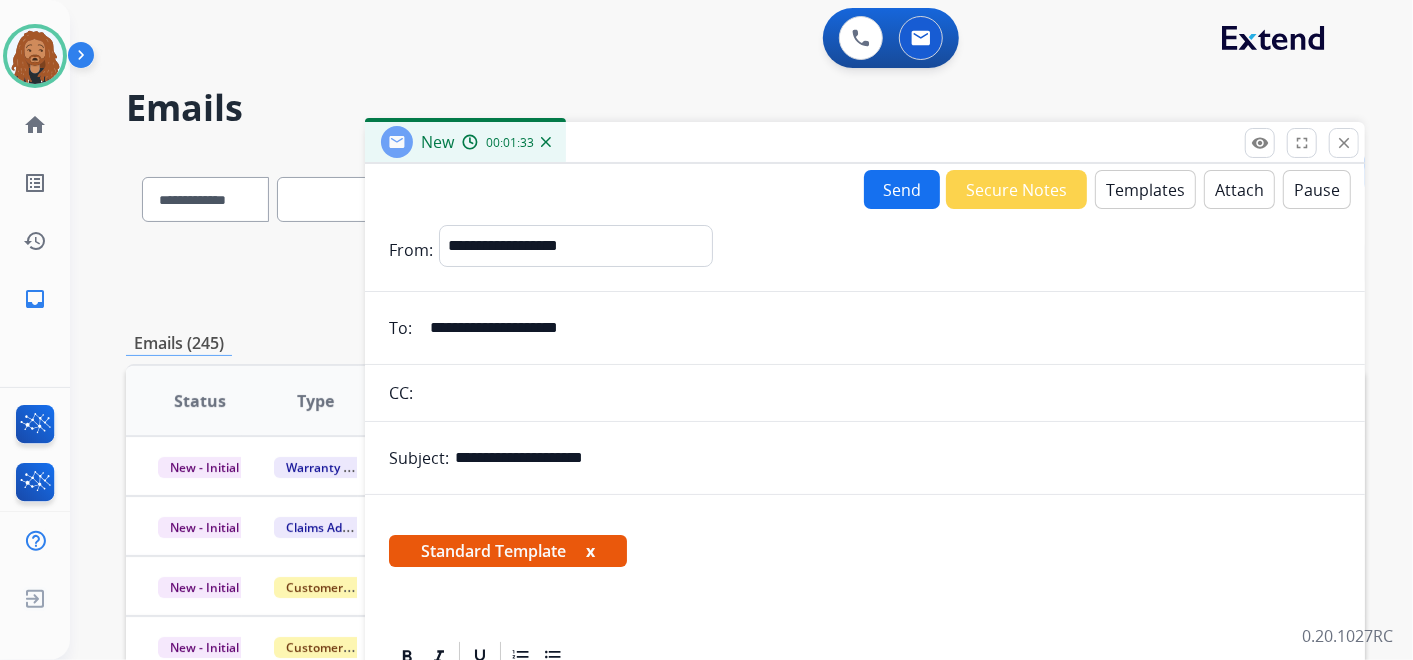 click on "Send" at bounding box center [902, 189] 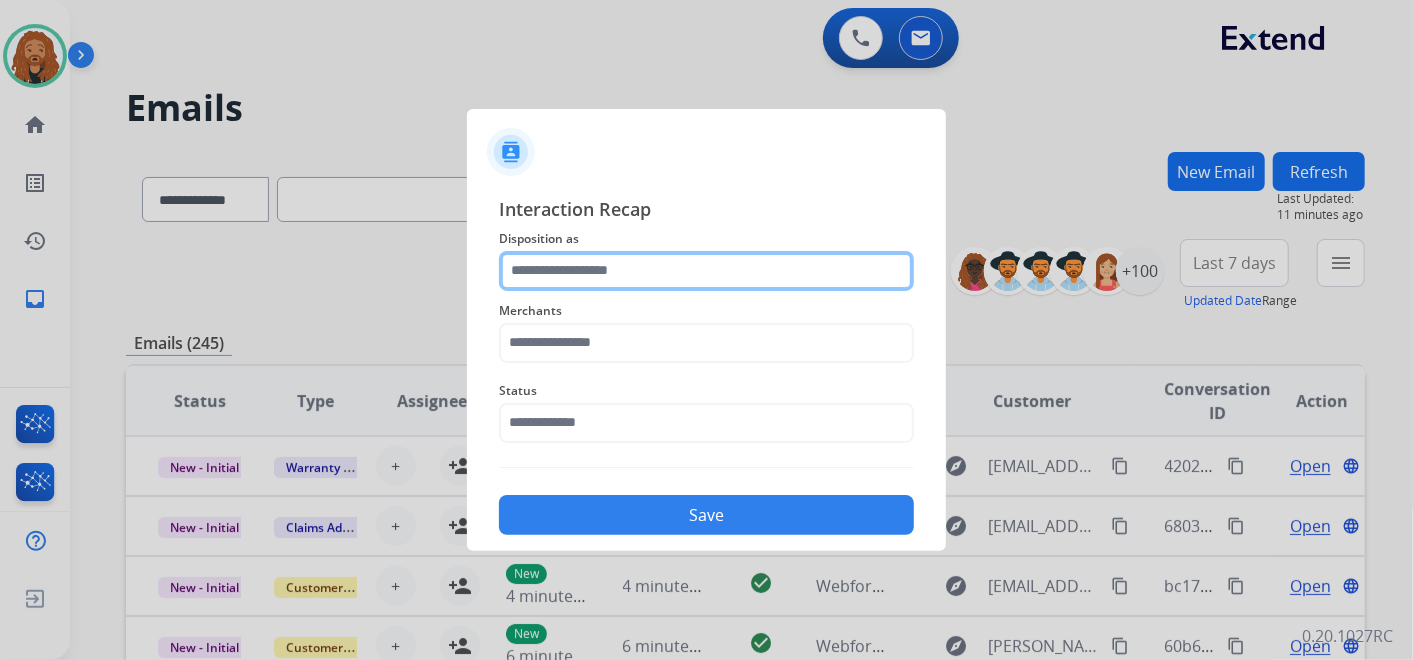 click 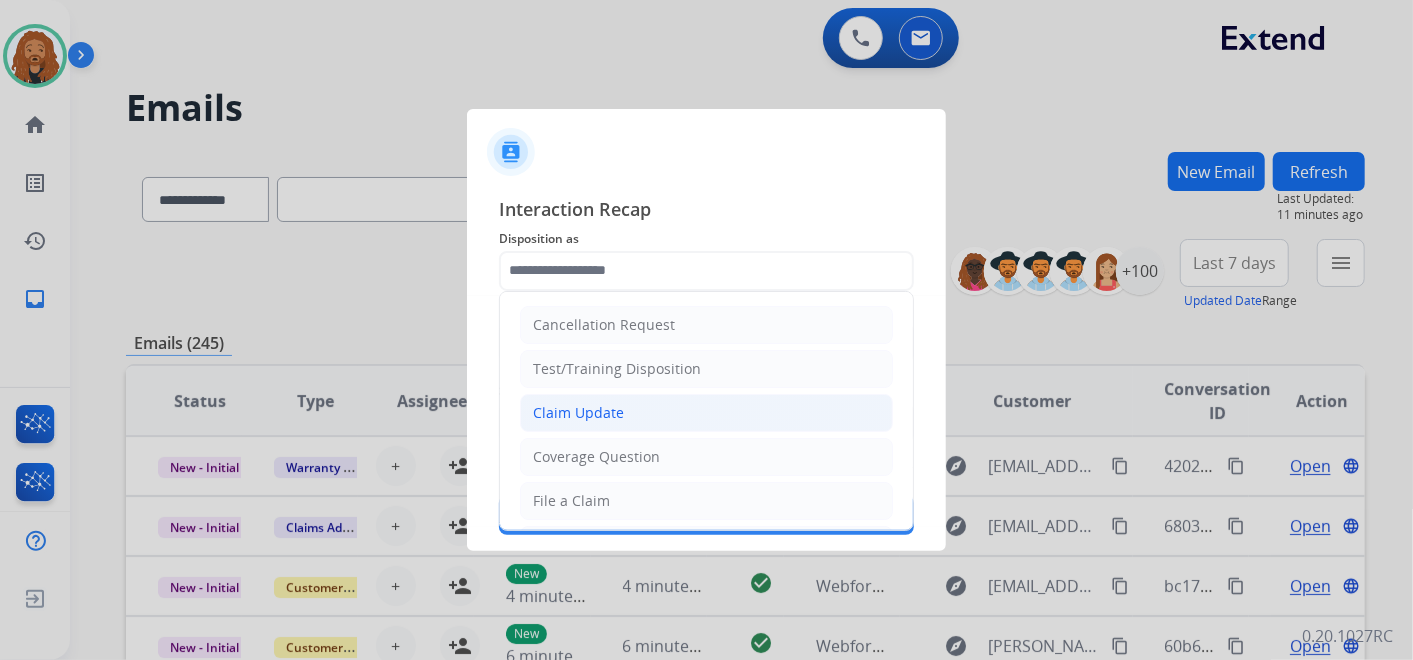 click on "Claim Update" 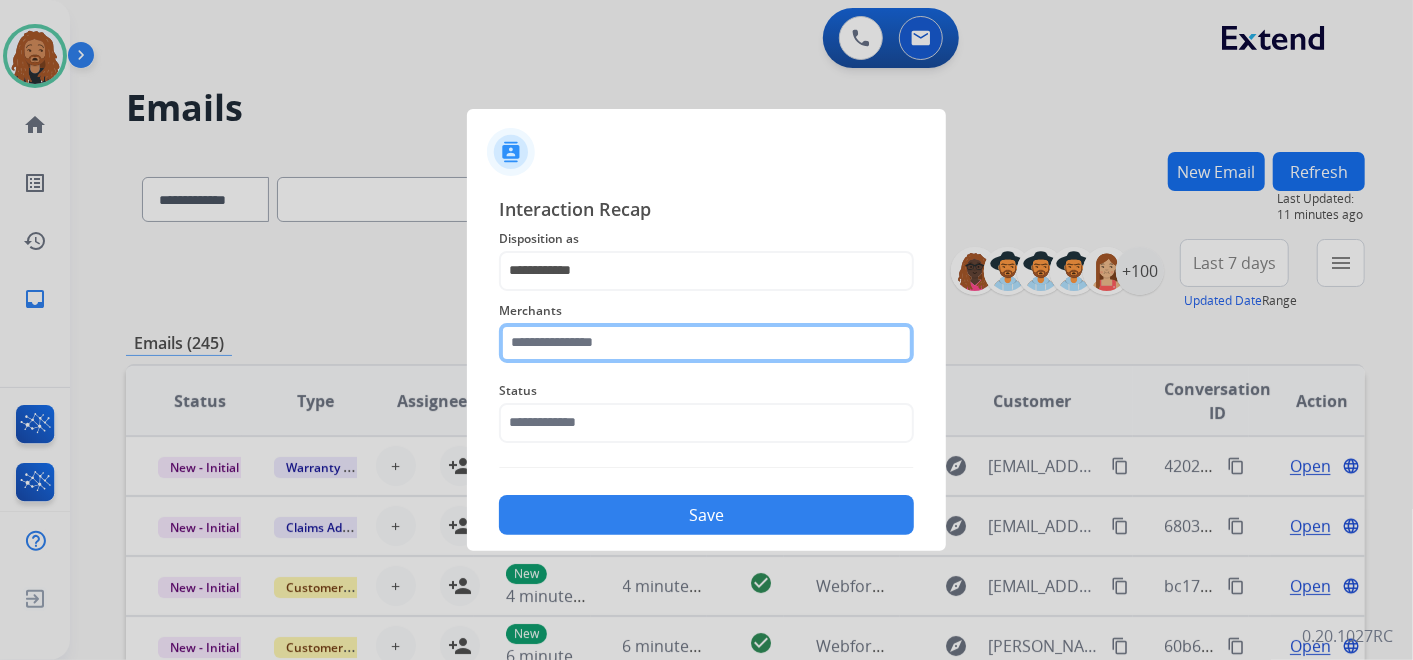 click 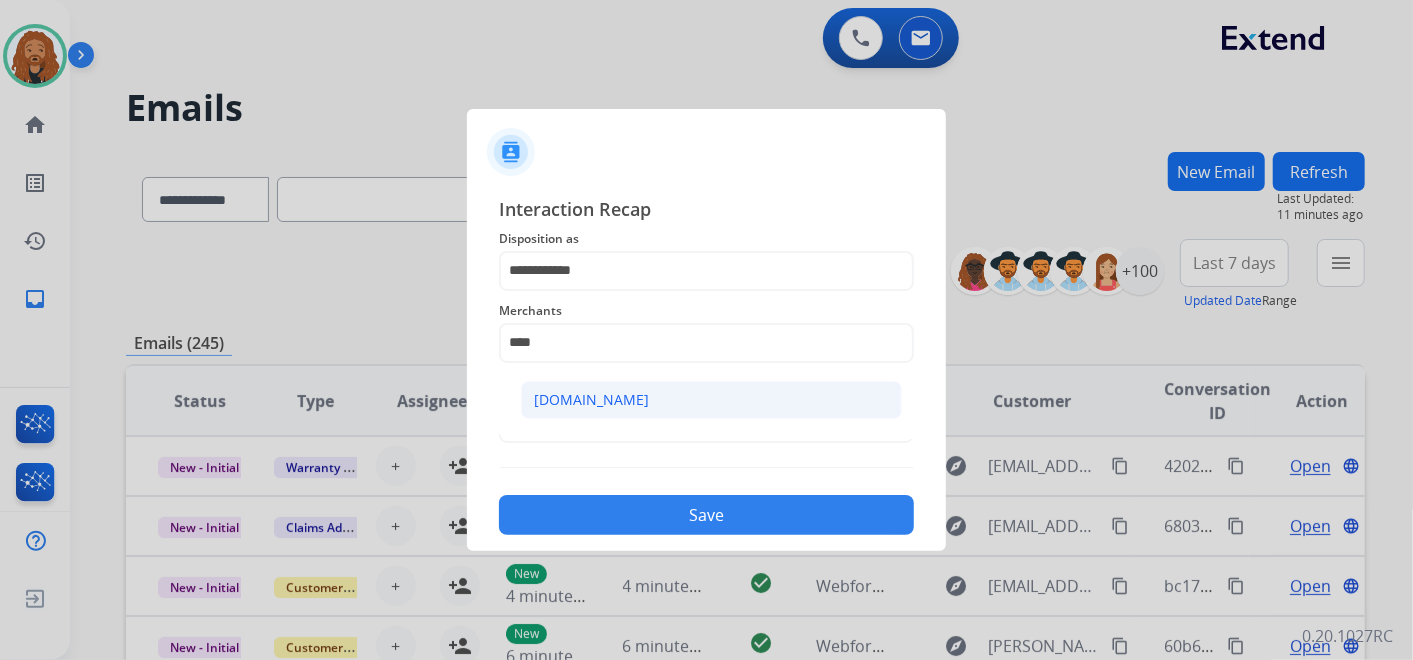 click on "[DOMAIN_NAME]" 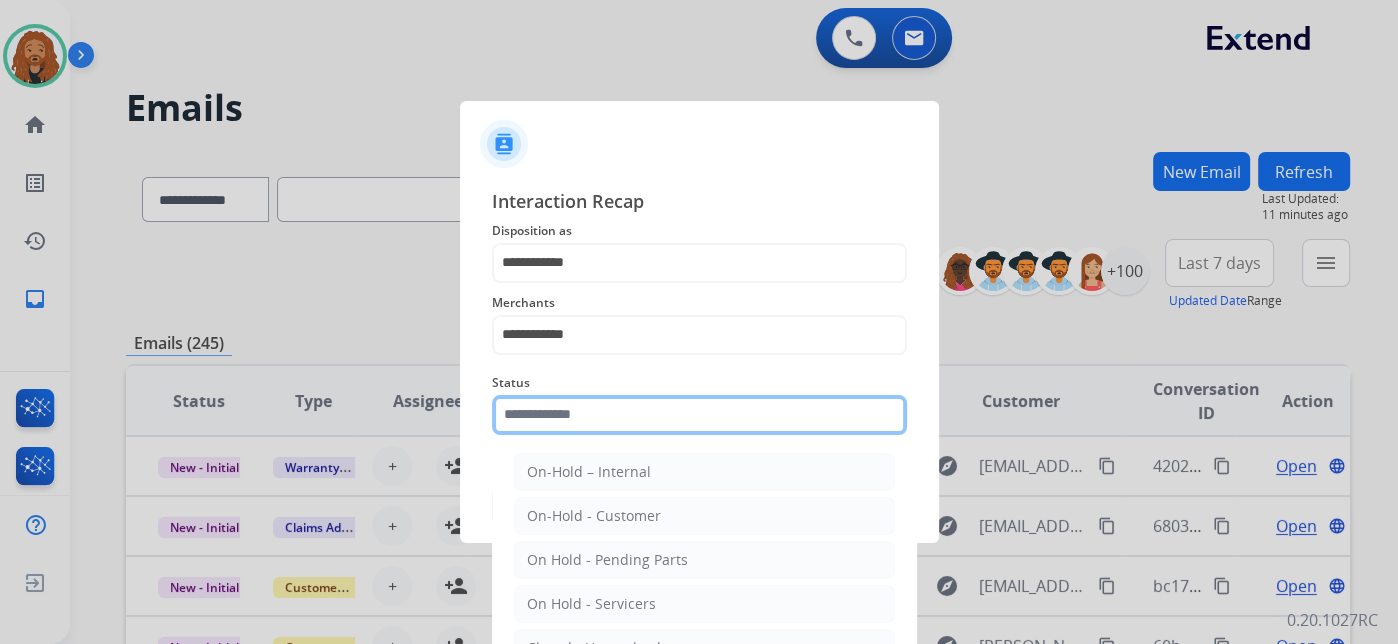 click 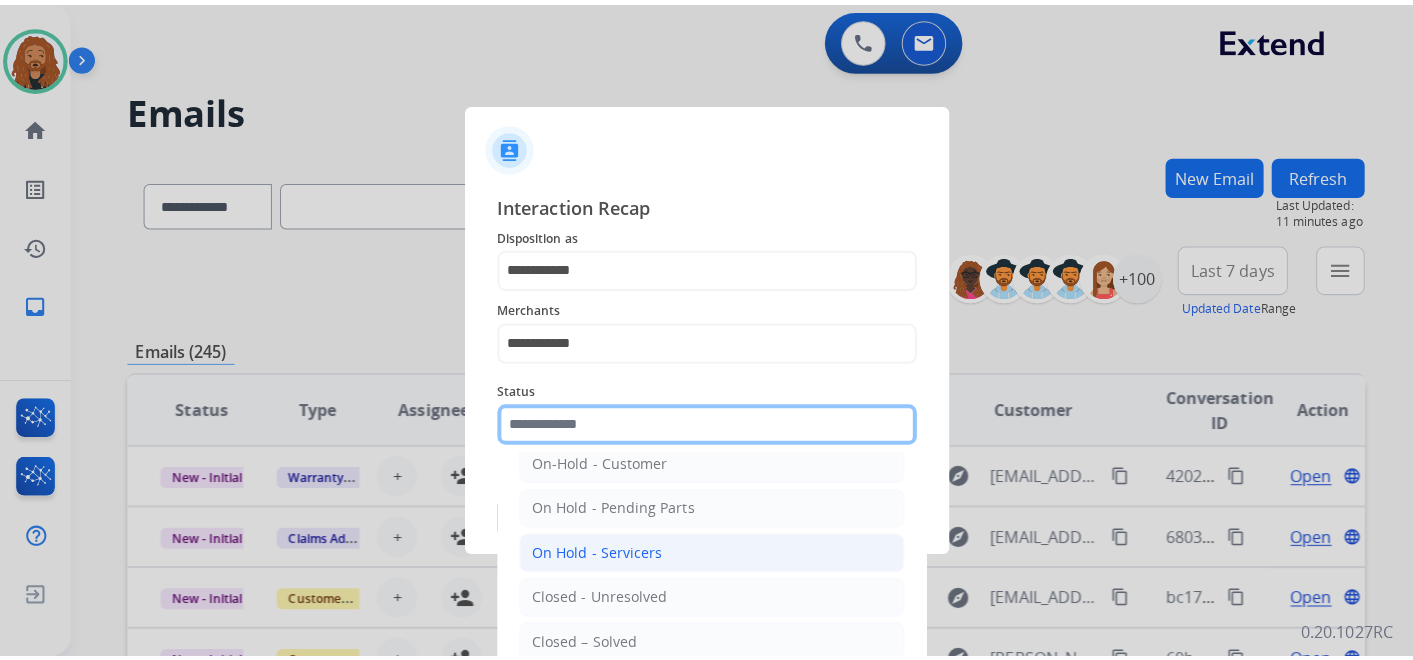 scroll, scrollTop: 114, scrollLeft: 0, axis: vertical 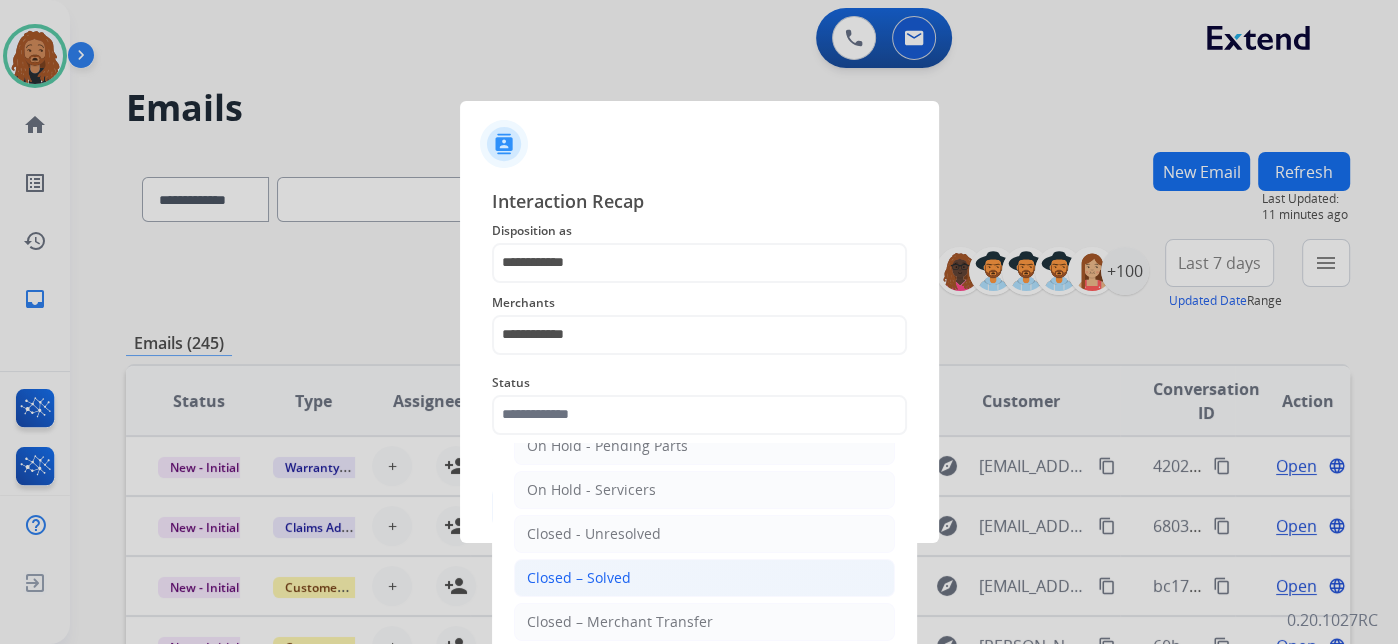 click on "Closed – Solved" 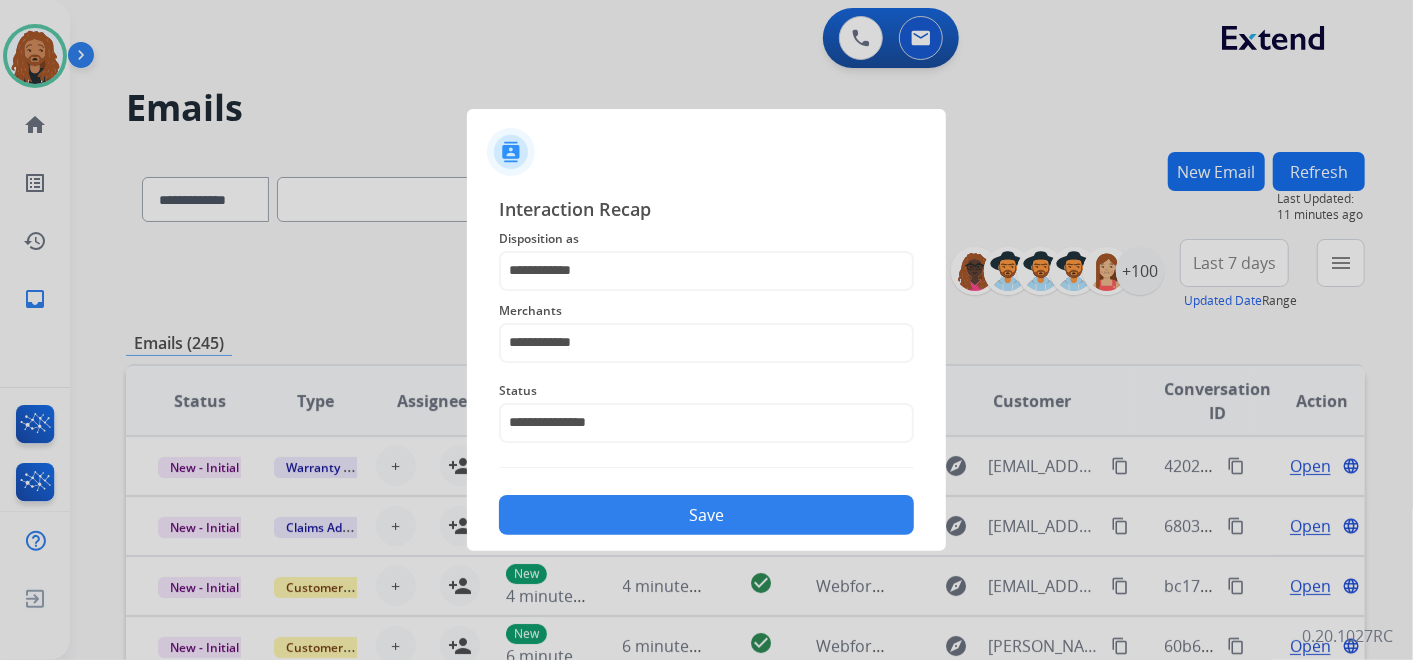 click on "Save" 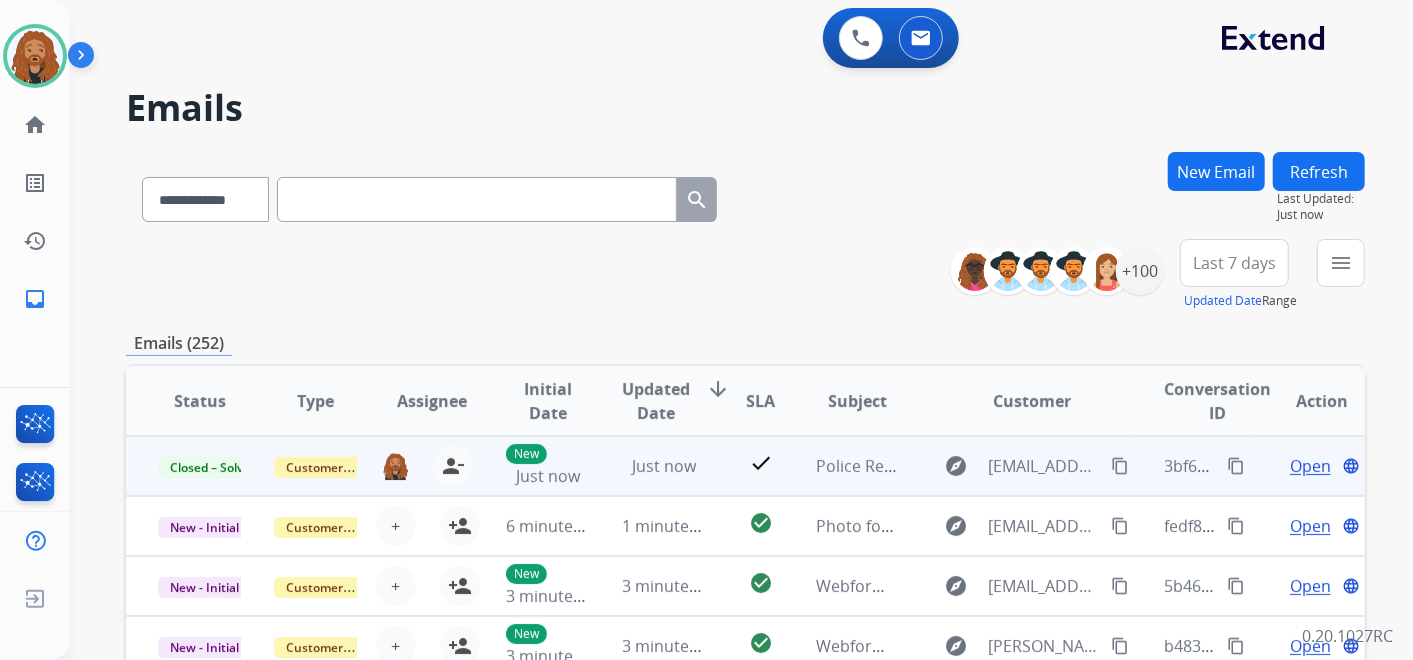 click on "content_copy" at bounding box center [1236, 466] 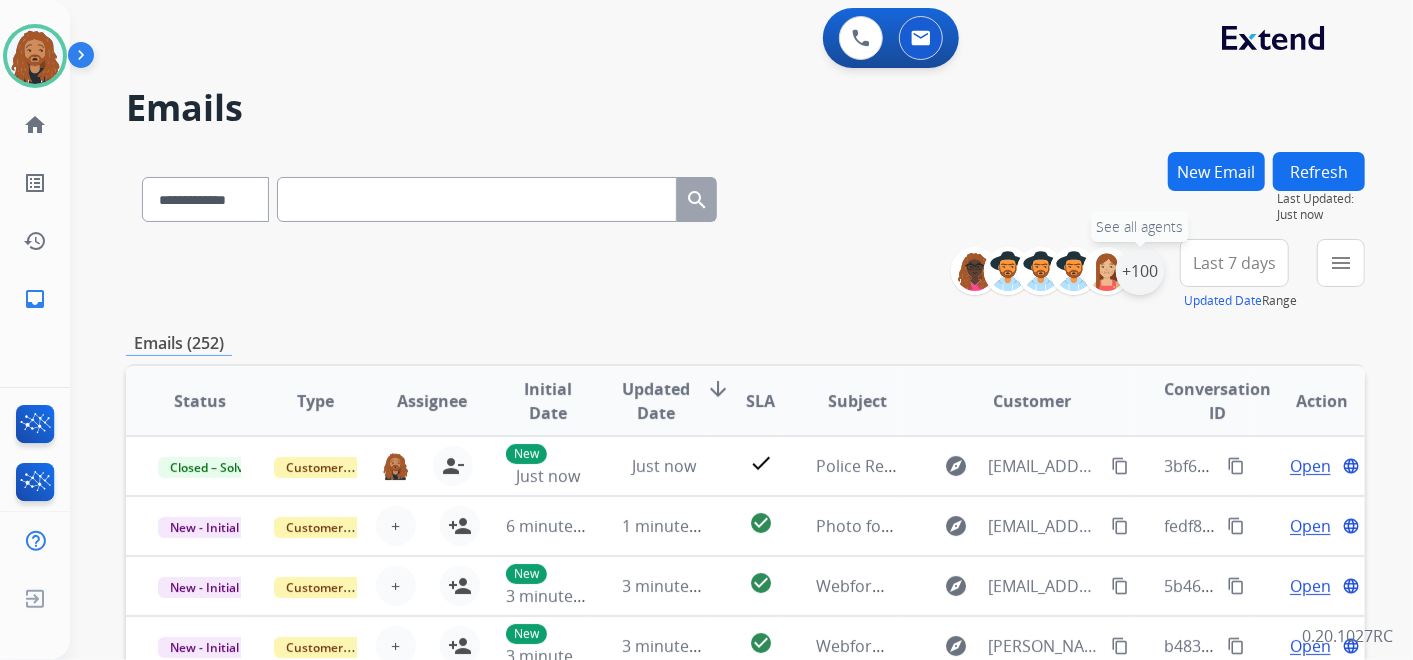 click on "+100" at bounding box center (1140, 271) 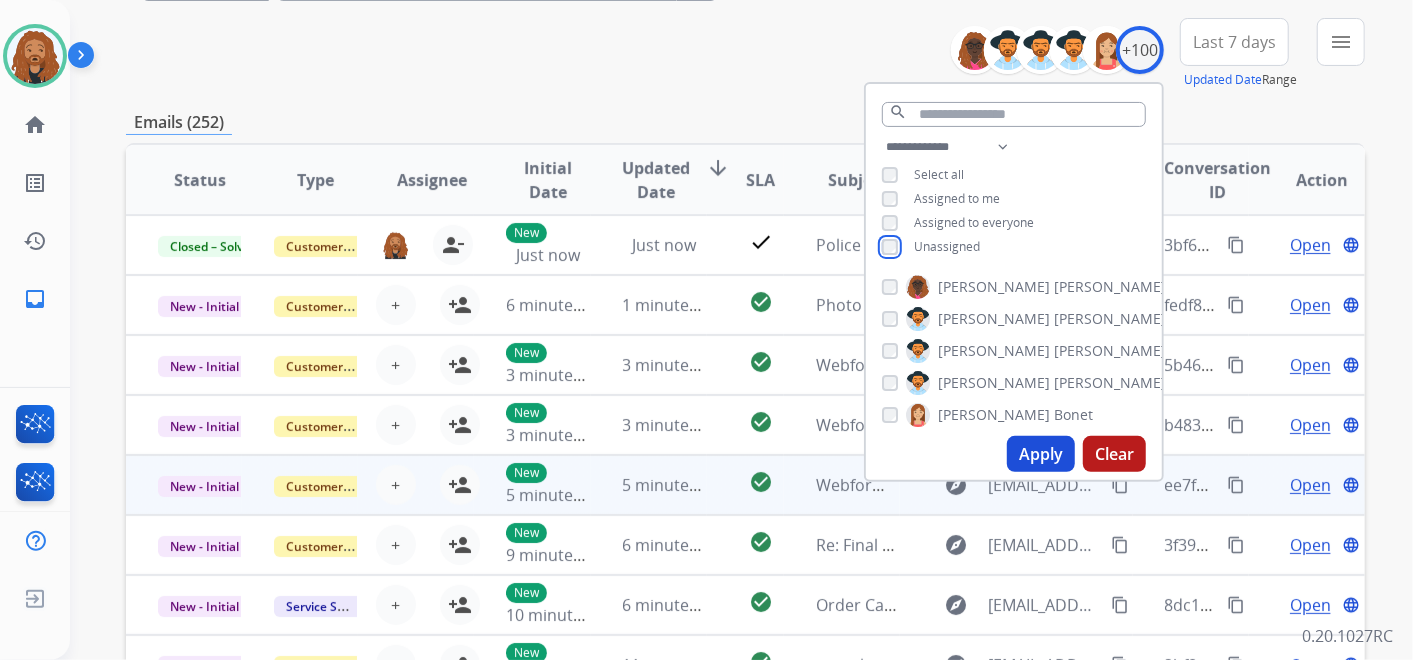 scroll, scrollTop: 222, scrollLeft: 0, axis: vertical 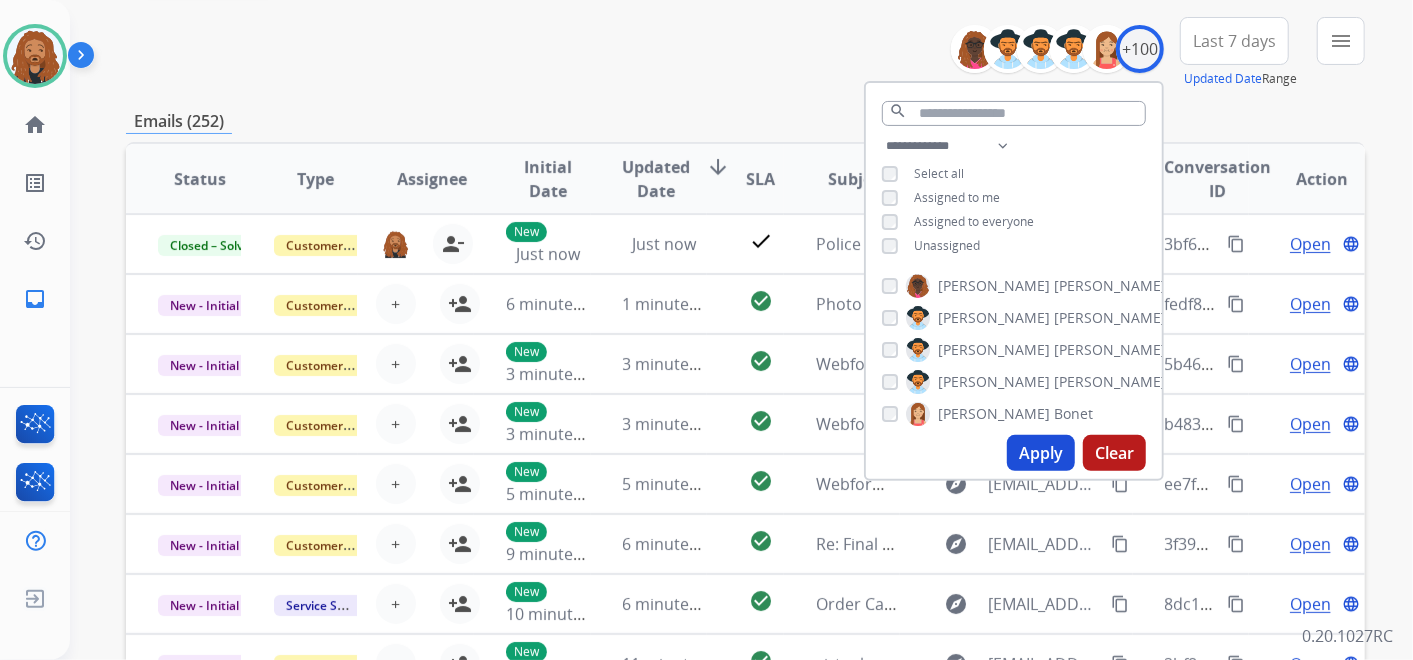 click on "Apply" at bounding box center [1041, 453] 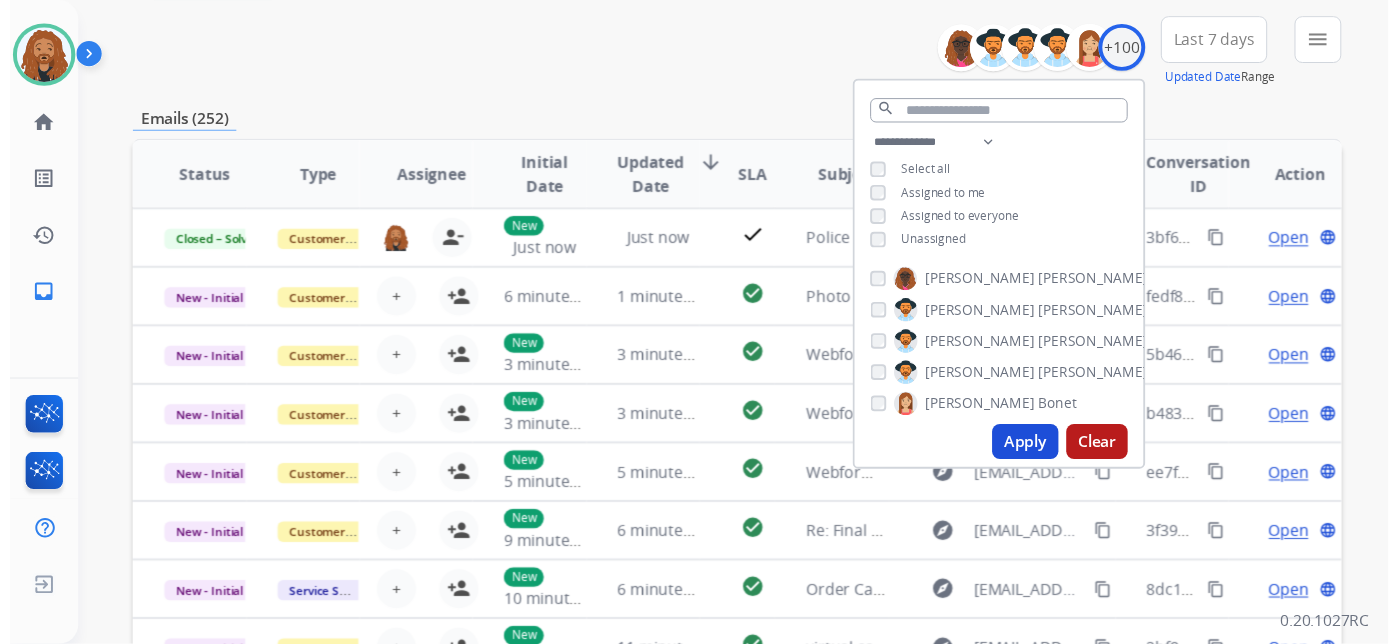 scroll, scrollTop: 0, scrollLeft: 0, axis: both 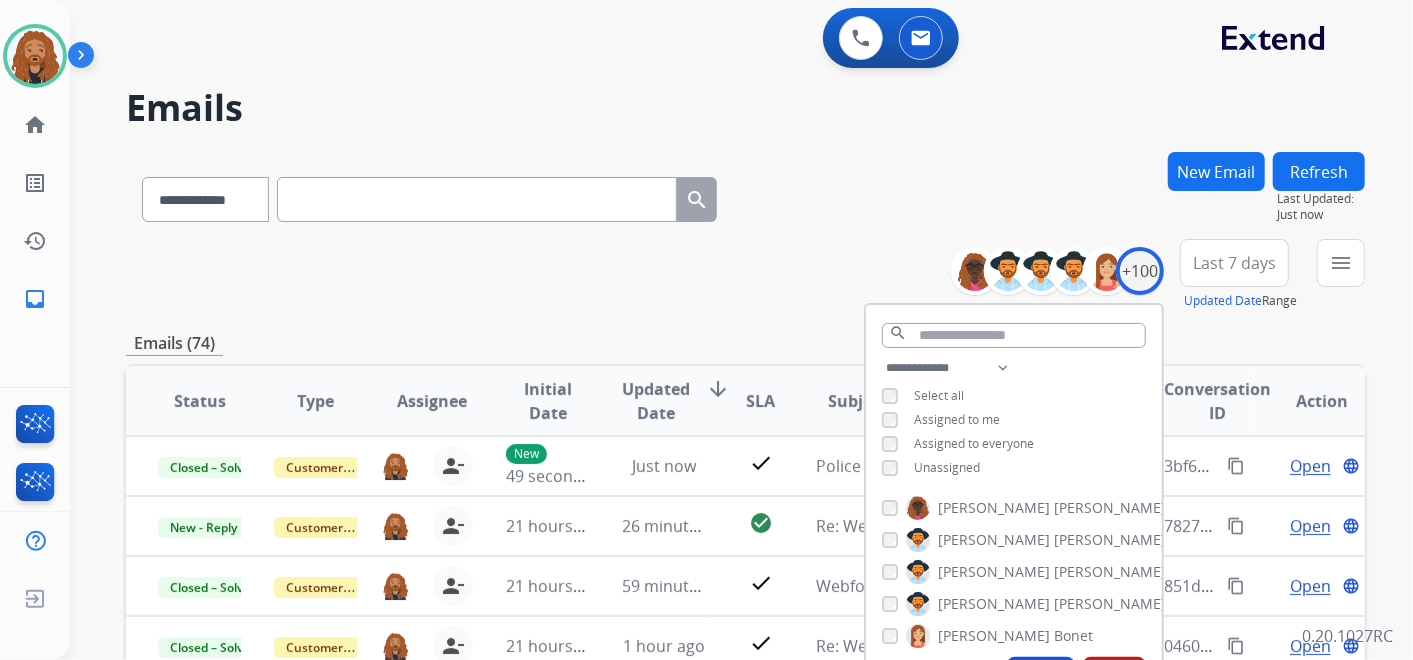 click on "Last 7 days" at bounding box center (1234, 263) 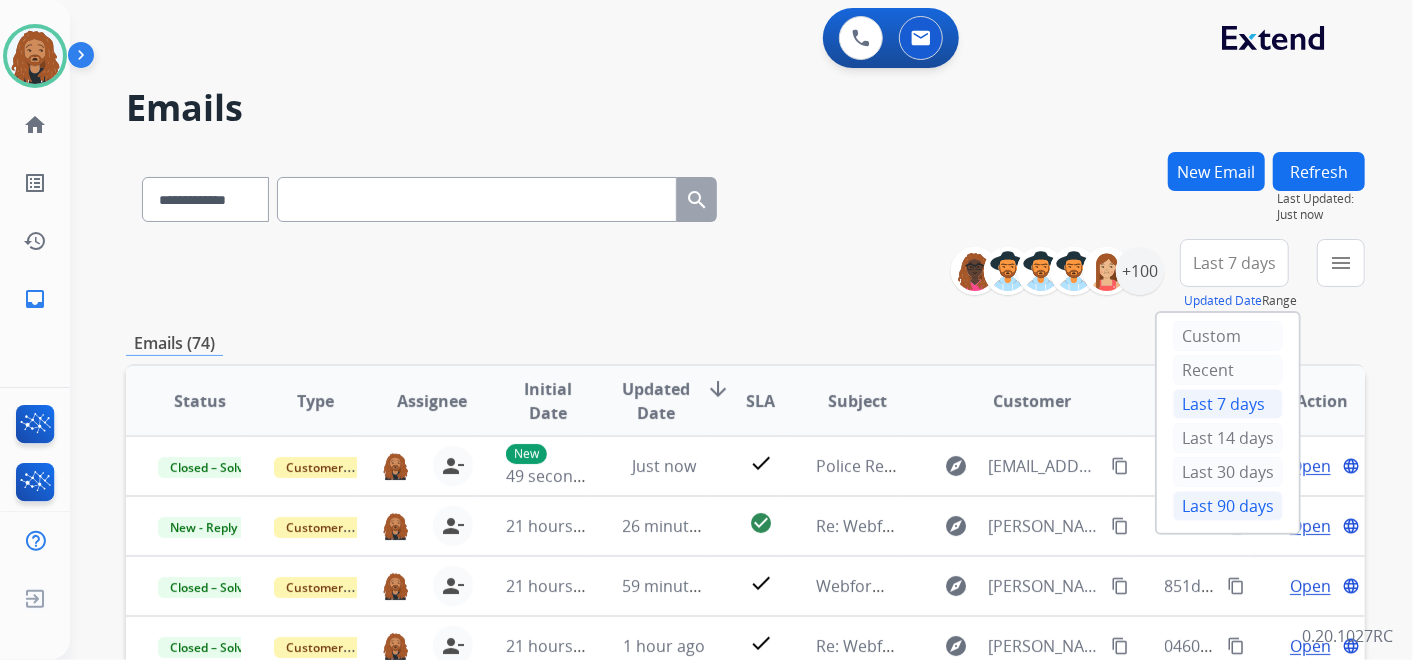 click on "Last 90 days" at bounding box center (1228, 506) 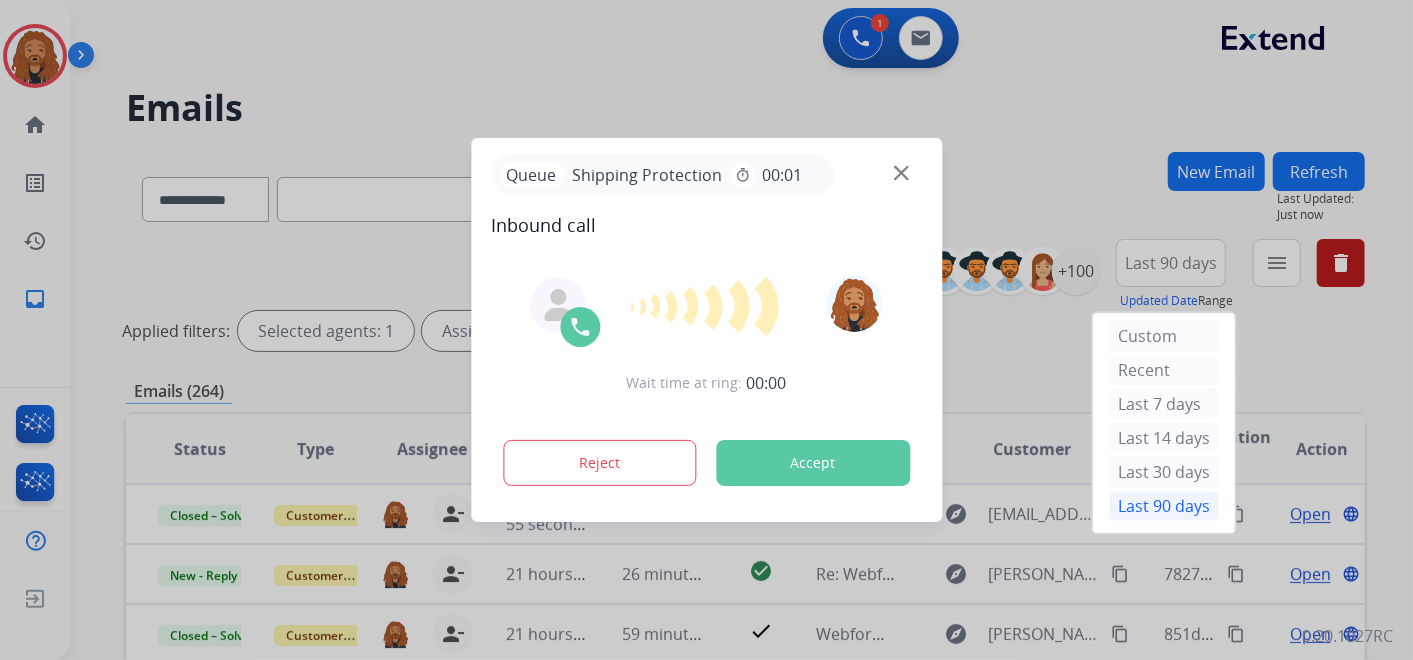 click at bounding box center [706, 330] 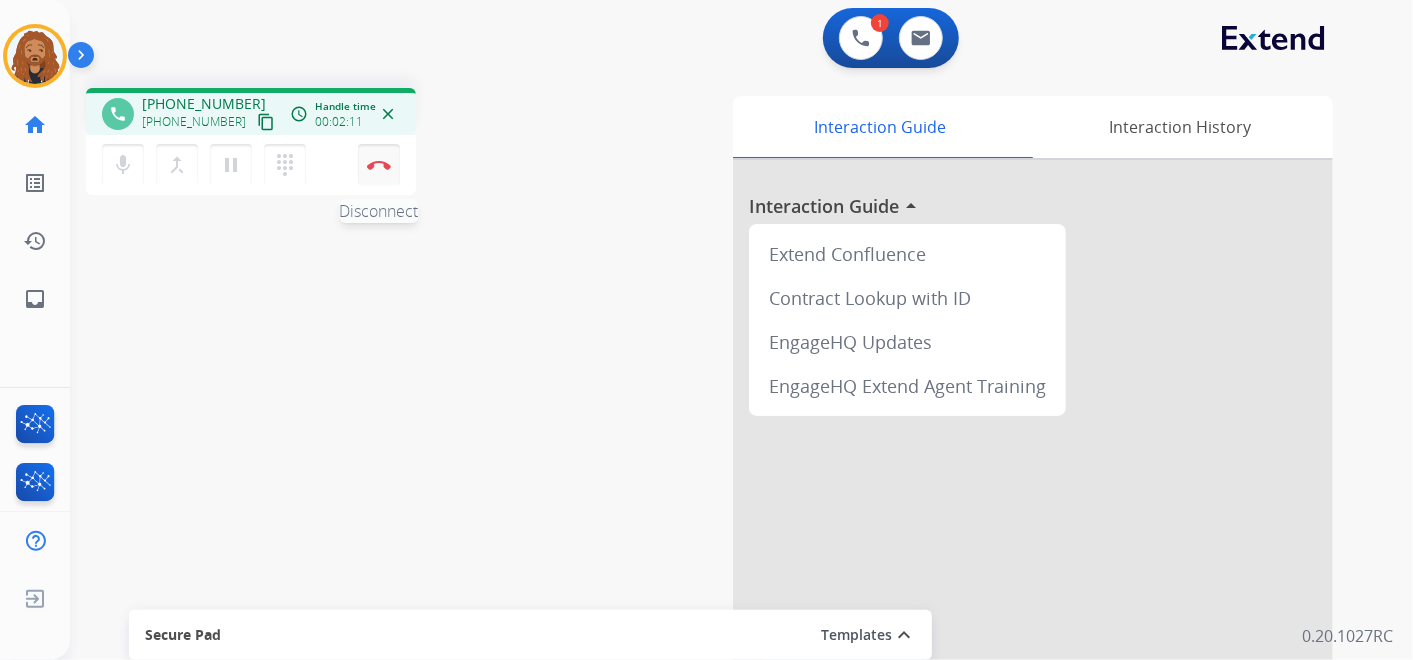 click on "Disconnect" at bounding box center [379, 165] 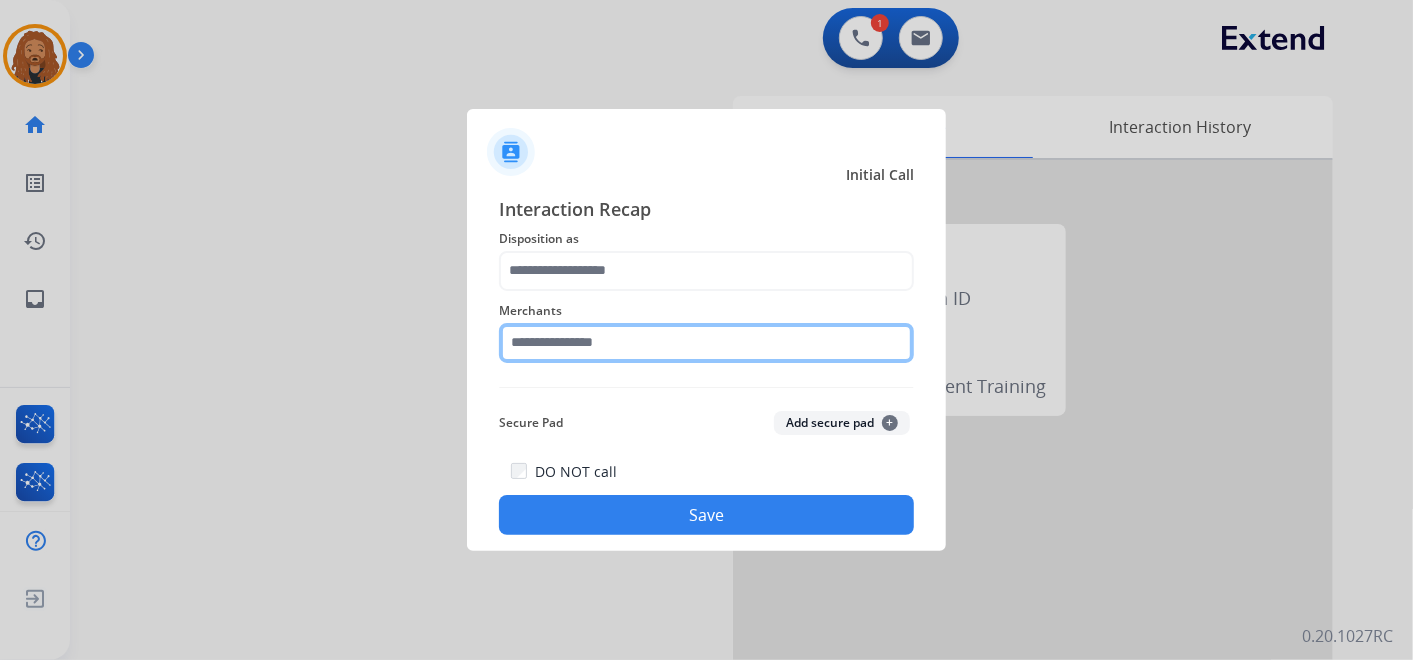 click 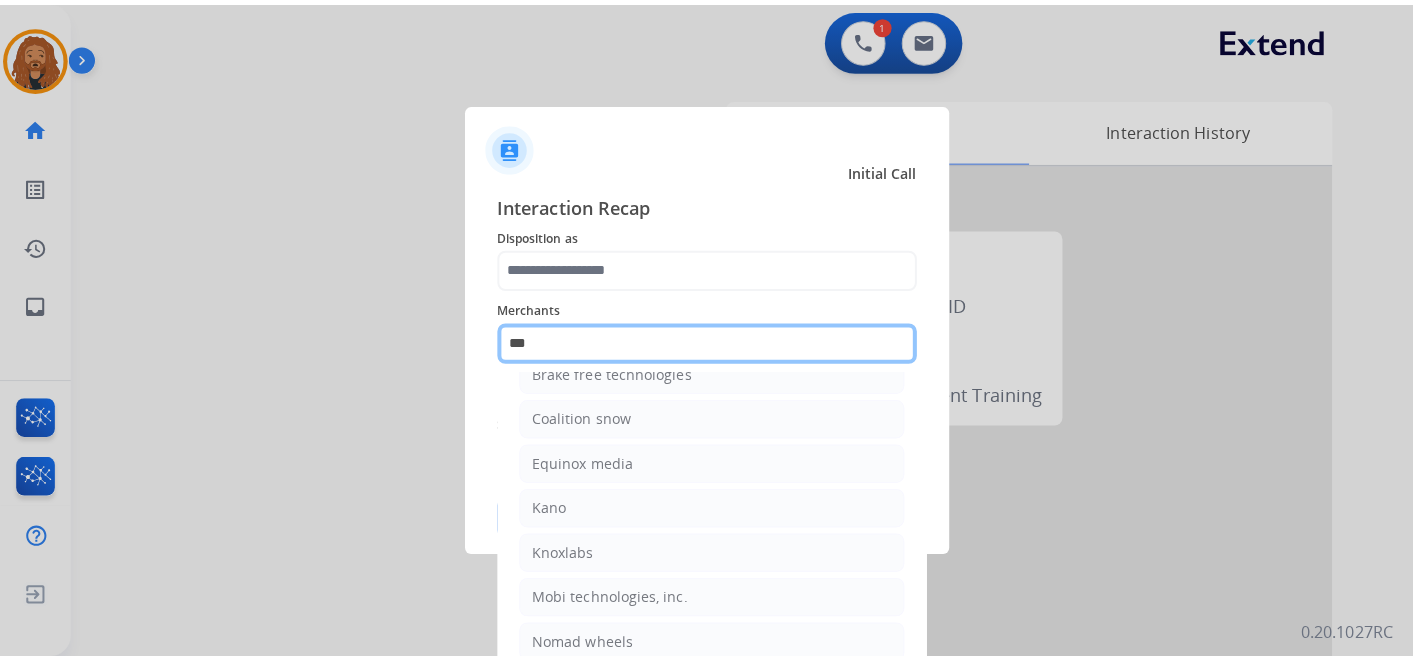 scroll, scrollTop: 0, scrollLeft: 0, axis: both 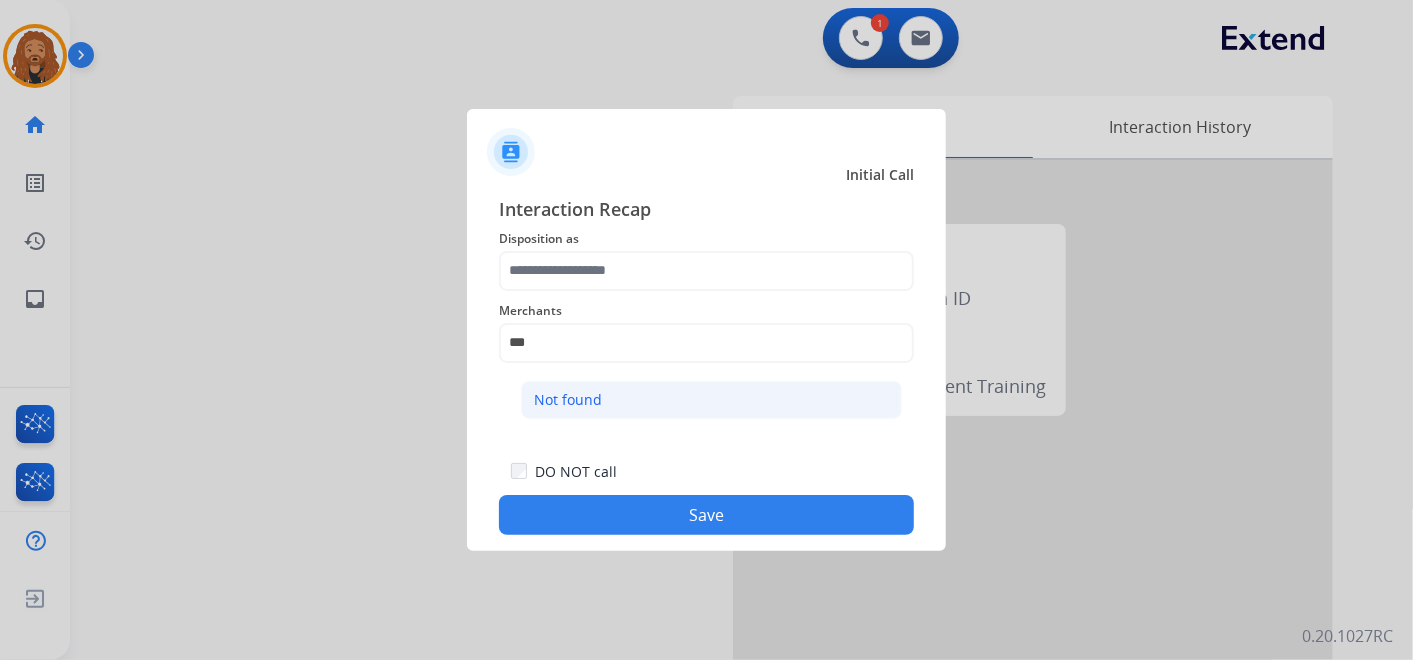 click on "Not found" 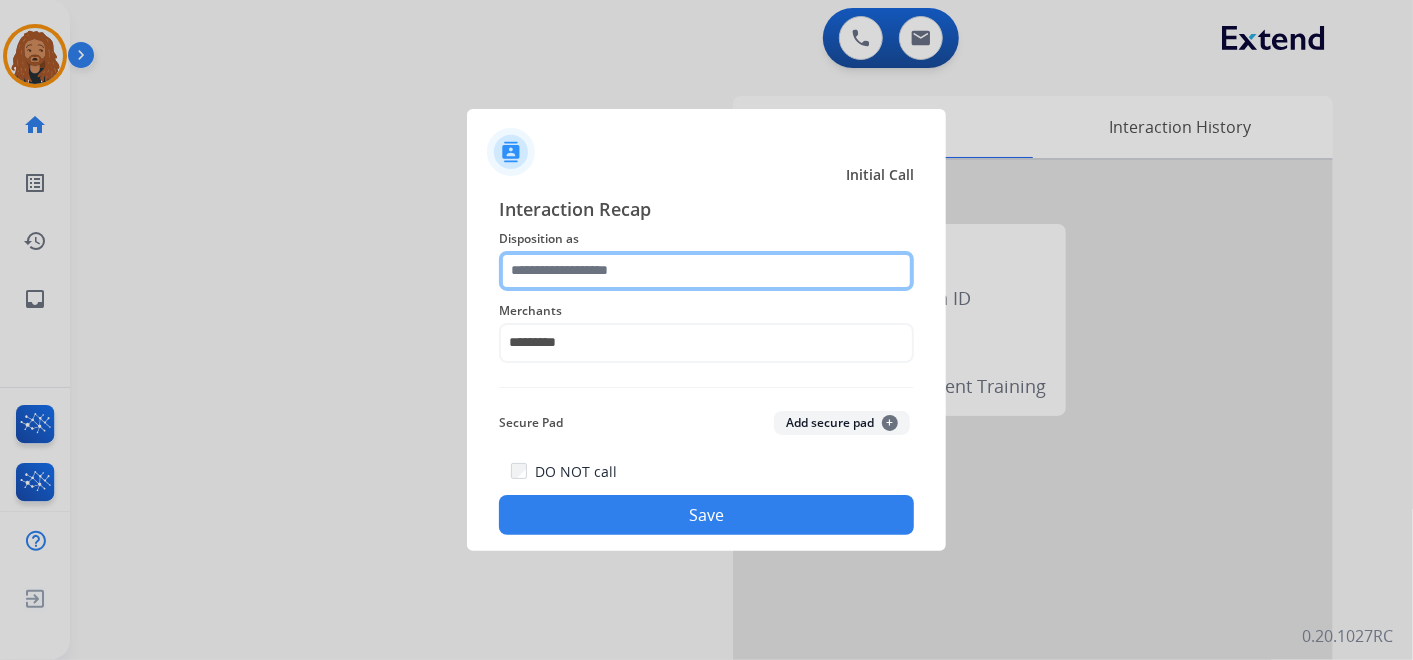 click 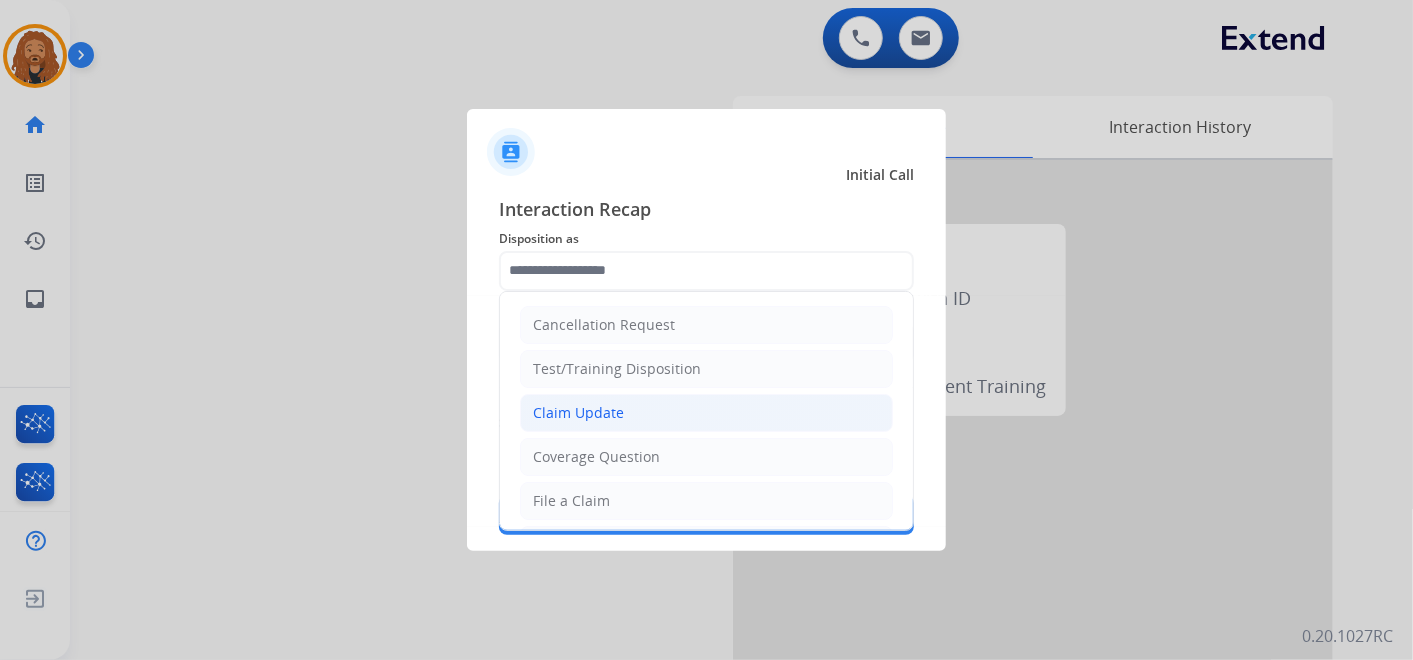 click on "Claim Update" 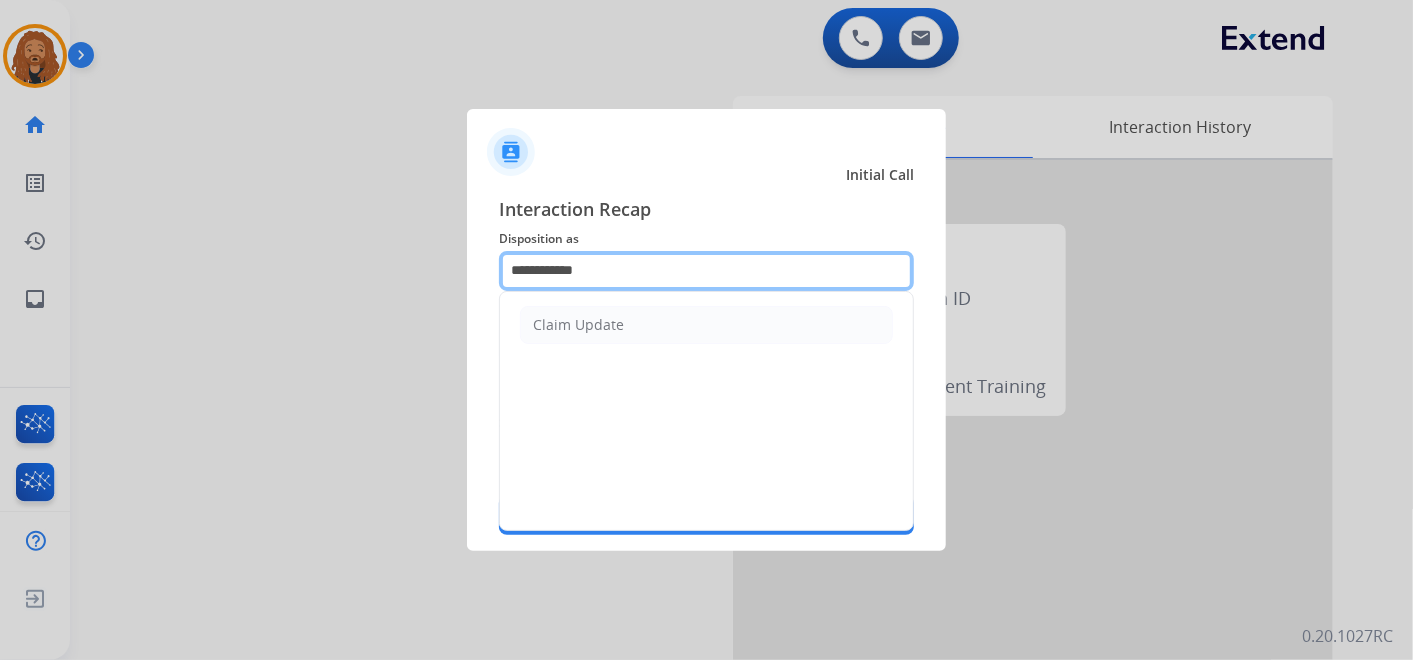 drag, startPoint x: 600, startPoint y: 270, endPoint x: 318, endPoint y: 261, distance: 282.1436 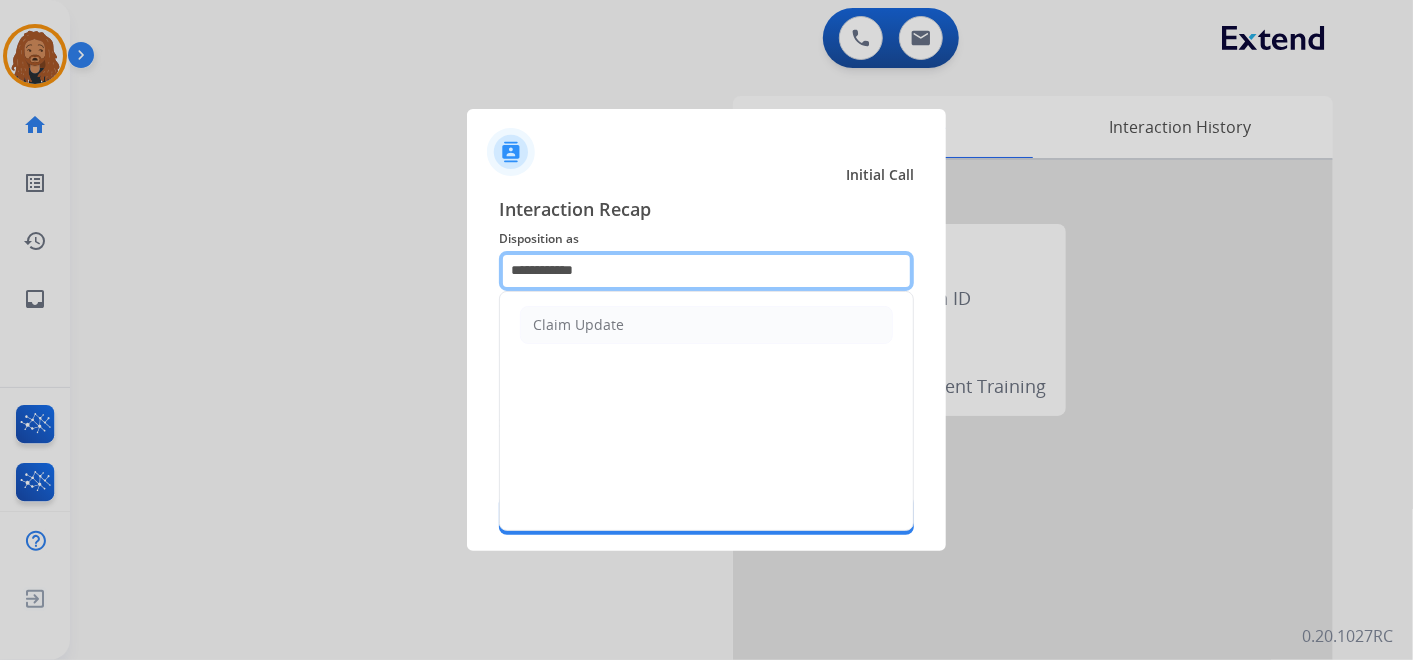 click on "**********" 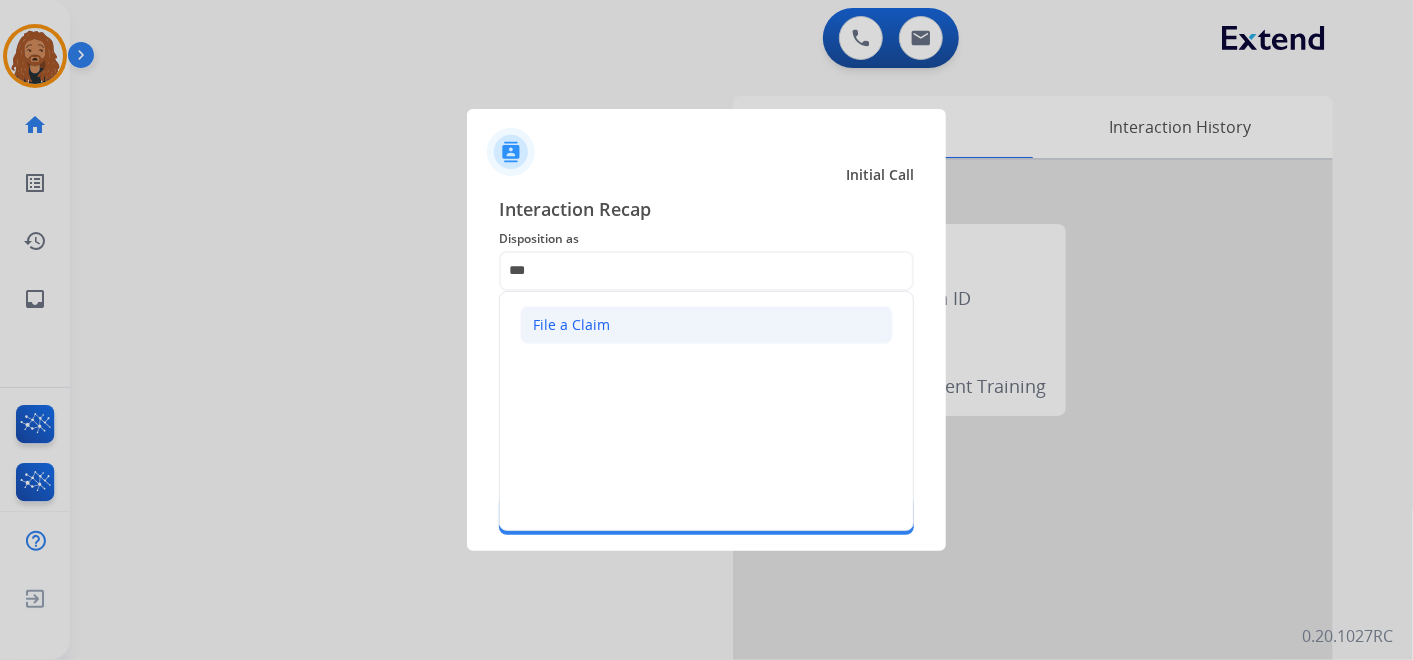click on "File a Claim" 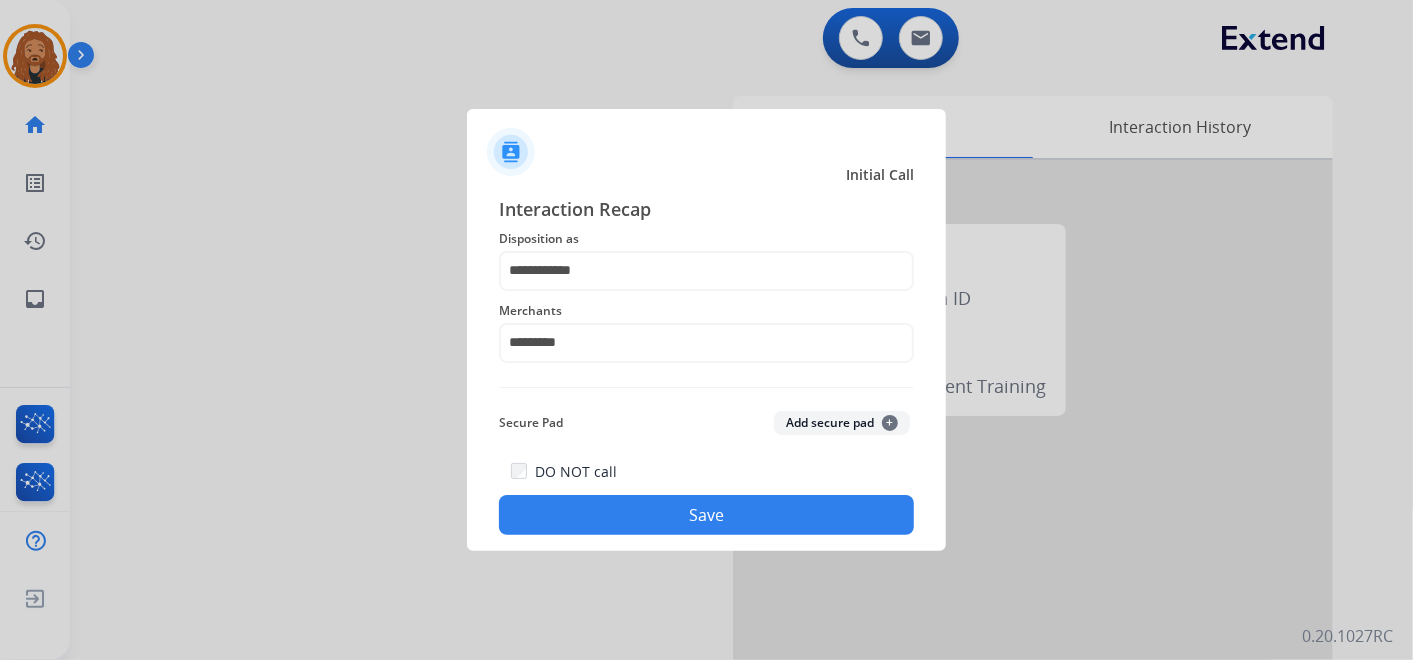 click on "Save" 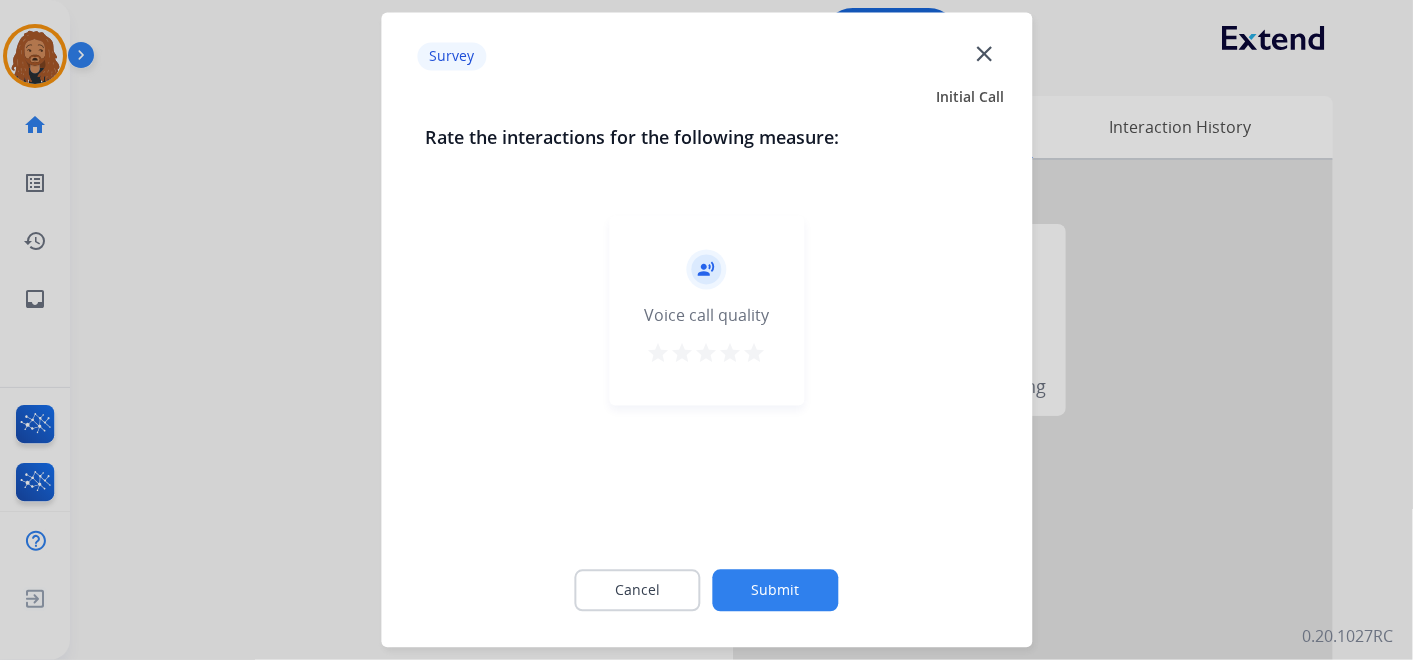 click on "star" at bounding box center [755, 354] 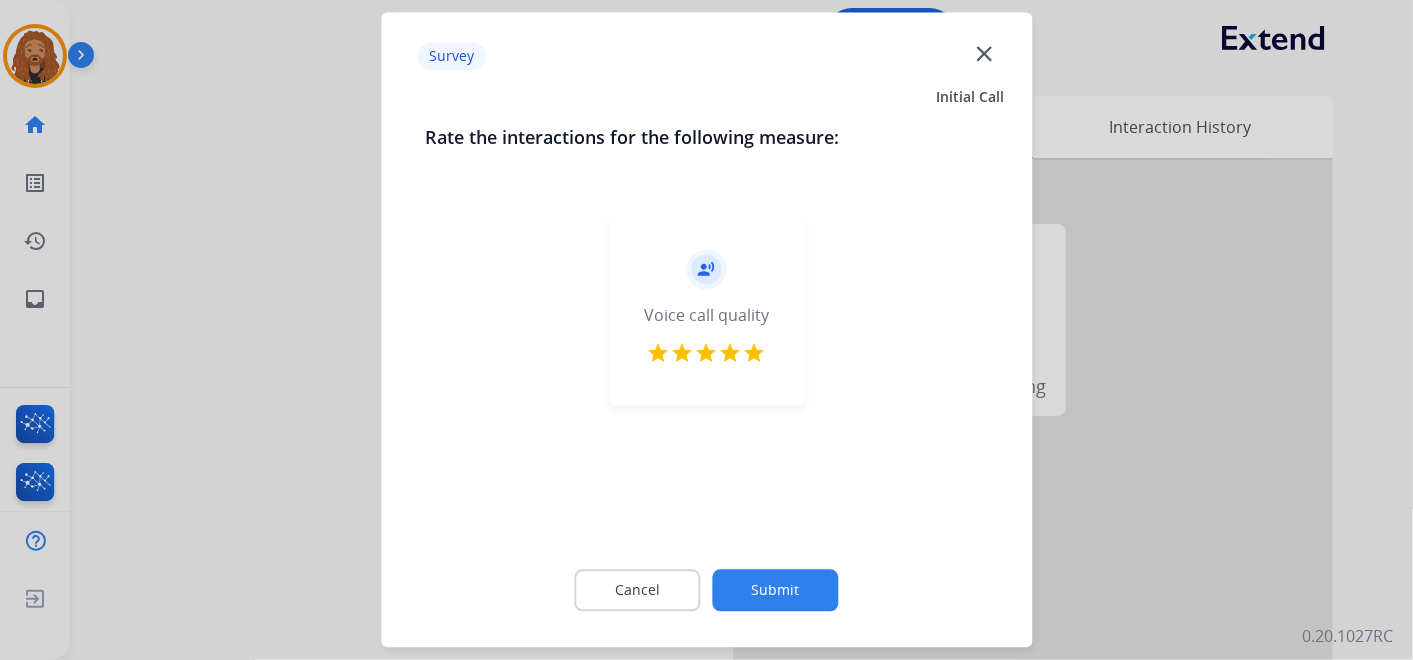 click on "Submit" 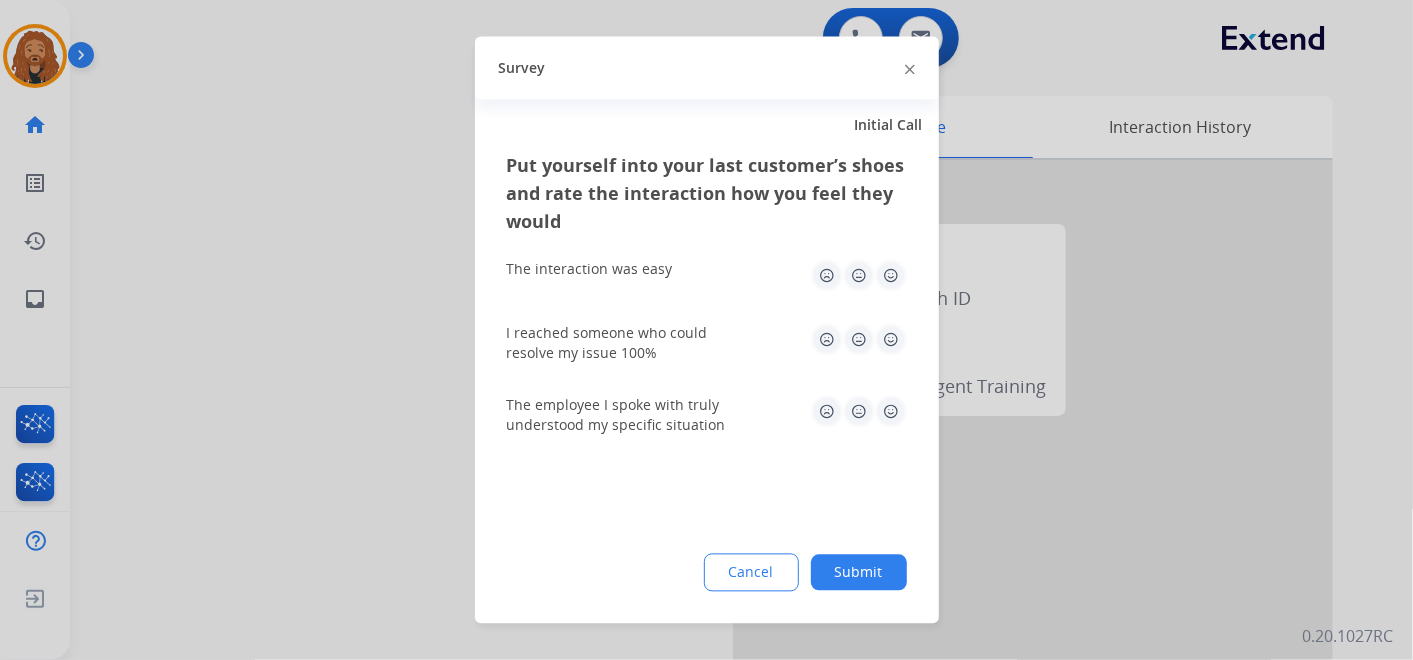 click 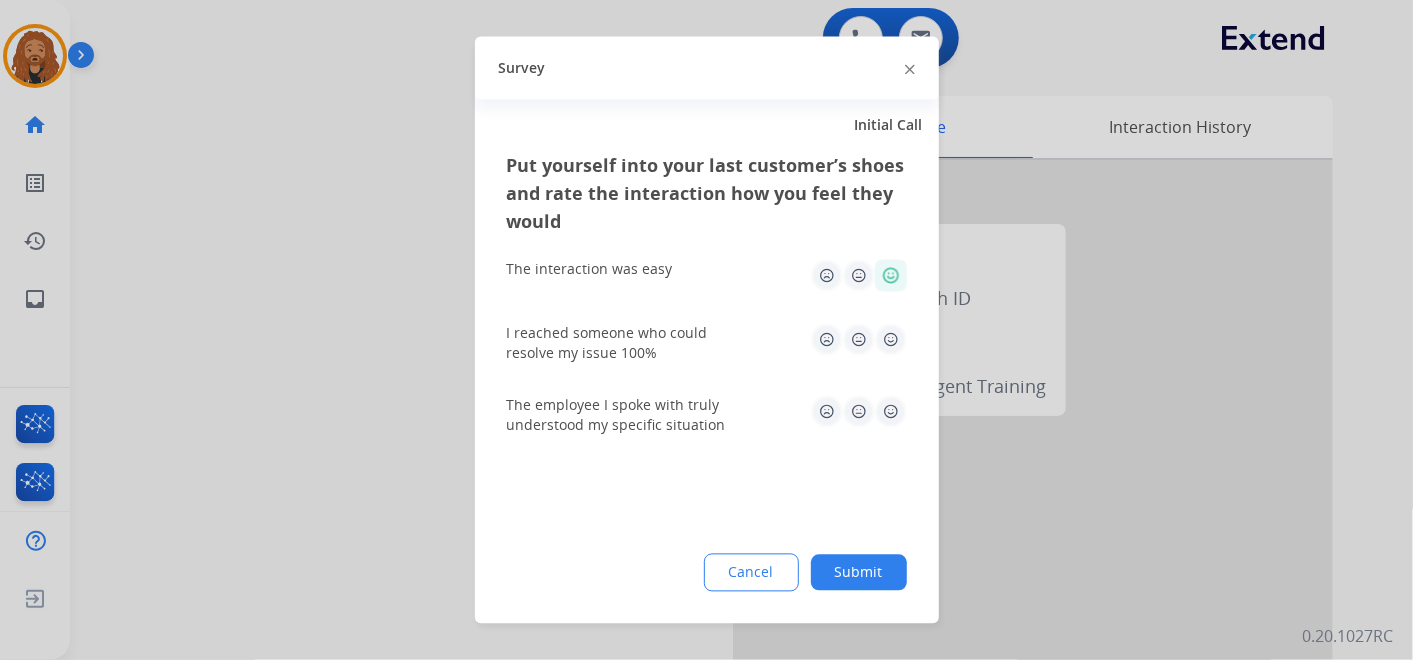 click 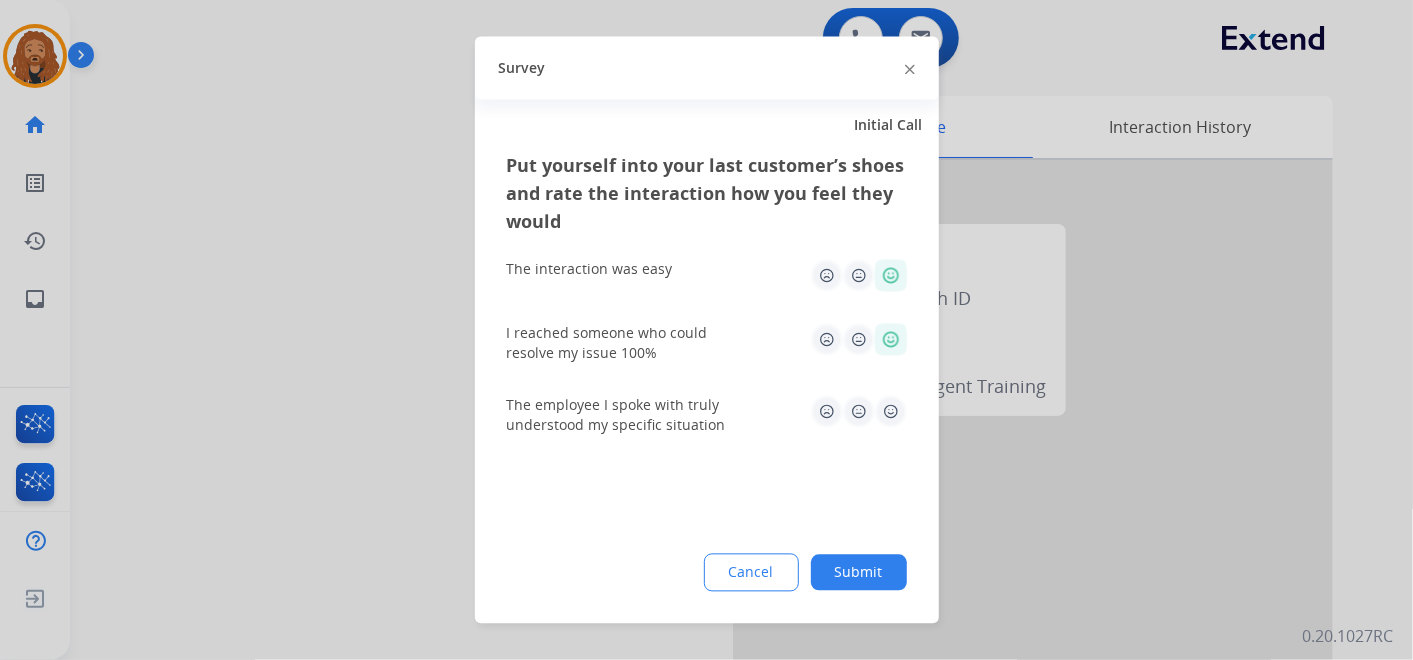 click 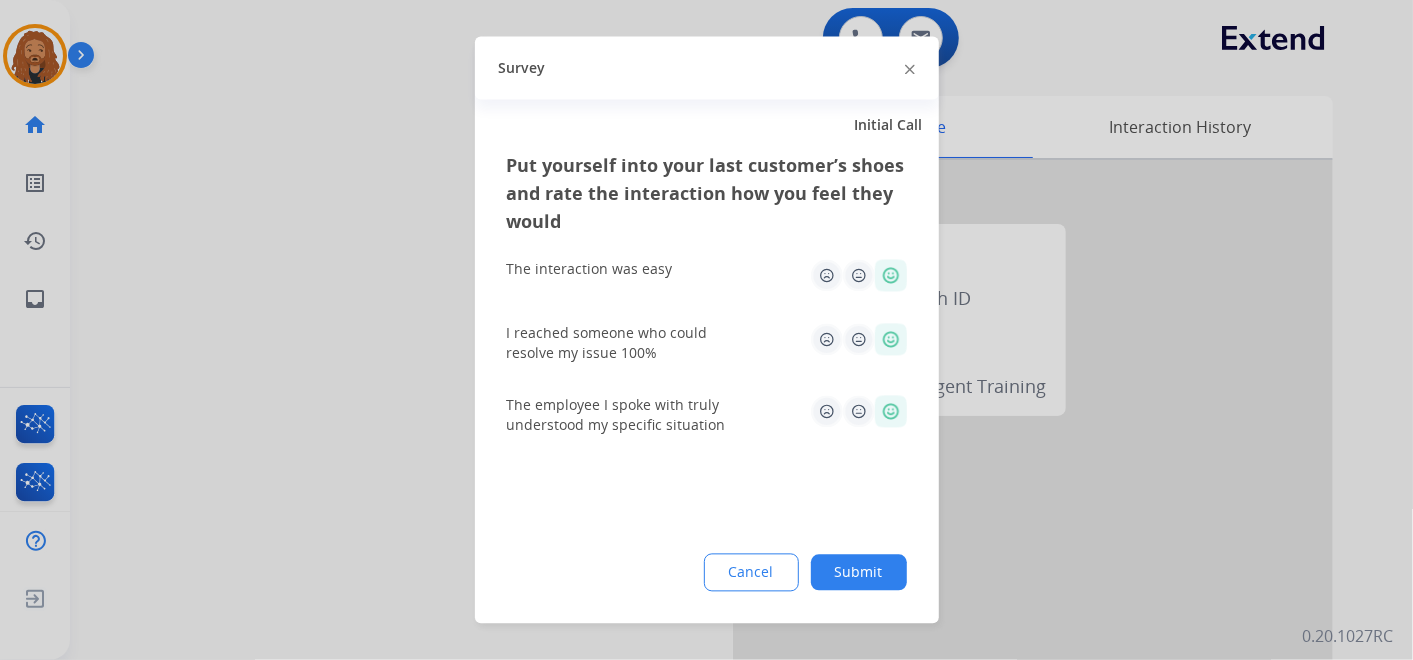 click on "Submit" 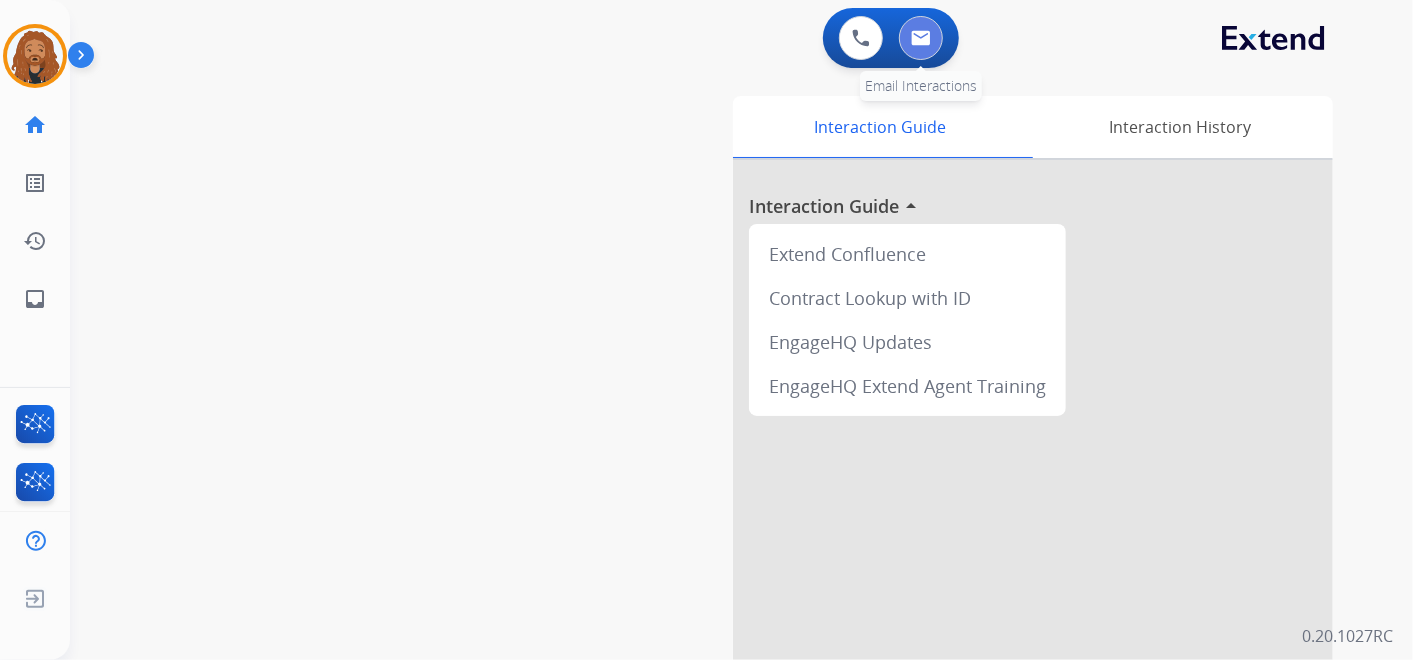 click at bounding box center [921, 38] 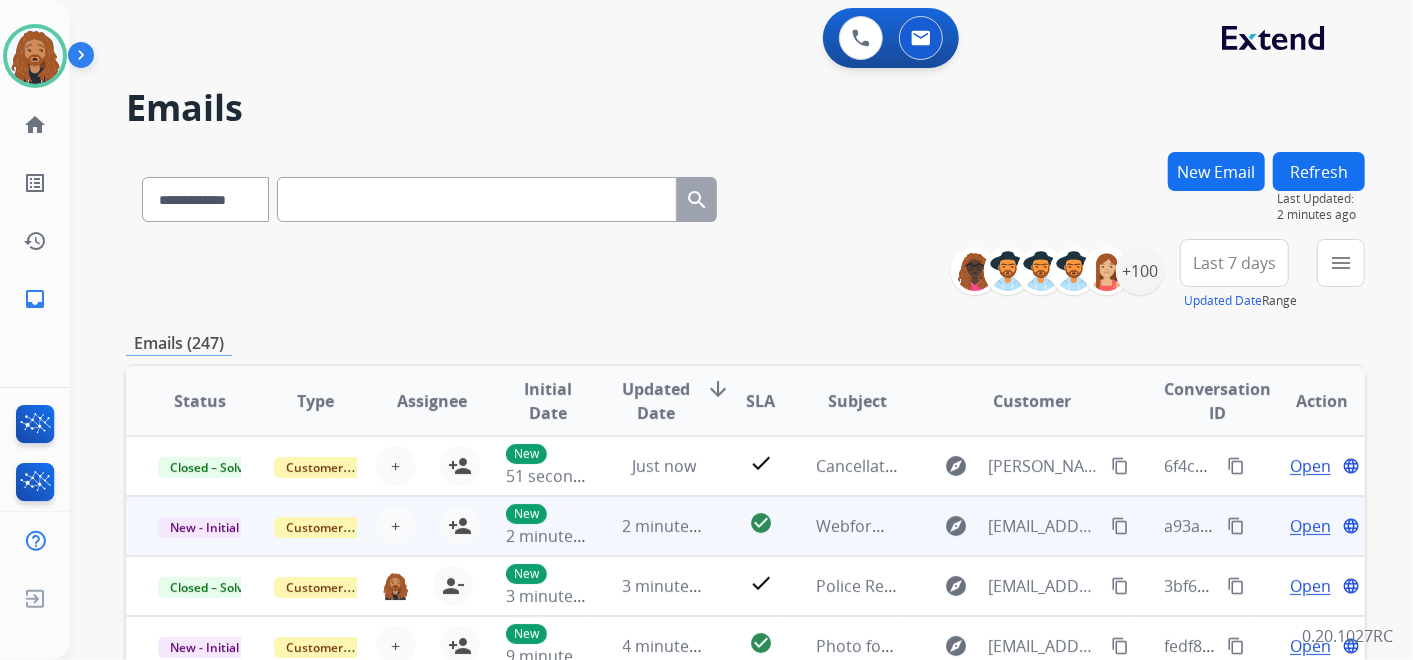 scroll, scrollTop: 1, scrollLeft: 0, axis: vertical 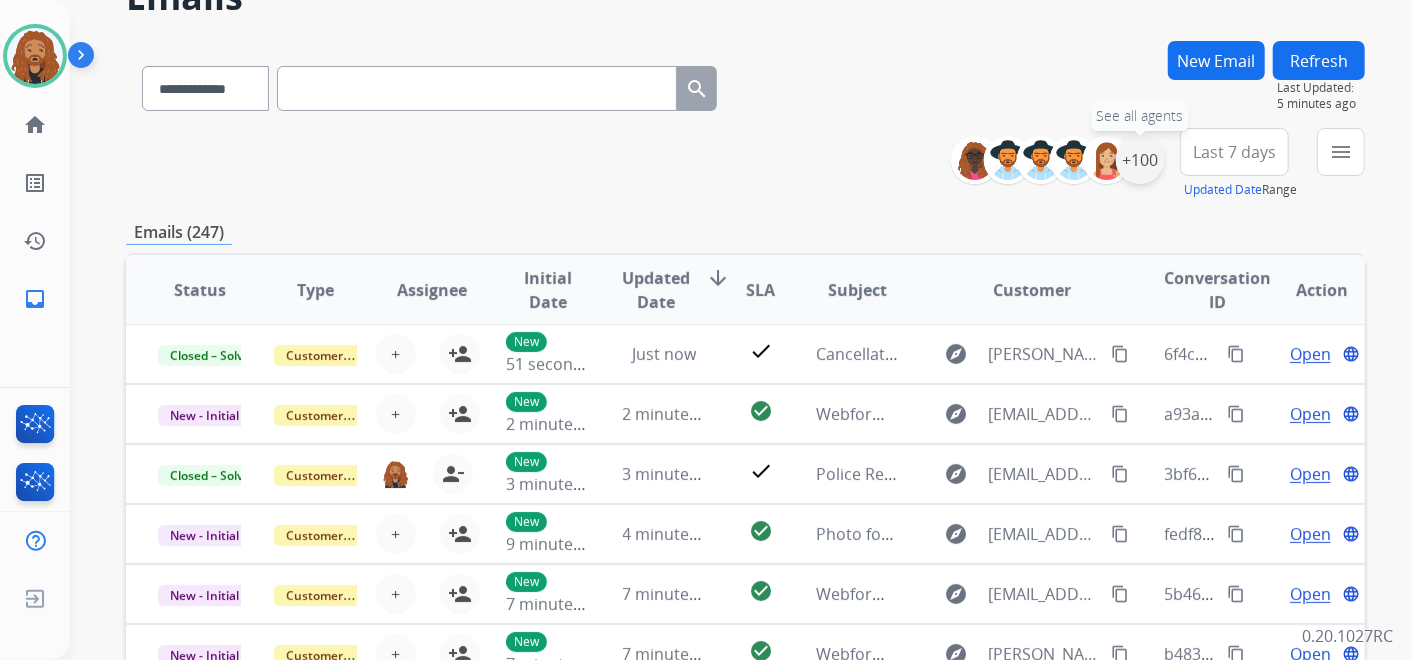 click on "+100" at bounding box center [1140, 160] 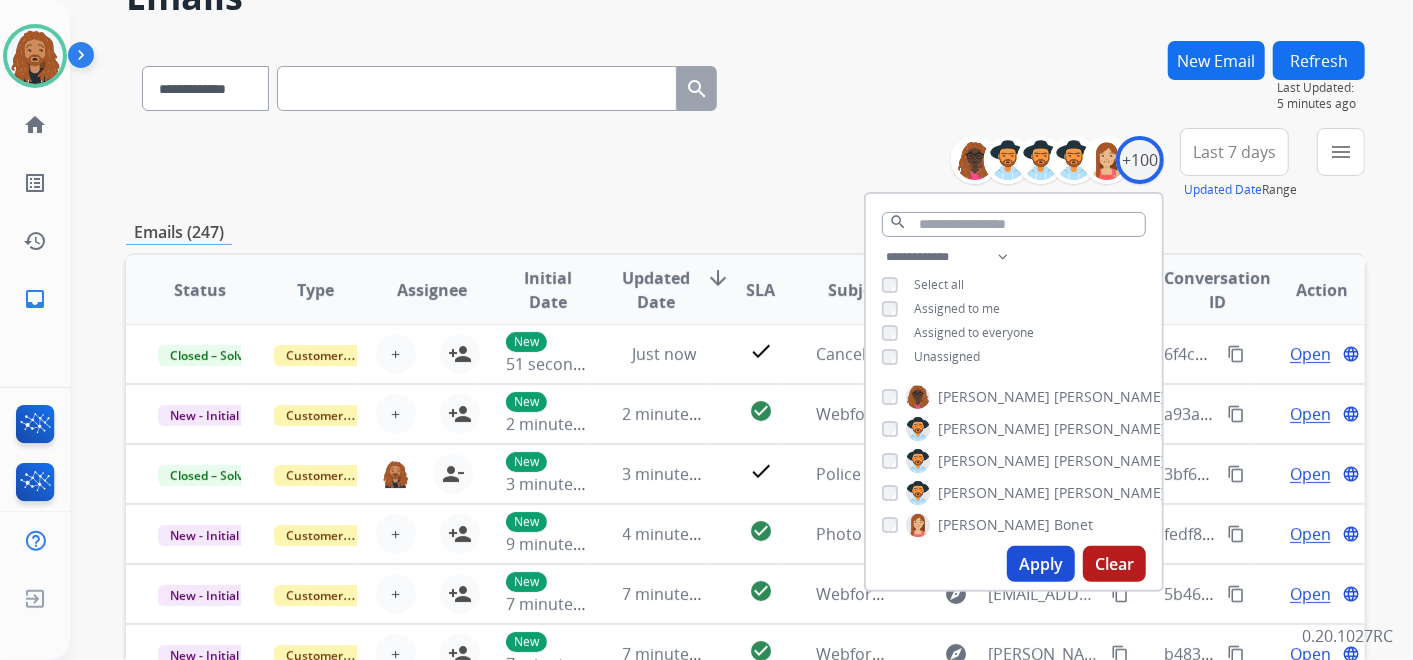 click on "Last 7 days" at bounding box center (1234, 152) 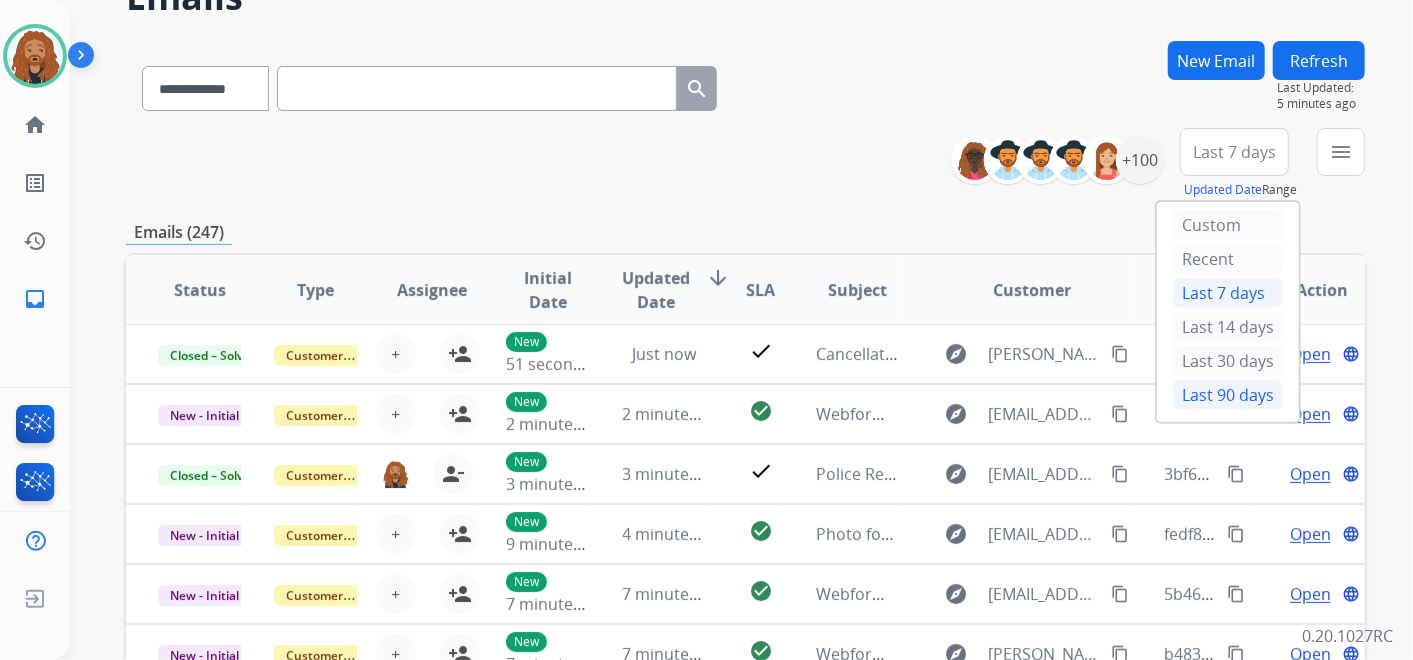click on "Last 90 days" at bounding box center (1228, 395) 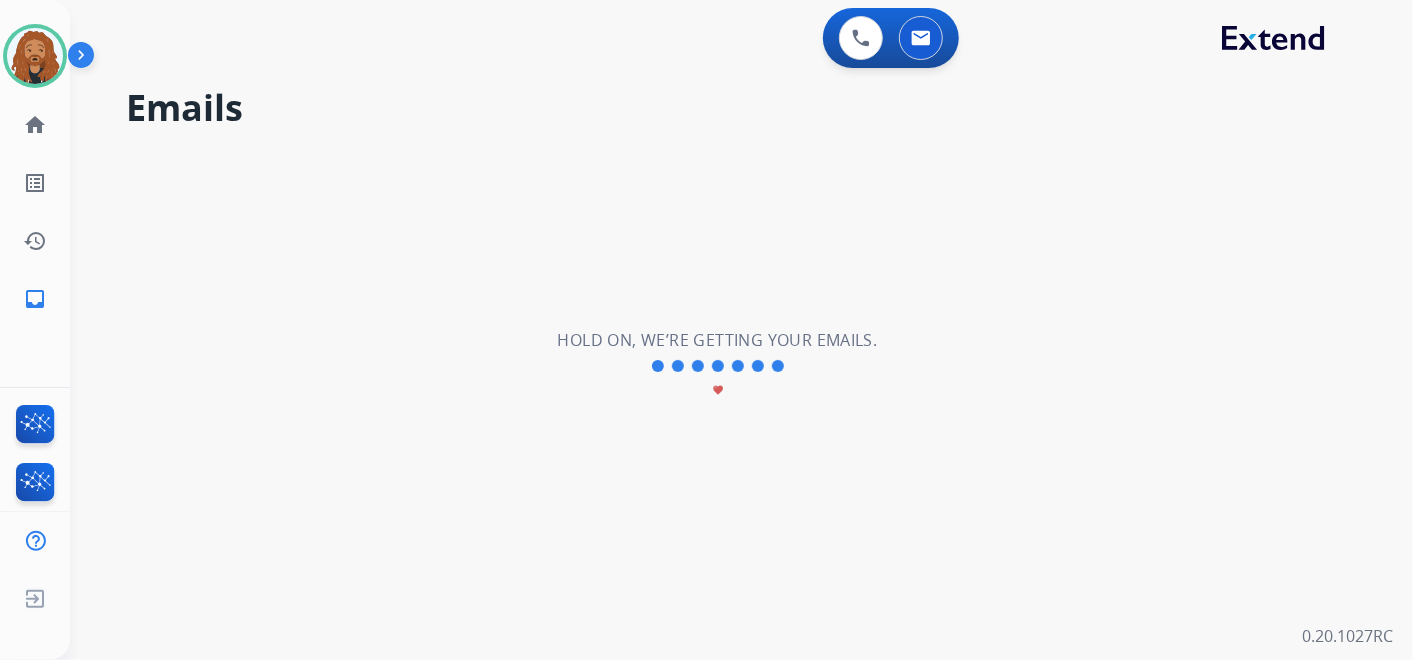 scroll, scrollTop: 0, scrollLeft: 0, axis: both 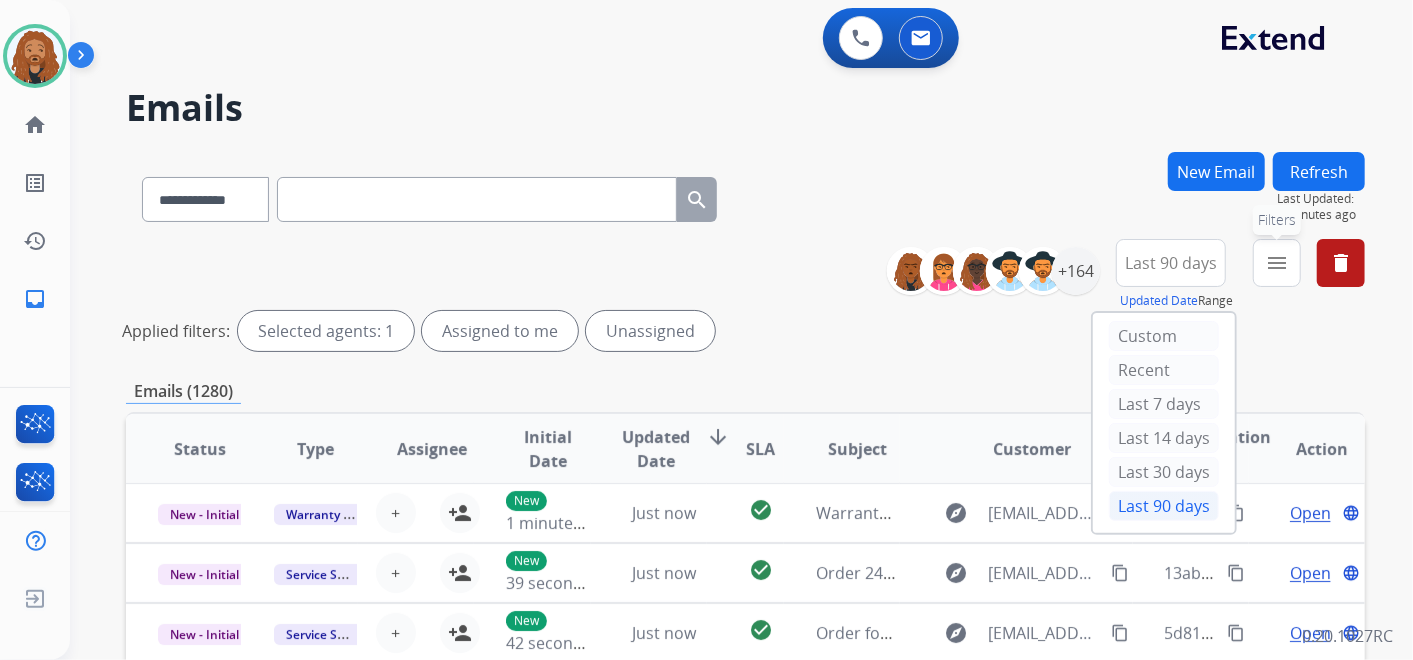 click on "menu  Filters" at bounding box center (1277, 263) 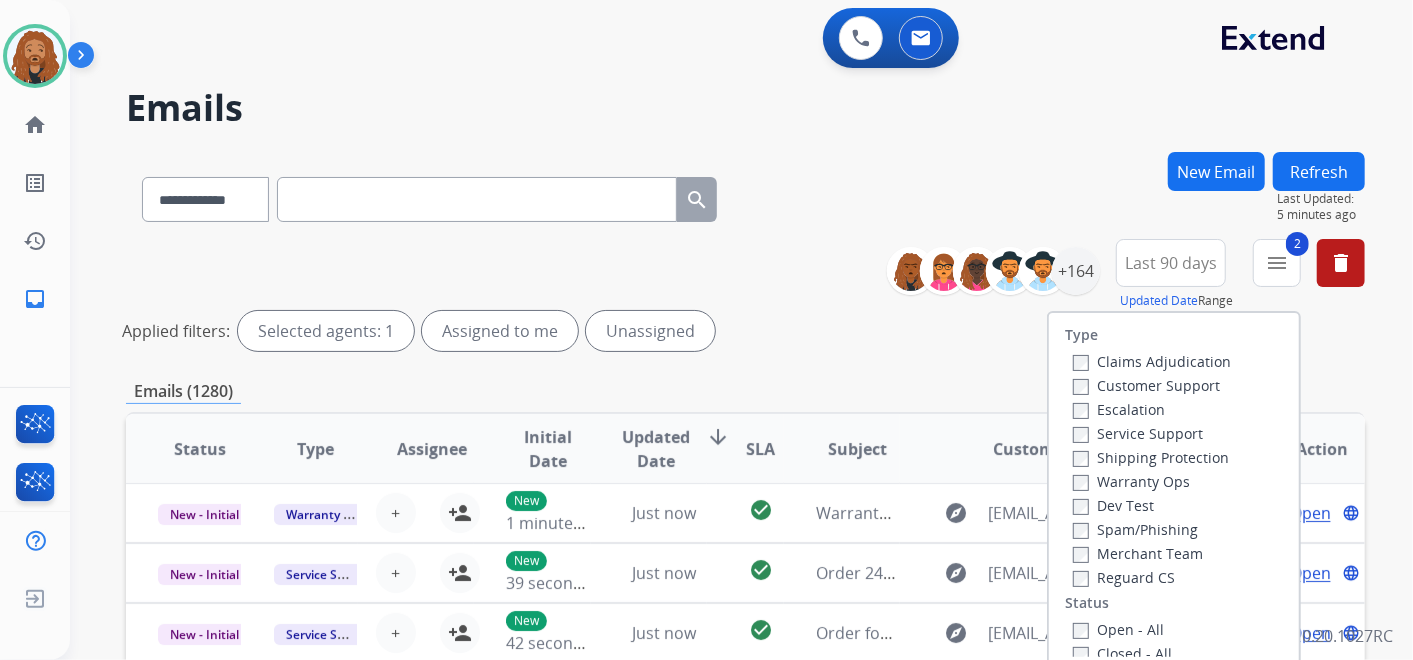 click on "Shipping Protection" at bounding box center [1151, 457] 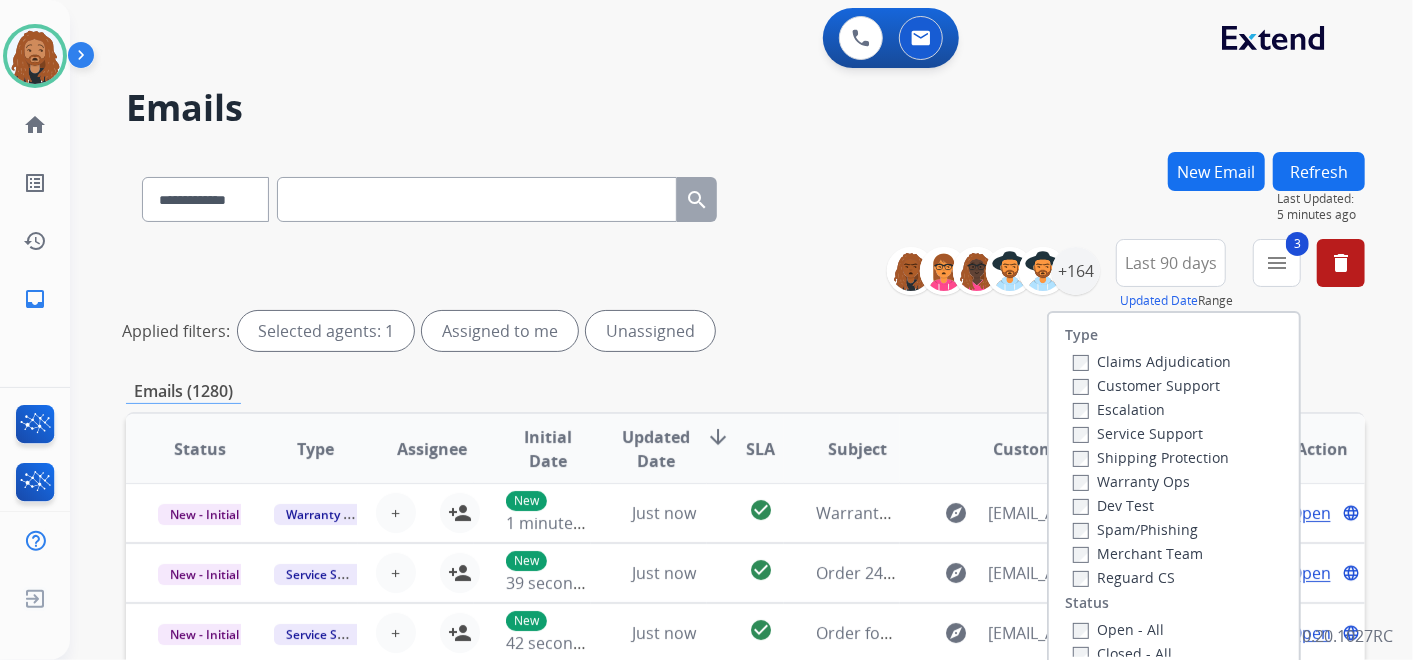 click on "Customer Support" at bounding box center [1146, 385] 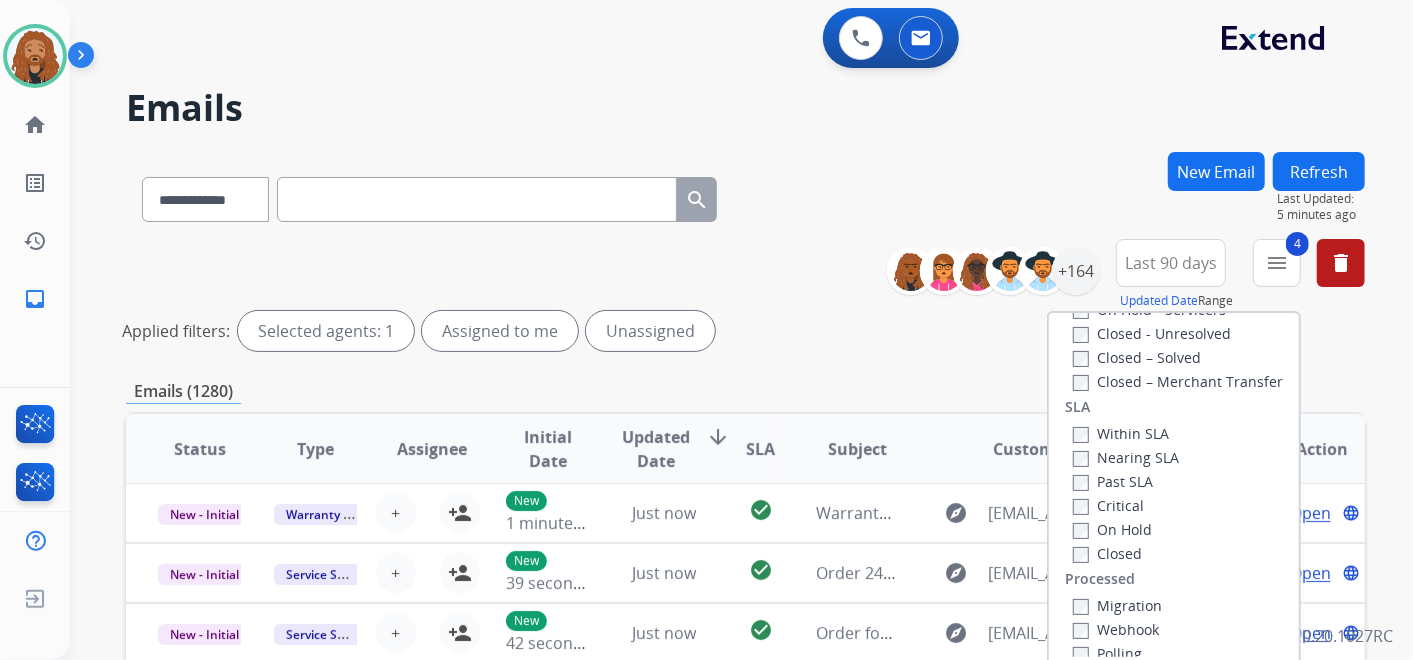 scroll, scrollTop: 526, scrollLeft: 0, axis: vertical 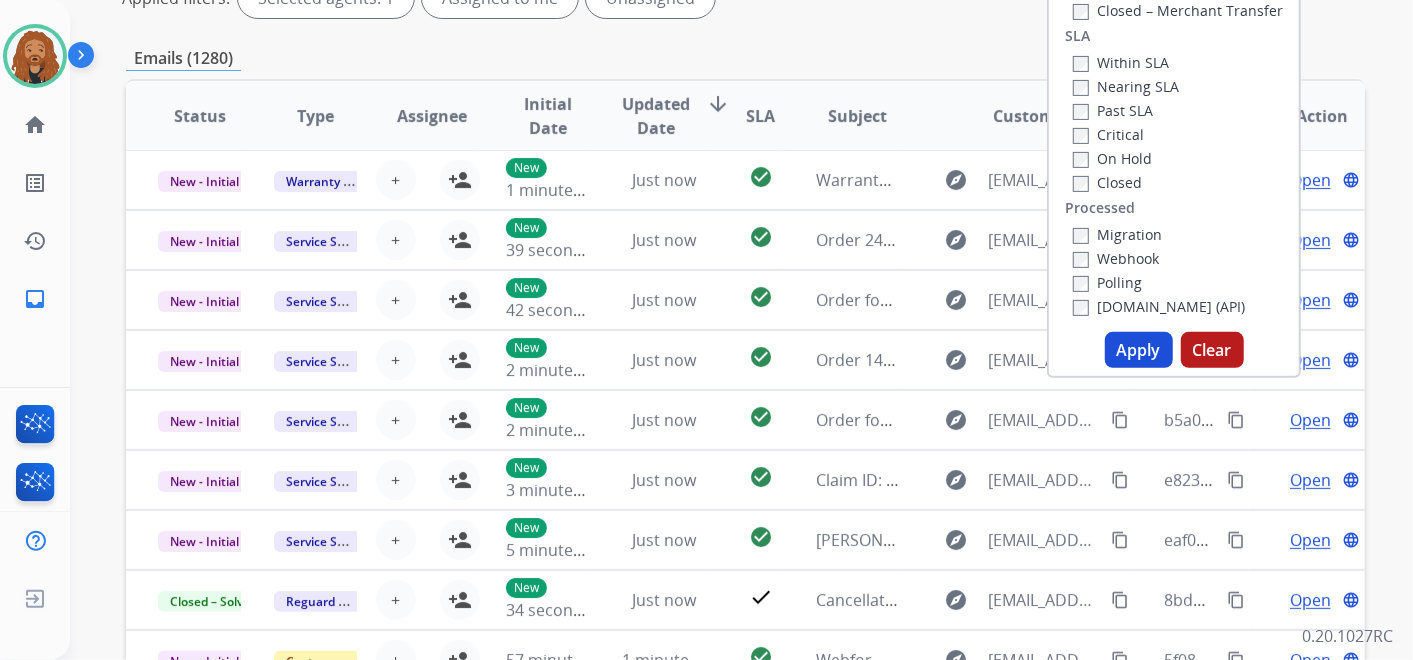 click on "Apply" at bounding box center (1139, 350) 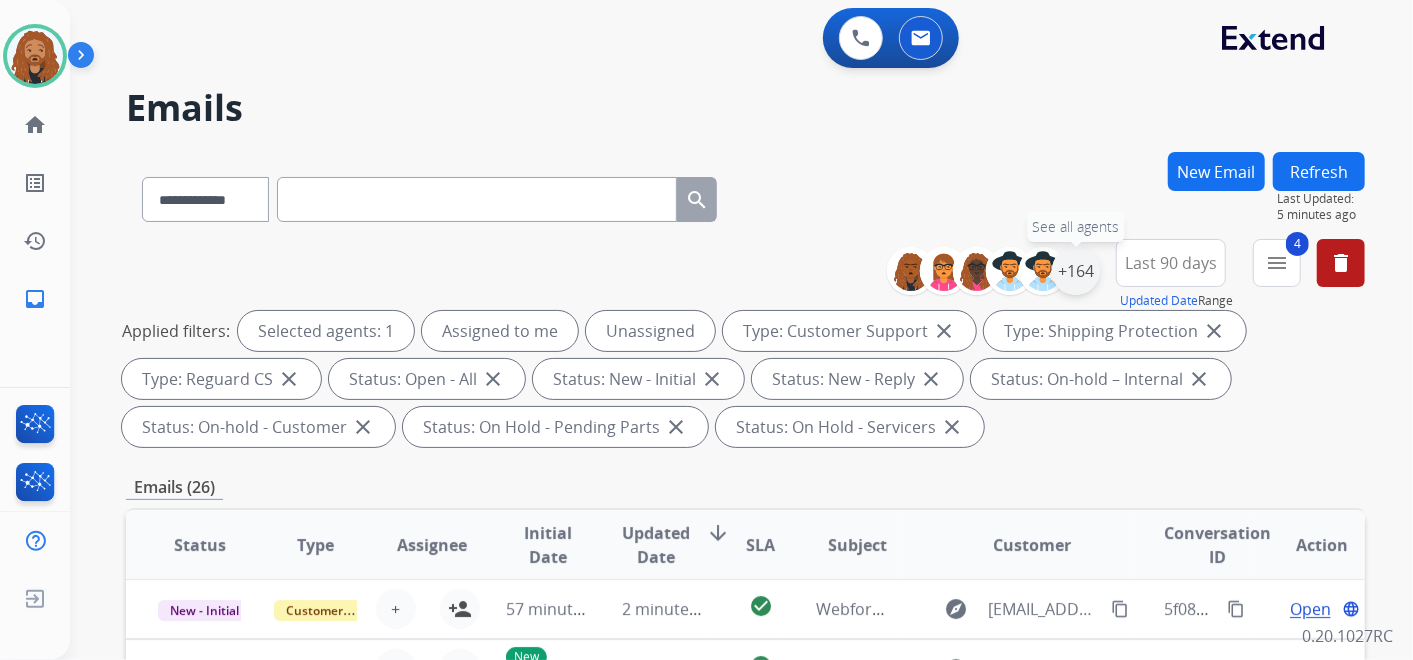 click on "+164" at bounding box center (1076, 271) 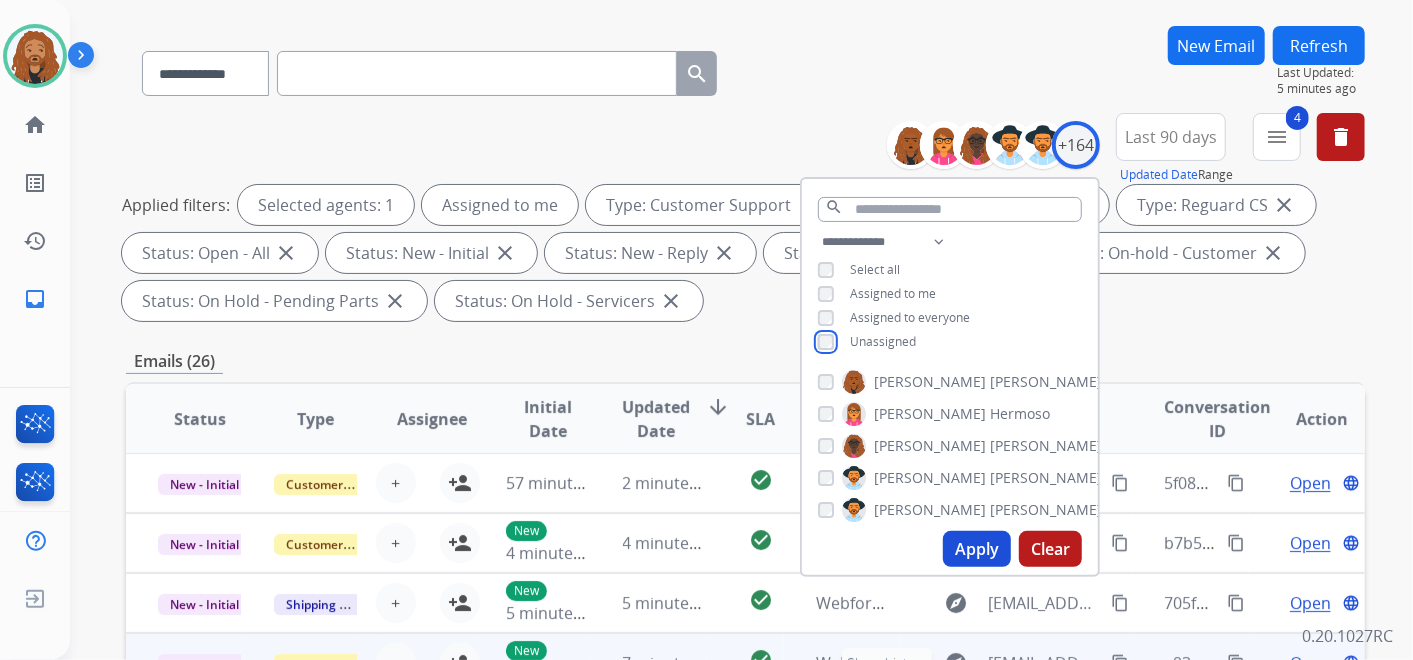 scroll, scrollTop: 333, scrollLeft: 0, axis: vertical 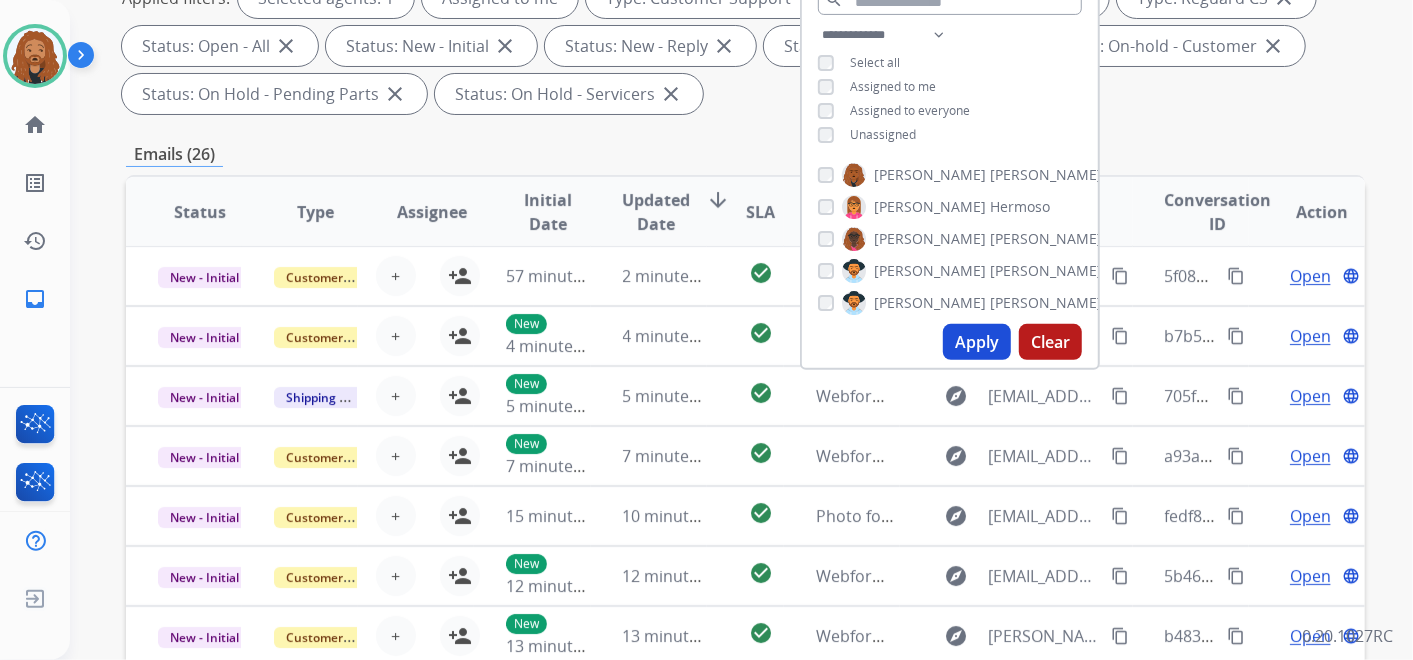 click on "Apply" at bounding box center (977, 342) 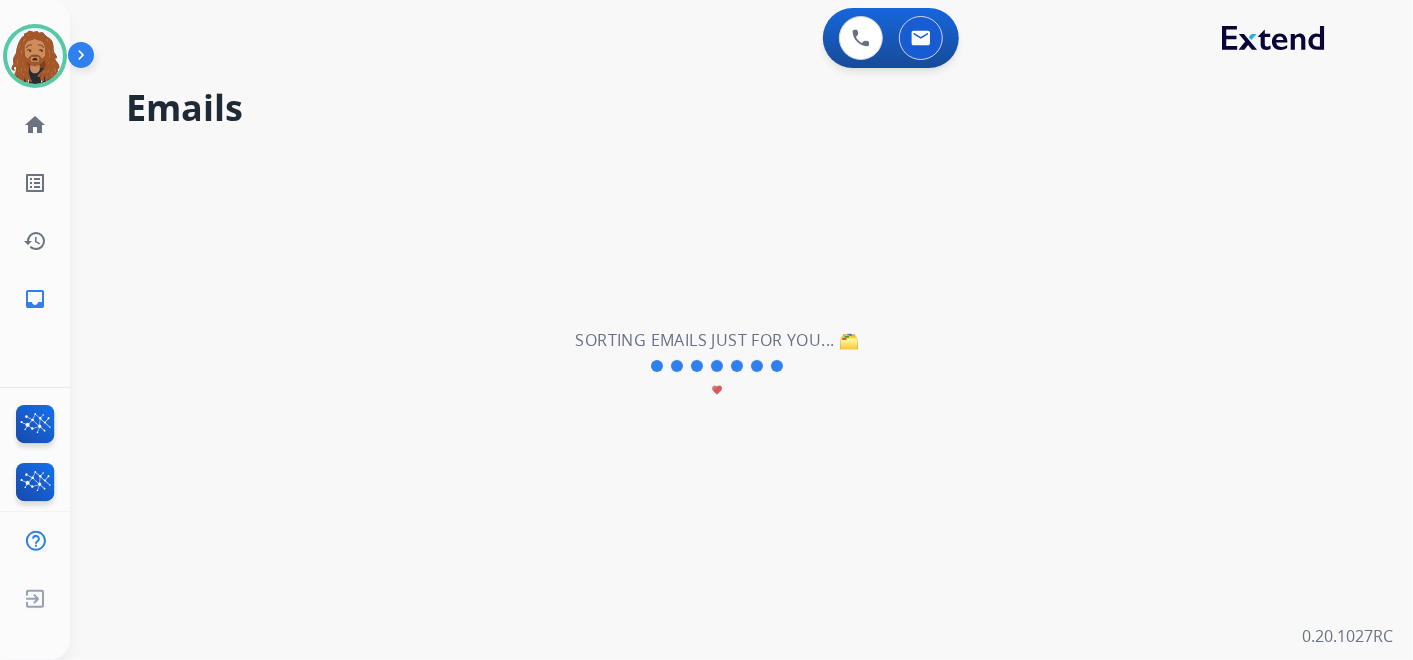 scroll, scrollTop: 0, scrollLeft: 0, axis: both 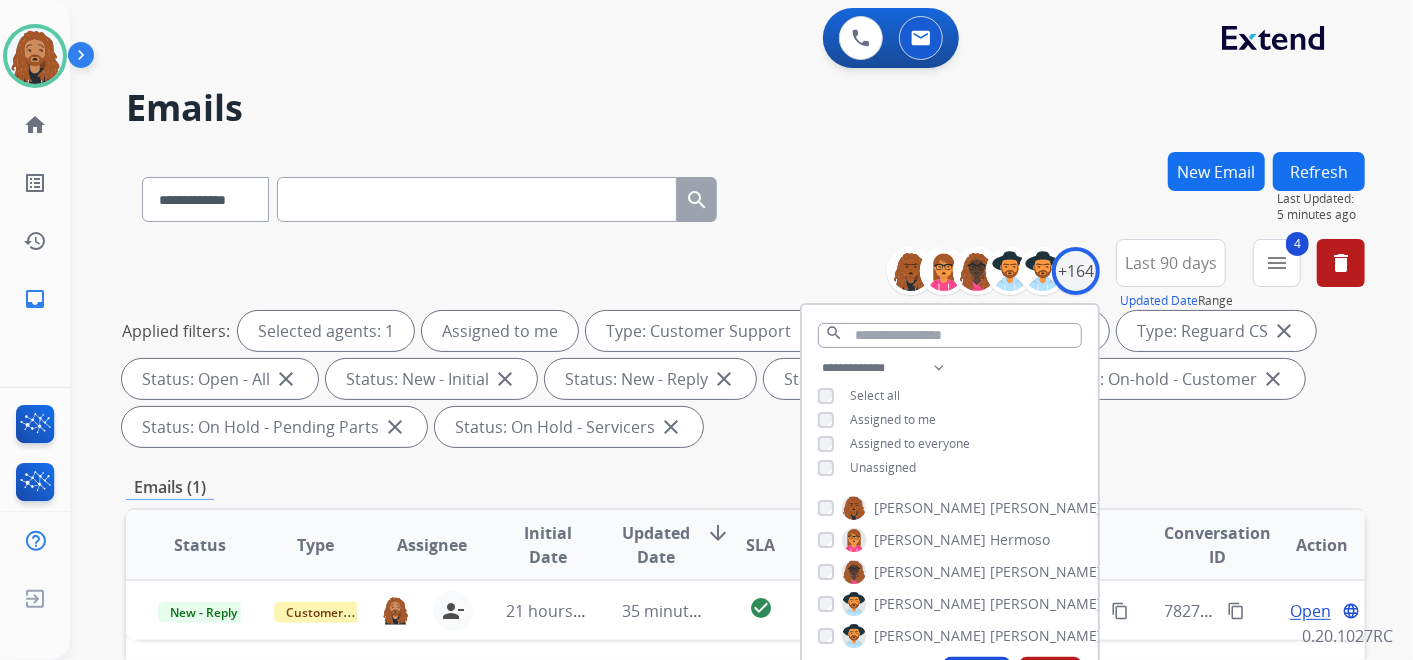 click on "**********" at bounding box center (745, 195) 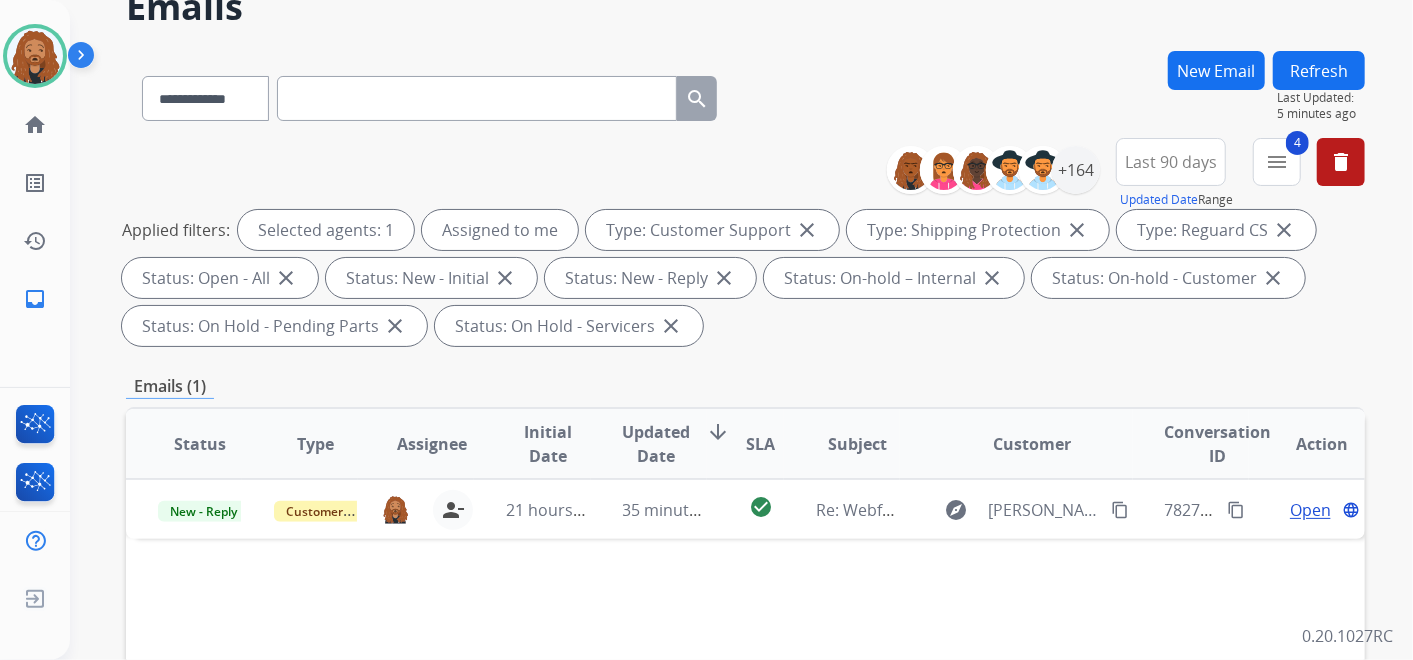 scroll, scrollTop: 222, scrollLeft: 0, axis: vertical 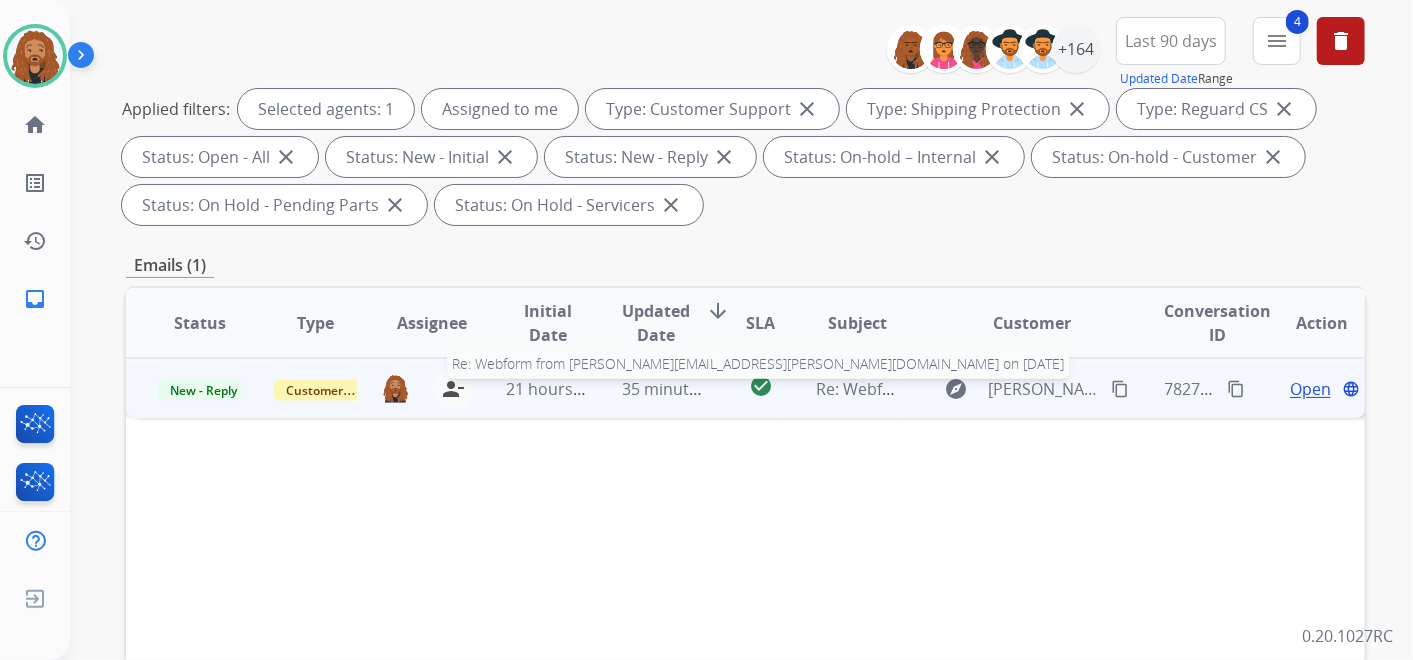 click on "Re: Webform from malinda.lipscomb@gmail.com on 07/23/2025" at bounding box center (1180, 389) 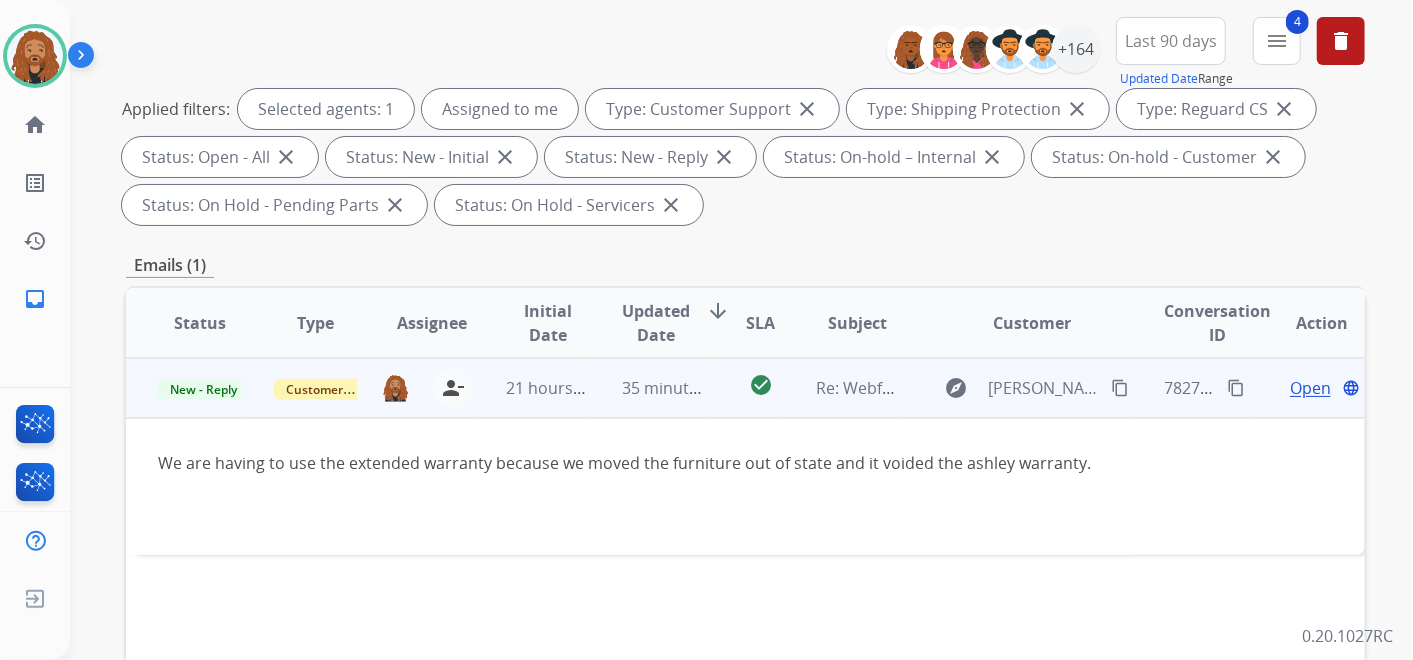 click on "Open" at bounding box center (1310, 388) 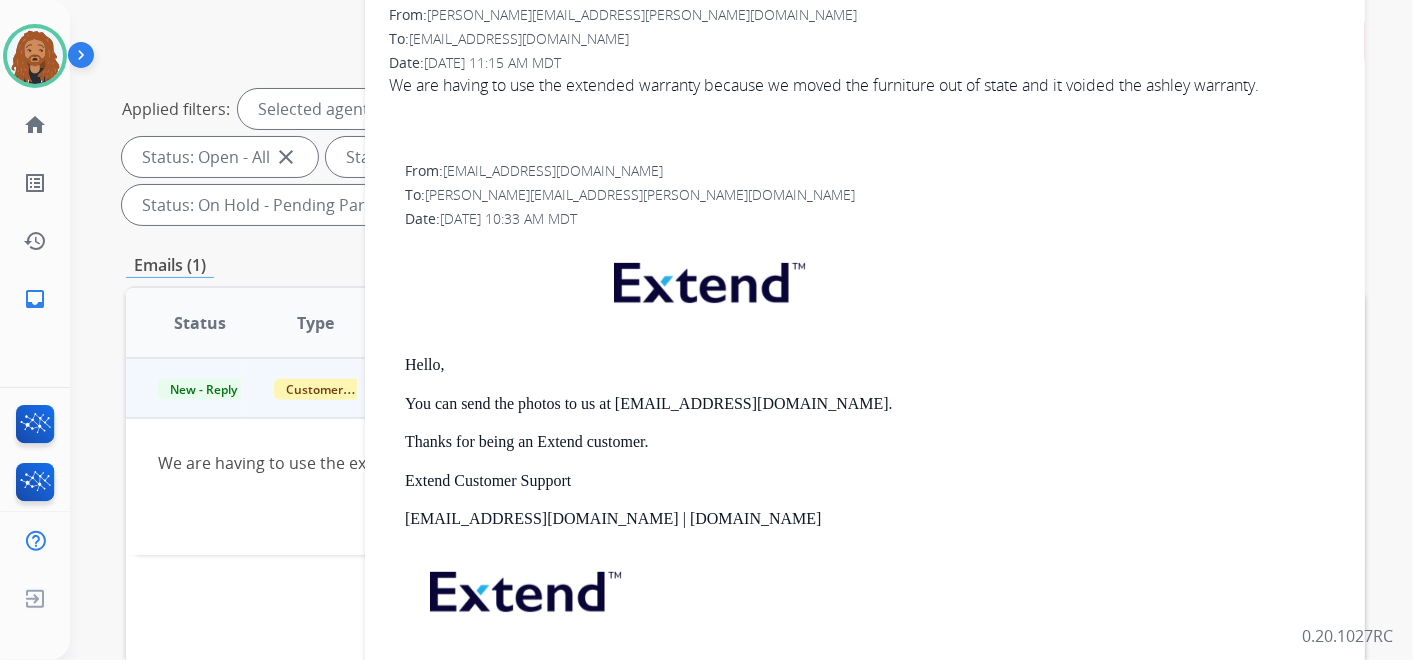 scroll, scrollTop: 0, scrollLeft: 0, axis: both 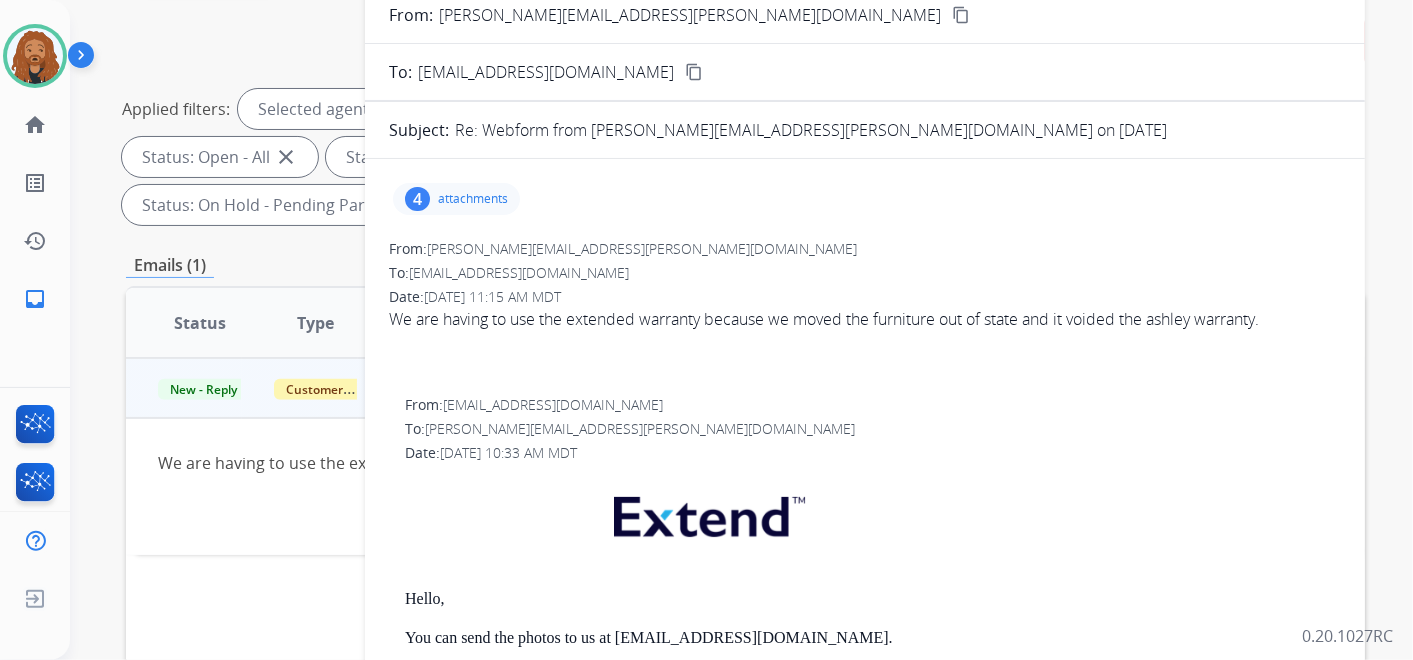 click on "4 attachments" at bounding box center [456, 199] 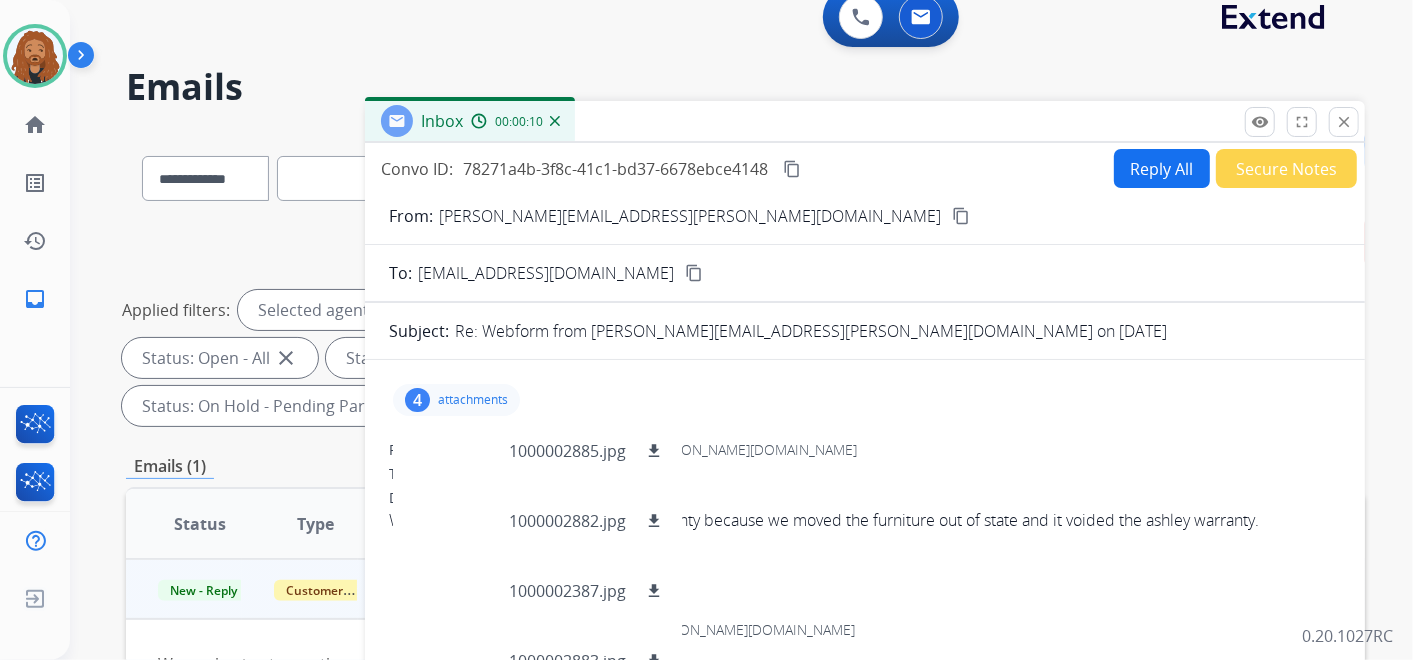 scroll, scrollTop: 0, scrollLeft: 0, axis: both 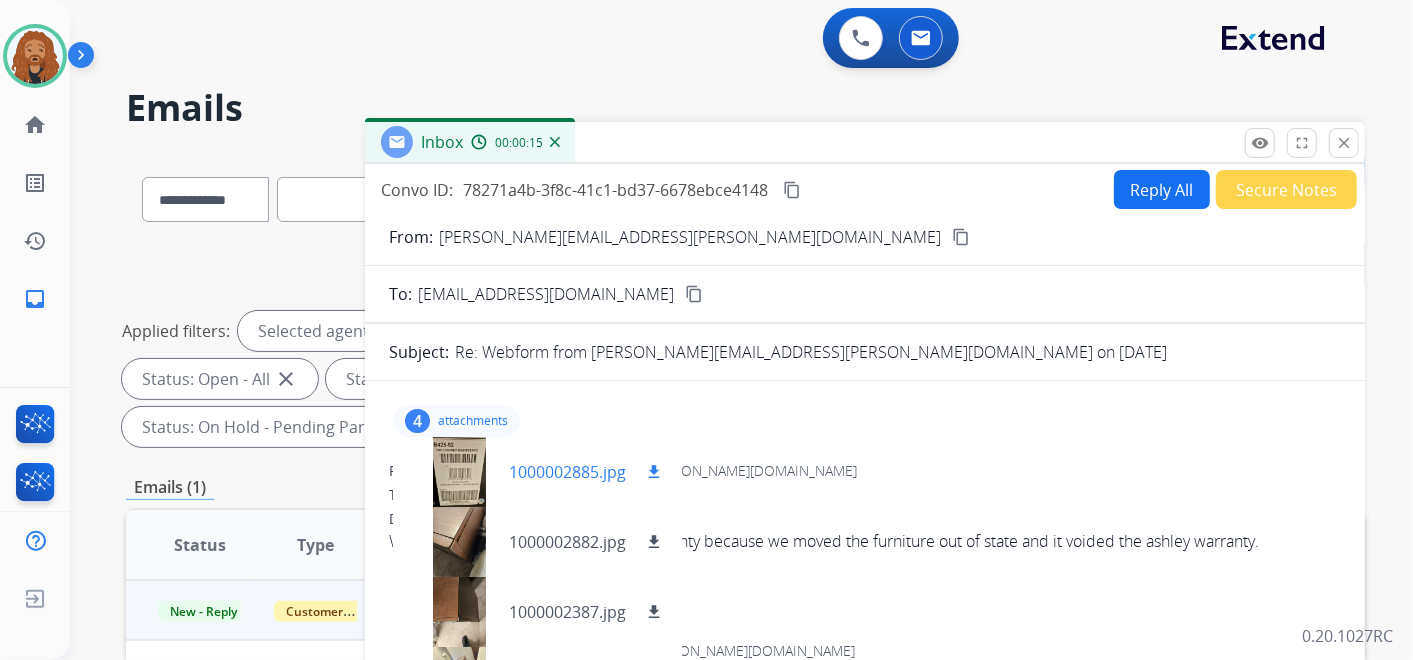 click on "download" at bounding box center [654, 472] 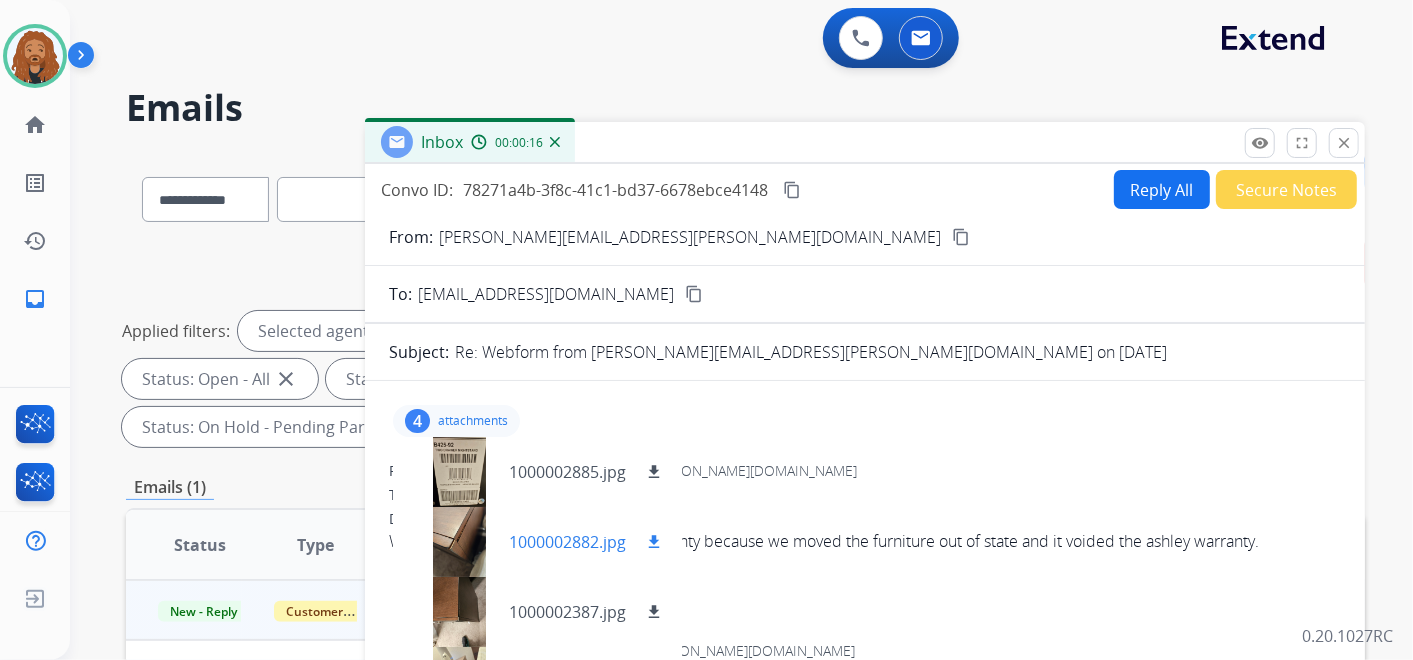 click on "download" at bounding box center (654, 542) 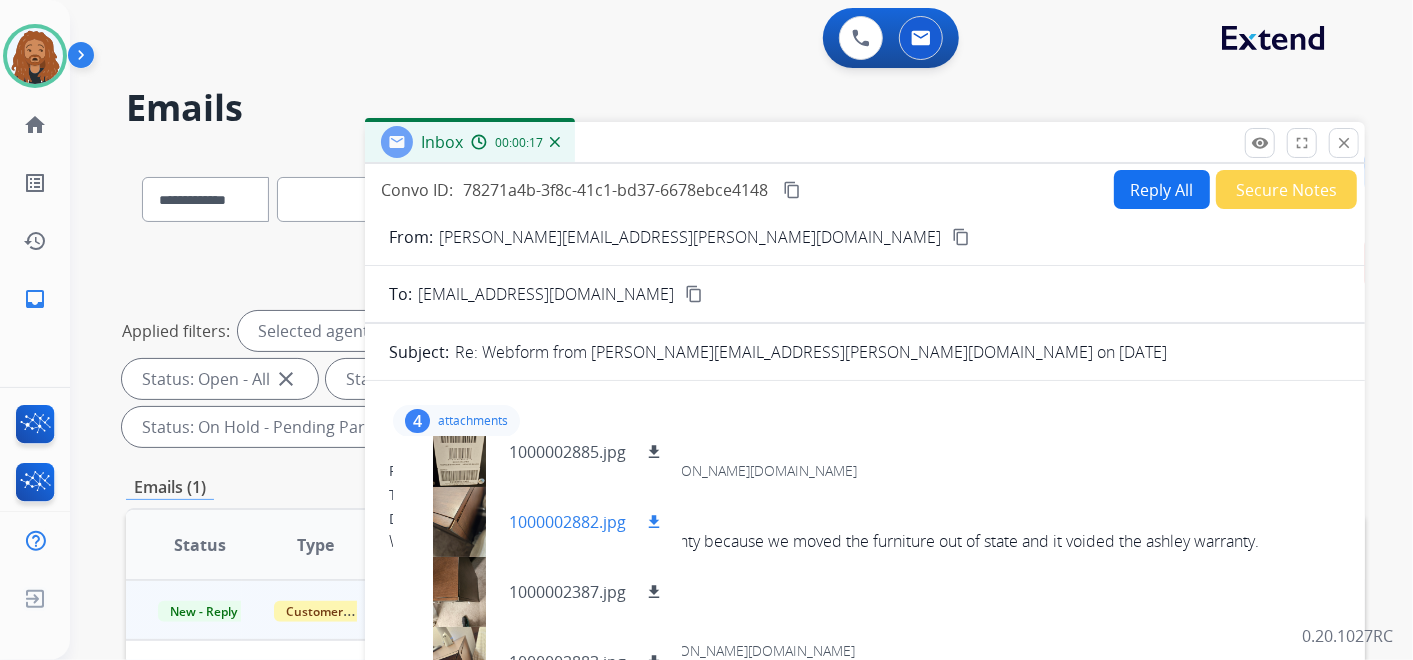 scroll, scrollTop: 30, scrollLeft: 0, axis: vertical 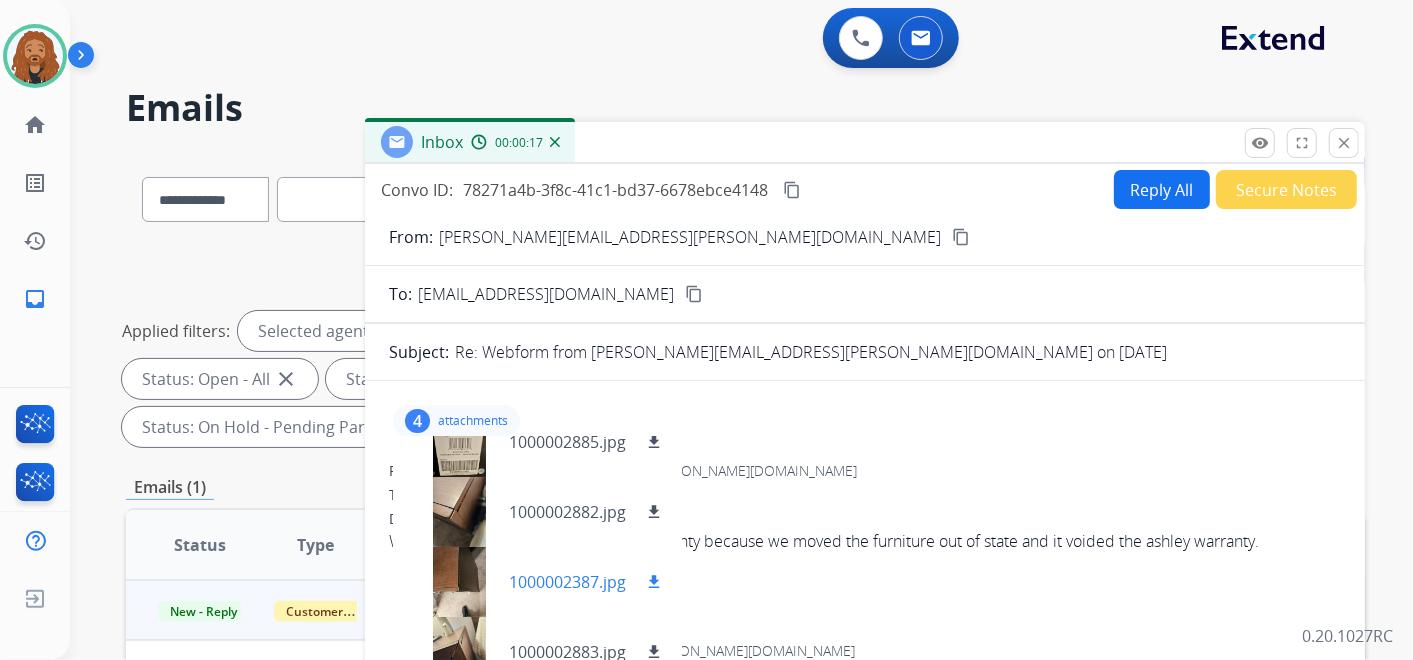 click on "download" at bounding box center [654, 582] 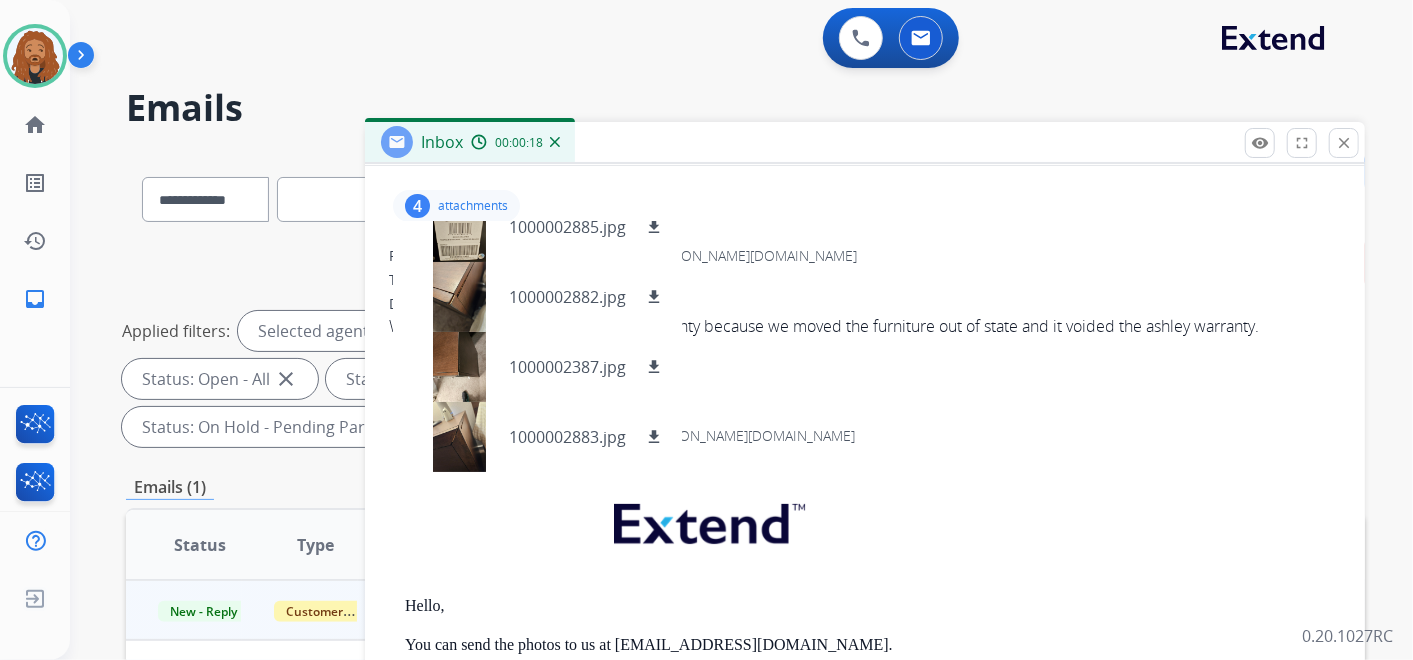 scroll, scrollTop: 222, scrollLeft: 0, axis: vertical 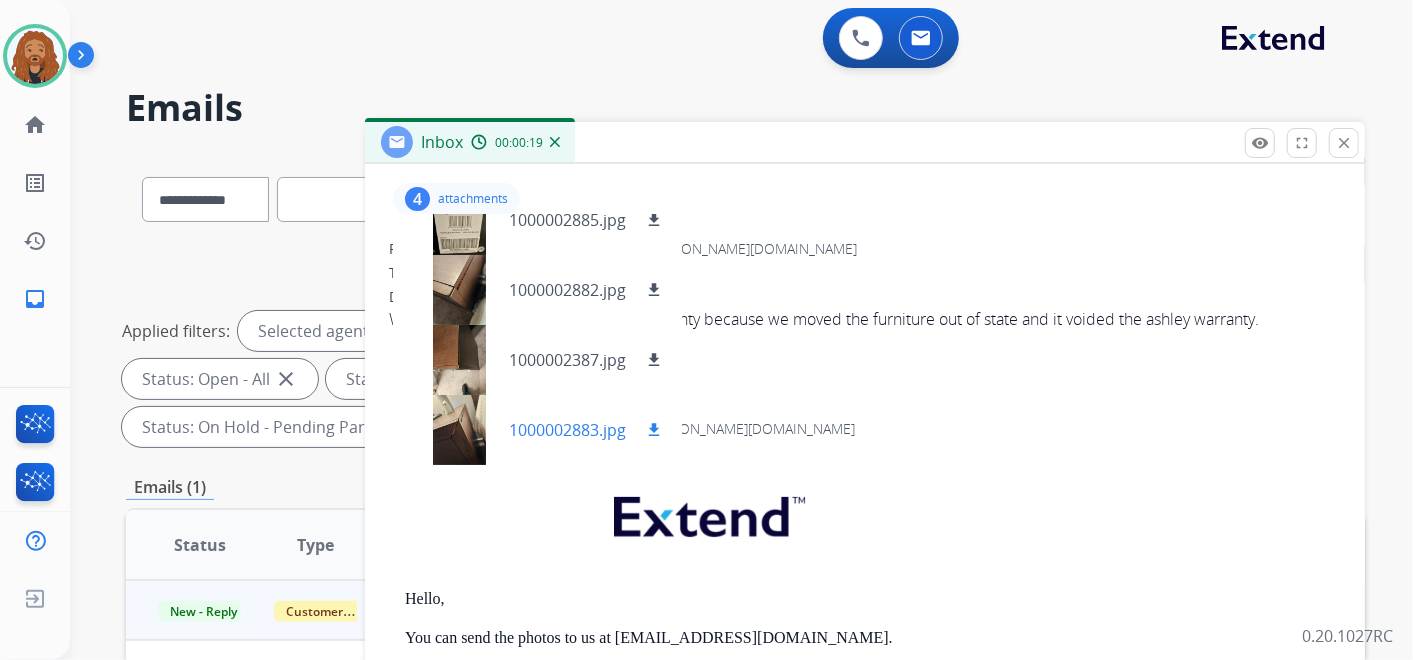 click on "download" at bounding box center (654, 430) 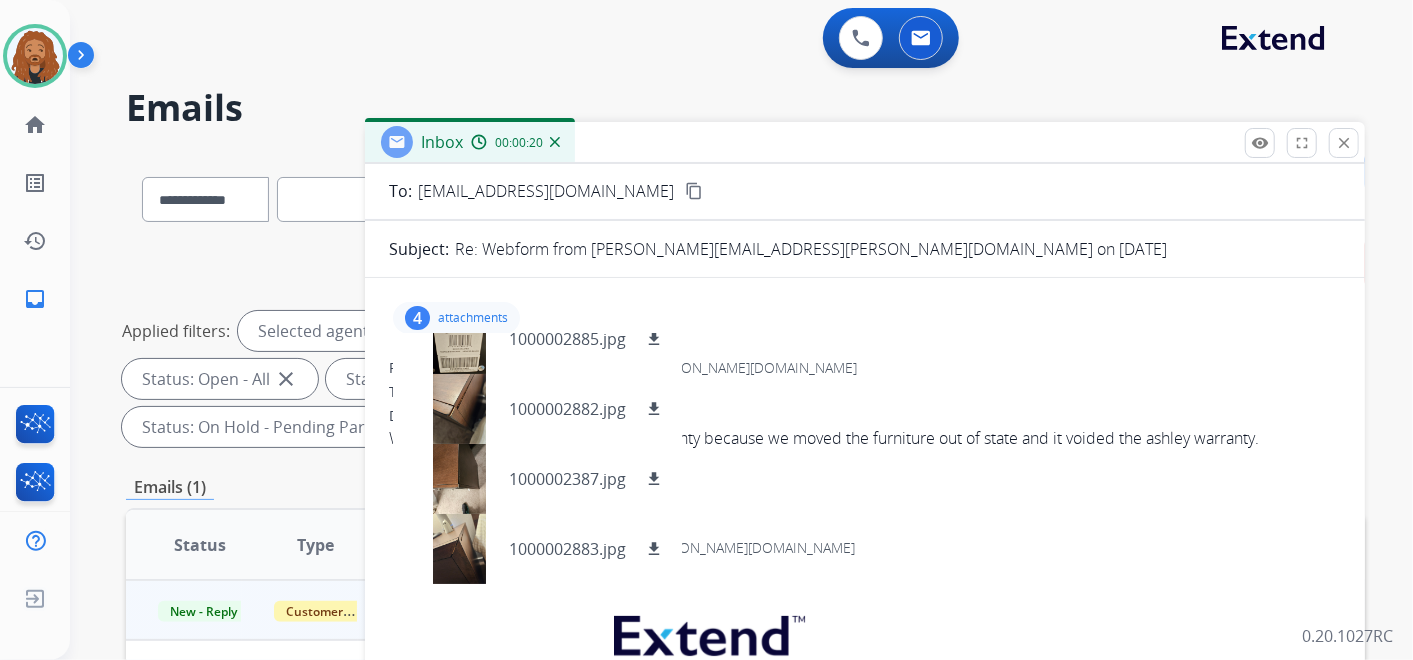 scroll, scrollTop: 0, scrollLeft: 0, axis: both 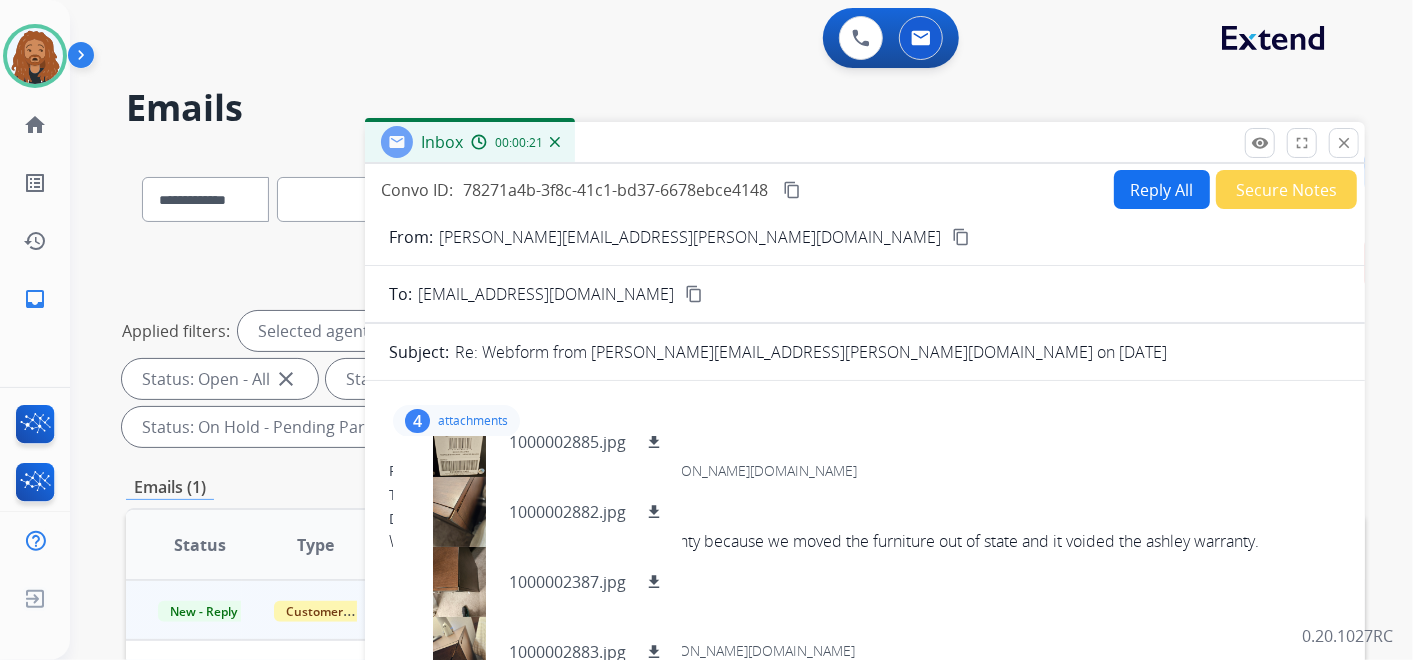 click on "content_copy" at bounding box center (961, 237) 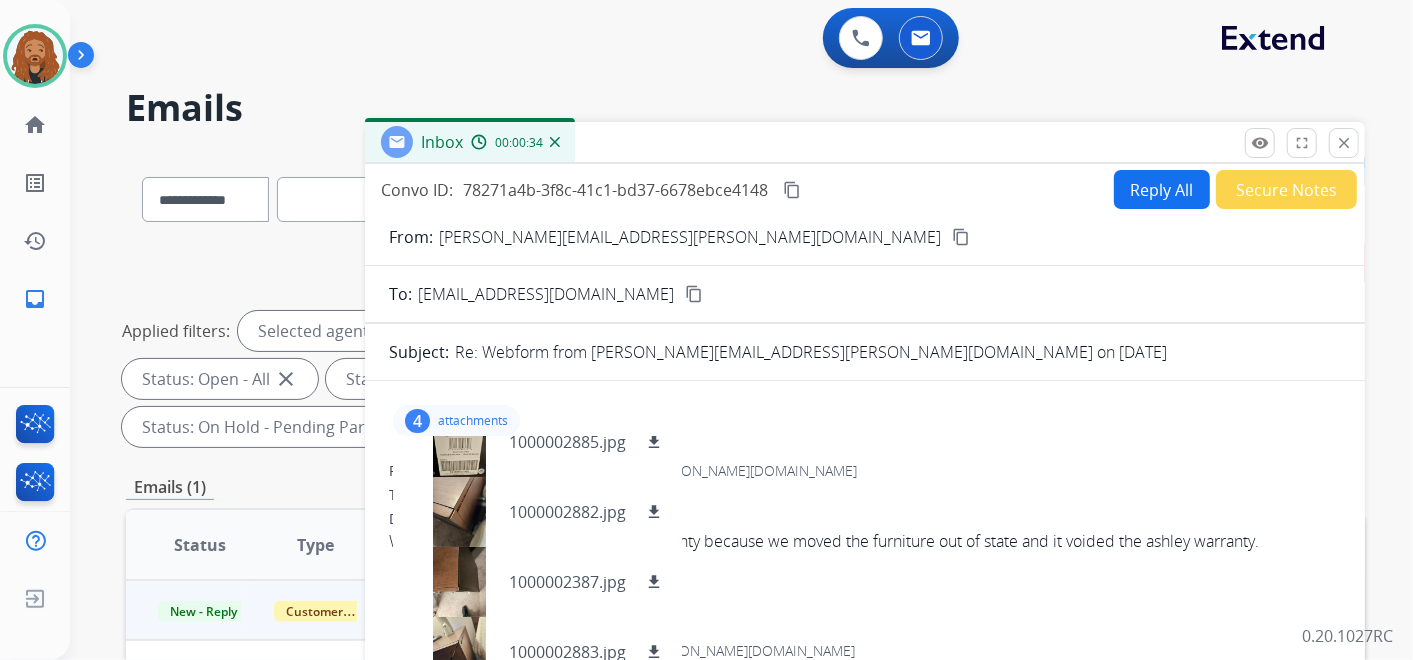 click on "4 attachments  1000002885.jpg  download  1000002882.jpg  download  1000002387.jpg  download  1000002883.jpg  download" at bounding box center [865, 421] 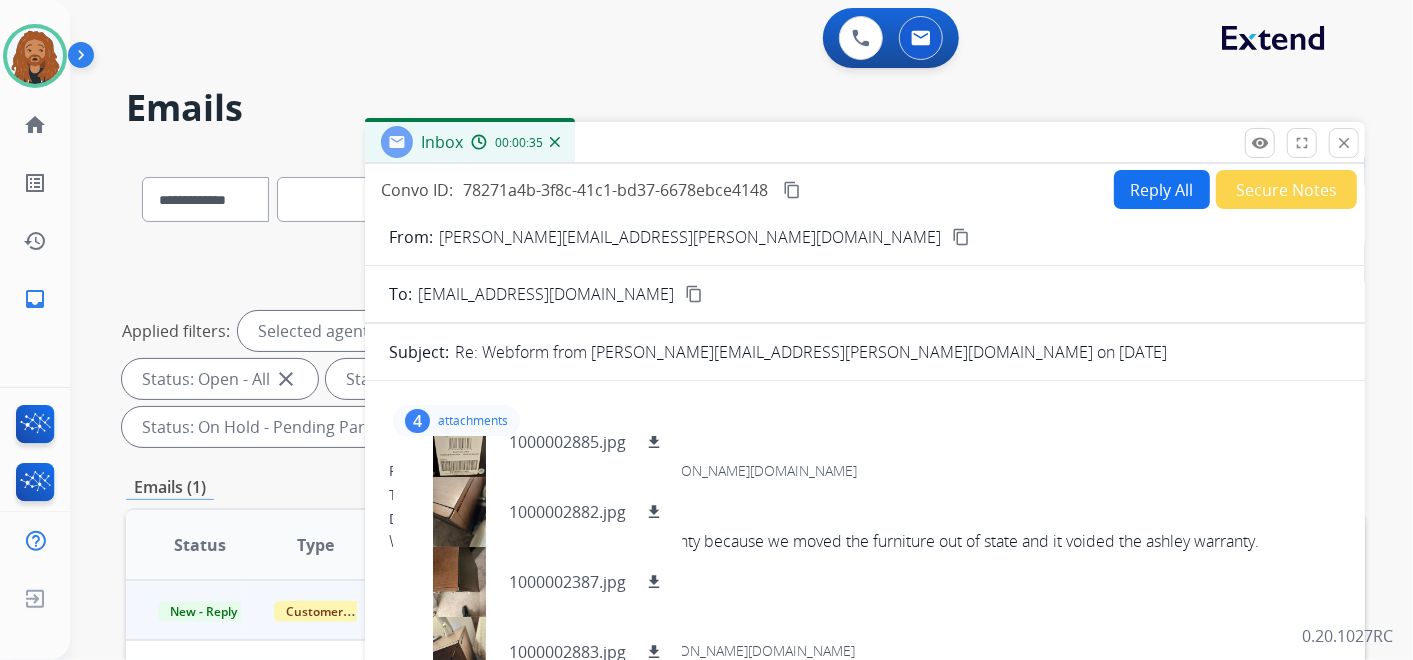 scroll, scrollTop: 327, scrollLeft: 0, axis: vertical 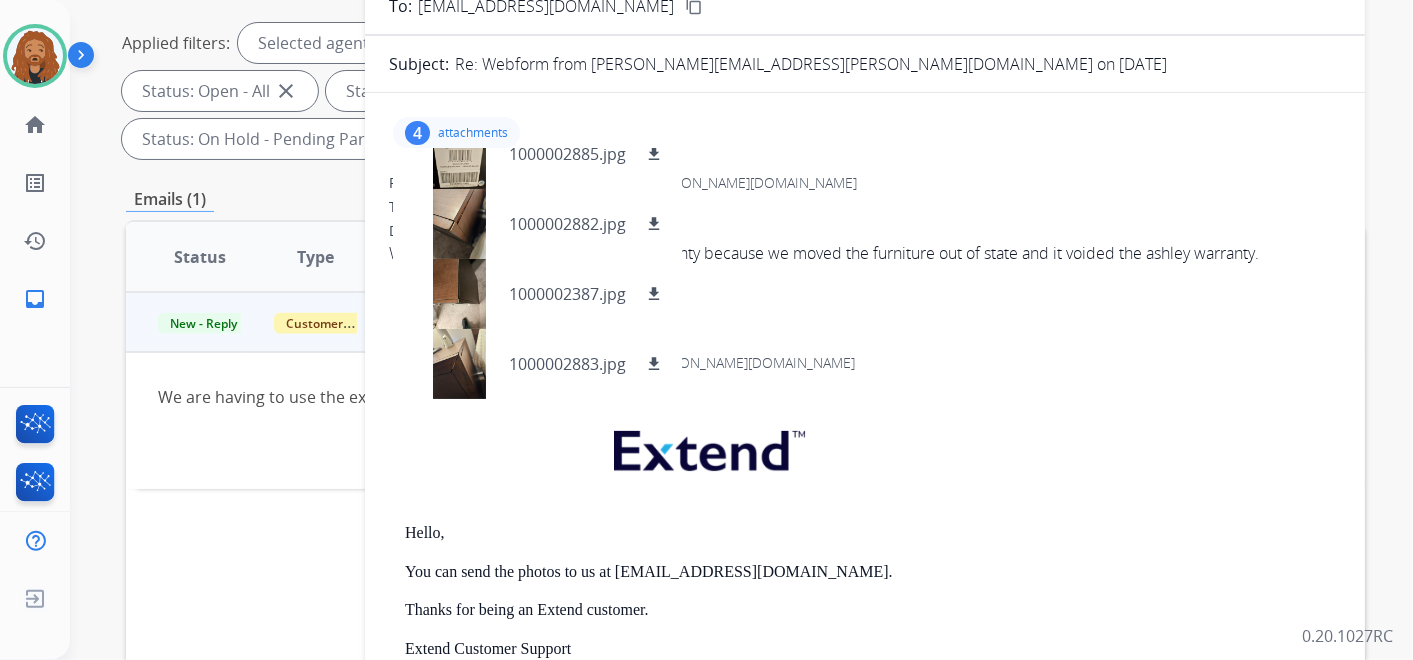 click on "4 attachments  1000002885.jpg  download  1000002882.jpg  download  1000002387.jpg  download  1000002883.jpg  download" at bounding box center (865, 133) 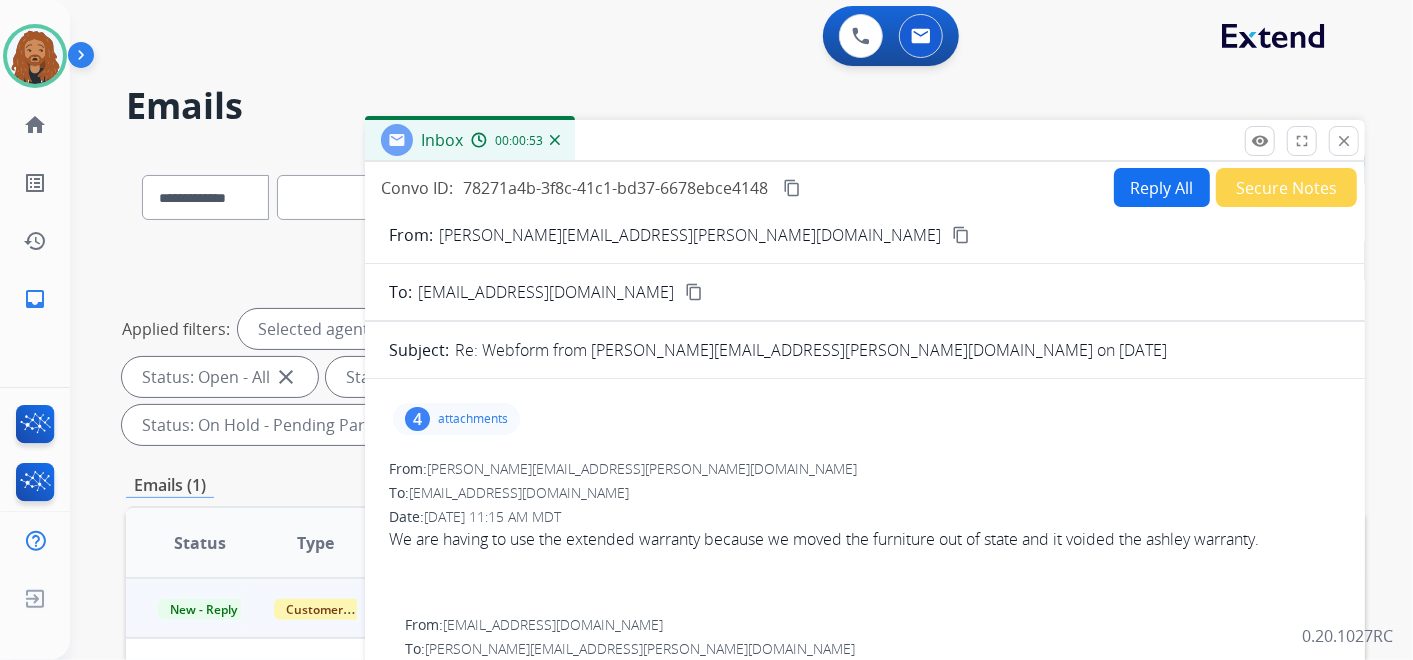 scroll, scrollTop: 0, scrollLeft: 0, axis: both 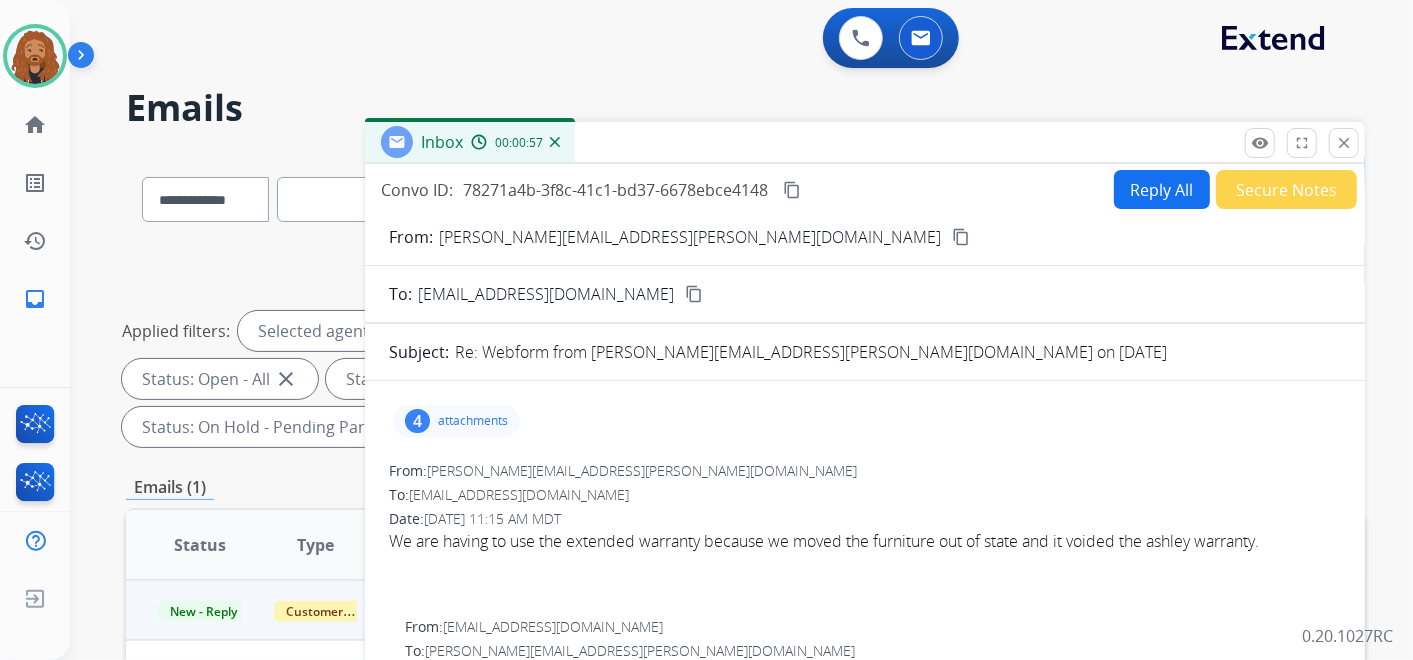 click on "Reply All" at bounding box center (1162, 189) 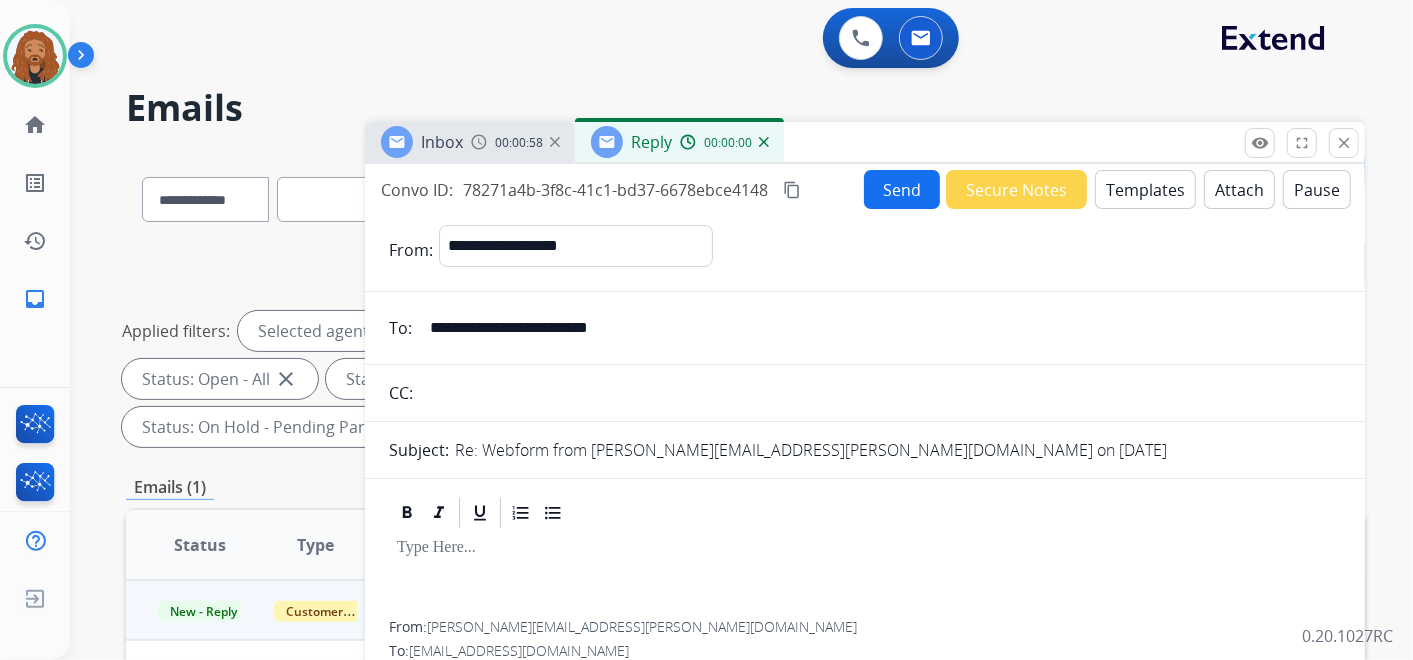 click on "Templates" at bounding box center (1145, 189) 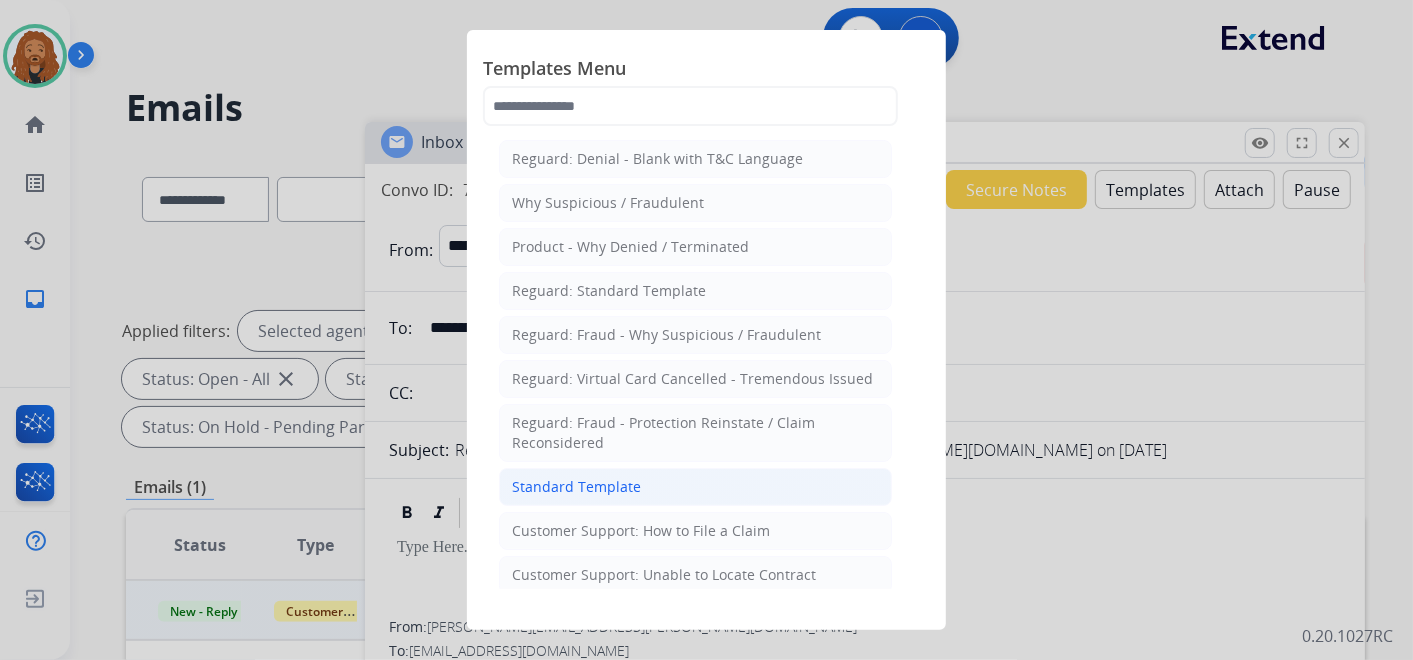 click on "Standard Template" 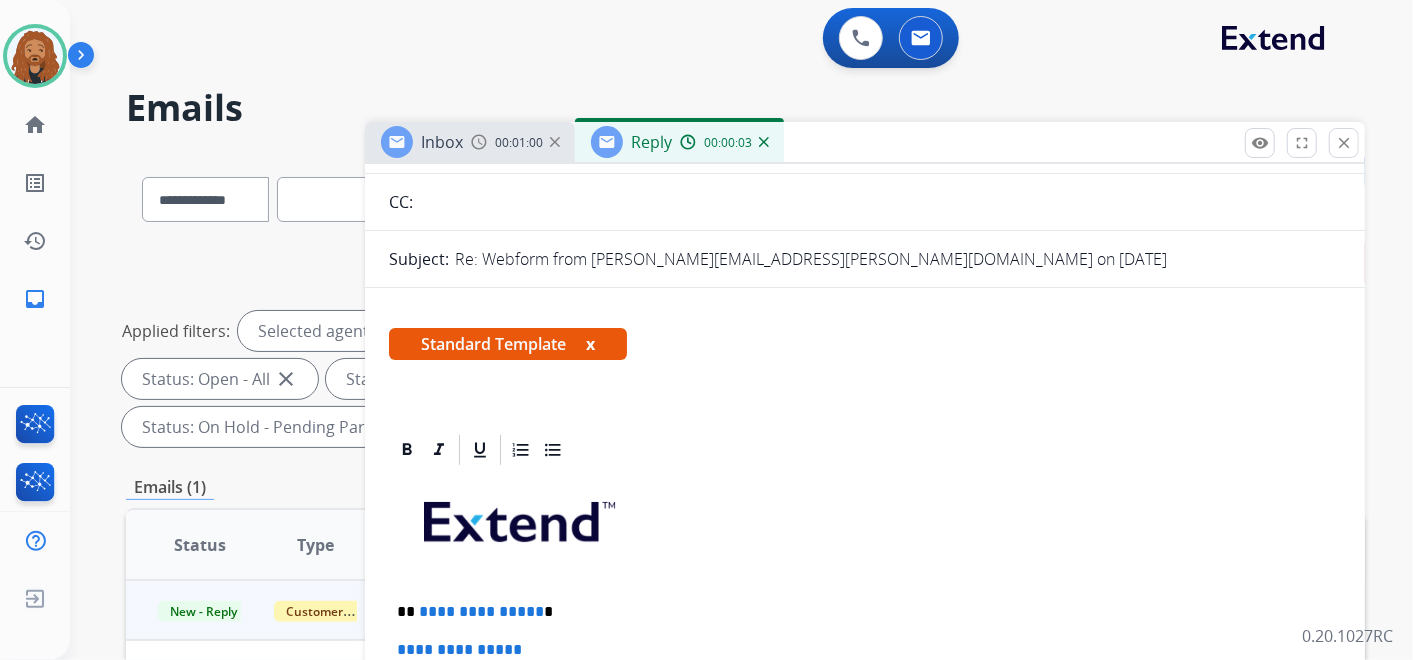scroll, scrollTop: 555, scrollLeft: 0, axis: vertical 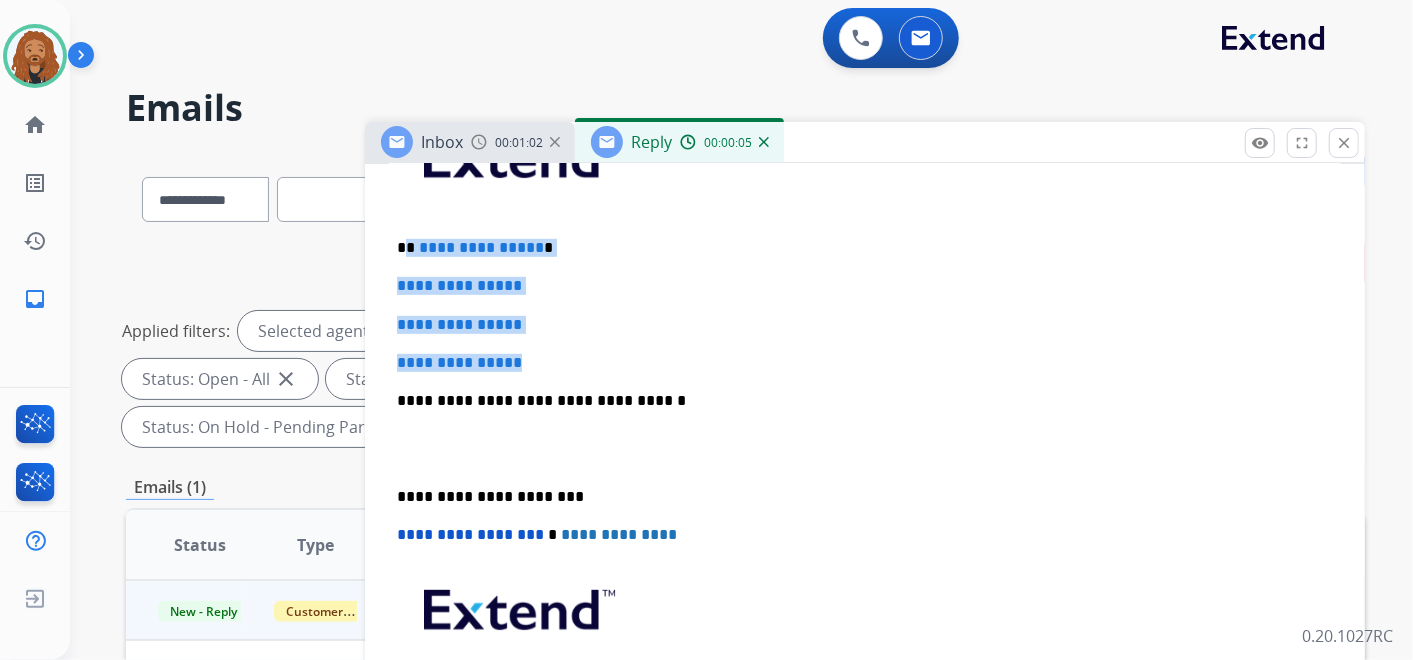 drag, startPoint x: 552, startPoint y: 367, endPoint x: 409, endPoint y: 231, distance: 197.34488 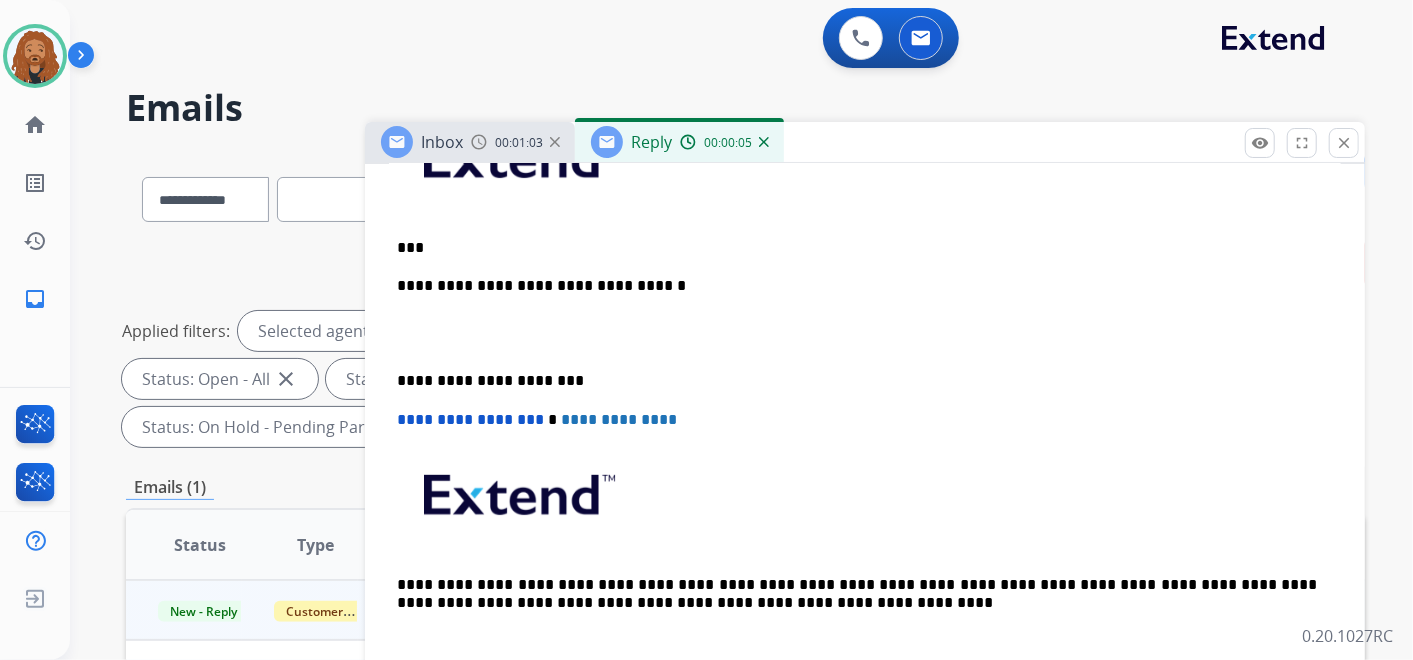 type 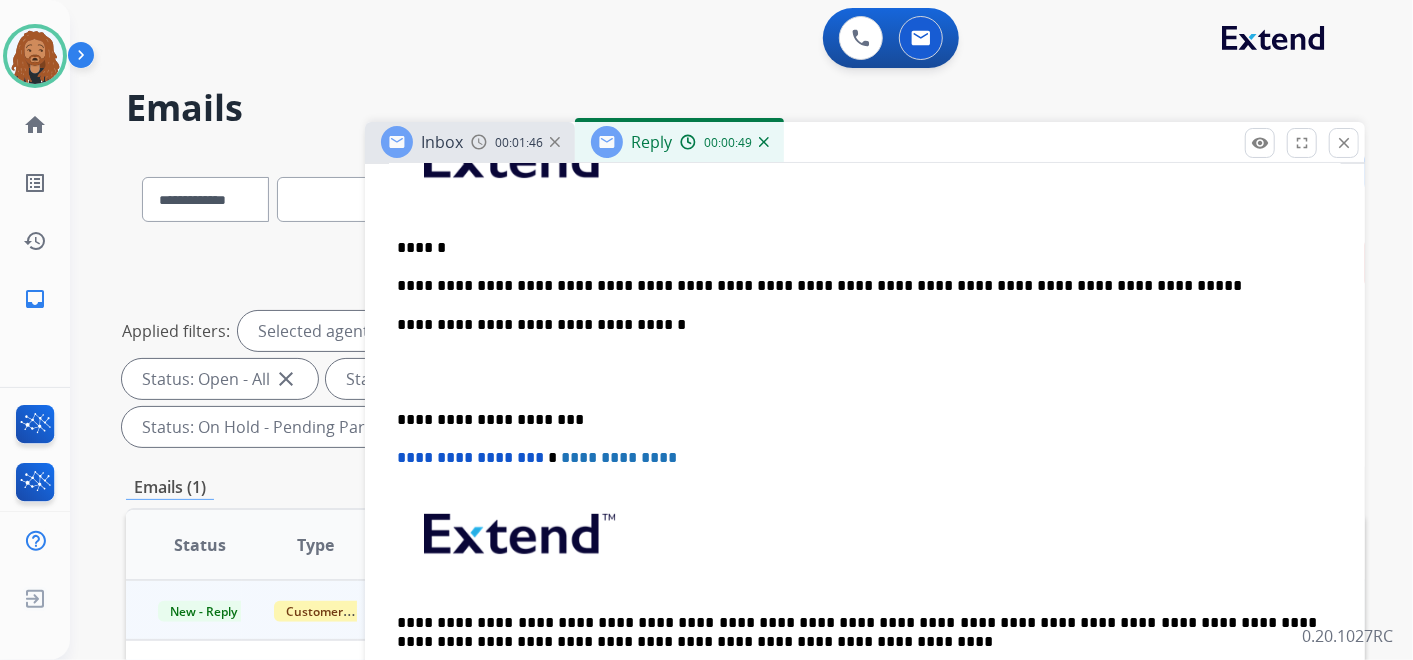 click on "**********" at bounding box center [857, 286] 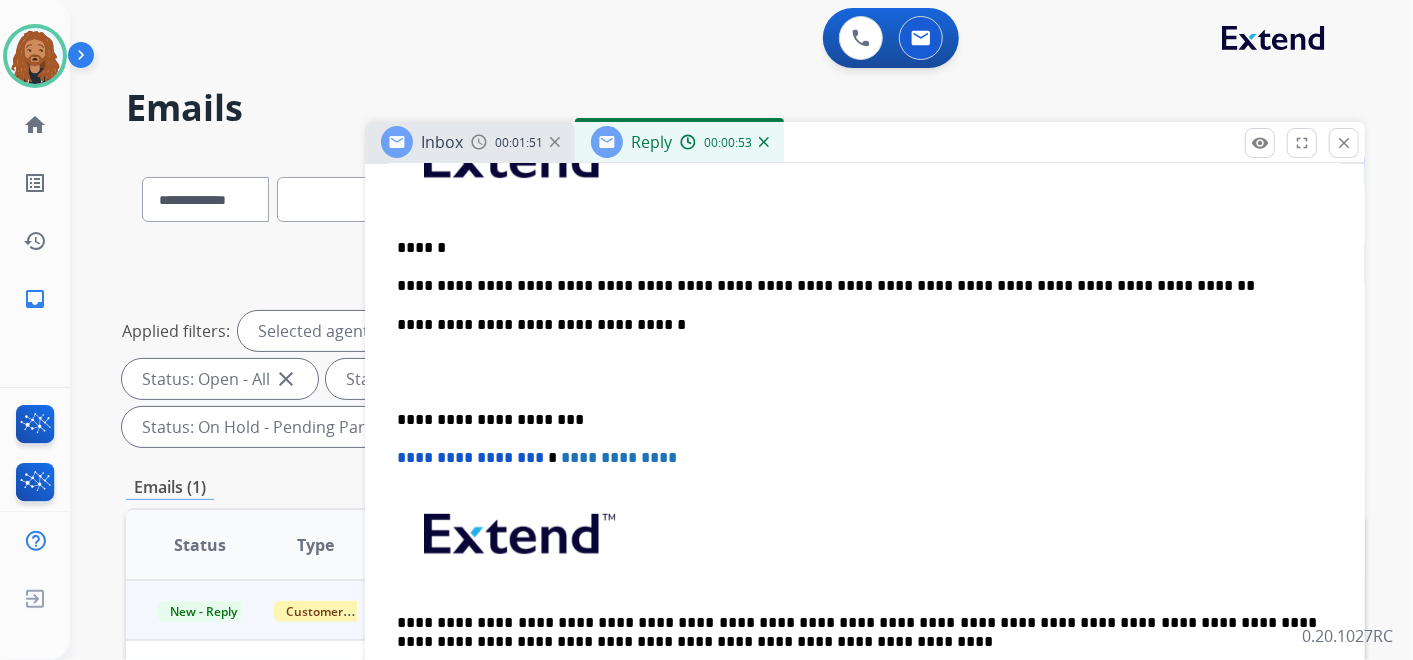 click on "**********" at bounding box center (857, 286) 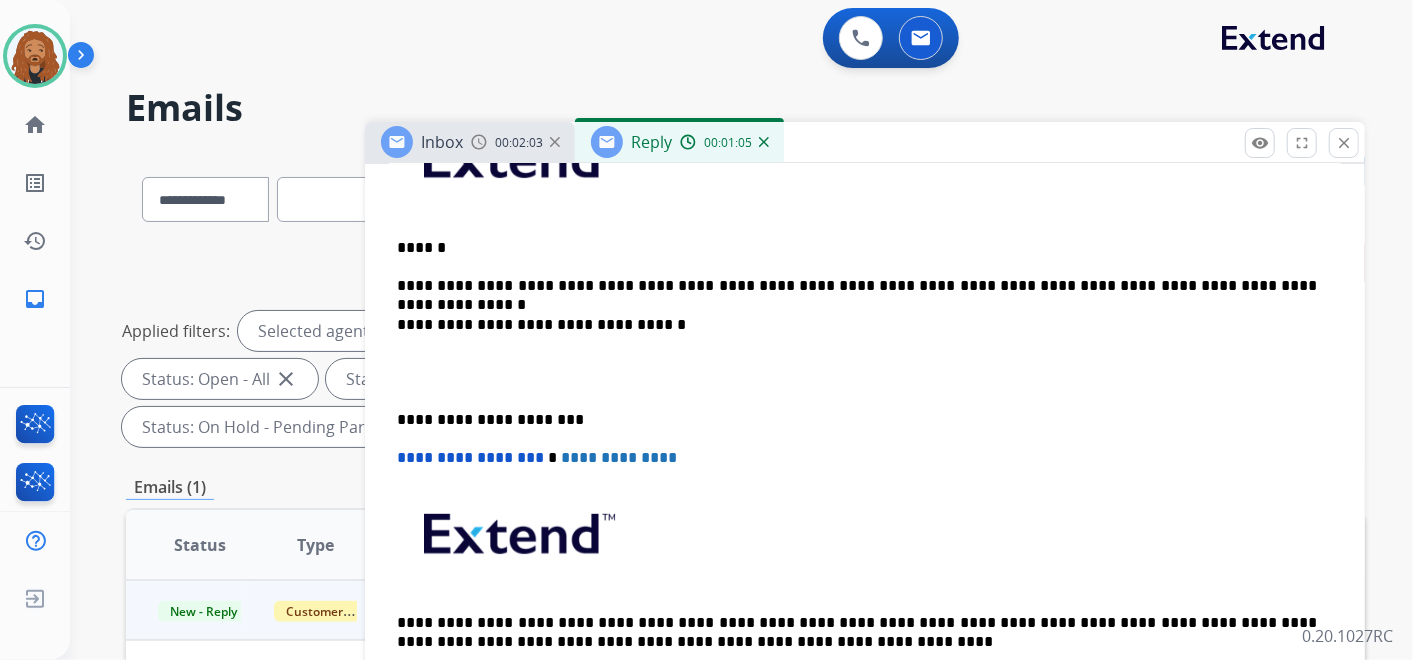 click on "**********" at bounding box center [857, 286] 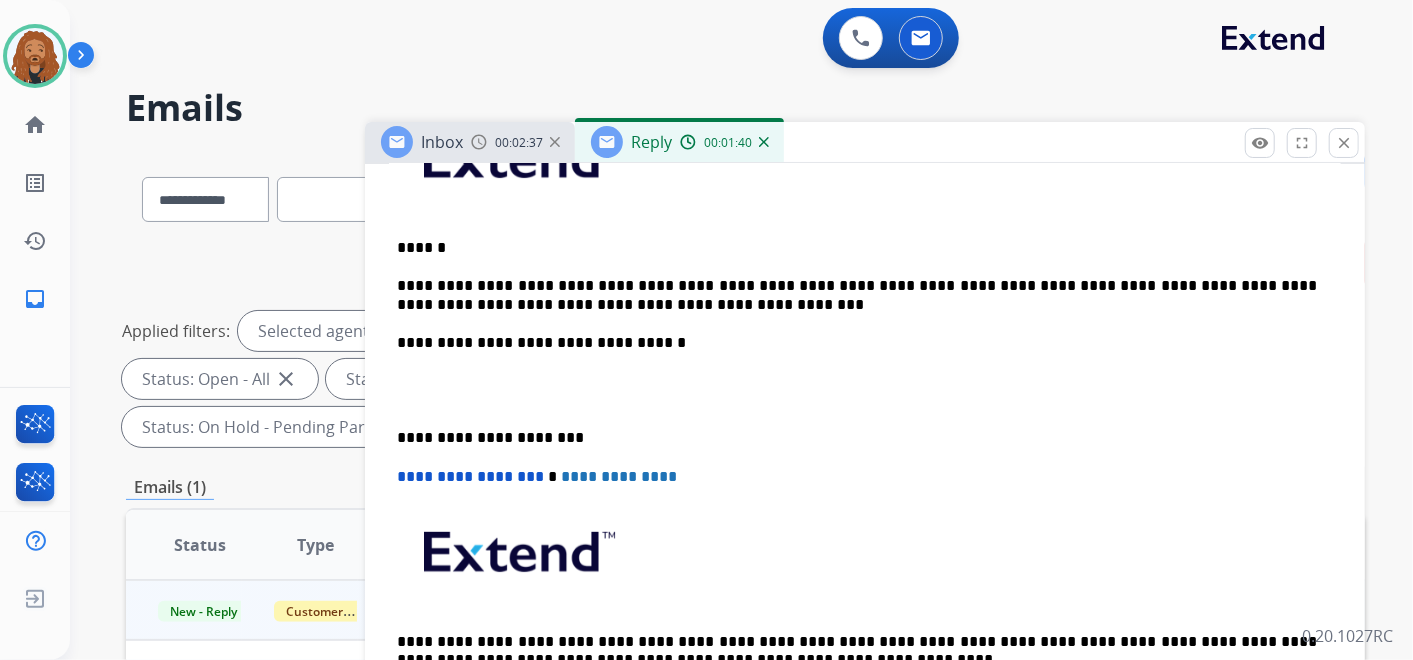 click on "**********" at bounding box center [865, 419] 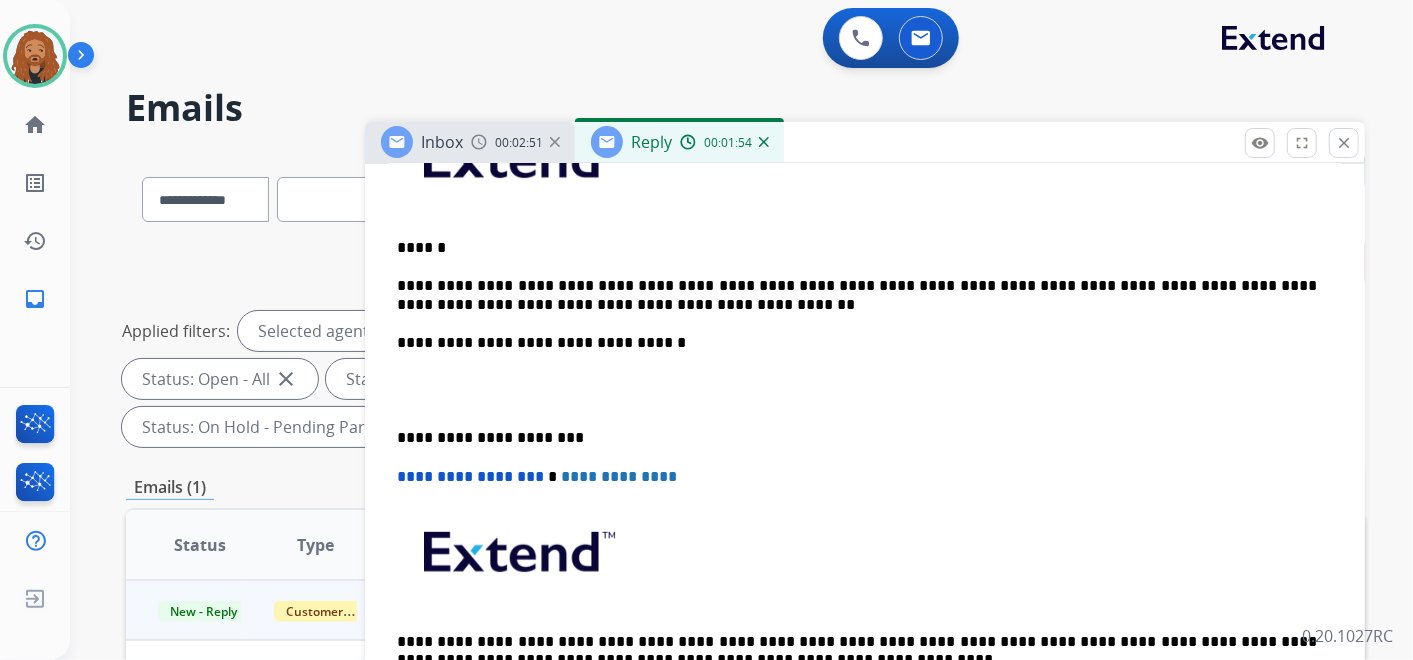 click at bounding box center [865, 390] 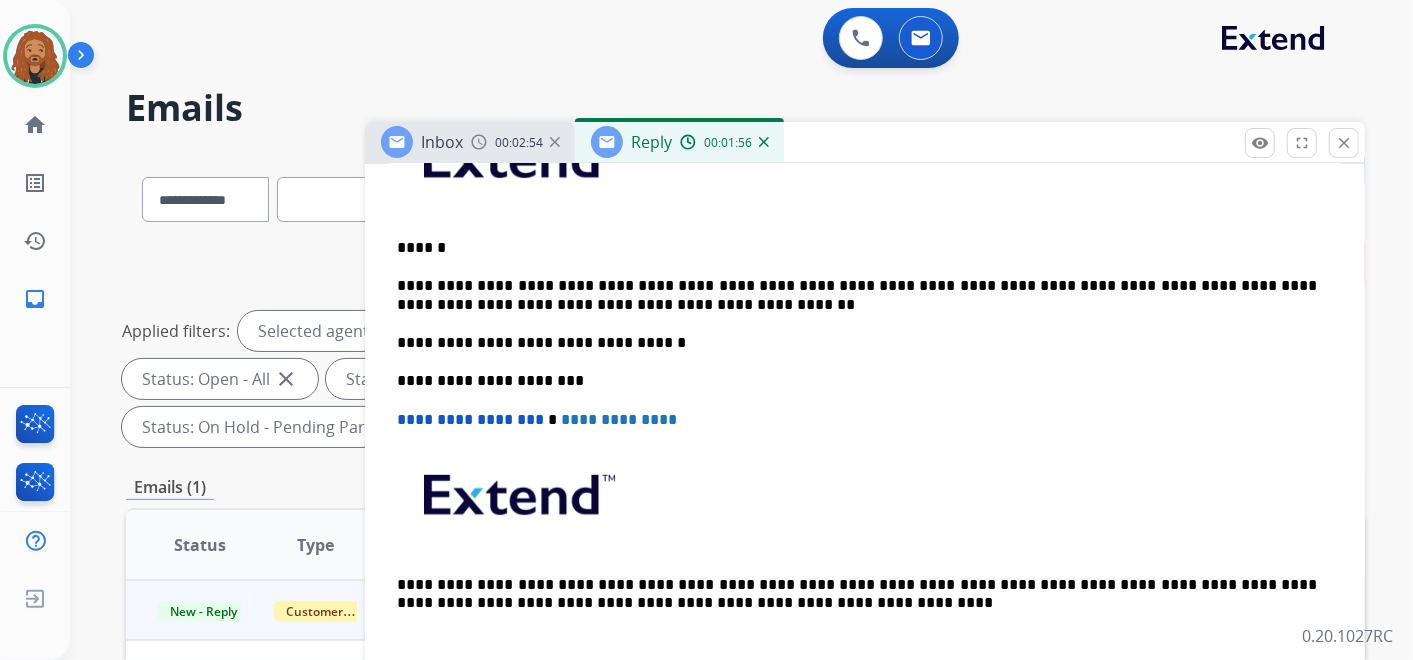 click on "**********" at bounding box center (857, 295) 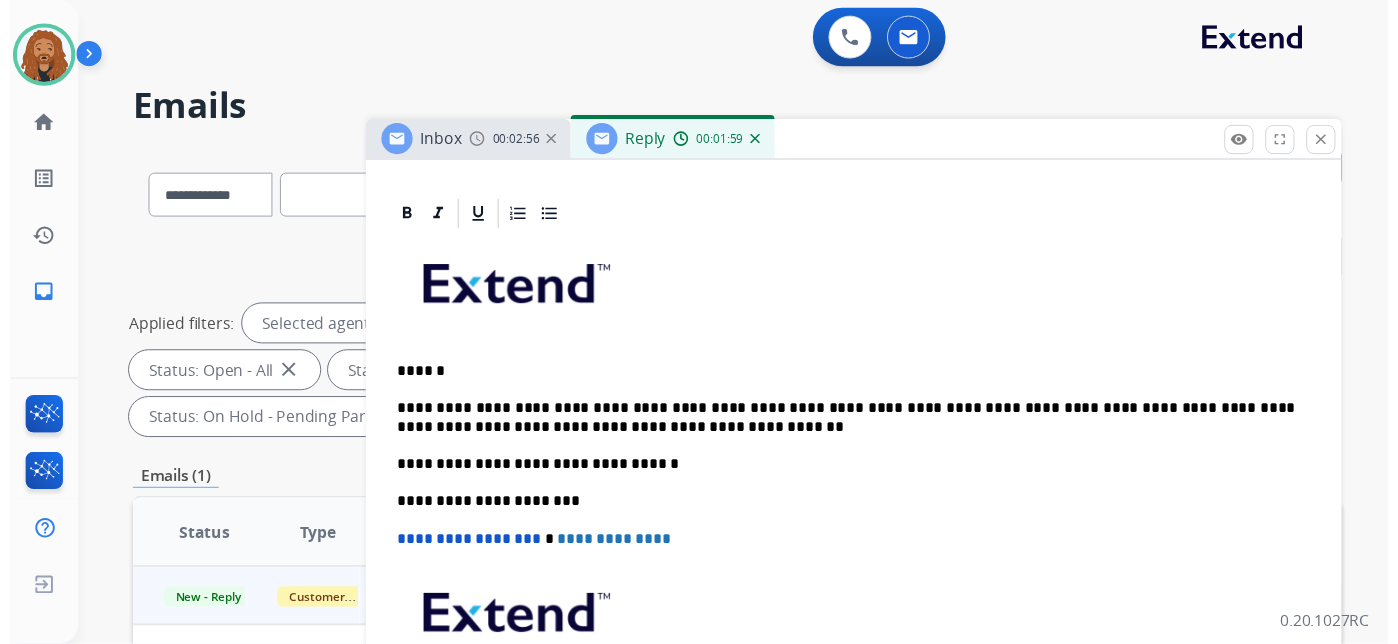 scroll, scrollTop: 0, scrollLeft: 0, axis: both 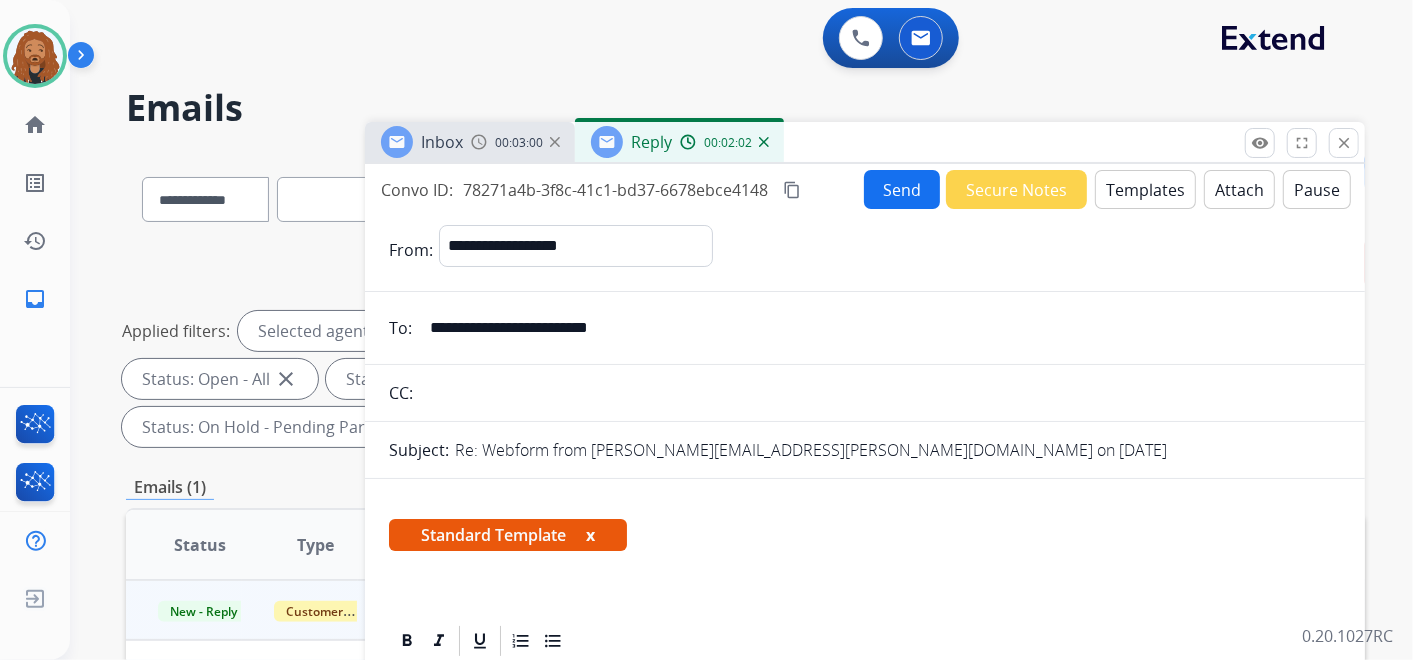 click on "Send" at bounding box center (902, 189) 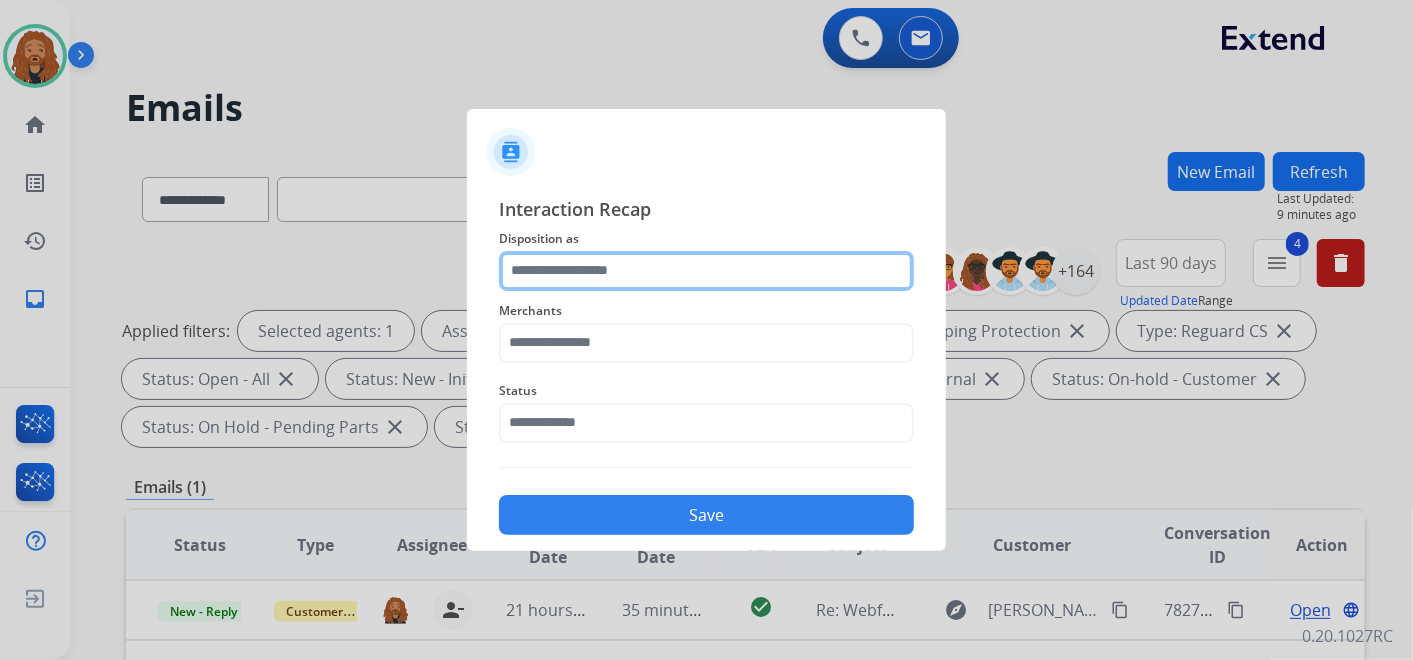 click 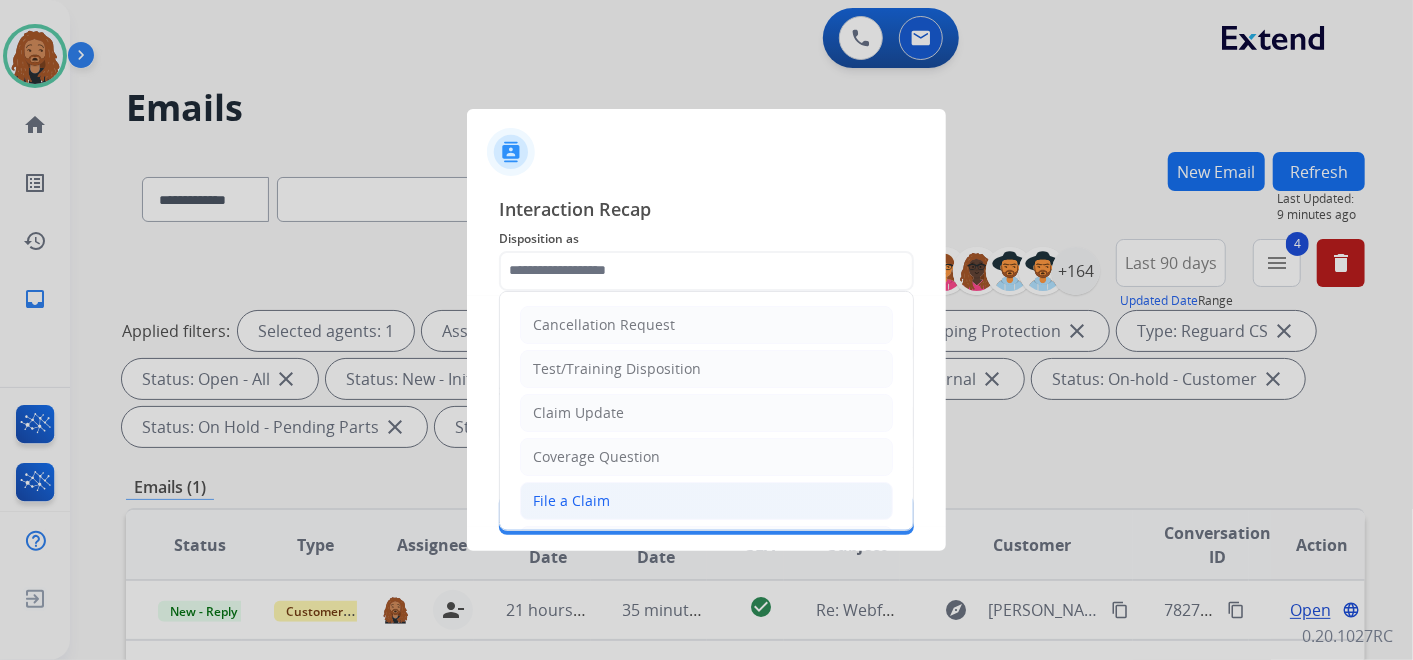 click on "File a Claim" 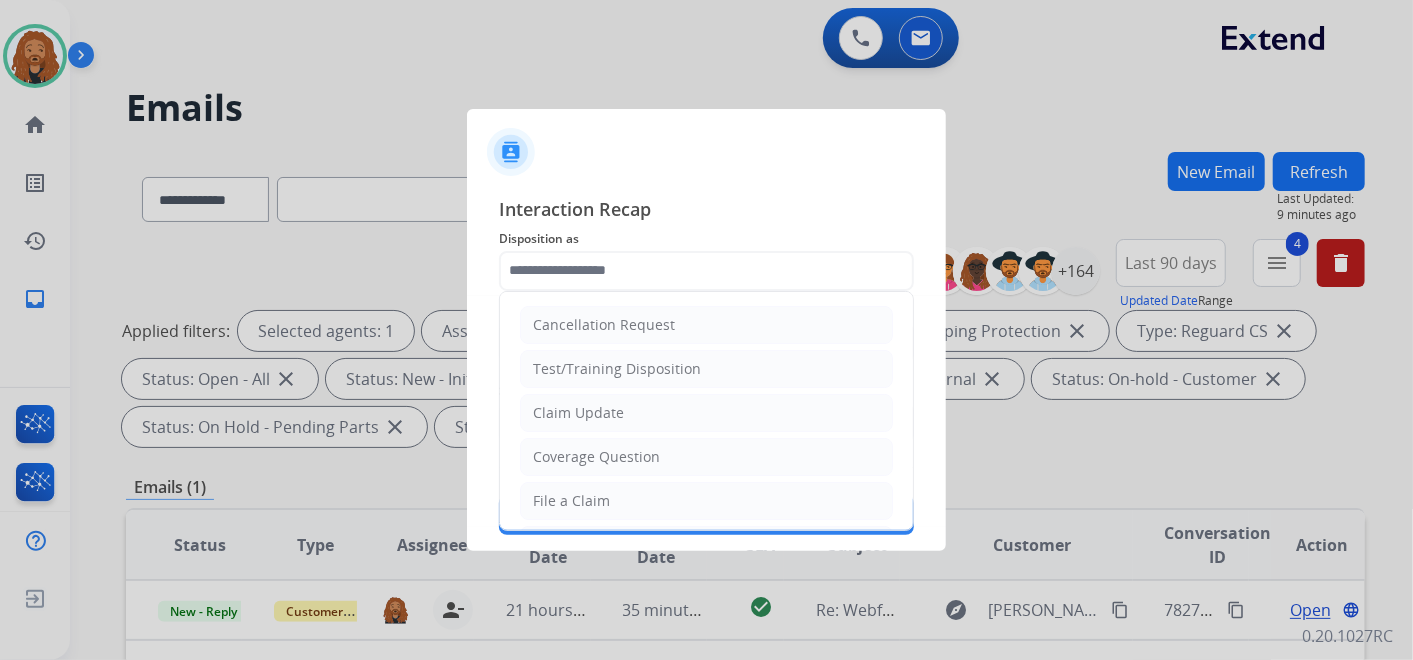 type on "**********" 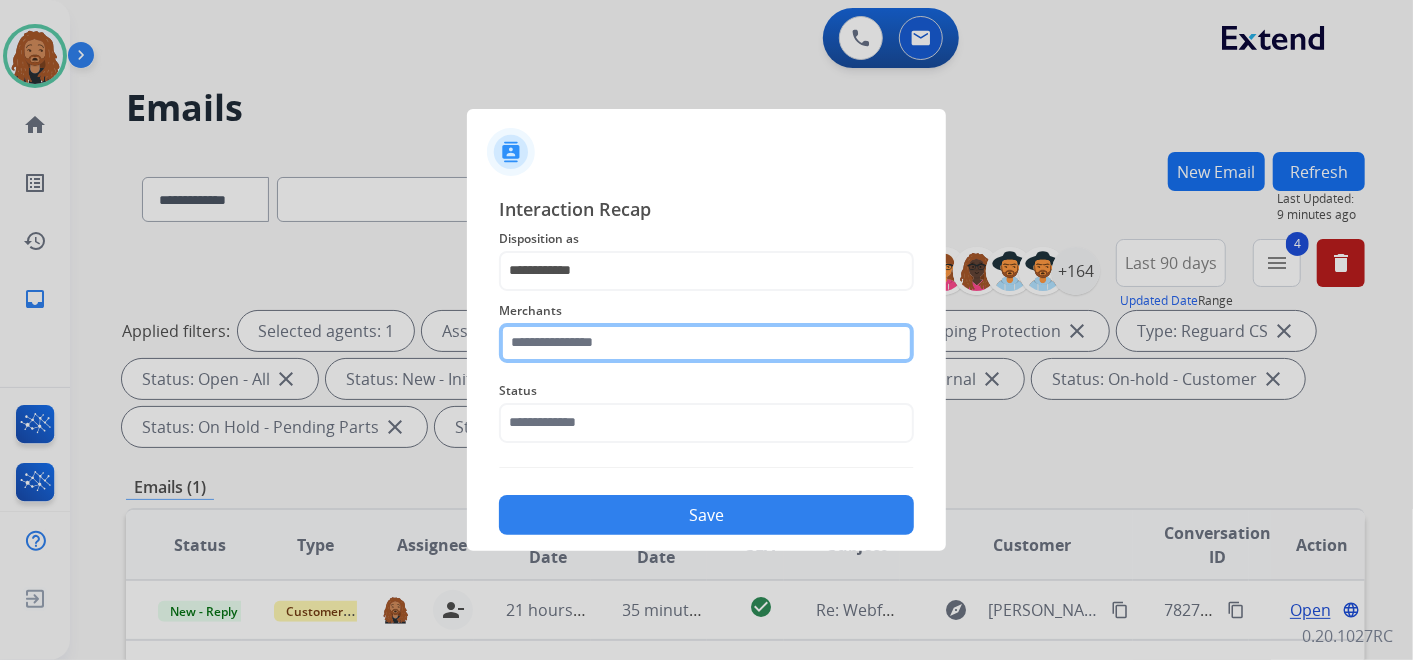 click 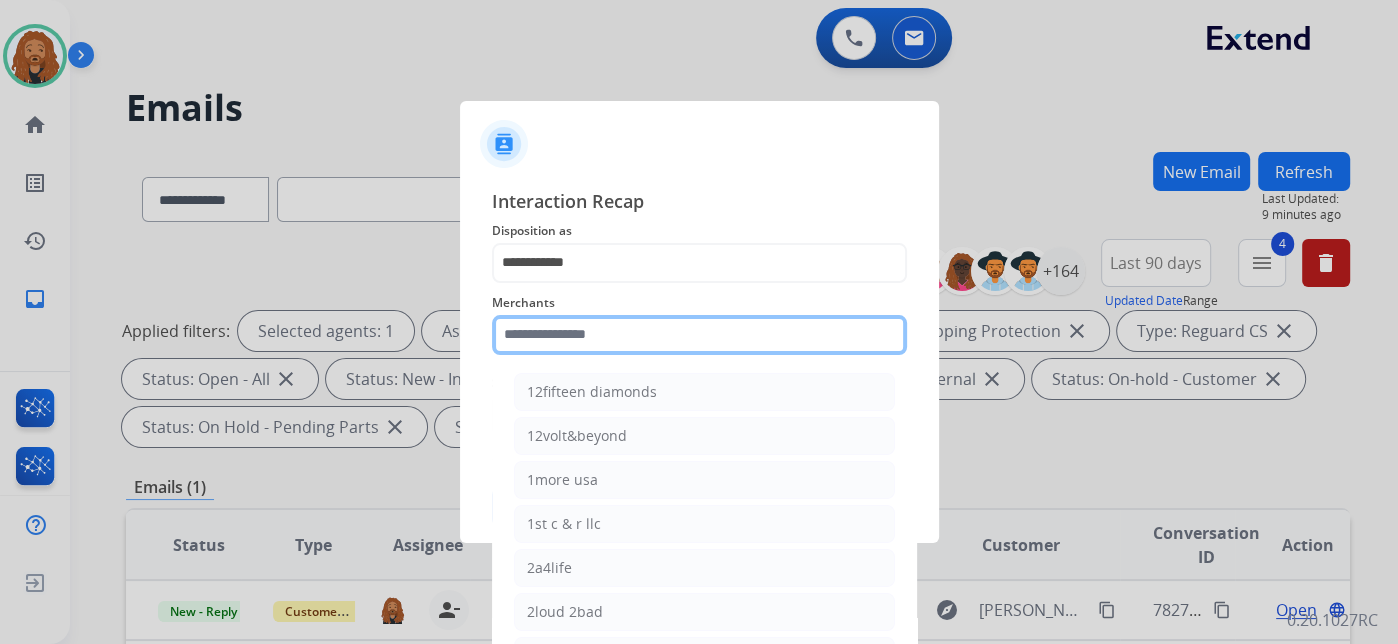 type on "*" 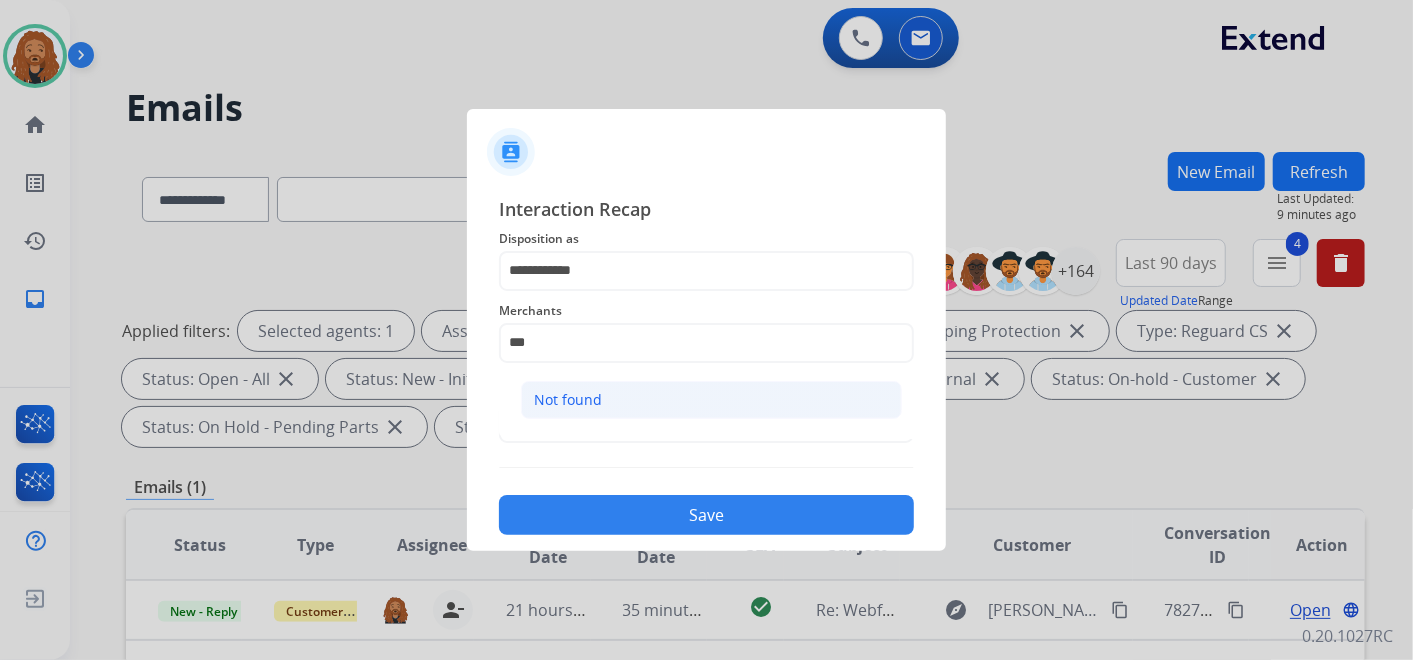 click on "Not found" 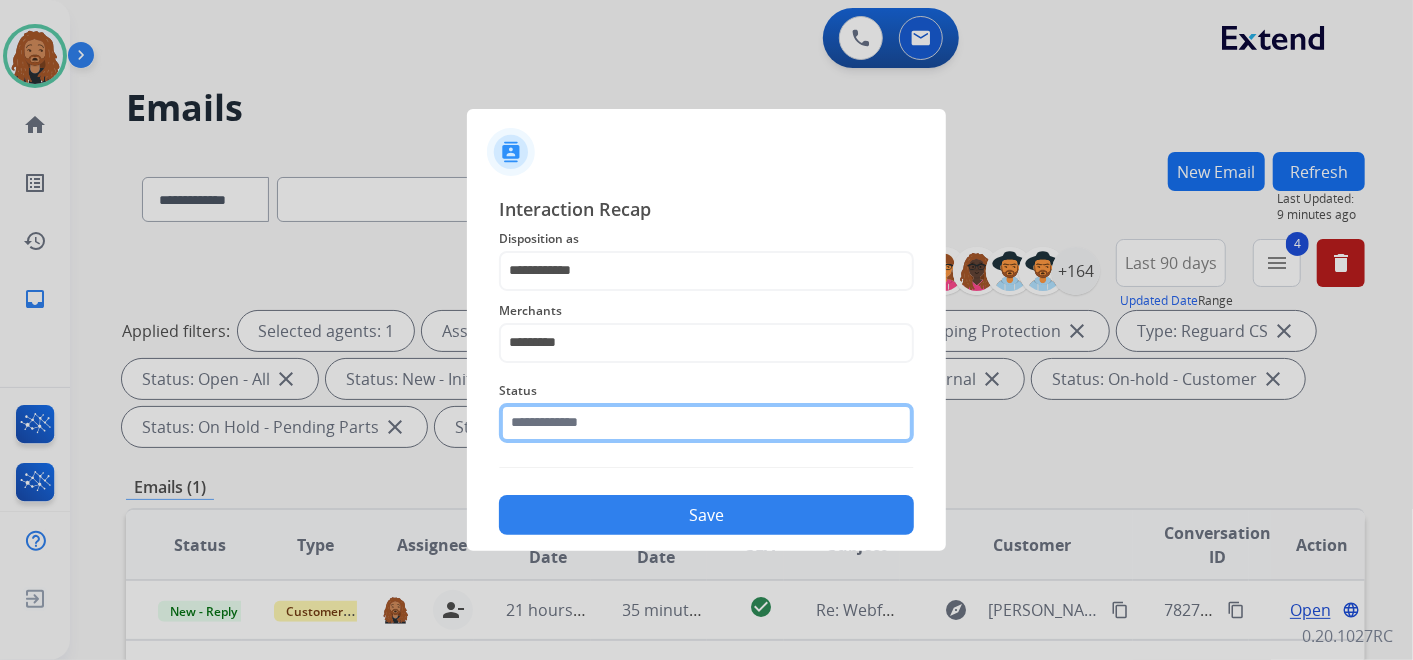 click 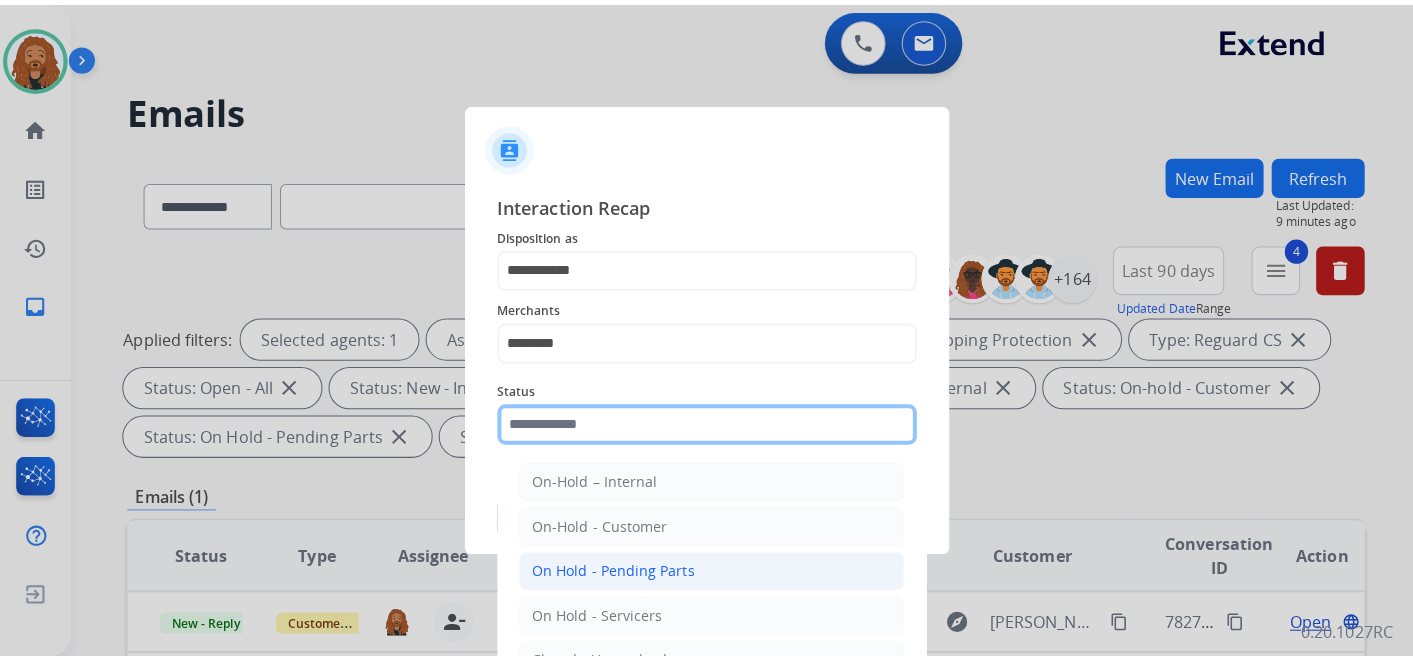 scroll, scrollTop: 114, scrollLeft: 0, axis: vertical 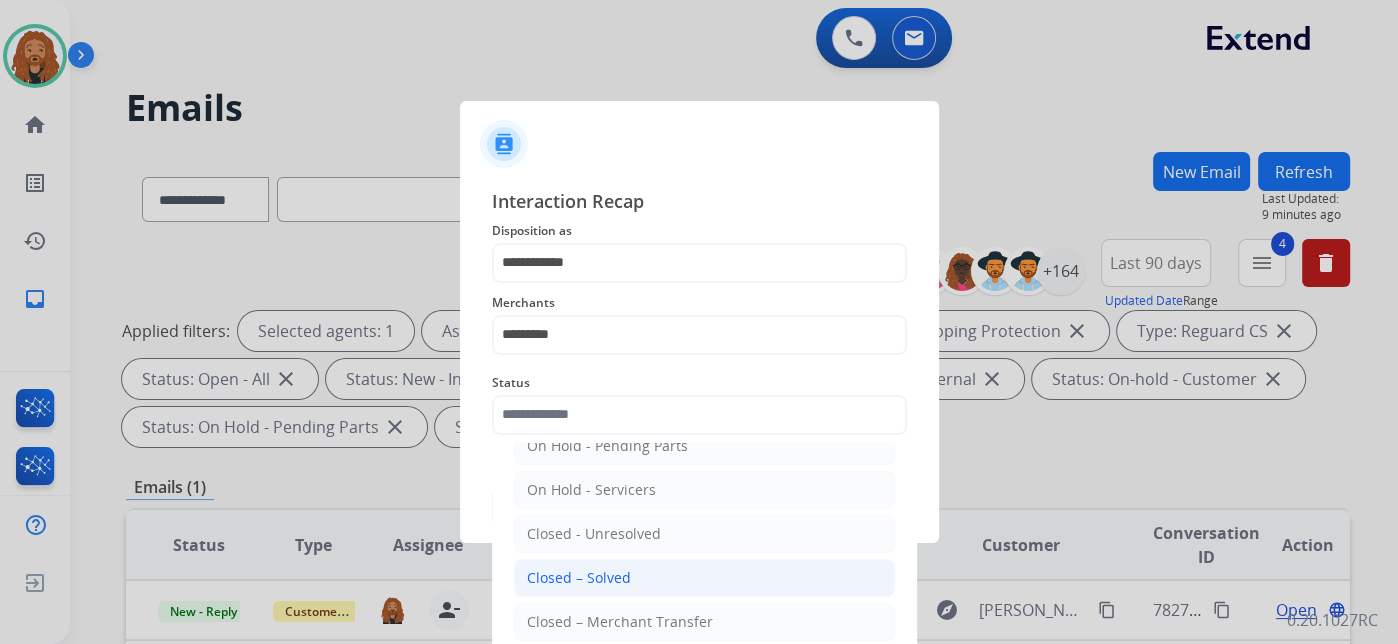 click on "Closed – Solved" 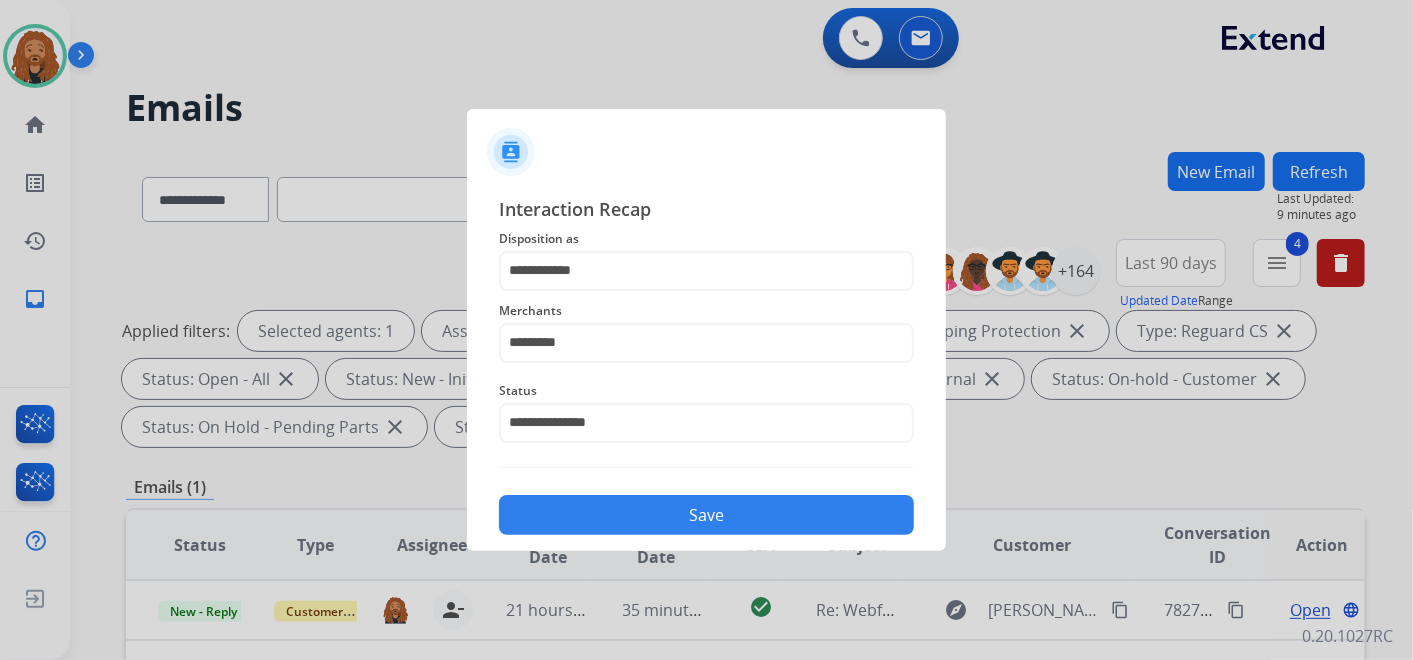 drag, startPoint x: 627, startPoint y: 508, endPoint x: 642, endPoint y: 501, distance: 16.552946 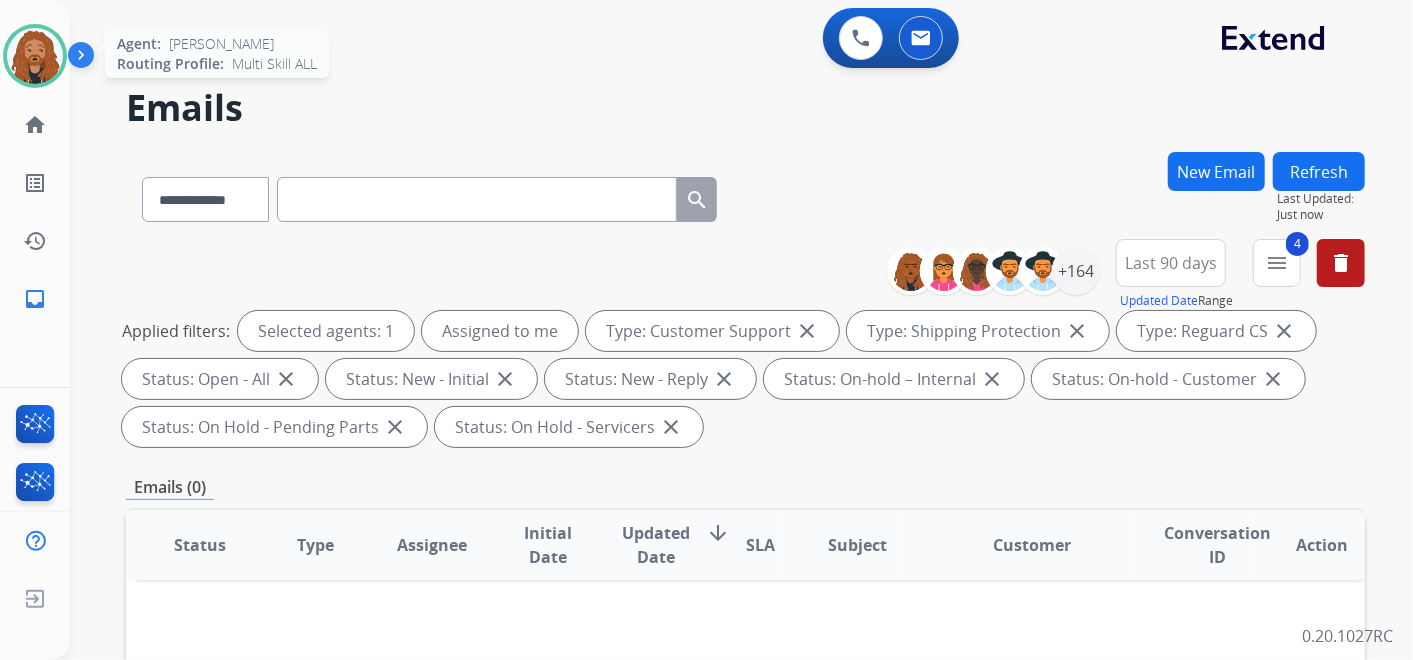 click at bounding box center (35, 56) 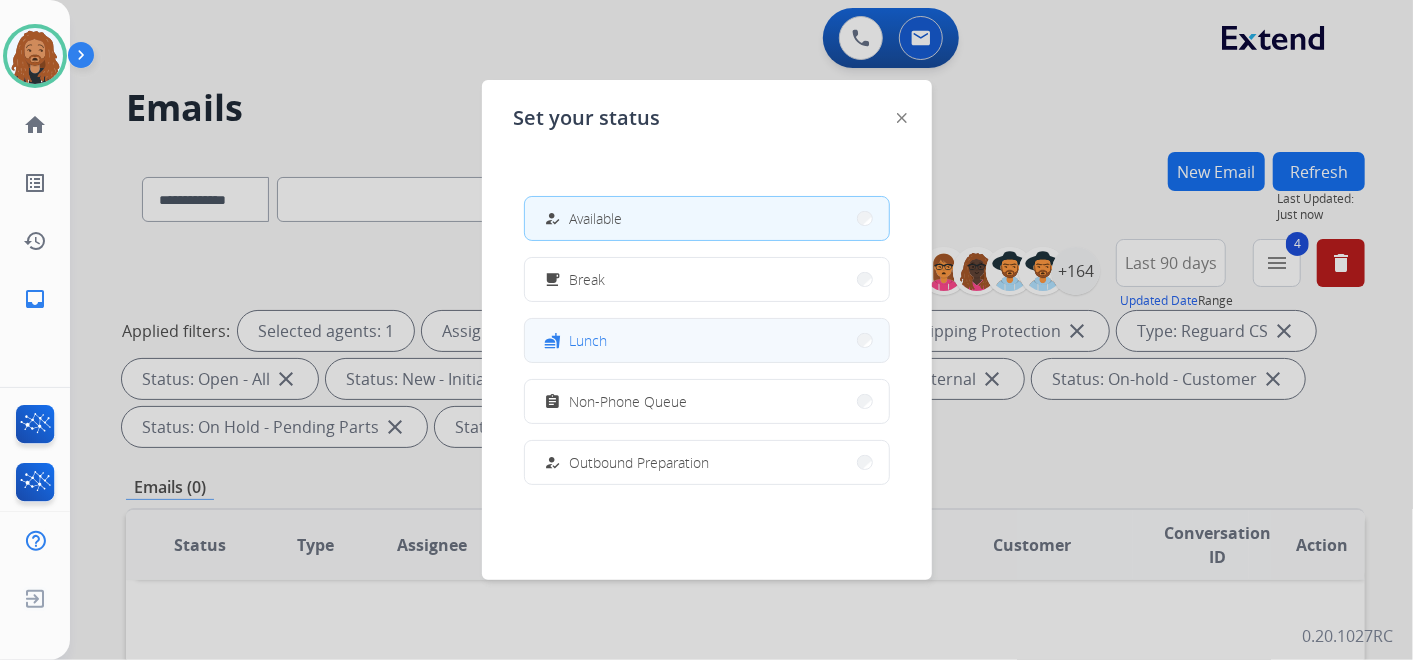 click on "fastfood Lunch" at bounding box center [707, 340] 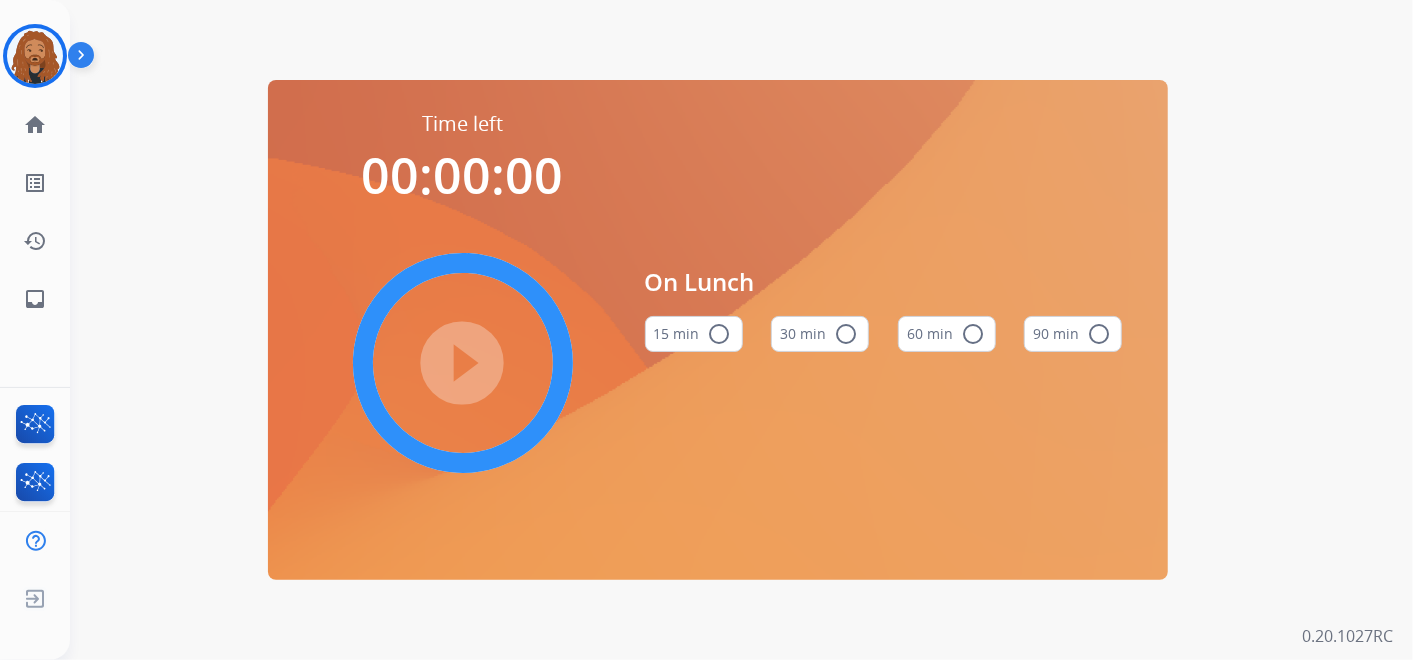 click on "30 min  radio_button_unchecked" at bounding box center (820, 334) 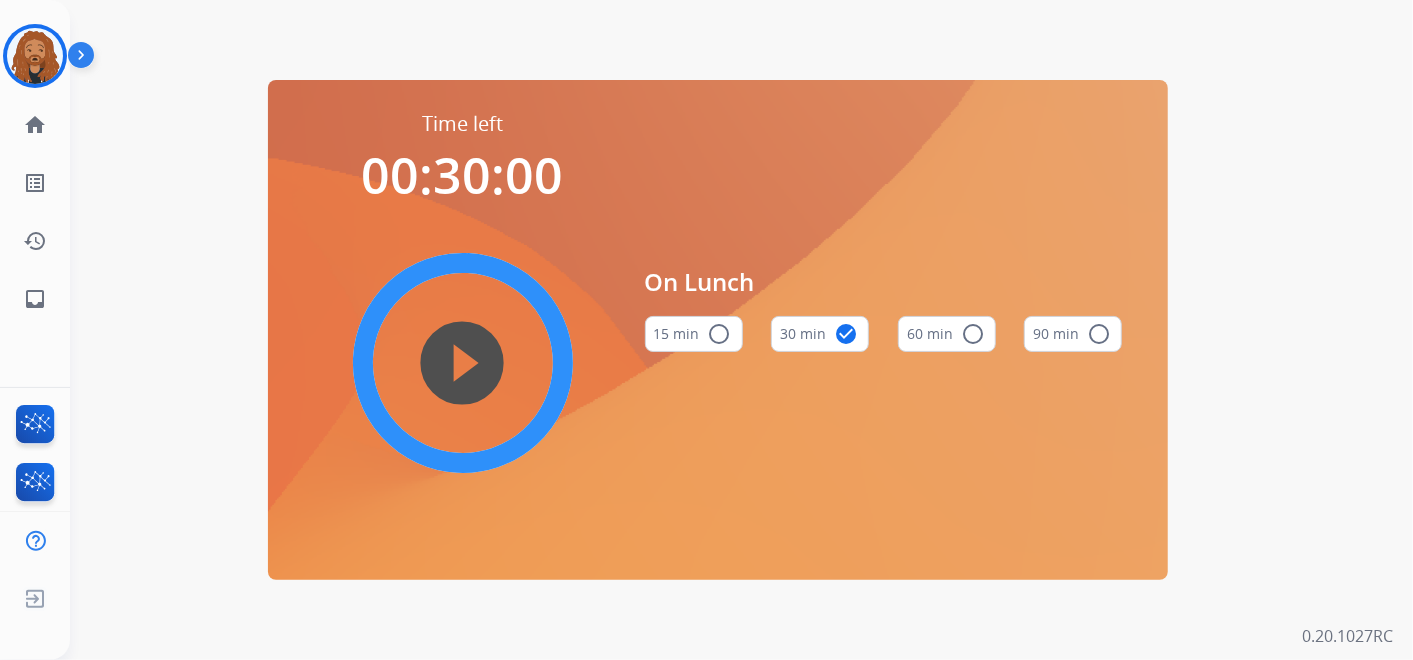 drag, startPoint x: 460, startPoint y: 370, endPoint x: 474, endPoint y: 373, distance: 14.3178215 